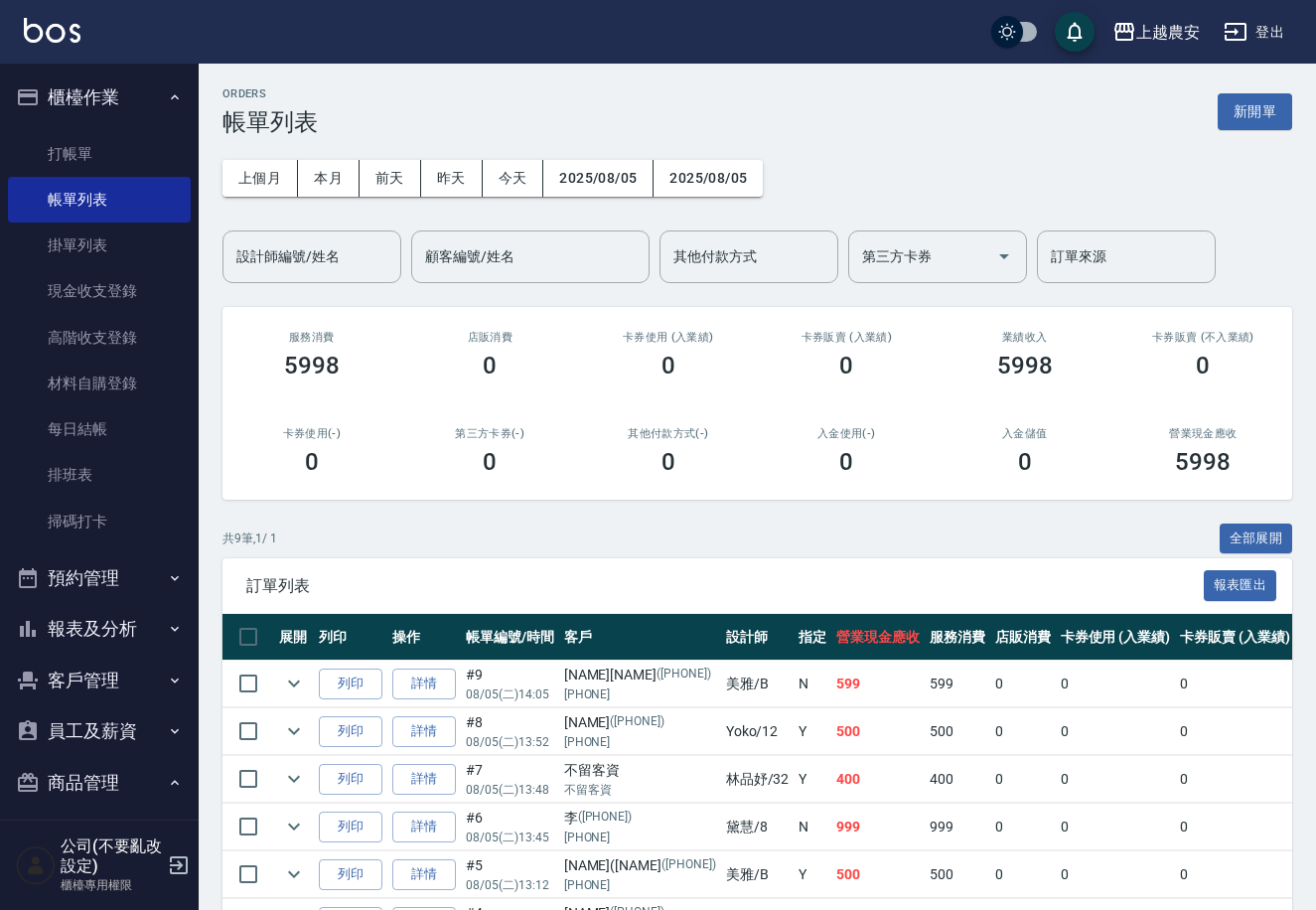 scroll, scrollTop: 0, scrollLeft: 0, axis: both 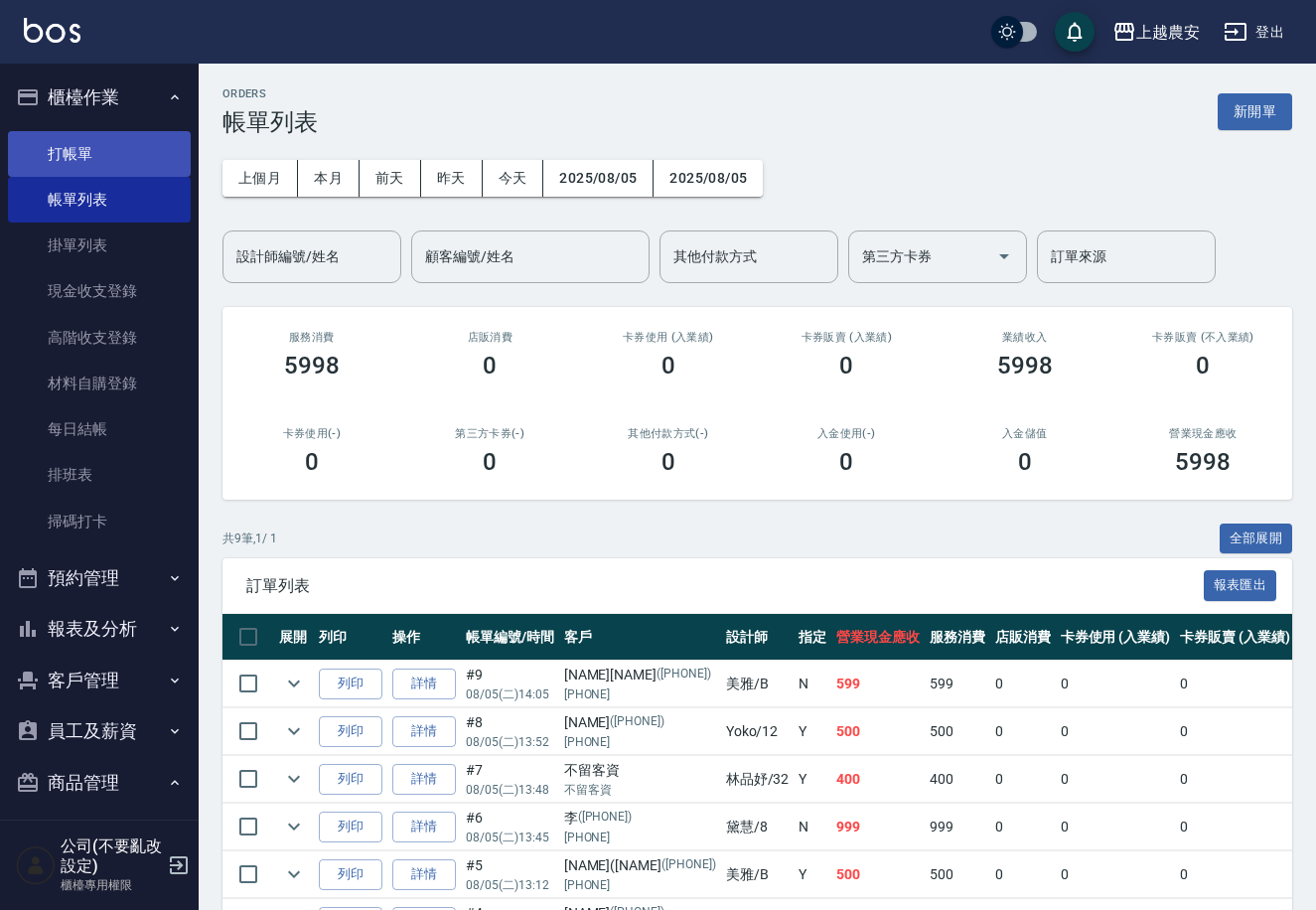 click on "打帳單" at bounding box center (99, 154) 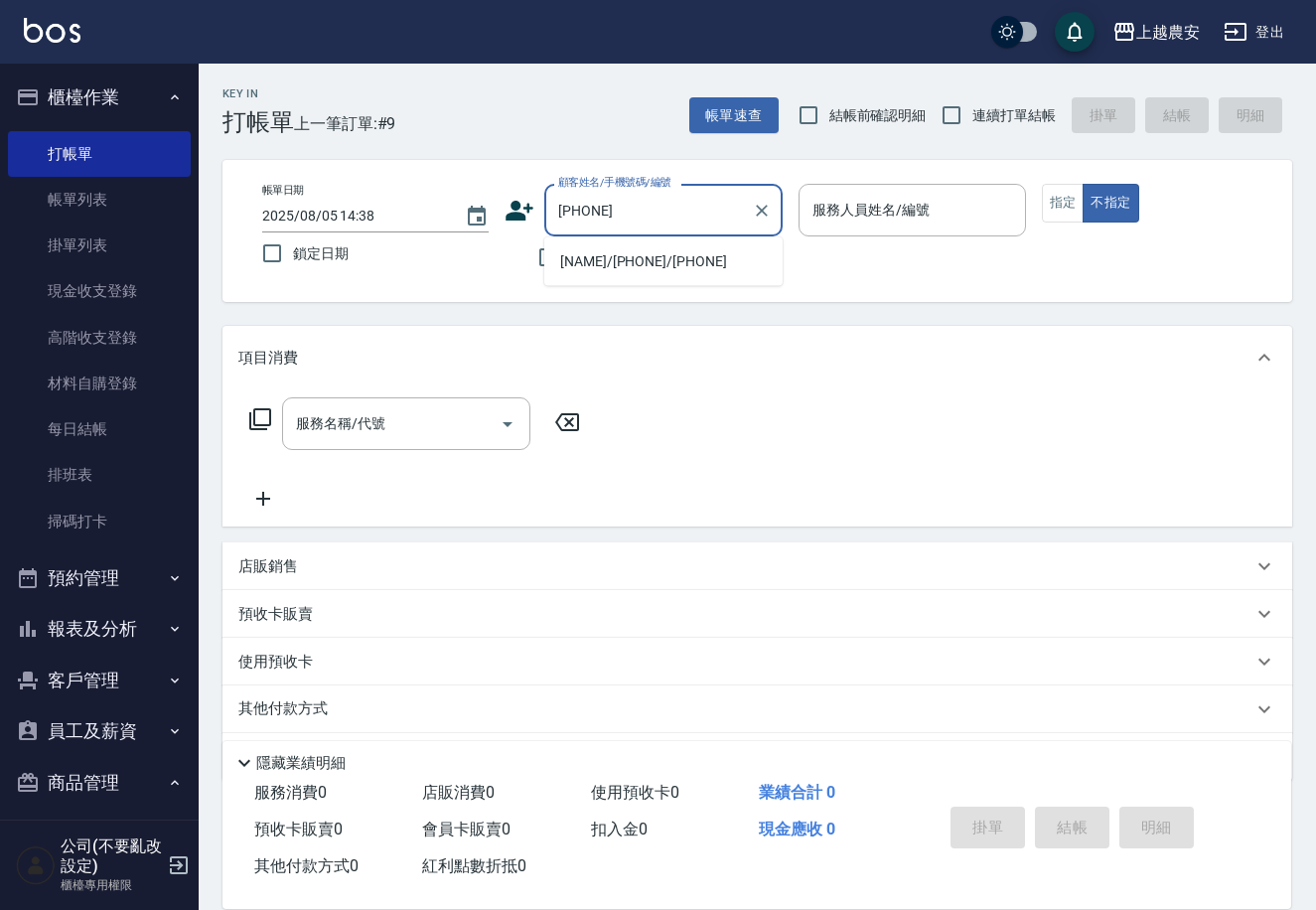click on "陳小琦/0925013560/0925013560" at bounding box center (663, 261) 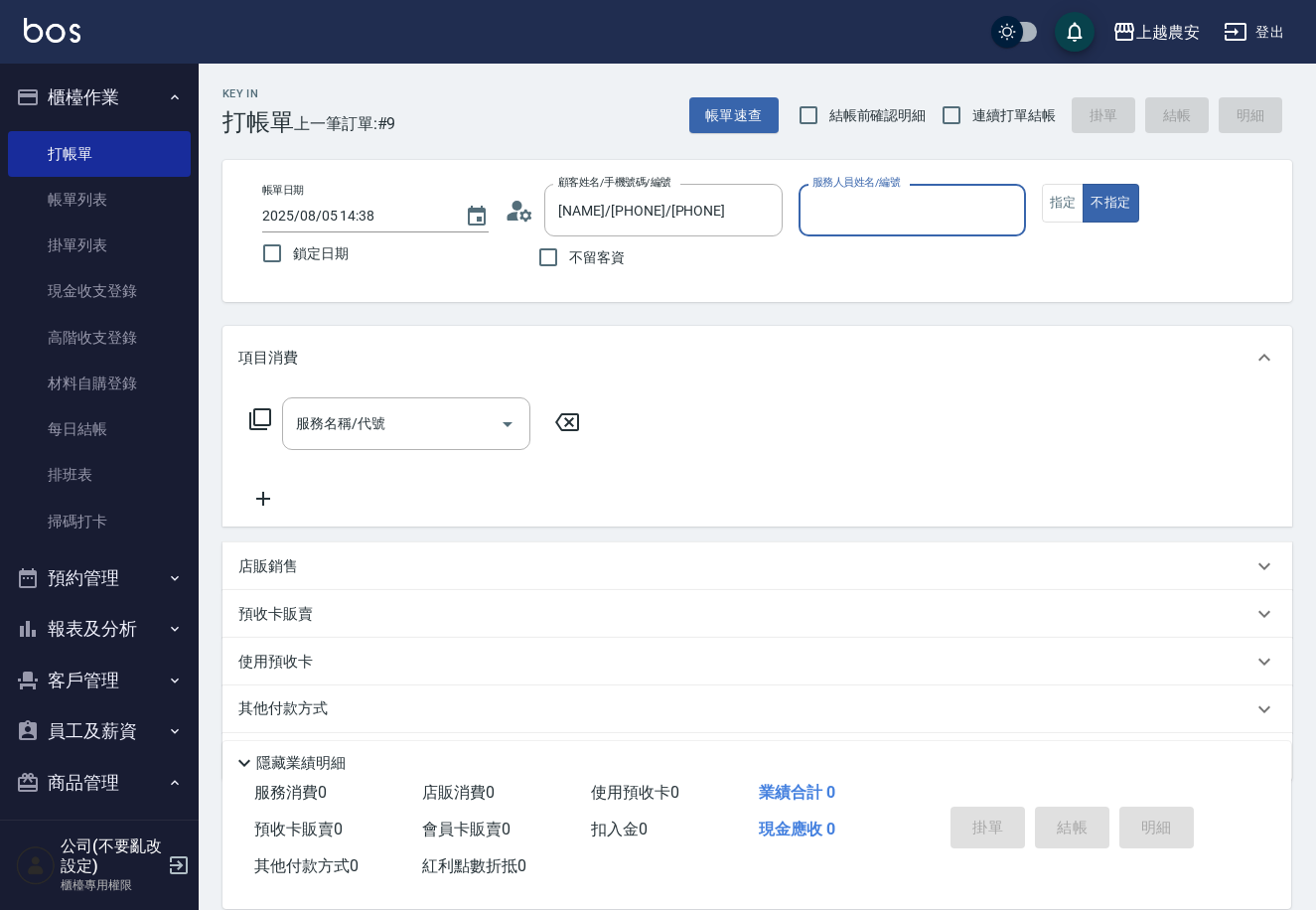 type on "Nana-13" 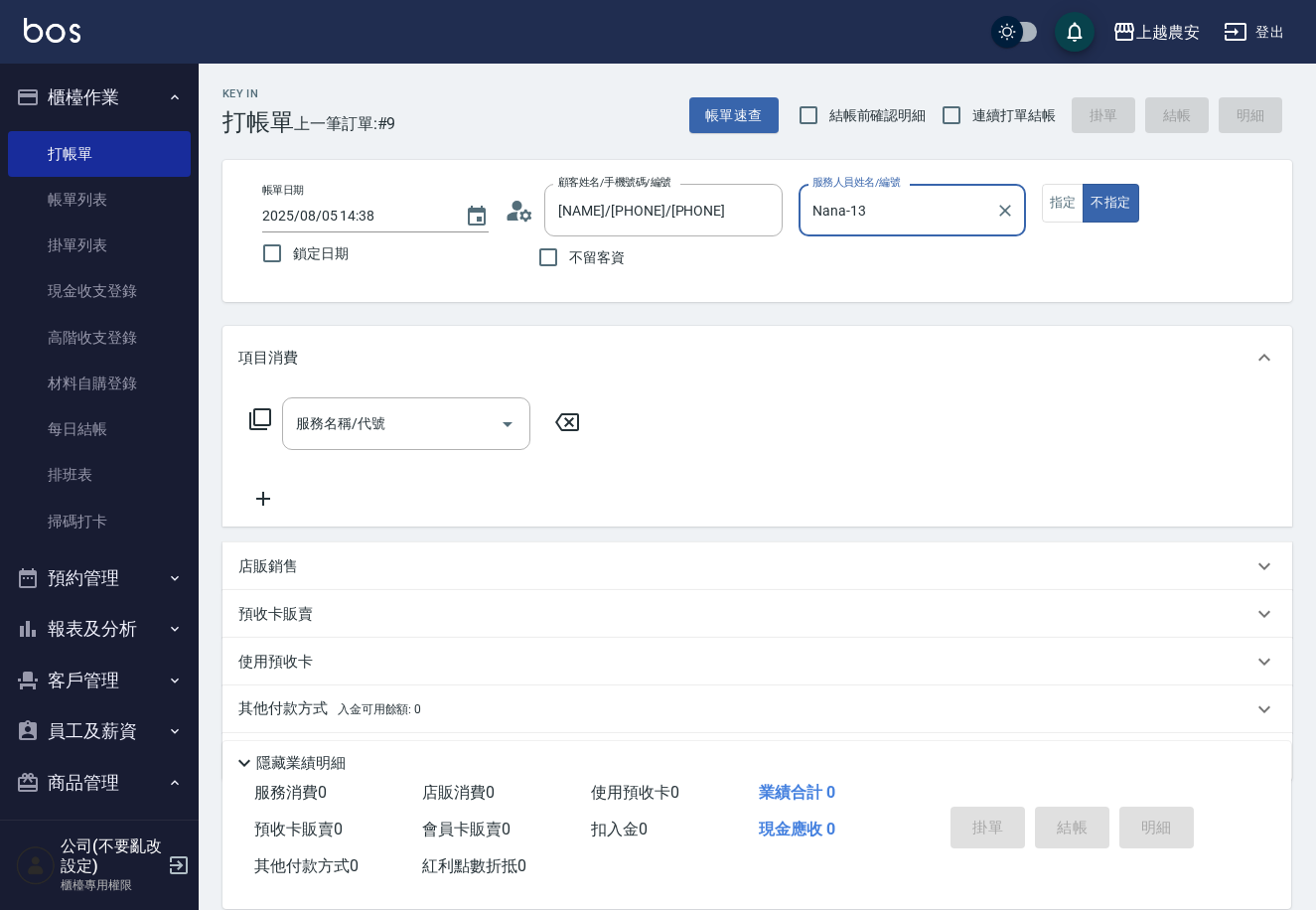 drag, startPoint x: 1070, startPoint y: 194, endPoint x: 1037, endPoint y: 203, distance: 34.20526 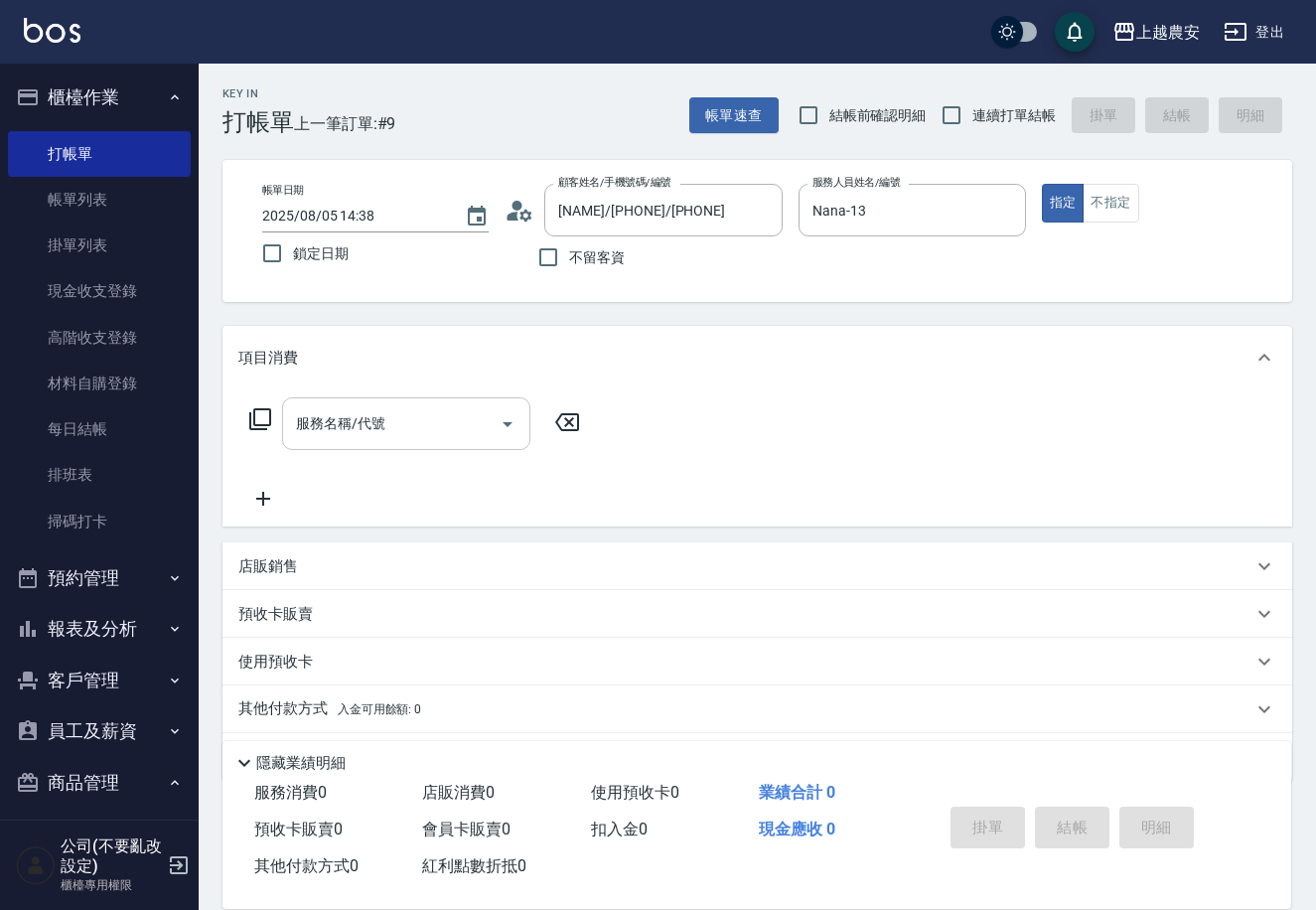 click on "服務名稱/代號" at bounding box center (391, 423) 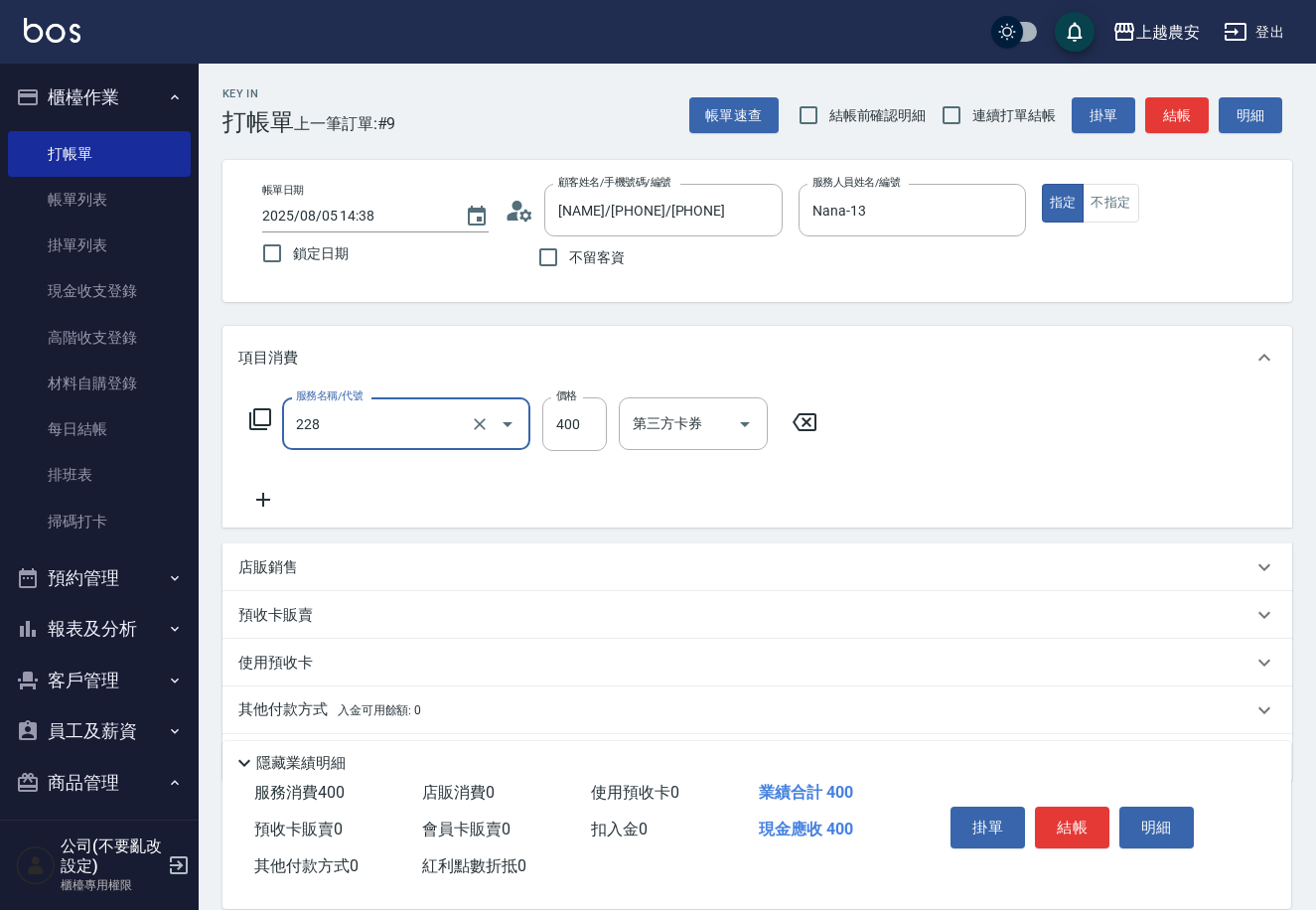type on "洗髮(228)" 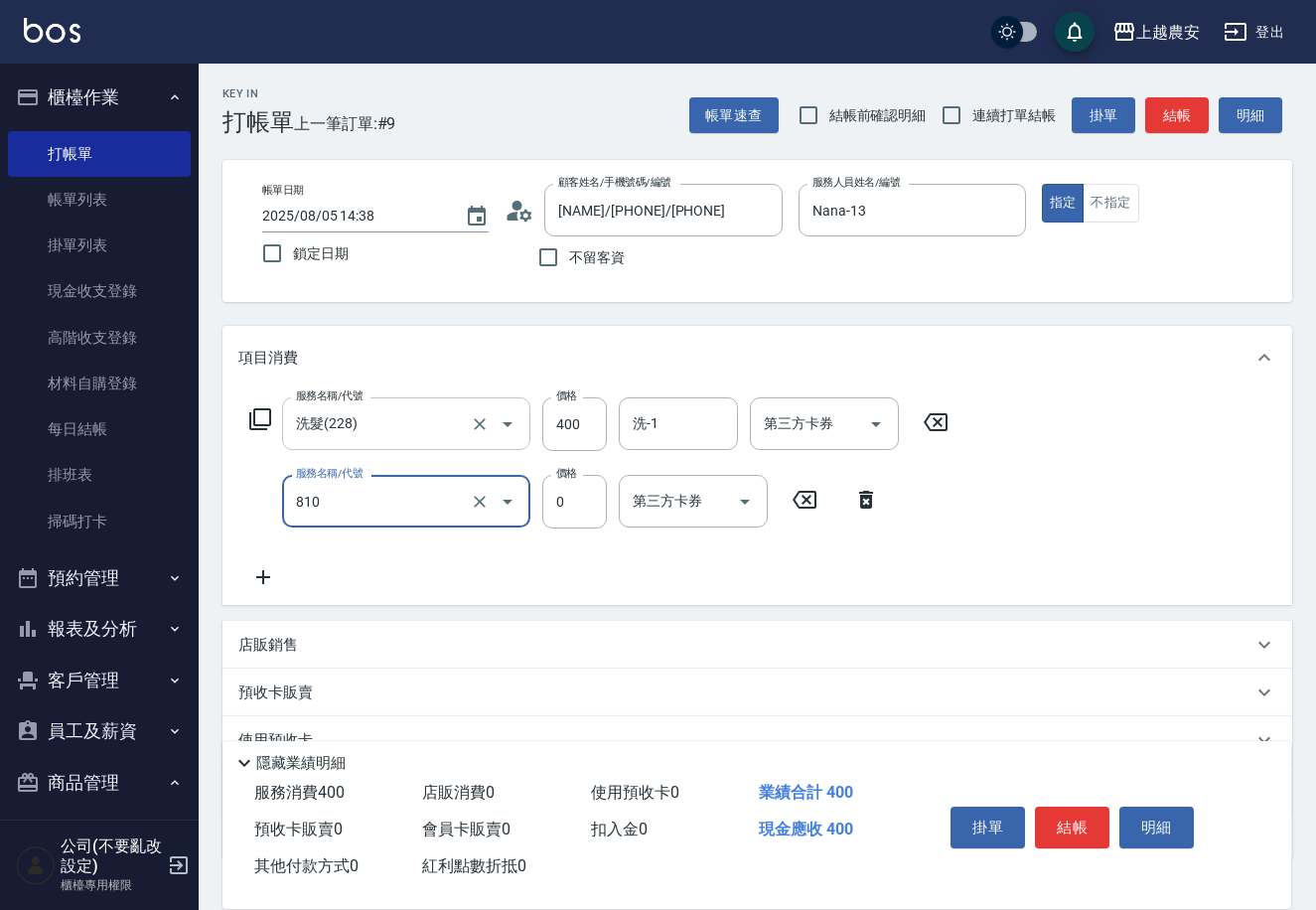 type on "頭皮護髮卡券使用(810)" 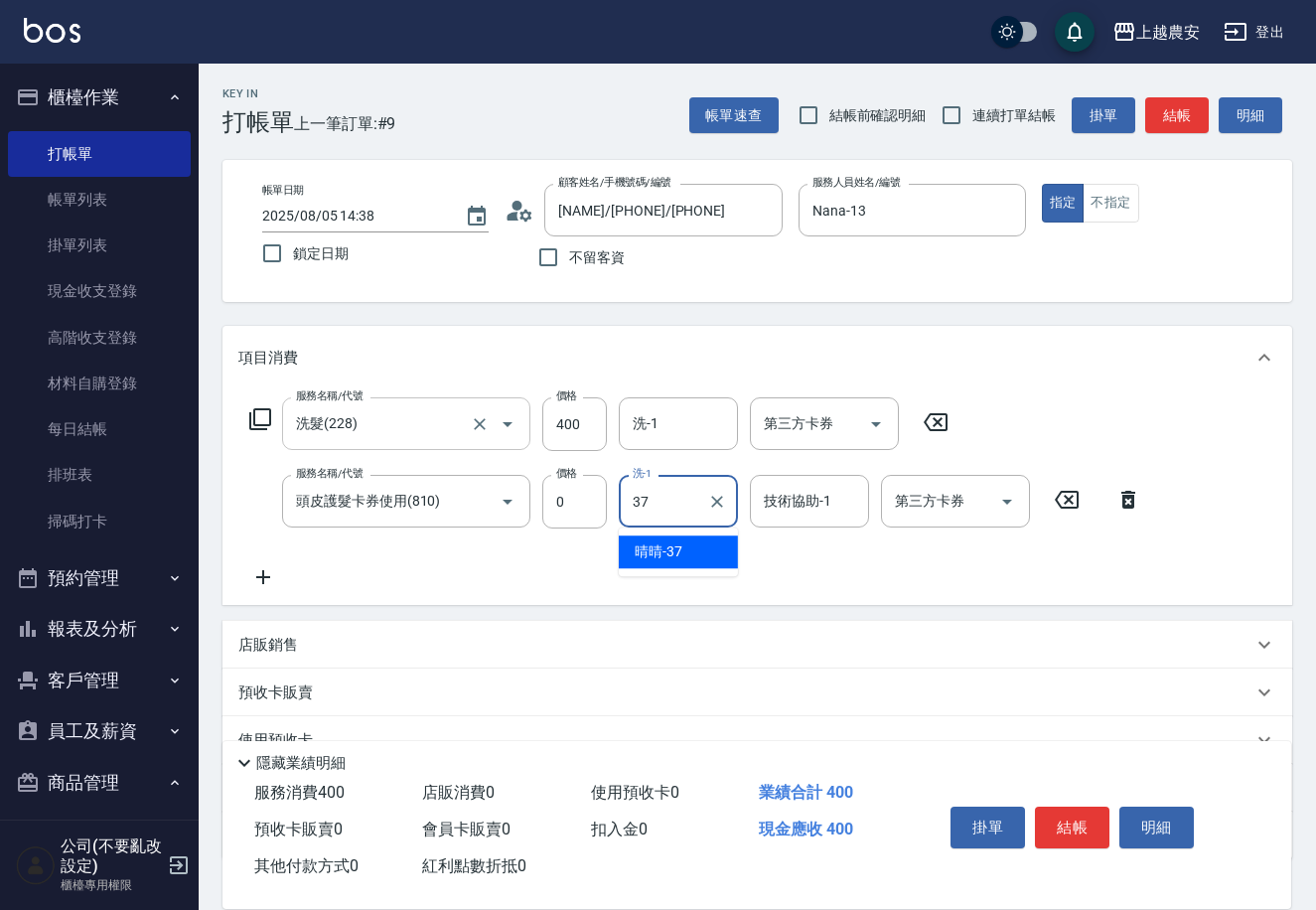 type on "晴晴-37" 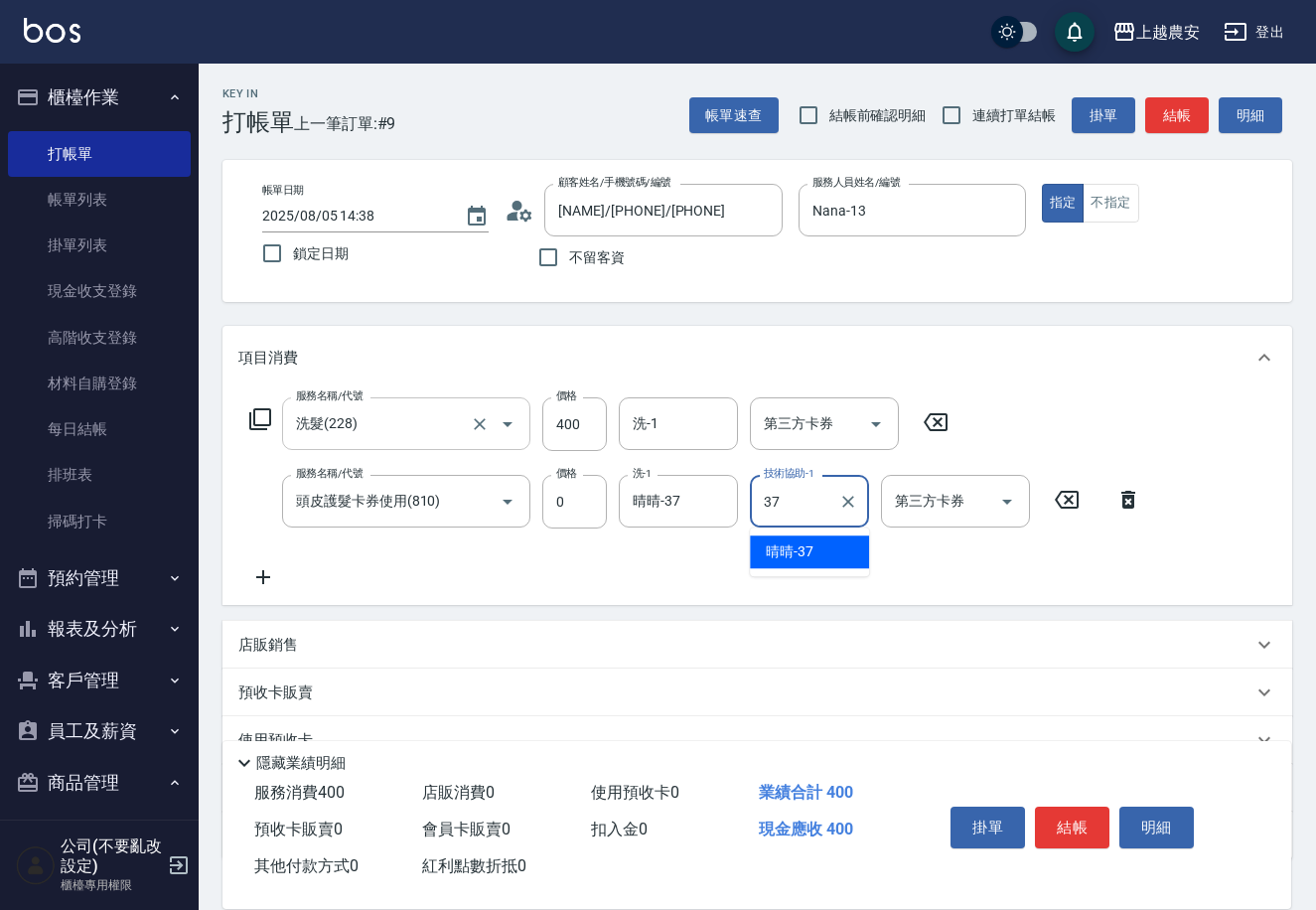type on "晴晴-37" 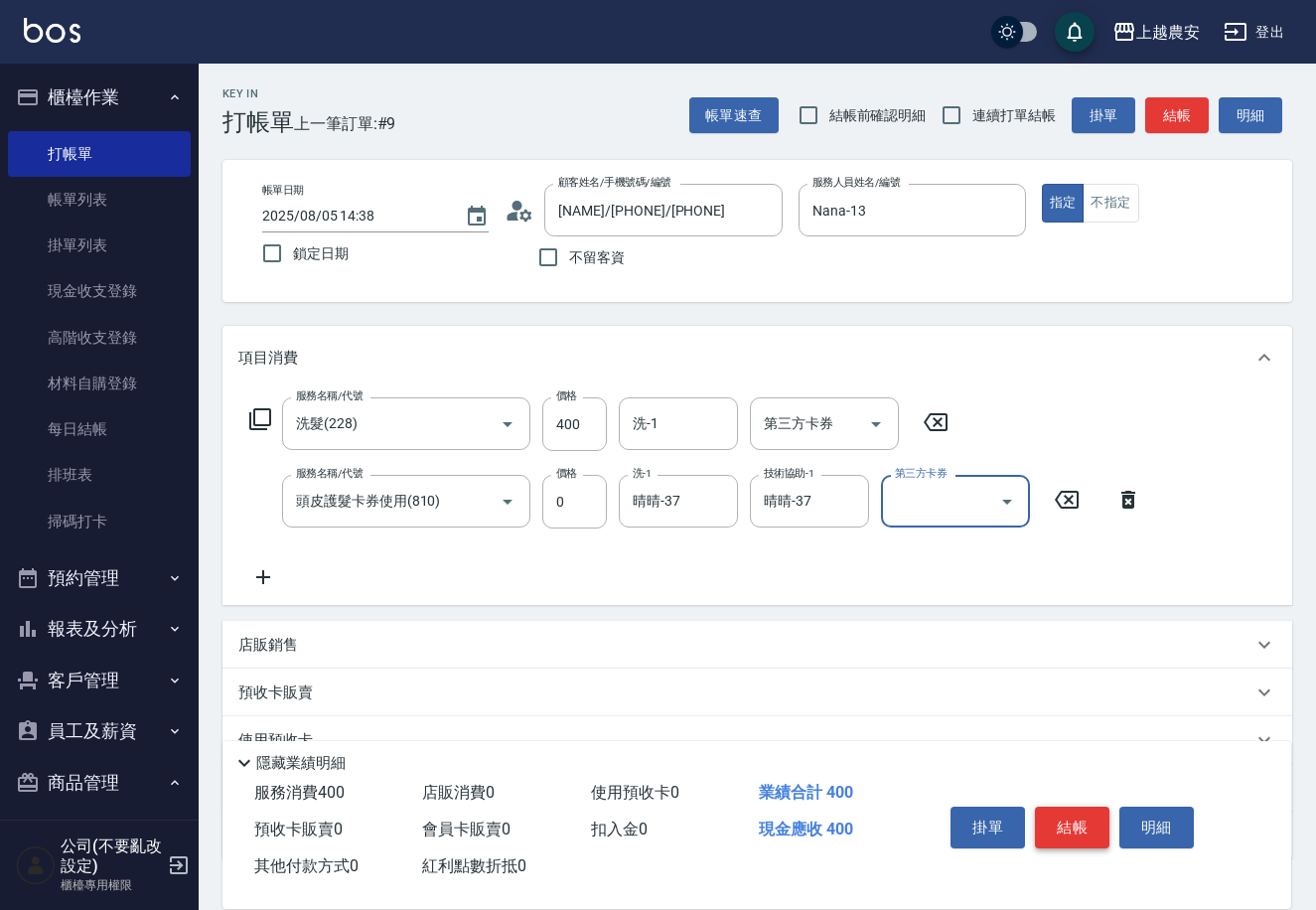 click on "結帳" at bounding box center [1072, 828] 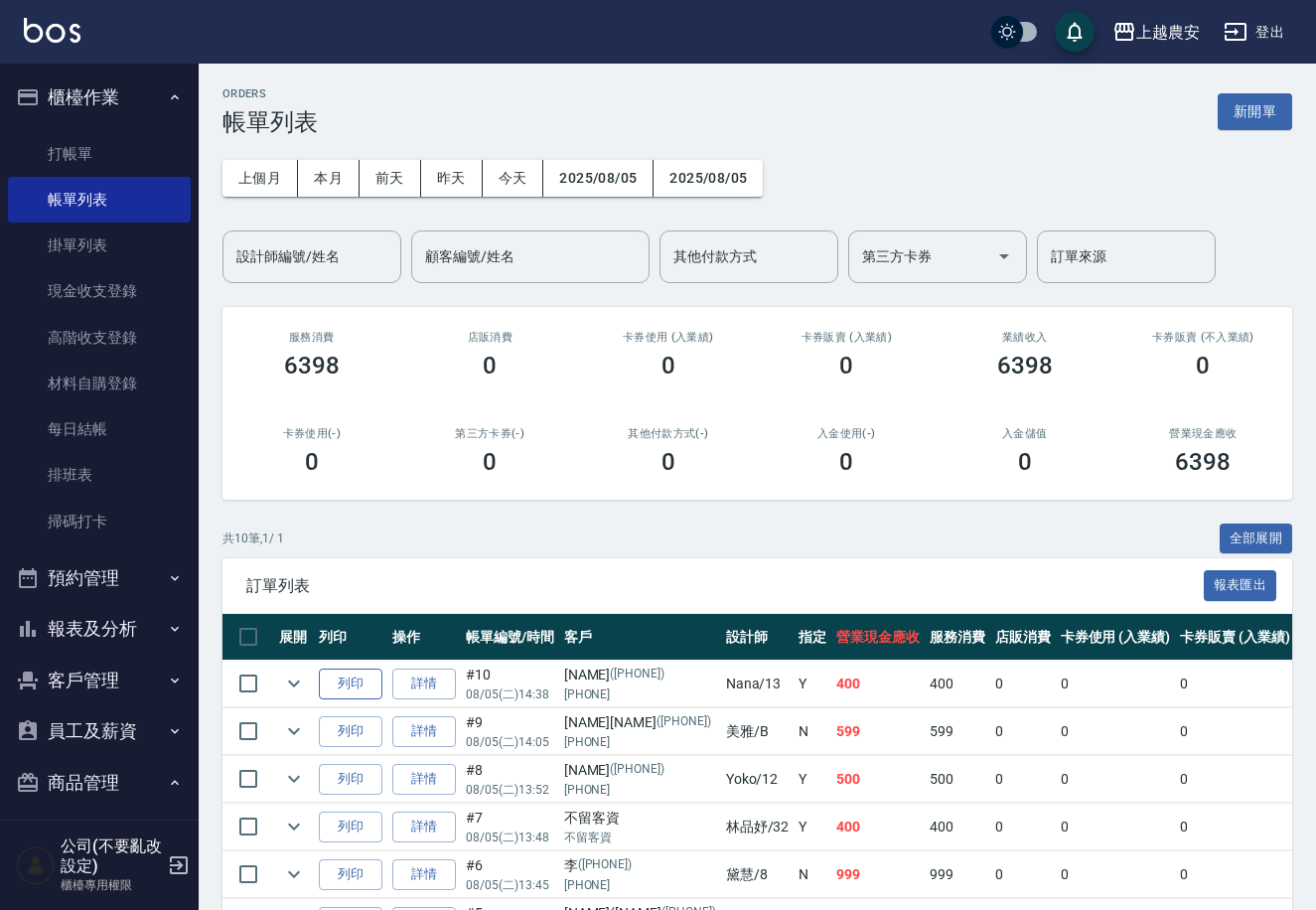 drag, startPoint x: 332, startPoint y: 687, endPoint x: 360, endPoint y: 667, distance: 34 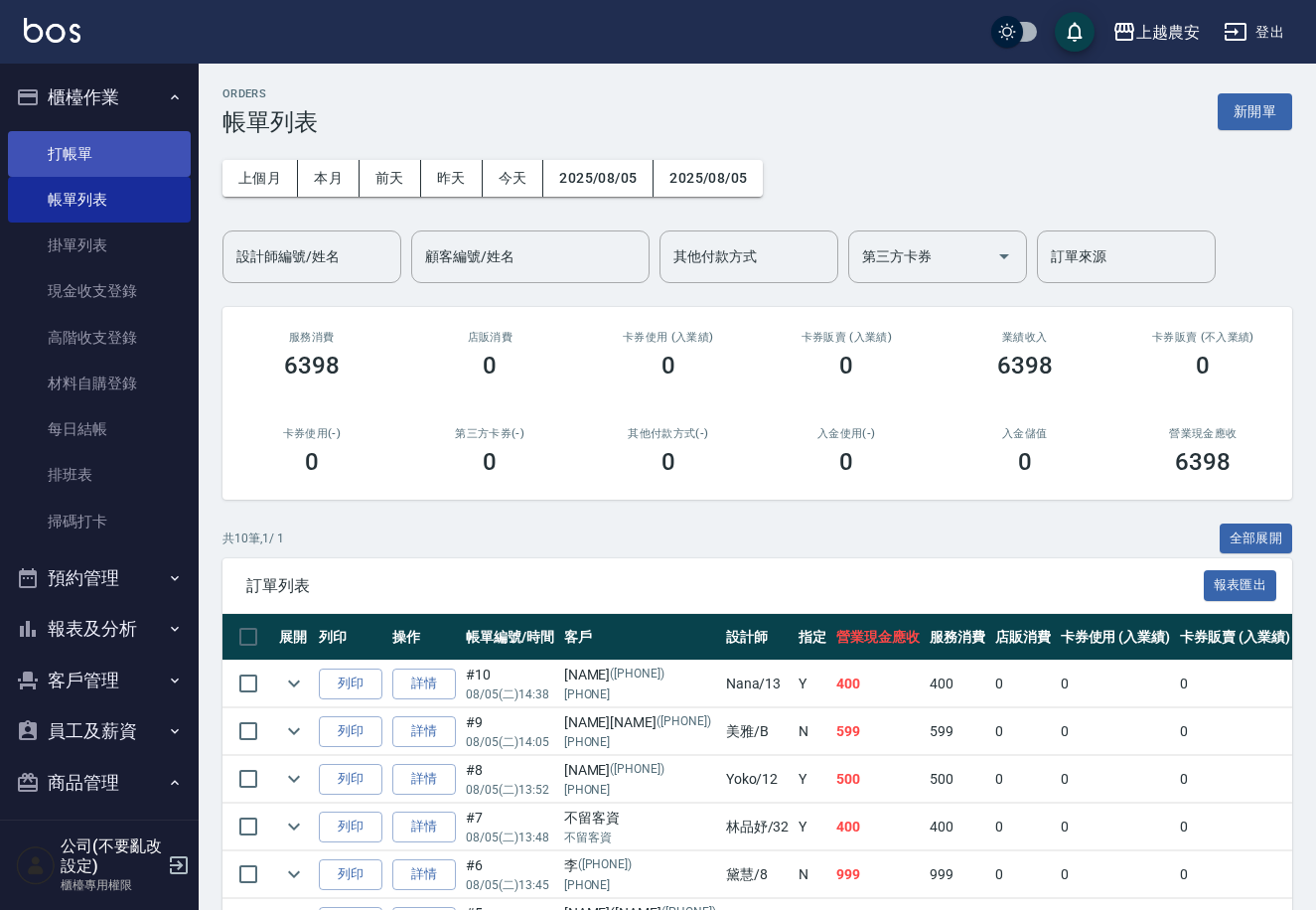 click on "打帳單" at bounding box center (99, 154) 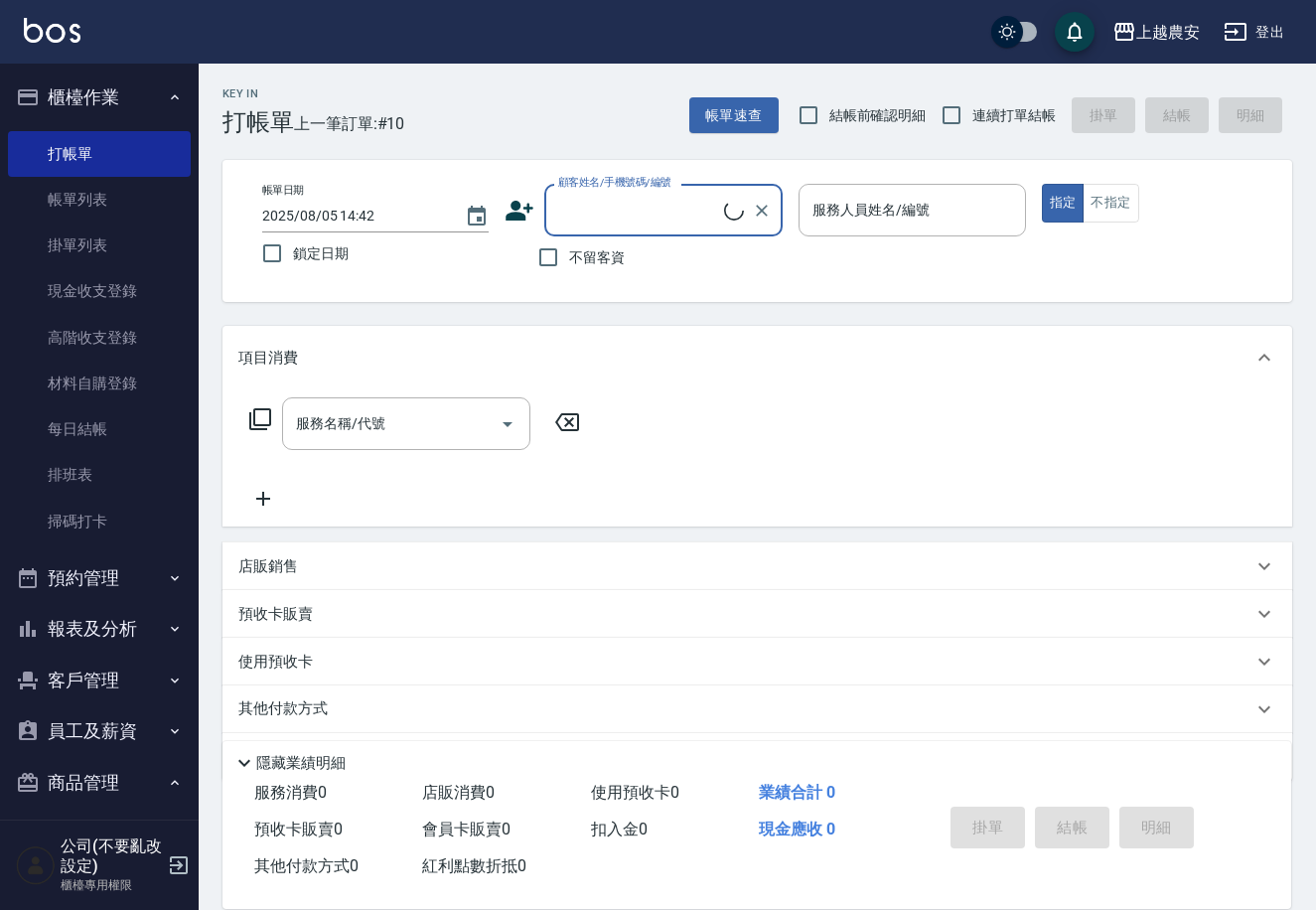 click on "顧客姓名/手機號碼/編號" at bounding box center [639, 210] 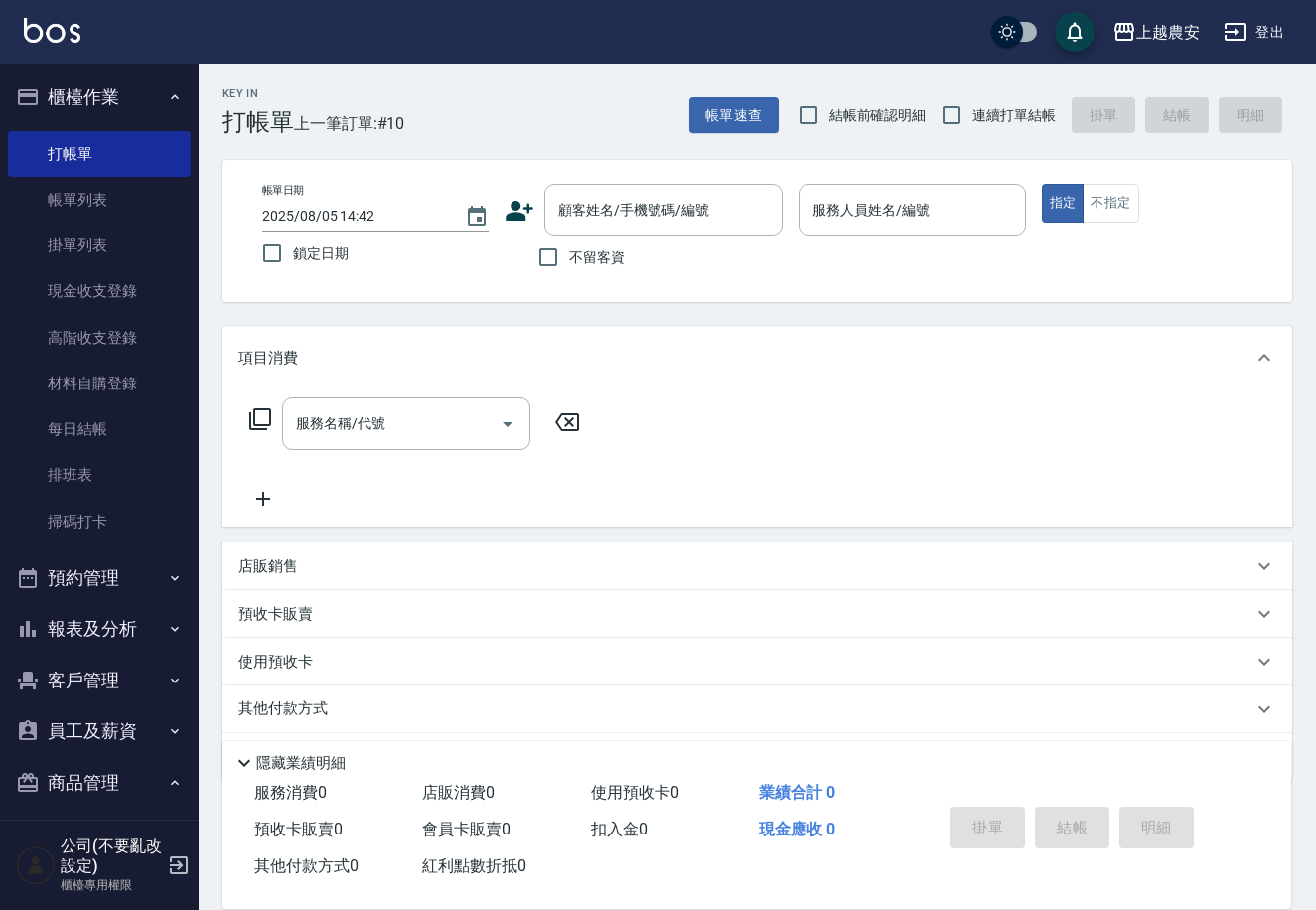 click on "帳單日期 2025/08/05 14:42 鎖定日期 顧客姓名/手機號碼/編號 顧客姓名/手機號碼/編號 不留客資 服務人員姓名/編號 服務人員姓名/編號 指定 不指定" at bounding box center (757, 230) 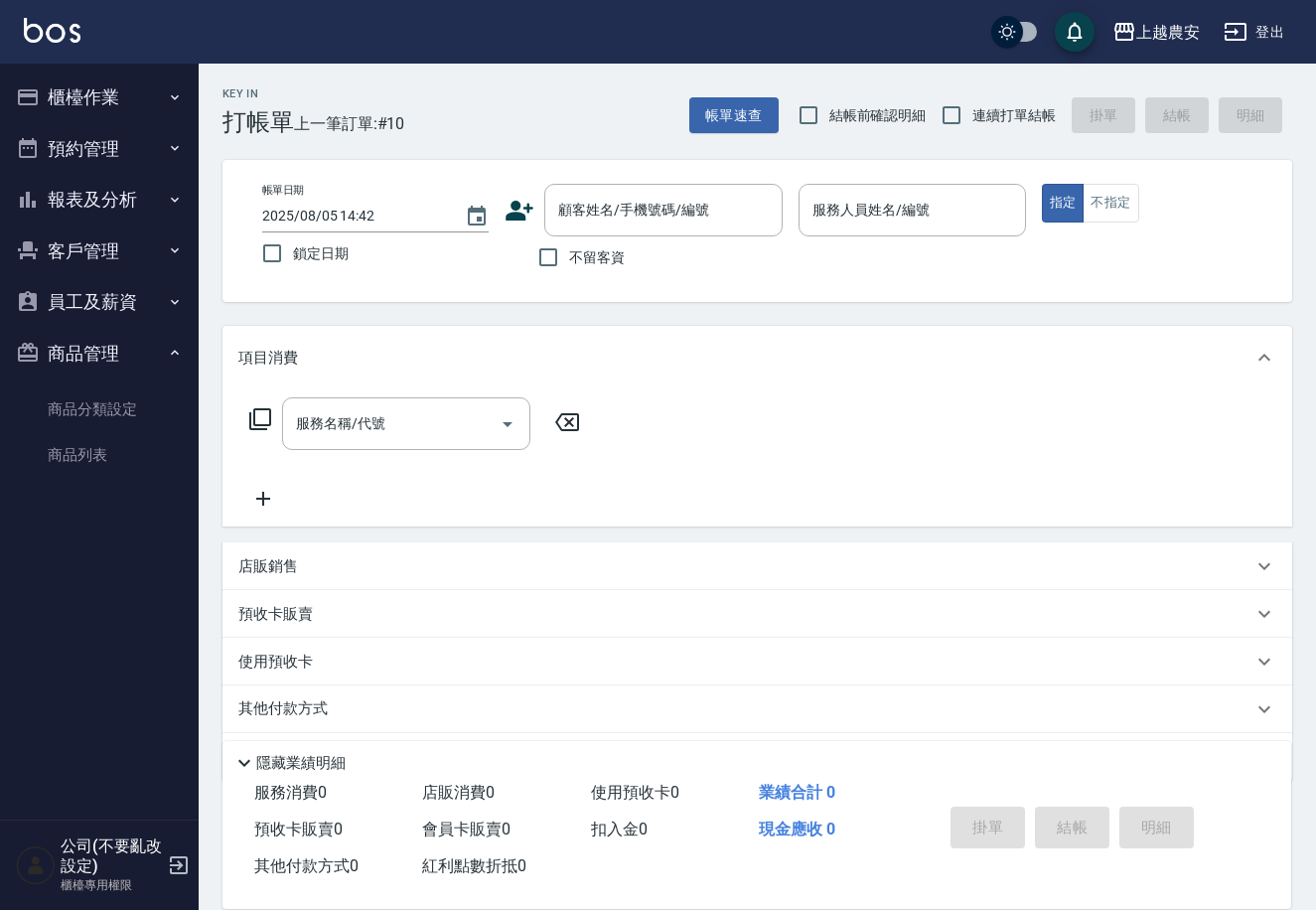 type 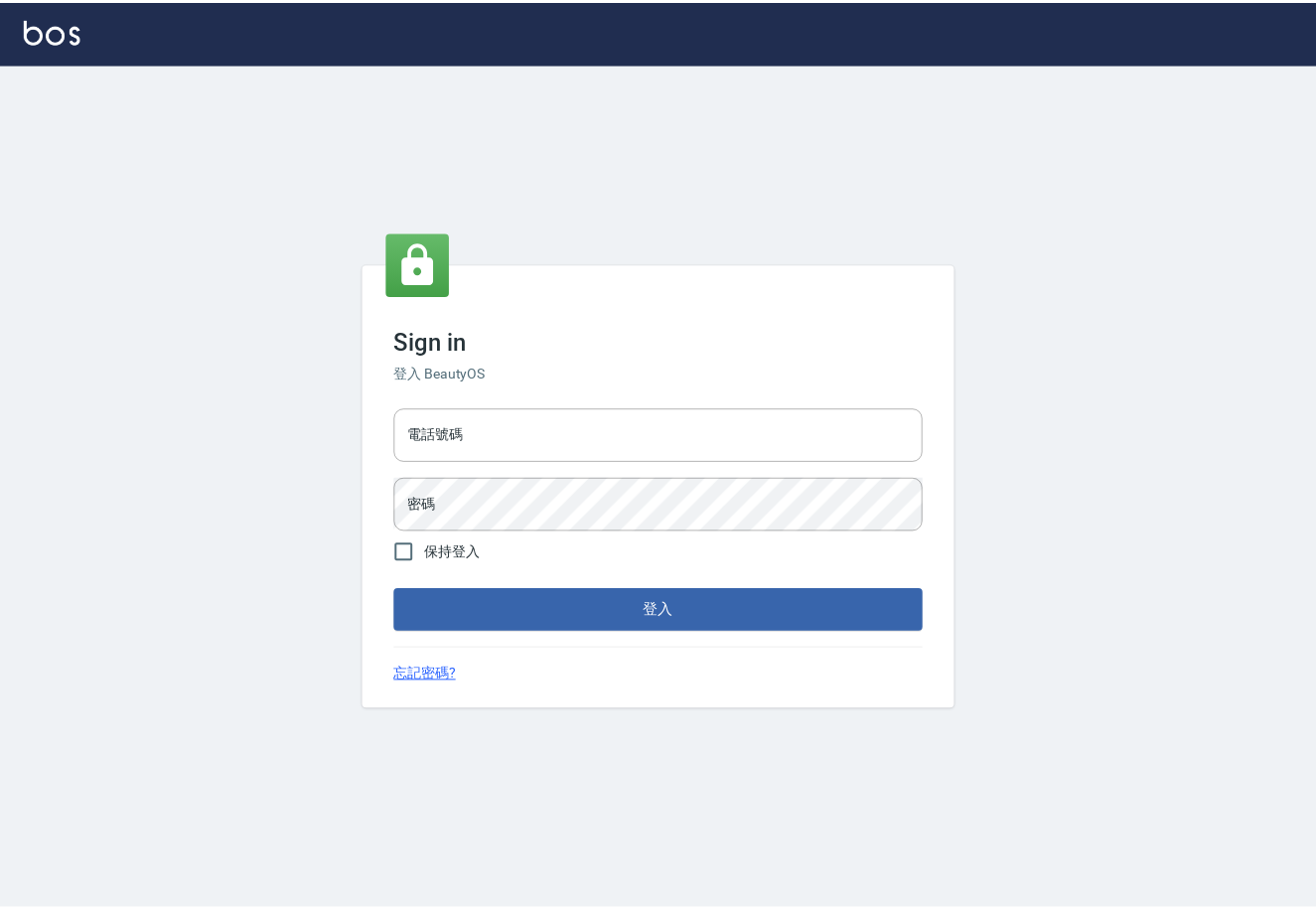 scroll, scrollTop: 0, scrollLeft: 0, axis: both 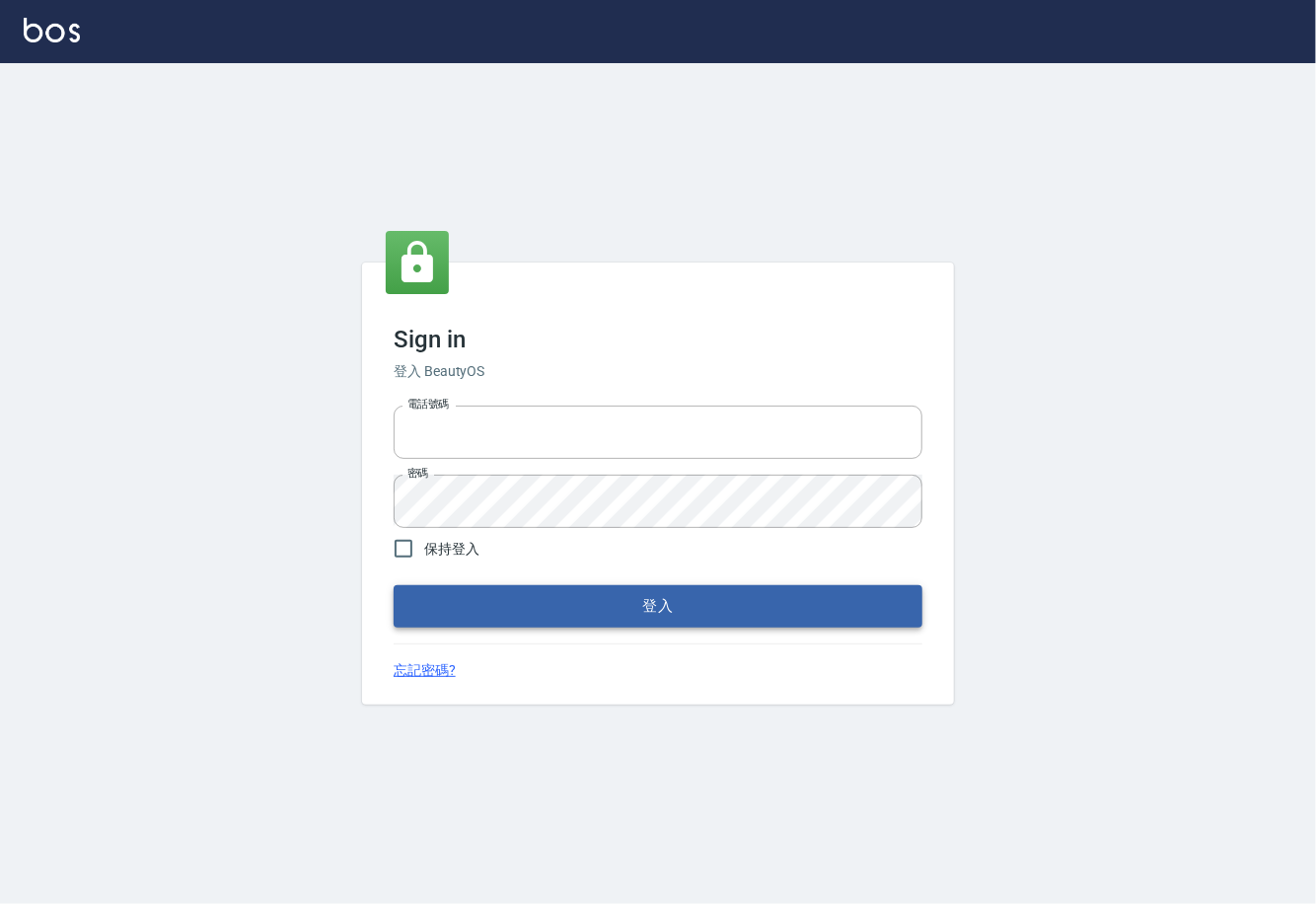 type on "0225929166" 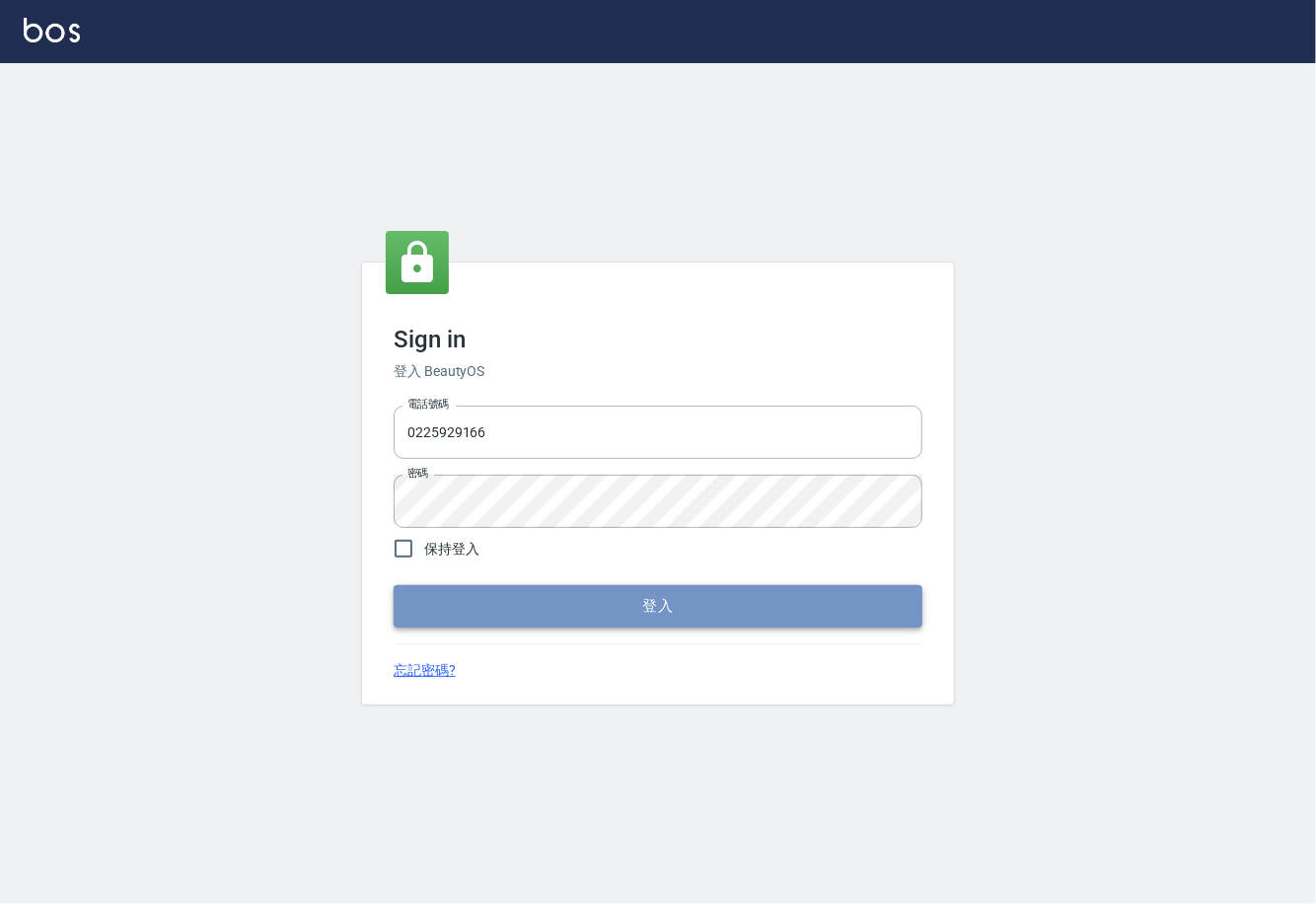 click on "登入" at bounding box center [658, 606] 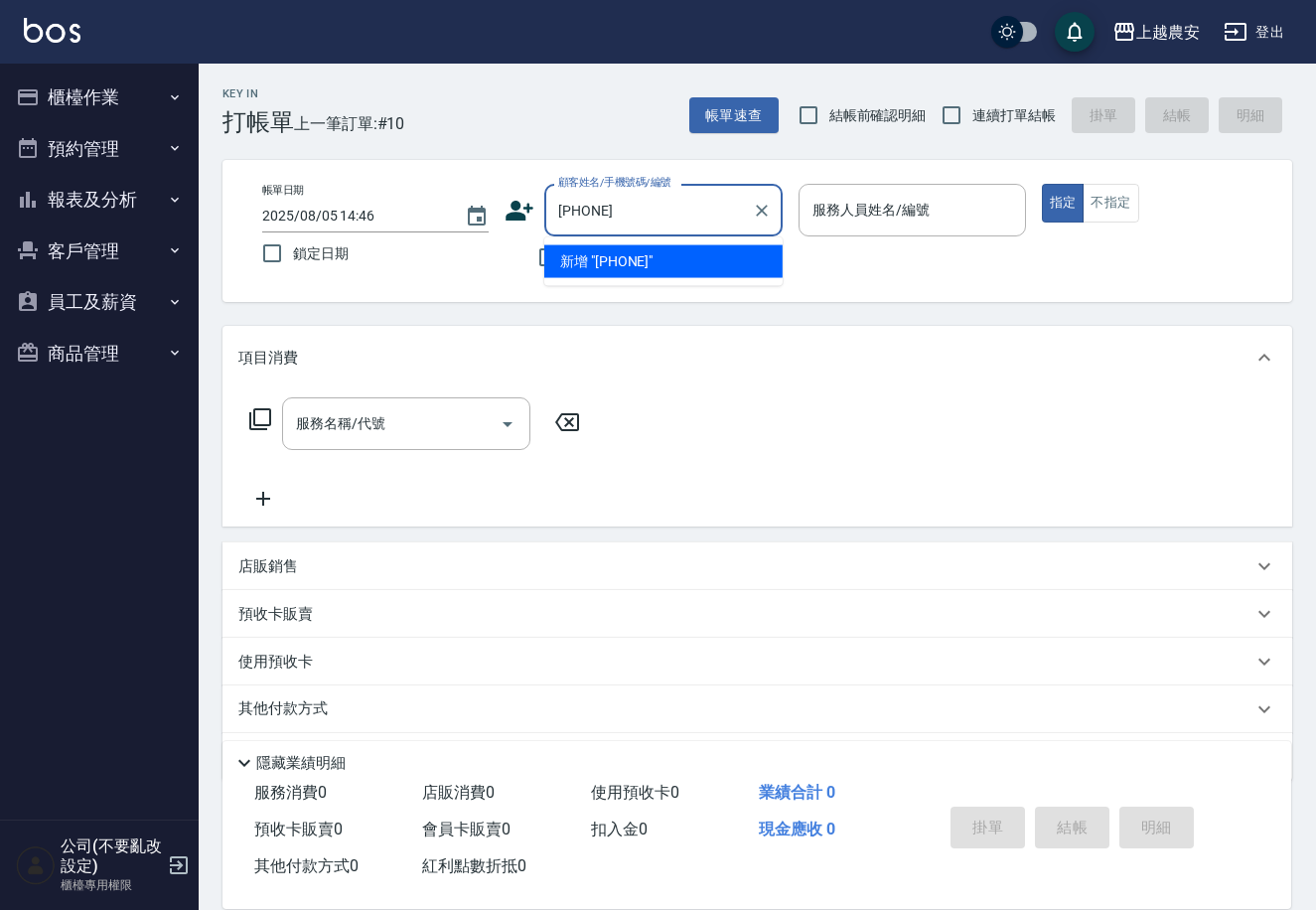 click on "新增 "[PHONE]"" at bounding box center (663, 261) 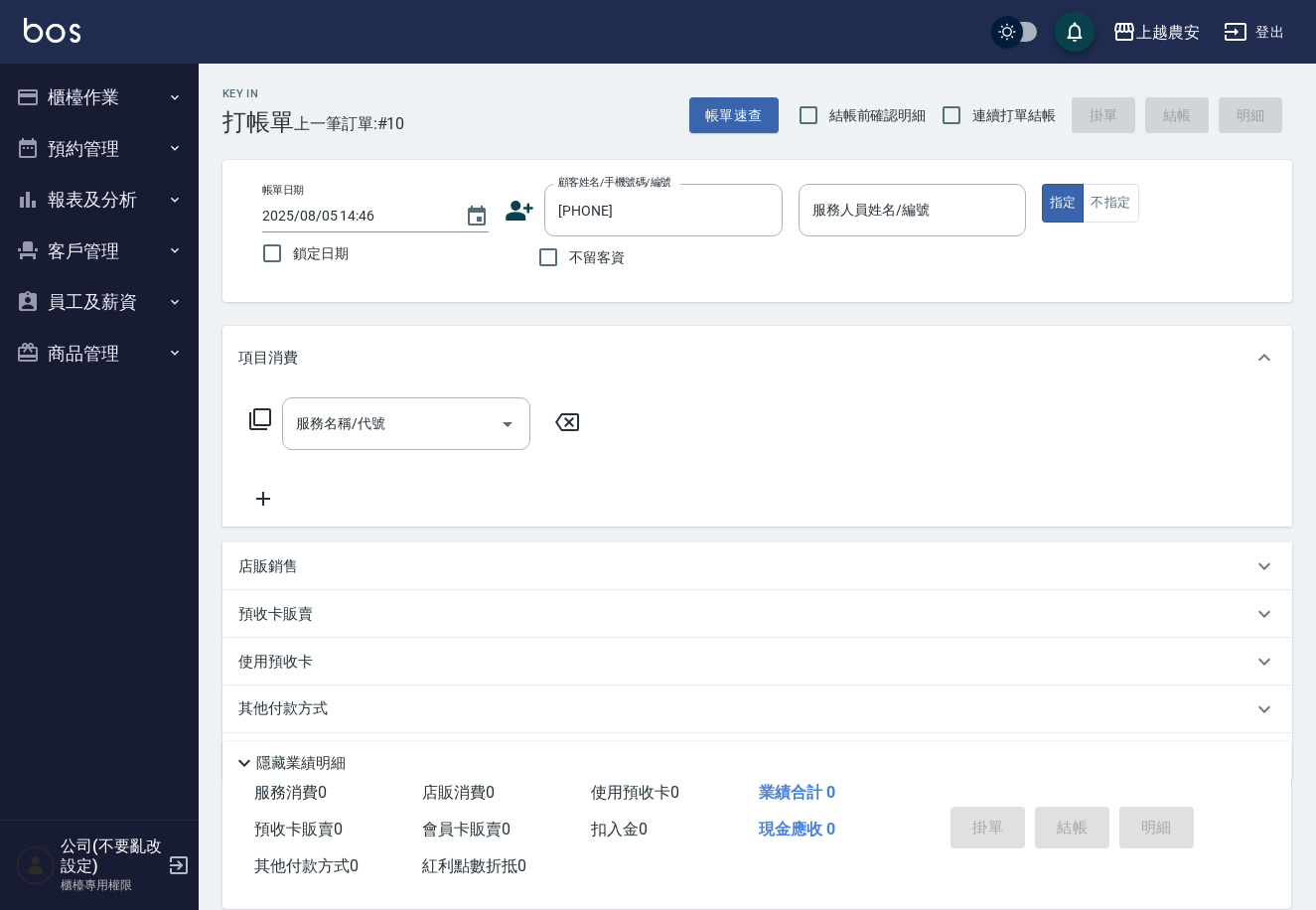 click 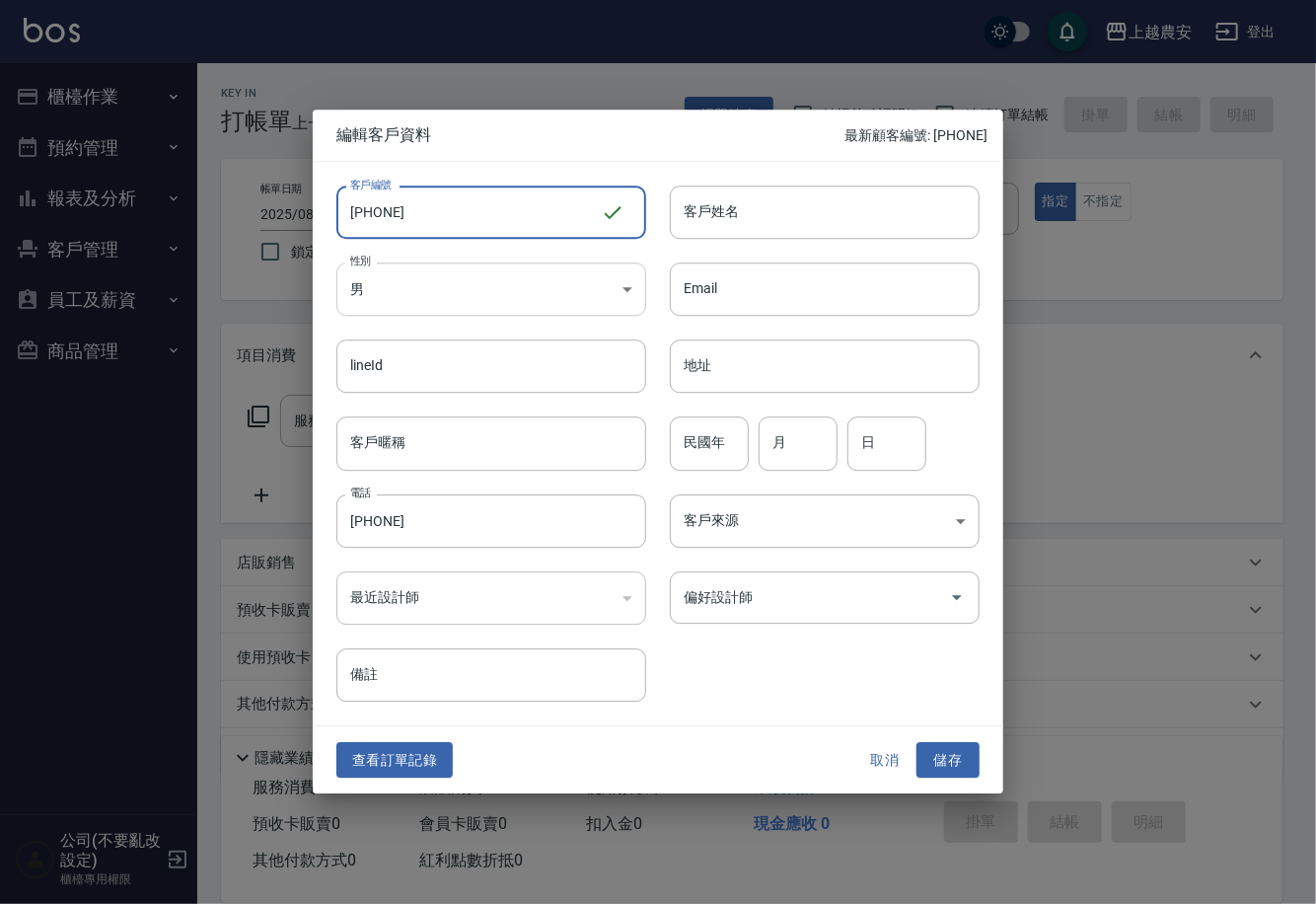 type on "[PHONE]" 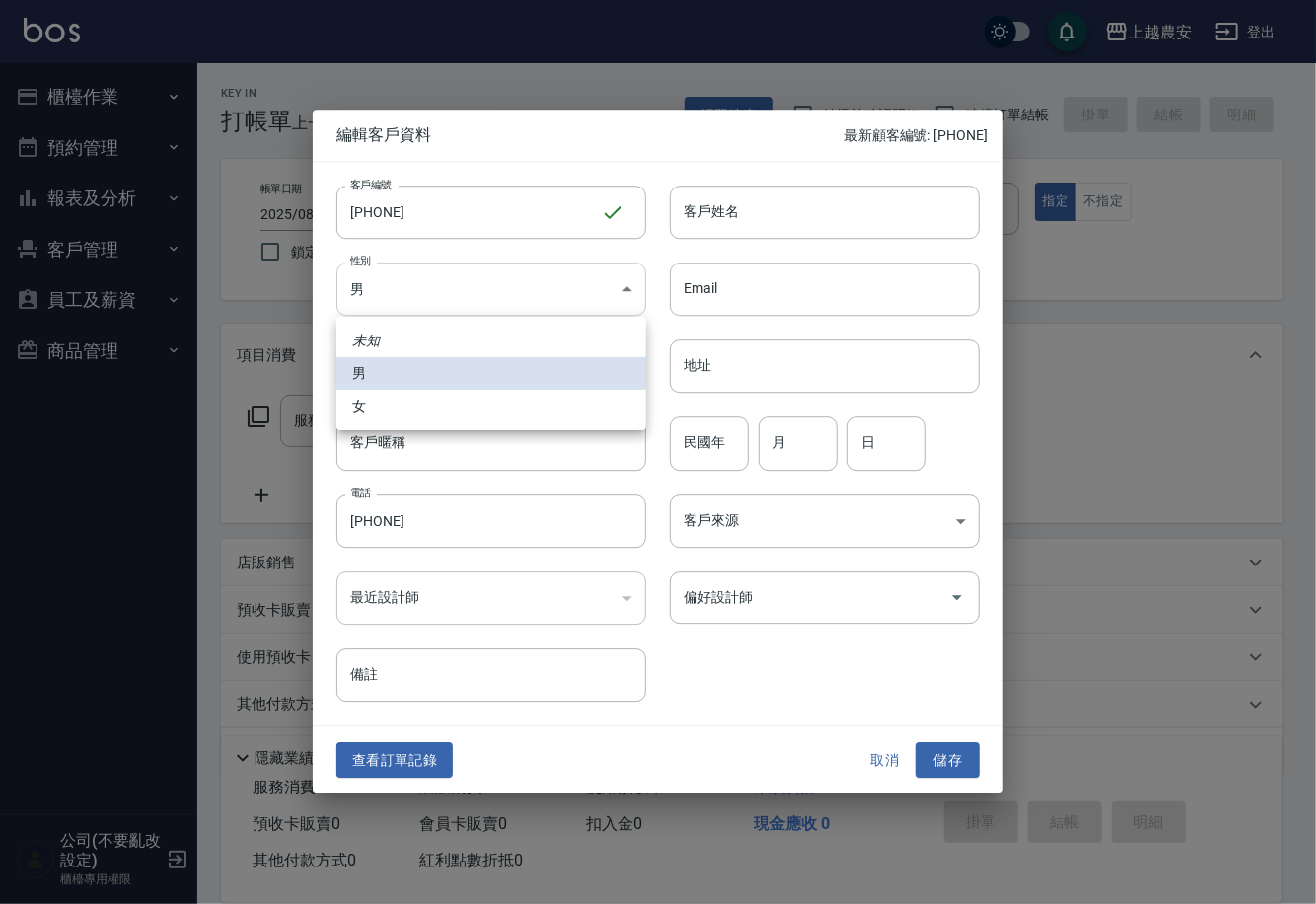 click on "上越農安 登出 櫃檯作業 打帳單 帳單列表 掛單列表 現金收支登錄 高階收支登錄 材料自購登錄 每日結帳 排班表 掃碼打卡 預約管理 預約管理 單日預約紀錄 單週預約紀錄 報表及分析 報表目錄 店家日報表 互助日報表 互助點數明細 設計師日報表 店販抽成明細 客戶管理 客戶列表 卡券管理 入金管理 員工及薪資 員工列表 商品管理 商品分類設定 商品列表 公司(不要亂改設定) 櫃檯專用權限 Key In 打帳單 上一筆訂單:#10 帳單速查 結帳前確認明細 連續打單結帳 掛單 結帳 明細 帳單日期 2025/08/05 14:46 鎖定日期 顧客姓名/手機號碼/編號 [PHONE] 顧客姓名/手機號碼/編號 不留客資 服務人員姓名/編號 服務人員姓名/編號 指定 不指定 項目消費 服務名稱/代號 服務名稱/代號 店販銷售 服務人員姓名/編號 服務人員姓名/編號 商品代號/名稱 商品代號/名稱 預收卡販賣 卡券名稱/代號" at bounding box center (658, 481) 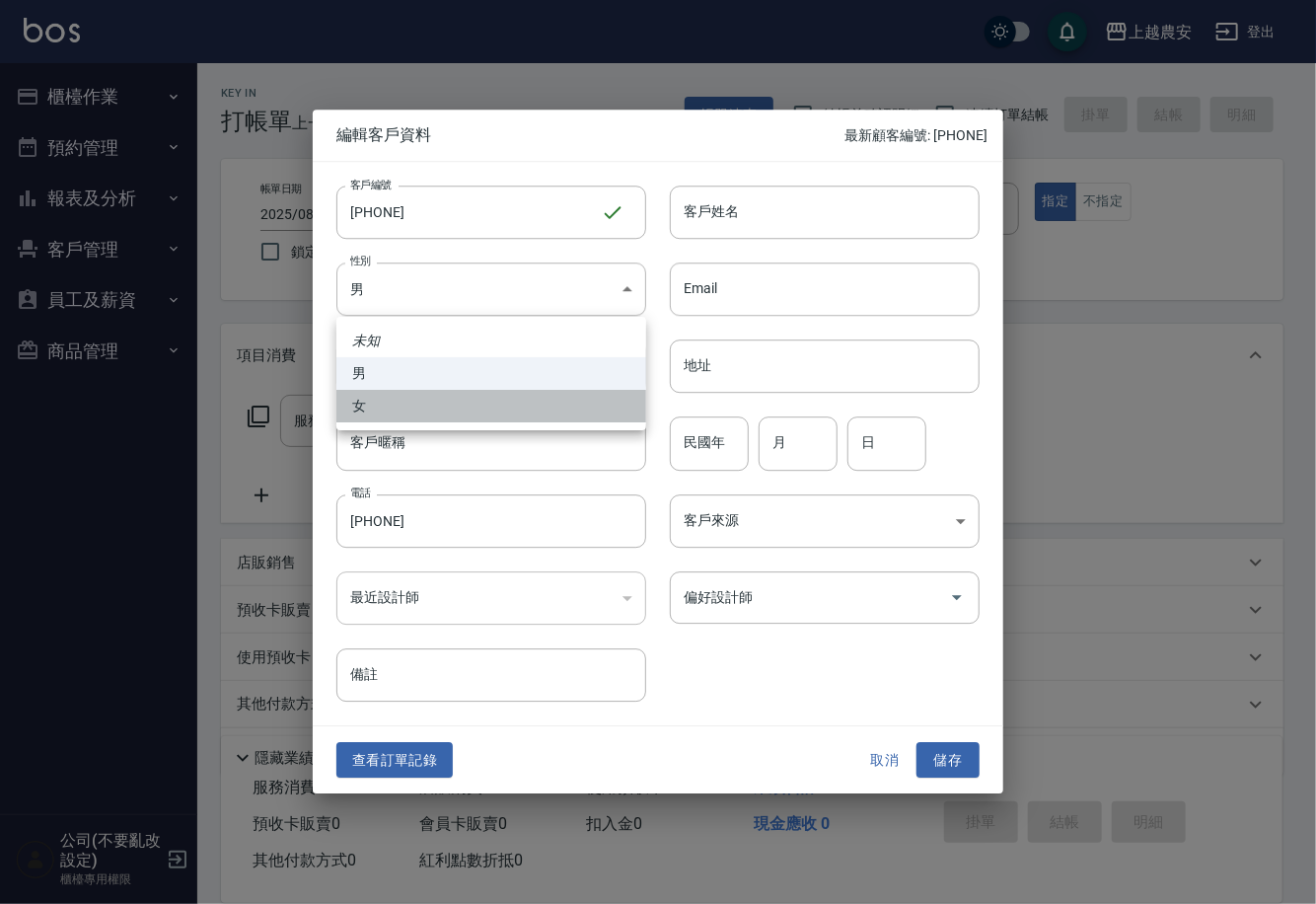 click on "女" at bounding box center [491, 406] 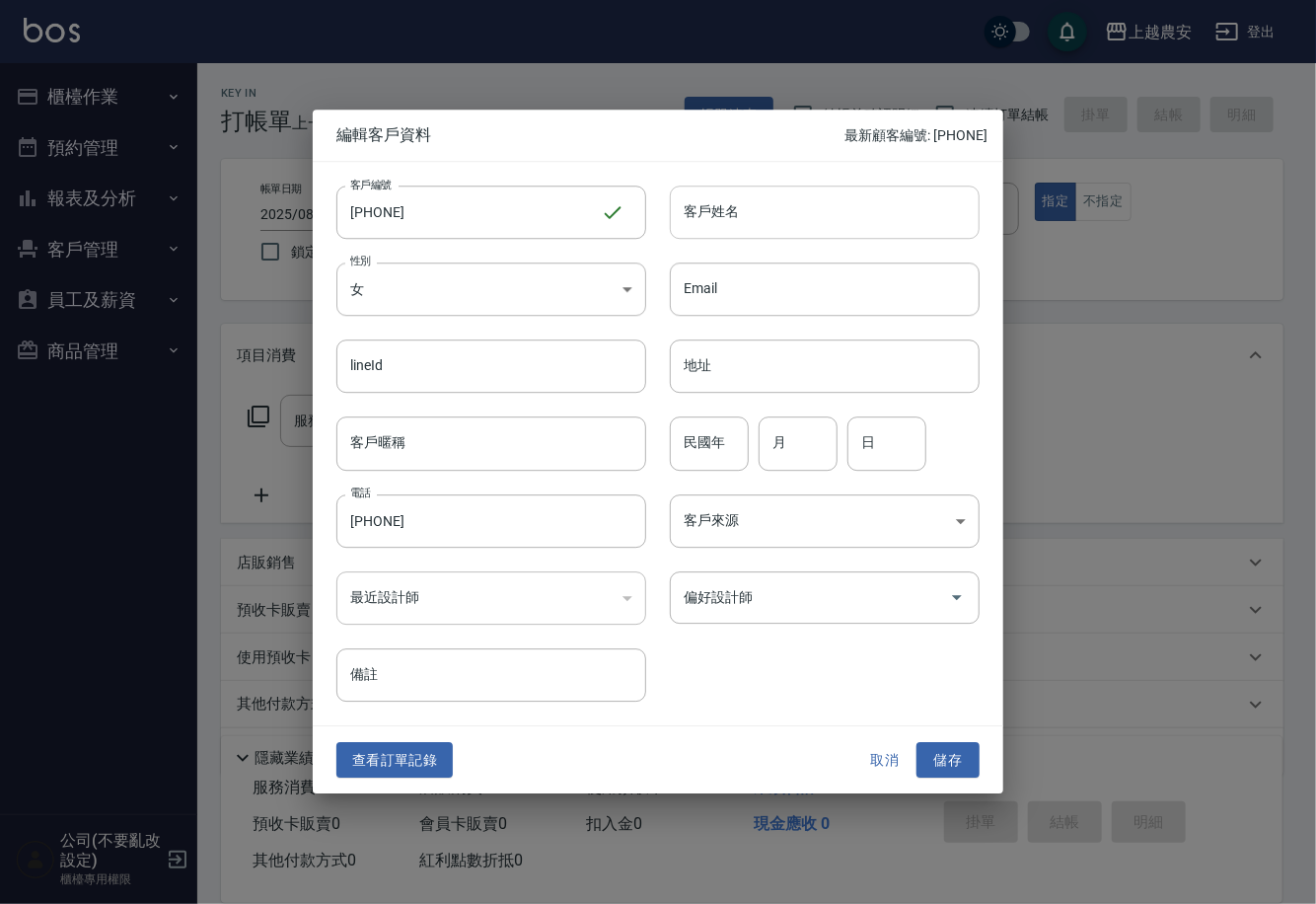 click on "客戶姓名" at bounding box center [825, 212] 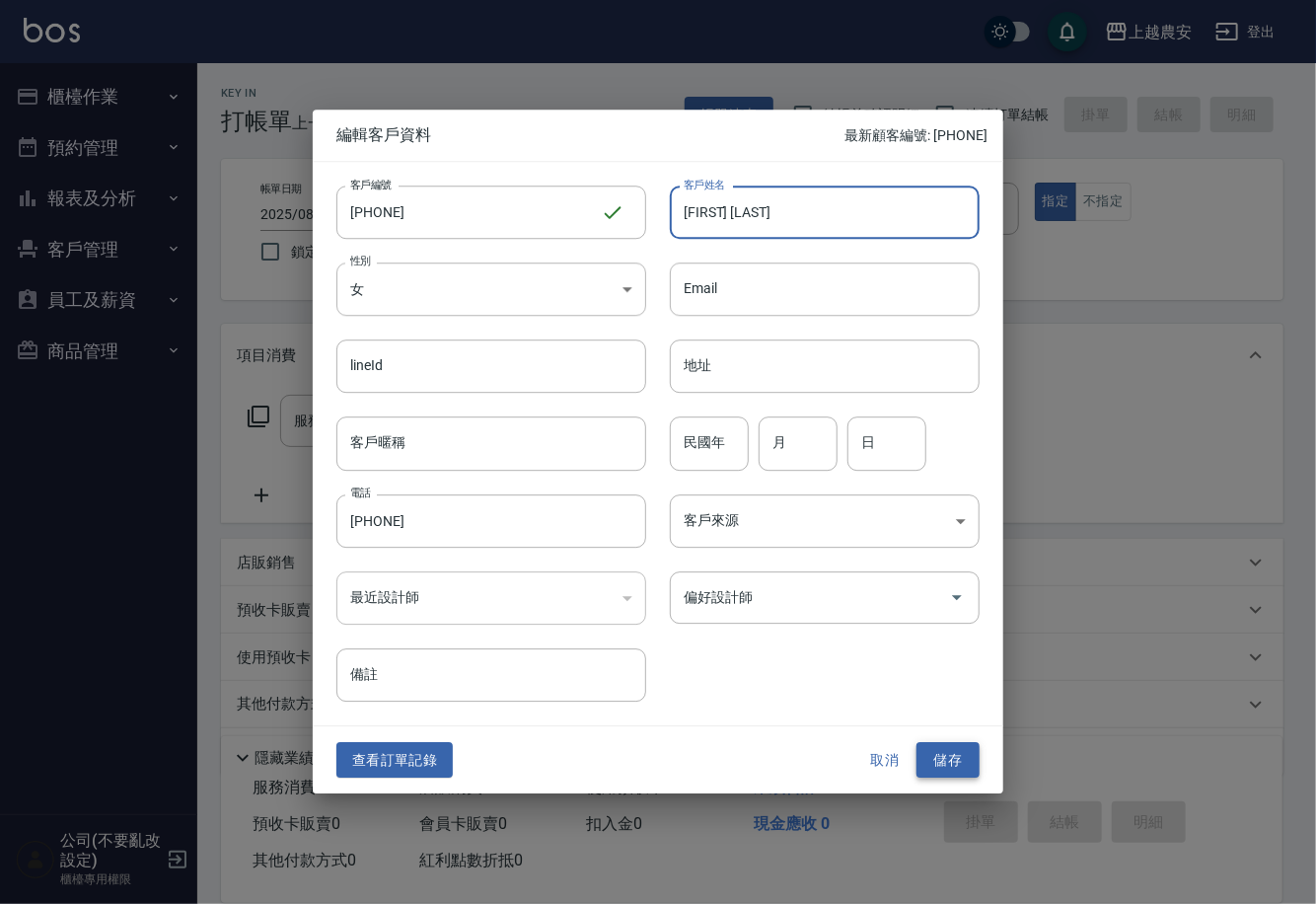 type on "[FIRST] [LAST]" 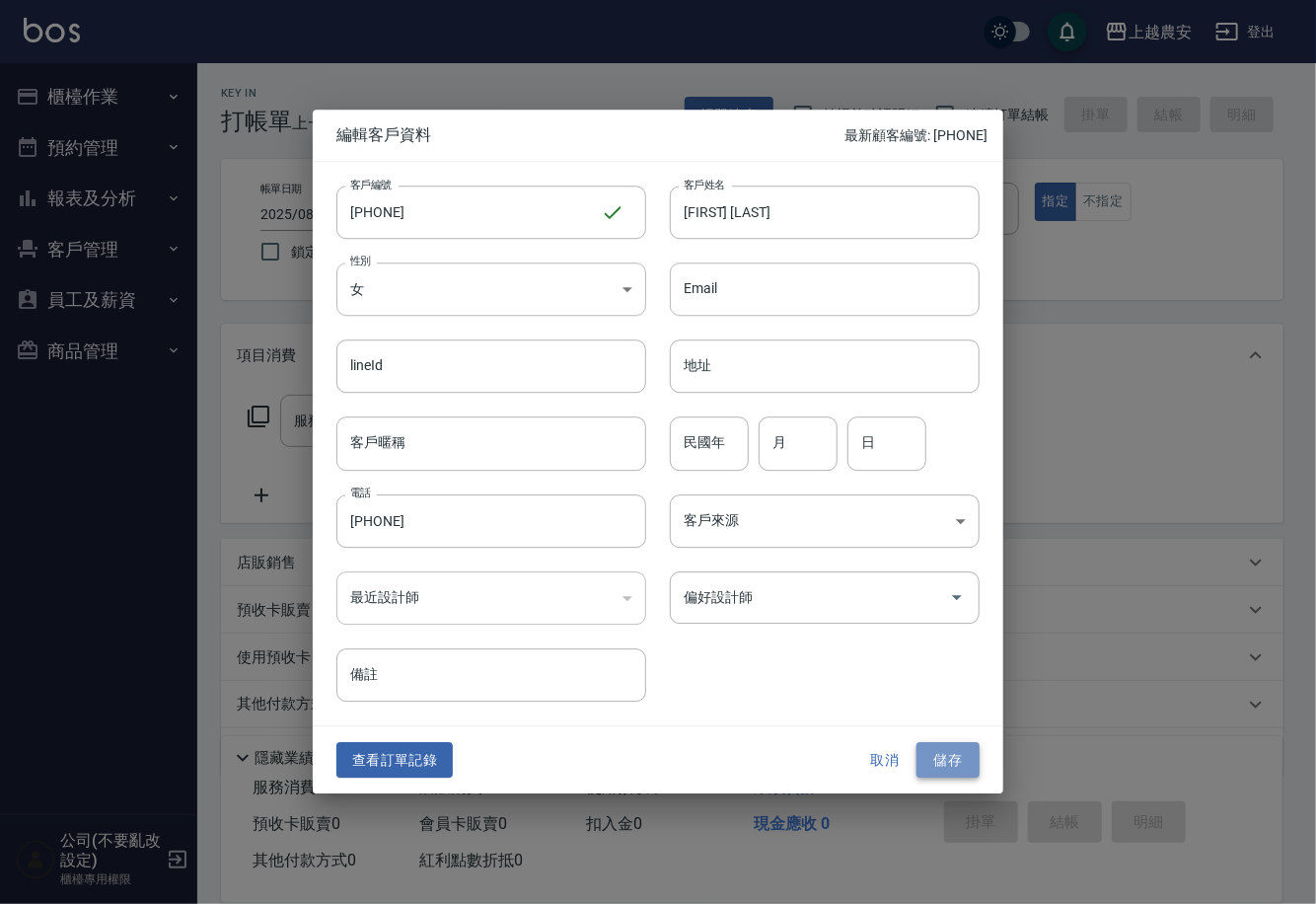 click on "儲存" at bounding box center (948, 760) 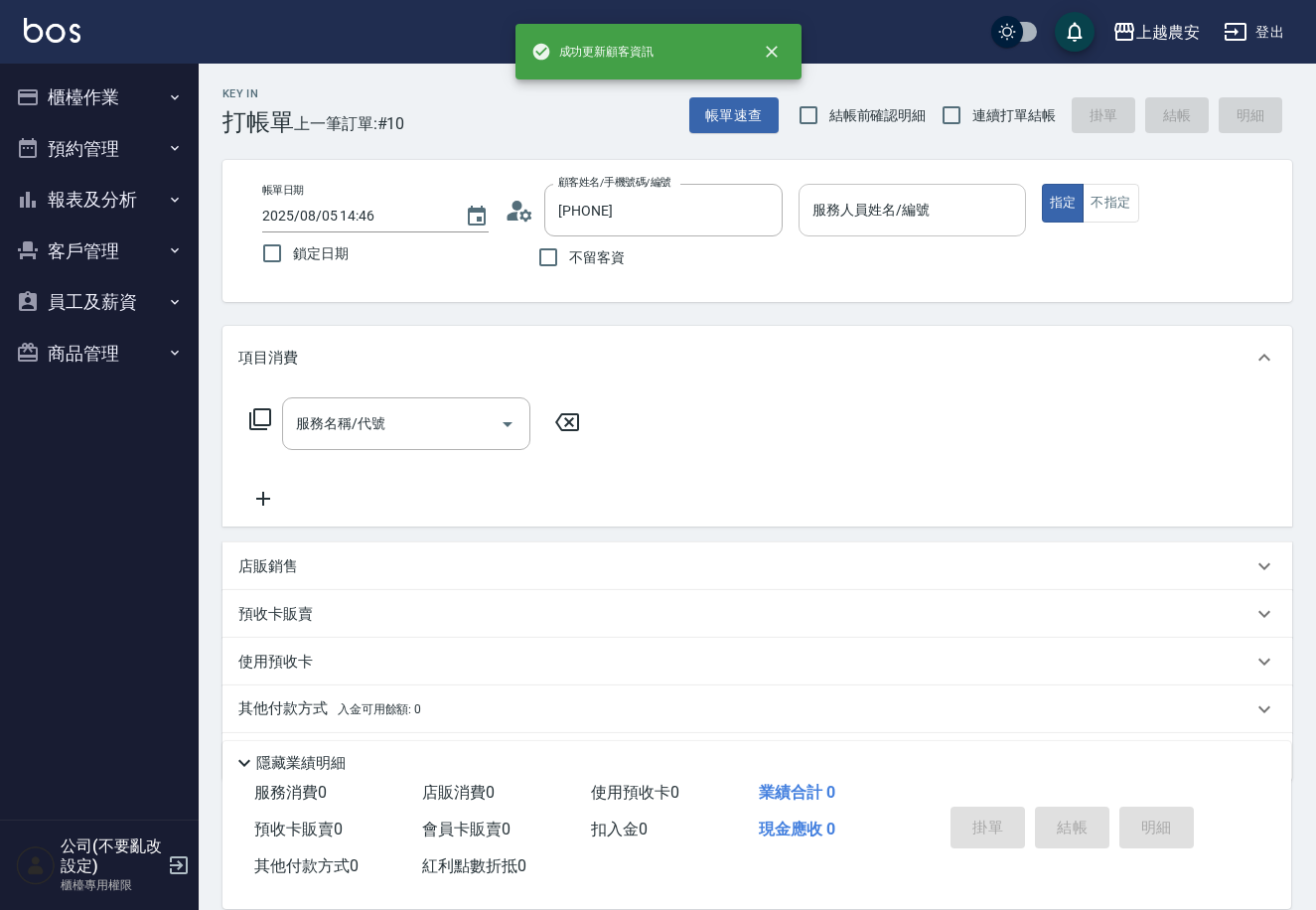 click on "服務人員姓名/編號" at bounding box center (912, 210) 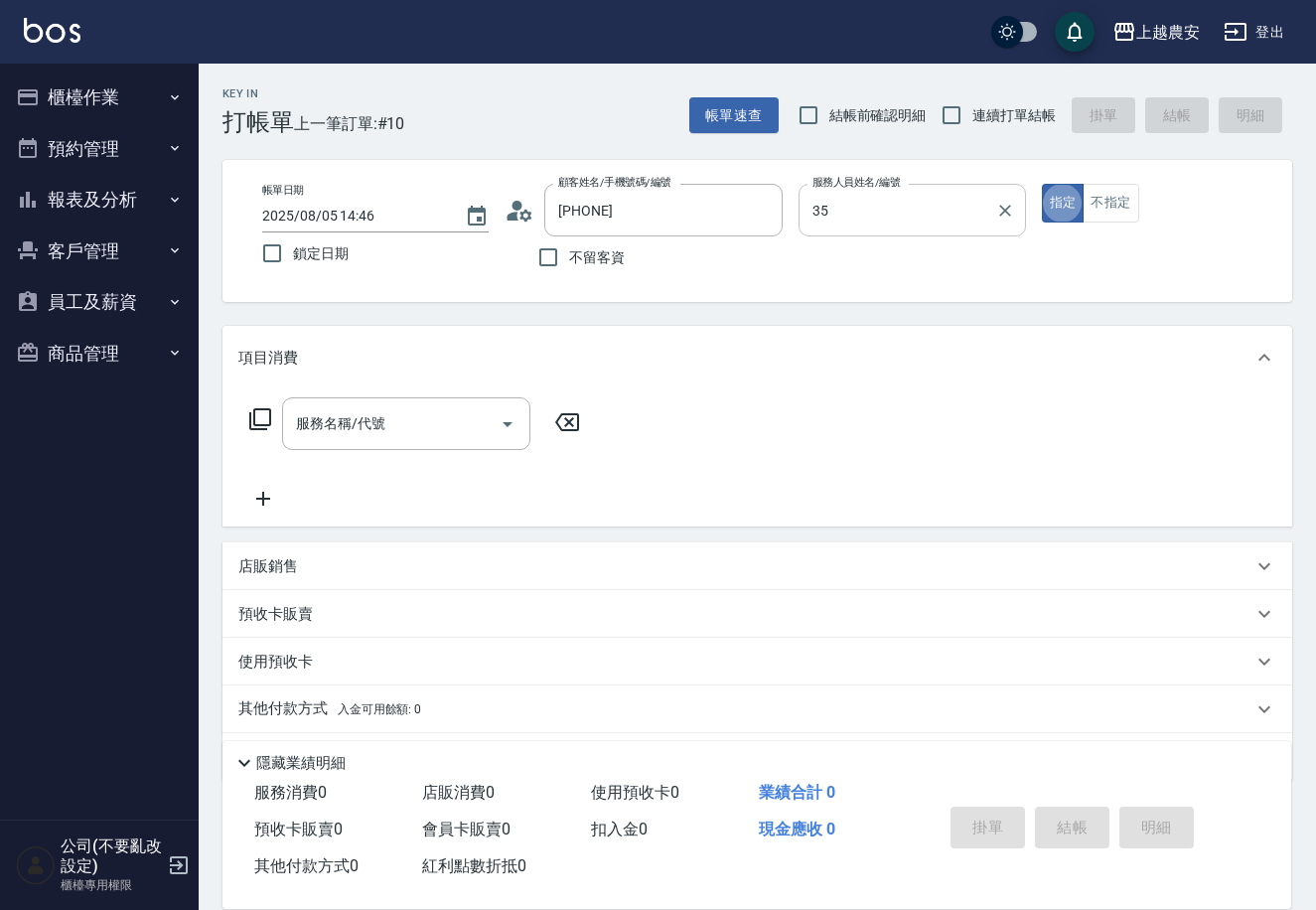 type on "大巫-35" 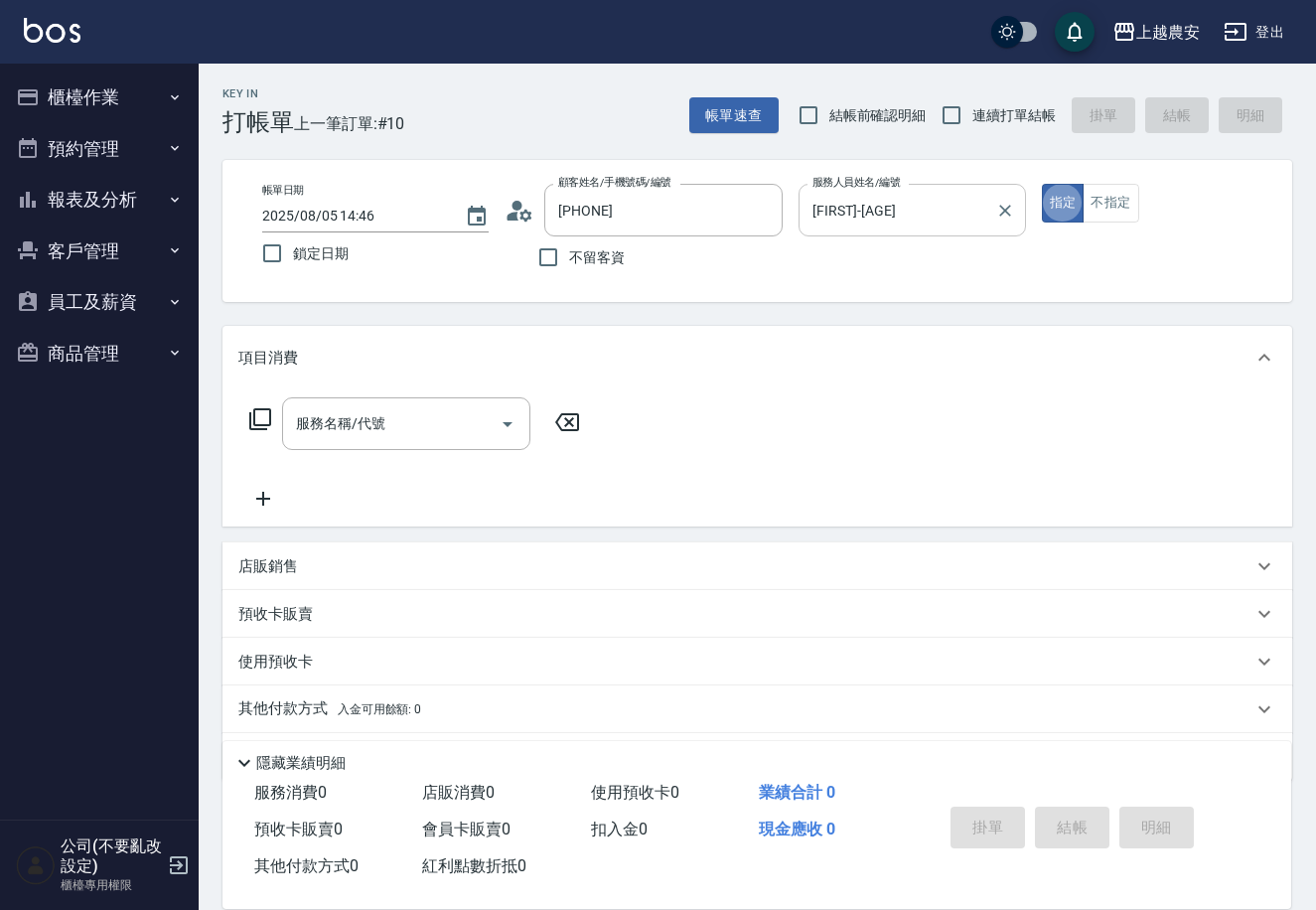 type on "true" 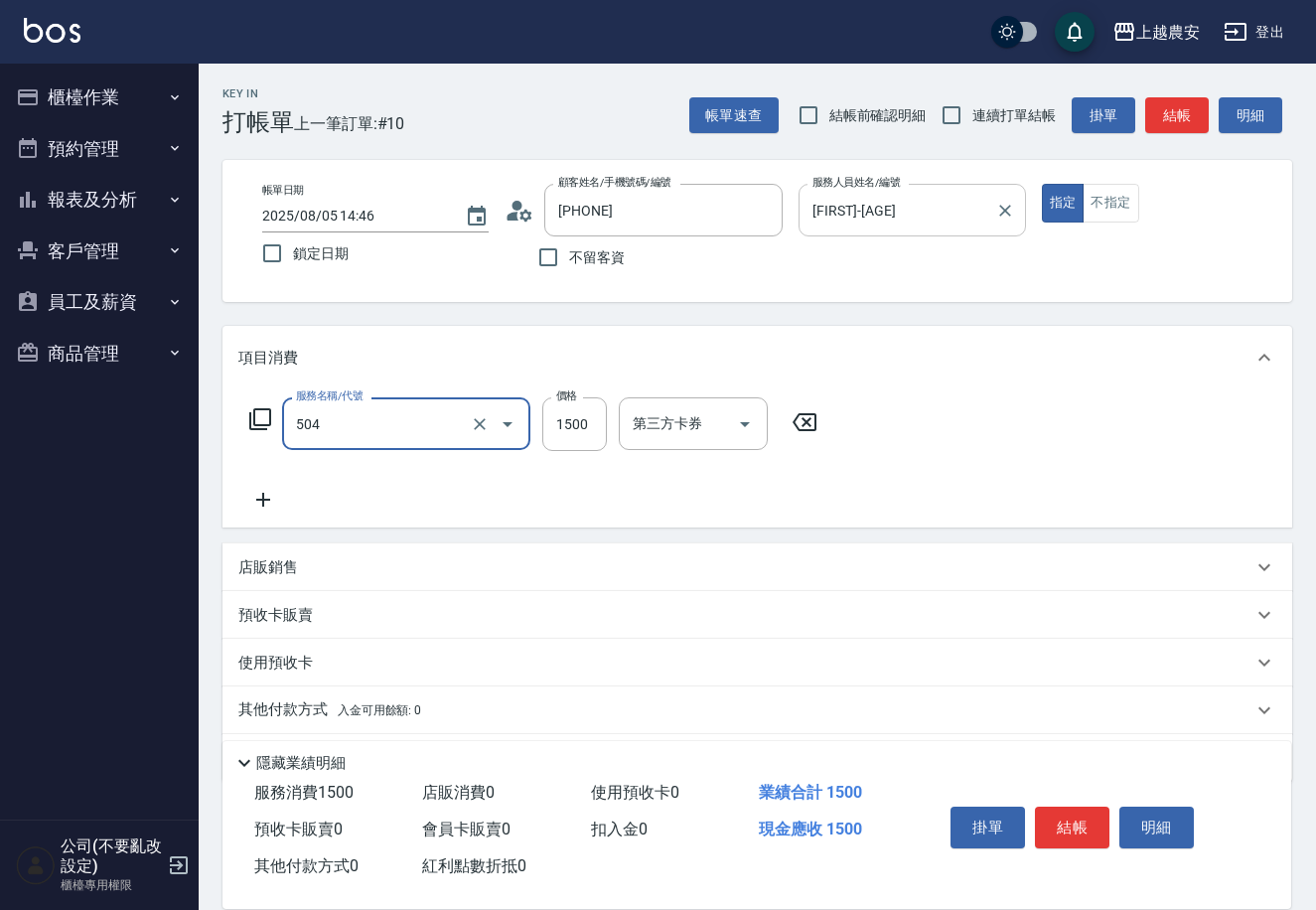 type on "染髮1500↓(504)" 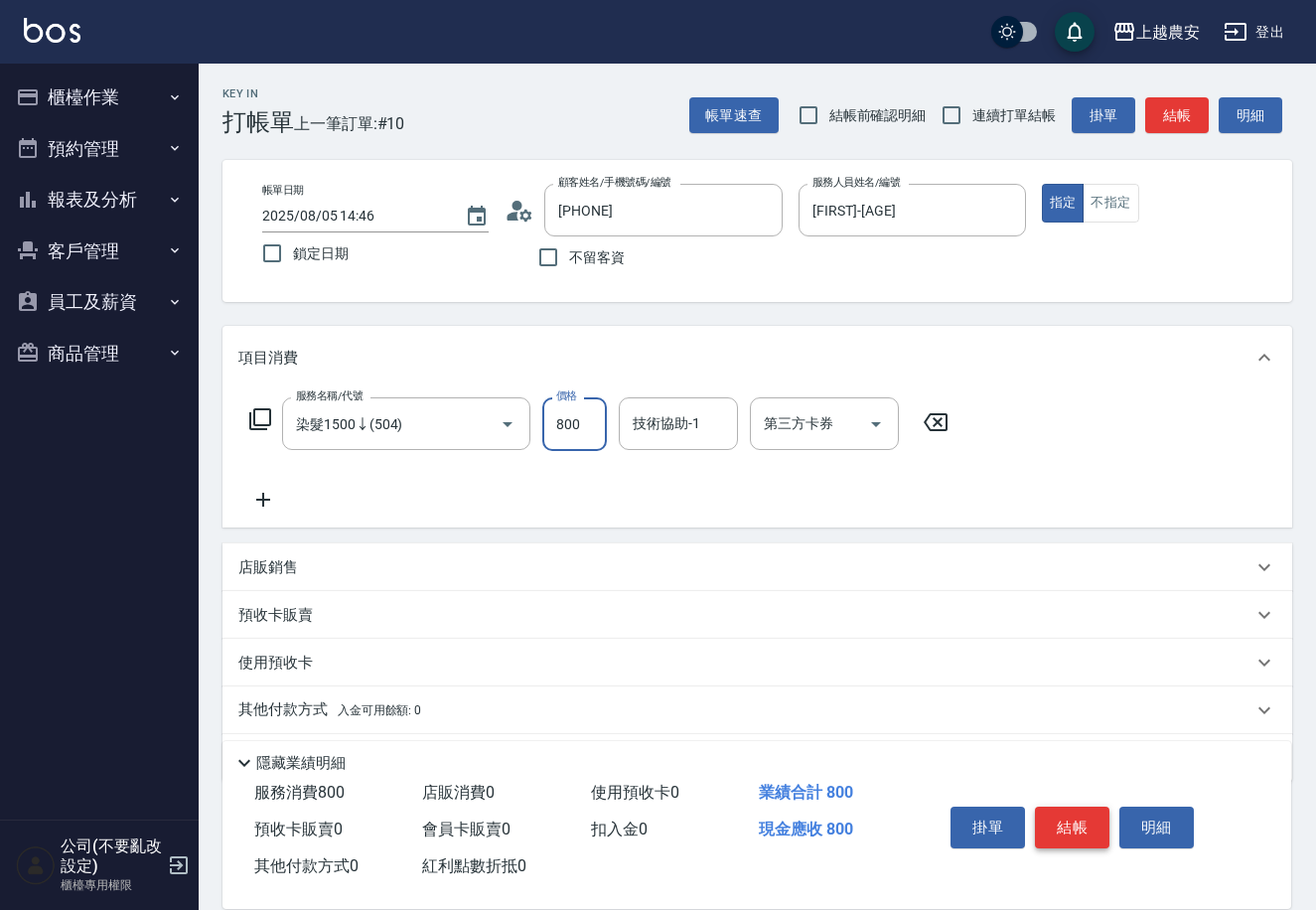 type on "800" 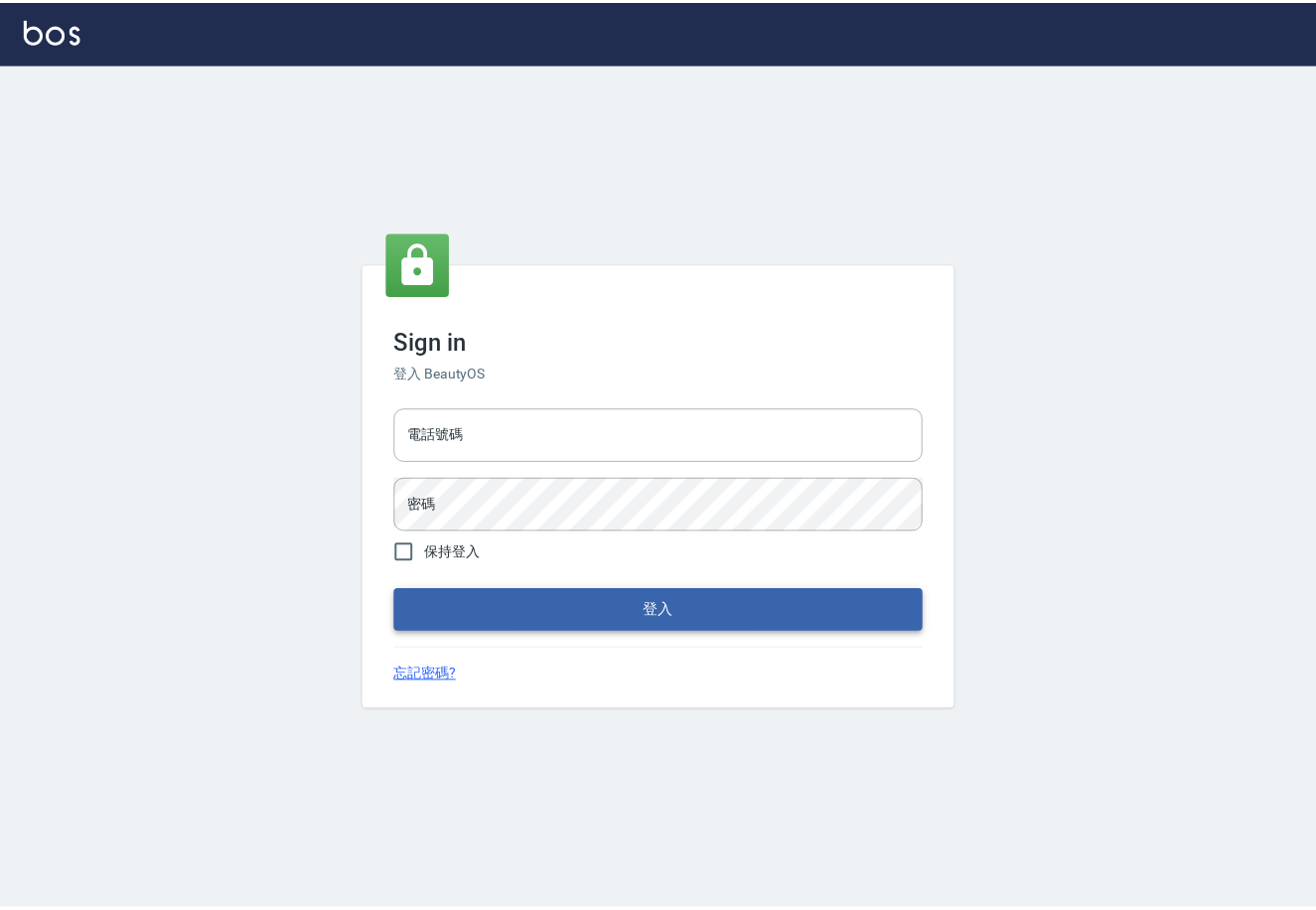 scroll, scrollTop: 0, scrollLeft: 0, axis: both 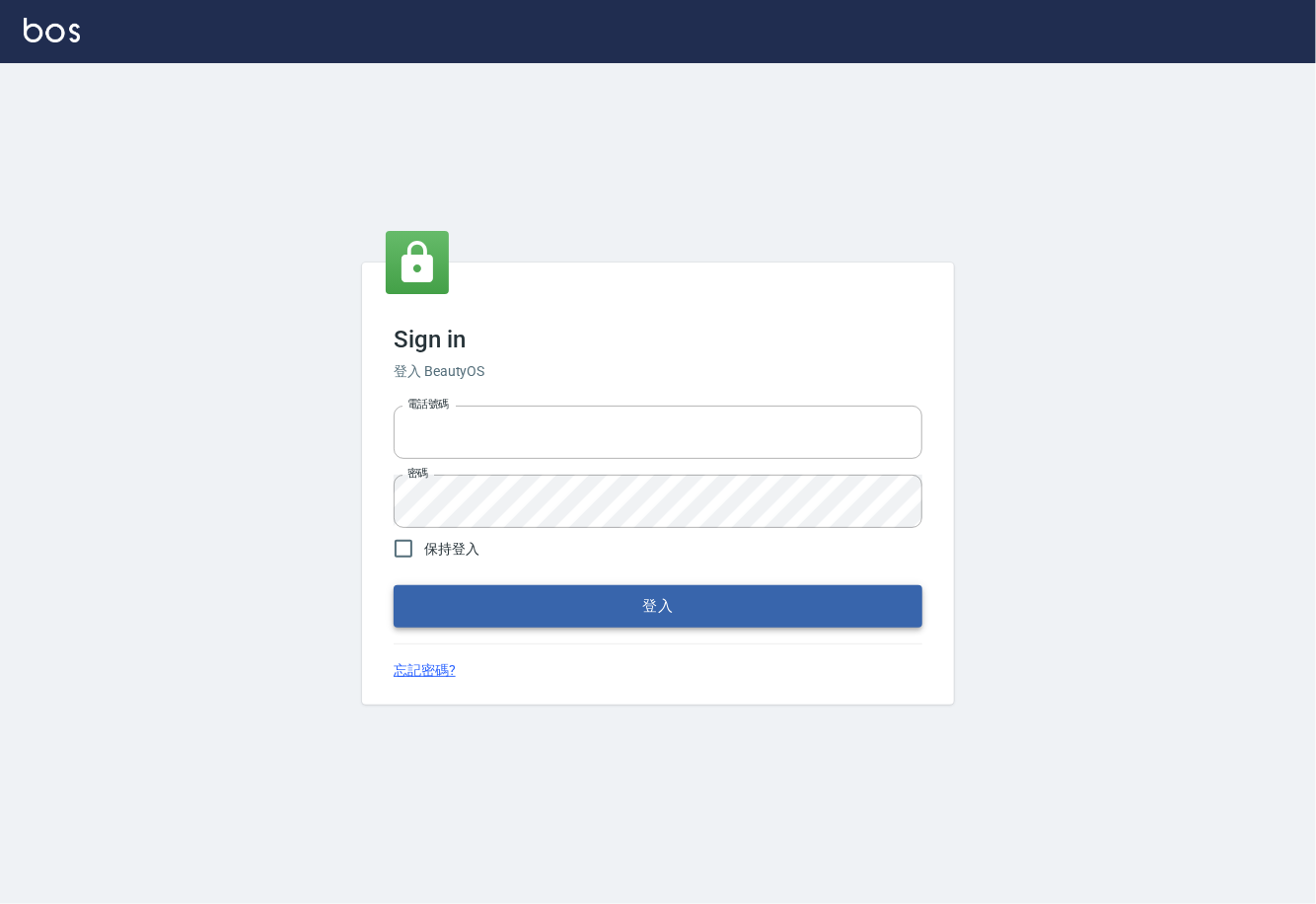 type on "0225929166" 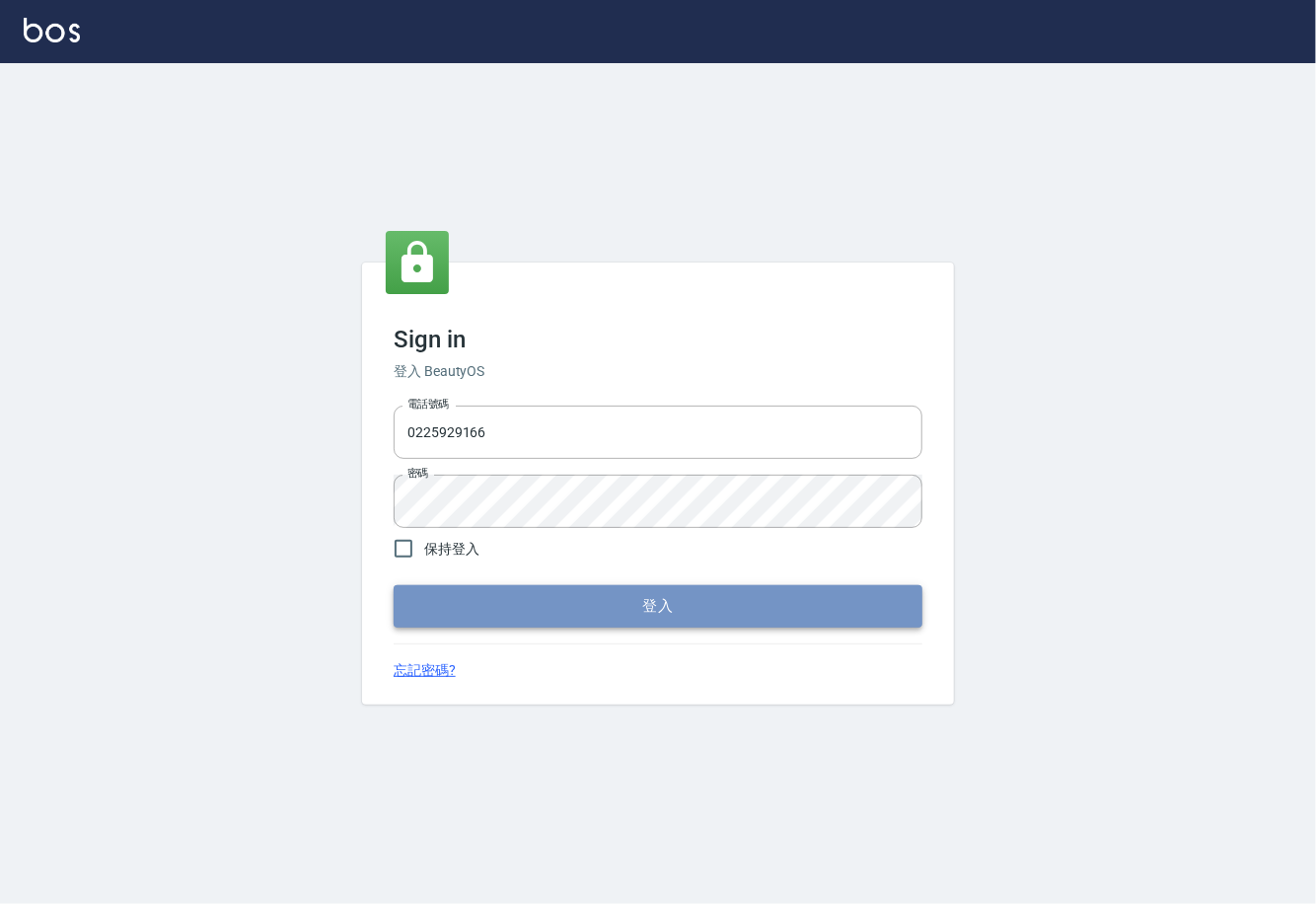 click on "登入" at bounding box center [658, 606] 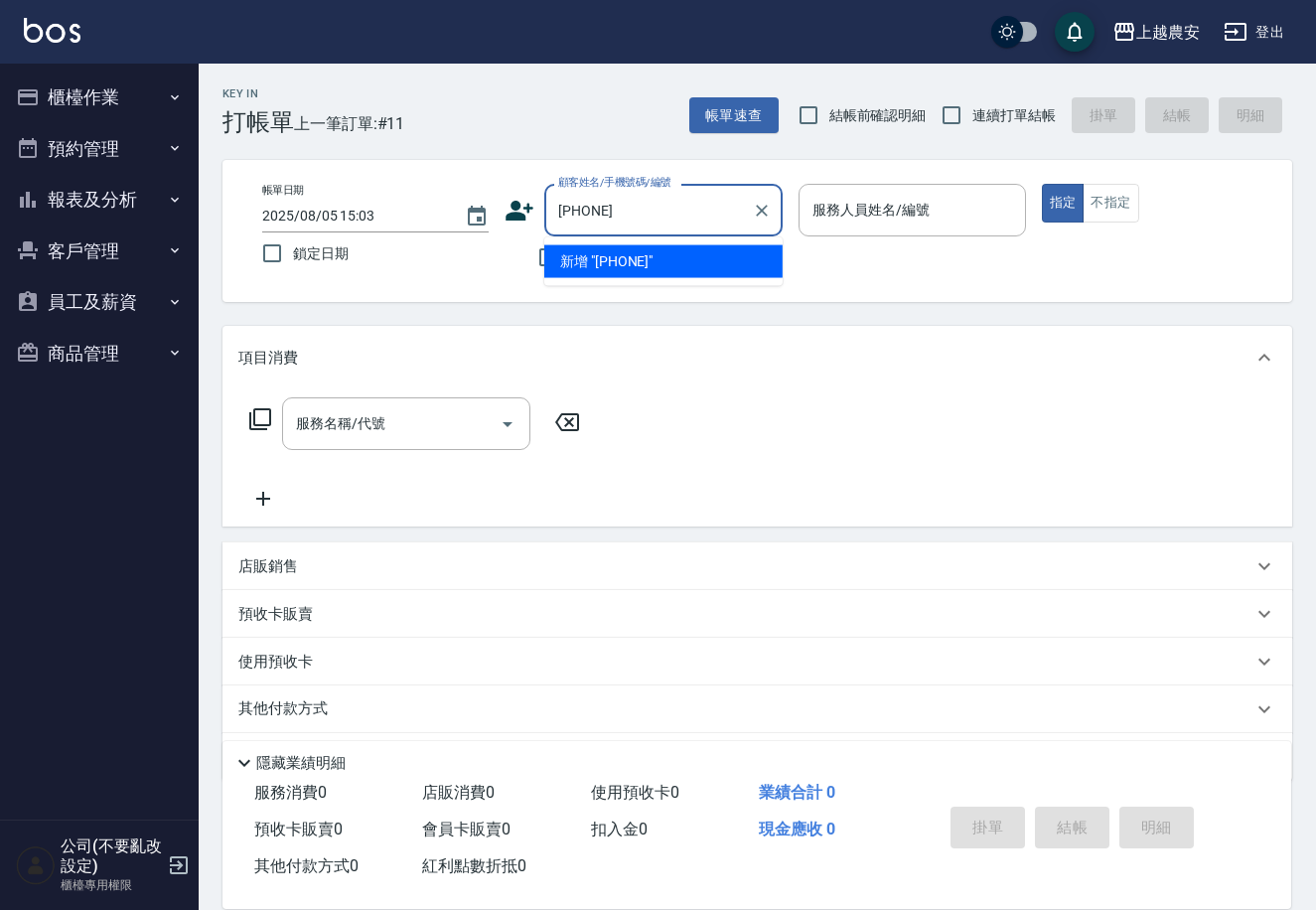 click on "新增 "0933301827"" at bounding box center (663, 261) 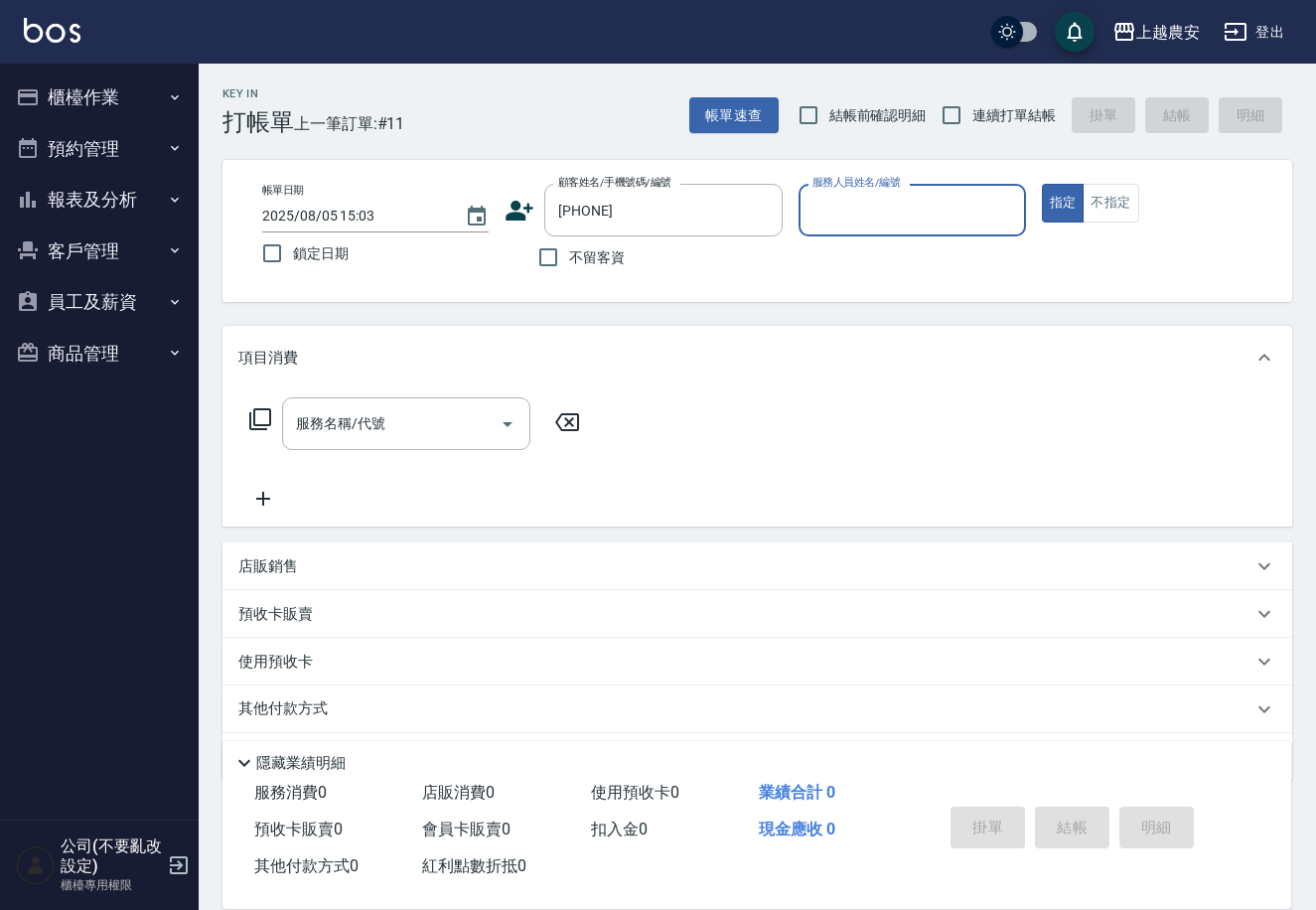 click 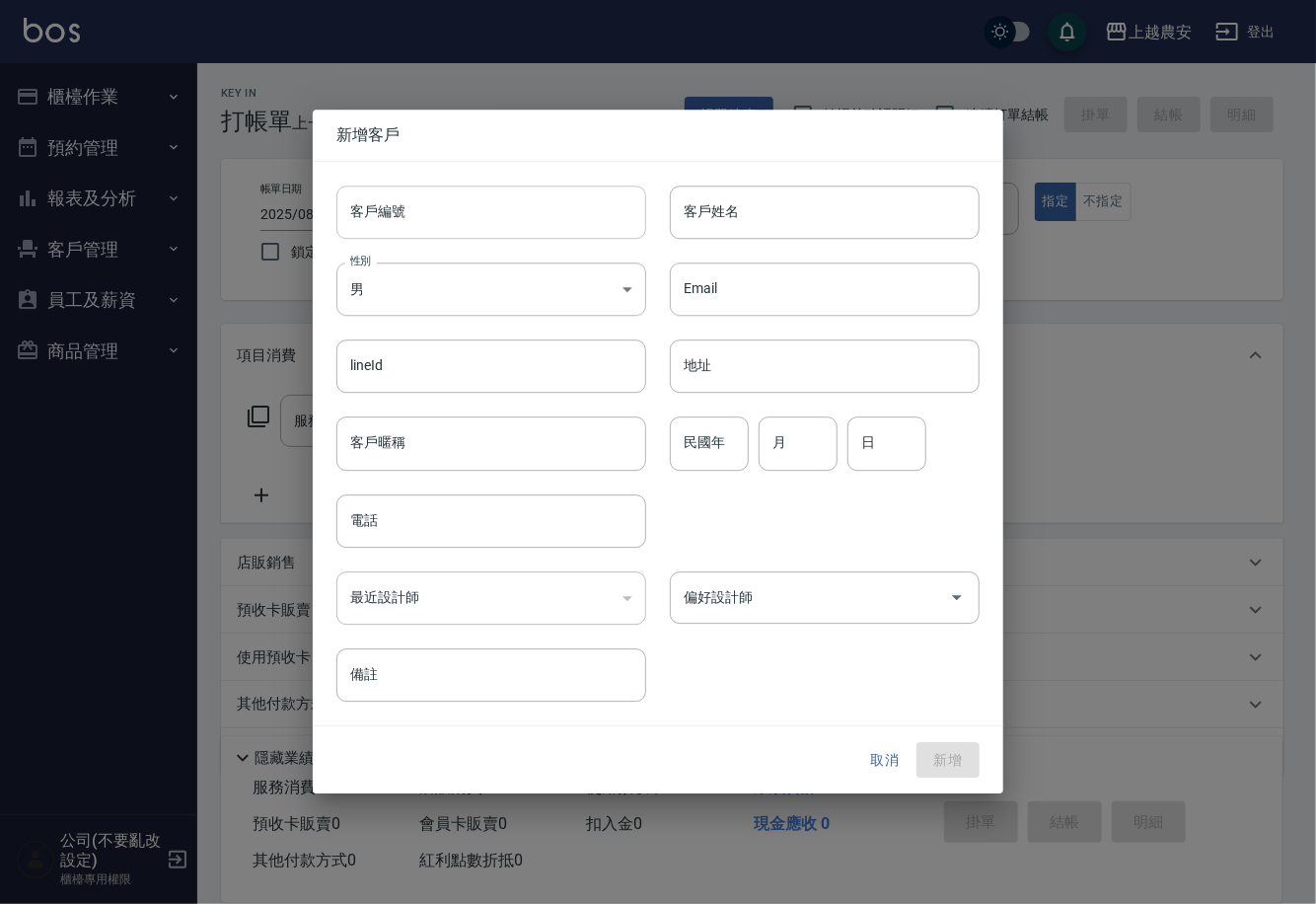 type on "0933301827" 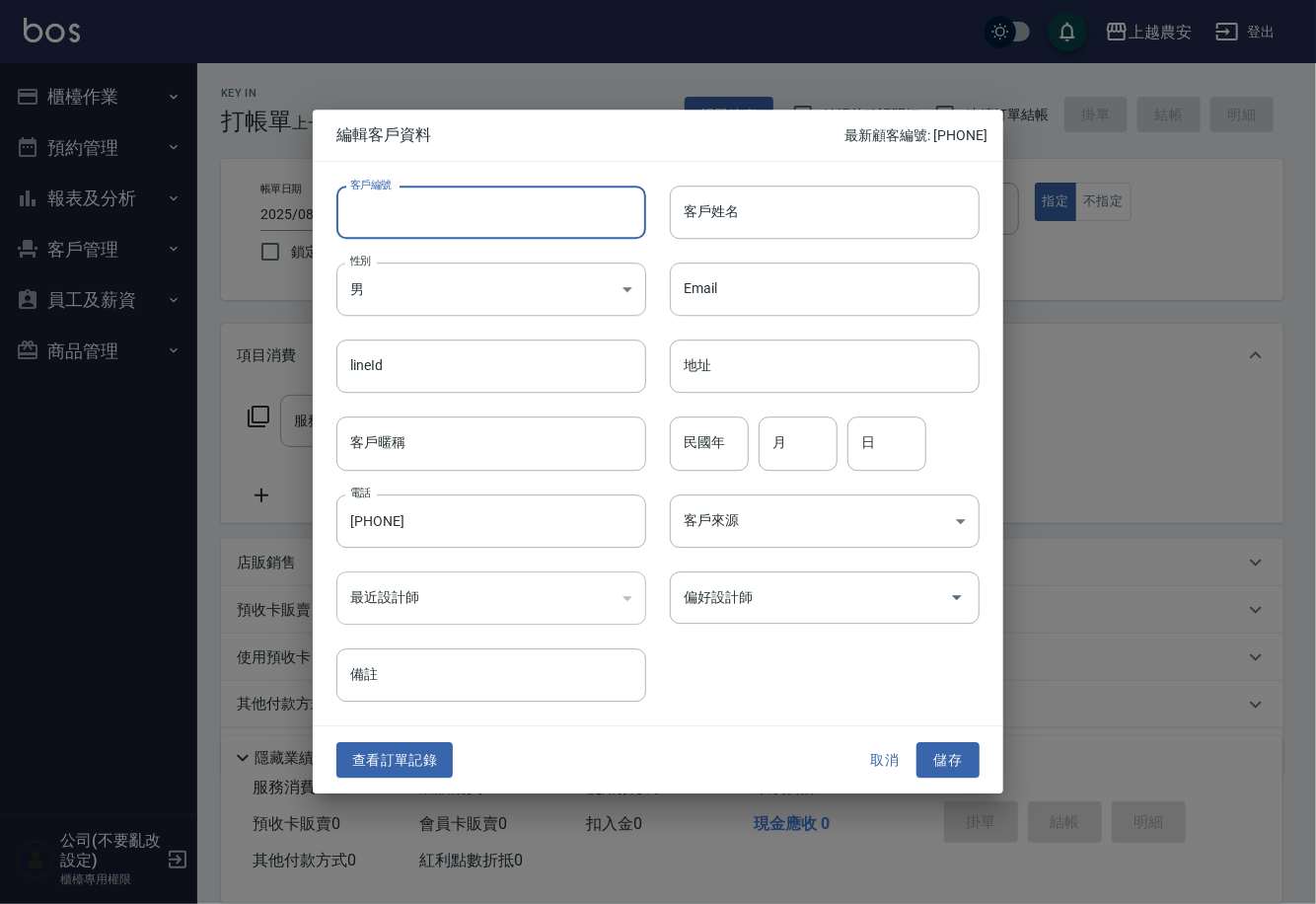 click on "客戶編號" at bounding box center (491, 212) 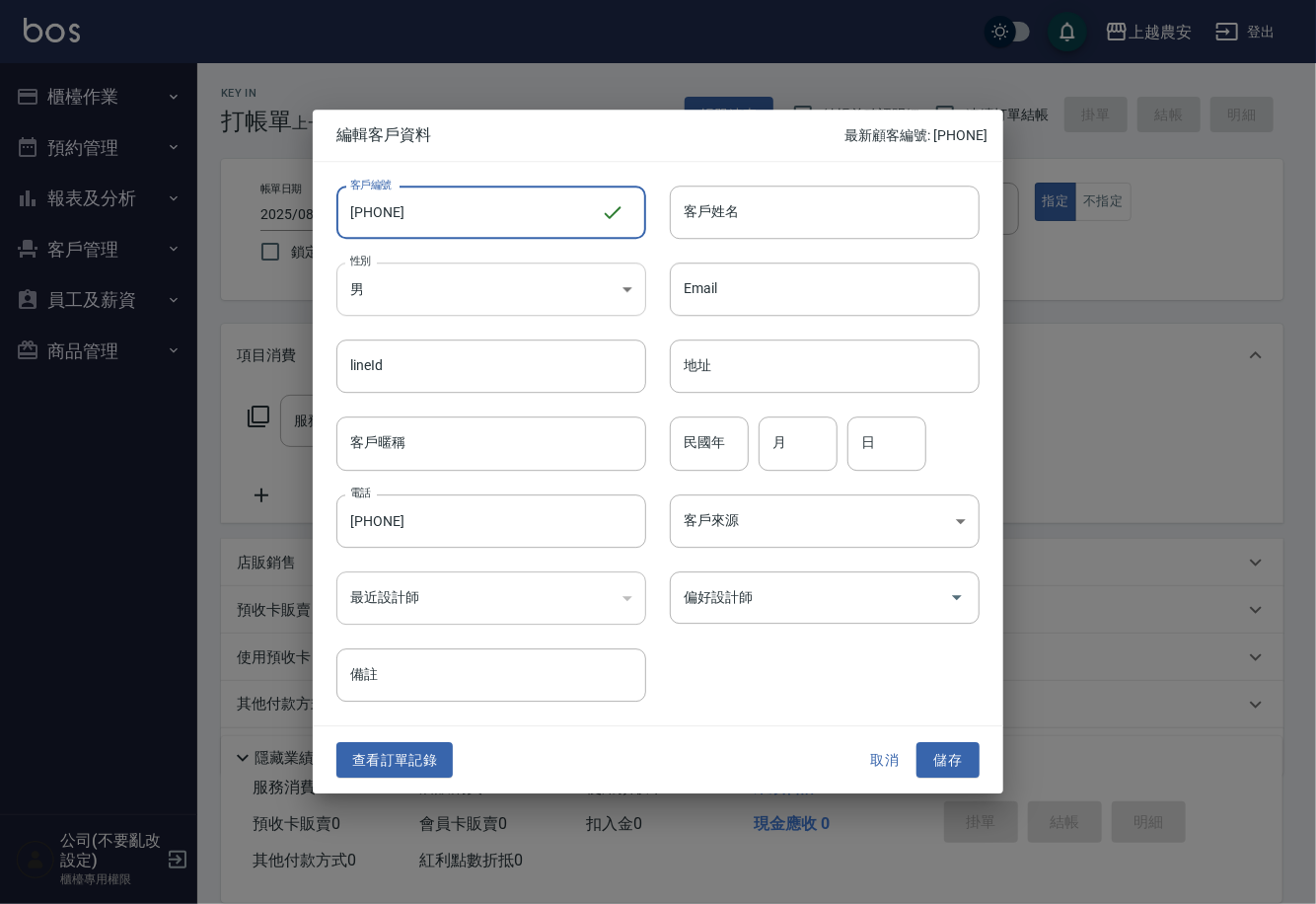 type on "[PHONE]" 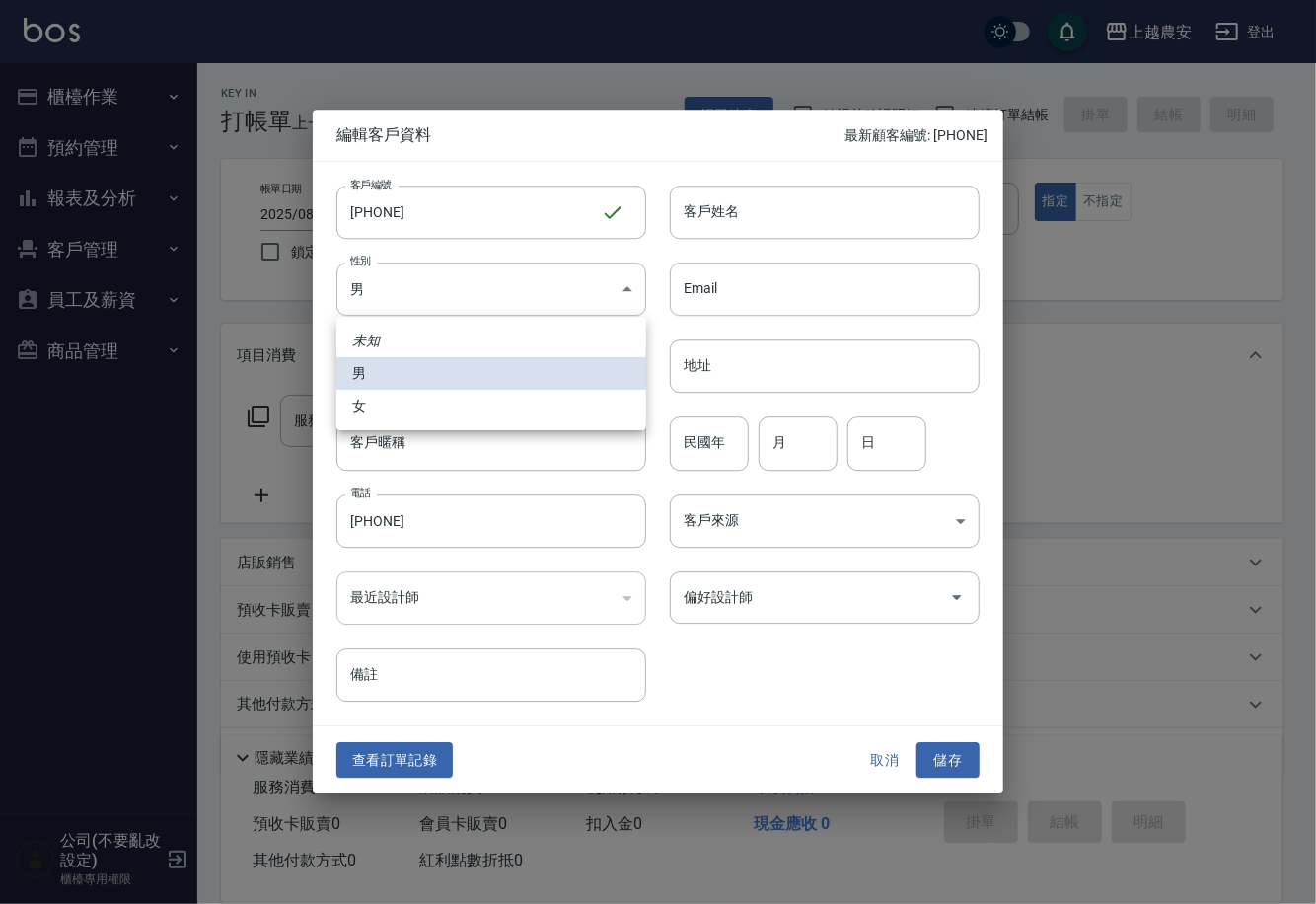 click on "女" at bounding box center [491, 406] 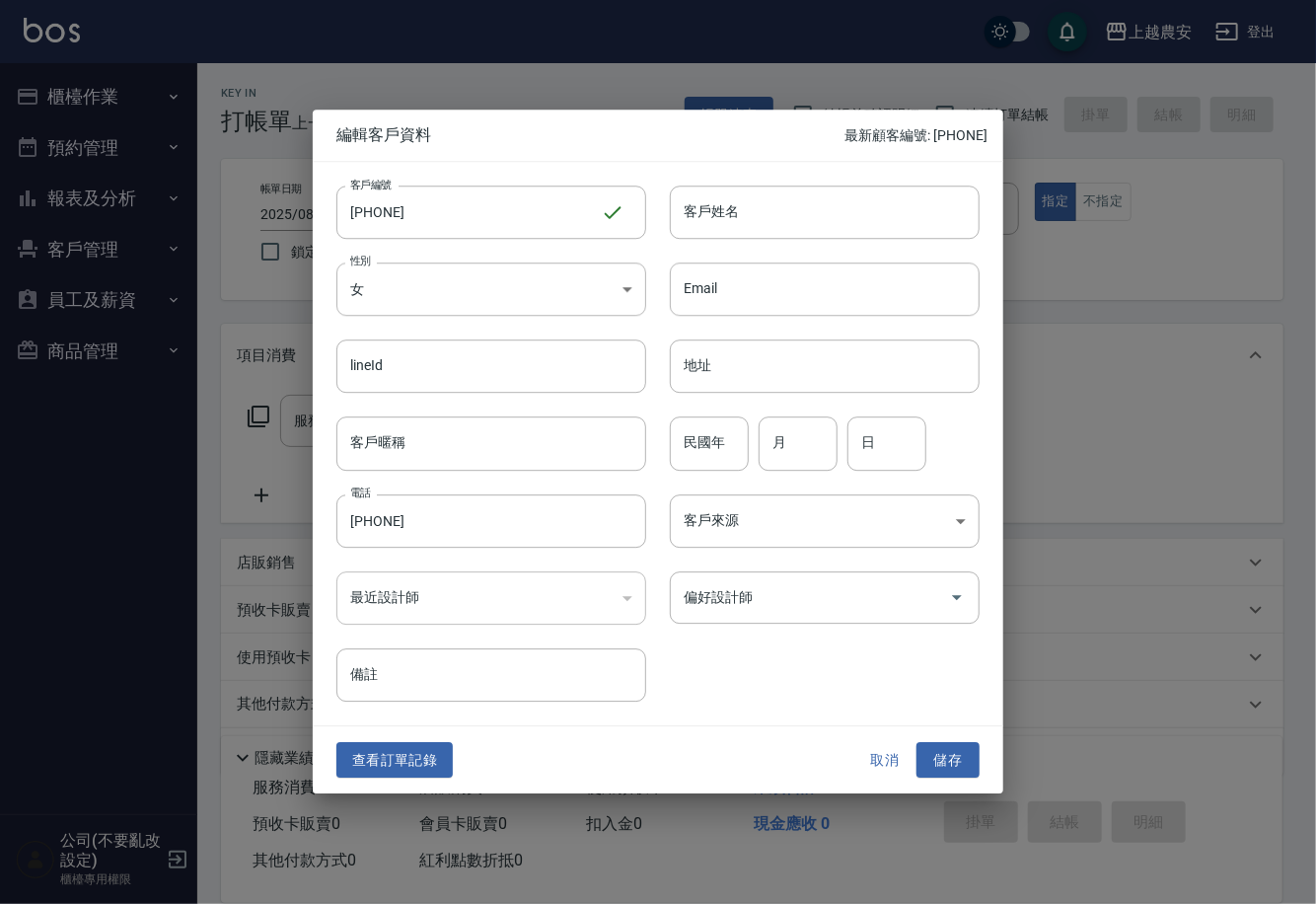 click on "Email Email" at bounding box center (813, 277) 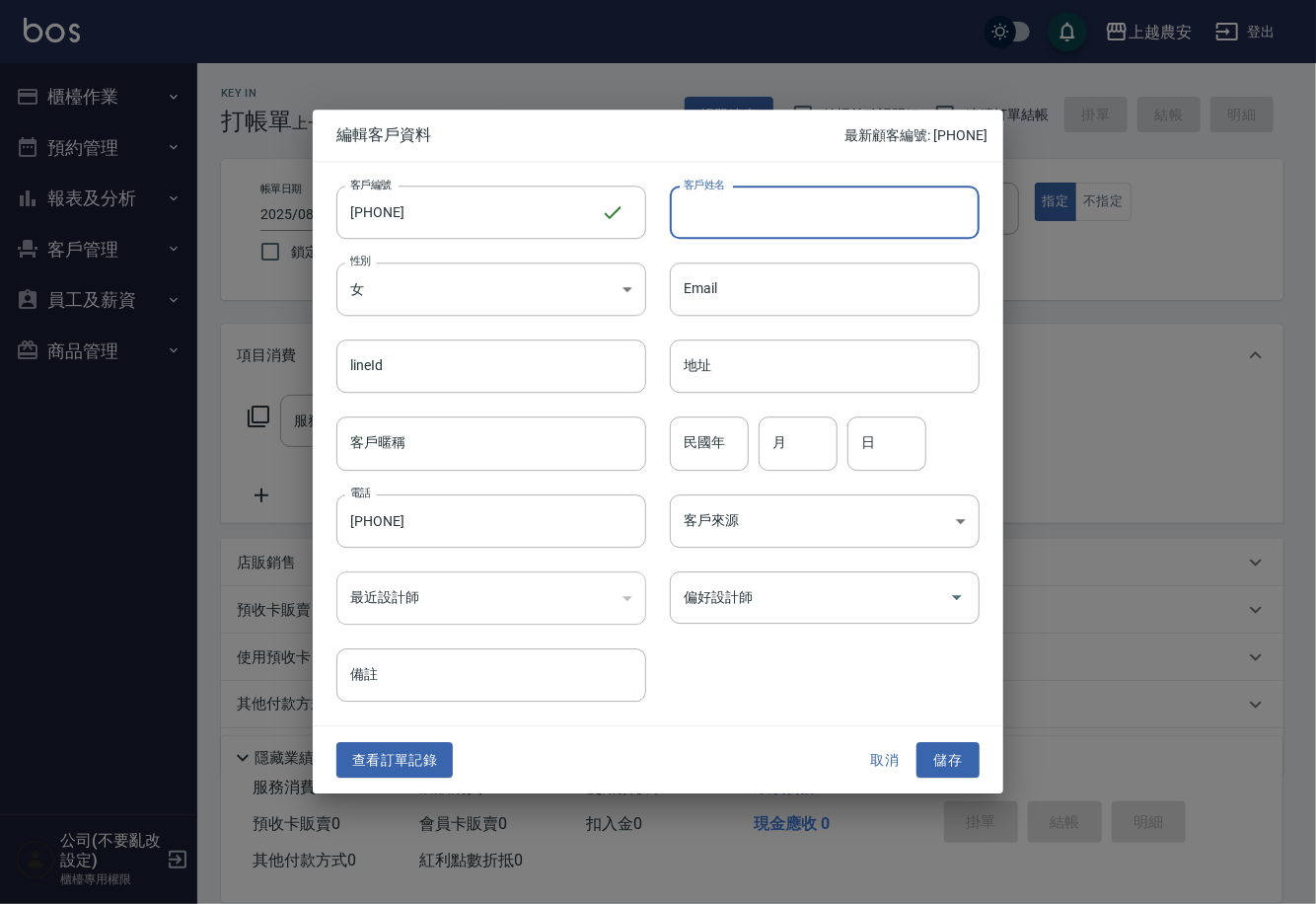 drag, startPoint x: 736, startPoint y: 213, endPoint x: 745, endPoint y: 224, distance: 14.21267 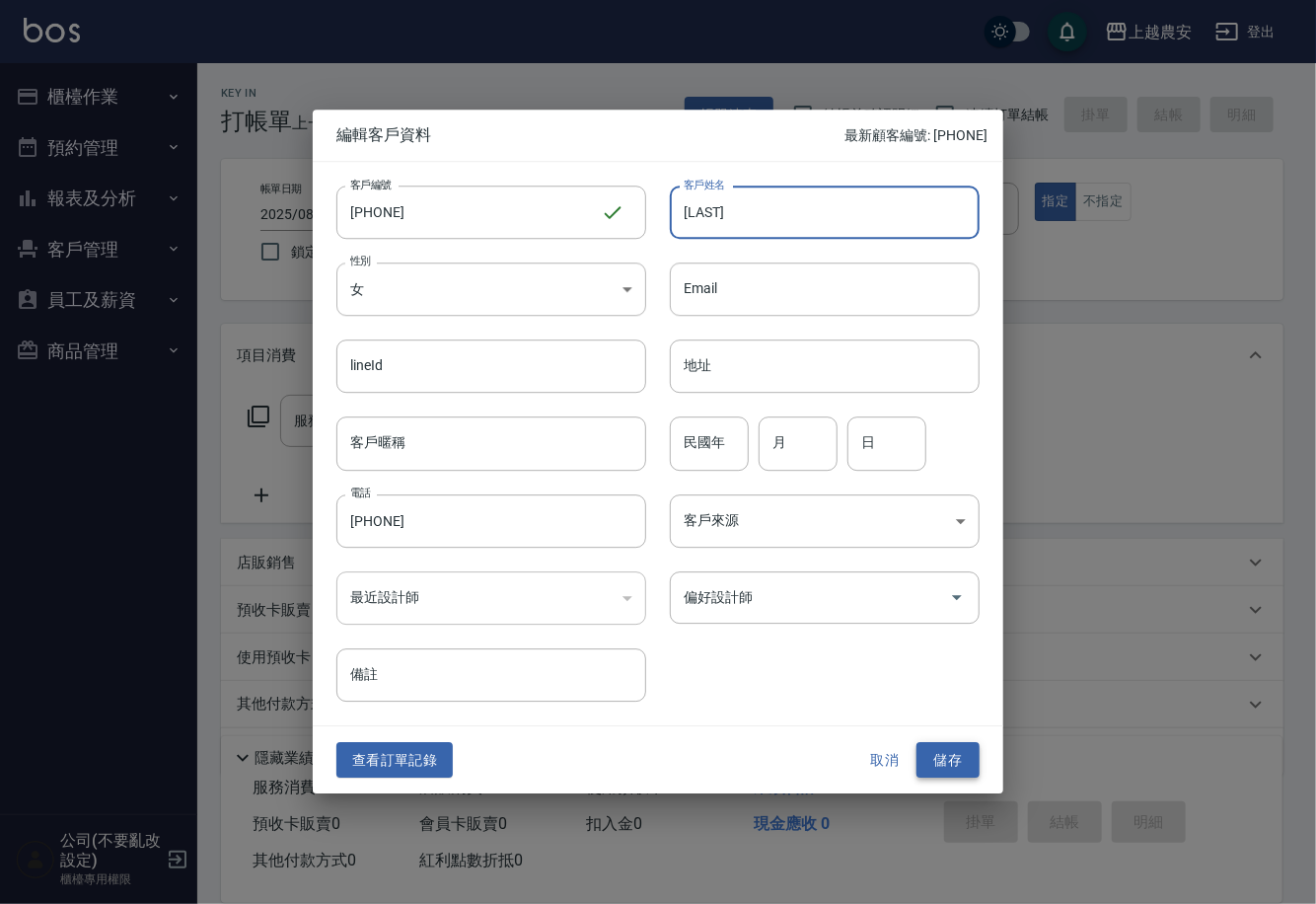 type on "[LAST]" 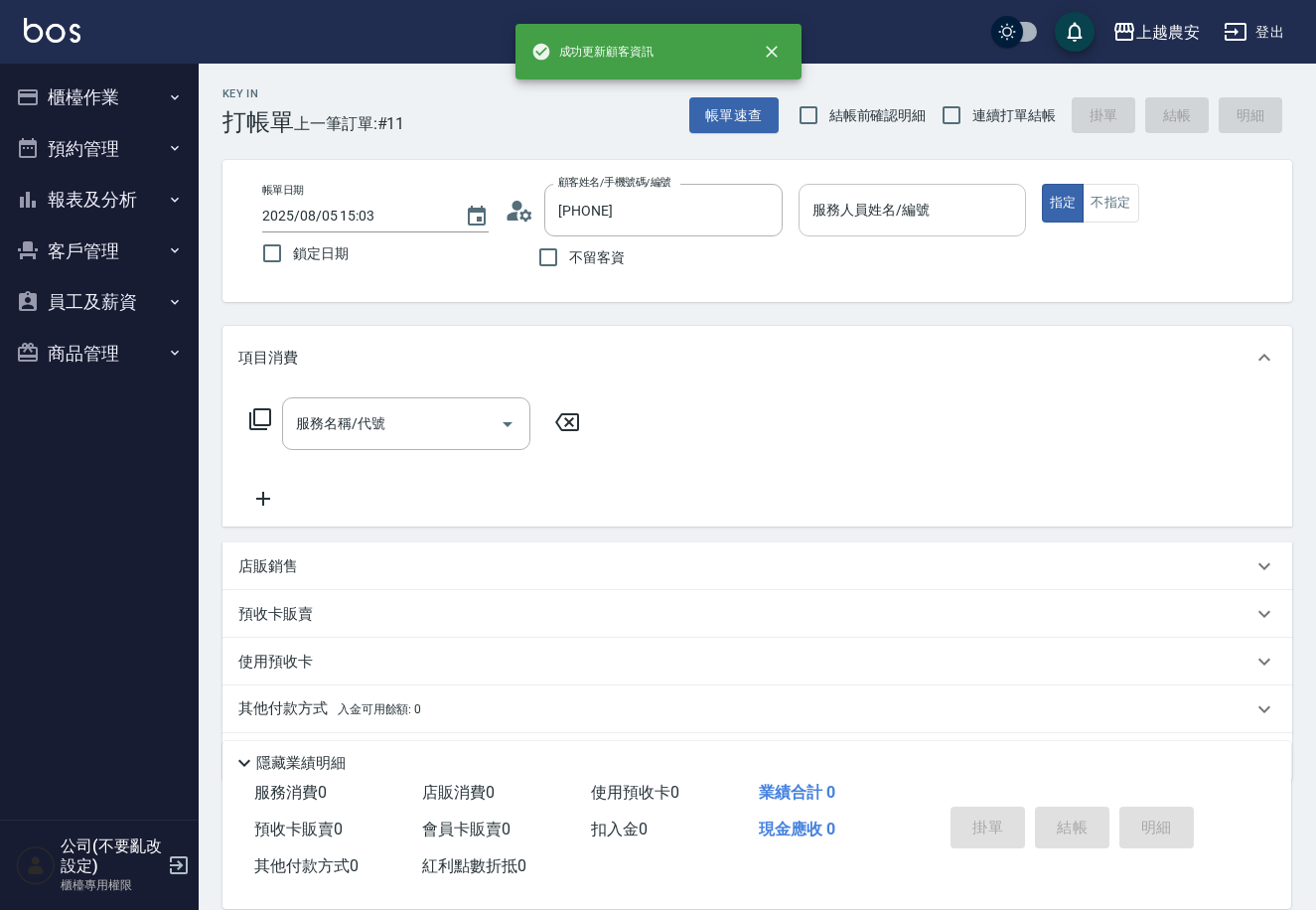 click on "服務人員姓名/編號 服務人員姓名/編號" at bounding box center (912, 210) 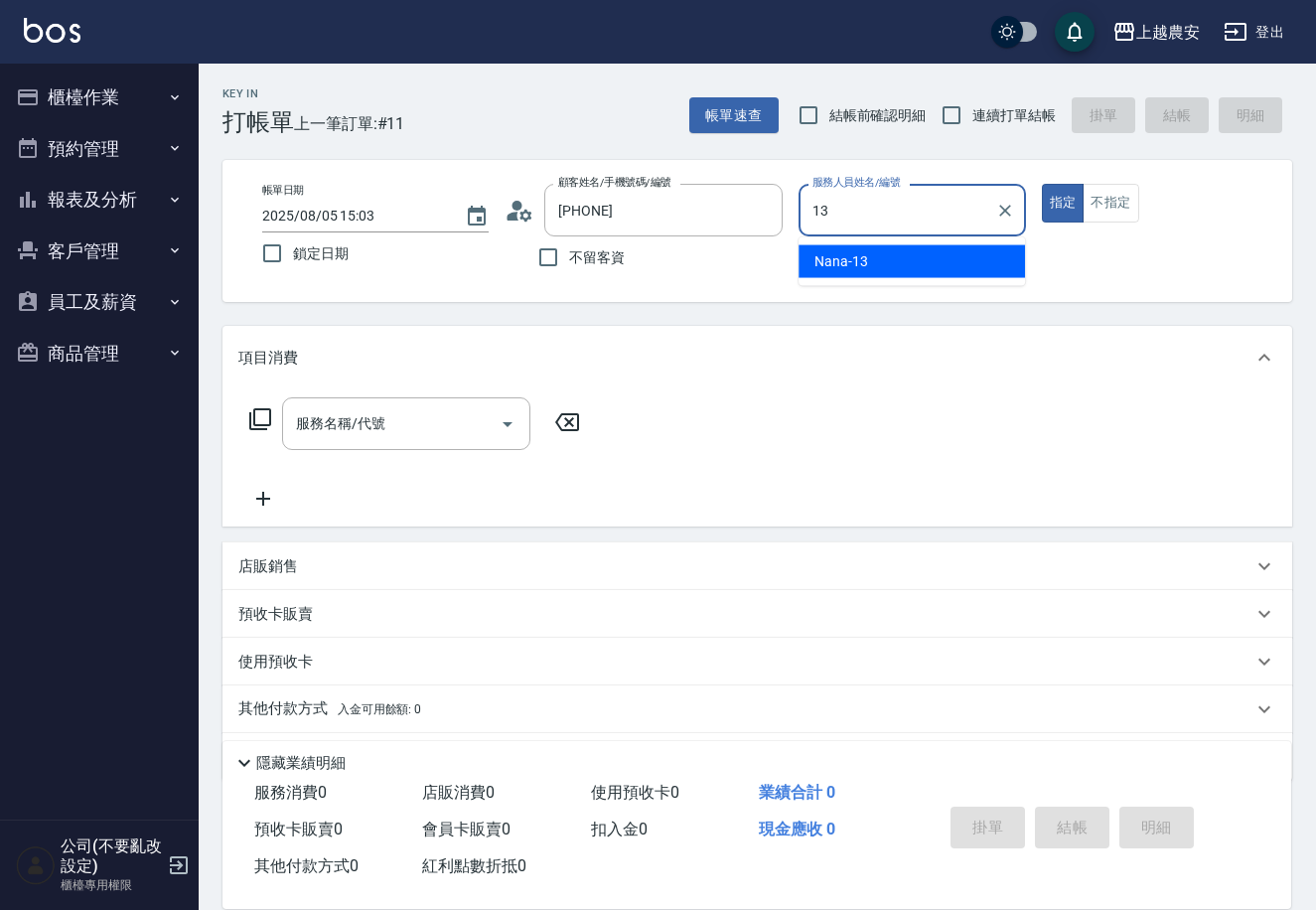 type on "Nana-13" 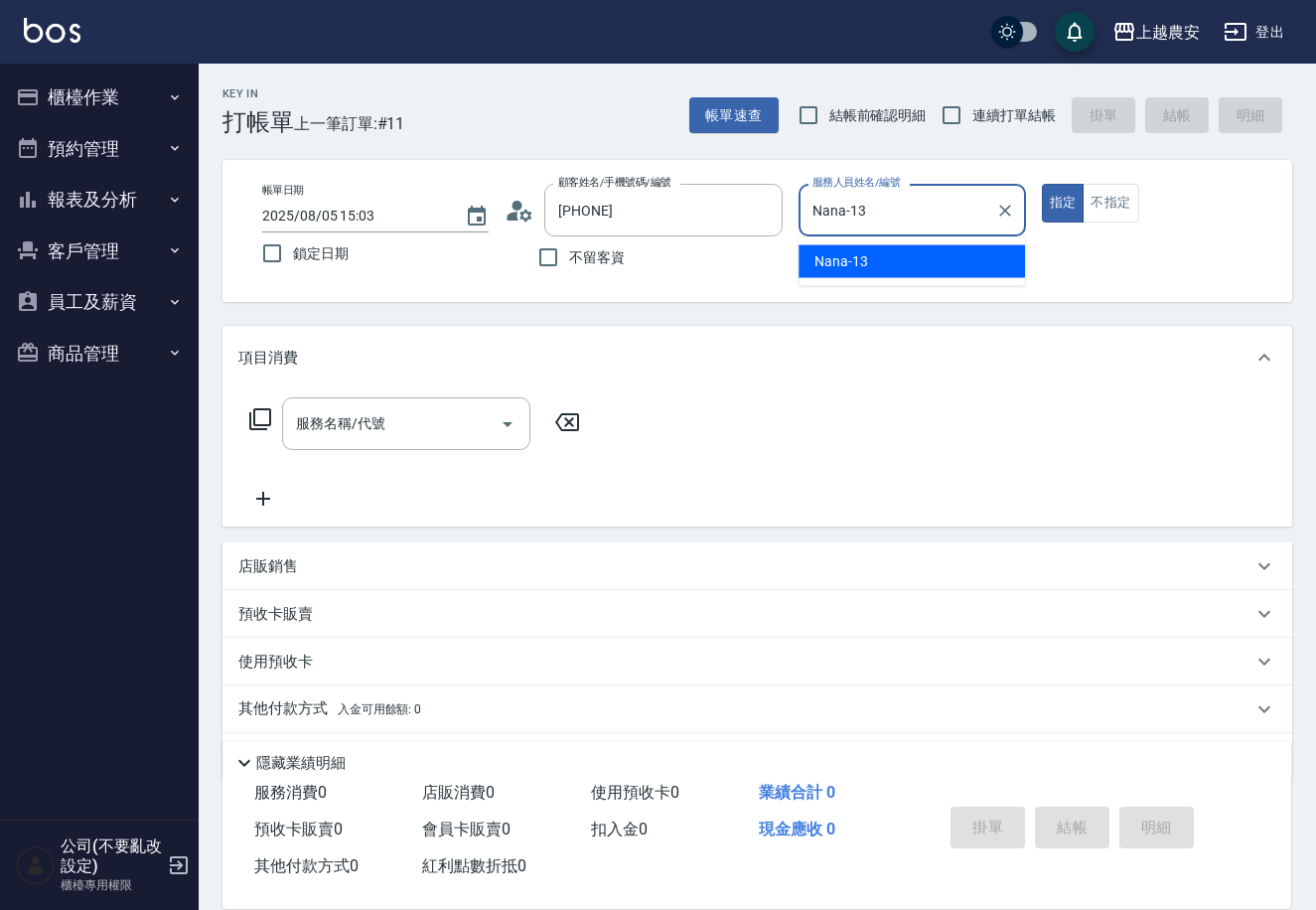 type on "true" 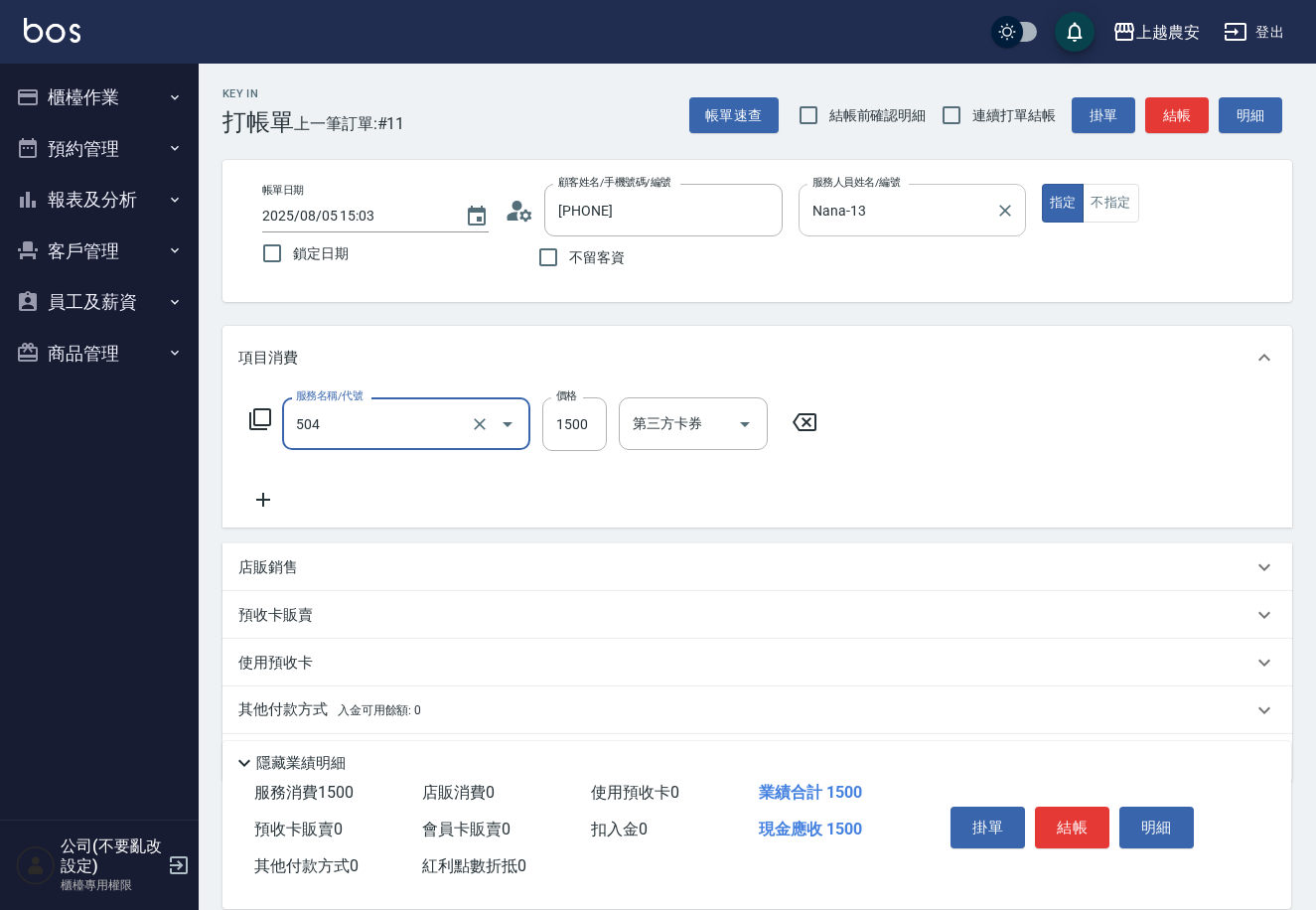 type on "染髮1500↓(504)" 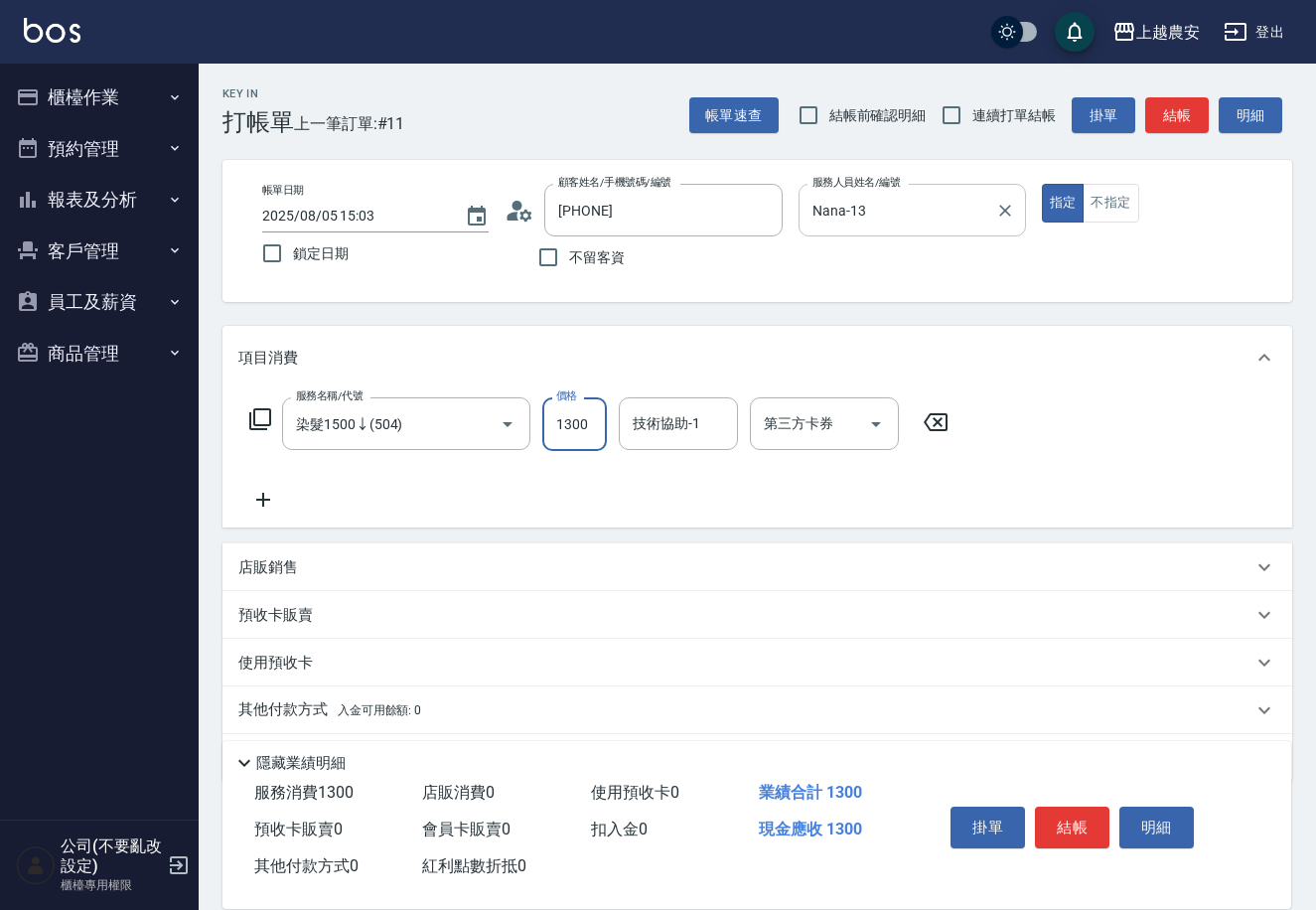 type on "1300" 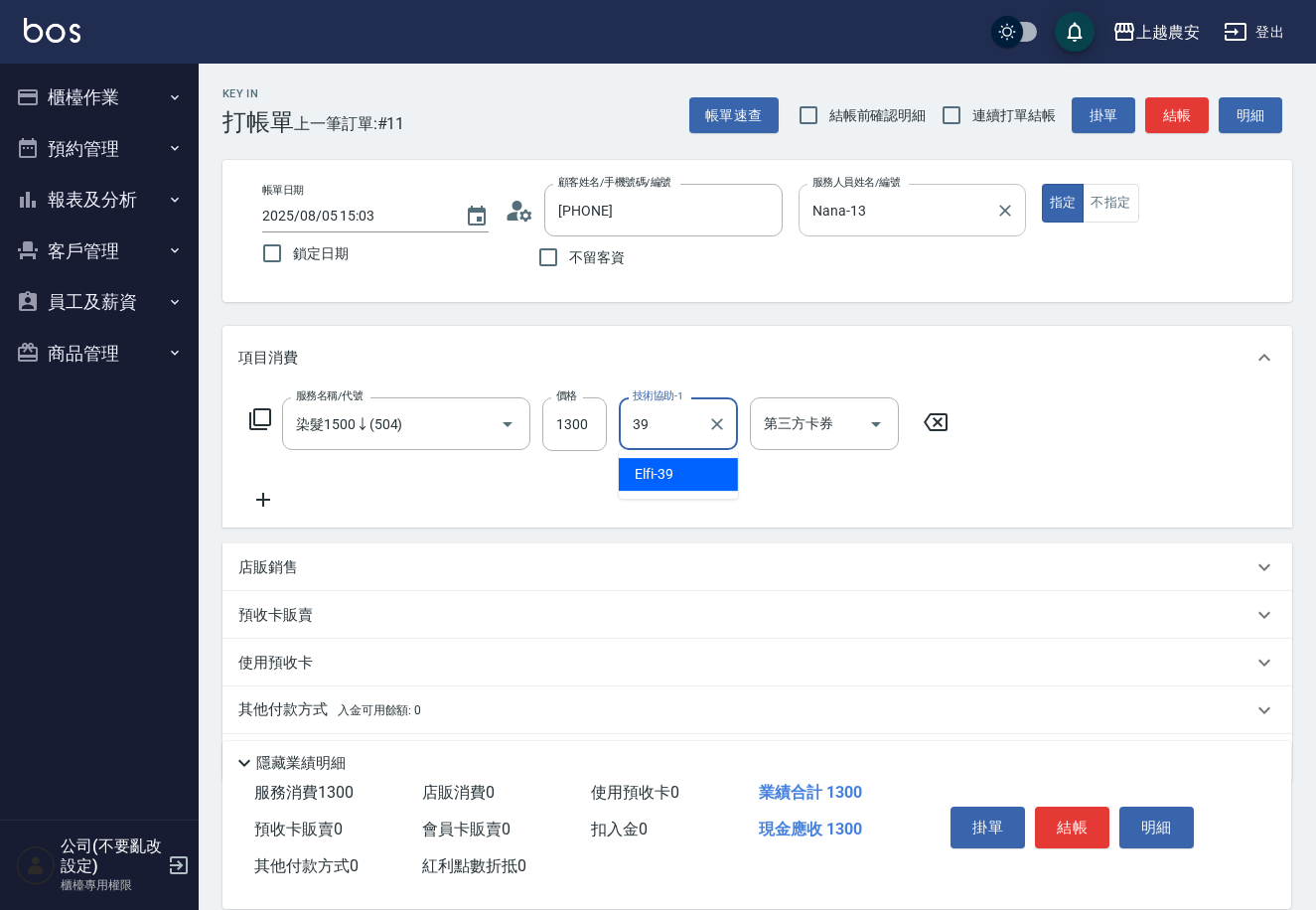 type on "Elfi-39" 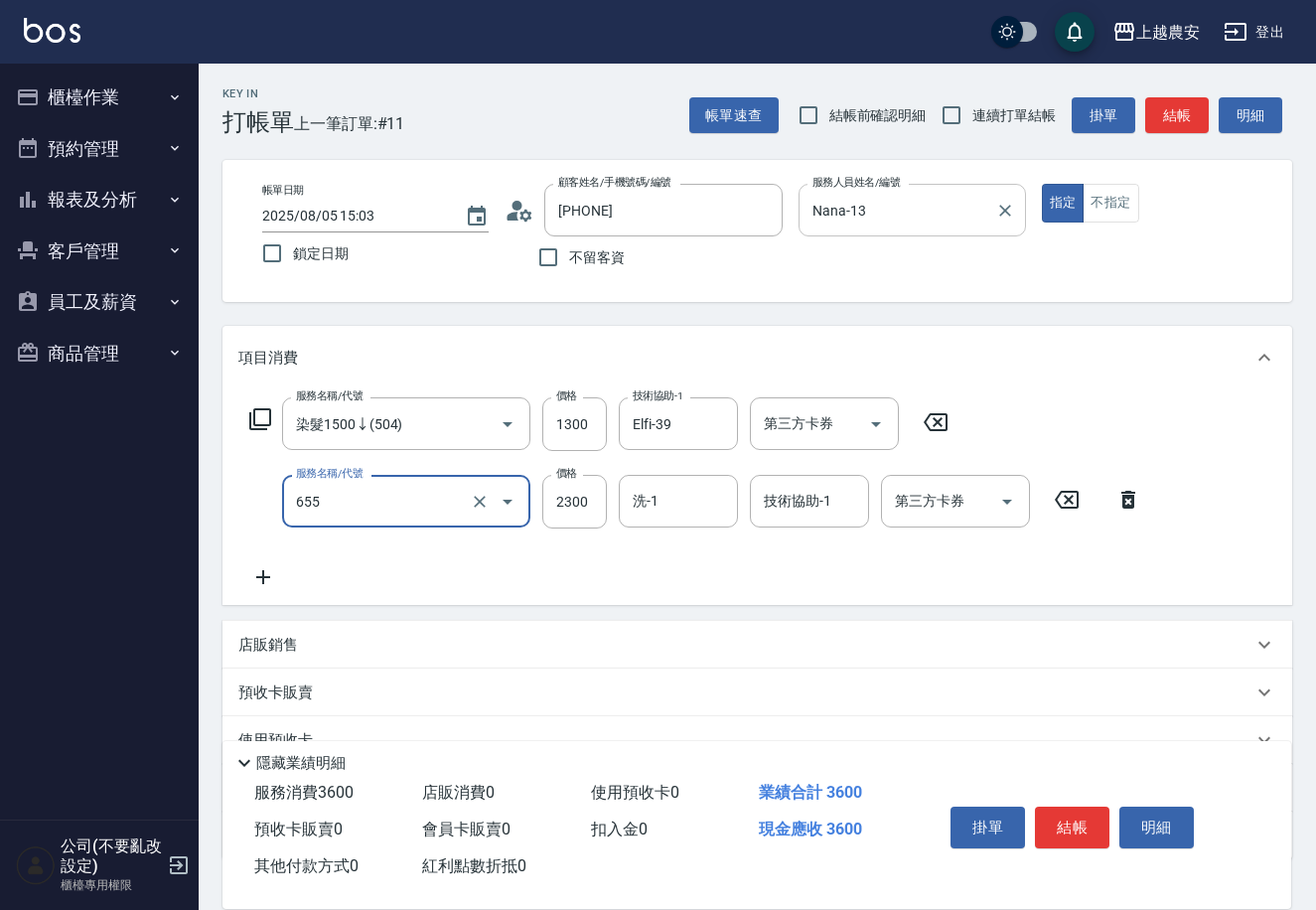 type on "結構2段式(自)(655)" 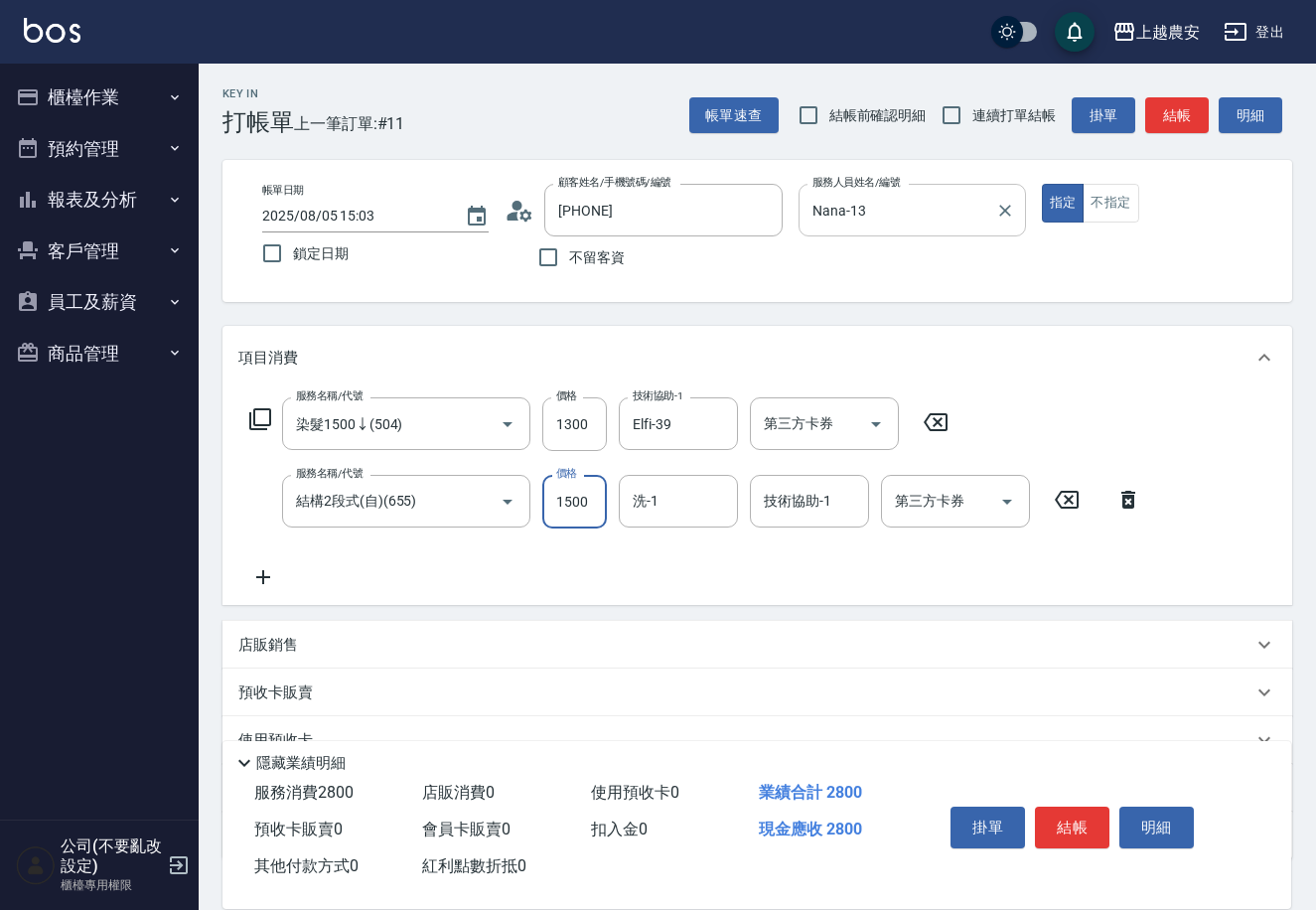 type on "1500" 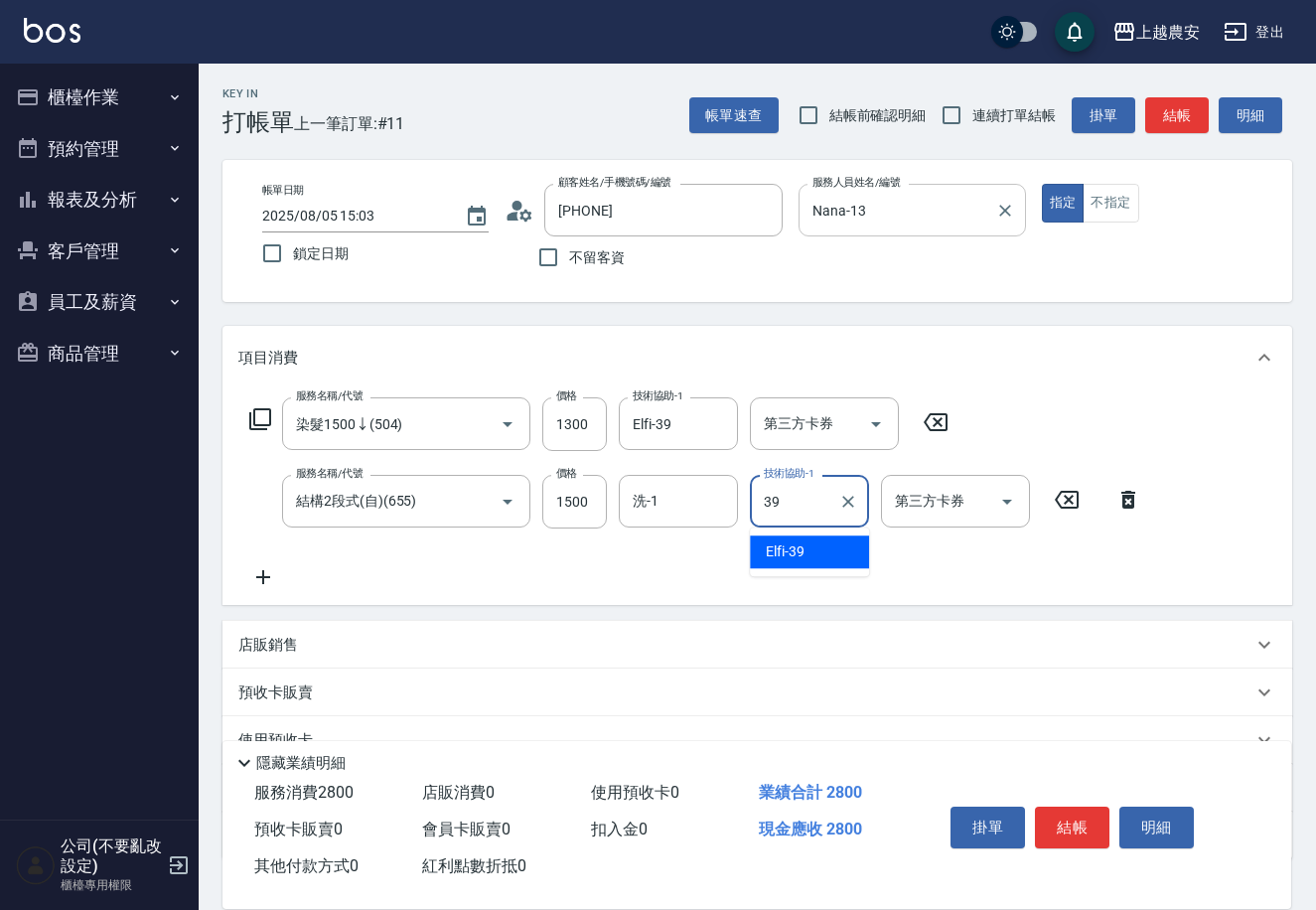 type on "Elfi-39" 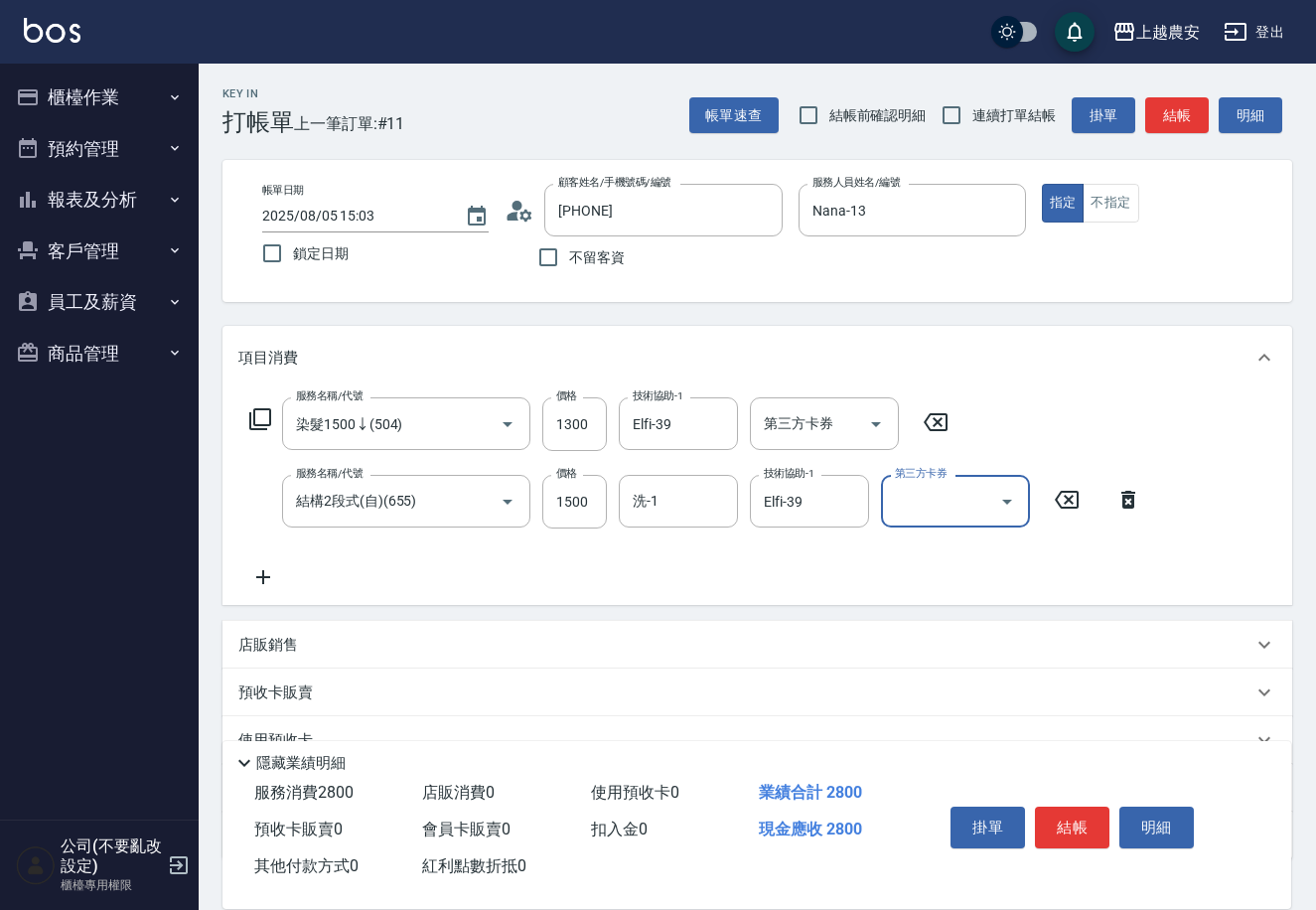scroll, scrollTop: 136, scrollLeft: 0, axis: vertical 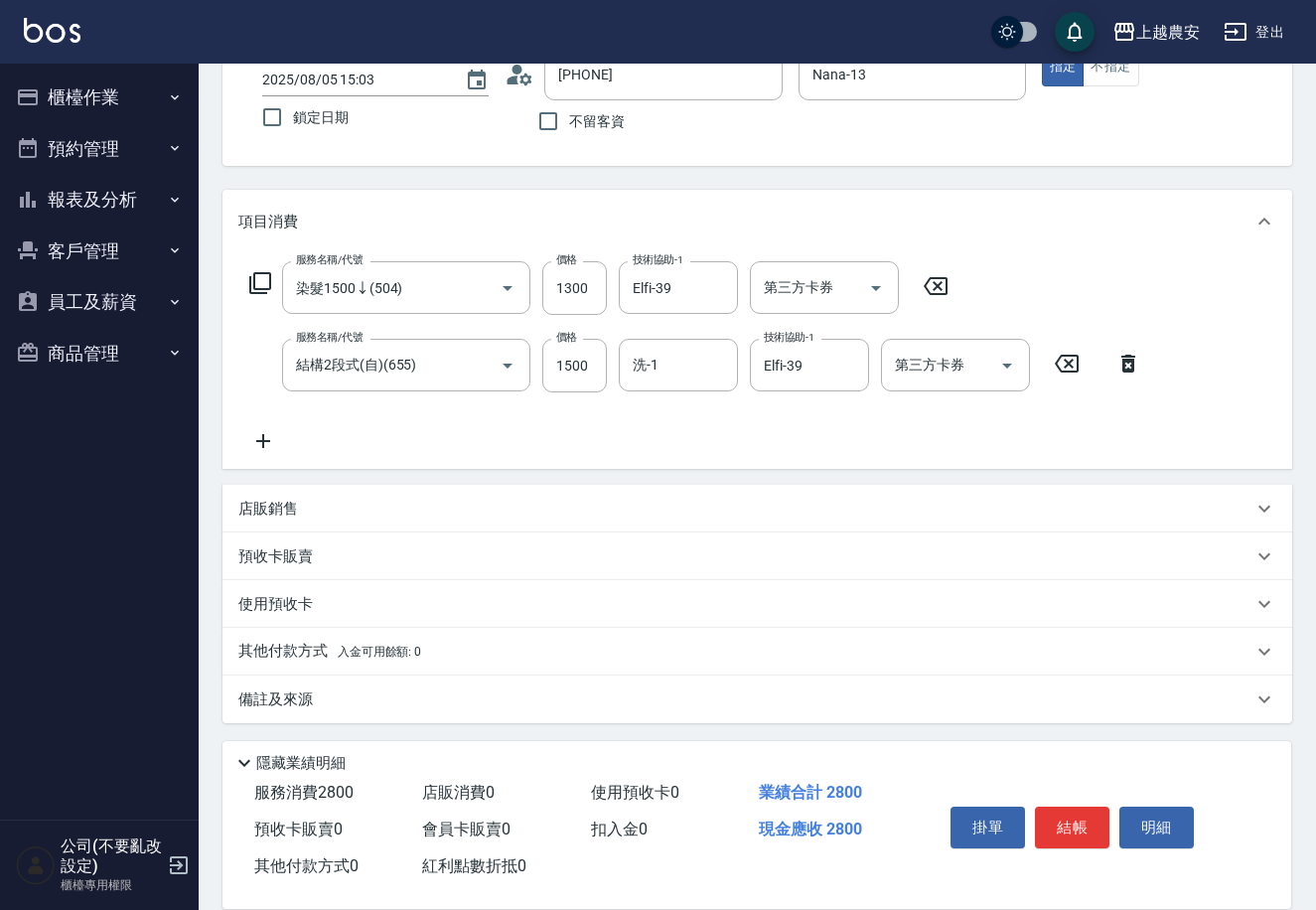 click on "其他付款方式 入金可用餘額: 0" at bounding box center [330, 652] 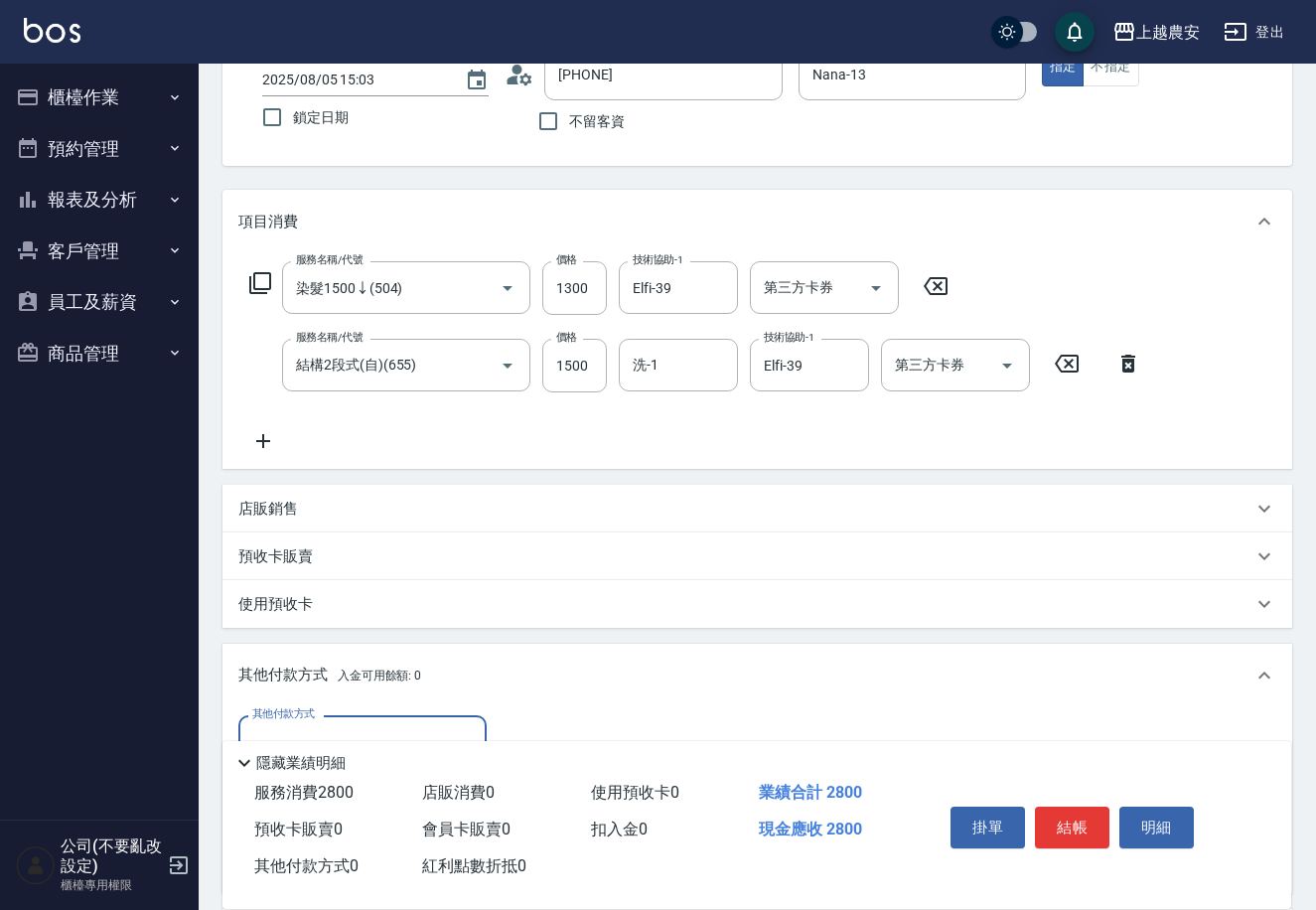 scroll, scrollTop: 0, scrollLeft: 0, axis: both 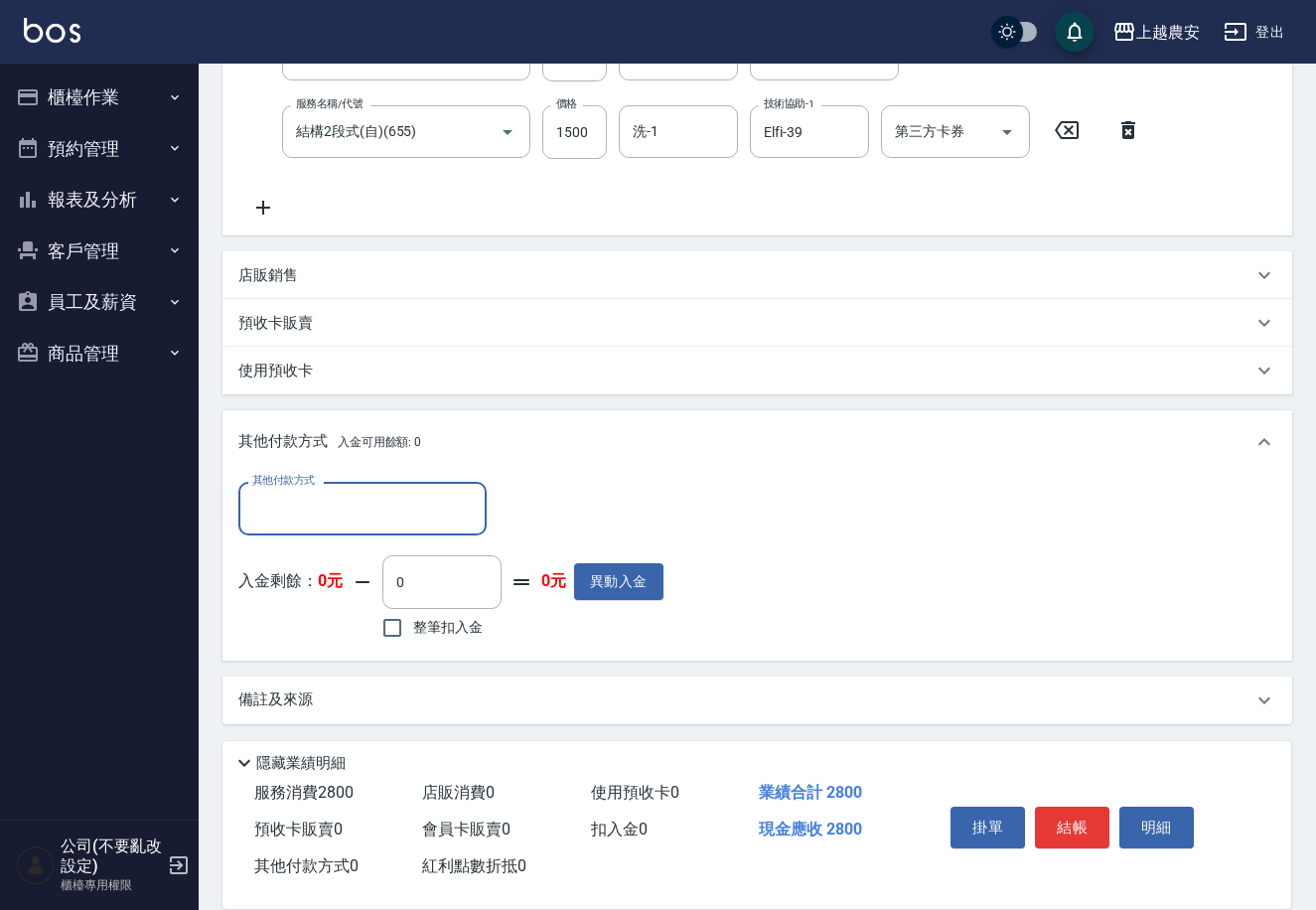 click on "其他付款方式" at bounding box center (363, 508) 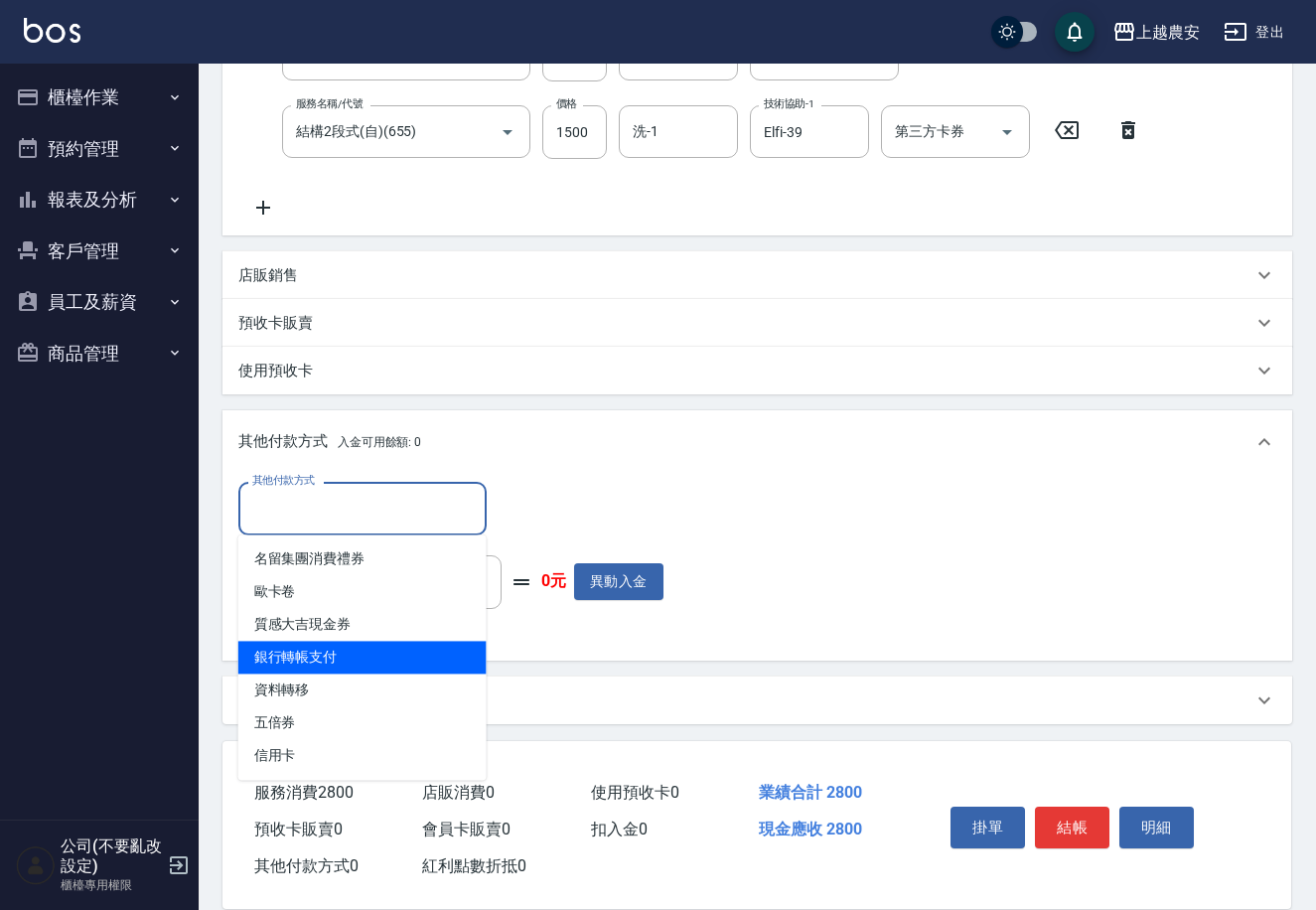 drag, startPoint x: 317, startPoint y: 645, endPoint x: 389, endPoint y: 597, distance: 86.53323 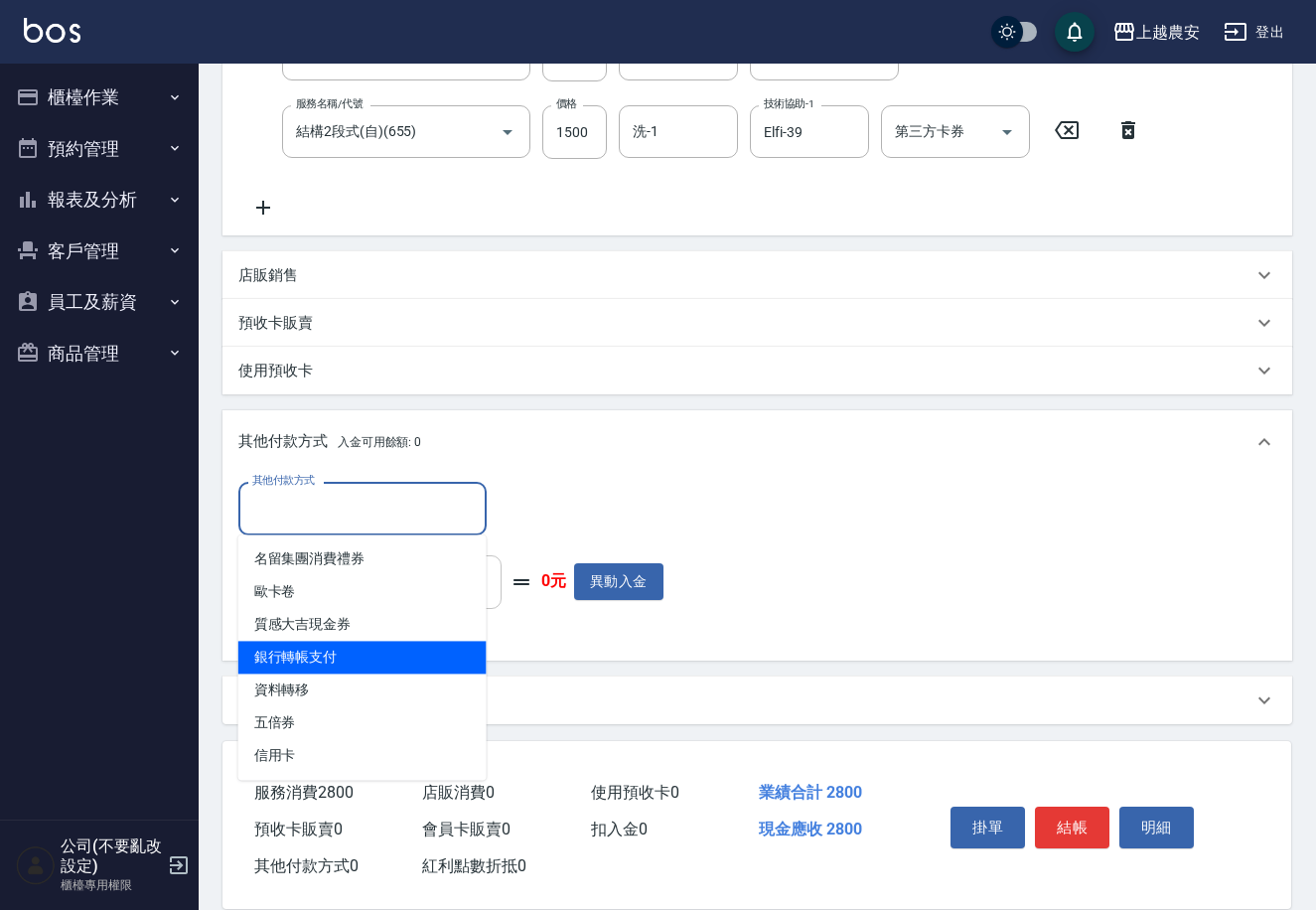 type on "銀行轉帳支付" 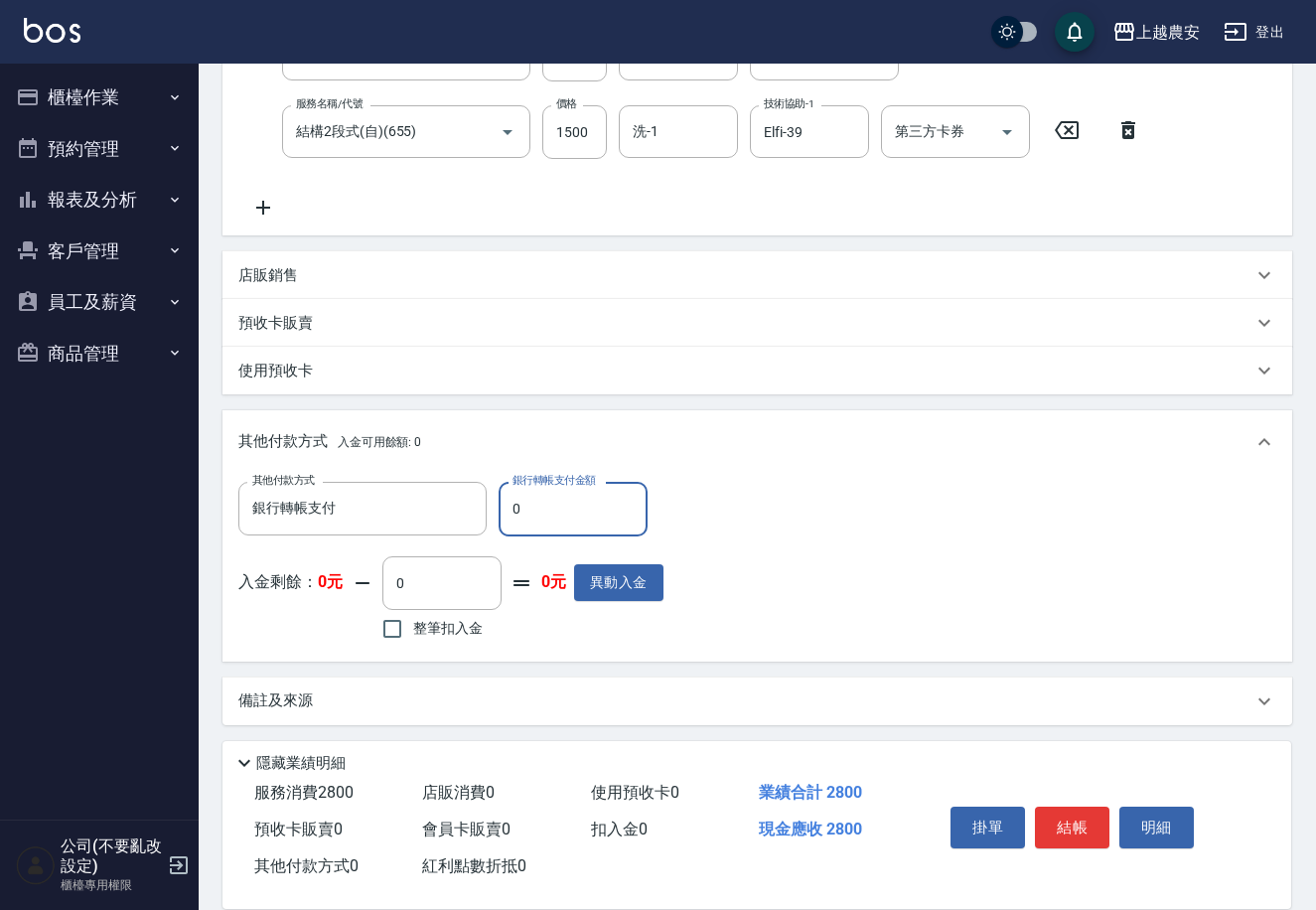 drag, startPoint x: 508, startPoint y: 499, endPoint x: 559, endPoint y: 512, distance: 52.630789 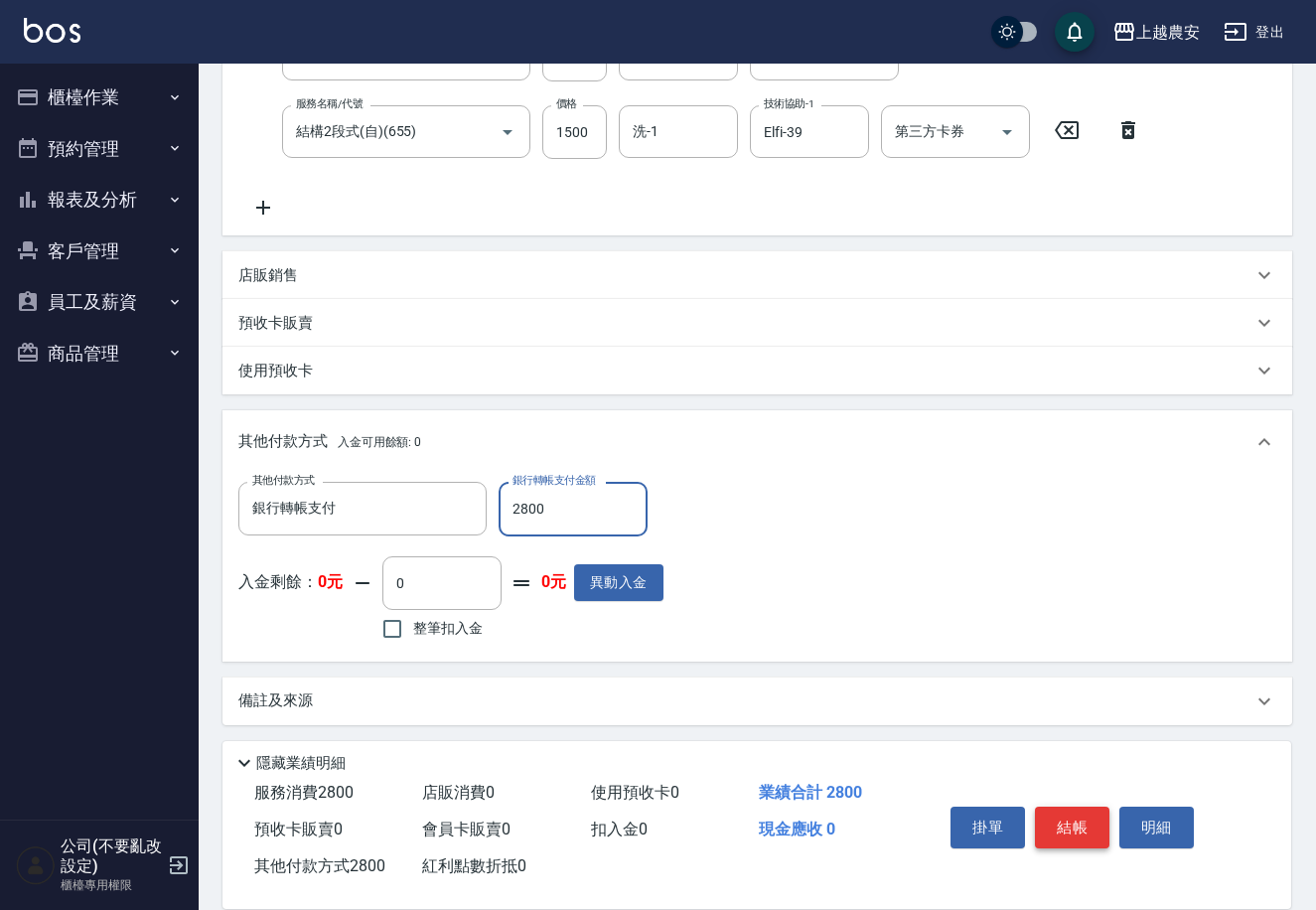 type on "2800" 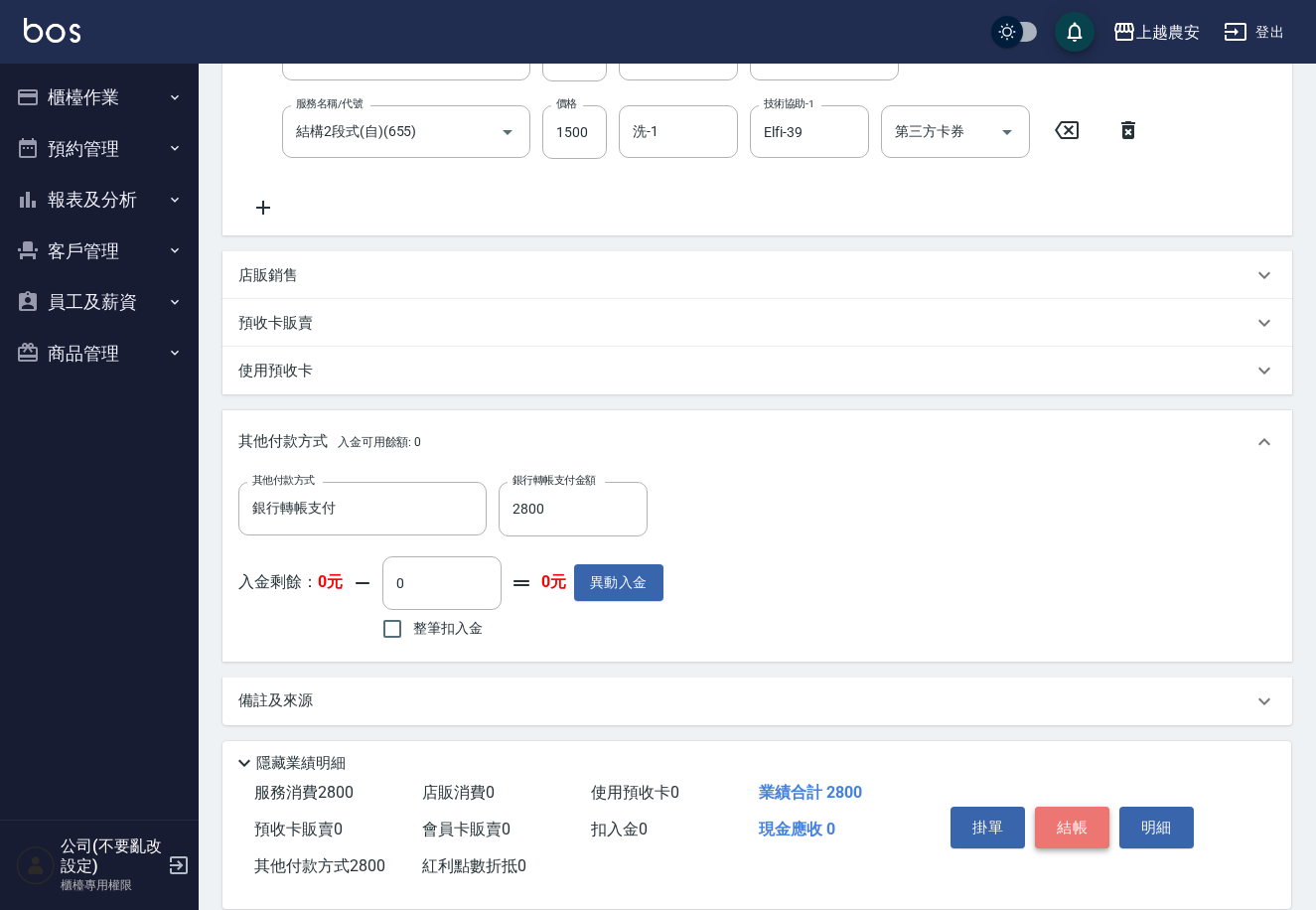 click on "結帳" at bounding box center [1072, 828] 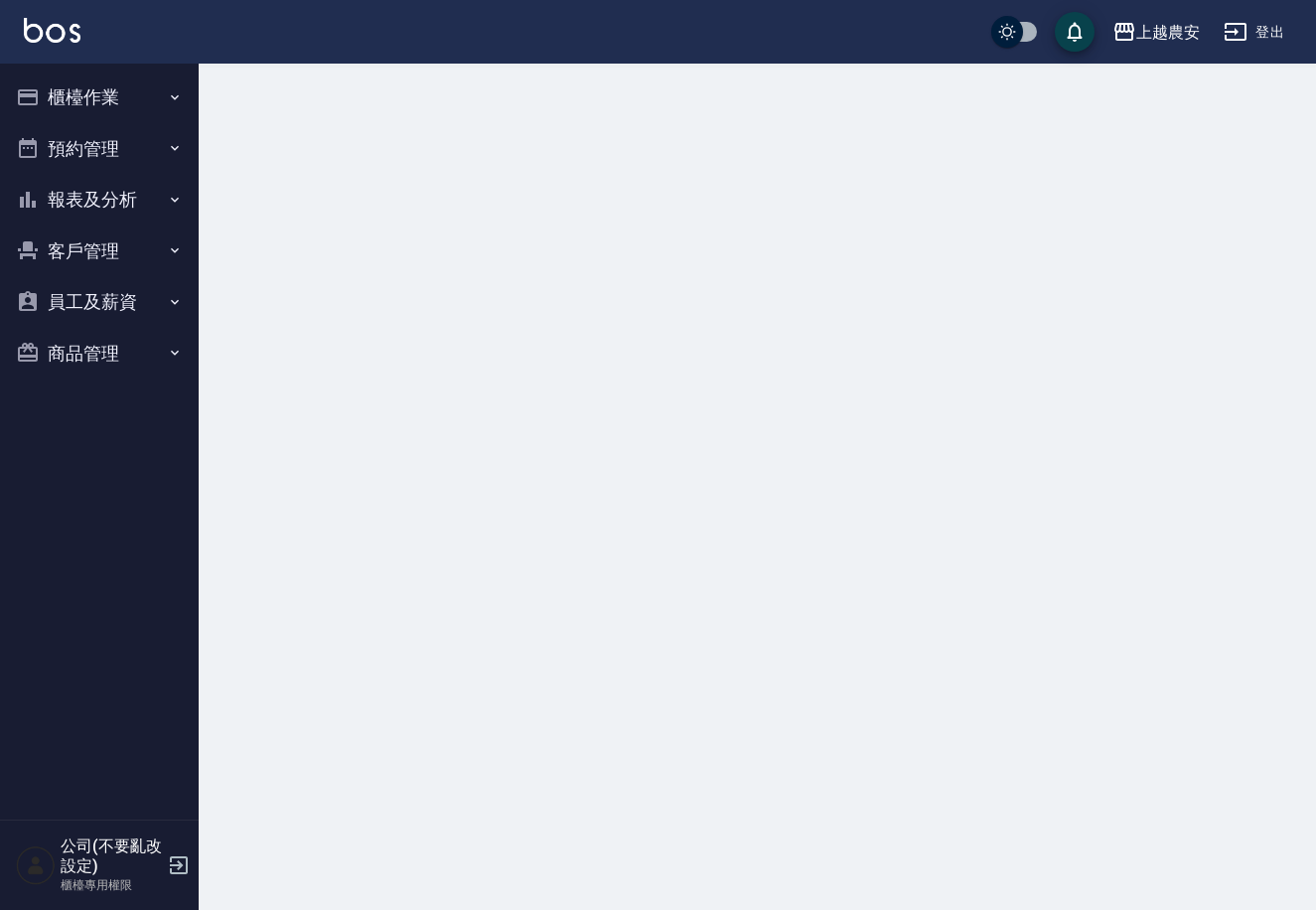 scroll, scrollTop: 0, scrollLeft: 0, axis: both 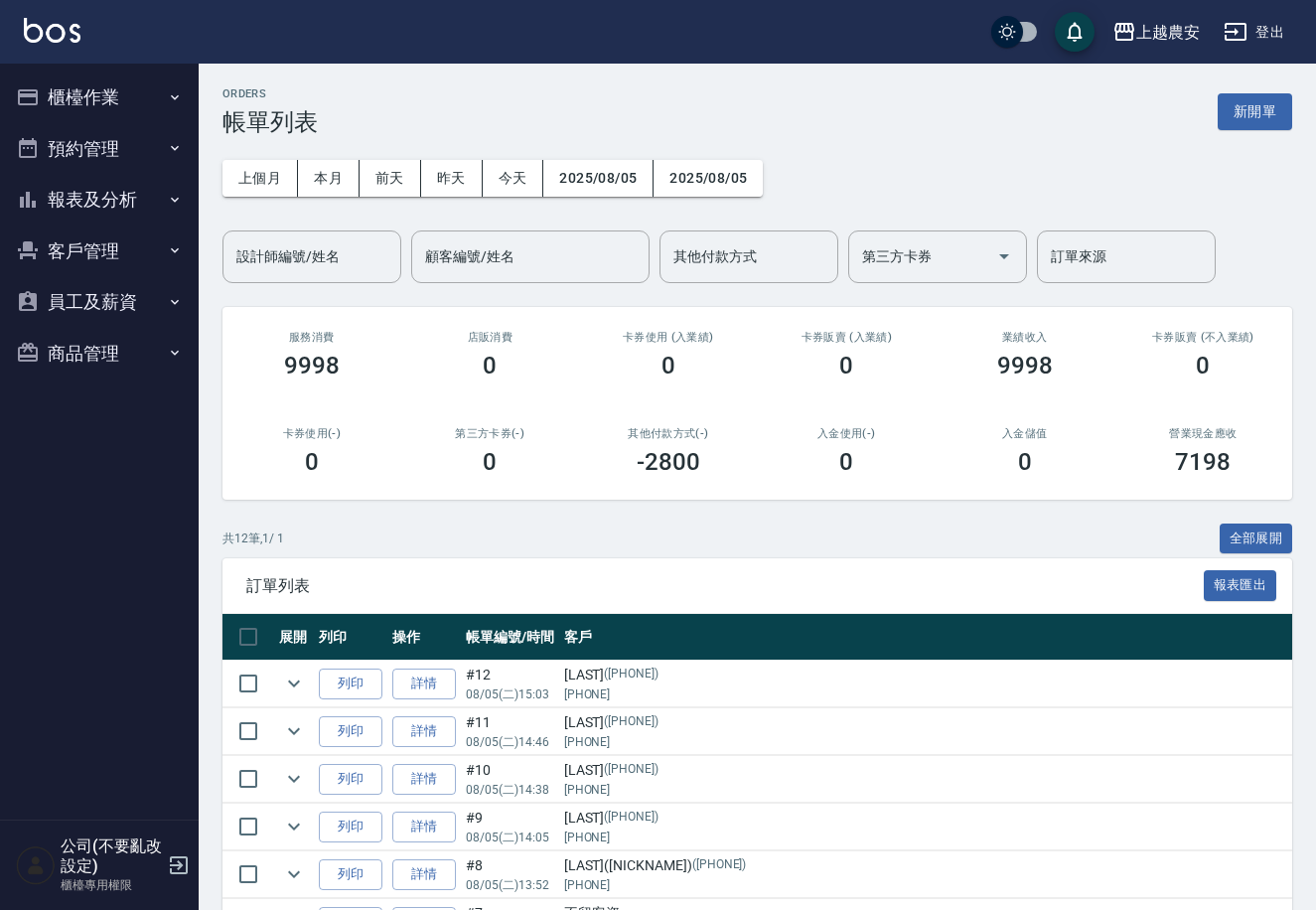 click on "客戶管理" at bounding box center (99, 251) 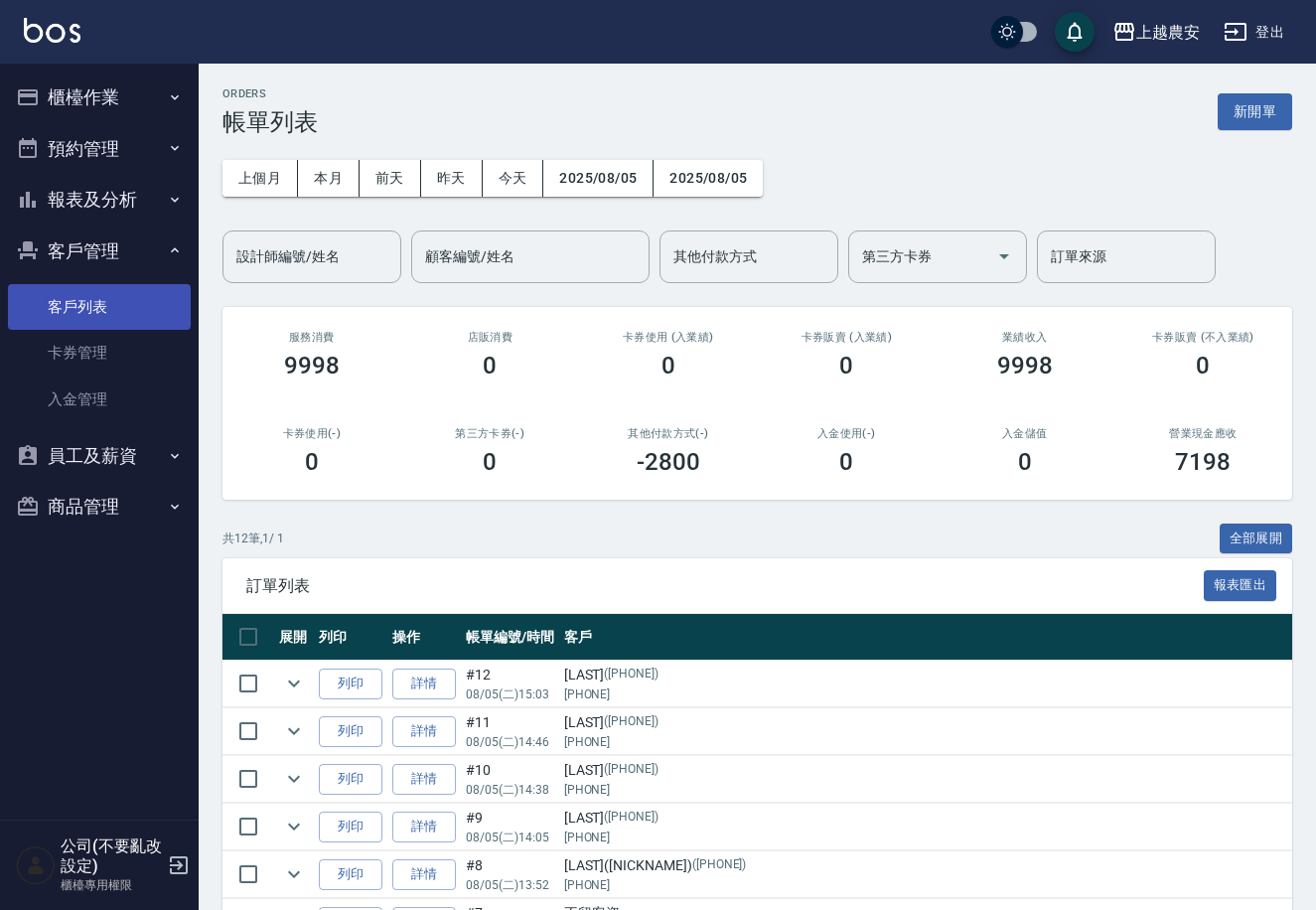 click on "客戶列表" at bounding box center [99, 307] 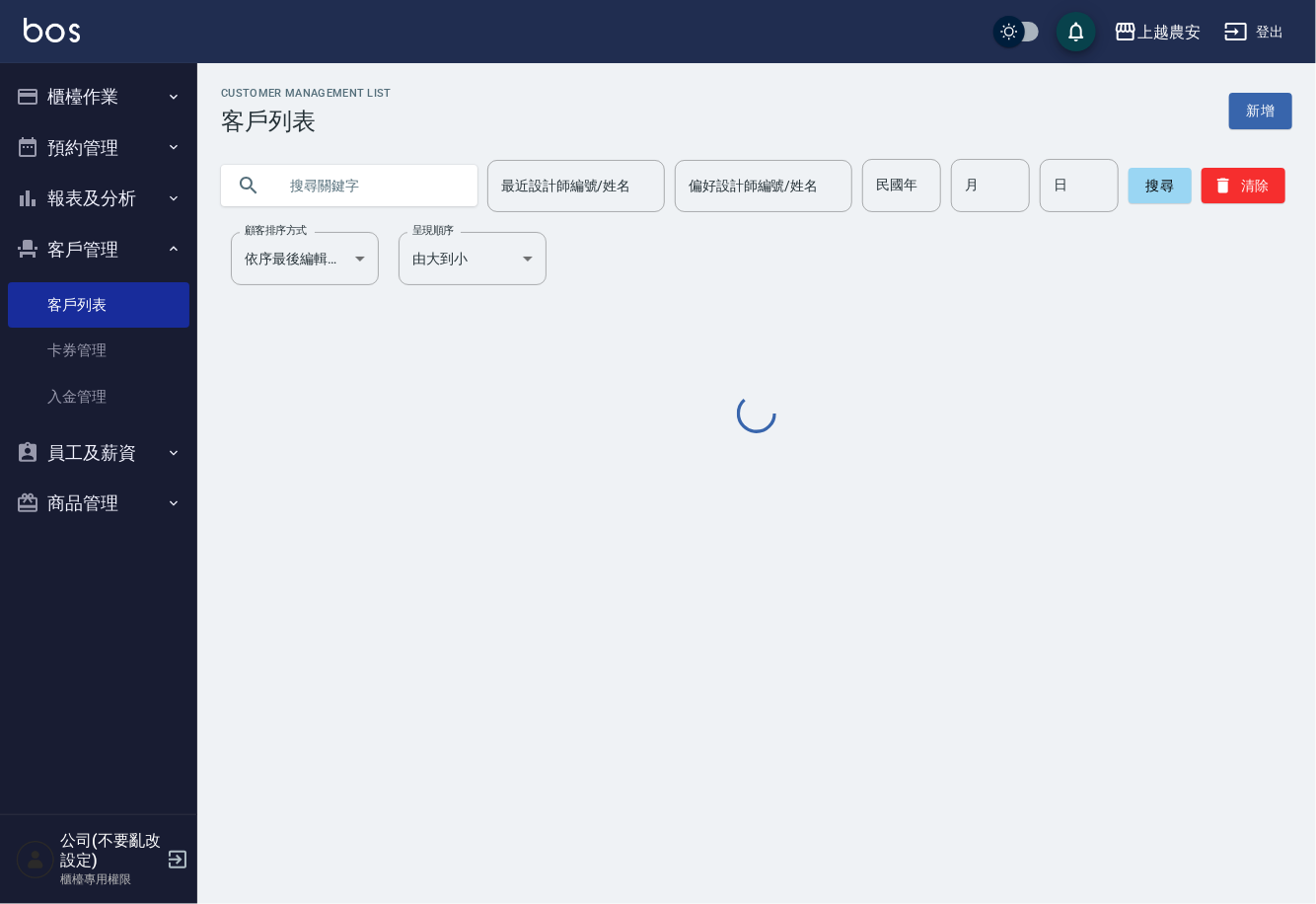 click at bounding box center [369, 186] 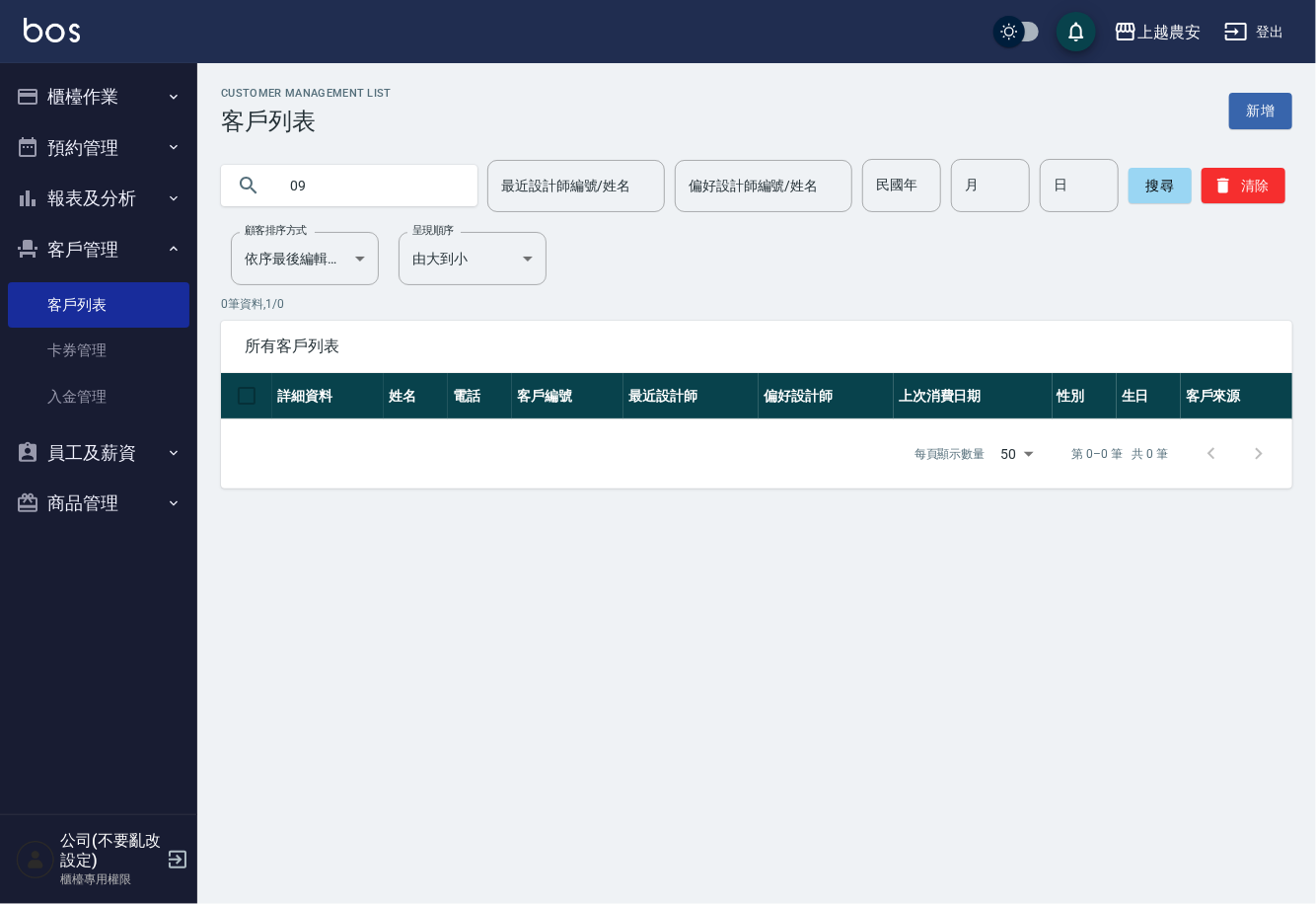 type on "0" 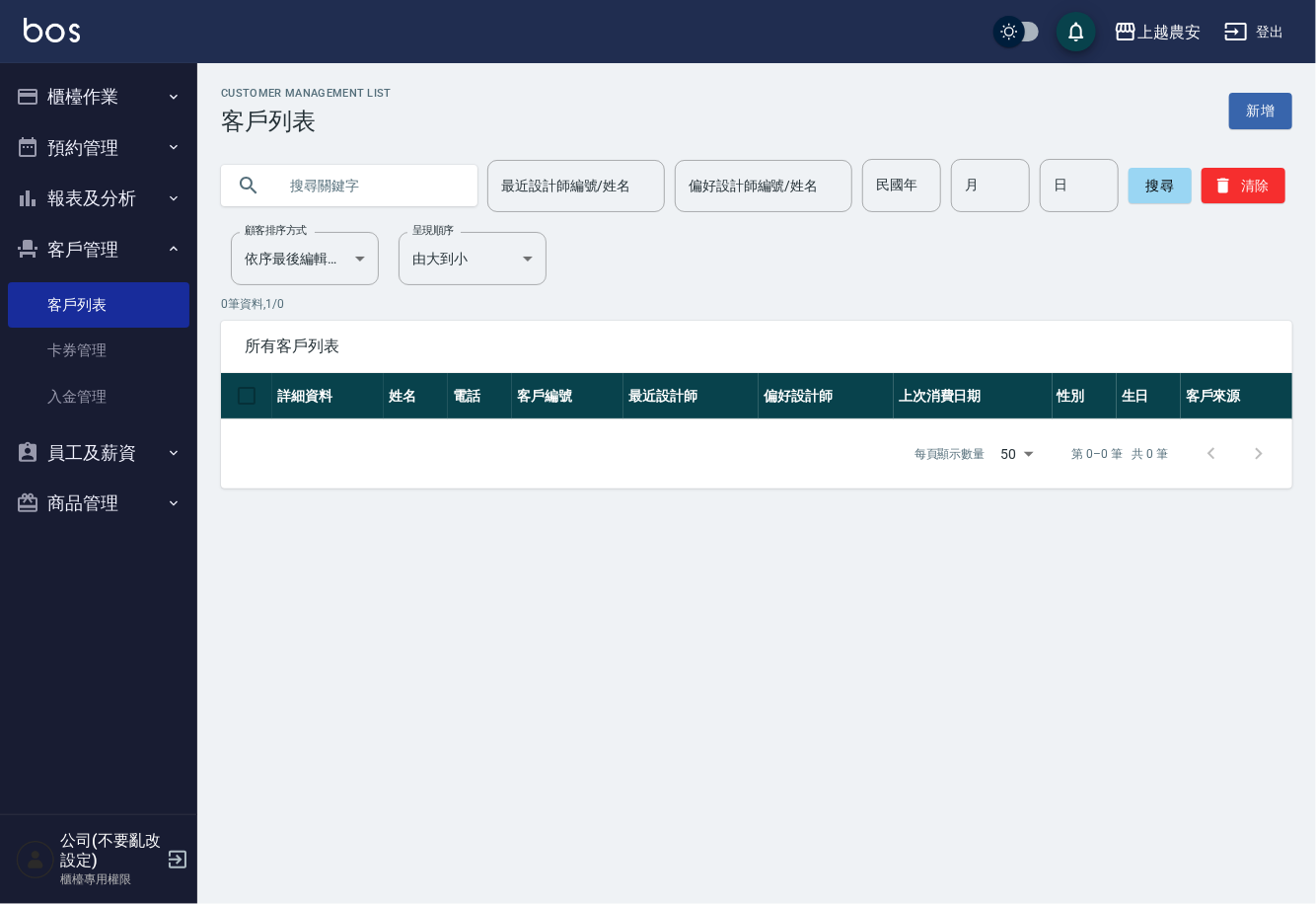 type 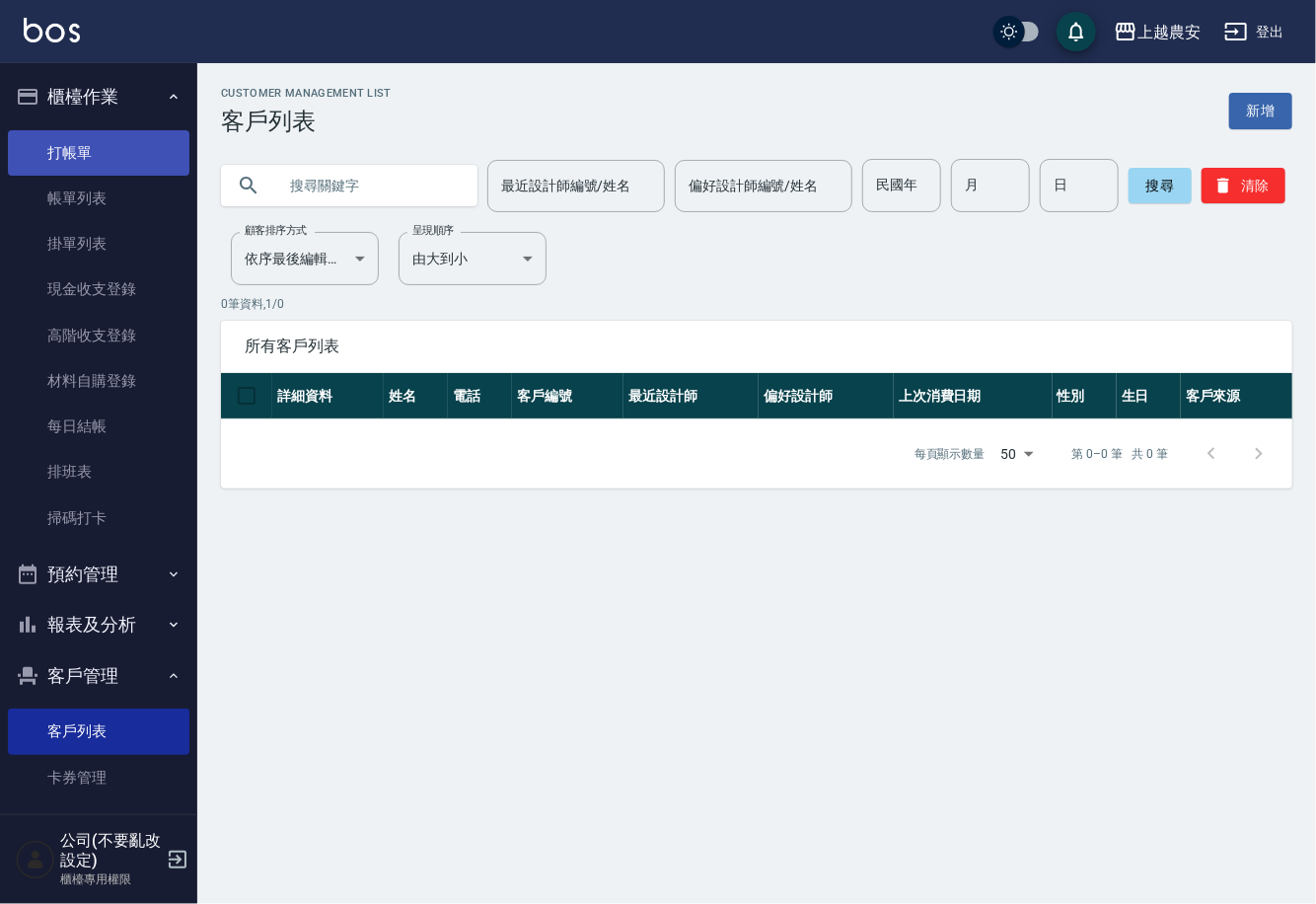 click on "打帳單" at bounding box center (99, 153) 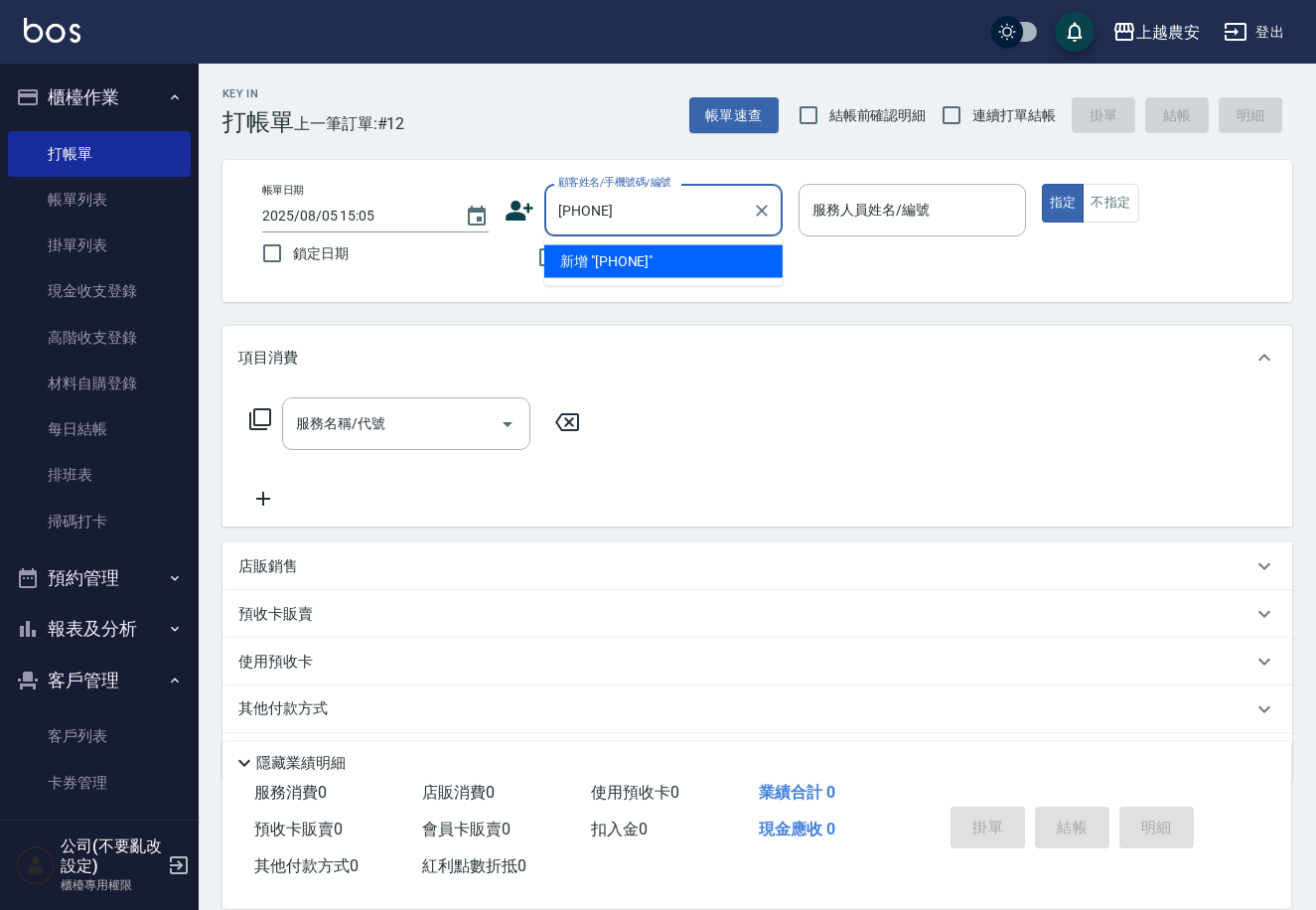 click on "新增 "0921765590"" at bounding box center [663, 261] 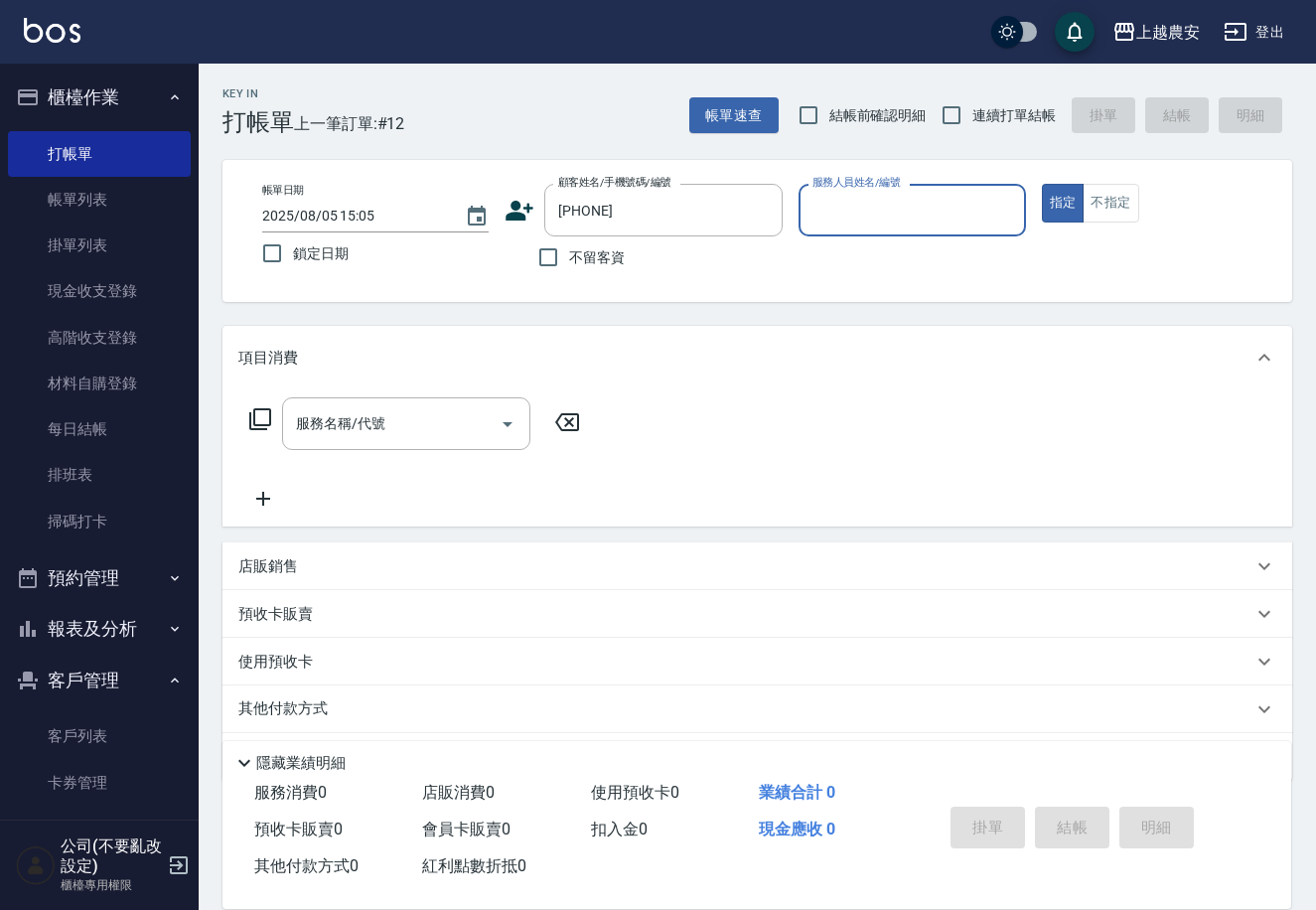 click 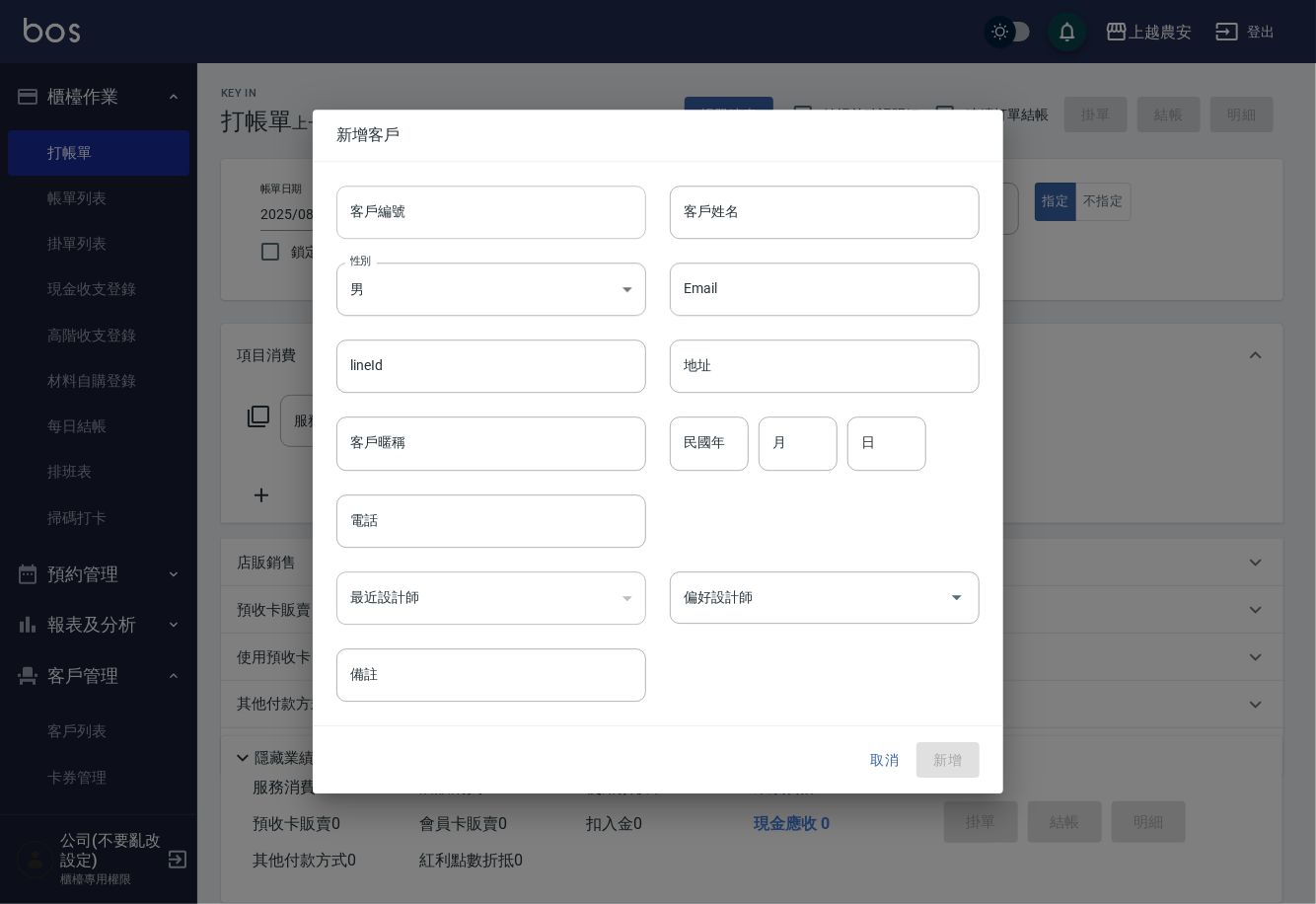 type on "0921765590" 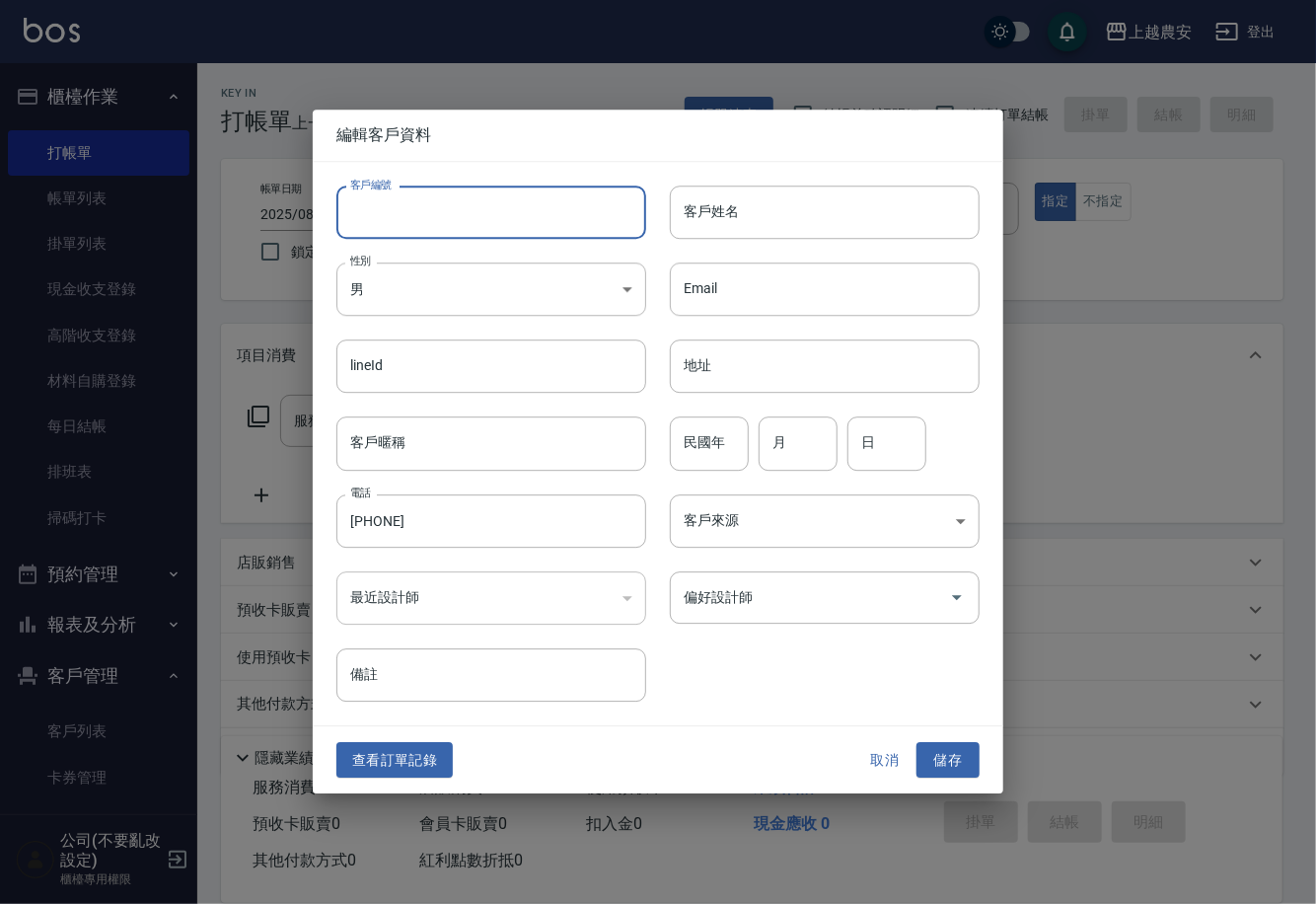 click on "客戶編號" at bounding box center (491, 212) 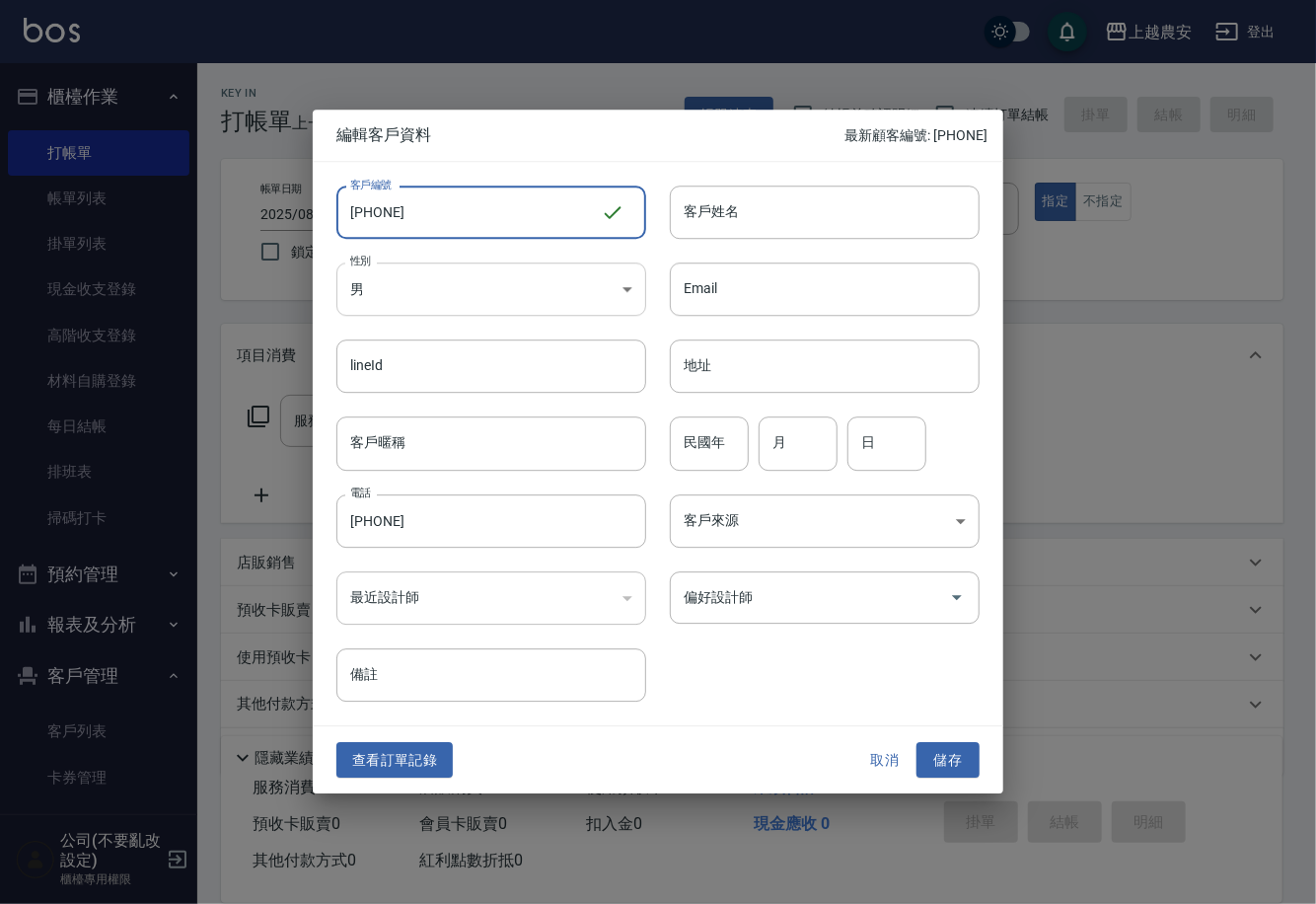 type on "0921765590" 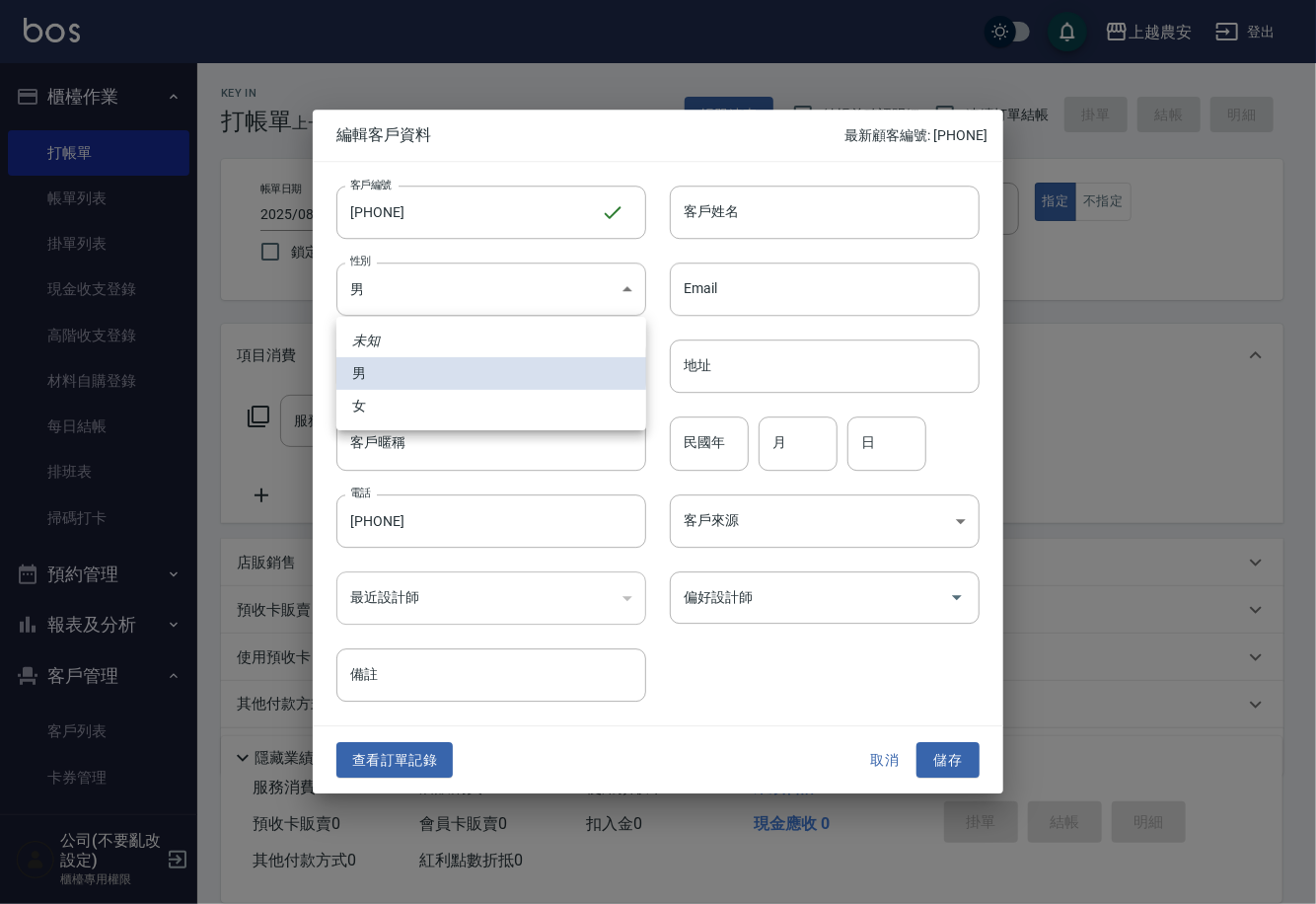click on "女" at bounding box center [491, 406] 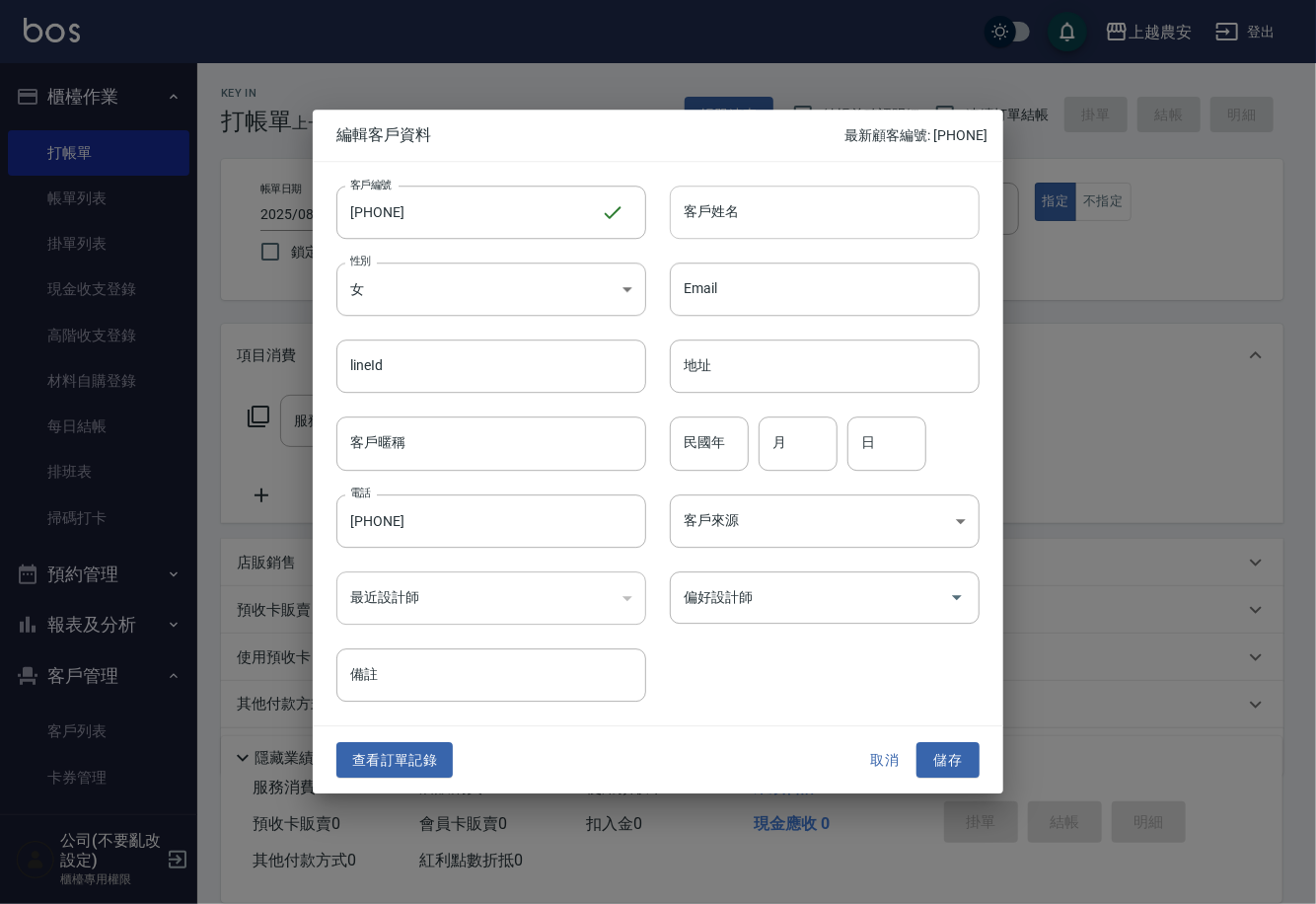 click on "客戶姓名" at bounding box center [825, 212] 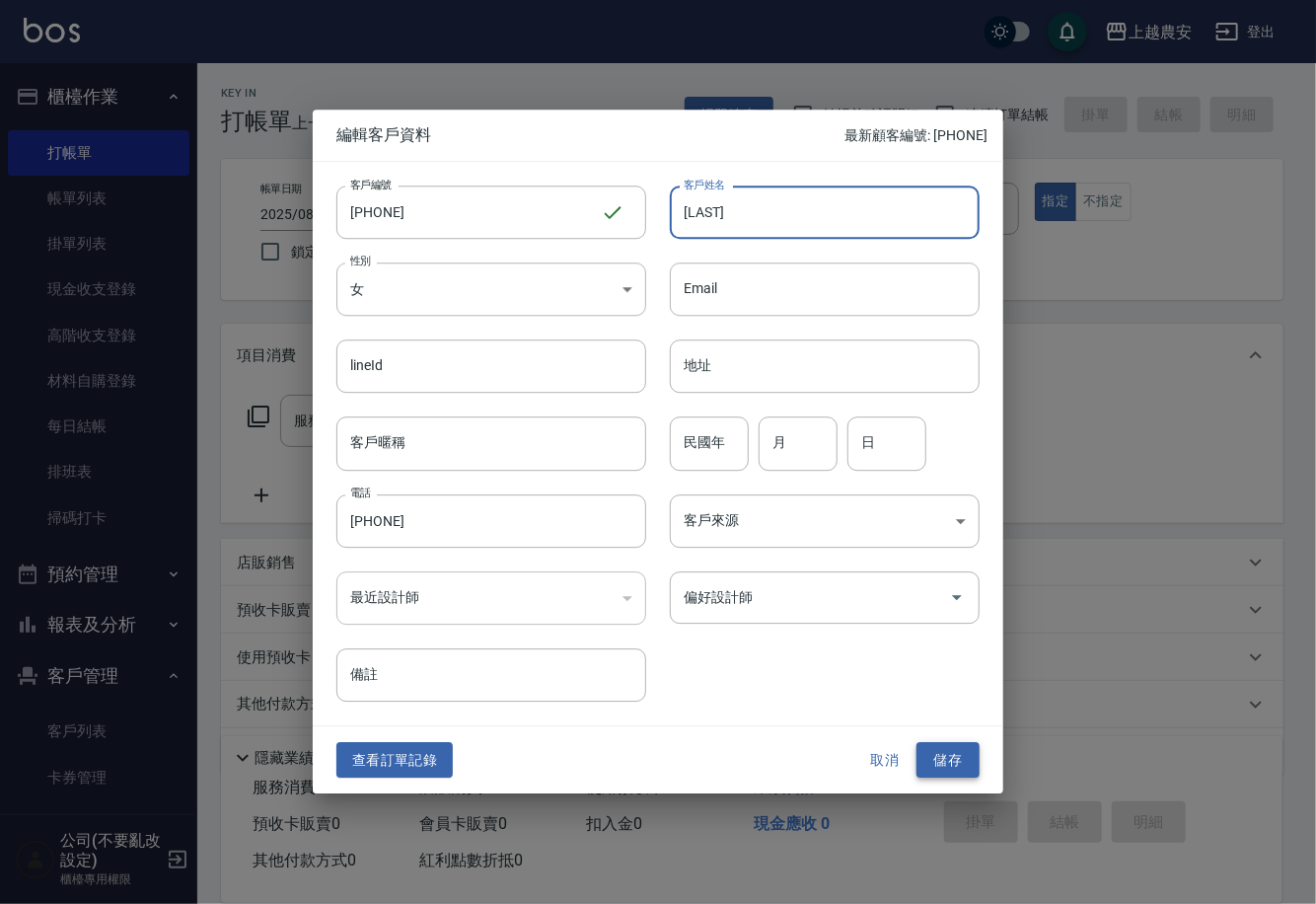 type on "盧妙宜" 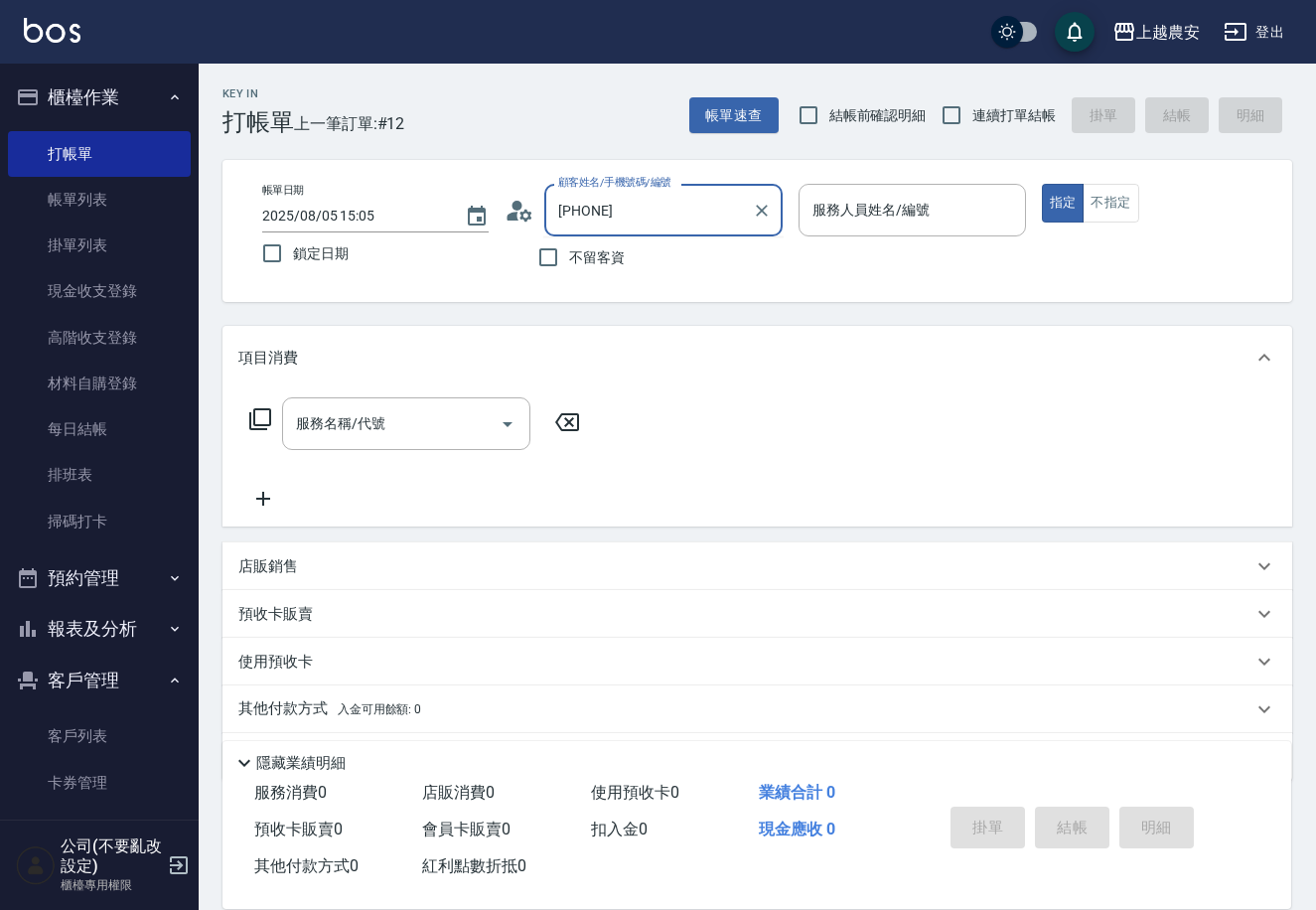 drag, startPoint x: 637, startPoint y: 218, endPoint x: 361, endPoint y: 246, distance: 277.41665 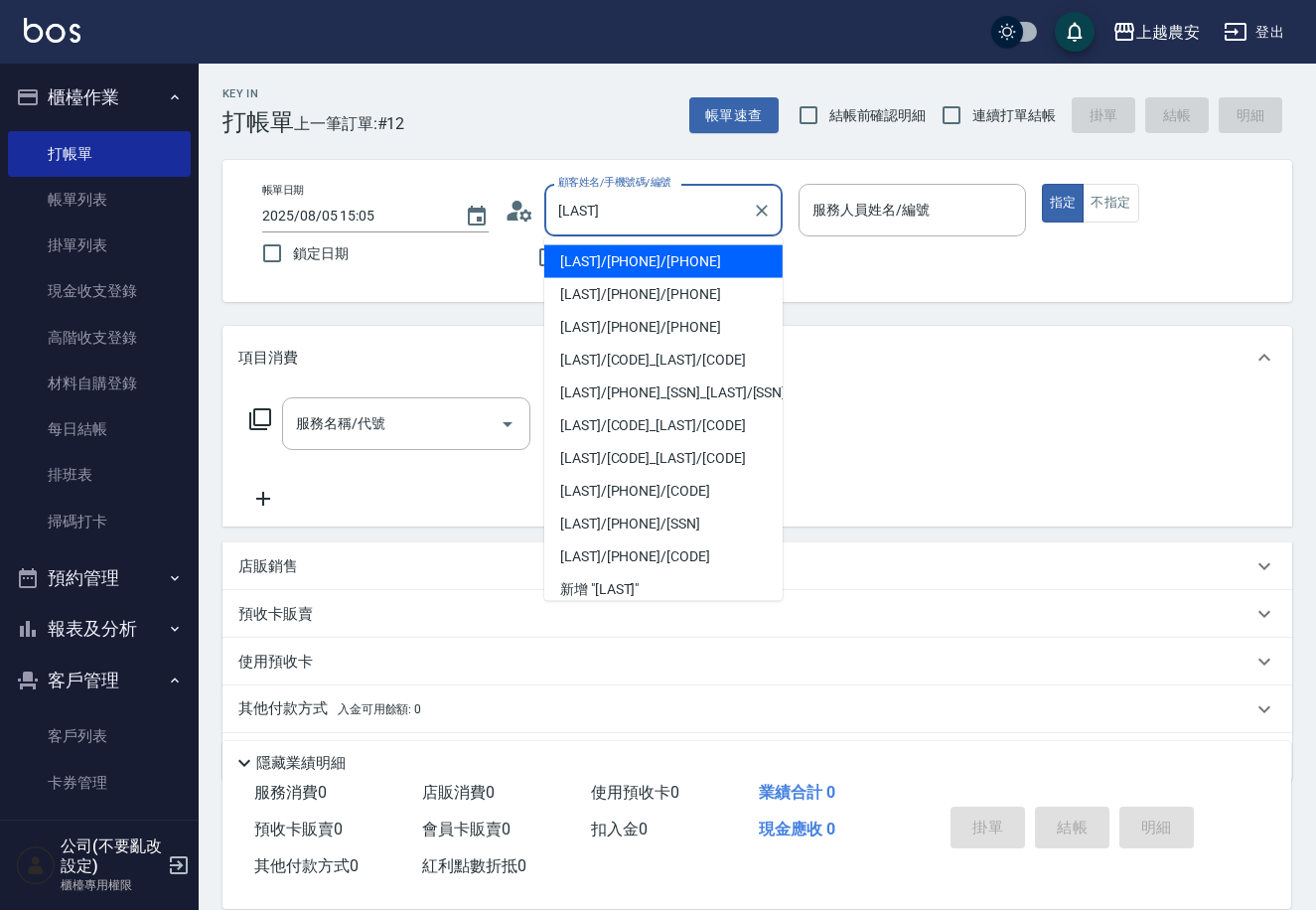 click on "林秋梅/0958975160/0958975160" at bounding box center [663, 261] 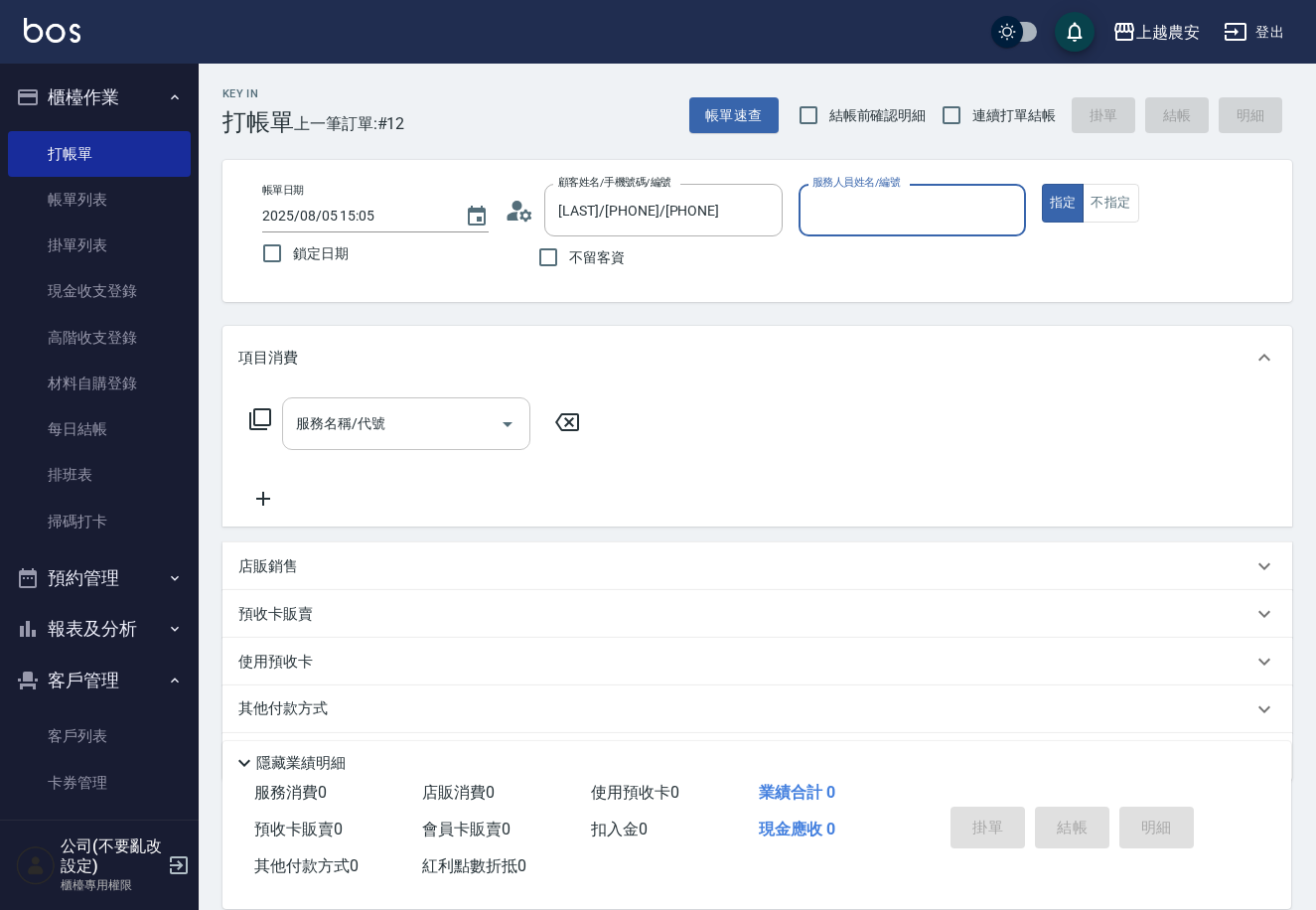 type on "美雅-B" 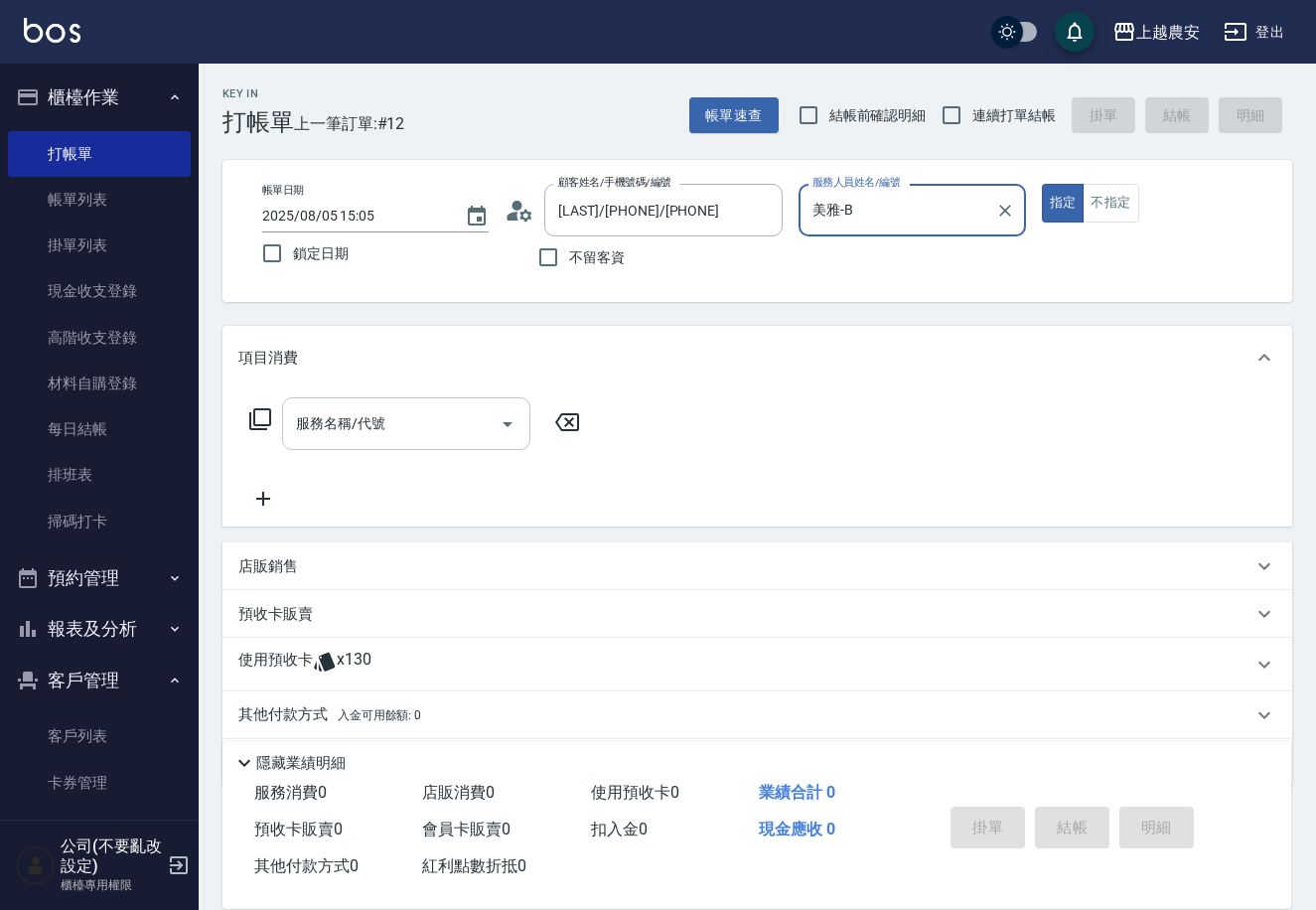 click on "服務名稱/代號" at bounding box center [406, 423] 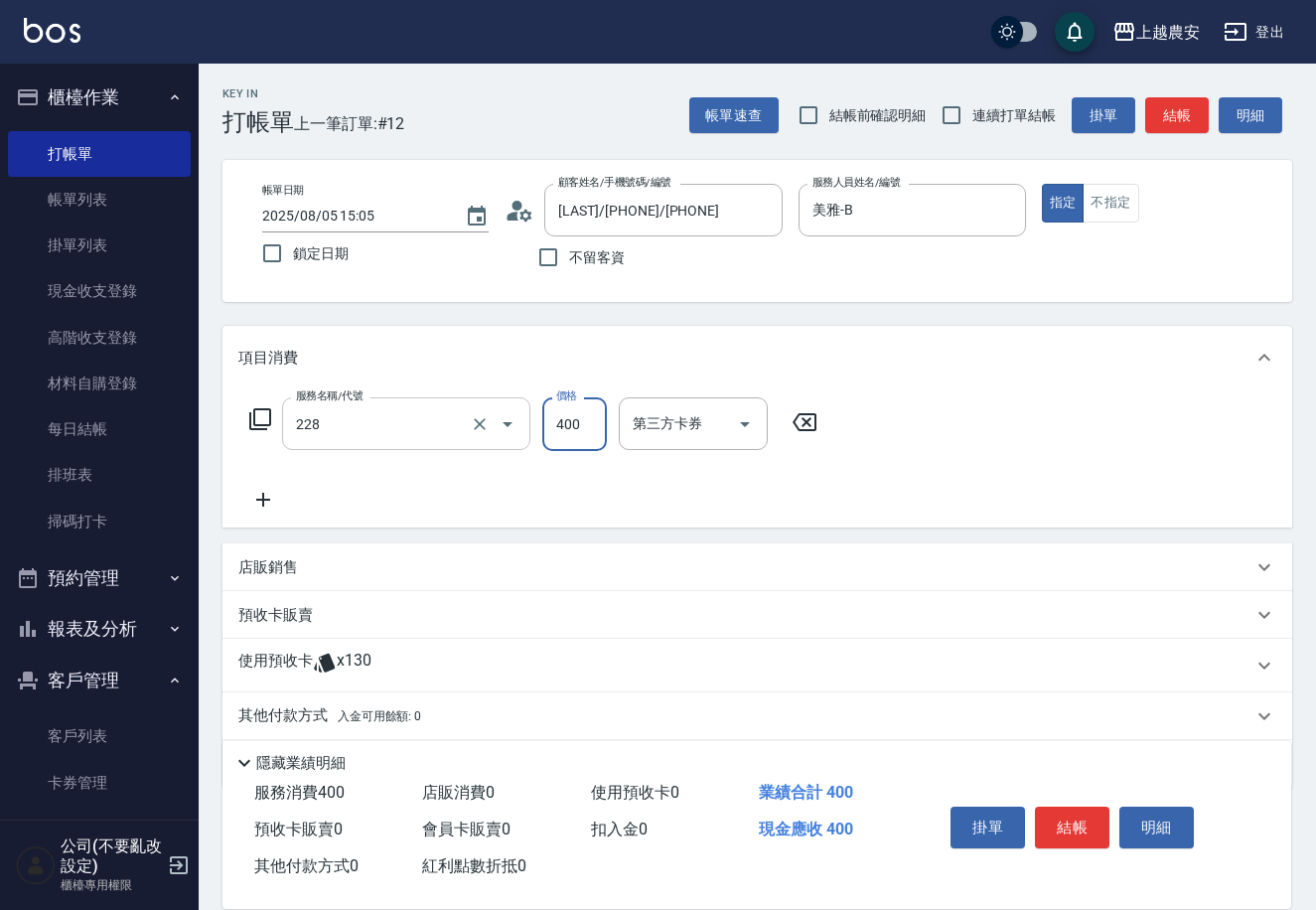 type on "洗髮(228)" 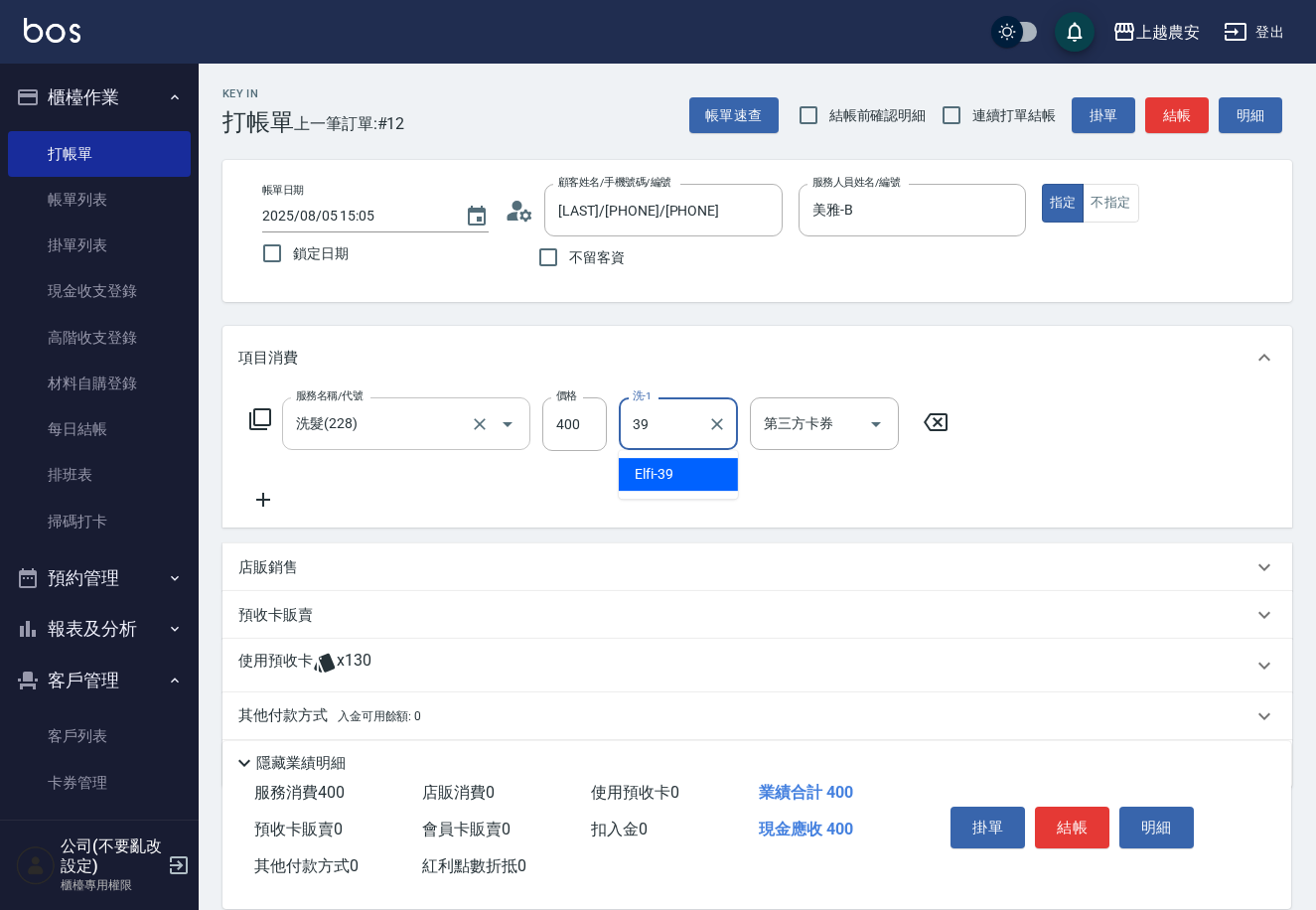 type on "Elfi-39" 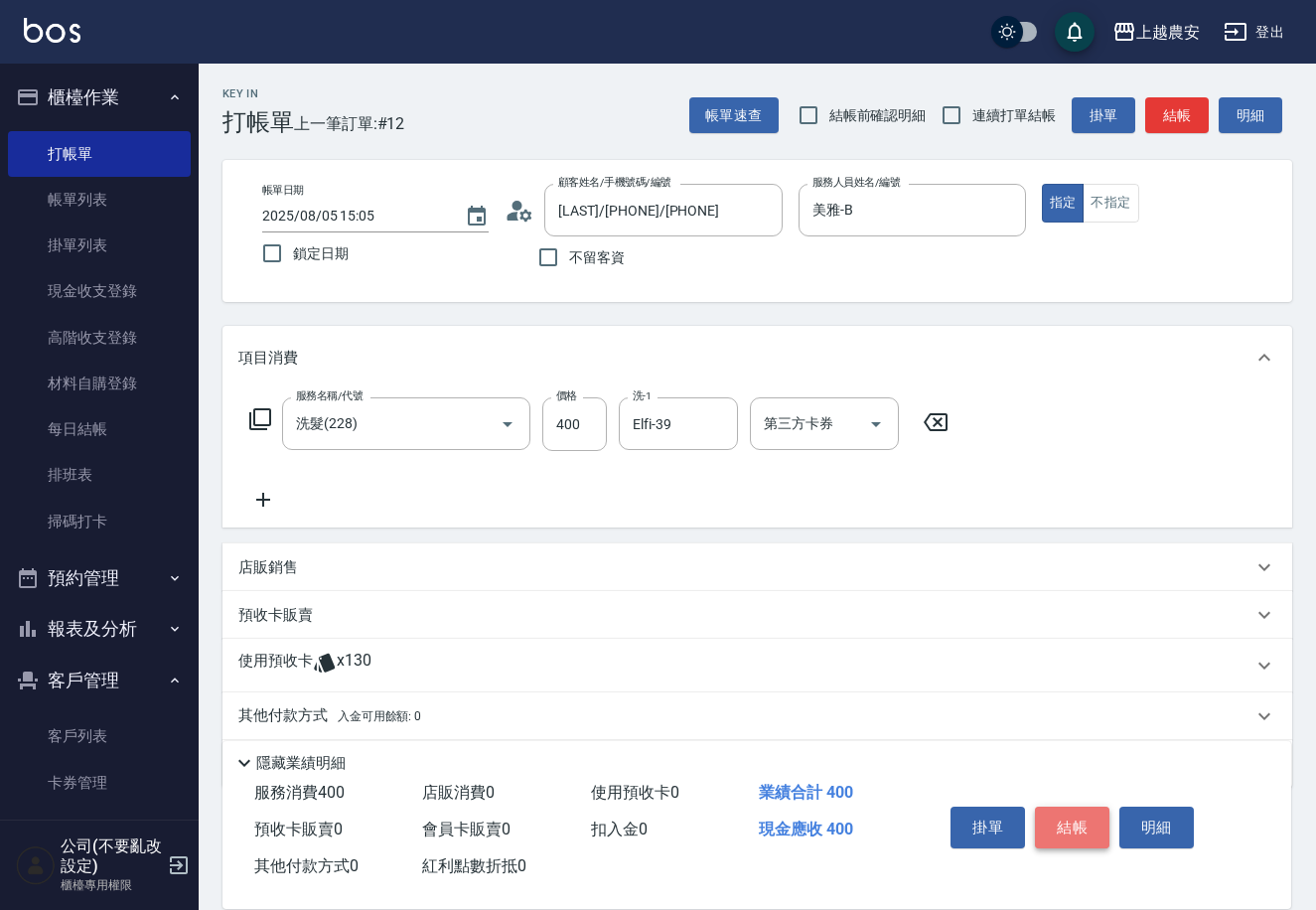 click on "結帳" at bounding box center (1072, 828) 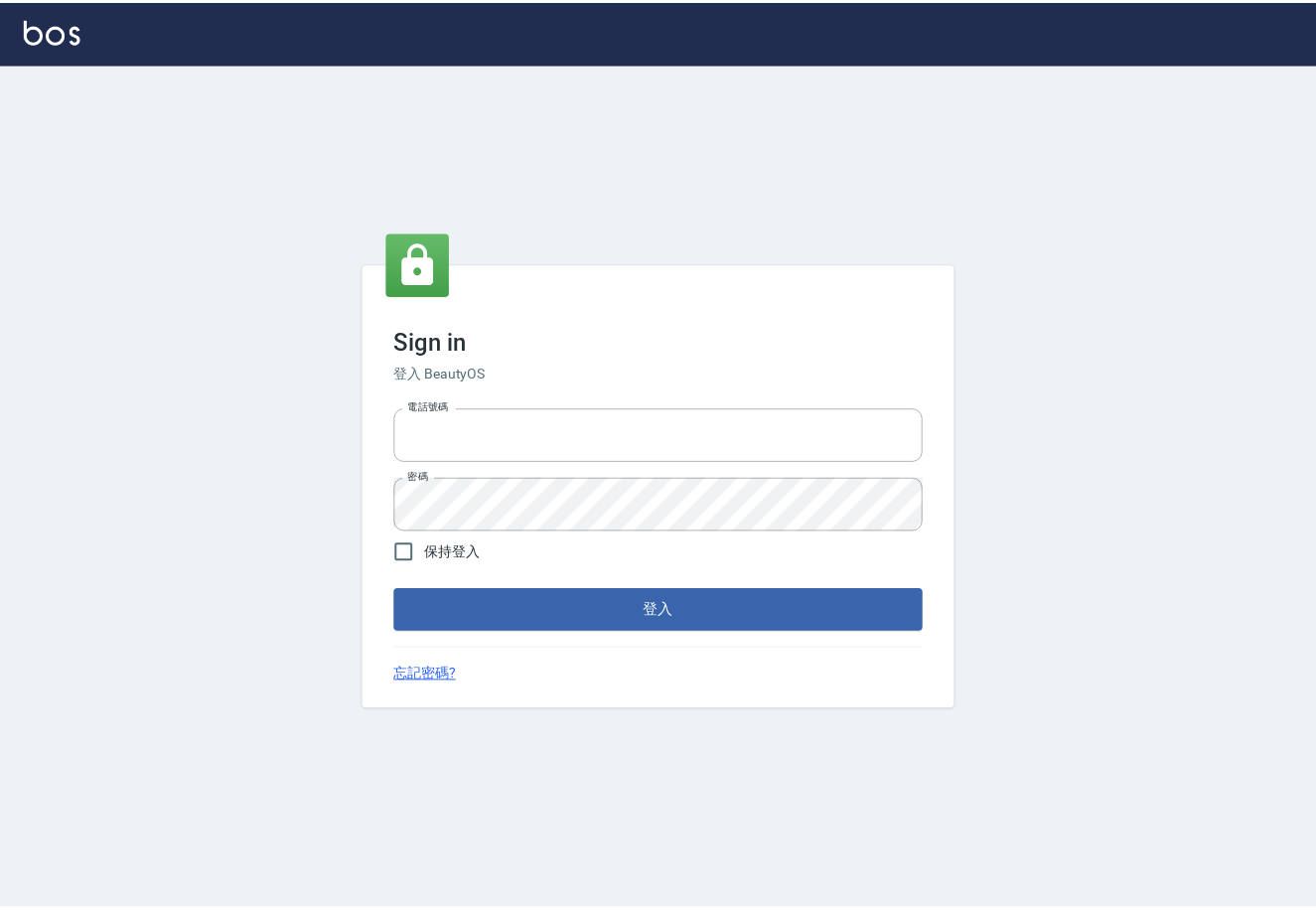 scroll, scrollTop: 0, scrollLeft: 0, axis: both 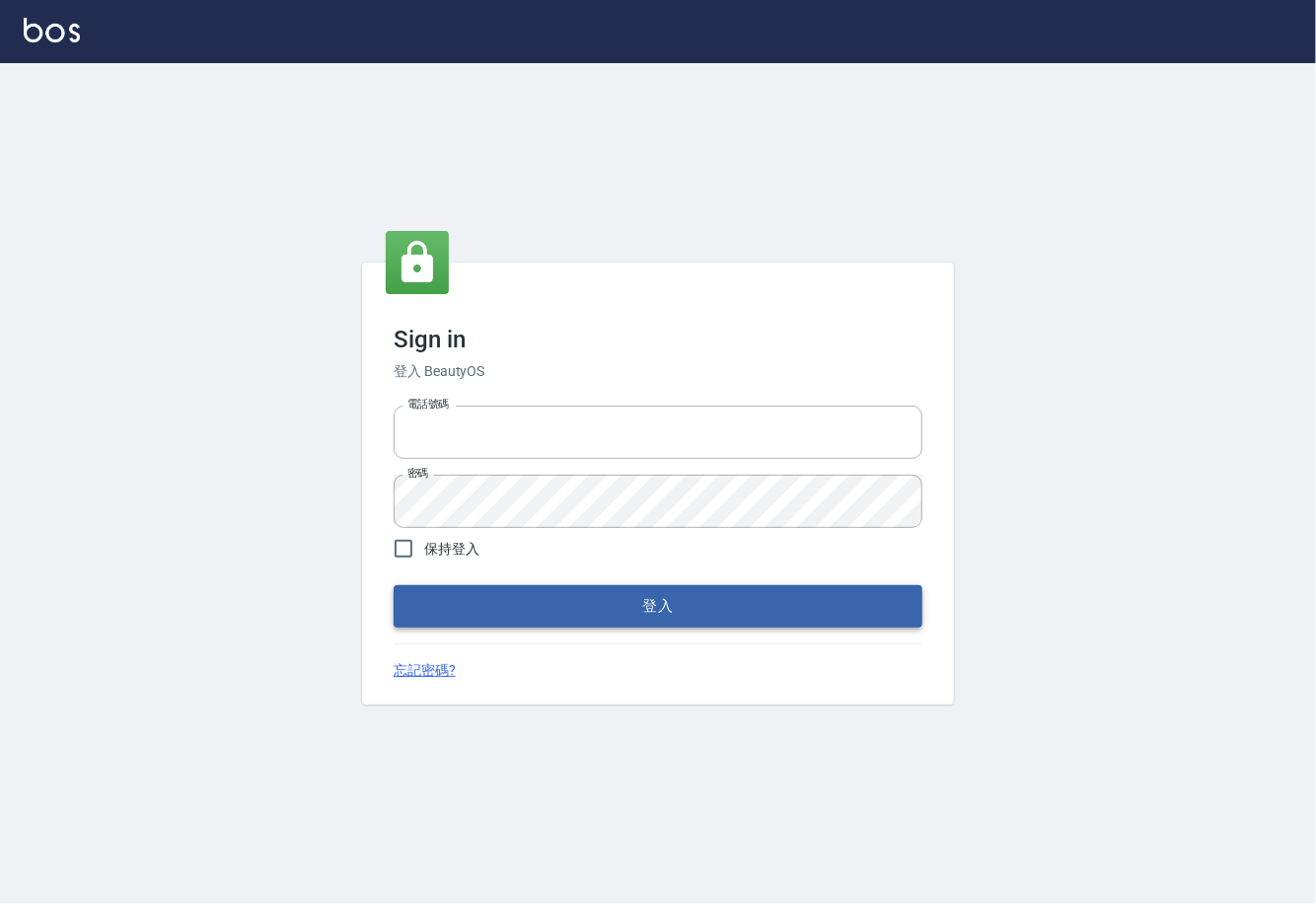 type on "0225929166" 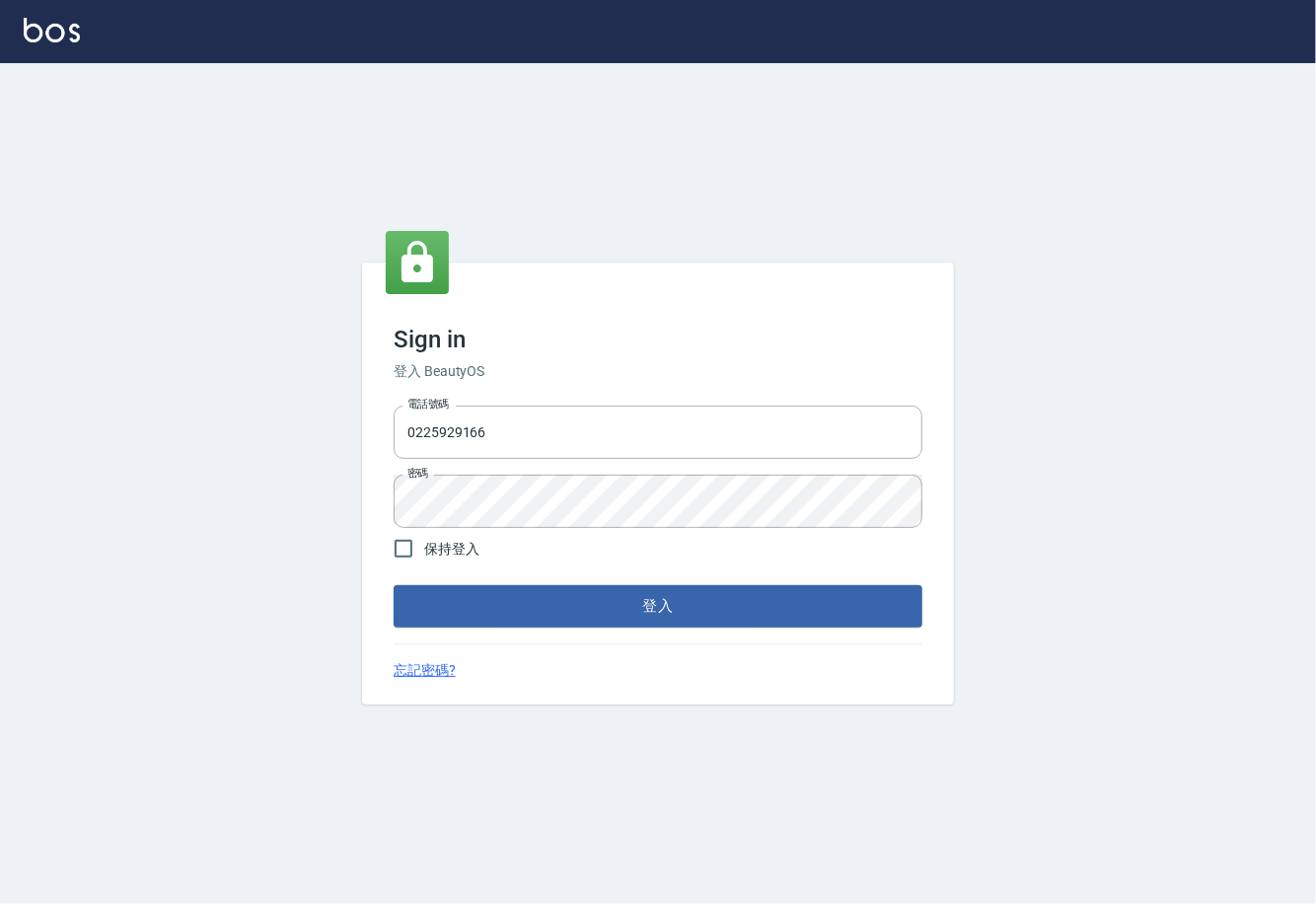 click on "登入" at bounding box center (658, 606) 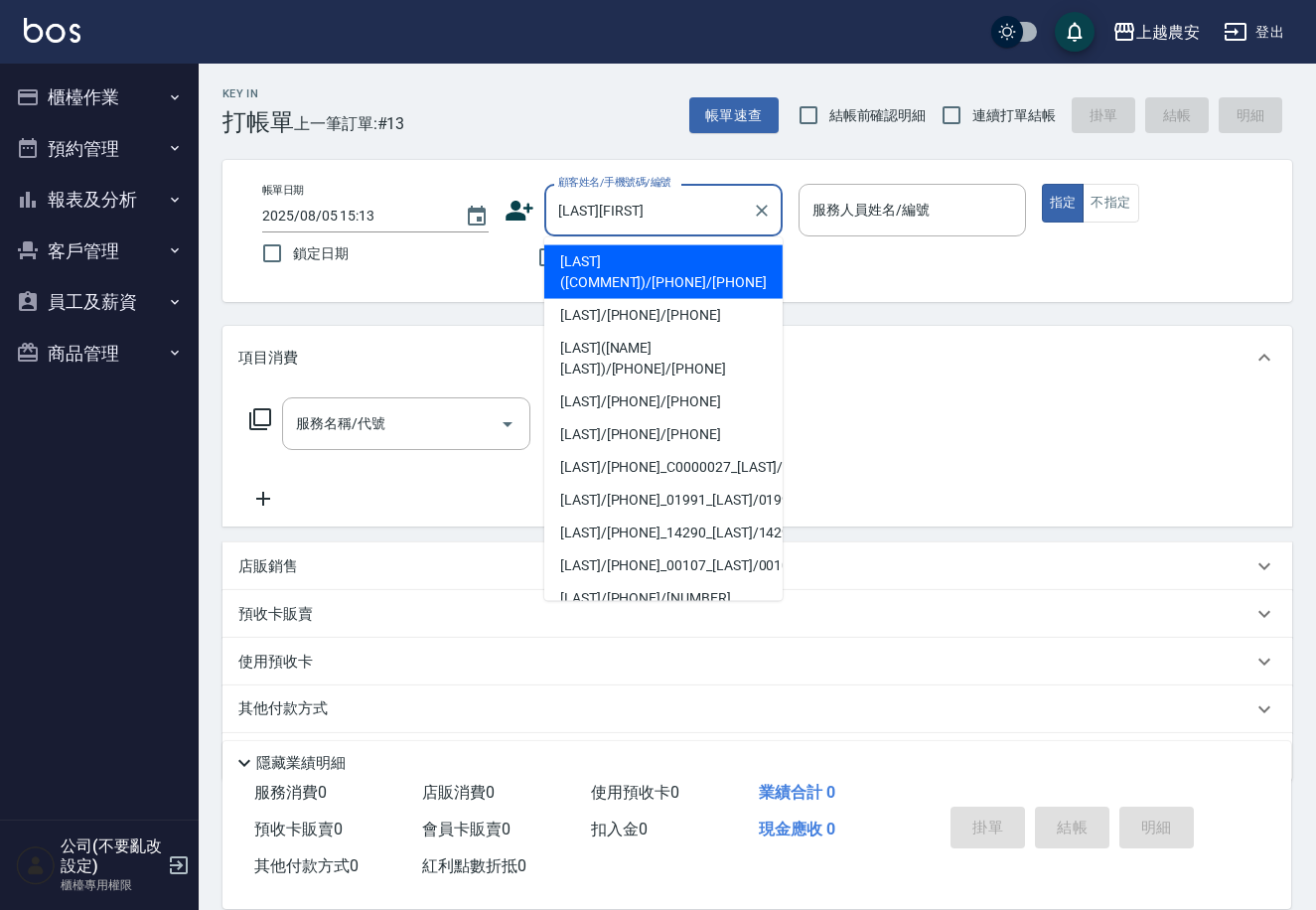 click on "曾鈺雅(每p頭髮多吹直)/0953057063/0953057063" at bounding box center [663, 272] 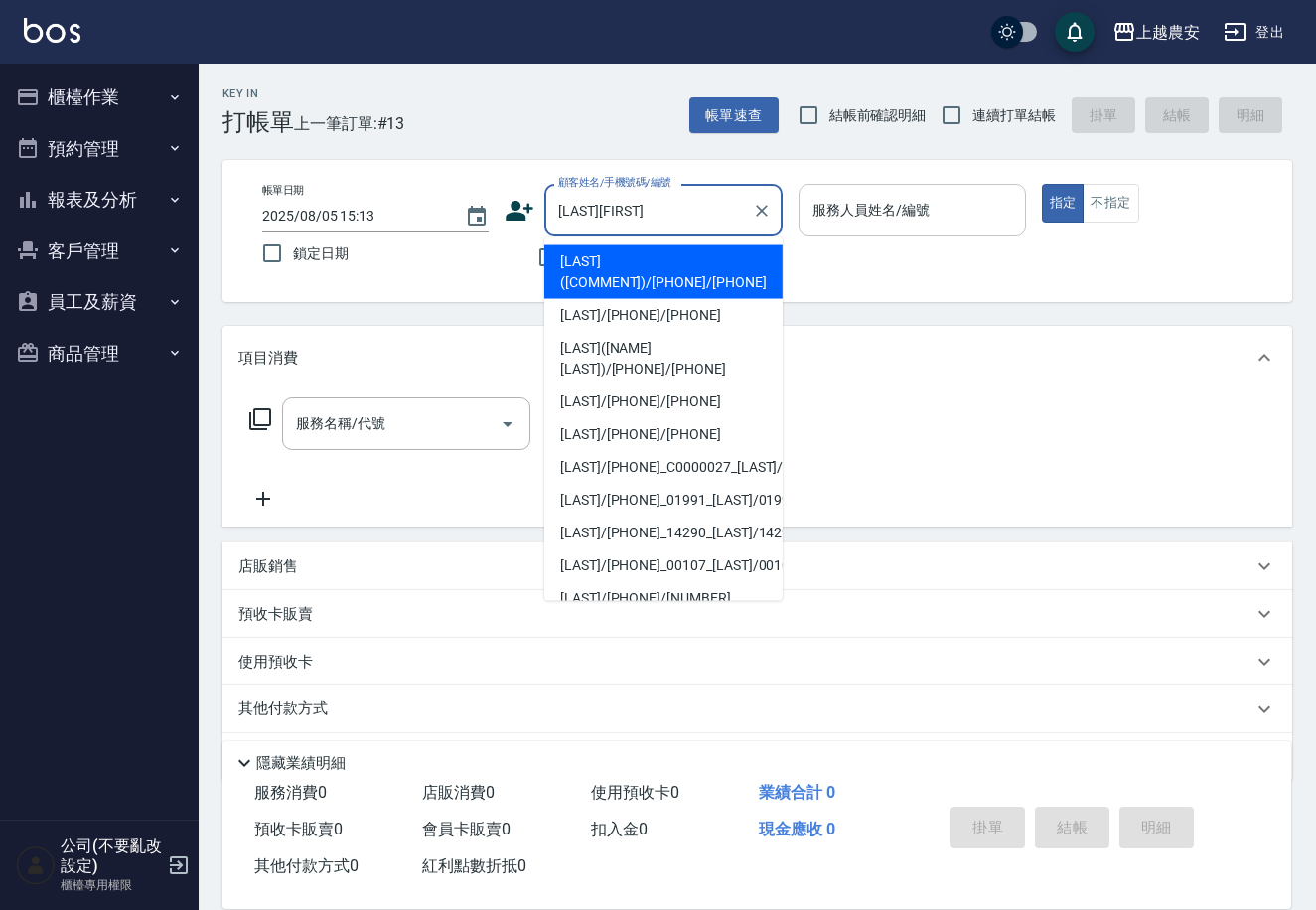 type on "曾鈺雅(每p頭髮多吹直)/0953057063/0953057063" 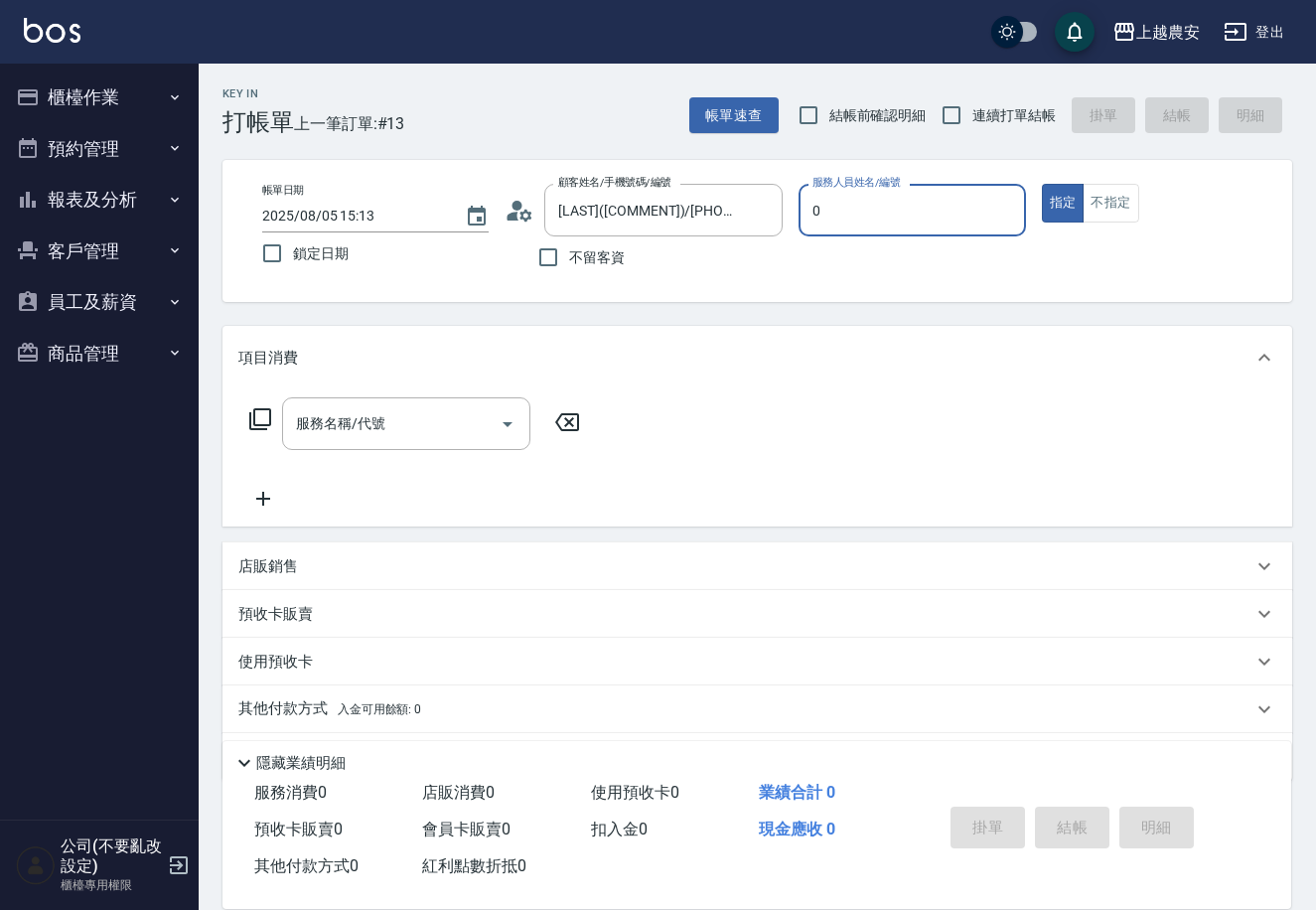type on "0" 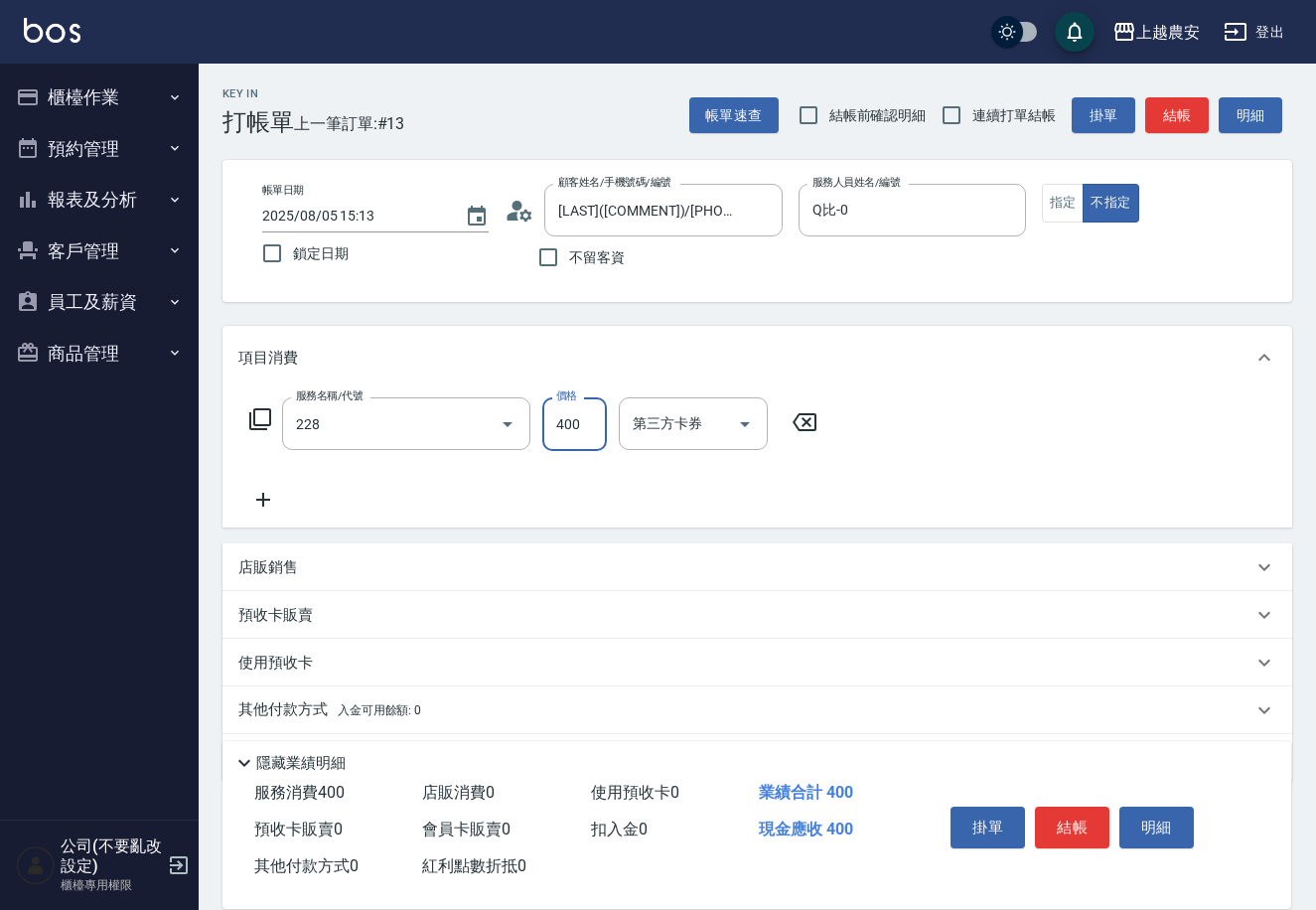 type on "洗髮(228)" 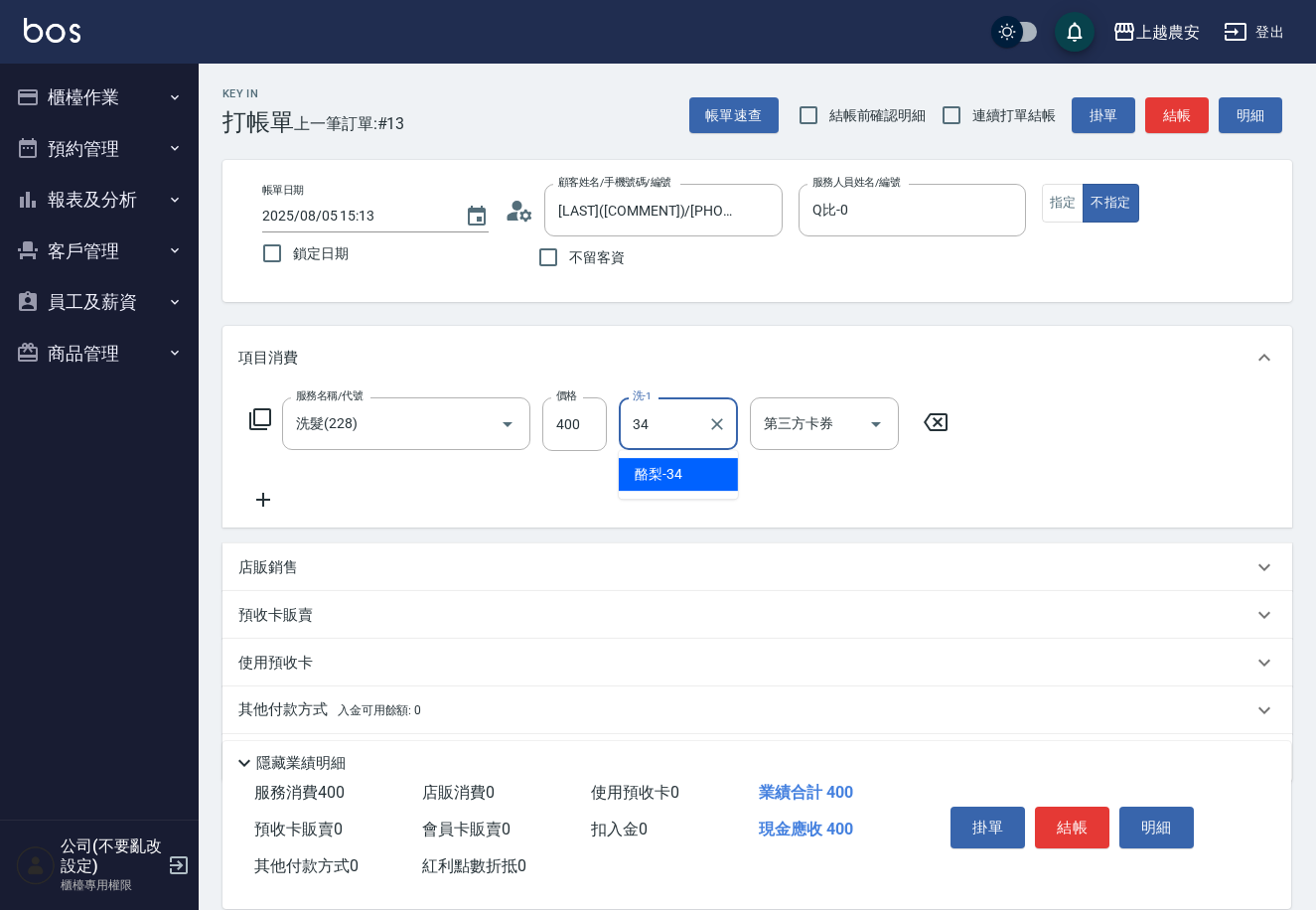 type on "酪梨-34" 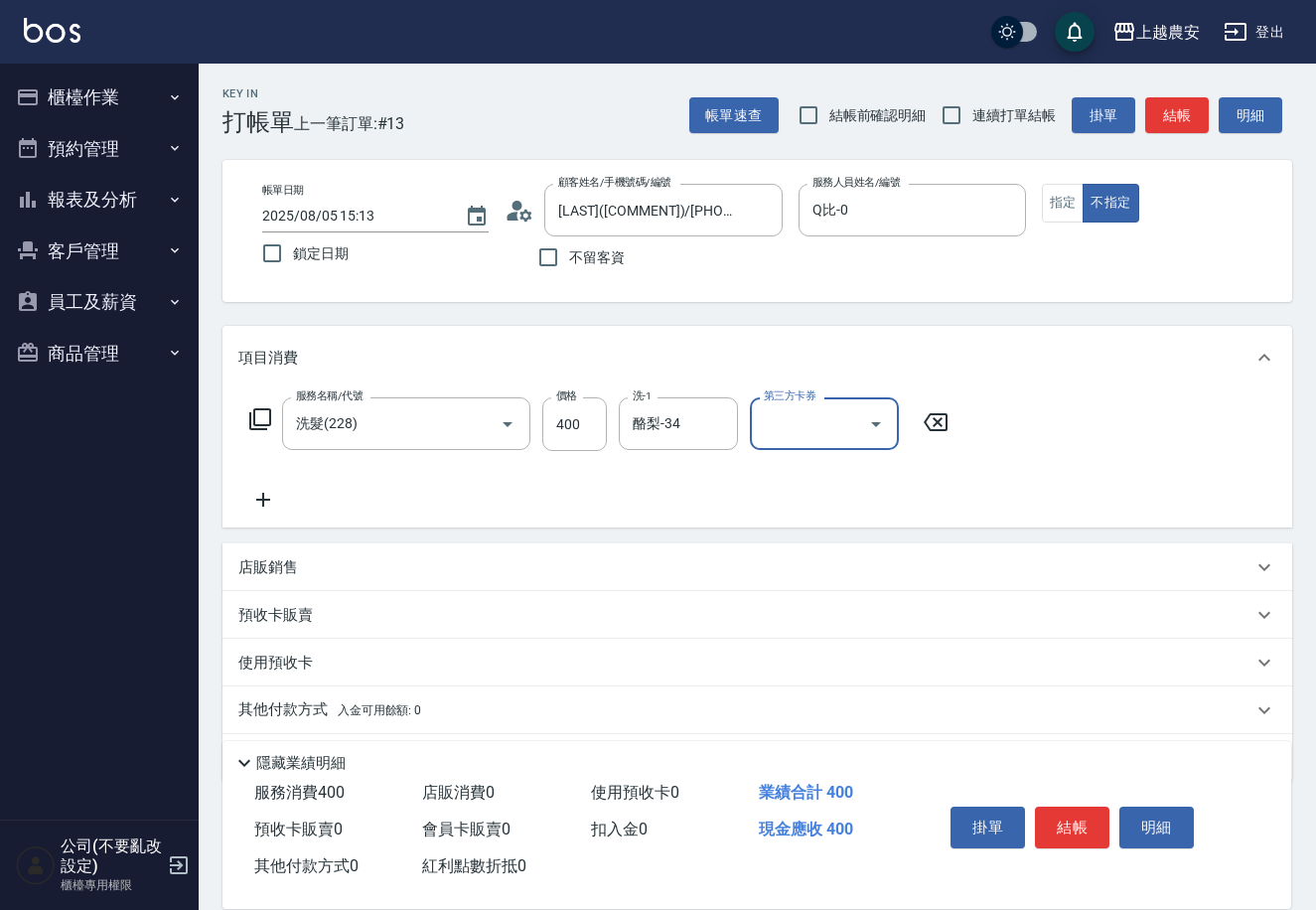 click on "其他付款方式 入金可用餘額: 0" at bounding box center (757, 710) 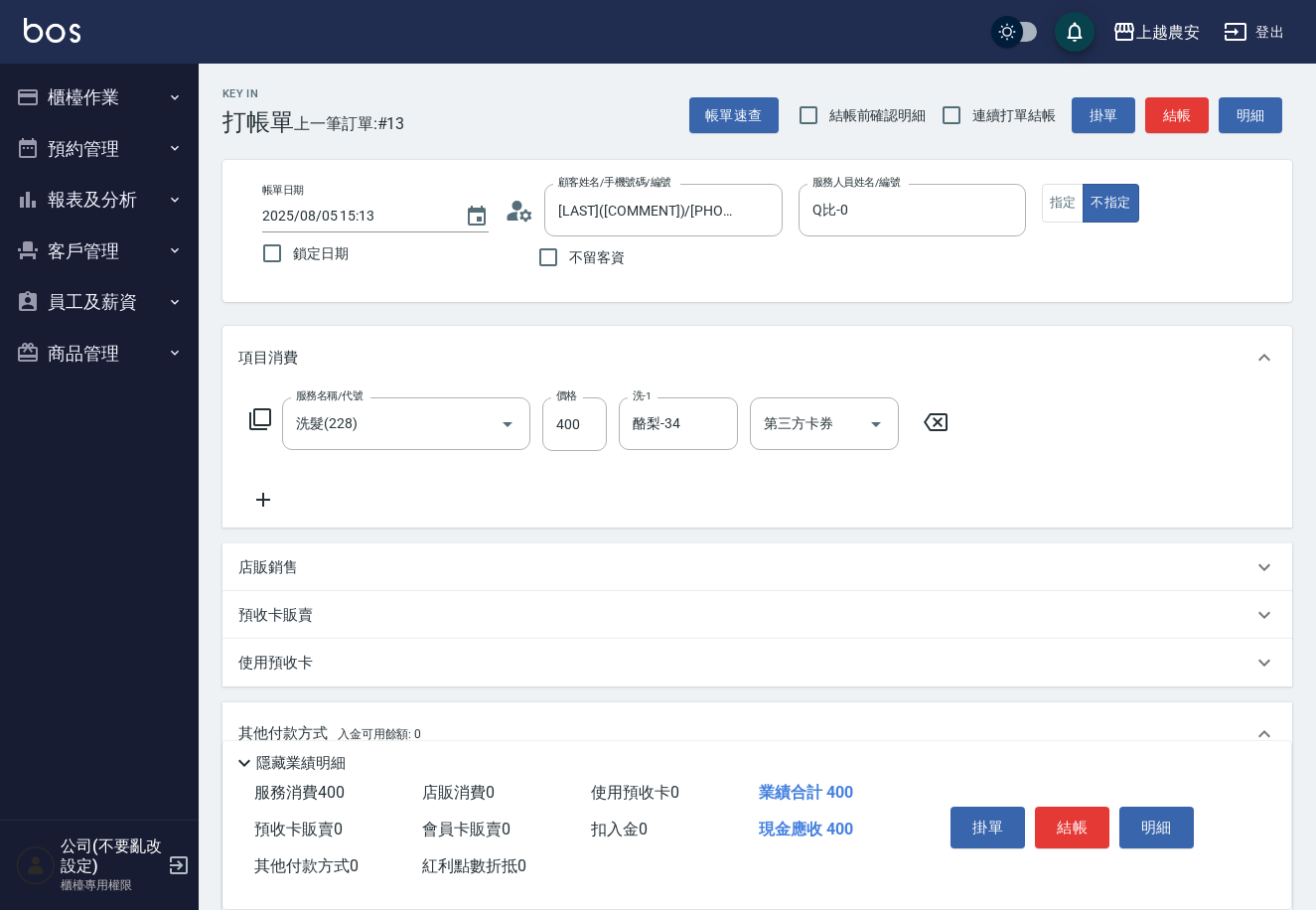scroll, scrollTop: 0, scrollLeft: 0, axis: both 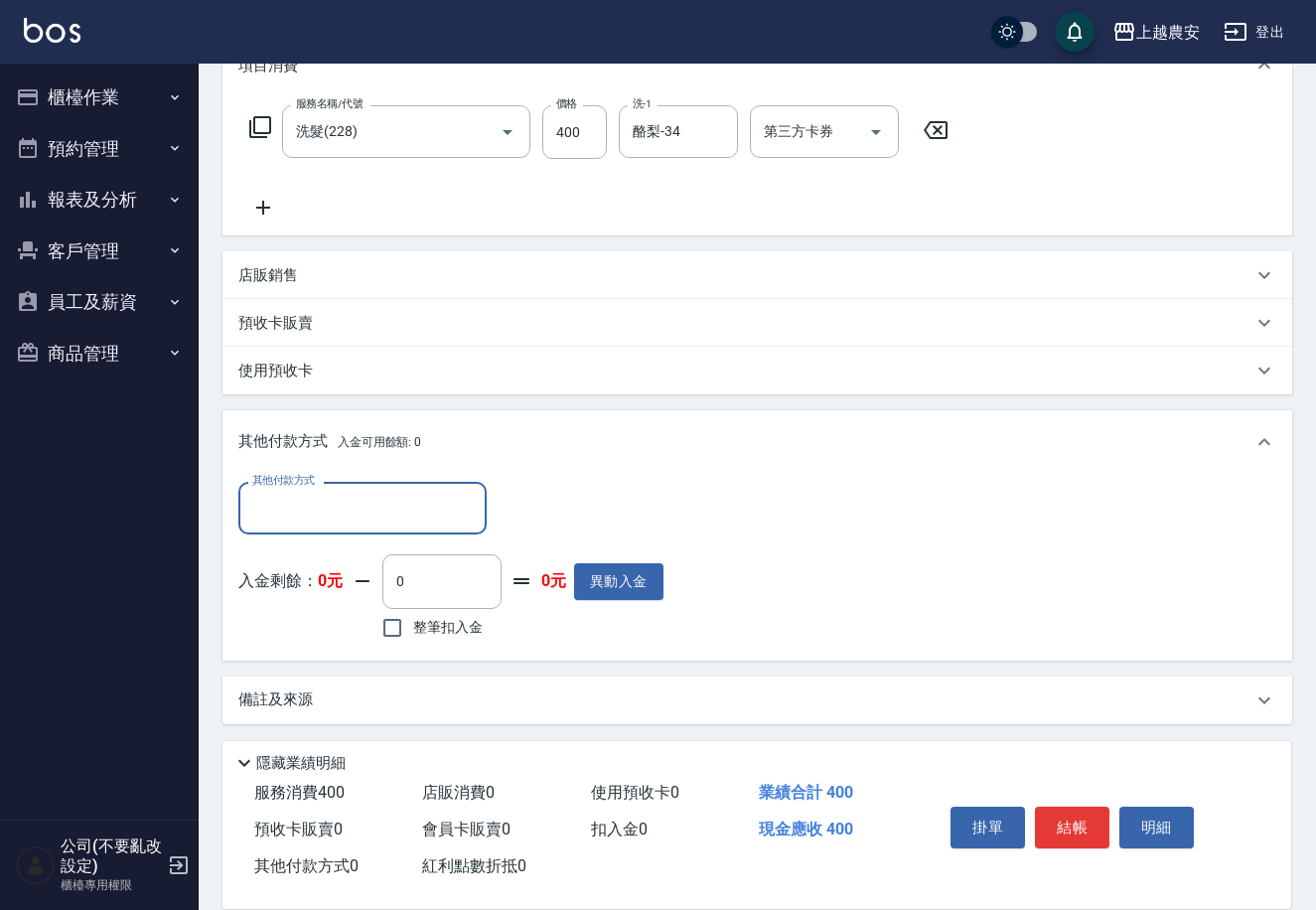 click on "其他付款方式" at bounding box center (363, 508) 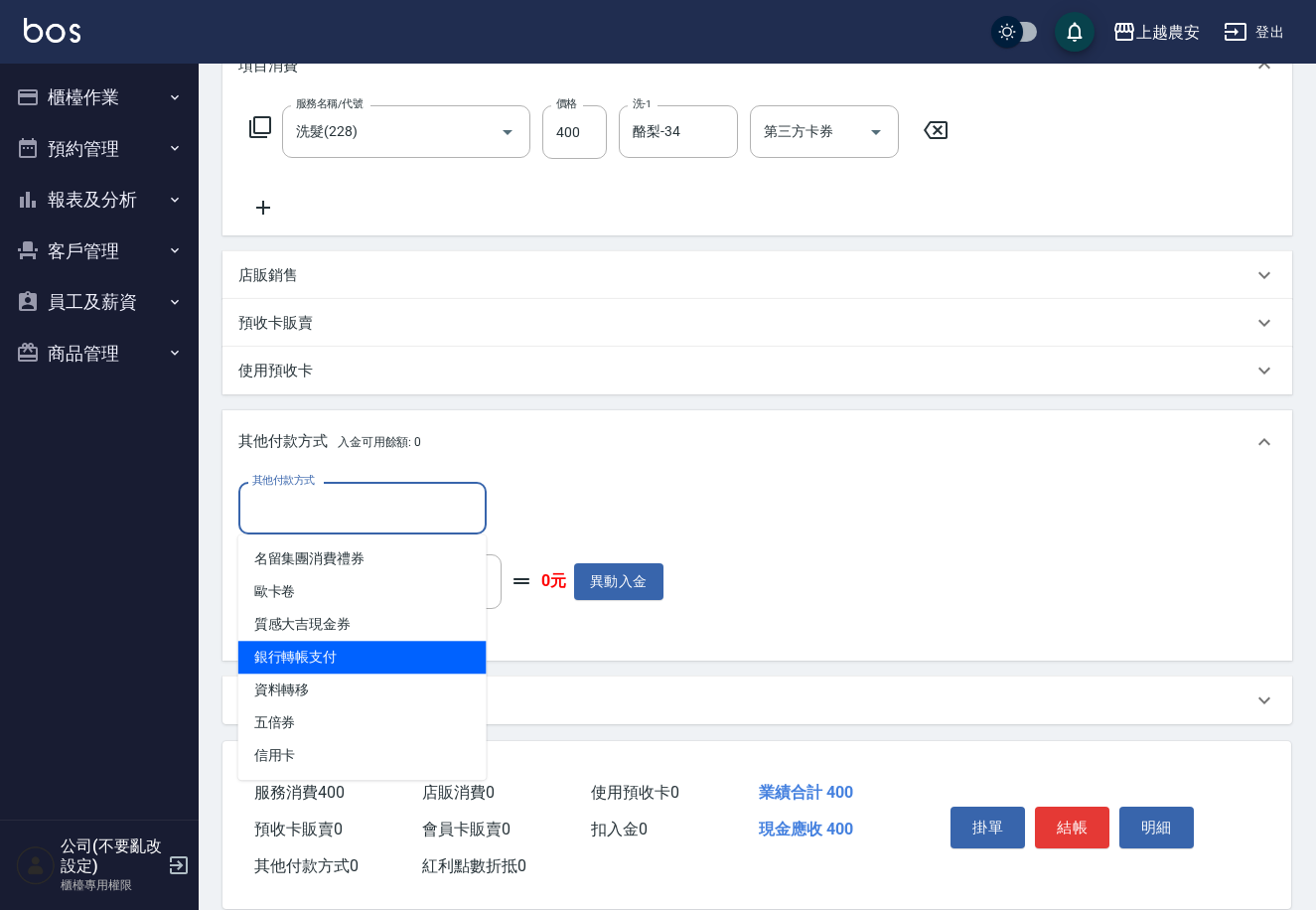 click on "銀行轉帳支付" at bounding box center [363, 657] 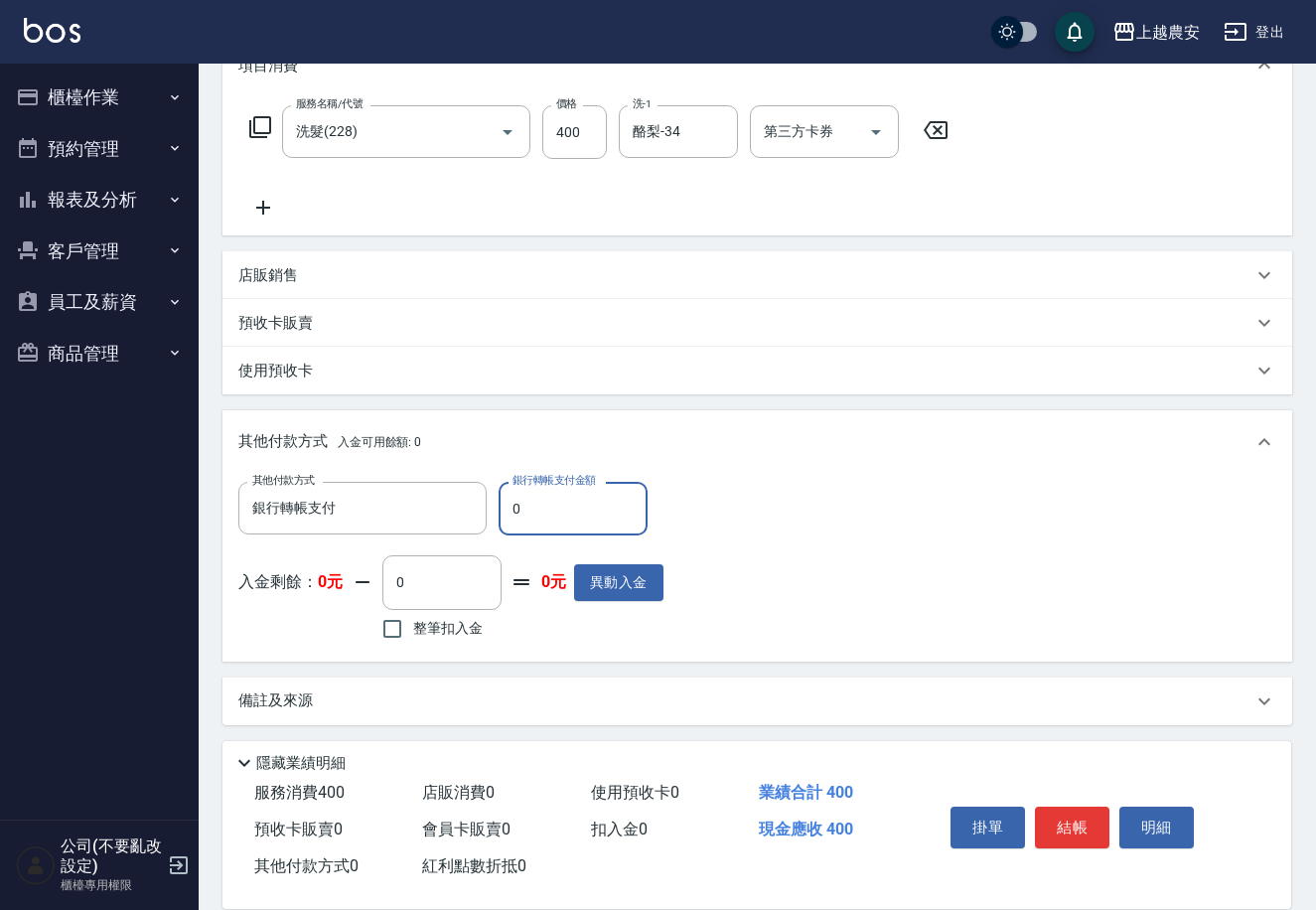 click on "0" at bounding box center [573, 509] 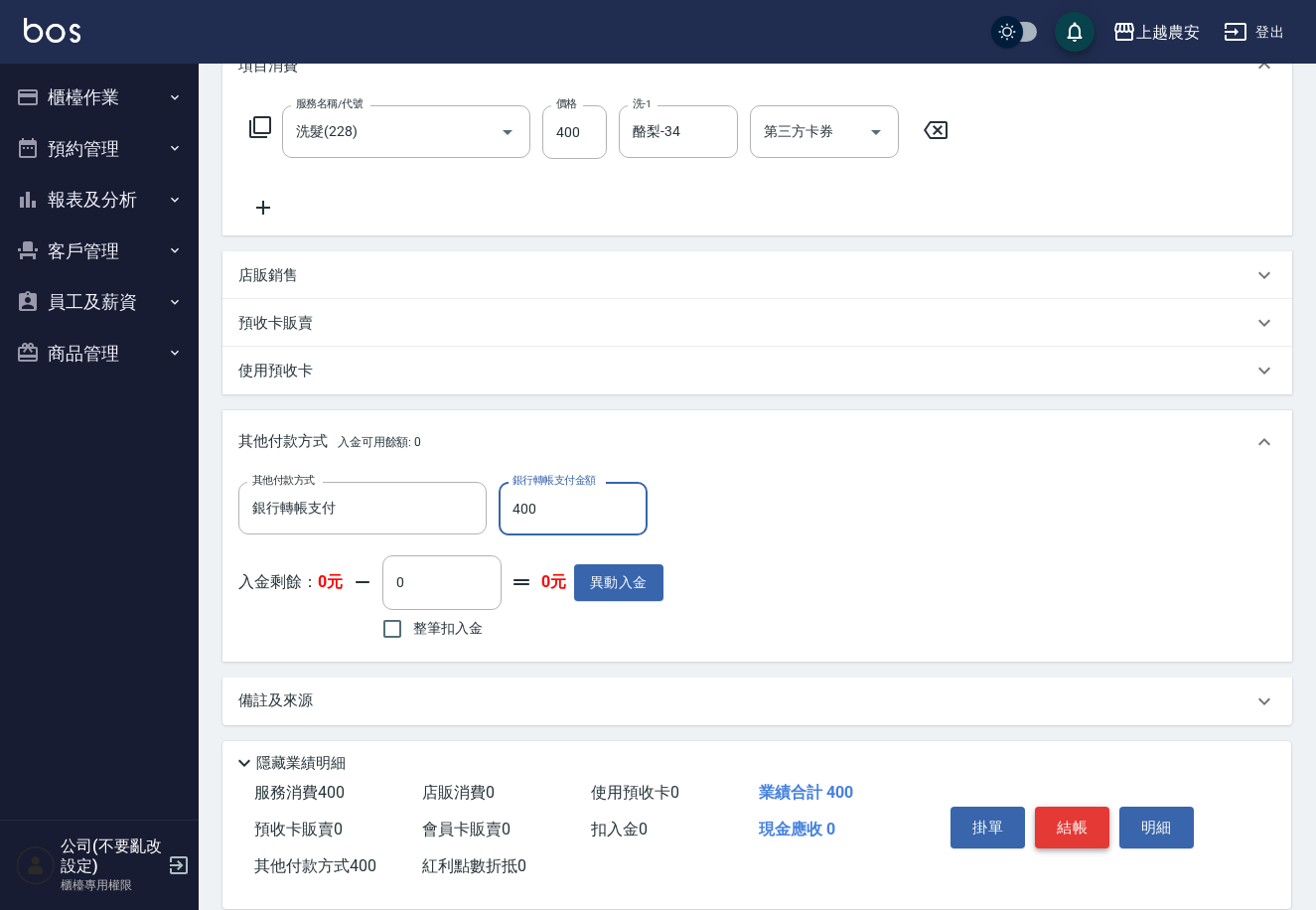 type on "400" 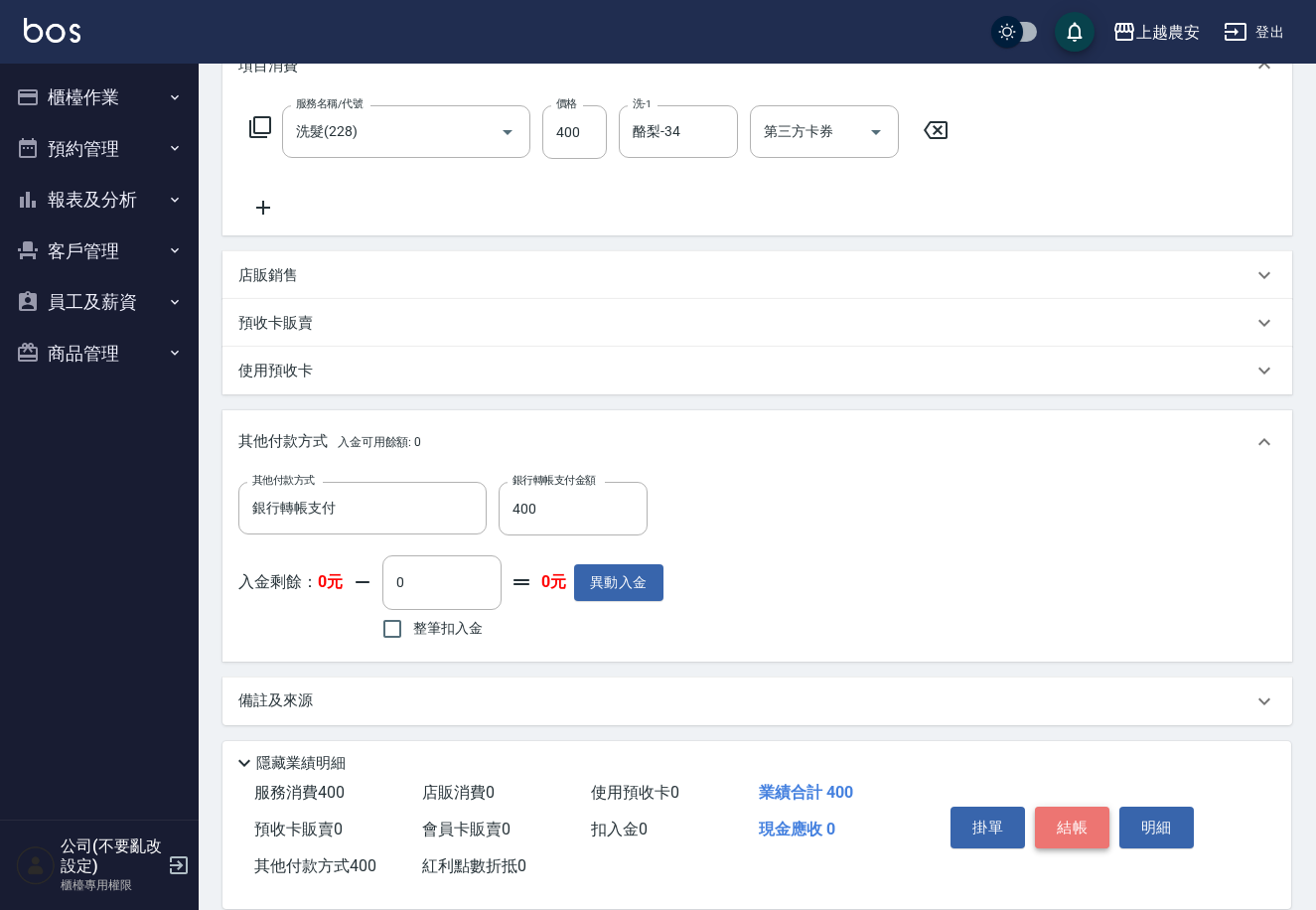 click on "結帳" at bounding box center (1072, 828) 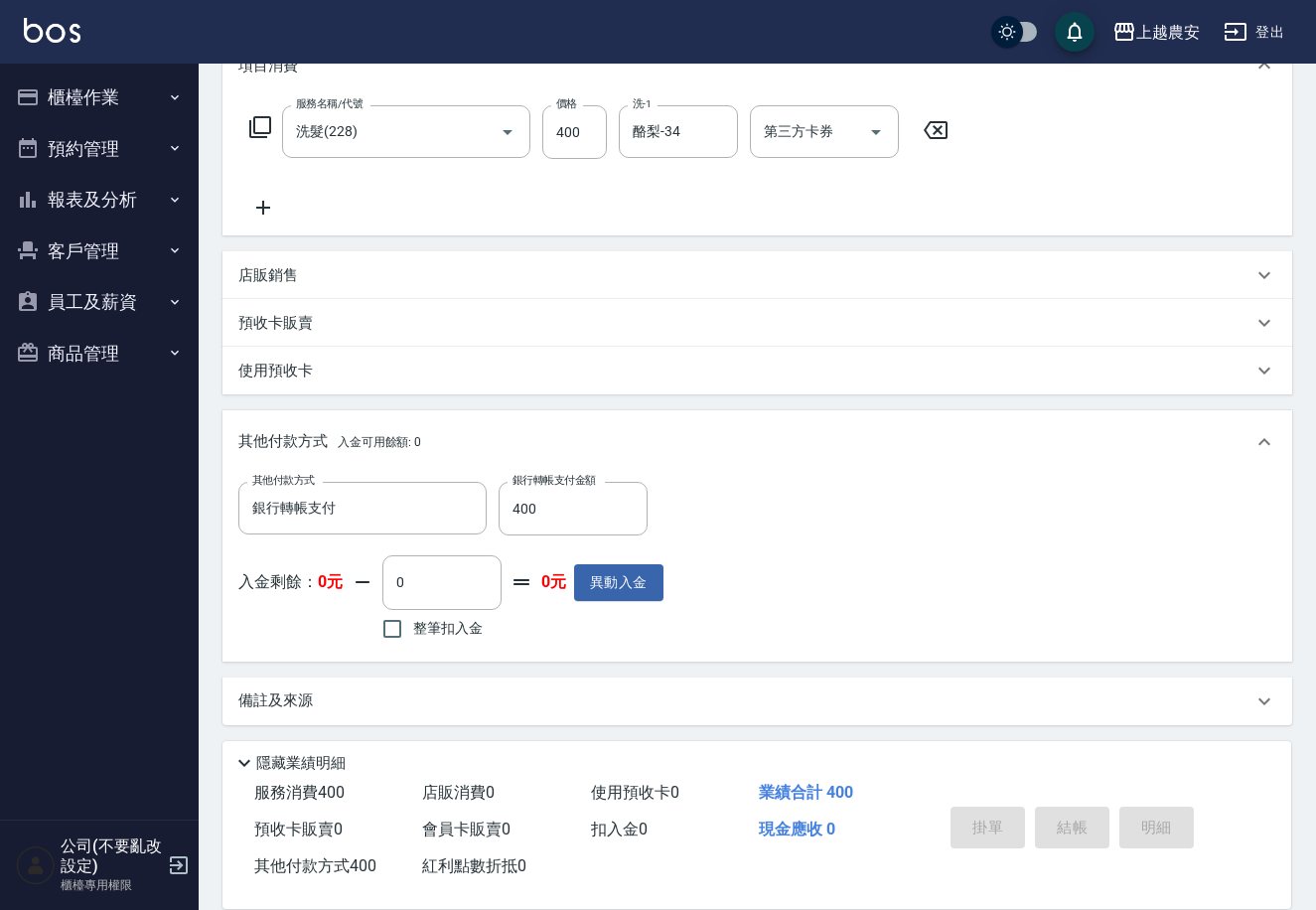 scroll, scrollTop: 0, scrollLeft: 0, axis: both 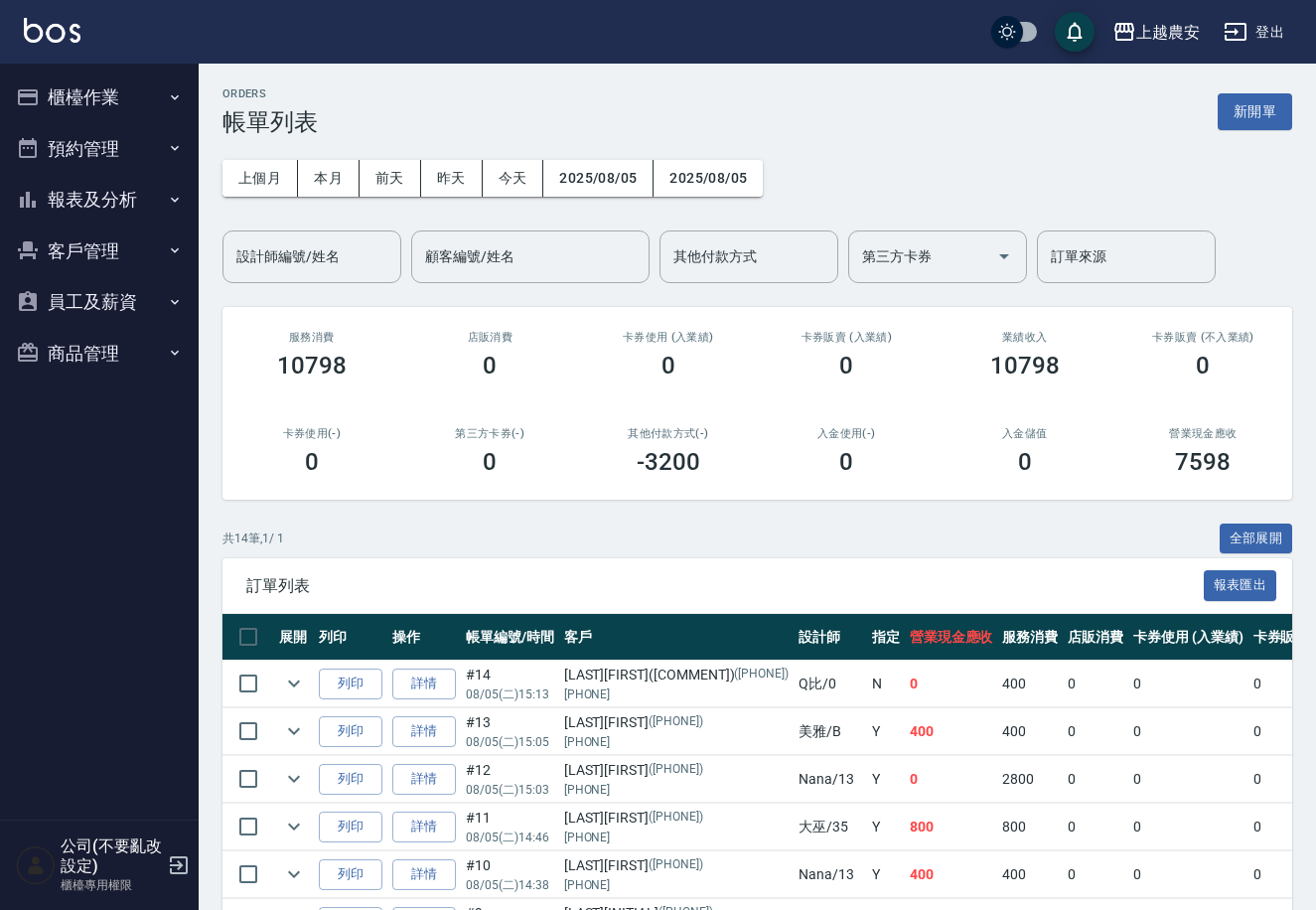 click on "櫃檯作業" at bounding box center [99, 97] 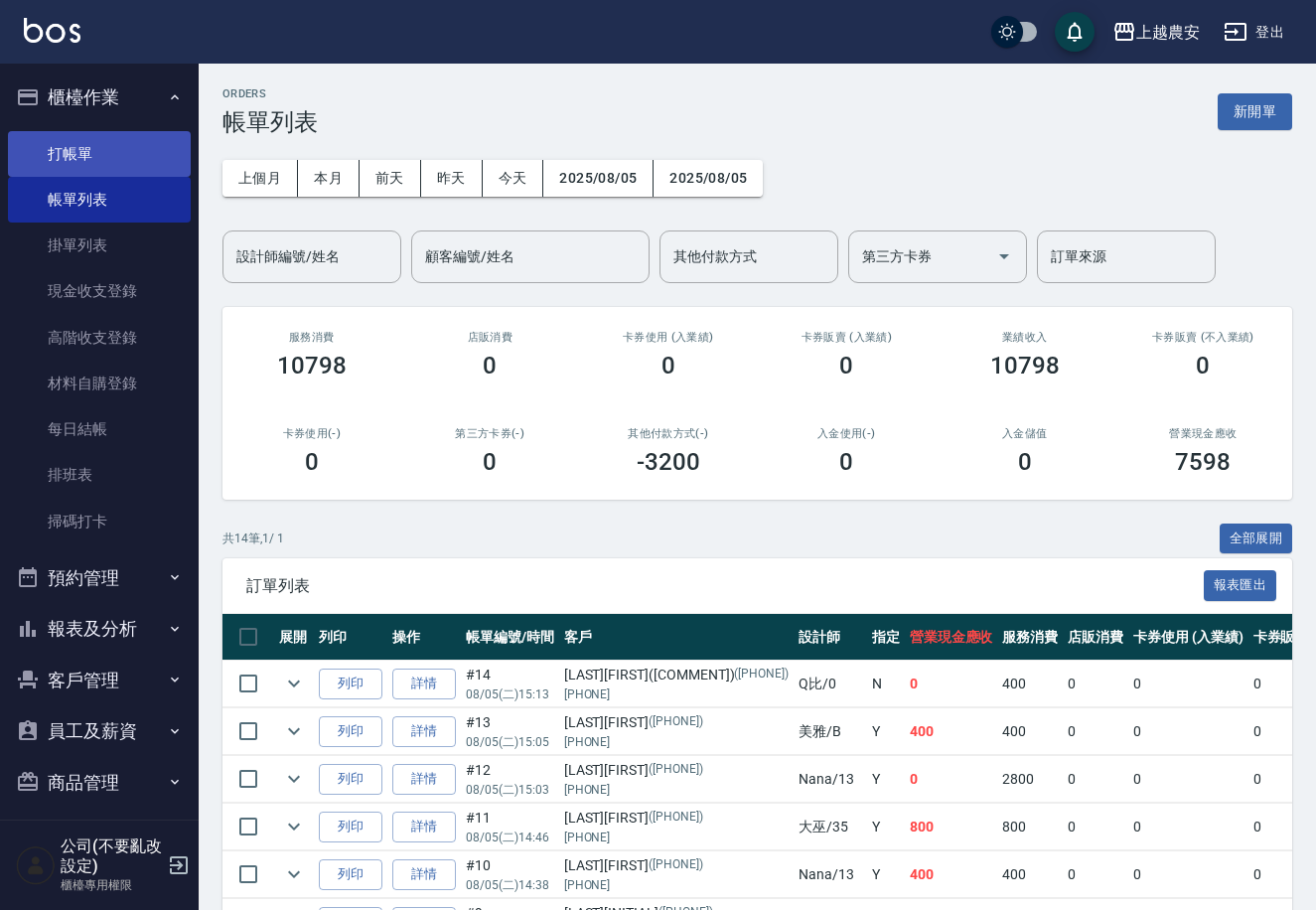 click on "打帳單" at bounding box center (99, 154) 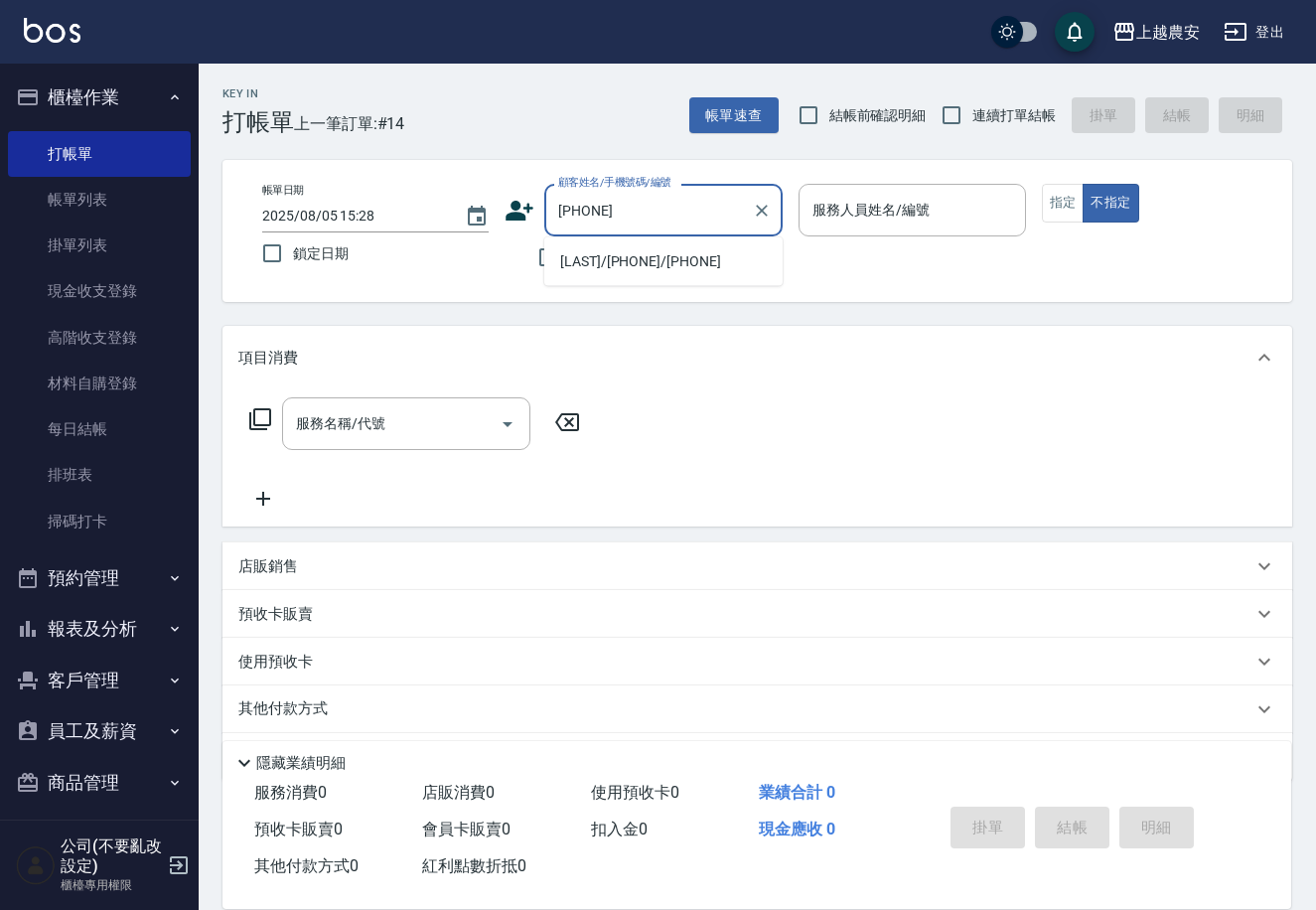 click on "林政安/0916161243/0916161243" at bounding box center [663, 261] 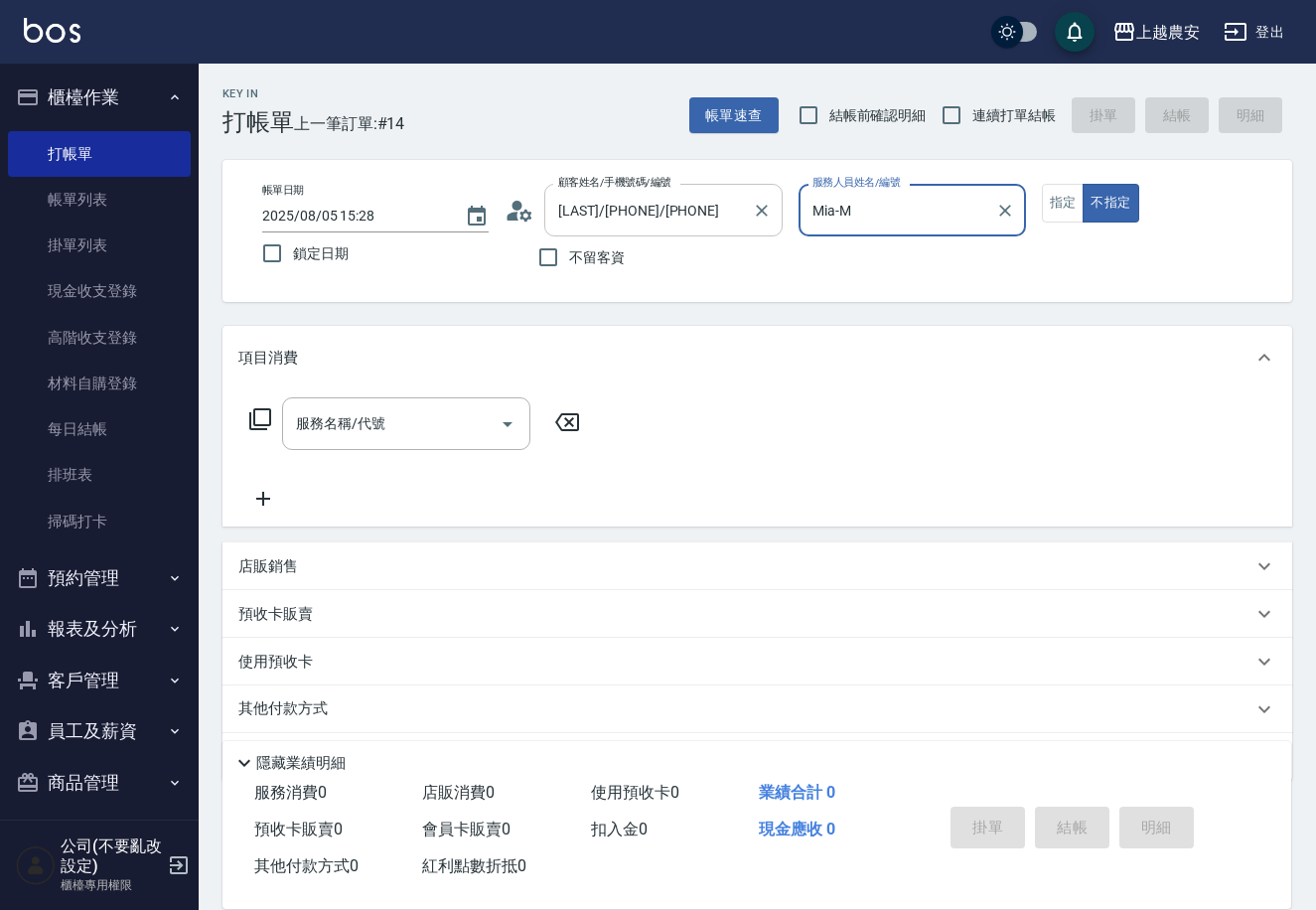type on "Mia-M" 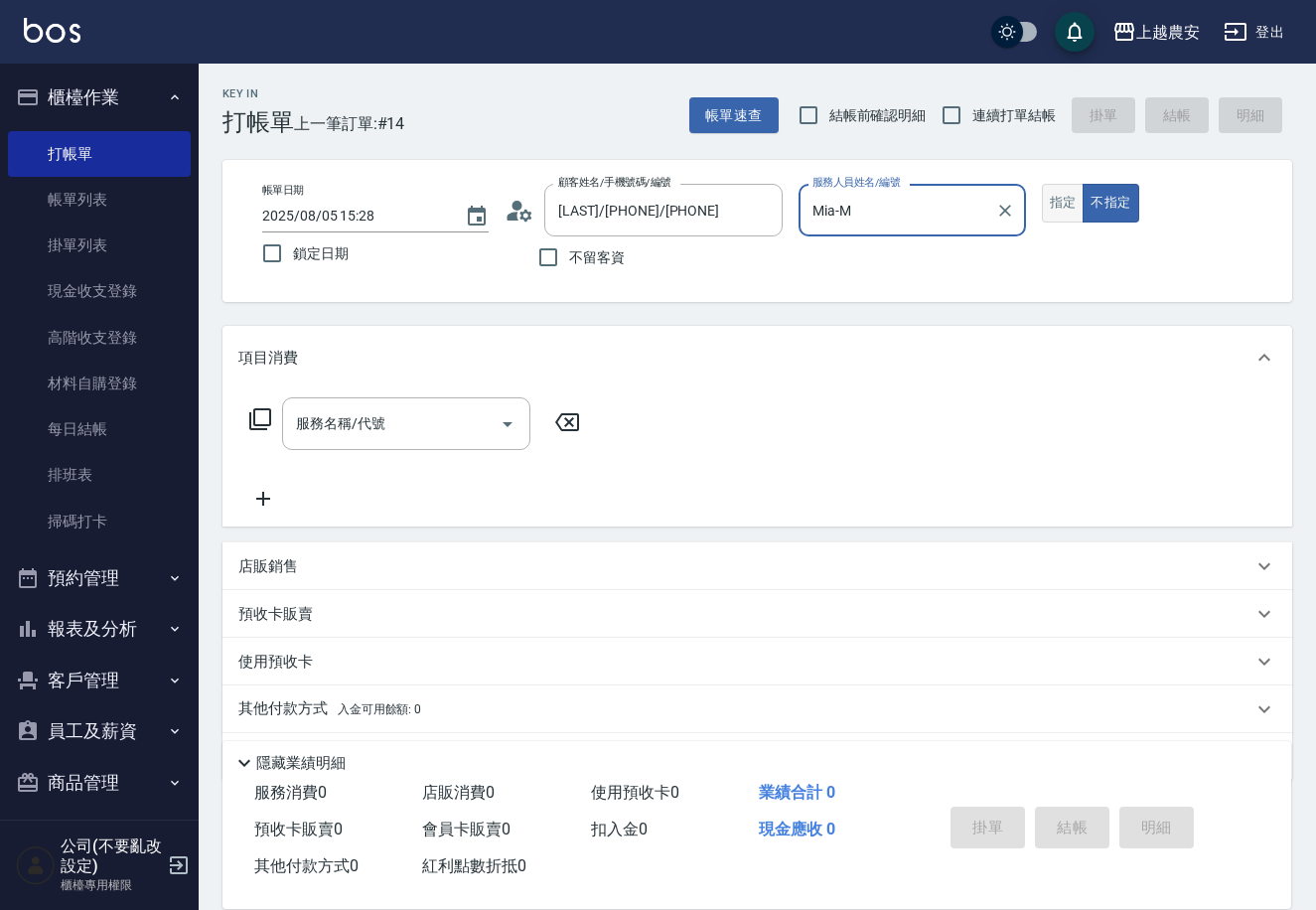 click on "指定" at bounding box center [1063, 203] 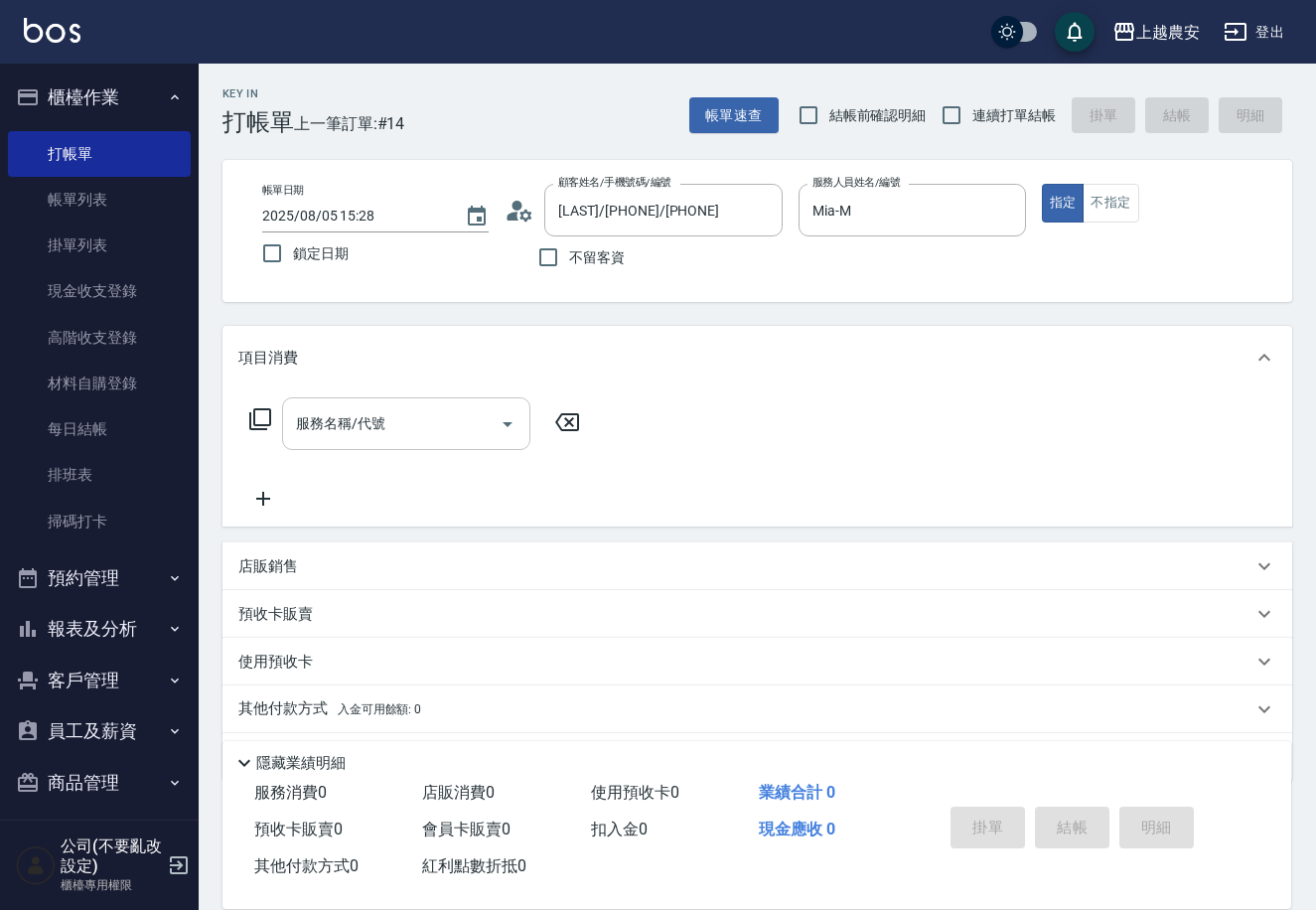 click on "服務名稱/代號" at bounding box center [391, 423] 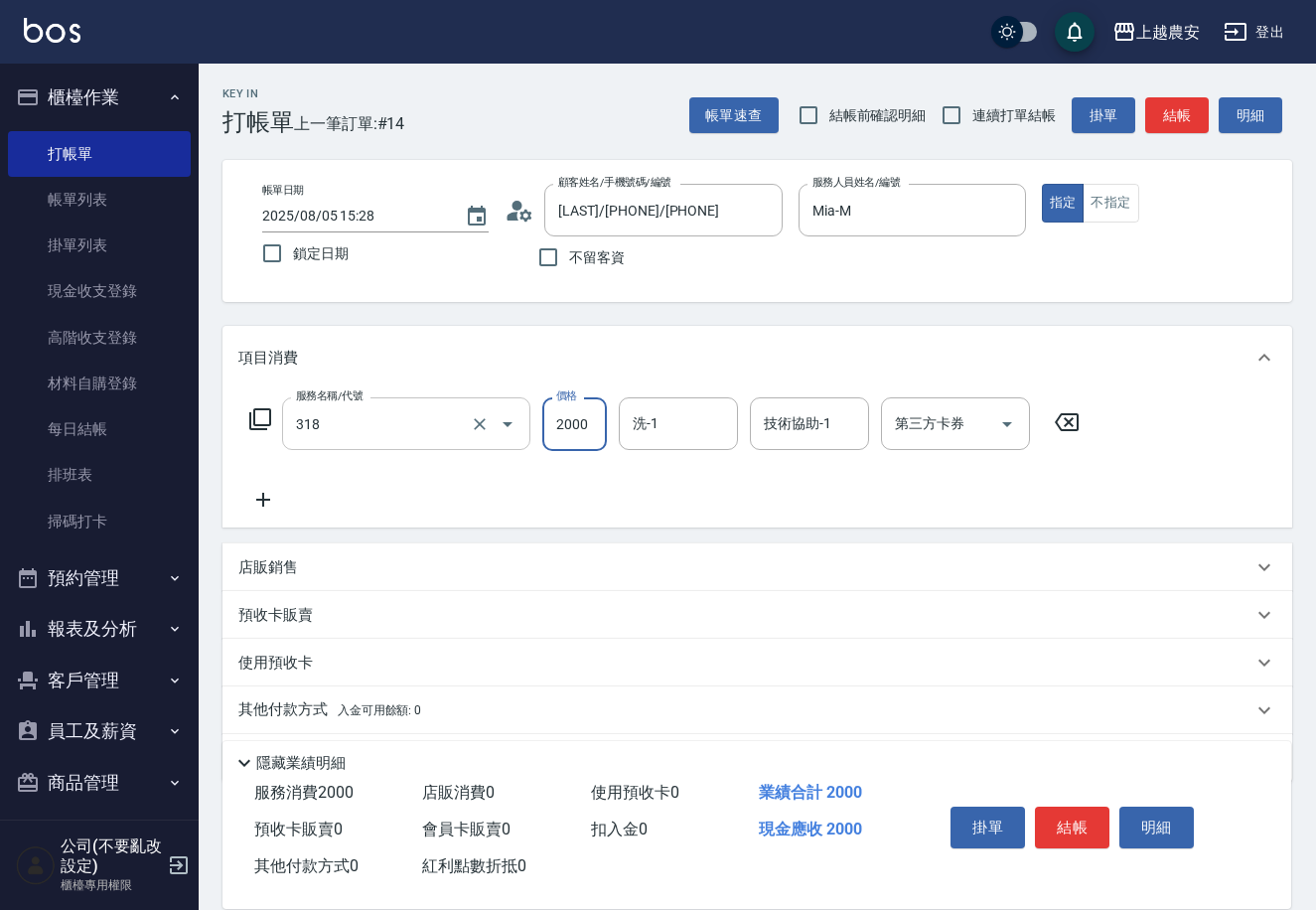 type on "燙髮1500↑(自購)(318)" 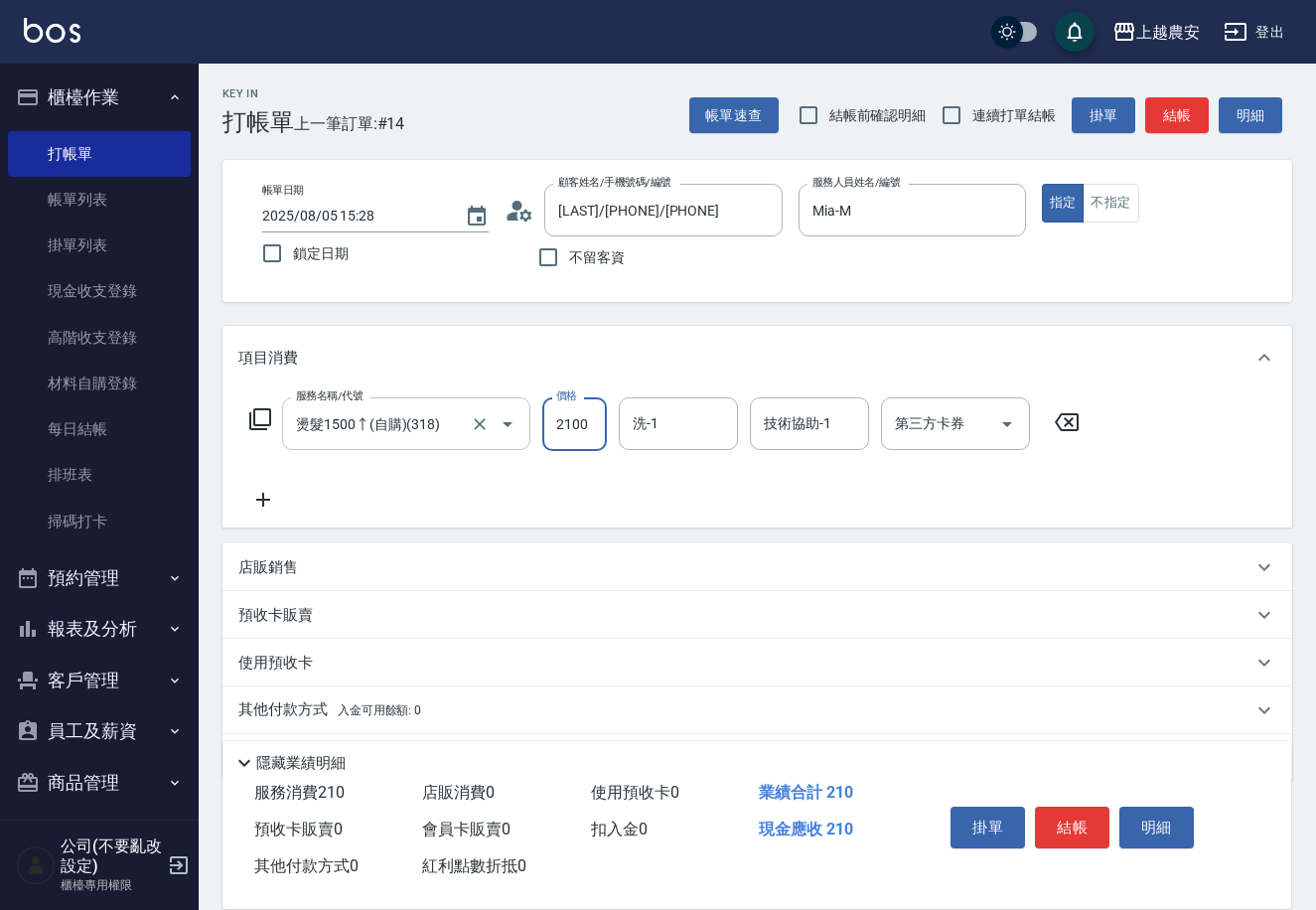 type on "2100" 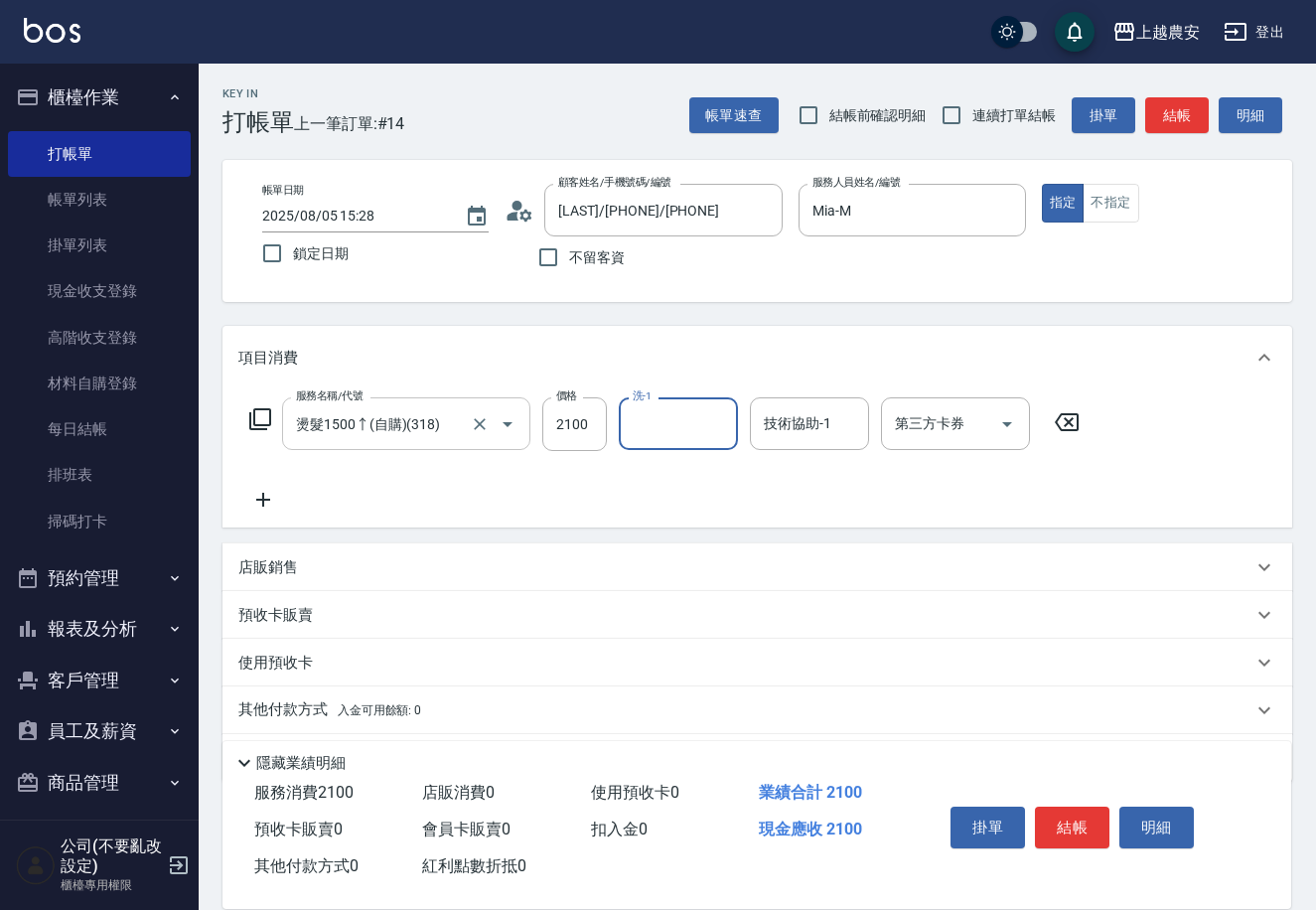 type on "3" 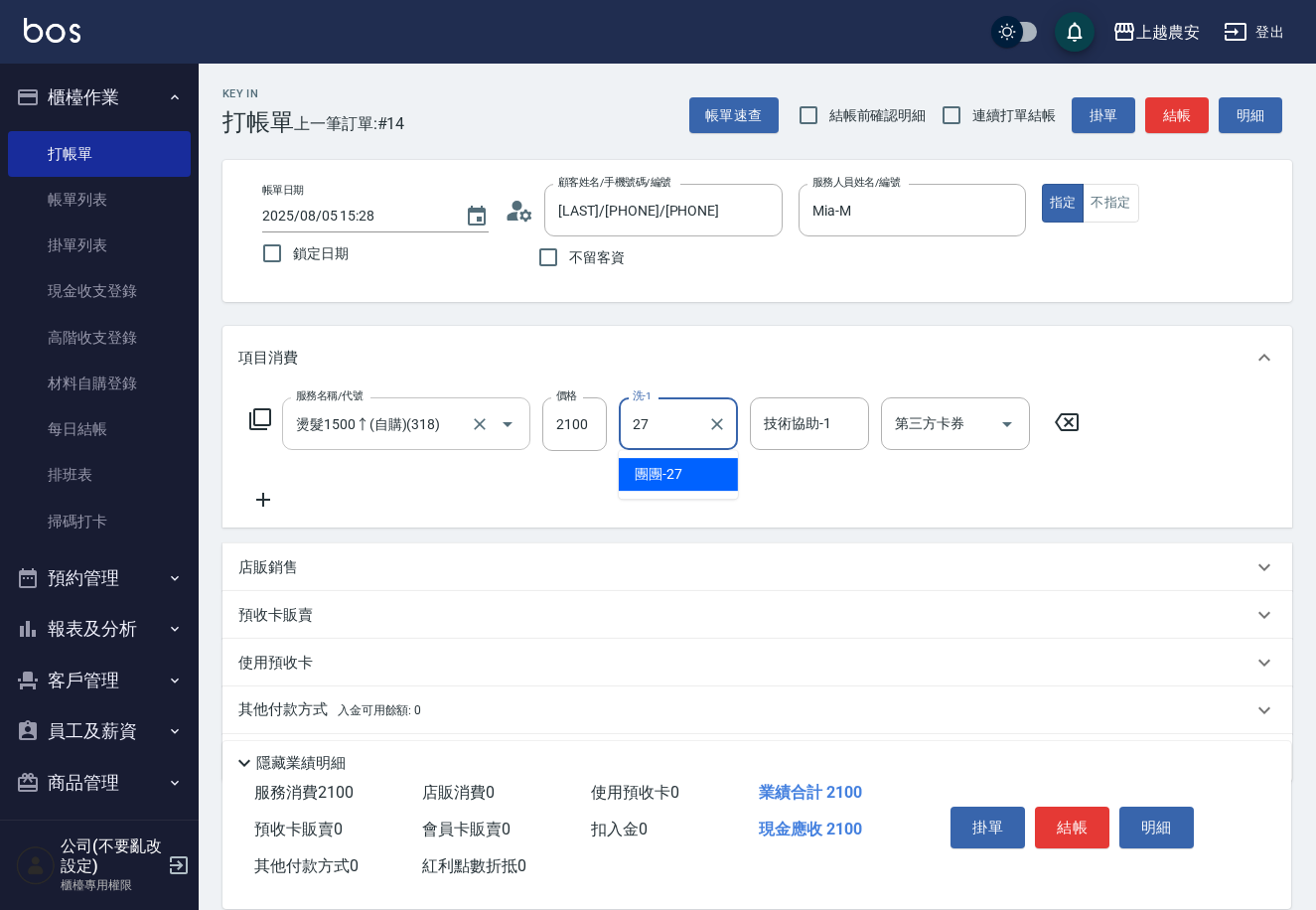 type on "團團-27" 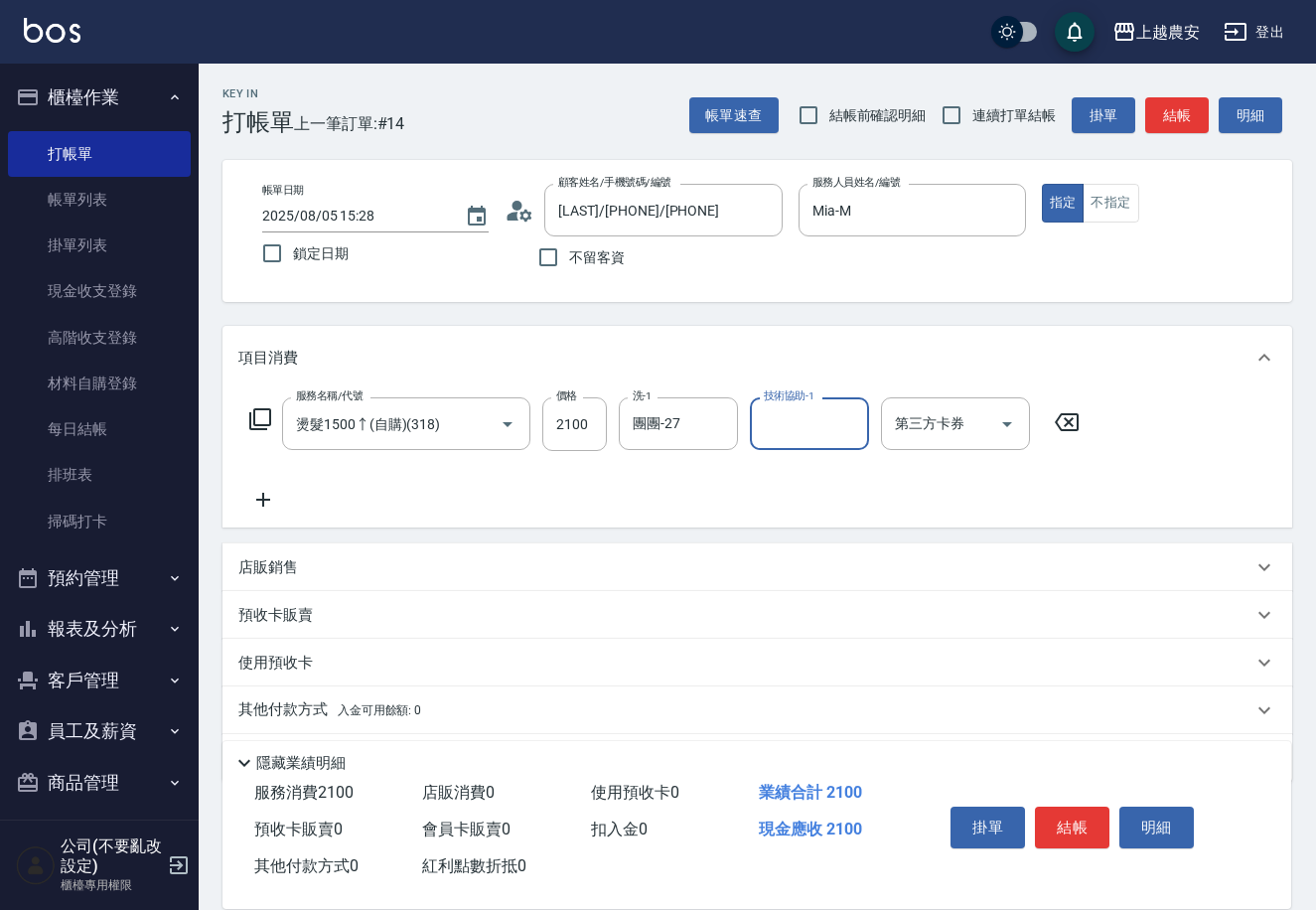 scroll, scrollTop: 59, scrollLeft: 0, axis: vertical 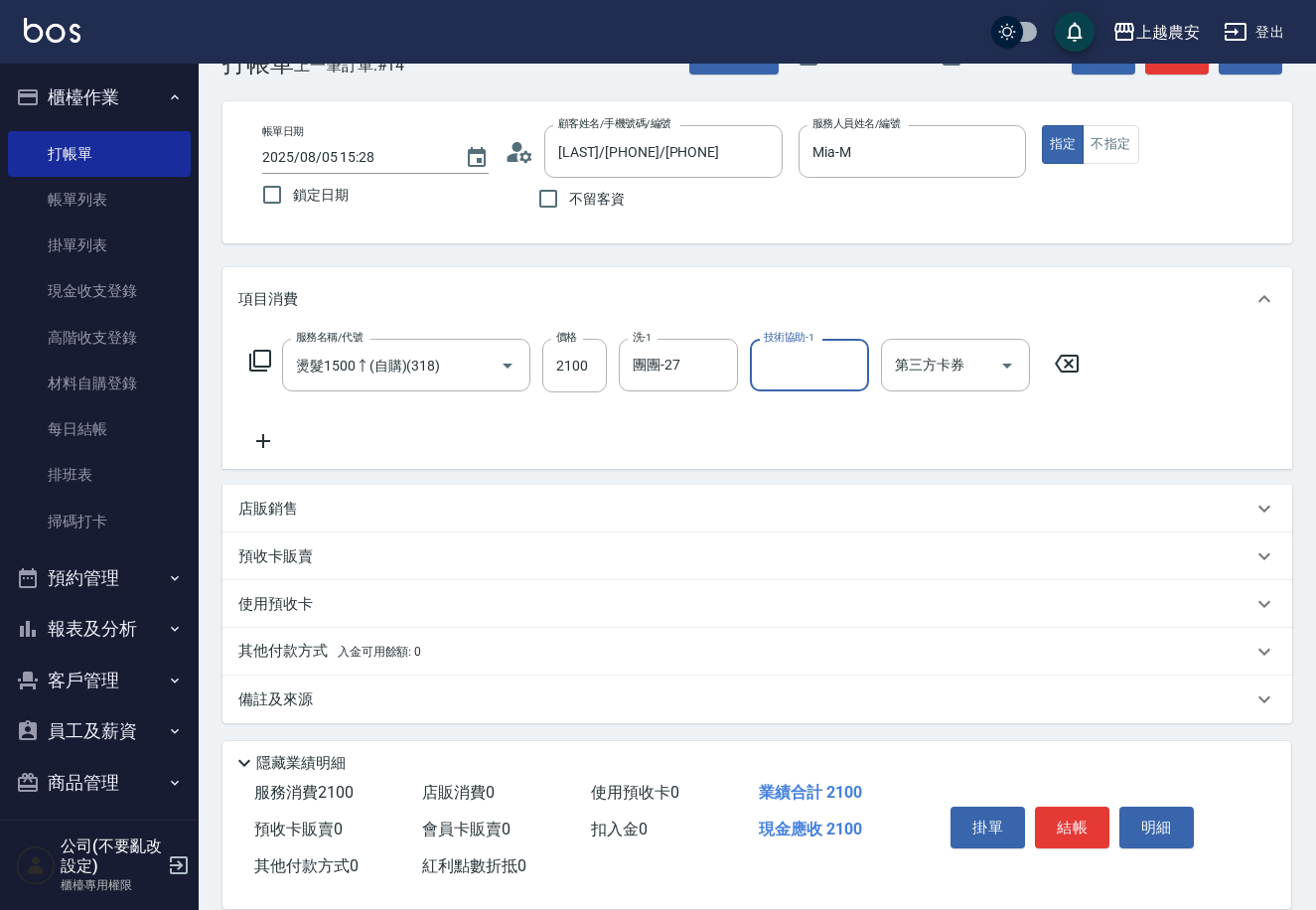 click on "其他付款方式 入金可用餘額: 0" at bounding box center [330, 652] 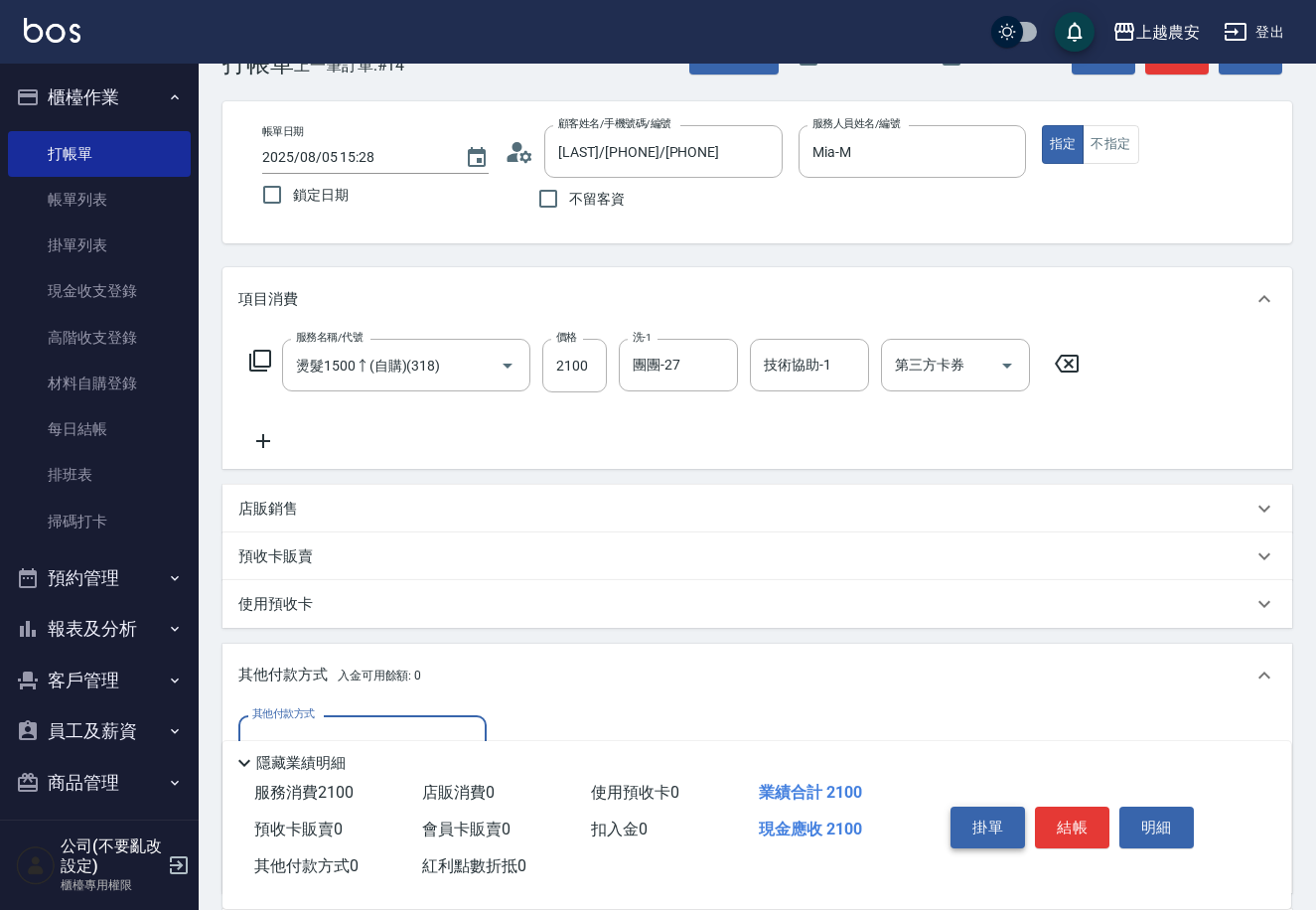 scroll, scrollTop: 0, scrollLeft: 0, axis: both 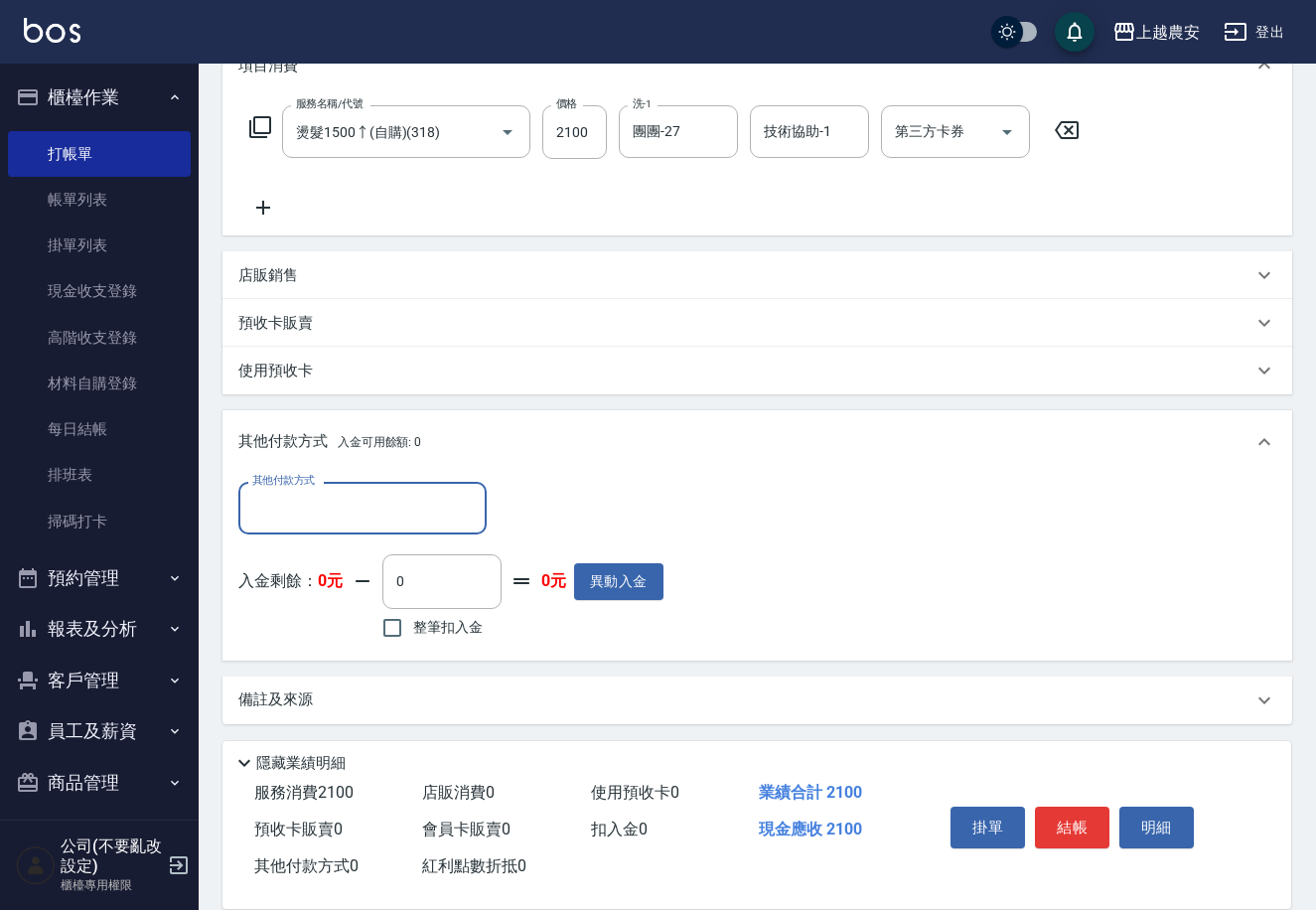 click on "其他付款方式" at bounding box center [363, 508] 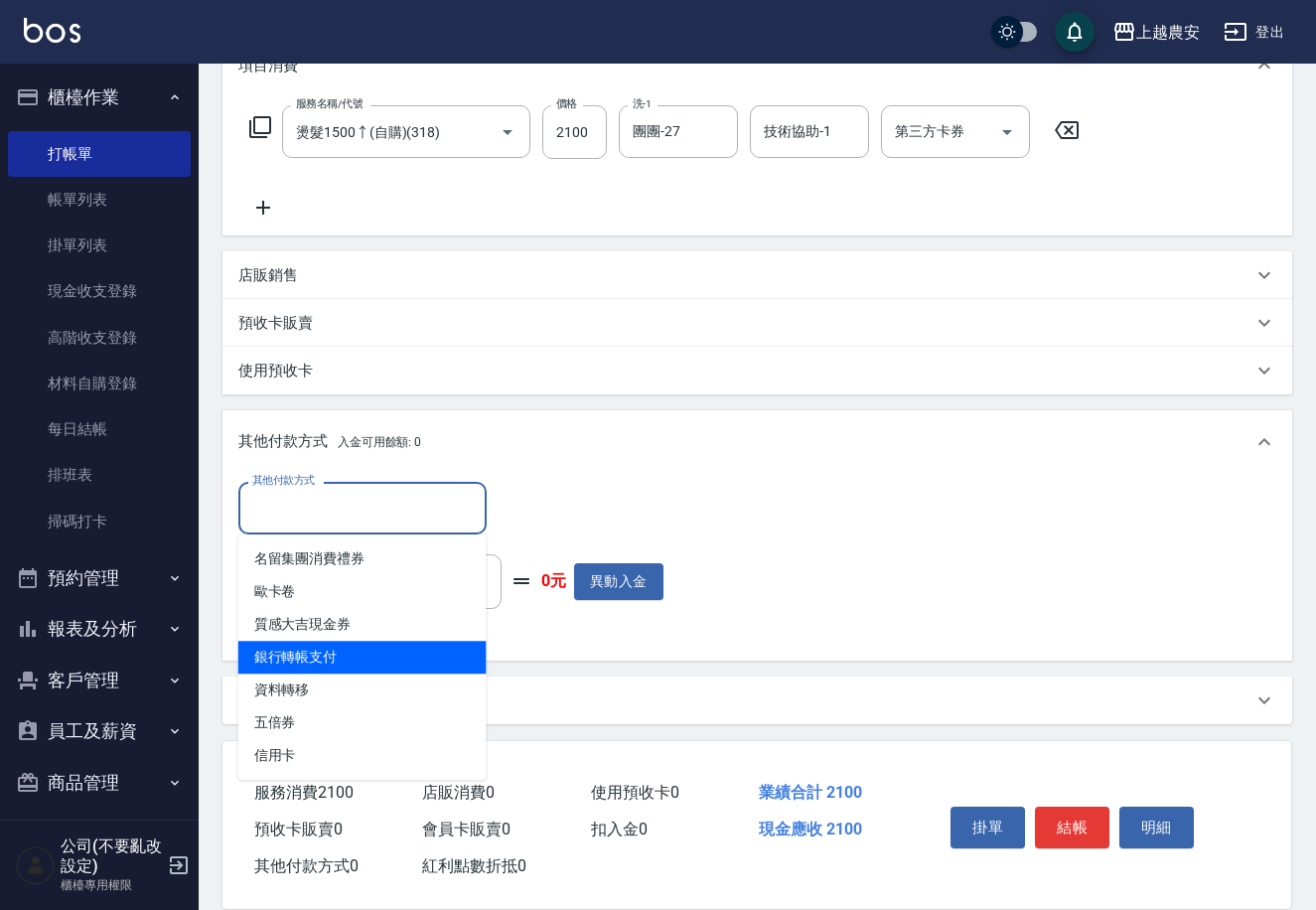 click on "銀行轉帳支付" at bounding box center [363, 657] 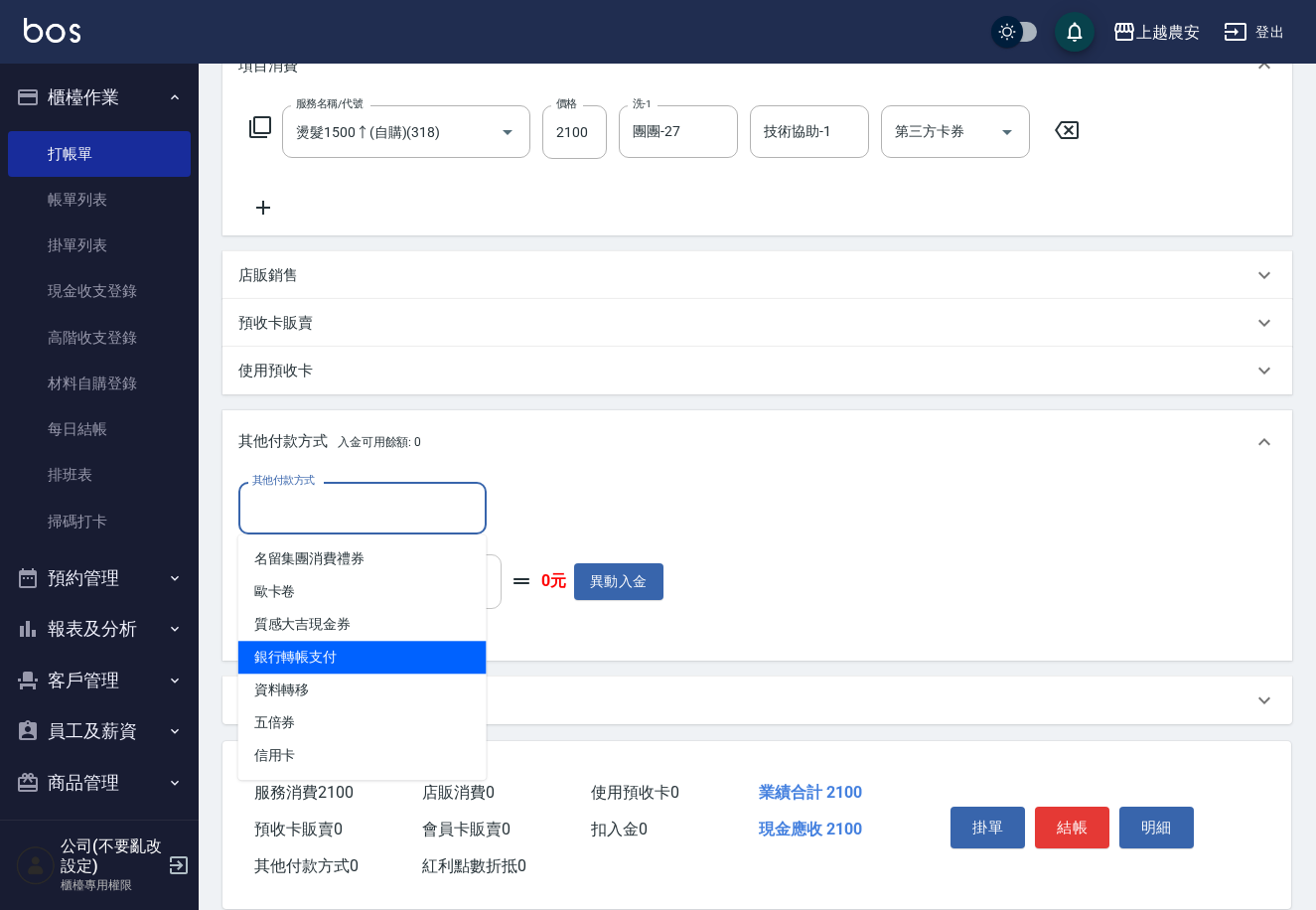 type on "銀行轉帳支付" 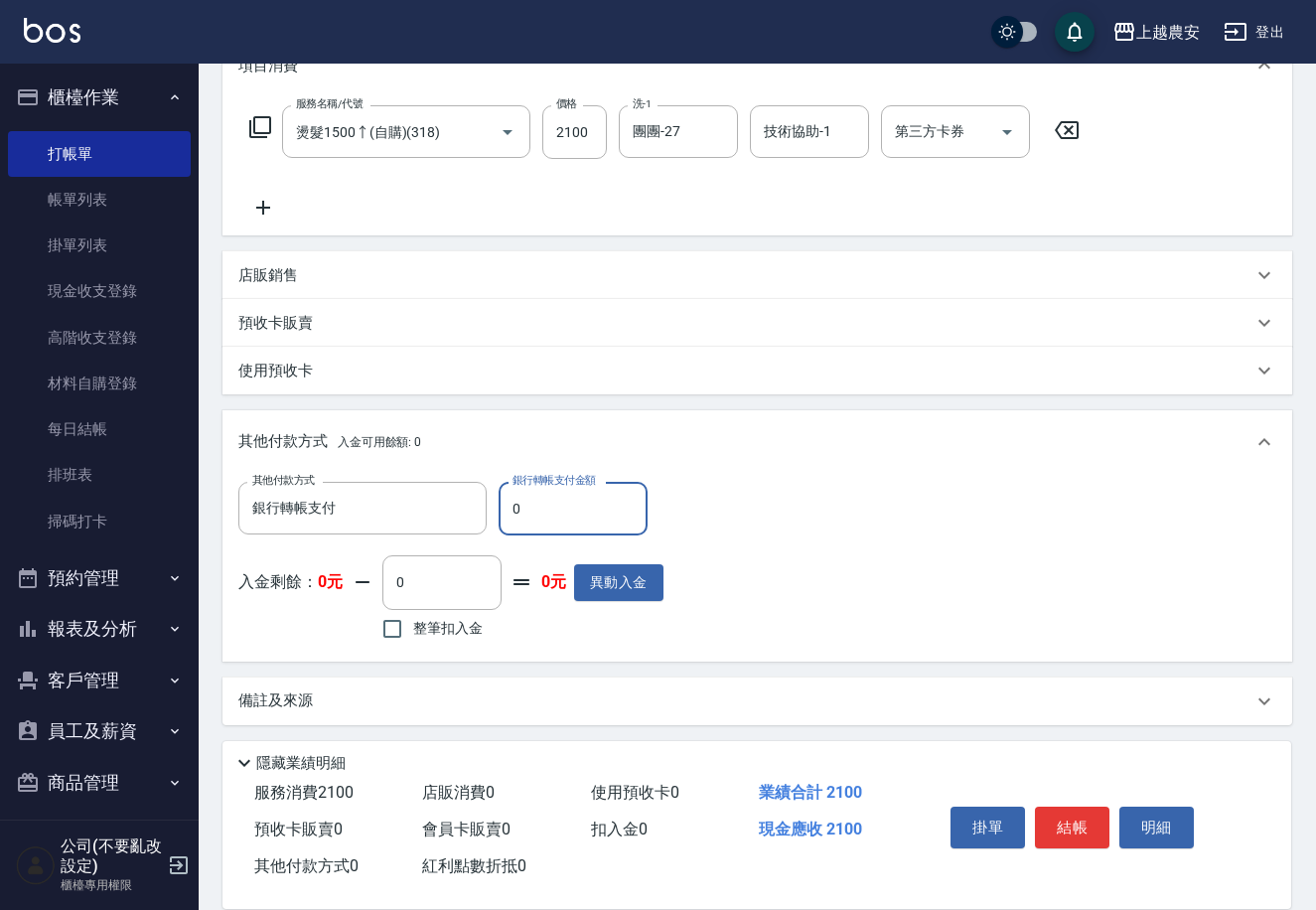 drag, startPoint x: 501, startPoint y: 518, endPoint x: 537, endPoint y: 517, distance: 36.01389 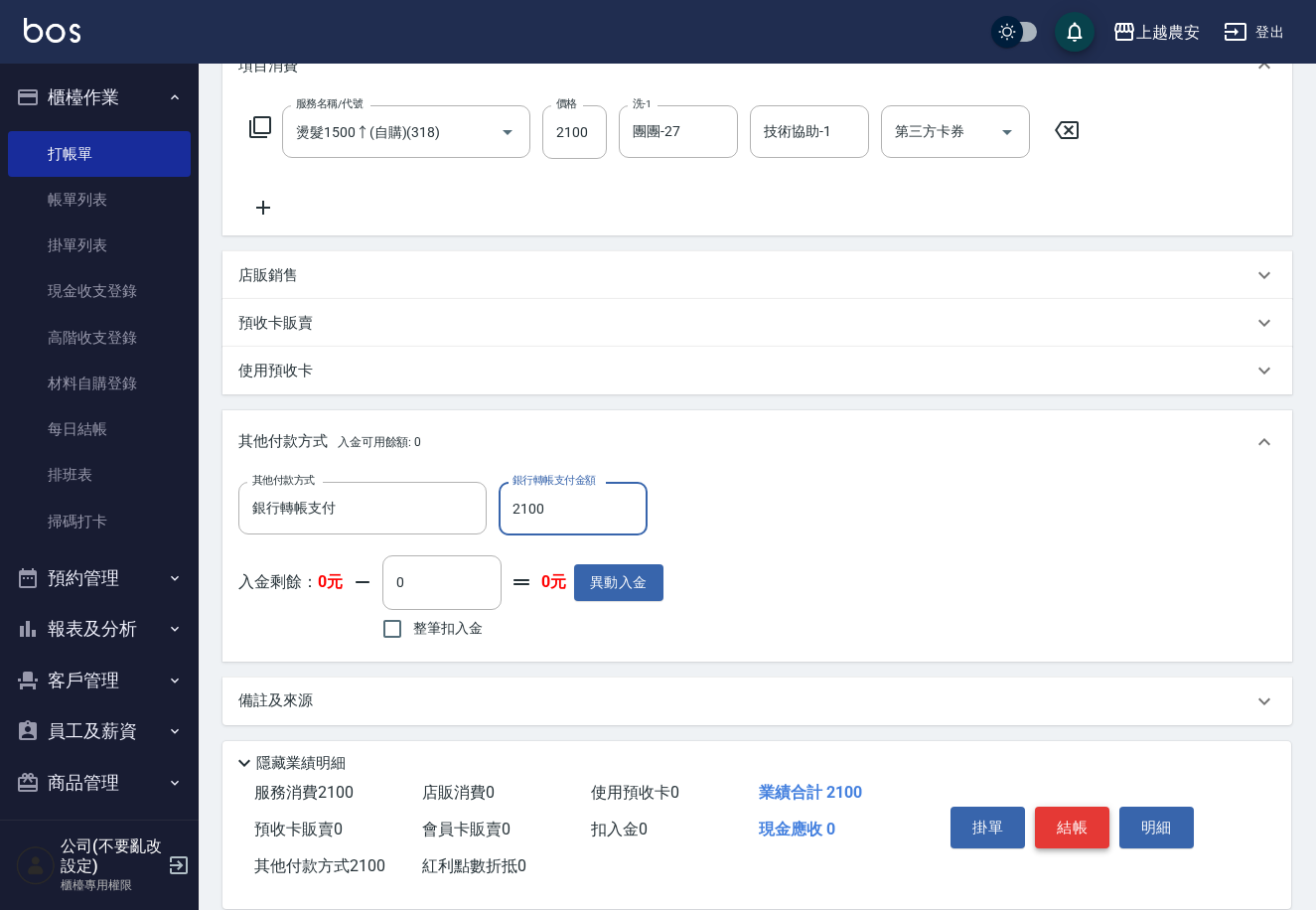 type on "2100" 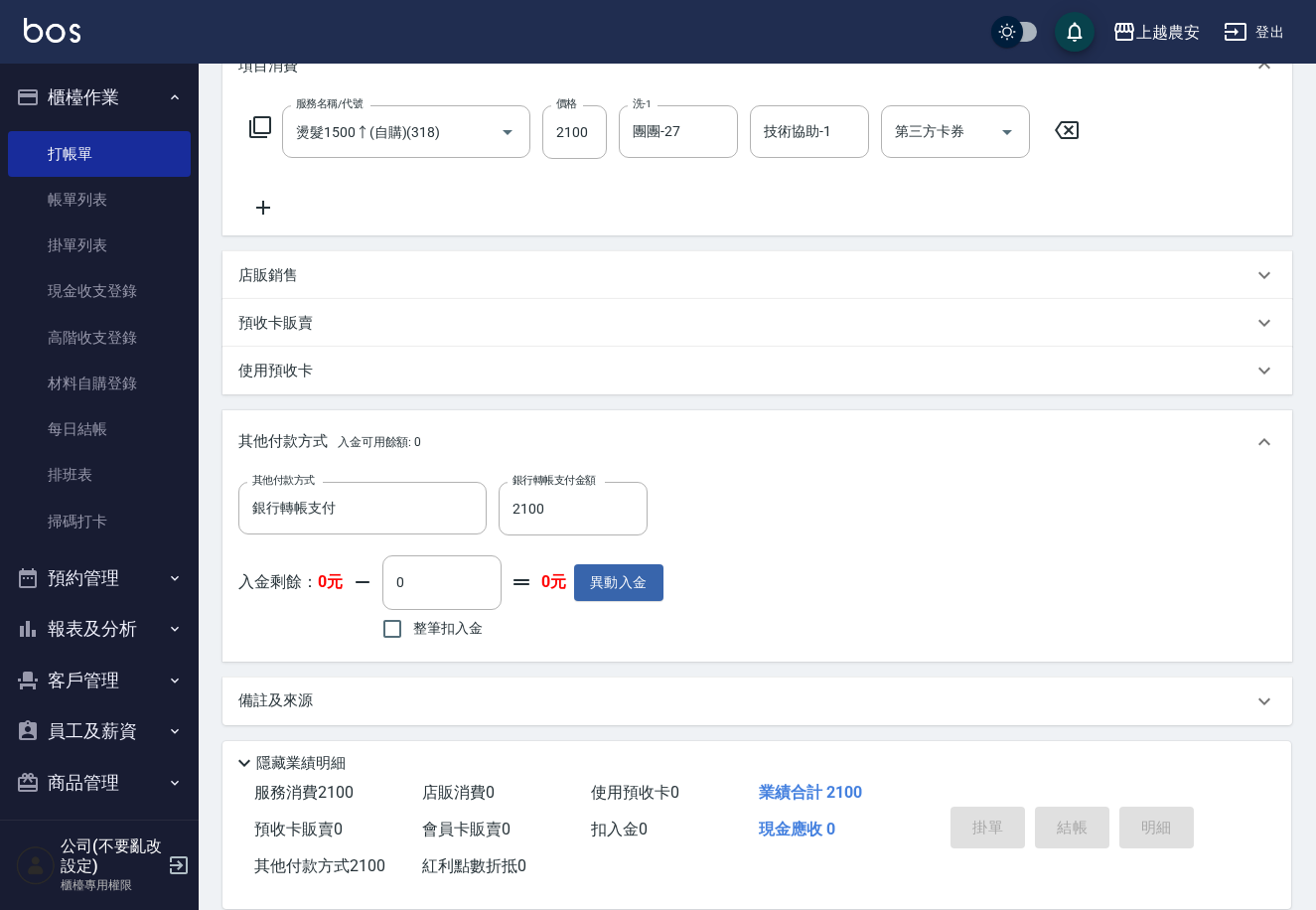 scroll, scrollTop: 0, scrollLeft: 0, axis: both 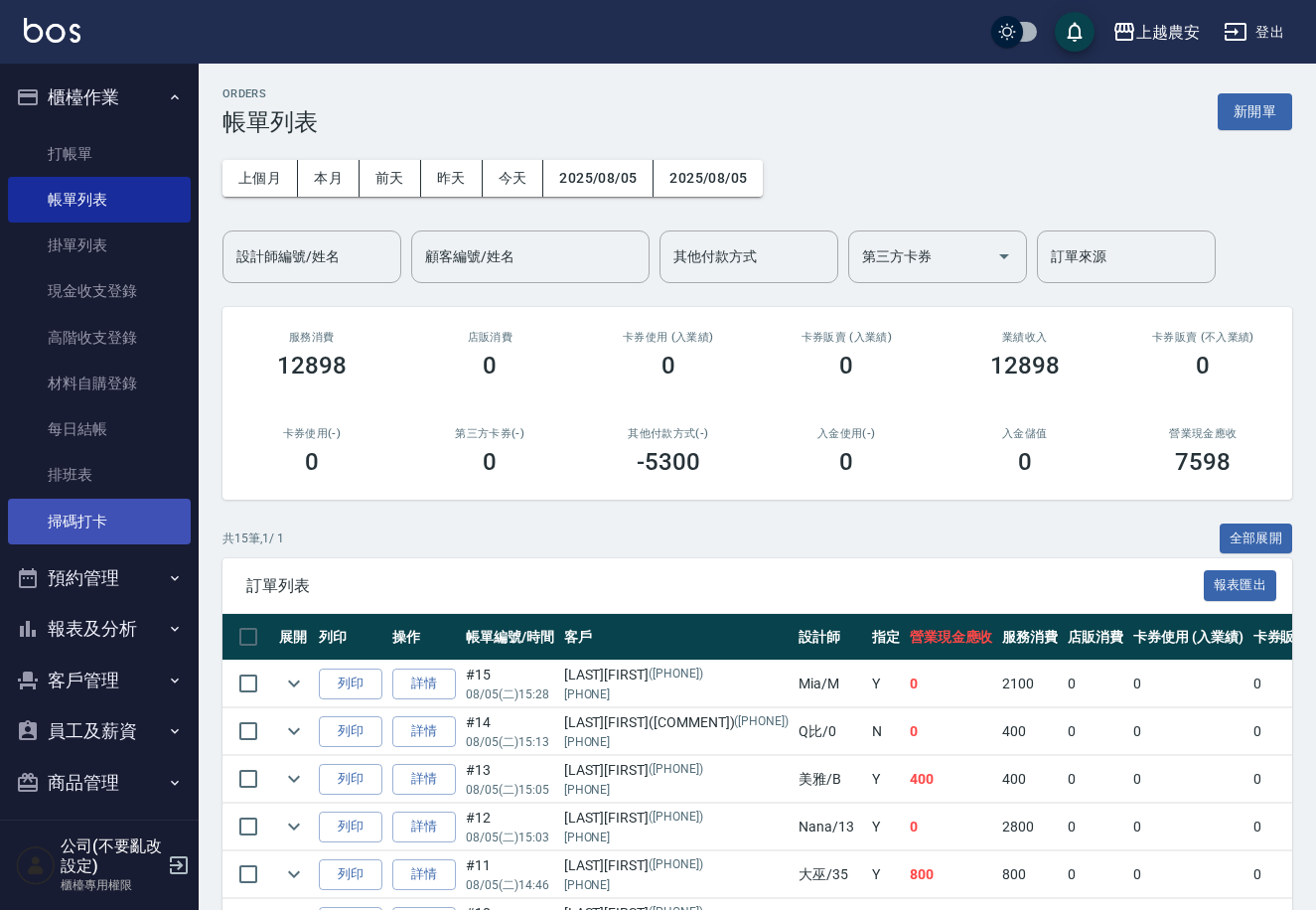 click on "掃碼打卡" at bounding box center (99, 522) 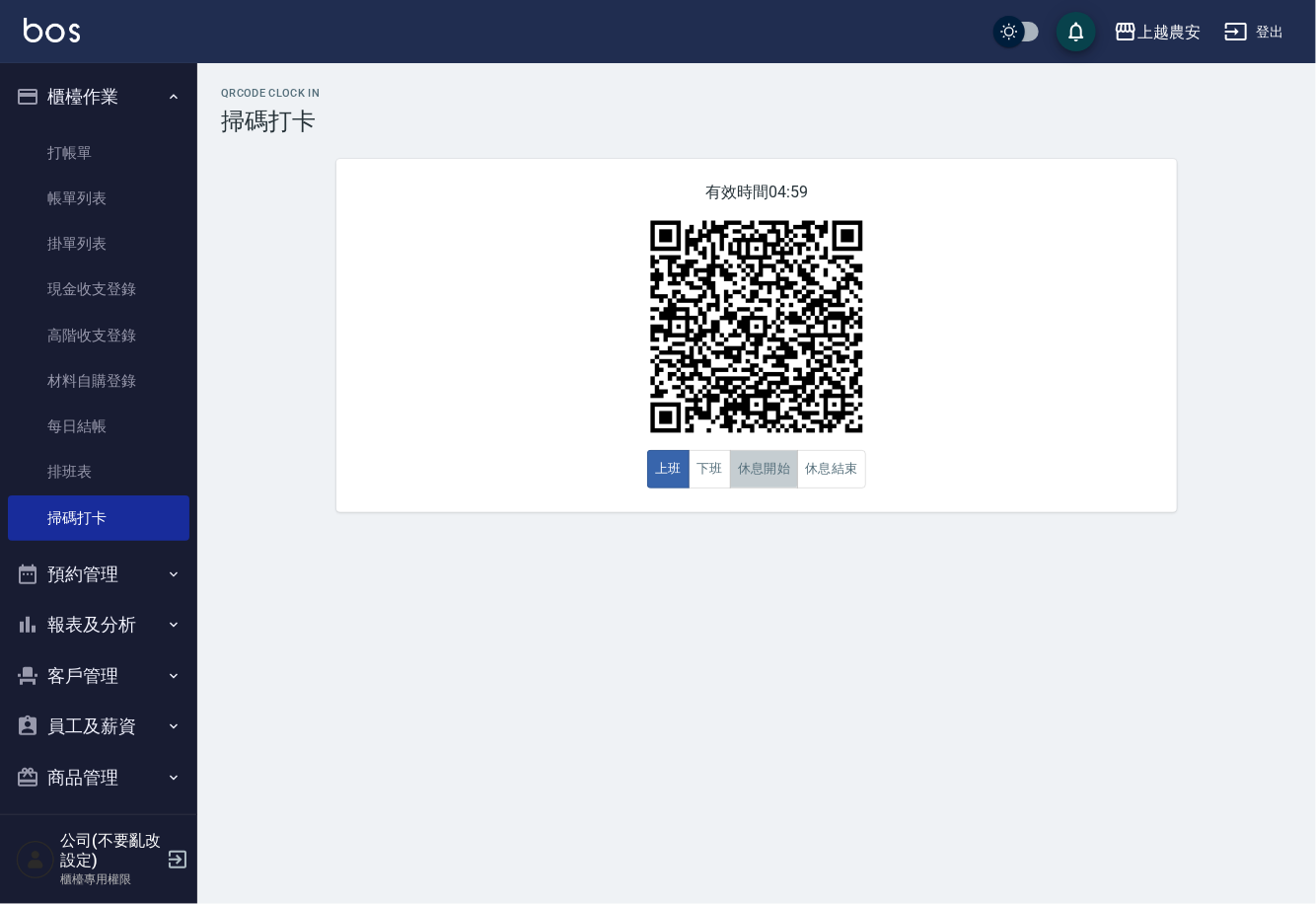 click on "休息開始" at bounding box center [765, 469] 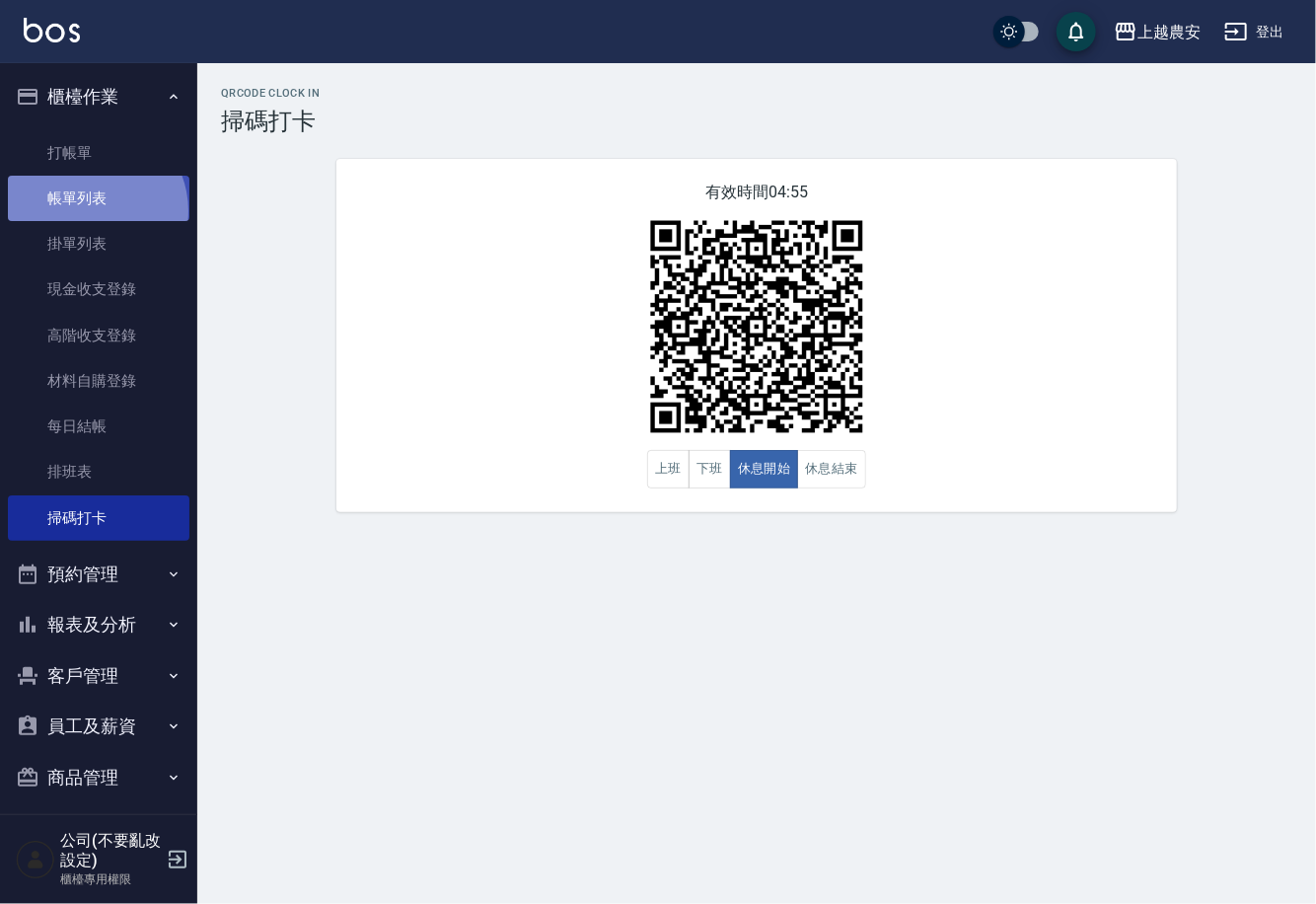 click on "帳單列表" at bounding box center [99, 198] 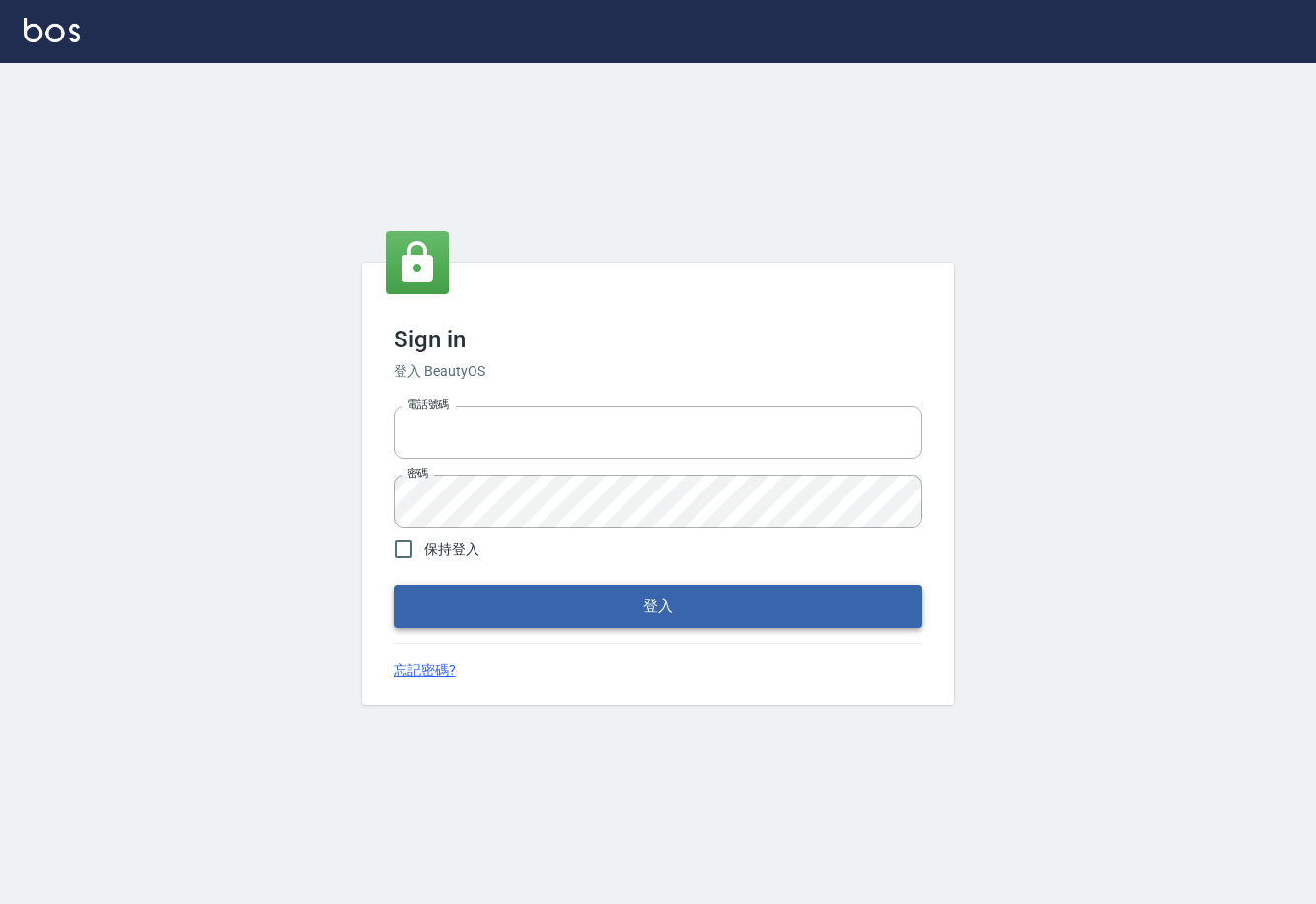scroll, scrollTop: 0, scrollLeft: 0, axis: both 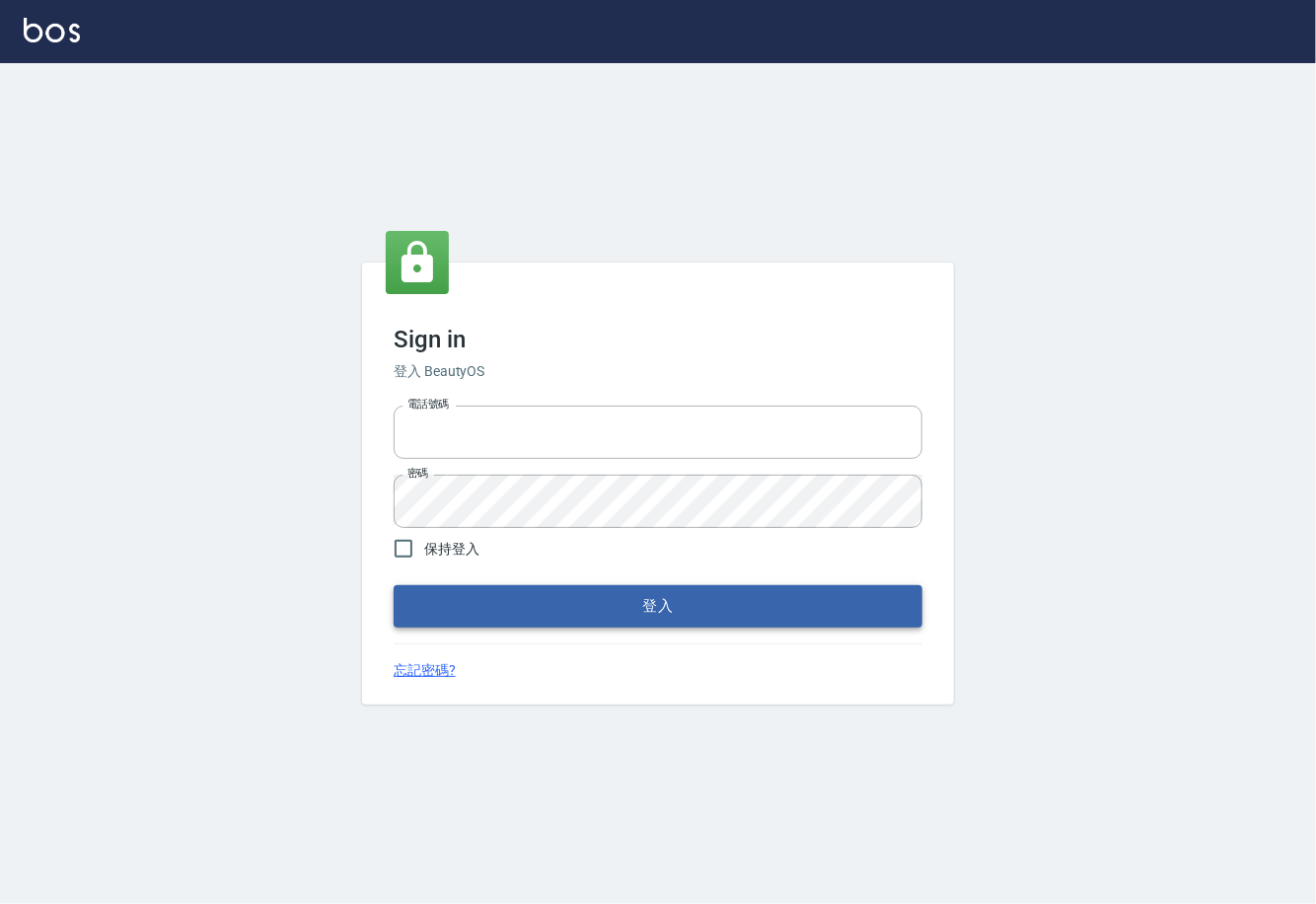 type on "0225929166" 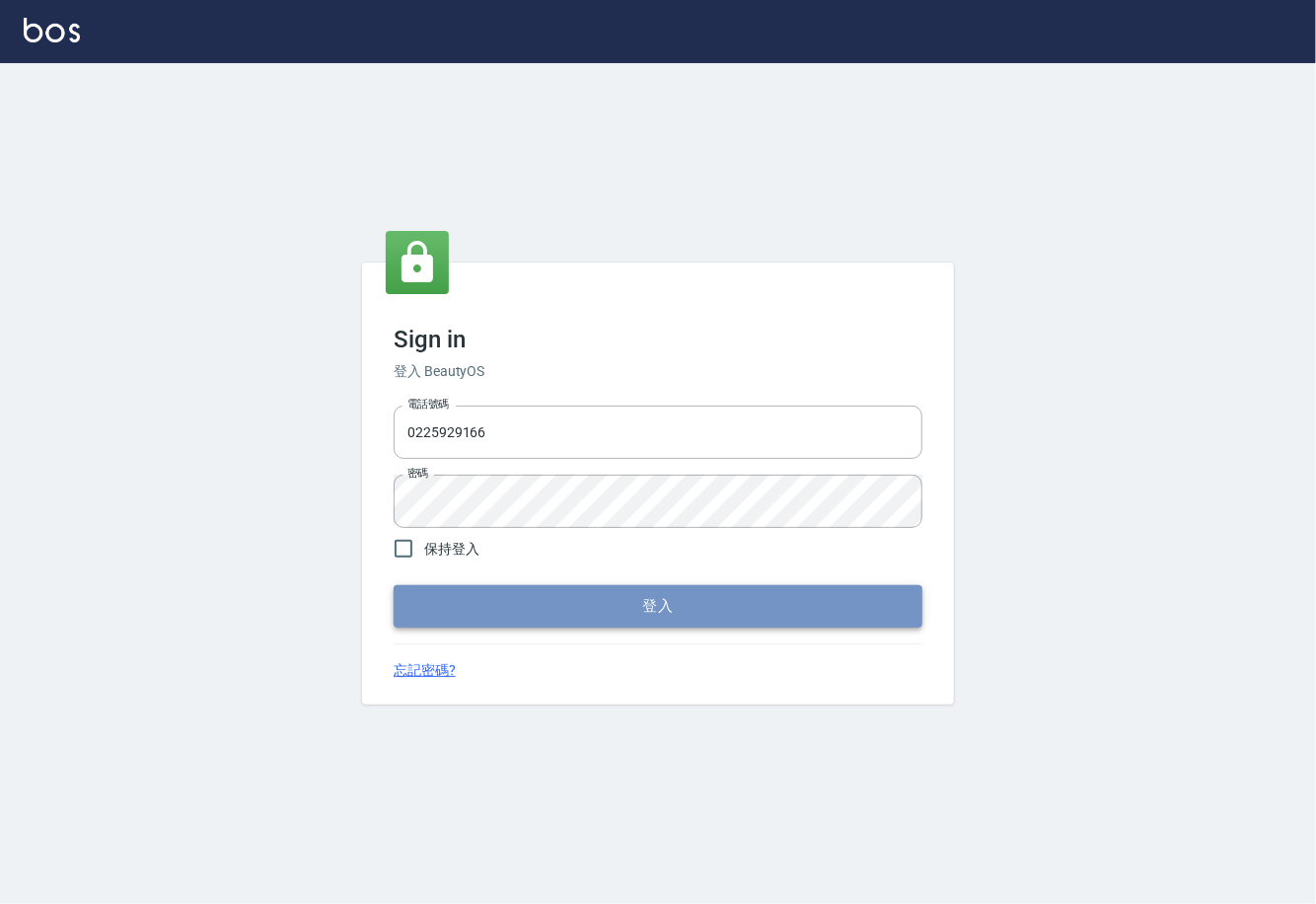 click on "登入" at bounding box center (658, 606) 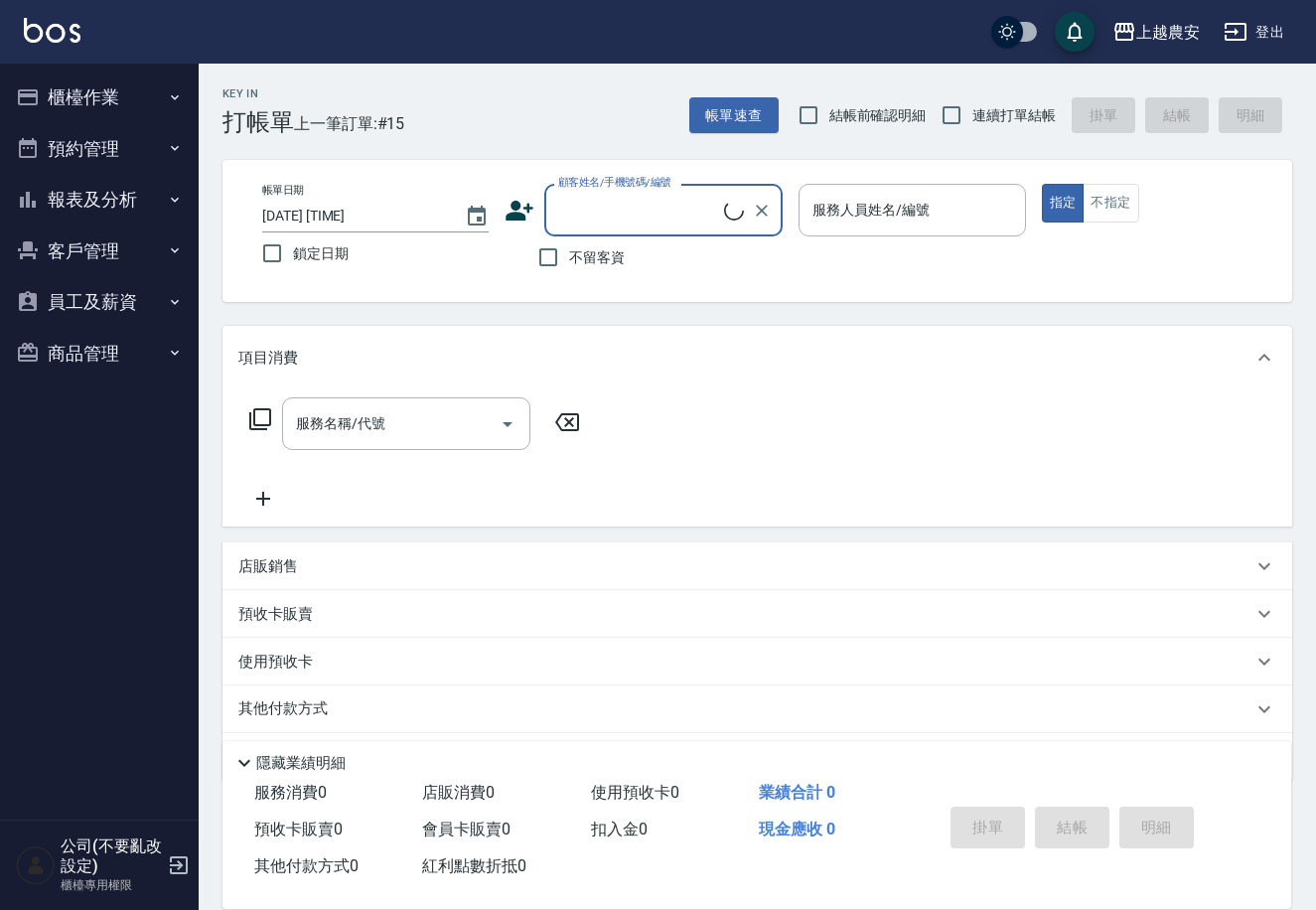click on "櫃檯作業" at bounding box center (99, 97) 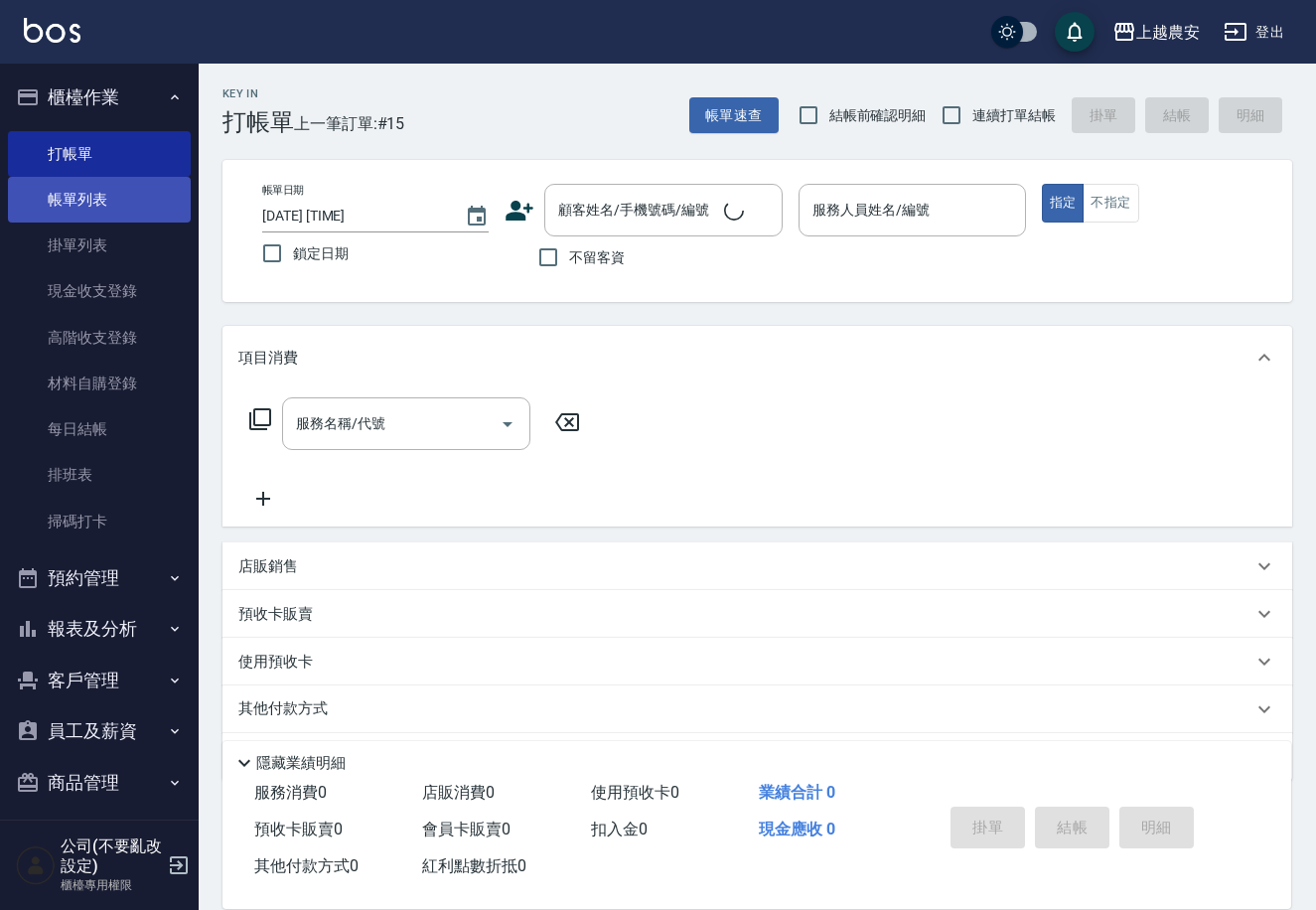 click on "帳單列表" at bounding box center (99, 200) 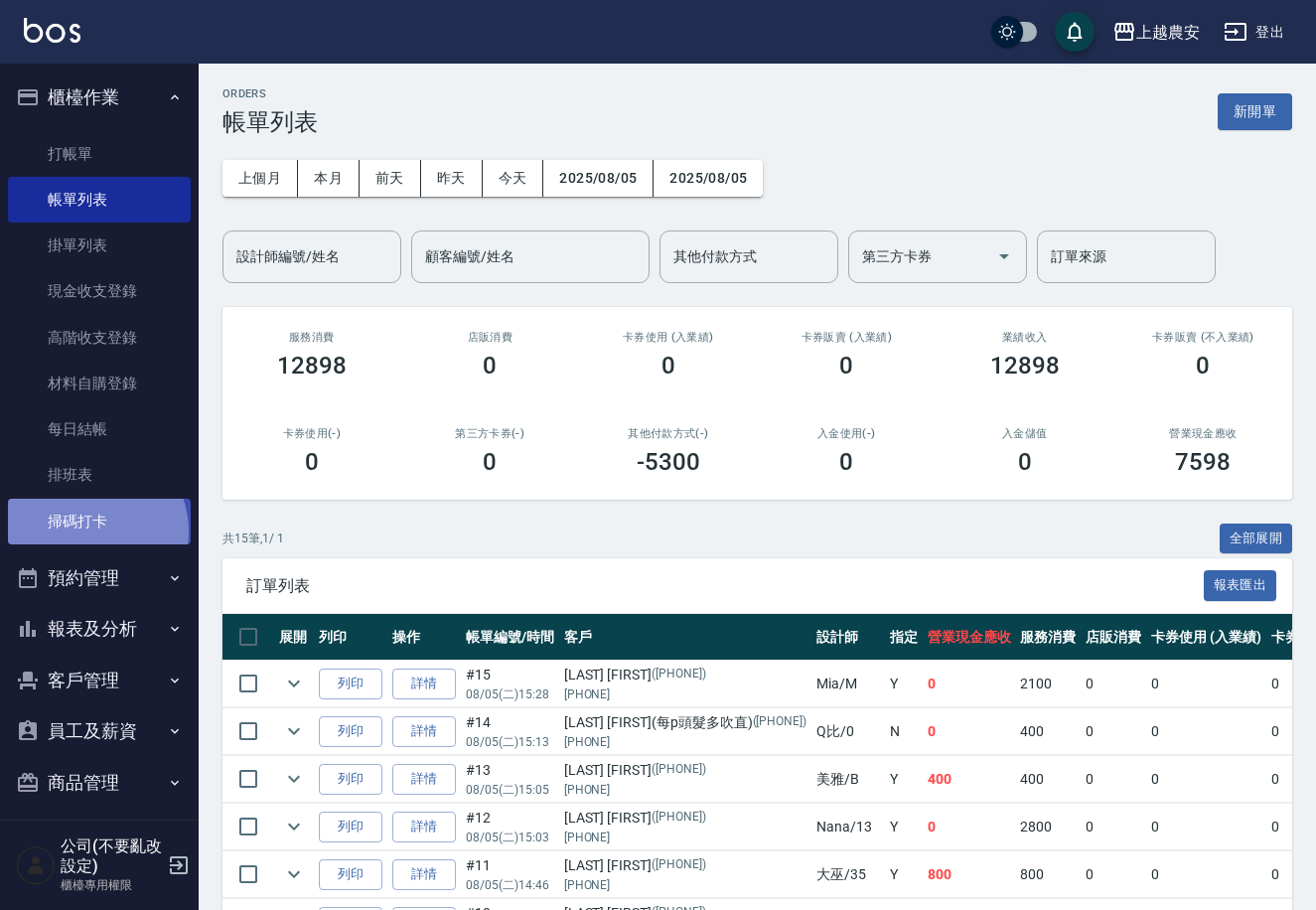 click on "掃碼打卡" at bounding box center (99, 522) 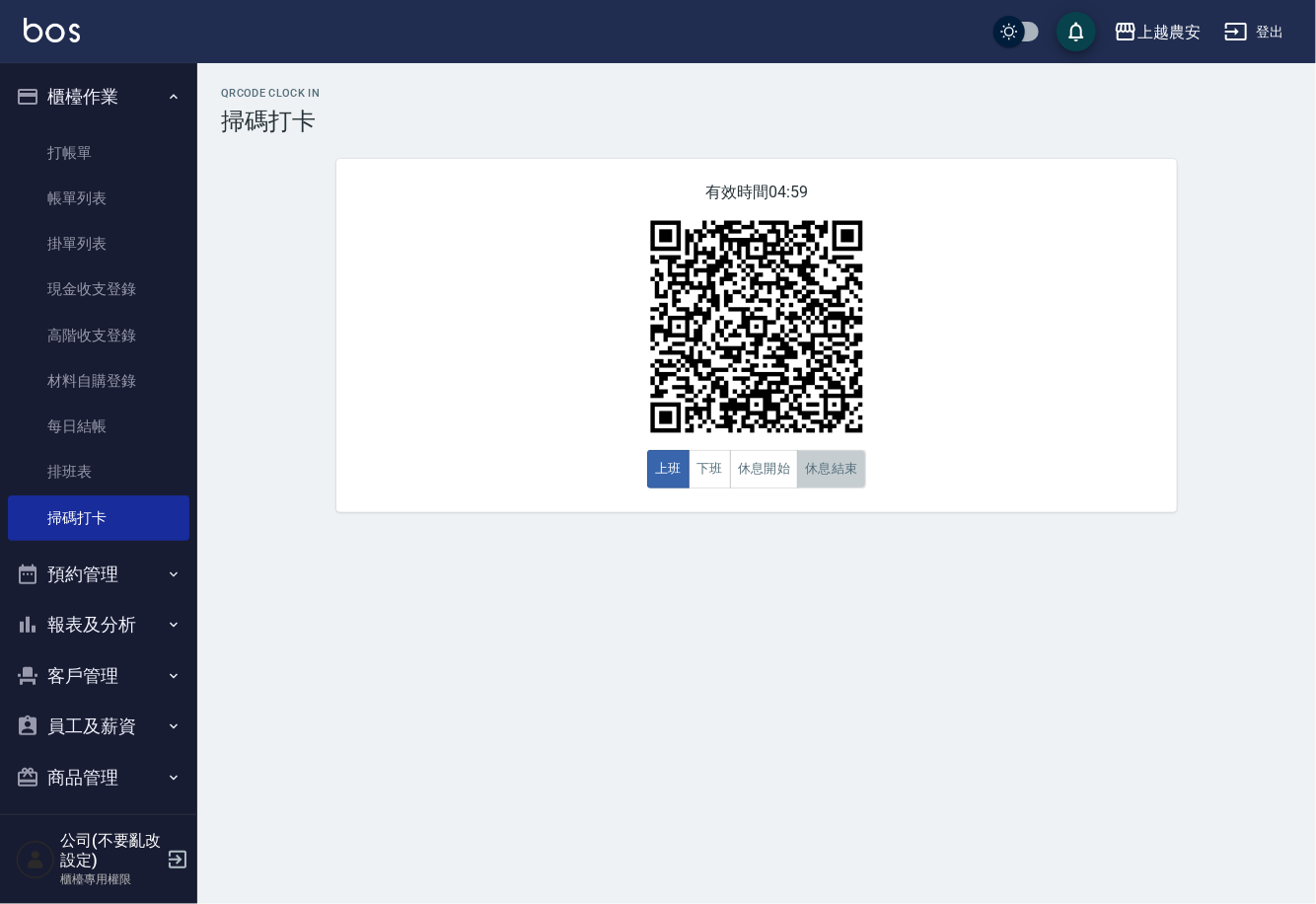 click on "休息結束" at bounding box center (832, 469) 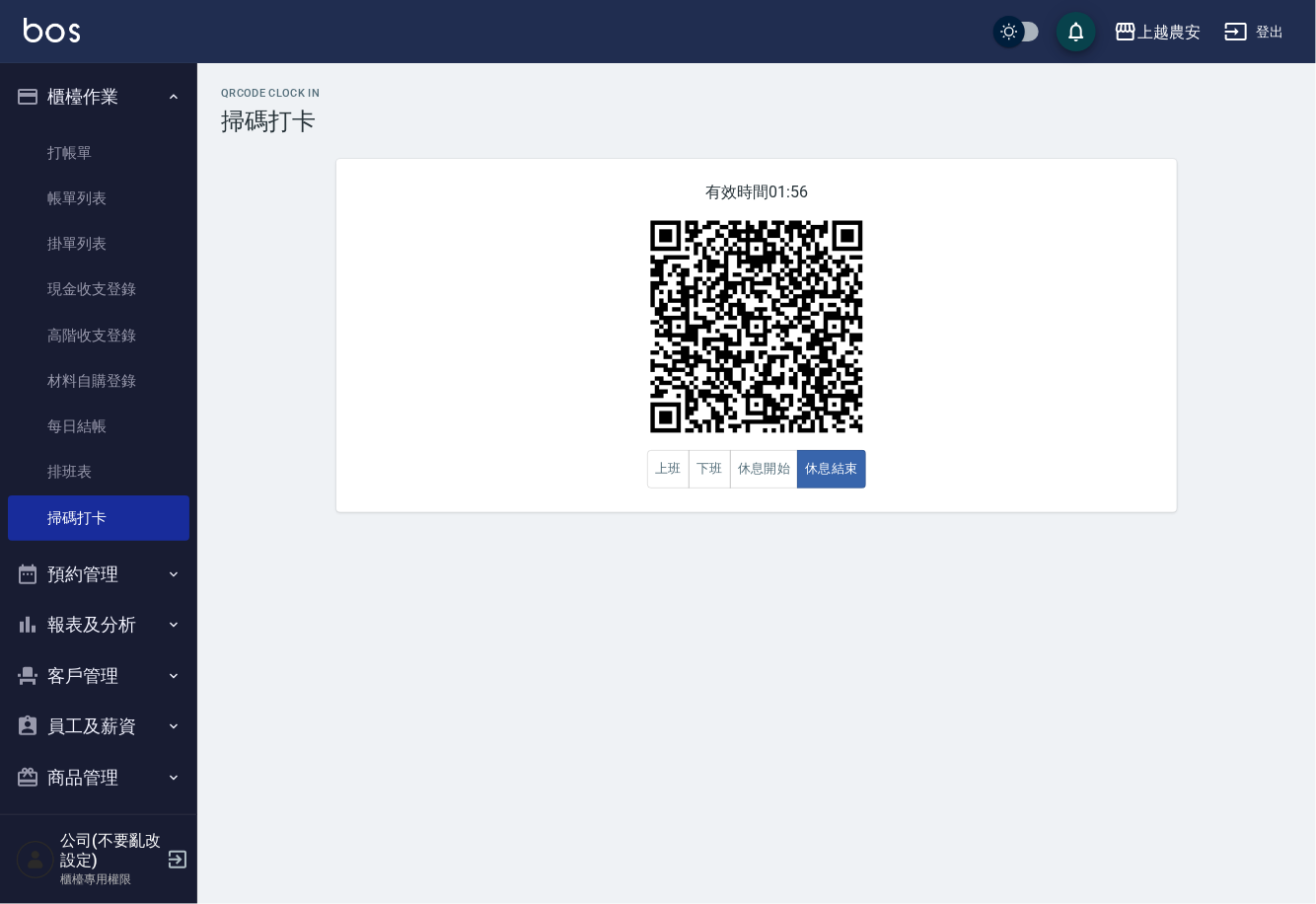 click on "有效時間 01:56 上班 下班 休息開始 休息結束" at bounding box center (757, 336) 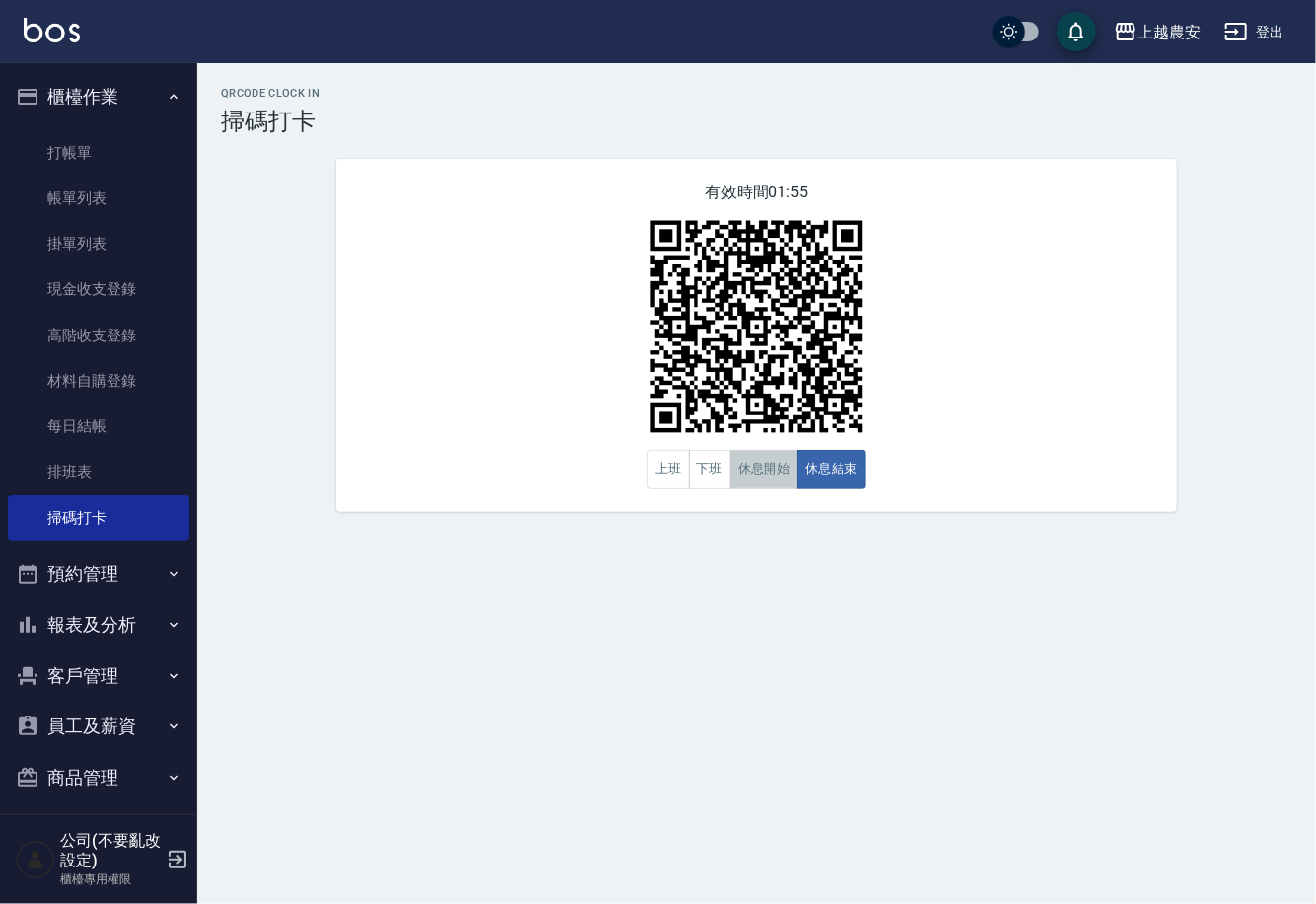 click on "休息開始" at bounding box center [765, 469] 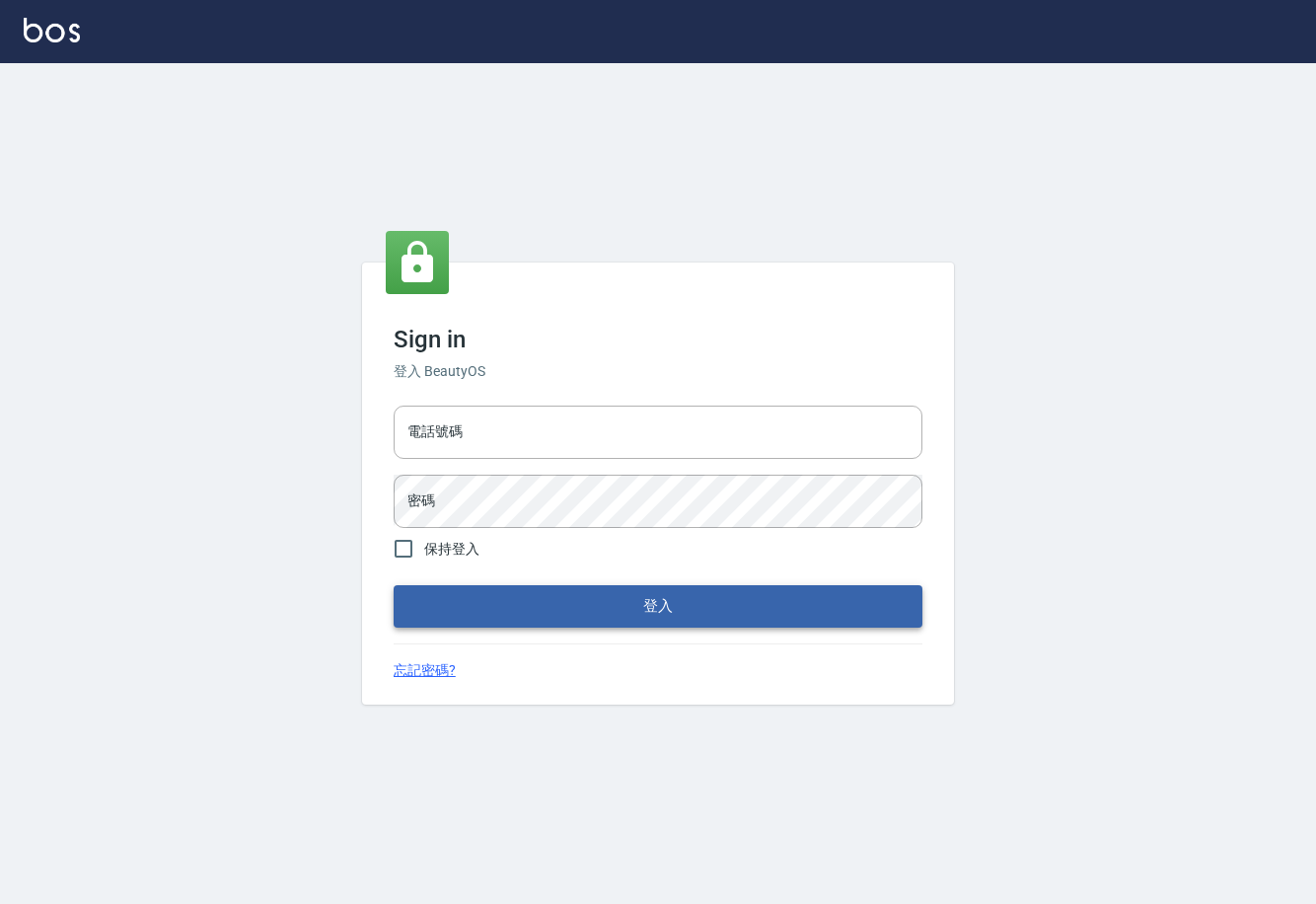 scroll, scrollTop: 0, scrollLeft: 0, axis: both 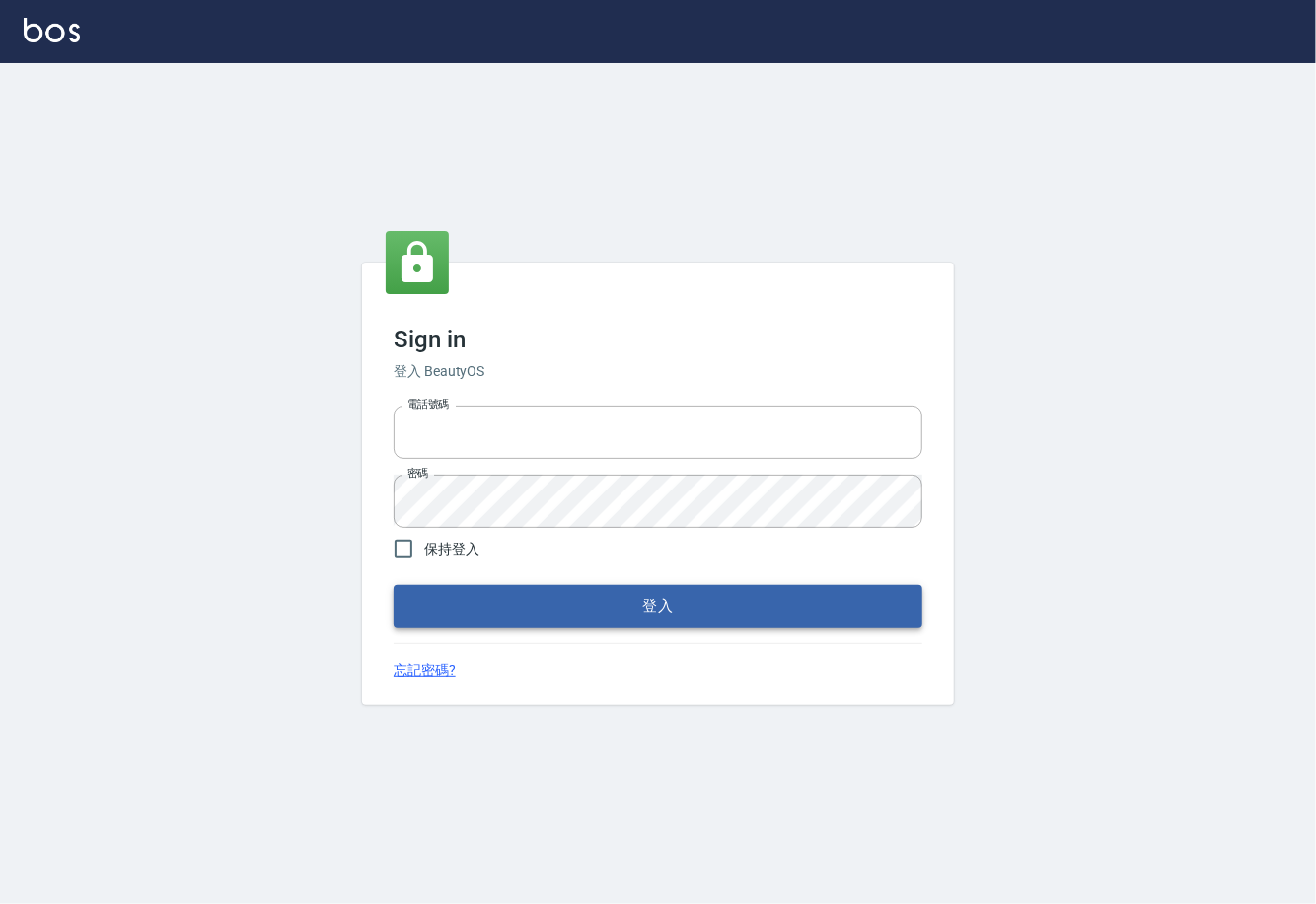 type on "0225929166" 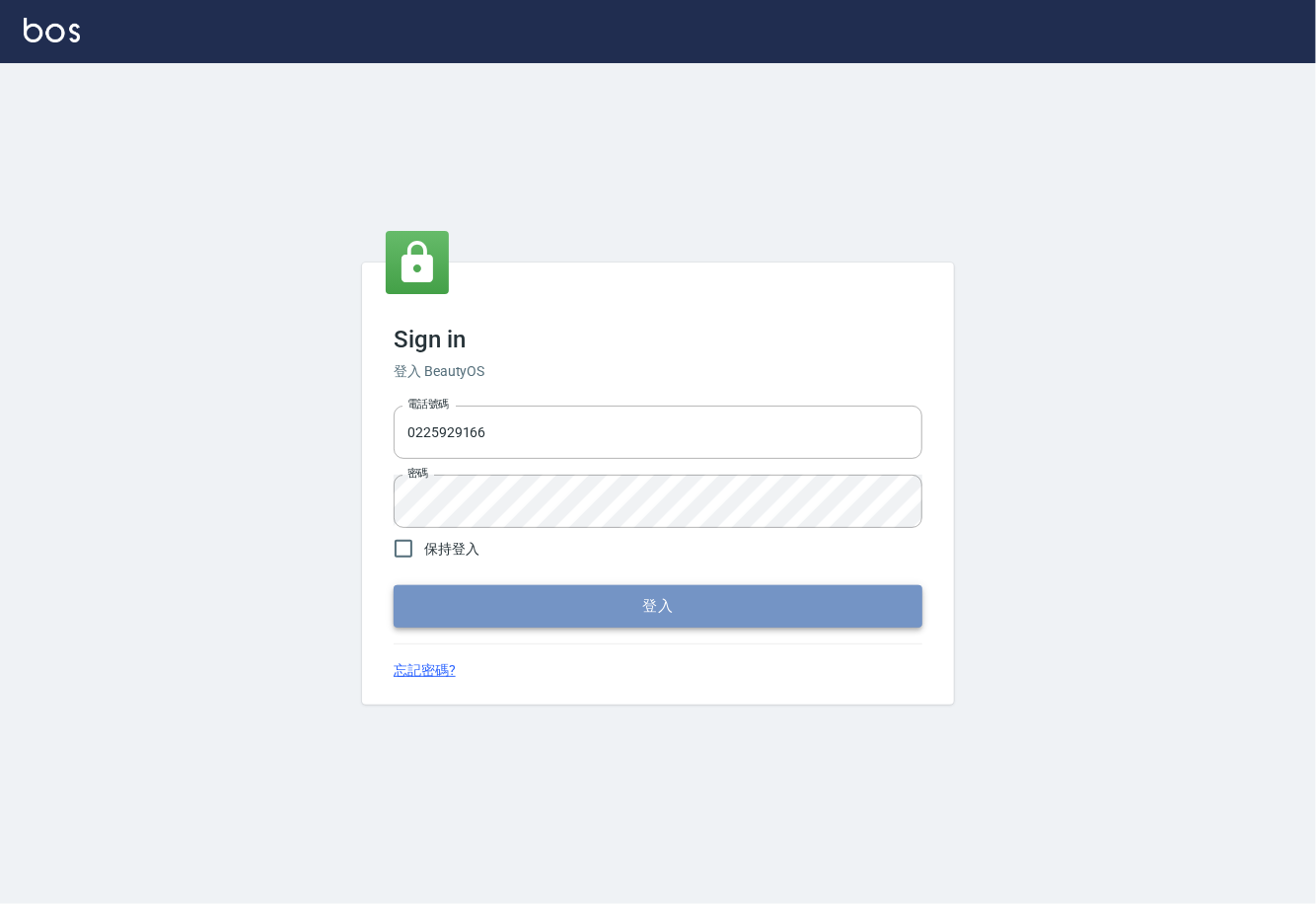 click on "登入" at bounding box center [658, 606] 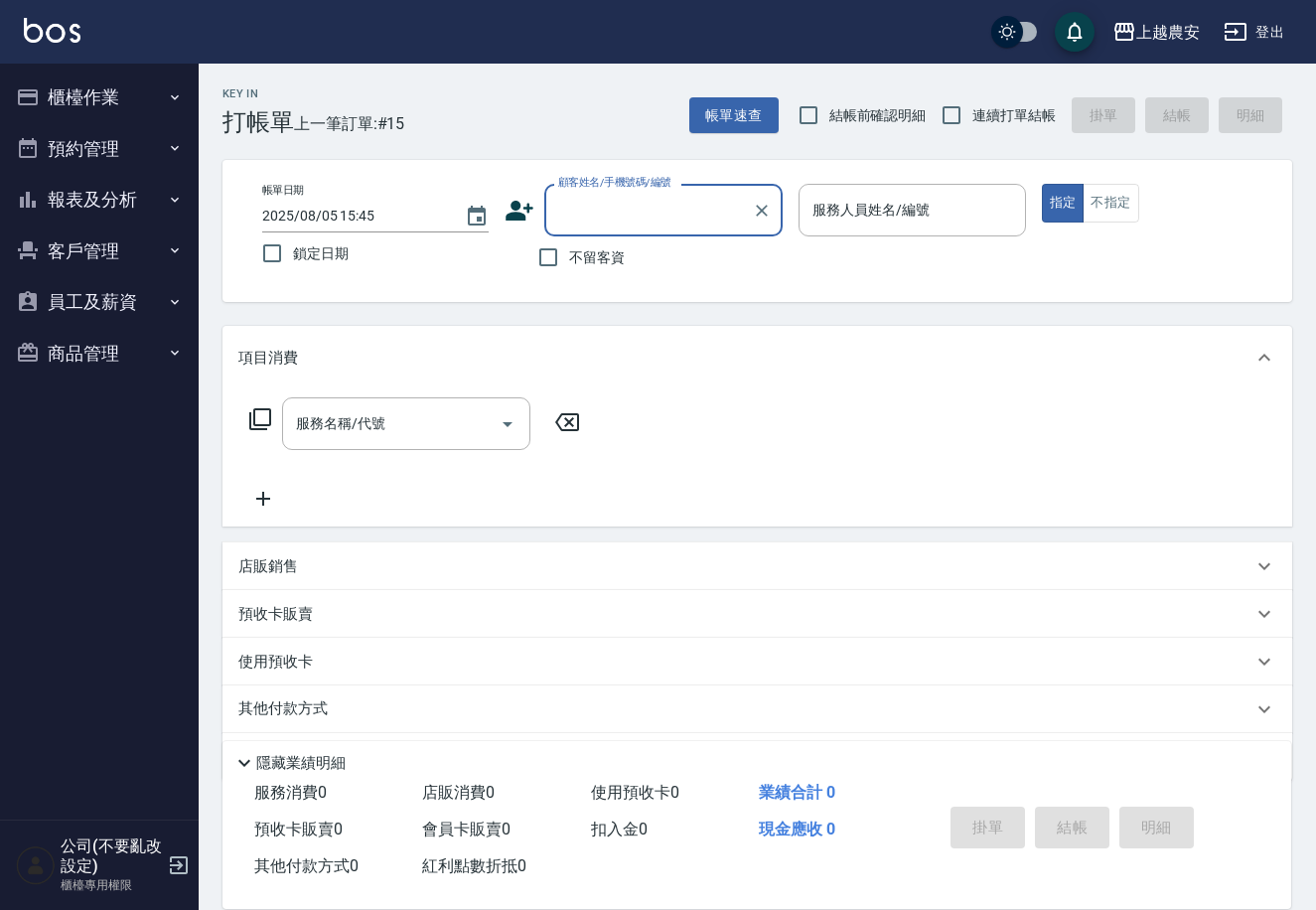 click on "櫃檯作業" at bounding box center (99, 97) 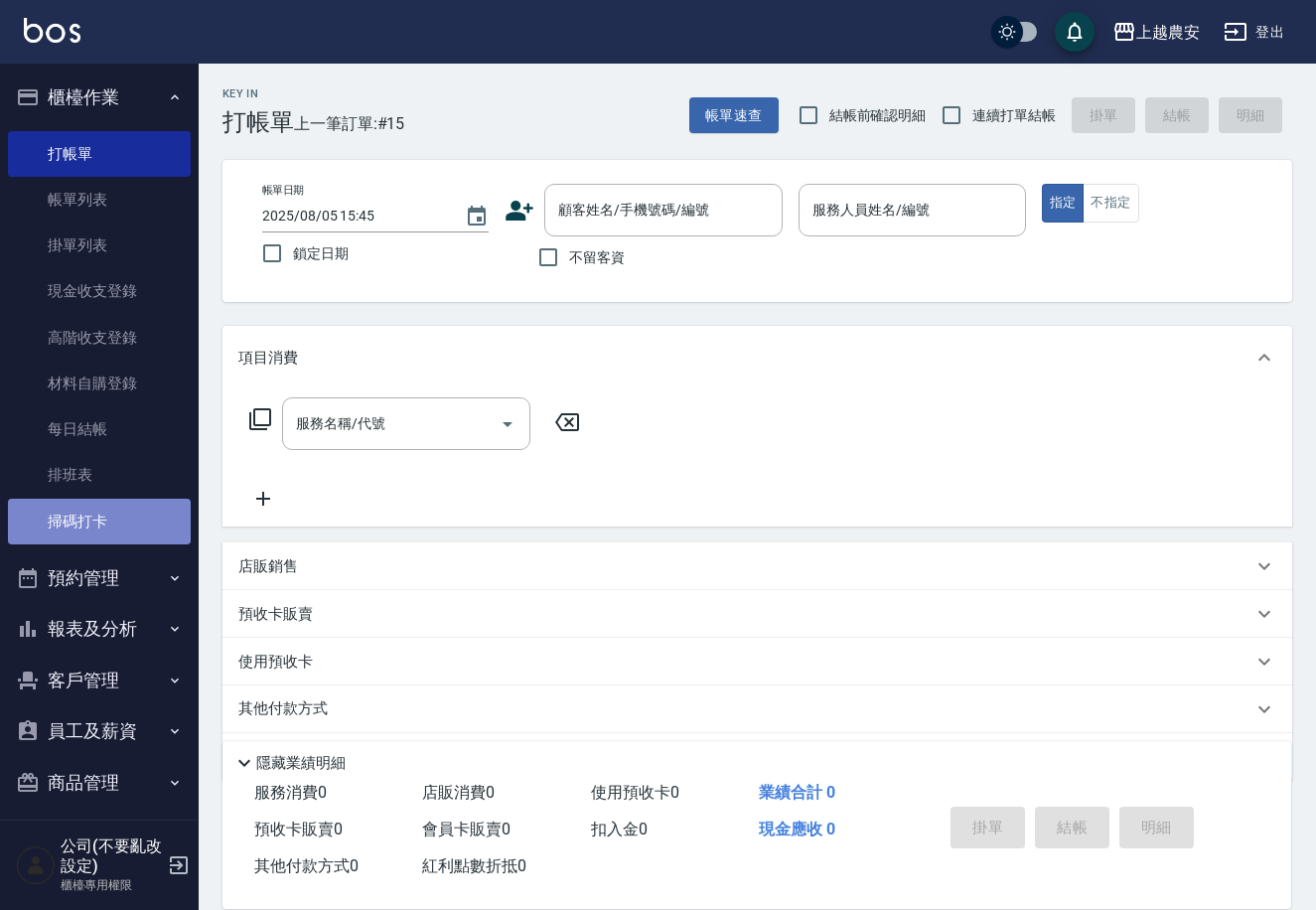 drag, startPoint x: 110, startPoint y: 530, endPoint x: 539, endPoint y: 489, distance: 430.95475 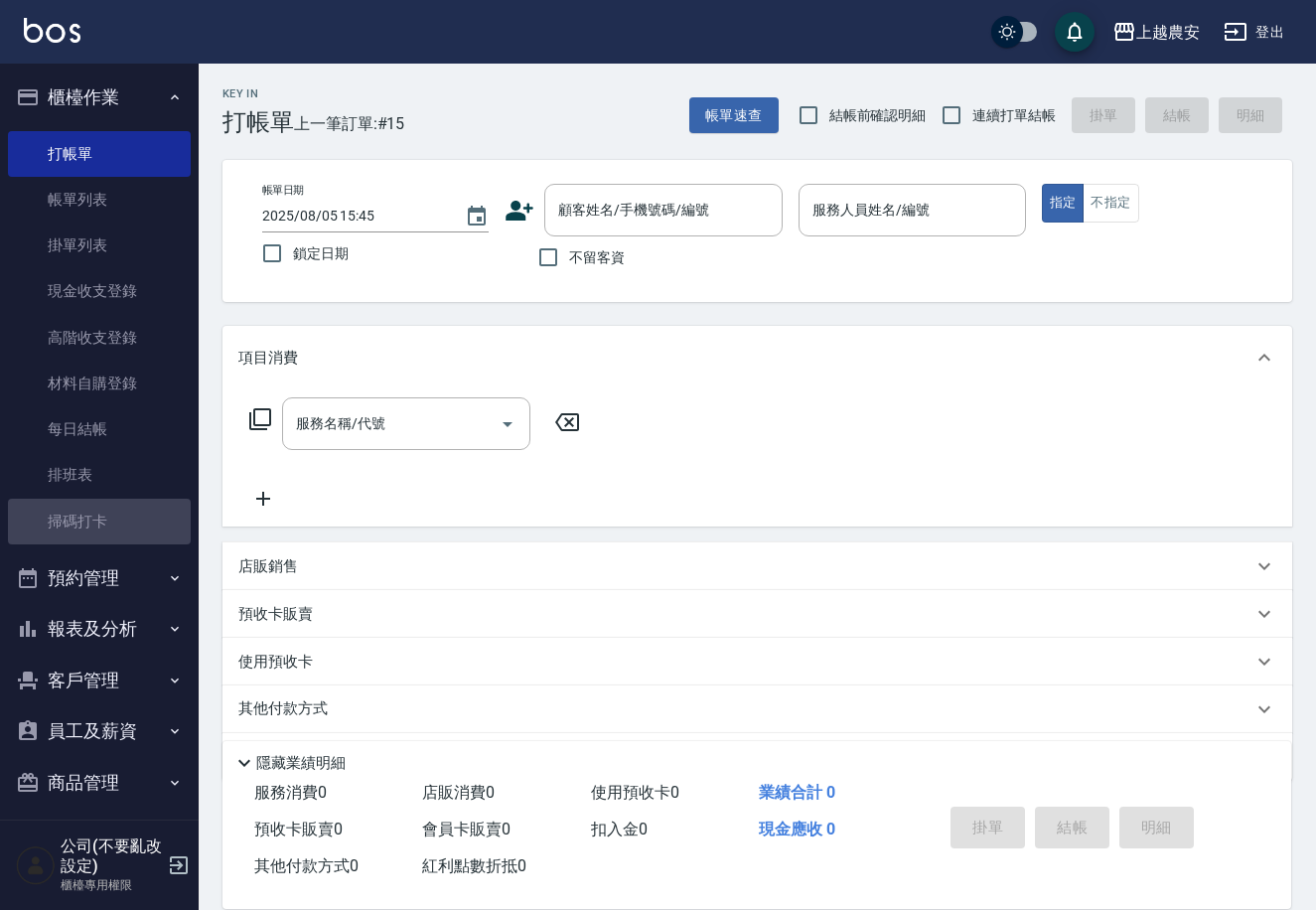 click on "掃碼打卡" at bounding box center (99, 522) 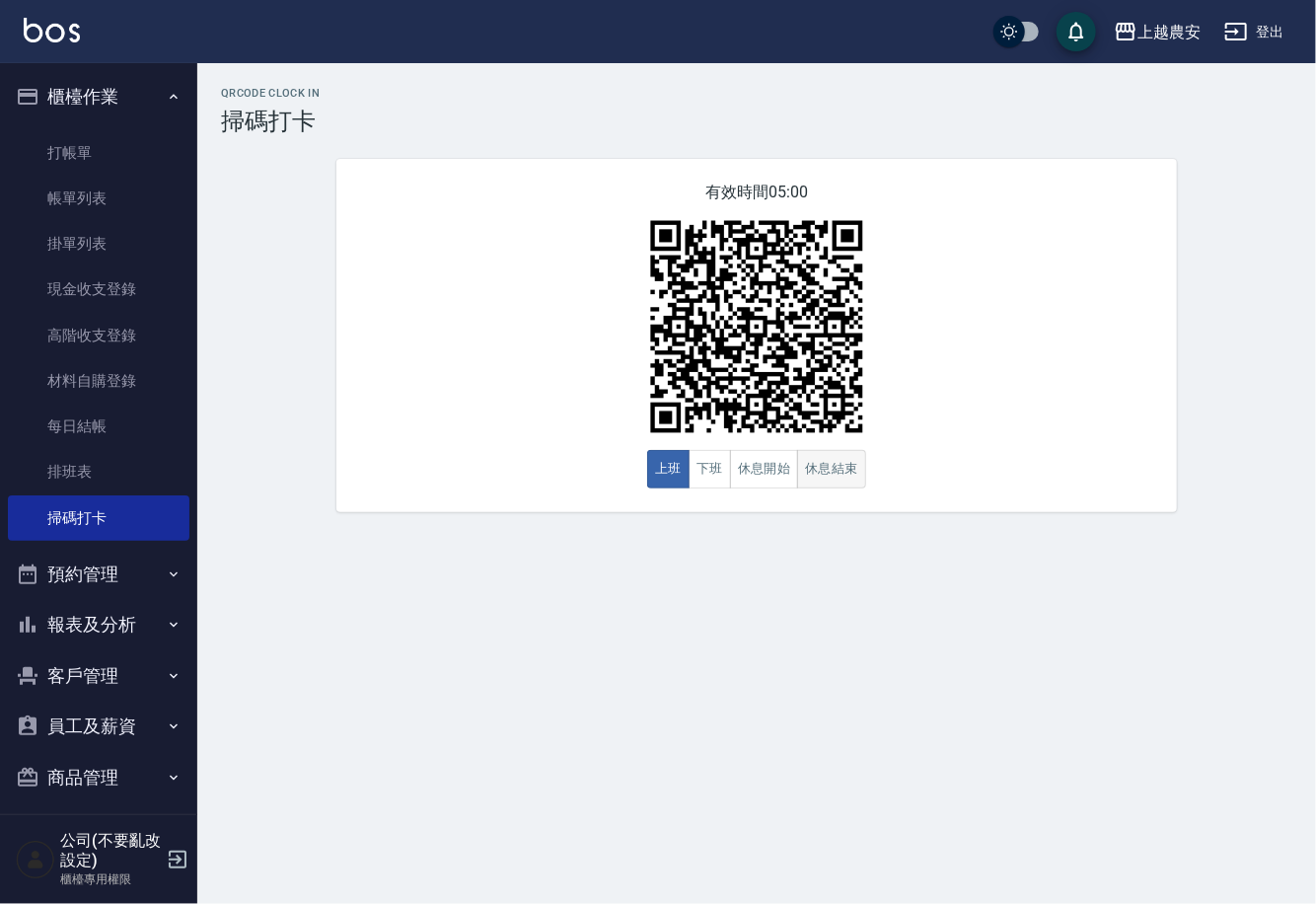 click on "休息結束" at bounding box center [832, 469] 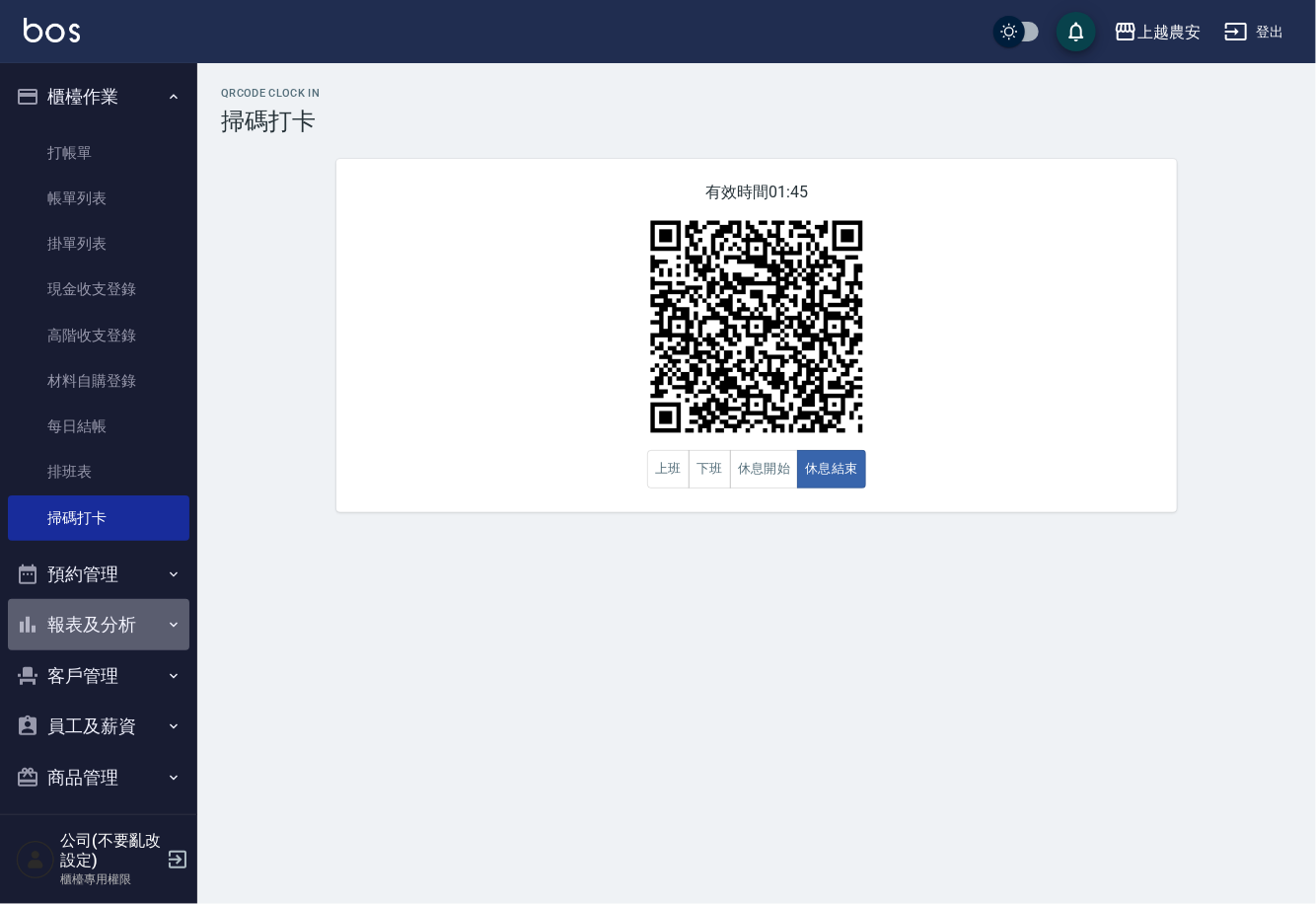 click 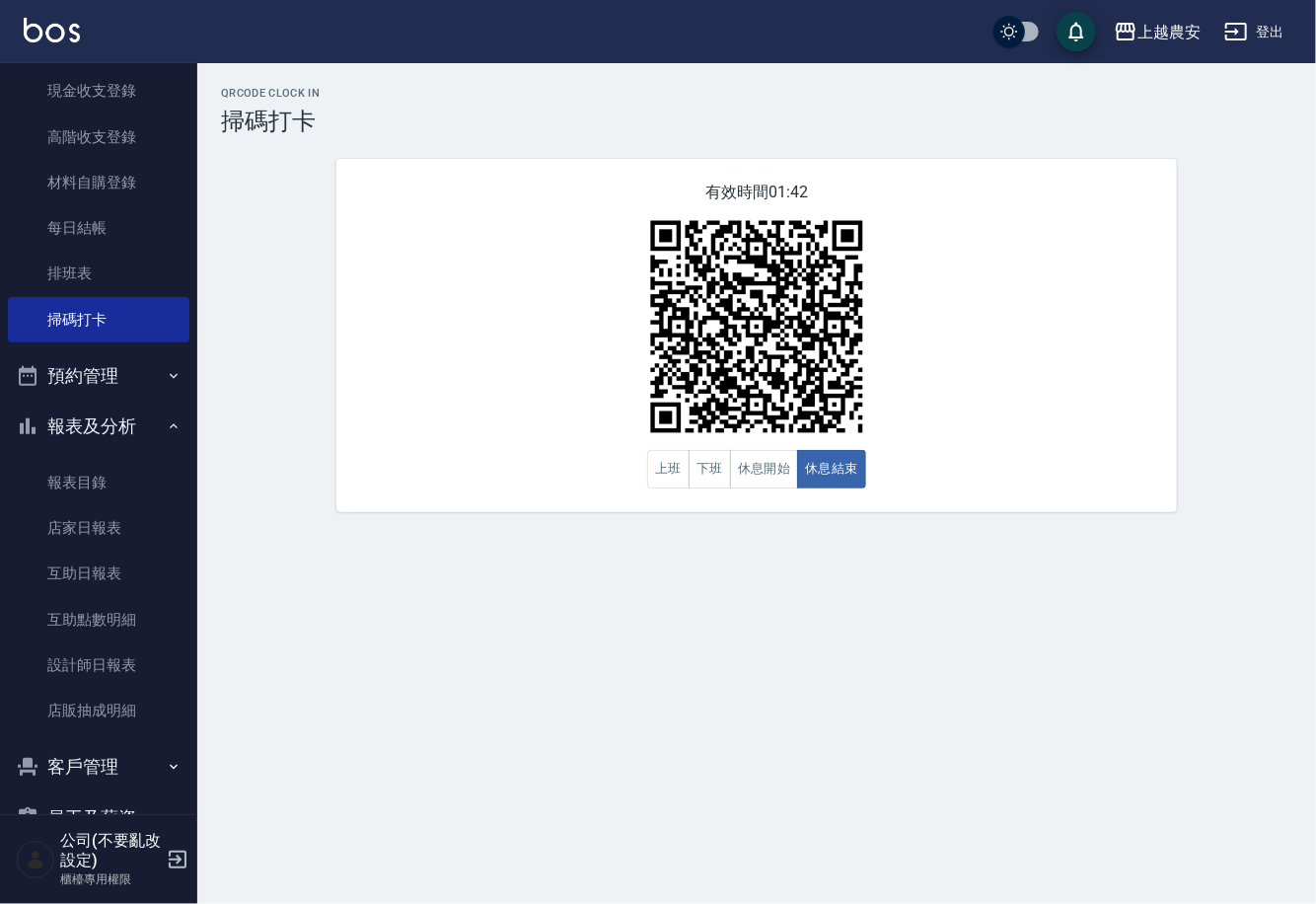 scroll, scrollTop: 203, scrollLeft: 0, axis: vertical 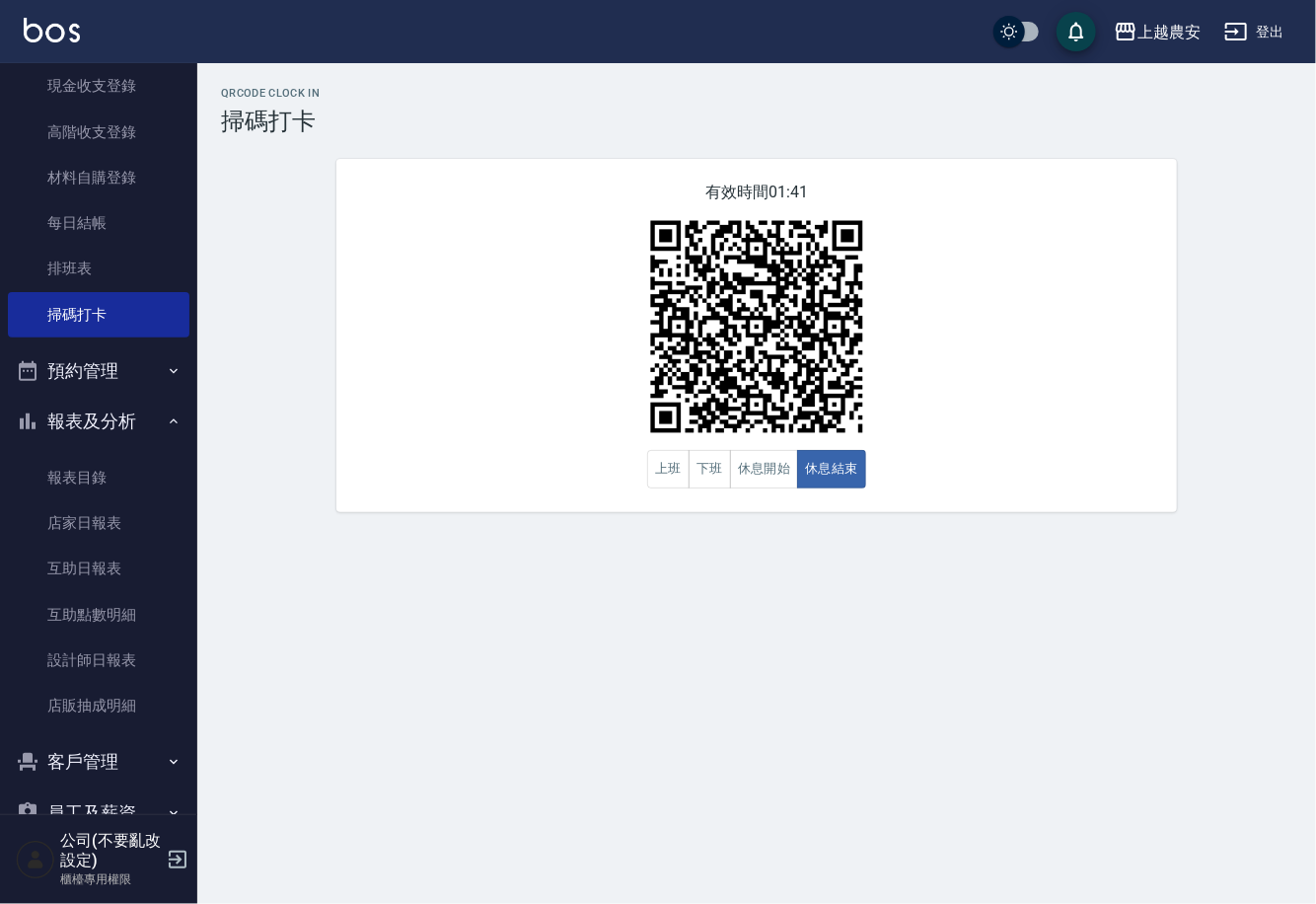 click 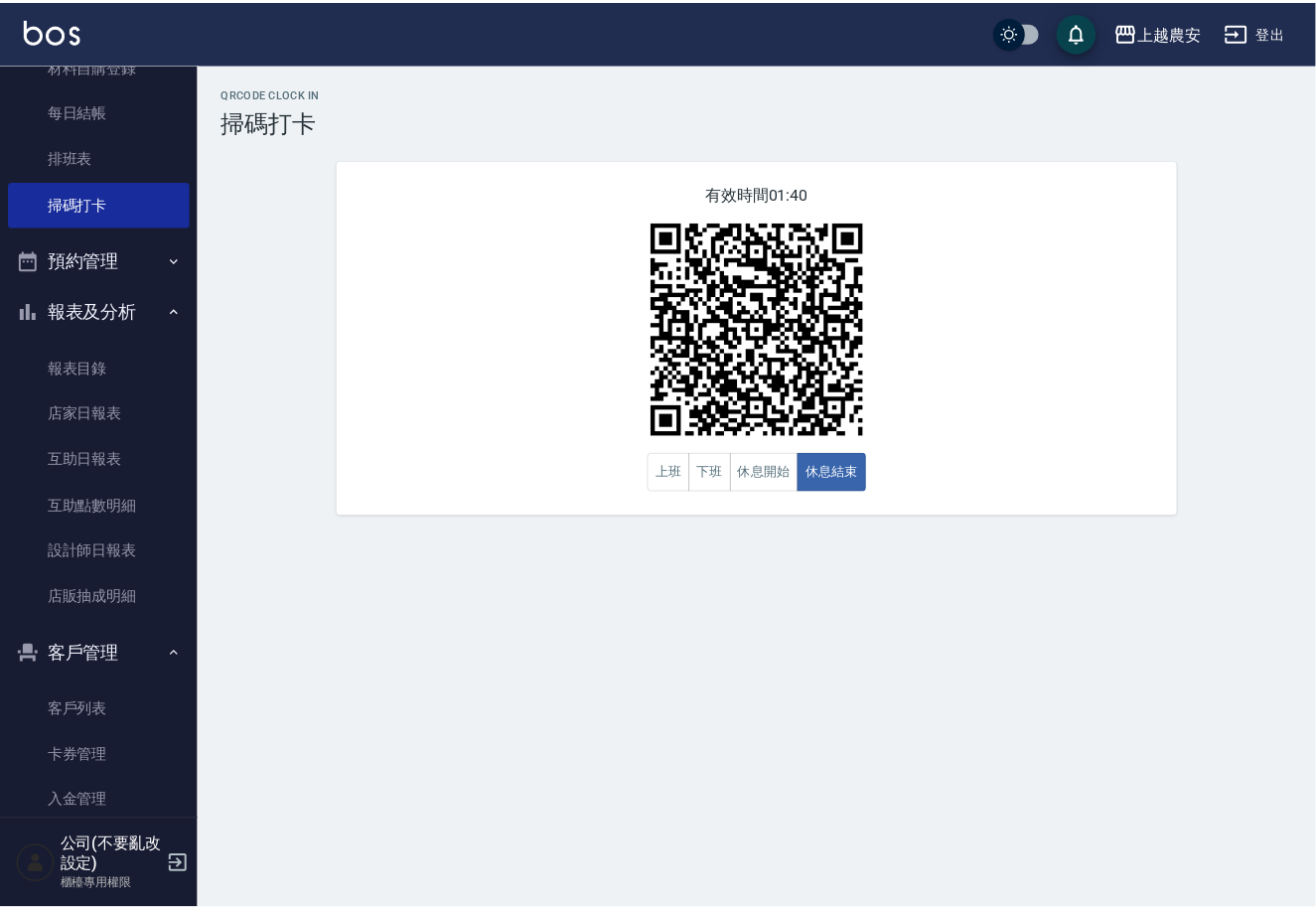 scroll, scrollTop: 340, scrollLeft: 0, axis: vertical 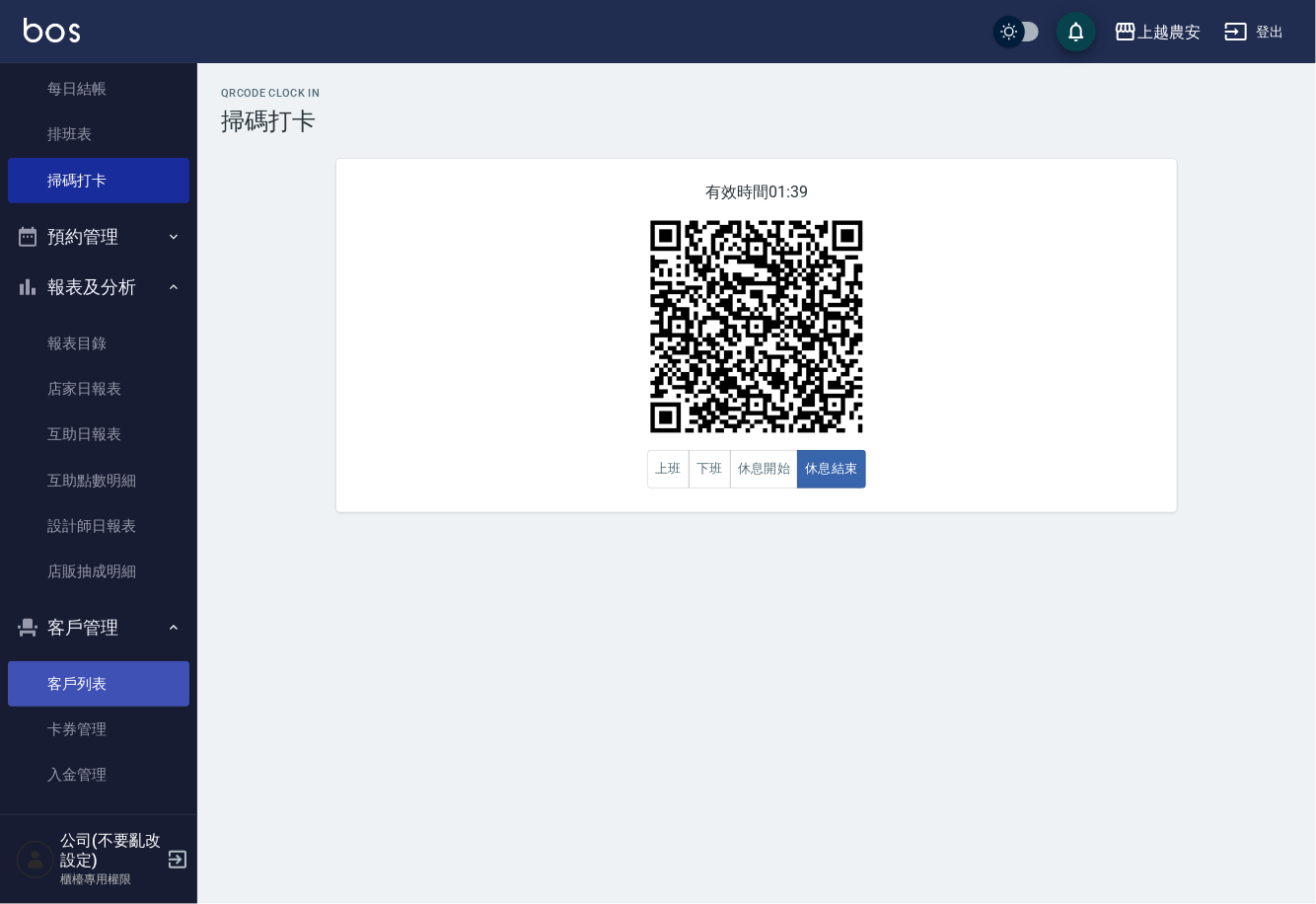 click on "客戶列表" at bounding box center [99, 684] 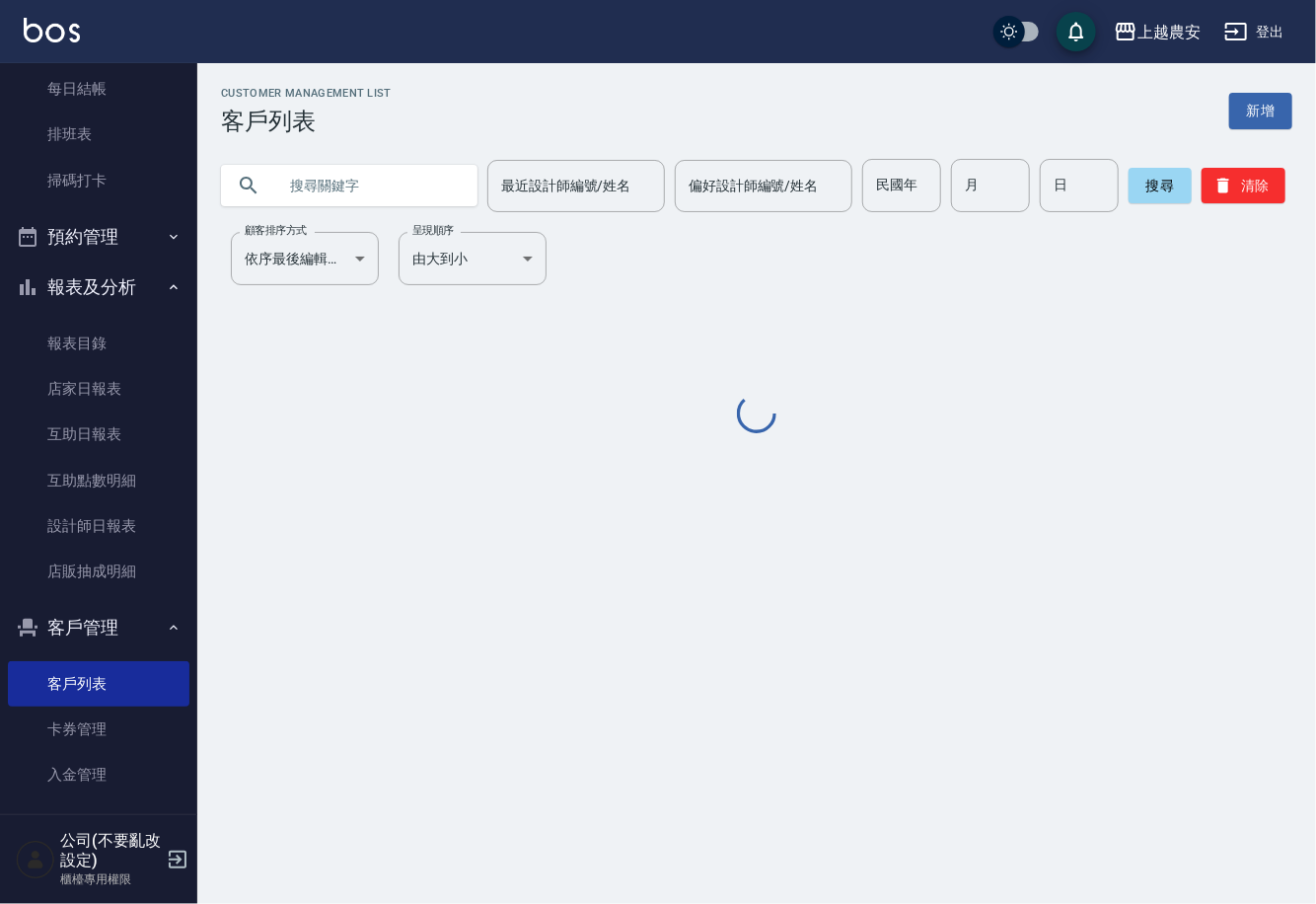 click at bounding box center [369, 186] 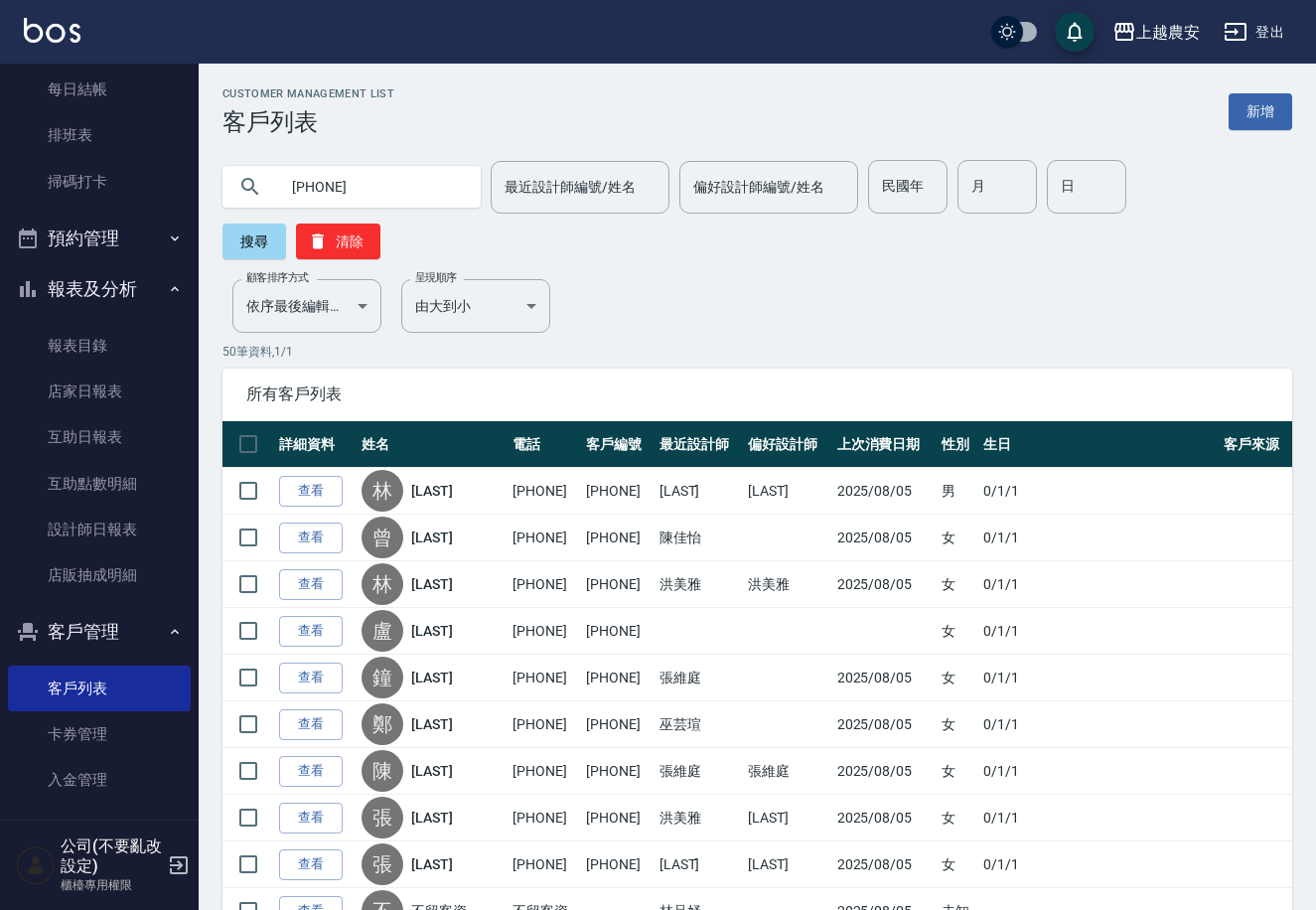 type on "[PHONE]" 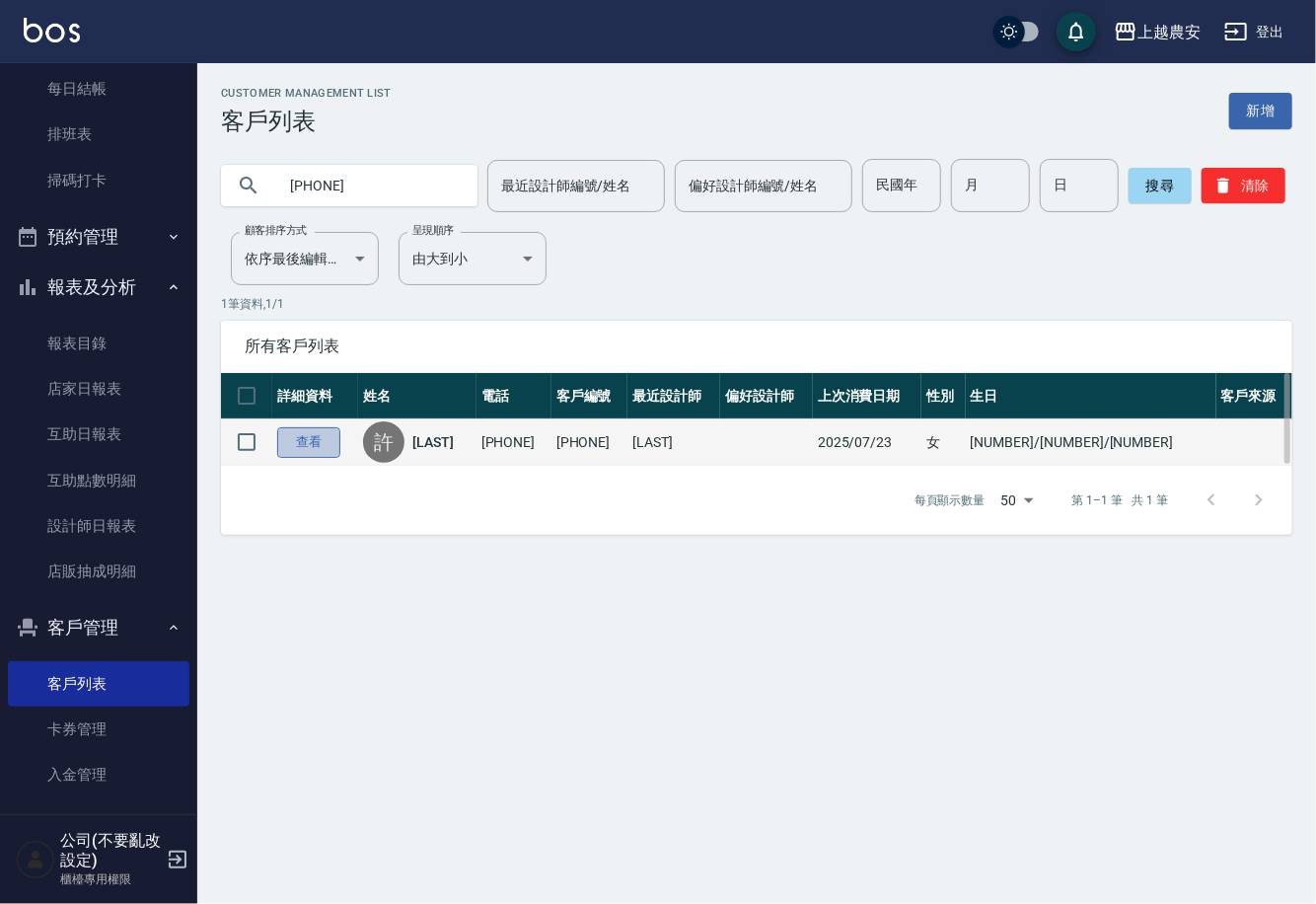 click on "查看" at bounding box center [309, 442] 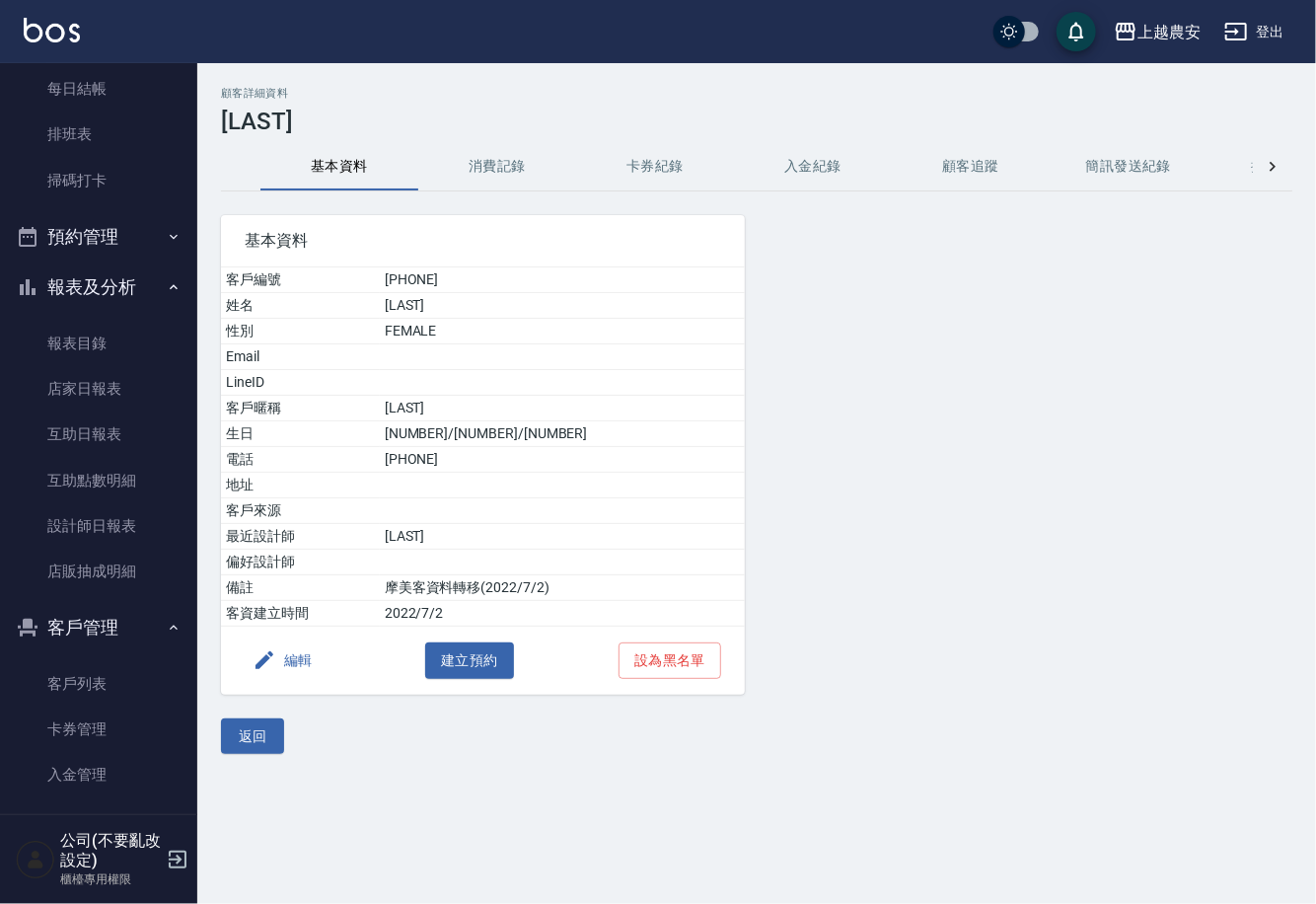 click on "消費記錄" at bounding box center (497, 167) 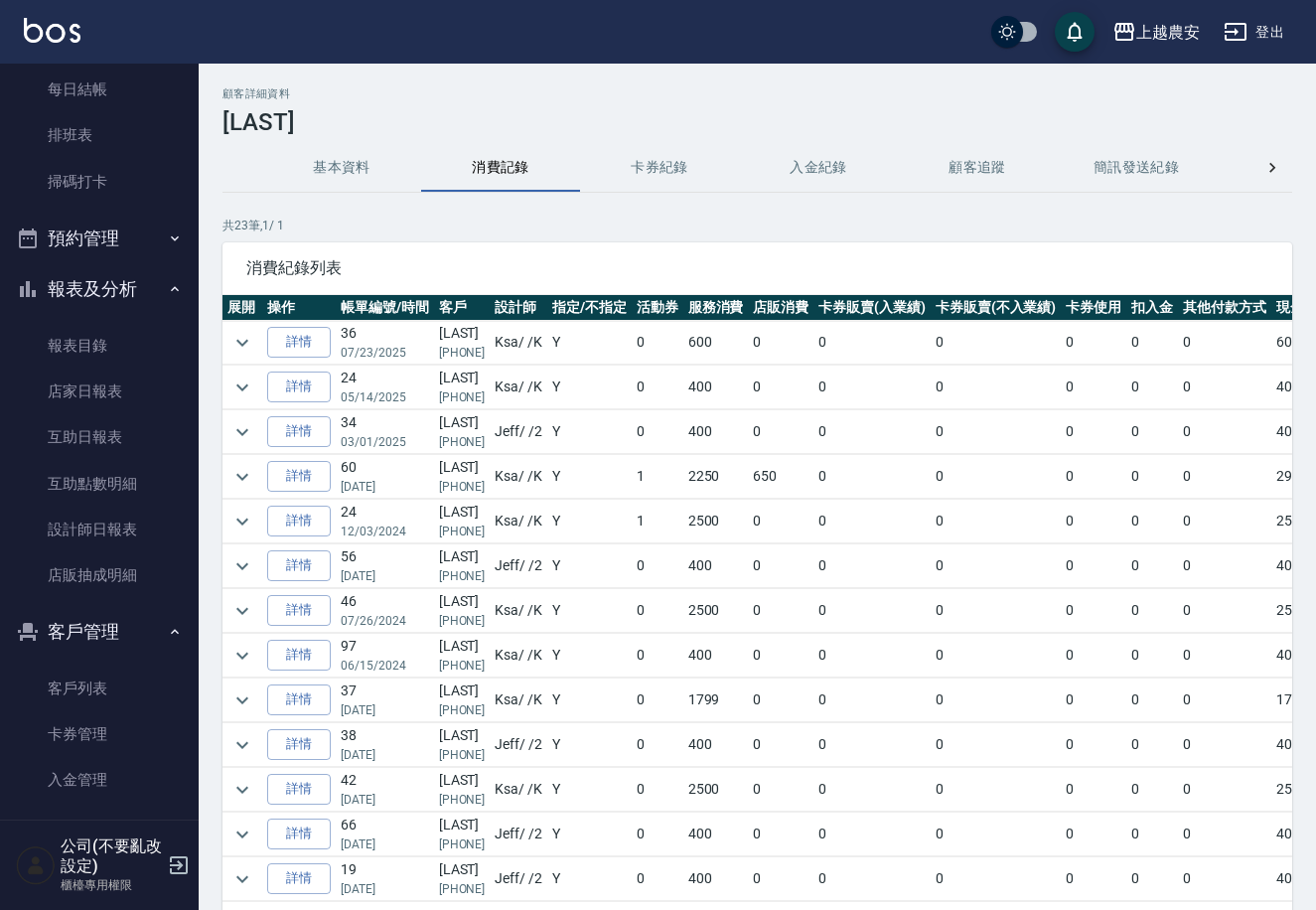 scroll, scrollTop: 0, scrollLeft: 0, axis: both 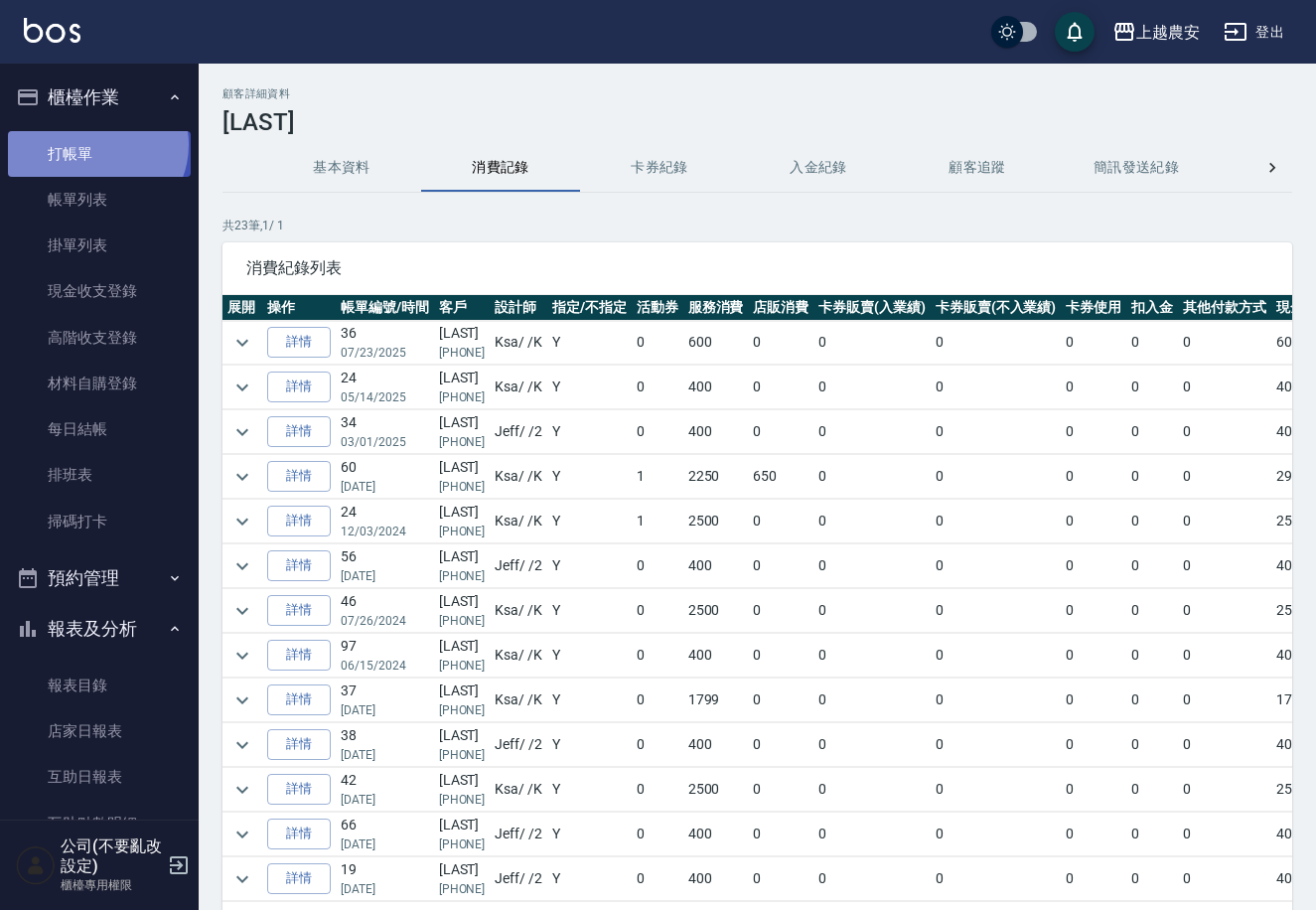 click on "打帳單" at bounding box center [99, 154] 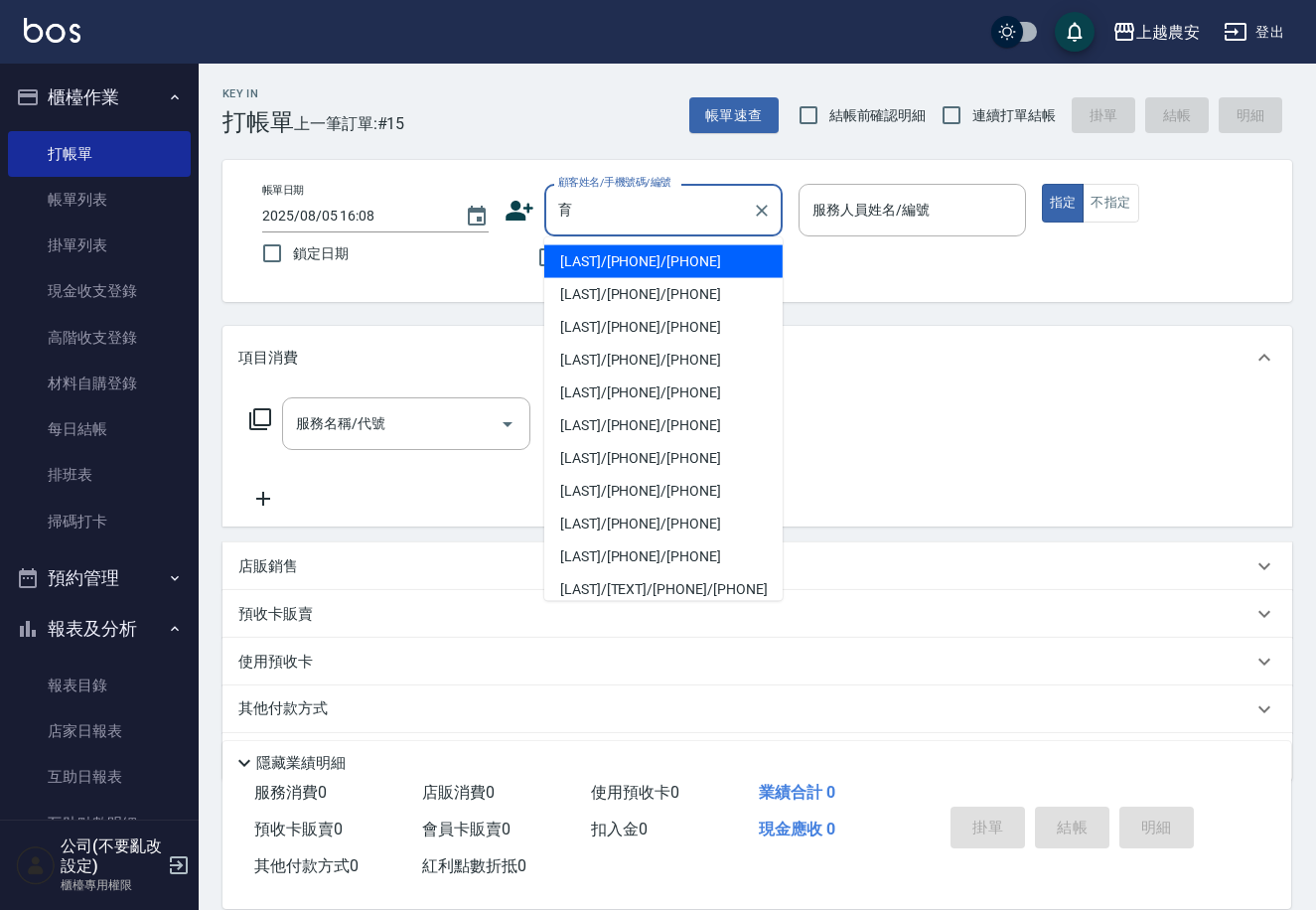 click on "許育滋/0917575311/0917575311" at bounding box center [663, 294] 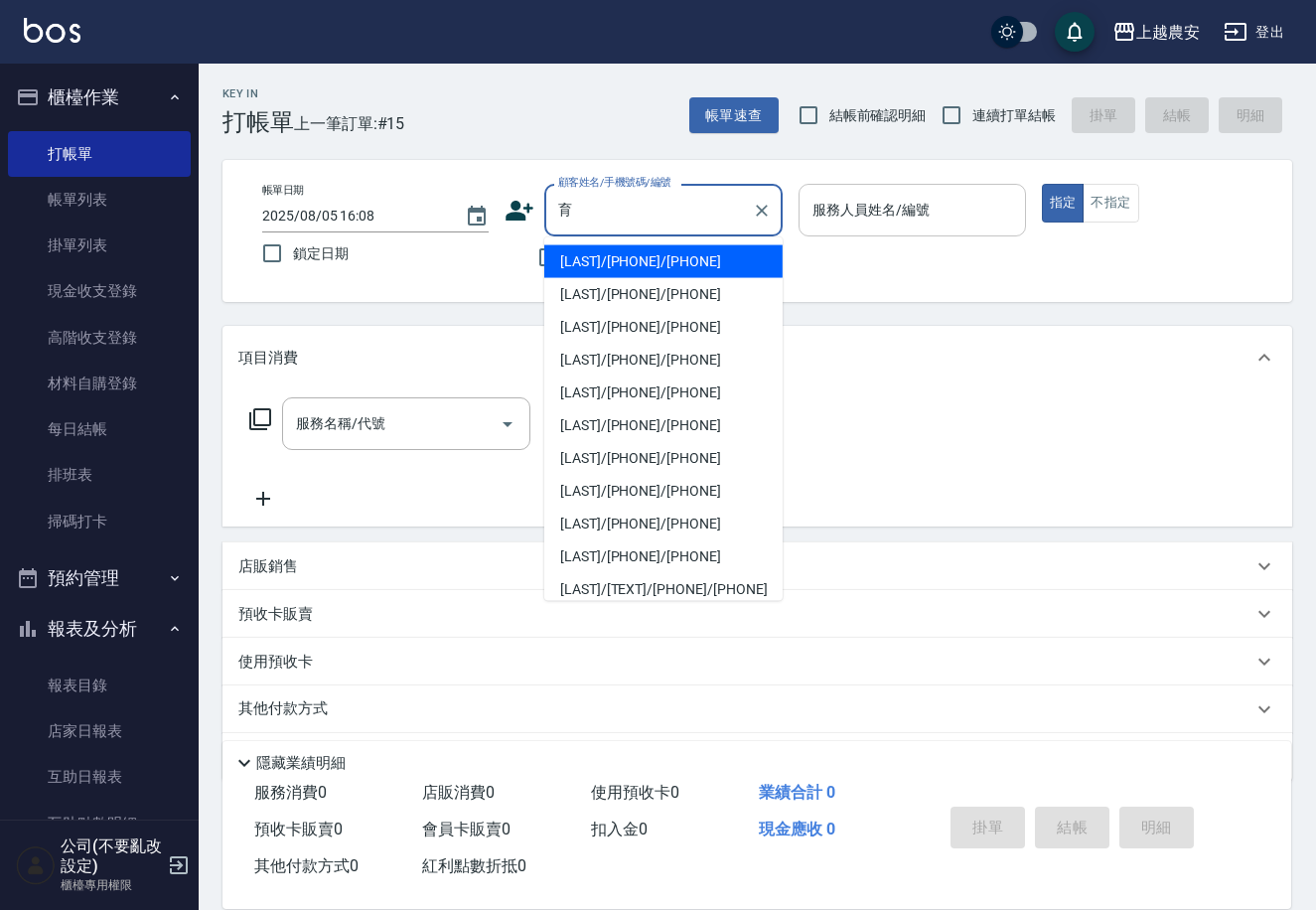 type on "許育滋/0917575311/0917575311" 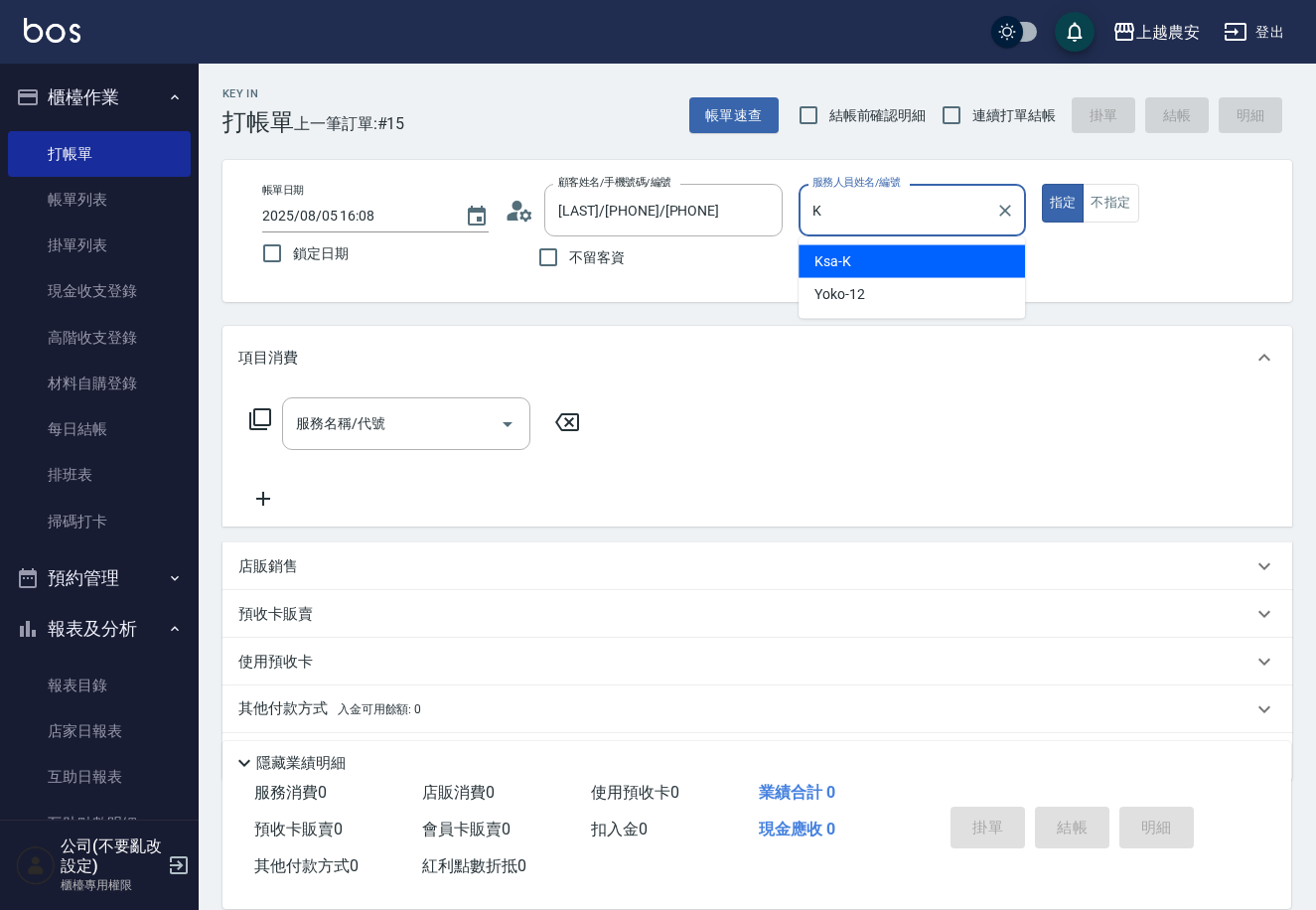 click on "Ksa -K" at bounding box center (832, 261) 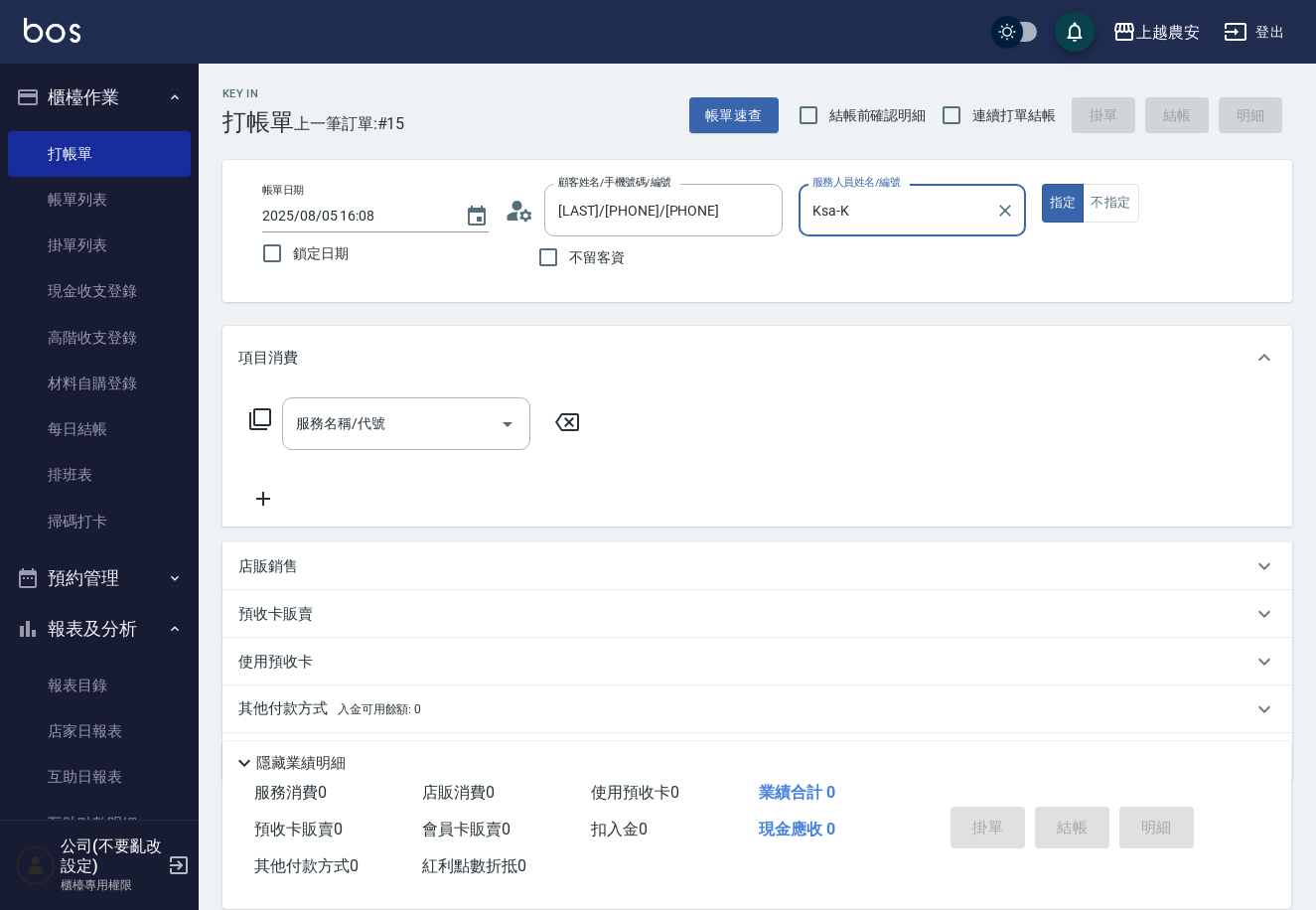 type on "Ksa-K" 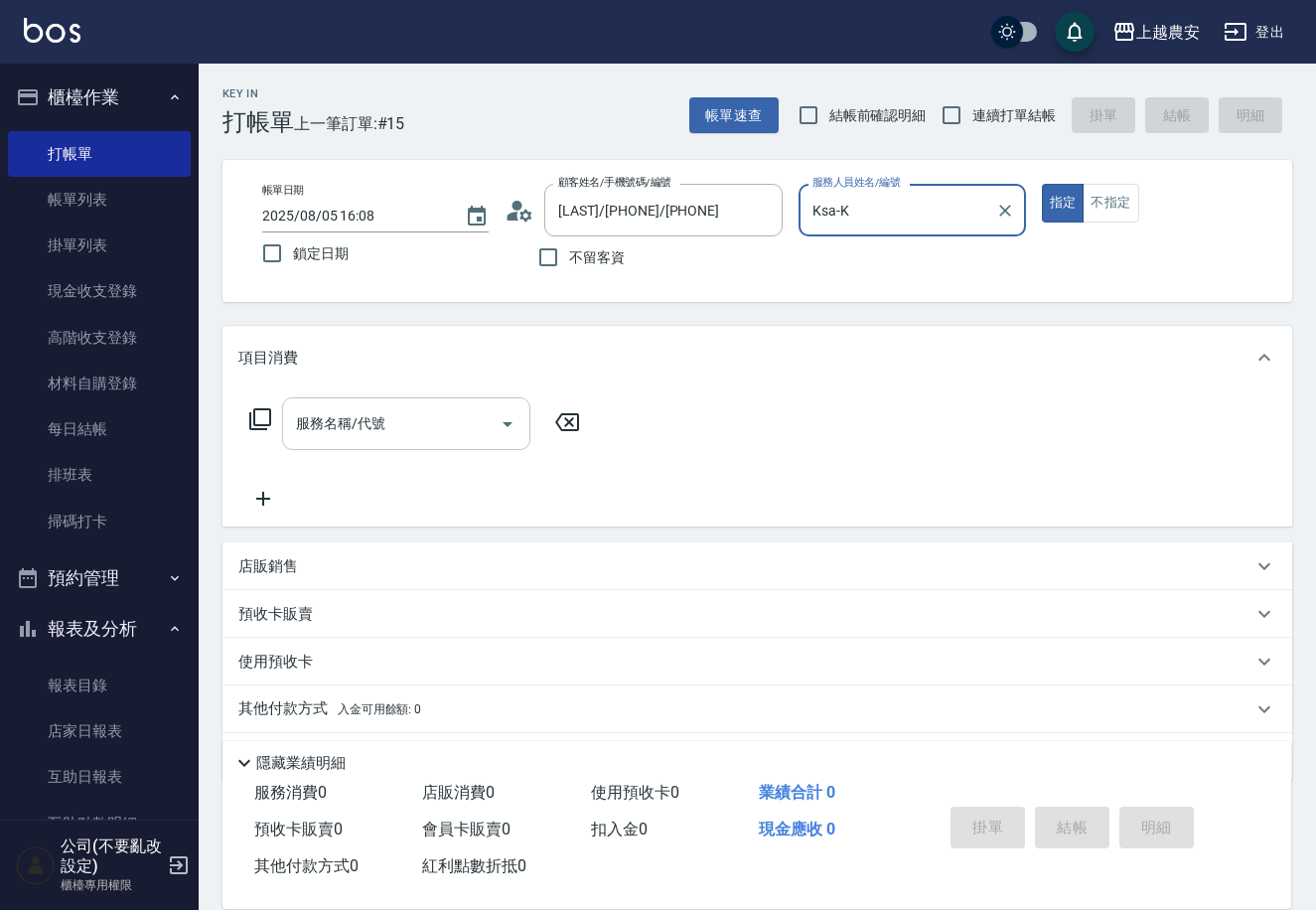 click on "服務名稱/代號" at bounding box center [391, 423] 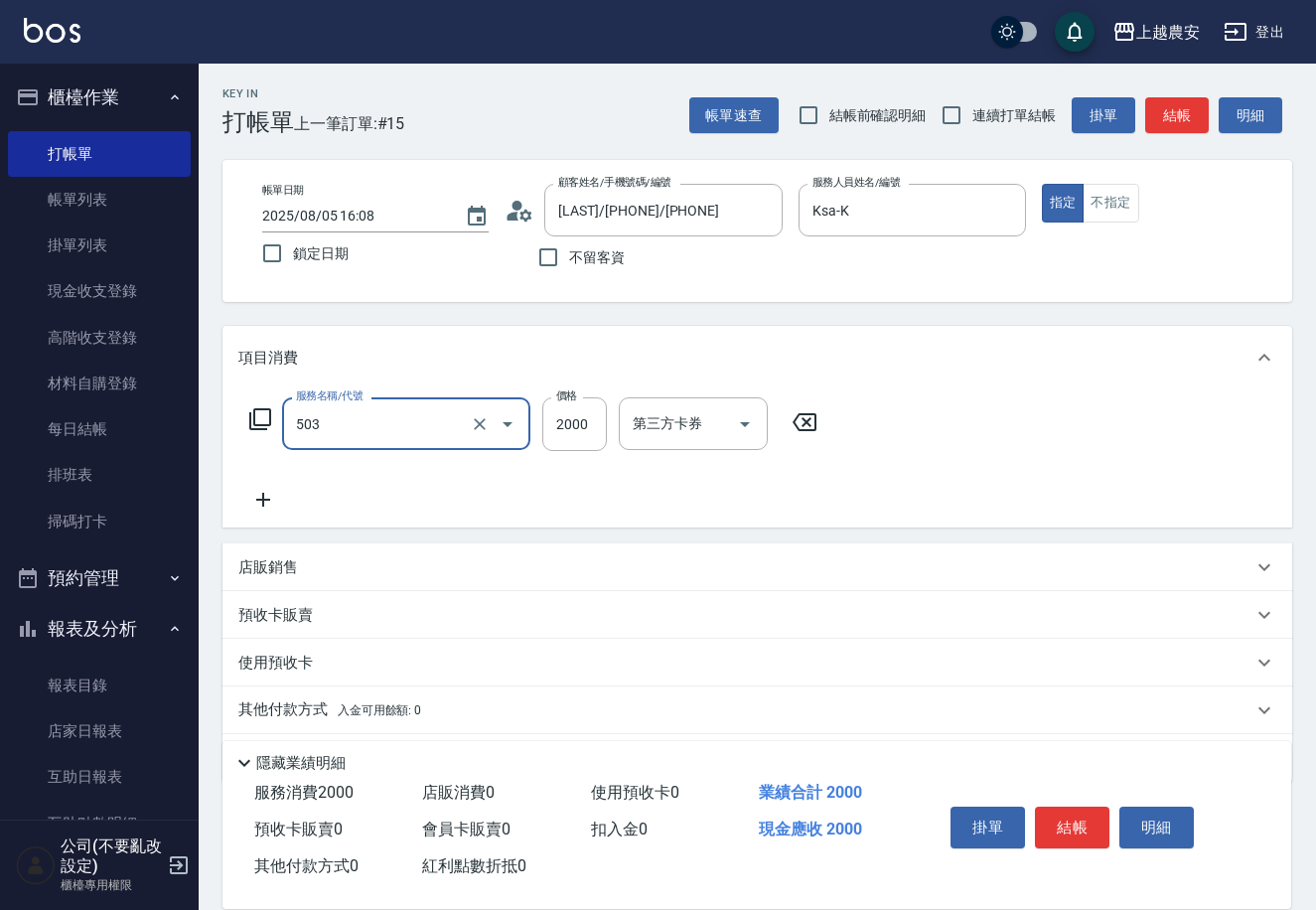 type on "染髮1500↑(503)" 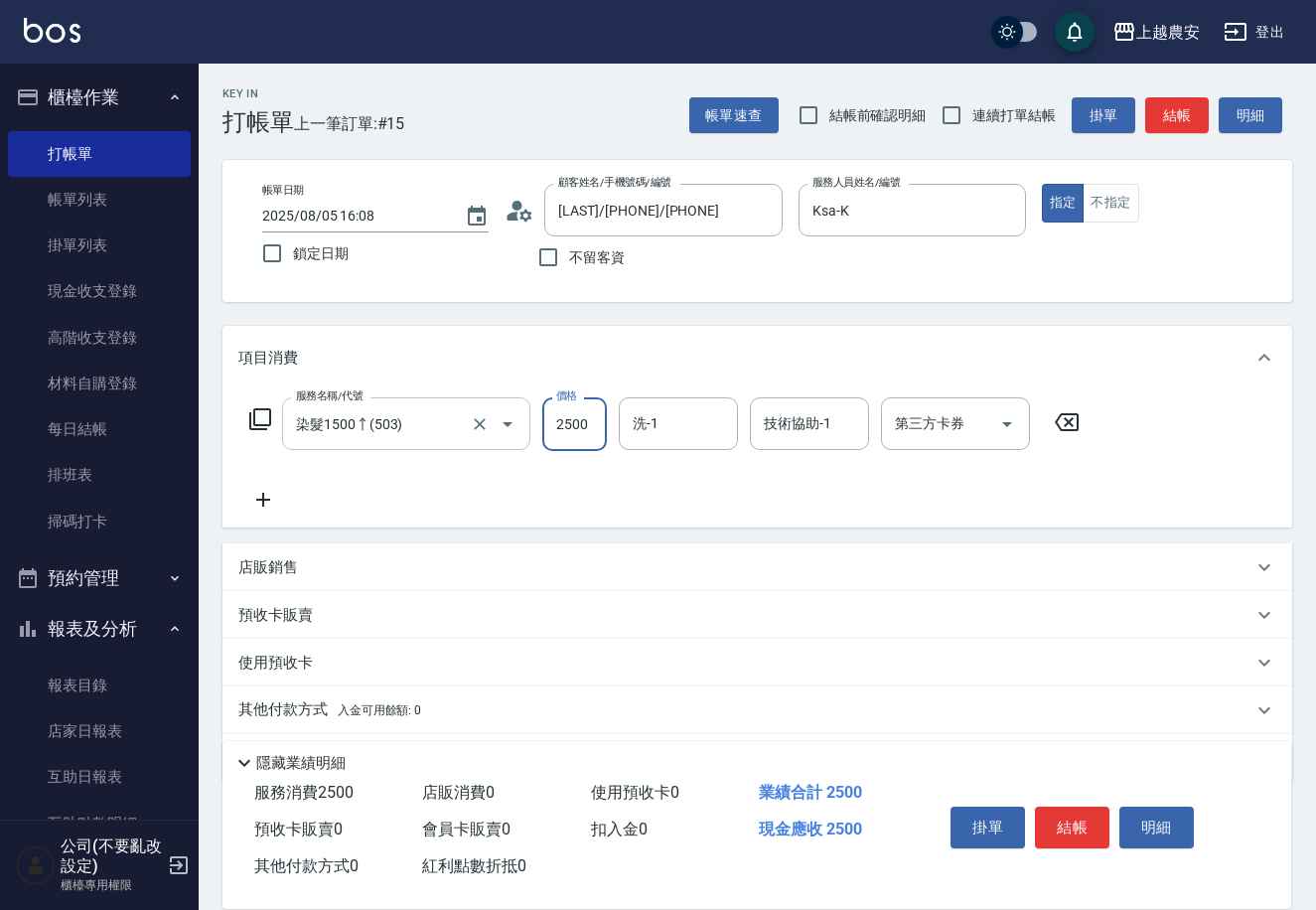 type on "2500" 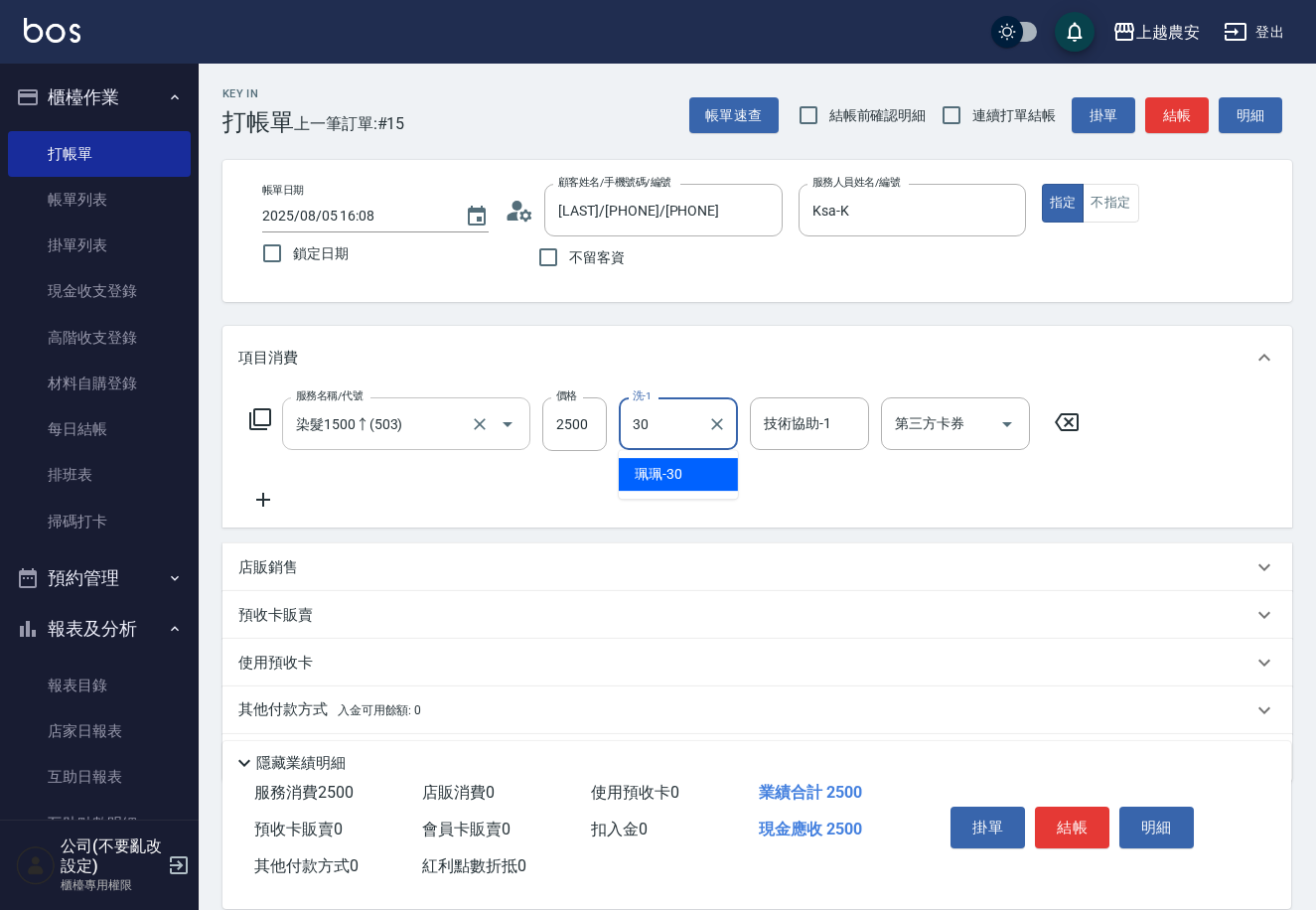 type on "珮珮-30" 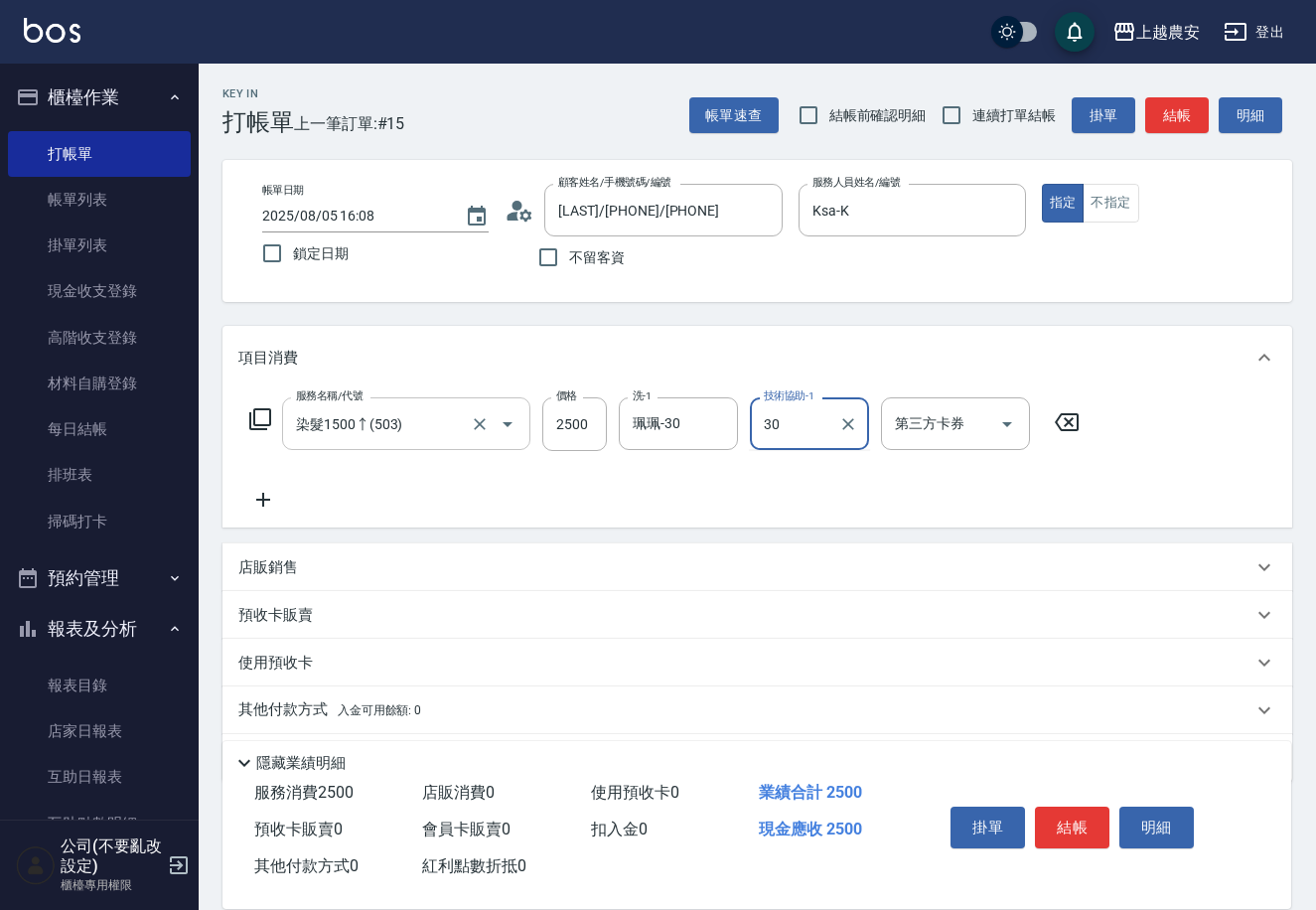 type on "珮珮-30" 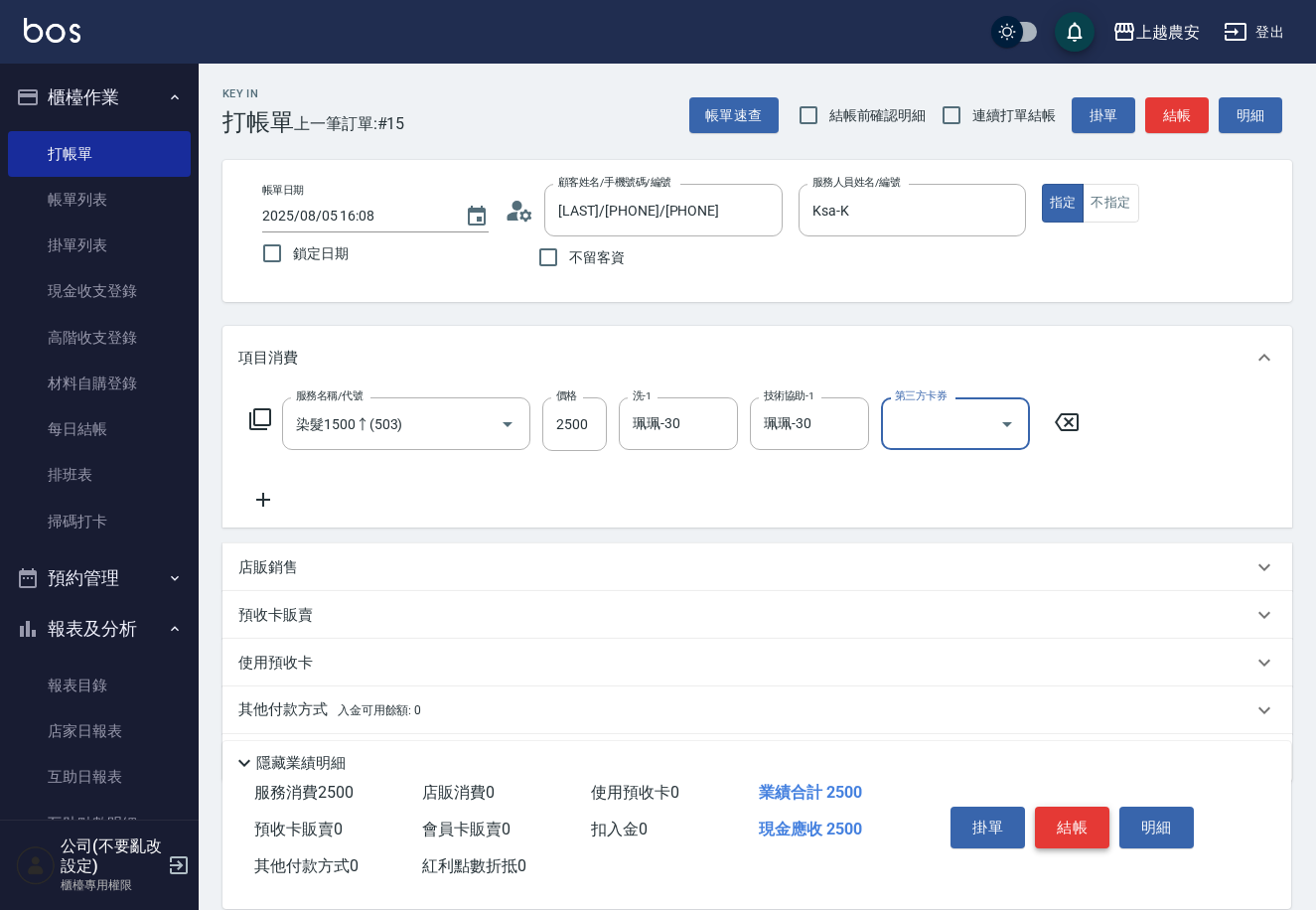 click on "結帳" at bounding box center (1072, 828) 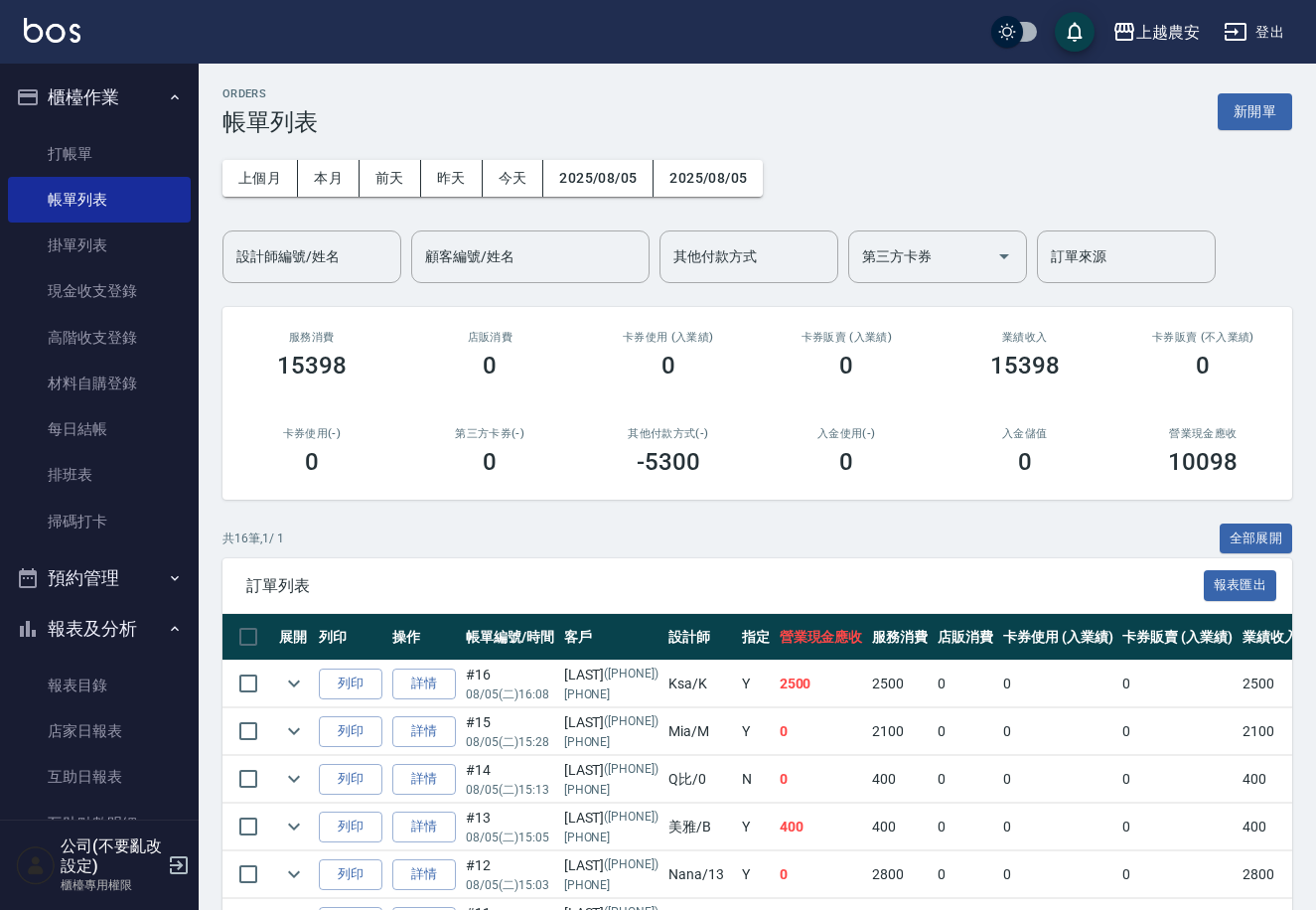 scroll, scrollTop: 456, scrollLeft: 0, axis: vertical 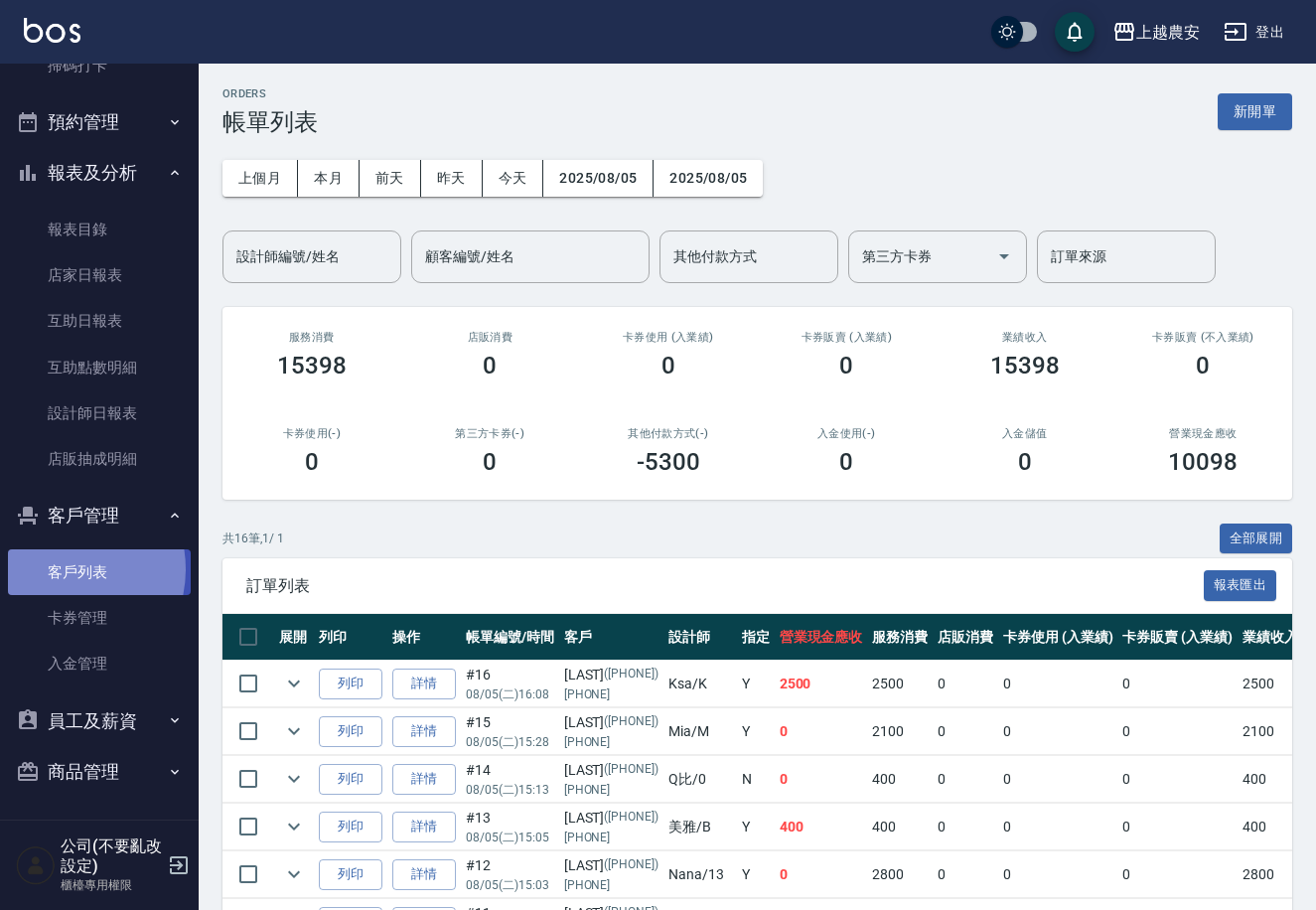 click on "客戶列表" at bounding box center [99, 572] 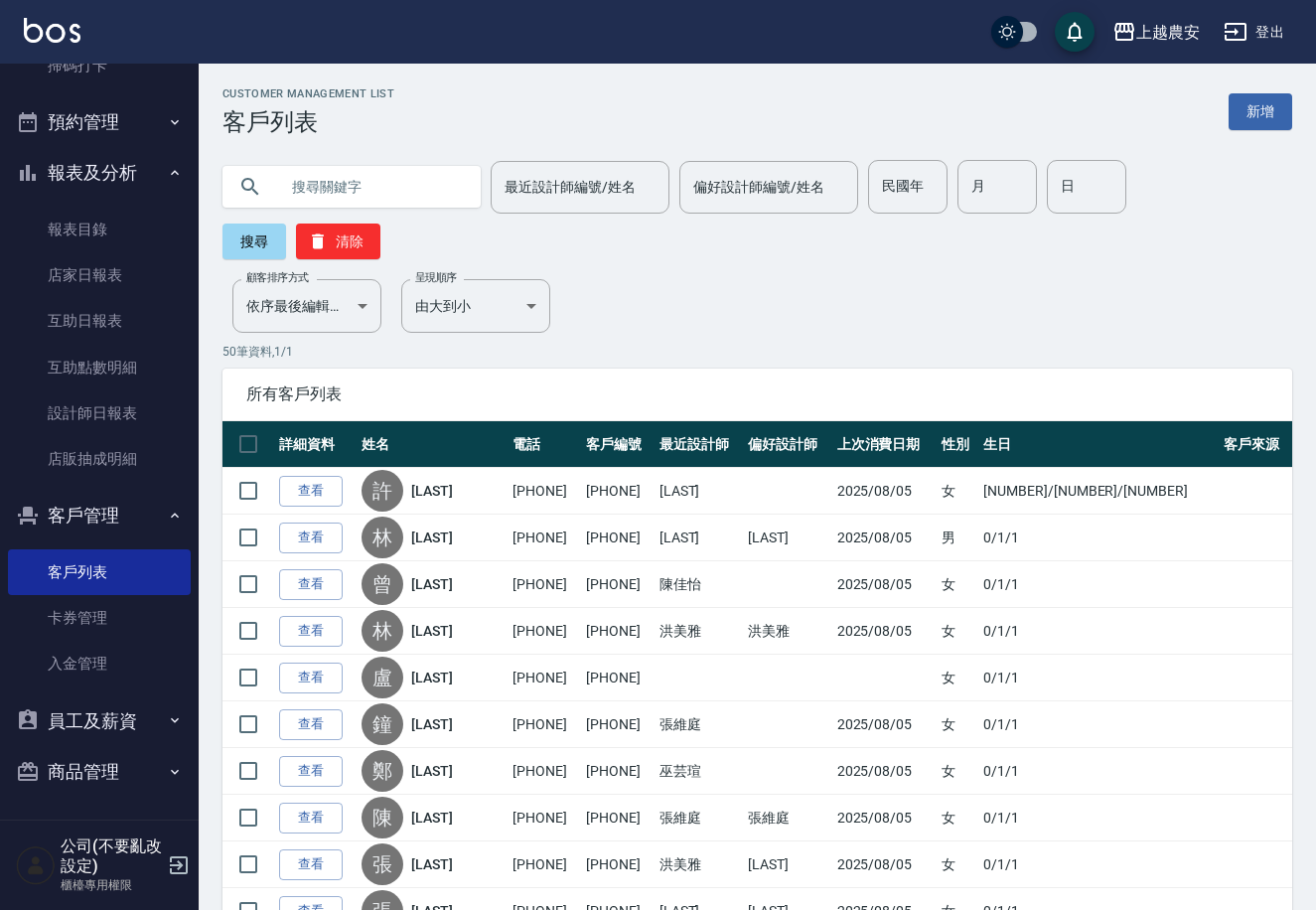 drag, startPoint x: 317, startPoint y: 440, endPoint x: 567, endPoint y: 7, distance: 499.989 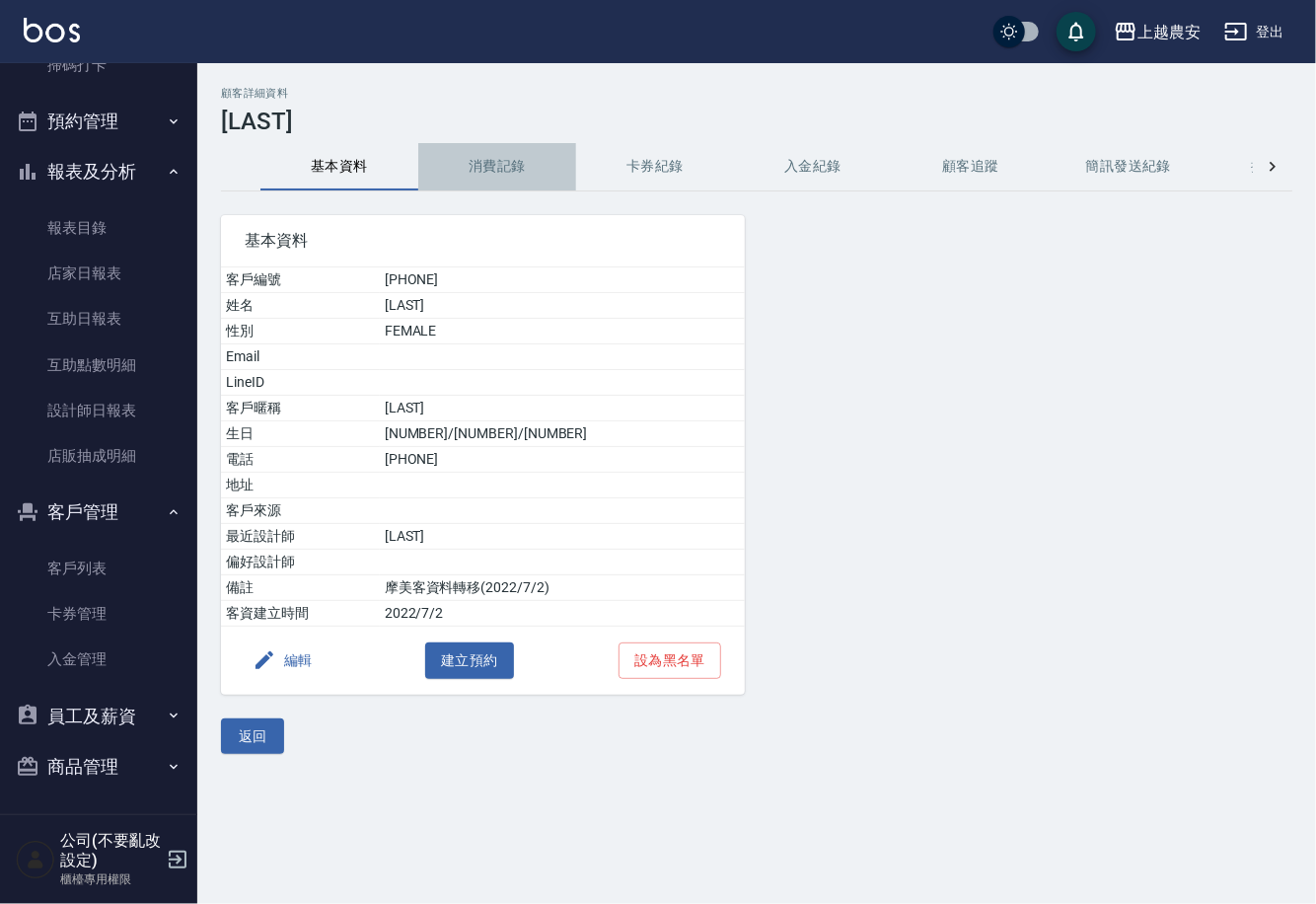 click on "消費記錄" at bounding box center [497, 167] 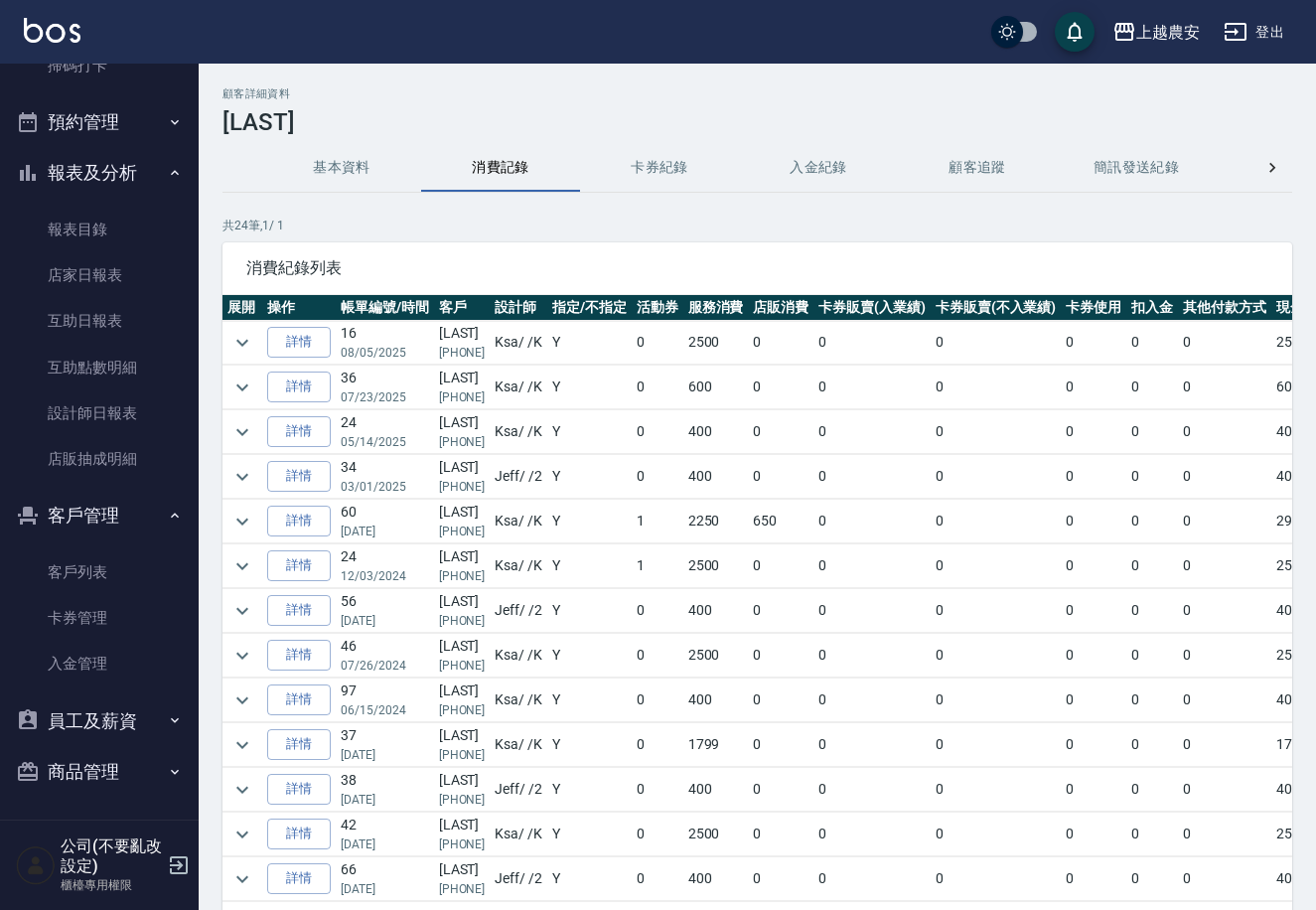 scroll, scrollTop: 0, scrollLeft: 0, axis: both 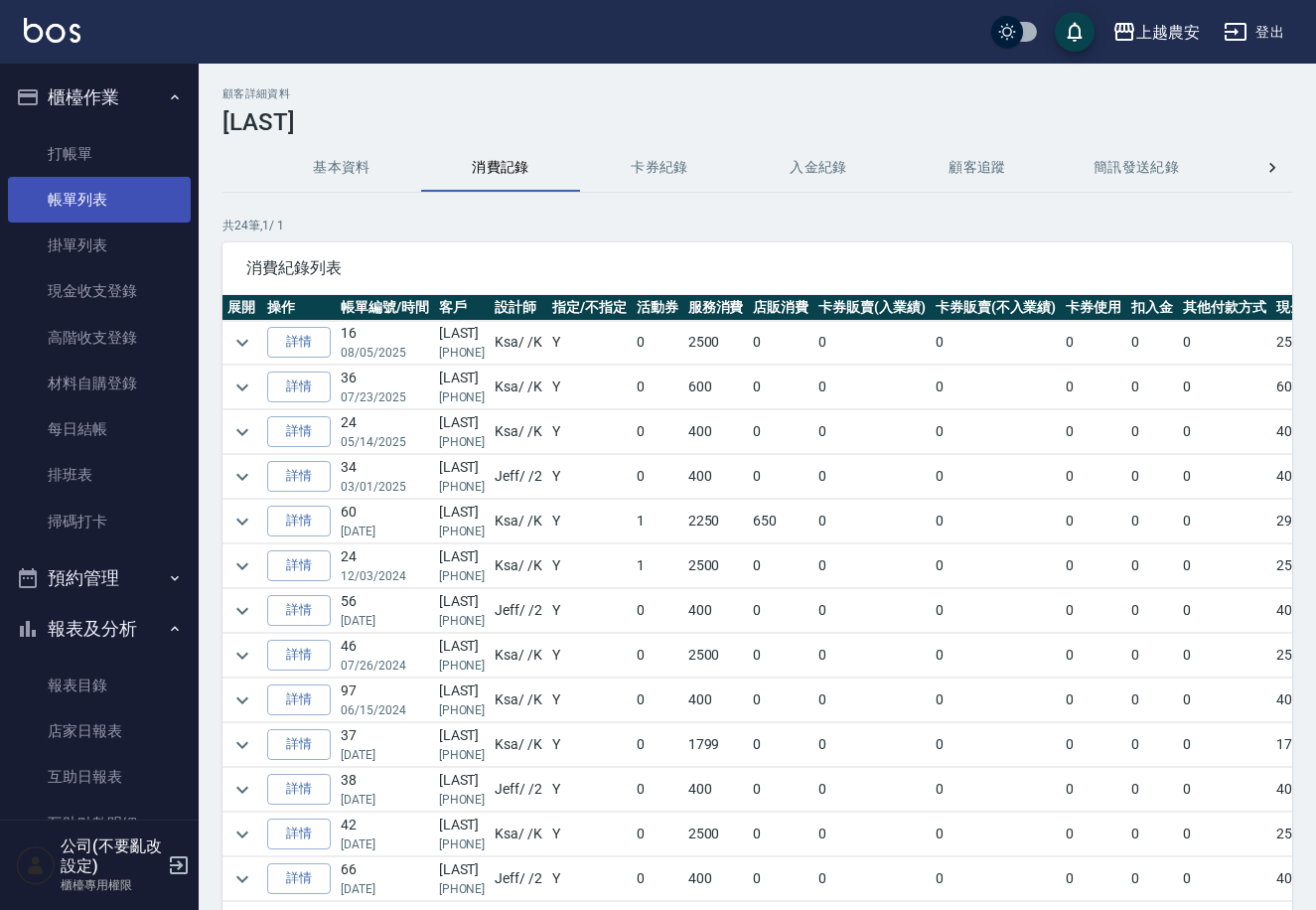 click on "帳單列表" at bounding box center (99, 200) 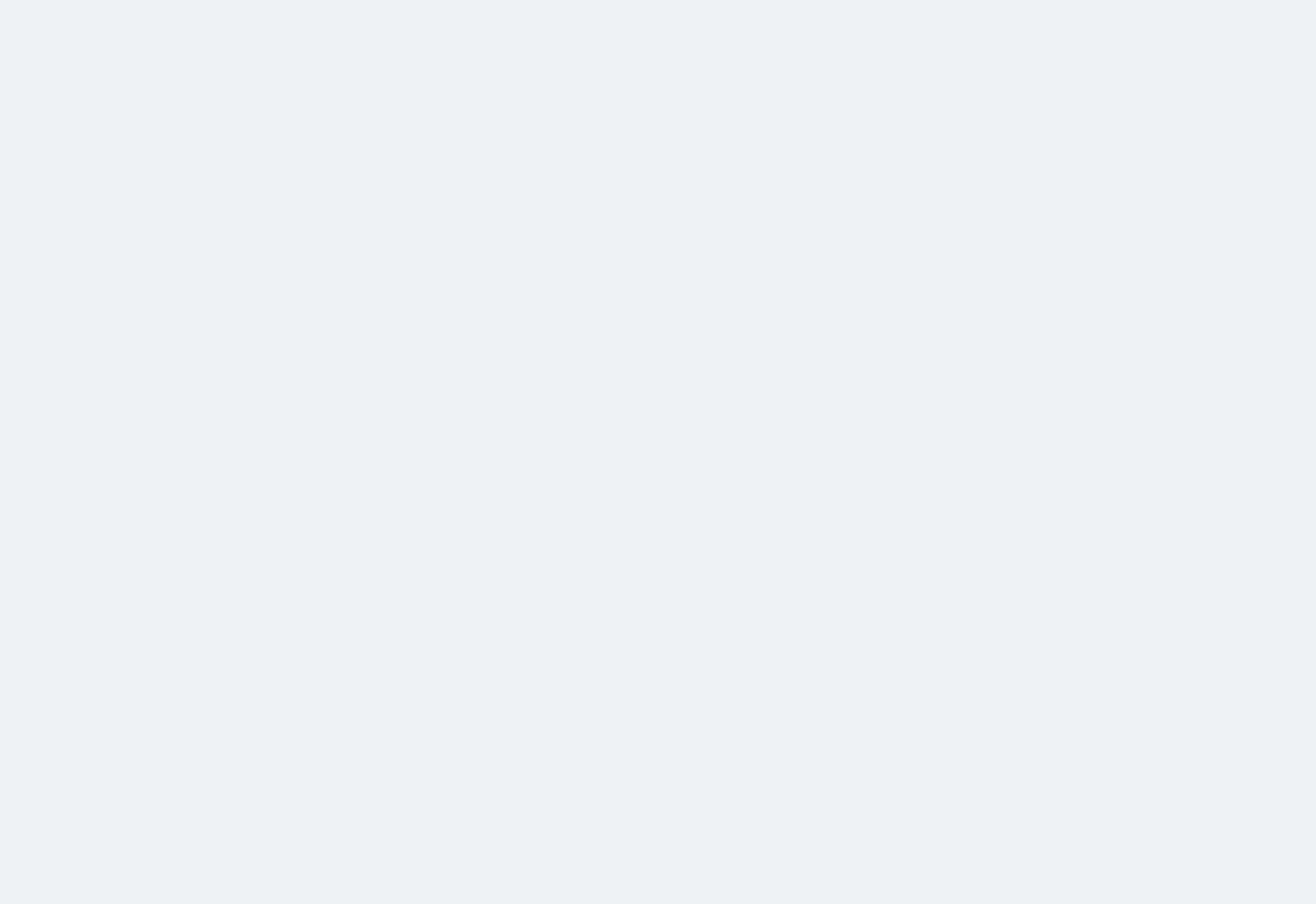 scroll, scrollTop: 0, scrollLeft: 0, axis: both 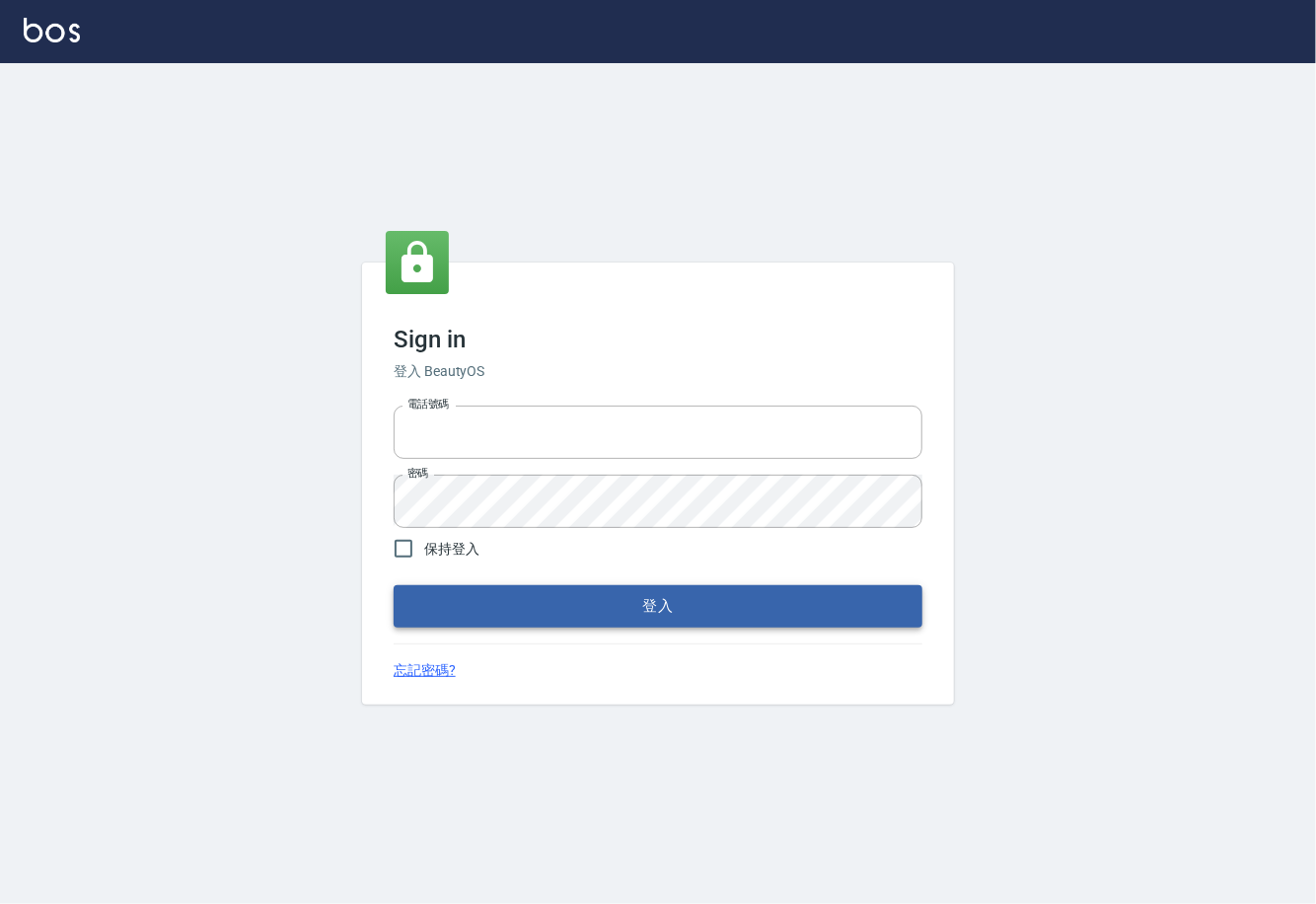 type on "0225929166" 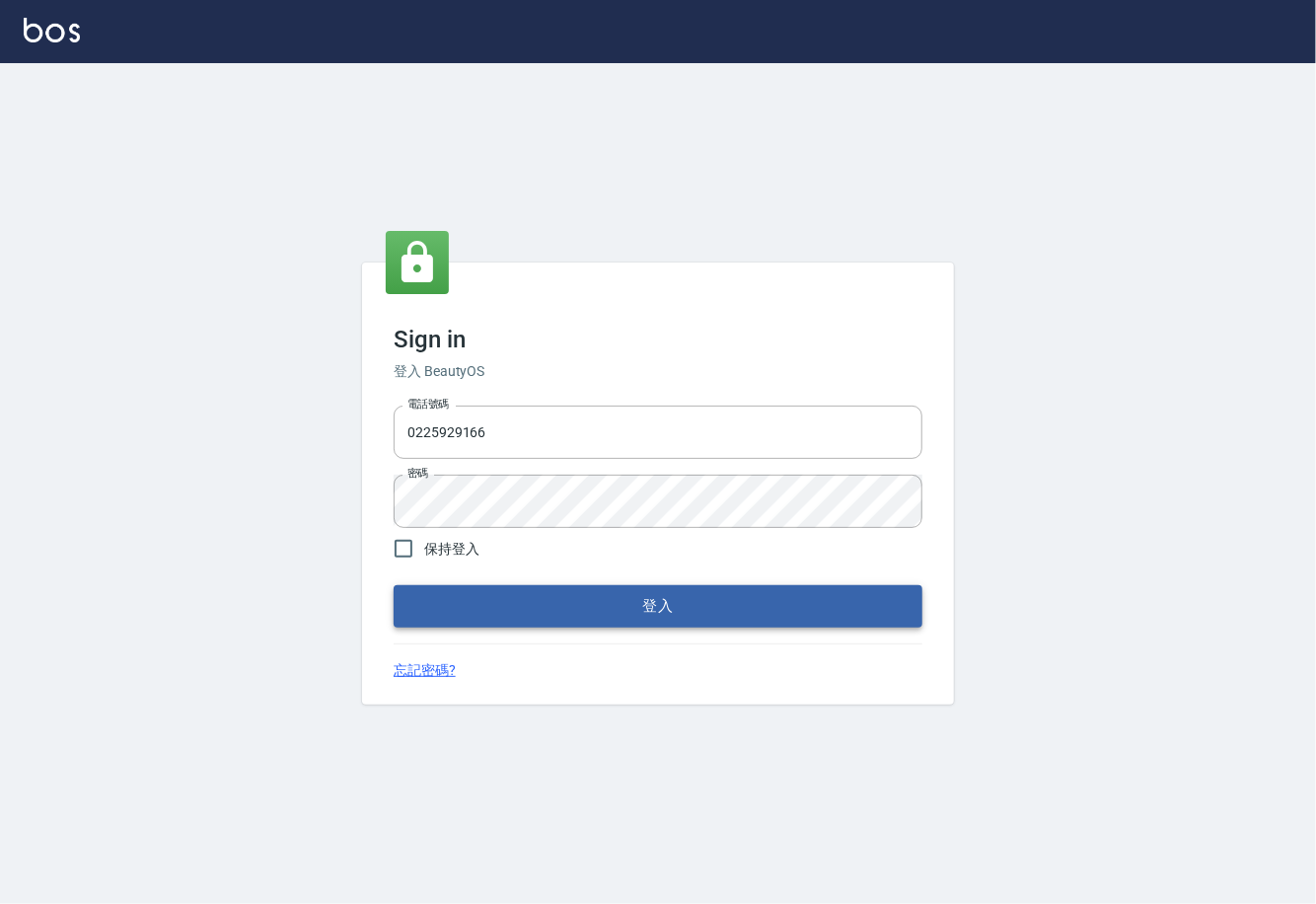 click on "登入" at bounding box center [658, 606] 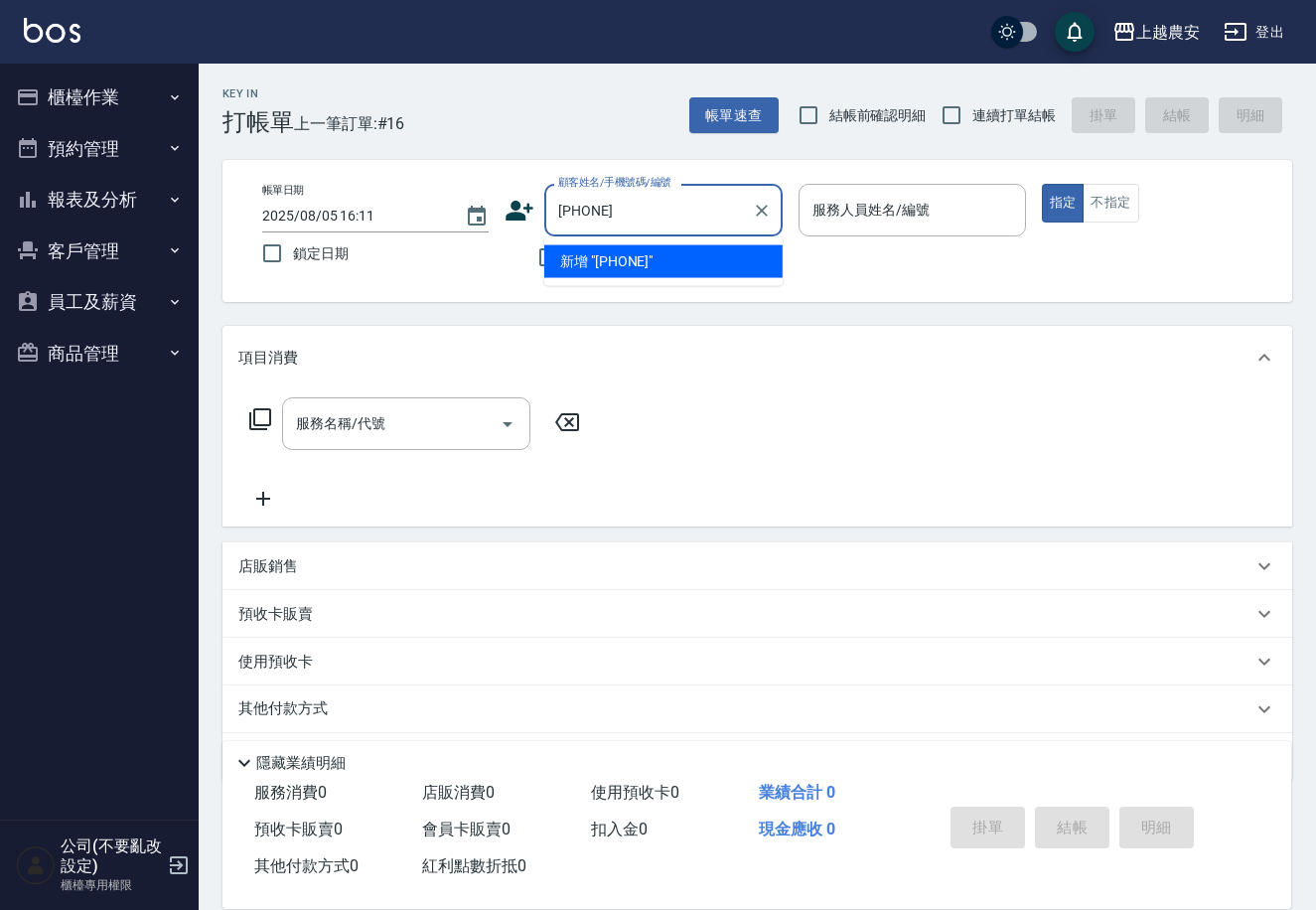 click on "新增 "0918233925"" at bounding box center [663, 261] 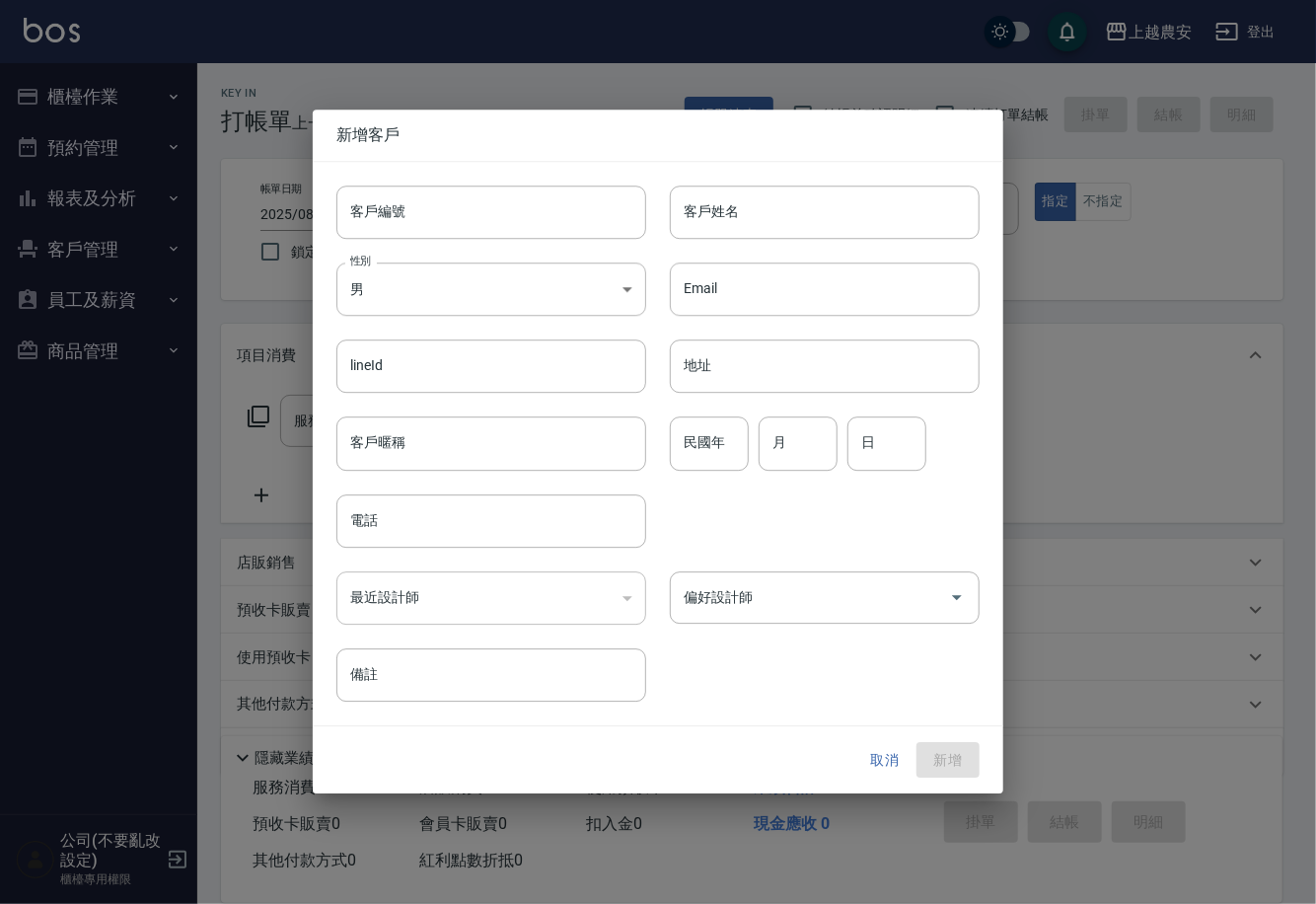 type on "0918233925" 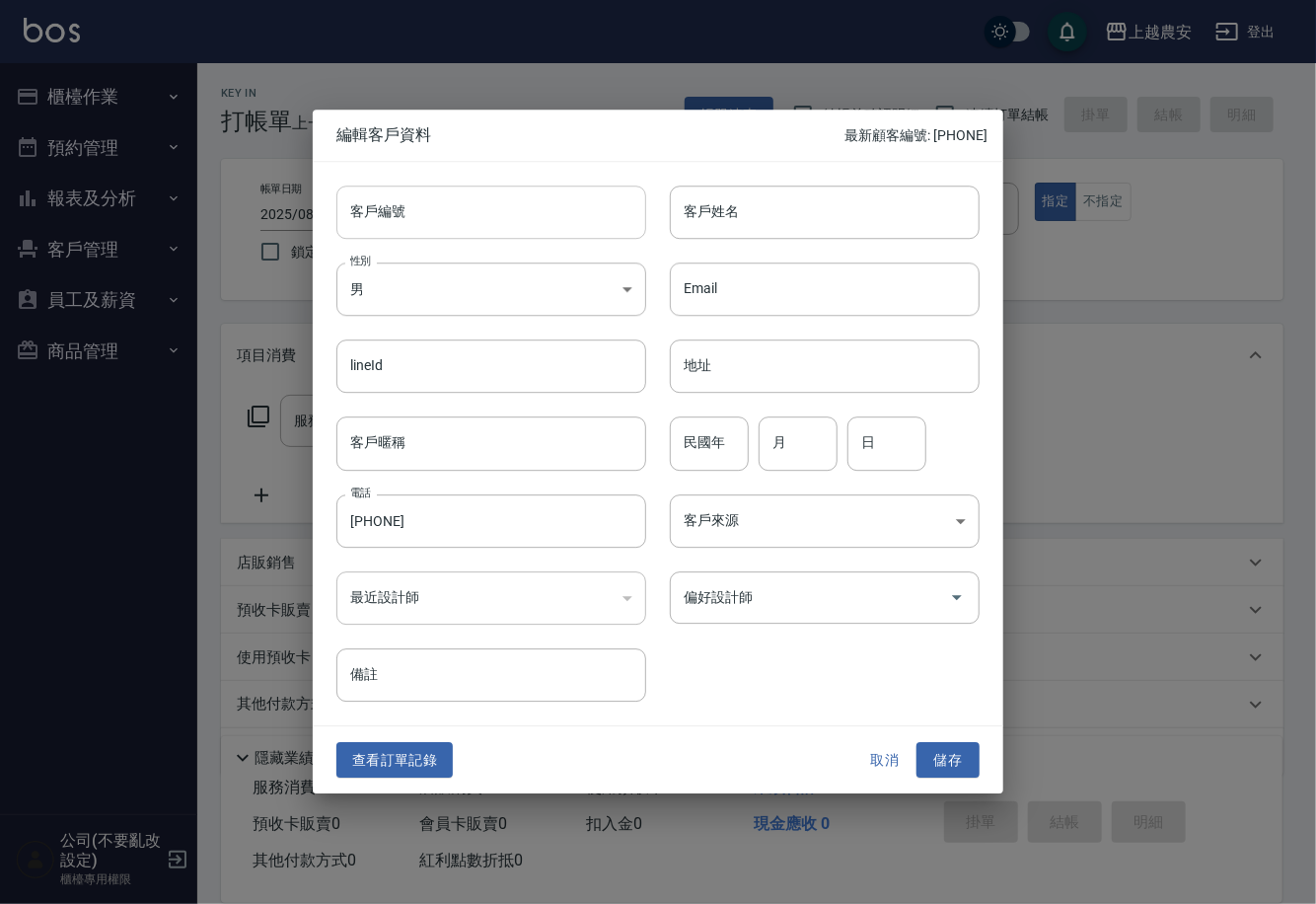 click on "客戶編號" at bounding box center [491, 212] 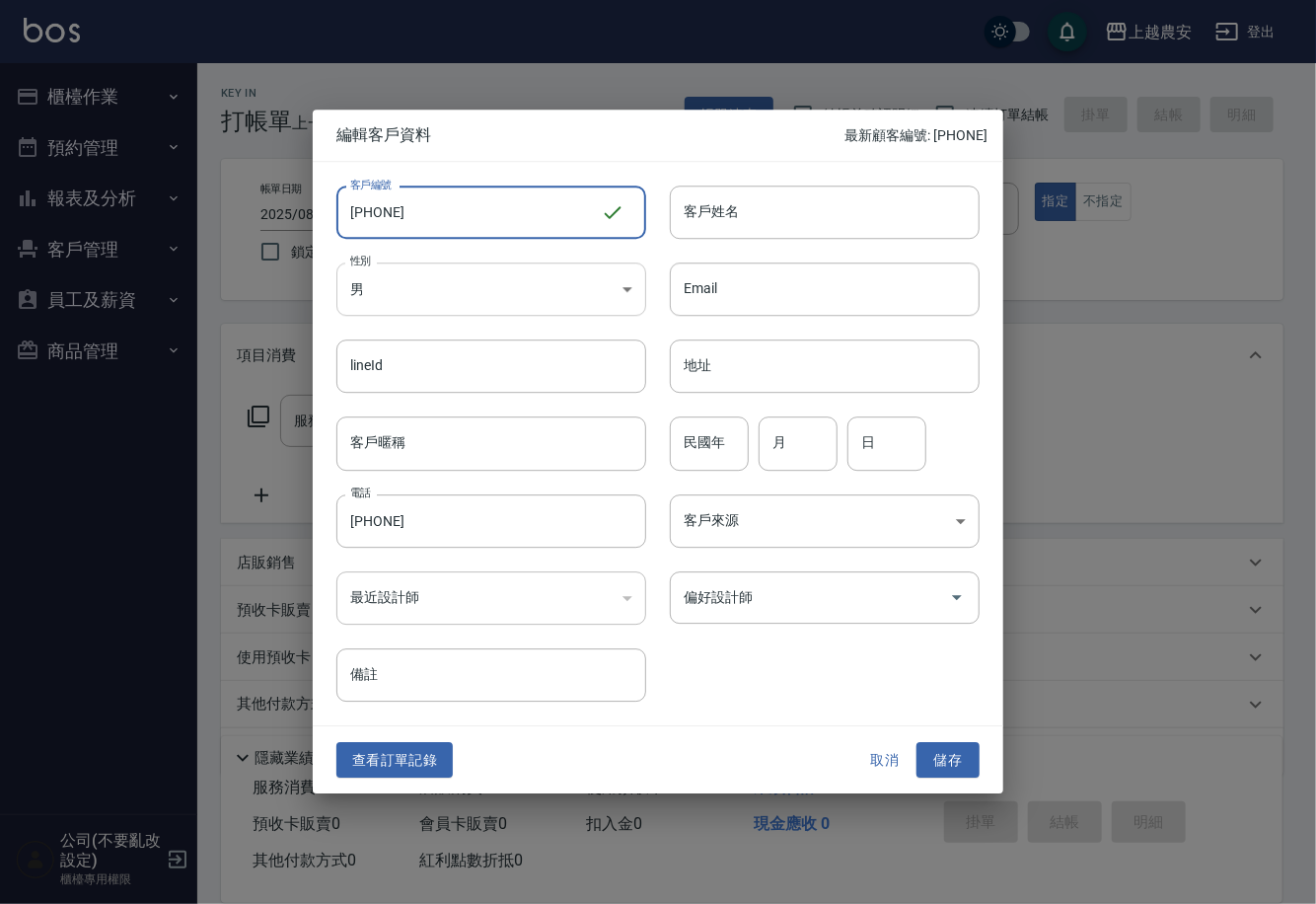 type on "[PHONE]" 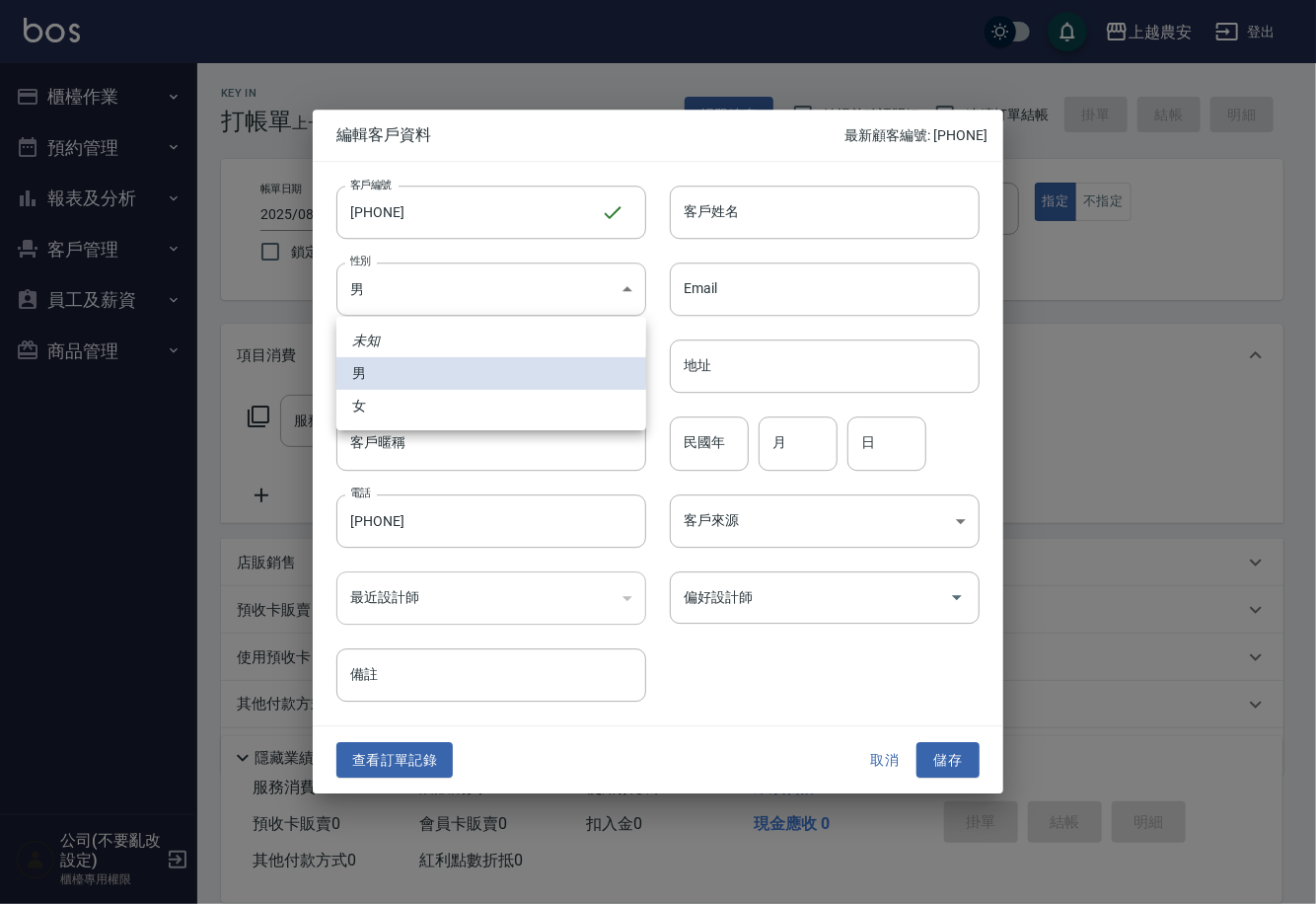 click on "女" at bounding box center (491, 406) 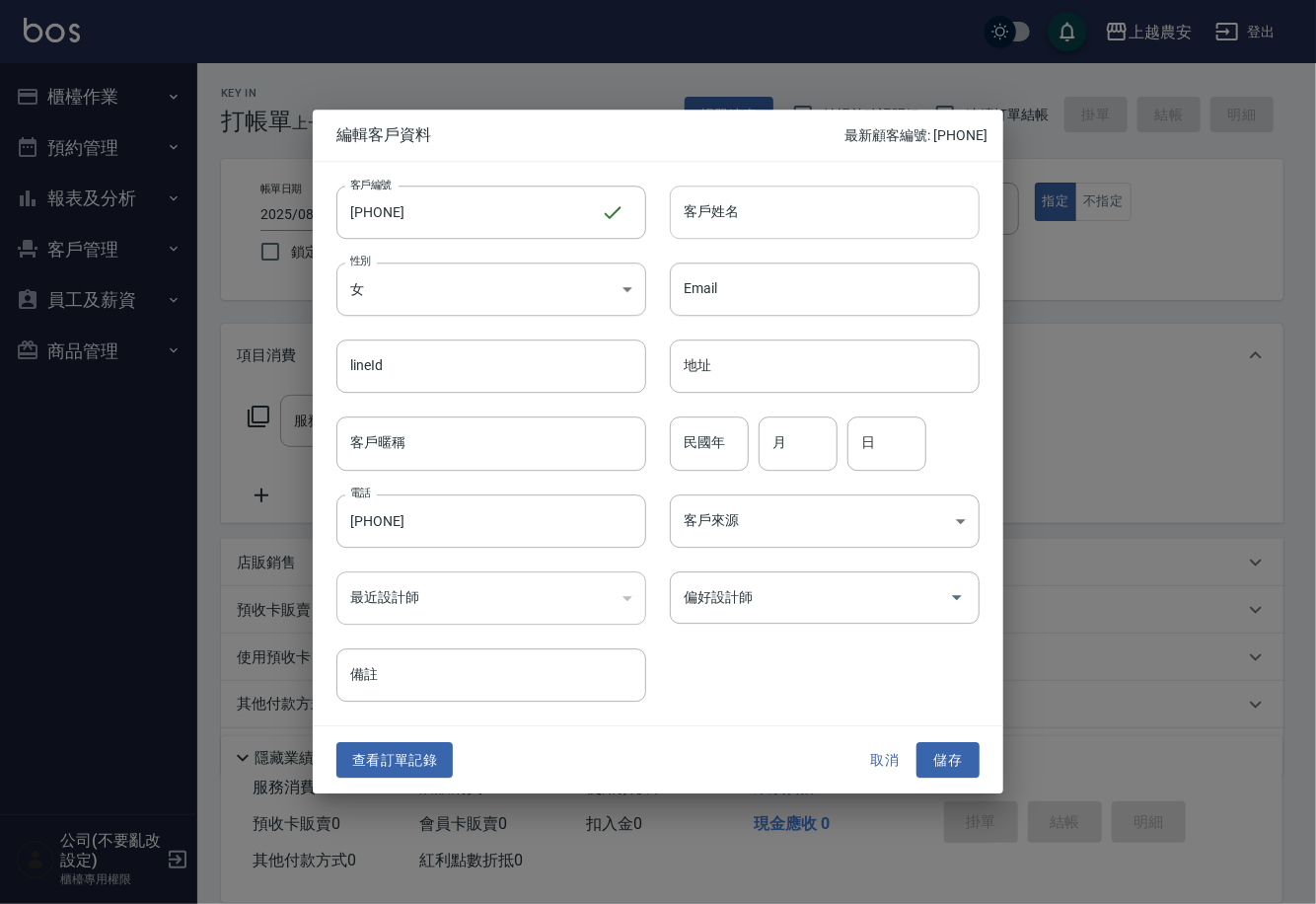 click on "客戶姓名" at bounding box center [825, 212] 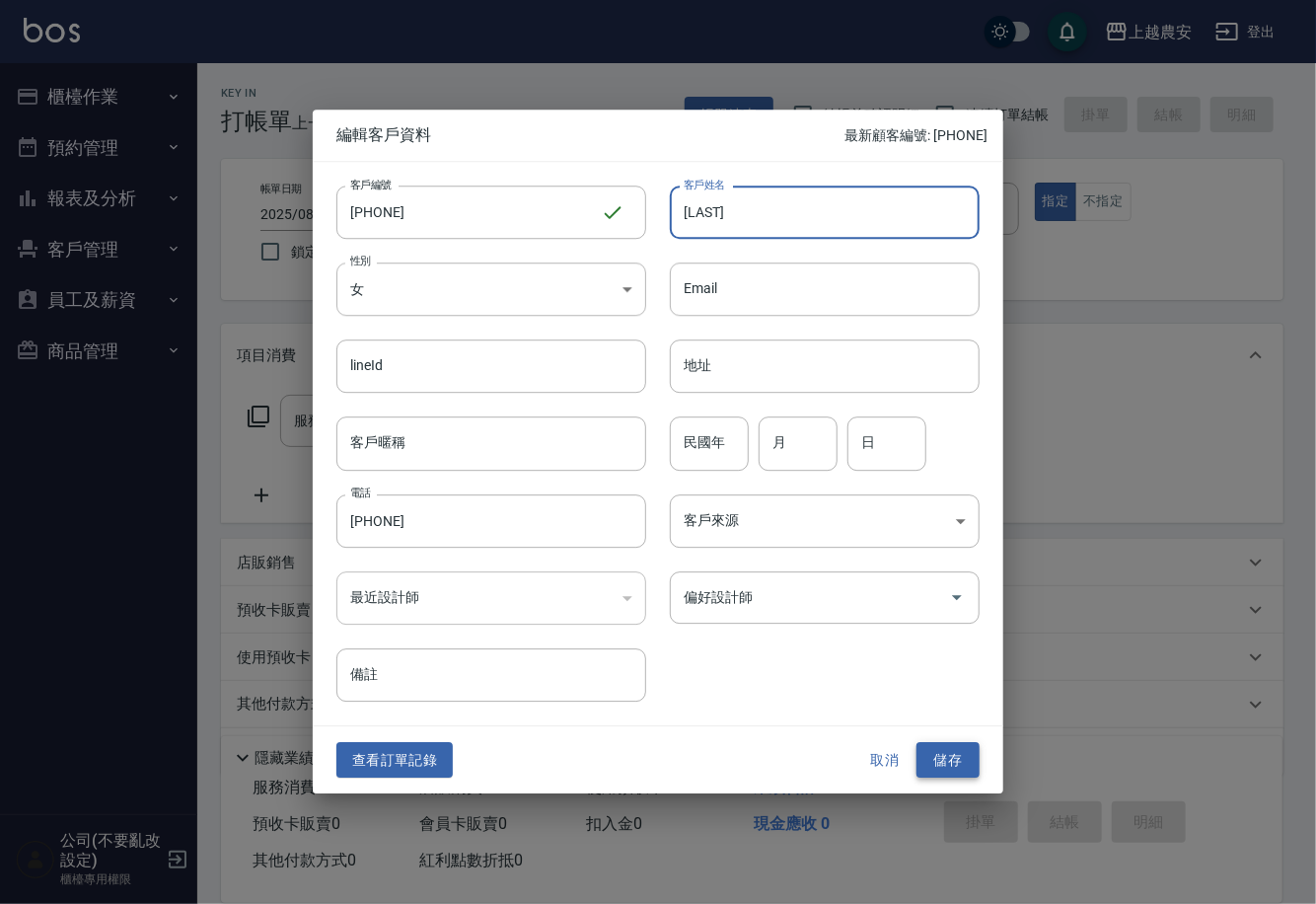 type on "[LAST]" 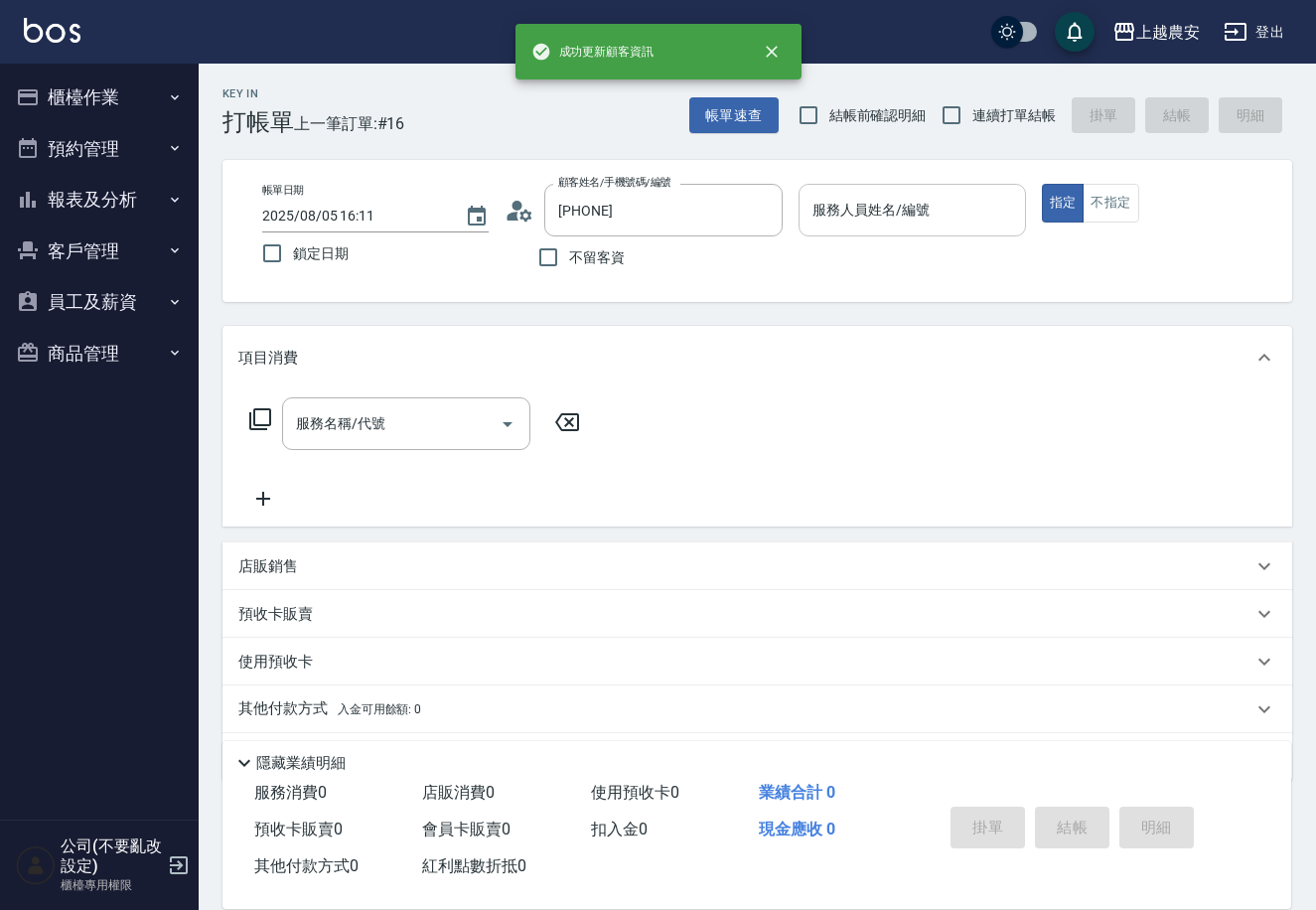 click on "服務人員姓名/編號" at bounding box center (912, 210) 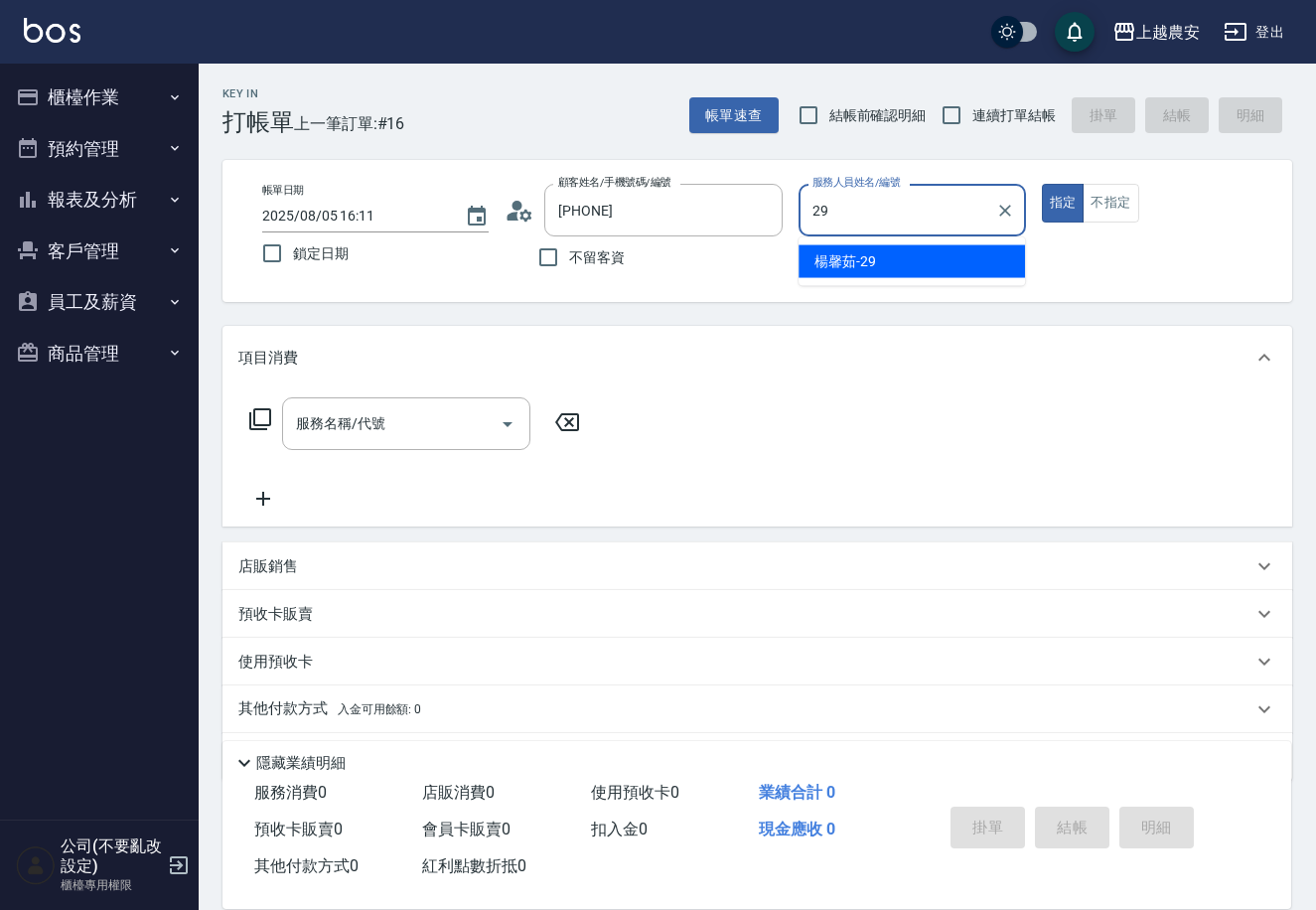 type on "楊馨茹-29" 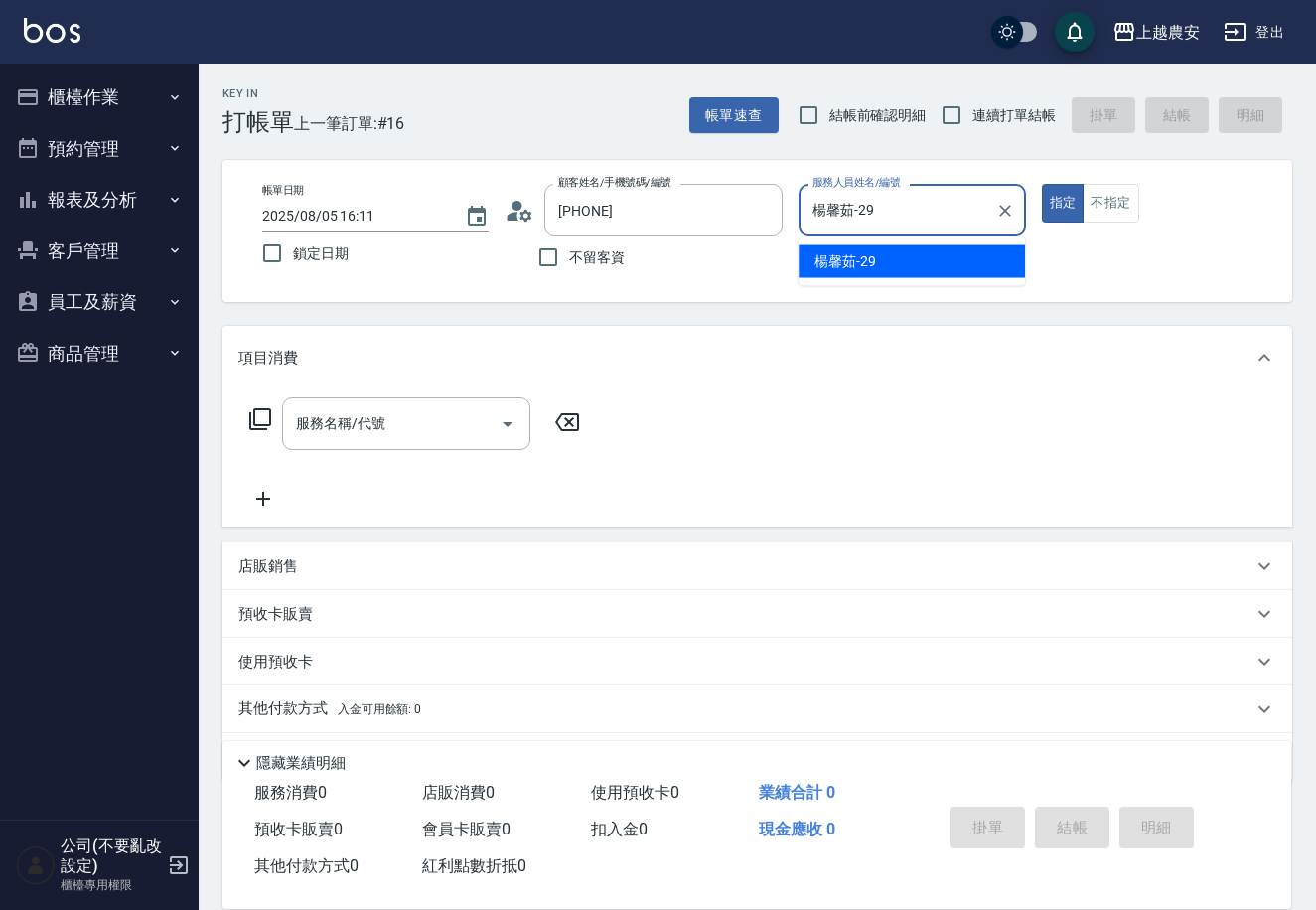 type on "true" 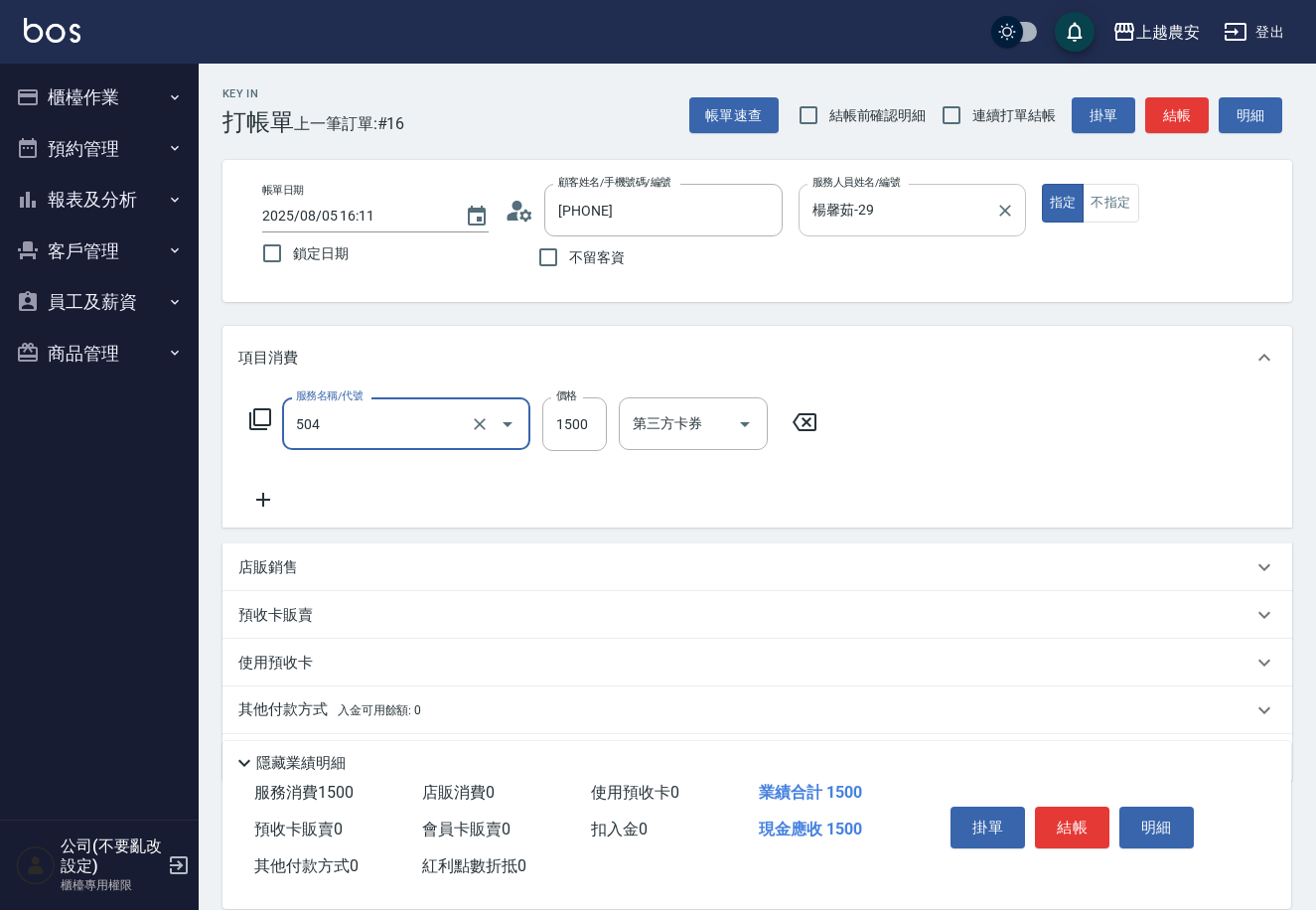 type on "染髮1500↓(504)" 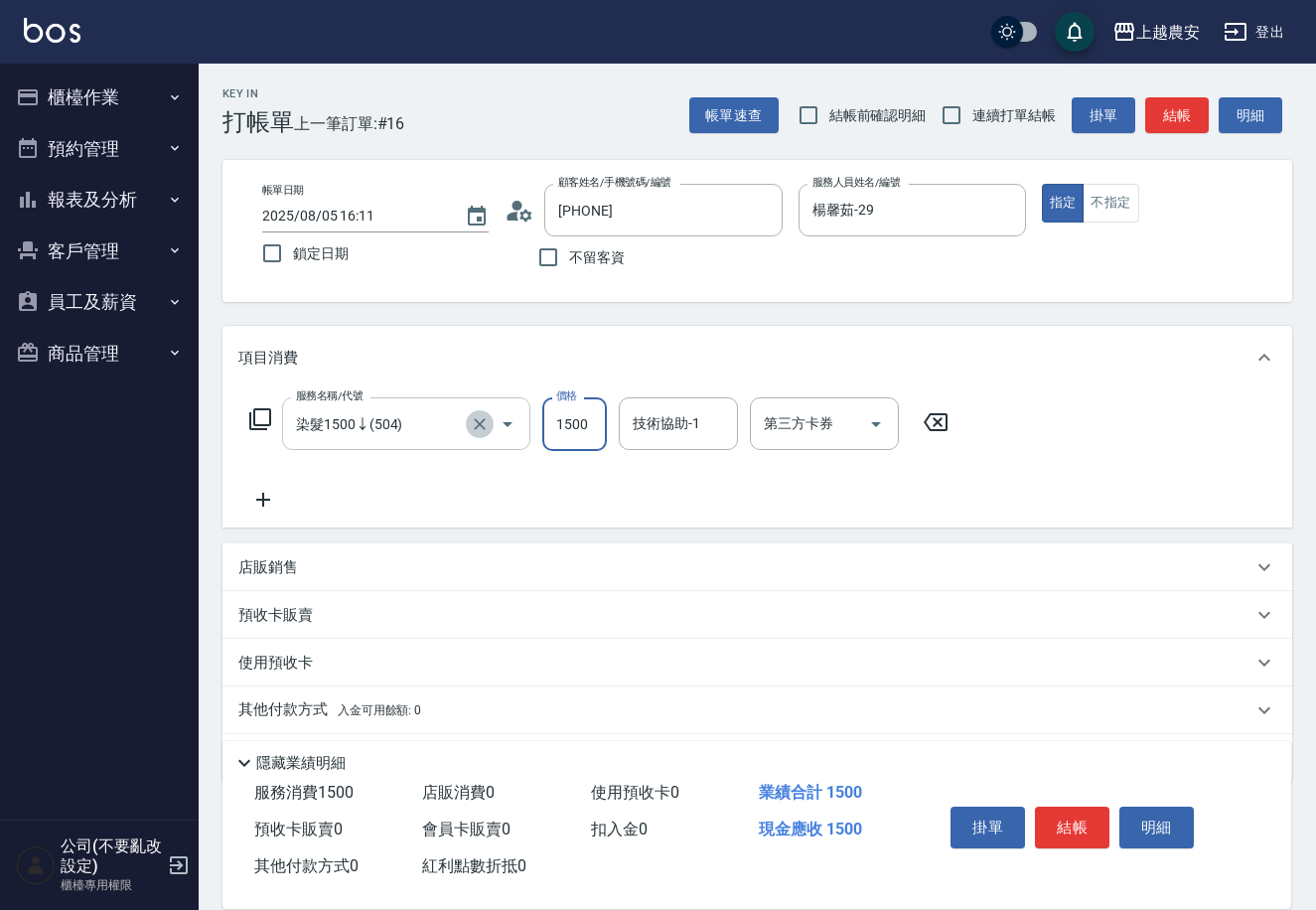 click 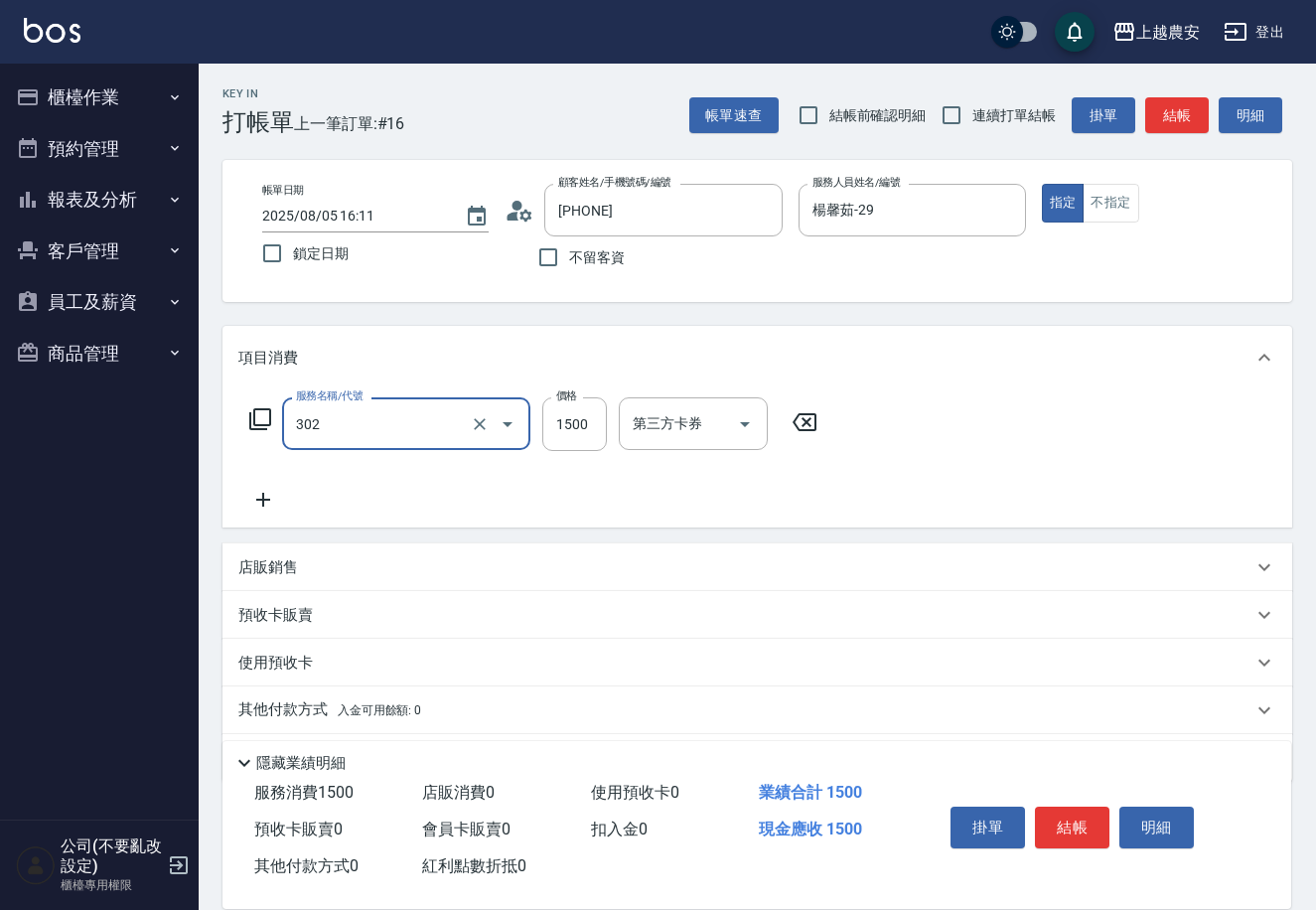 type on "燙髮1500↓(自購)(302)" 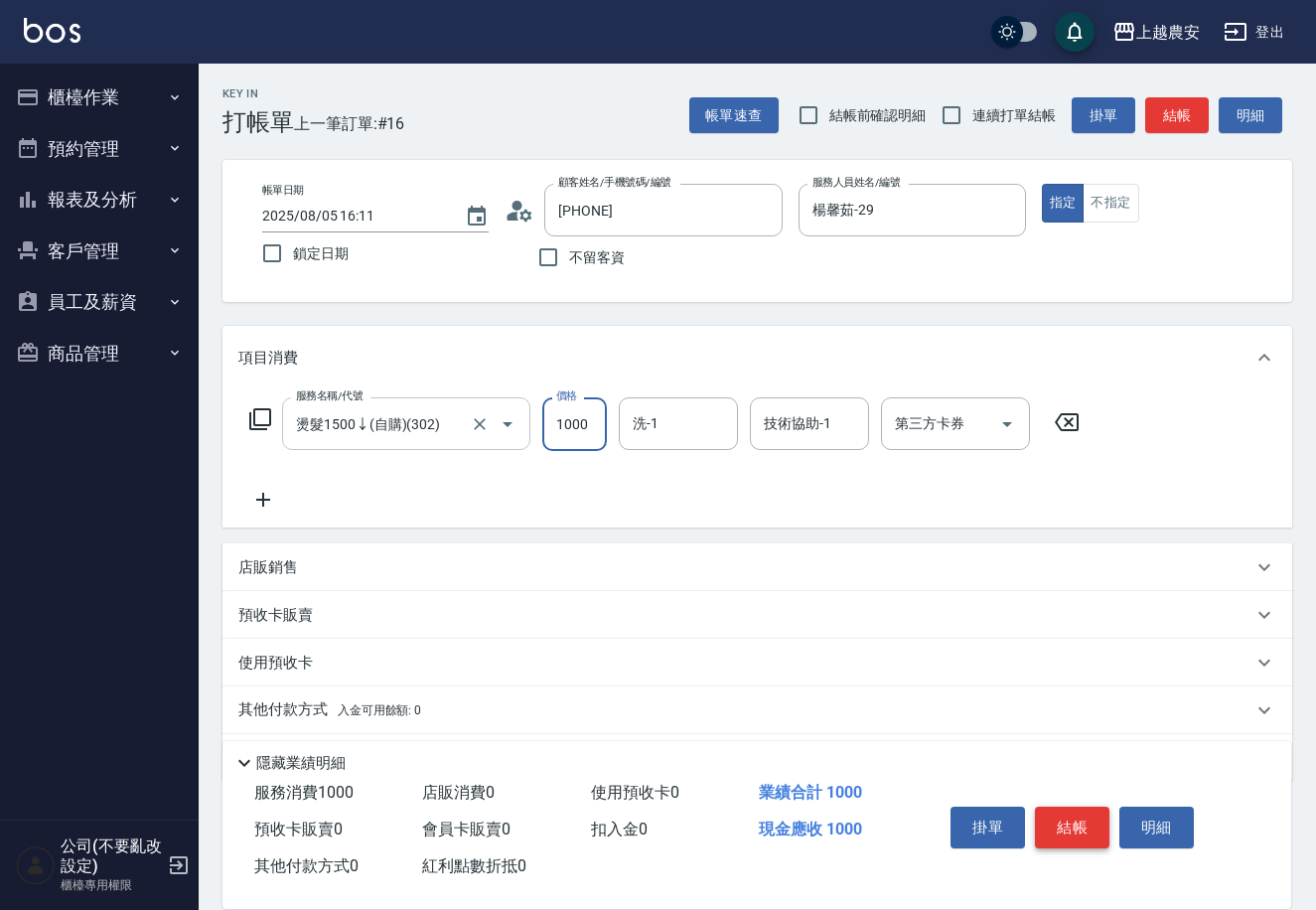 type on "1000" 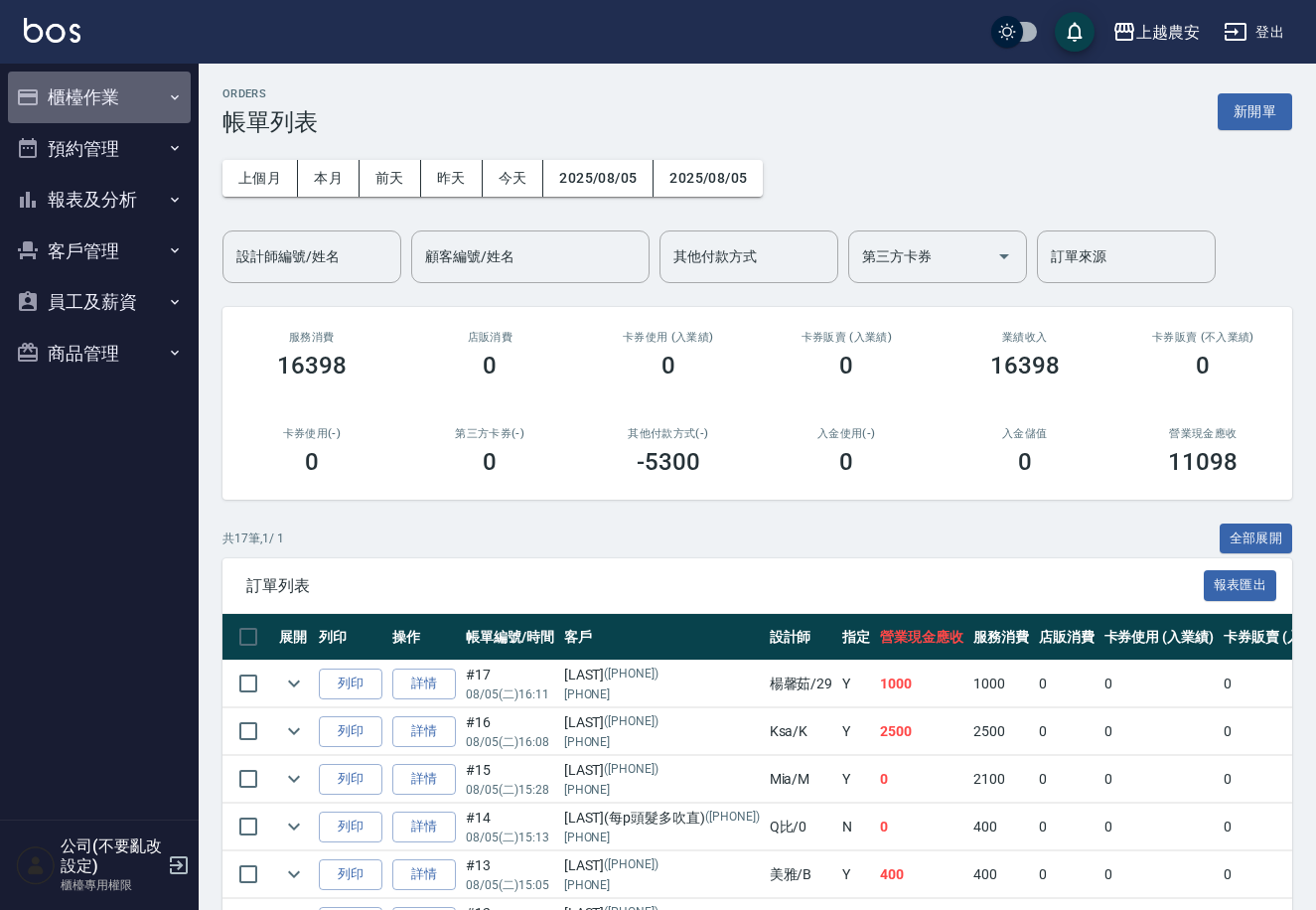 click on "櫃檯作業" at bounding box center (99, 97) 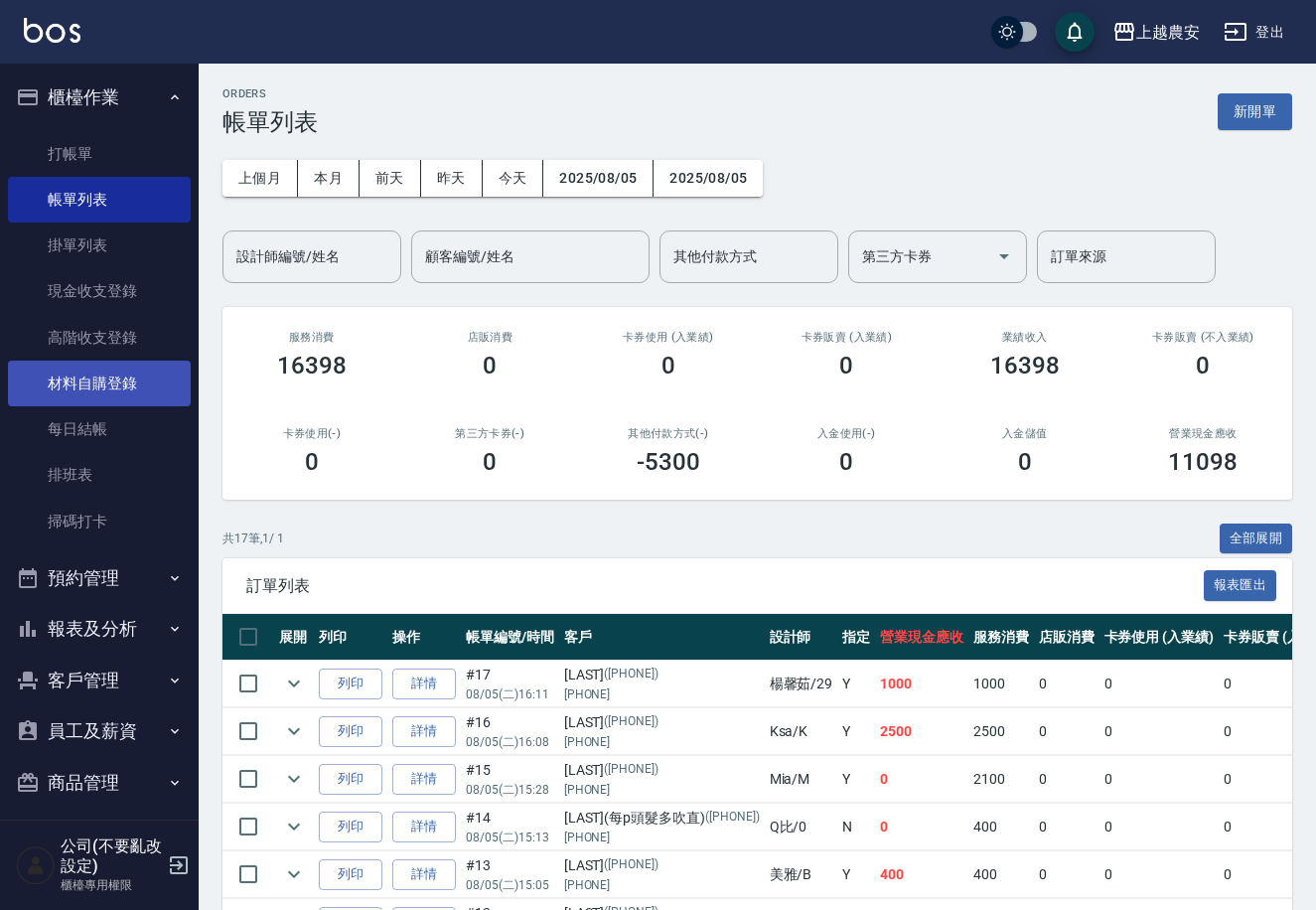 click on "材料自購登錄" at bounding box center (99, 383) 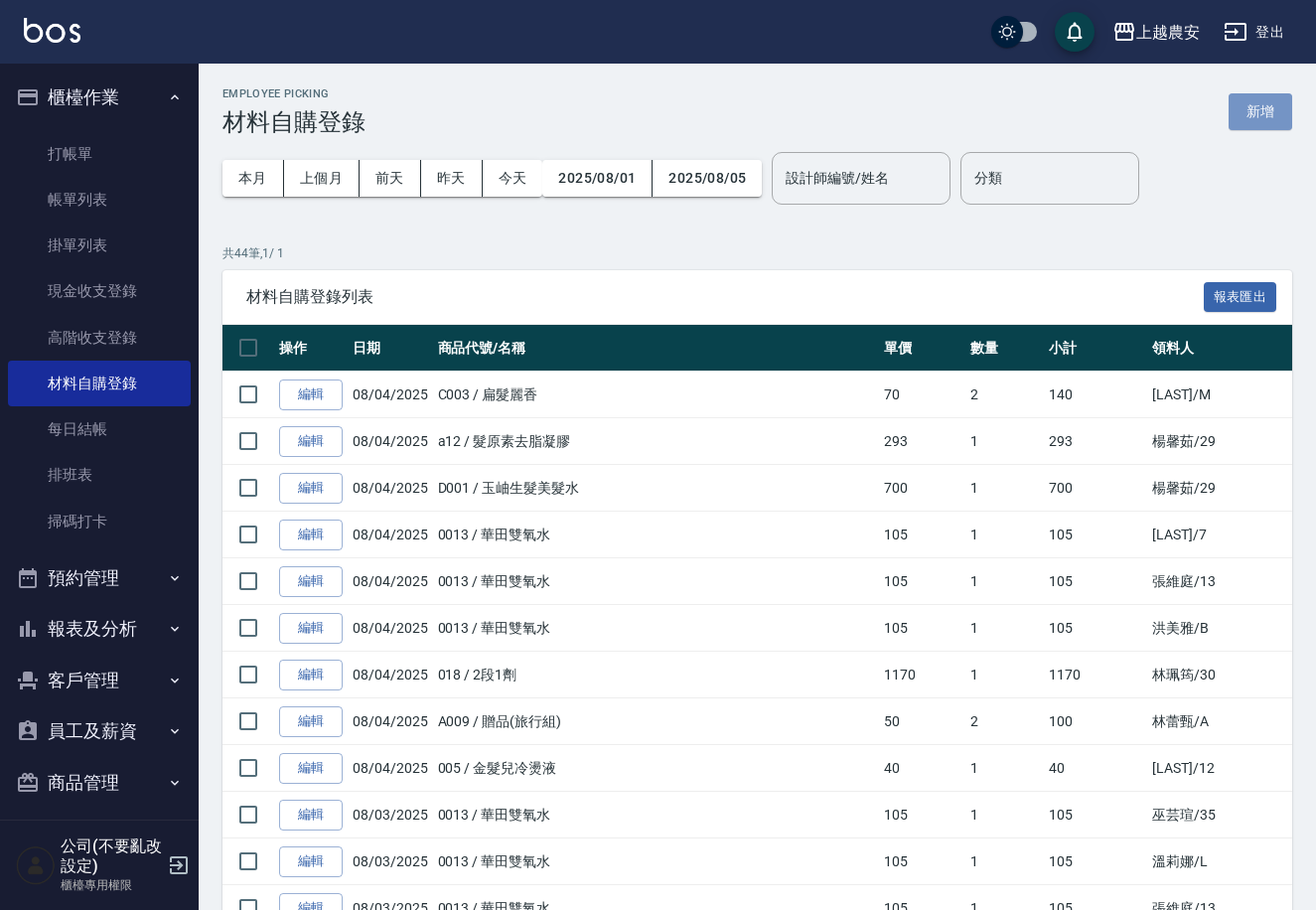 drag, startPoint x: 1273, startPoint y: 114, endPoint x: 1213, endPoint y: 130, distance: 62.0967 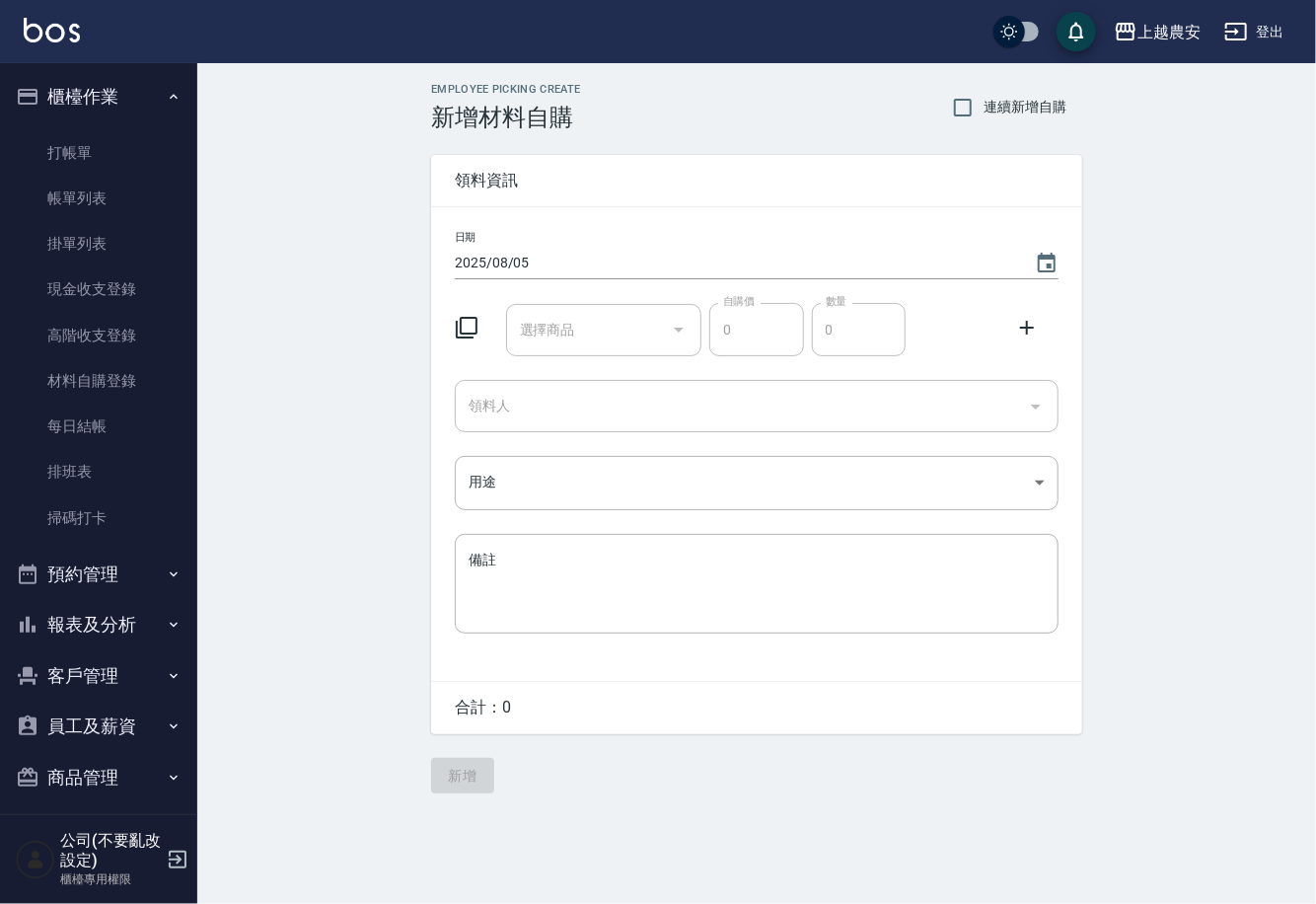 click on "選擇商品" at bounding box center (589, 330) 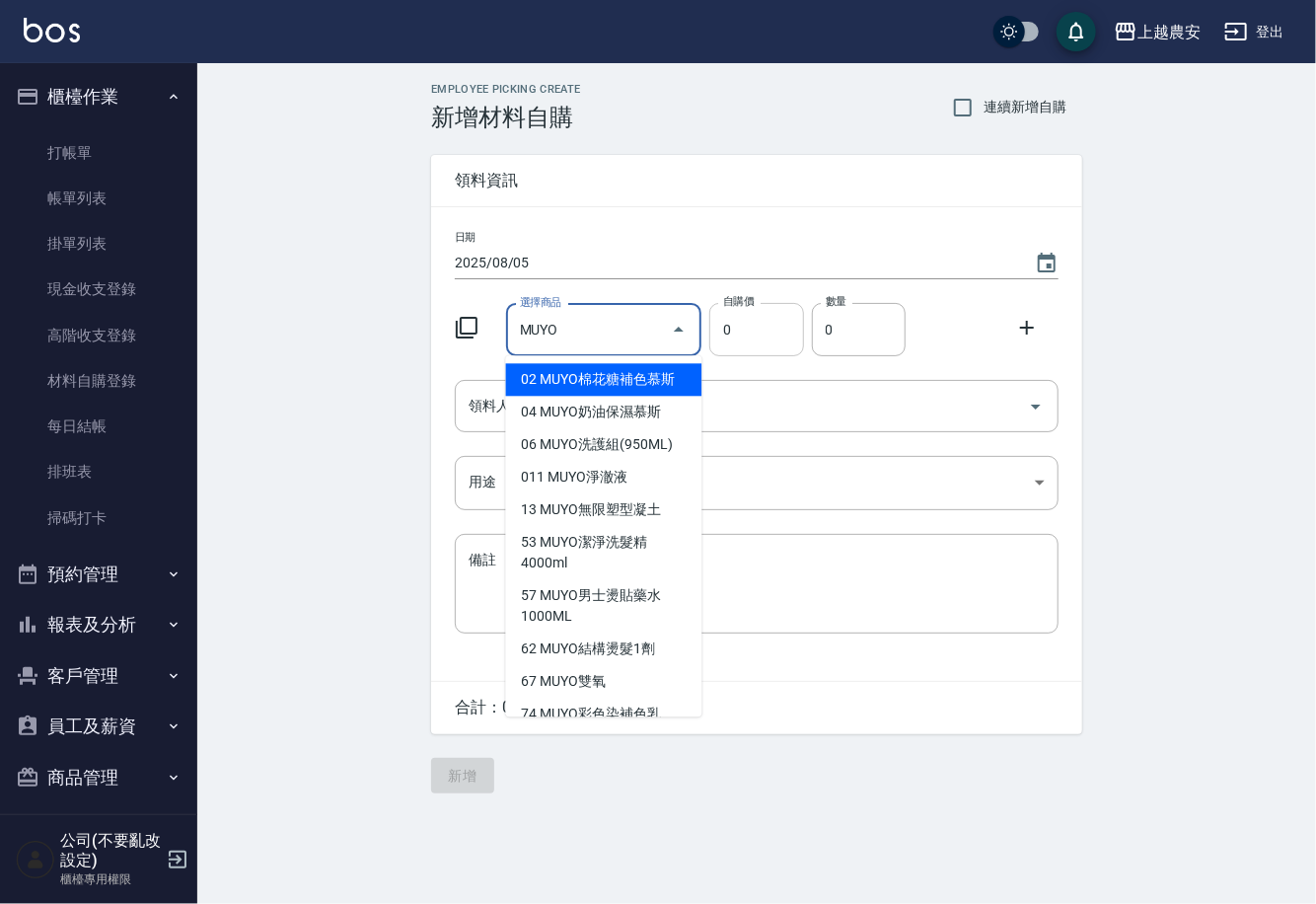 type on "MUYO結構燙髮1劑" 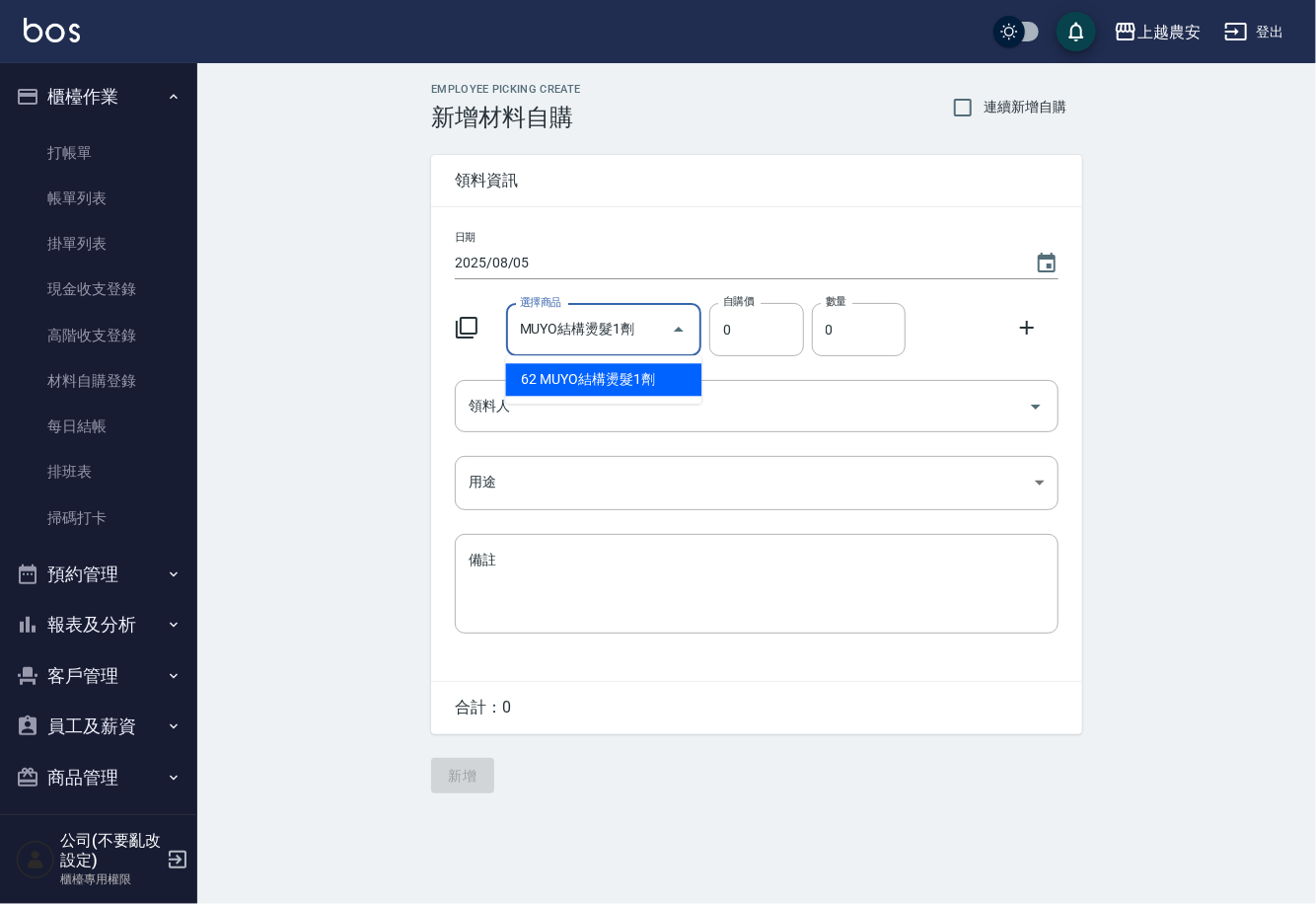 click on "62 MUYO結構燙髮1劑" at bounding box center (604, 379) 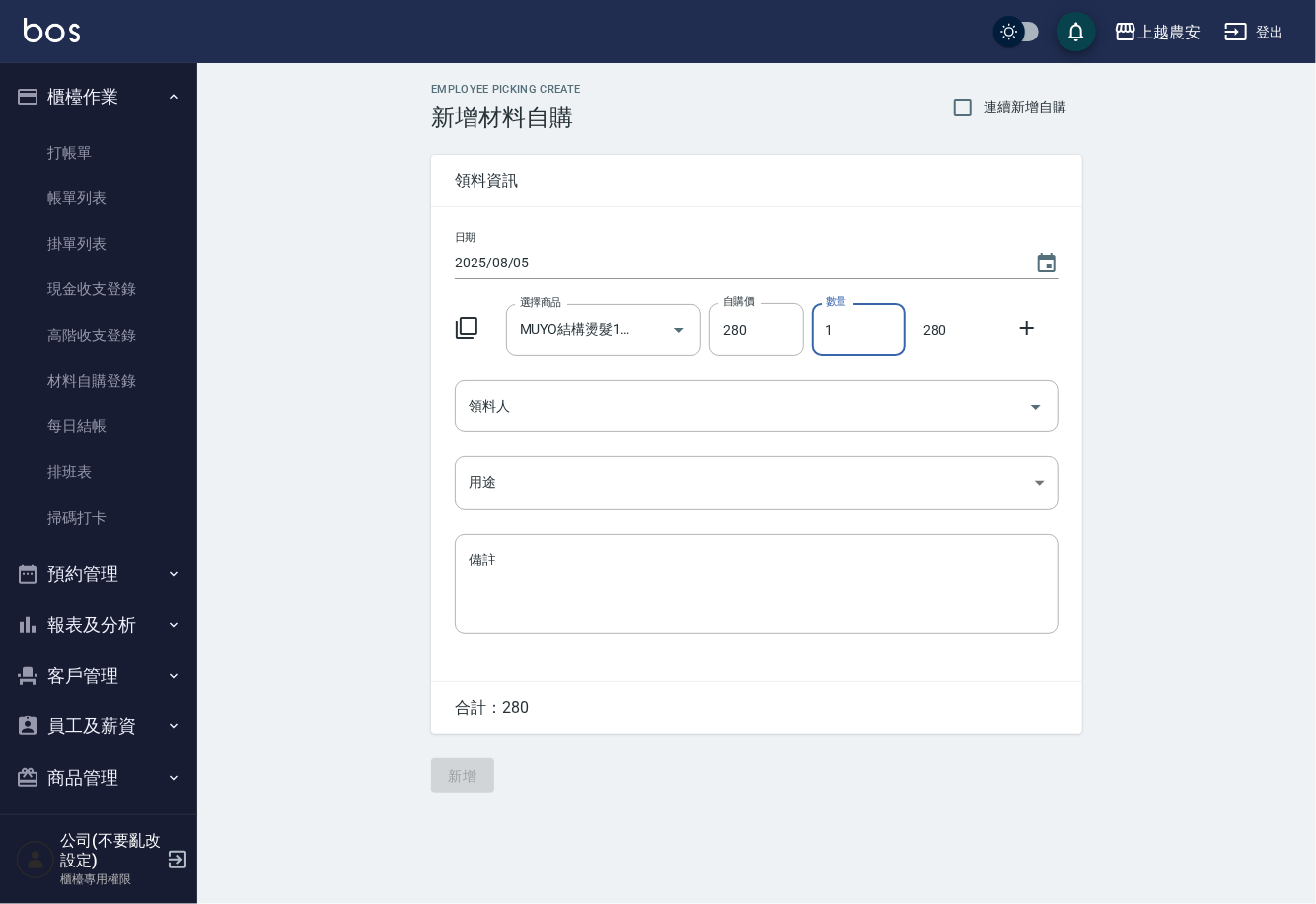 drag, startPoint x: 818, startPoint y: 326, endPoint x: 907, endPoint y: 352, distance: 92.72001 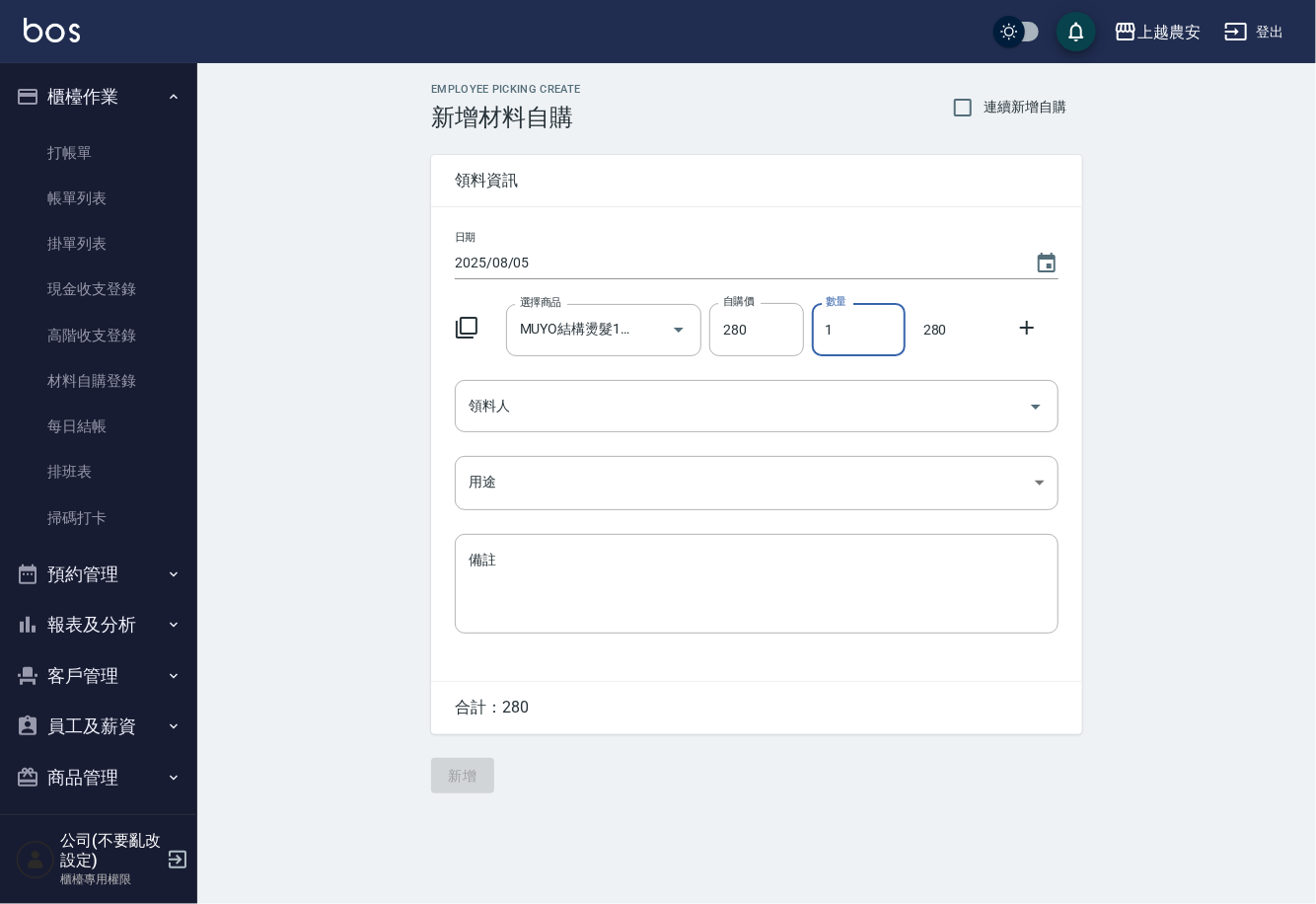 click on "1" at bounding box center (858, 330) 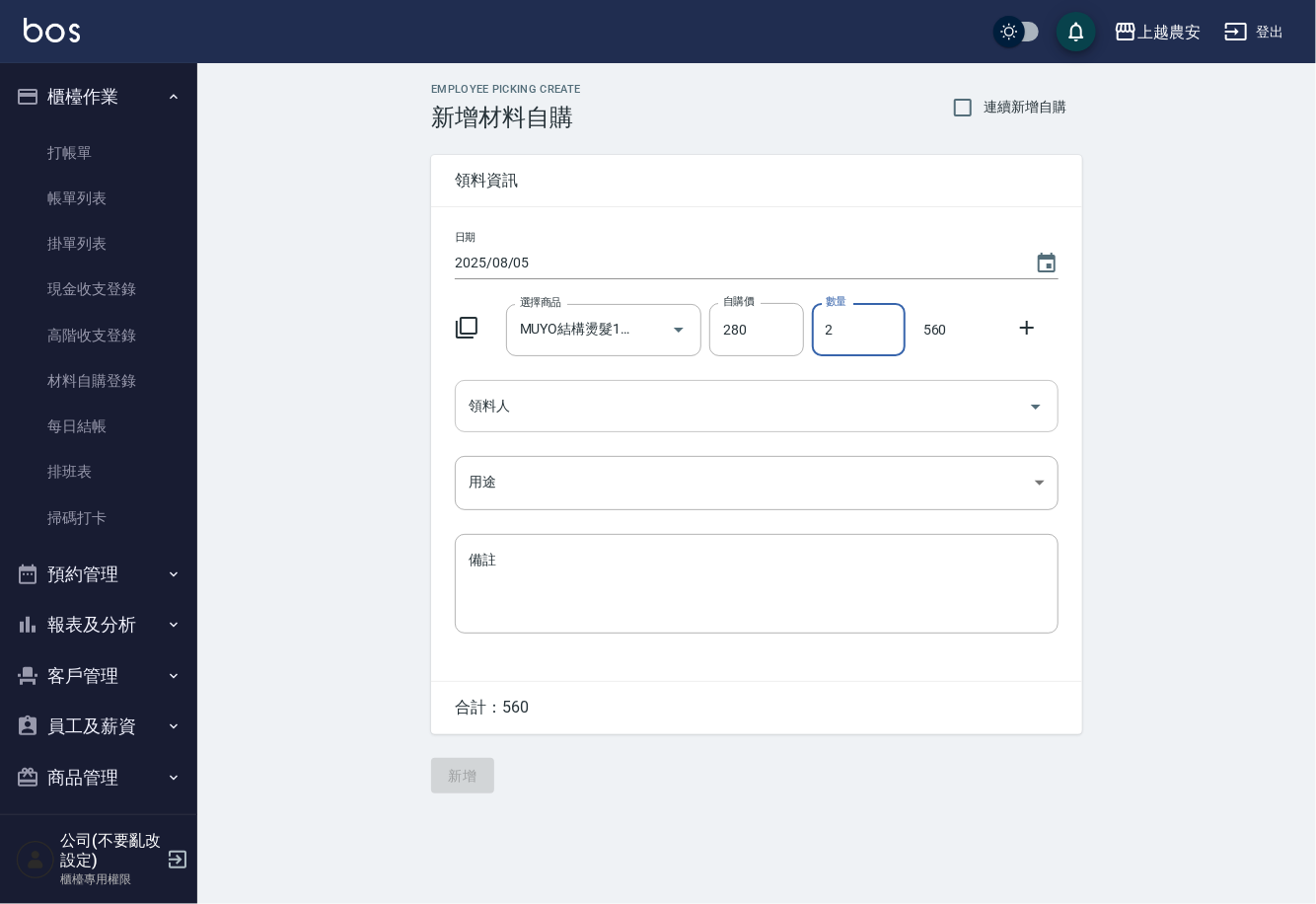 type on "2" 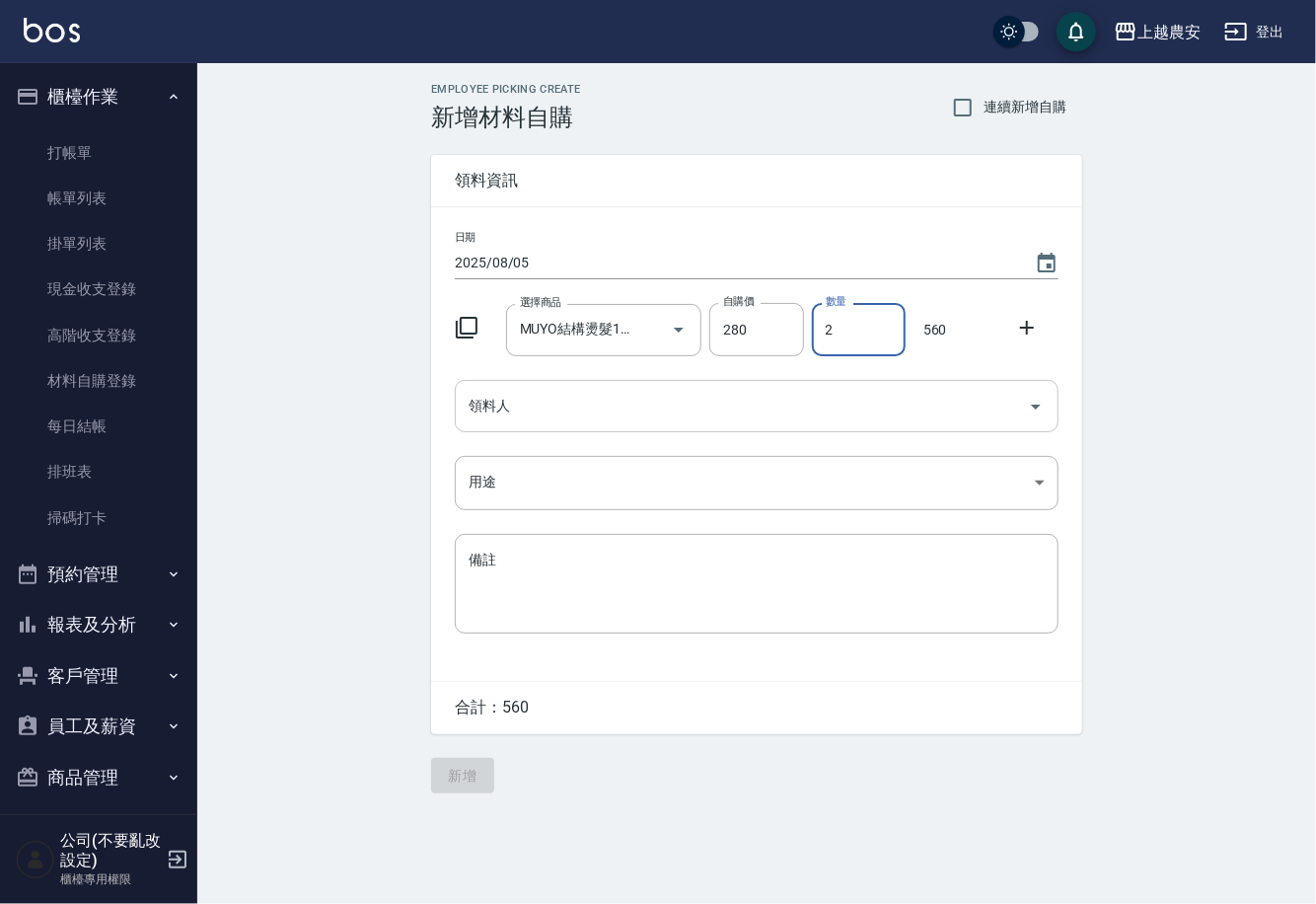 click on "領料人" at bounding box center [742, 406] 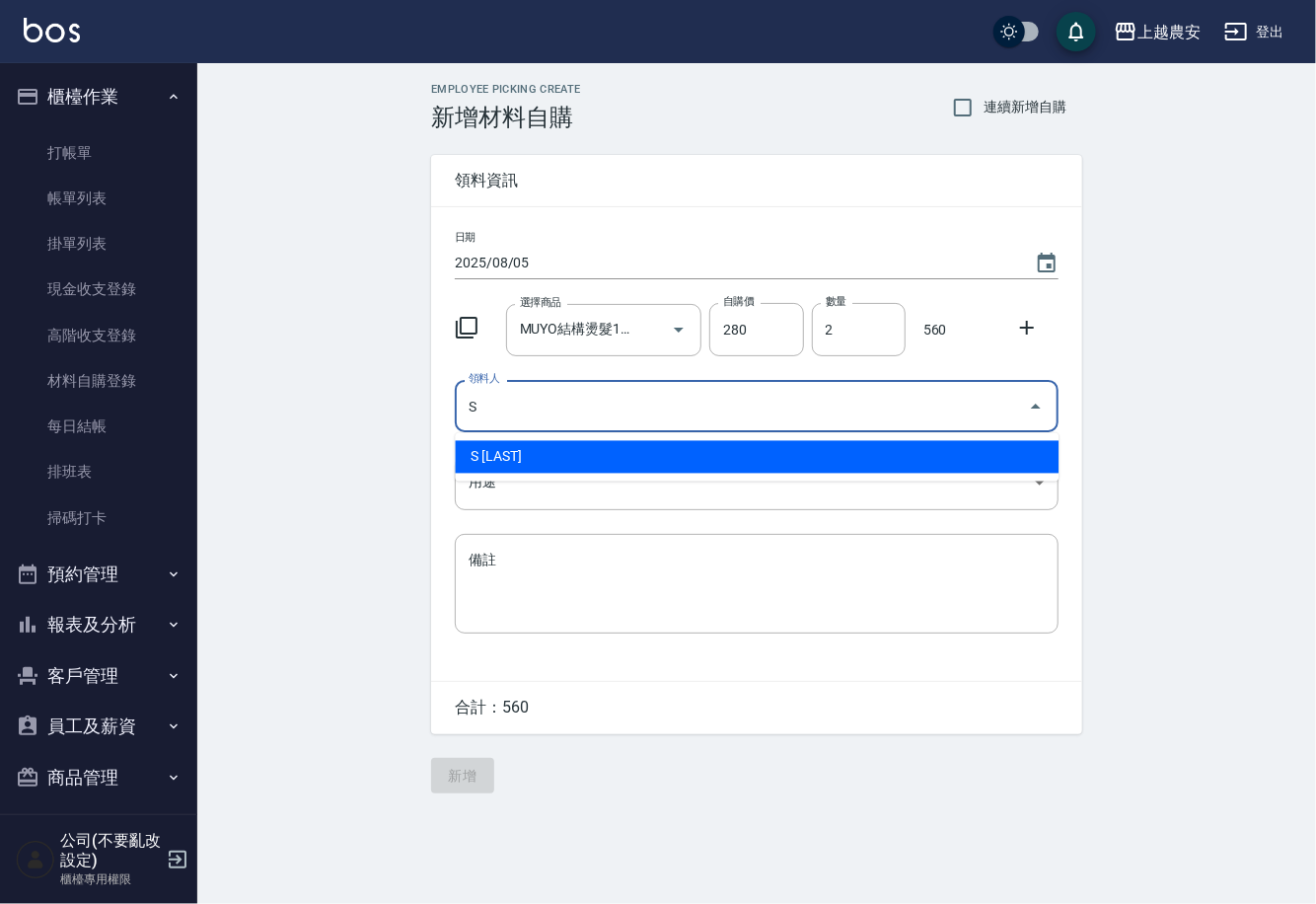 click on "S Sandy珊蒂" at bounding box center (757, 457) 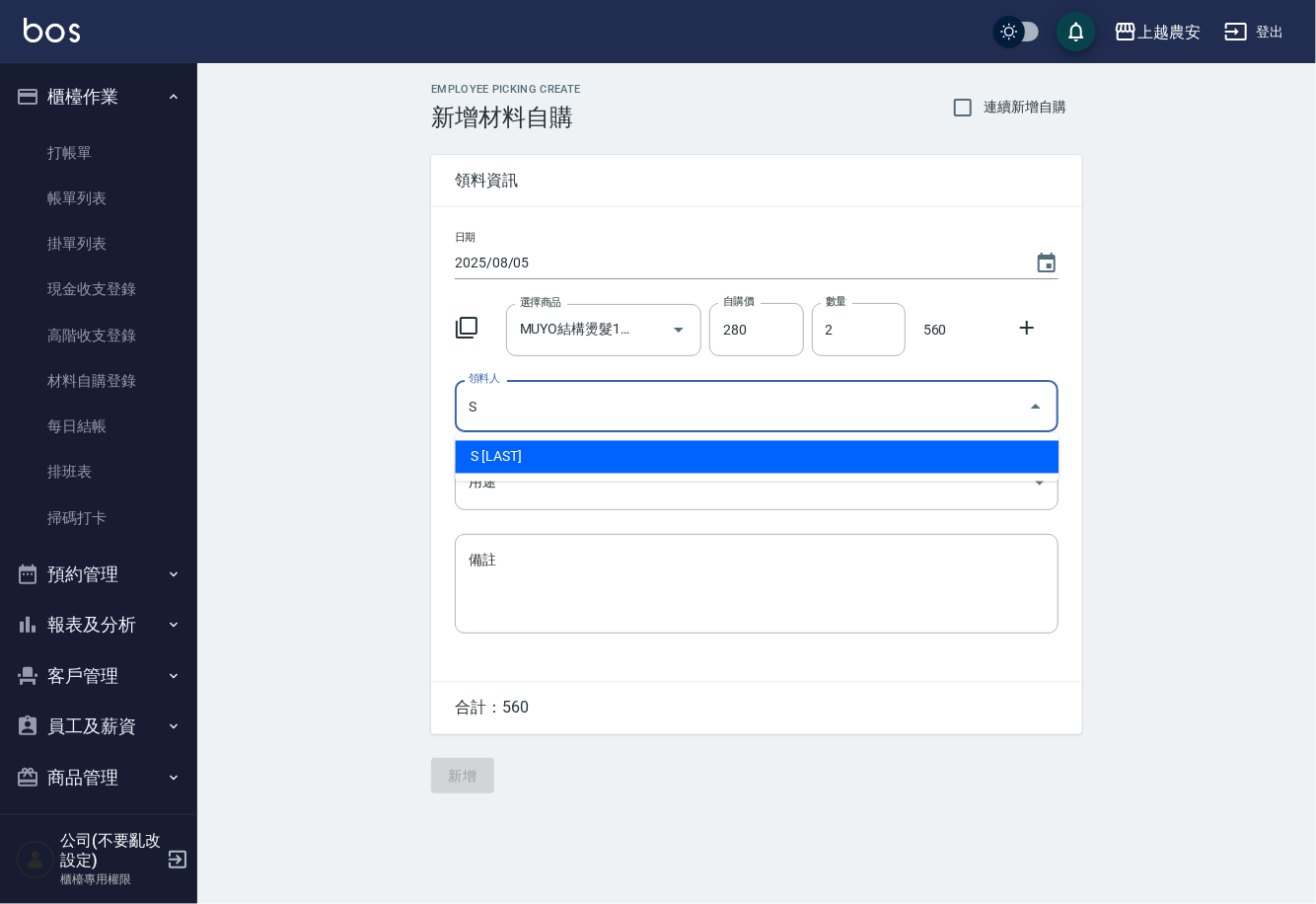 type on "S Sandy珊蒂" 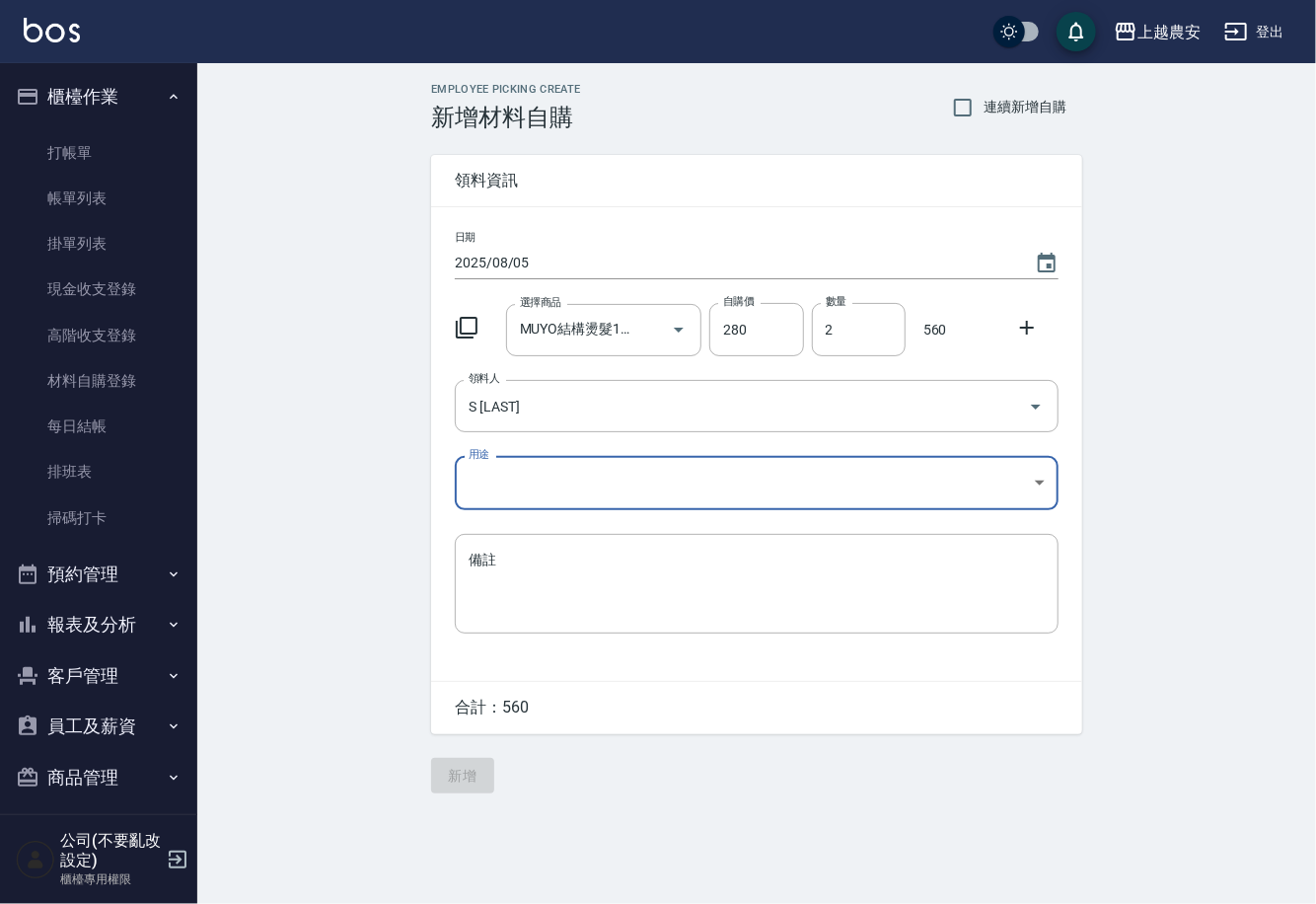 click on "上越農安 登出 櫃檯作業 打帳單 帳單列表 掛單列表 現金收支登錄 高階收支登錄 材料自購登錄 每日結帳 排班表 掃碼打卡 預約管理 預約管理 單日預約紀錄 單週預約紀錄 報表及分析 報表目錄 店家日報表 互助日報表 互助點數明細 設計師日報表 店販抽成明細 客戶管理 客戶列表 卡券管理 入金管理 員工及薪資 員工列表 商品管理 商品分類設定 商品列表 公司(不要亂改設定) 櫃檯專用權限 Employee Picking Create 新增材料自購 連續新增自購 領料資訊 日期 2025/08/05 選擇商品 MUYO結構燙髮1劑 選擇商品 自購價 280 自購價 數量 2 數量 560 領料人 S Sandy珊蒂 領料人 用途 ​ 用途 備註 x 備註 合計： 560 新增" at bounding box center [658, 452] 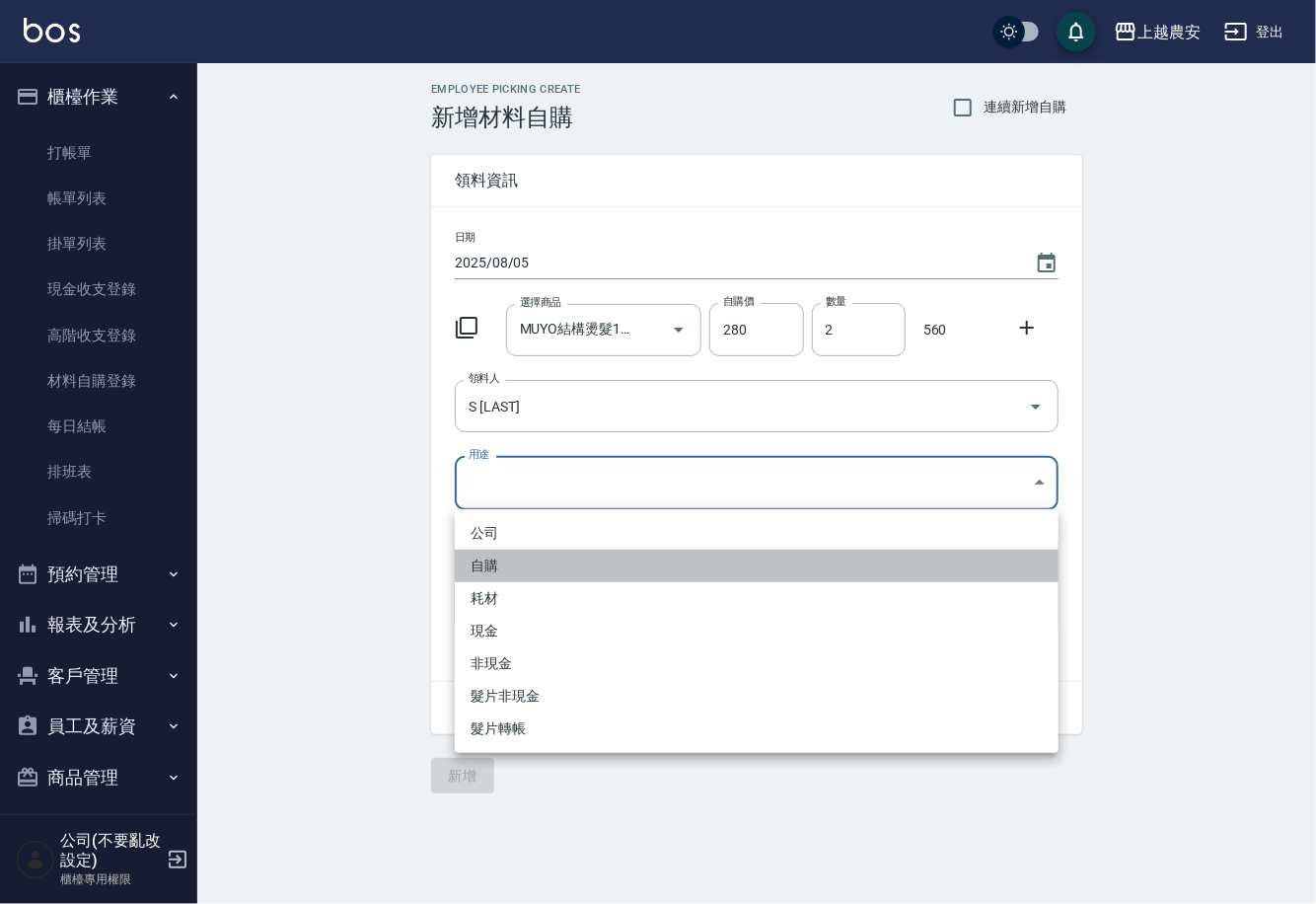 click on "自購" at bounding box center (757, 565) 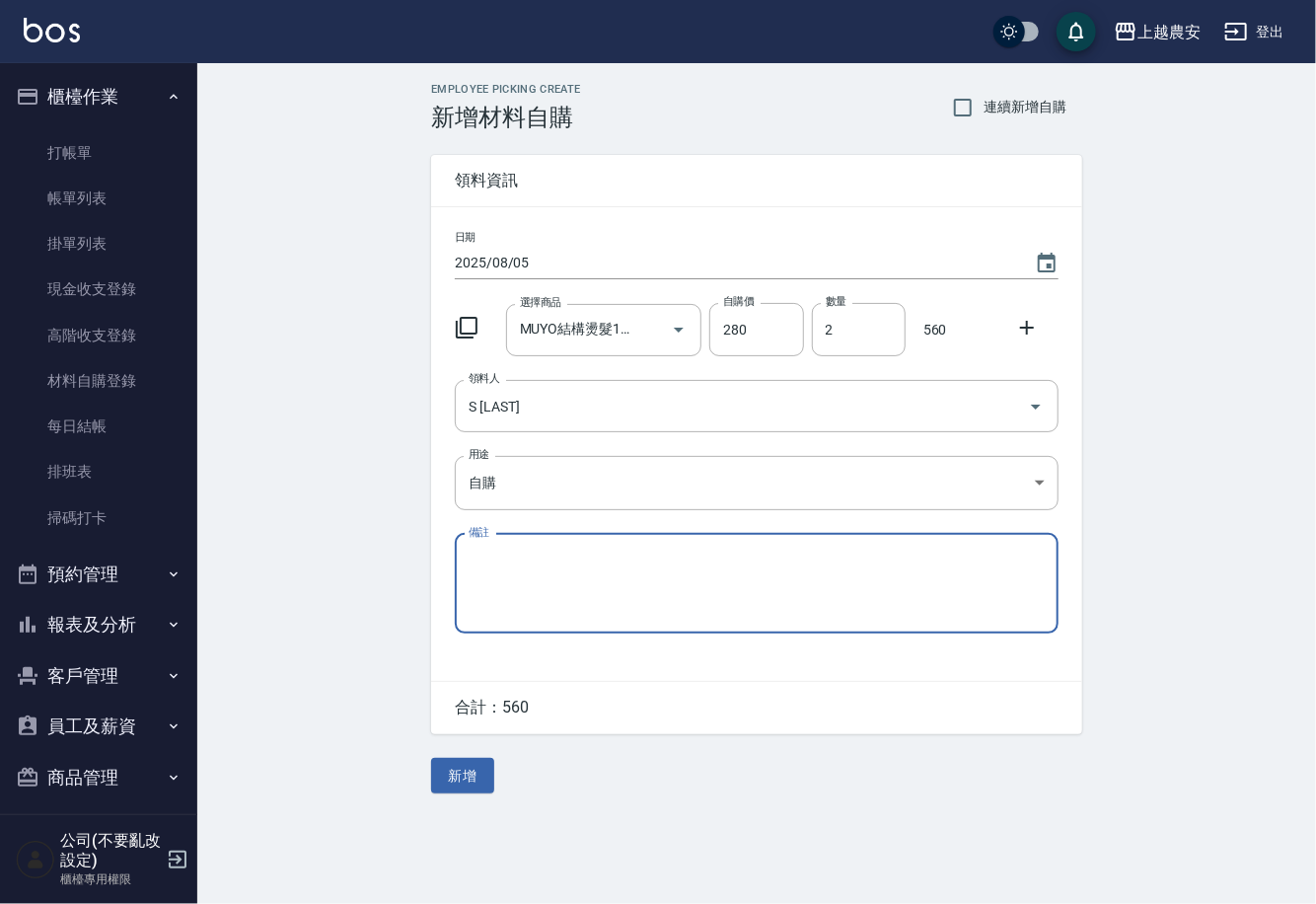 click on "新增" at bounding box center [463, 776] 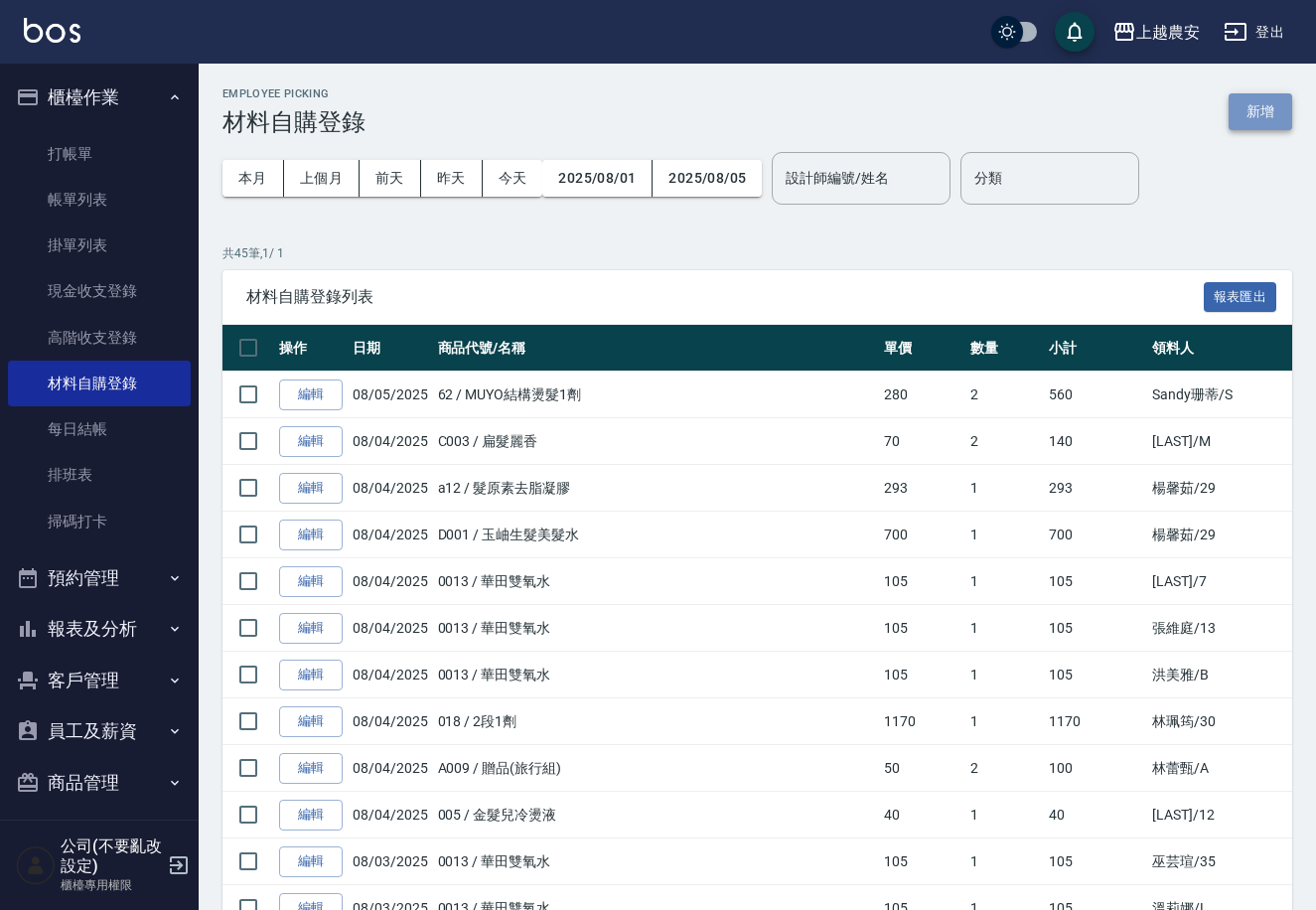 click on "新增" at bounding box center (1260, 111) 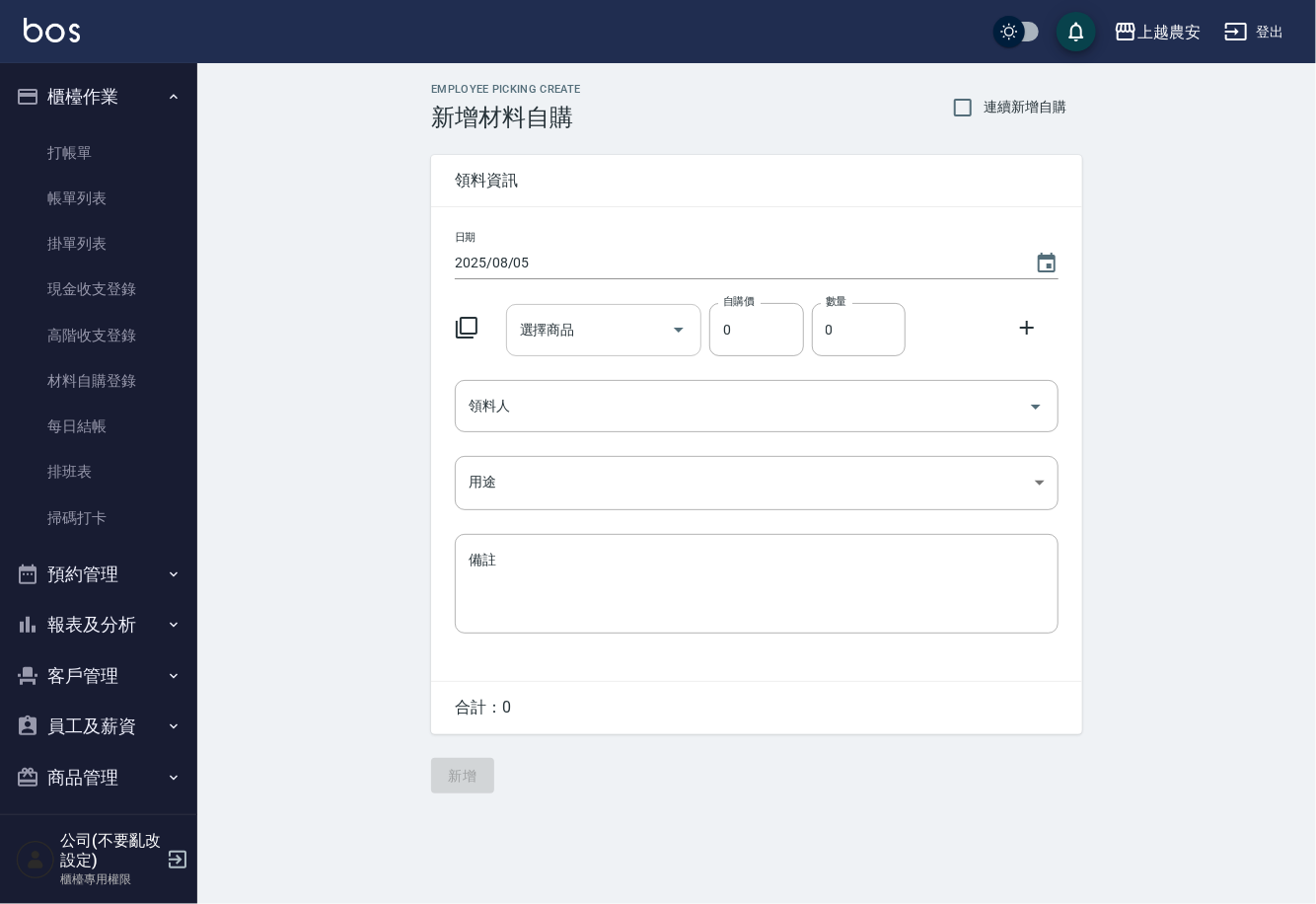 click on "選擇商品" at bounding box center [589, 330] 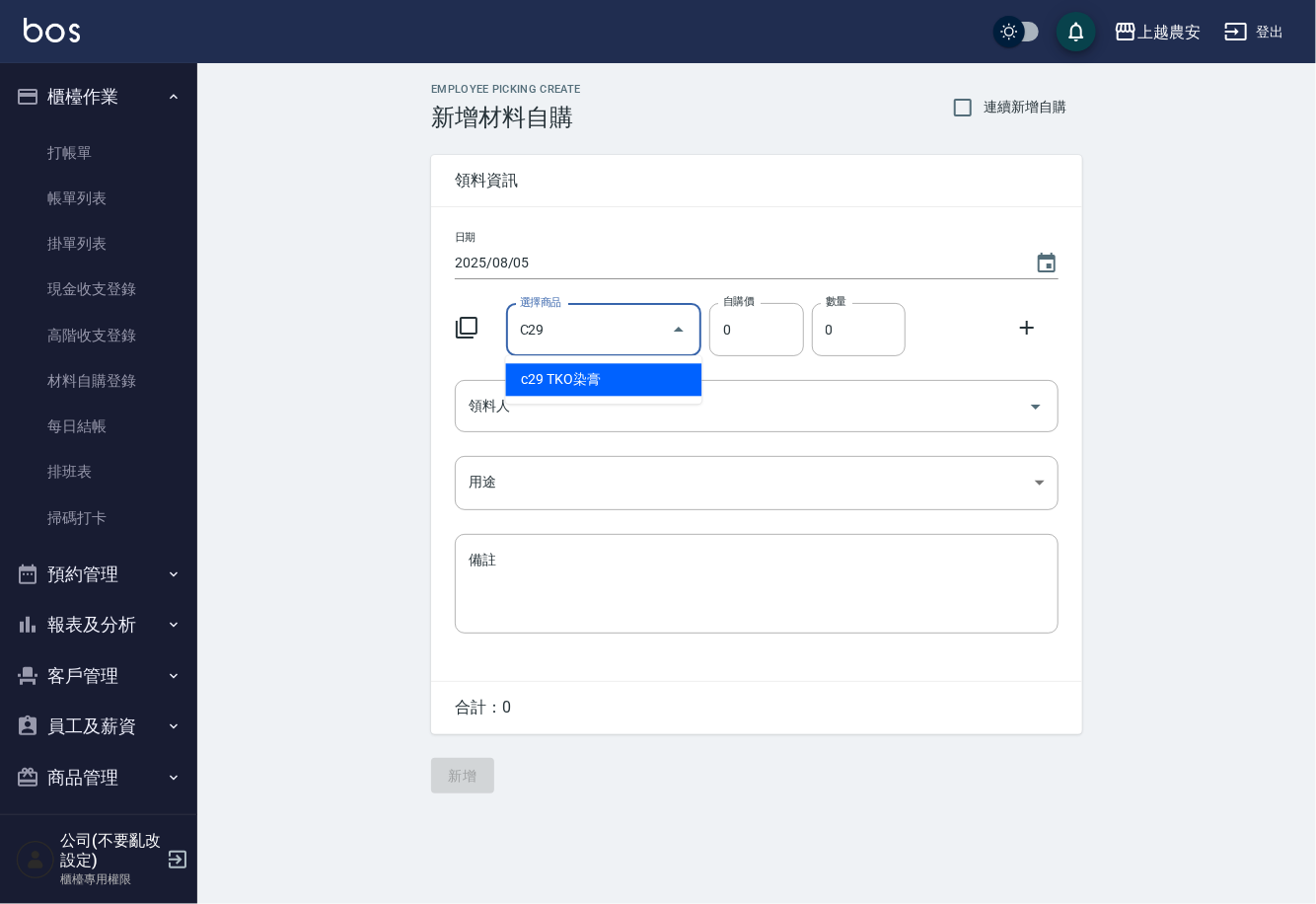 type on "TKO染膏" 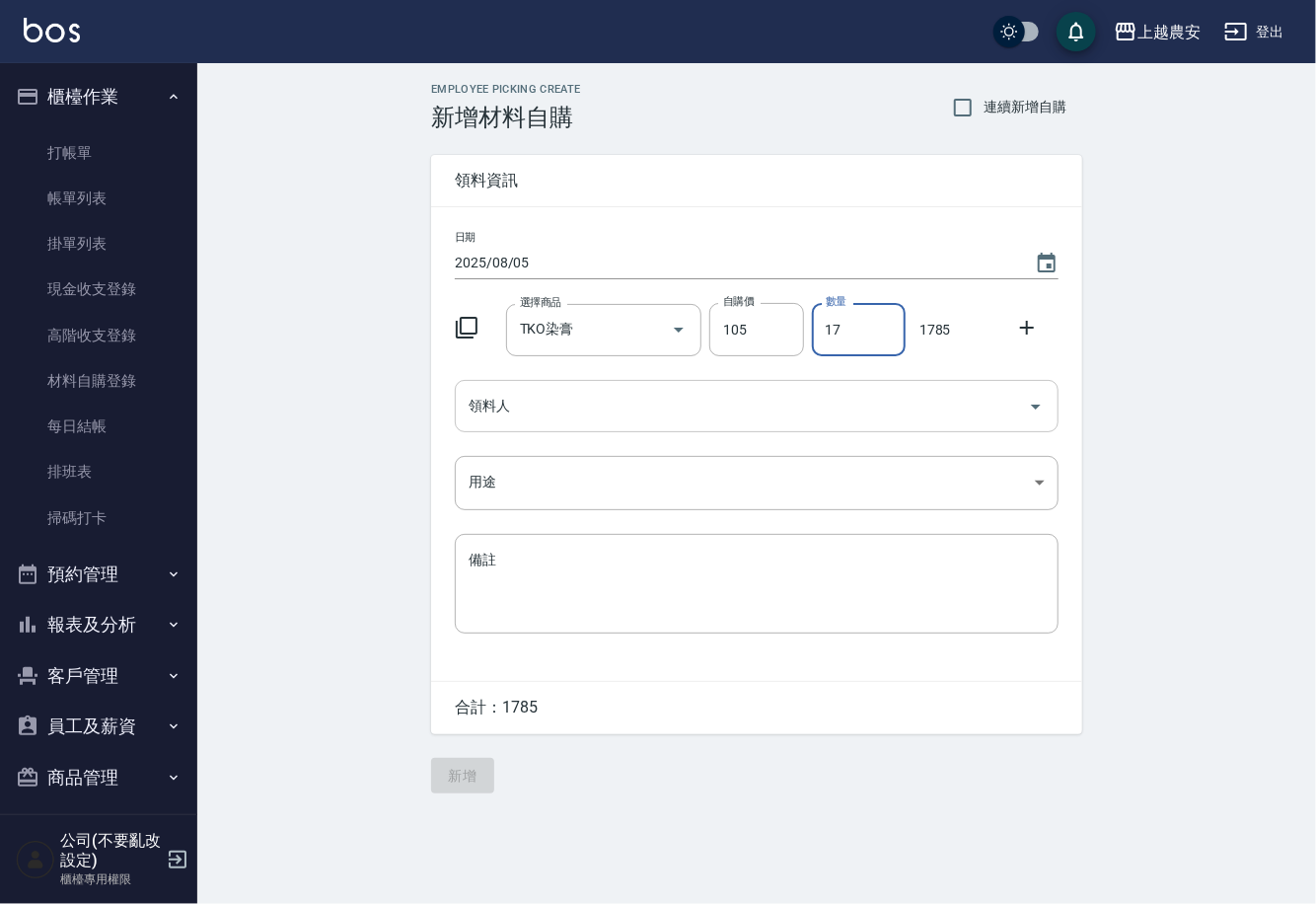 click on "領料人" at bounding box center [757, 406] 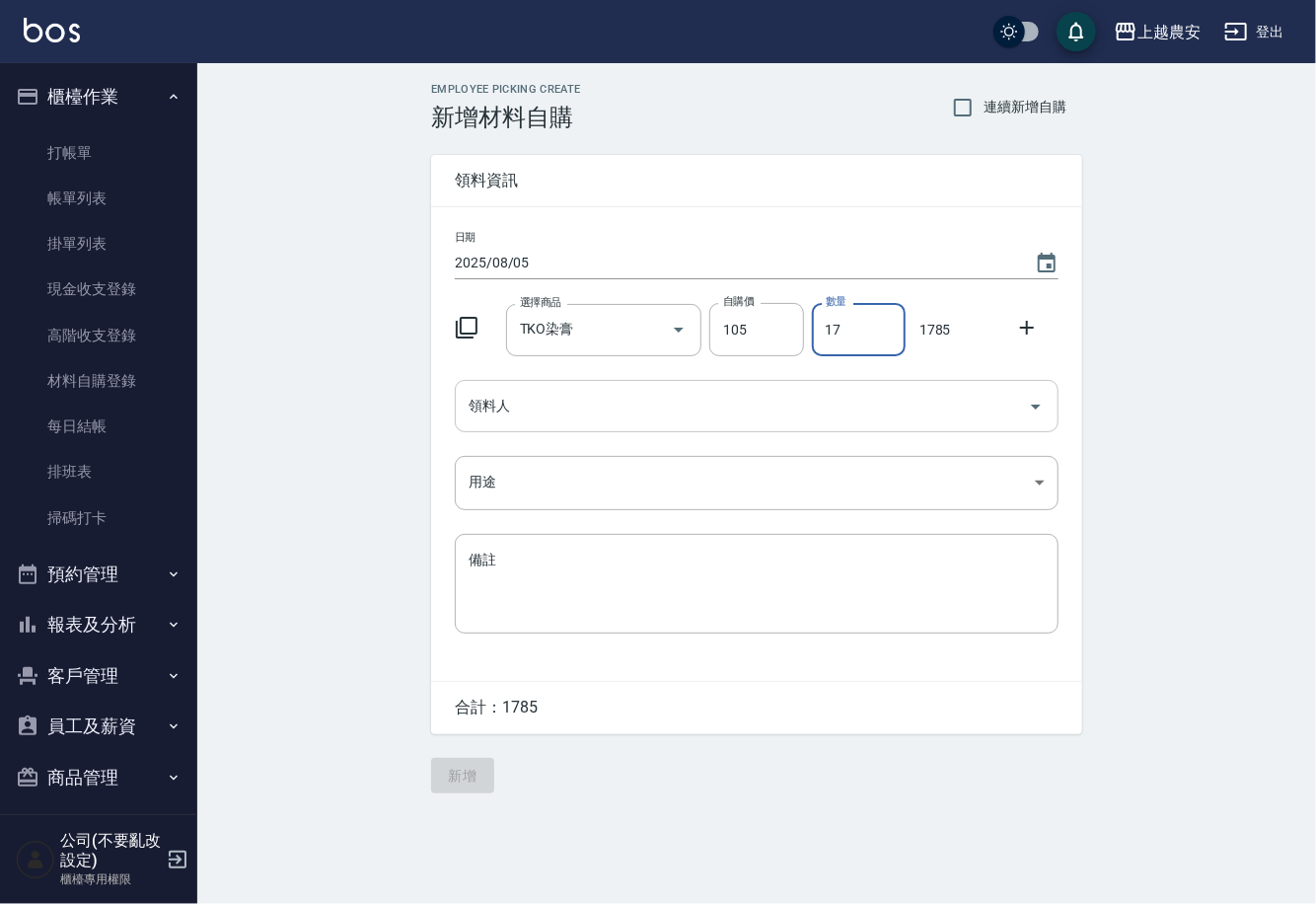 type on "17" 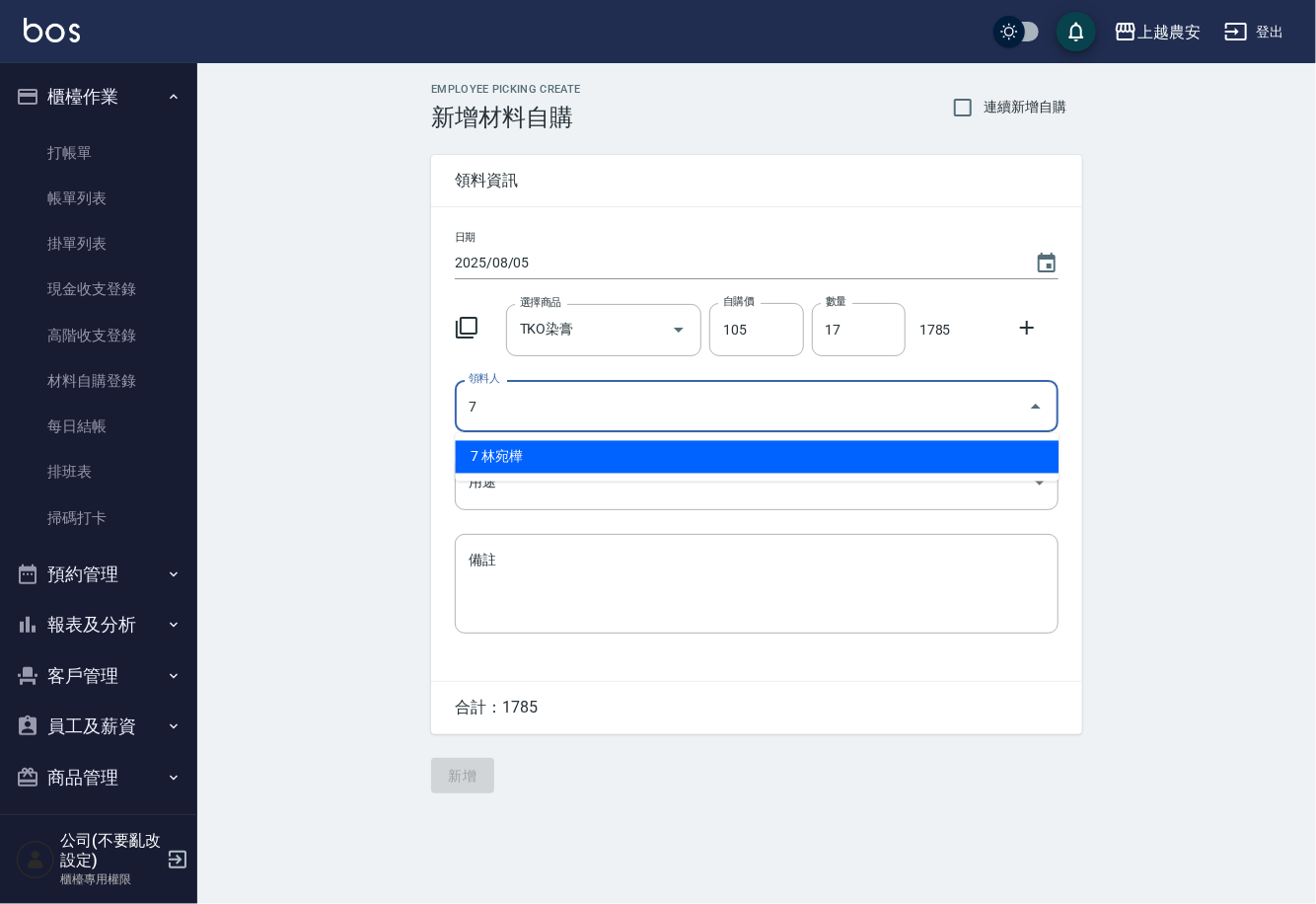 click on "7 林宛樺" at bounding box center [757, 457] 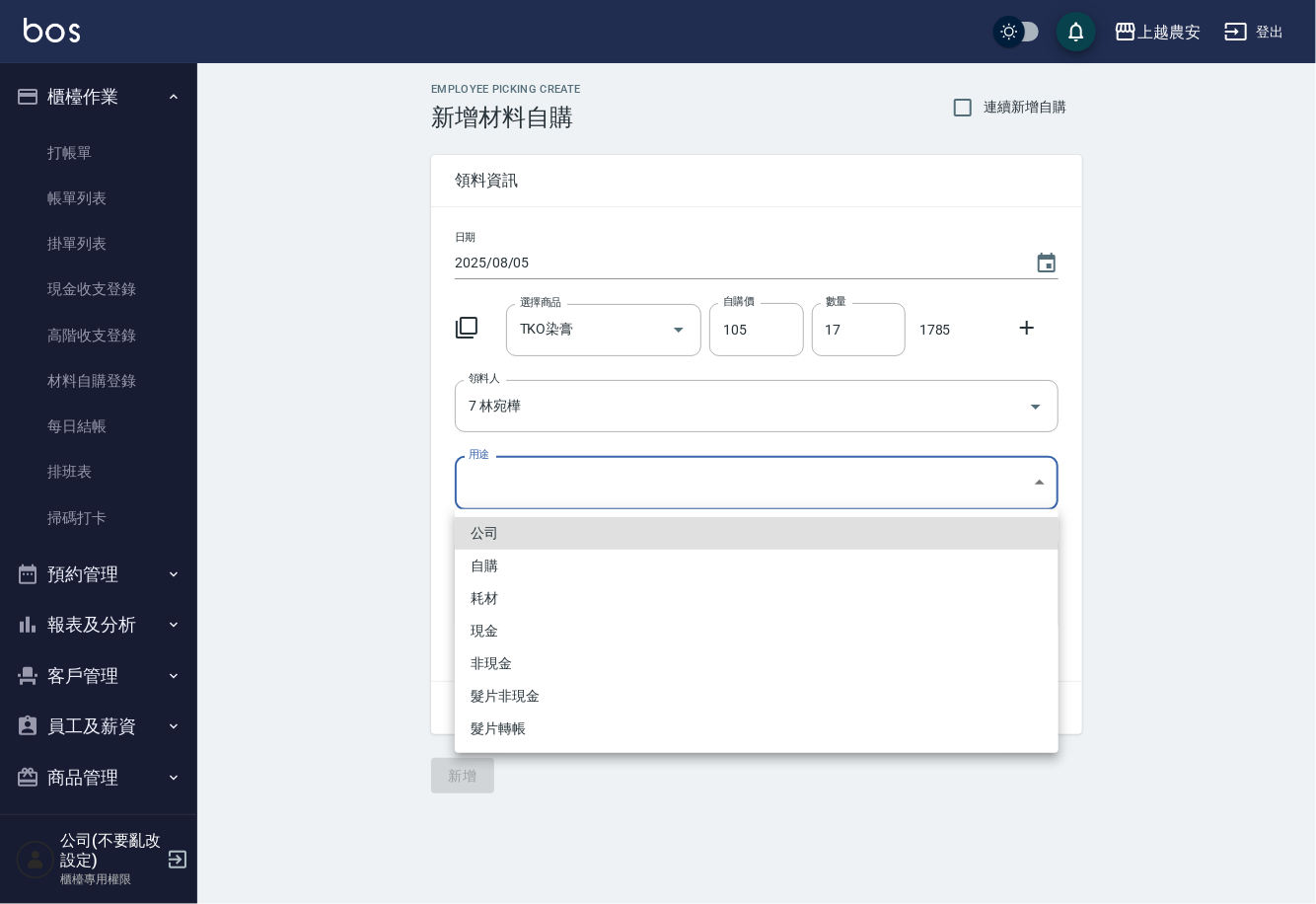 drag, startPoint x: 494, startPoint y: 485, endPoint x: 489, endPoint y: 573, distance: 88.14193 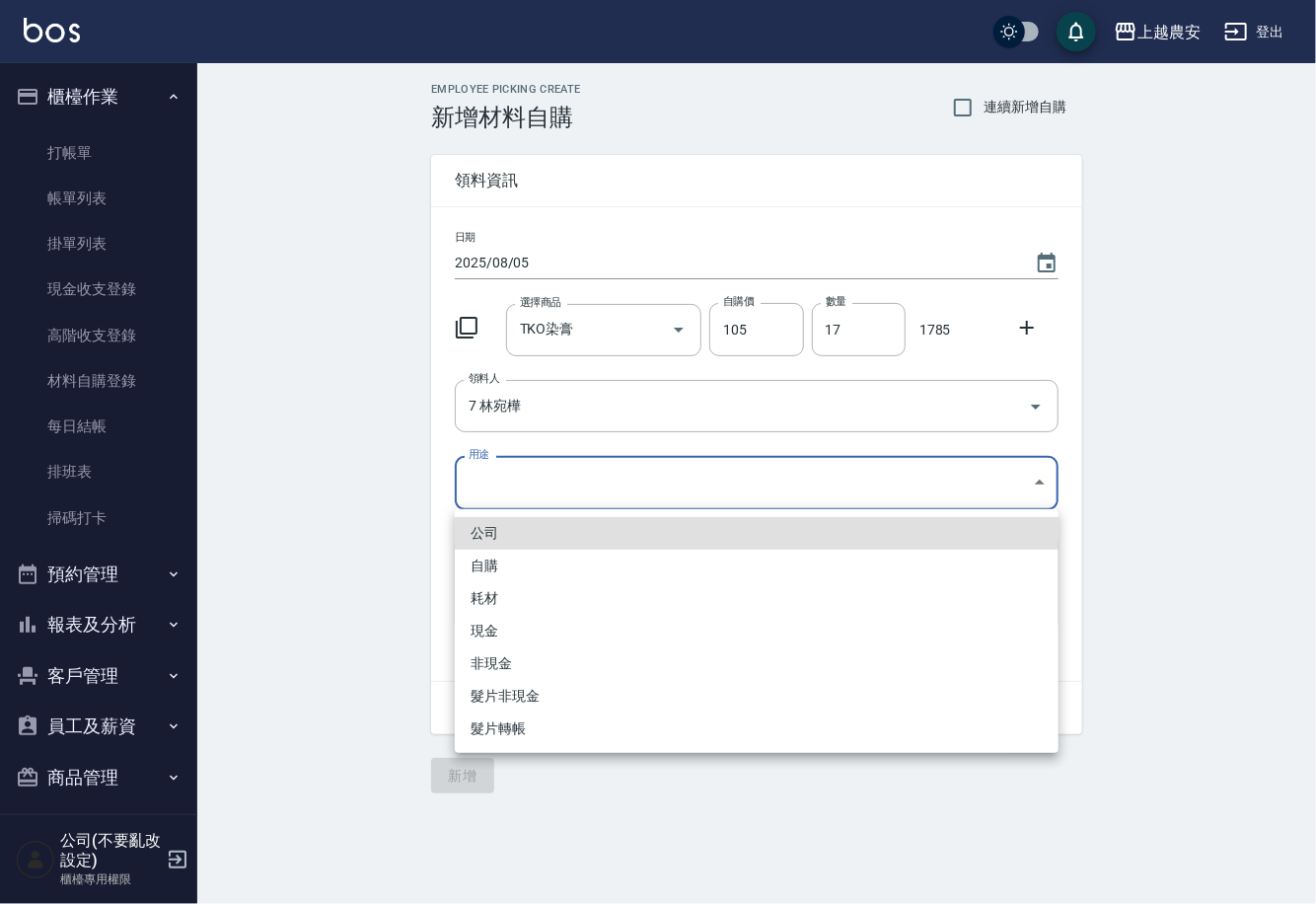 click on "上越農安 登出 櫃檯作業 打帳單 帳單列表 掛單列表 現金收支登錄 高階收支登錄 材料自購登錄 每日結帳 排班表 掃碼打卡 預約管理 預約管理 單日預約紀錄 單週預約紀錄 報表及分析 報表目錄 店家日報表 互助日報表 互助點數明細 設計師日報表 店販抽成明細 客戶管理 客戶列表 卡券管理 入金管理 員工及薪資 員工列表 商品管理 商品分類設定 商品列表 公司(不要亂改設定) 櫃檯專用權限 Employee Picking Create 新增材料自購 連續新增自購 領料資訊 日期 2025/08/05 選擇商品 TKO染膏 選擇商品 自購價 105 自購價 數量 17 數量 1785 領料人 7 林宛樺 領料人 用途 ​ 用途 備註 x 備註 合計： 1785 新增 公司 自購 耗材 現金 非現金 髮片非現金 髮片轉帳" at bounding box center [658, 452] 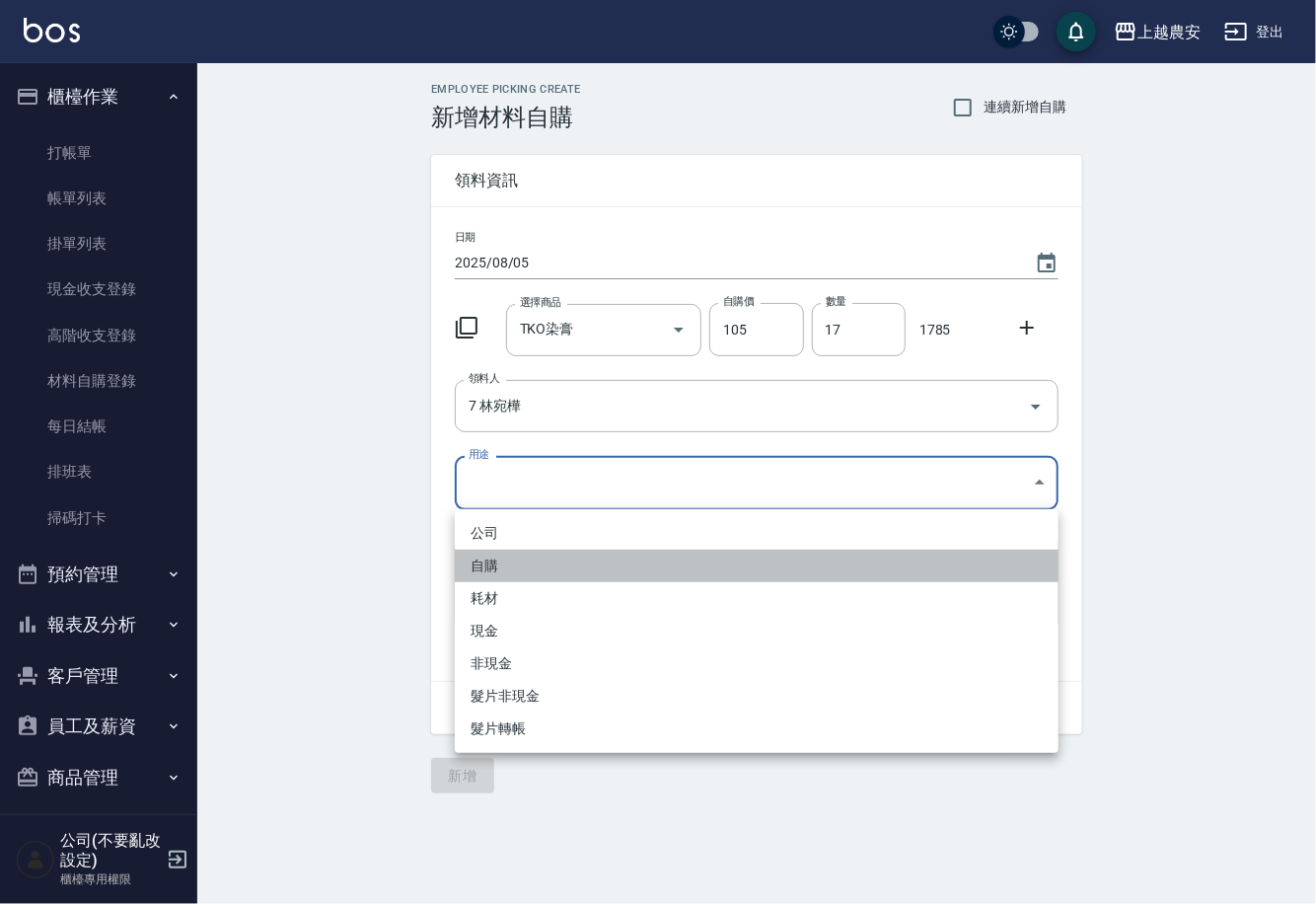 click on "自購" at bounding box center [757, 565] 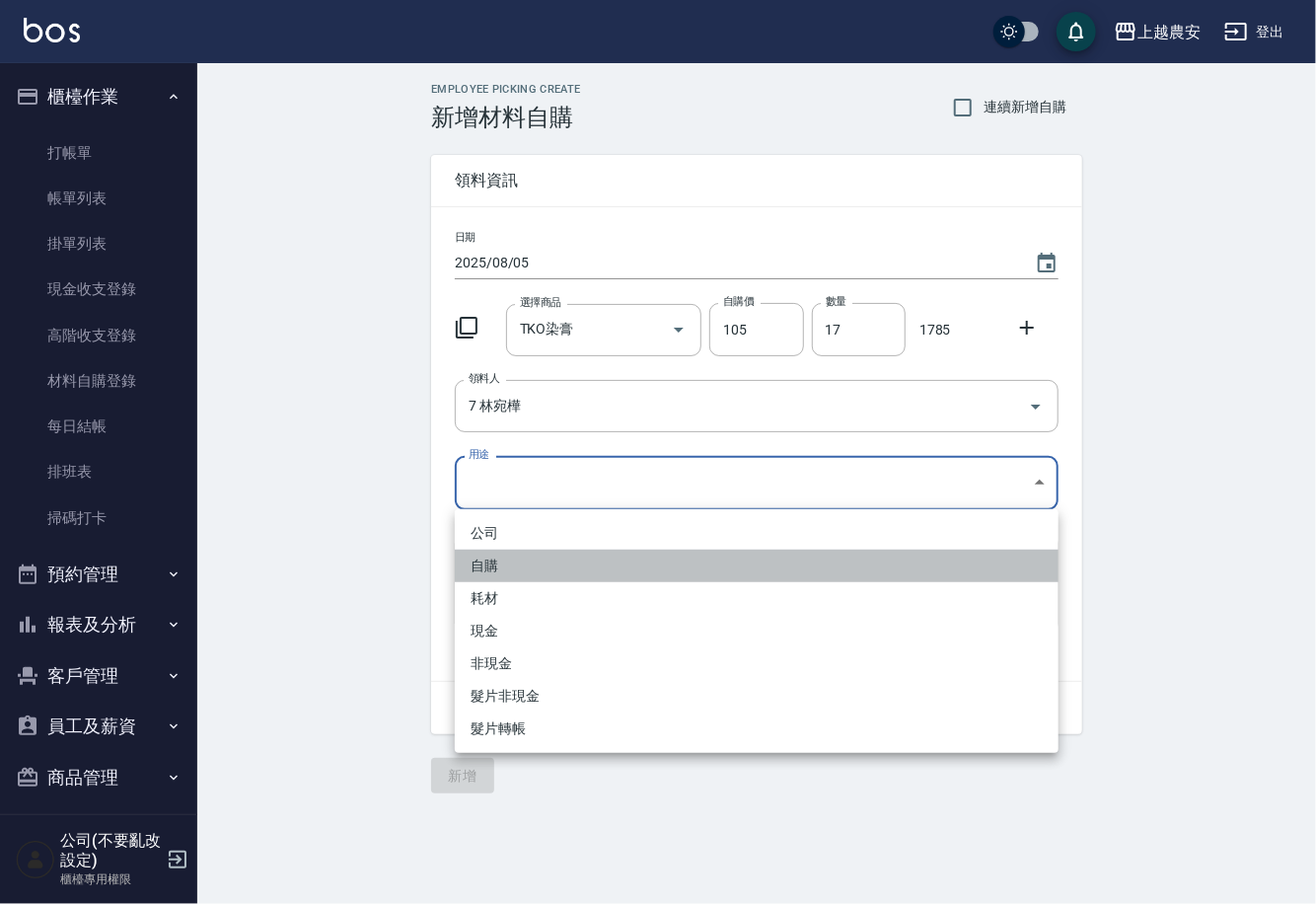 type on "自購" 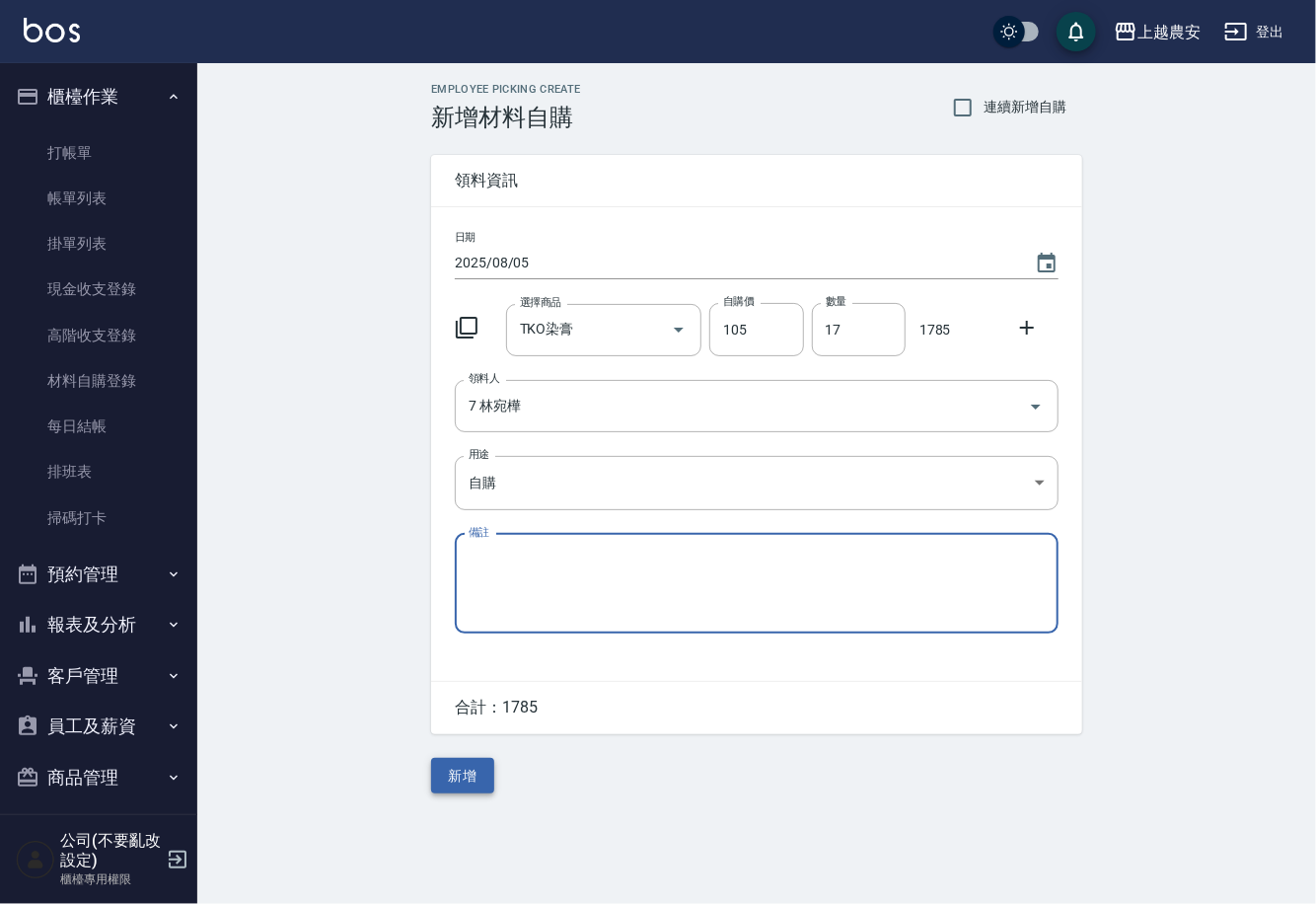 click on "新增" at bounding box center [463, 776] 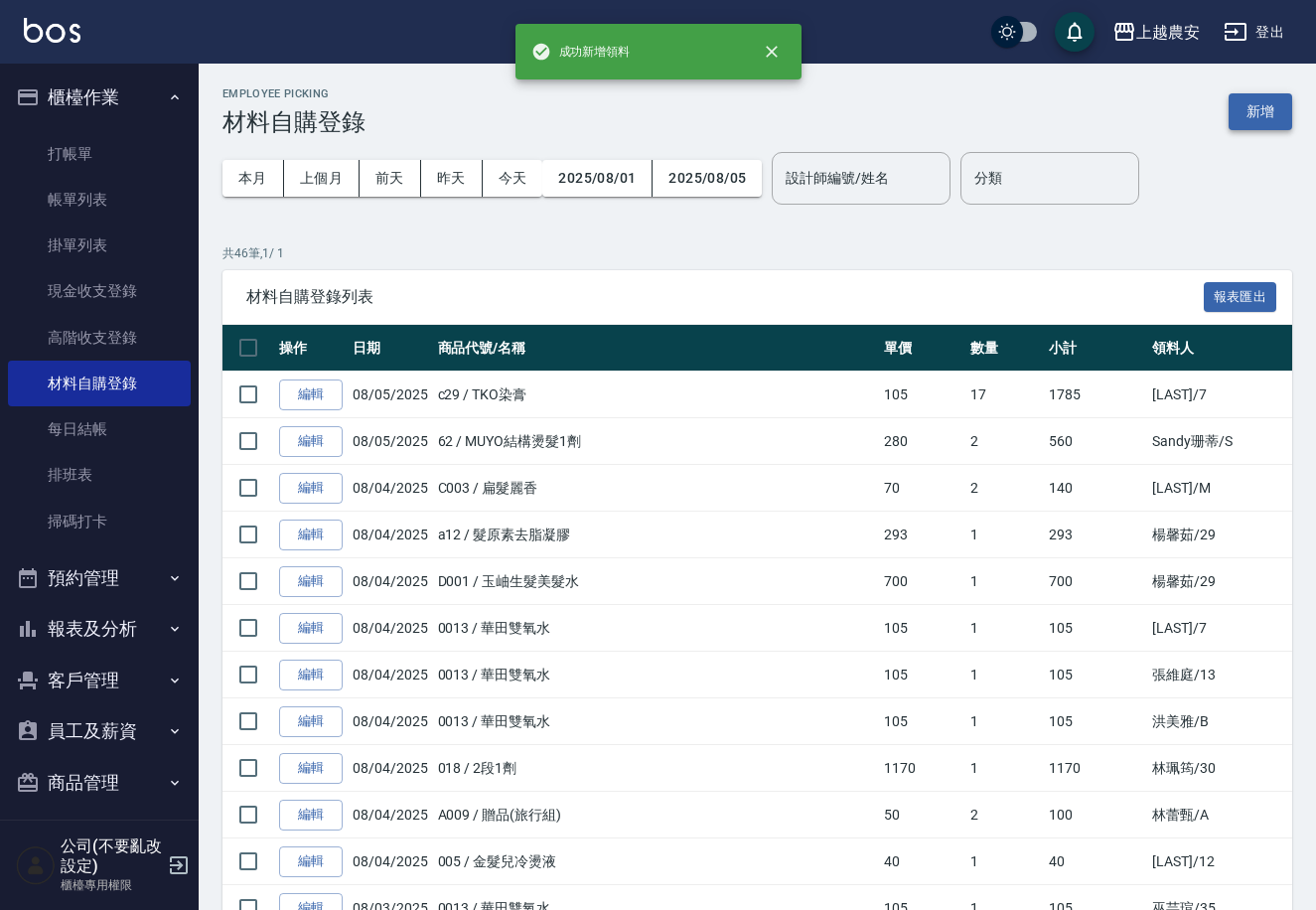 click on "新增" at bounding box center [1260, 111] 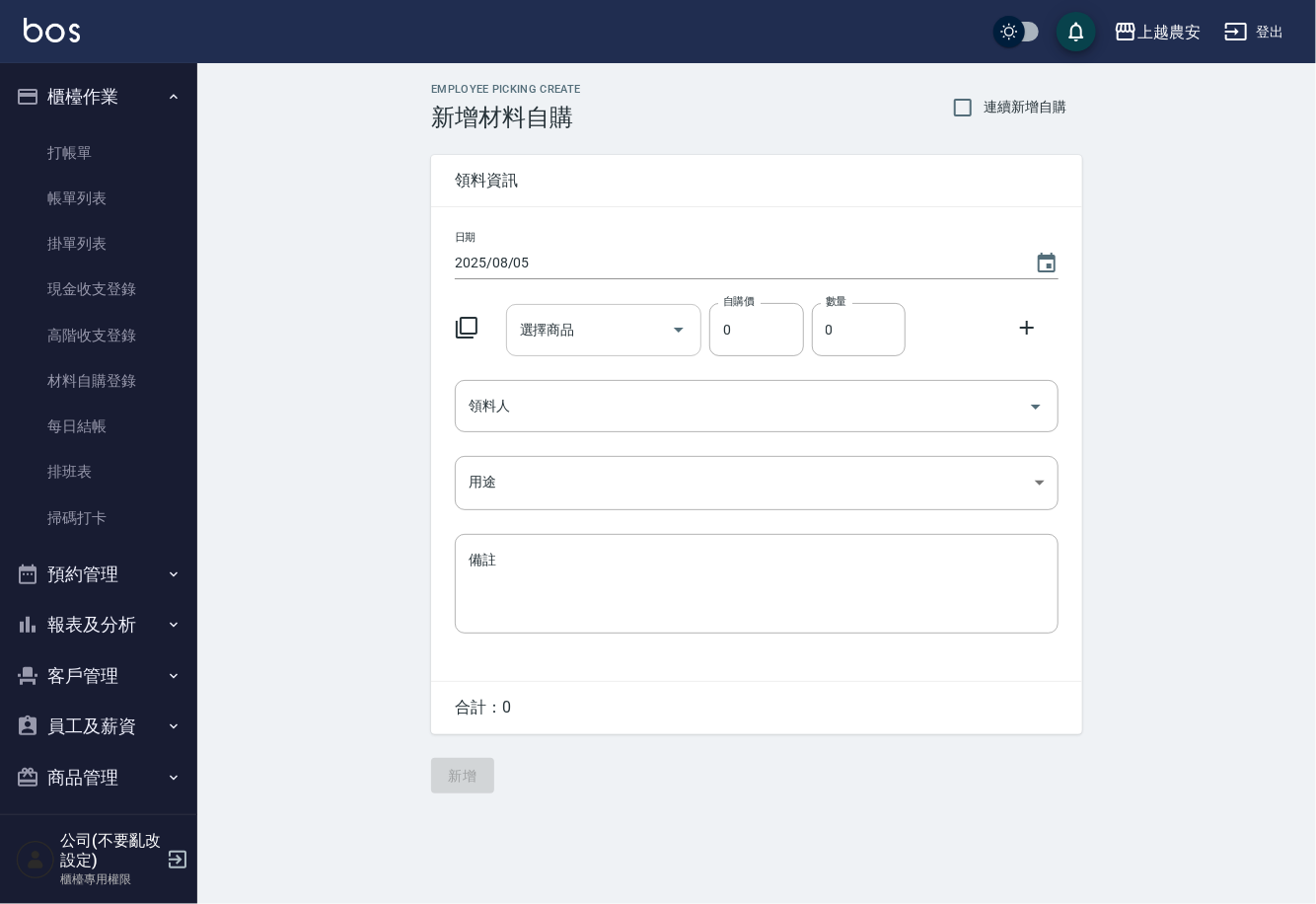 click on "選擇商品" at bounding box center (589, 330) 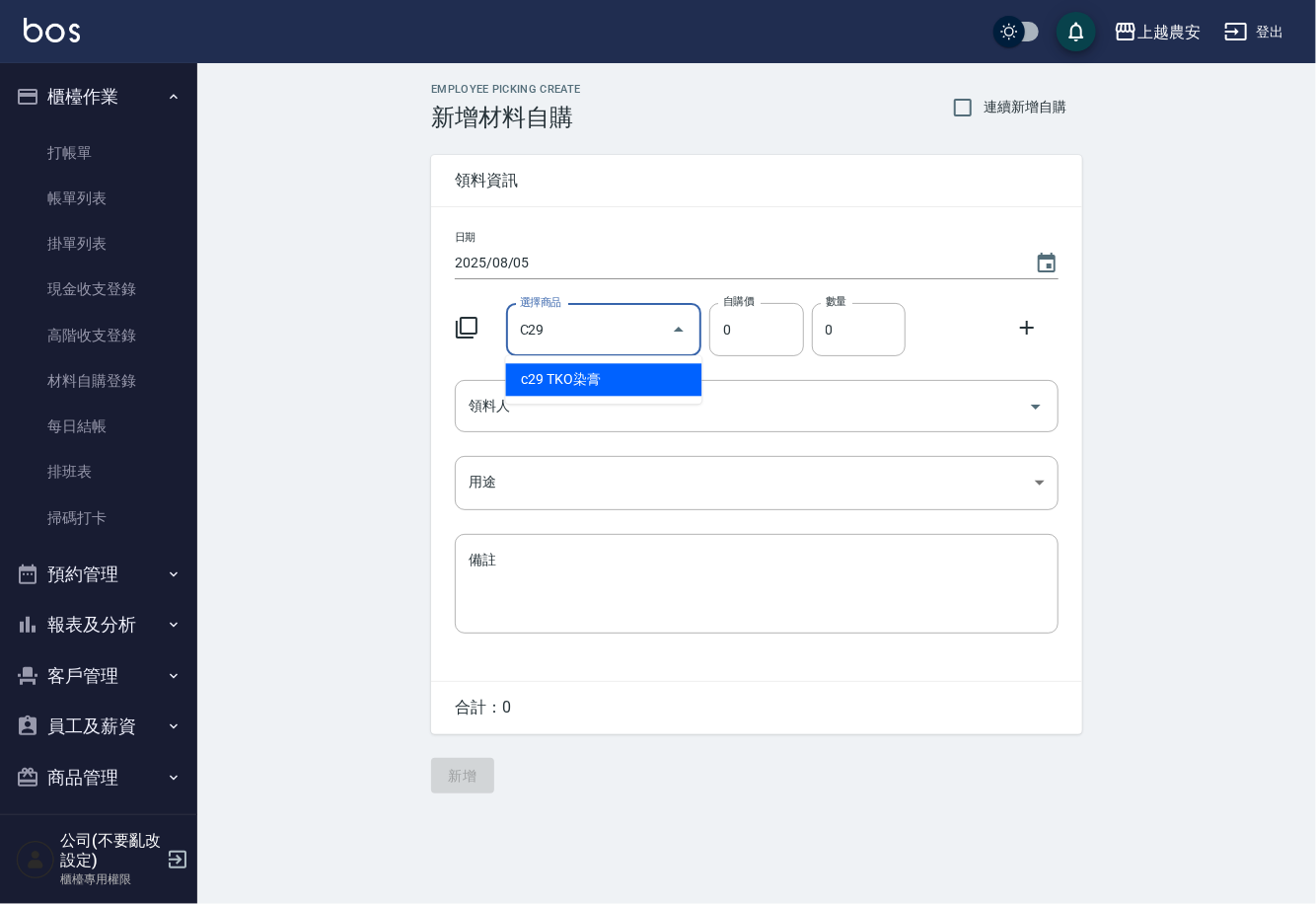 type on "TKO染膏" 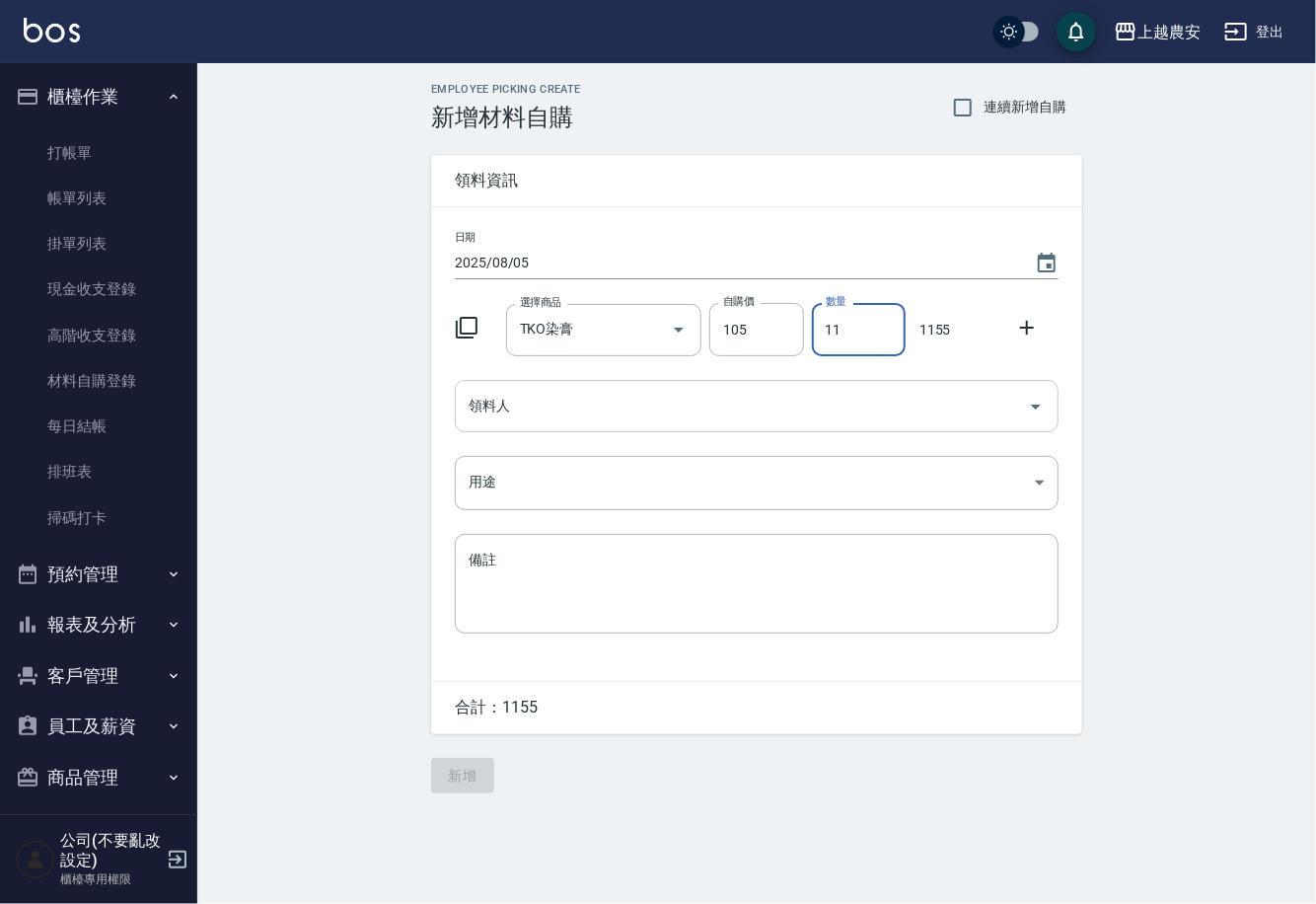 drag, startPoint x: 579, startPoint y: 429, endPoint x: 577, endPoint y: 417, distance: 12.165525 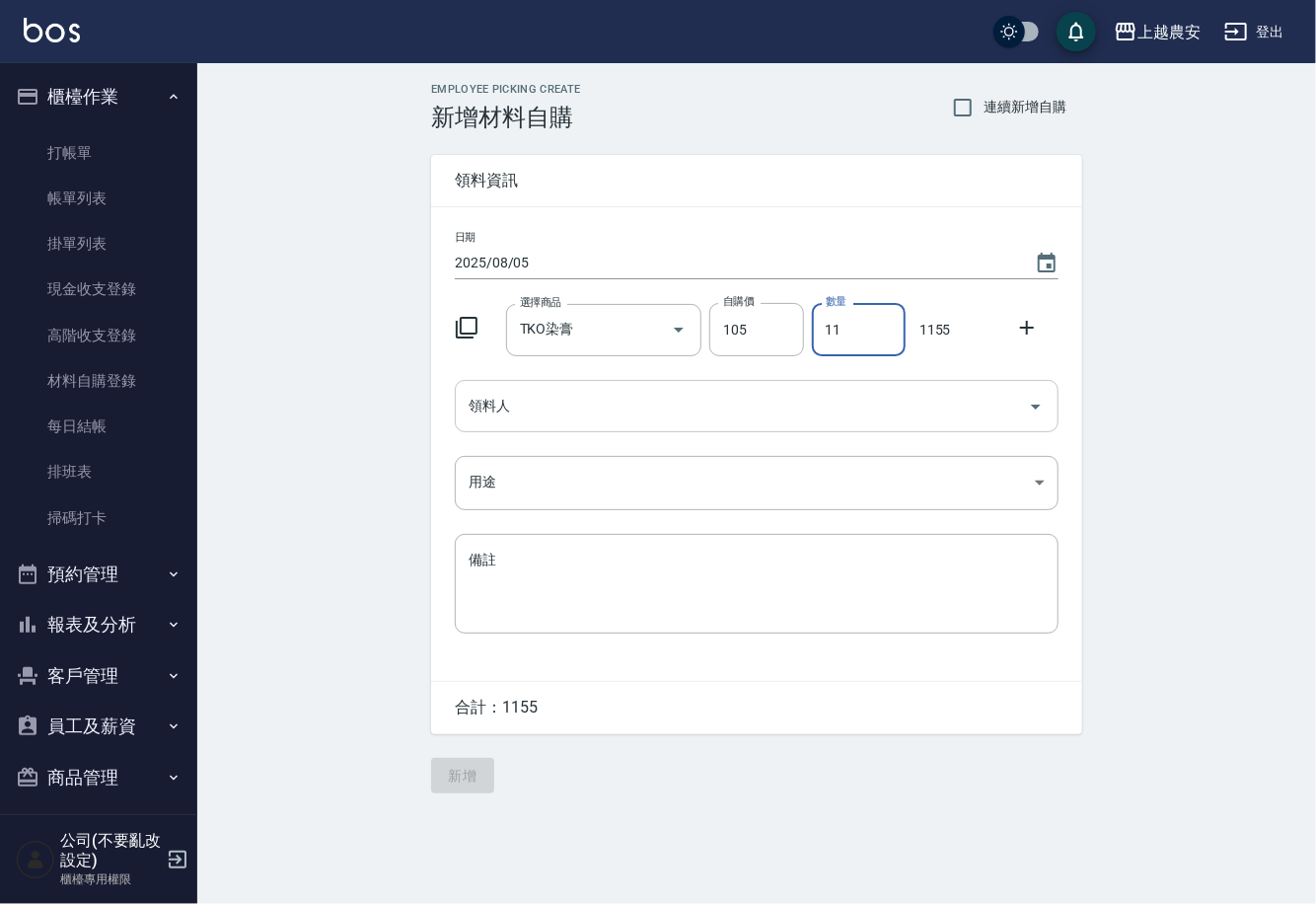 click on "領料人" at bounding box center [757, 406] 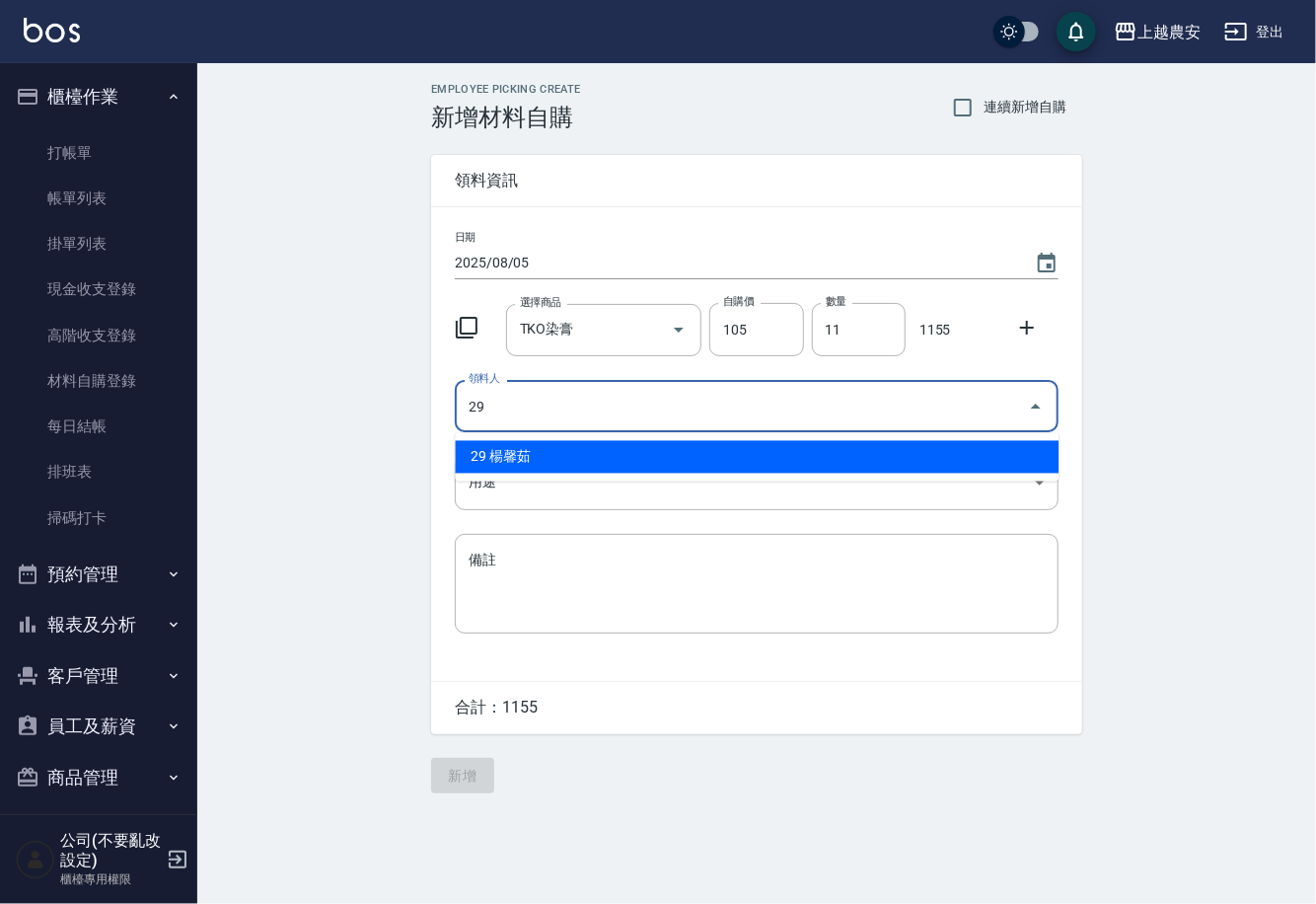 click on "29 楊馨茹" at bounding box center (757, 457) 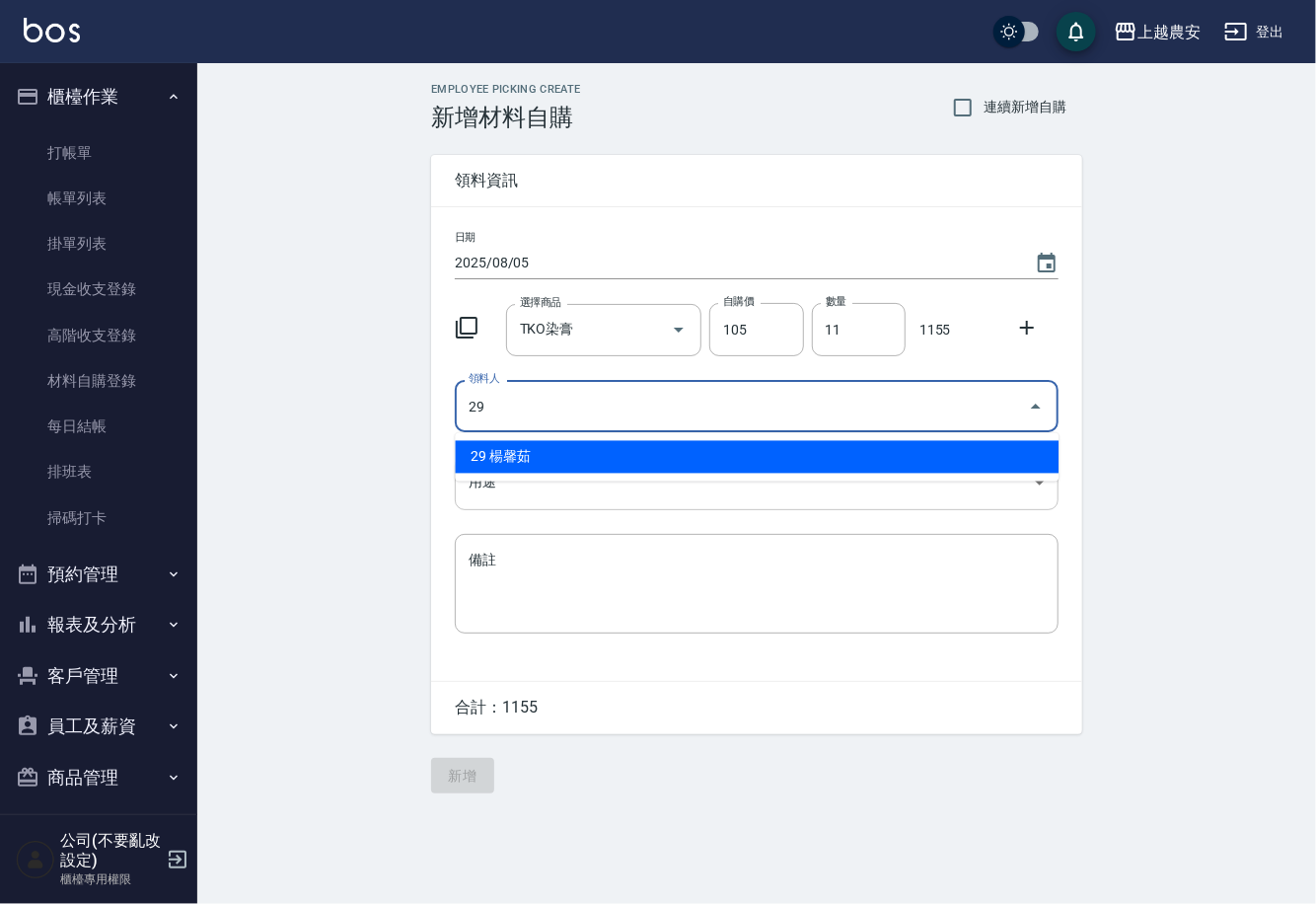 type on "29 楊馨茹" 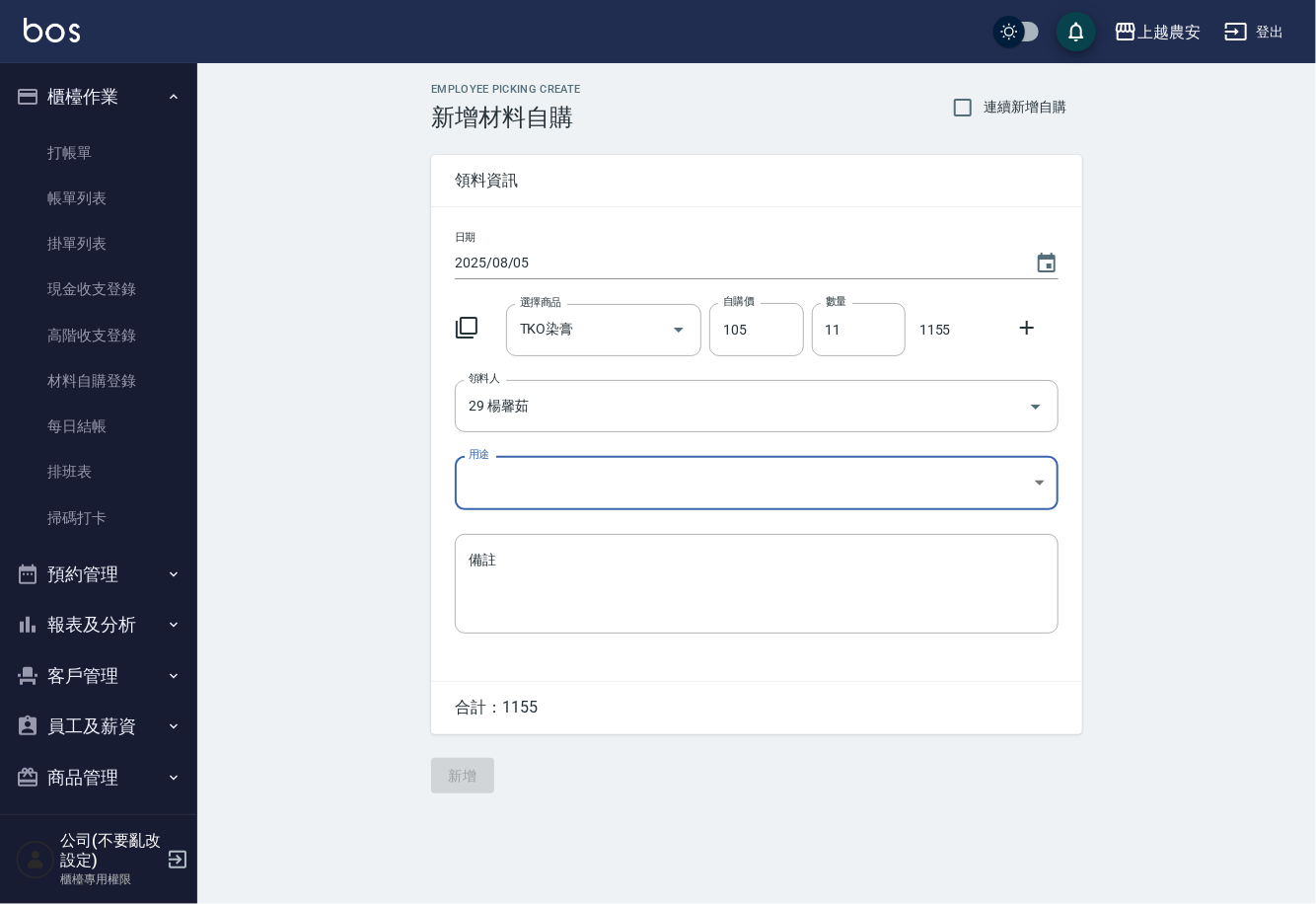 click on "上越農安 登出 櫃檯作業 打帳單 帳單列表 掛單列表 現金收支登錄 高階收支登錄 材料自購登錄 每日結帳 排班表 掃碼打卡 預約管理 預約管理 單日預約紀錄 單週預約紀錄 報表及分析 報表目錄 店家日報表 互助日報表 互助點數明細 設計師日報表 店販抽成明細 客戶管理 客戶列表 卡券管理 入金管理 員工及薪資 員工列表 商品管理 商品分類設定 商品列表 公司(不要亂改設定) 櫃檯專用權限 Employee Picking Create 新增材料自購 連續新增自購 領料資訊 日期 2025/08/05 選擇商品 TKO染膏 選擇商品 自購價 105 自購價 數量 11 數量 1155 領料人 29 楊馨茹 領料人 用途 ​ 用途 備註 x 備註 合計： 1155 新增" at bounding box center [658, 452] 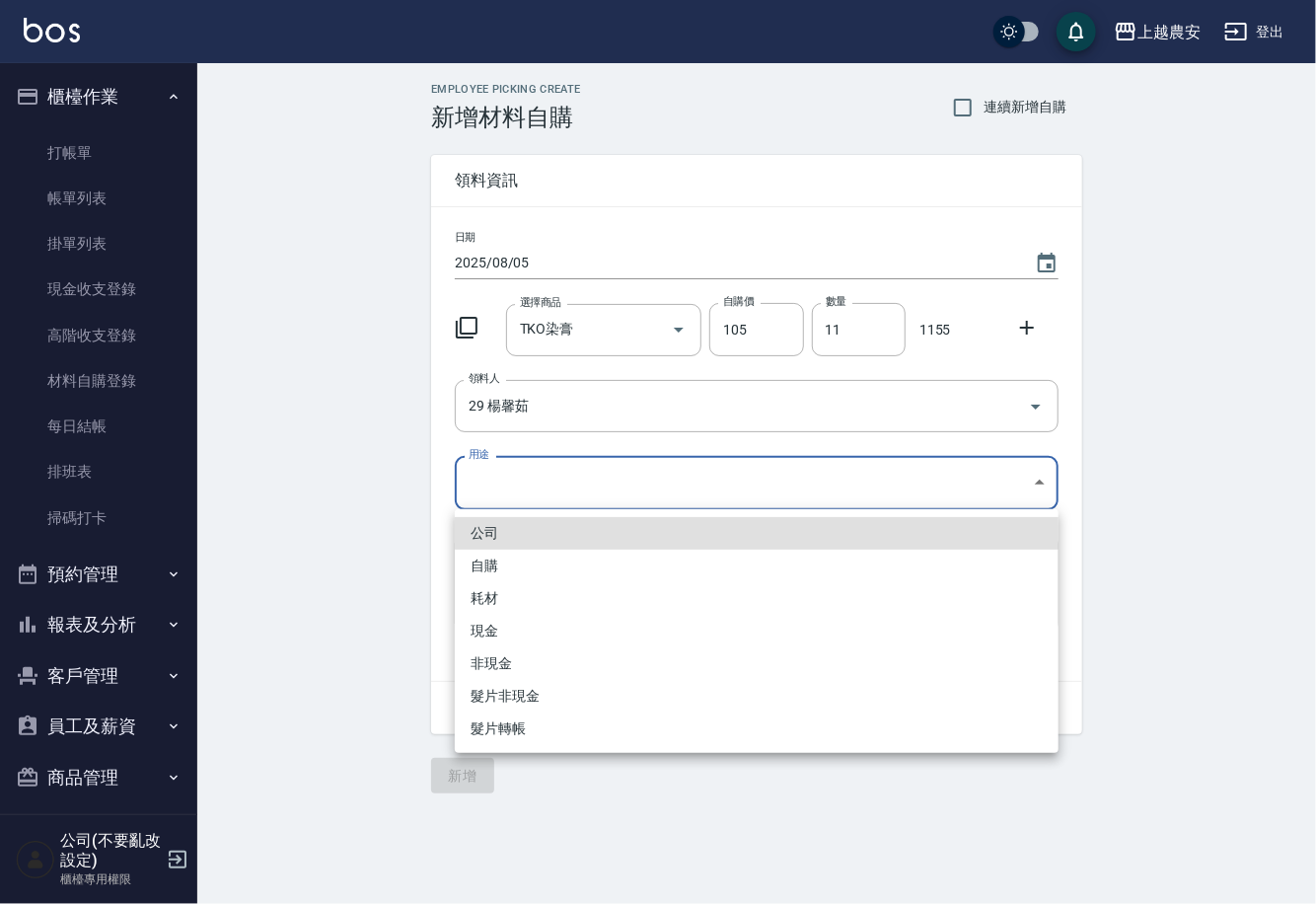 click on "自購" at bounding box center [757, 565] 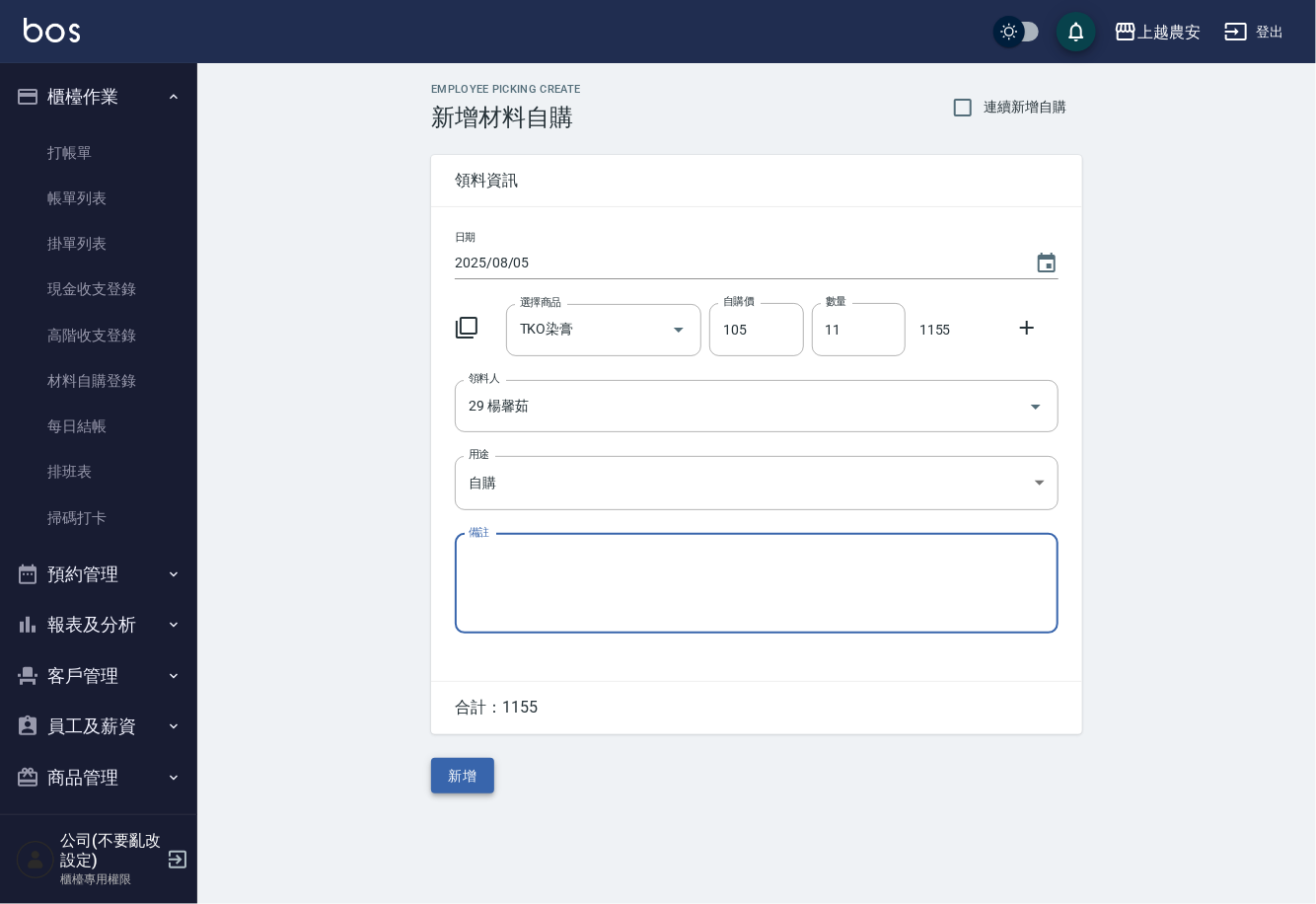 click on "新增" at bounding box center [463, 776] 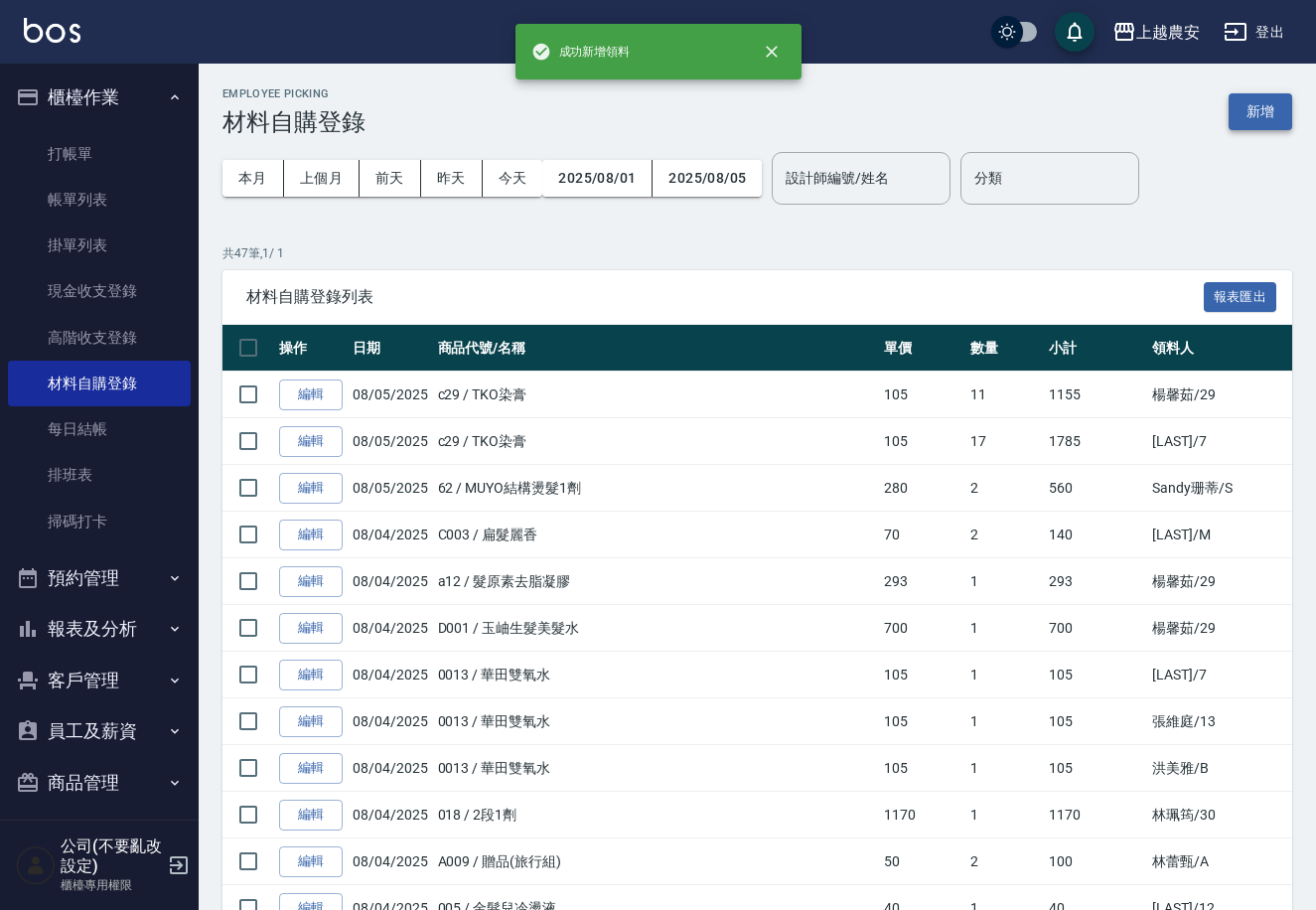 click on "新增" at bounding box center (1260, 111) 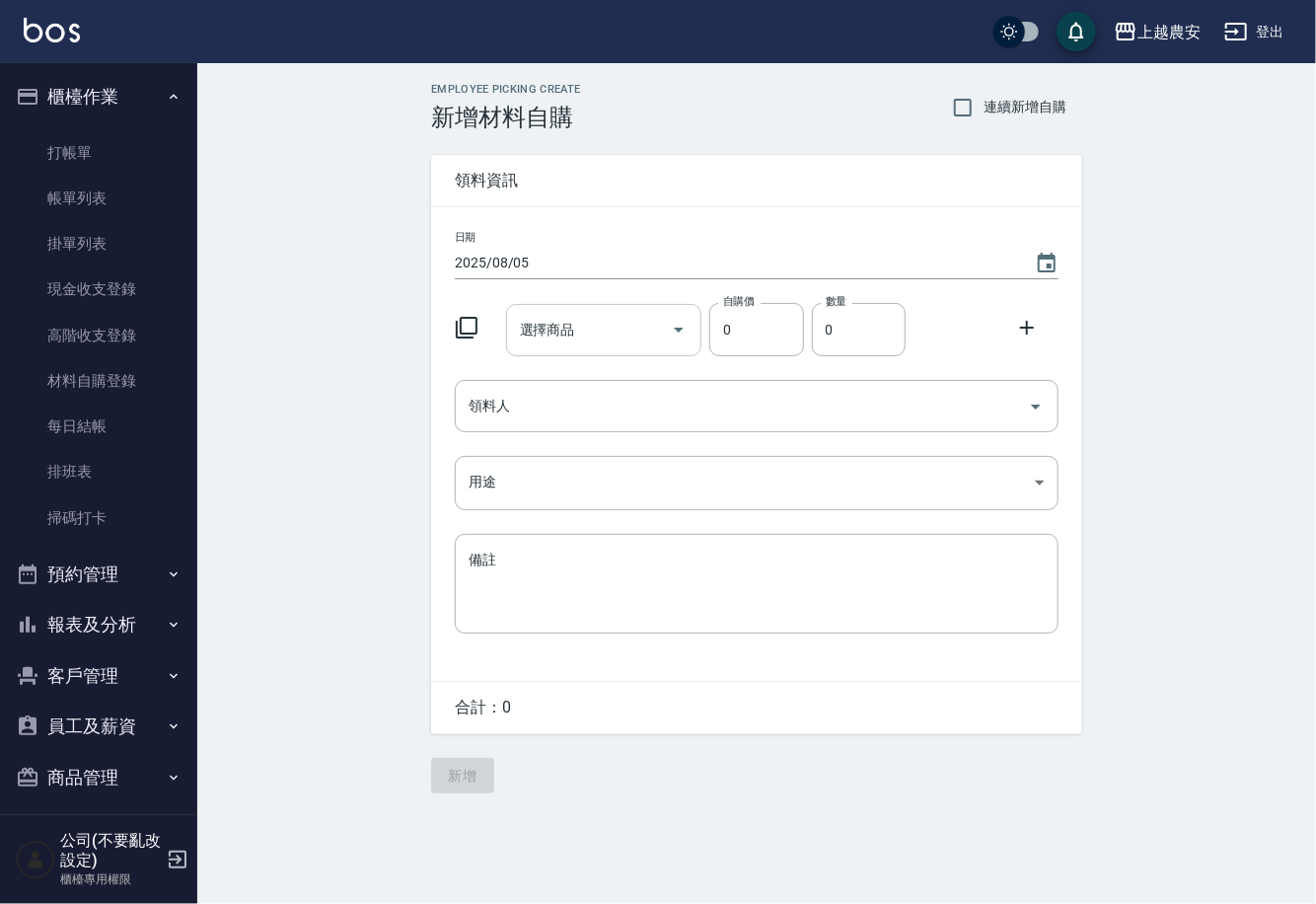 click on "選擇商品 選擇商品" at bounding box center [604, 330] 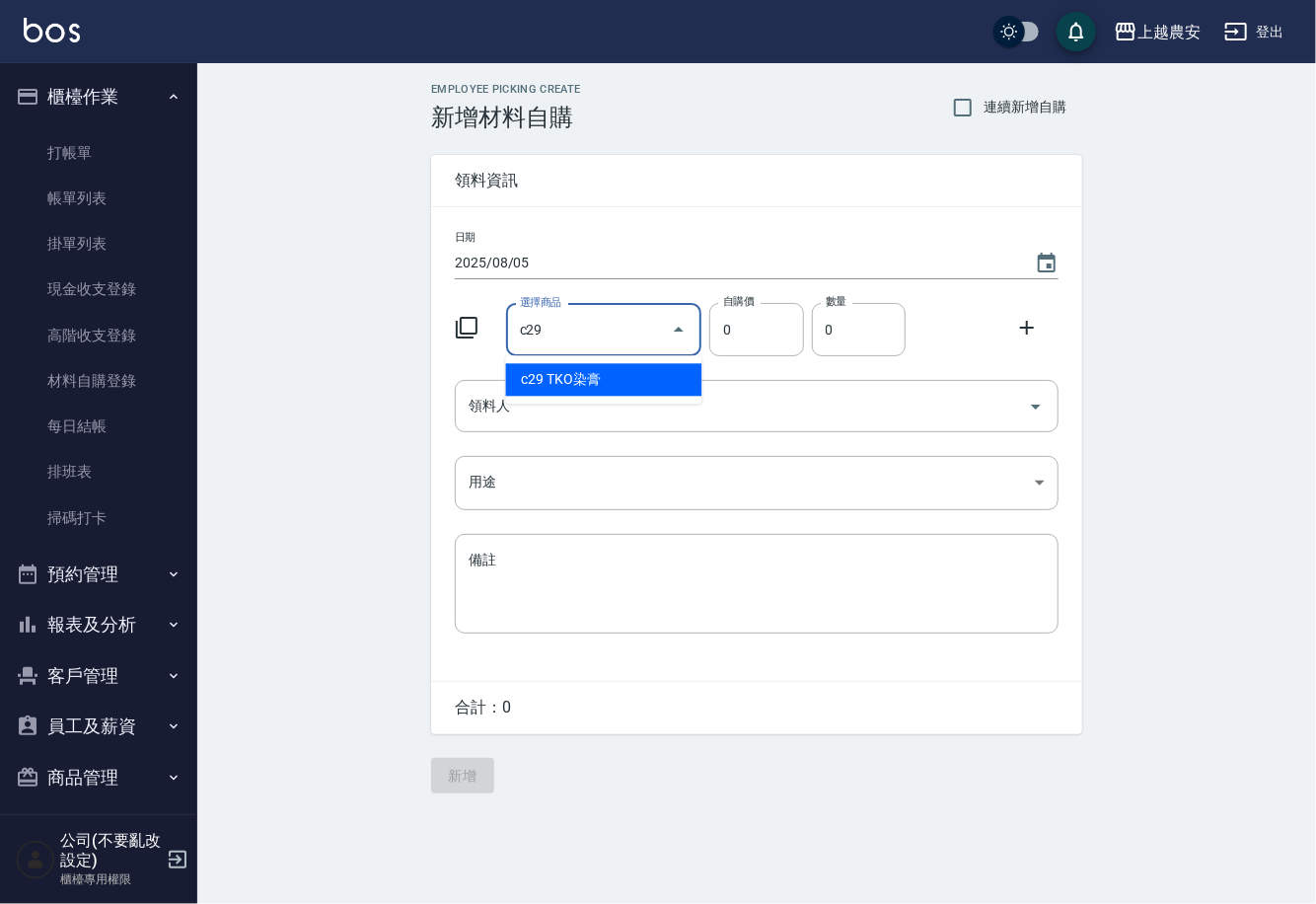 type on "TKO染膏" 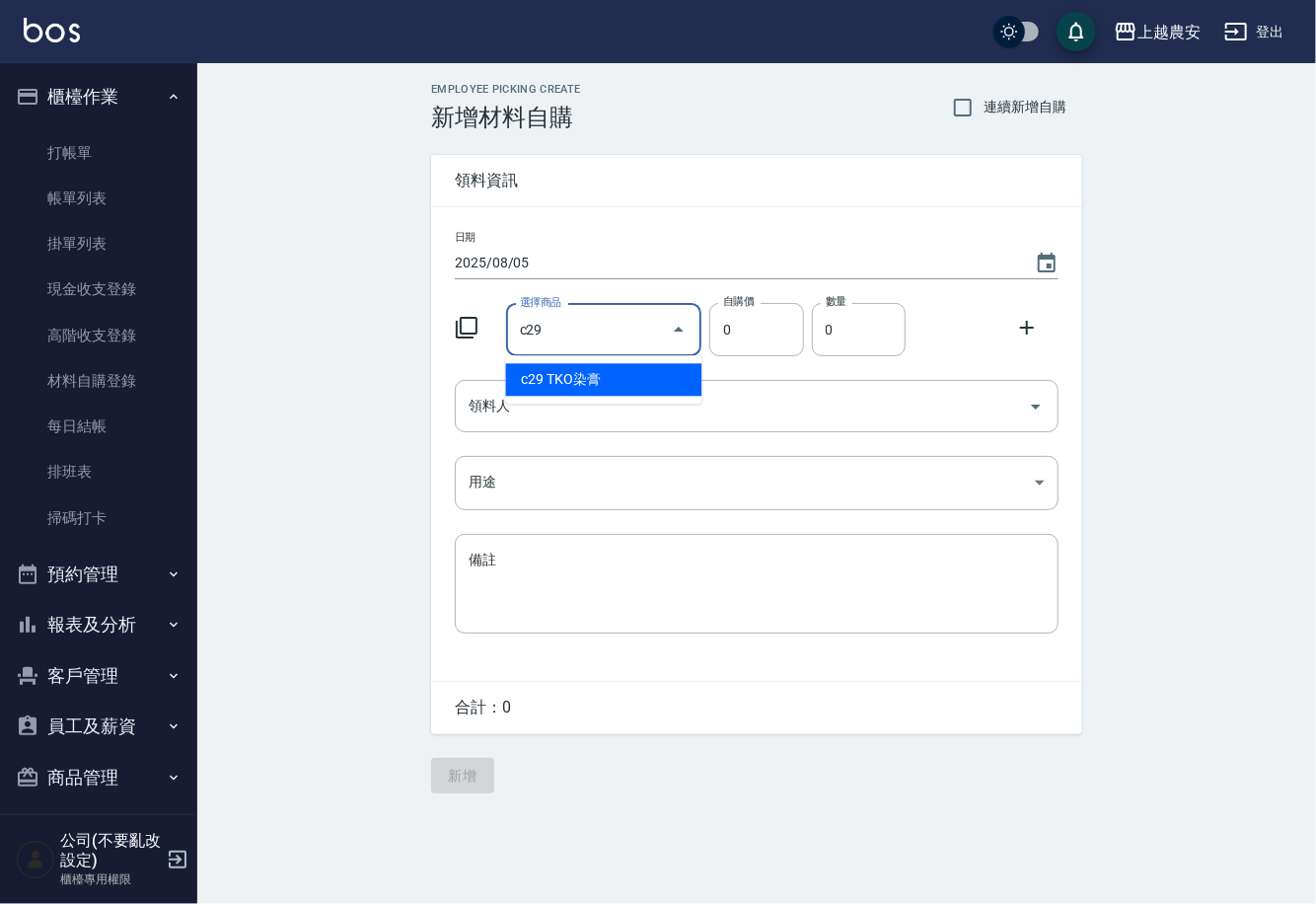 type on "105" 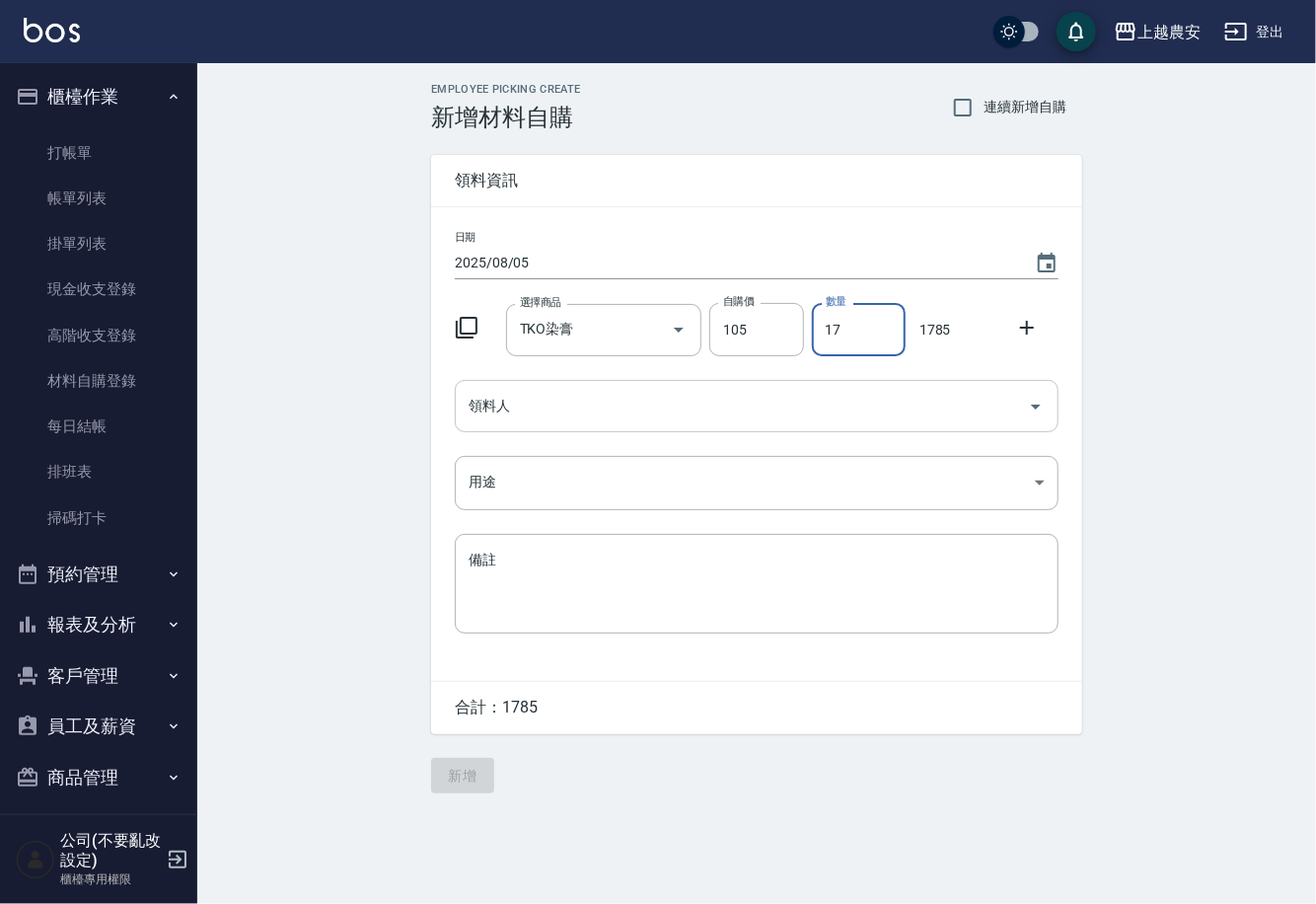 type on "17" 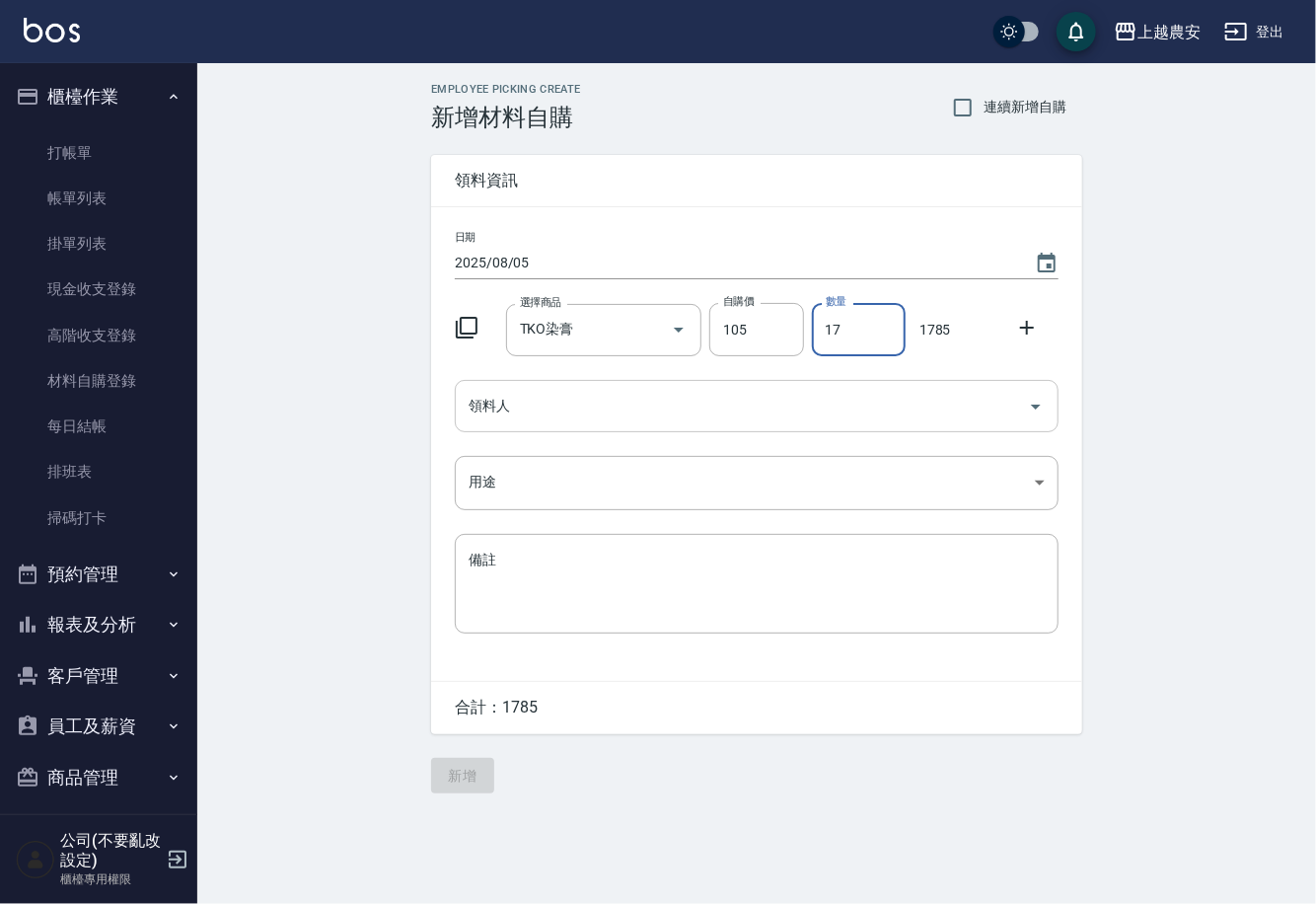 click on "領料人" at bounding box center [742, 406] 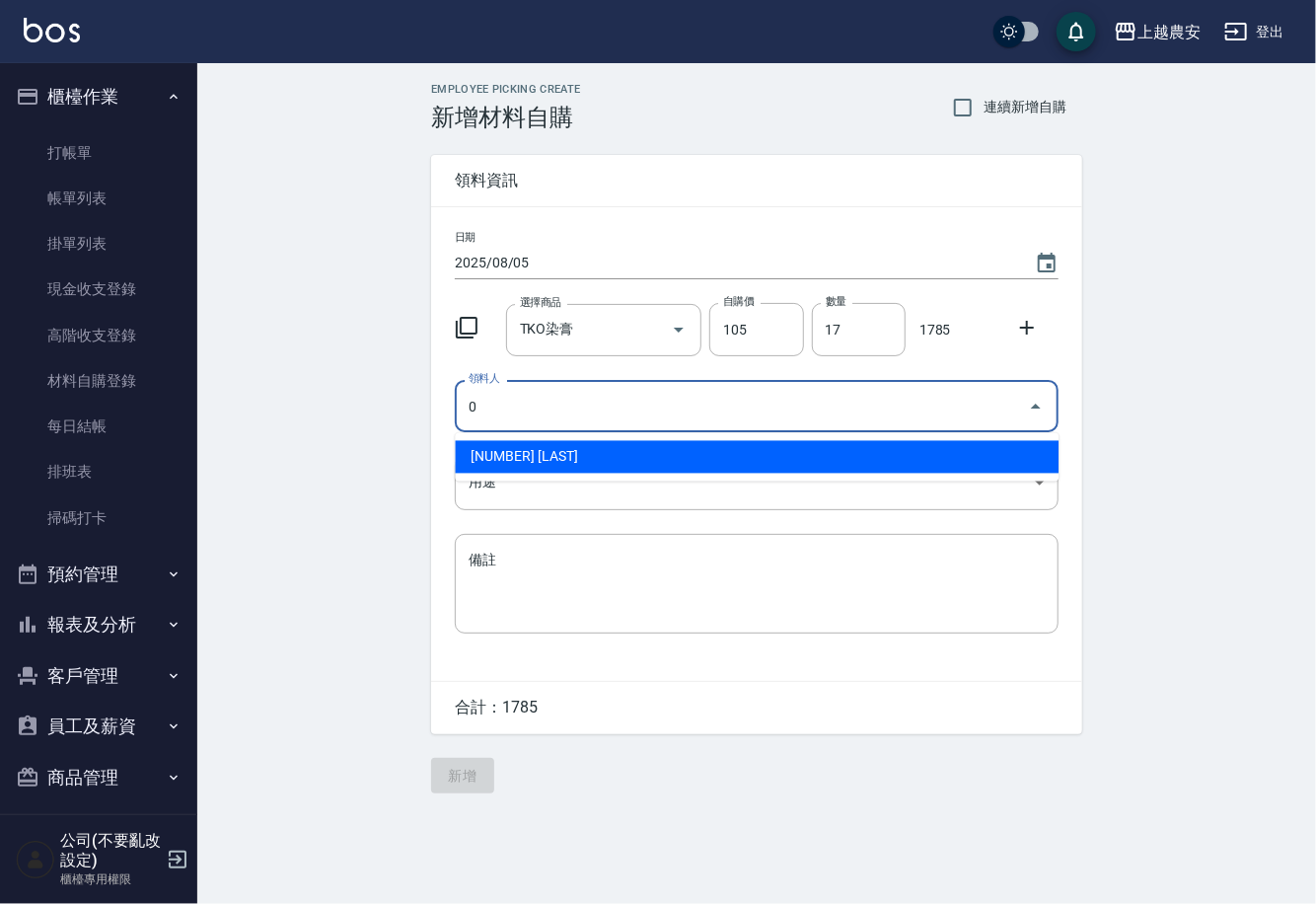 click on "0 陳佳怡" at bounding box center [757, 457] 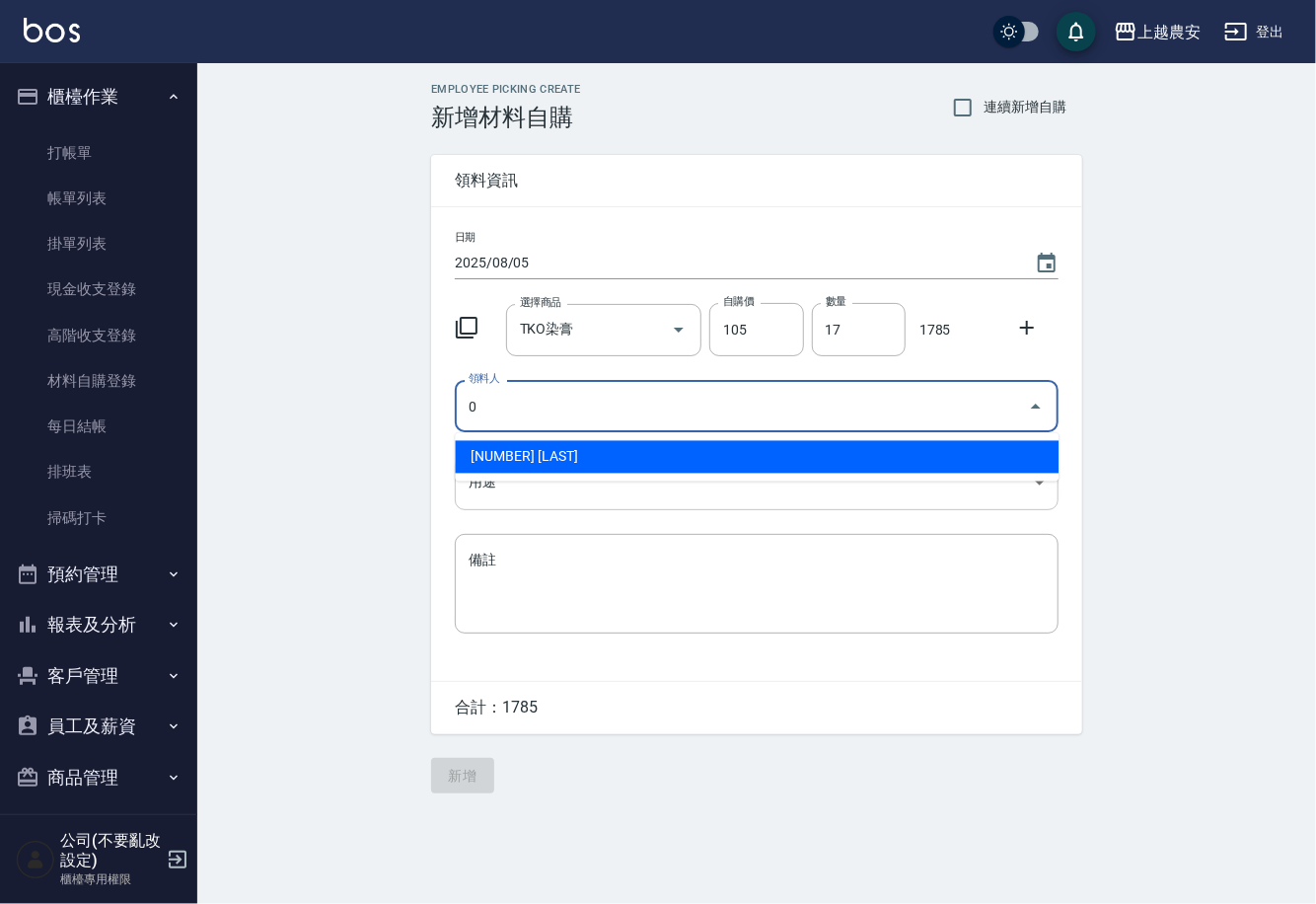 type on "0 陳佳怡" 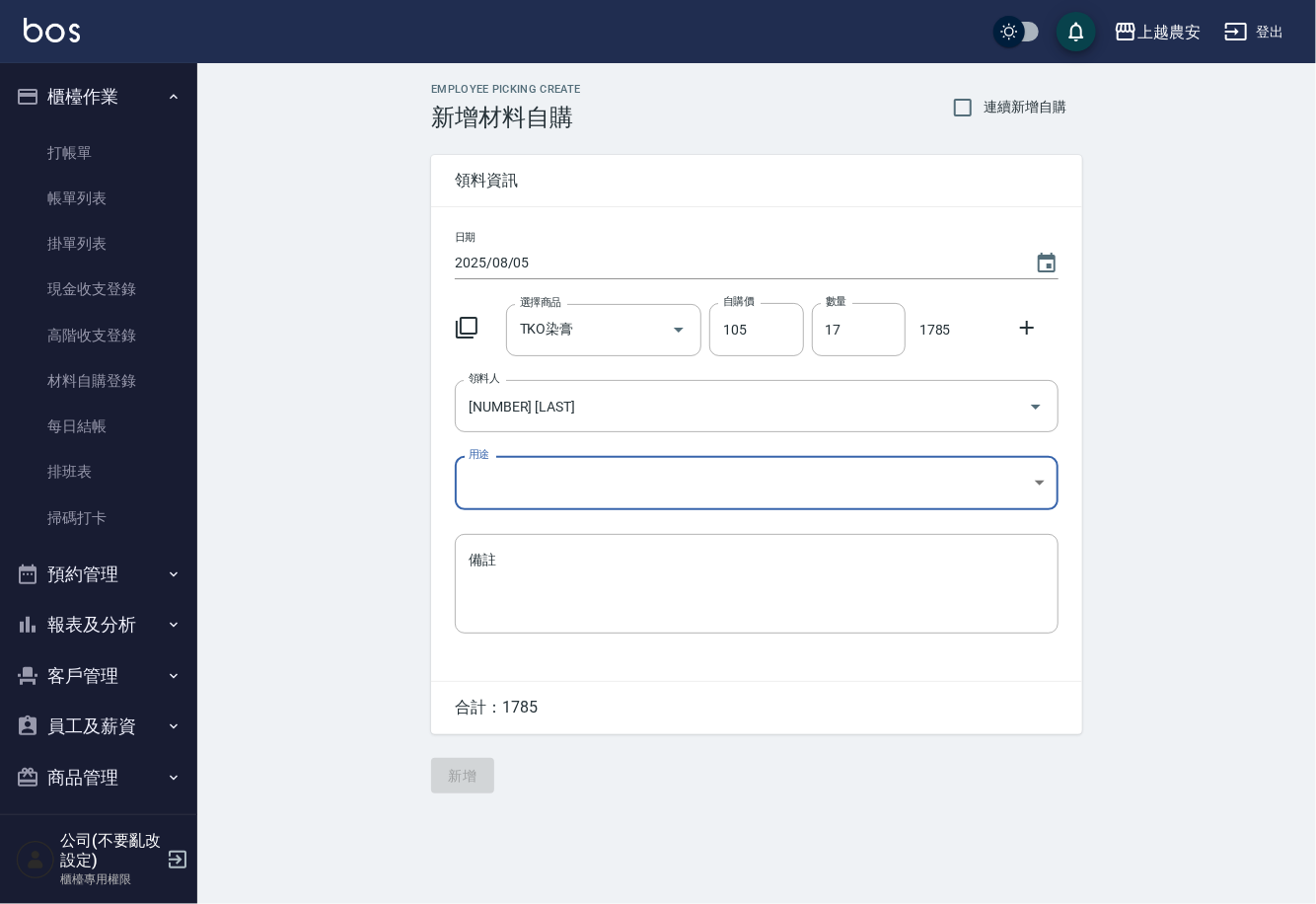click on "上越農安 登出 櫃檯作業 打帳單 帳單列表 掛單列表 現金收支登錄 高階收支登錄 材料自購登錄 每日結帳 排班表 掃碼打卡 預約管理 預約管理 單日預約紀錄 單週預約紀錄 報表及分析 報表目錄 店家日報表 互助日報表 互助點數明細 設計師日報表 店販抽成明細 客戶管理 客戶列表 卡券管理 入金管理 員工及薪資 員工列表 商品管理 商品分類設定 商品列表 公司(不要亂改設定) 櫃檯專用權限 Employee Picking Create 新增材料自購 連續新增自購 領料資訊 日期 2025/08/05 選擇商品 TKO染膏 選擇商品 自購價 105 自購價 數量 17 數量 1785 領料人 0 陳佳怡 領料人 用途 ​ 用途 備註 x 備註 合計： 1785 新增" at bounding box center [658, 452] 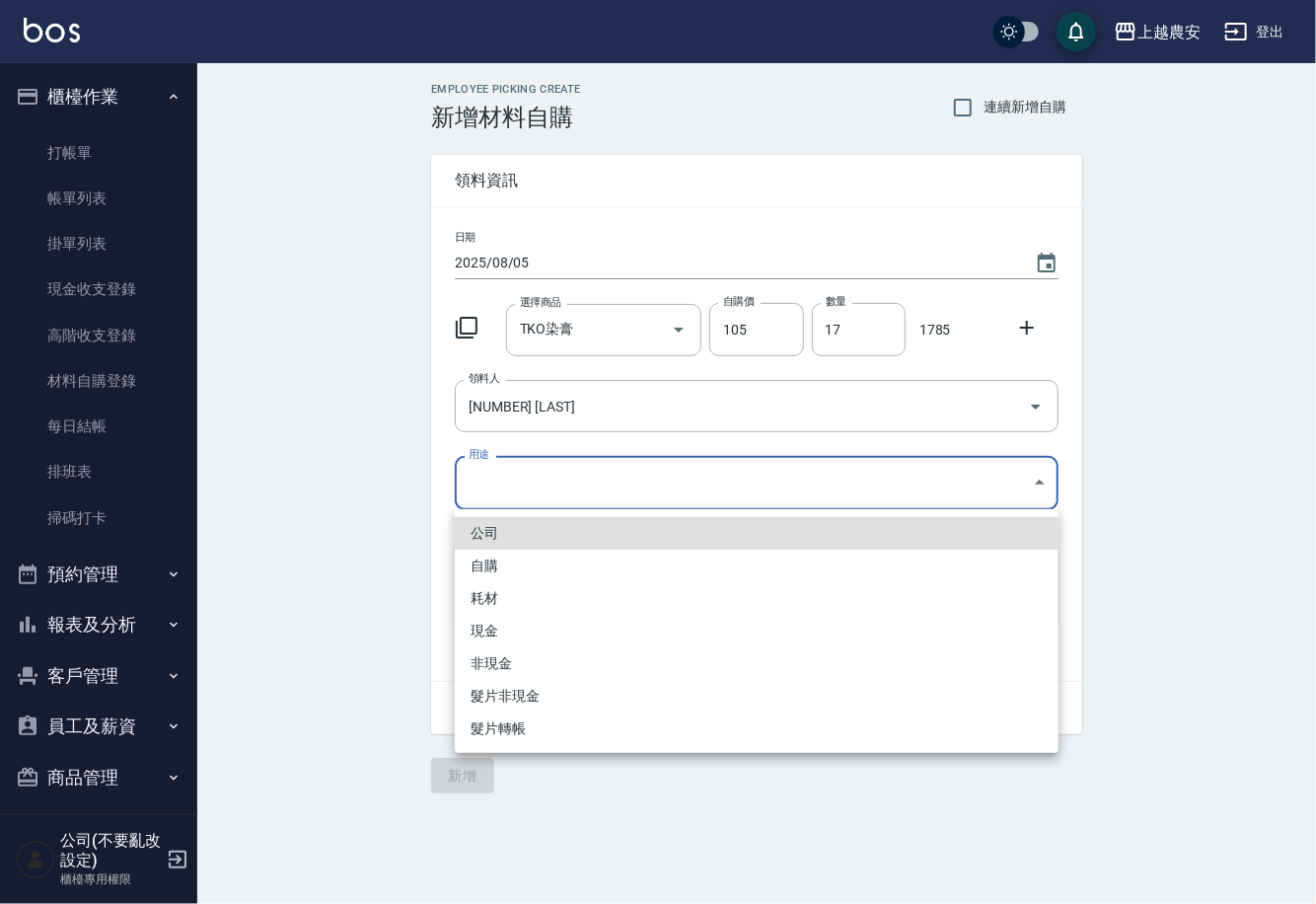 click on "自購" at bounding box center [757, 565] 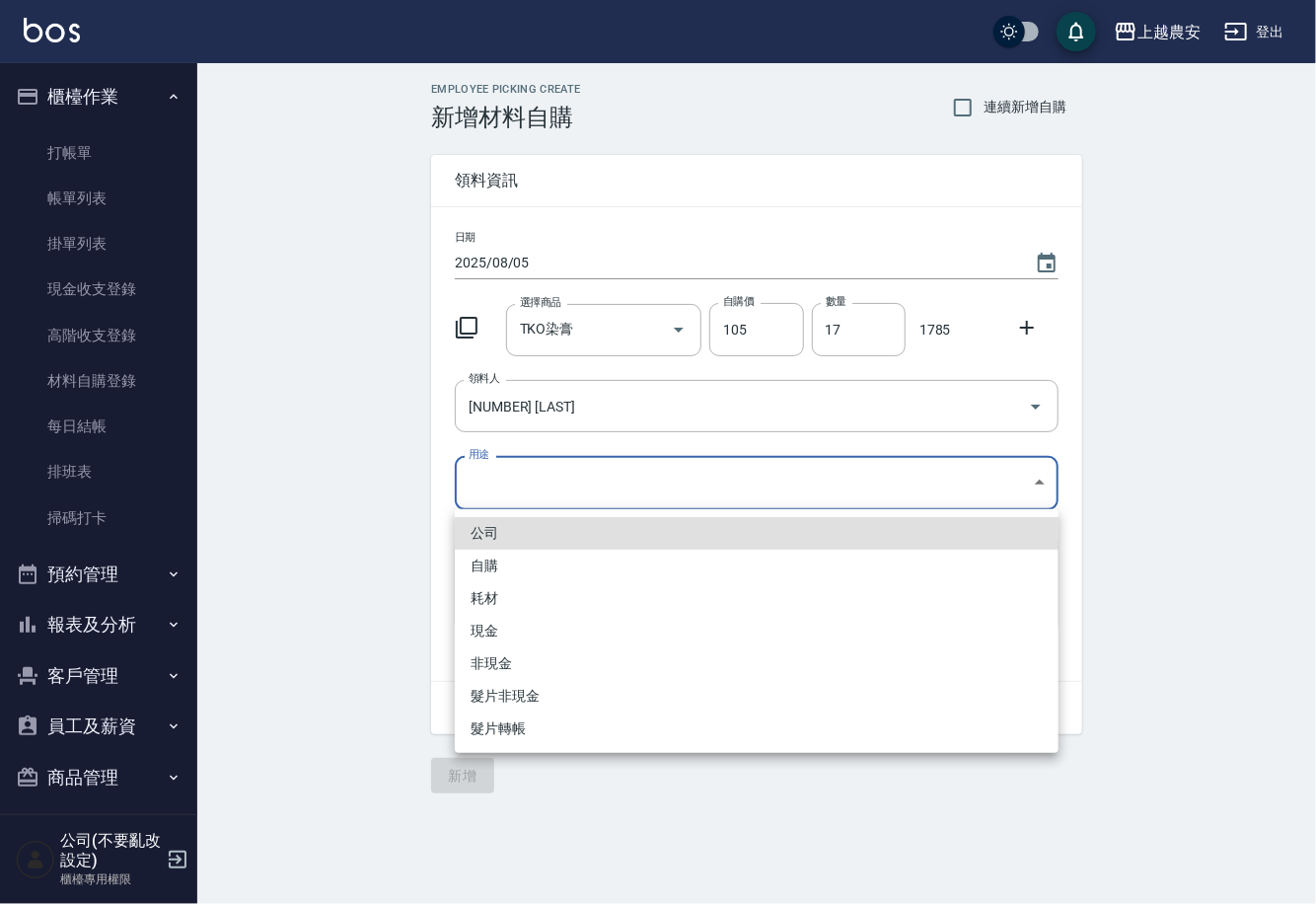 type on "自購" 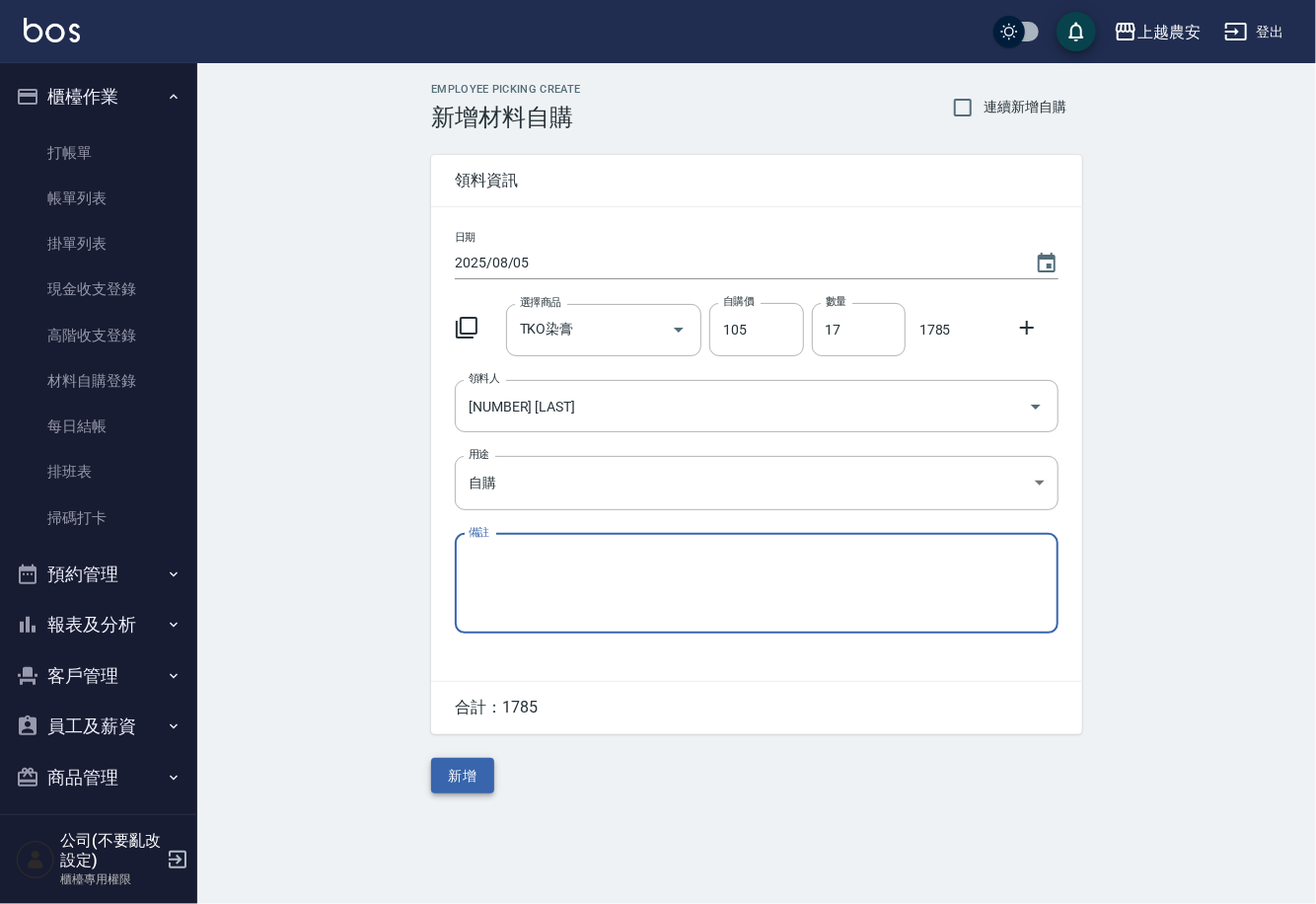 click on "新增" at bounding box center (463, 776) 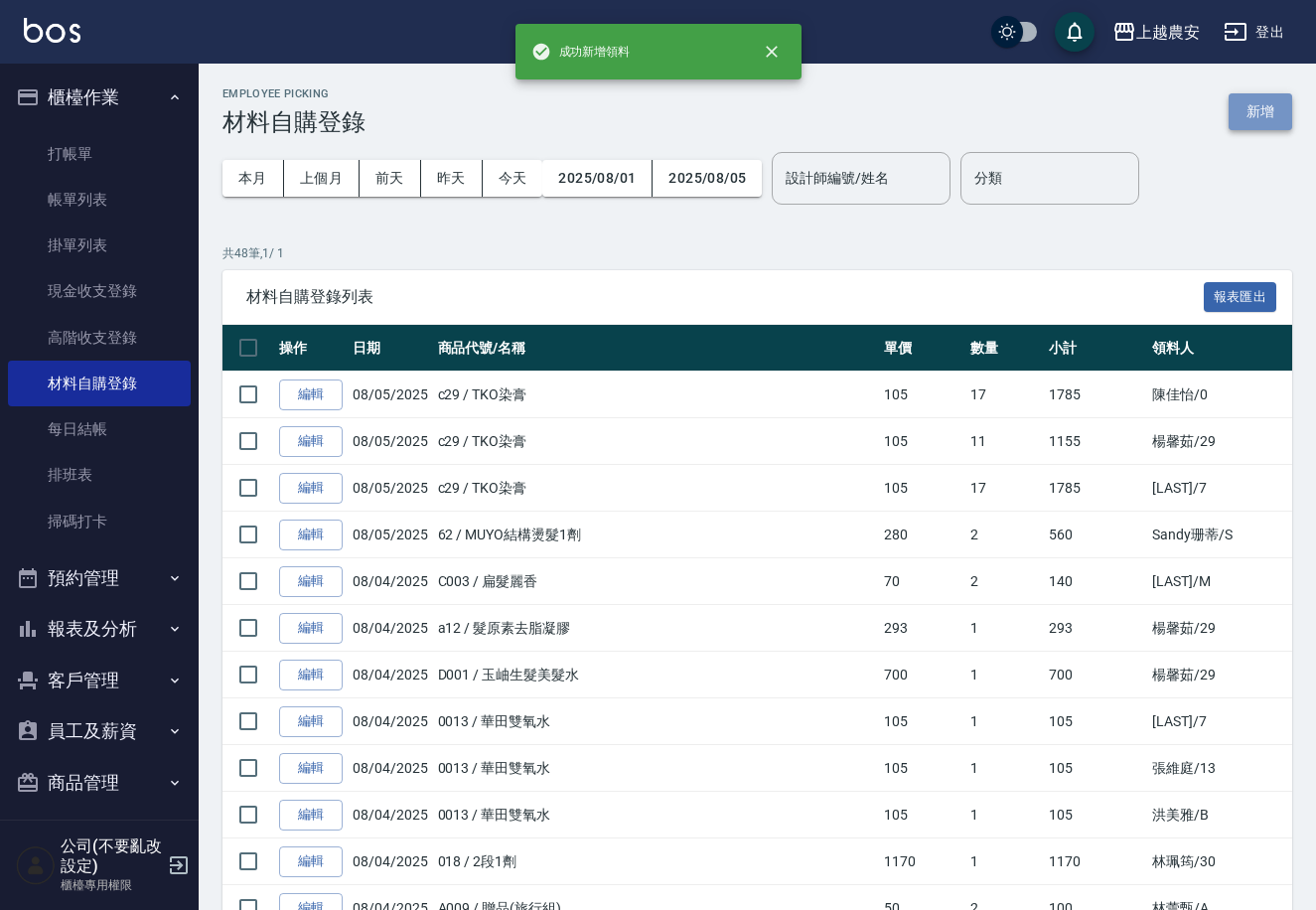 click on "新增" at bounding box center [1260, 111] 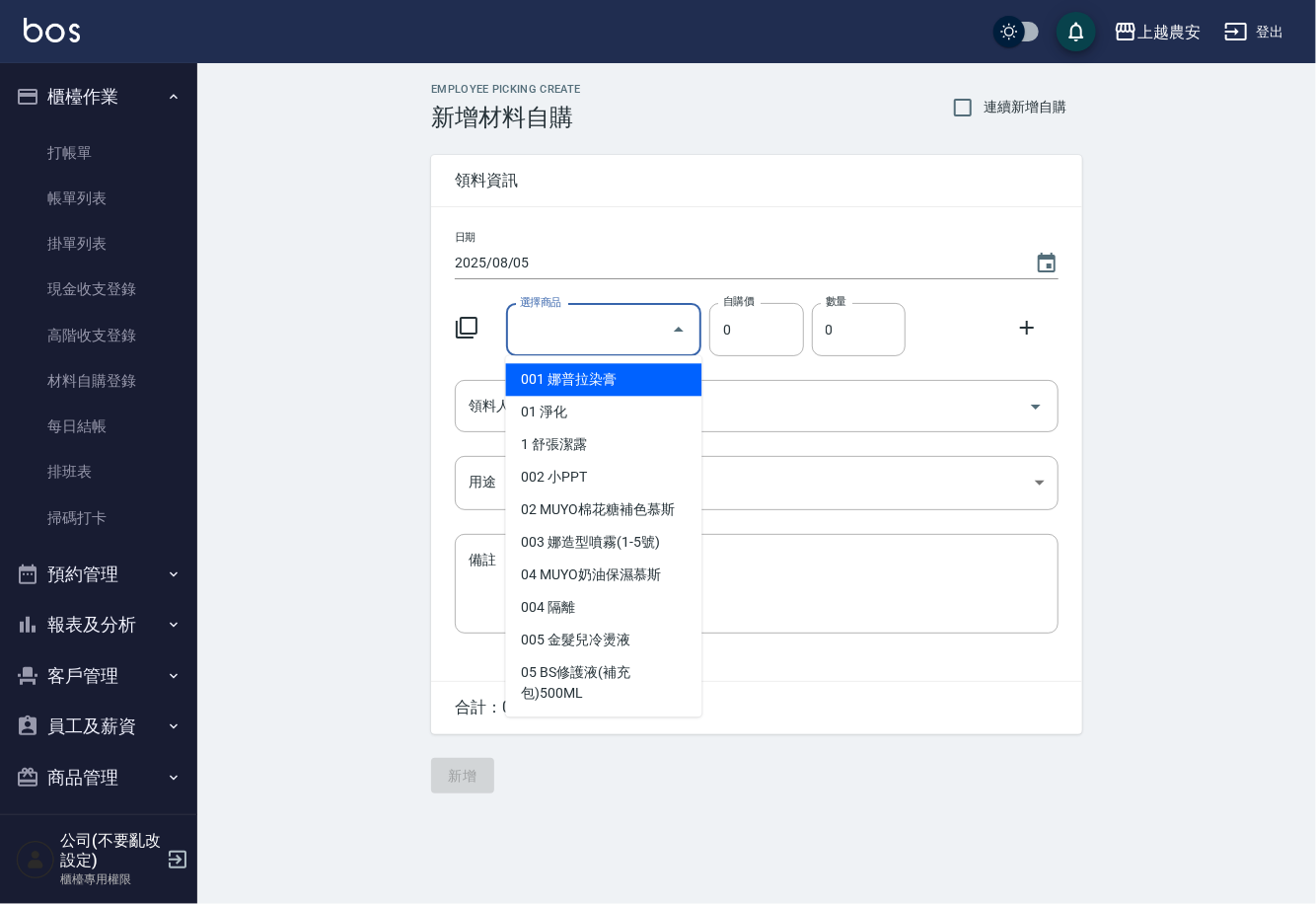 click on "選擇商品" at bounding box center (589, 330) 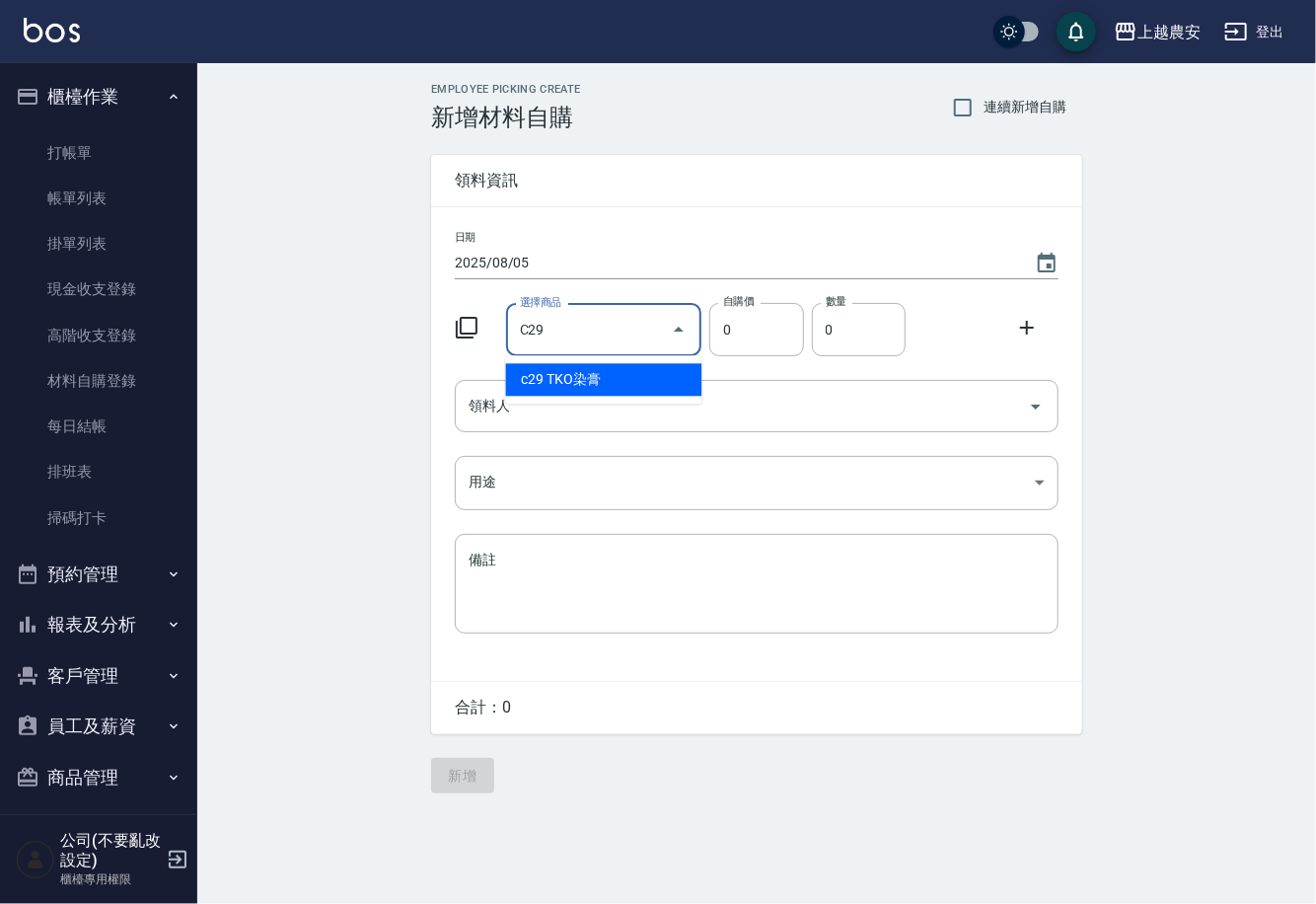type on "TKO染膏" 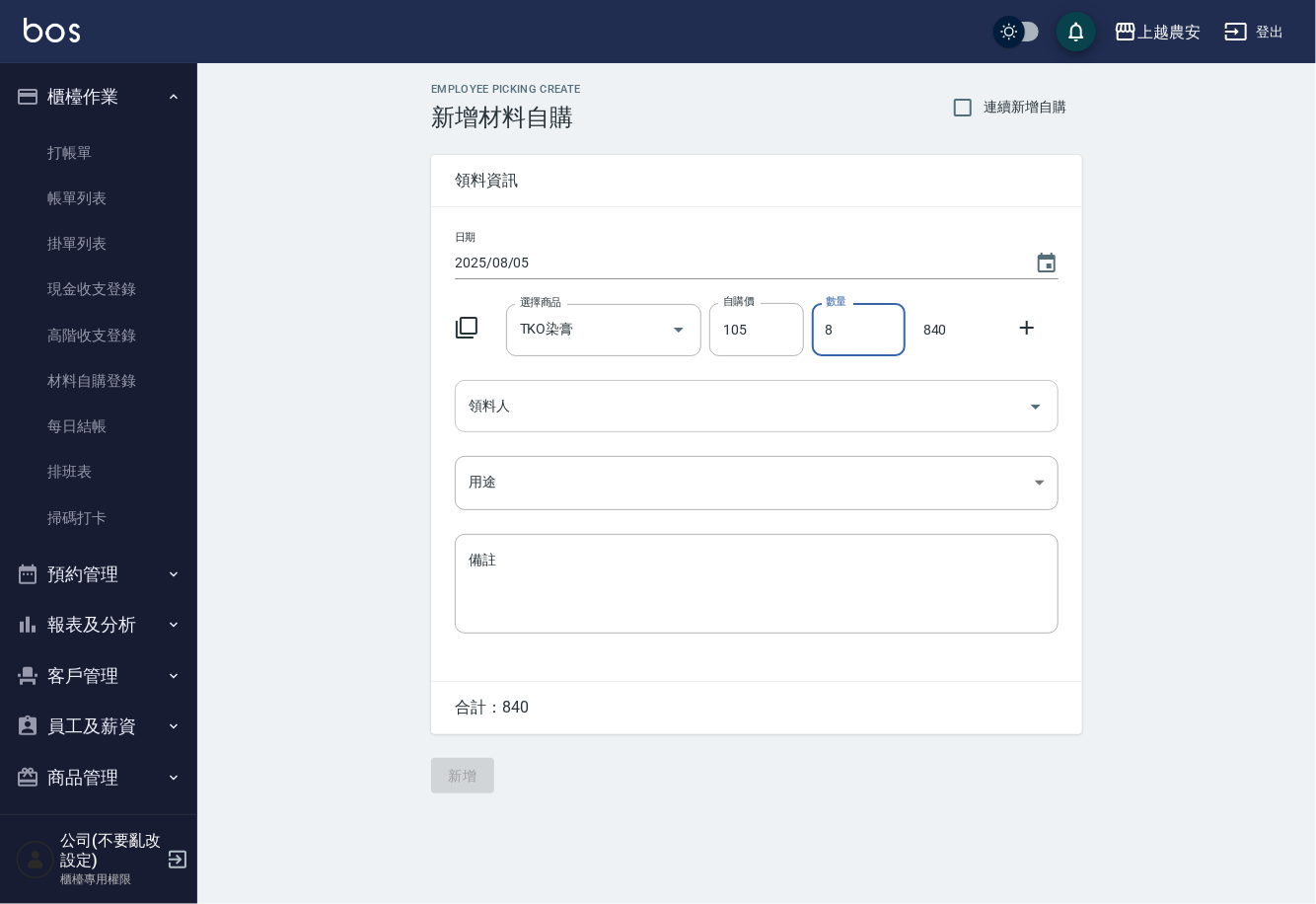 type on "8" 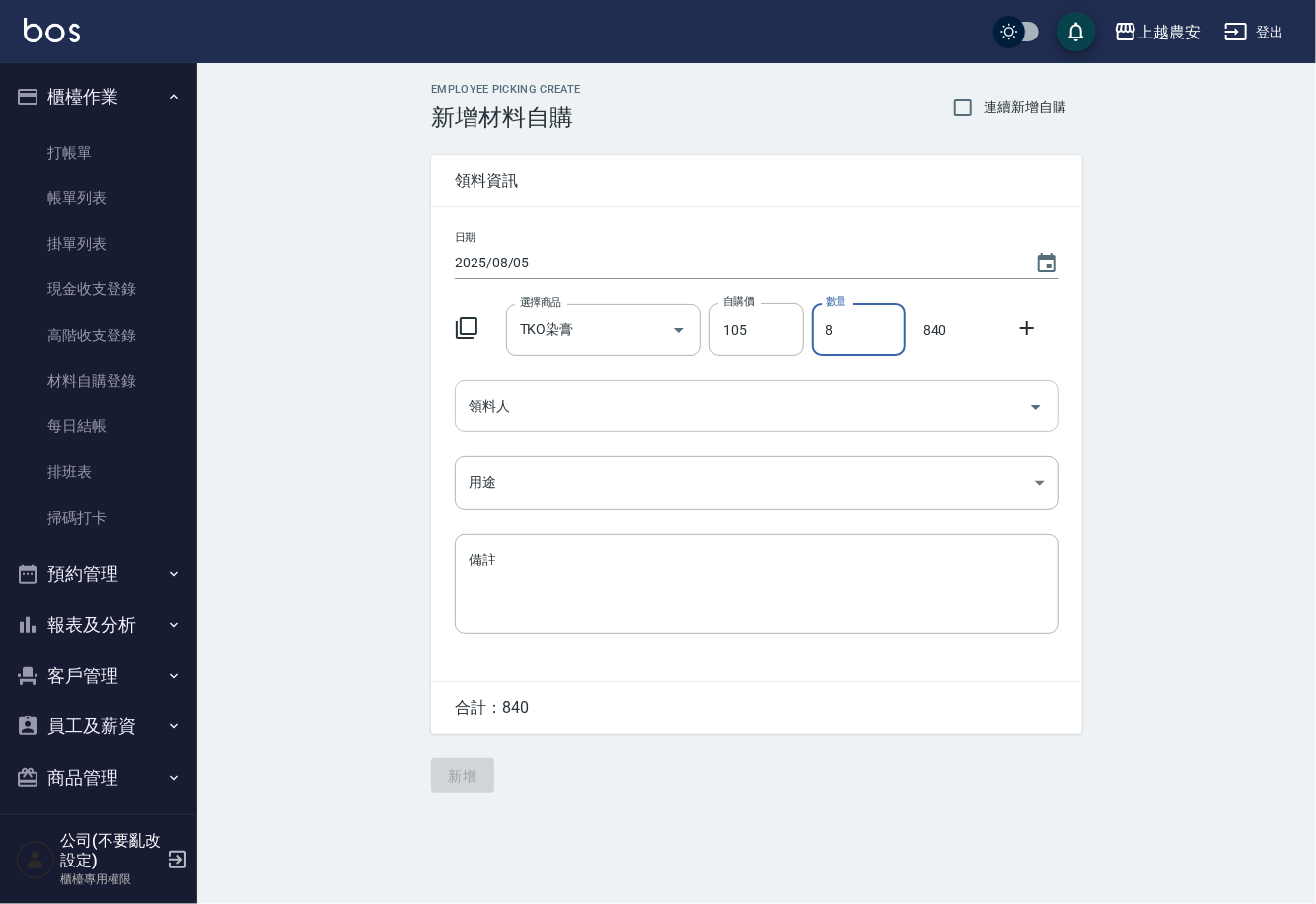 click on "領料人" at bounding box center (742, 406) 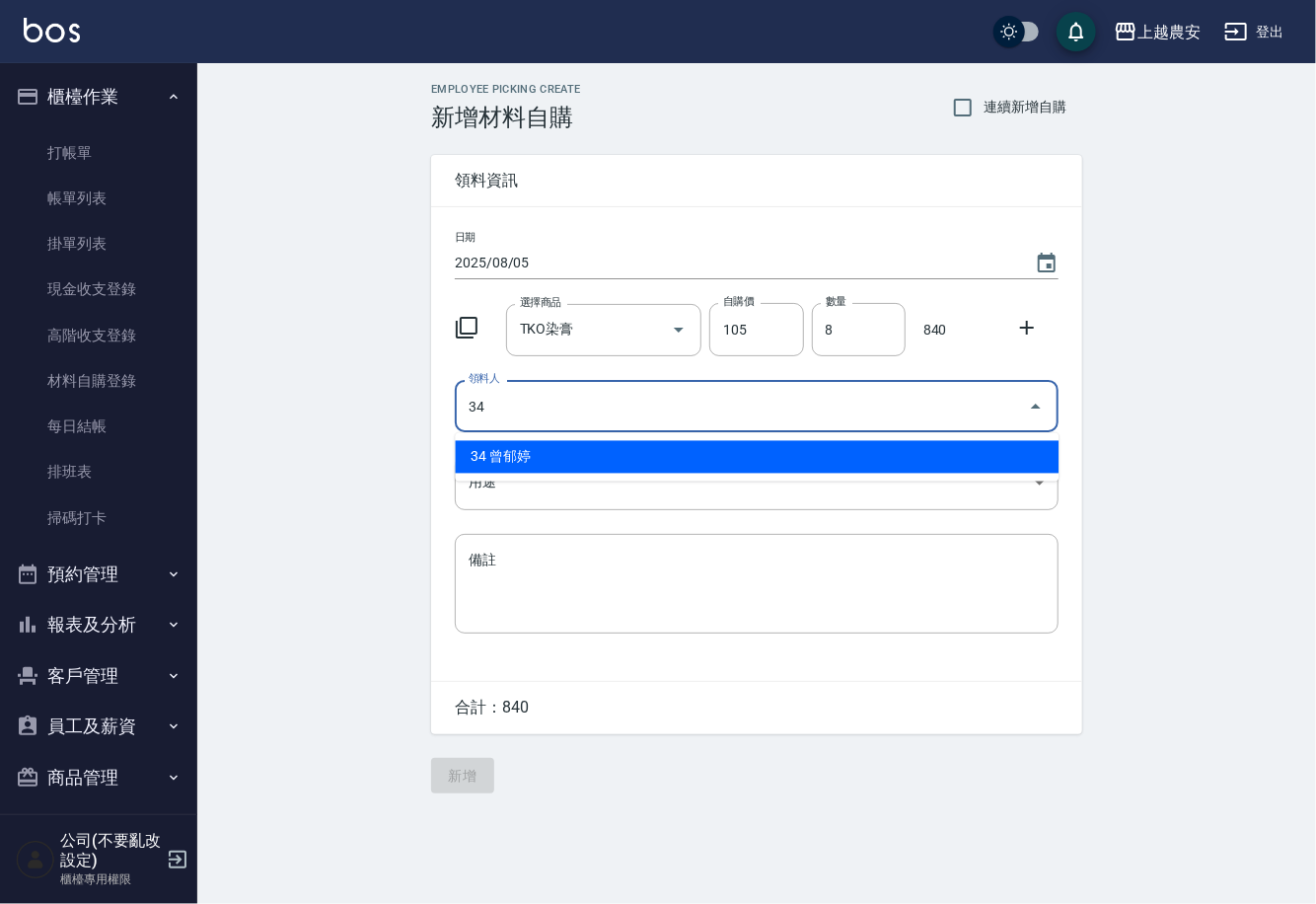 click on "34 曾郁婷" at bounding box center (757, 457) 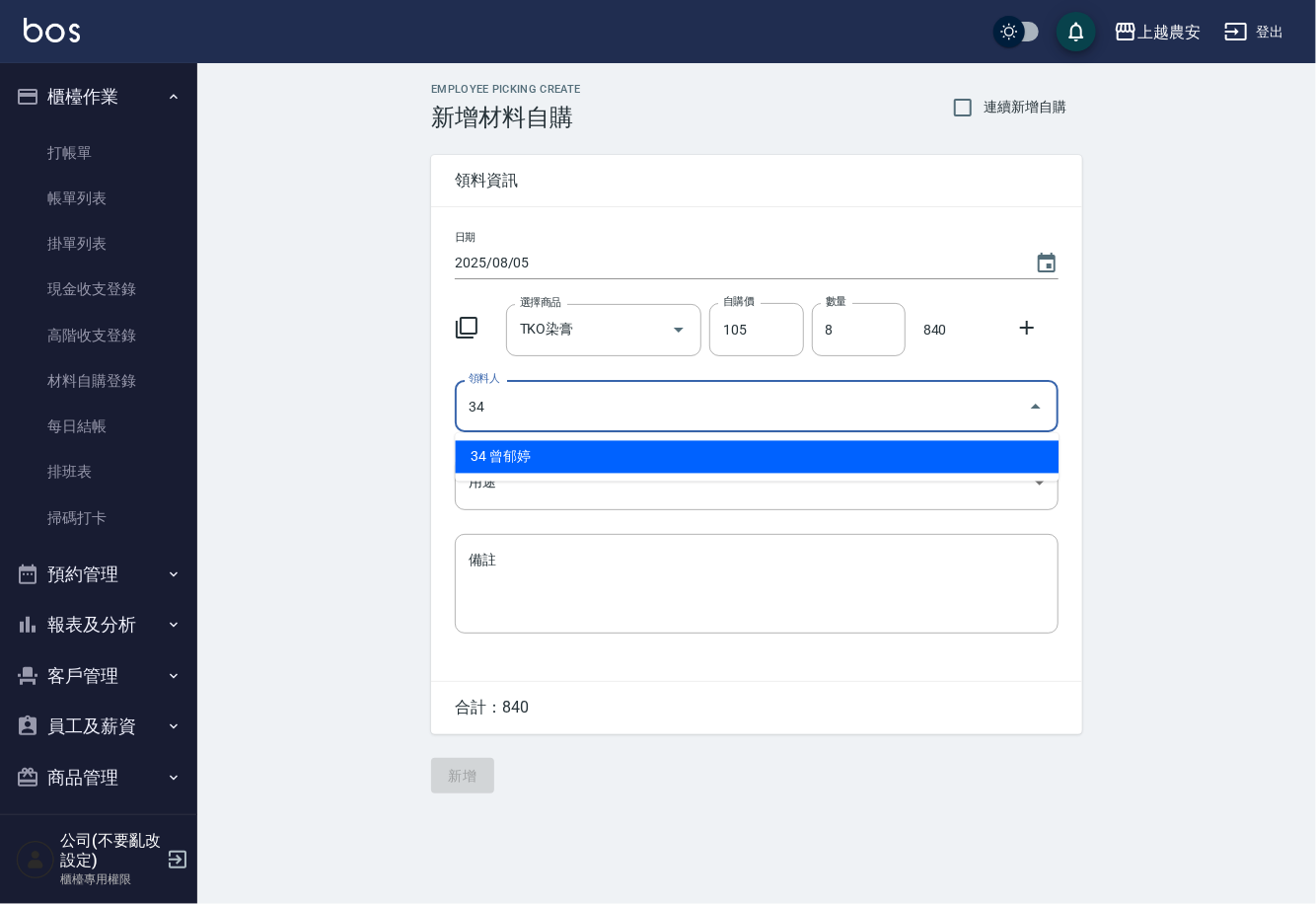 type on "34 曾郁婷" 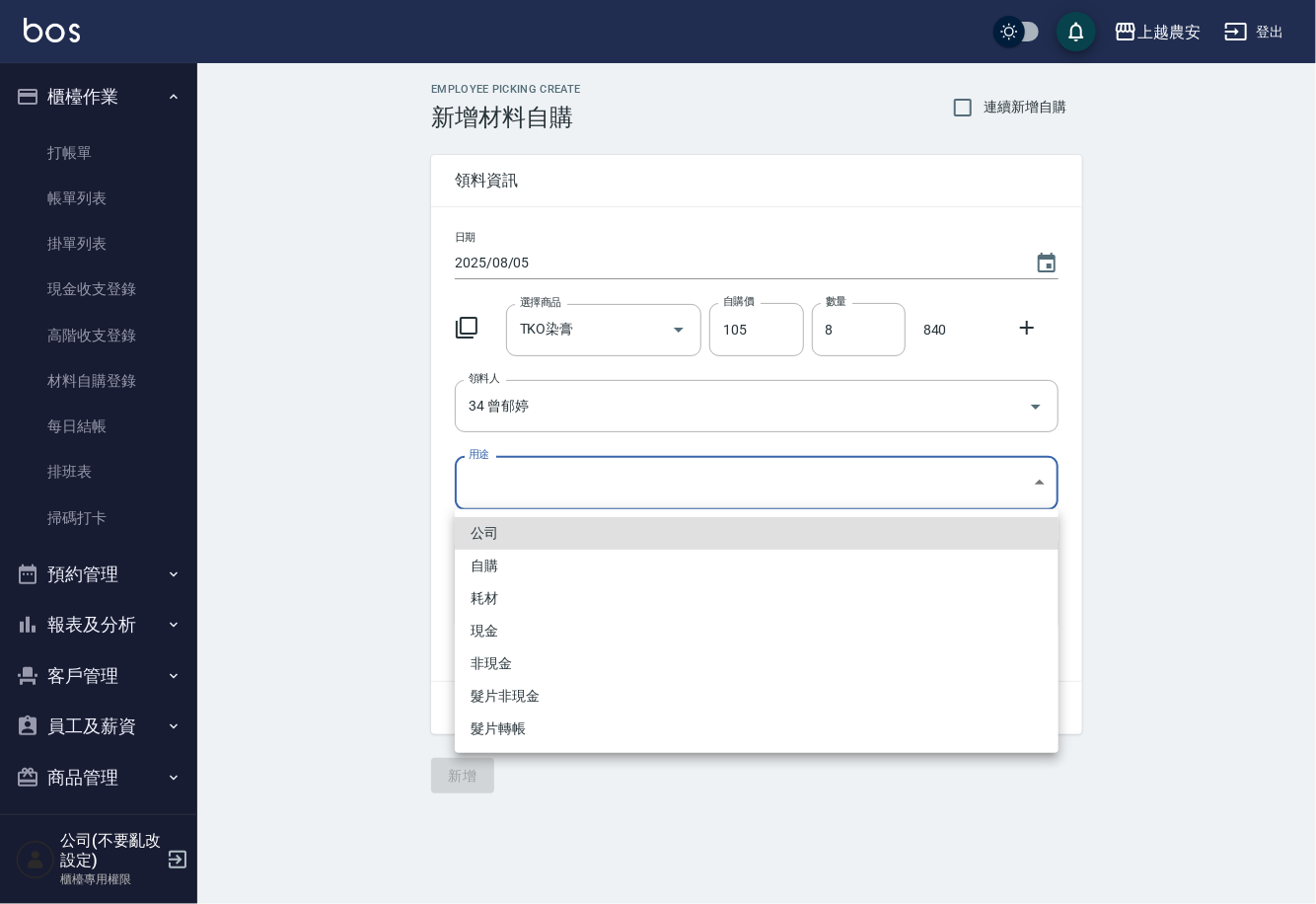click on "上越農安 登出 櫃檯作業 打帳單 帳單列表 掛單列表 現金收支登錄 高階收支登錄 材料自購登錄 每日結帳 排班表 掃碼打卡 預約管理 預約管理 單日預約紀錄 單週預約紀錄 報表及分析 報表目錄 店家日報表 互助日報表 互助點數明細 設計師日報表 店販抽成明細 客戶管理 客戶列表 卡券管理 入金管理 員工及薪資 員工列表 商品管理 商品分類設定 商品列表 公司(不要亂改設定) 櫃檯專用權限 Employee Picking Create 新增材料自購 連續新增自購 領料資訊 日期 2025/08/05 選擇商品 TKO染膏 選擇商品 自購價 105 自購價 數量 8 數量 840 領料人 34 曾郁婷 領料人 用途 ​ 用途 備註 x 備註 合計： 840 新增 公司 自購 耗材 現金 非現金 髮片非現金 髮片轉帳" at bounding box center (658, 452) 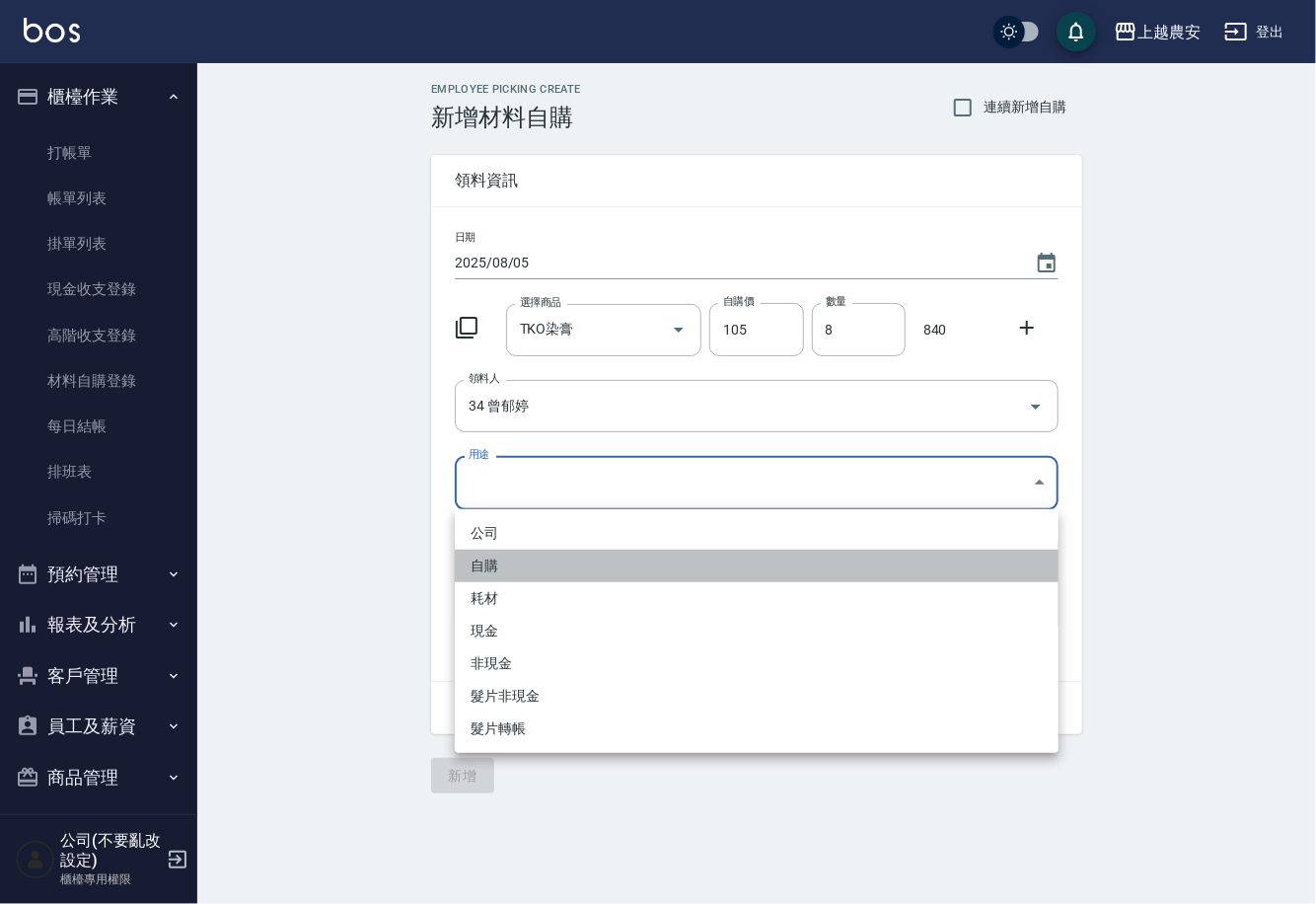 click on "自購" at bounding box center (757, 565) 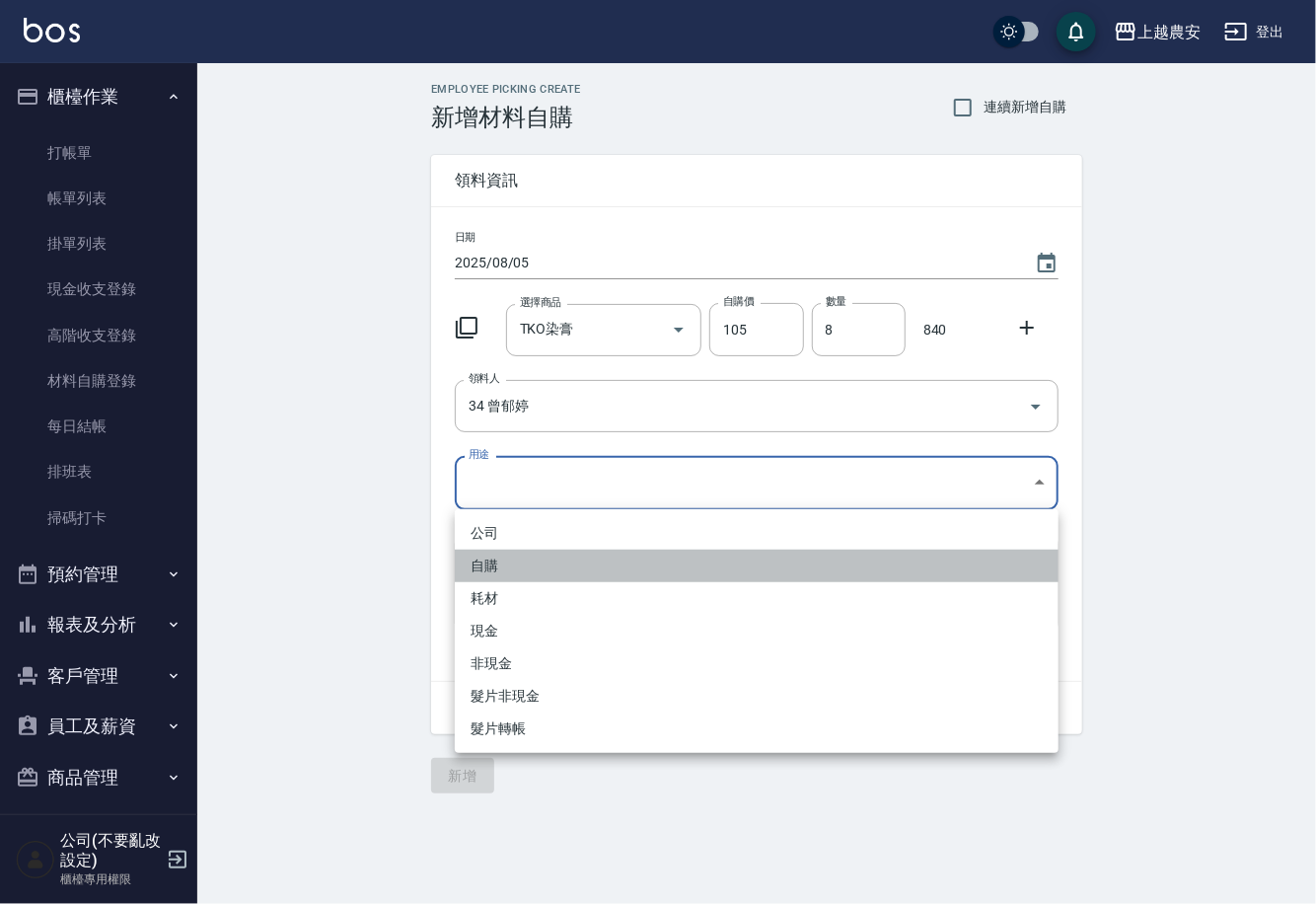 type on "自購" 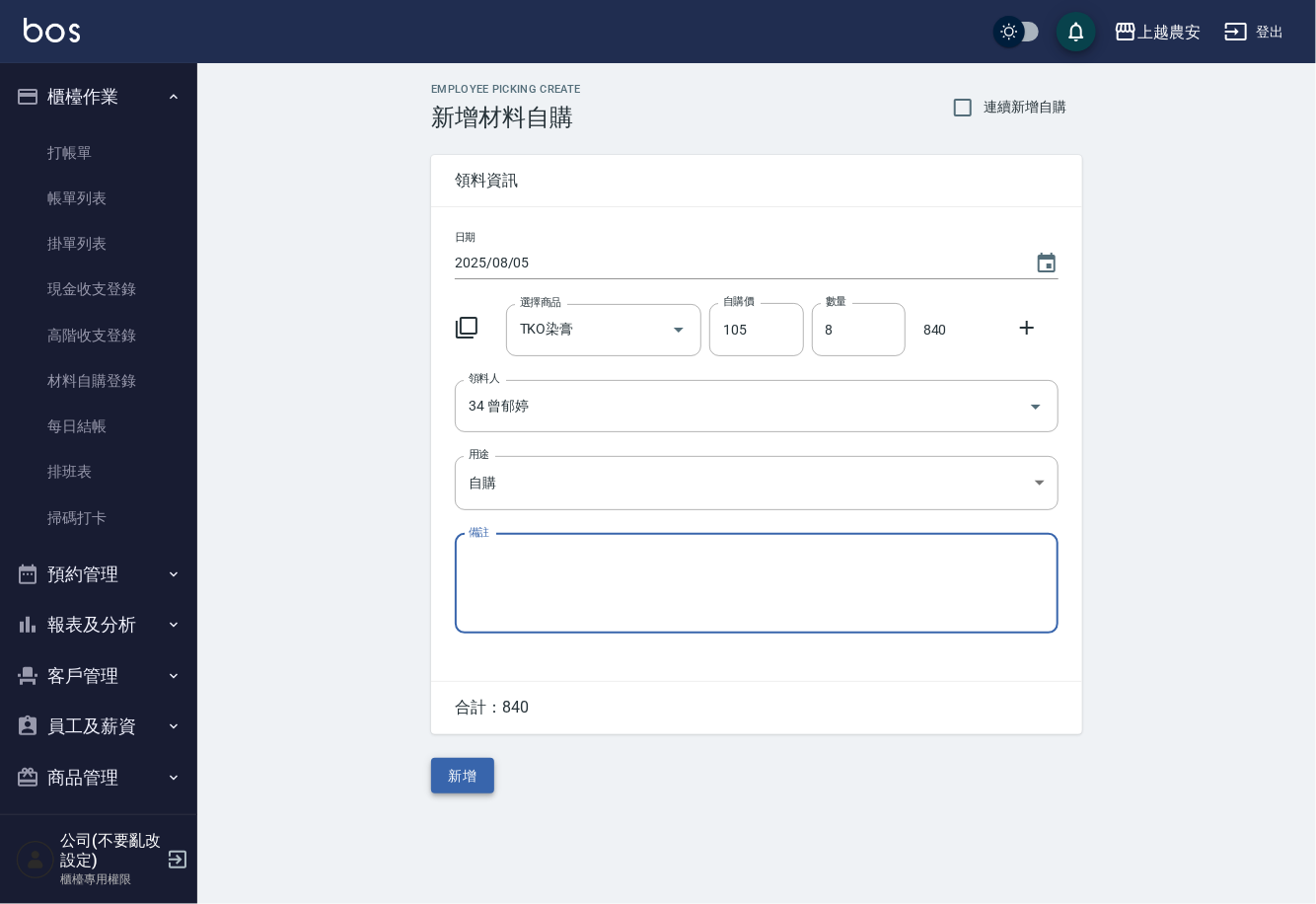 click on "新增" at bounding box center [463, 776] 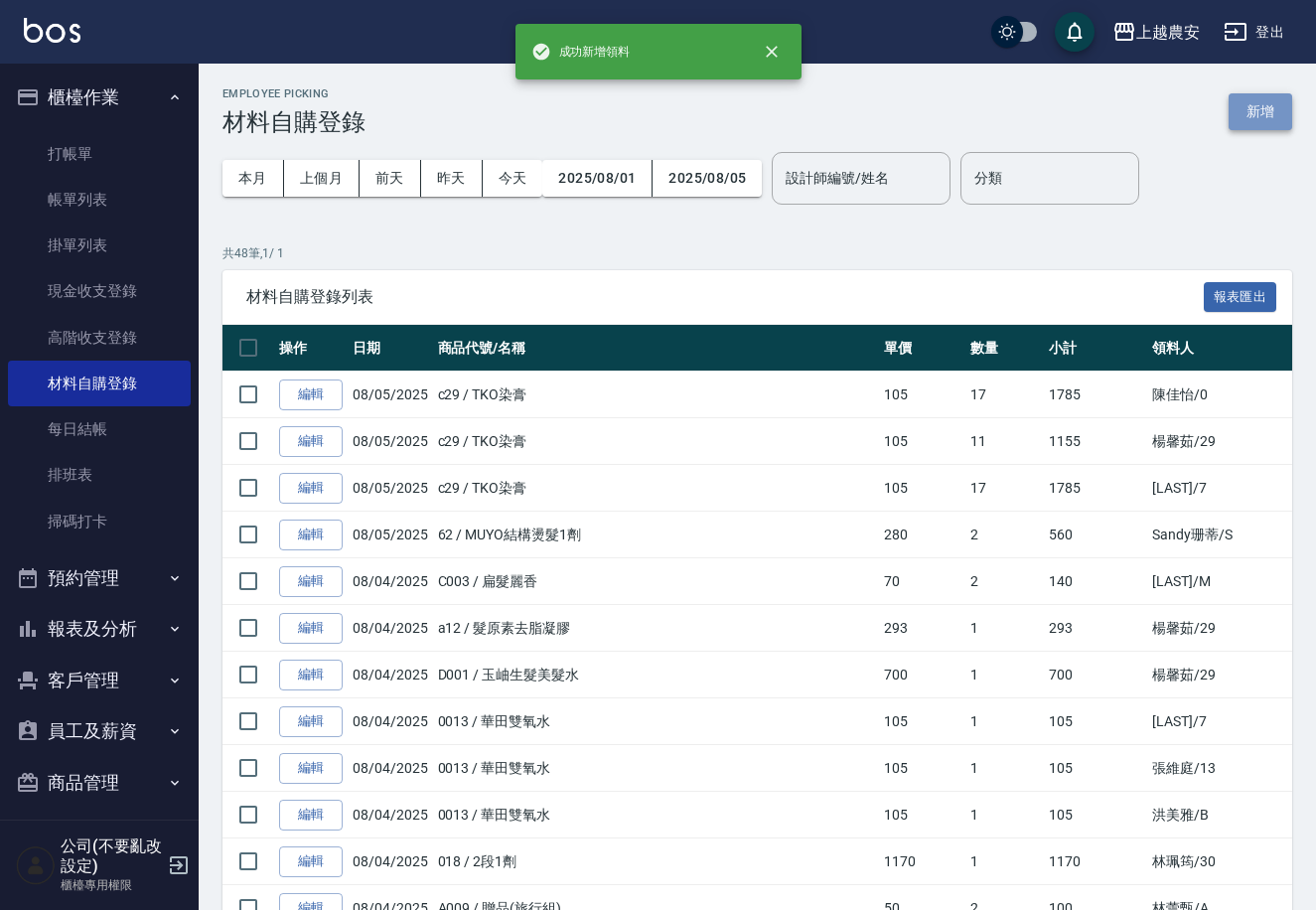 click on "新增" at bounding box center [1260, 111] 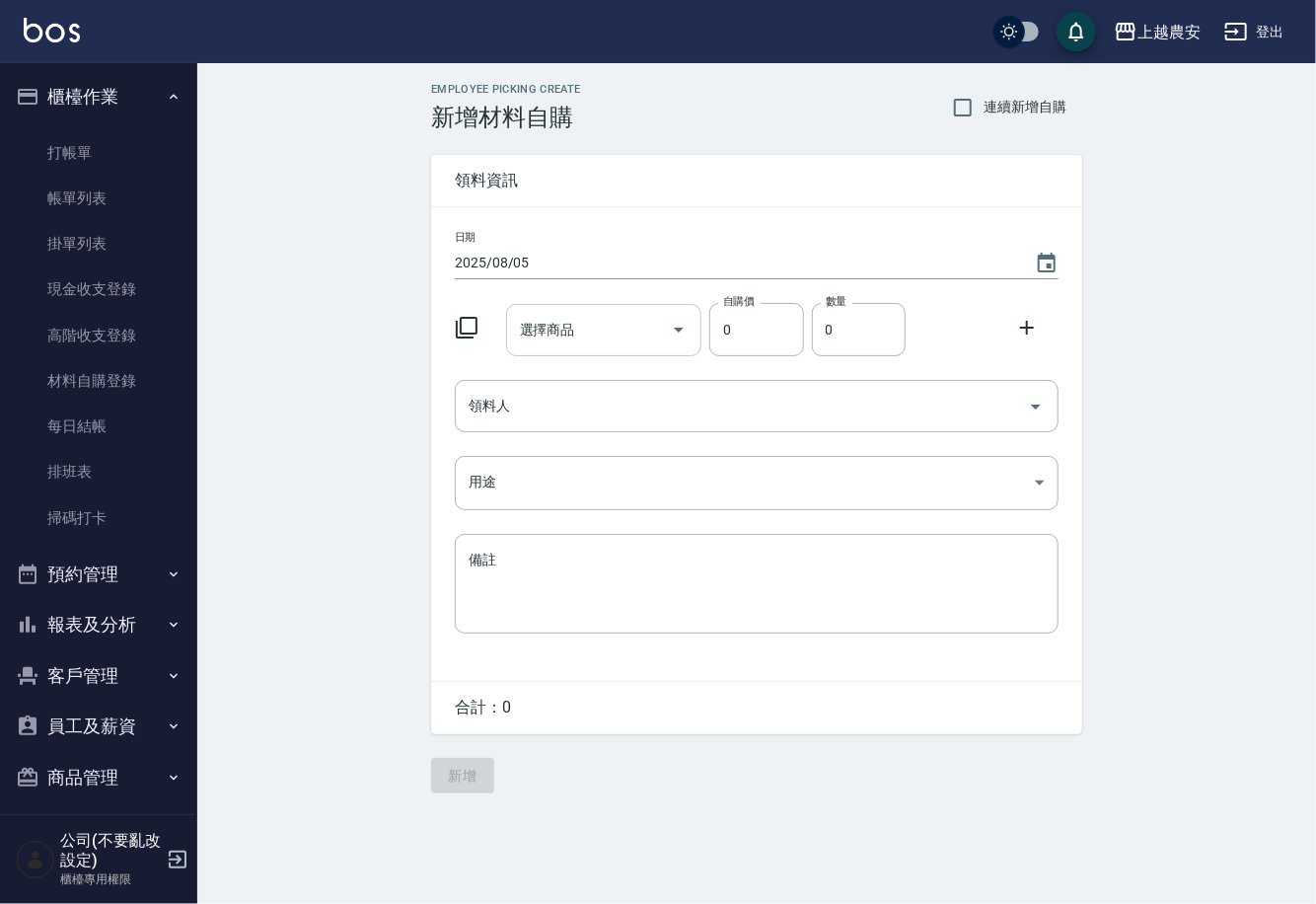 click on "選擇商品 選擇商品" at bounding box center (604, 330) 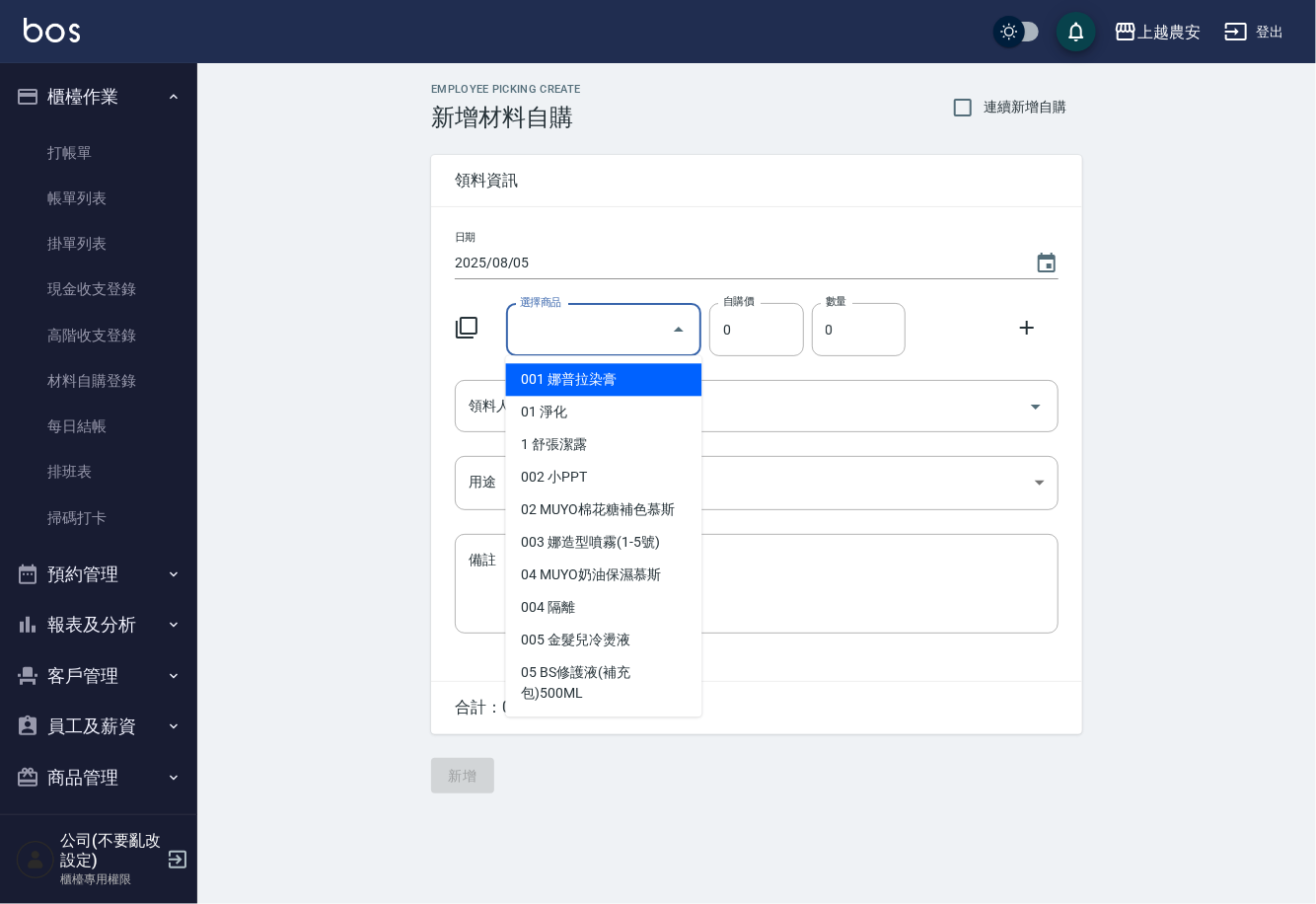 type on "ㄏ" 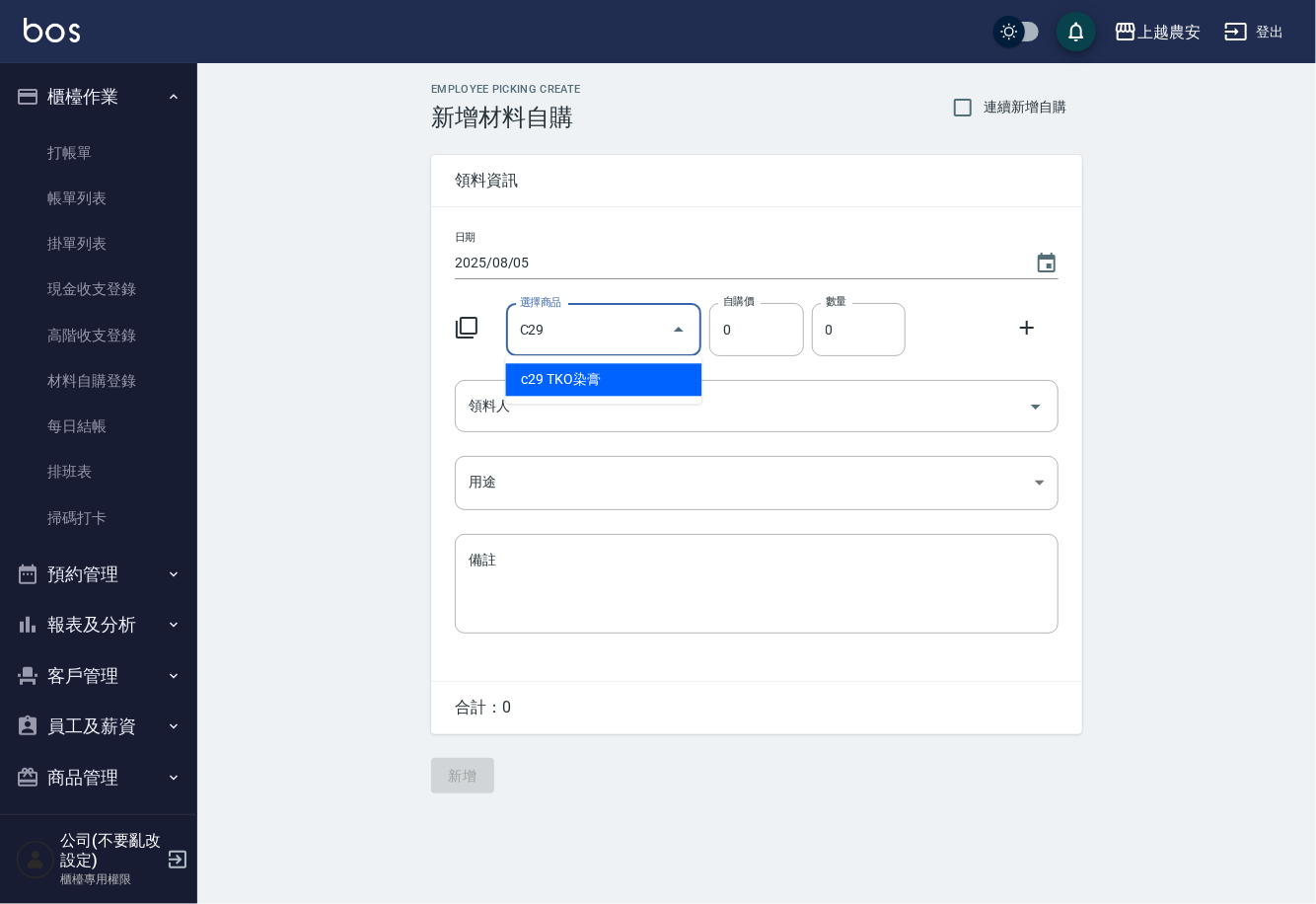 type on "TKO染膏" 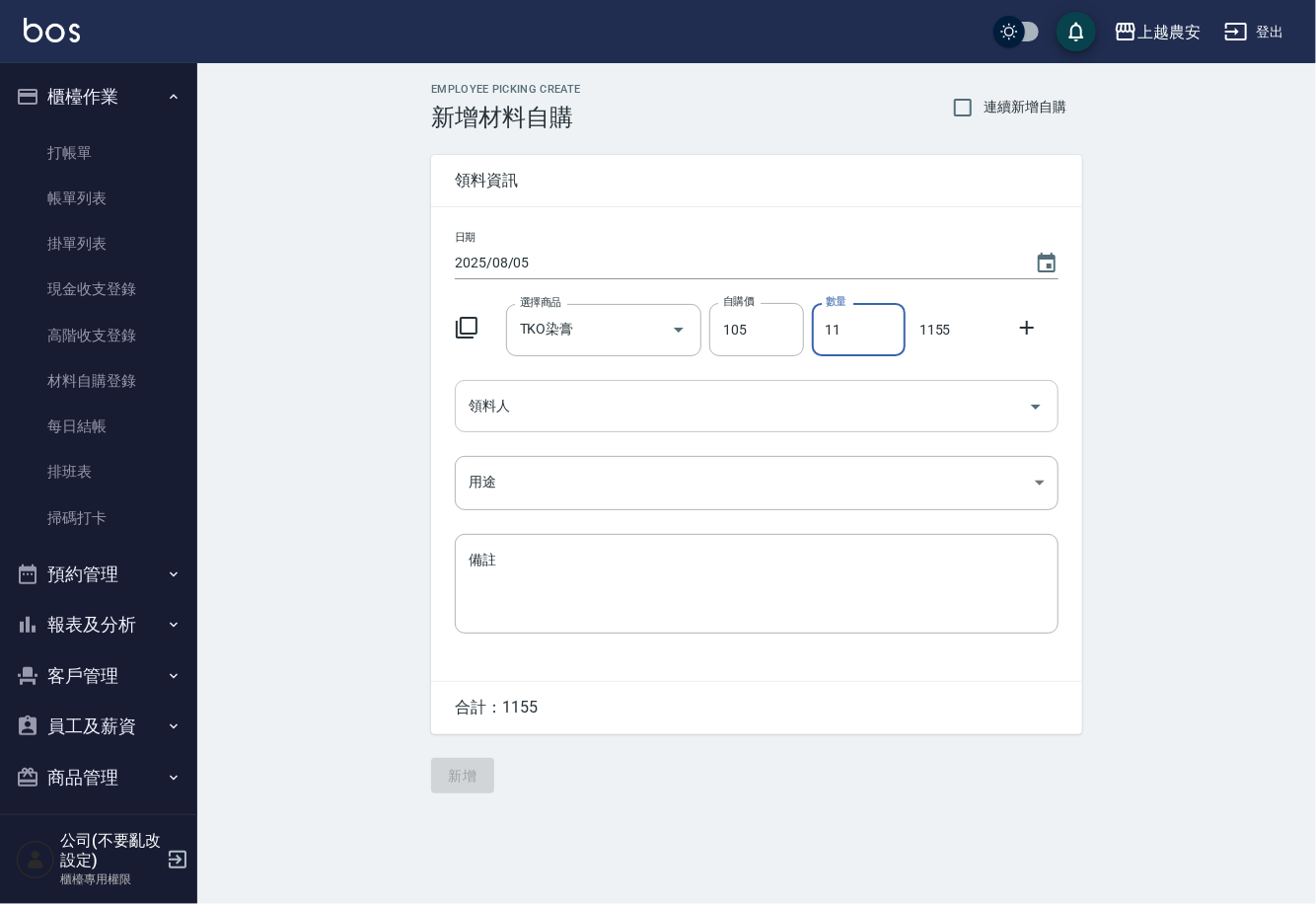 type on "11" 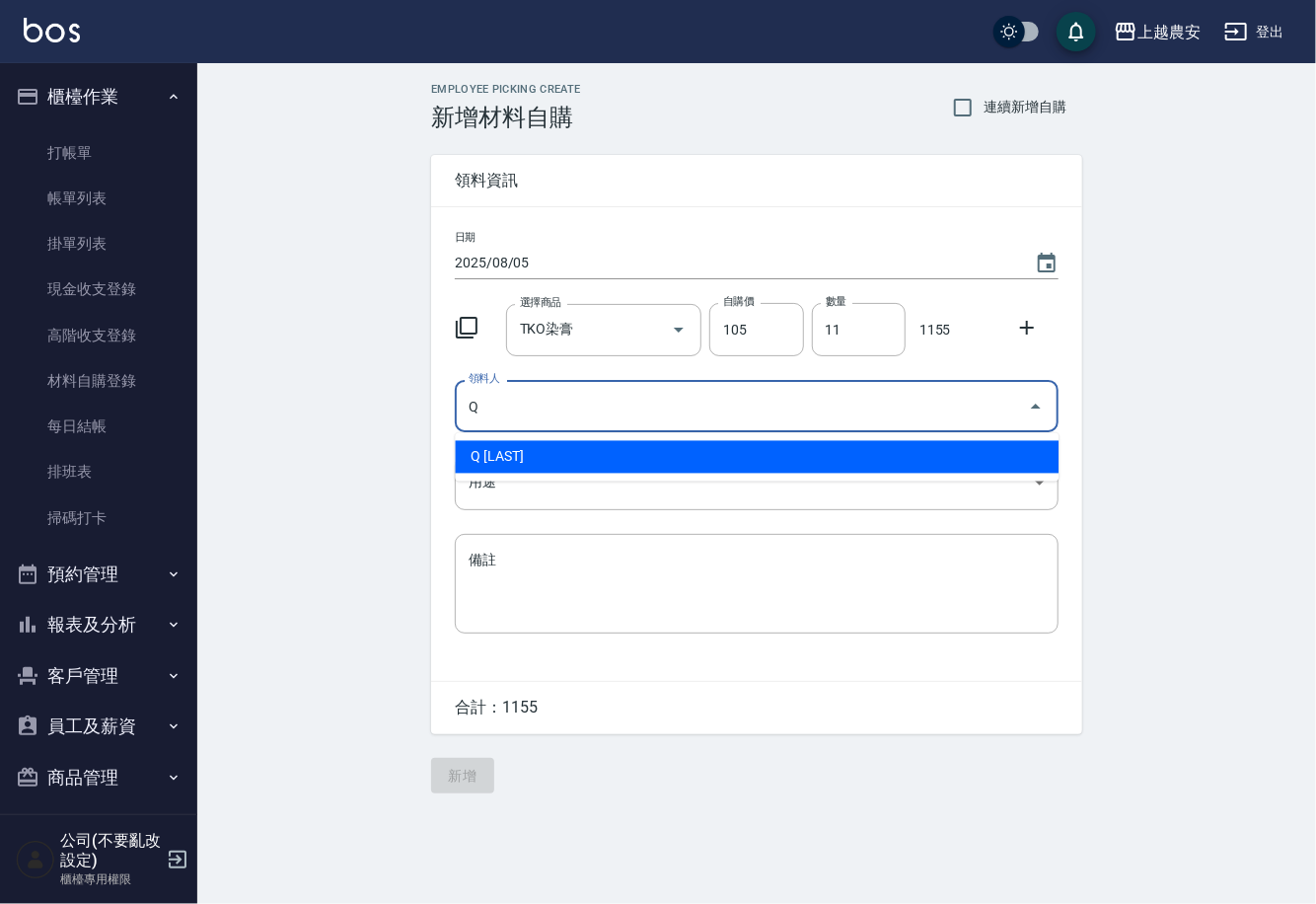 click on "Q 羅幸芳" at bounding box center (757, 457) 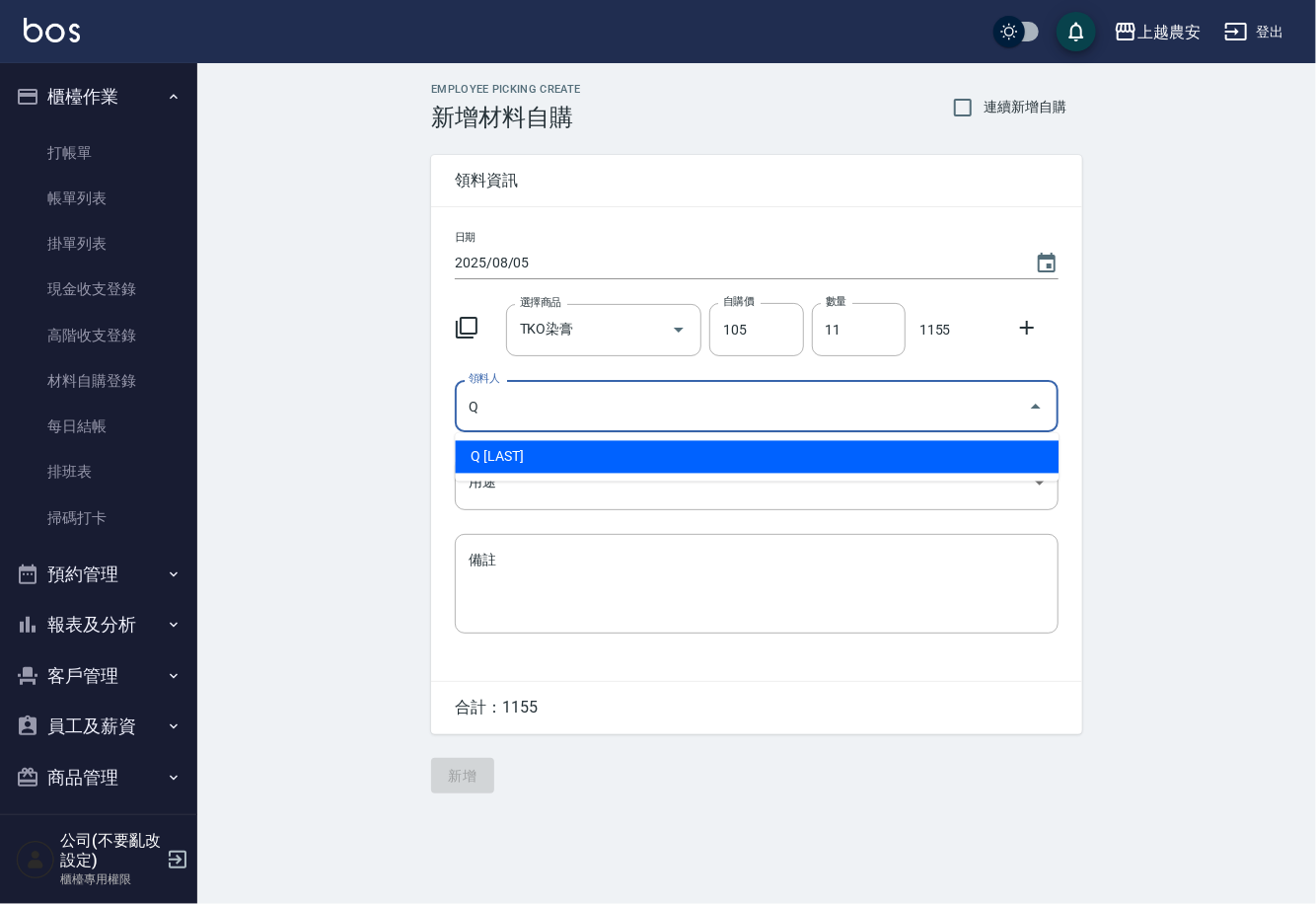 type on "Q 羅幸芳" 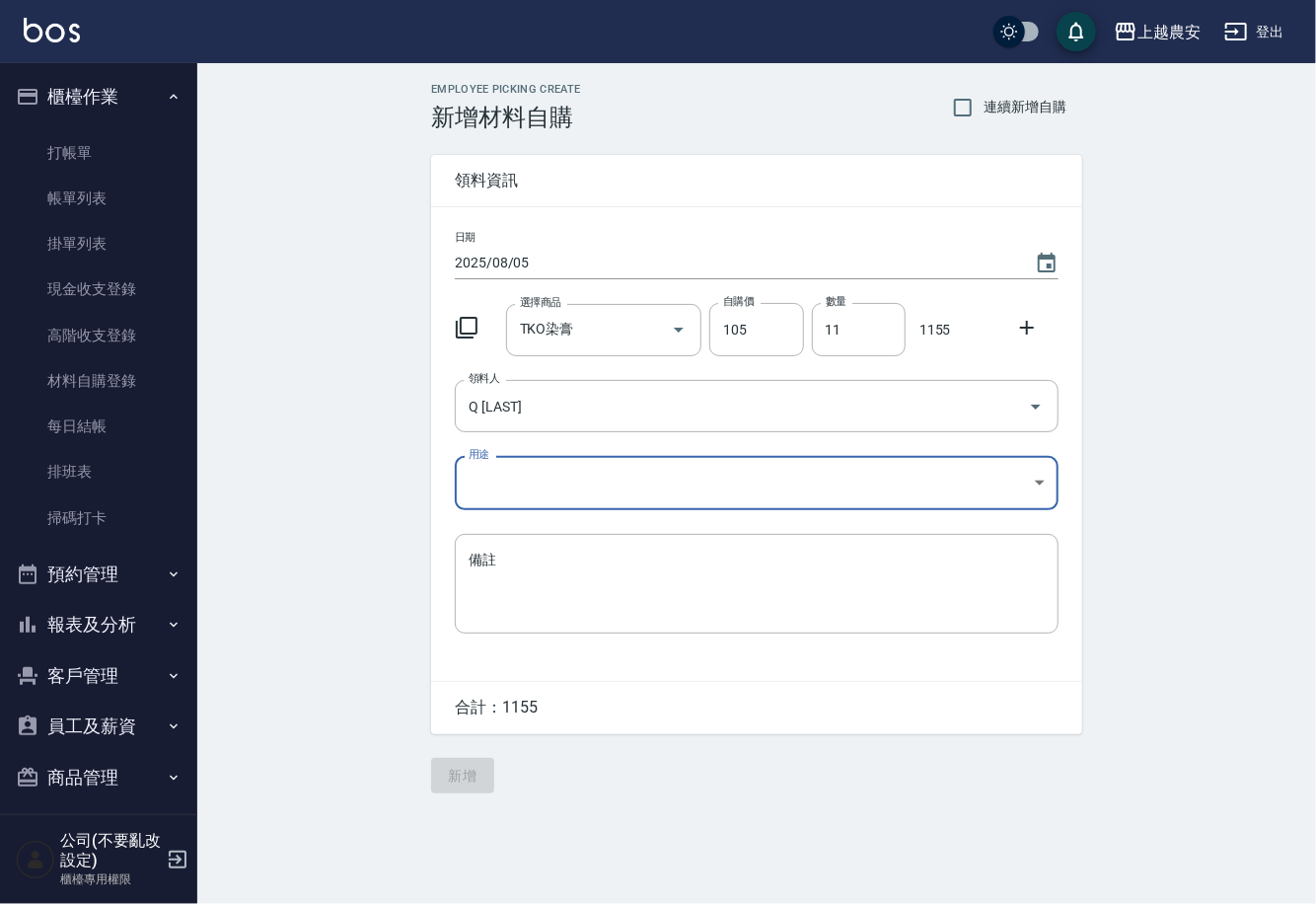 click on "上越農安 登出 櫃檯作業 打帳單 帳單列表 掛單列表 現金收支登錄 高階收支登錄 材料自購登錄 每日結帳 排班表 掃碼打卡 預約管理 預約管理 單日預約紀錄 單週預約紀錄 報表及分析 報表目錄 店家日報表 互助日報表 互助點數明細 設計師日報表 店販抽成明細 客戶管理 客戶列表 卡券管理 入金管理 員工及薪資 員工列表 商品管理 商品分類設定 商品列表 公司(不要亂改設定) 櫃檯專用權限 Employee Picking Create 新增材料自購 連續新增自購 領料資訊 日期 2025/08/05 選擇商品 TKO染膏 選擇商品 自購價 105 自購價 數量 11 數量 1155 領料人 Q 羅幸芳 領料人 用途 ​ 用途 備註 x 備註 合計： 1155 新增" at bounding box center (658, 452) 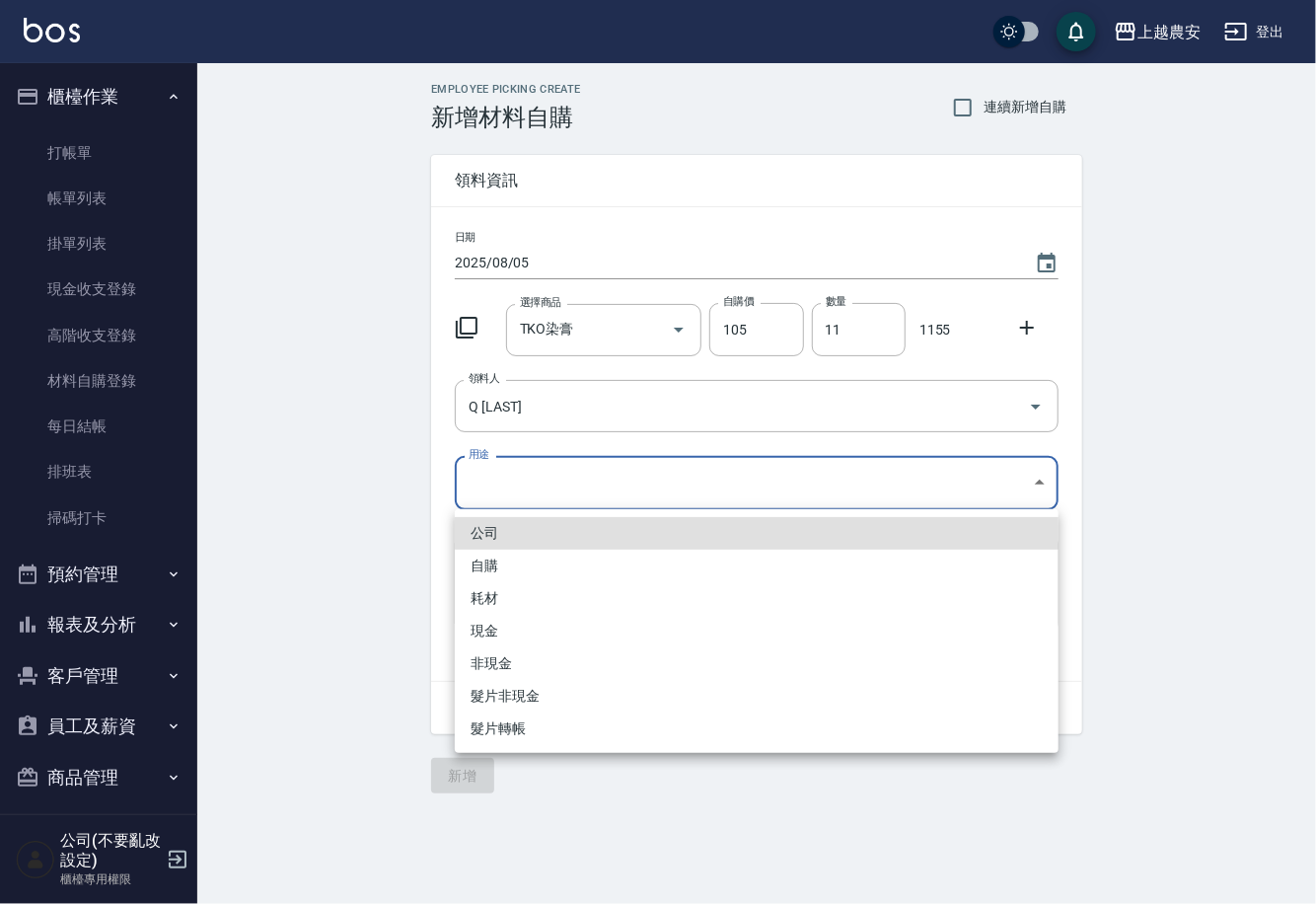 drag, startPoint x: 487, startPoint y: 489, endPoint x: 489, endPoint y: 565, distance: 76.02631 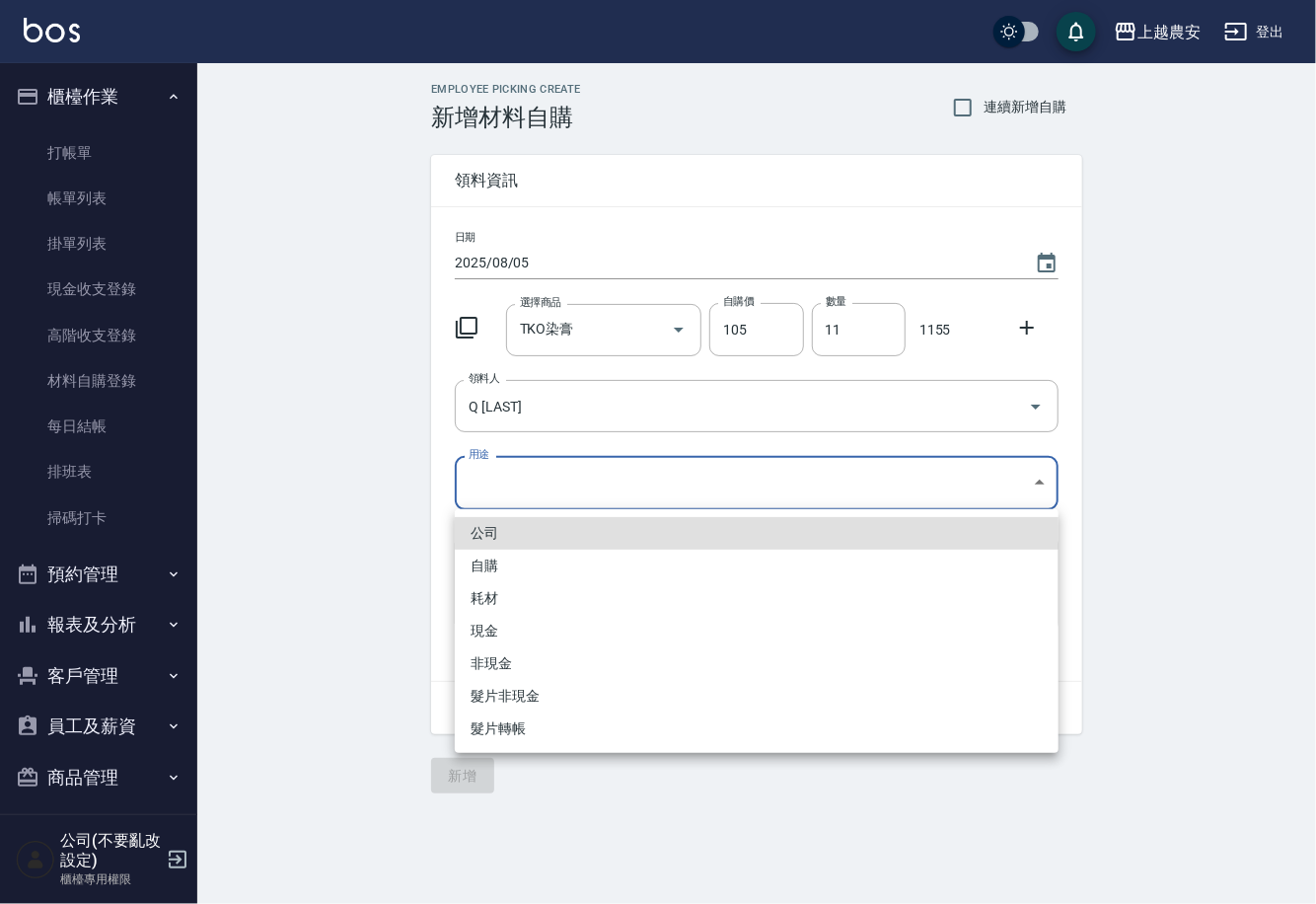 click on "自購" at bounding box center (757, 565) 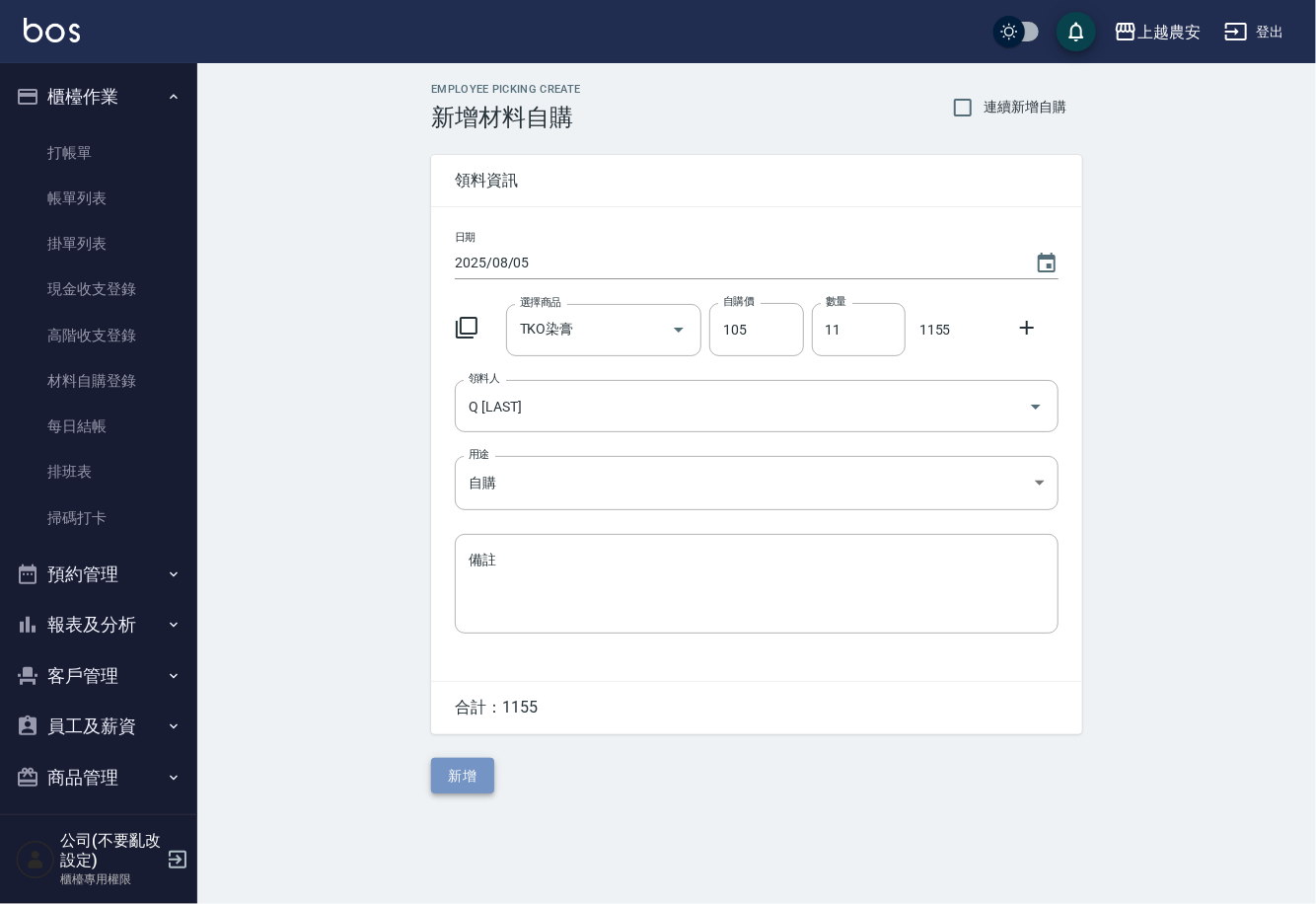 click on "新增" at bounding box center (463, 776) 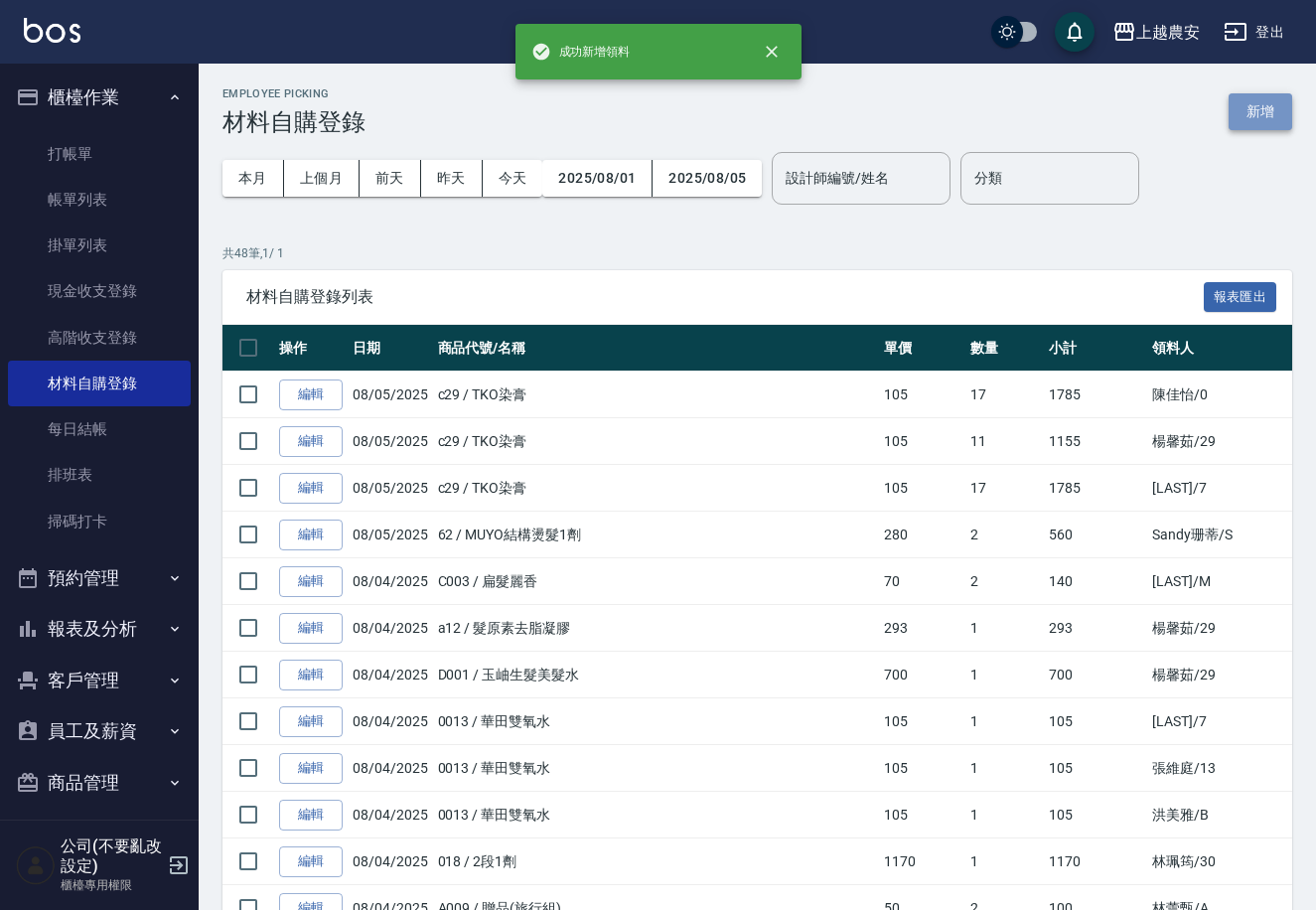 click on "新增" at bounding box center [1260, 111] 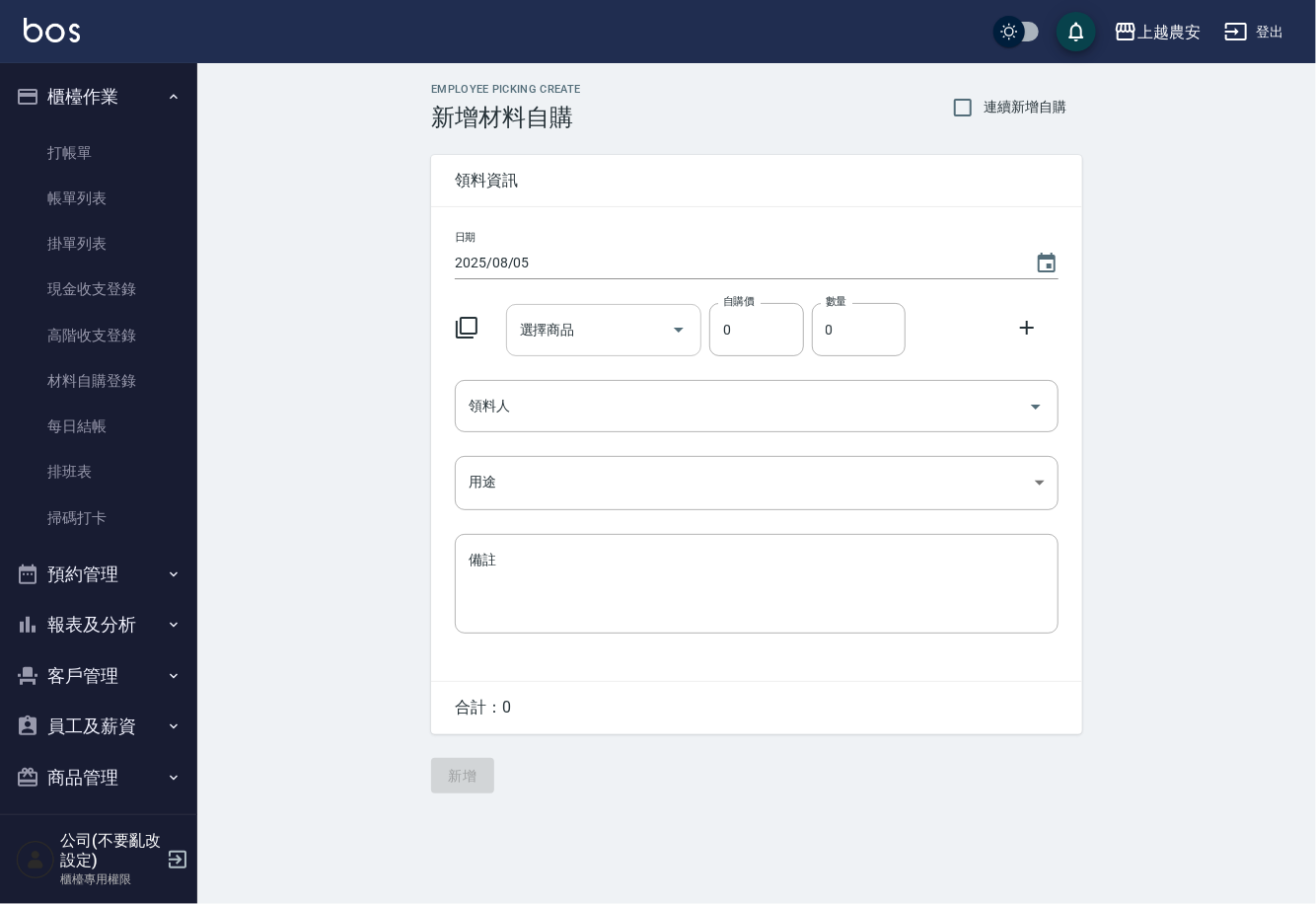click on "選擇商品" at bounding box center (604, 330) 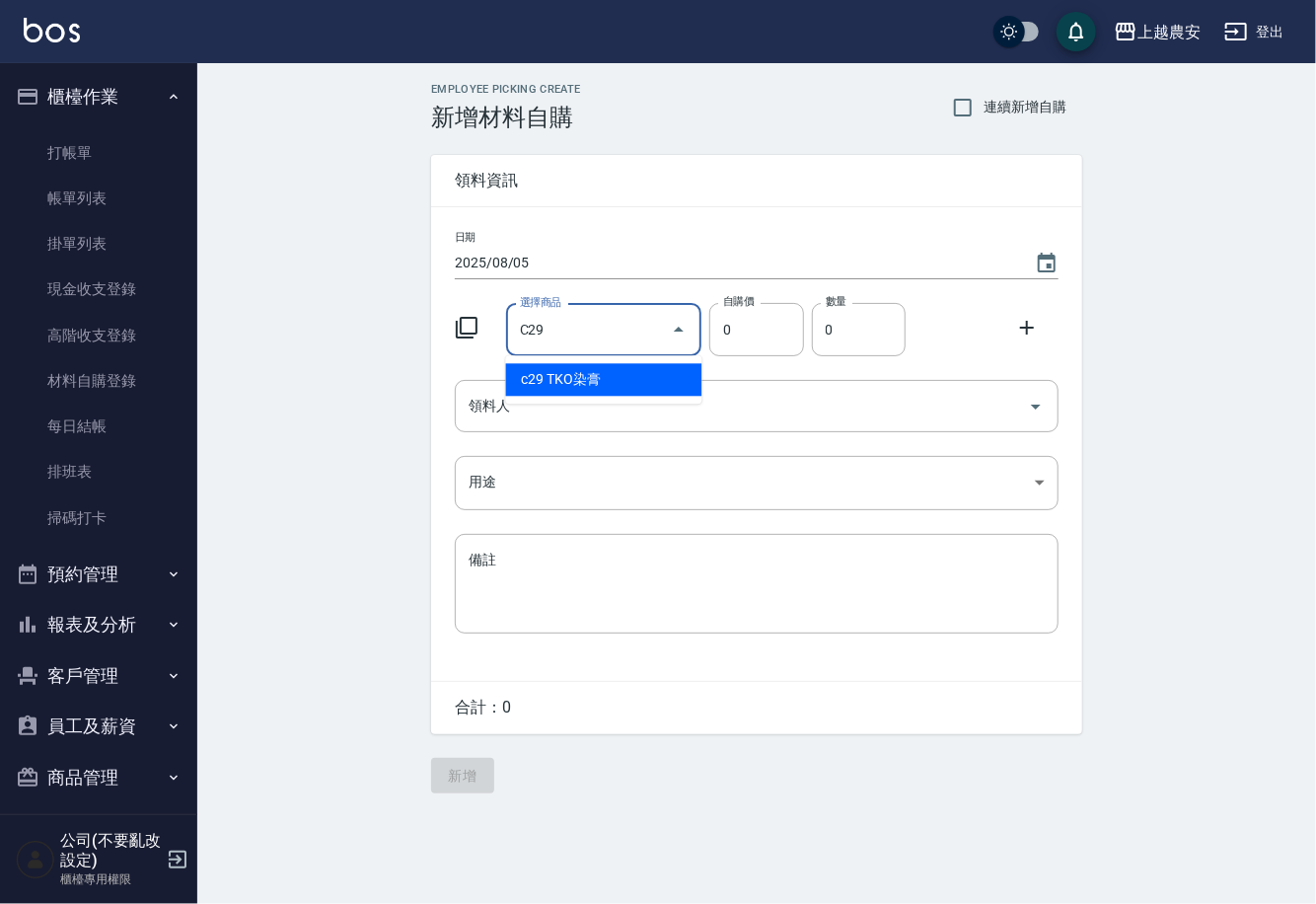 type on "TKO染膏" 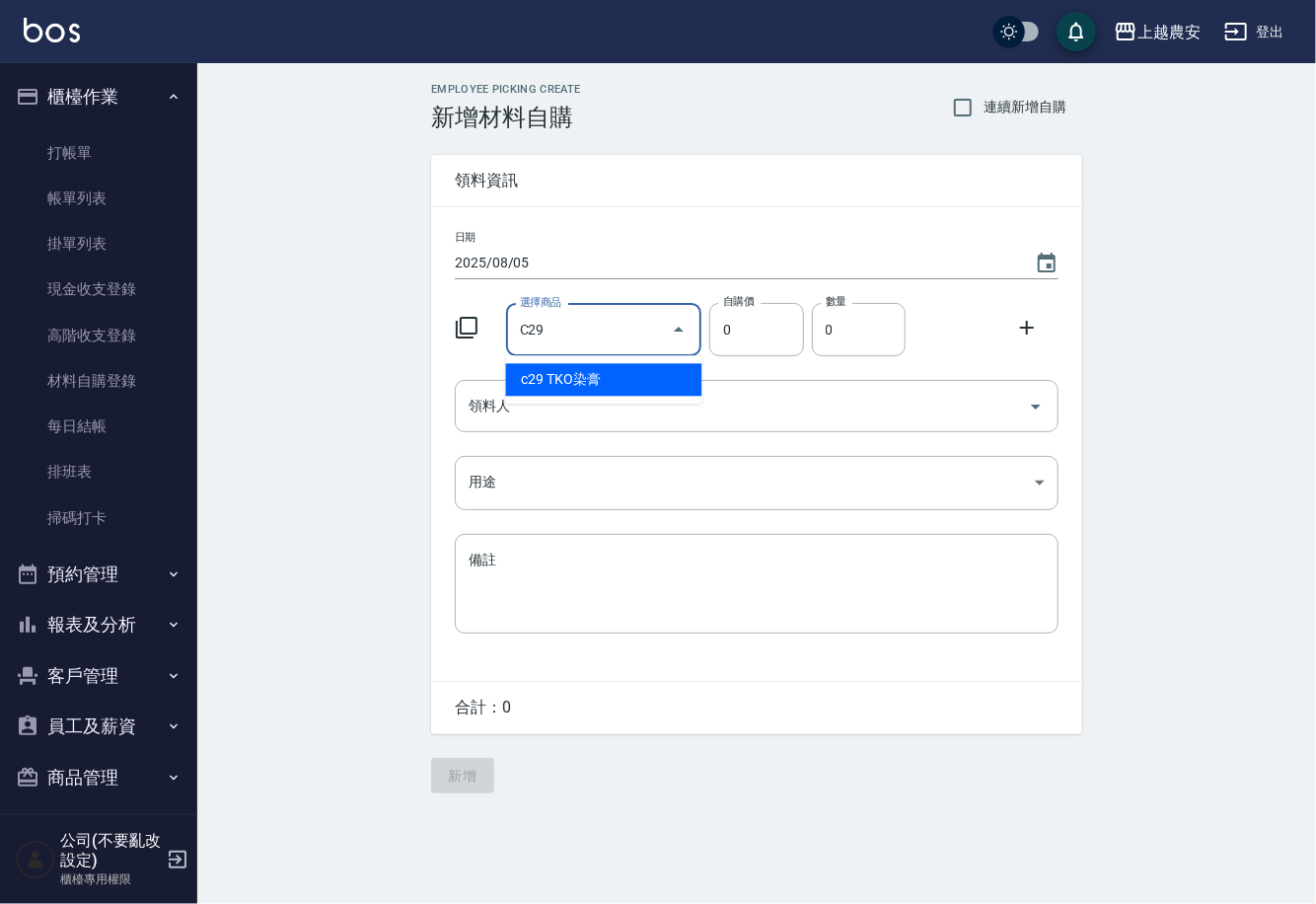 type on "105" 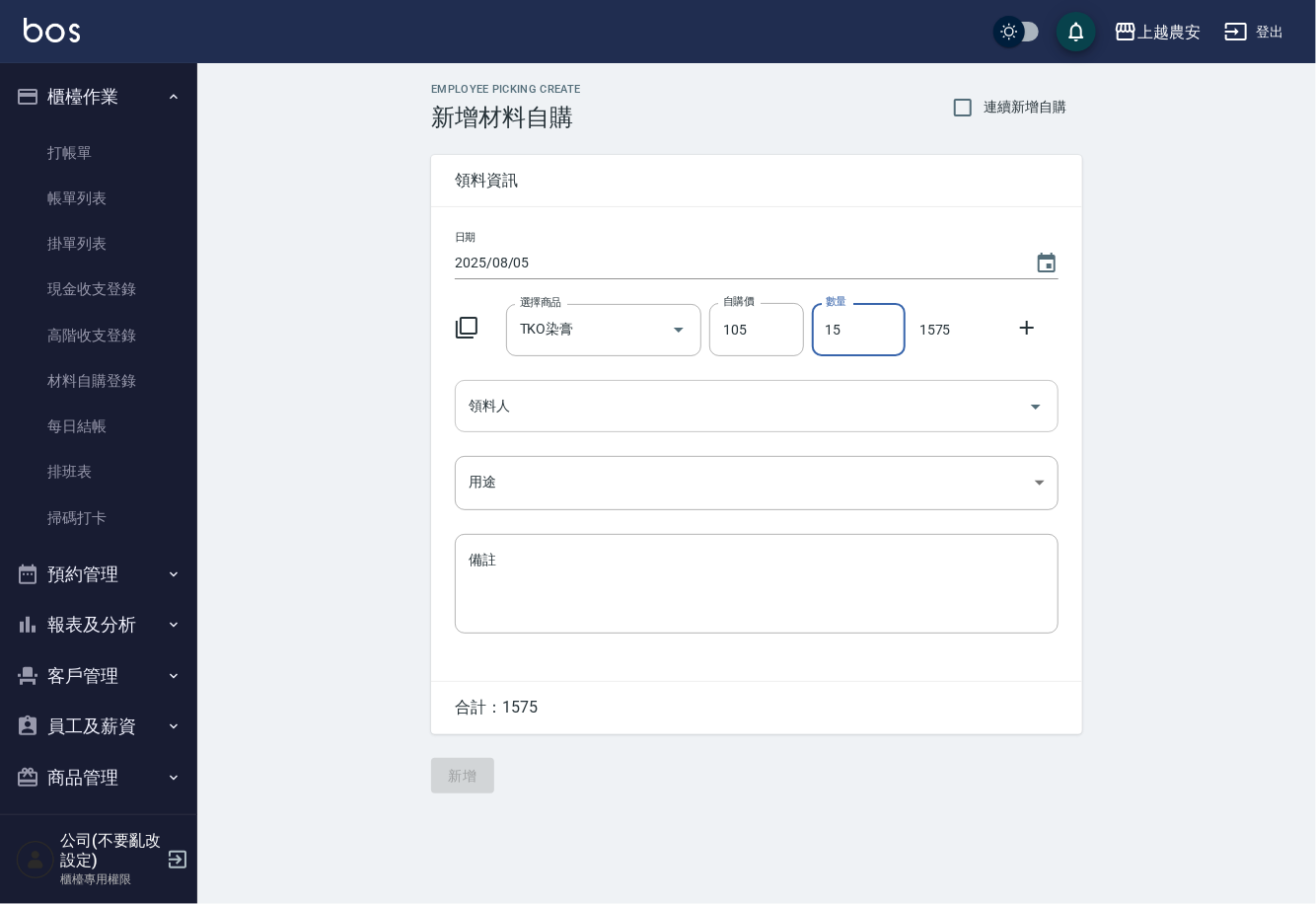 type on "15" 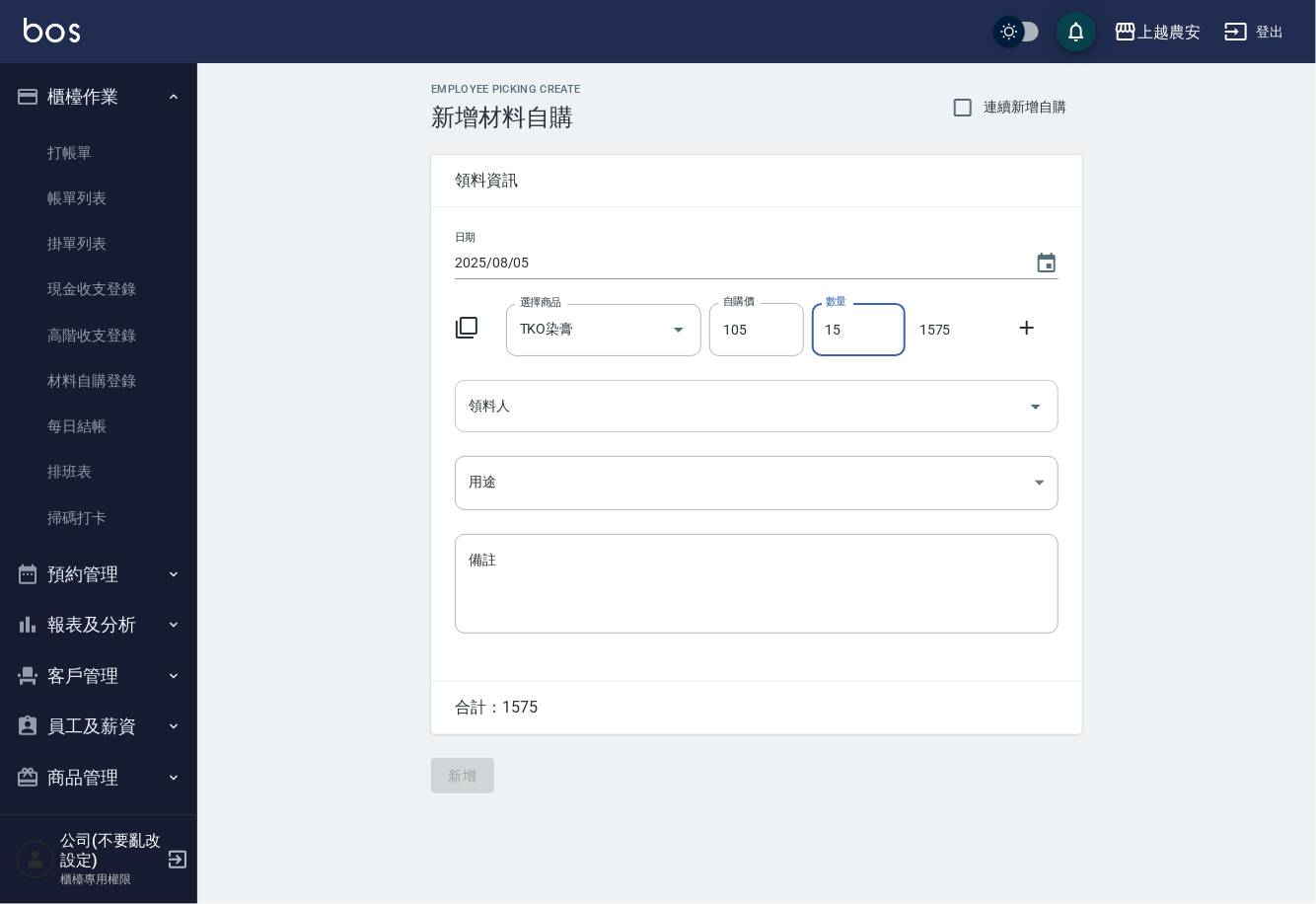 click on "領料人" at bounding box center (742, 406) 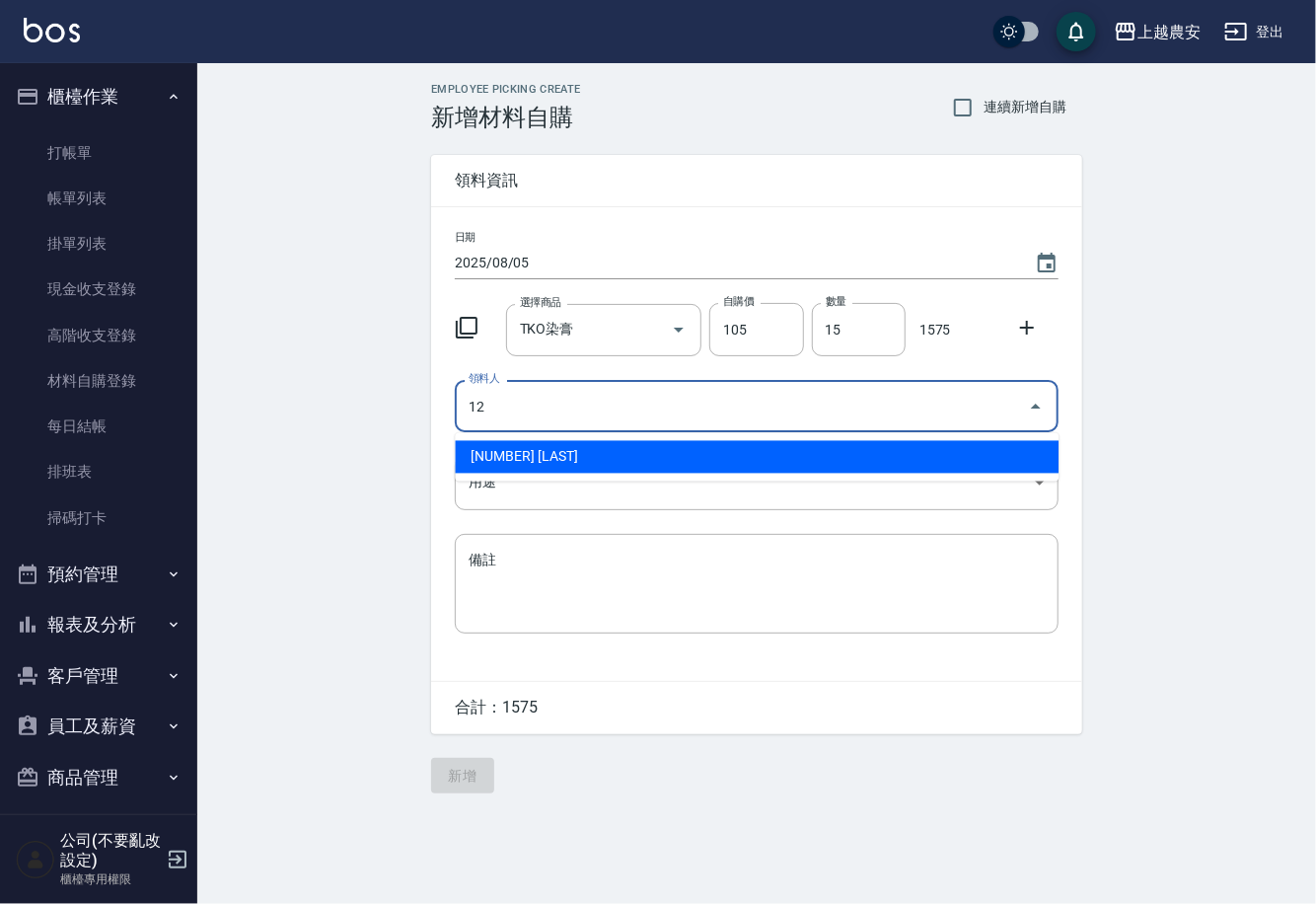click on "12 蘇淑玲" at bounding box center (757, 457) 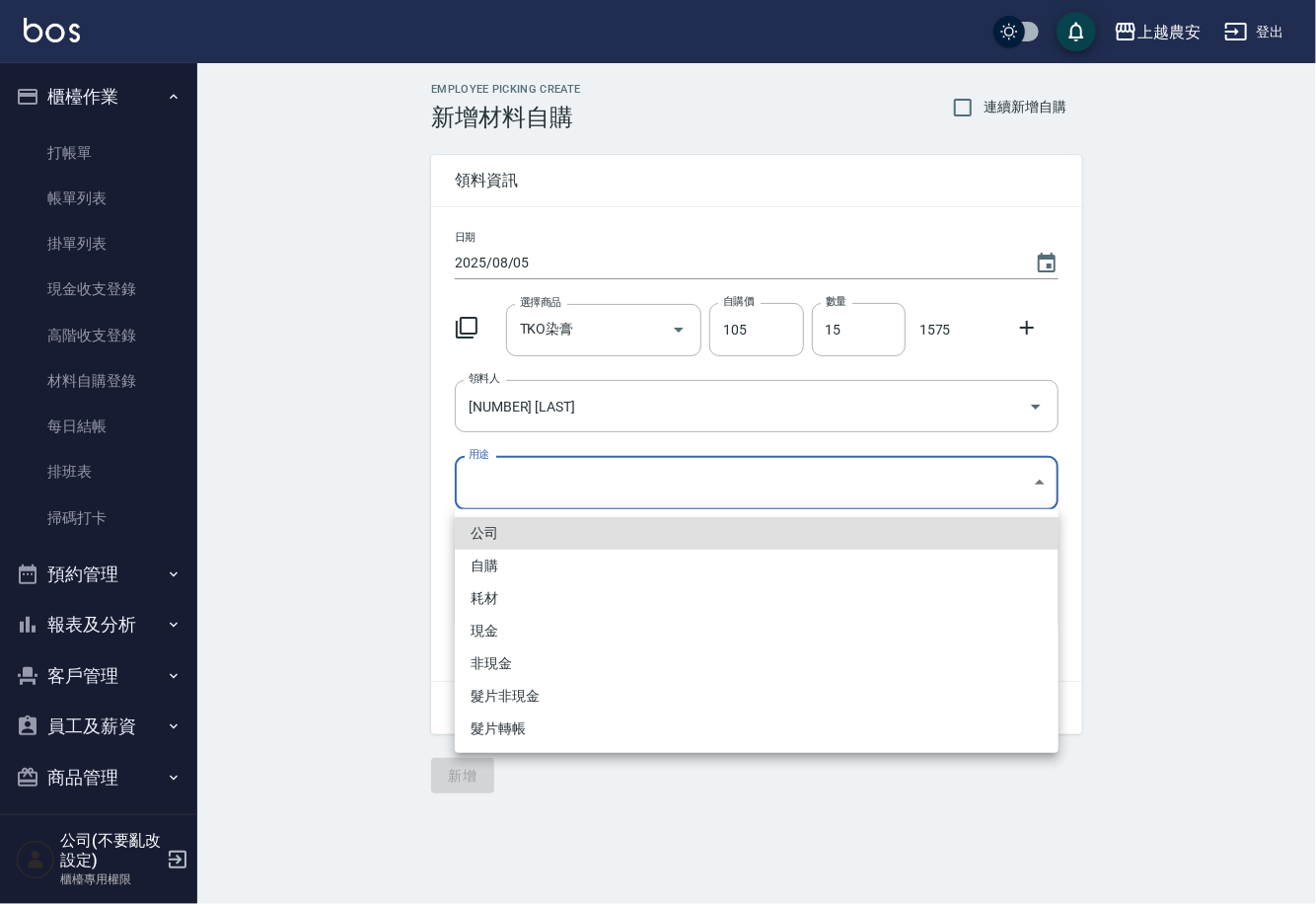 click on "上越農安 登出 櫃檯作業 打帳單 帳單列表 掛單列表 現金收支登錄 高階收支登錄 材料自購登錄 每日結帳 排班表 掃碼打卡 預約管理 預約管理 單日預約紀錄 單週預約紀錄 報表及分析 報表目錄 店家日報表 互助日報表 互助點數明細 設計師日報表 店販抽成明細 客戶管理 客戶列表 卡券管理 入金管理 員工及薪資 員工列表 商品管理 商品分類設定 商品列表 公司(不要亂改設定) 櫃檯專用權限 Employee Picking Create 新增材料自購 連續新增自購 領料資訊 日期 2025/08/05 選擇商品 TKO染膏 選擇商品 自購價 105 自購價 數量 15 數量 1575 領料人 12 蘇淑玲 領料人 用途 ​ 用途 備註 x 備註 合計： 1575 新增 公司 自購 耗材 現金 非現金 髮片非現金 髮片轉帳" at bounding box center [658, 452] 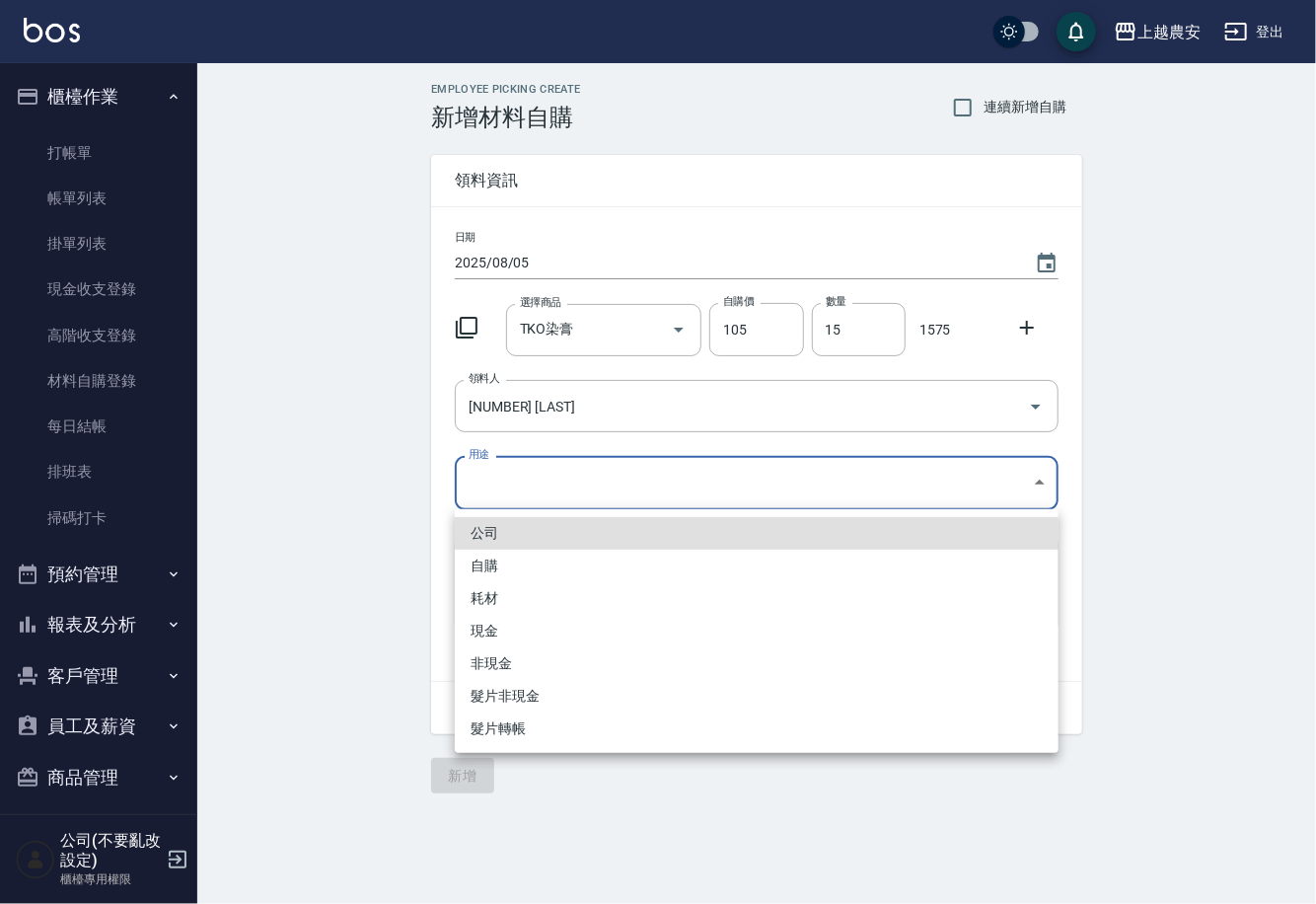 click on "自購" at bounding box center [757, 565] 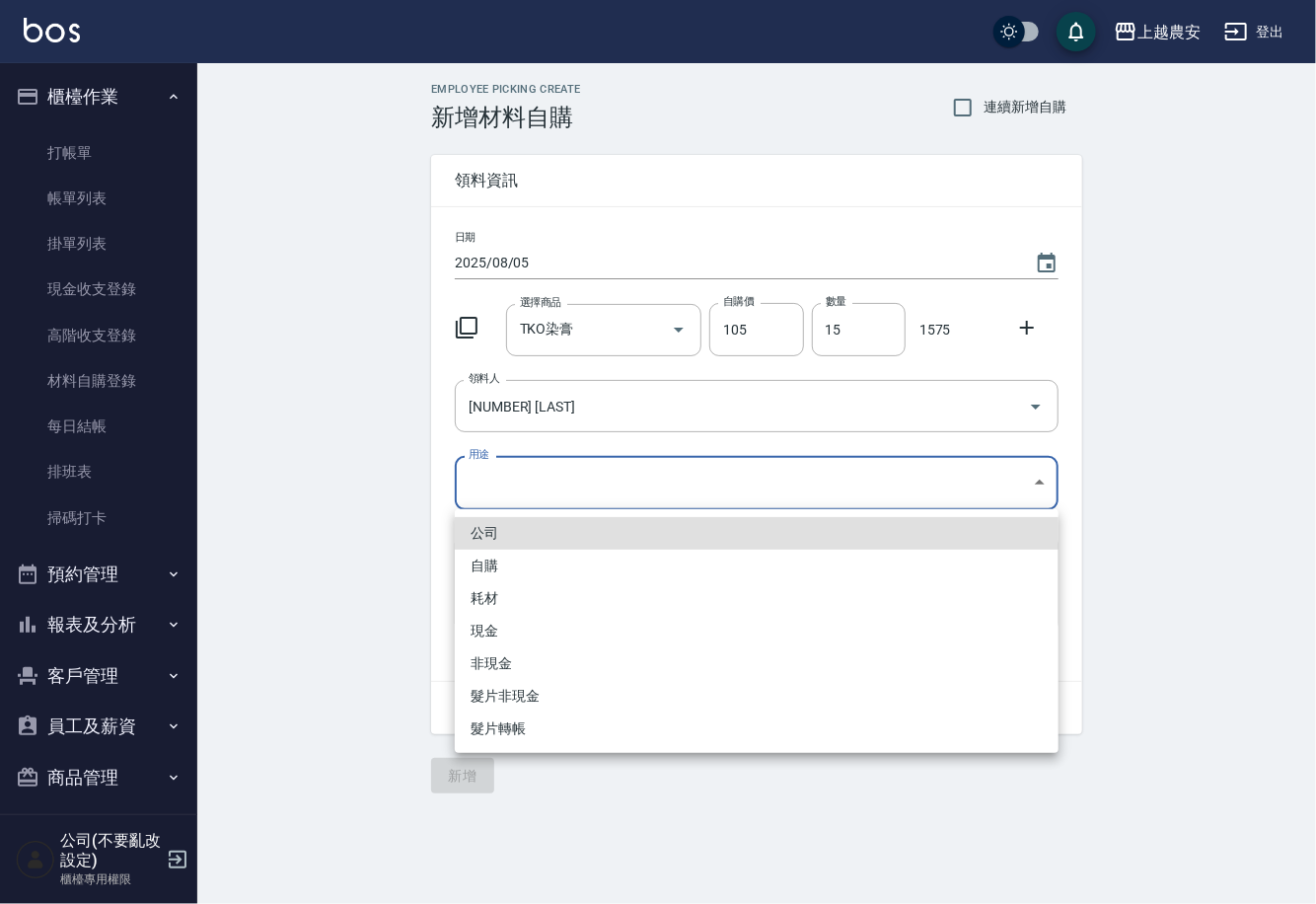 type on "自購" 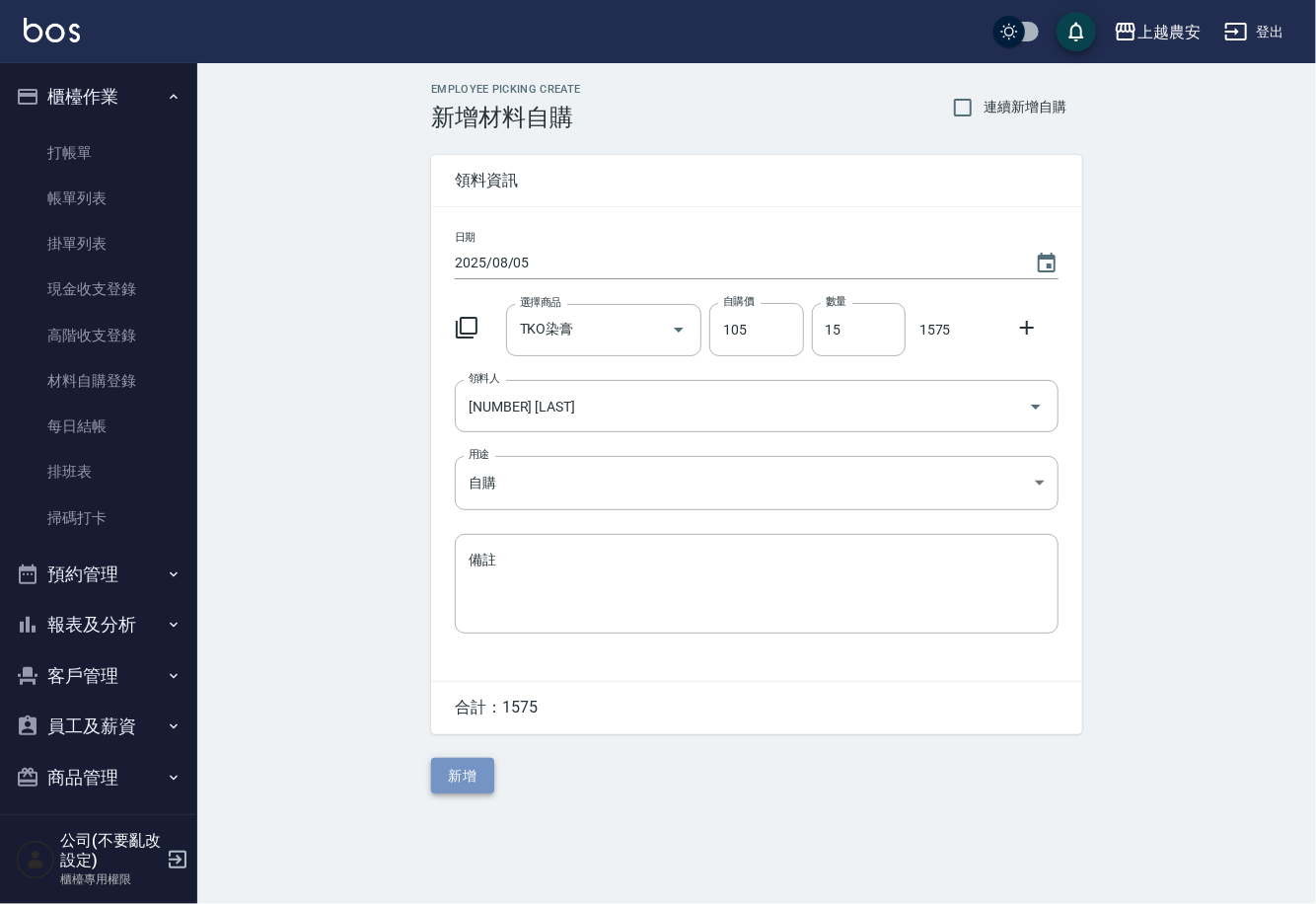 click on "新增" at bounding box center [463, 776] 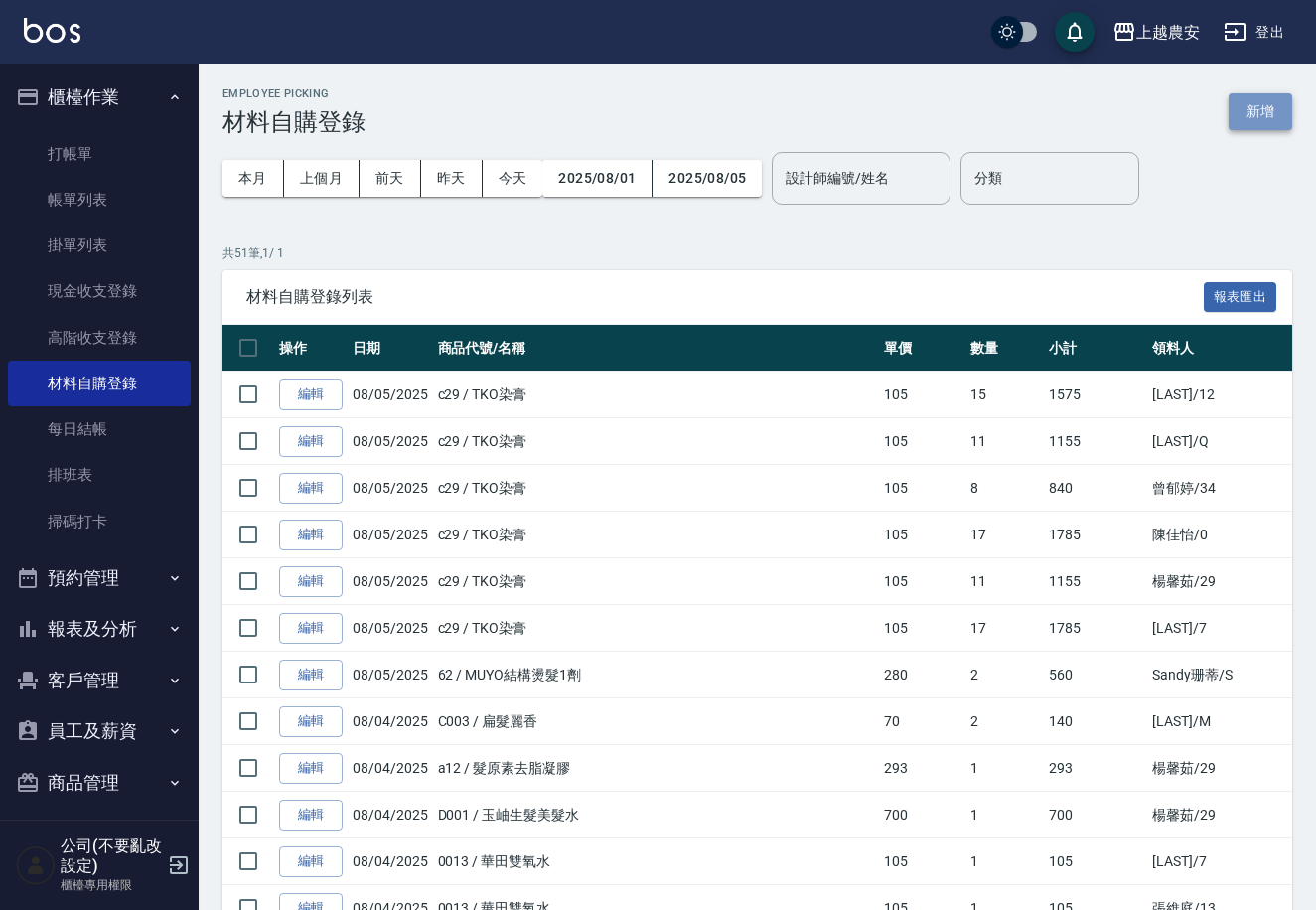 click on "新增" at bounding box center [1260, 111] 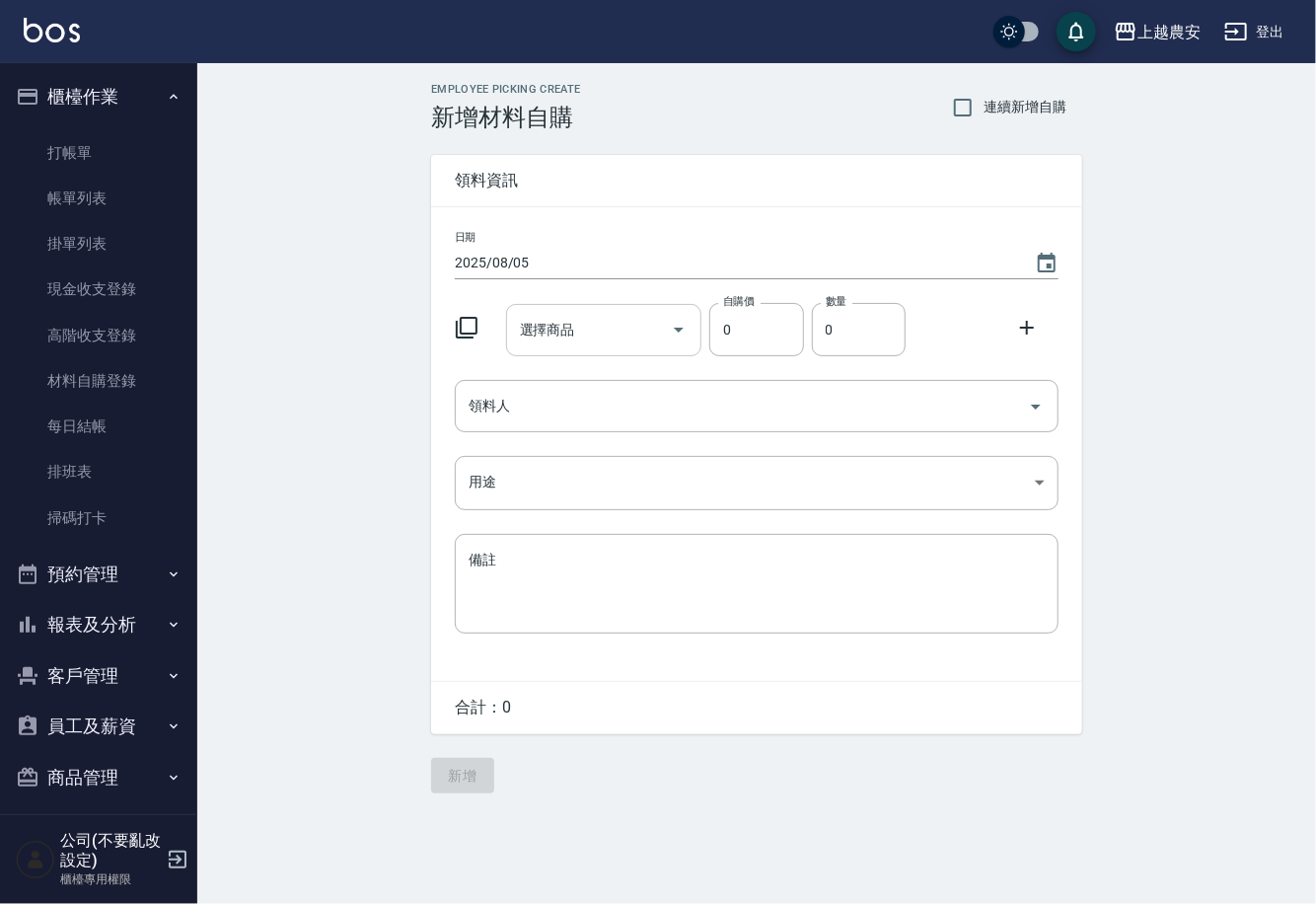 click on "選擇商品" at bounding box center [589, 330] 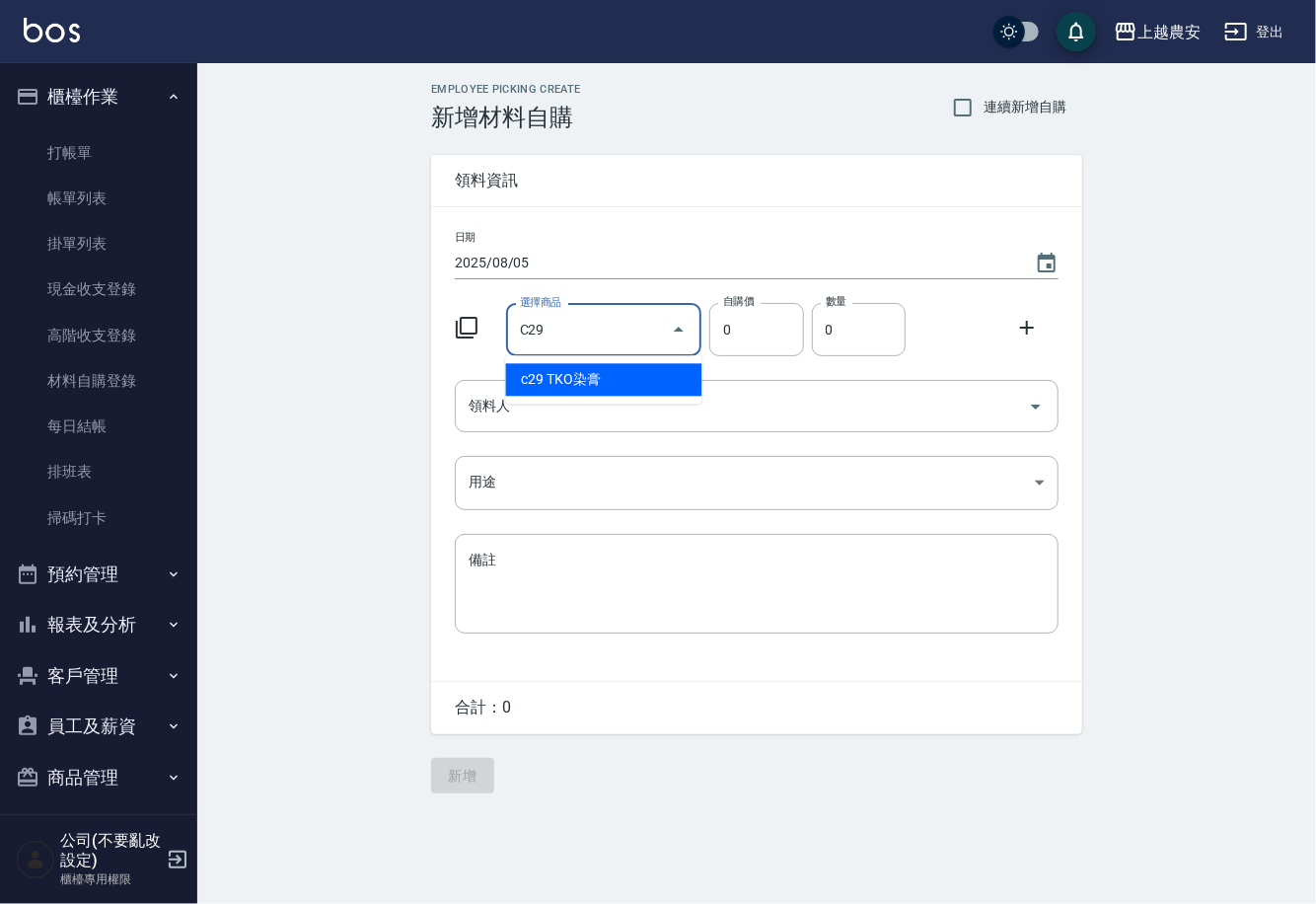 type on "TKO染膏" 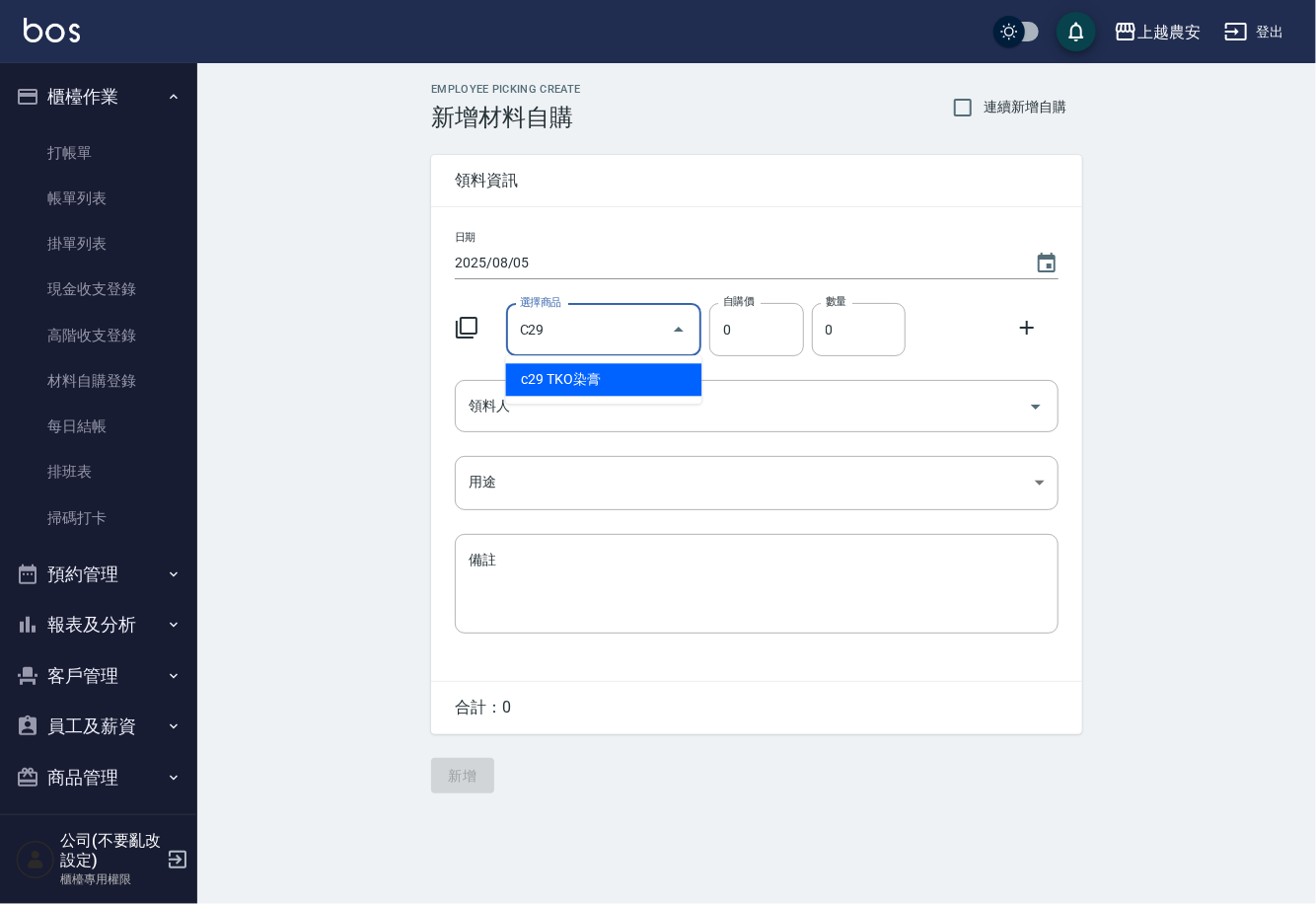 type on "105" 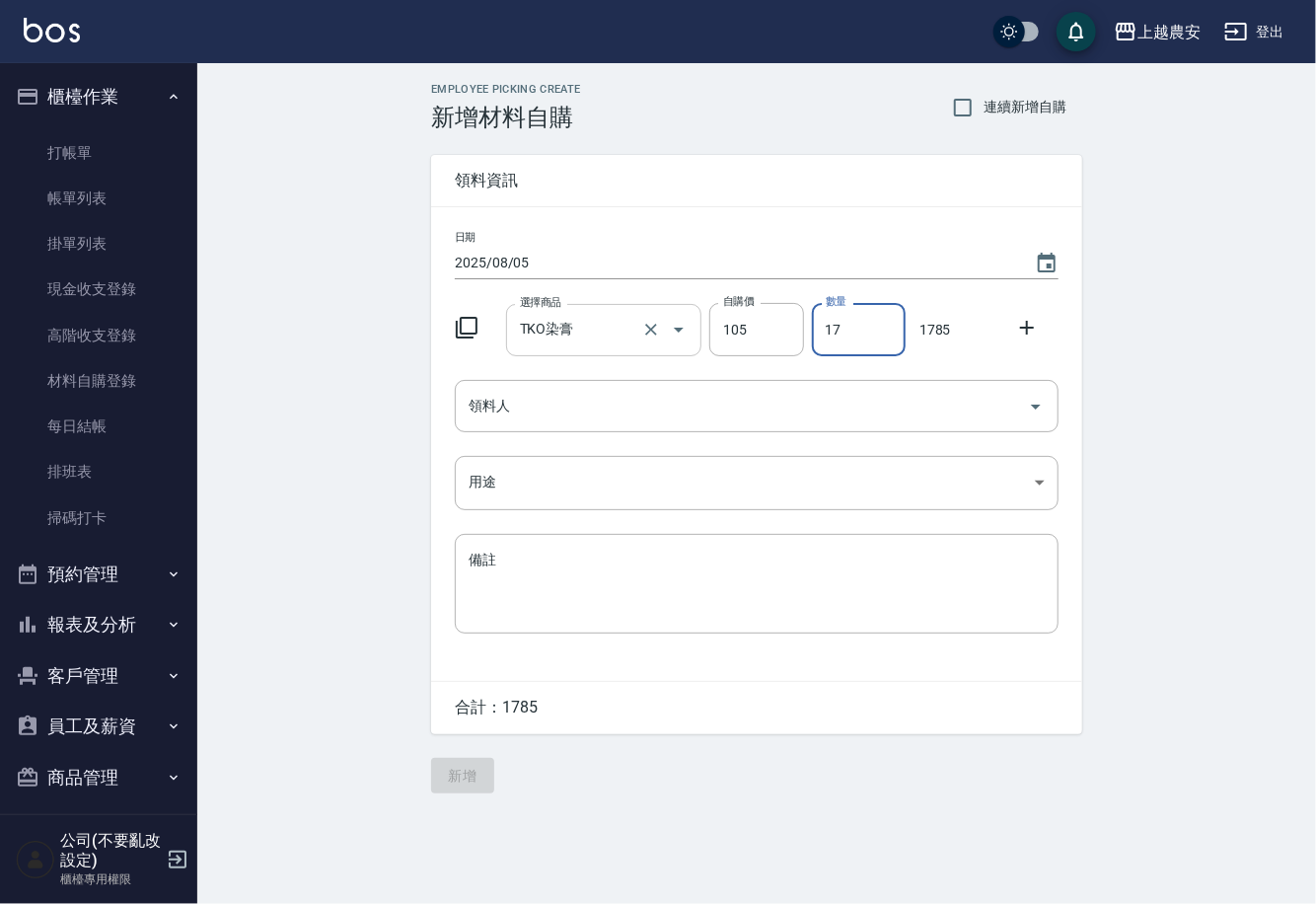 type on "17" 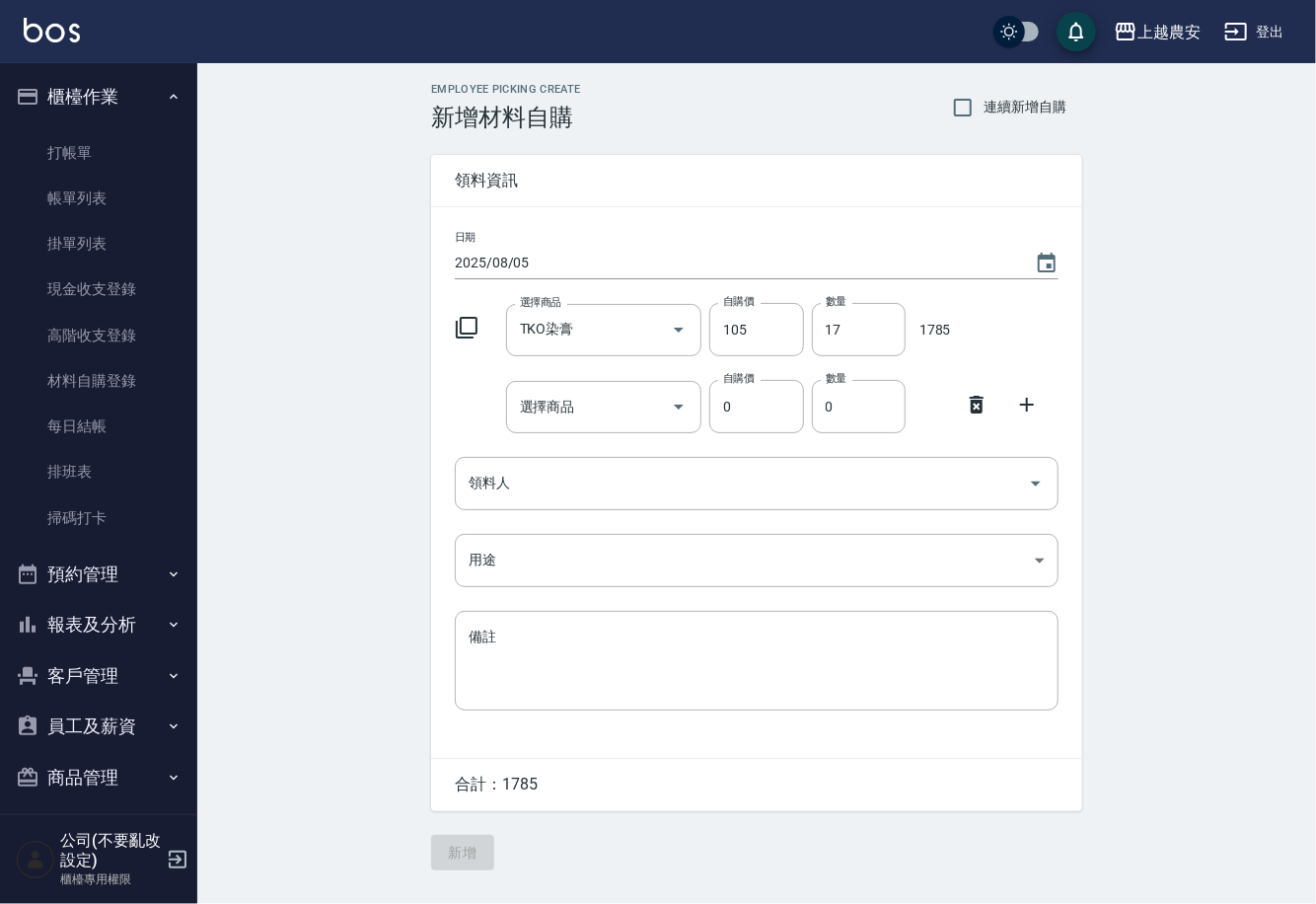 click 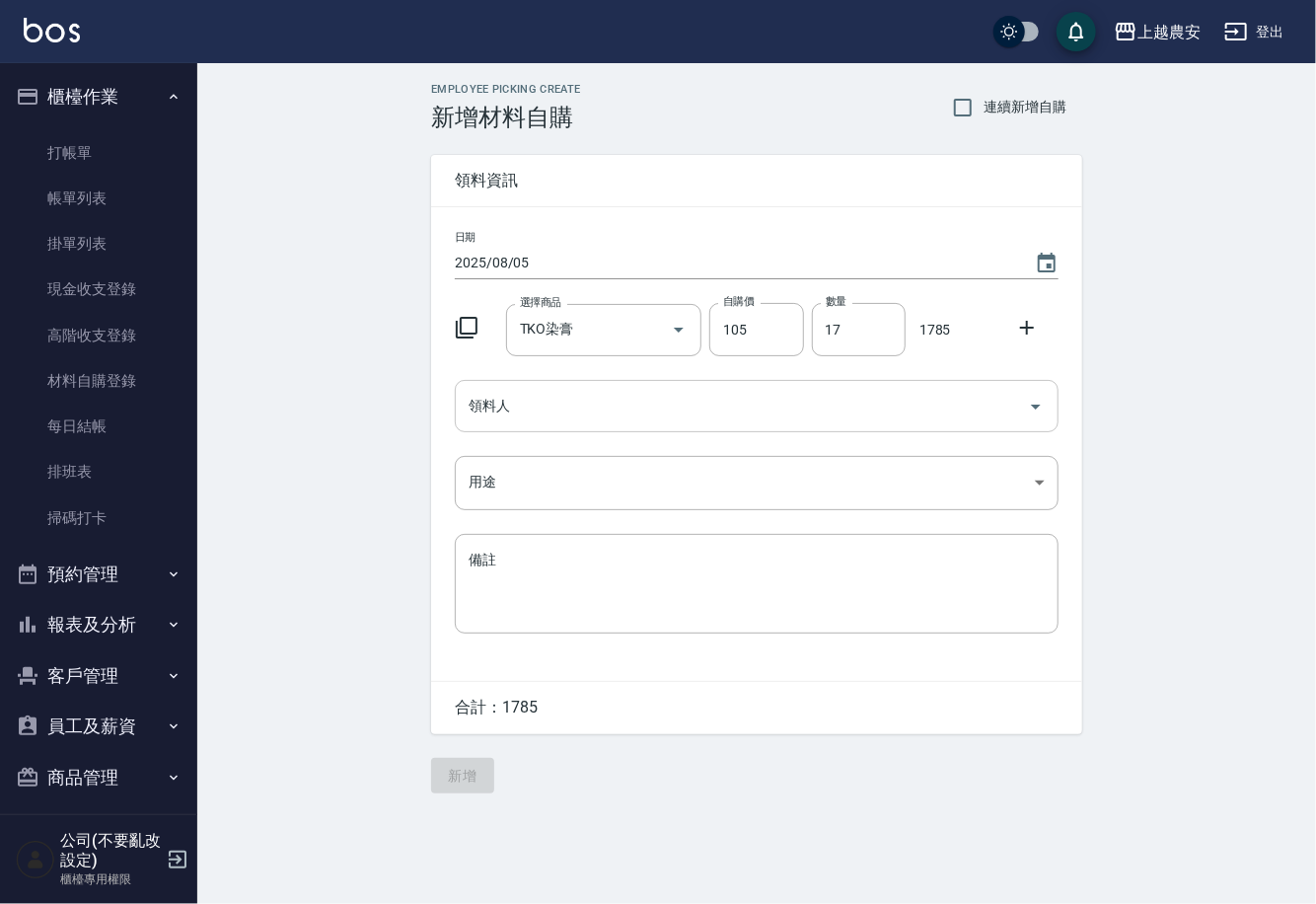 click on "領料人" at bounding box center (742, 406) 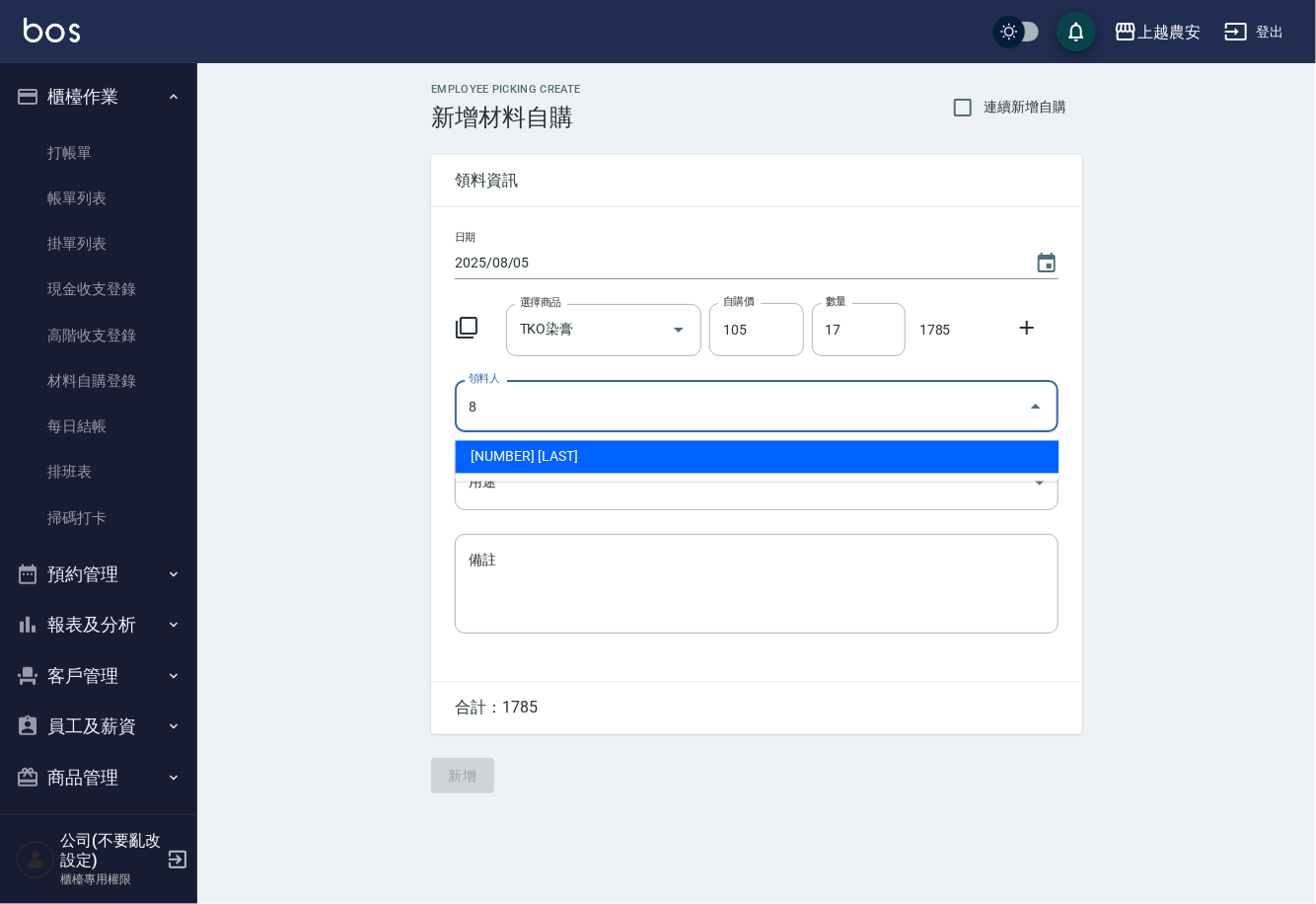 click on "8 郭黛慧" at bounding box center [757, 457] 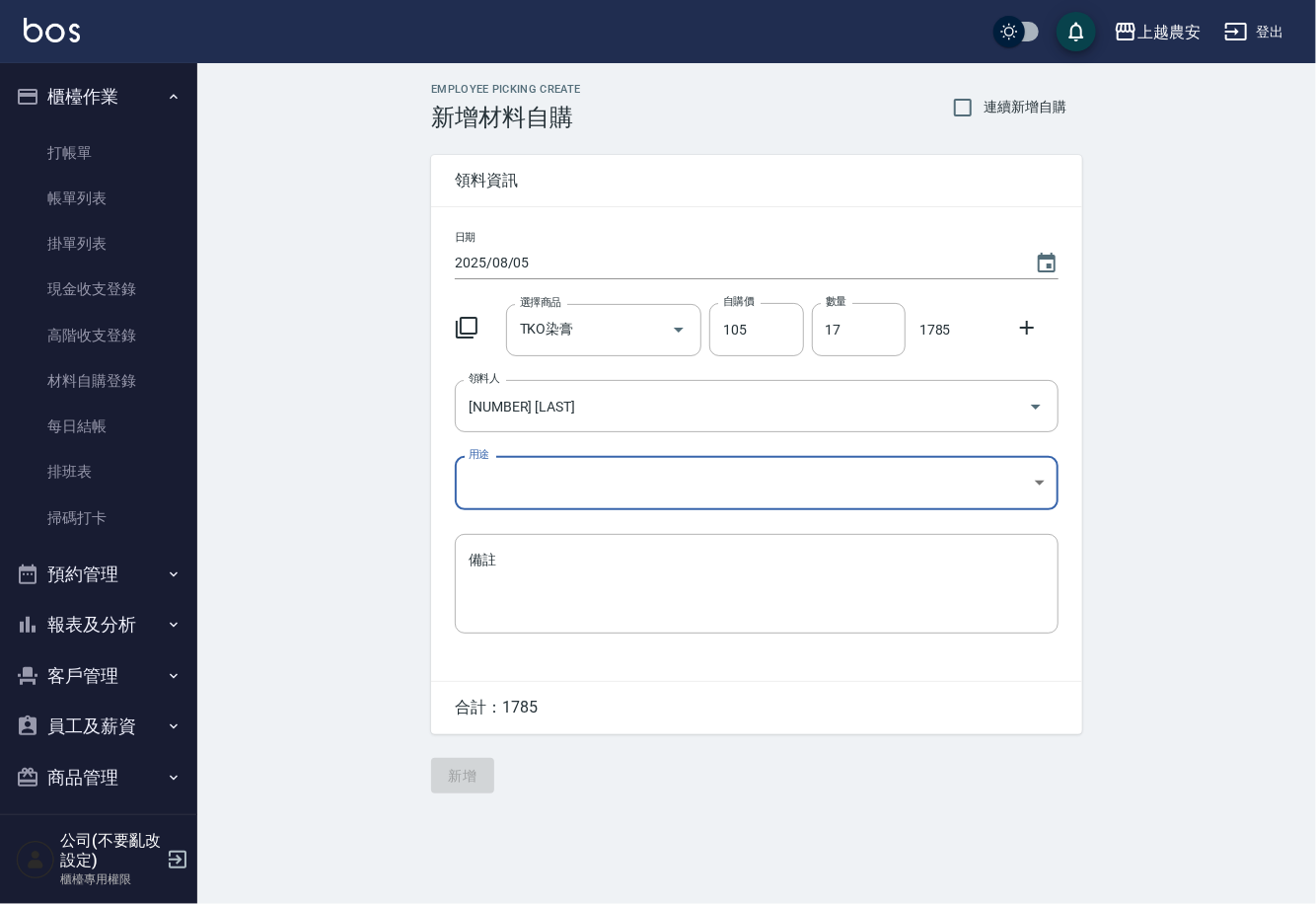 click on "上越農安 登出 櫃檯作業 打帳單 帳單列表 掛單列表 現金收支登錄 高階收支登錄 材料自購登錄 每日結帳 排班表 掃碼打卡 預約管理 預約管理 單日預約紀錄 單週預約紀錄 報表及分析 報表目錄 店家日報表 互助日報表 互助點數明細 設計師日報表 店販抽成明細 客戶管理 客戶列表 卡券管理 入金管理 員工及薪資 員工列表 商品管理 商品分類設定 商品列表 公司(不要亂改設定) 櫃檯專用權限 Employee Picking Create 新增材料自購 連續新增自購 領料資訊 日期 2025/08/05 選擇商品 TKO染膏 選擇商品 自購價 105 自購價 數量 17 數量 1785 領料人 8 郭黛慧 領料人 用途 ​ 用途 備註 x 備註 合計： 1785 新增" at bounding box center (658, 452) 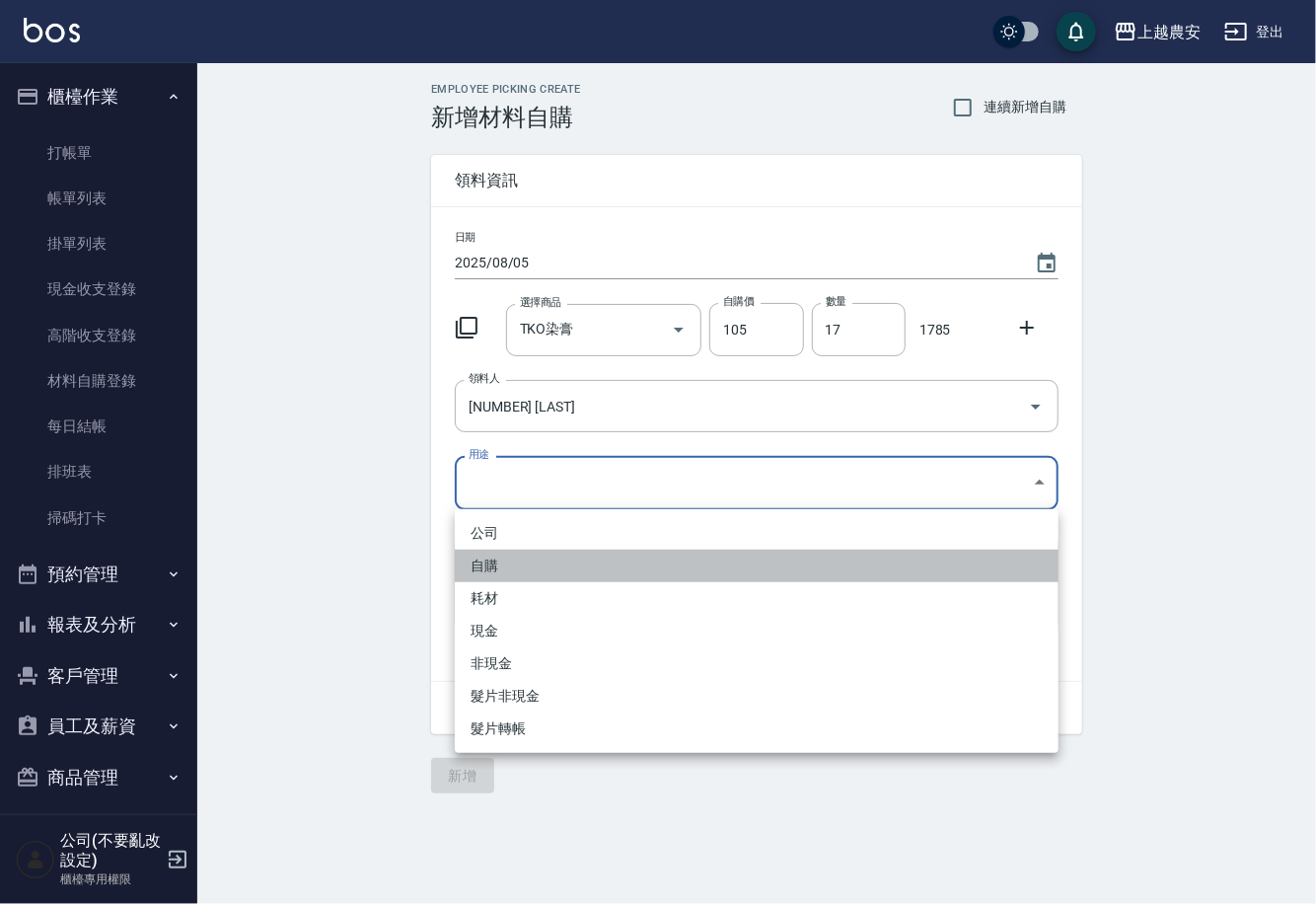 click on "自購" at bounding box center (757, 565) 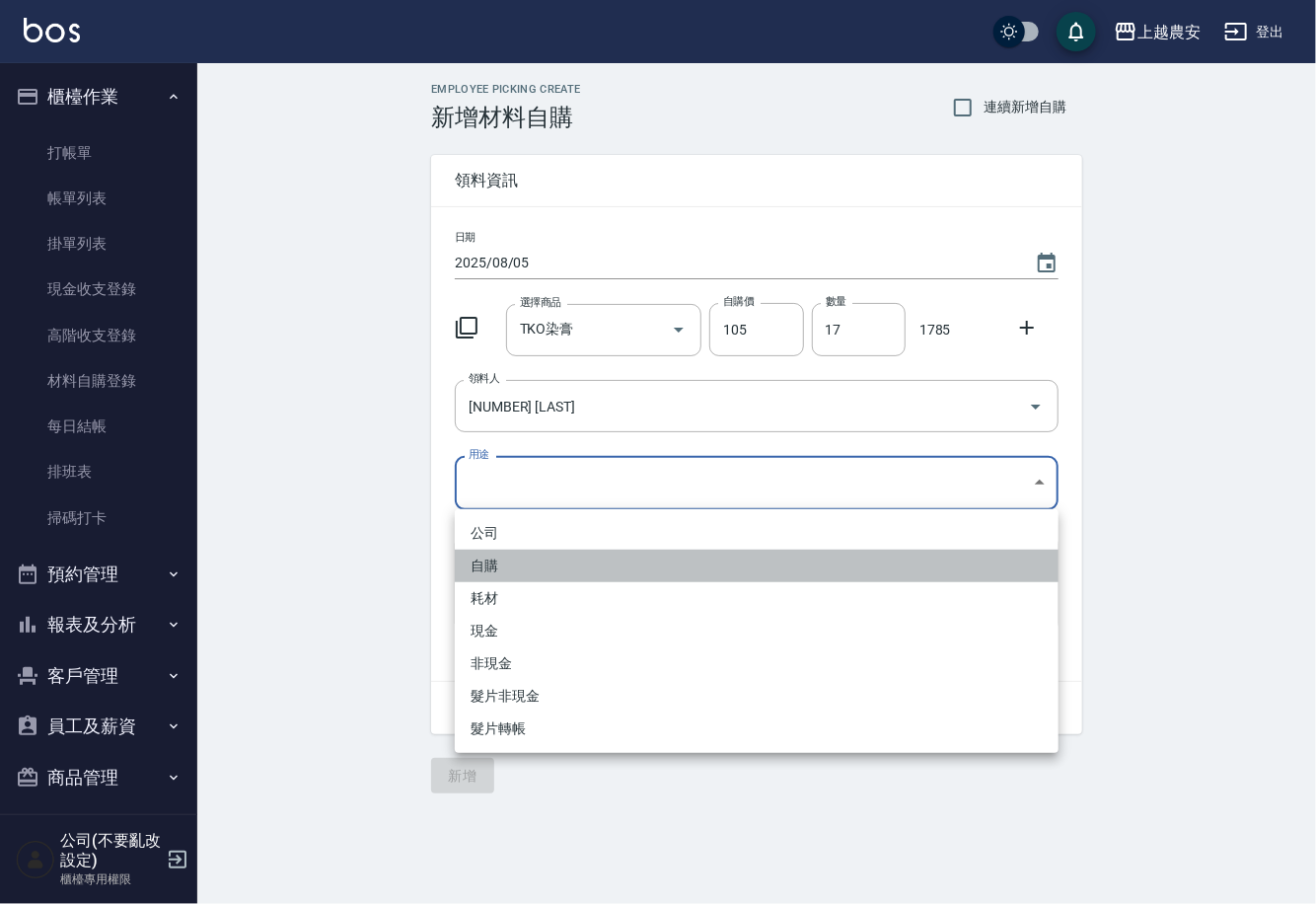 type on "自購" 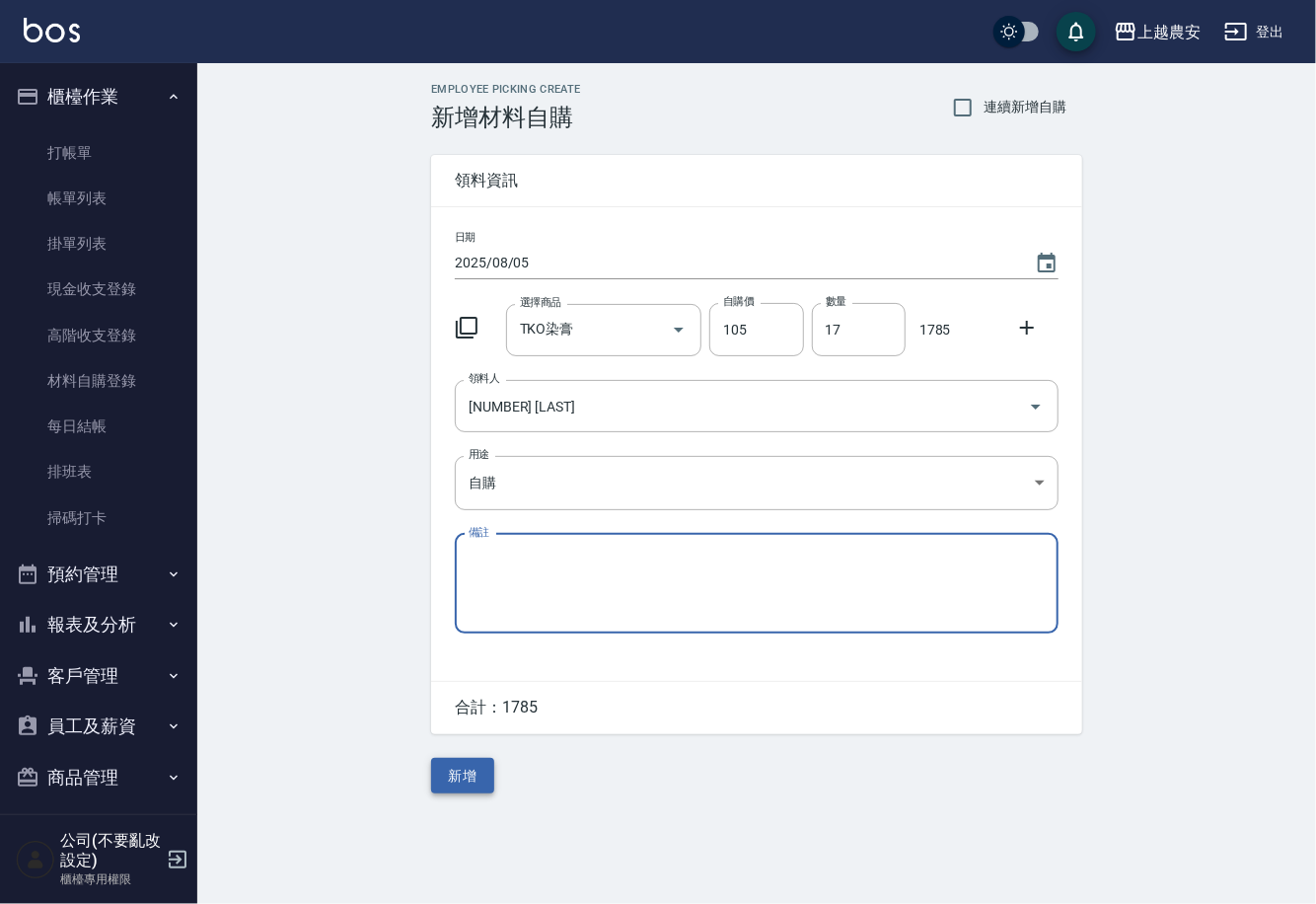 click on "新增" at bounding box center (463, 776) 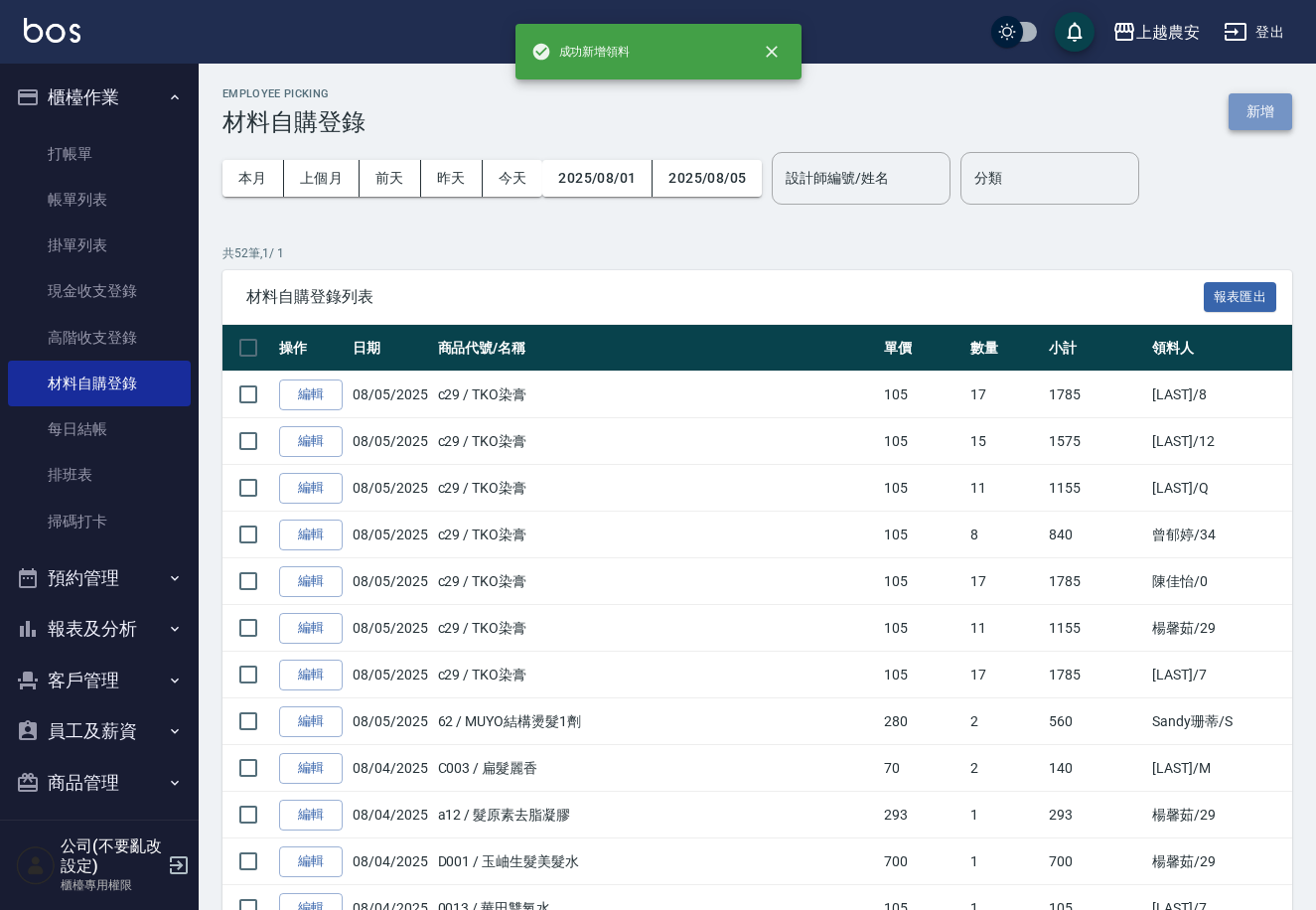 click on "新增" at bounding box center (1260, 111) 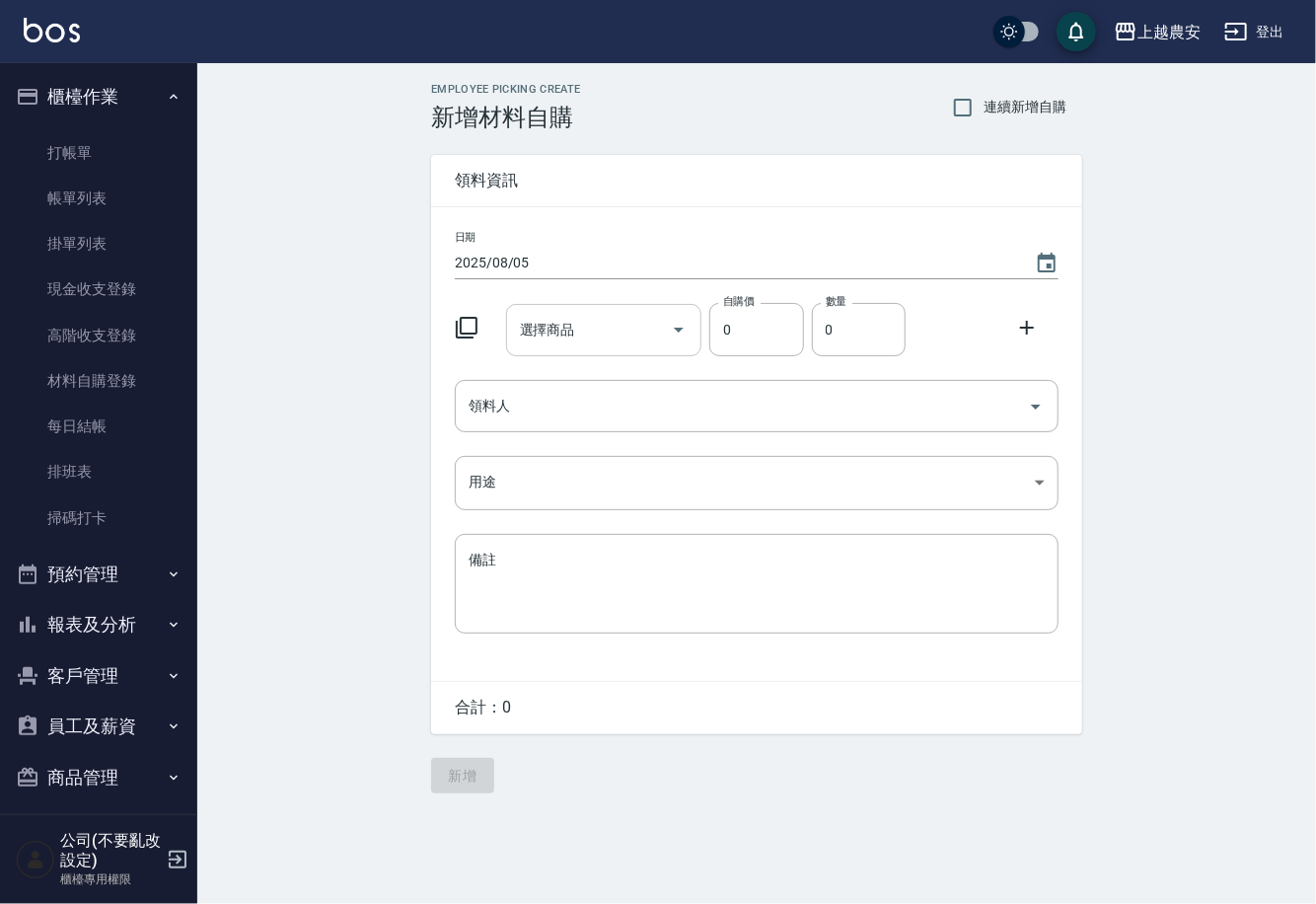 click on "選擇商品" at bounding box center [589, 330] 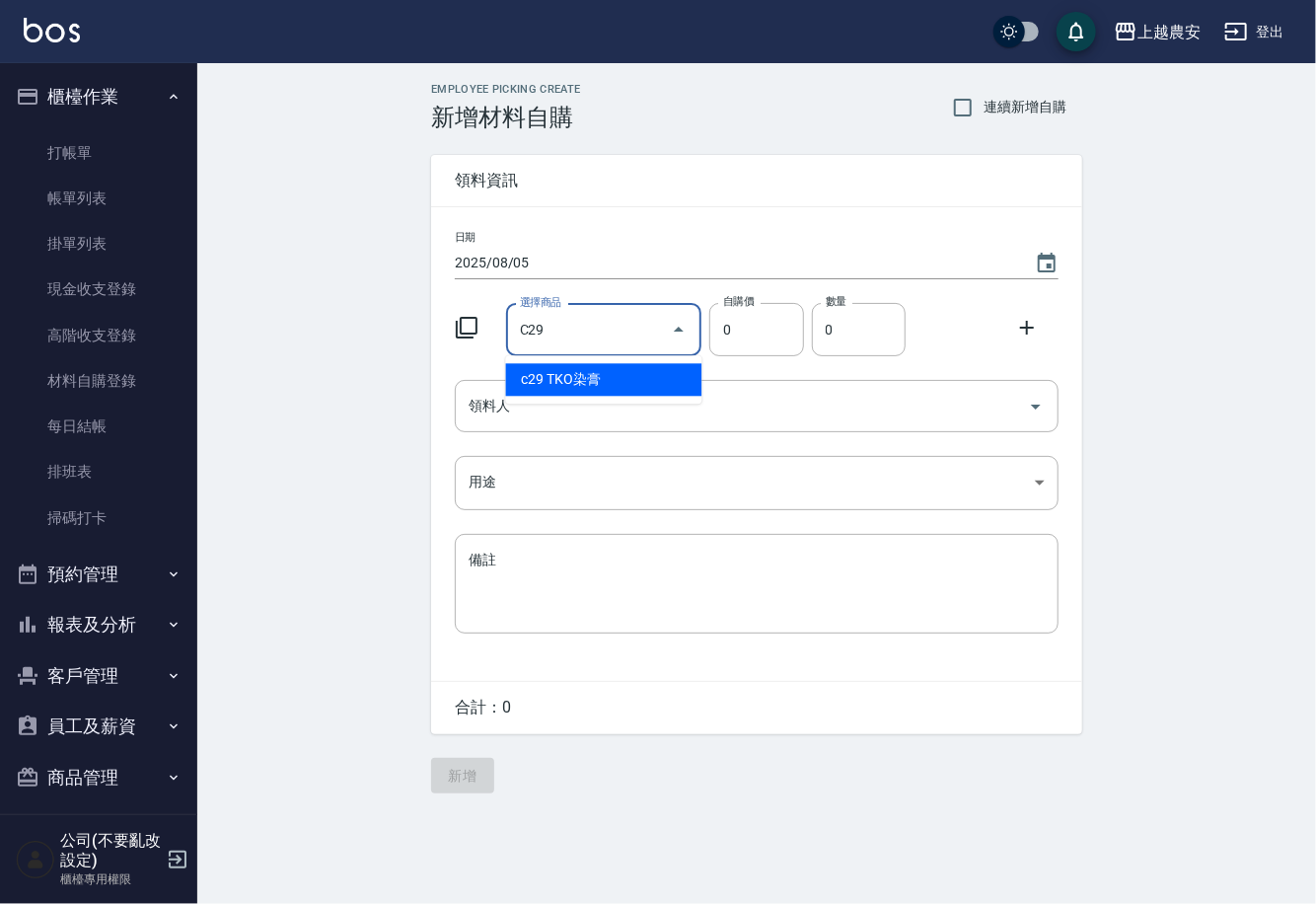 type on "TKO染膏" 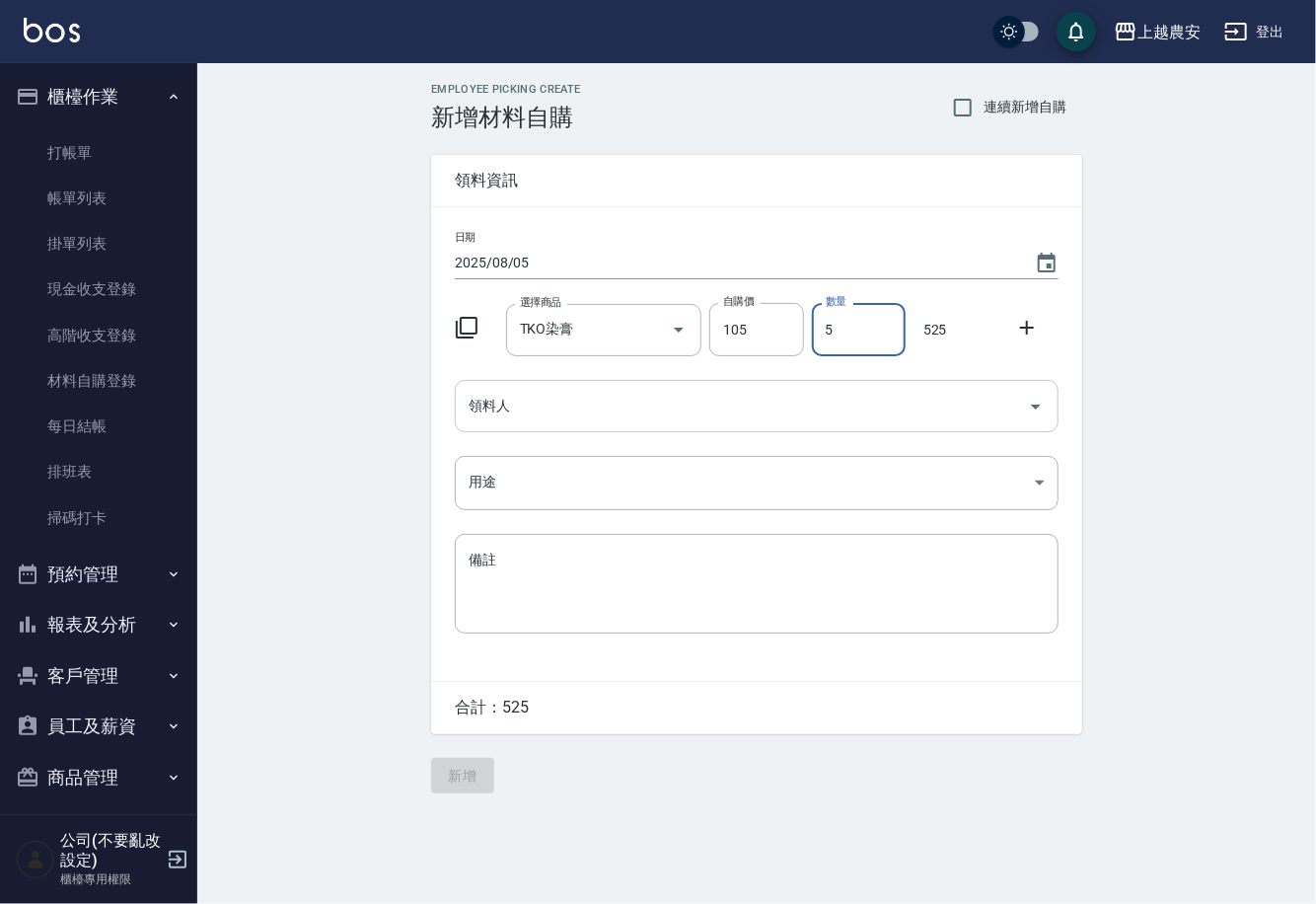 type on "5" 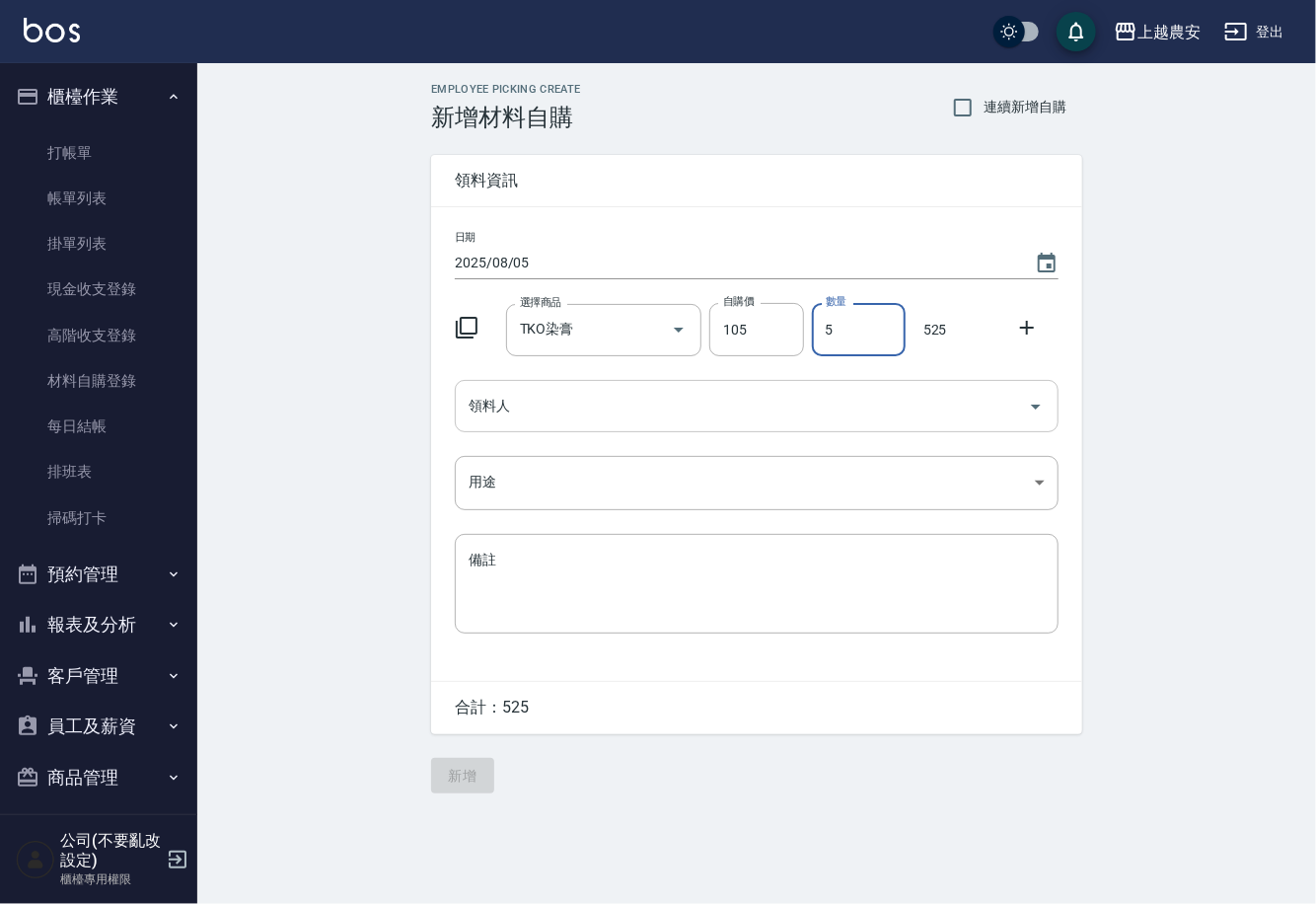 click on "領料人" at bounding box center (742, 406) 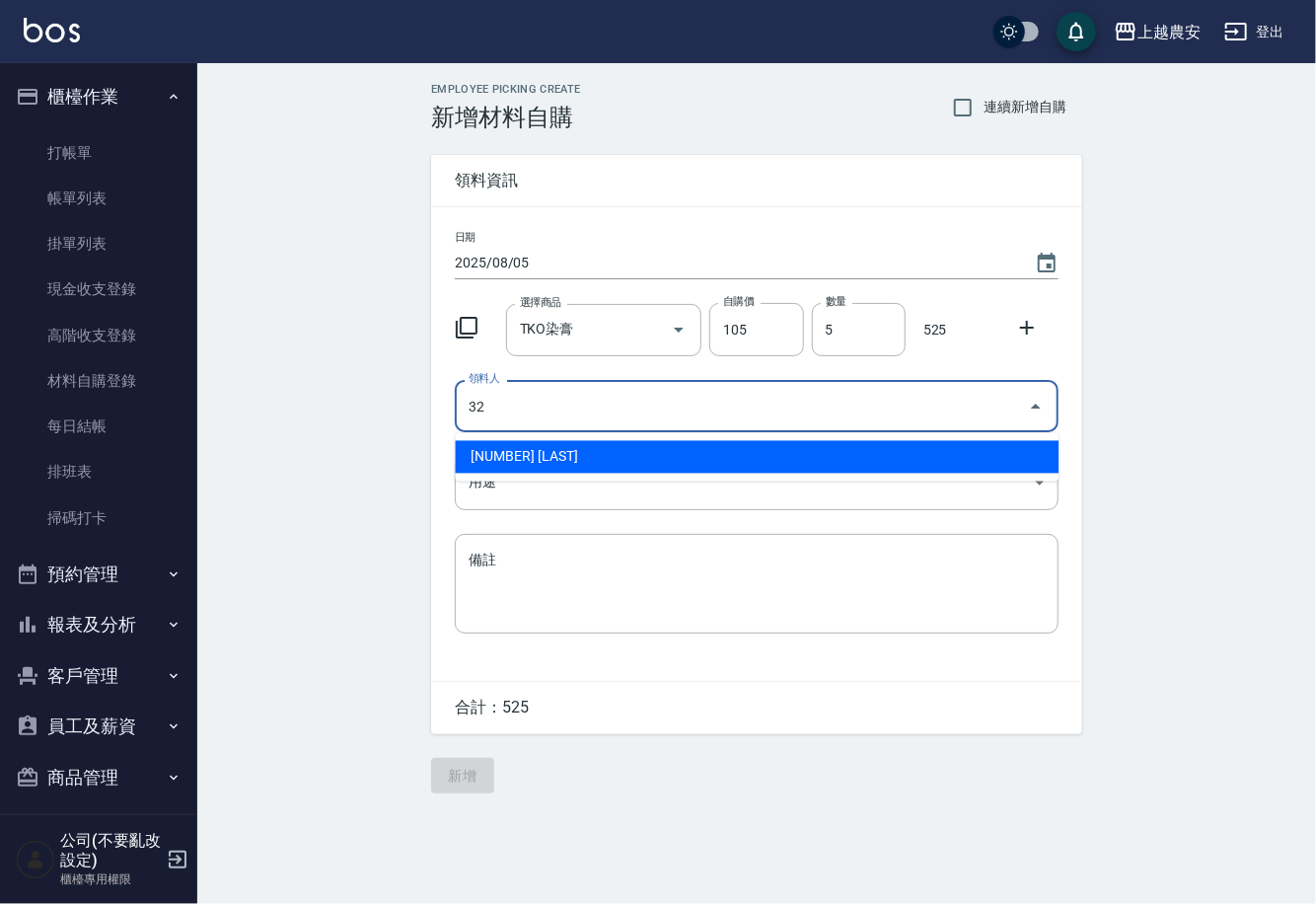 click on "32 林品妤" at bounding box center [757, 457] 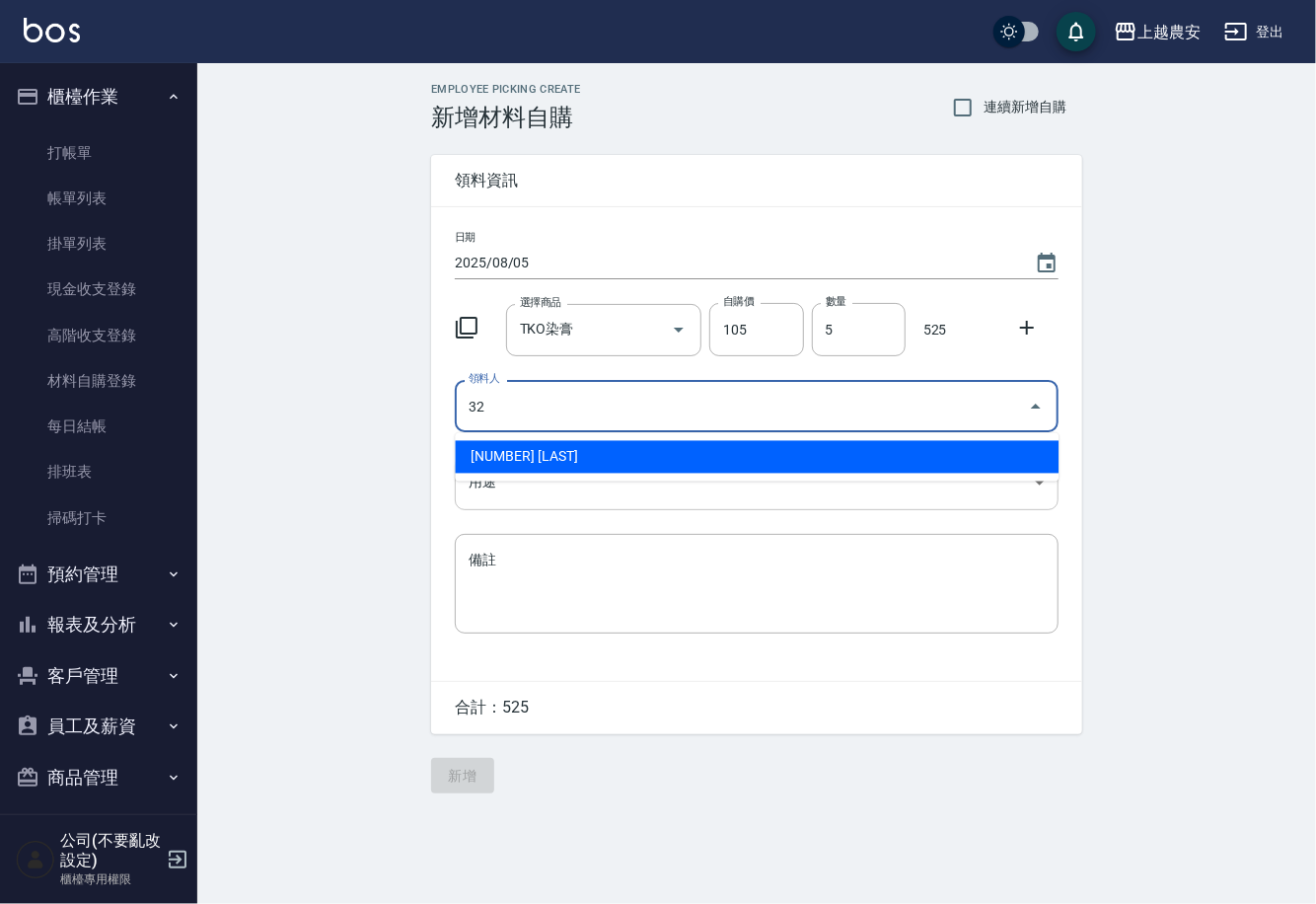 type on "32 林品妤" 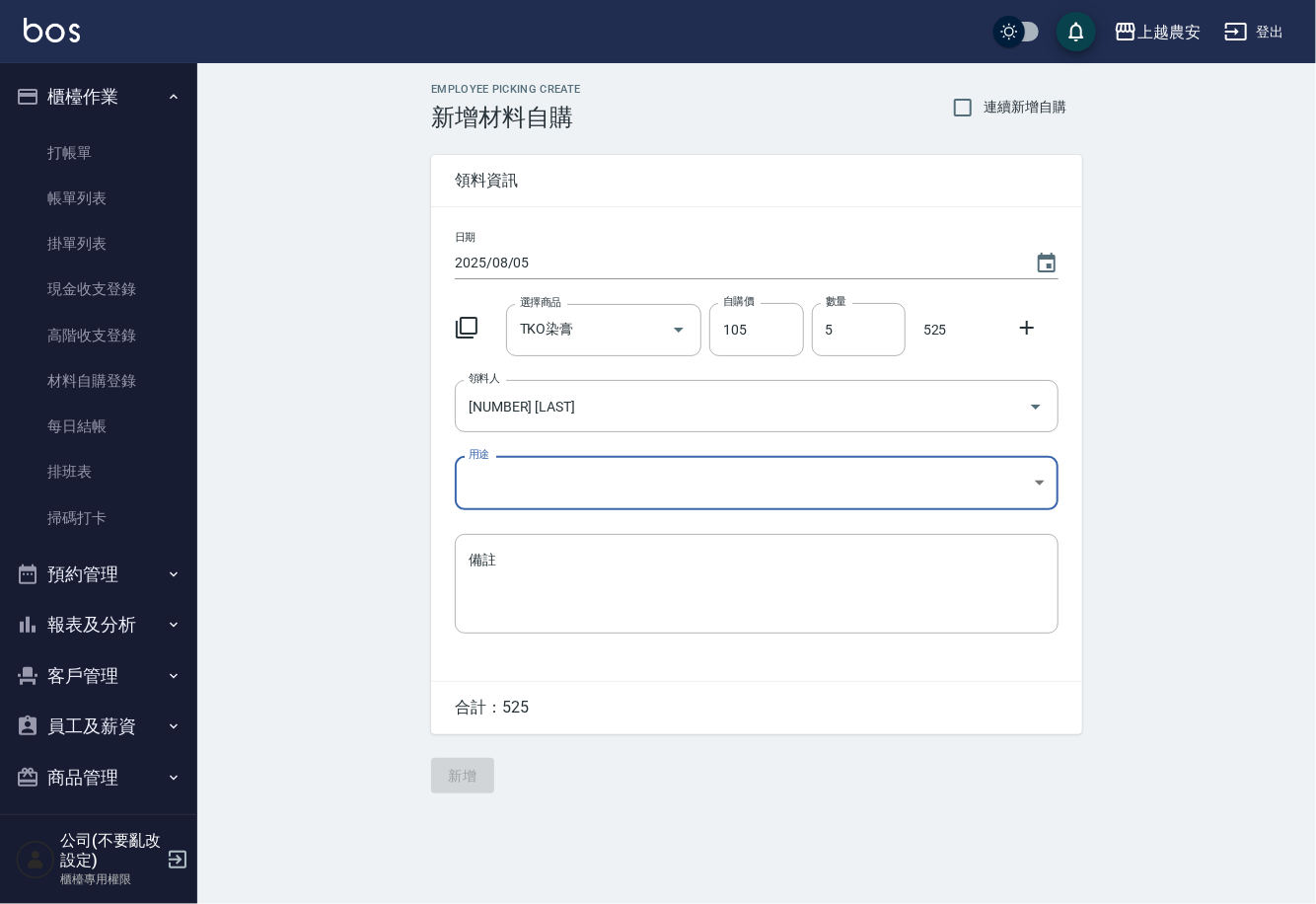 click on "上越農安 登出 櫃檯作業 打帳單 帳單列表 掛單列表 現金收支登錄 高階收支登錄 材料自購登錄 每日結帳 排班表 掃碼打卡 預約管理 預約管理 單日預約紀錄 單週預約紀錄 報表及分析 報表目錄 店家日報表 互助日報表 互助點數明細 設計師日報表 店販抽成明細 客戶管理 客戶列表 卡券管理 入金管理 員工及薪資 員工列表 商品管理 商品分類設定 商品列表 公司(不要亂改設定) 櫃檯專用權限 Employee Picking Create 新增材料自購 連續新增自購 領料資訊 日期 2025/08/05 選擇商品 TKO染膏 選擇商品 自購價 105 自購價 數量 5 數量 525 領料人 32 林品妤 領料人 用途 ​ 用途 備註 x 備註 合計： 525 新增" at bounding box center [658, 452] 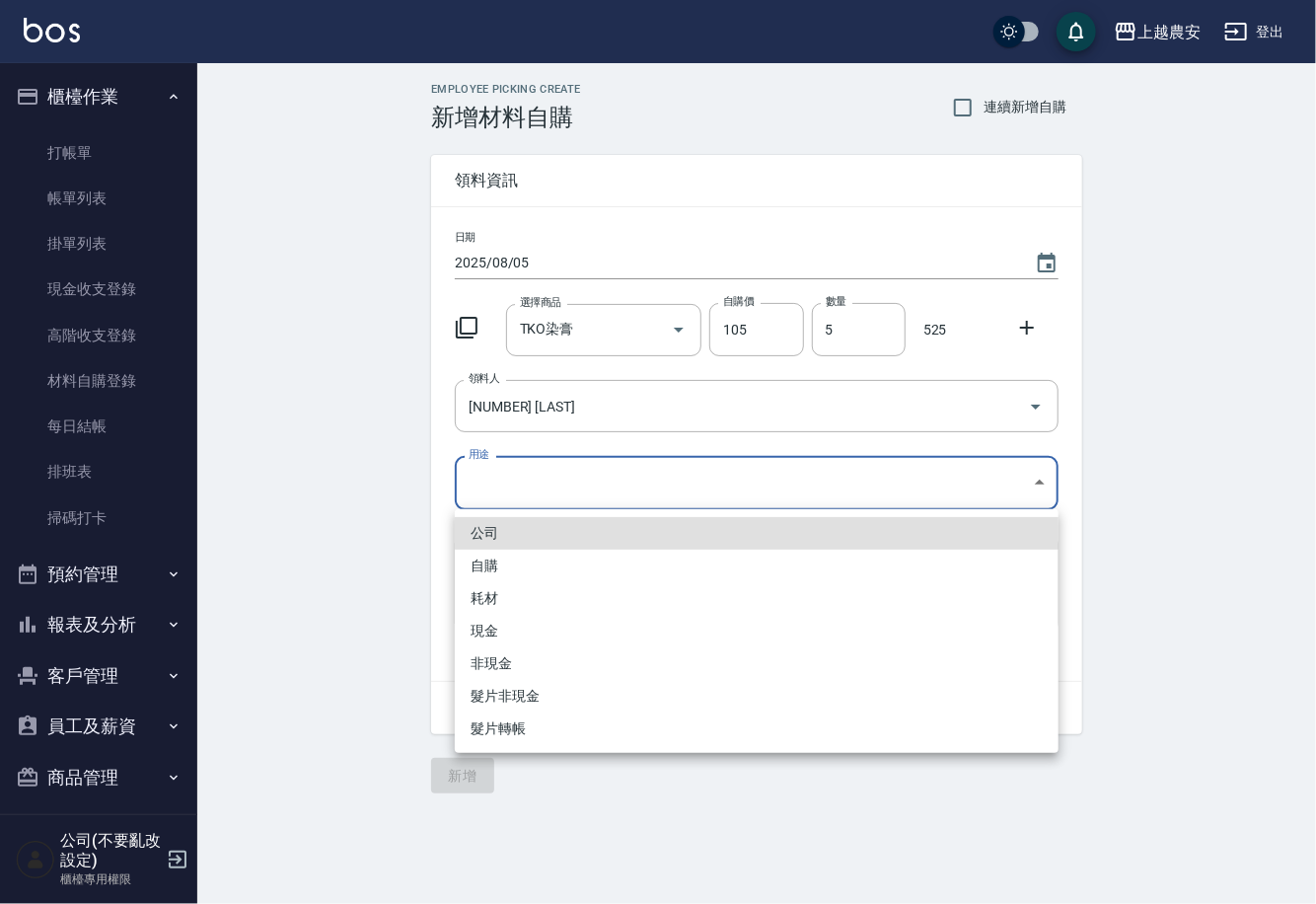 click on "自購" at bounding box center (757, 565) 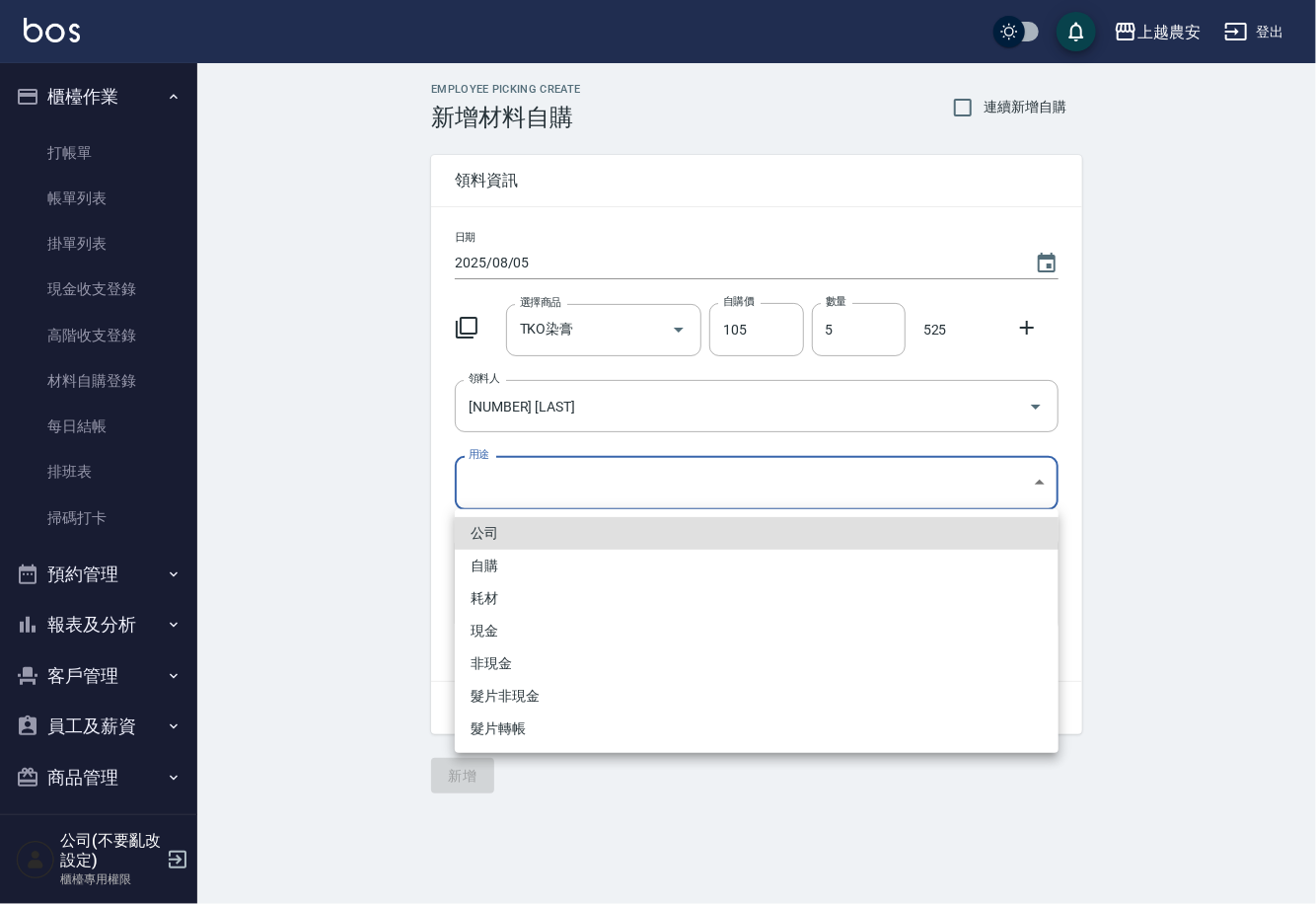 type on "自購" 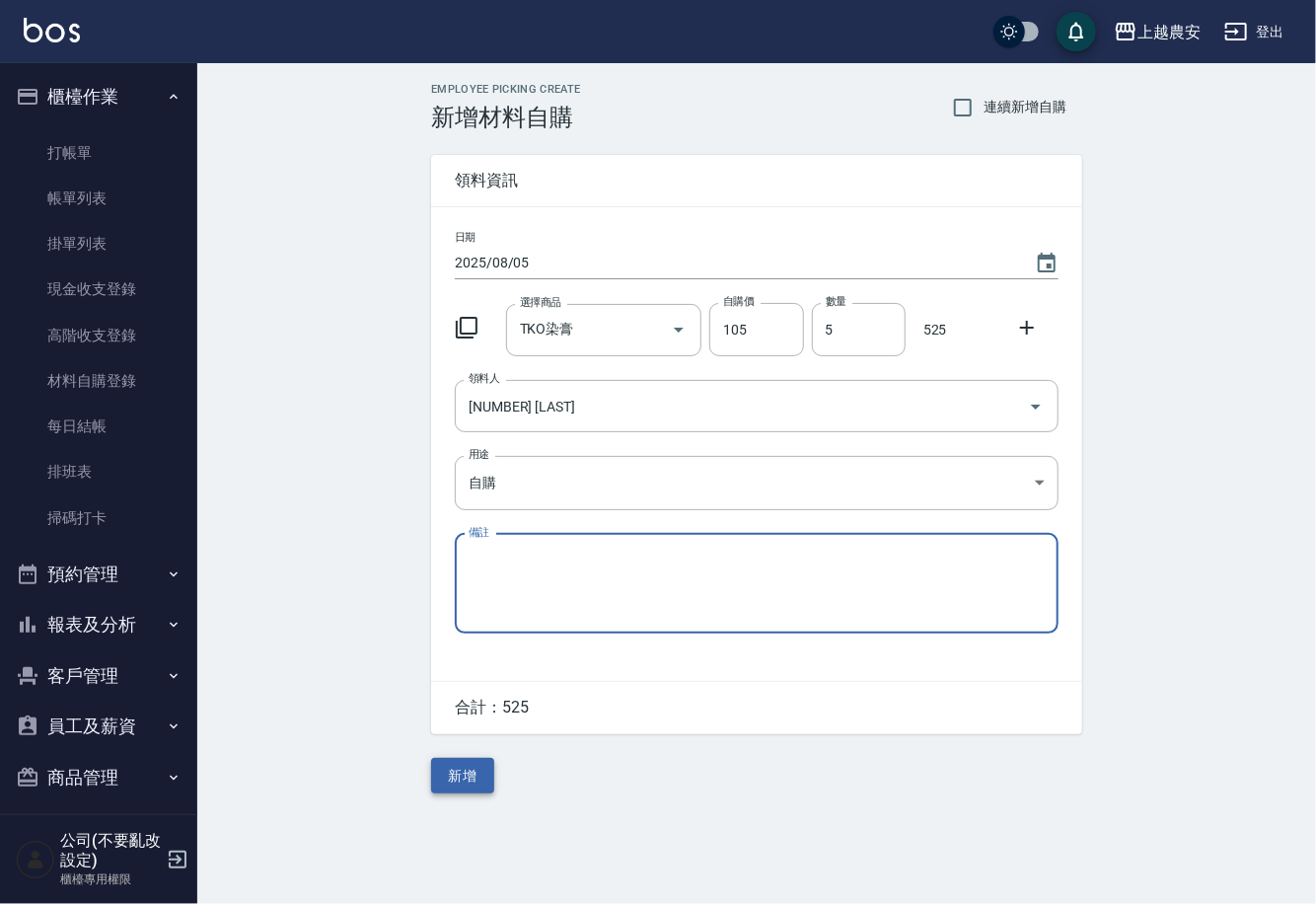 click on "新增" at bounding box center (463, 776) 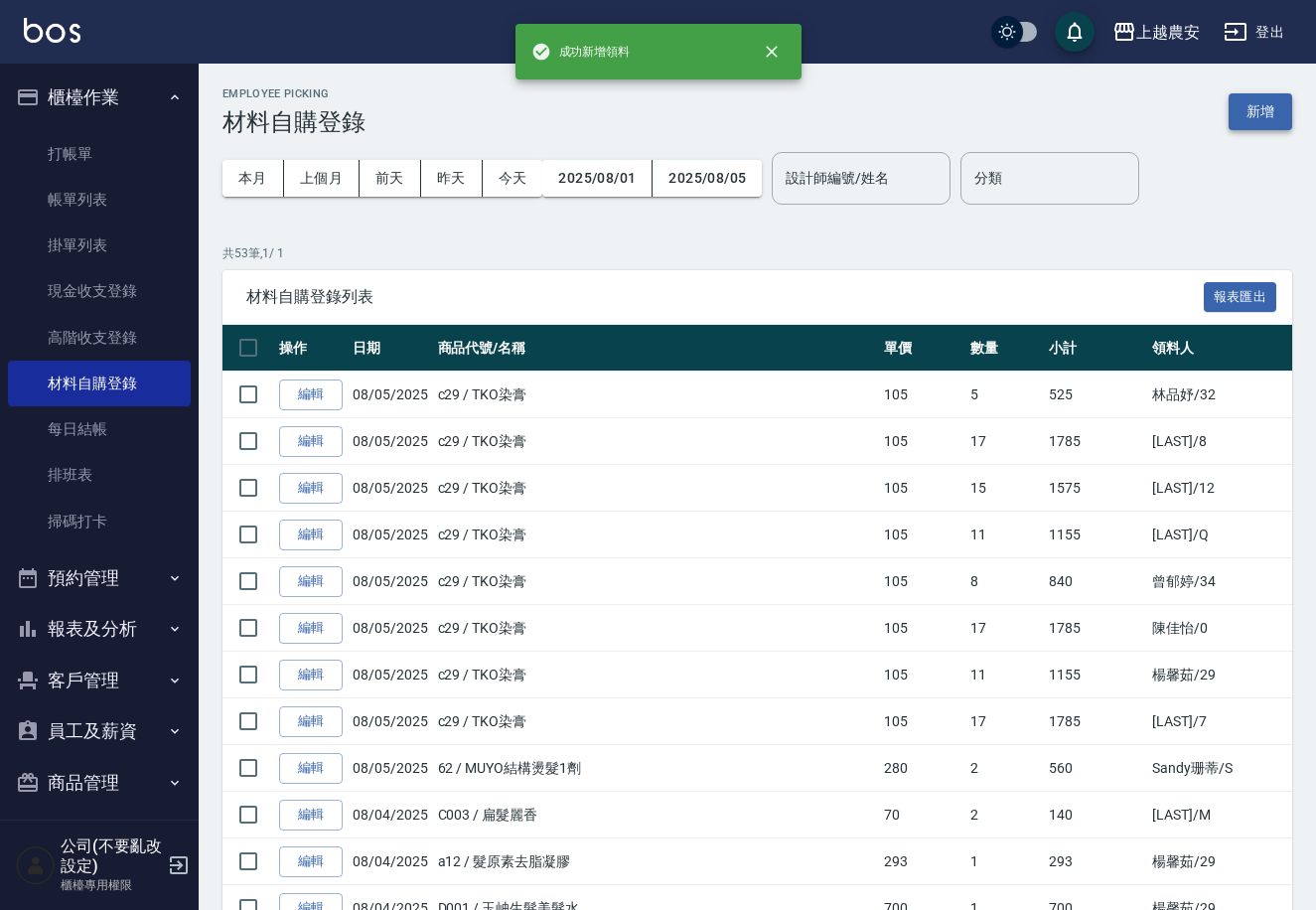 click on "新增" at bounding box center (1260, 111) 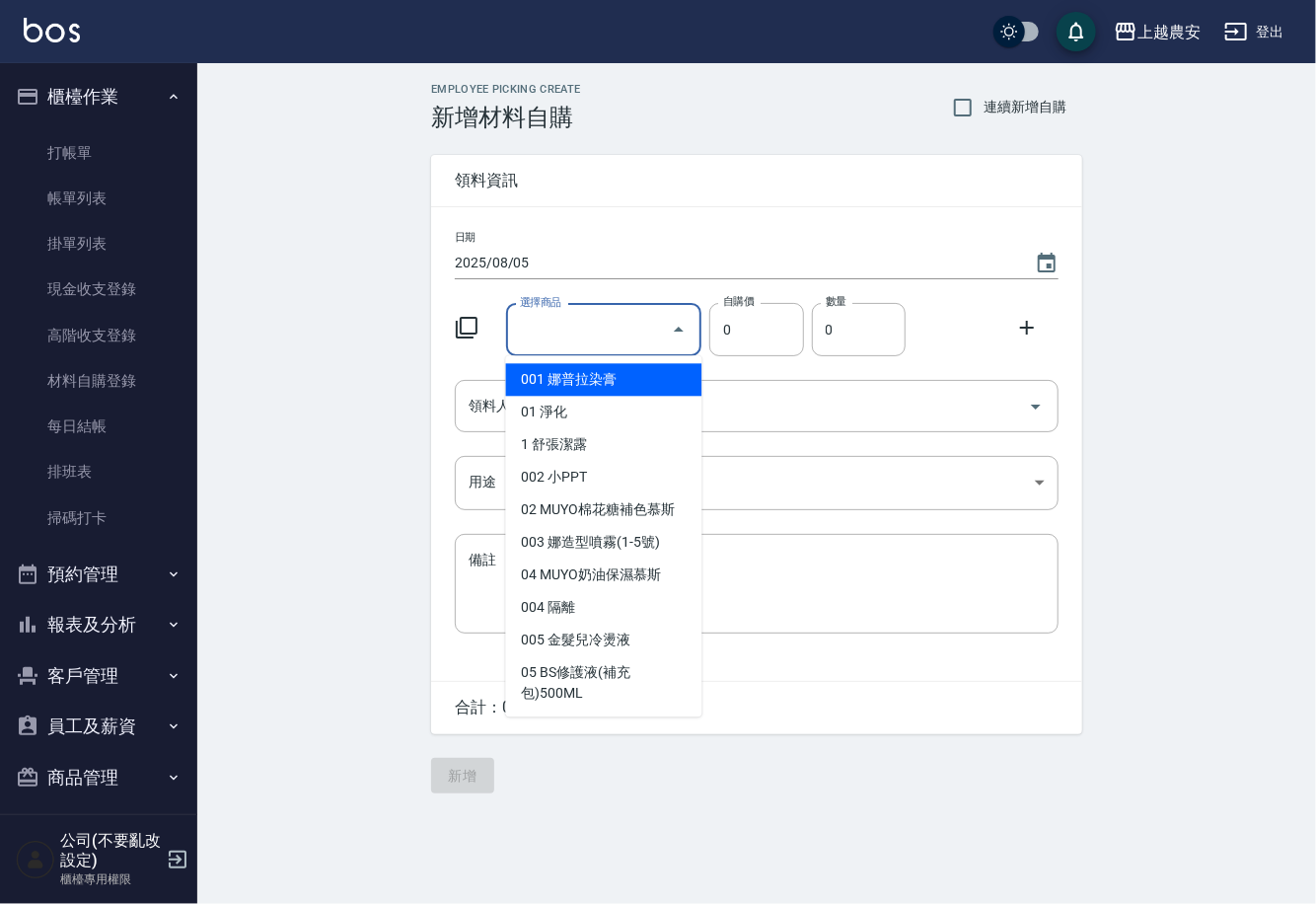 click on "選擇商品" at bounding box center (589, 330) 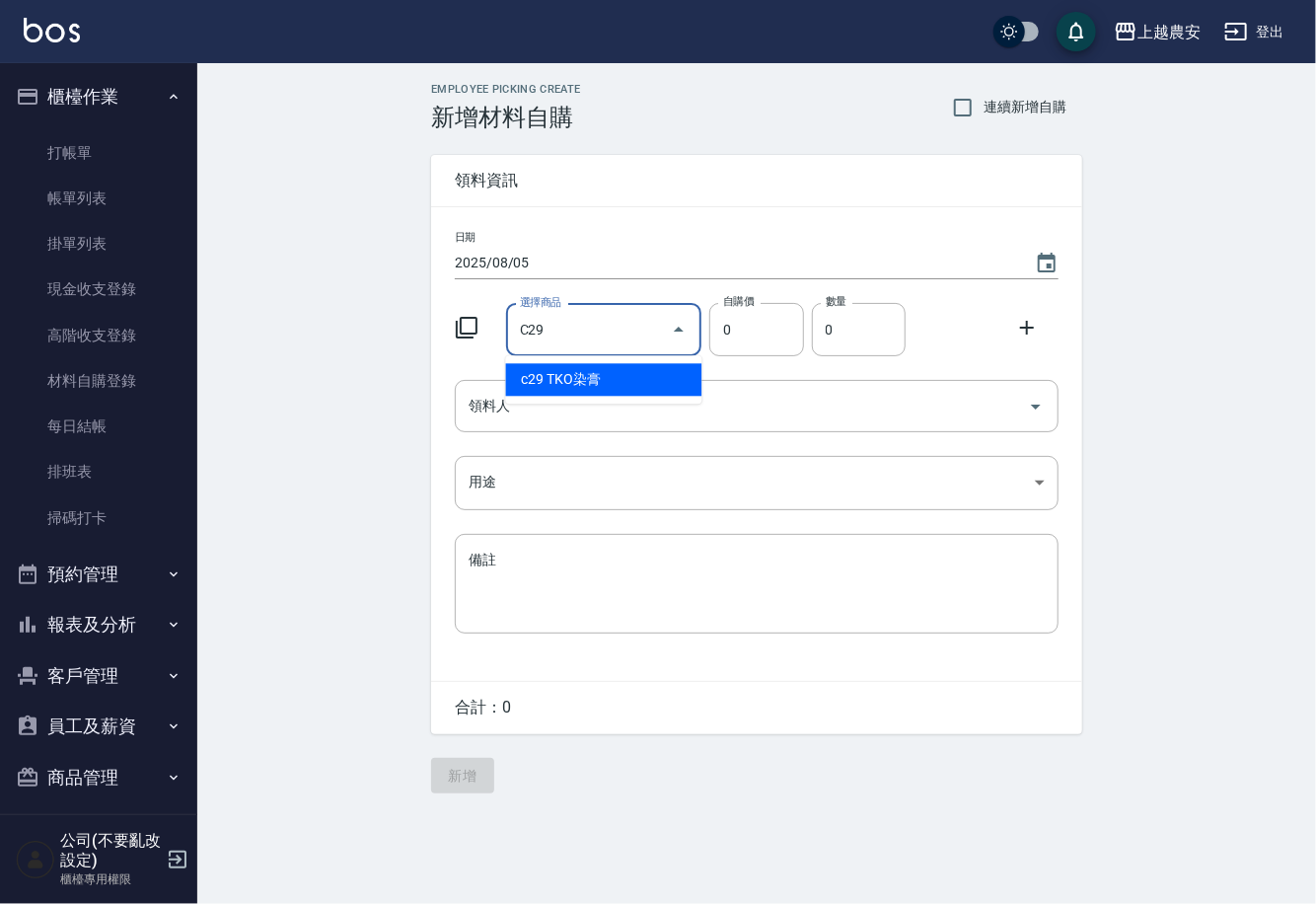 type on "TKO染膏" 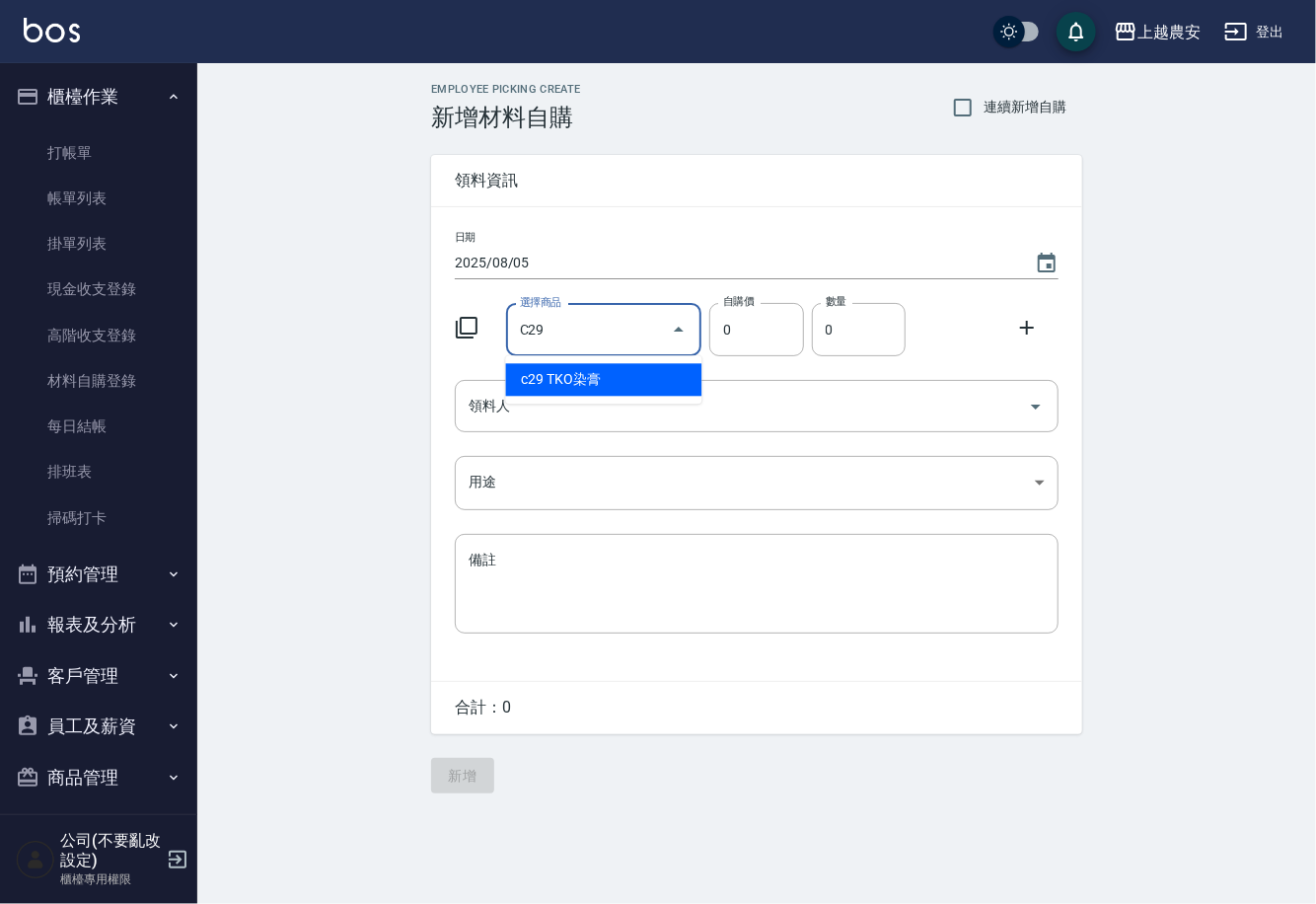 type on "105" 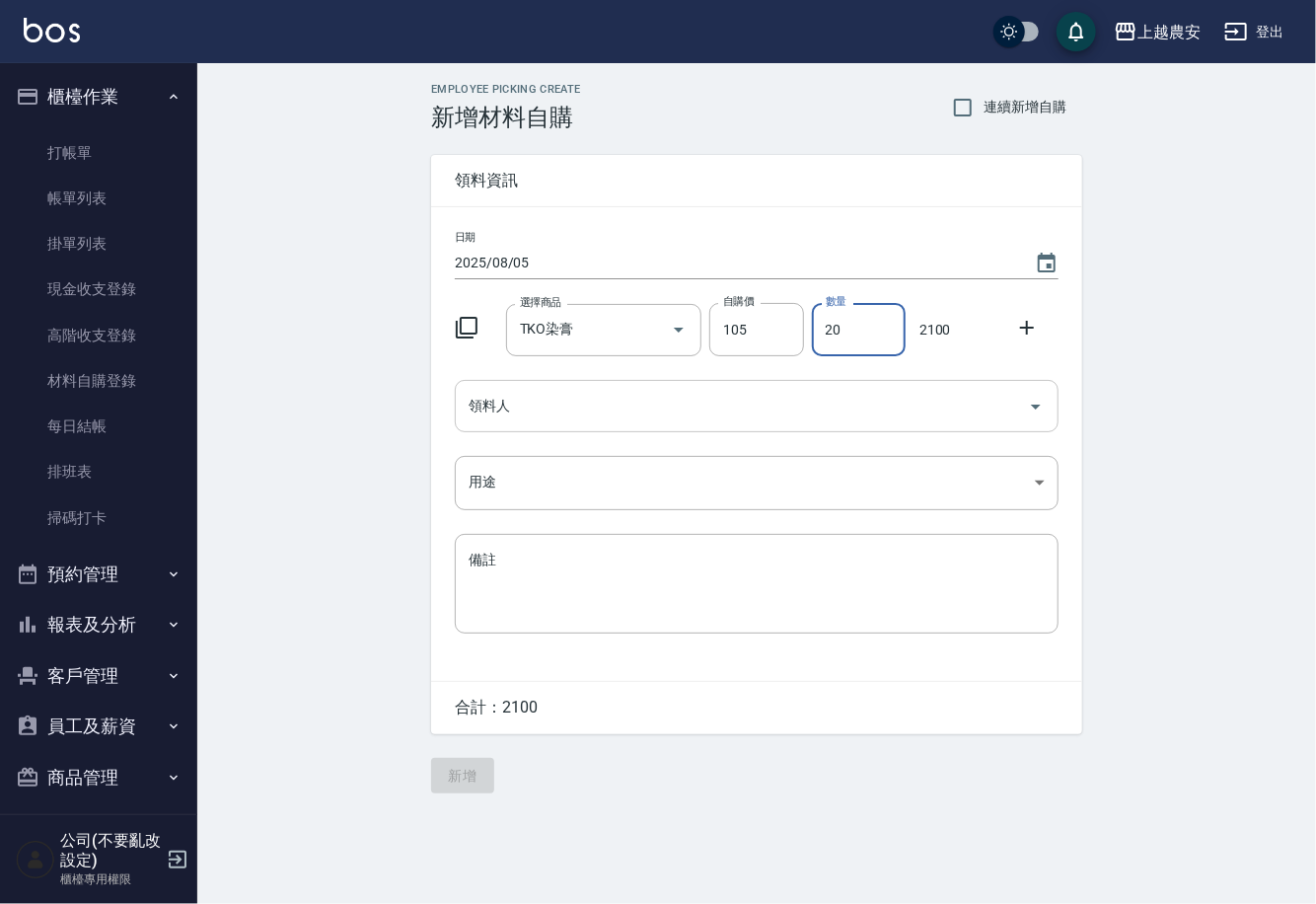 click on "領料人" at bounding box center [757, 406] 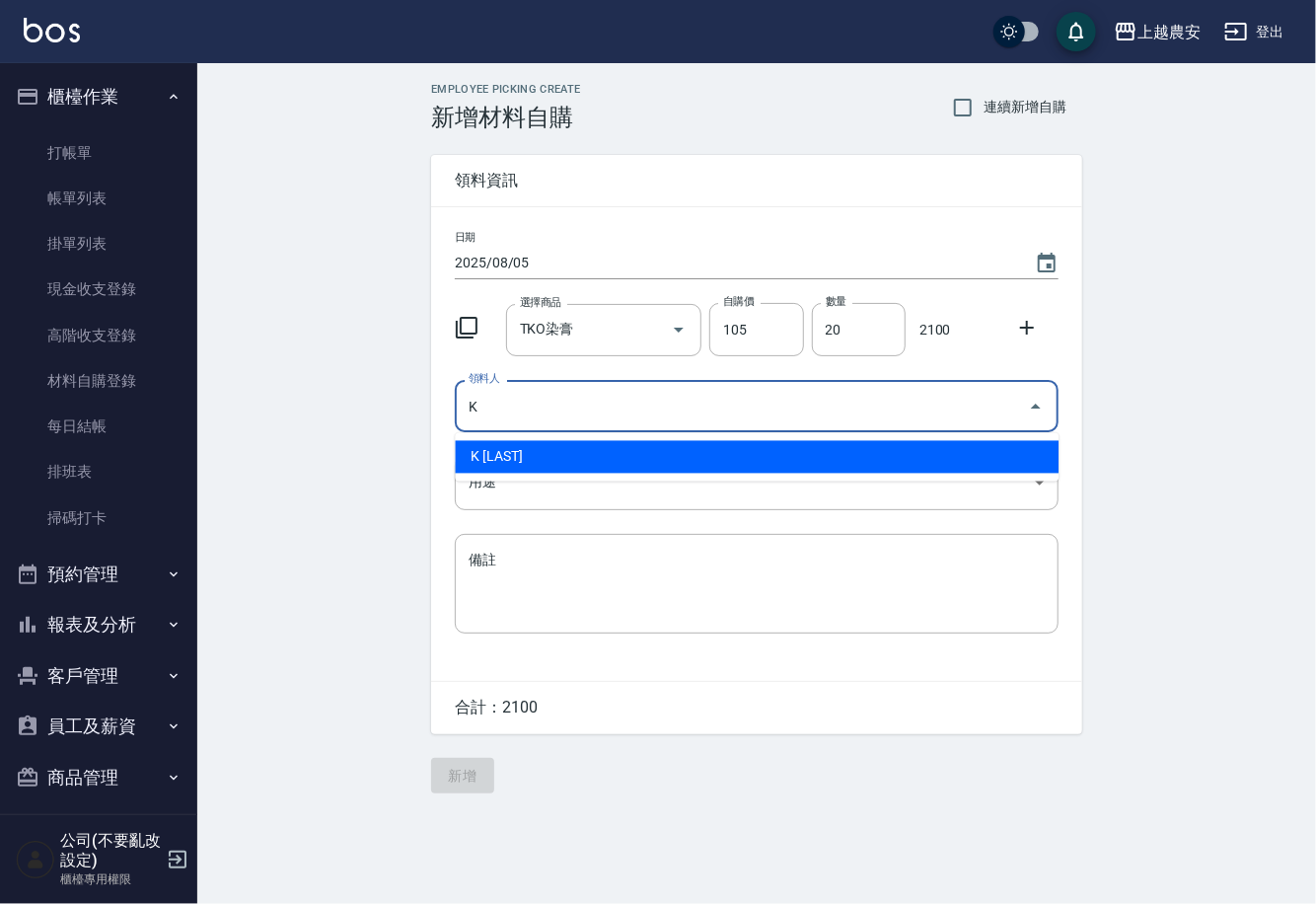 click on "K 林慧珊" at bounding box center [757, 457] 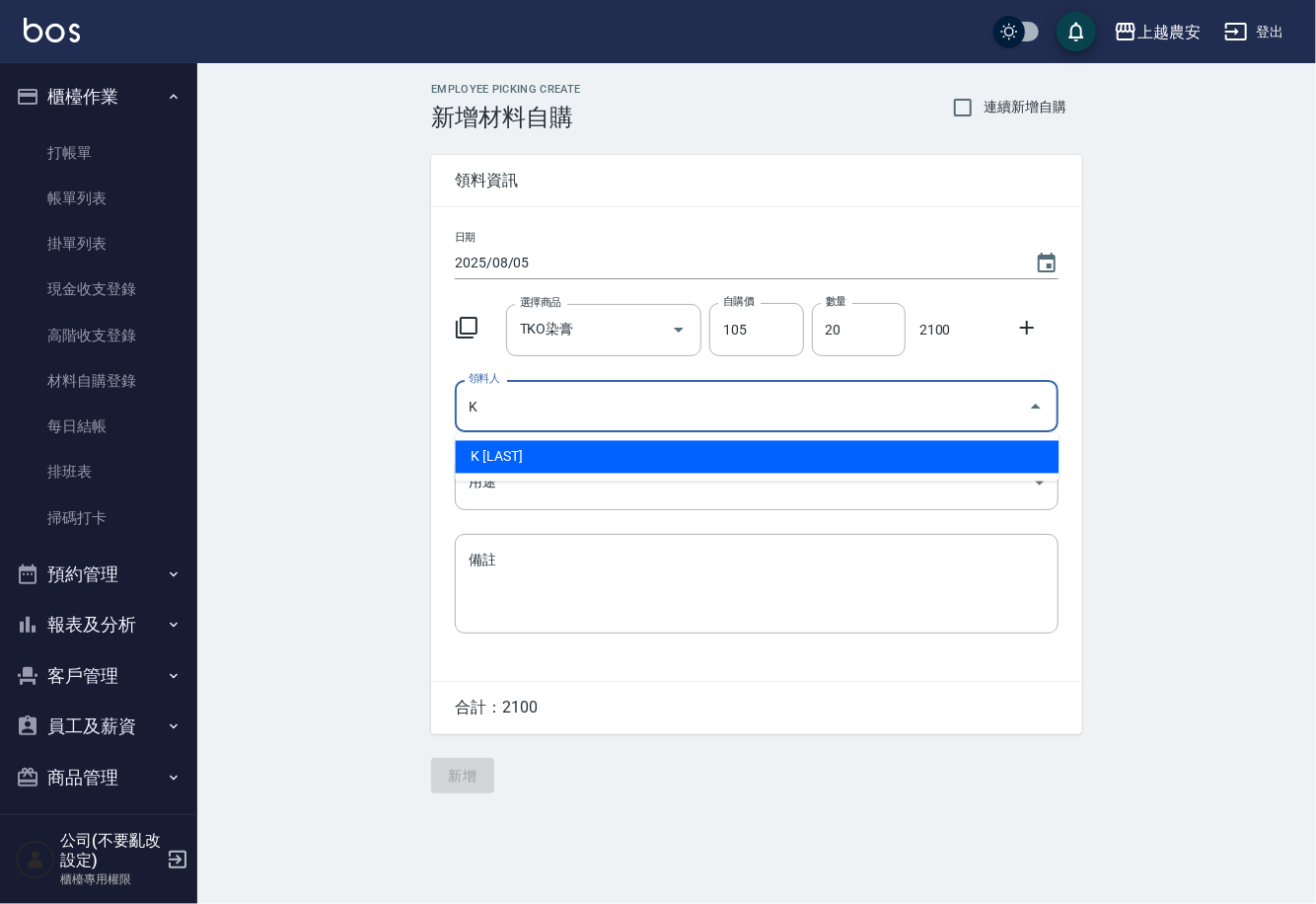 type on "K 林慧珊" 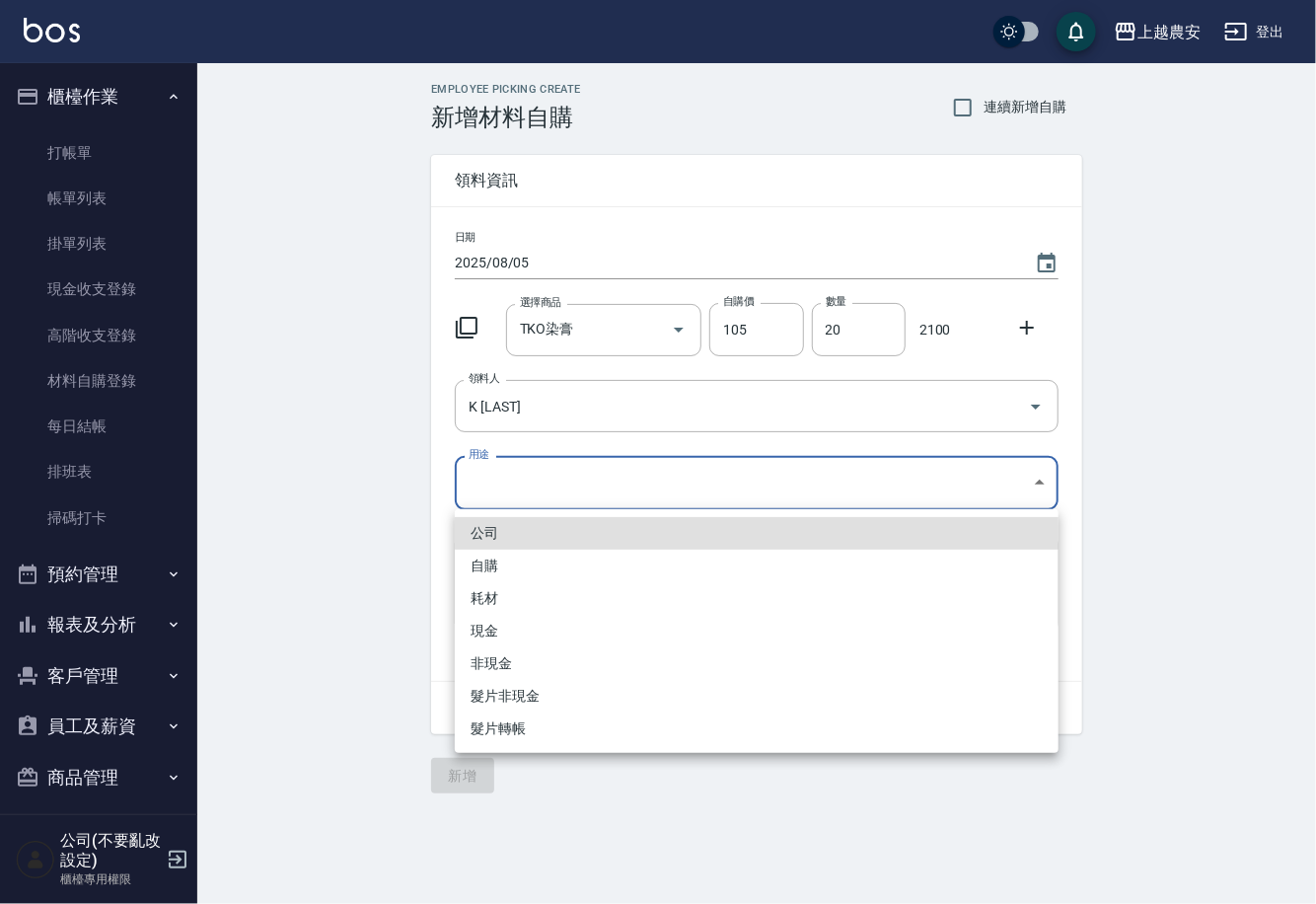 drag, startPoint x: 486, startPoint y: 484, endPoint x: 482, endPoint y: 549, distance: 65.123 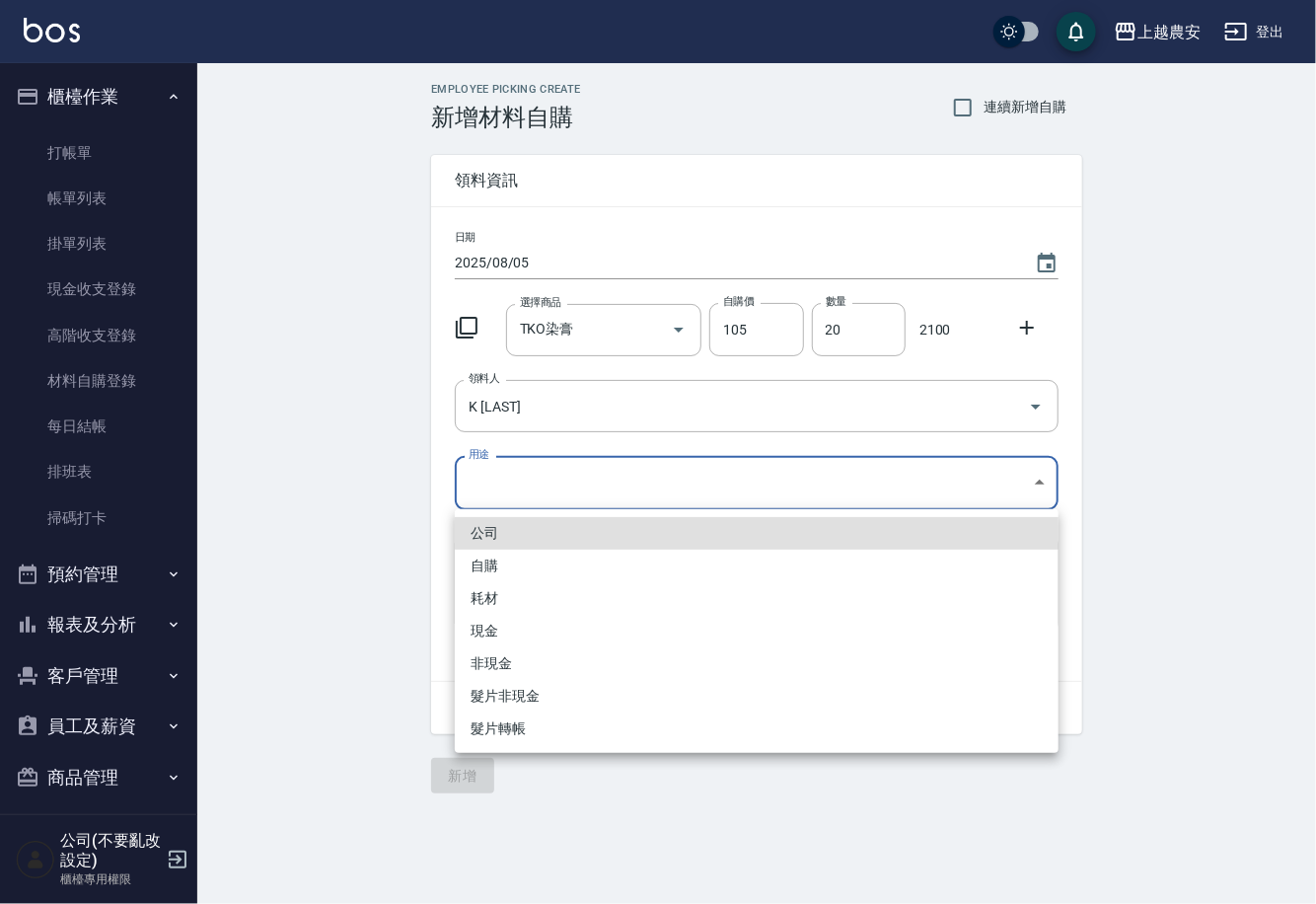 click on "上越農安 登出 櫃檯作業 打帳單 帳單列表 掛單列表 現金收支登錄 高階收支登錄 材料自購登錄 每日結帳 排班表 掃碼打卡 預約管理 預約管理 單日預約紀錄 單週預約紀錄 報表及分析 報表目錄 店家日報表 互助日報表 互助點數明細 設計師日報表 店販抽成明細 客戶管理 客戶列表 卡券管理 入金管理 員工及薪資 員工列表 商品管理 商品分類設定 商品列表 公司(不要亂改設定) 櫃檯專用權限 Employee Picking Create 新增材料自購 連續新增自購 領料資訊 日期 2025/08/05 選擇商品 TKO染膏 選擇商品 自購價 105 自購價 數量 20 數量 2100 領料人 K 林慧珊 領料人 用途 ​ 用途 備註 x 備註 合計： 2100 新增 公司 自購 耗材 現金 非現金 髮片非現金 髮片轉帳" at bounding box center (658, 452) 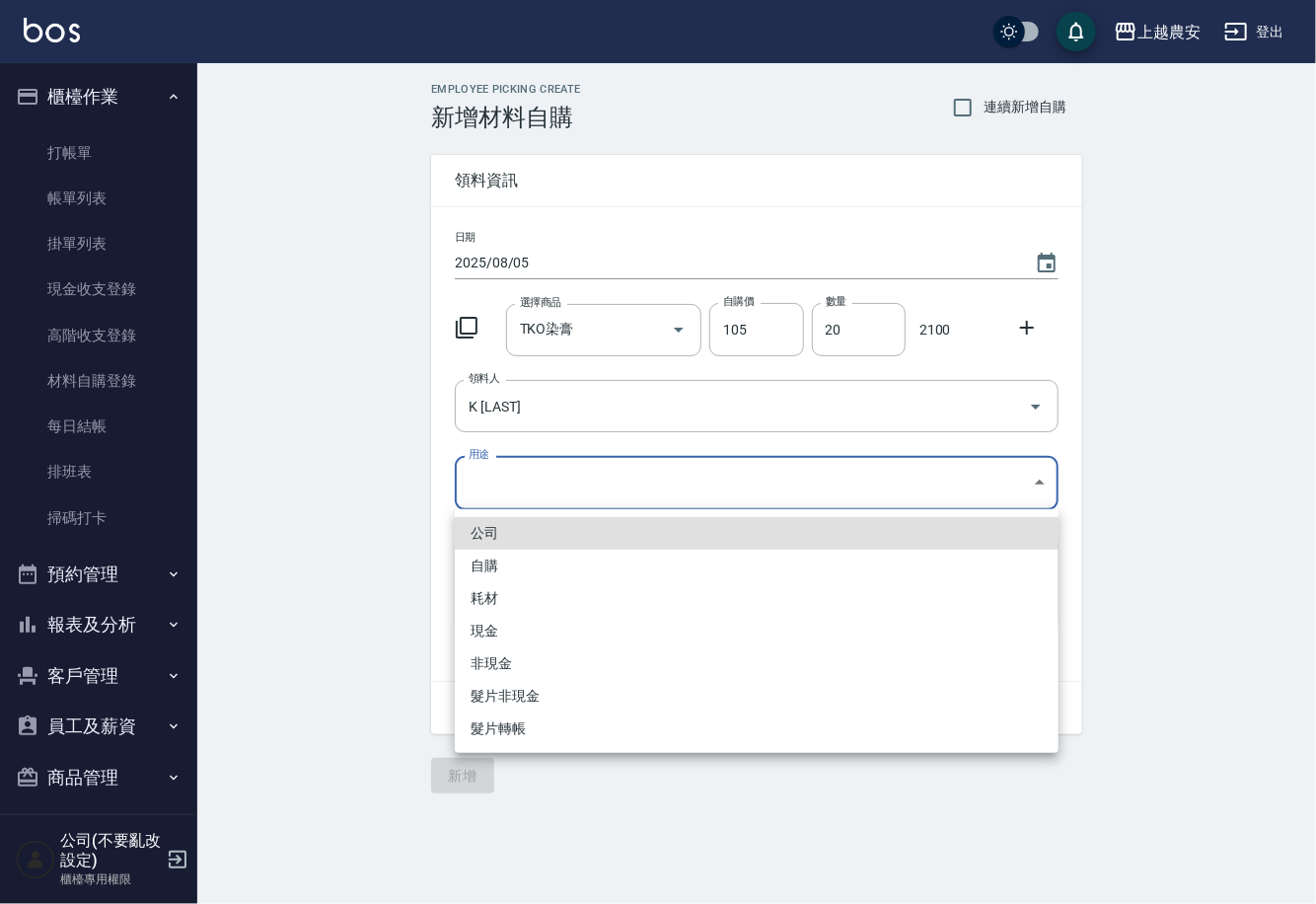 click on "自購" at bounding box center (757, 565) 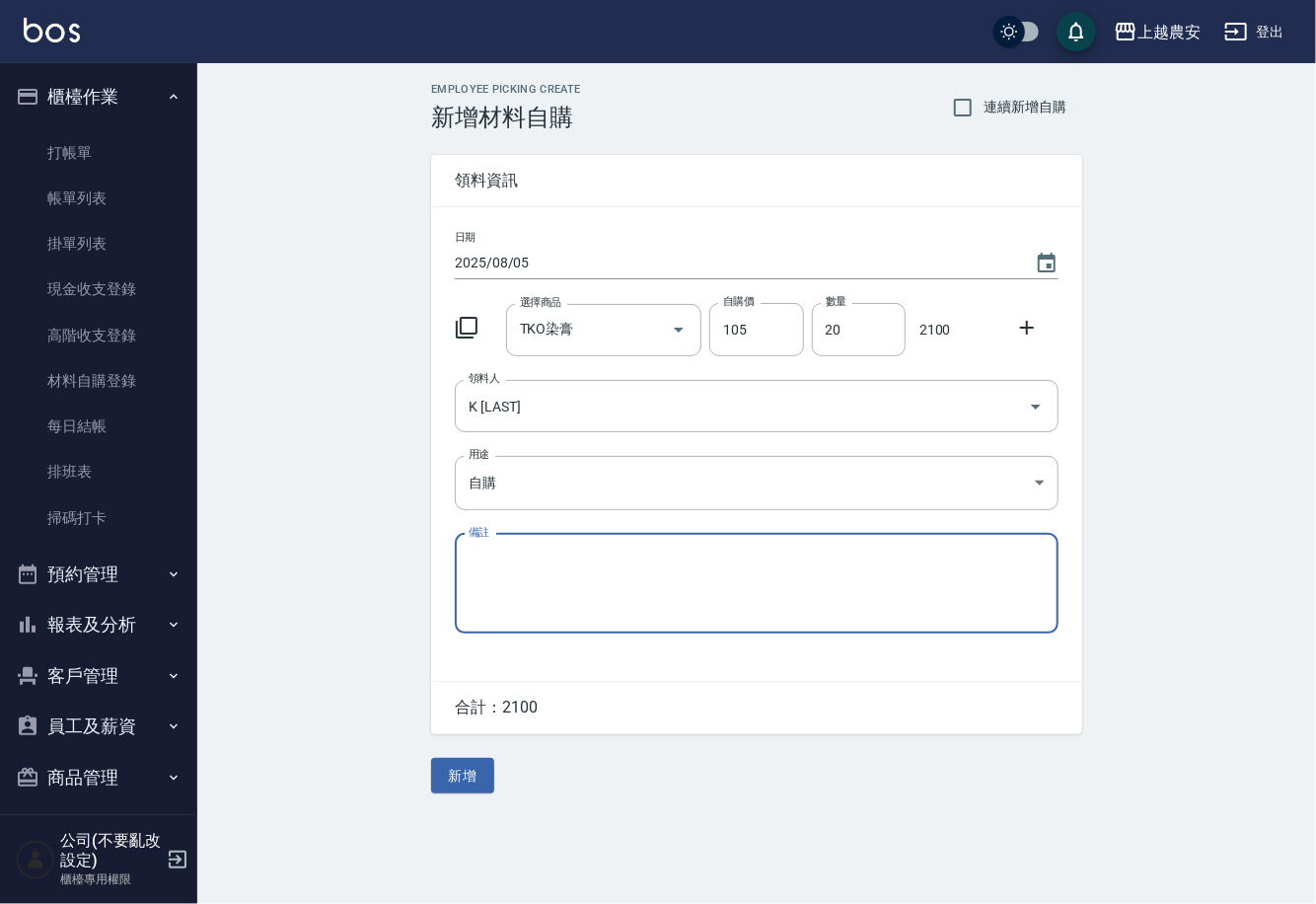 click 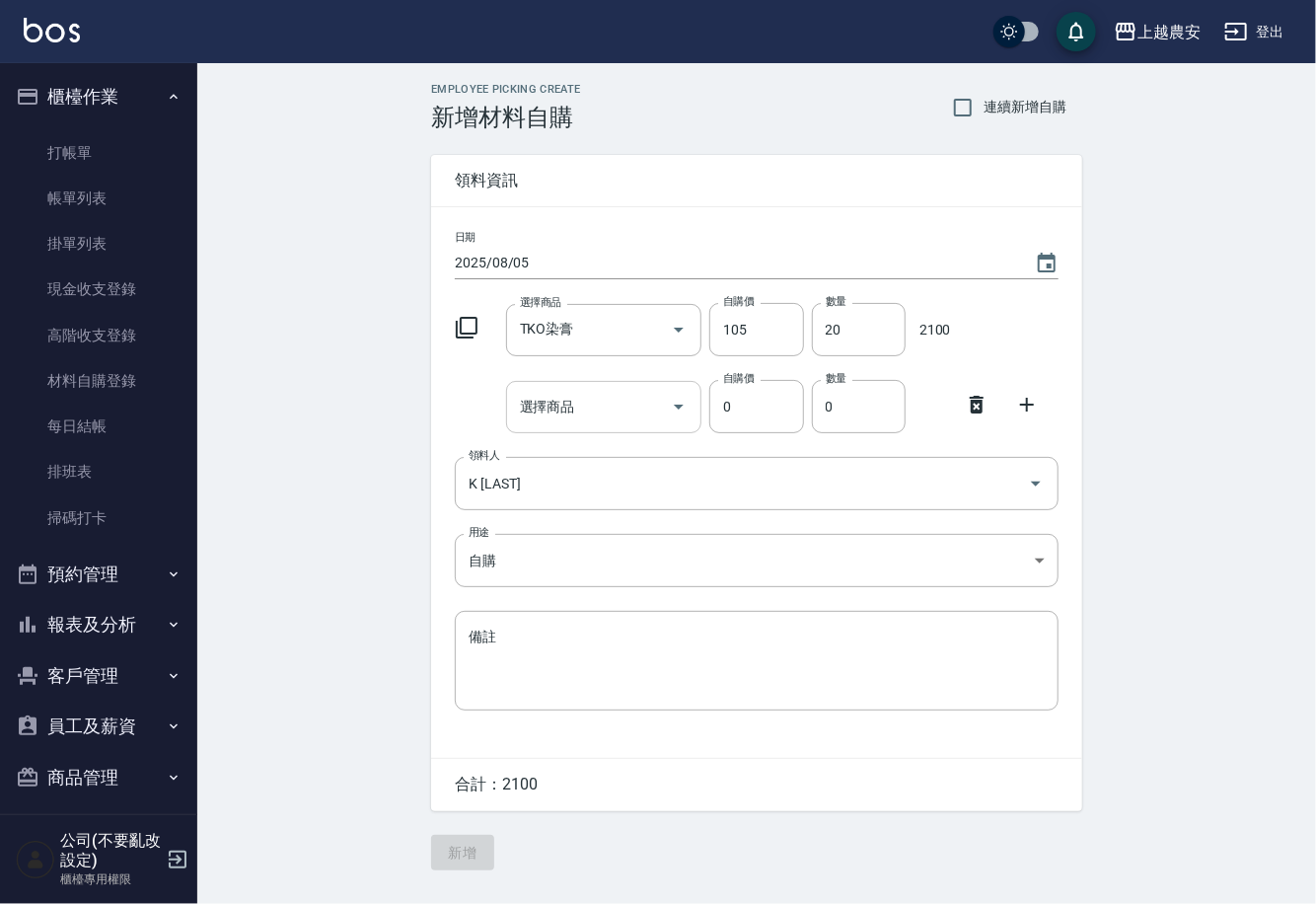 click on "選擇商品 選擇商品" at bounding box center [604, 407] 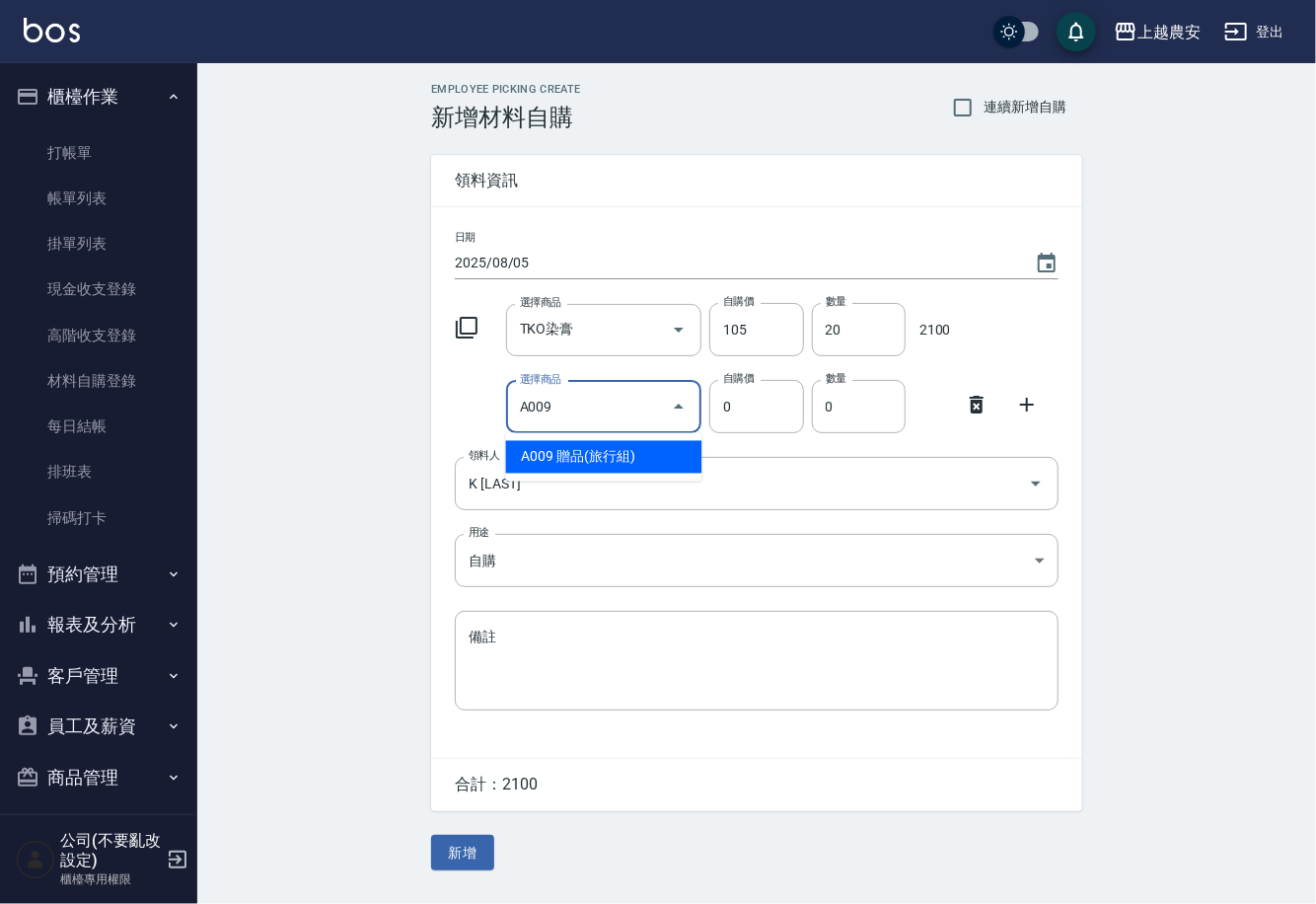 type on "贈品(旅行組)" 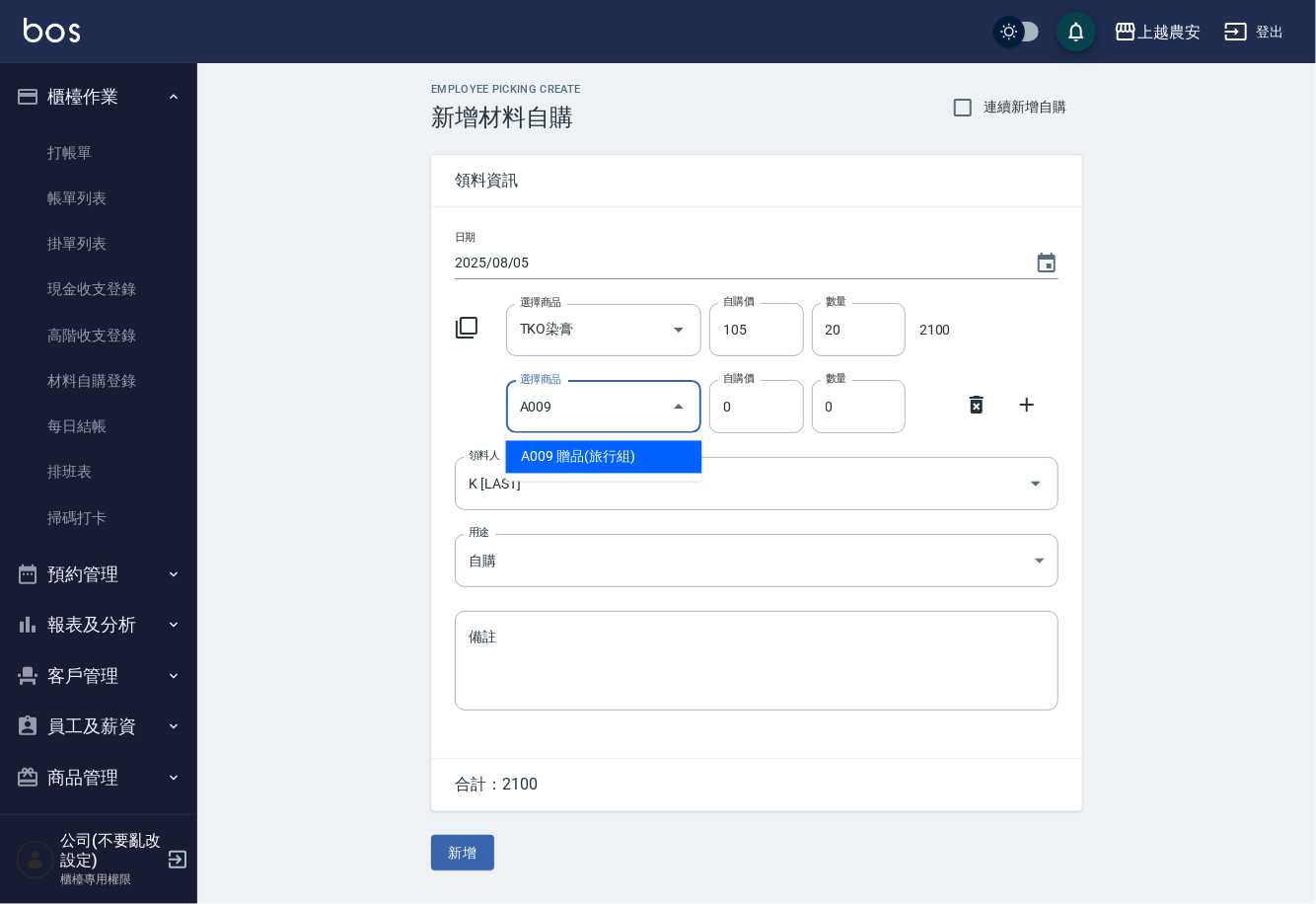 type on "50" 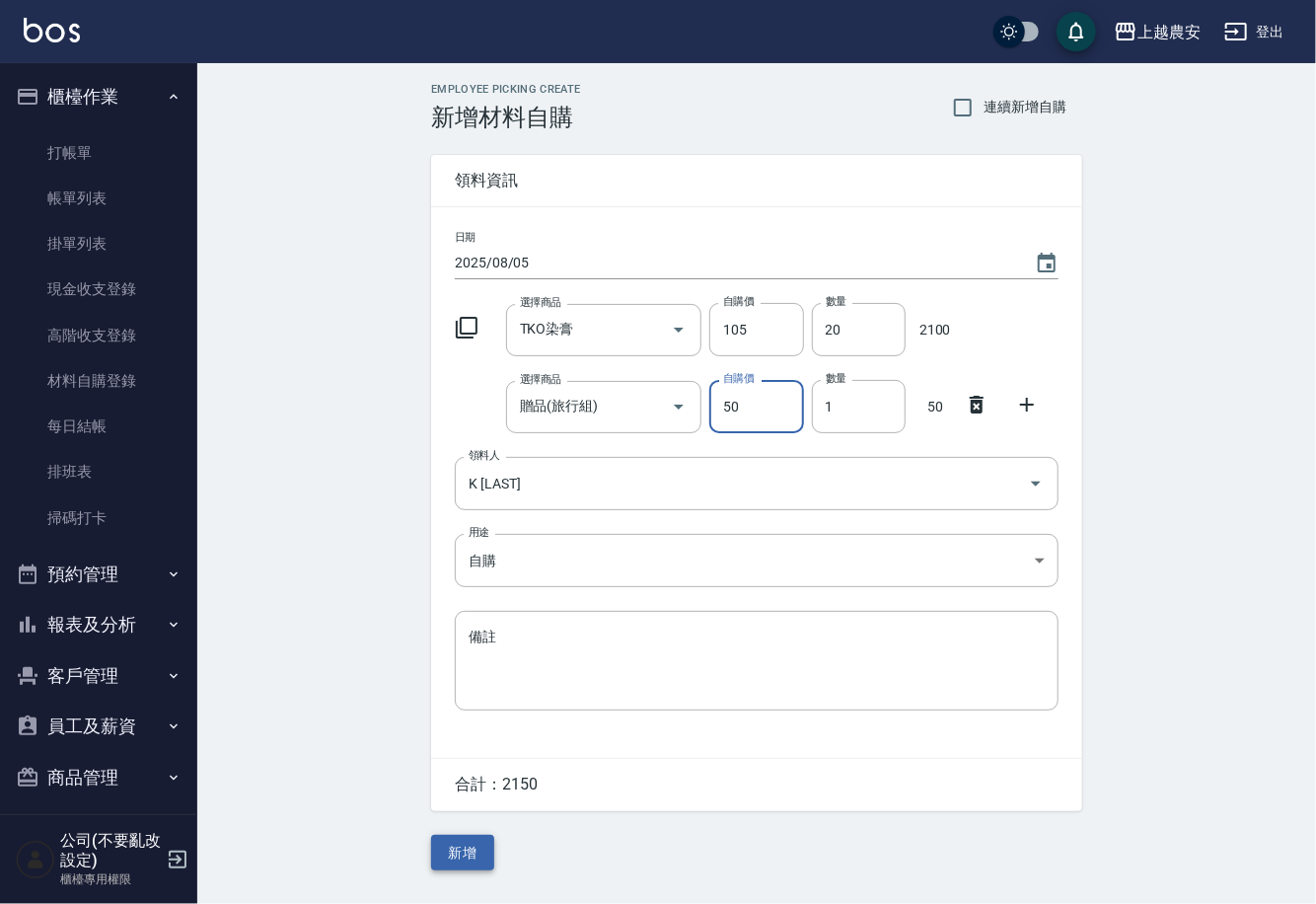 click on "新增" at bounding box center (463, 853) 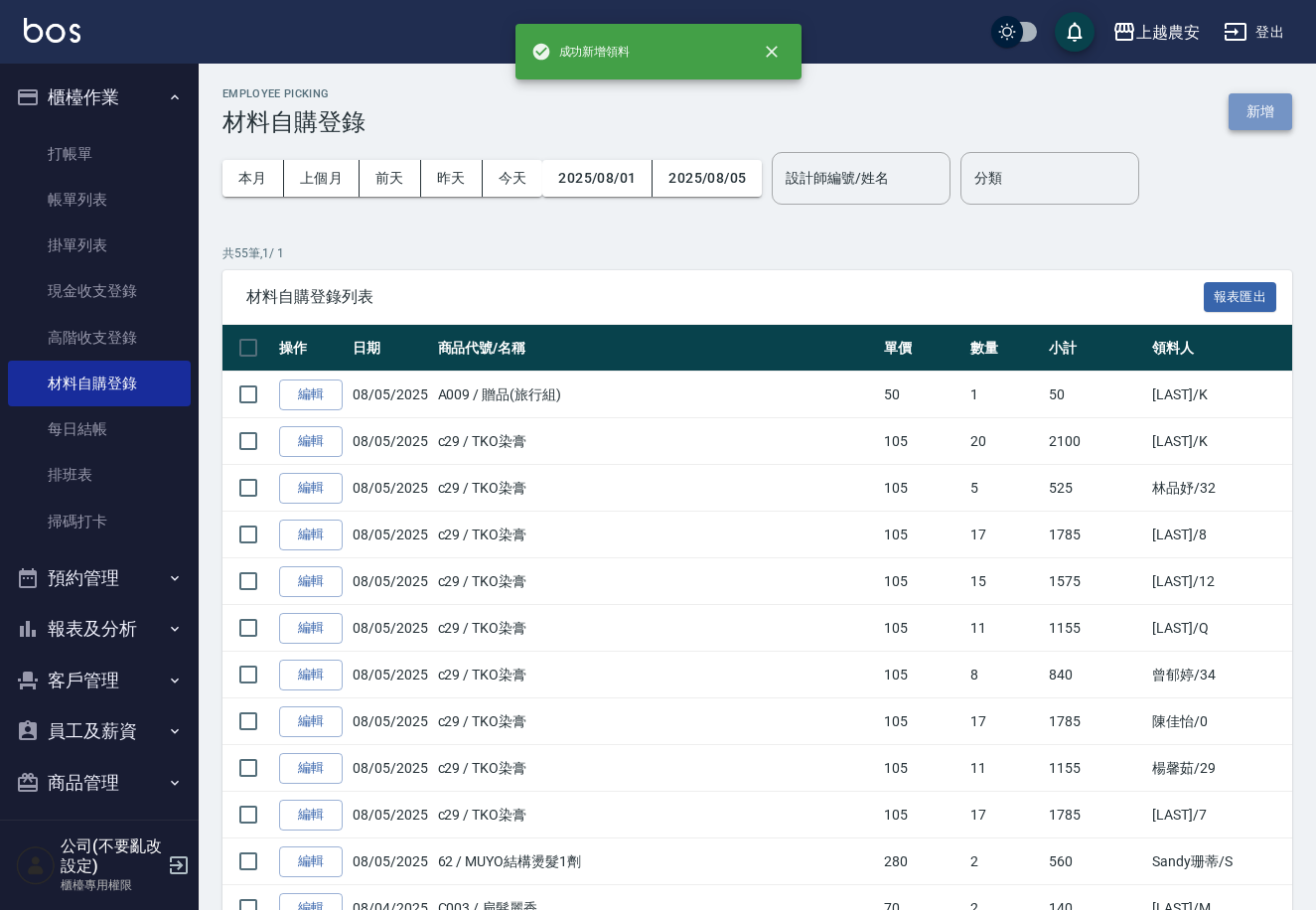 click on "新增" at bounding box center (1260, 111) 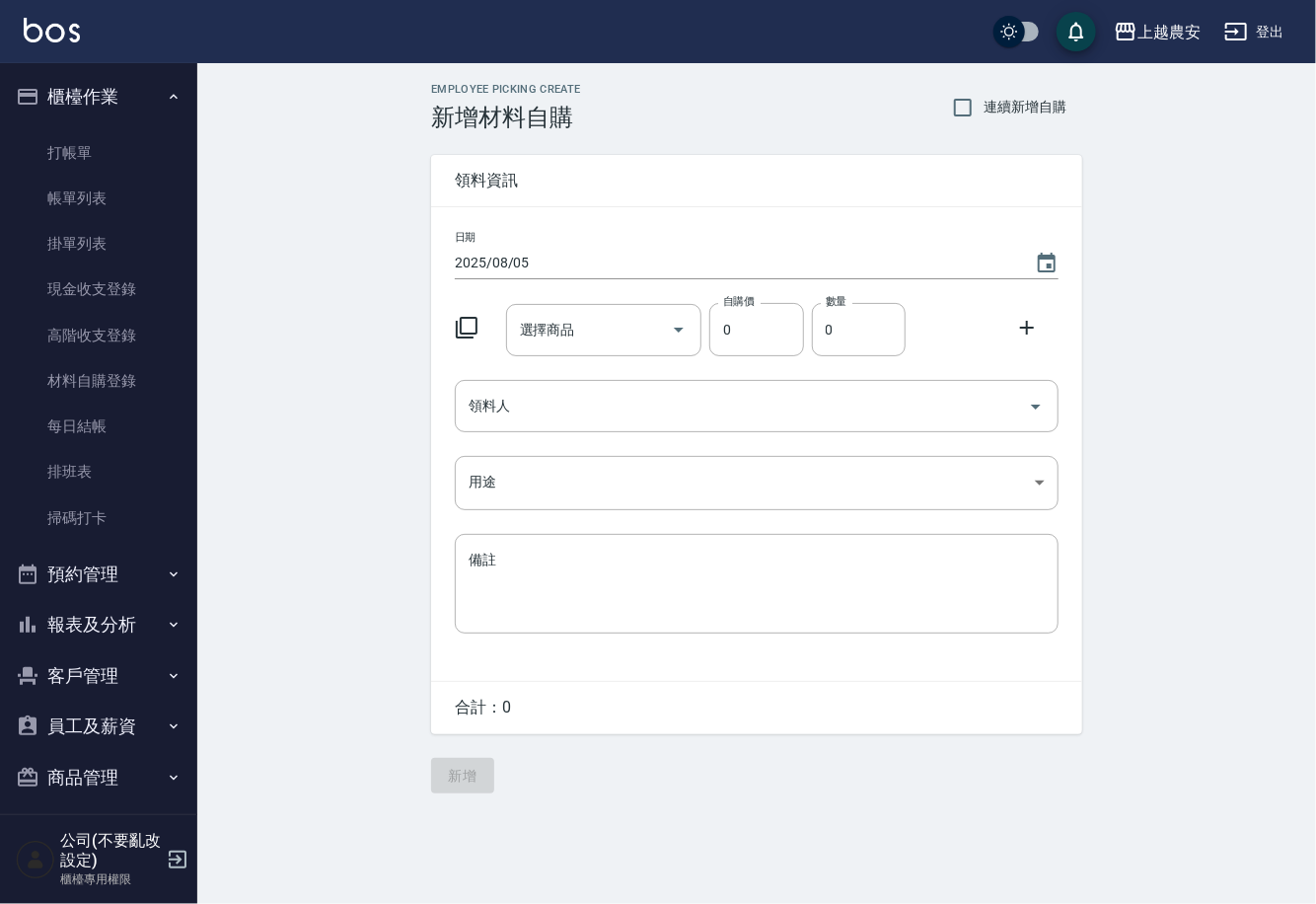 click on "選擇商品 選擇商品" at bounding box center [604, 330] 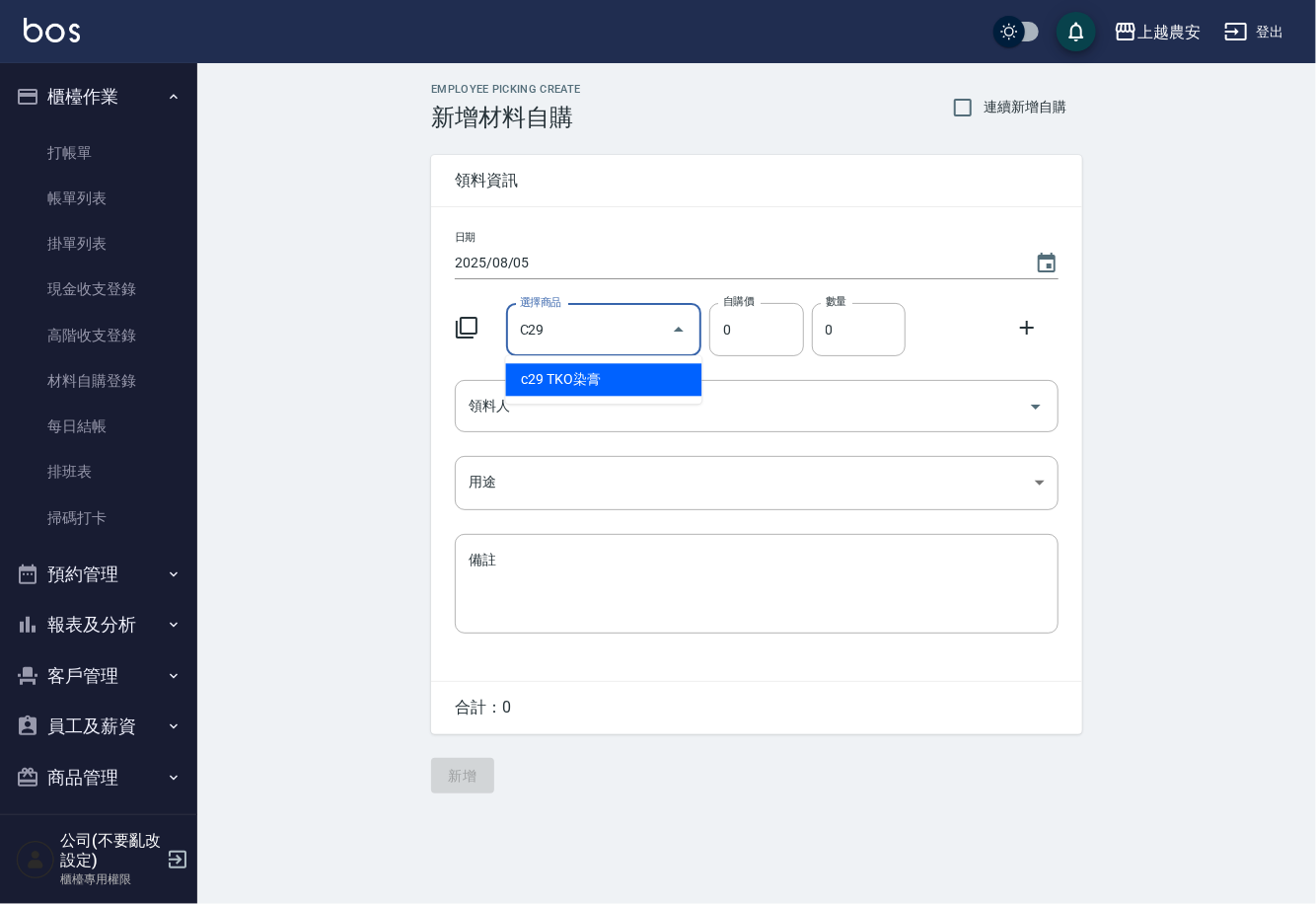 type on "C29" 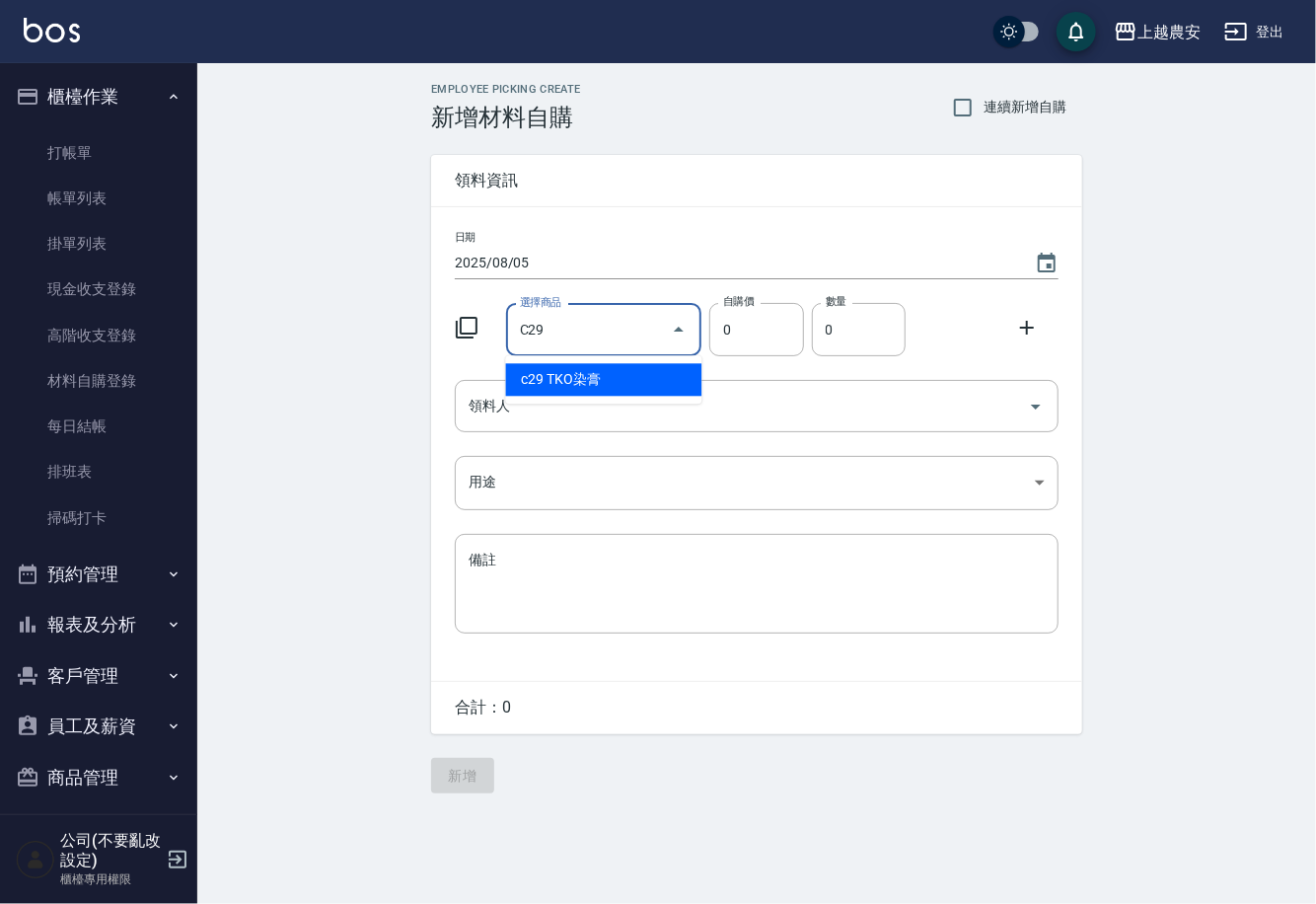 type on "105" 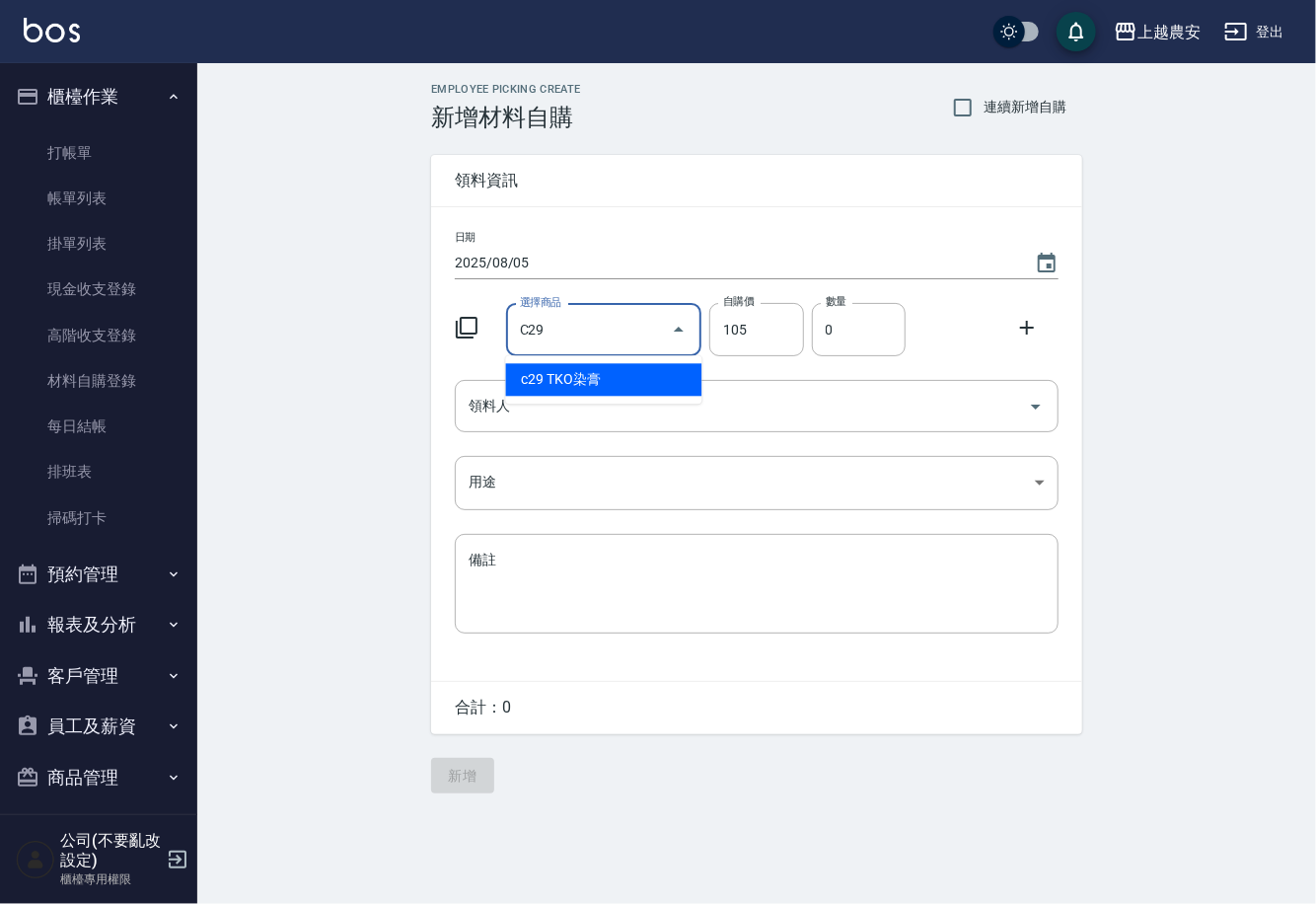 type on "TKO染膏" 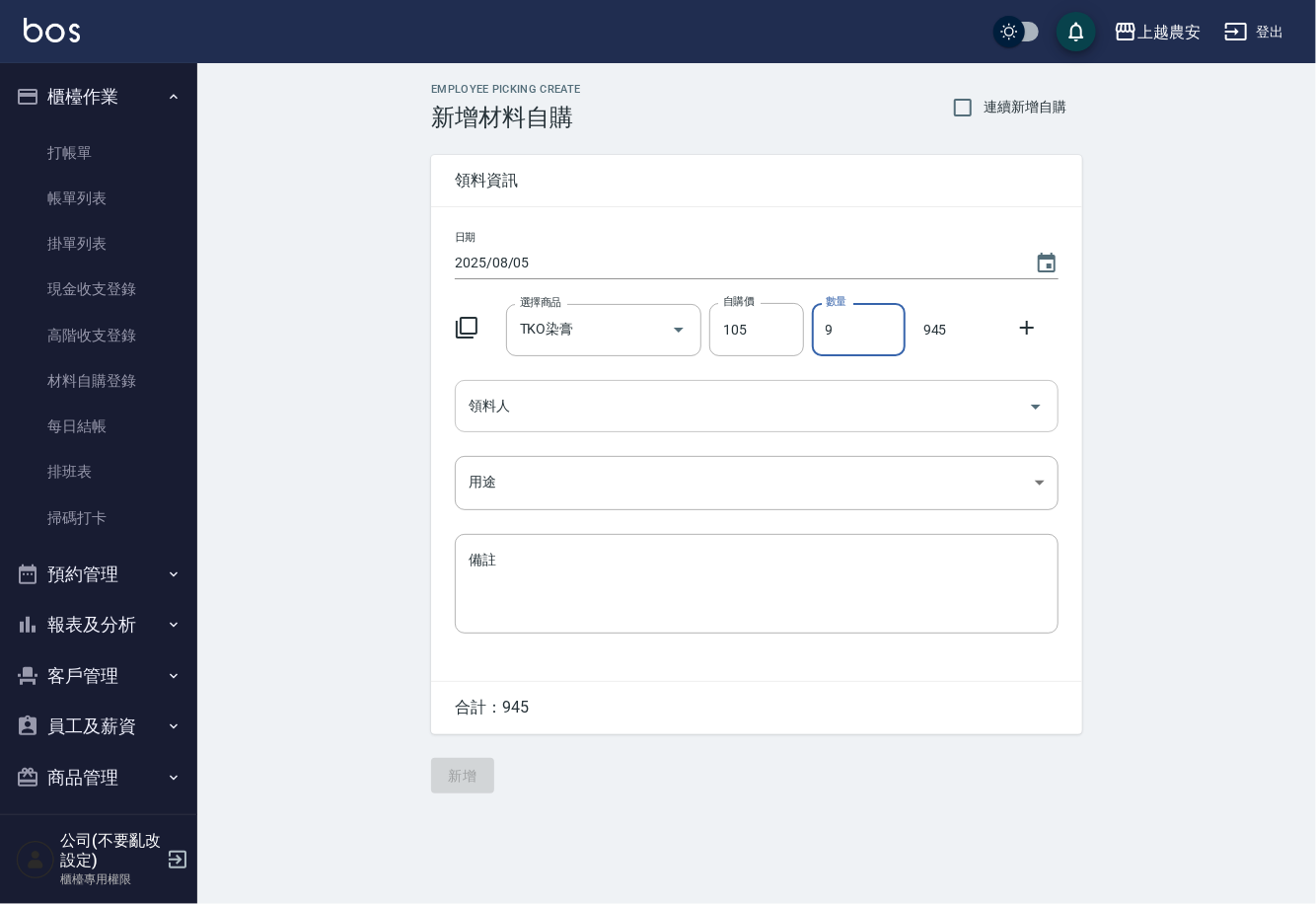 type on "9" 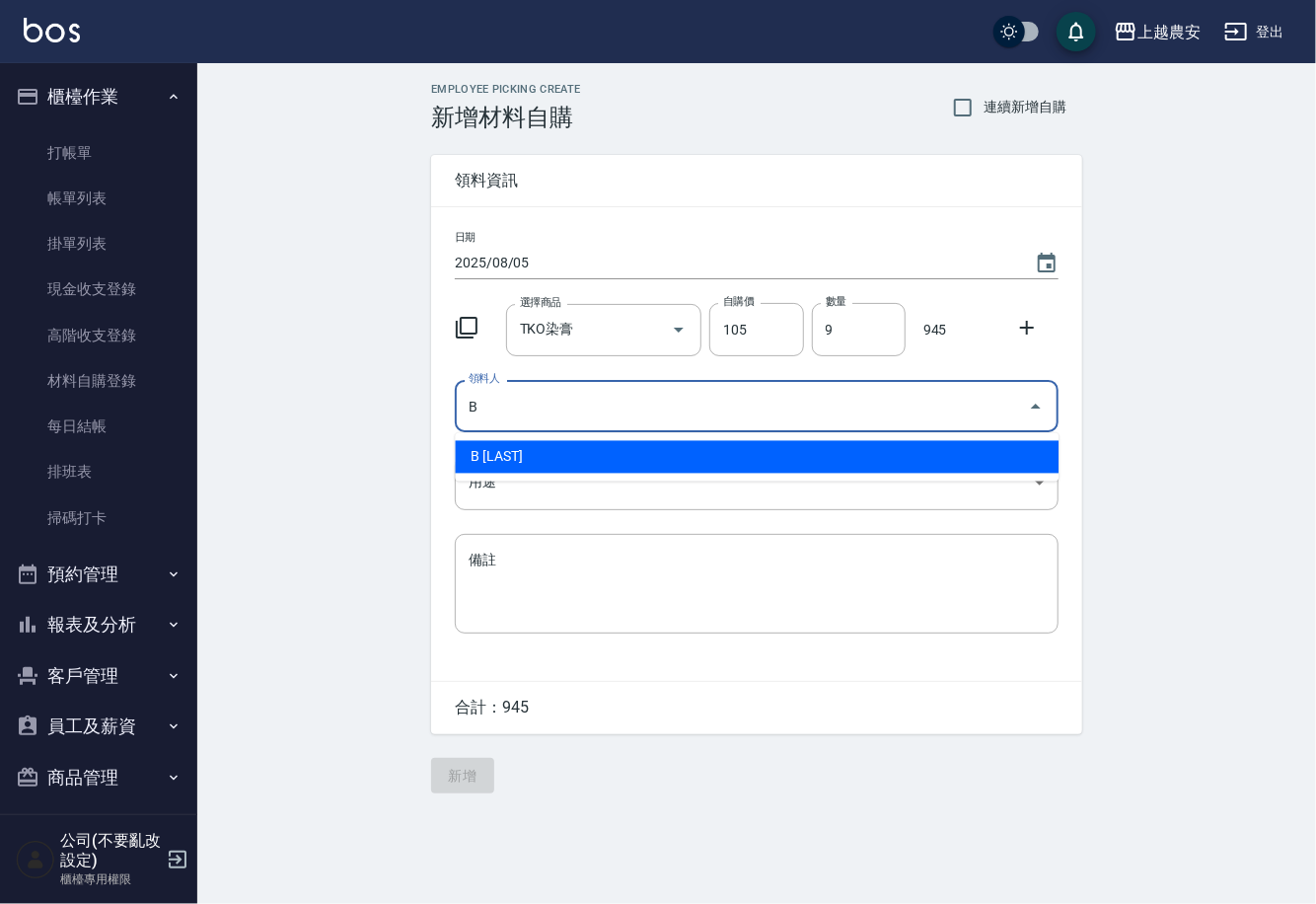 click on "B 洪美雅" at bounding box center (757, 457) 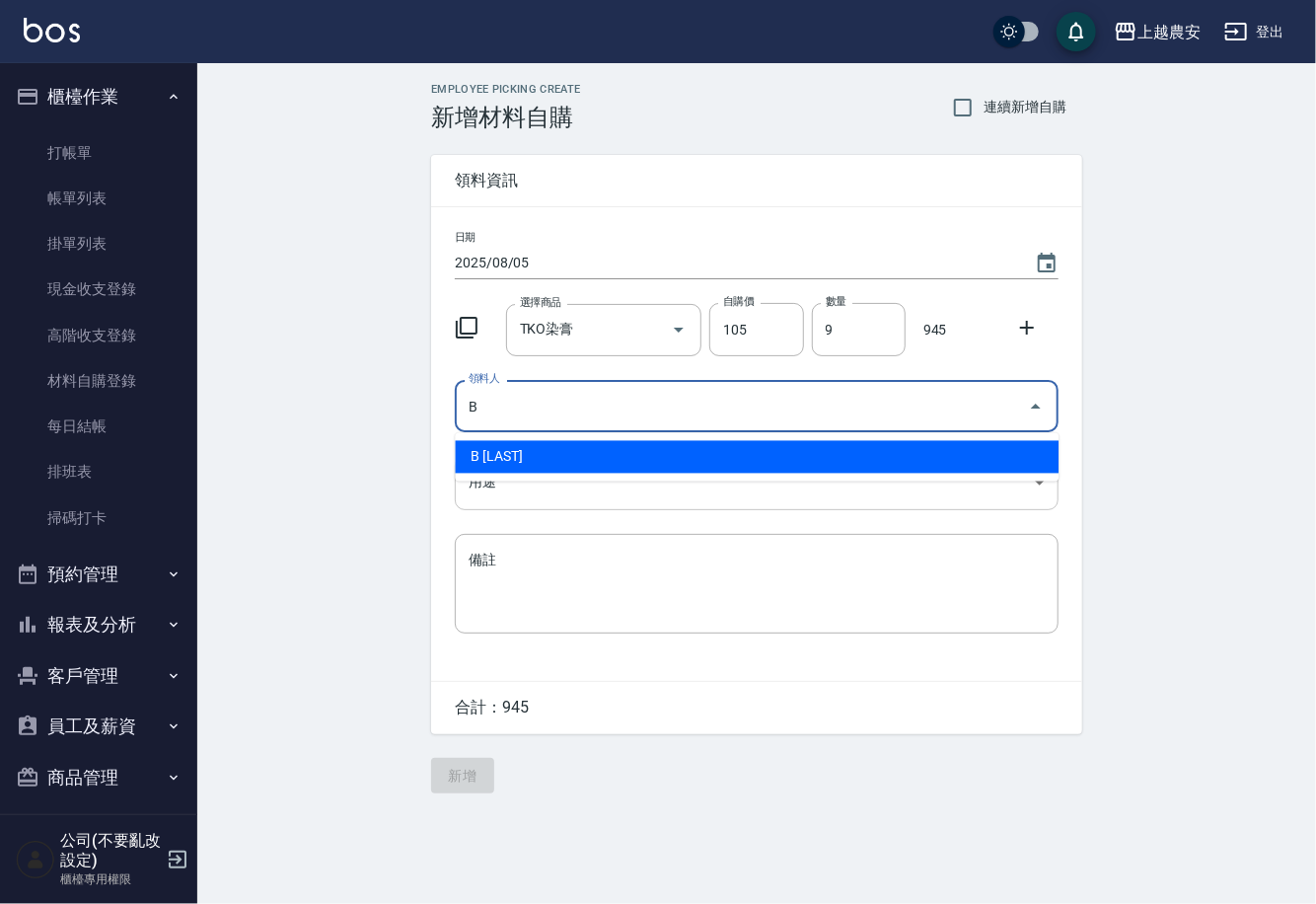 type on "B 洪美雅" 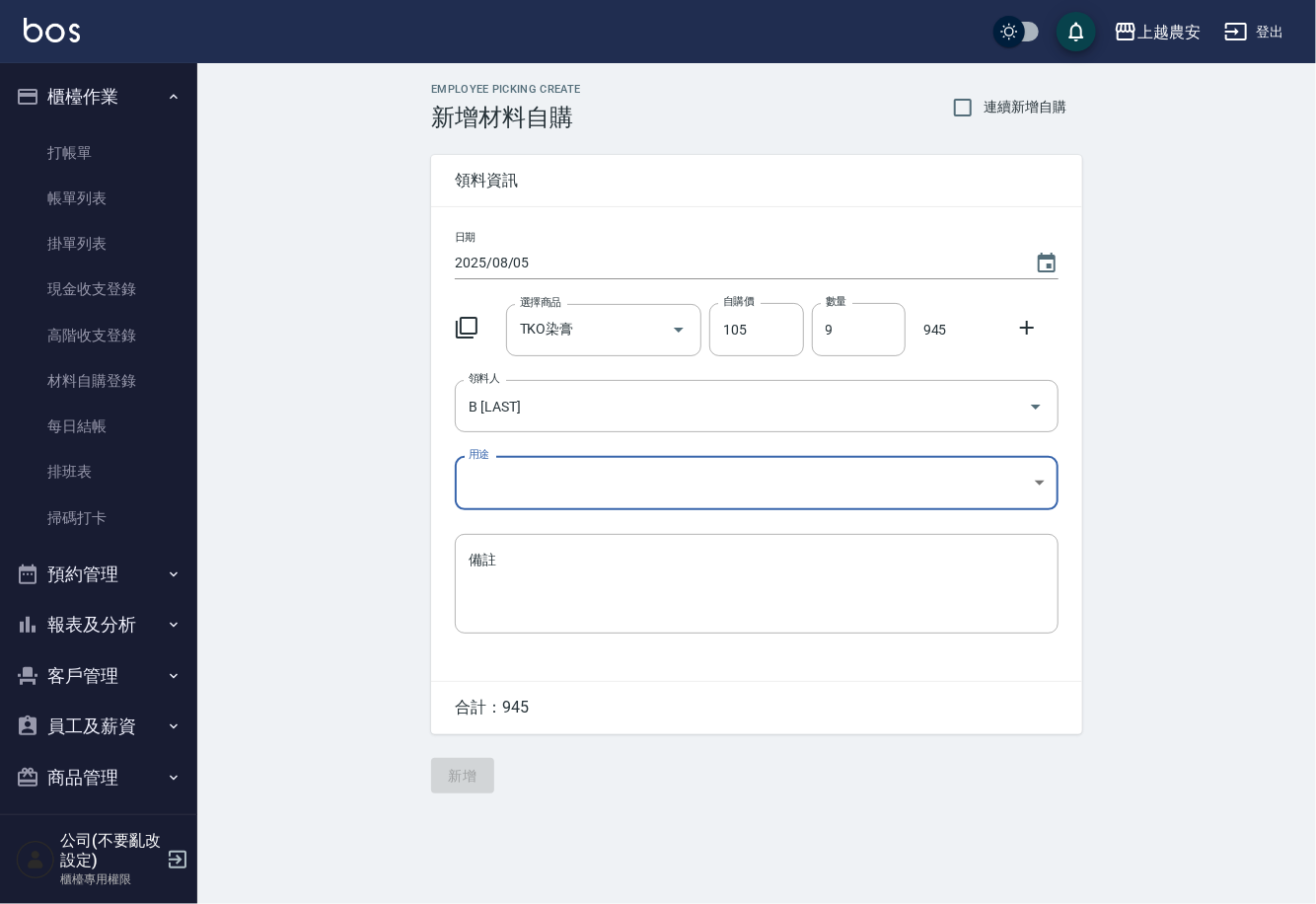 click on "上越農安 登出 櫃檯作業 打帳單 帳單列表 掛單列表 現金收支登錄 高階收支登錄 材料自購登錄 每日結帳 排班表 掃碼打卡 預約管理 預約管理 單日預約紀錄 單週預約紀錄 報表及分析 報表目錄 店家日報表 互助日報表 互助點數明細 設計師日報表 店販抽成明細 客戶管理 客戶列表 卡券管理 入金管理 員工及薪資 員工列表 商品管理 商品分類設定 商品列表 公司(不要亂改設定) 櫃檯專用權限 Employee Picking Create 新增材料自購 連續新增自購 領料資訊 日期 2025/08/05 選擇商品 TKO染膏 選擇商品 自購價 105 自購價 數量 9 數量 945 領料人 B 洪美雅 領料人 用途 ​ 用途 備註 x 備註 合計： 945 新增" at bounding box center (658, 452) 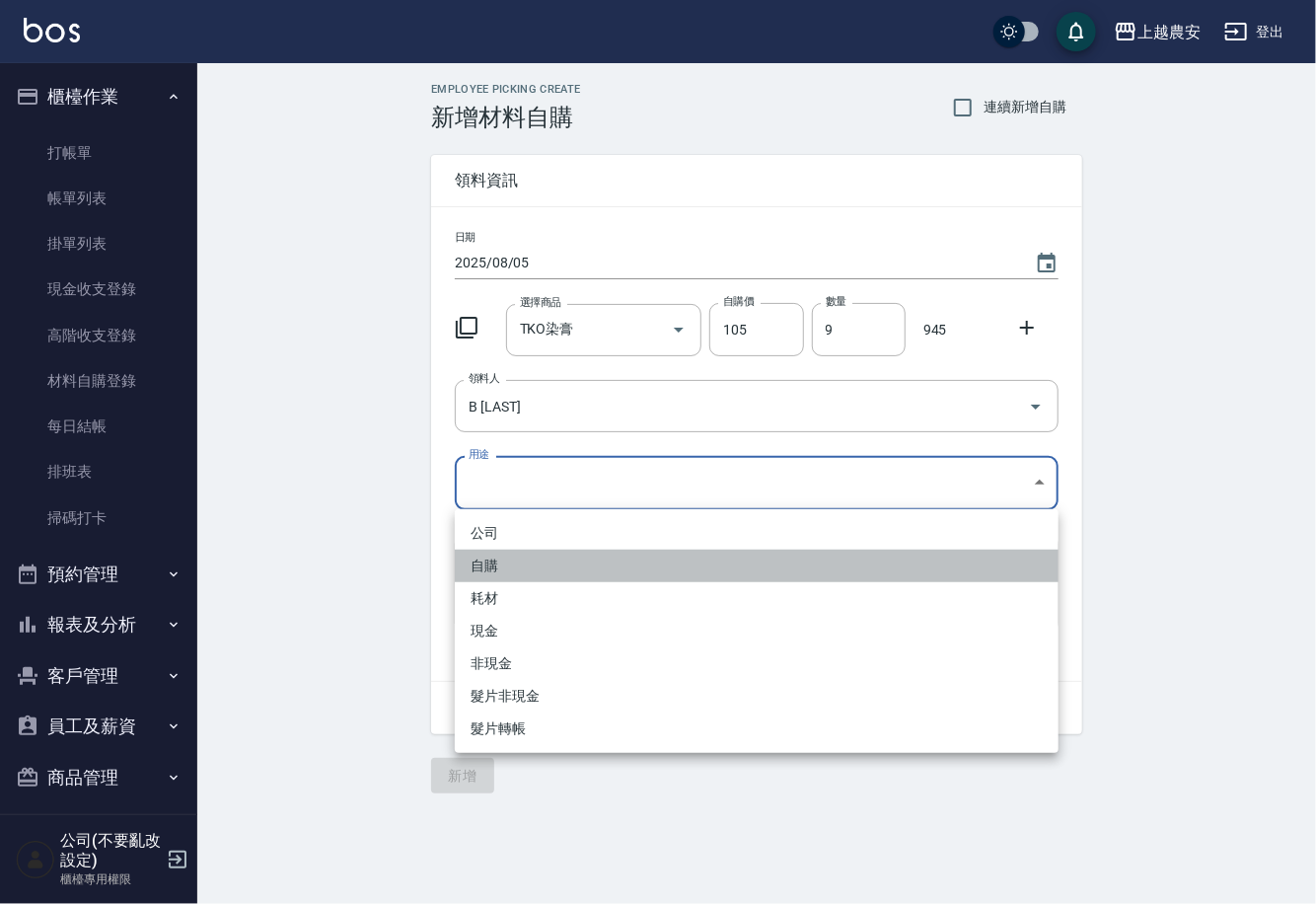 click on "自購" at bounding box center [757, 565] 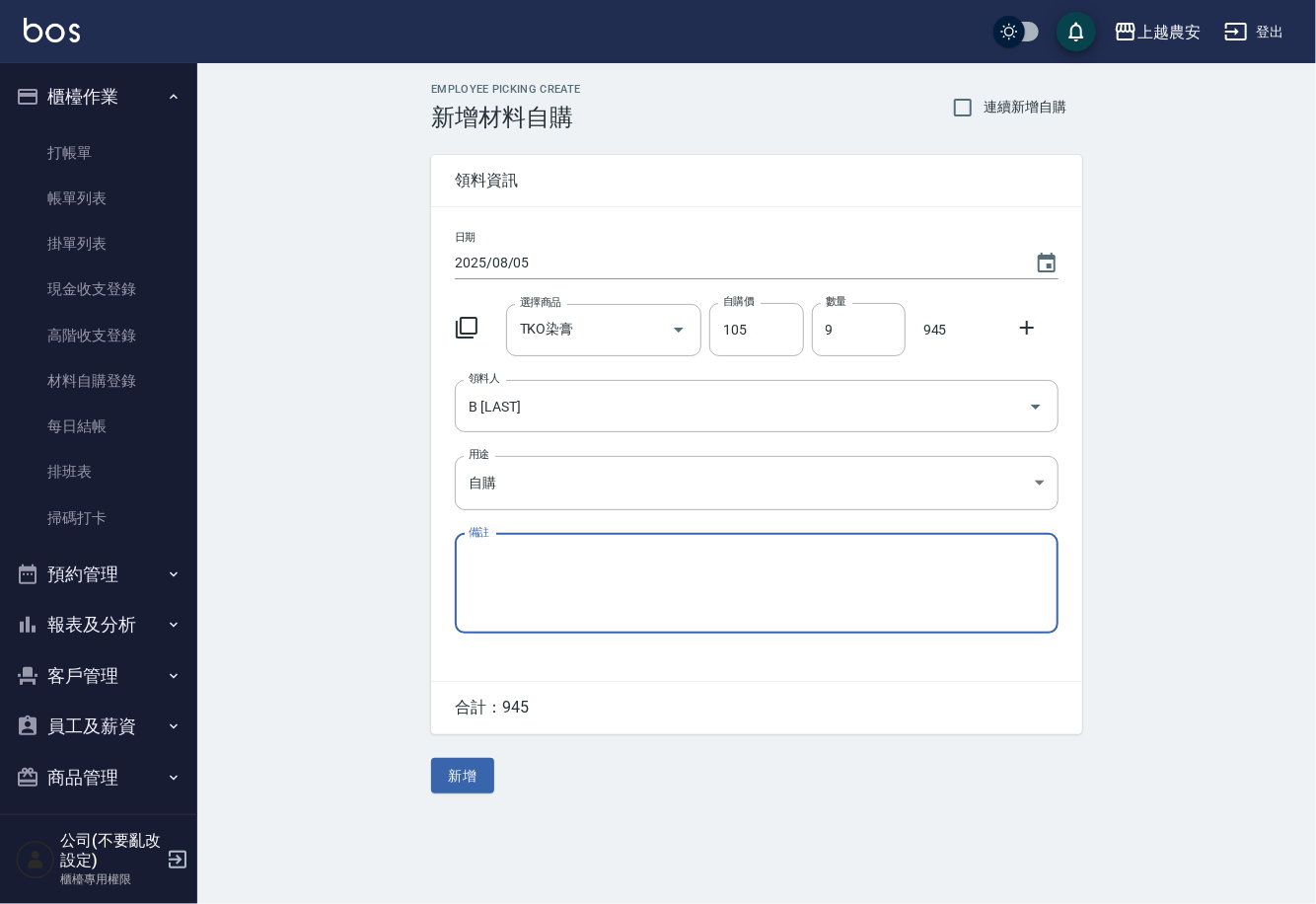 click on "新增" at bounding box center [463, 776] 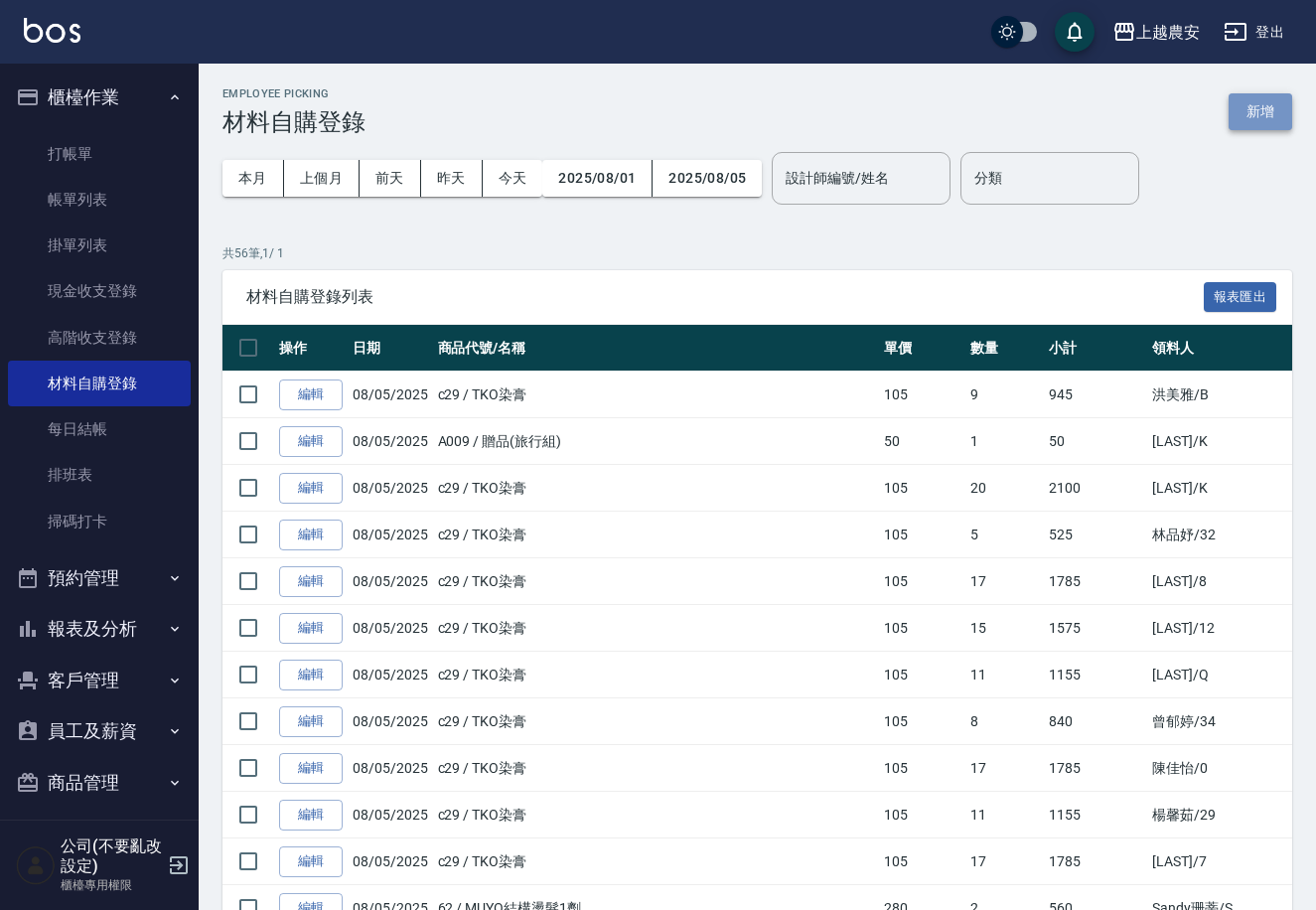 click on "新增" at bounding box center (1260, 111) 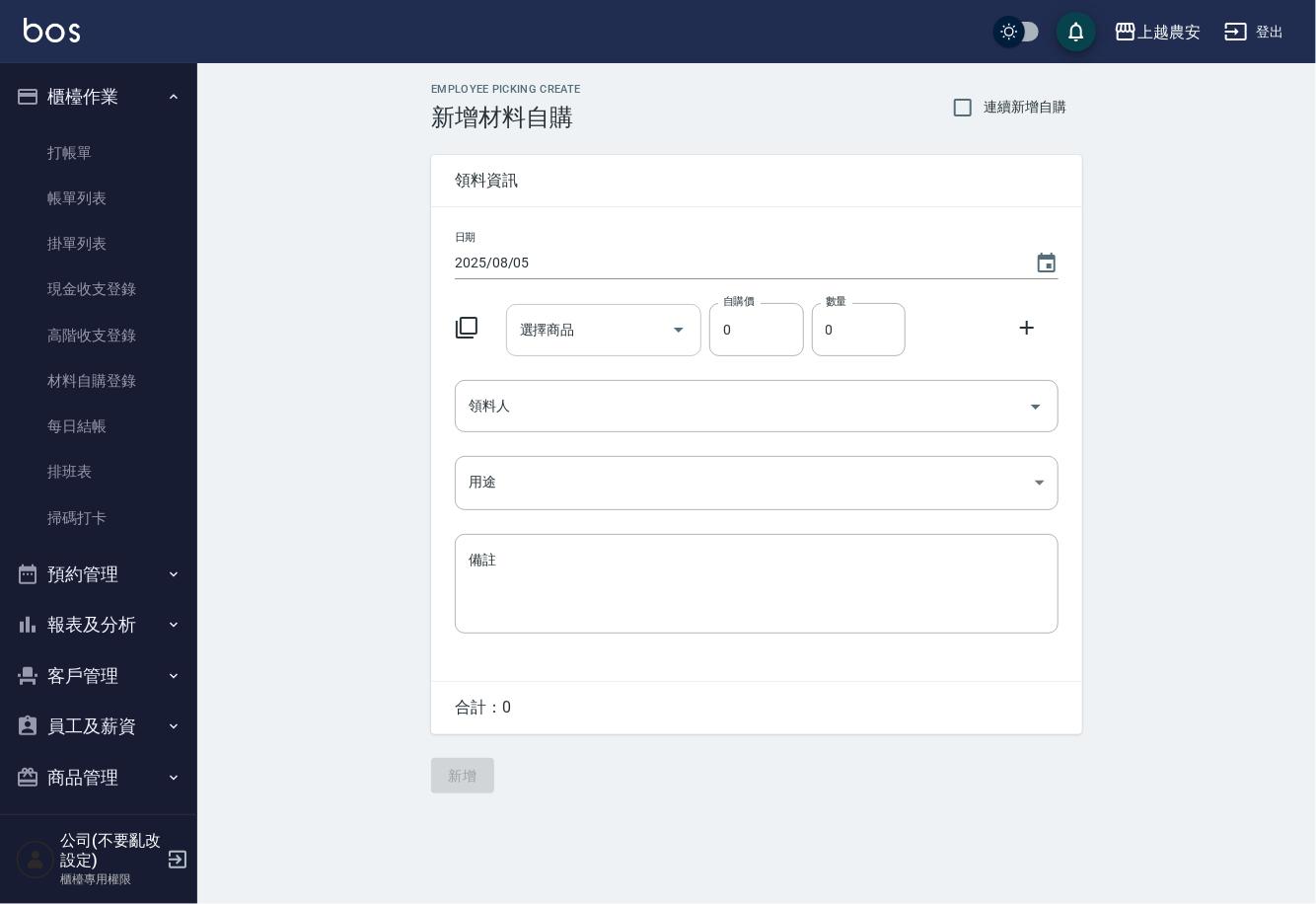 click on "選擇商品 選擇商品" at bounding box center (604, 330) 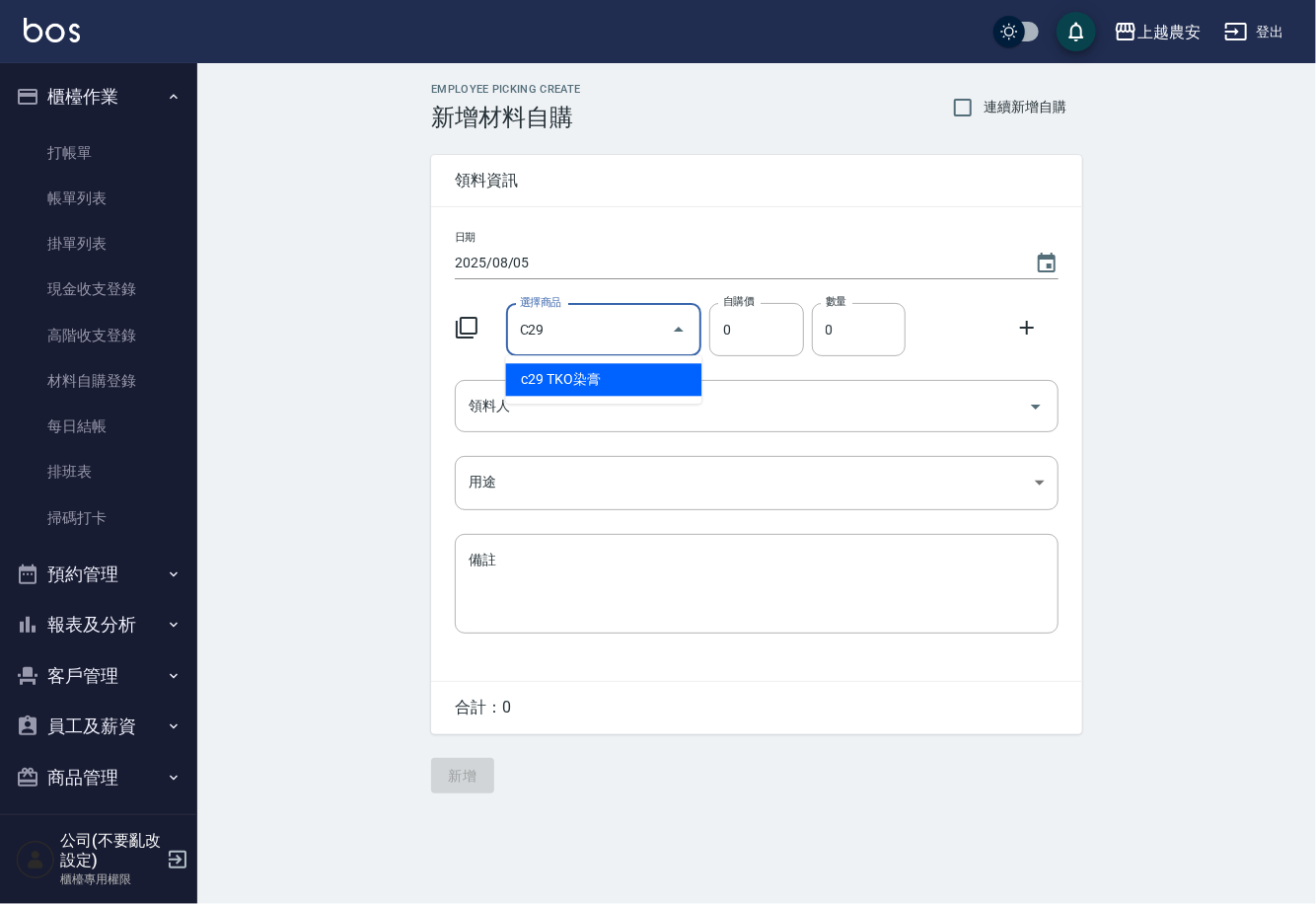 type on "TKO染膏" 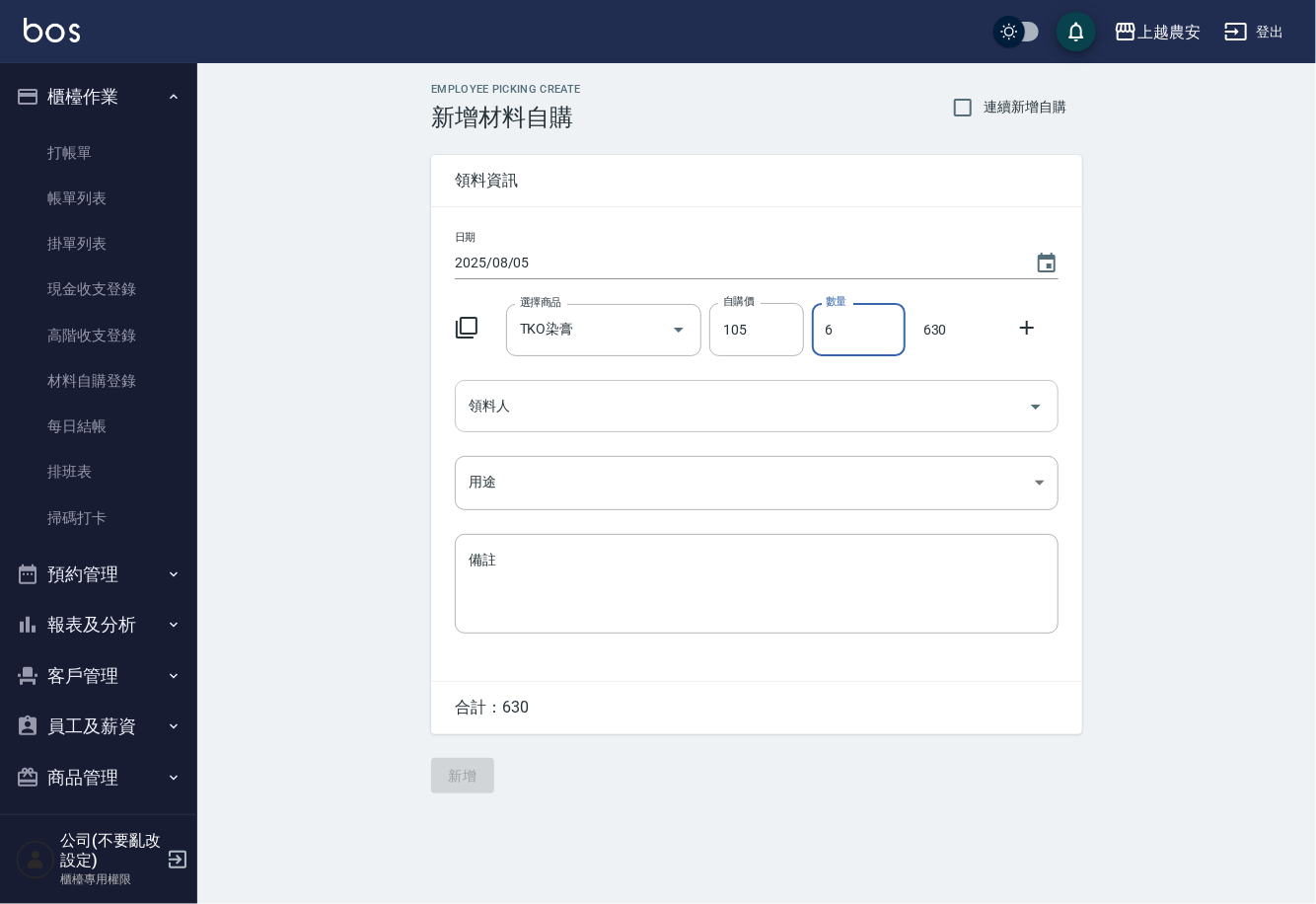 type on "6" 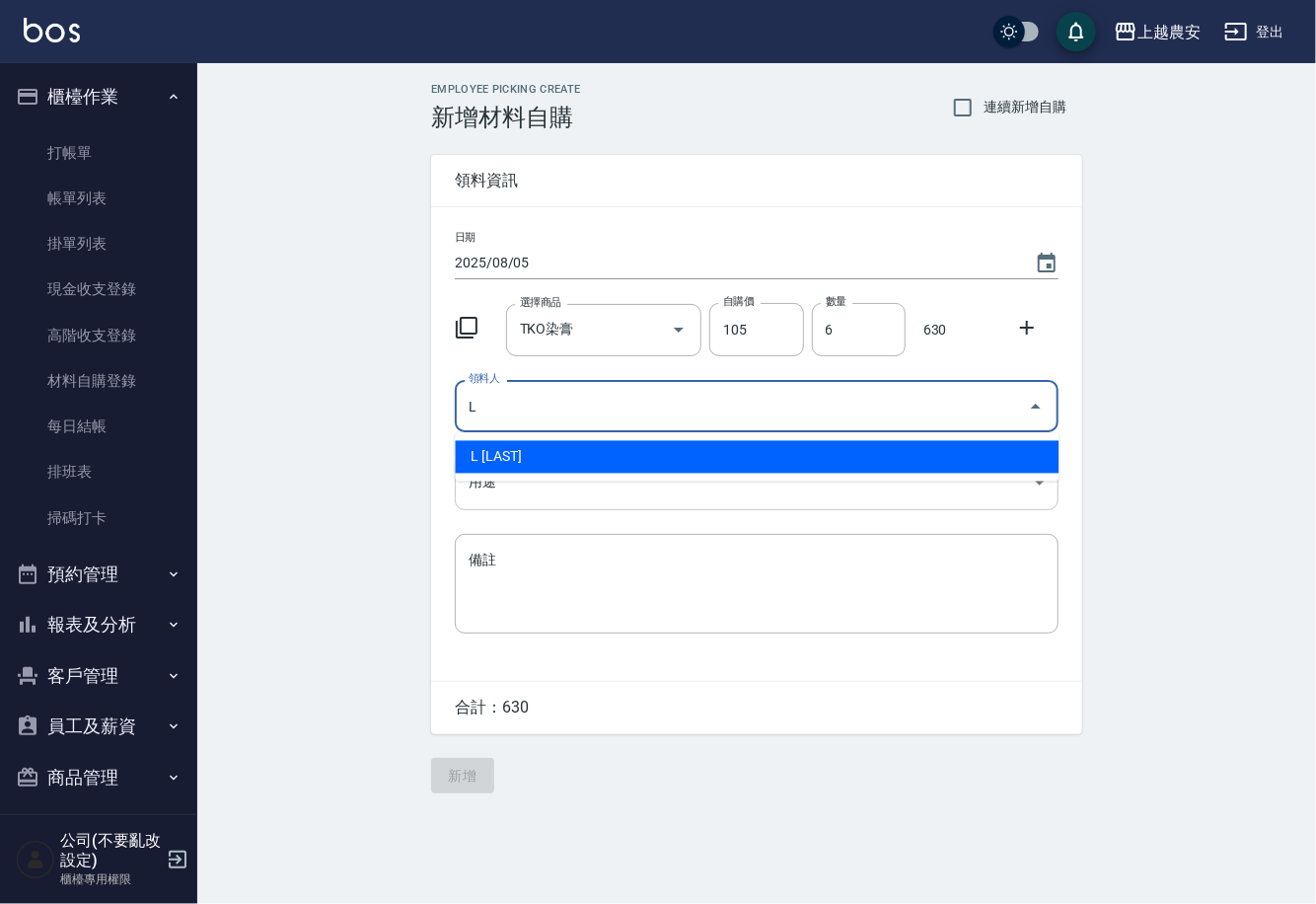 click on "L 溫莉娜" at bounding box center [757, 457] 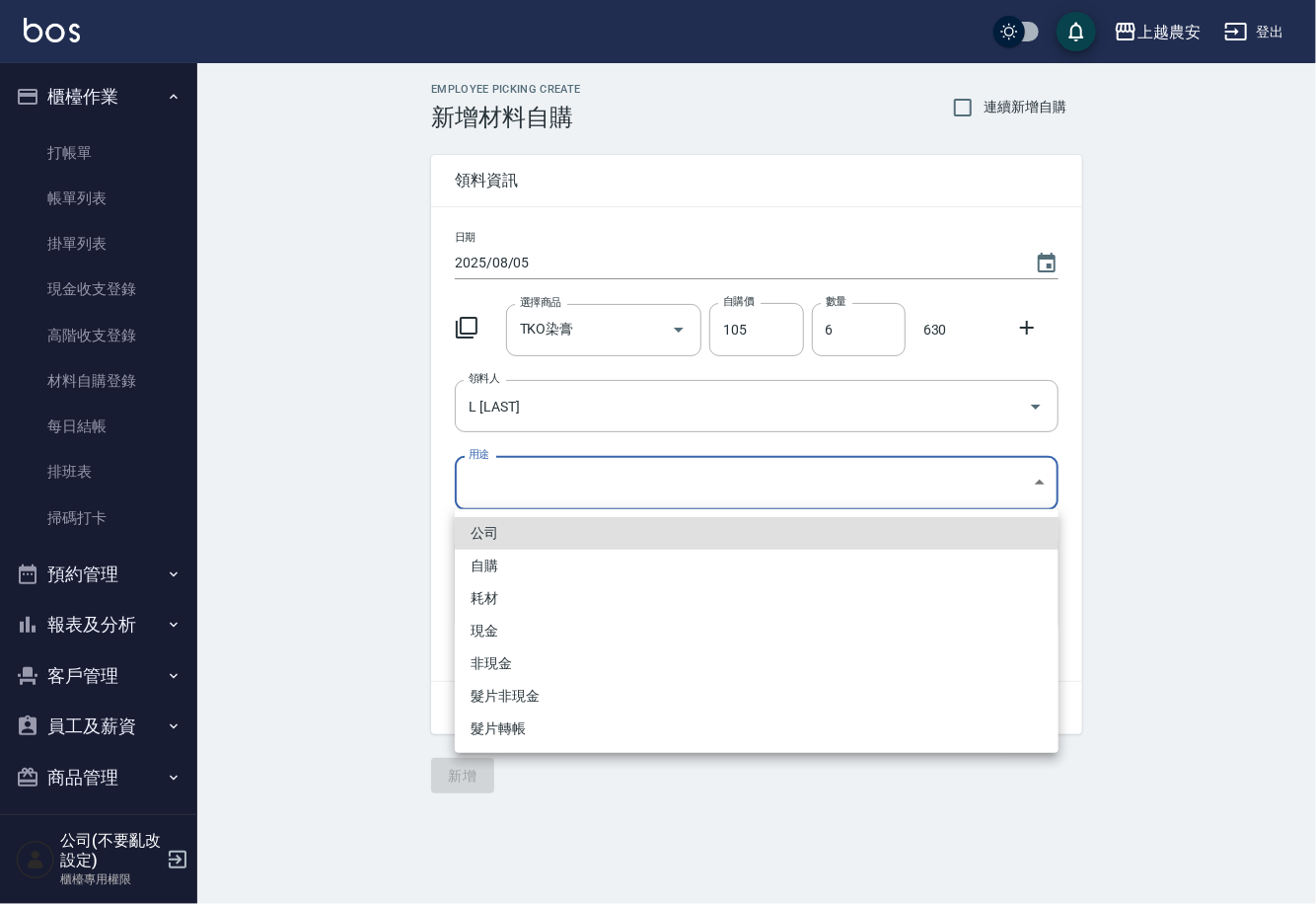 click on "上越農安 登出 櫃檯作業 打帳單 帳單列表 掛單列表 現金收支登錄 高階收支登錄 材料自購登錄 每日結帳 排班表 掃碼打卡 預約管理 預約管理 單日預約紀錄 單週預約紀錄 報表及分析 報表目錄 店家日報表 互助日報表 互助點數明細 設計師日報表 店販抽成明細 客戶管理 客戶列表 卡券管理 入金管理 員工及薪資 員工列表 商品管理 商品分類設定 商品列表 公司(不要亂改設定) 櫃檯專用權限 Employee Picking Create 新增材料自購 連續新增自購 領料資訊 日期 2025/08/05 選擇商品 TKO染膏 選擇商品 自購價 105 自購價 數量 6 數量 630 領料人 L 溫莉娜 領料人 用途 ​ 用途 備註 x 備註 合計： 630 新增 公司 自購 耗材 現金 非現金 髮片非現金 髮片轉帳" at bounding box center (658, 452) 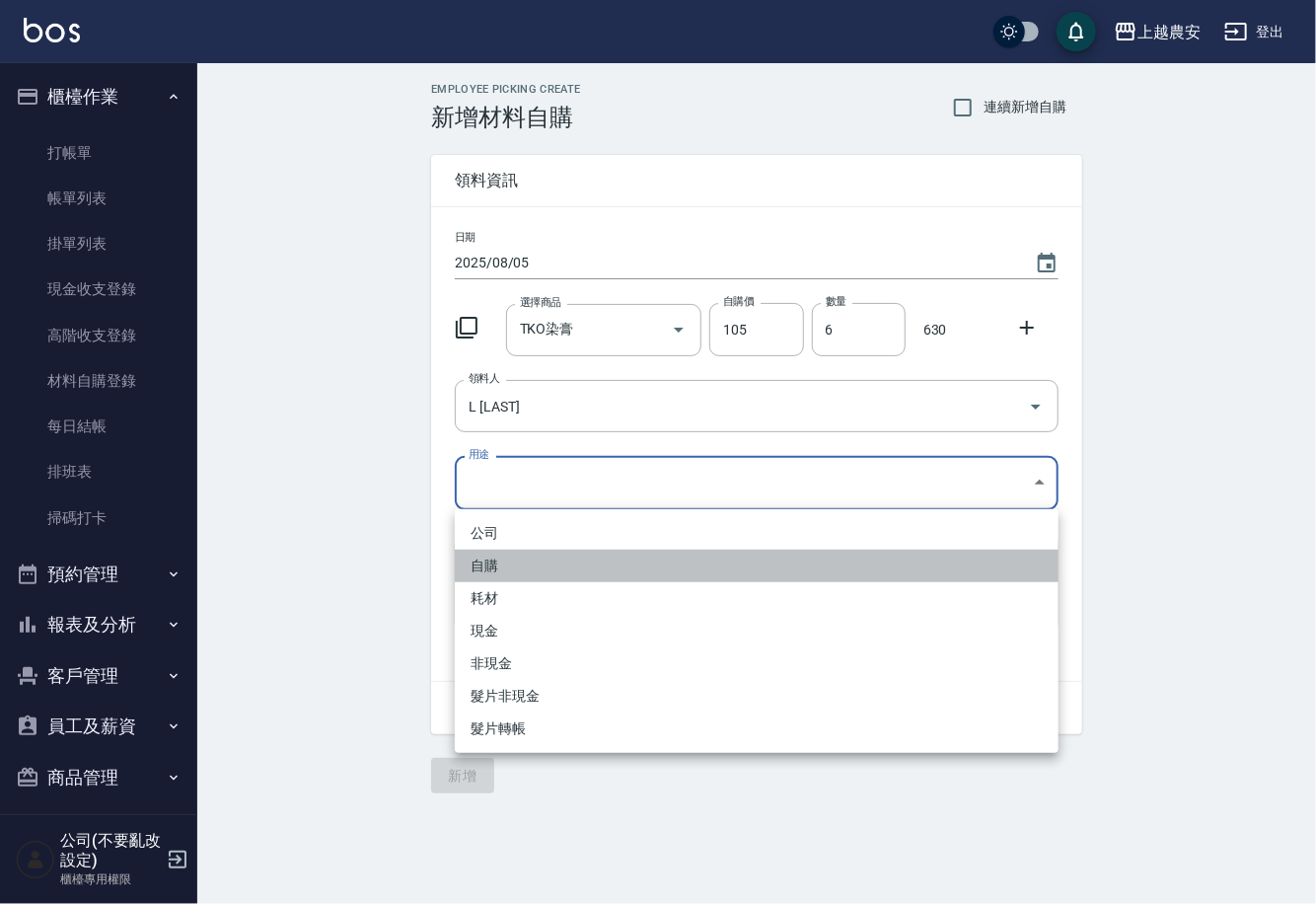 click on "自購" at bounding box center (757, 565) 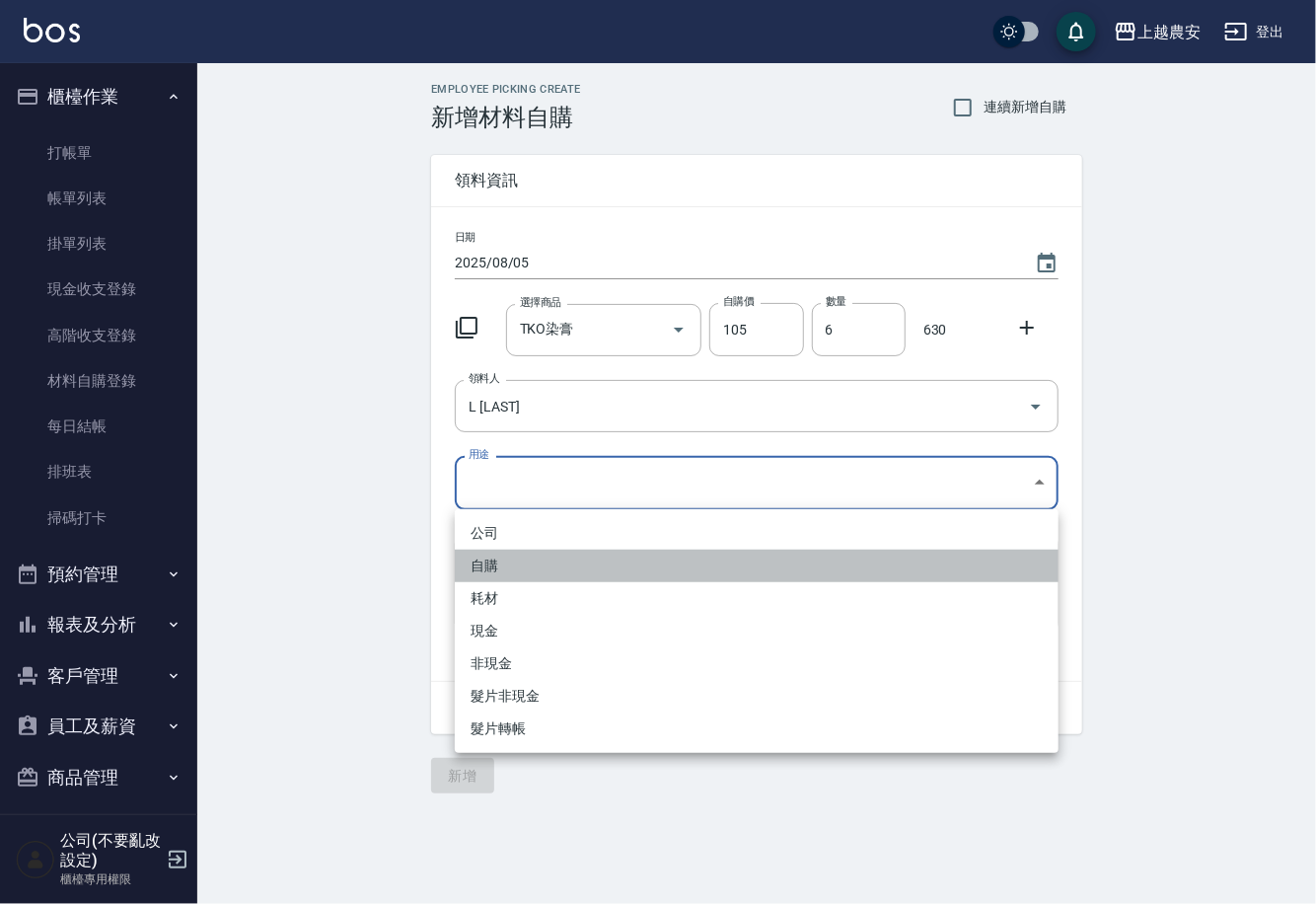 type on "自購" 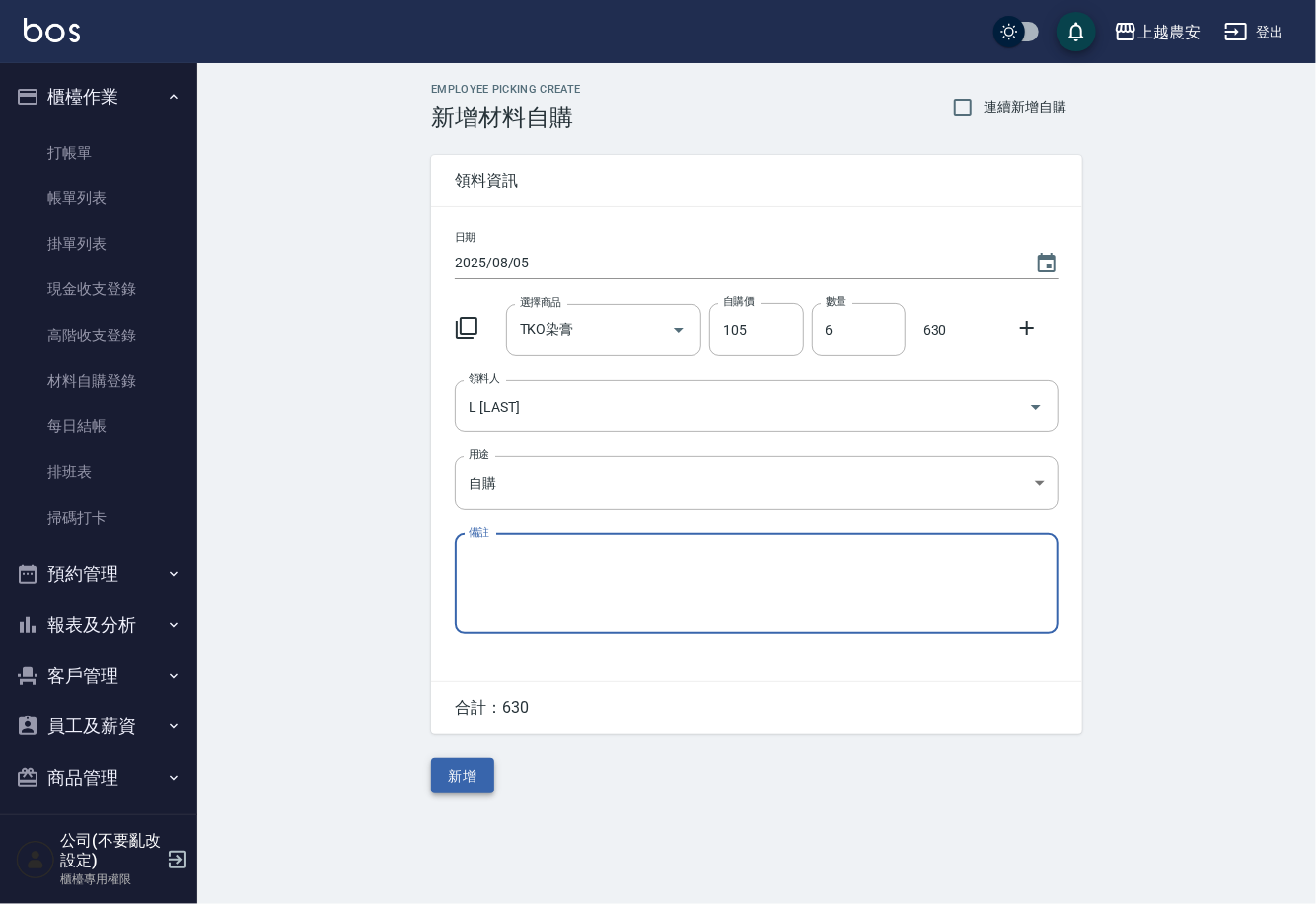 click on "新增" at bounding box center [463, 776] 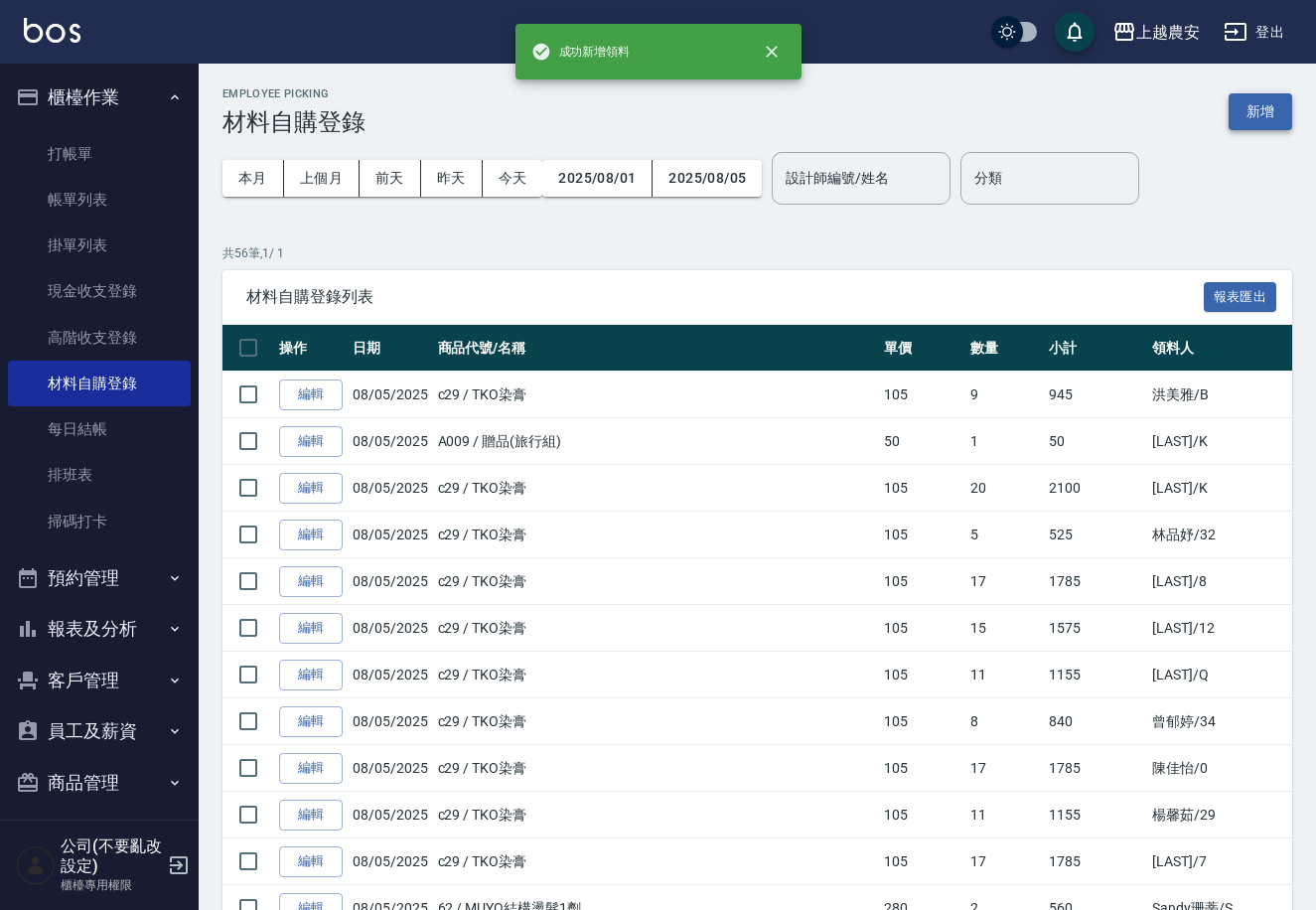 click on "新增" at bounding box center (1260, 111) 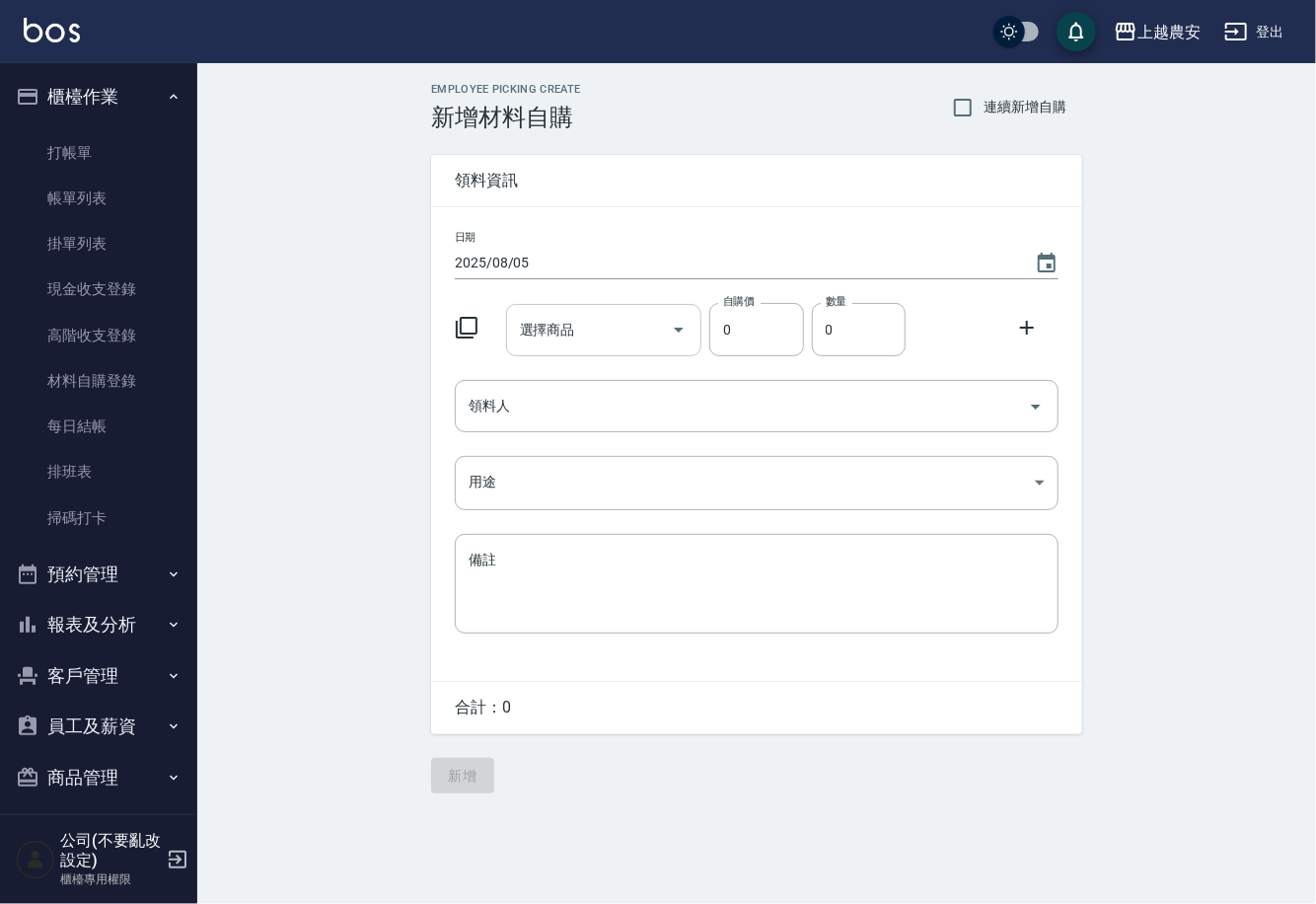 click on "選擇商品" at bounding box center (589, 330) 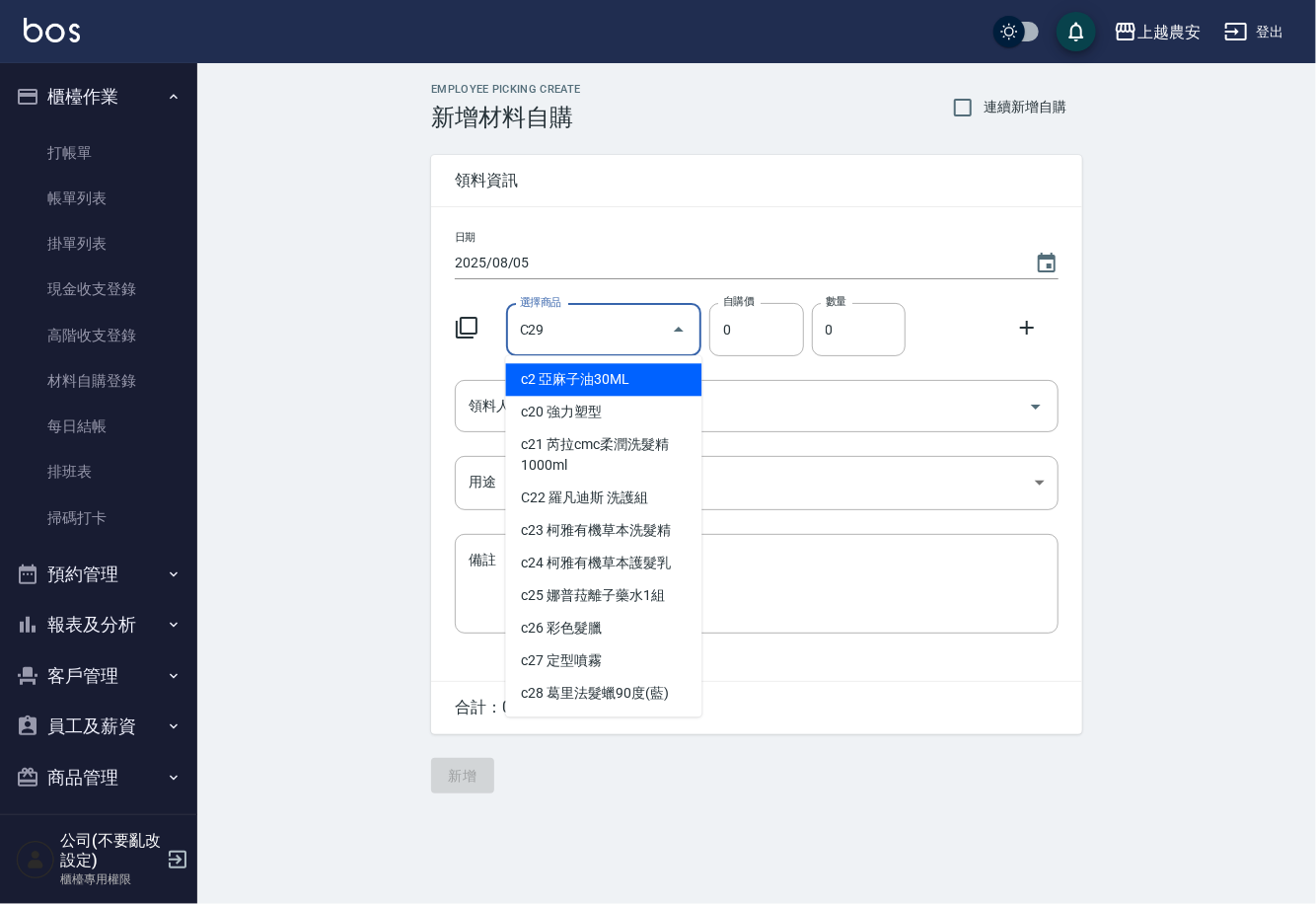 type on "TKO染膏" 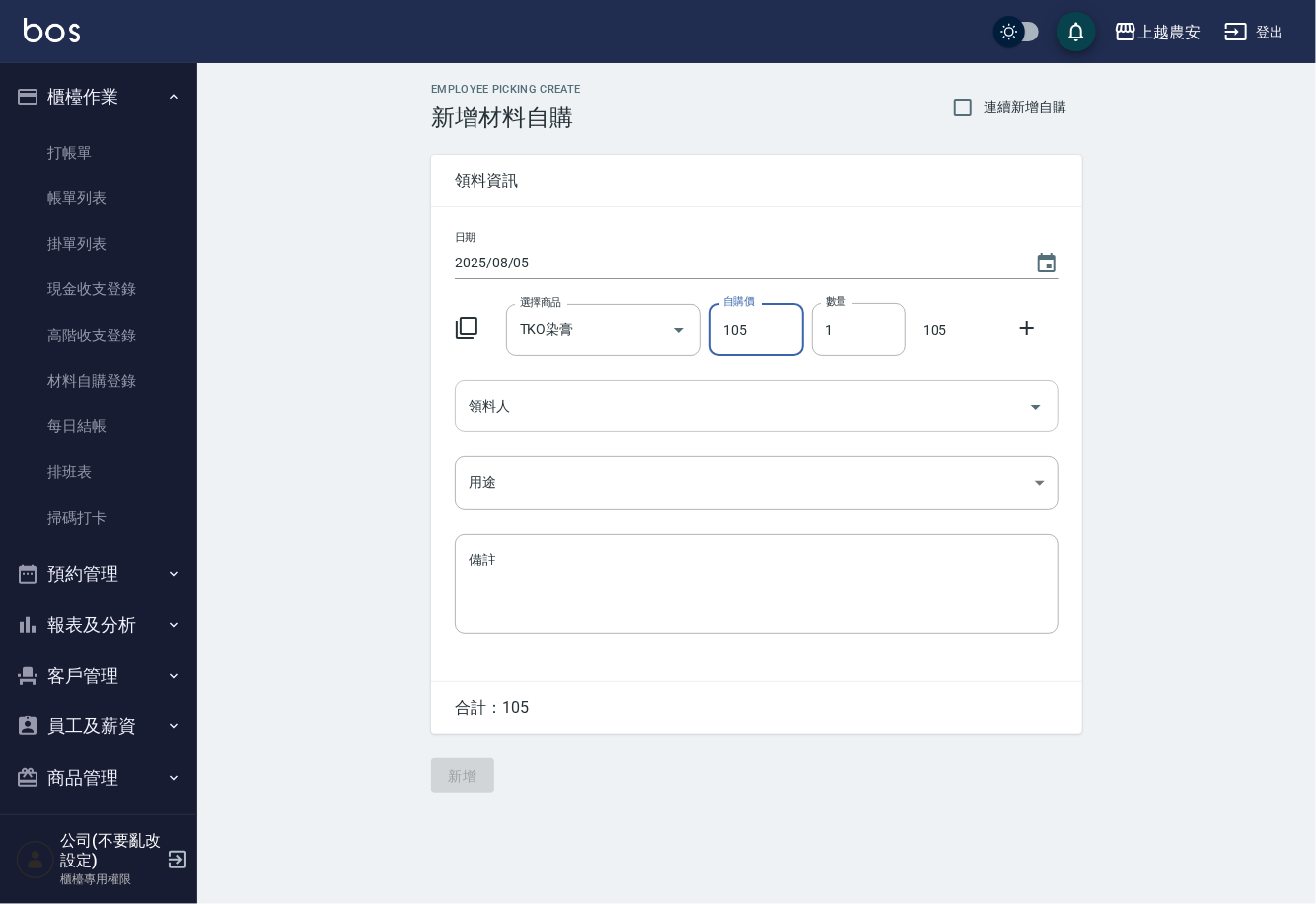 click on "領料人" at bounding box center [742, 406] 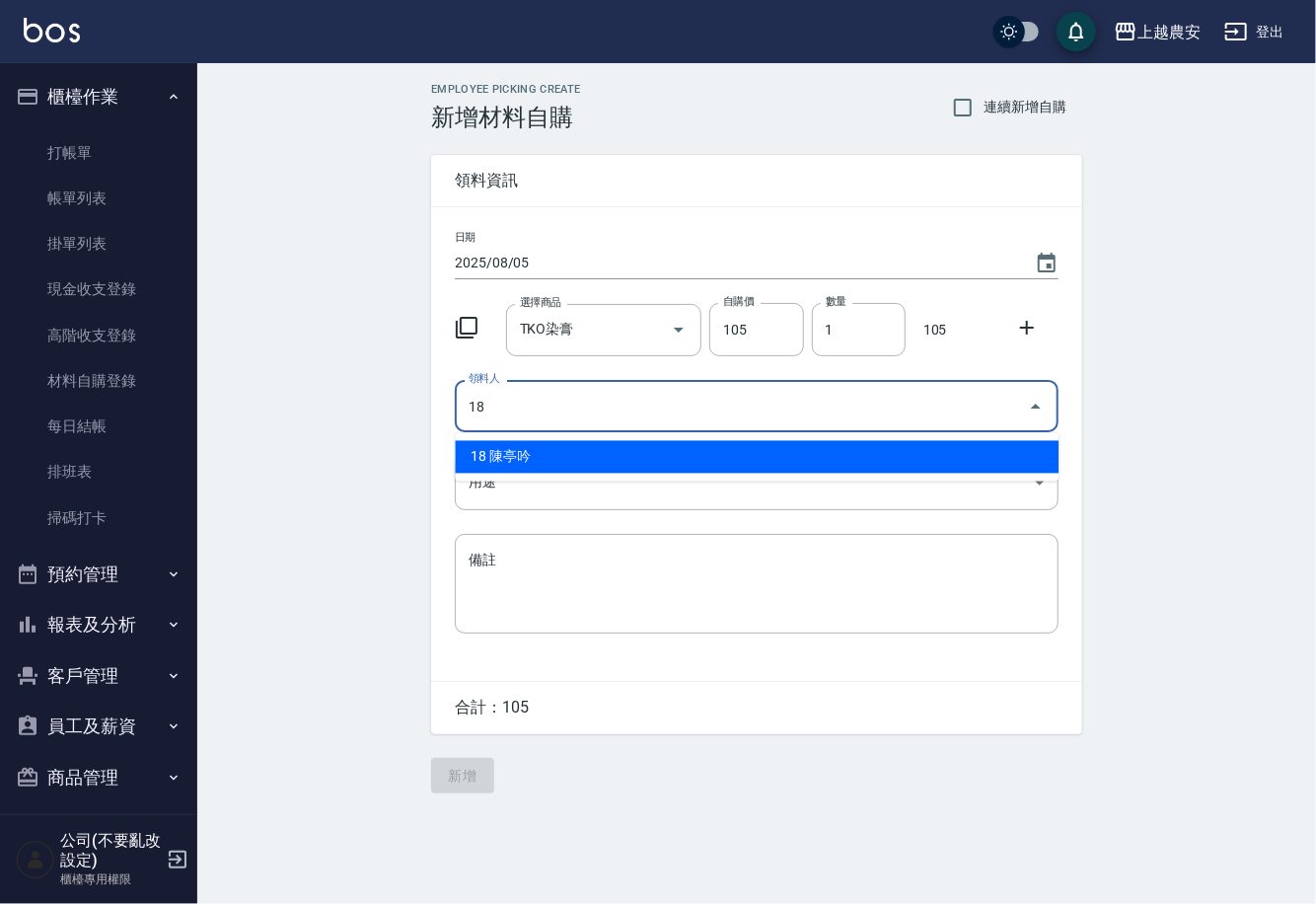 click on "18 陳亭吟" at bounding box center (757, 457) 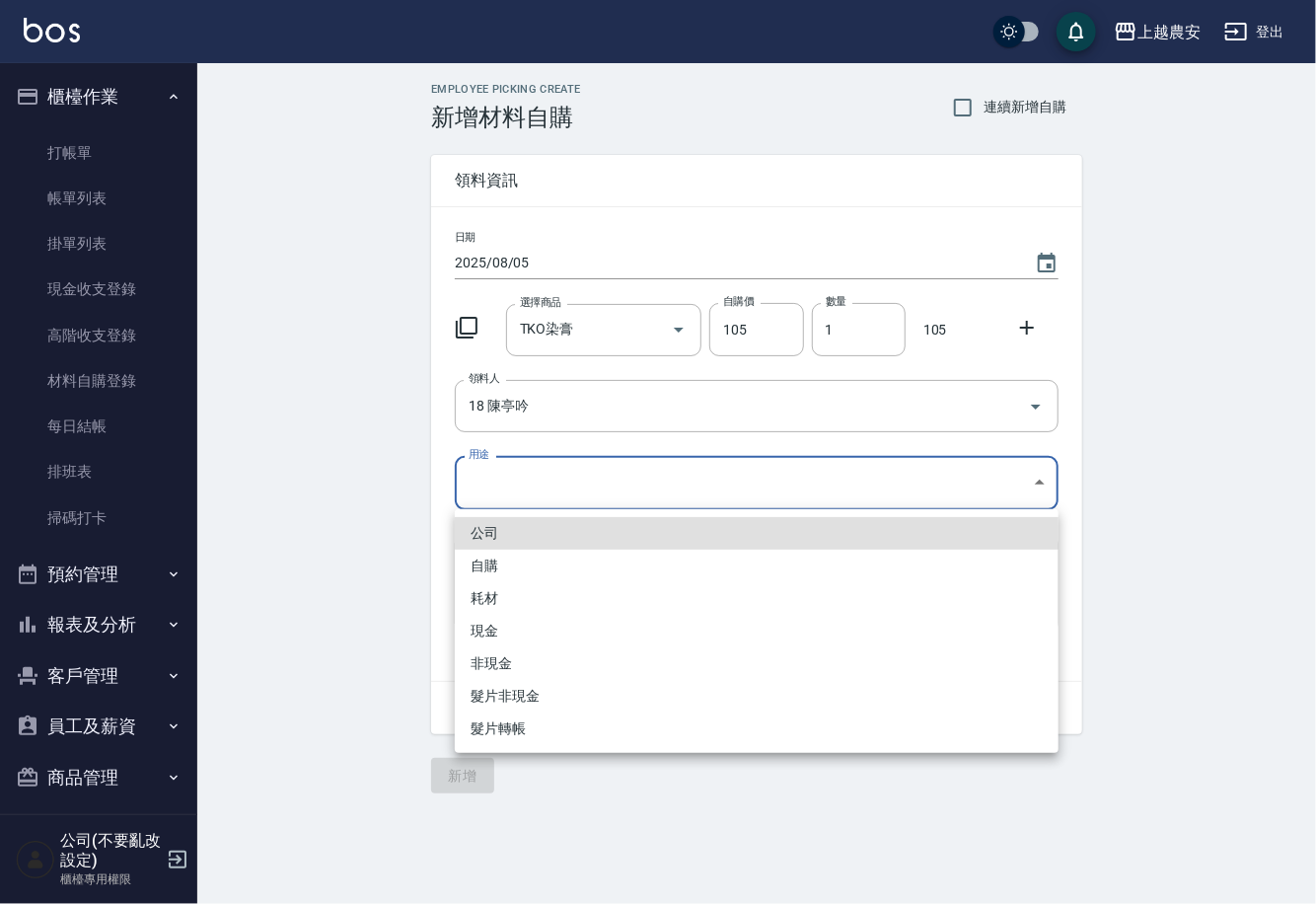 click on "上越農安 登出 櫃檯作業 打帳單 帳單列表 掛單列表 現金收支登錄 高階收支登錄 材料自購登錄 每日結帳 排班表 掃碼打卡 預約管理 預約管理 單日預約紀錄 單週預約紀錄 報表及分析 報表目錄 店家日報表 互助日報表 互助點數明細 設計師日報表 店販抽成明細 客戶管理 客戶列表 卡券管理 入金管理 員工及薪資 員工列表 商品管理 商品分類設定 商品列表 公司(不要亂改設定) 櫃檯專用權限 Employee Picking Create 新增材料自購 連續新增自購 領料資訊 日期 2025/08/05 選擇商品 TKO染膏 選擇商品 自購價 105 自購價 數量 1 數量 105 領料人 18 陳亭吟 領料人 用途 ​ 用途 備註 x 備註 合計： 105 新增 公司 自購 耗材 現金 非現金 髮片非現金 髮片轉帳" at bounding box center [658, 452] 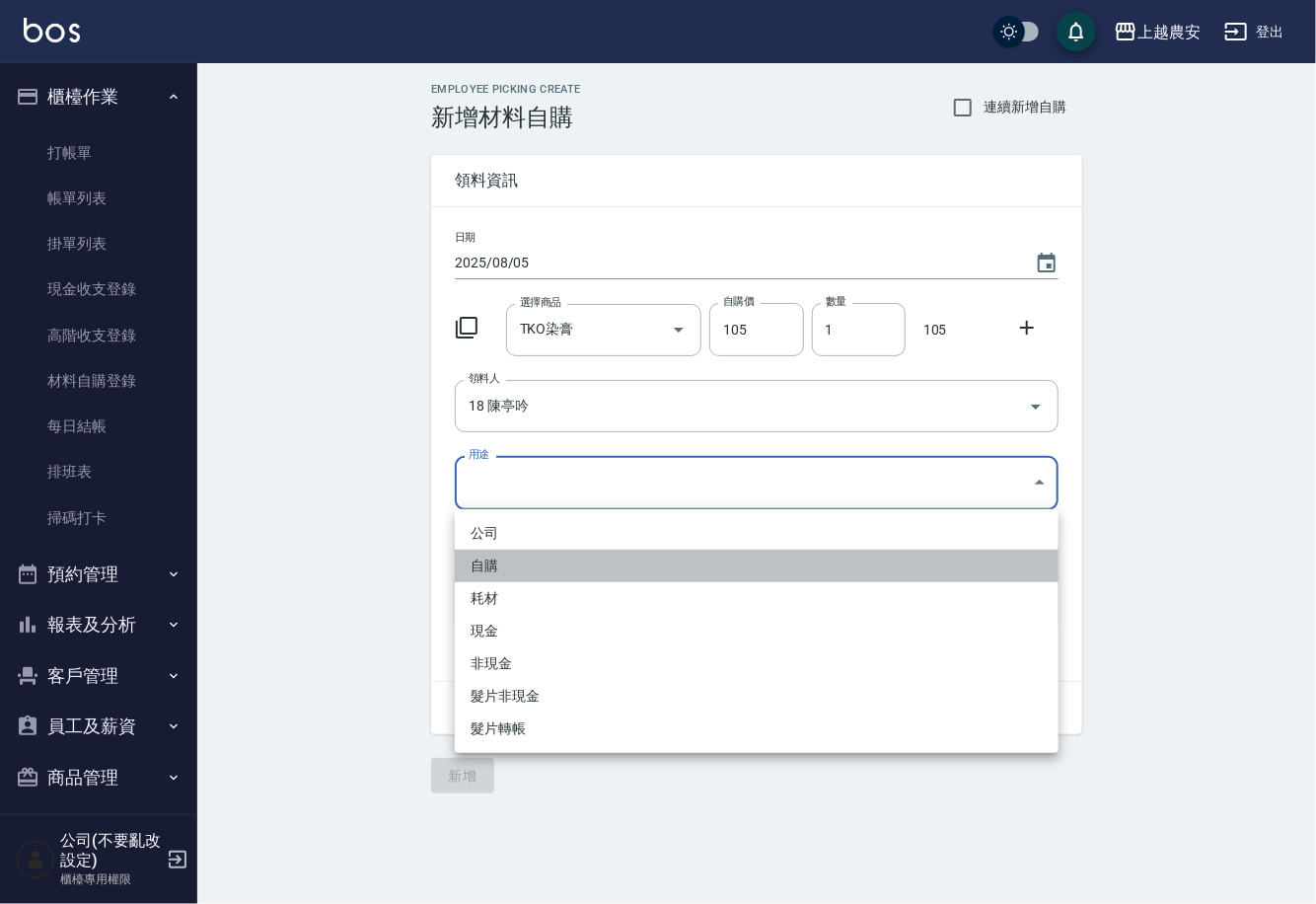 drag, startPoint x: 496, startPoint y: 564, endPoint x: 495, endPoint y: 554, distance: 10.049876 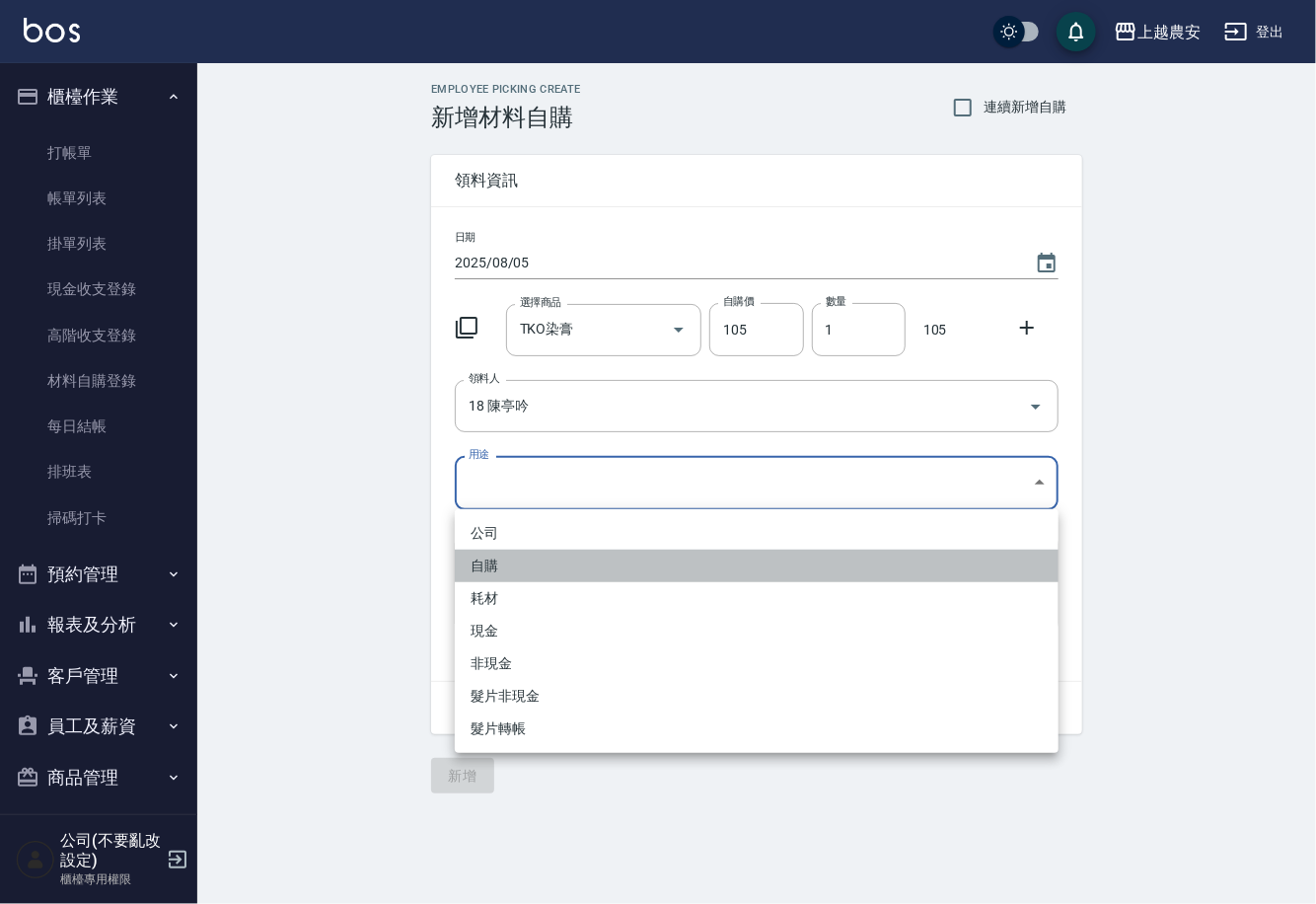 click on "自購" at bounding box center (757, 565) 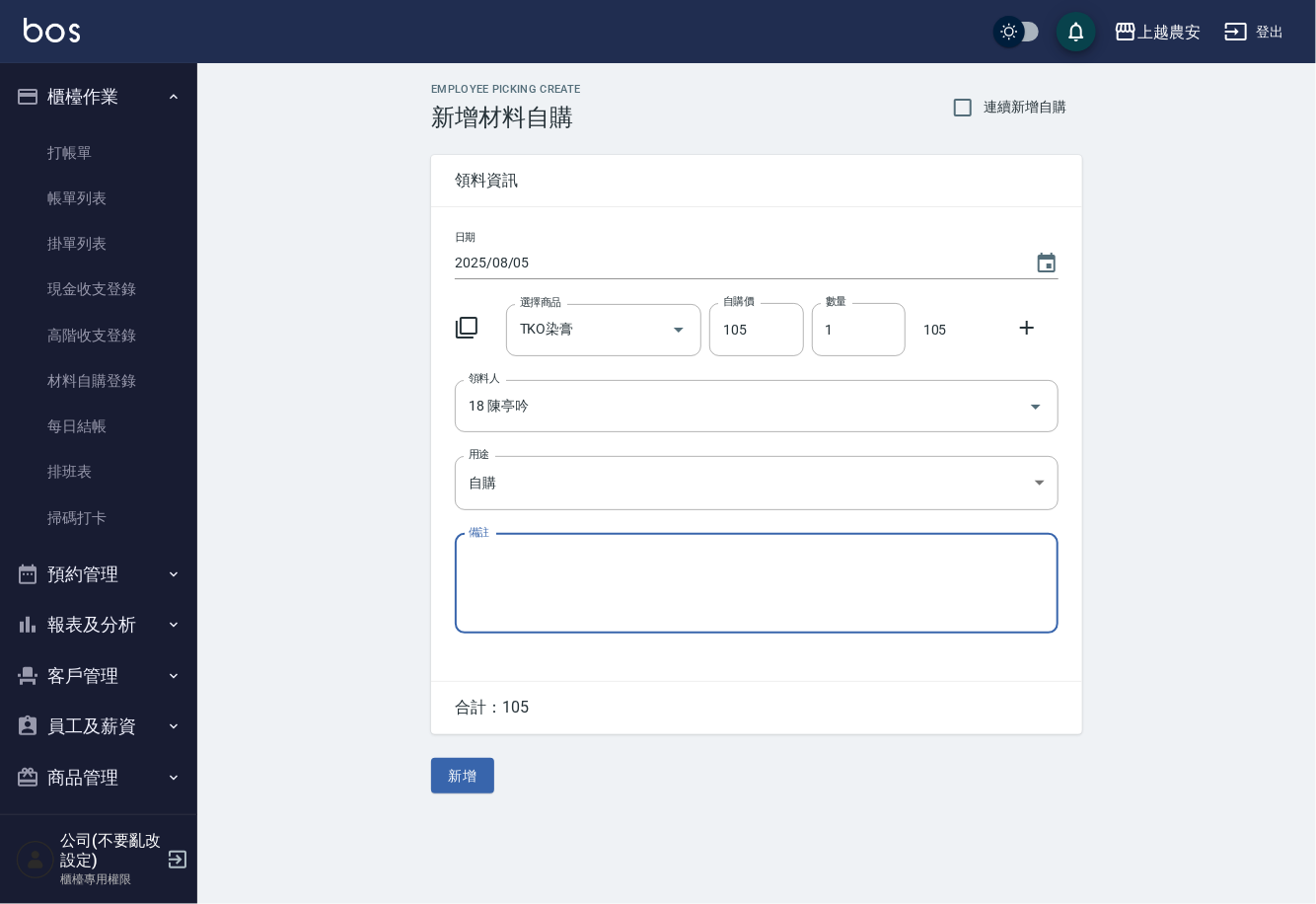click on "新增" at bounding box center [463, 776] 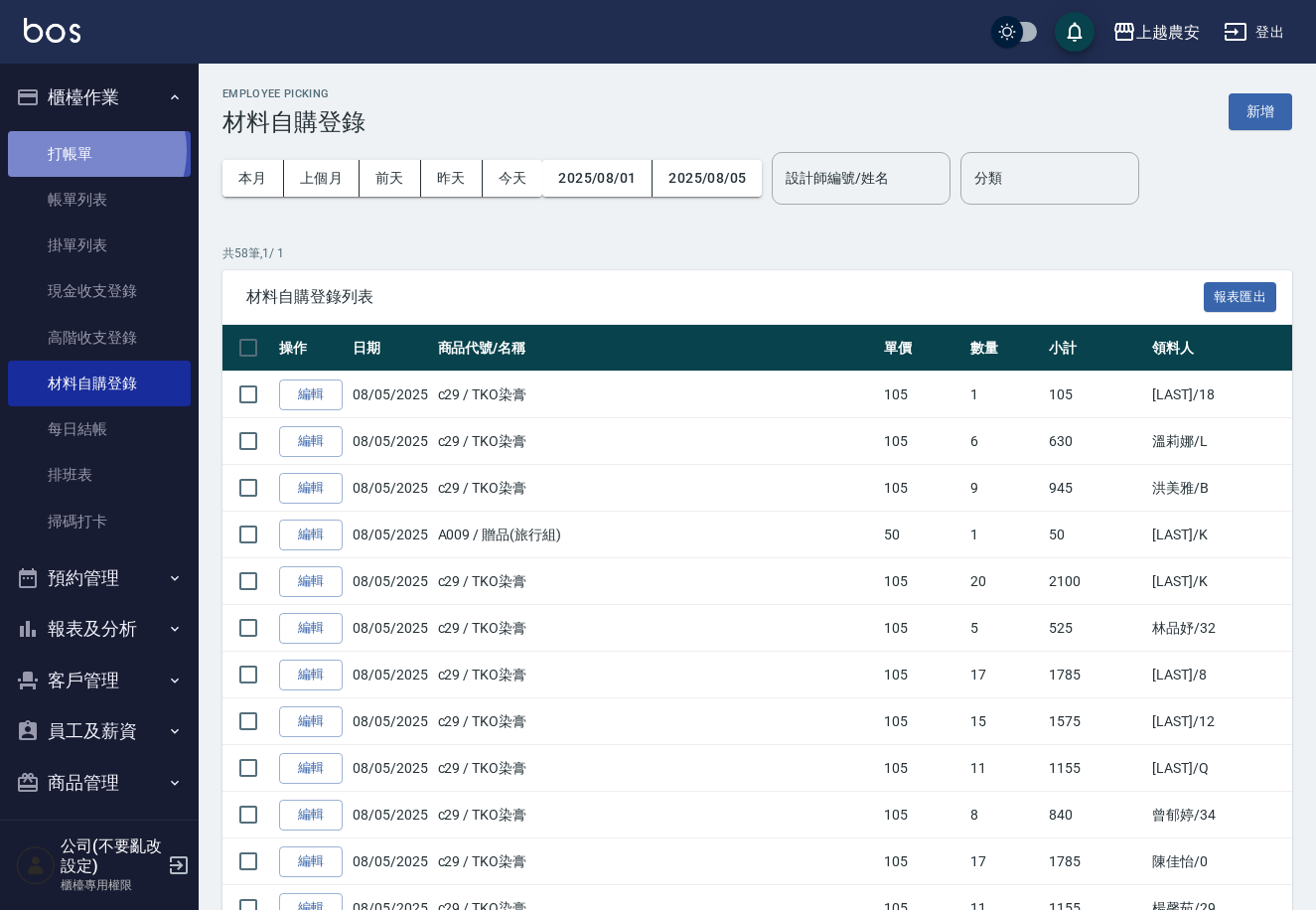 click on "打帳單" at bounding box center (99, 154) 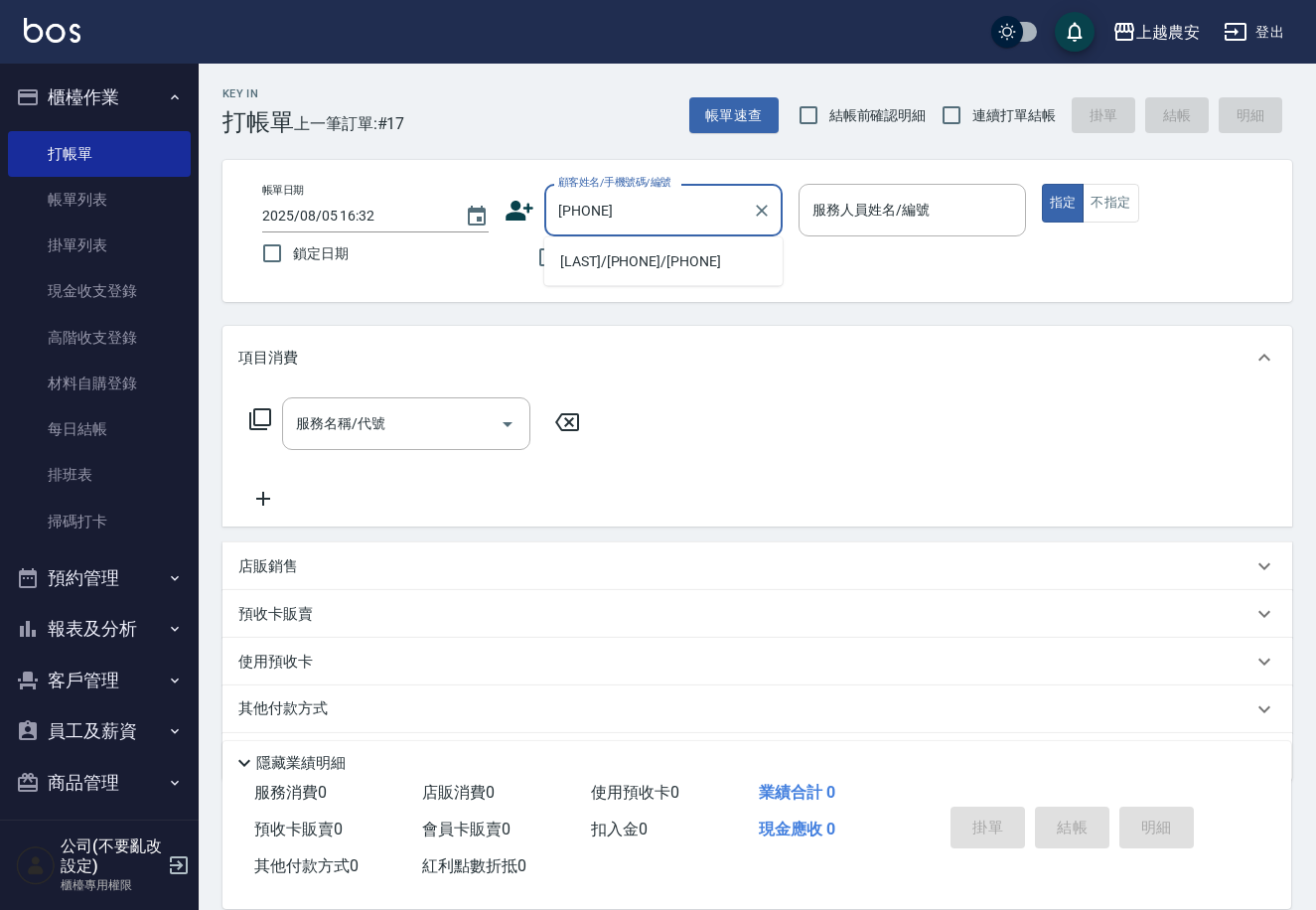 click on "周得恩/0973012103/0973012103" at bounding box center (663, 261) 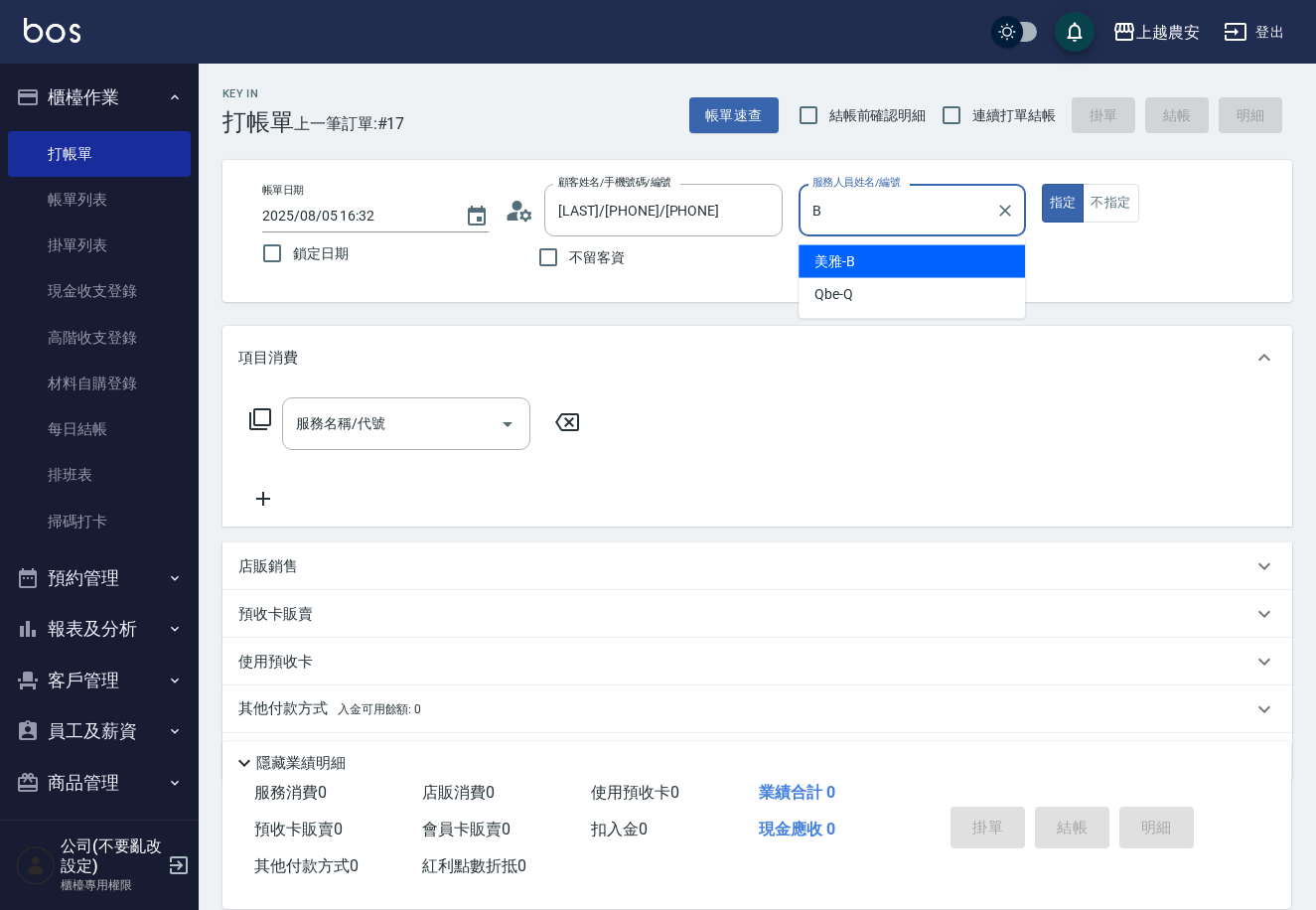 type on "美雅-B" 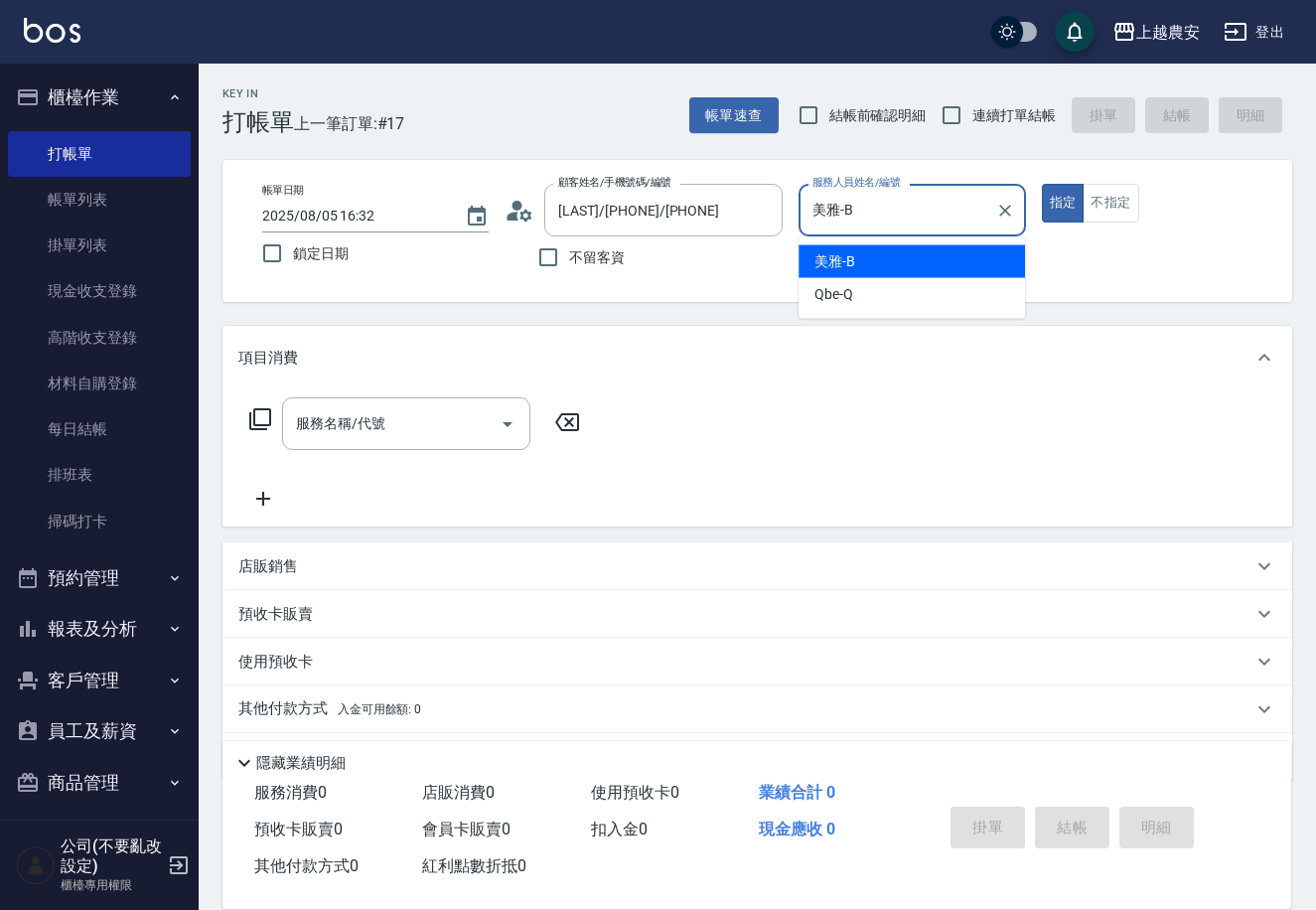 type on "true" 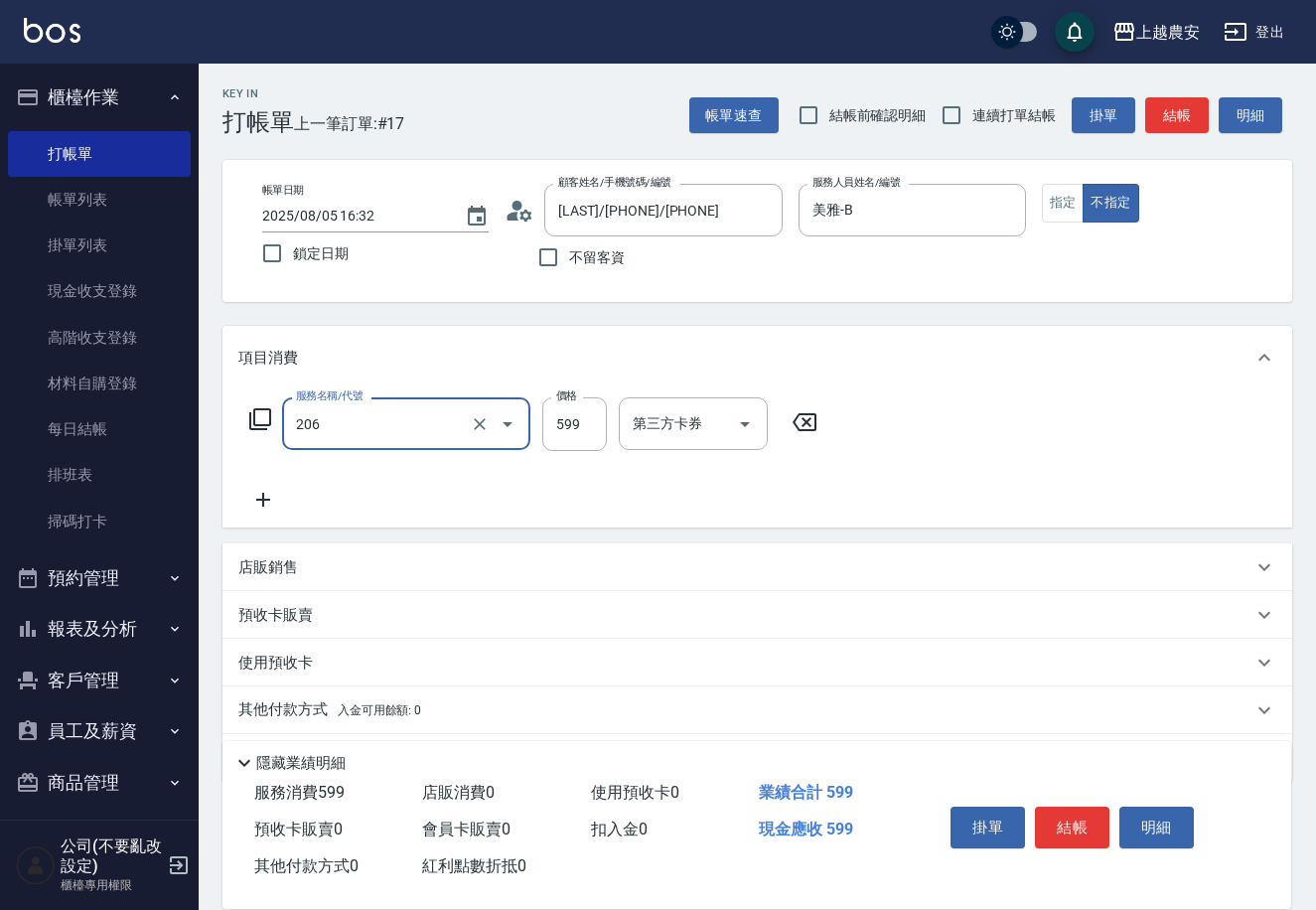 type on "洗+剪(206)" 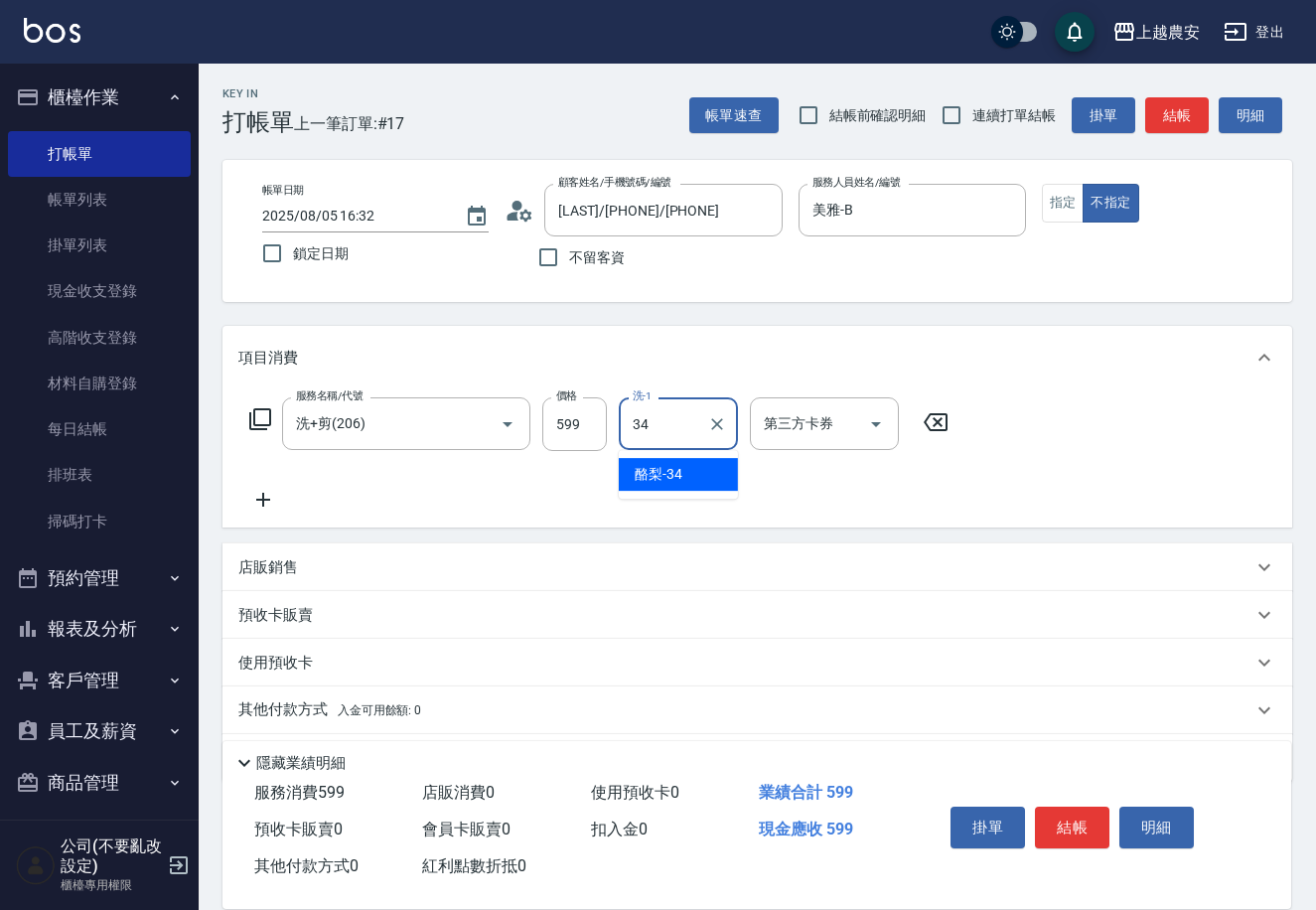 type on "酪梨-34" 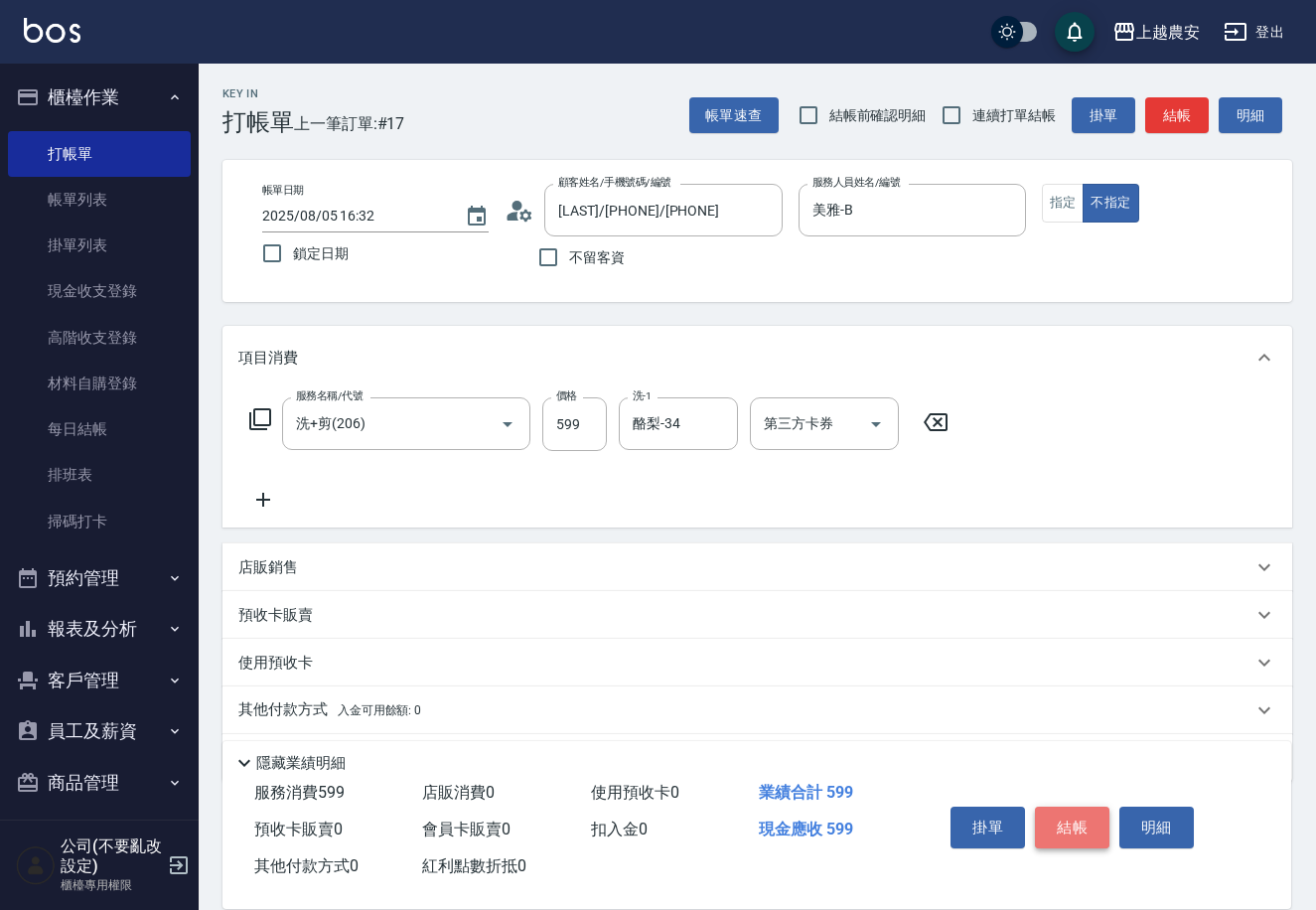 click on "結帳" at bounding box center [1072, 828] 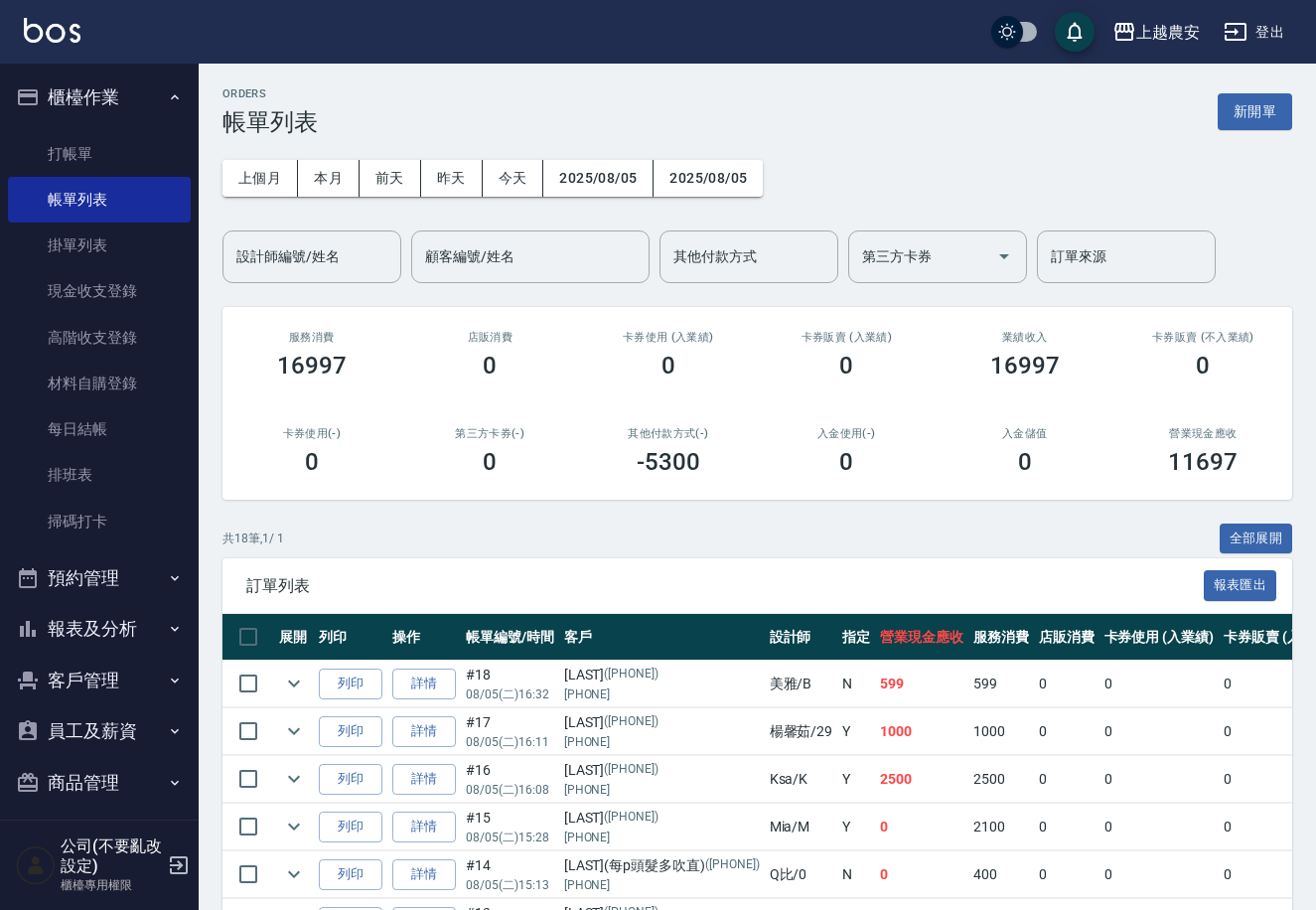 click on "登出" at bounding box center [1253, 32] 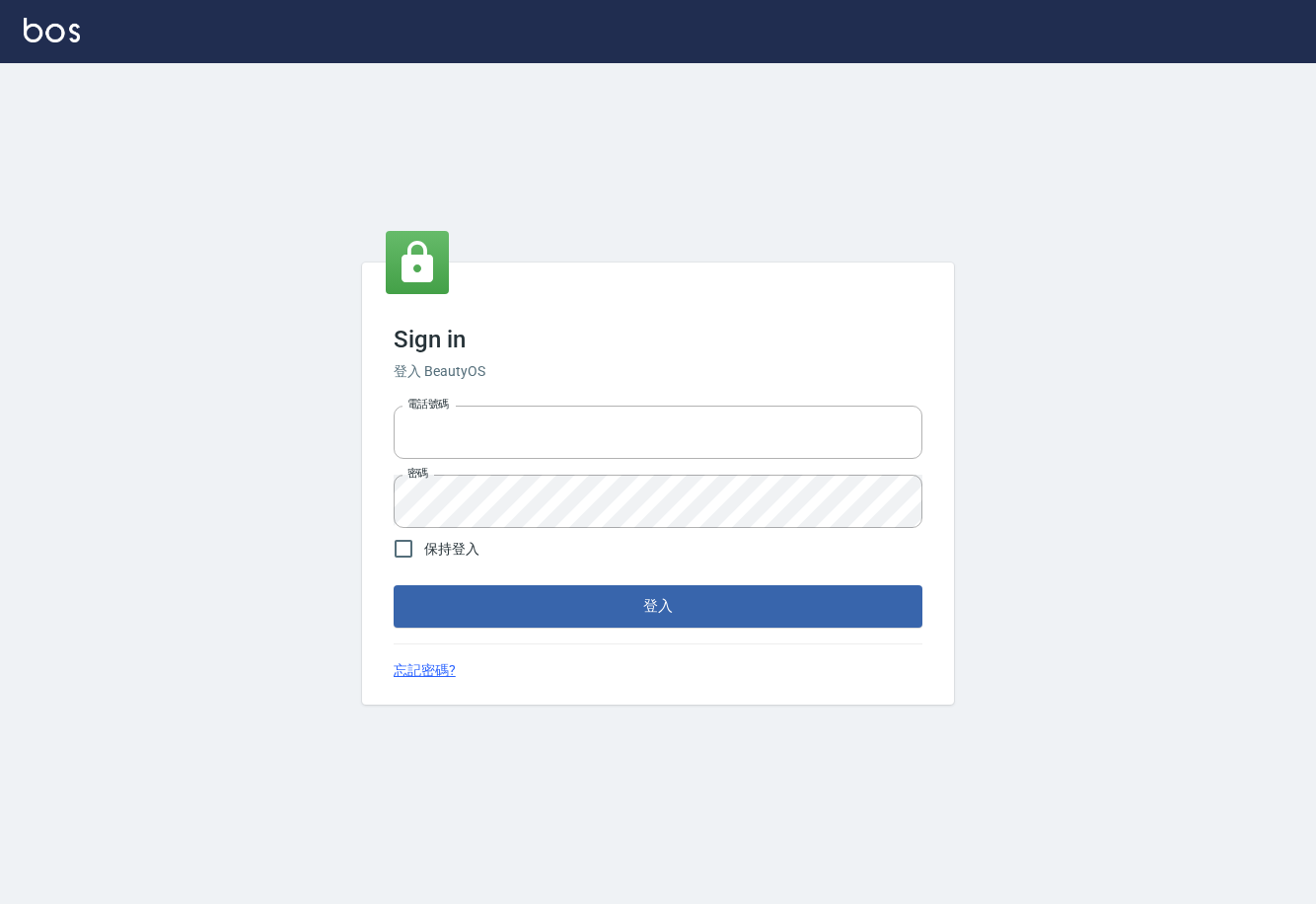 scroll, scrollTop: 0, scrollLeft: 0, axis: both 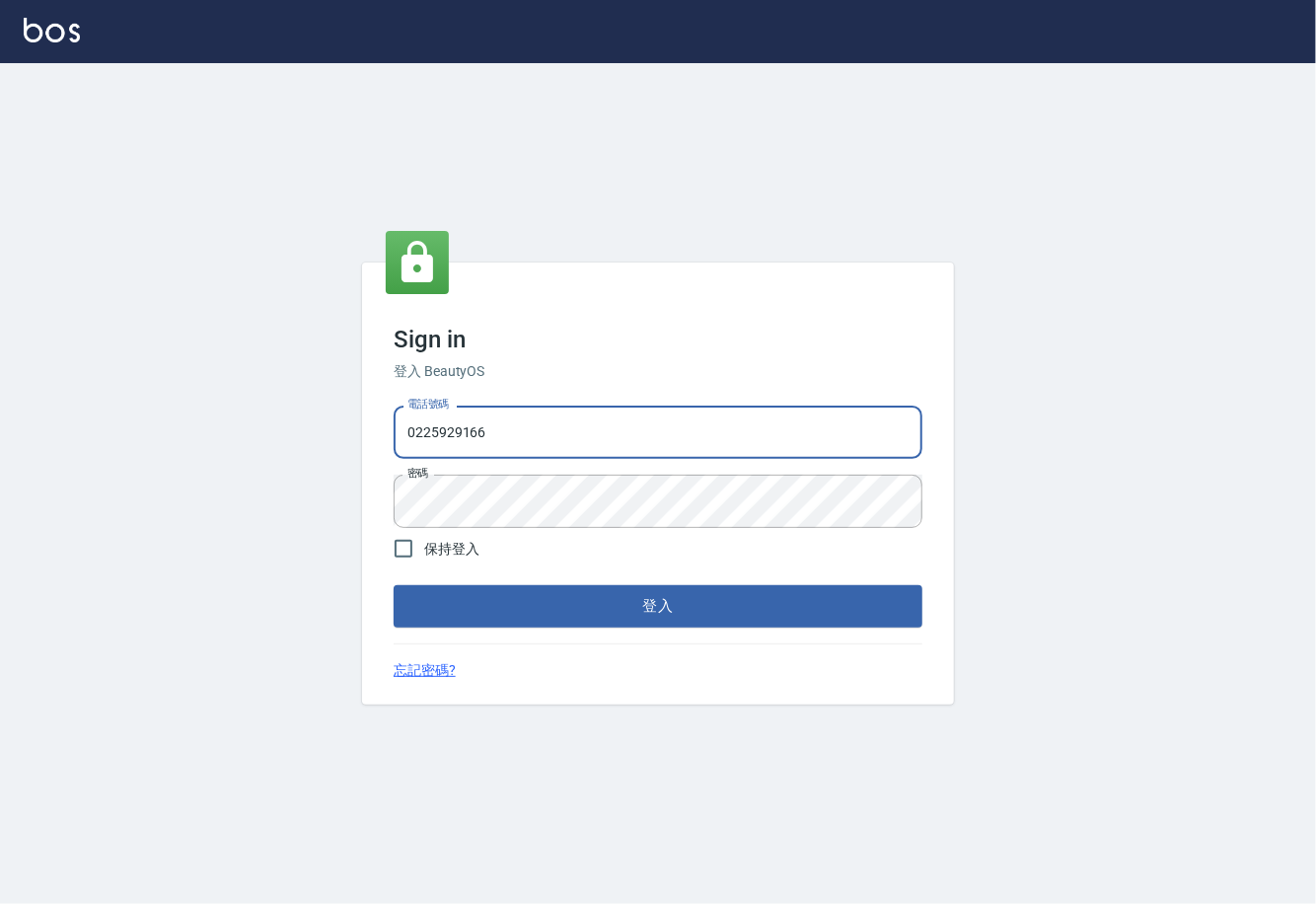 drag, startPoint x: 605, startPoint y: 427, endPoint x: 304, endPoint y: 433, distance: 301.05979 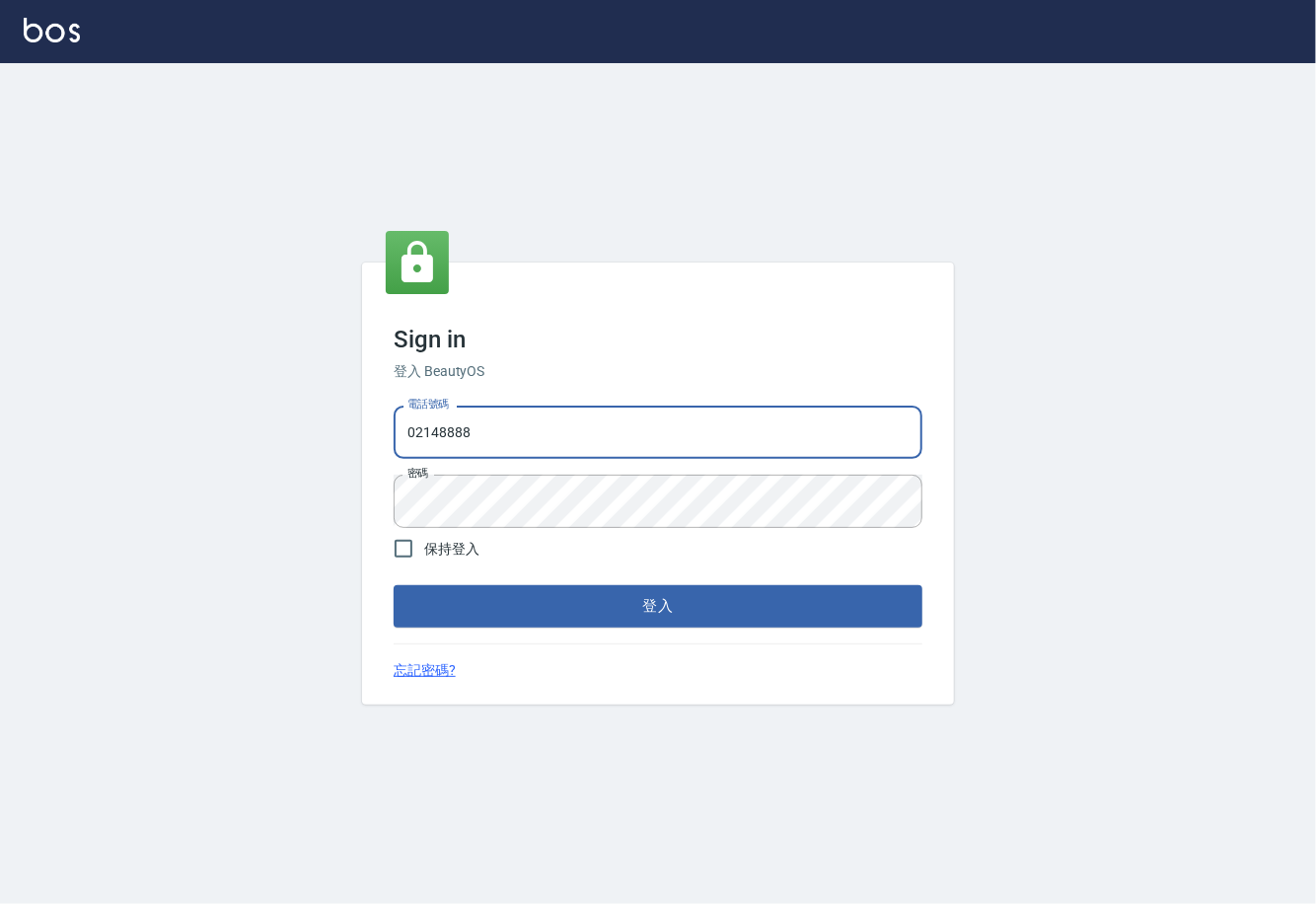 type on "02148888" 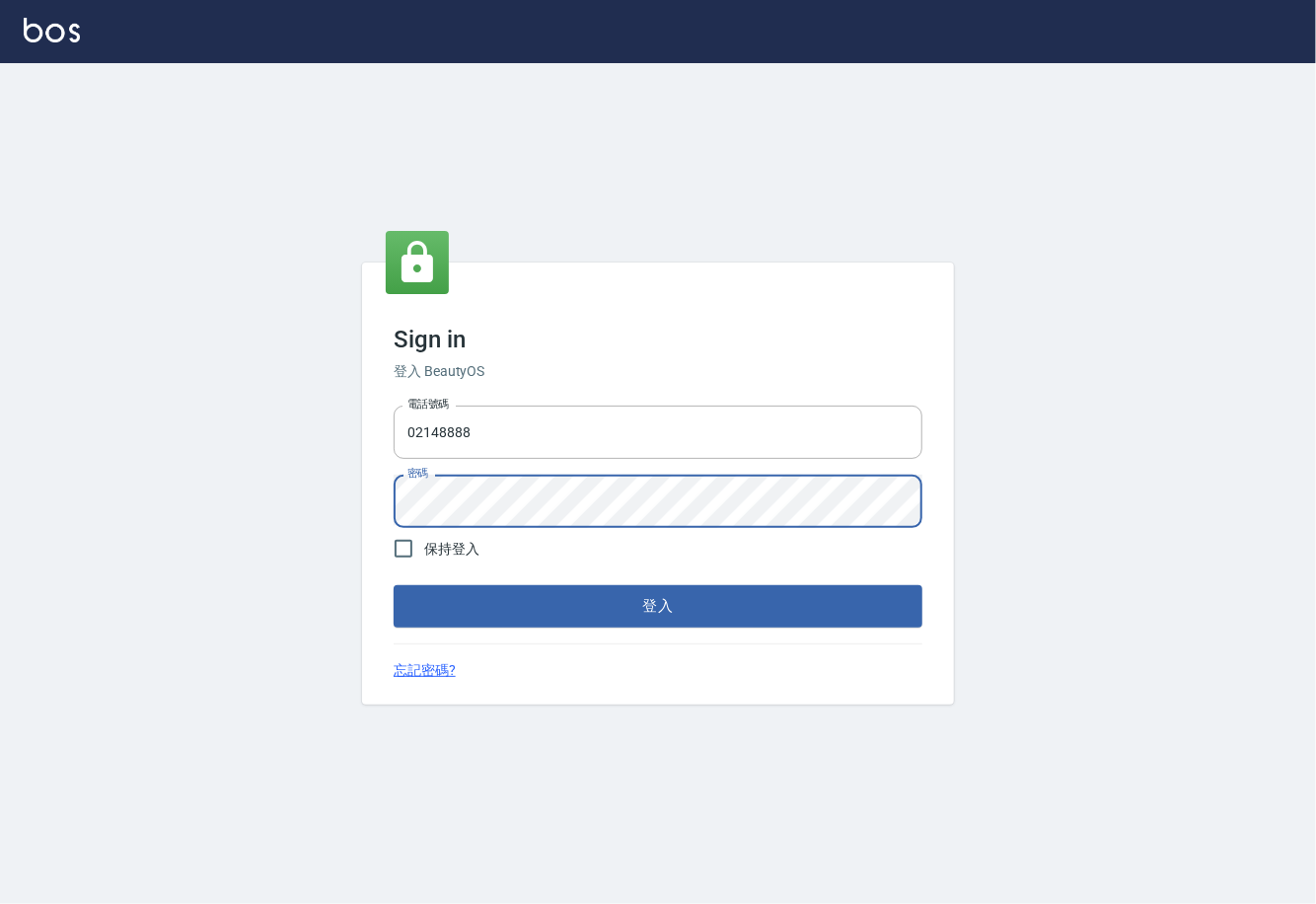 click on "電話號碼 02148888 電話號碼 密碼 密碼" at bounding box center (658, 467) 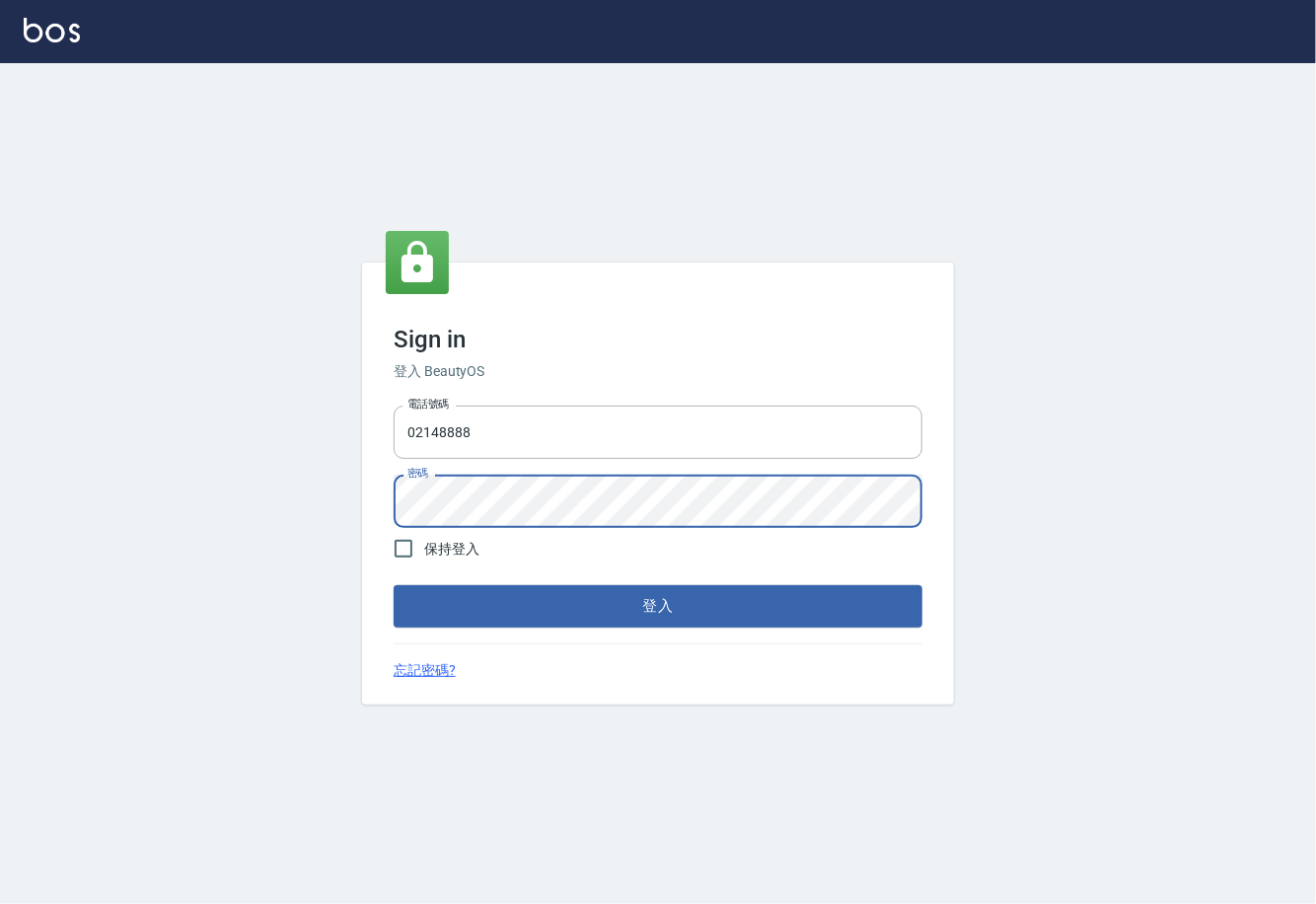 click on "登入" at bounding box center (658, 606) 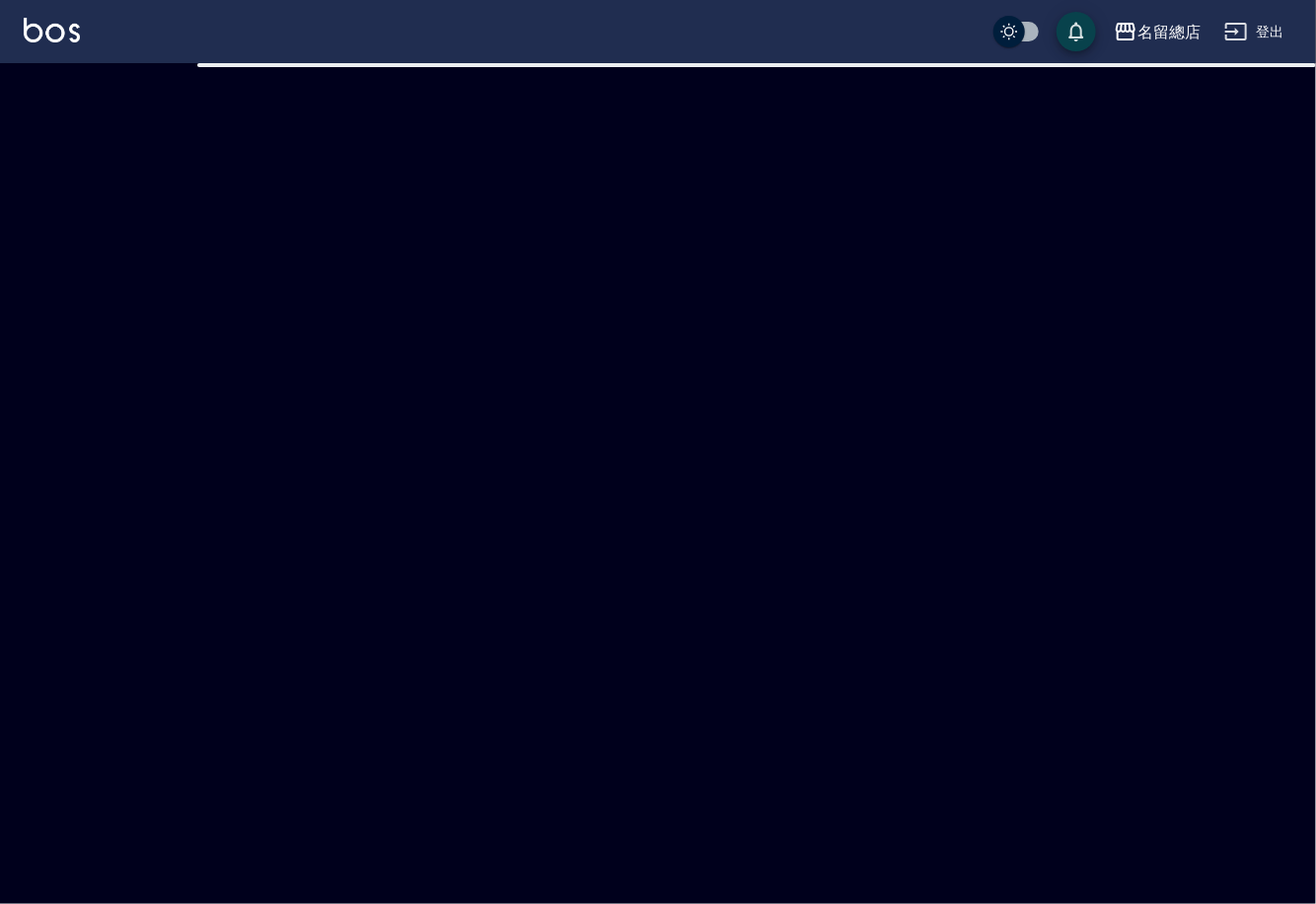 checkbox on "true" 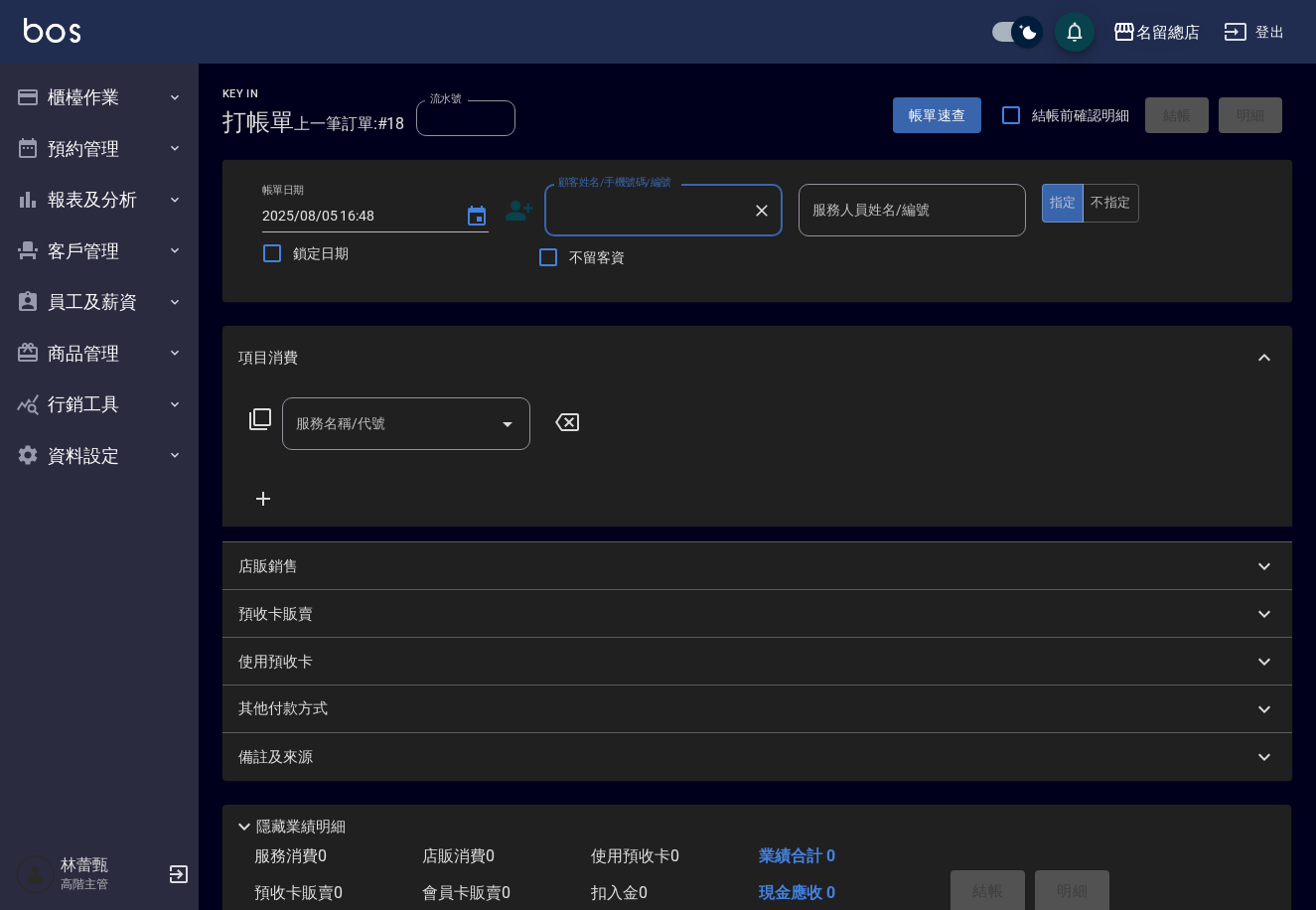 click on "名留總店" at bounding box center (1168, 32) 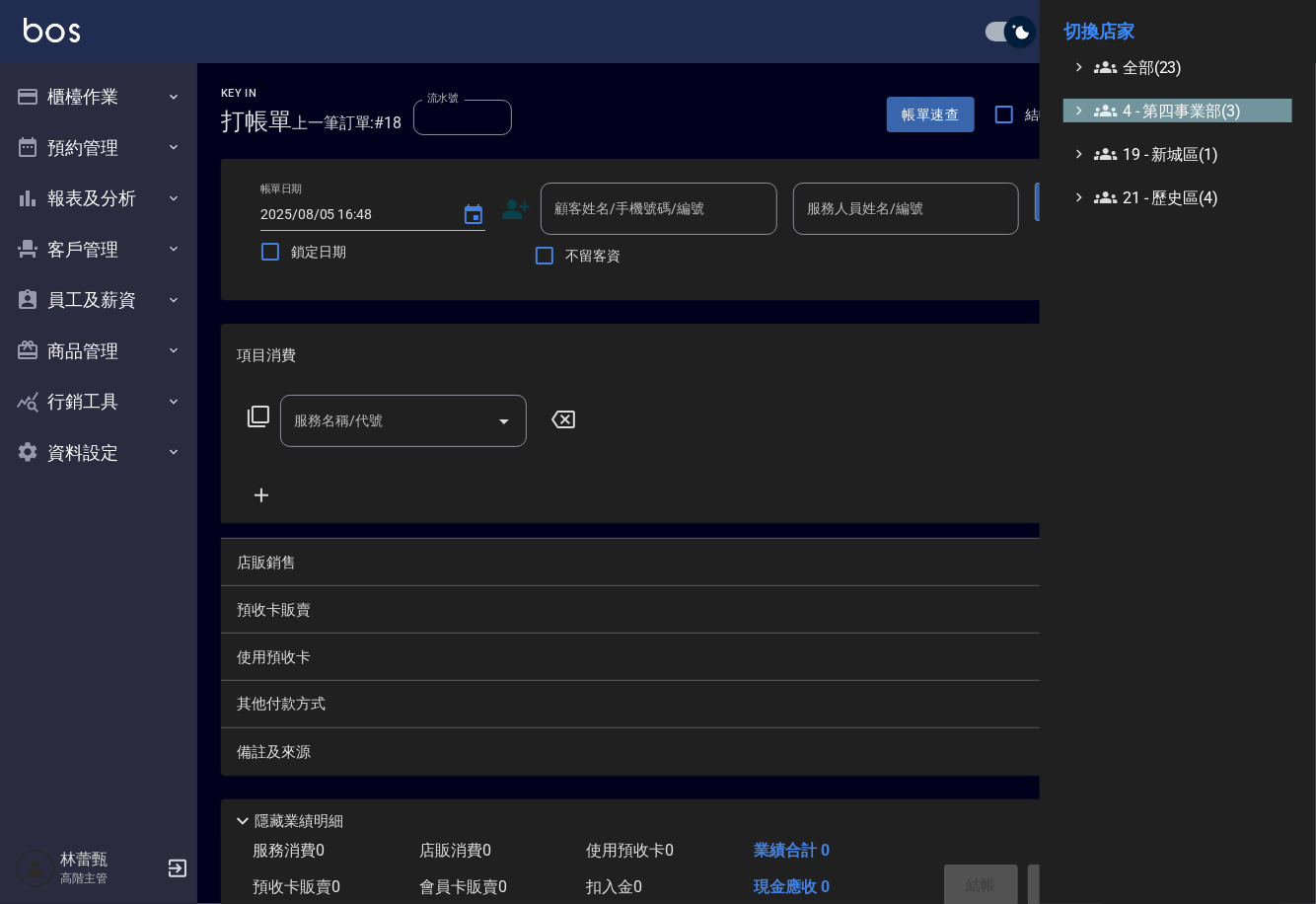 click on "4 - 第四事業部(3)" at bounding box center [1189, 111] 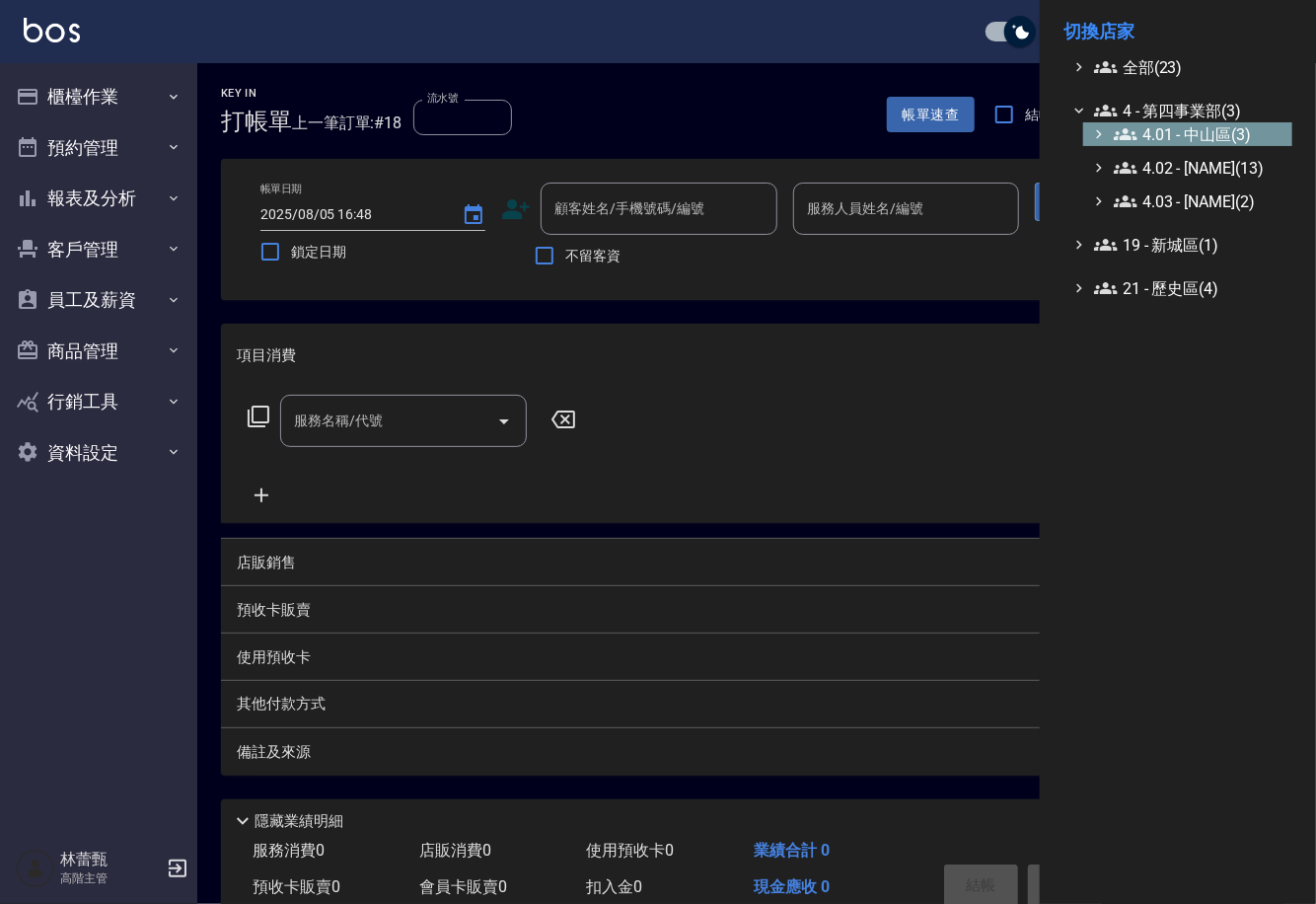 click on "4.01 - 中山區(3)" at bounding box center [1199, 134] 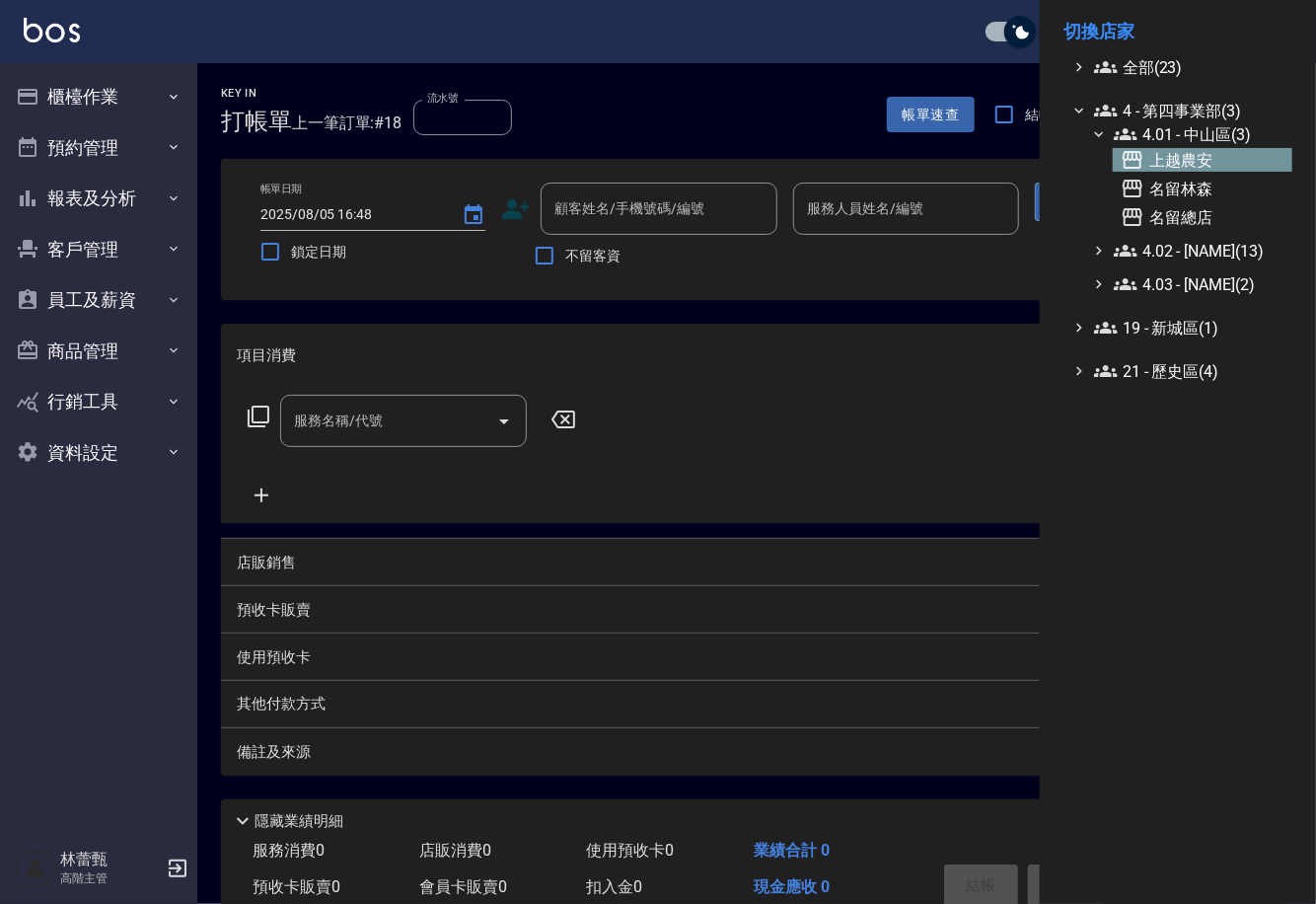 click on "上越農安" at bounding box center [1203, 160] 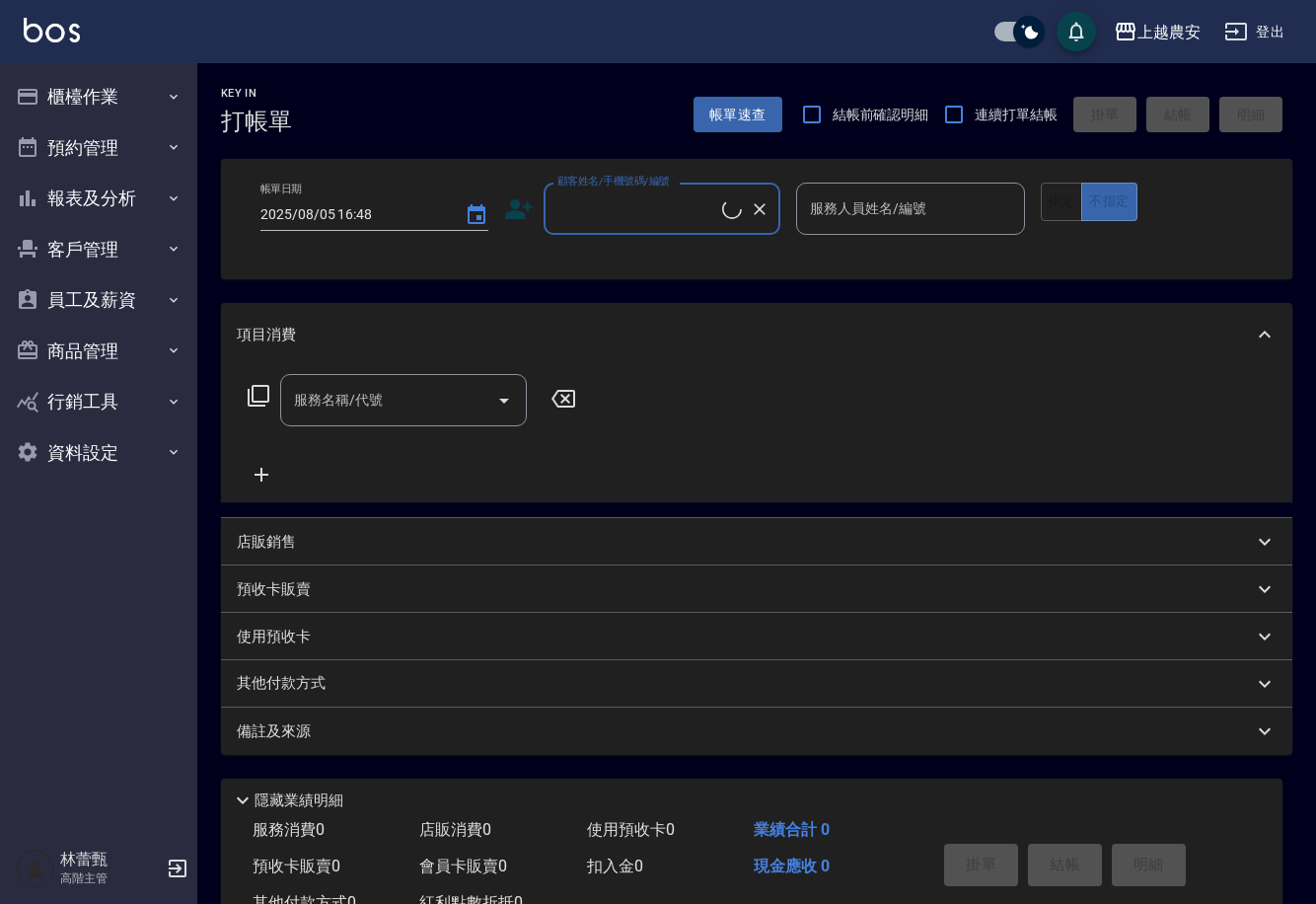 scroll, scrollTop: 0, scrollLeft: 0, axis: both 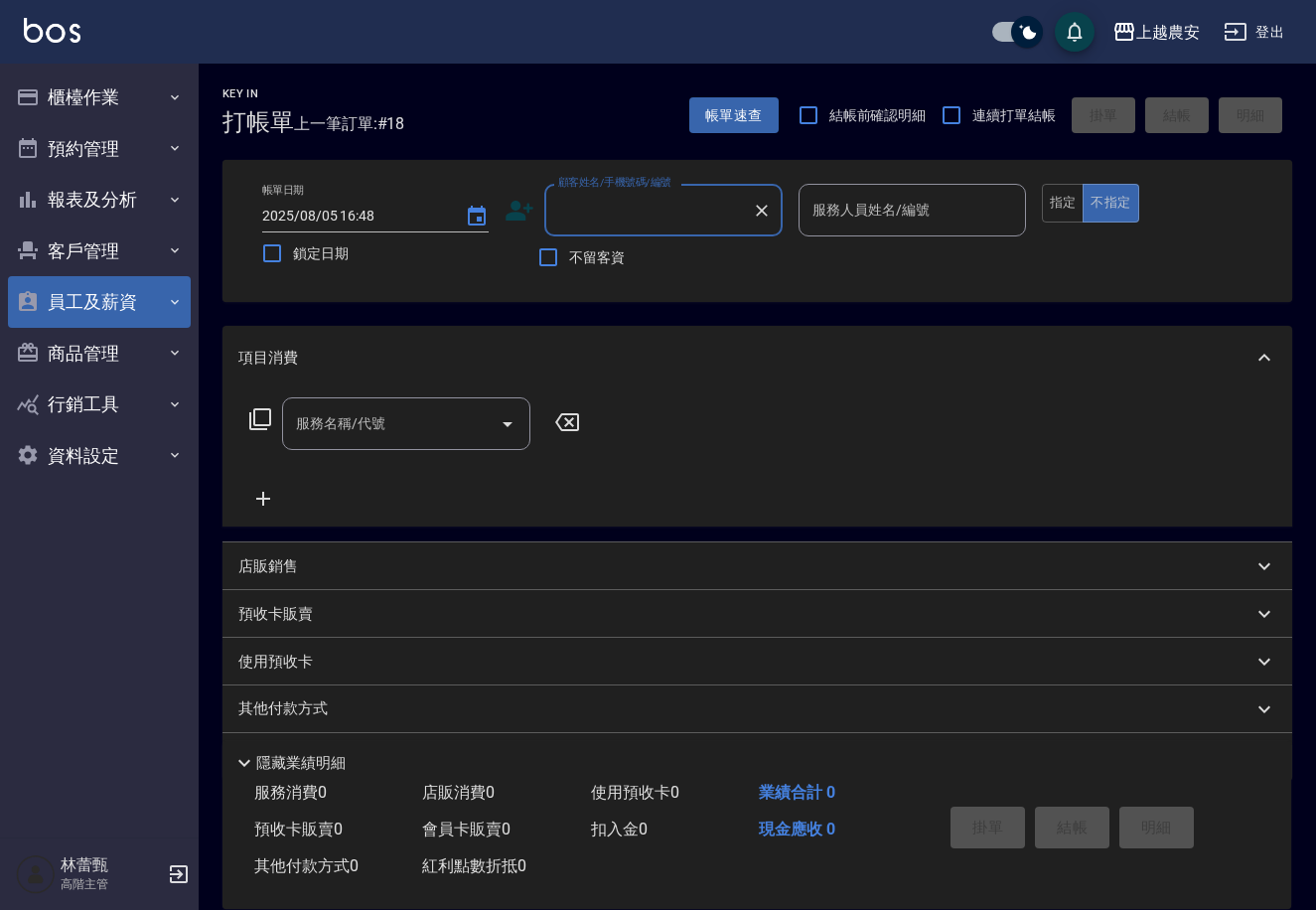 click on "員工及薪資" at bounding box center (99, 302) 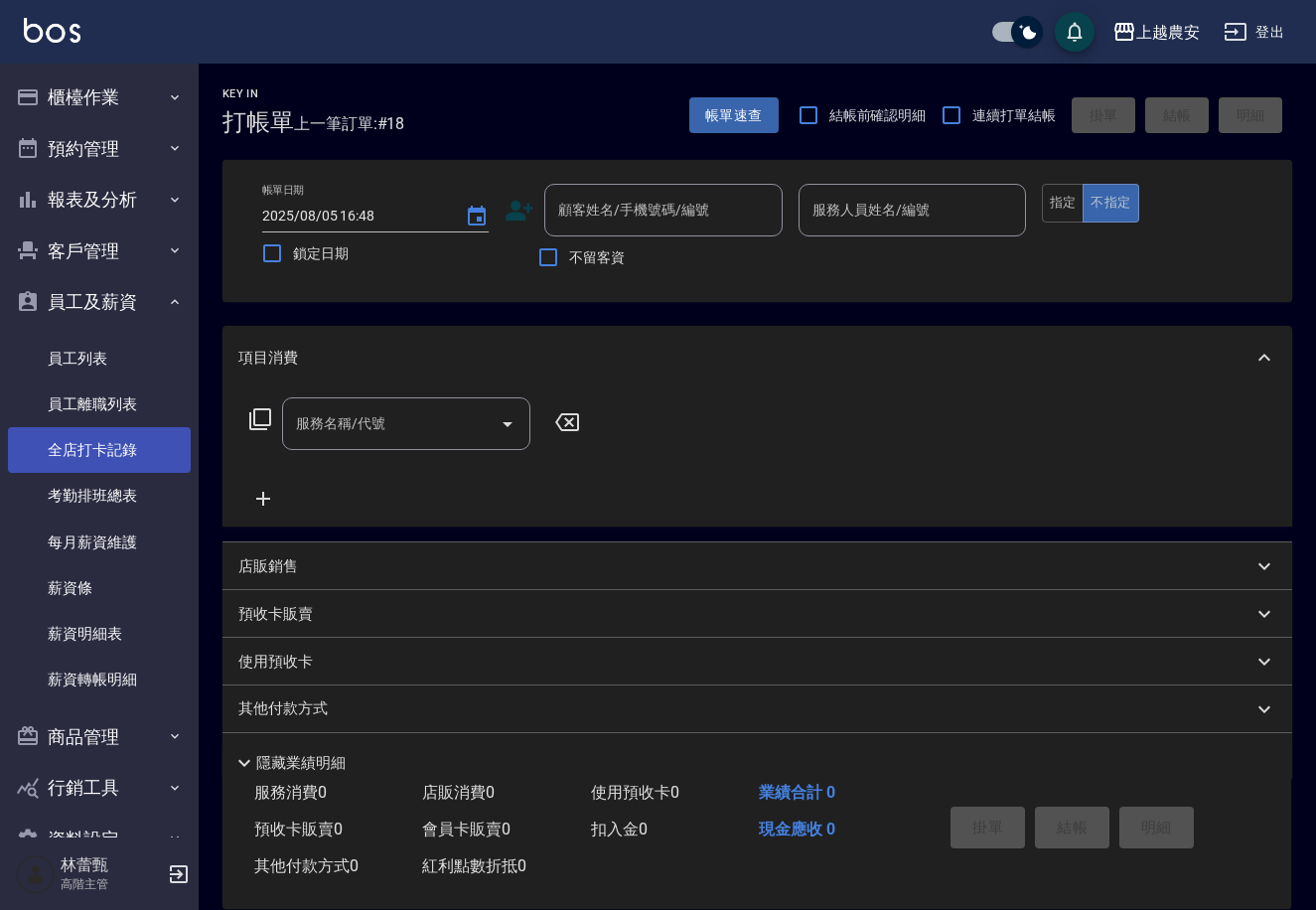 click on "全店打卡記錄" at bounding box center [99, 450] 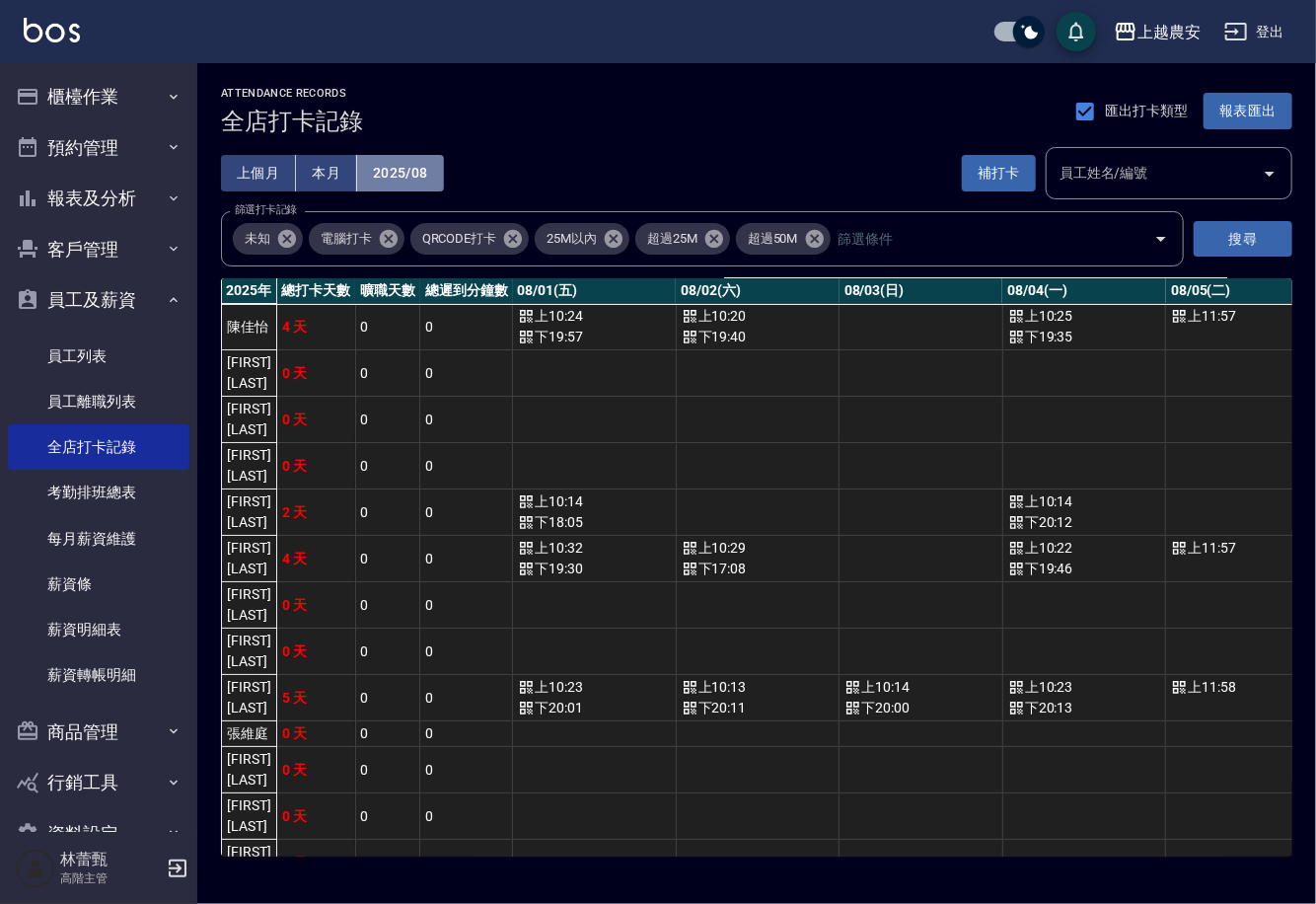 click on "2025/08" at bounding box center (401, 173) 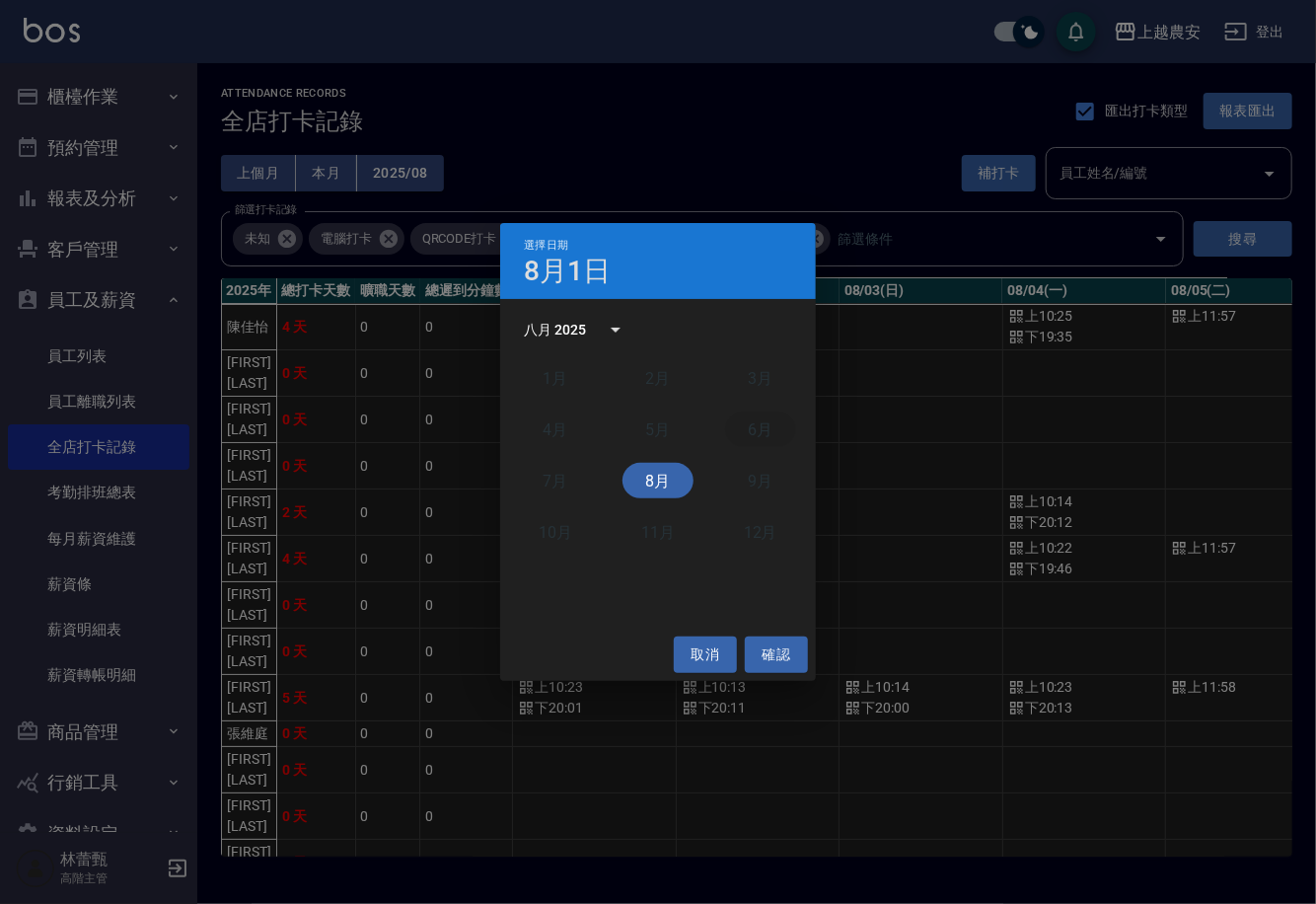 click on "6月" at bounding box center [761, 429] 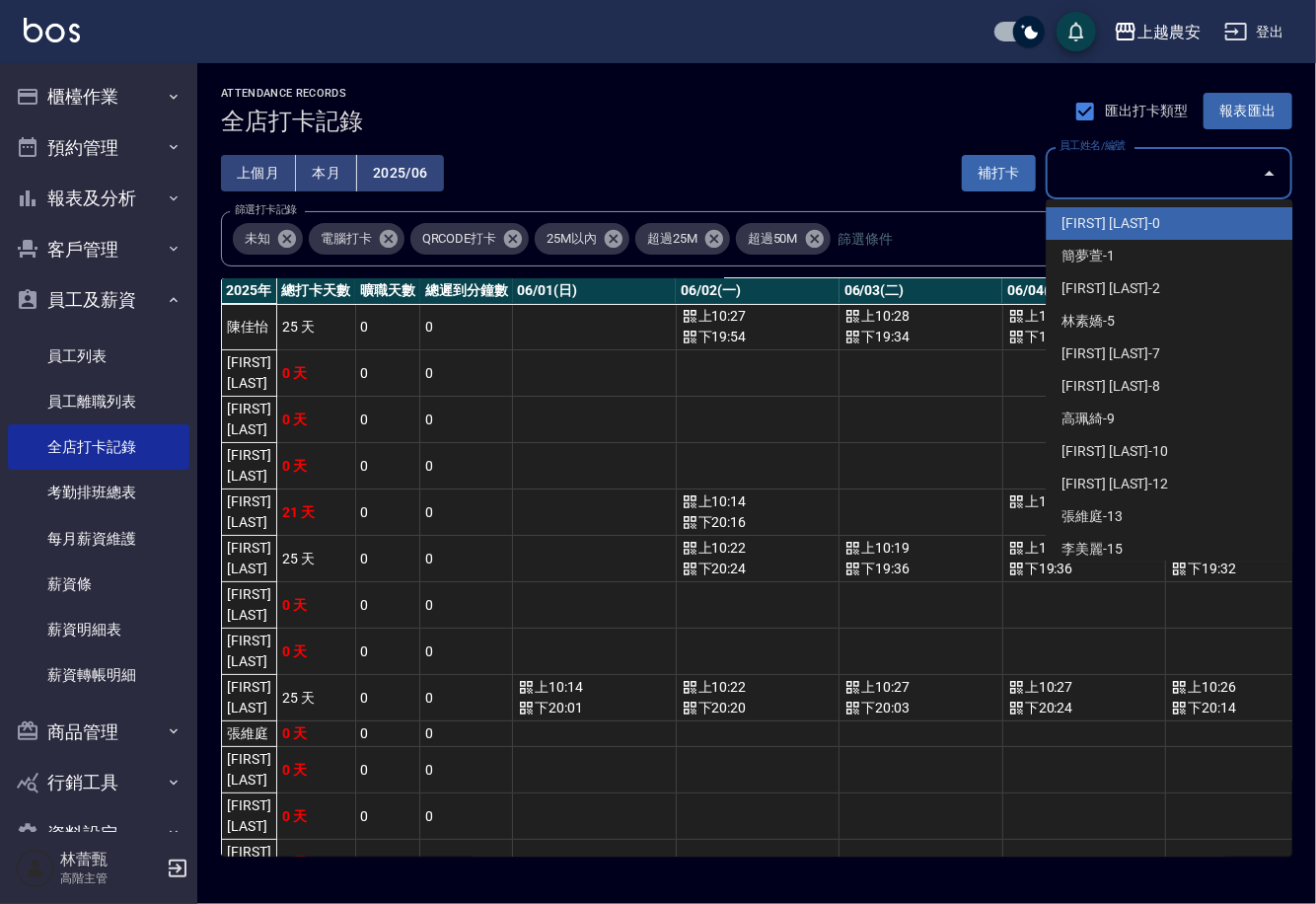 click on "員工姓名/編號" at bounding box center (1154, 173) 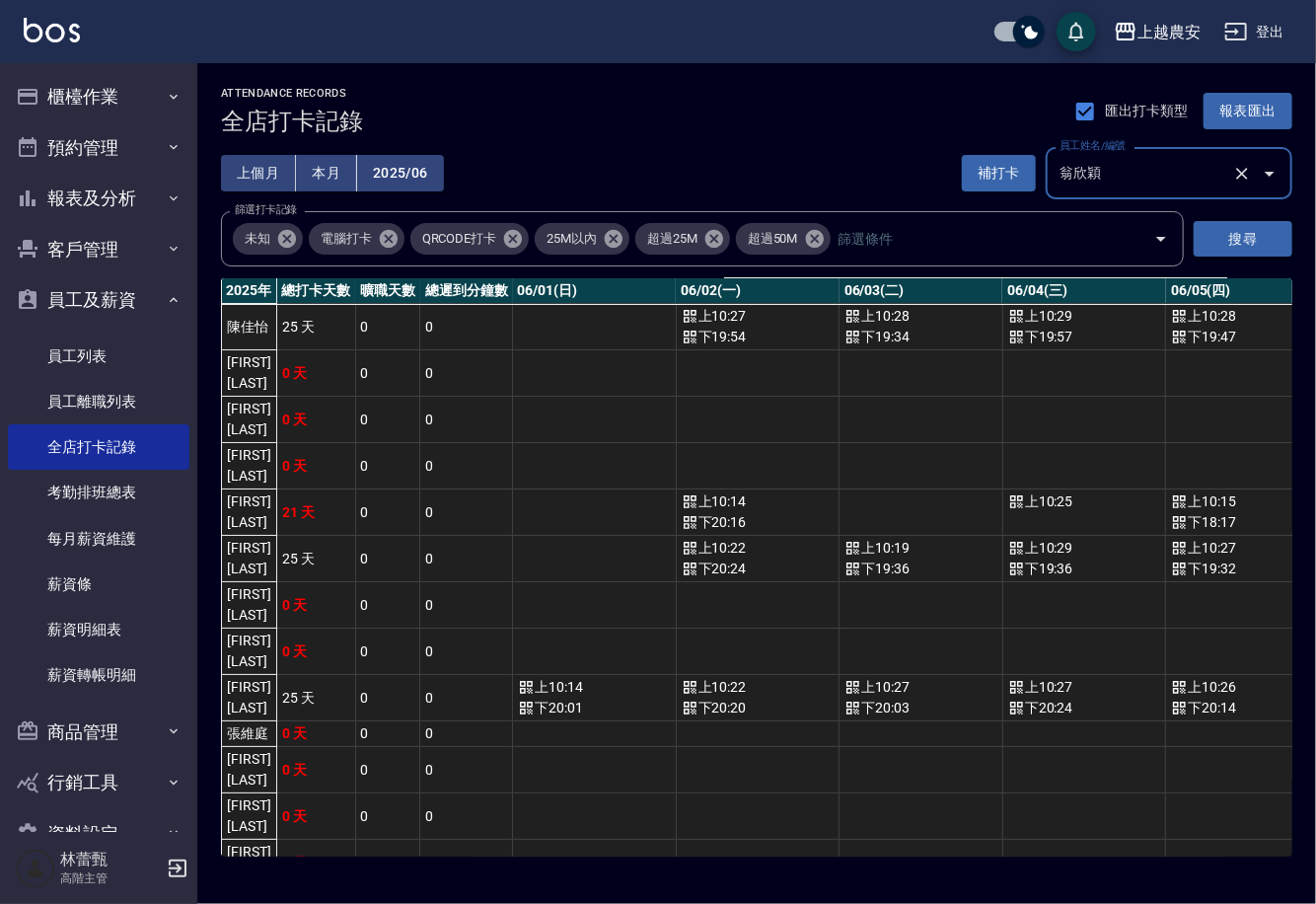 click on "搜尋" at bounding box center (1243, 239) 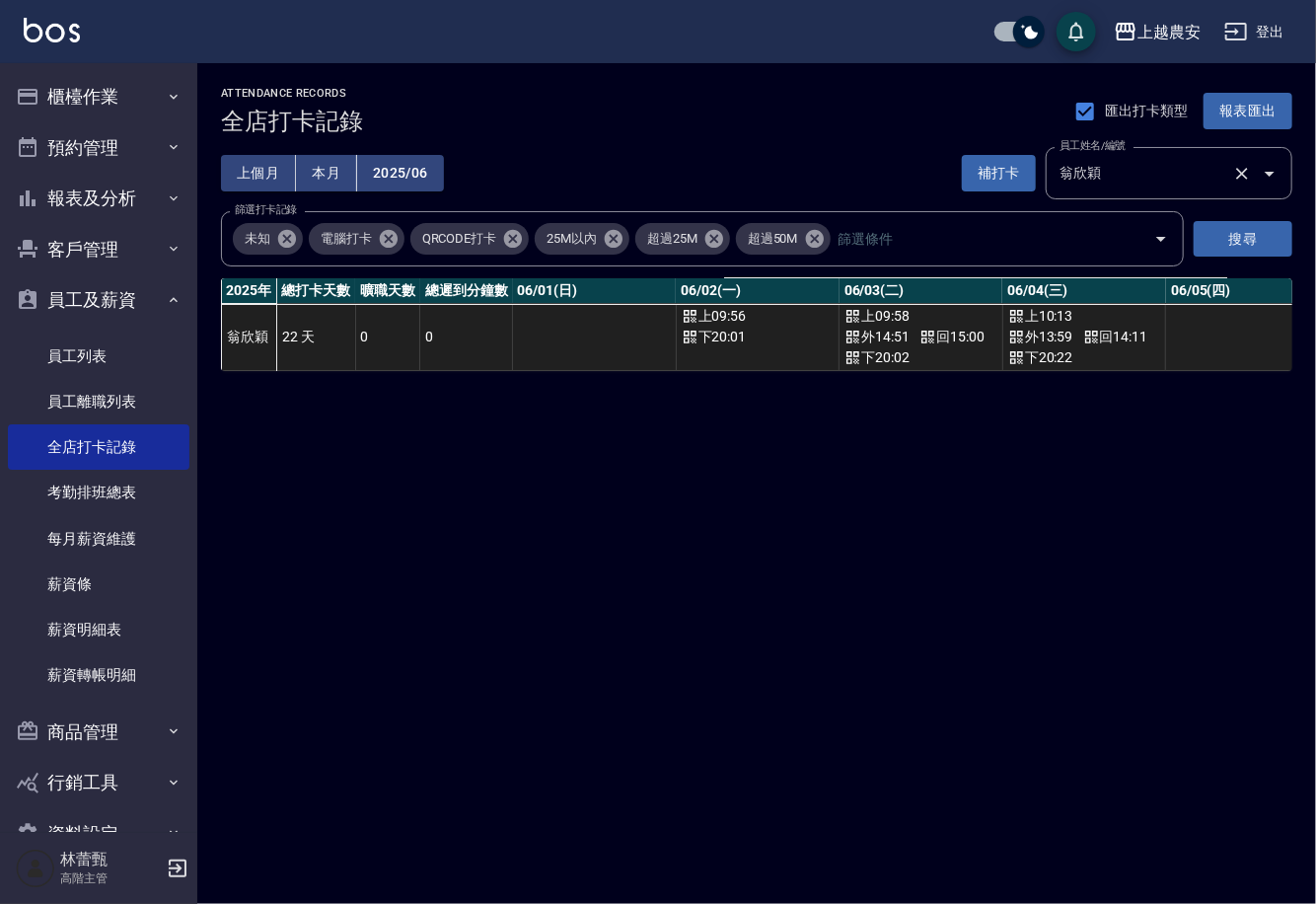 click on "翁欣穎" at bounding box center (1141, 173) 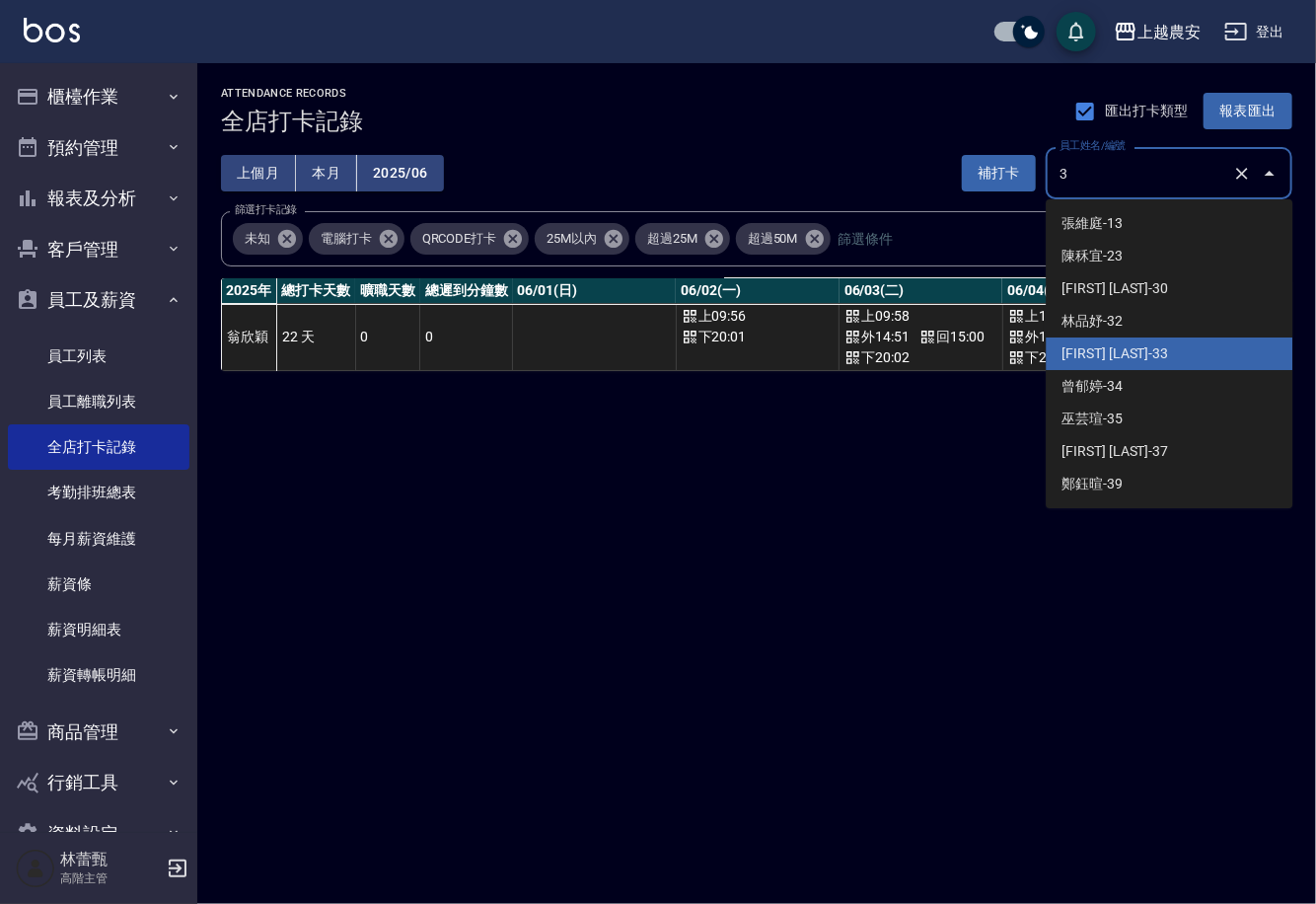 scroll, scrollTop: 0, scrollLeft: 0, axis: both 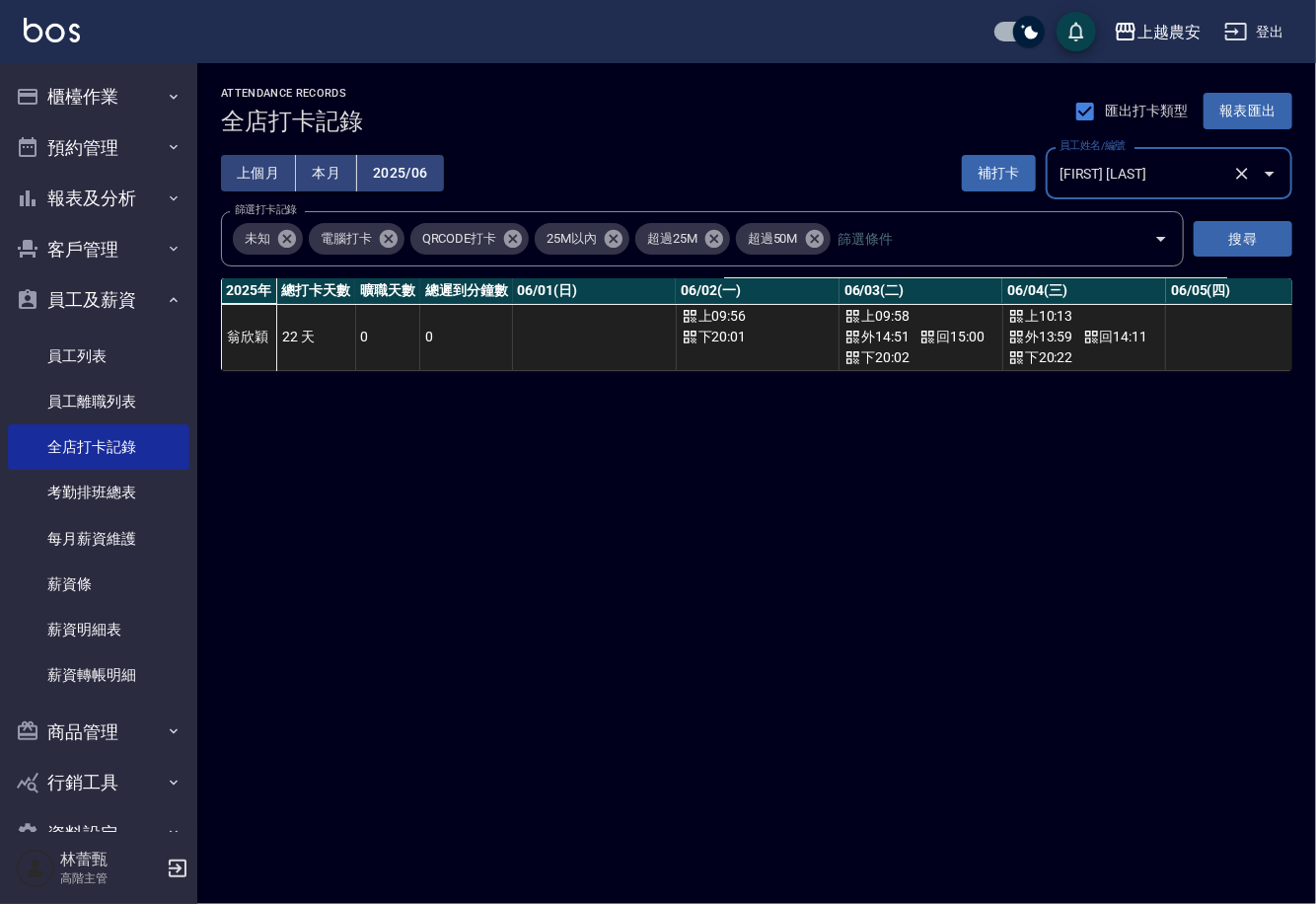 click on "搜尋" at bounding box center [1243, 239] 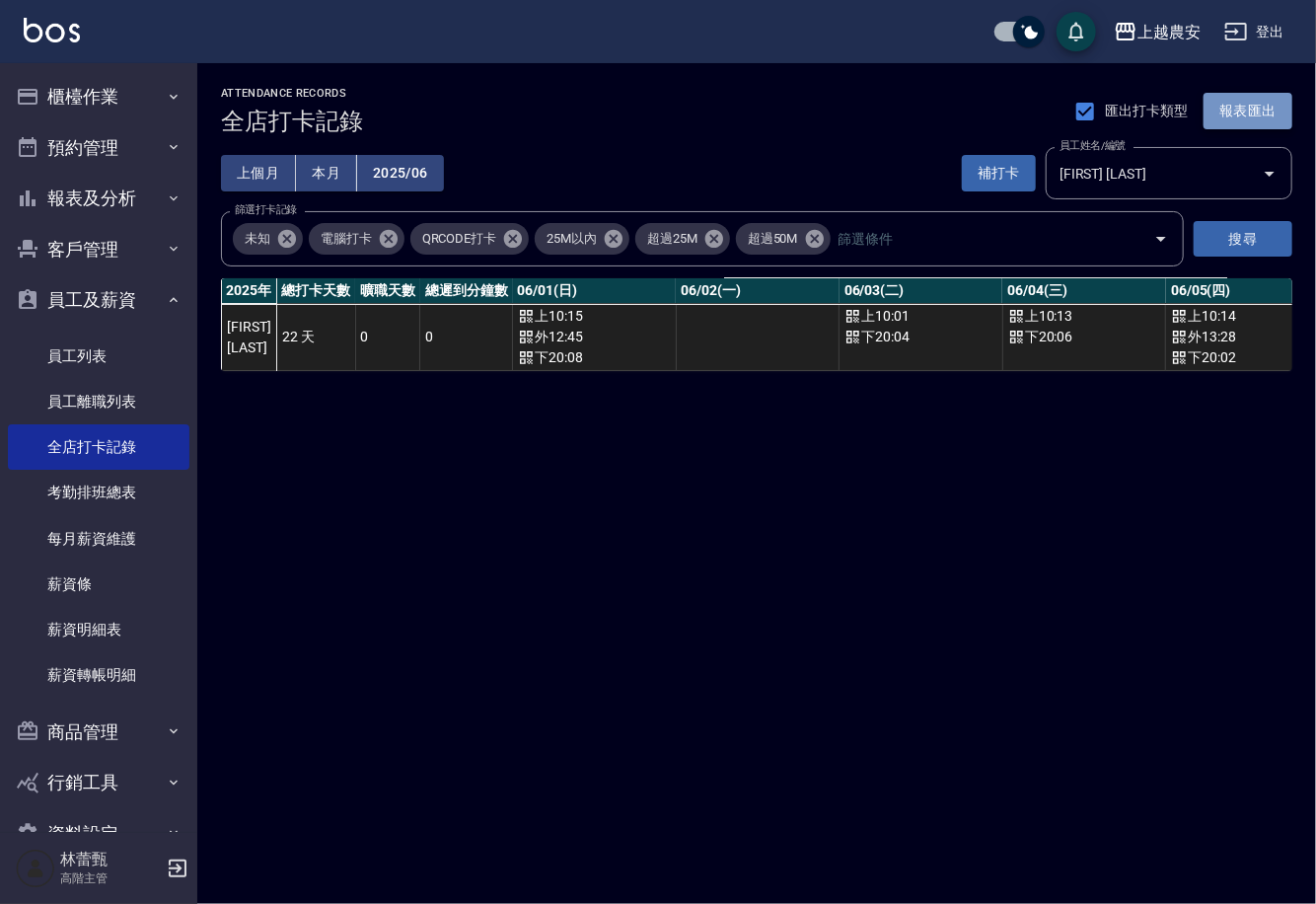 click on "報表匯出" at bounding box center [1248, 111] 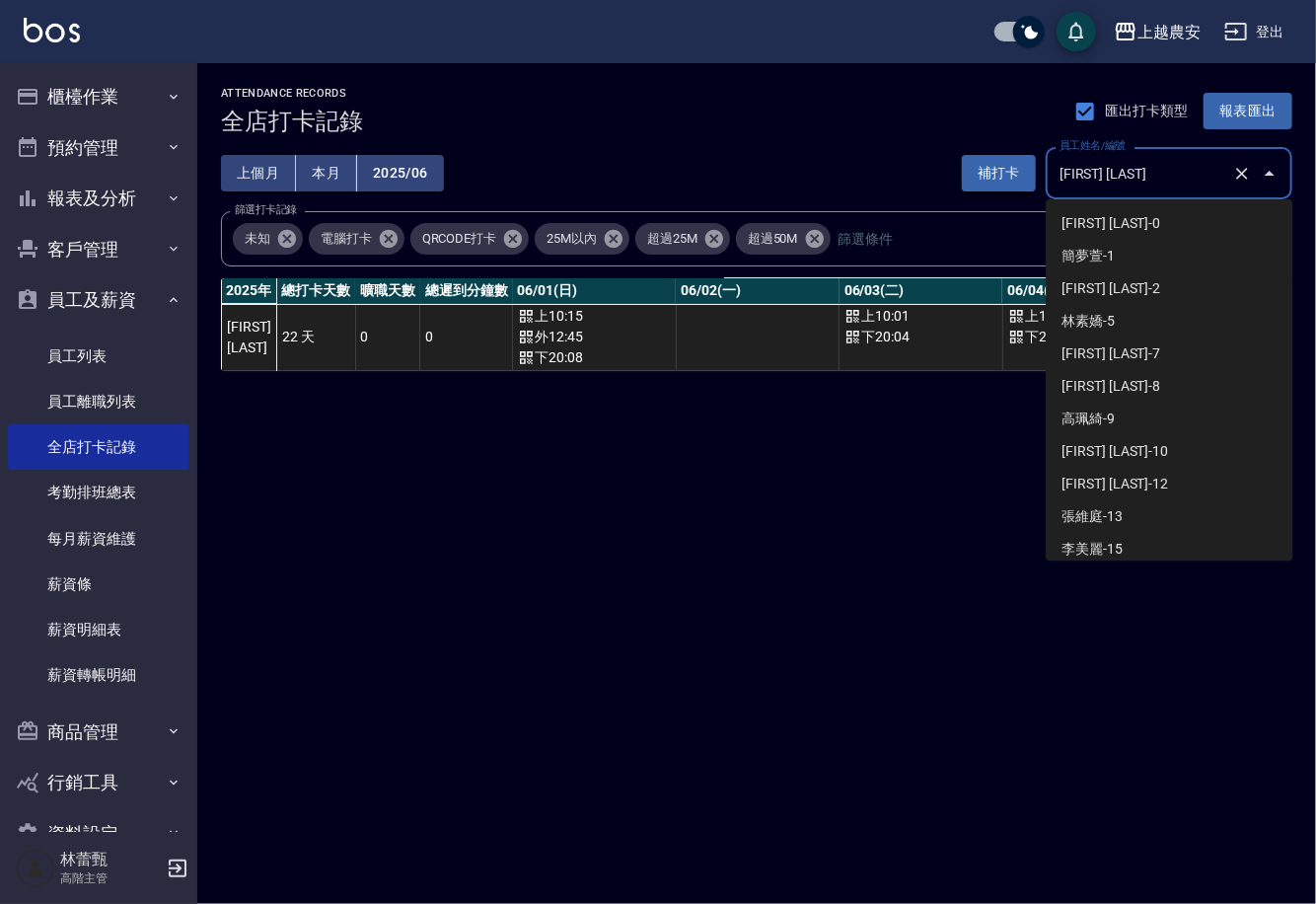 scroll, scrollTop: 458, scrollLeft: 0, axis: vertical 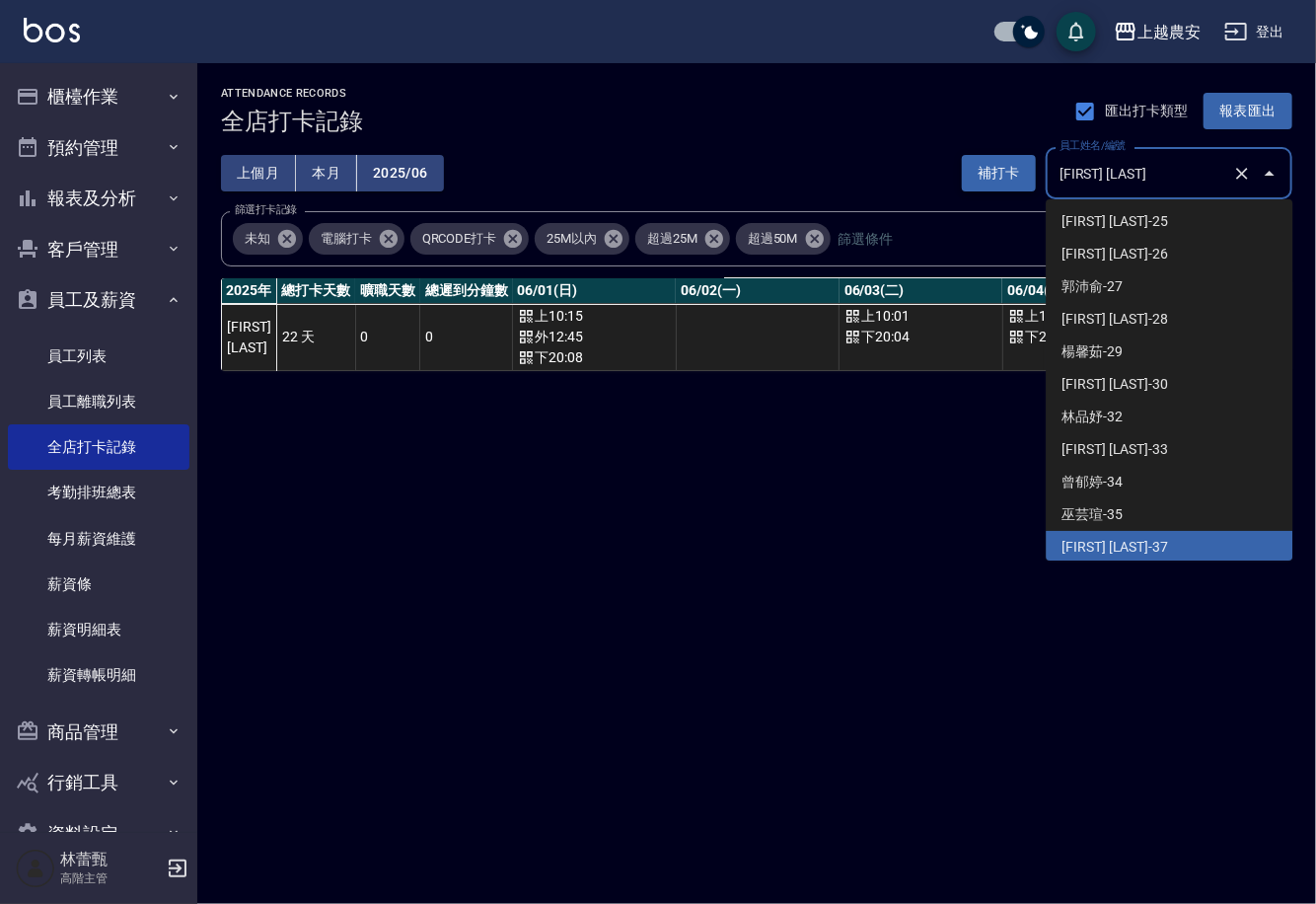 drag, startPoint x: 1130, startPoint y: 173, endPoint x: 1013, endPoint y: 190, distance: 118.22859 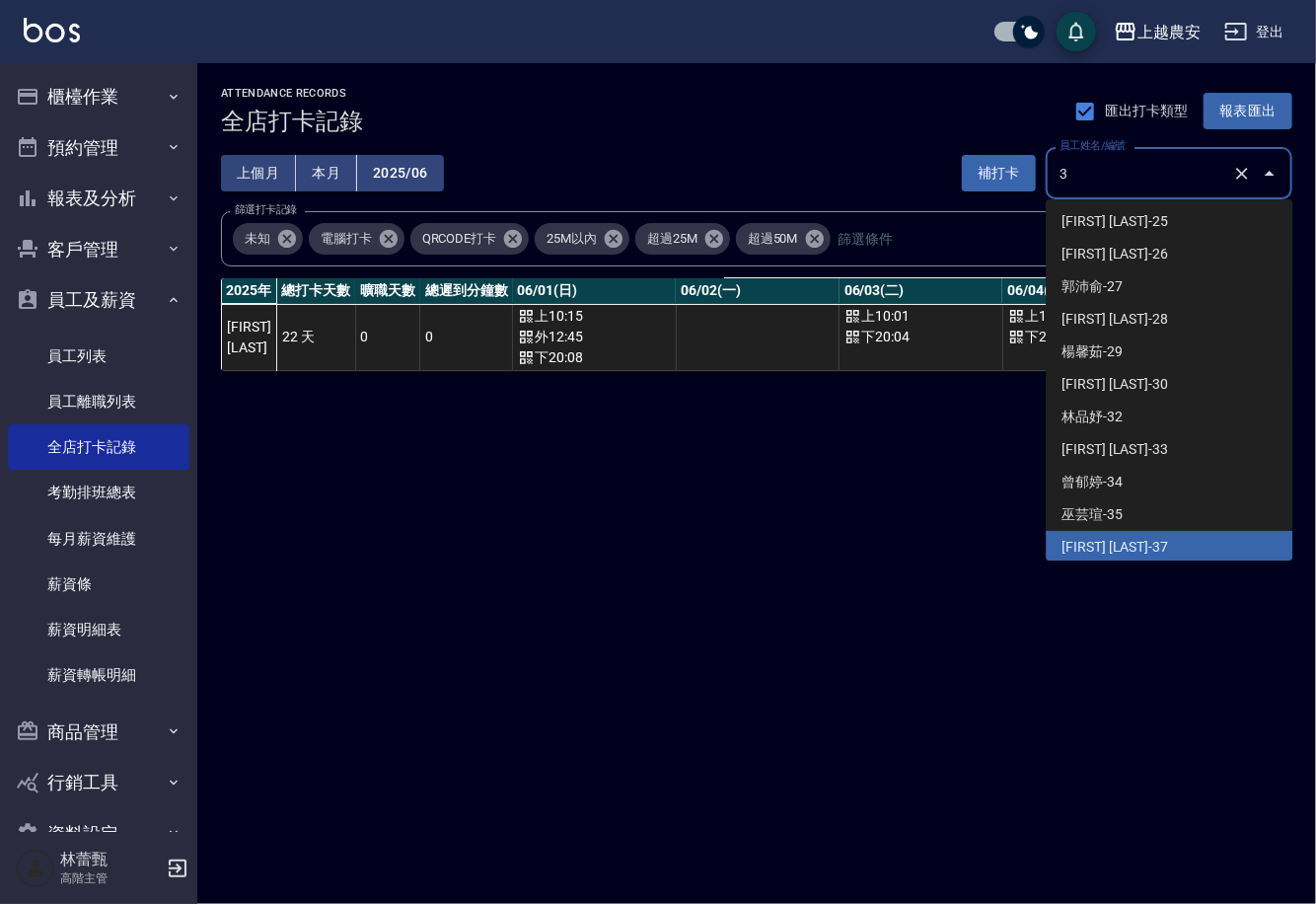 scroll, scrollTop: 0, scrollLeft: 0, axis: both 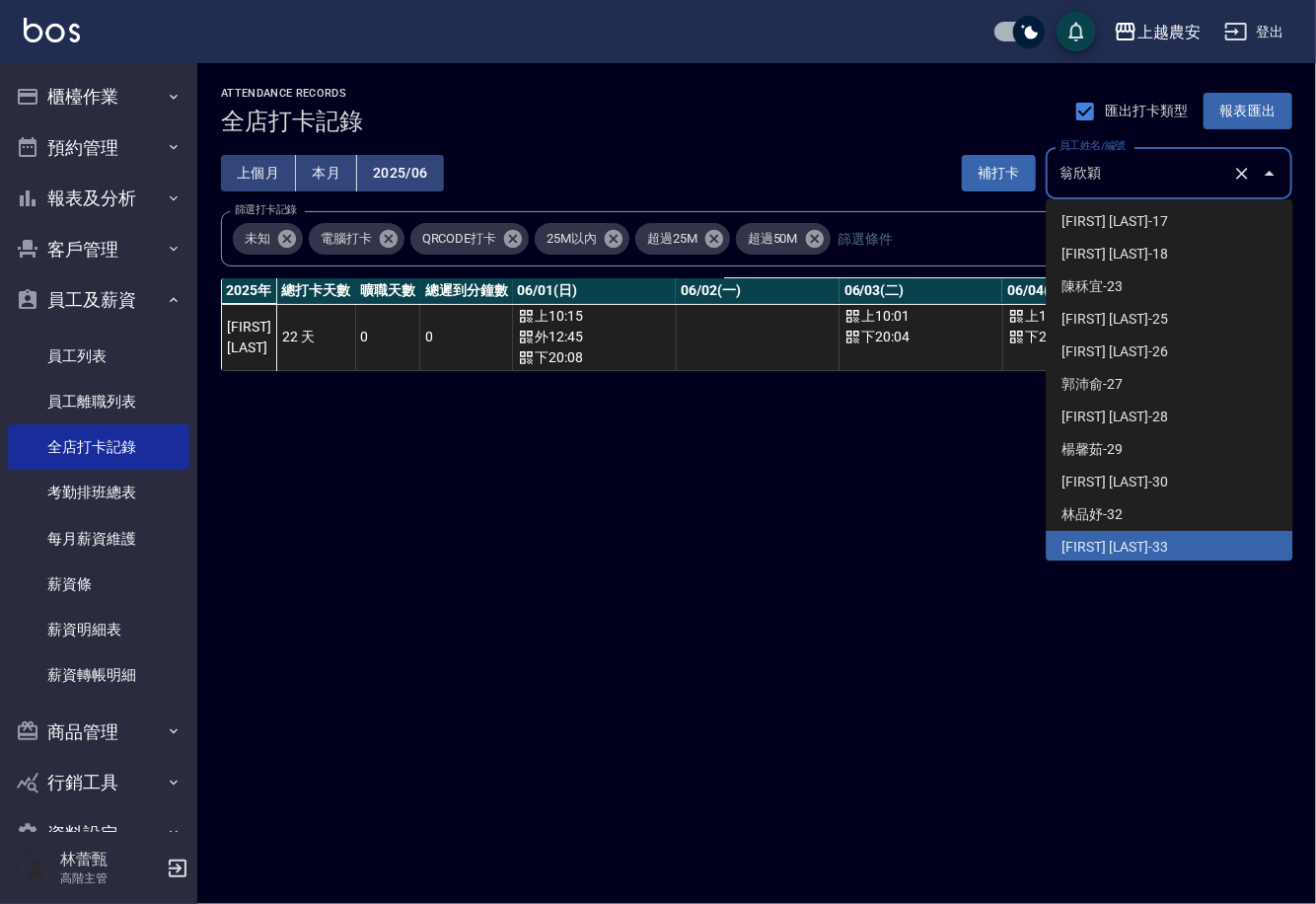drag, startPoint x: 1141, startPoint y: 165, endPoint x: 1046, endPoint y: 163, distance: 95.02105 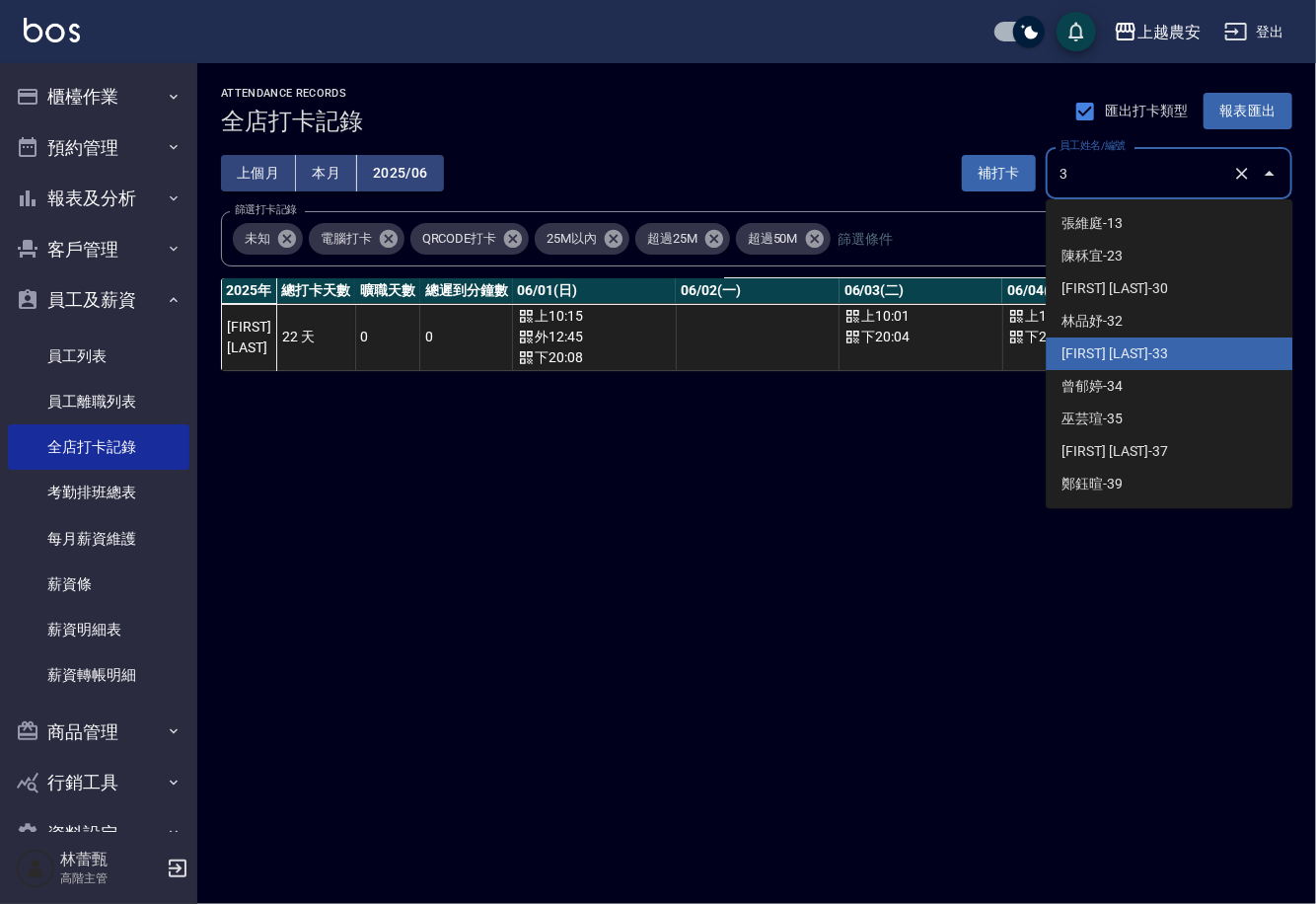 scroll, scrollTop: 0, scrollLeft: 0, axis: both 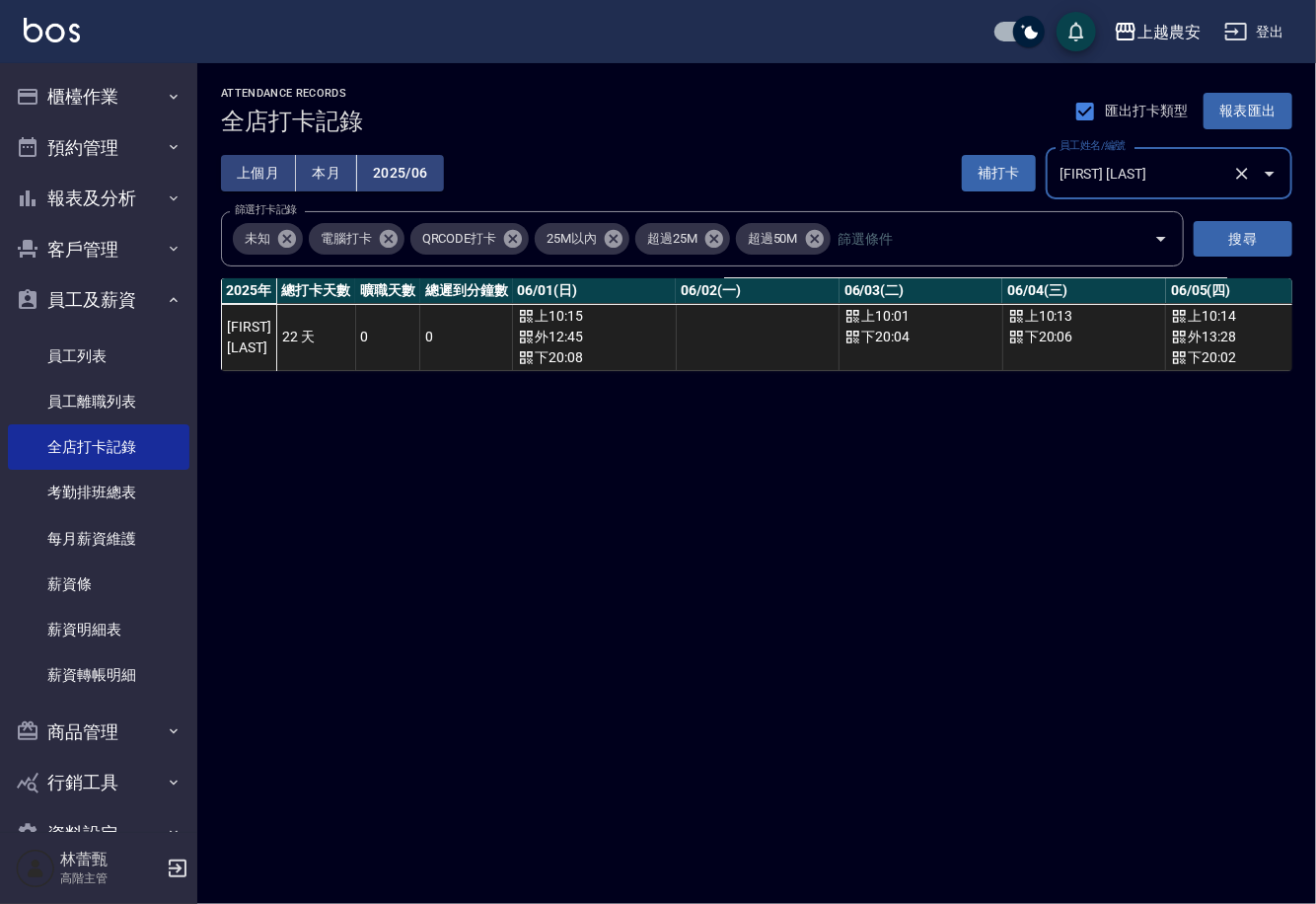 type on "[FIRST] [LAST]" 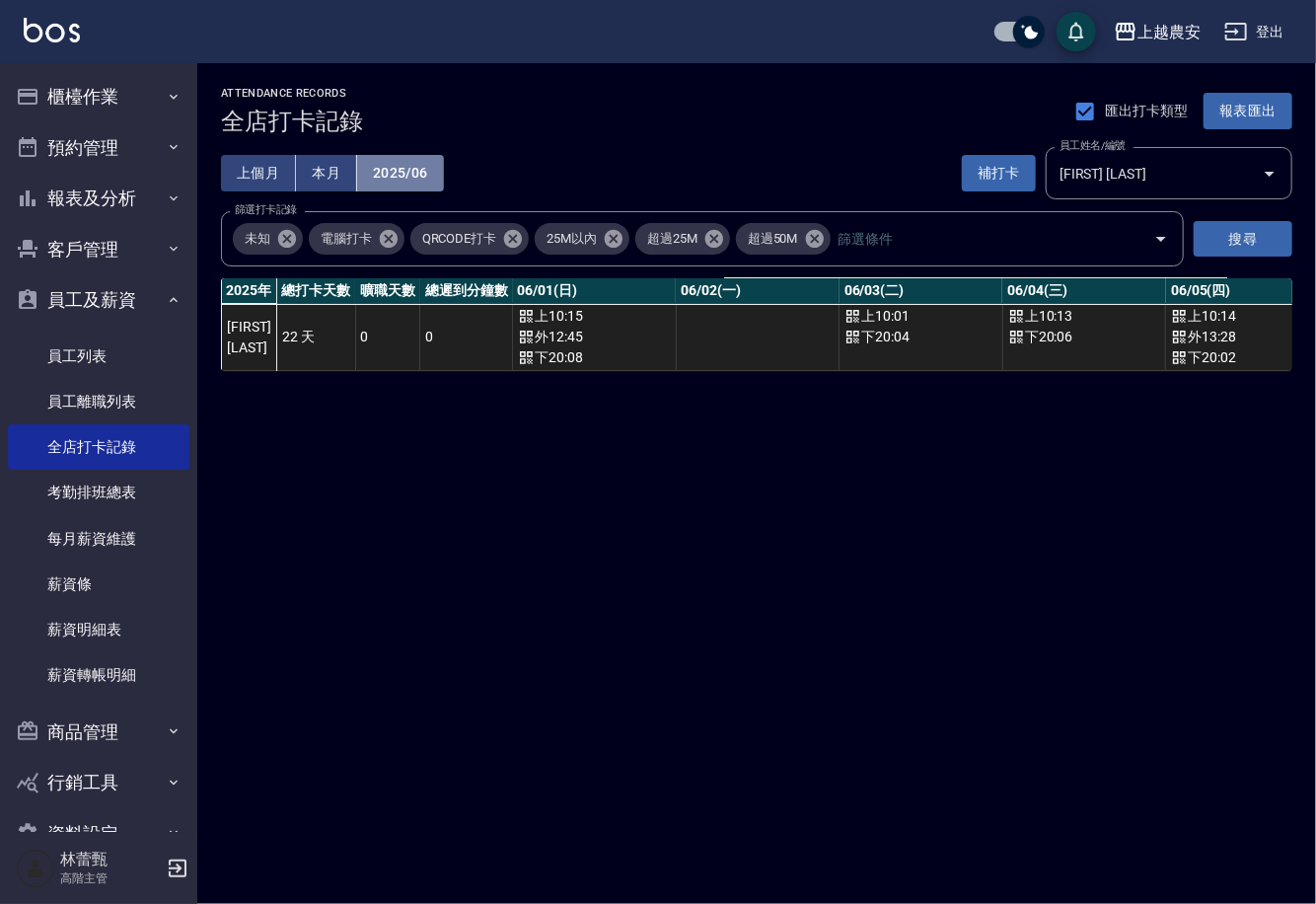click on "2025/06" at bounding box center [401, 173] 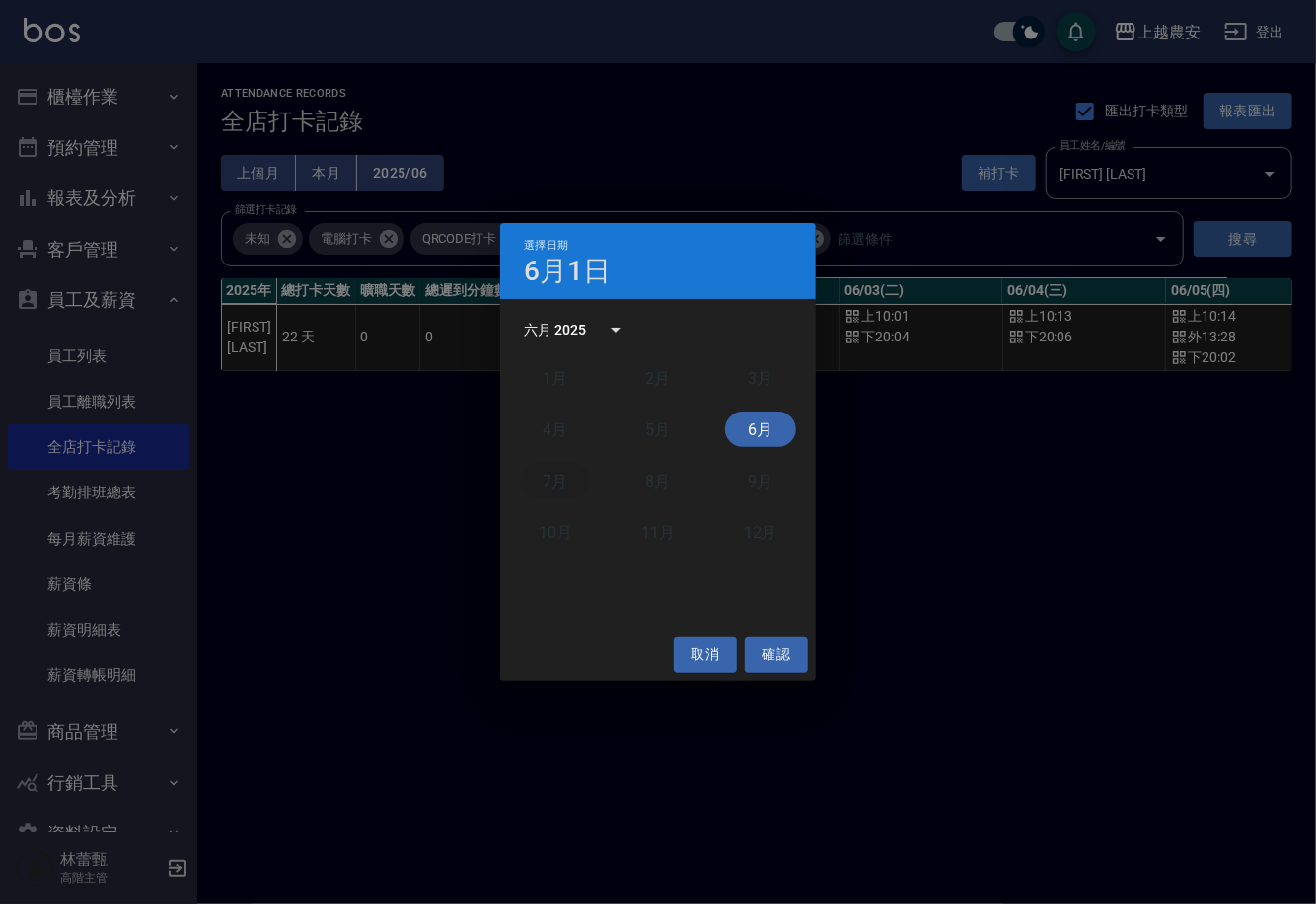 click on "7月" at bounding box center (555, 481) 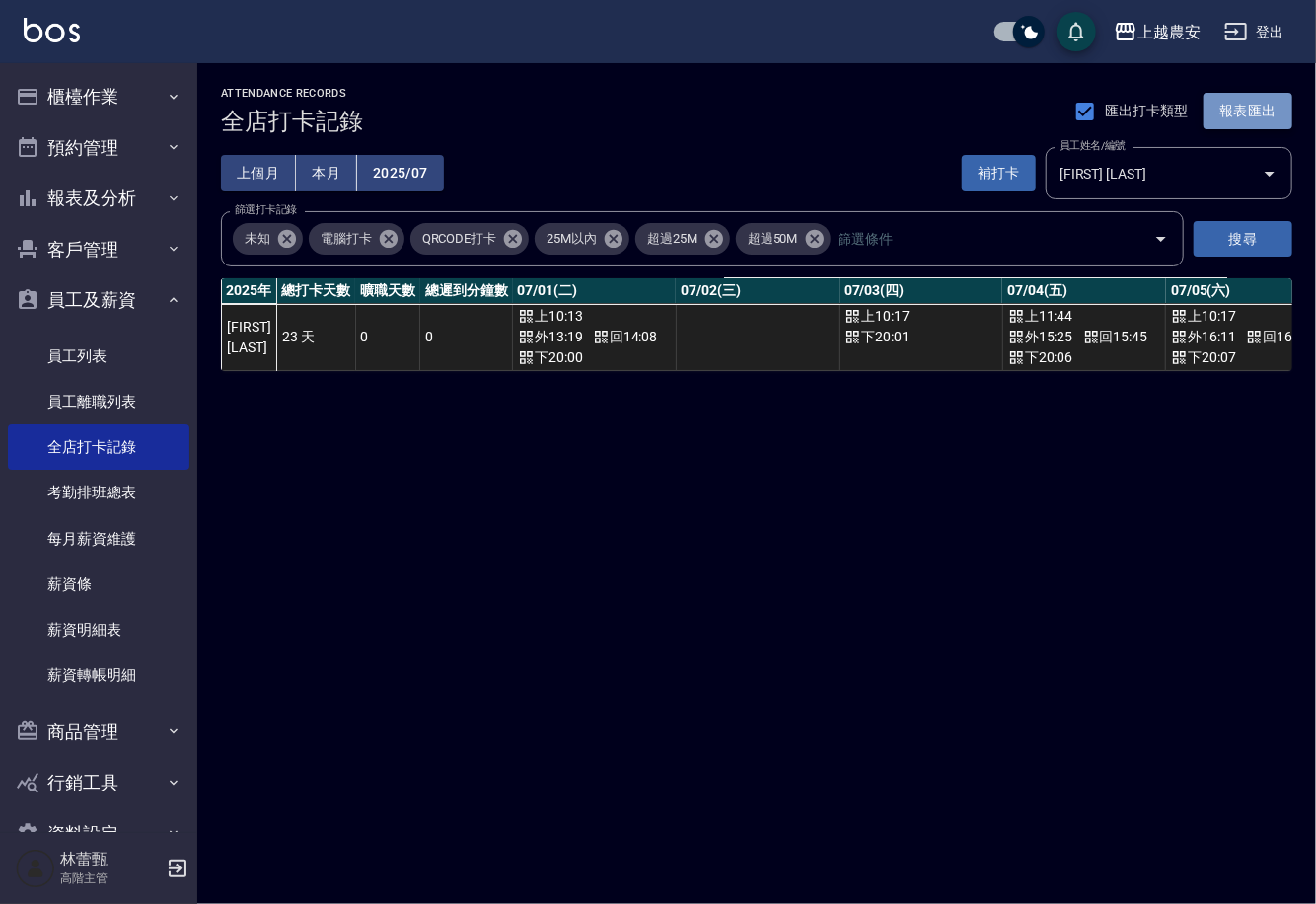 click on "報表匯出" at bounding box center (1248, 111) 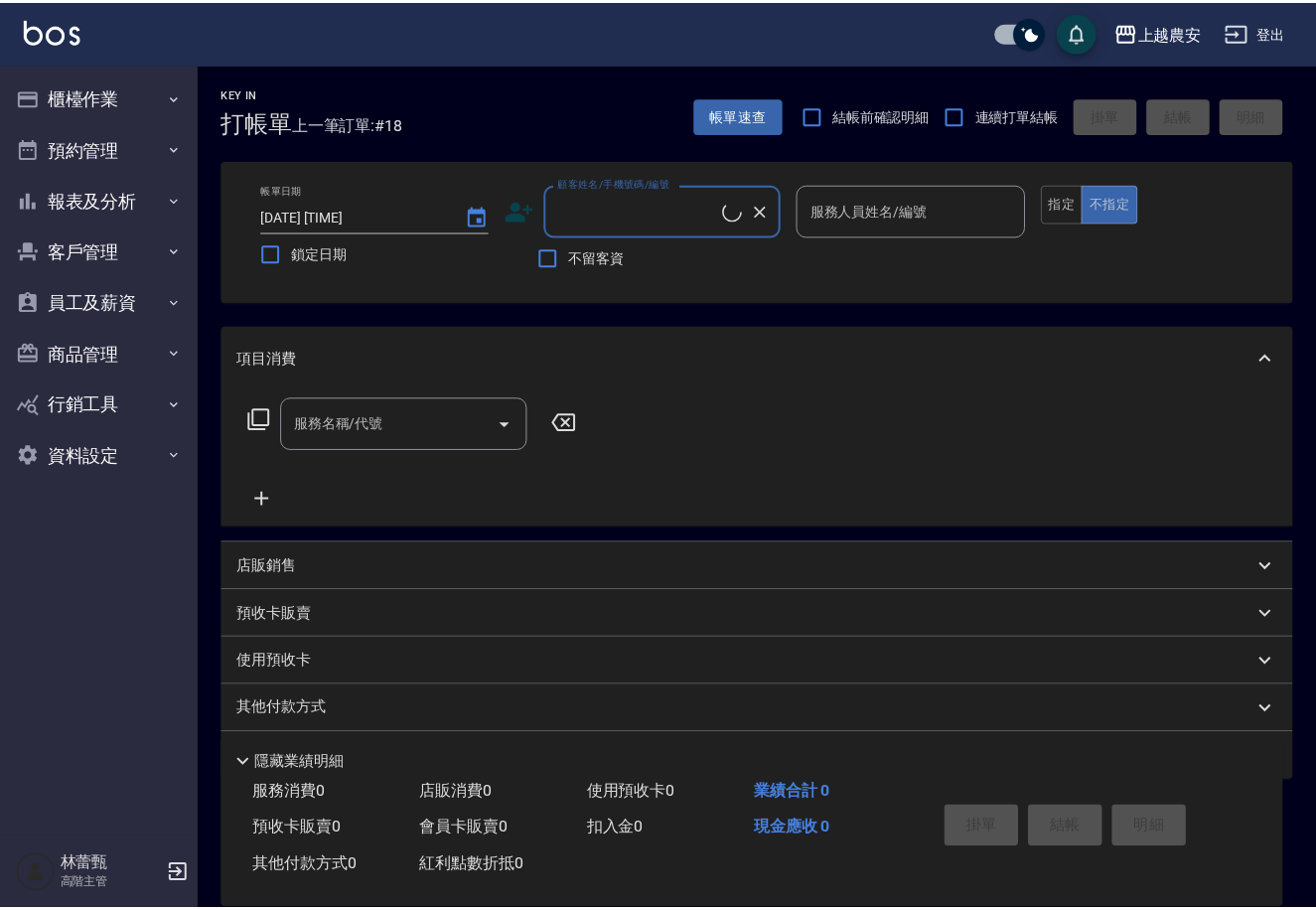 scroll, scrollTop: 0, scrollLeft: 0, axis: both 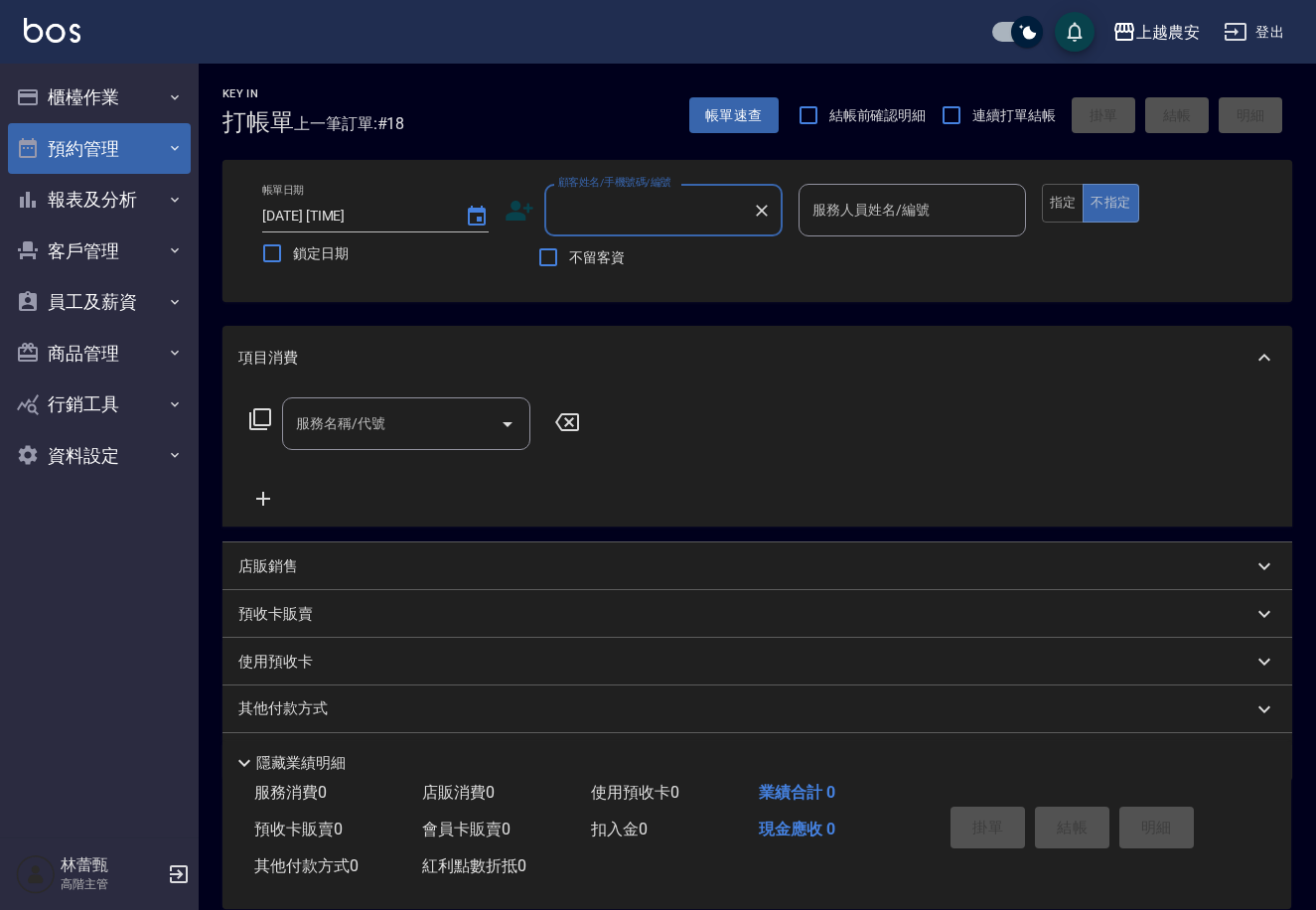 click on "預約管理" at bounding box center (99, 149) 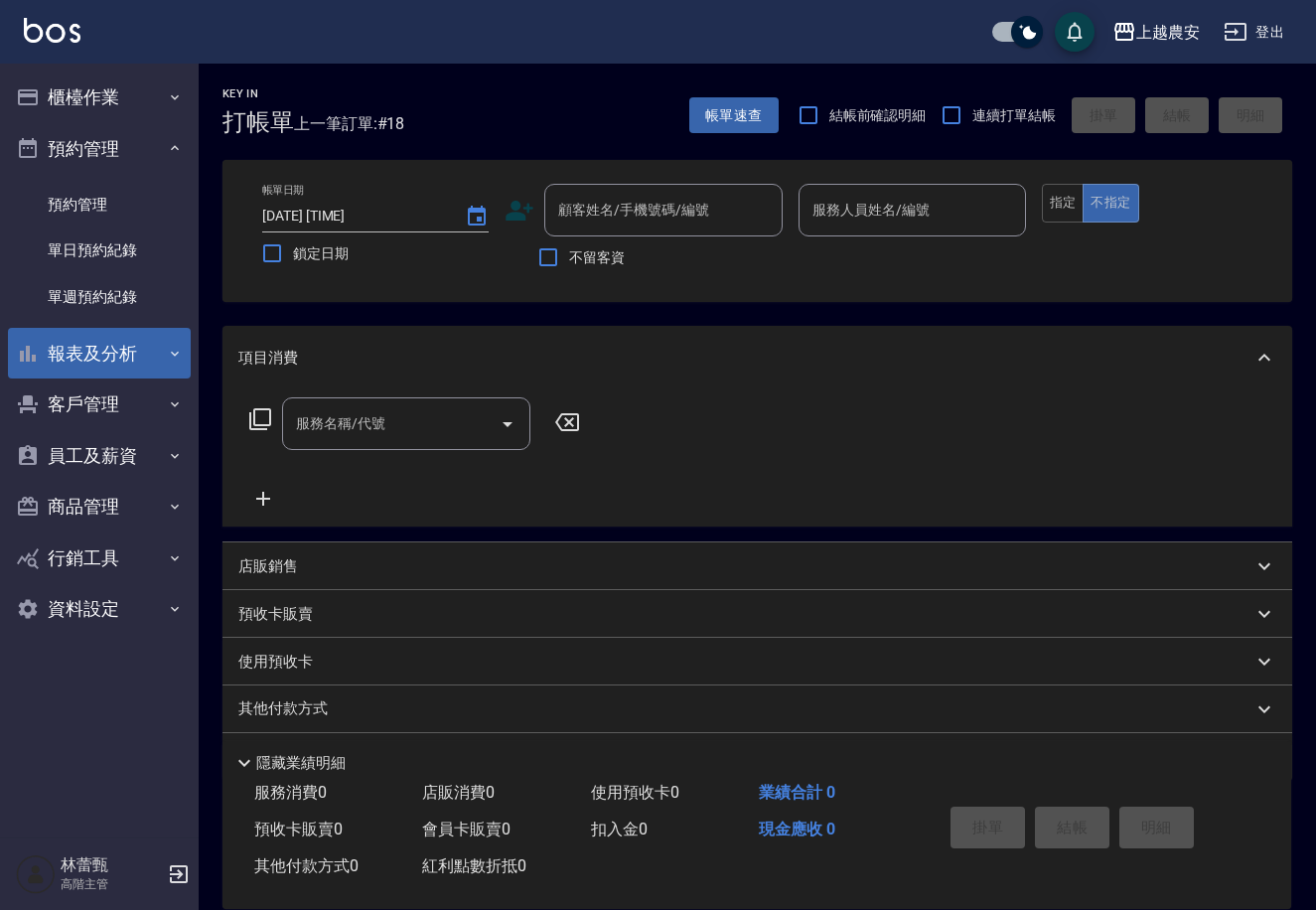 click on "報表及分析" at bounding box center [99, 354] 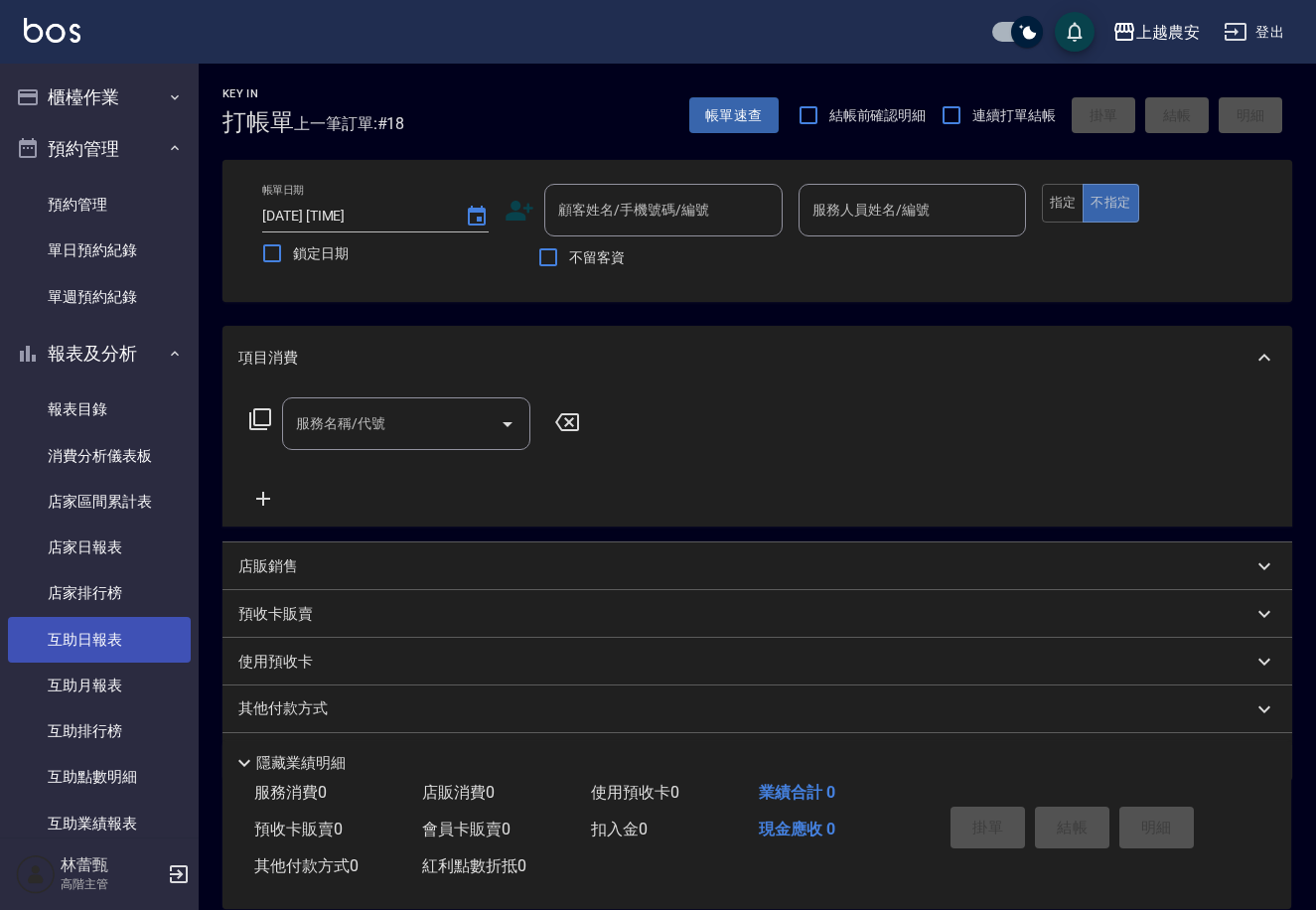 click on "互助日報表" at bounding box center (99, 640) 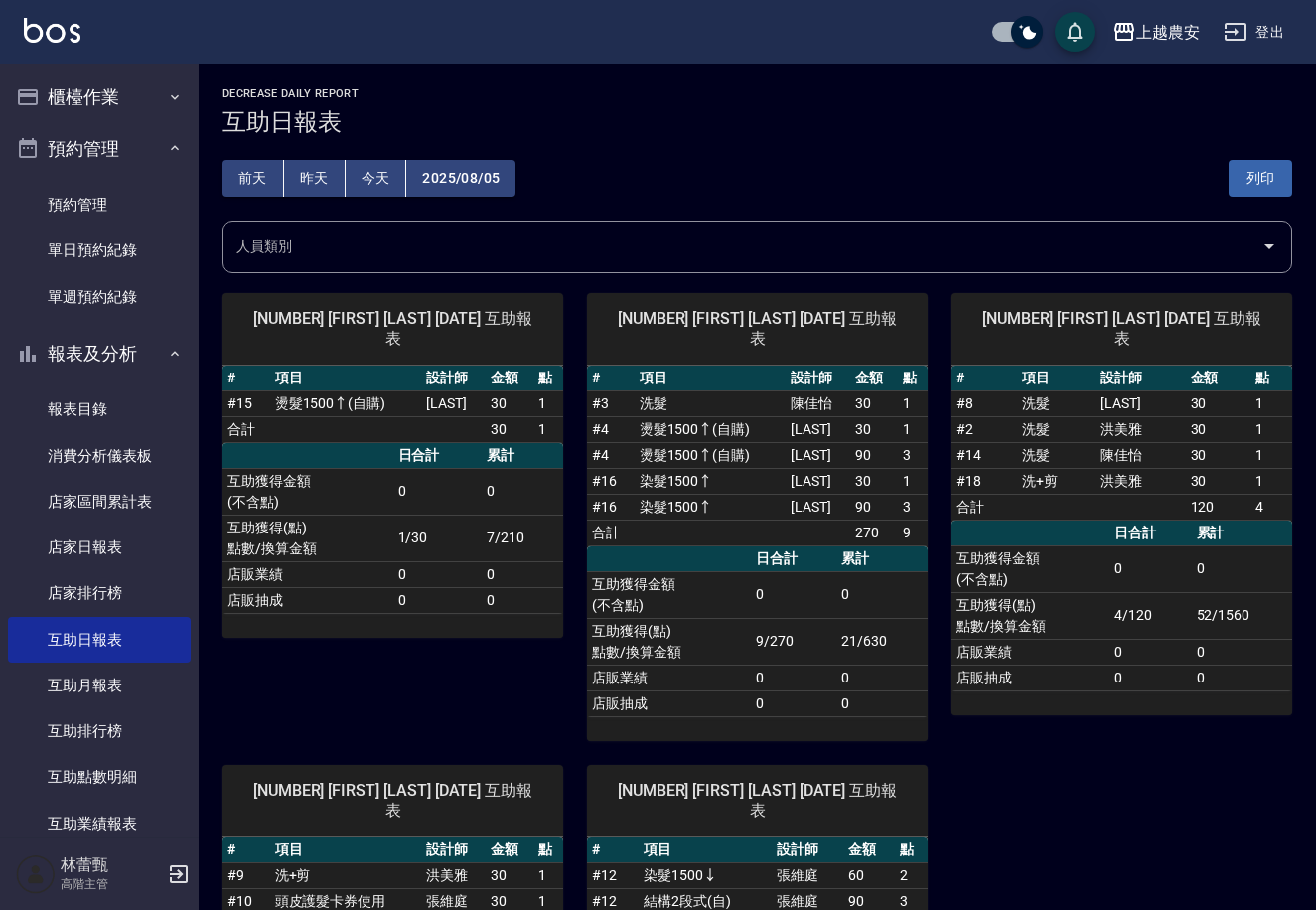 click on "櫃檯作業 打帳單 帳單列表 掛單列表 座位開單 營業儀表板 現金收支登錄 高階收支登錄 材料自購登錄 每日結帳 排班表 現場電腦打卡 掃碼打卡 預約管理 預約管理 單日預約紀錄 單週預約紀錄 報表及分析 報表目錄 消費分析儀表板 店家區間累計表 店家日報表 店家排行榜 互助日報表 互助月報表 互助排行榜 互助點數明細 互助業績報表 全店業績分析表 每日業績分析表 營業統計分析表 營業項目月分析表 設計師業績表 設計師日報表 設計師業績分析表 設計師業績月報表 設計師抽成報表 設計師排行榜 商品銷售排行榜 商品消耗明細 商品進銷貨報表 商品庫存表 商品庫存盤點表 會員卡銷售報表 服務扣項明細表 單一服務項目查詢 店販抽成明細 店販分類抽成明細 顧客入金餘額表 顧客卡券餘額表 每日非現金明細 每日收支明細 收支分類明細表 收支匯款表 費用分析表" at bounding box center (99, 450) 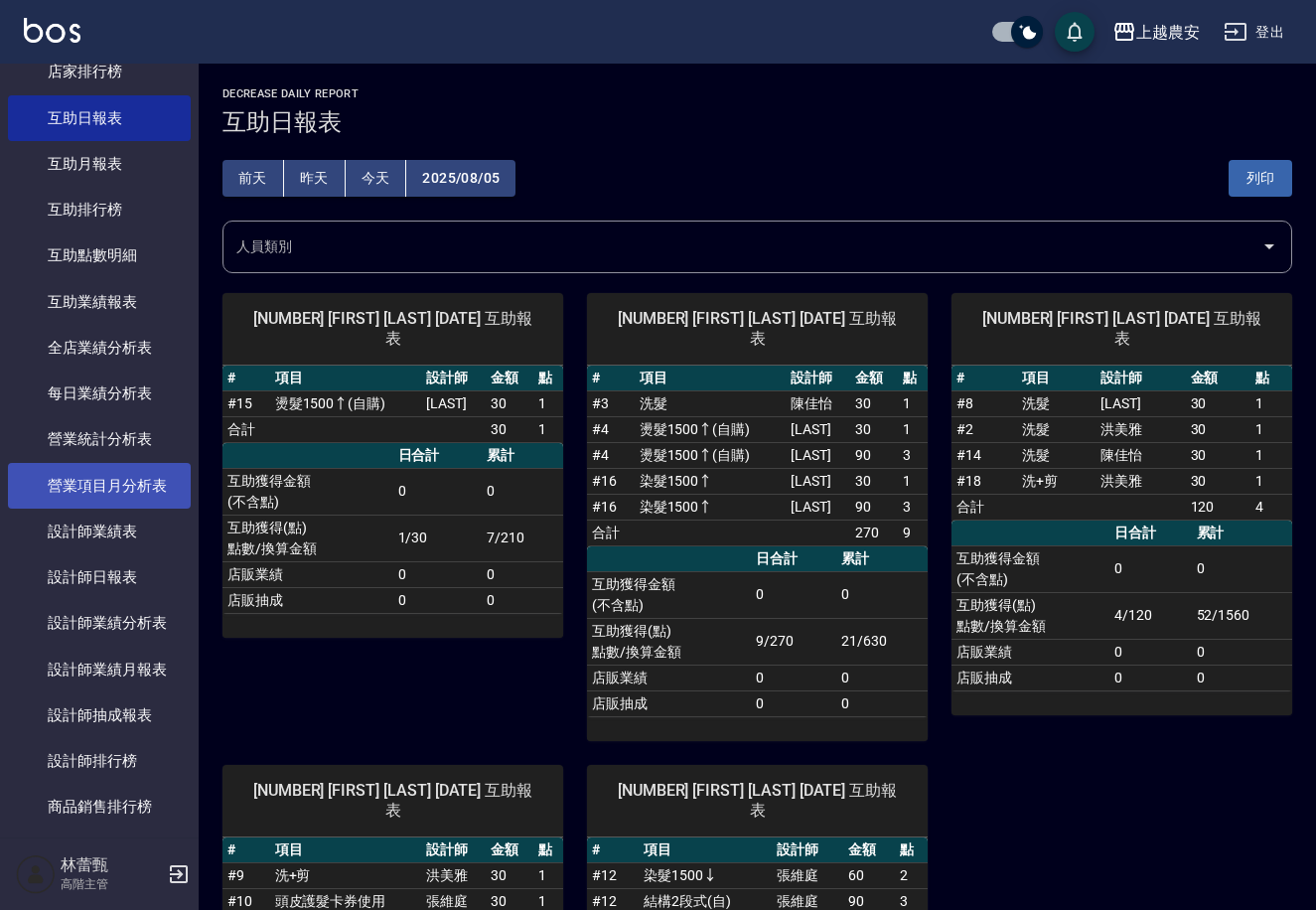 scroll, scrollTop: 525, scrollLeft: 0, axis: vertical 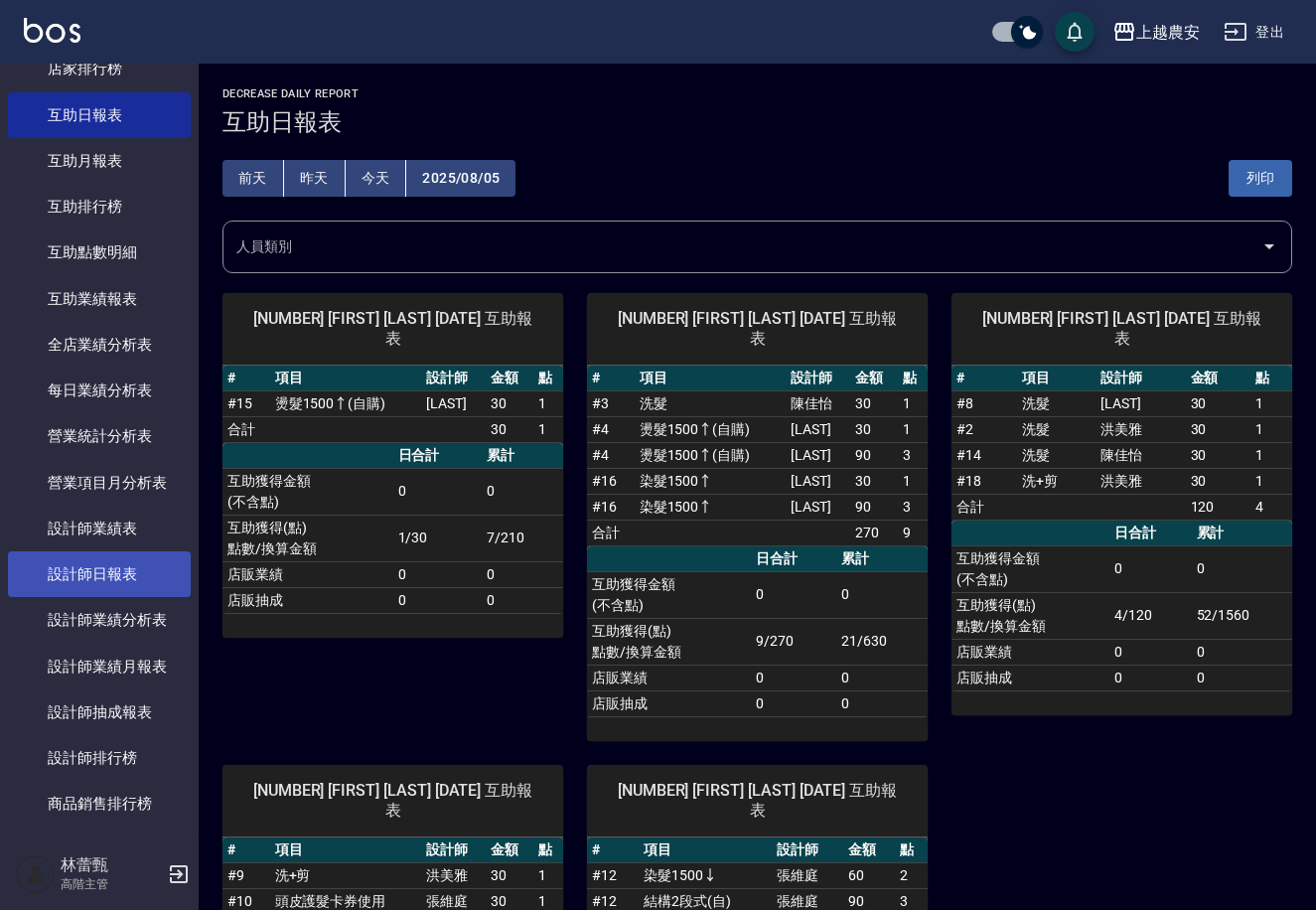 click on "設計師日報表" at bounding box center (99, 574) 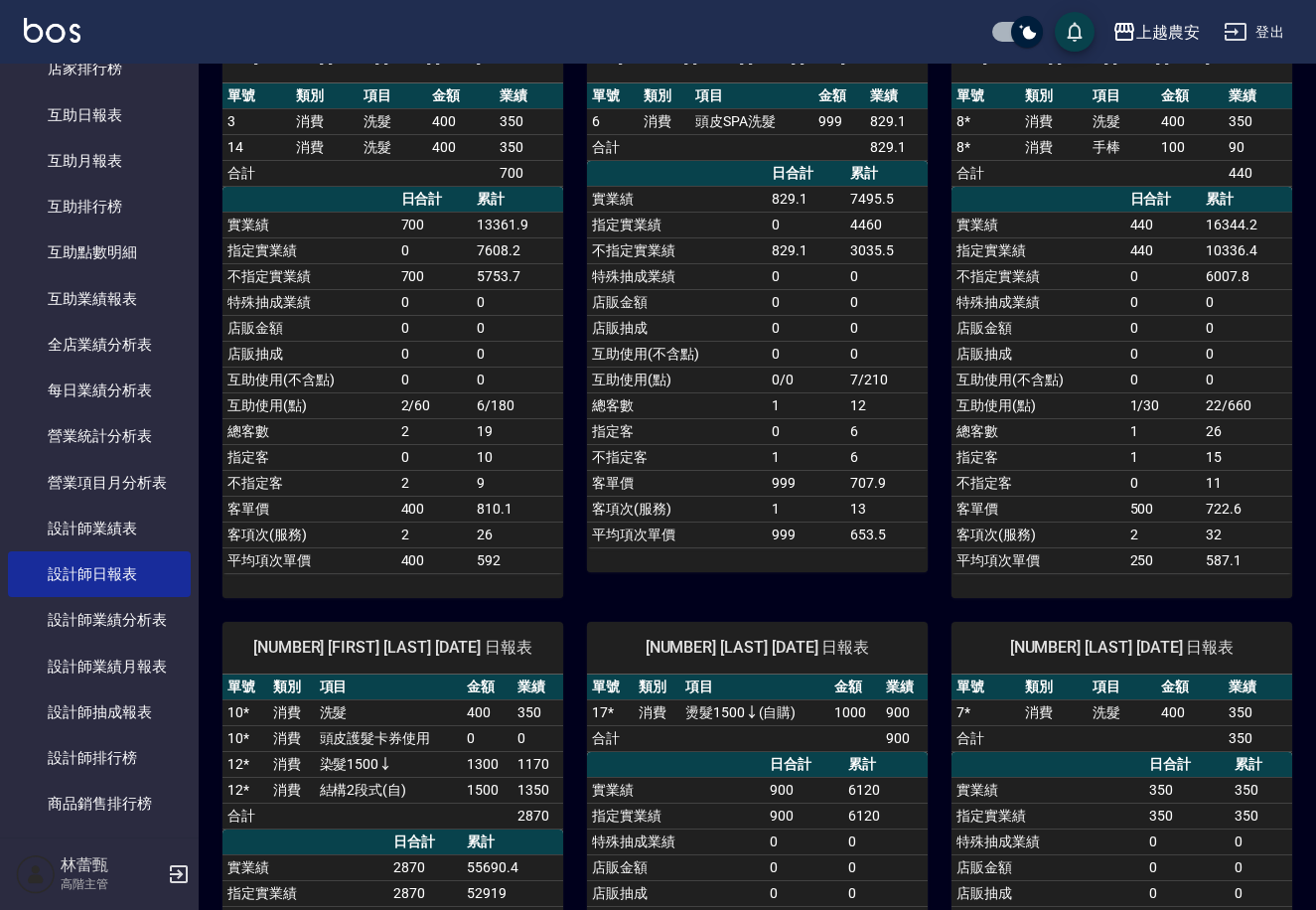 scroll, scrollTop: 240, scrollLeft: 0, axis: vertical 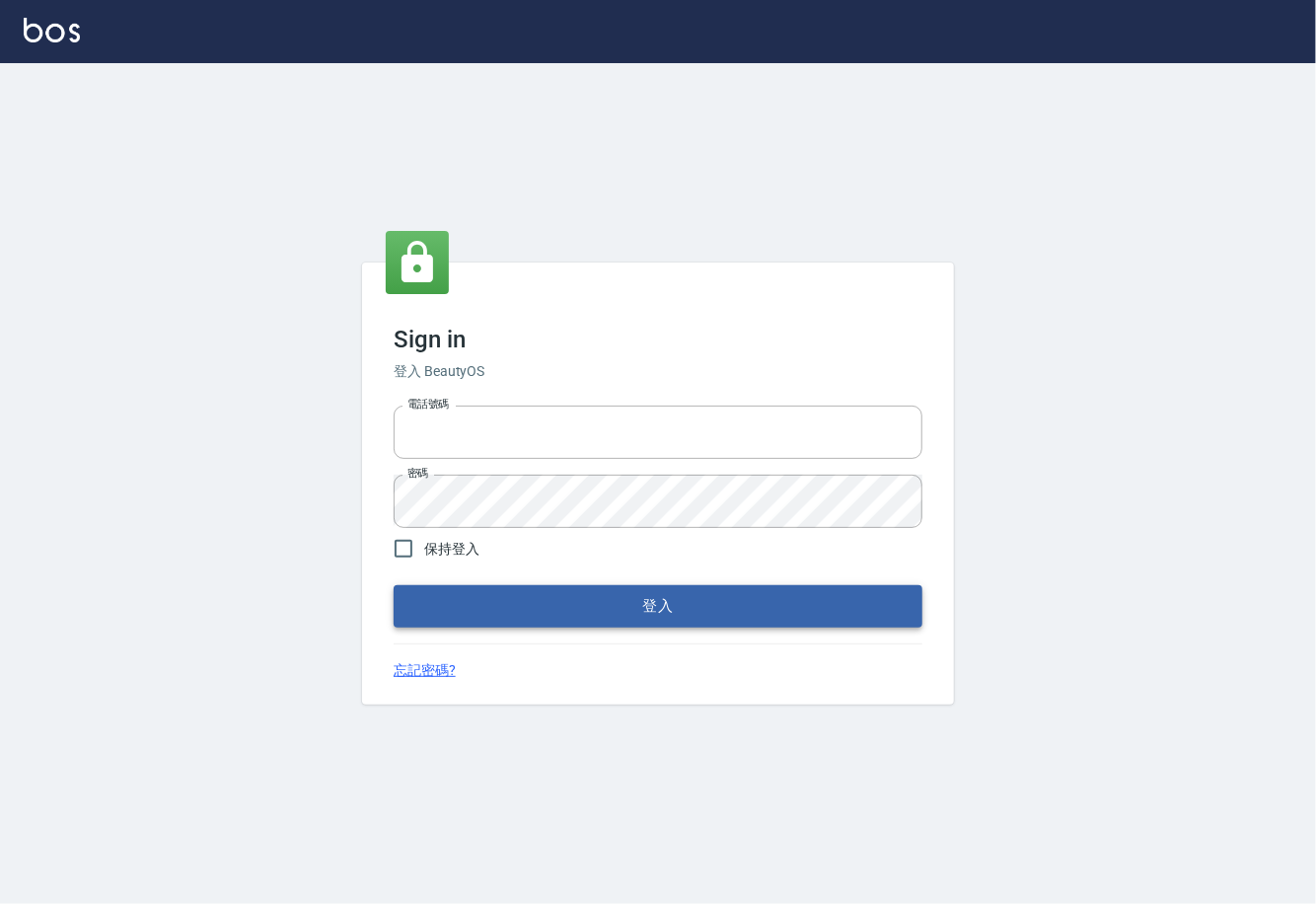 type on "0225929166" 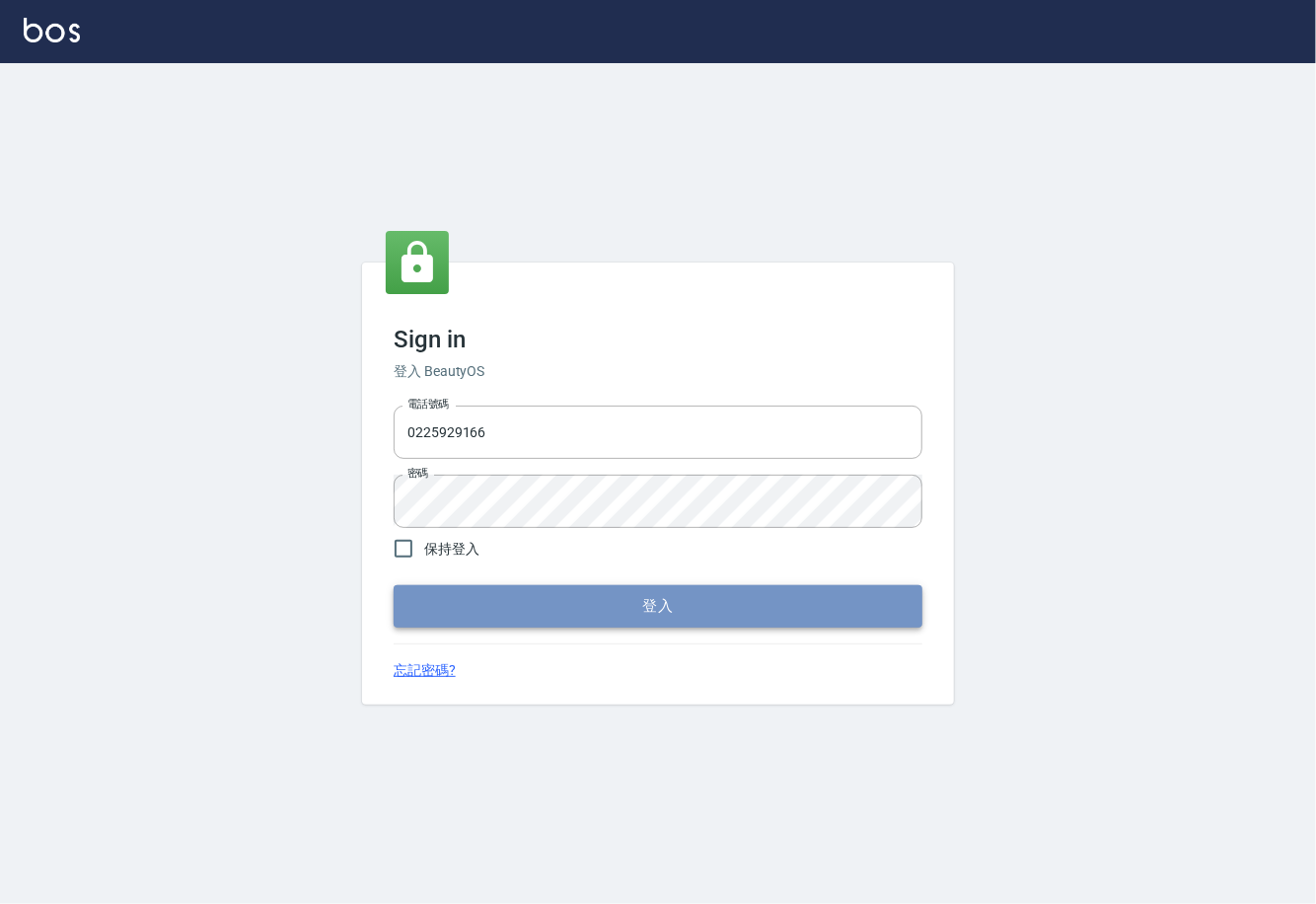 click on "登入" at bounding box center (658, 606) 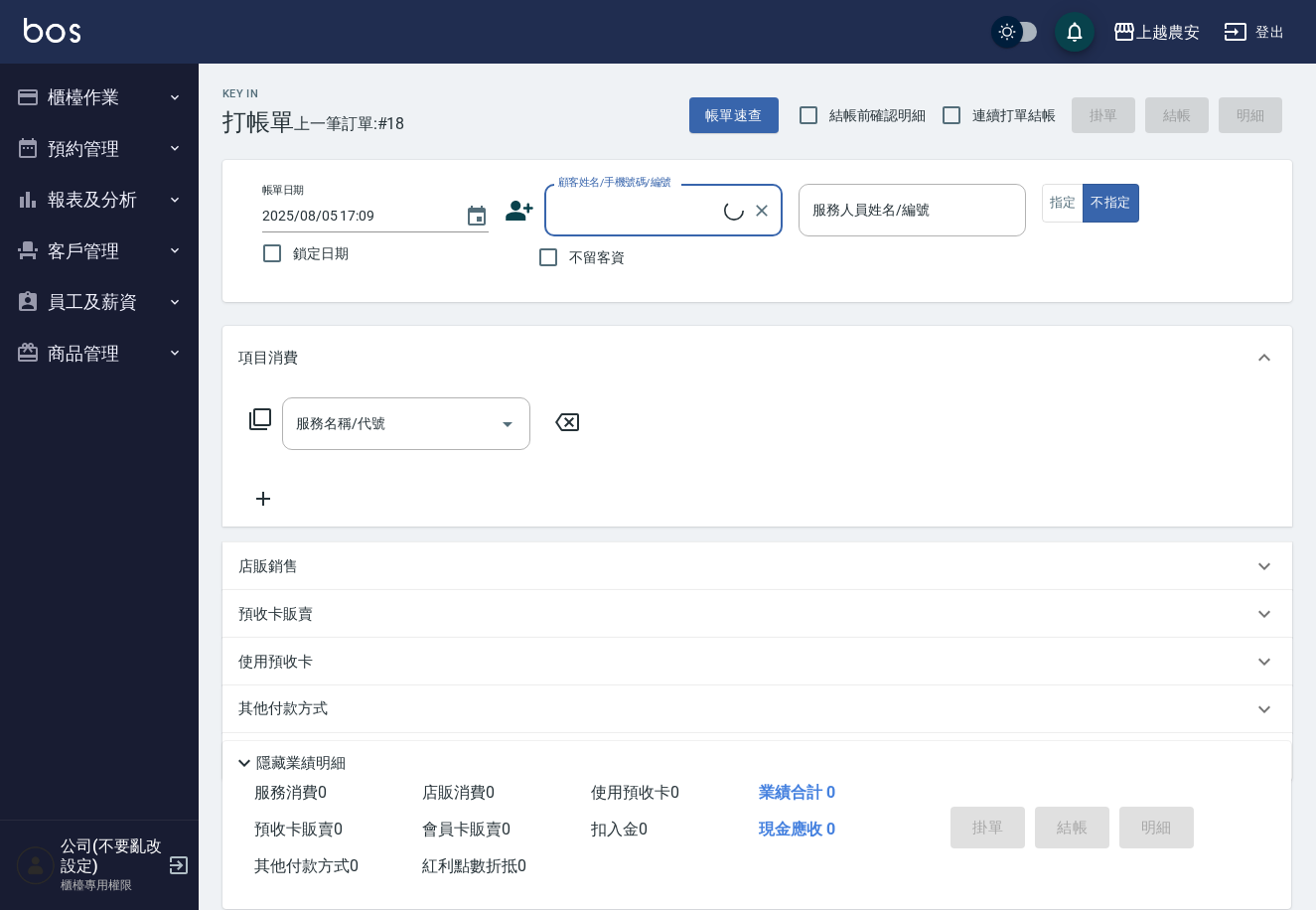 click on "櫃檯作業" at bounding box center (99, 97) 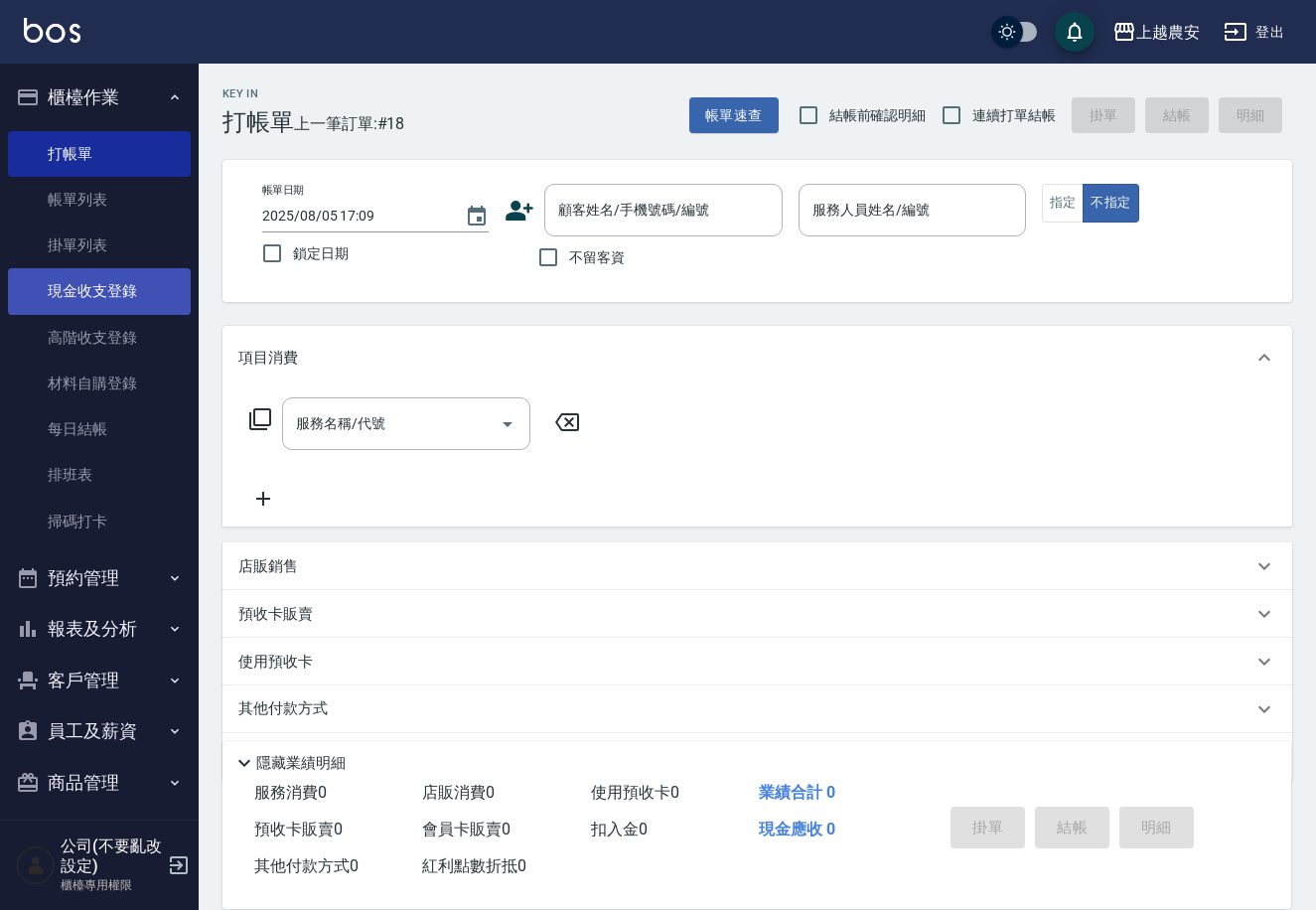 click on "現金收支登錄" at bounding box center [99, 291] 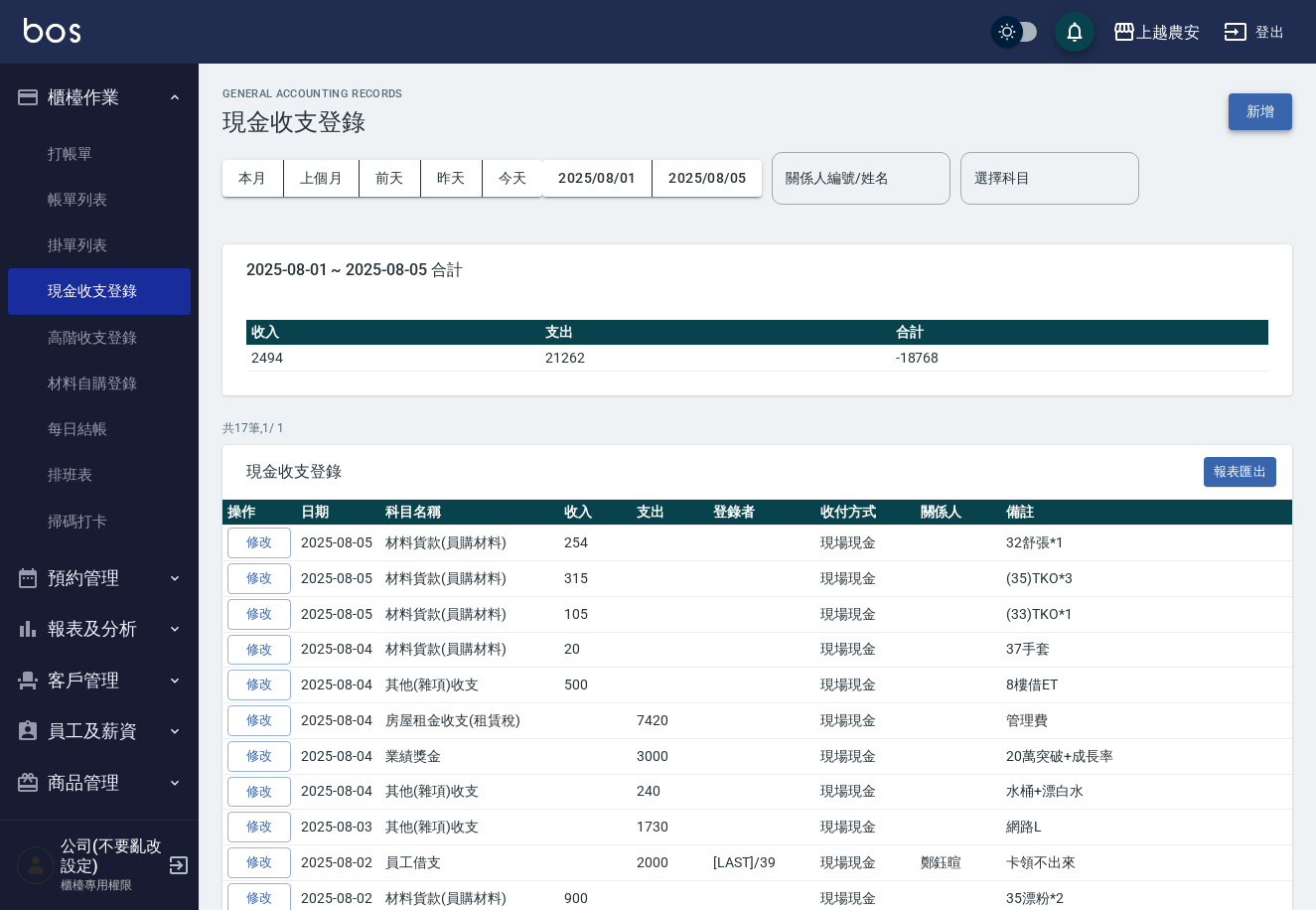 click on "新增" at bounding box center [1260, 111] 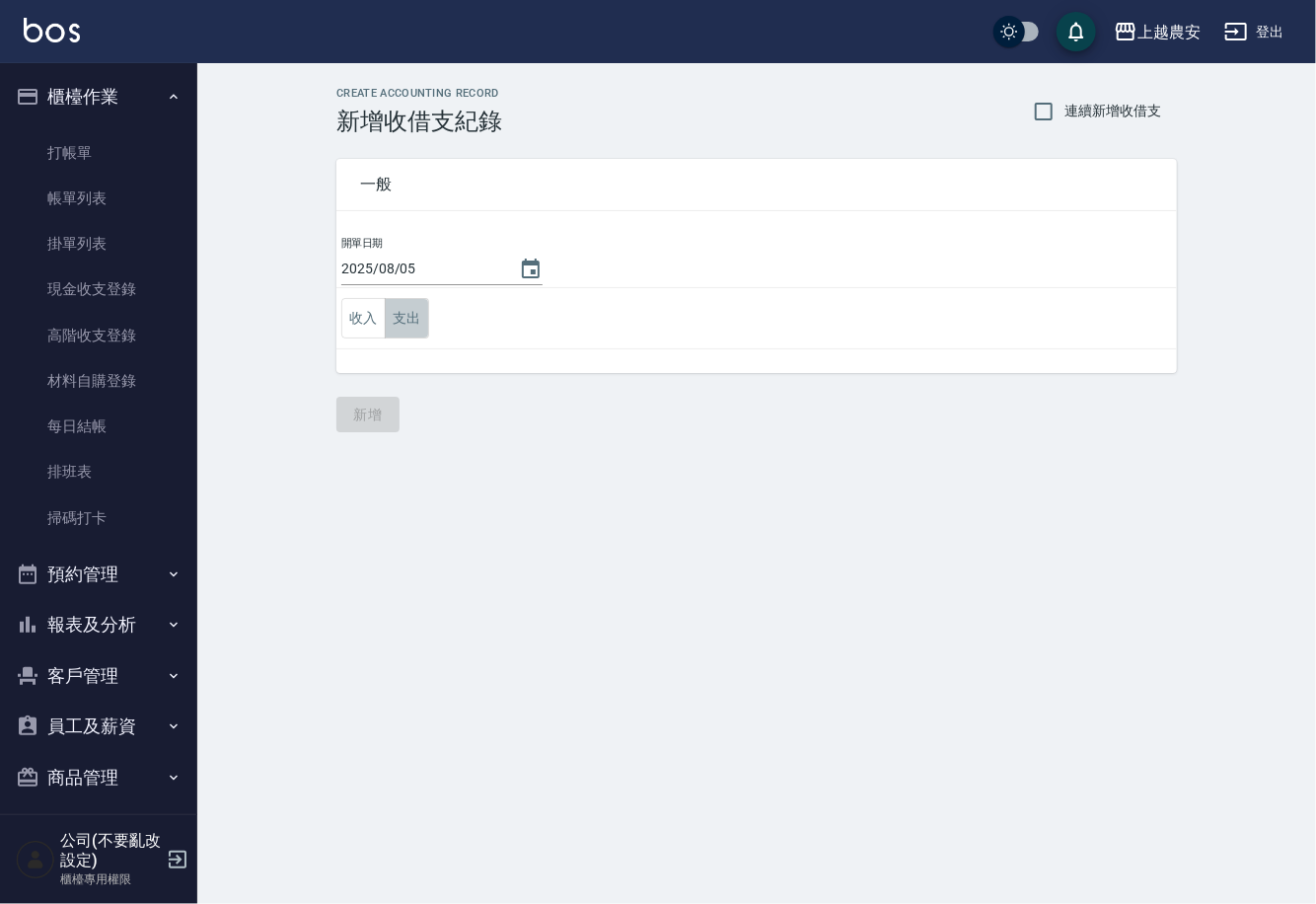 click on "支出" at bounding box center [406, 318] 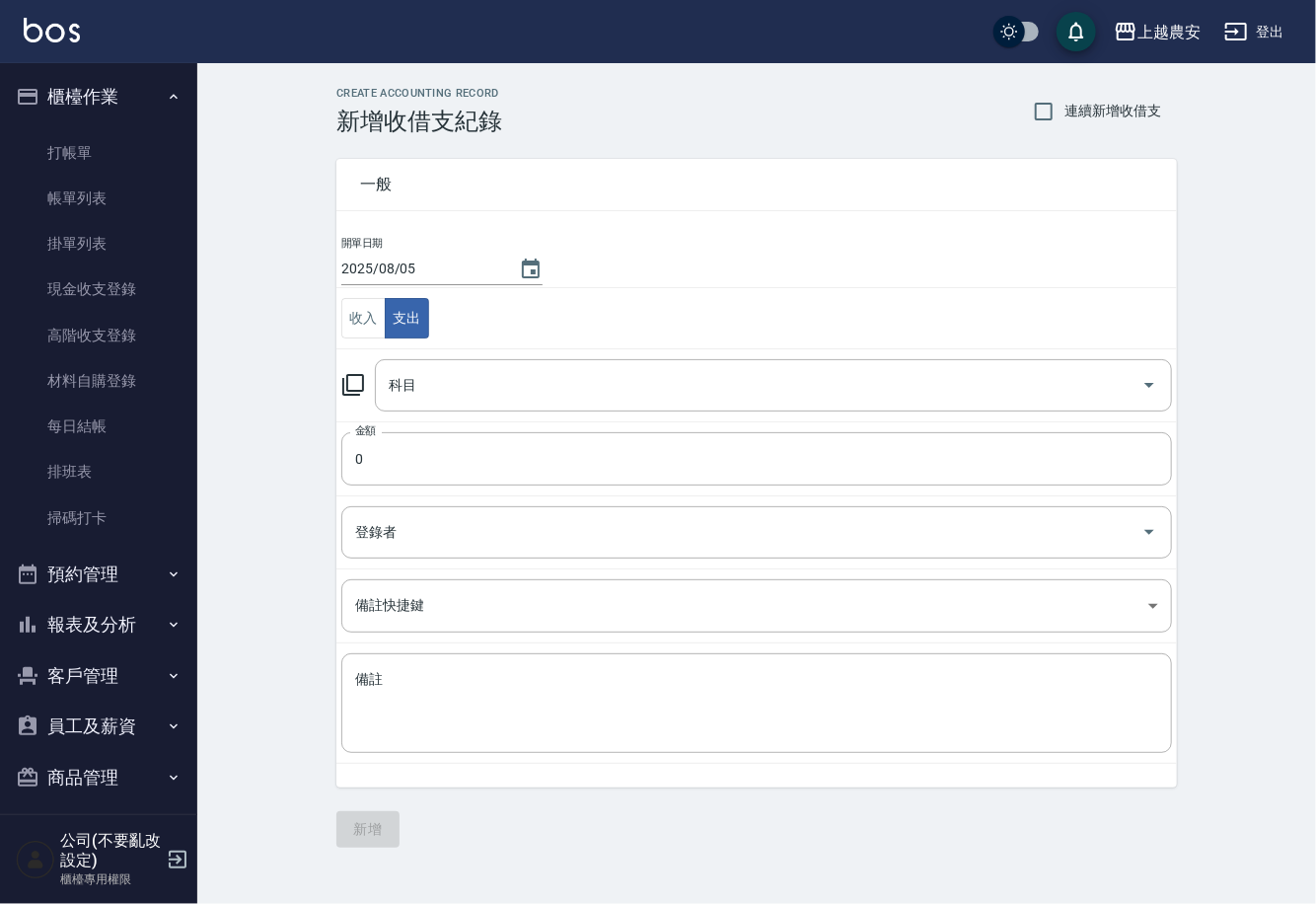 click 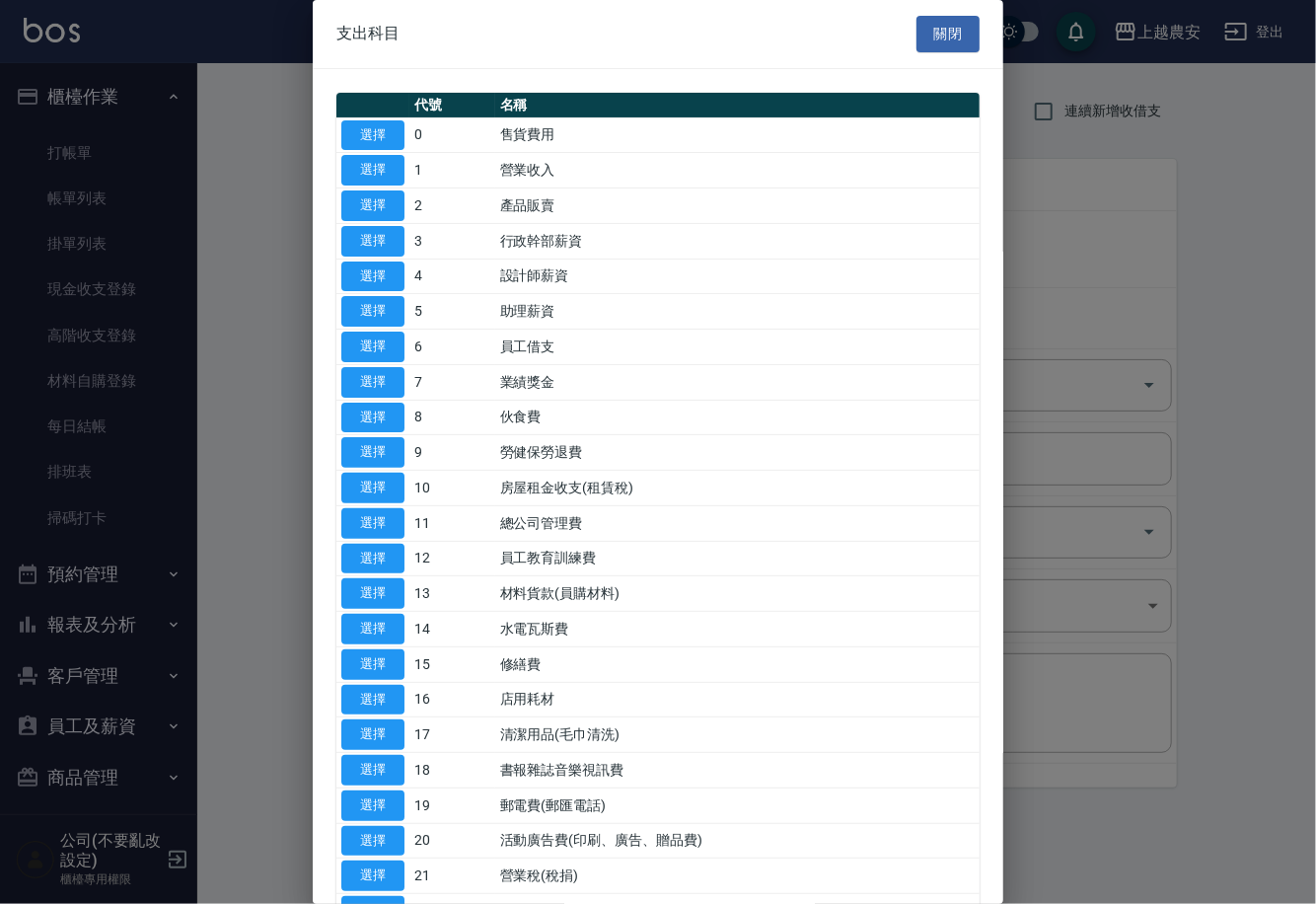 scroll, scrollTop: 680, scrollLeft: 0, axis: vertical 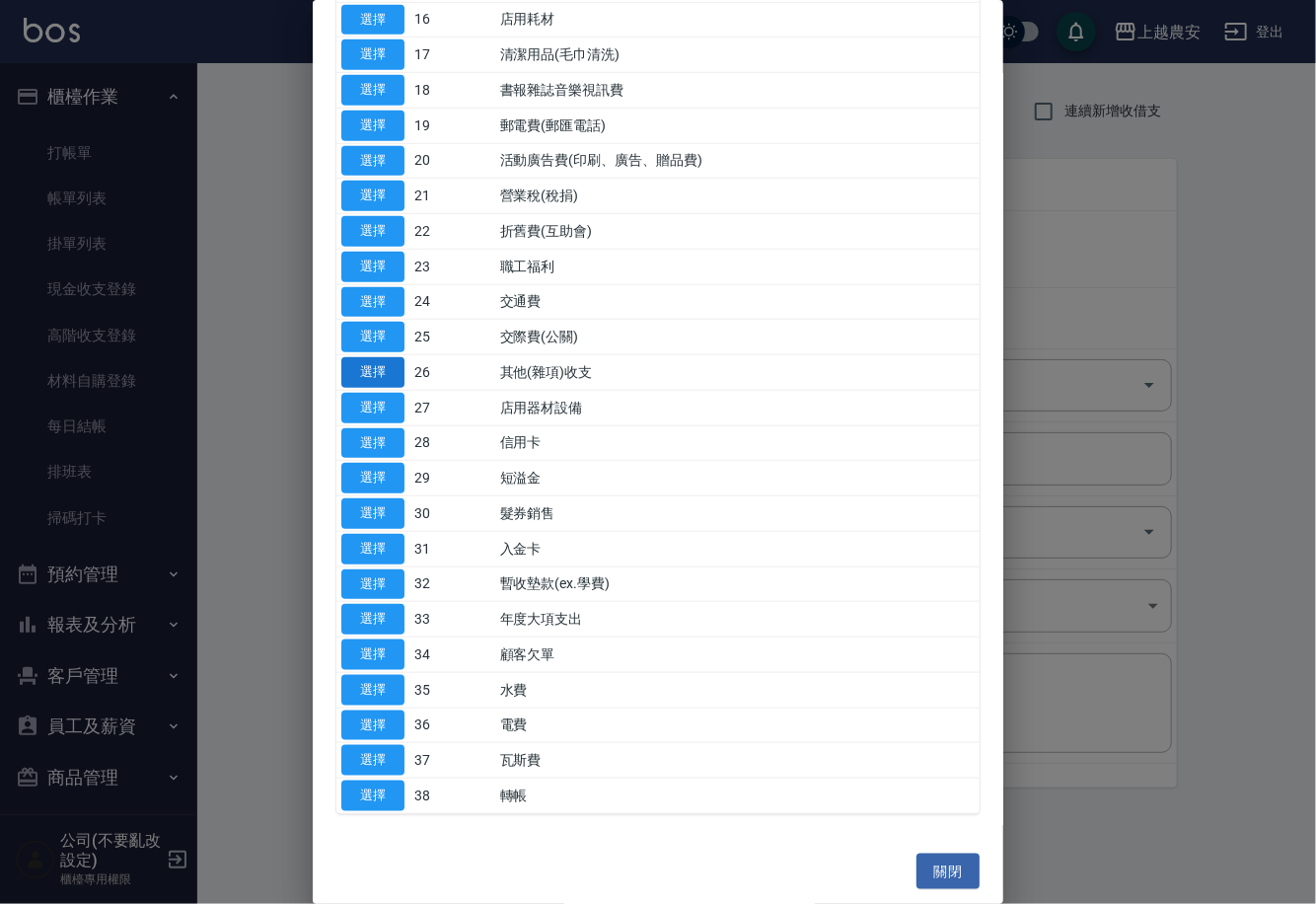 click on "選擇" at bounding box center (373, 372) 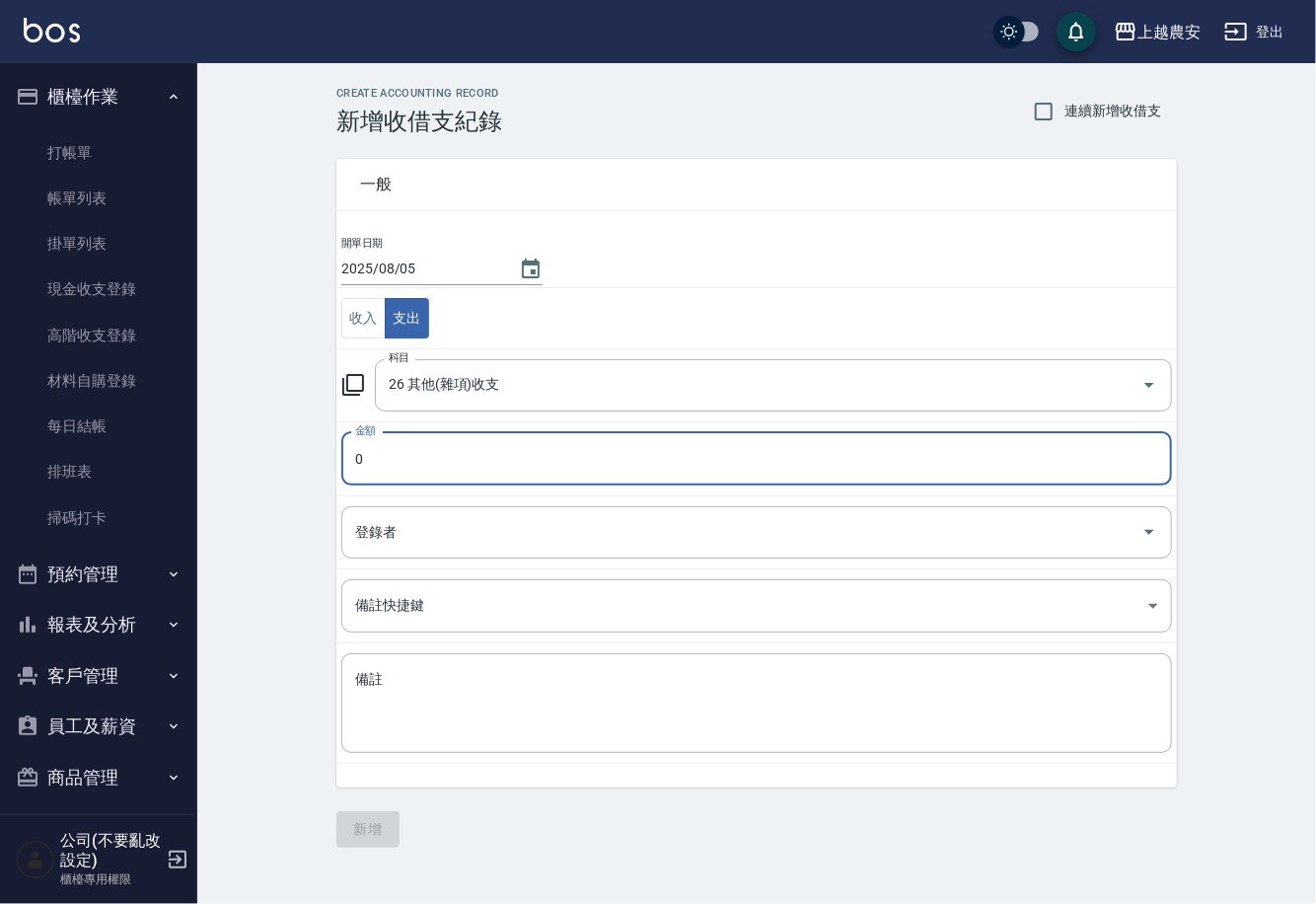 click on "0" at bounding box center [757, 459] 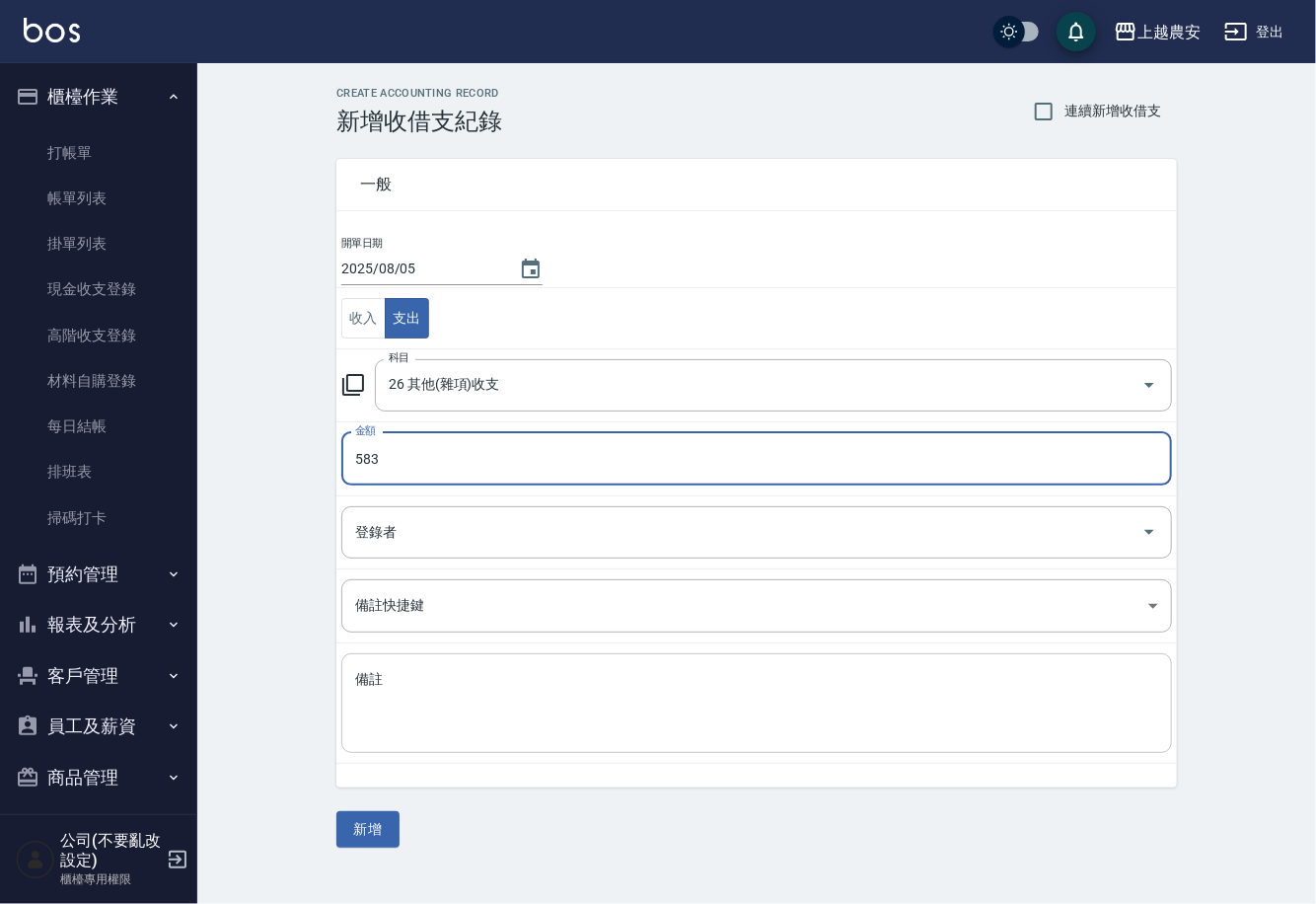 type on "583" 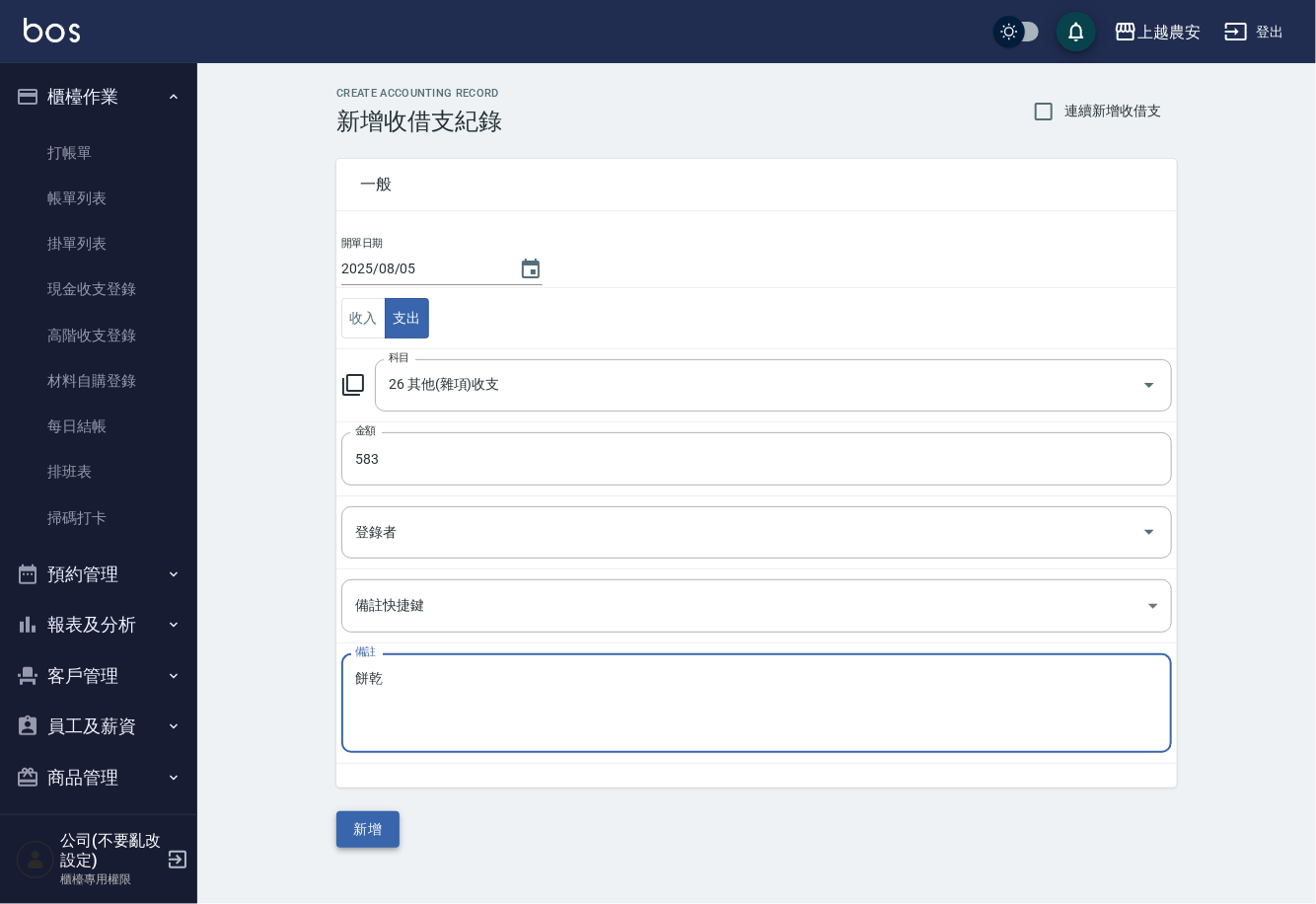 type on "餅乾" 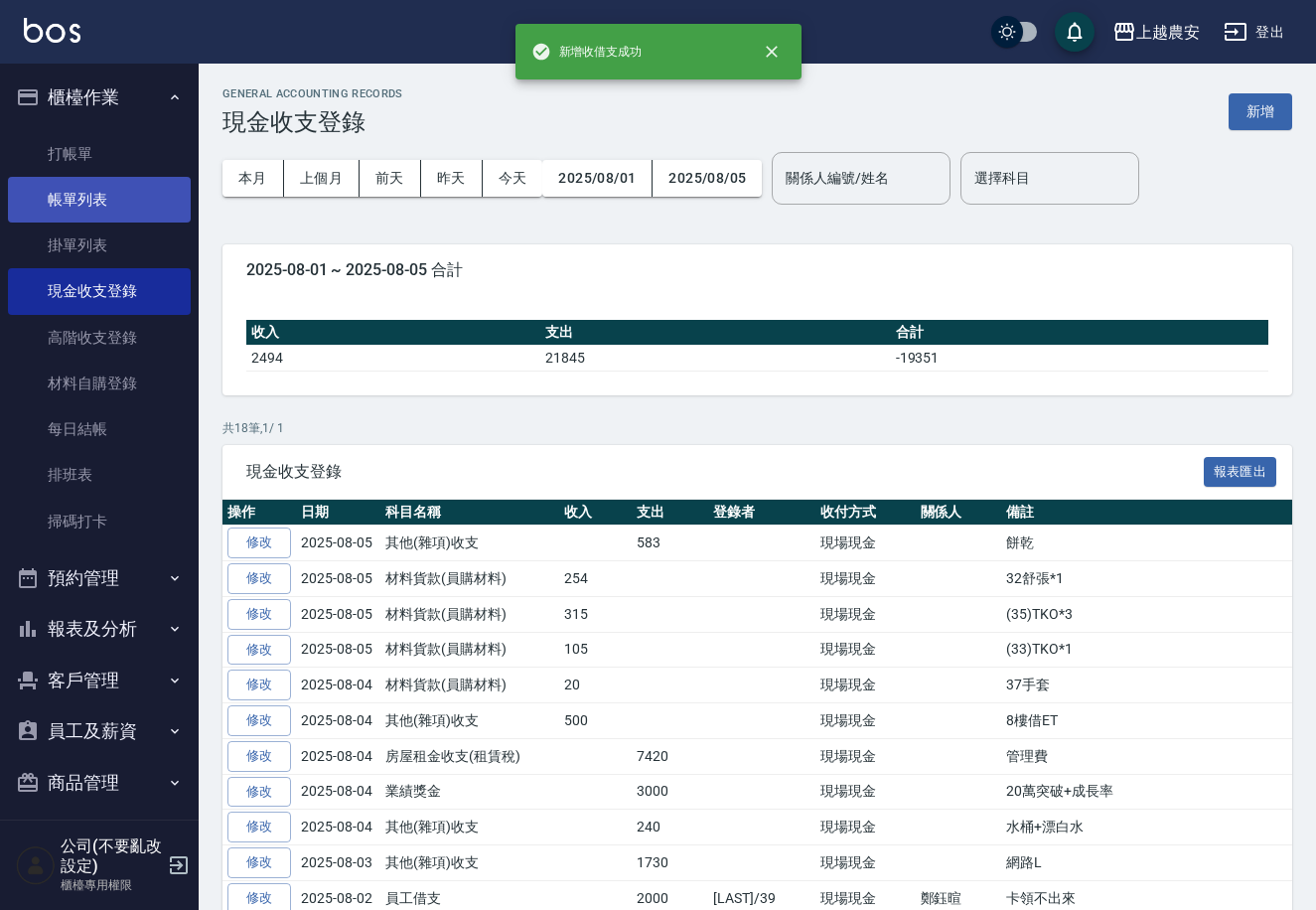 click on "帳單列表" at bounding box center [99, 200] 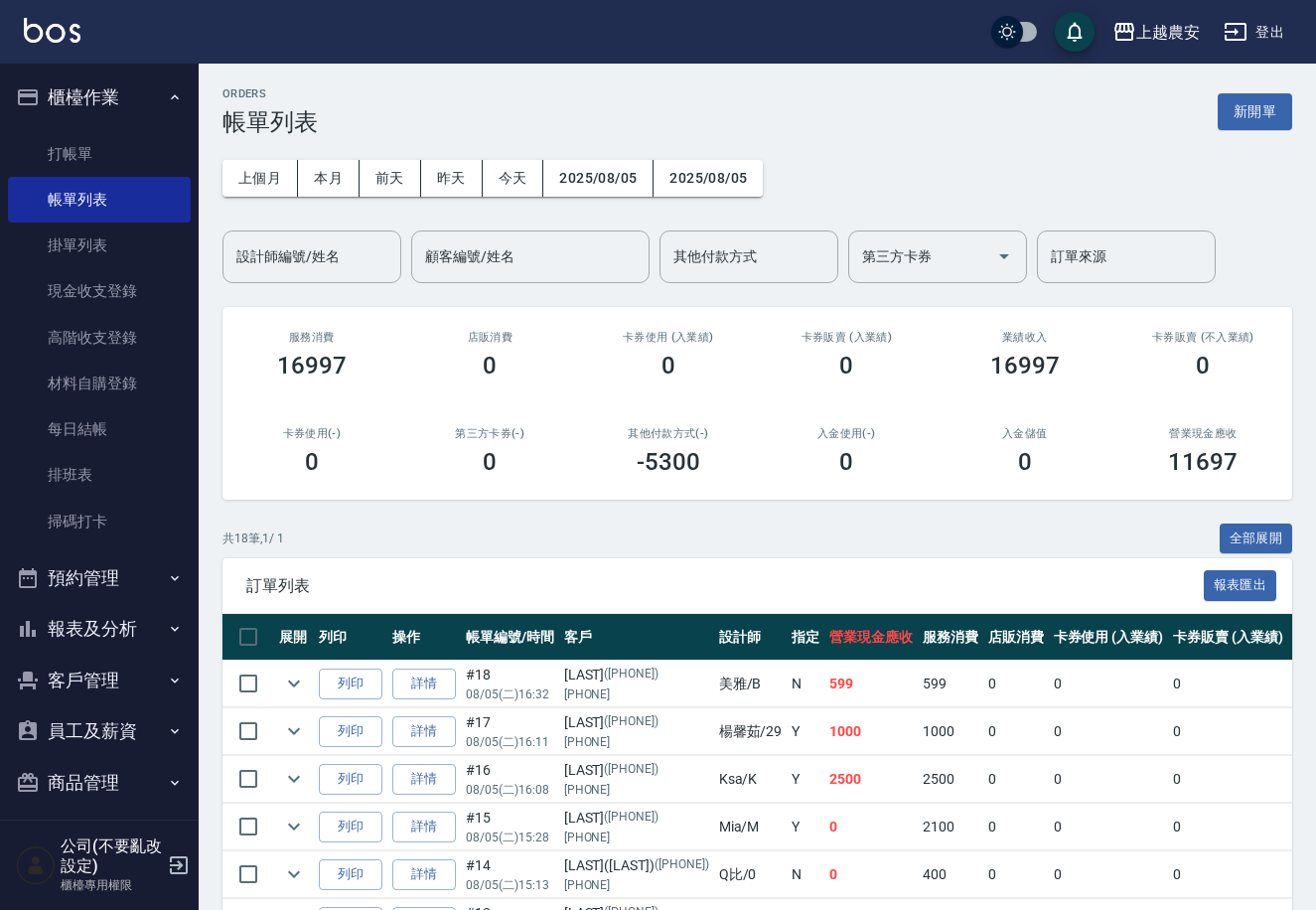 click on "登出" at bounding box center (1253, 32) 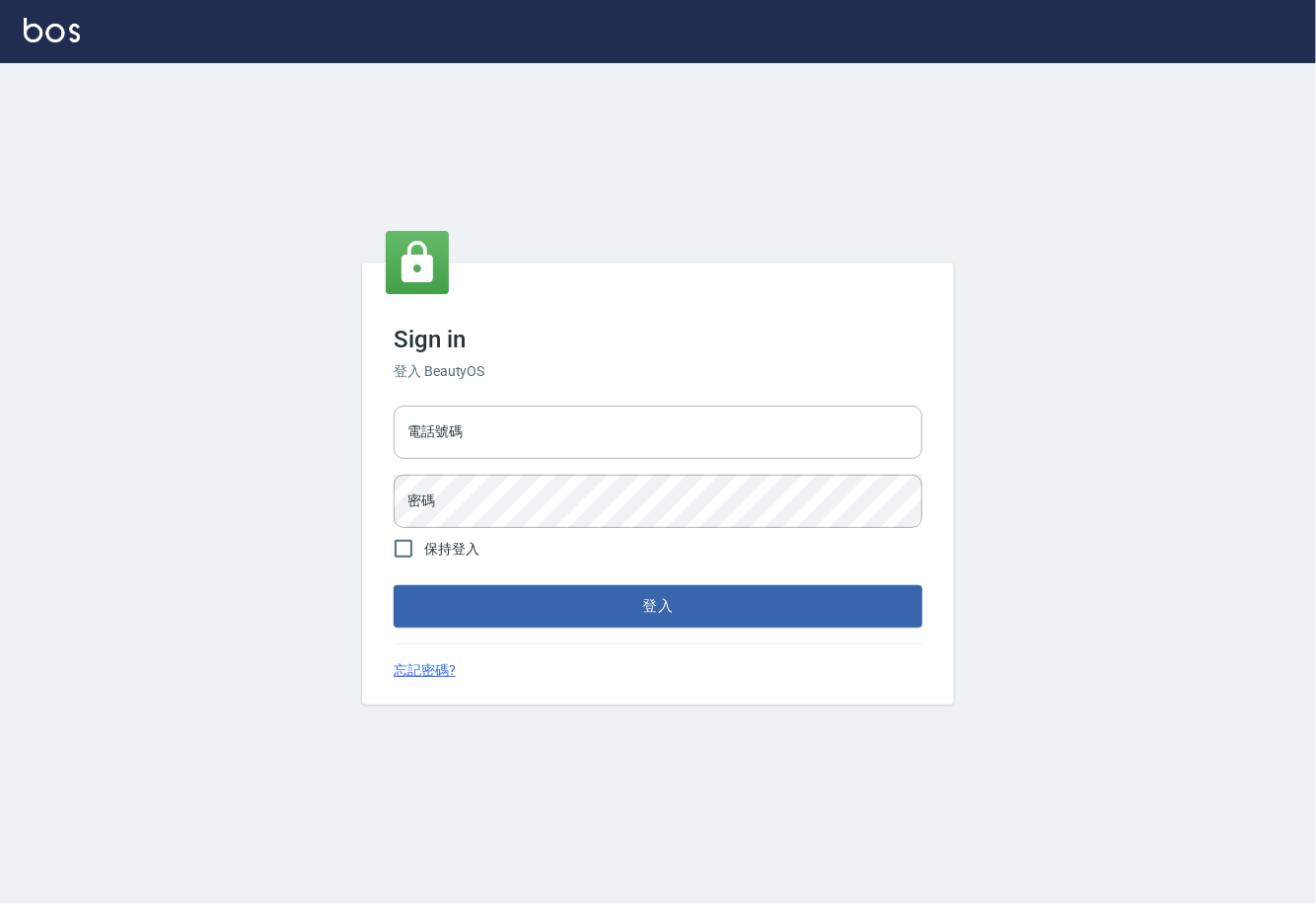 type on "0225929166" 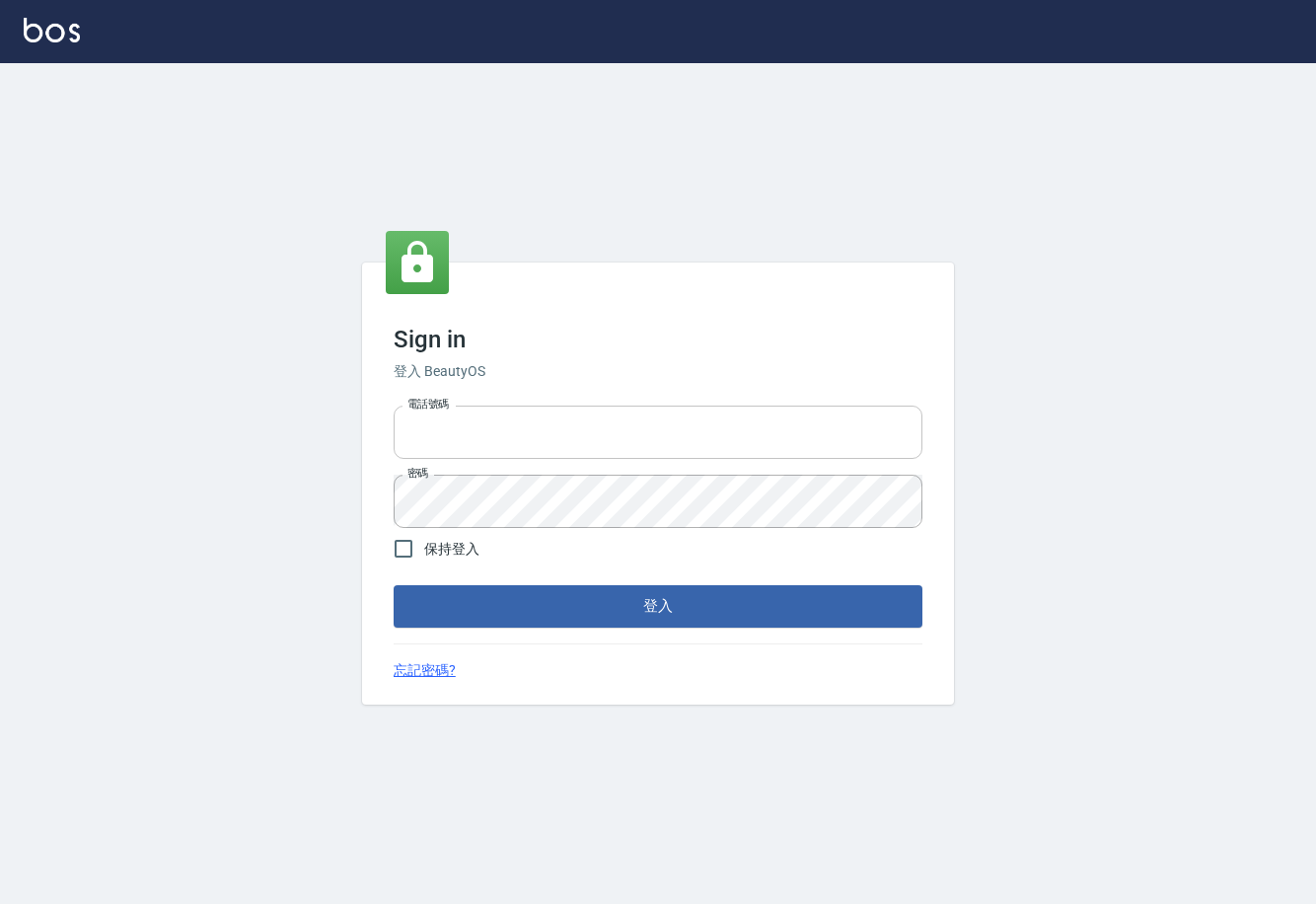 scroll, scrollTop: 0, scrollLeft: 0, axis: both 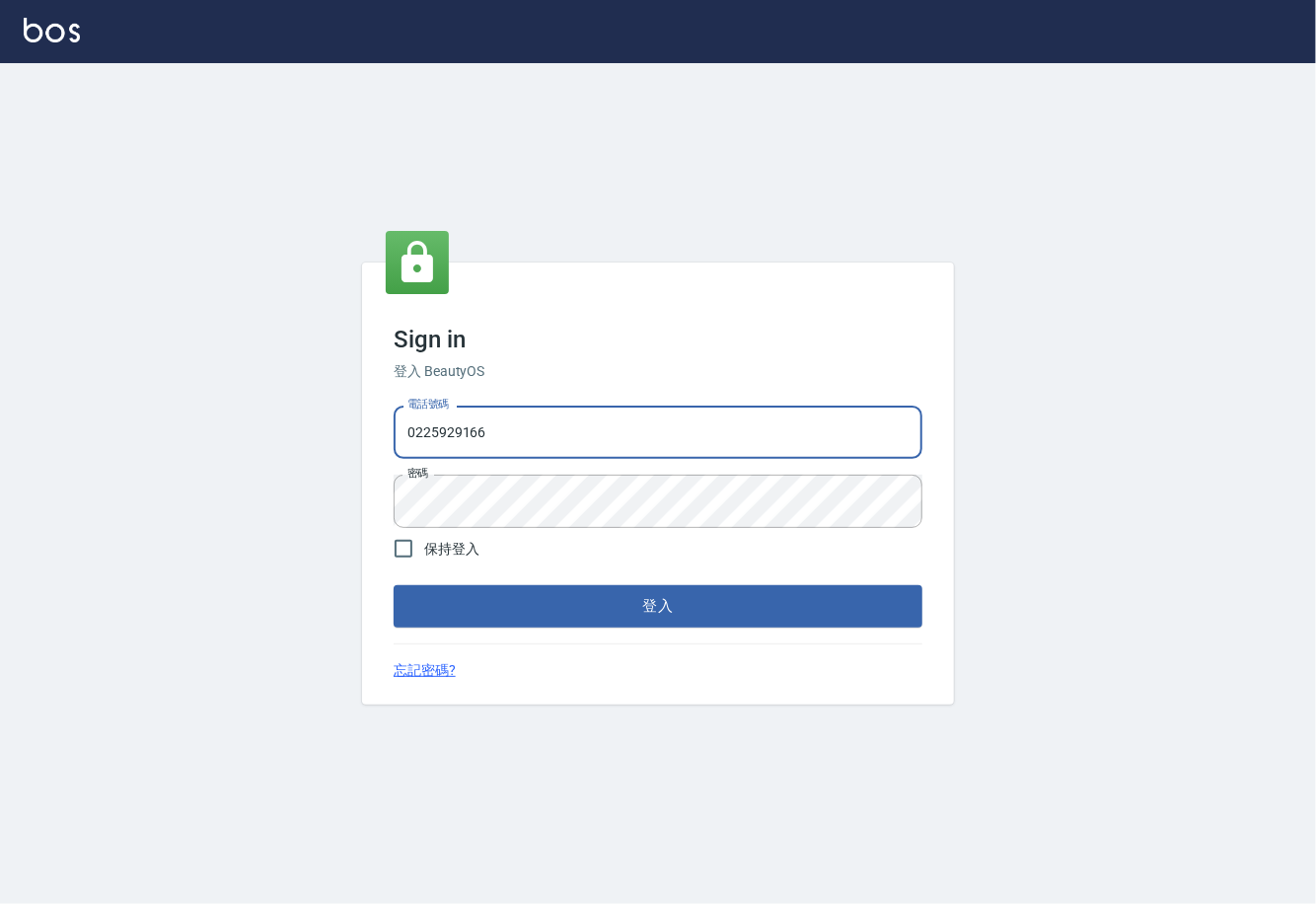 drag, startPoint x: 569, startPoint y: 434, endPoint x: 388, endPoint y: 455, distance: 182.21416 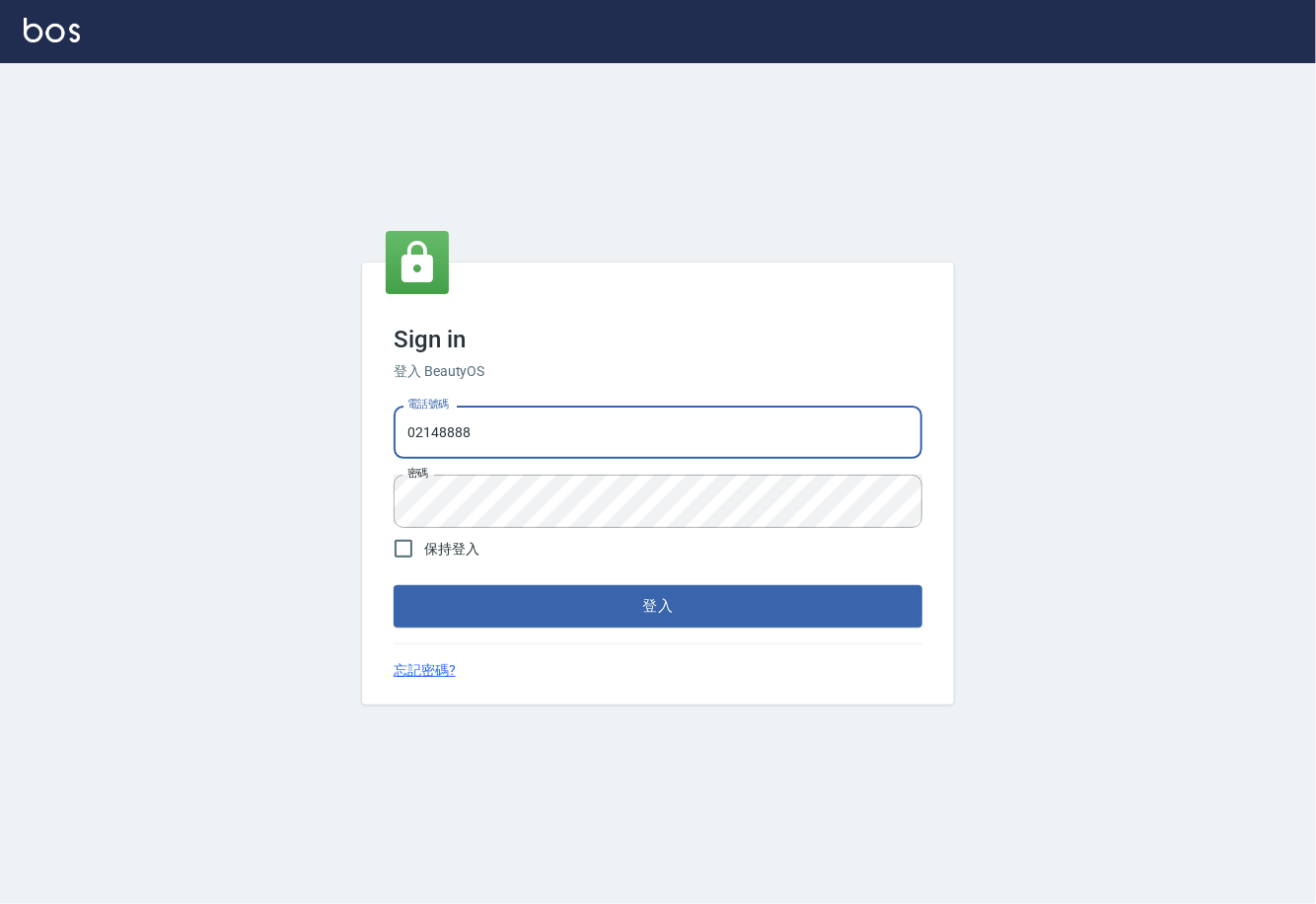 type on "02148888" 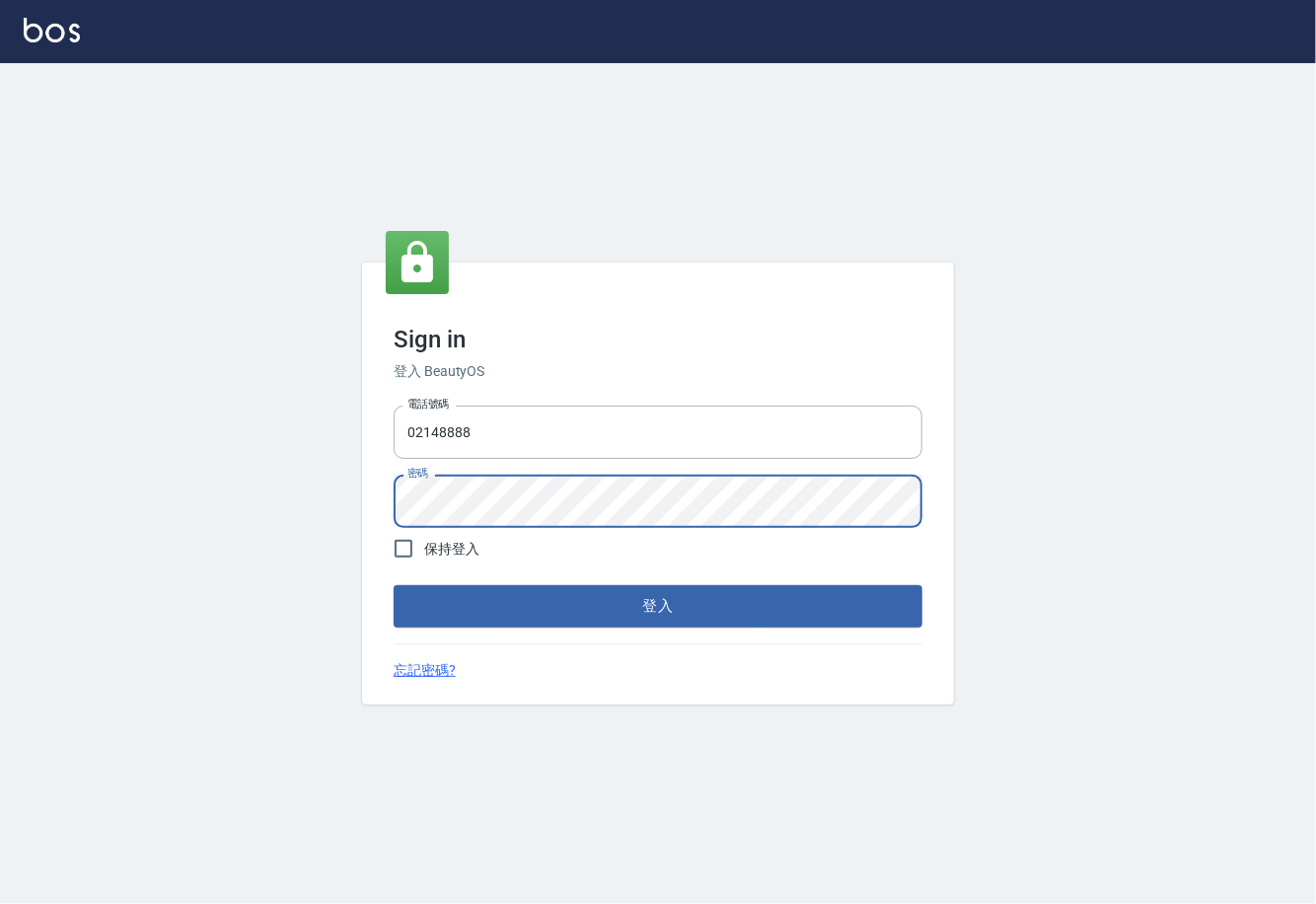 click on "Sign in 登入 BeautyOS 電話號碼 [PHONE] 電話號碼 密碼 密碼 保持登入 登入 忘記密碼?" at bounding box center (658, 484) 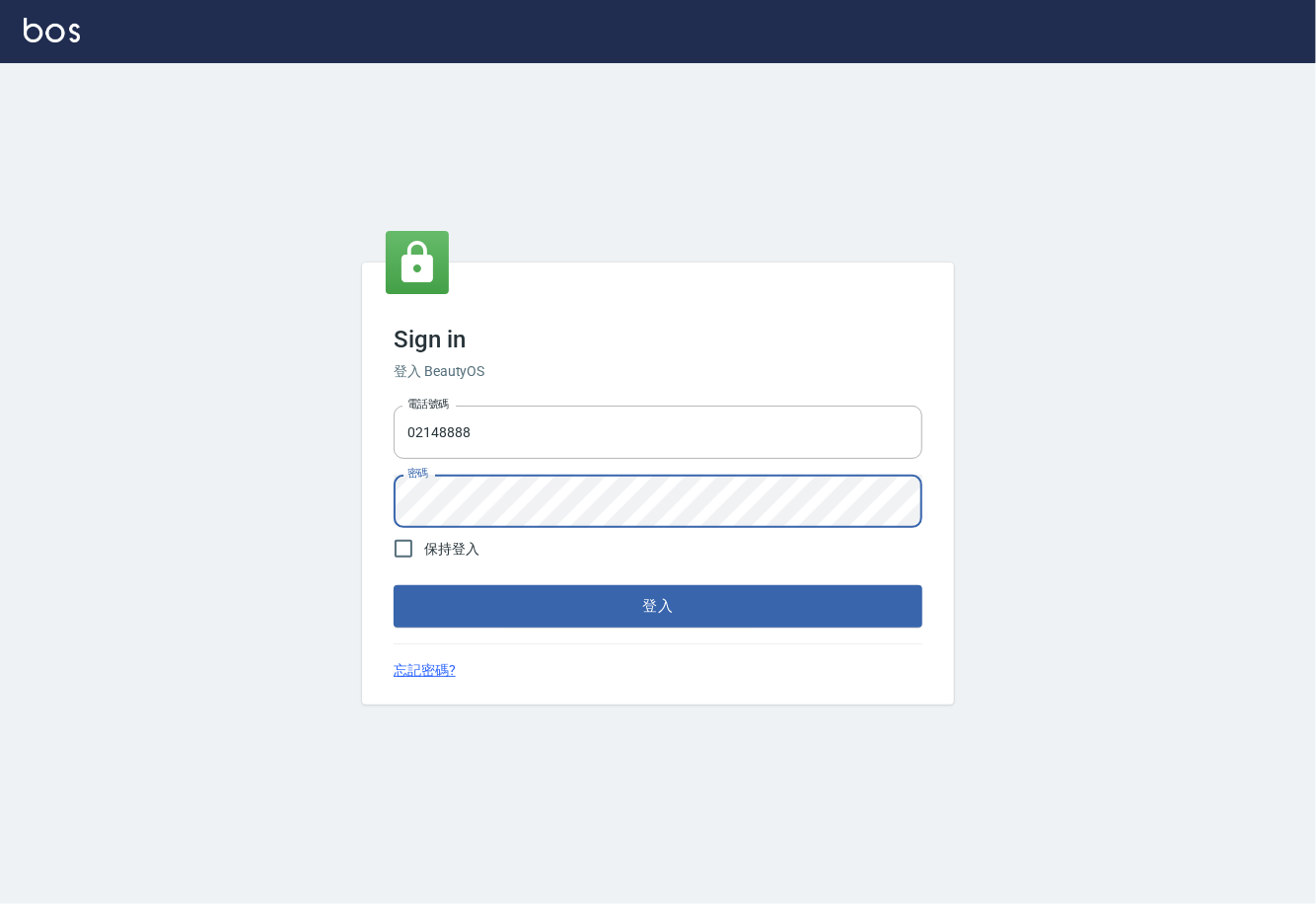 click on "登入" at bounding box center [658, 606] 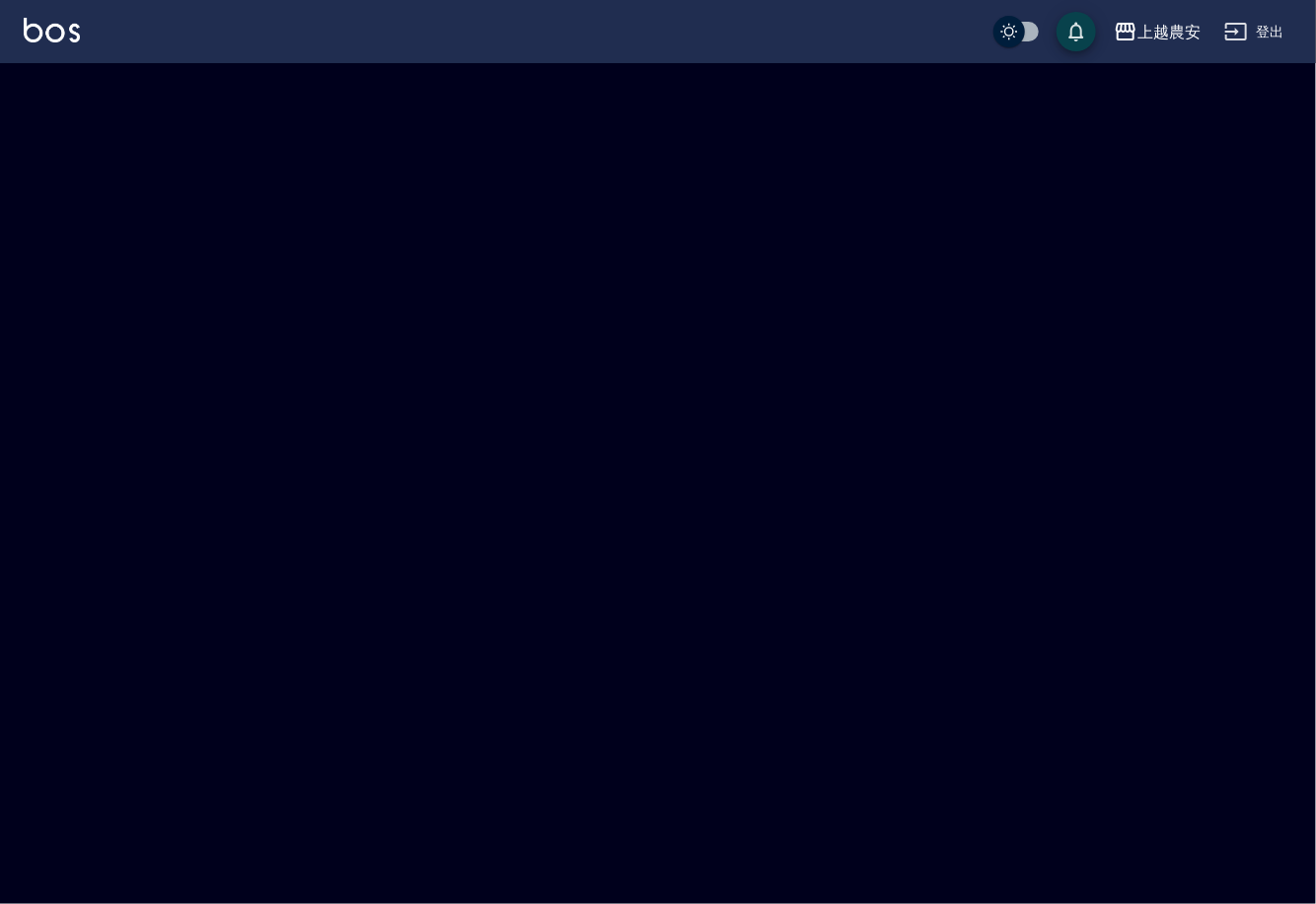 checkbox on "true" 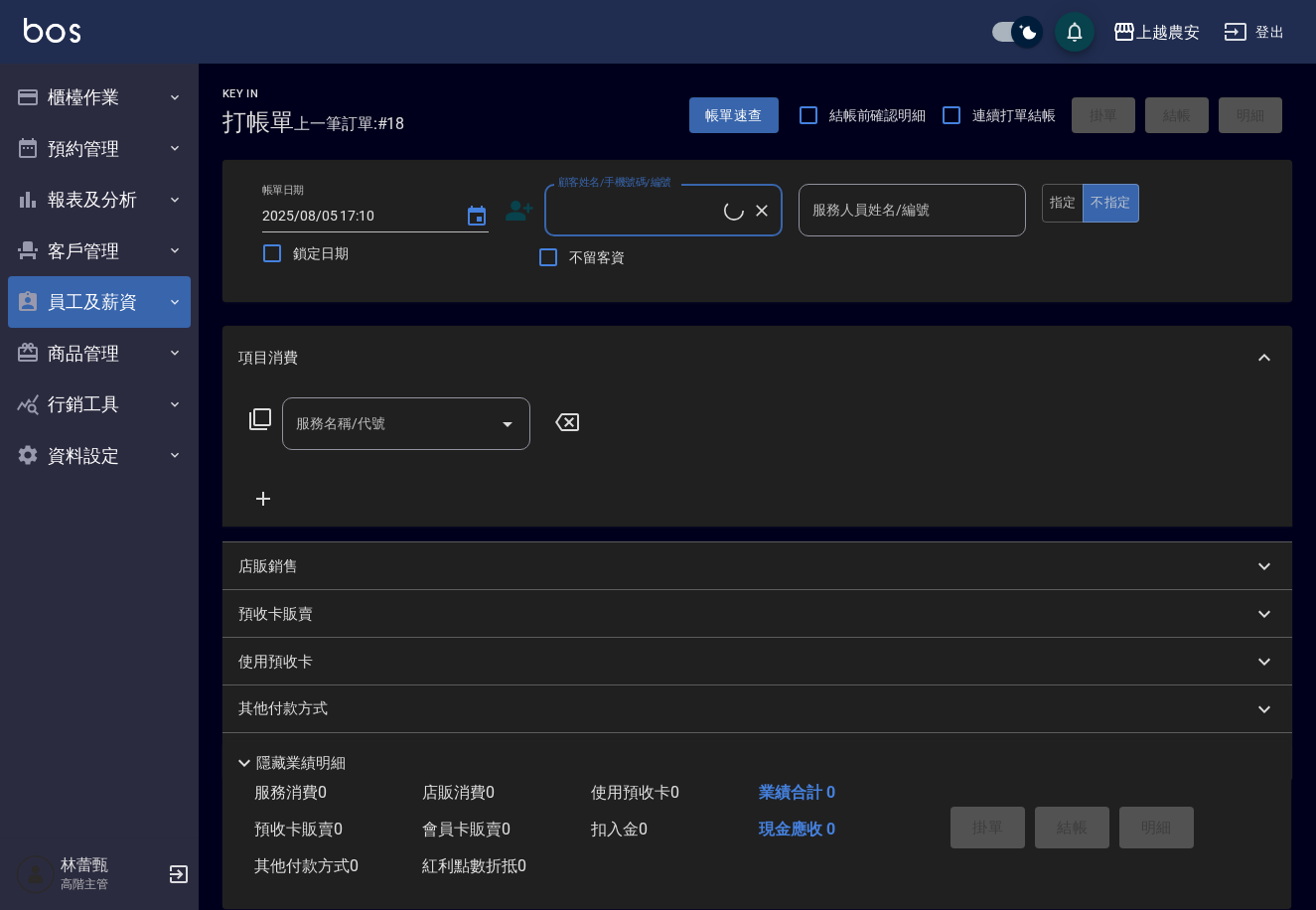 click on "員工及薪資" at bounding box center [99, 302] 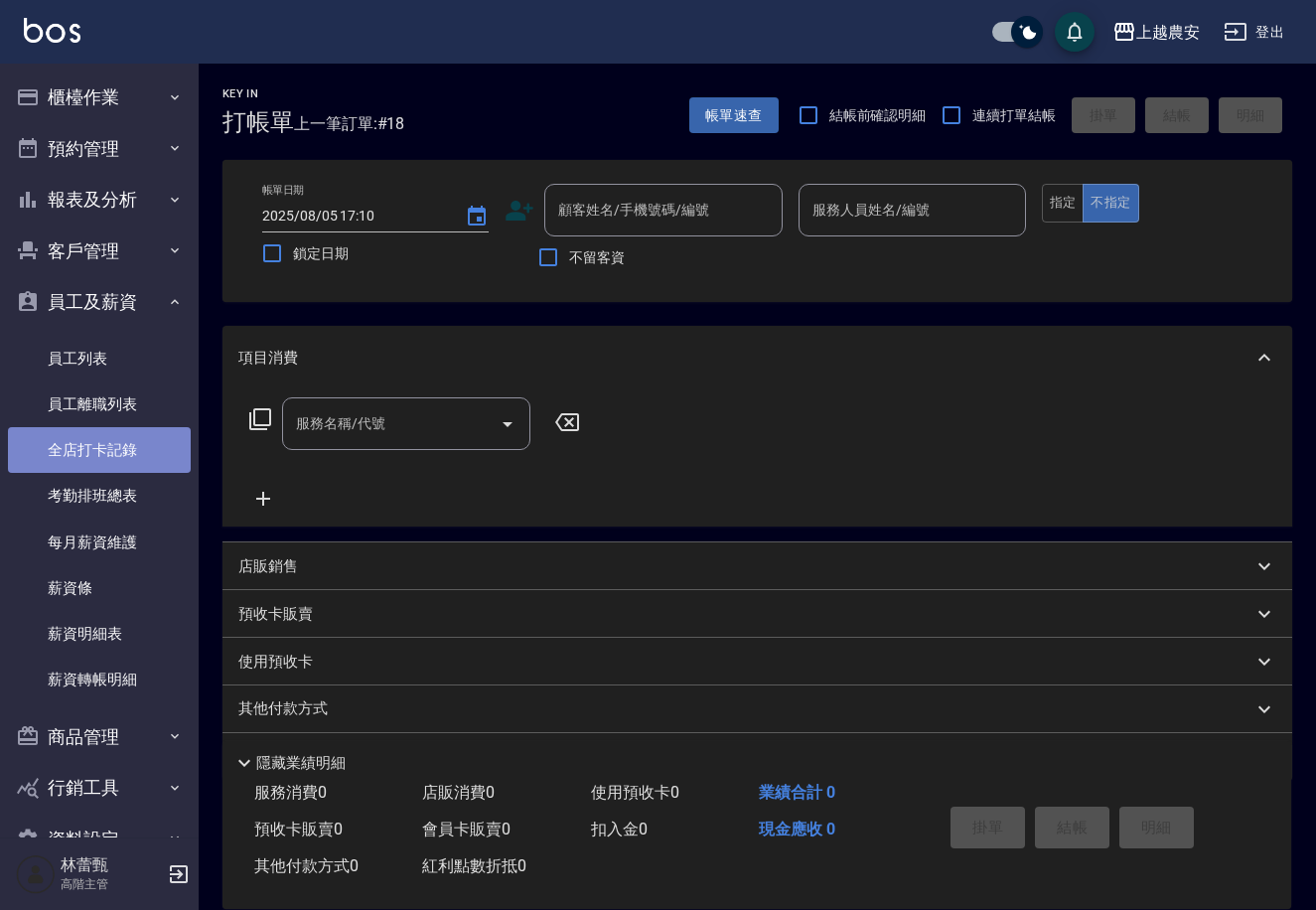 click on "全店打卡記錄" at bounding box center [99, 450] 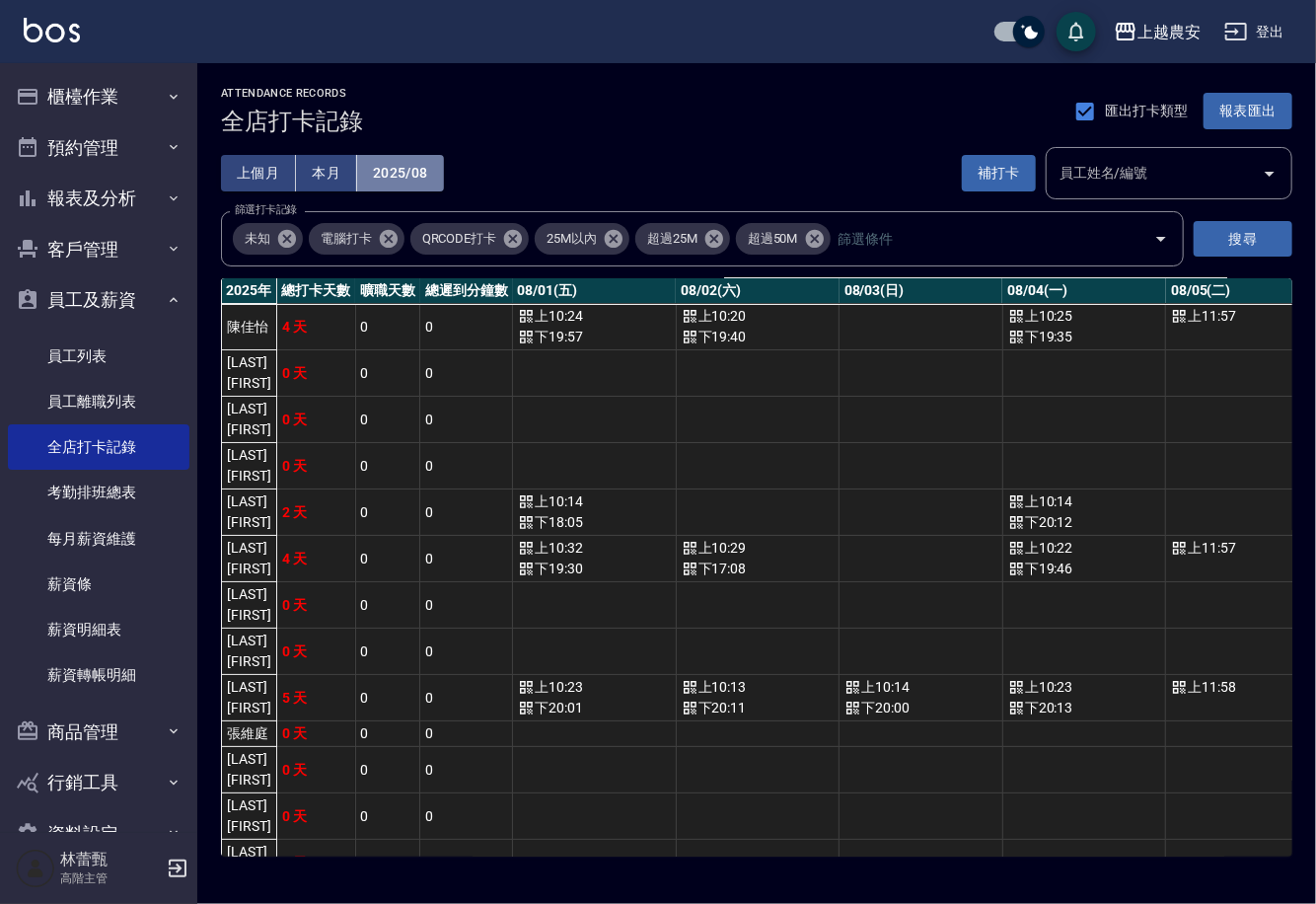 click on "2025/08" at bounding box center (401, 173) 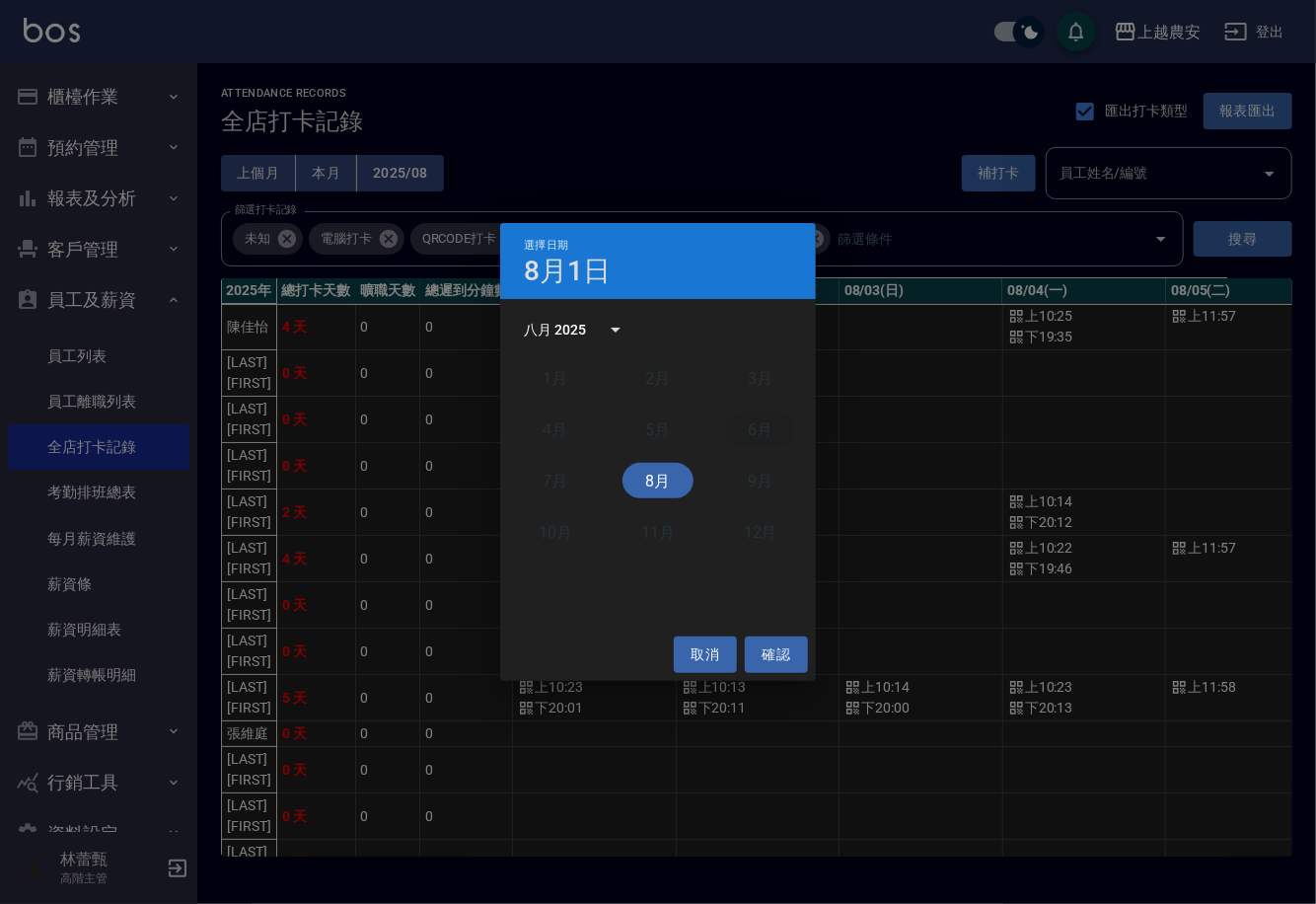 click on "6月" at bounding box center [761, 429] 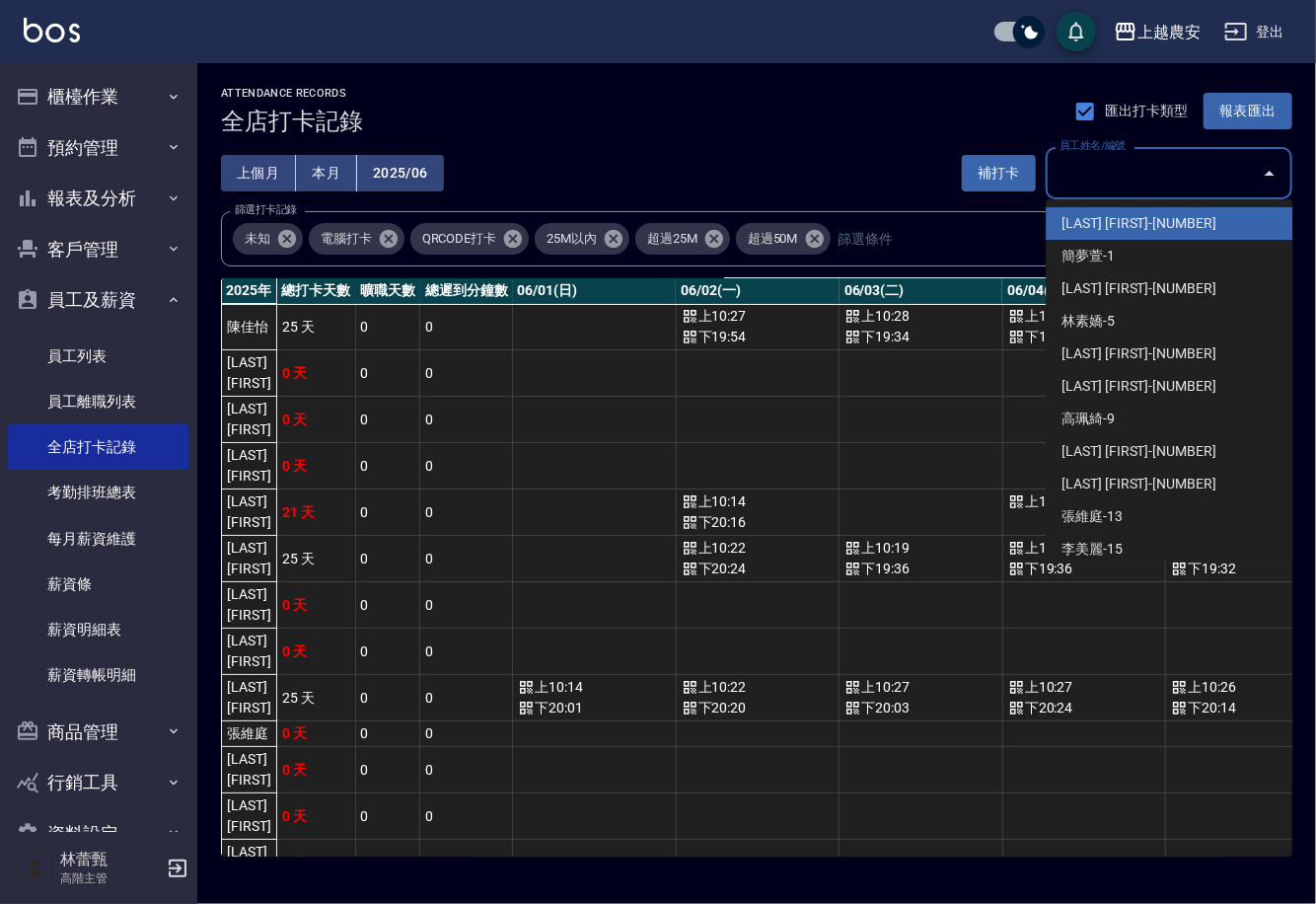 click on "員工姓名/編號 員工姓名/編號" at bounding box center [1169, 173] 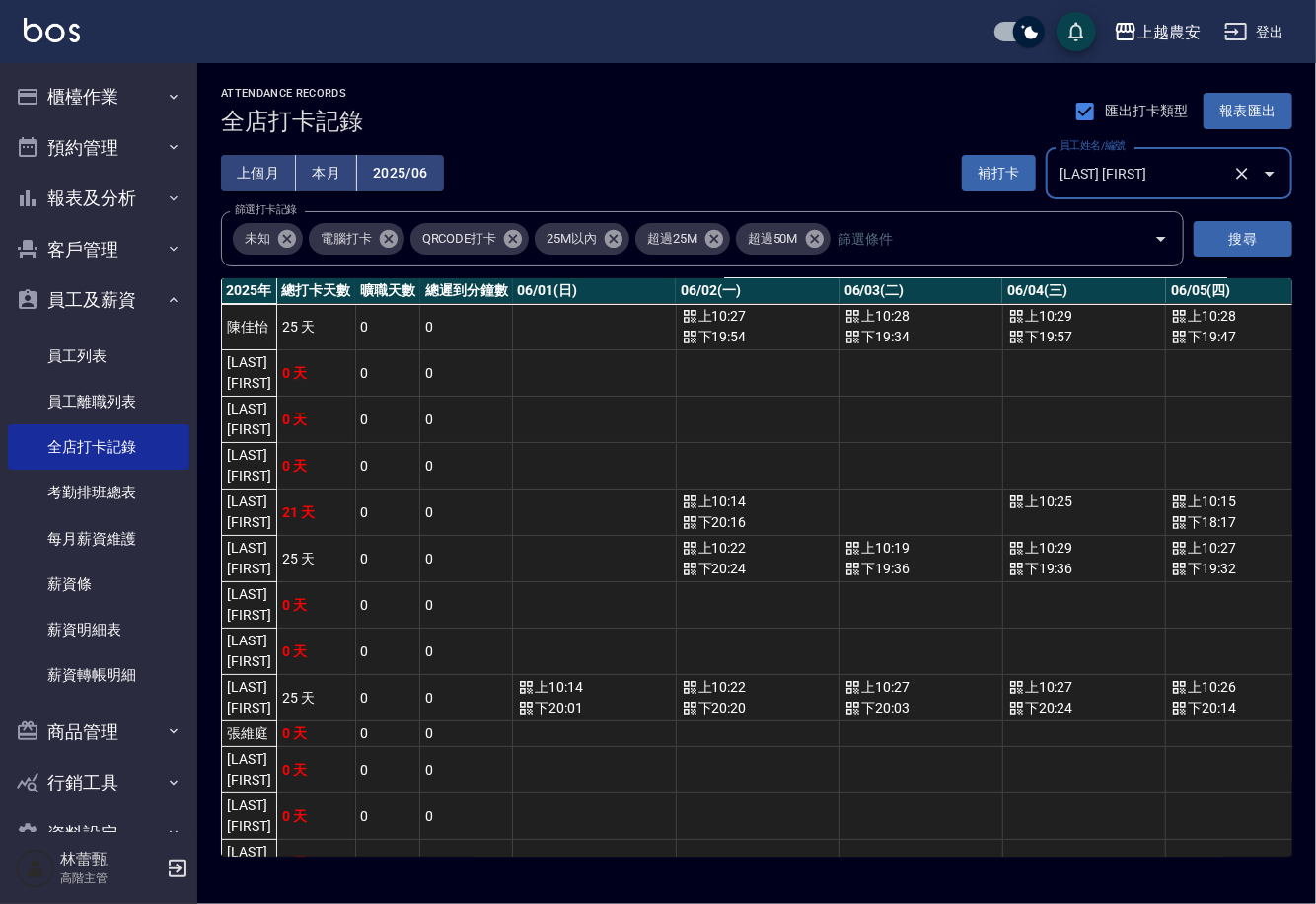 click on "搜尋" at bounding box center [1243, 239] 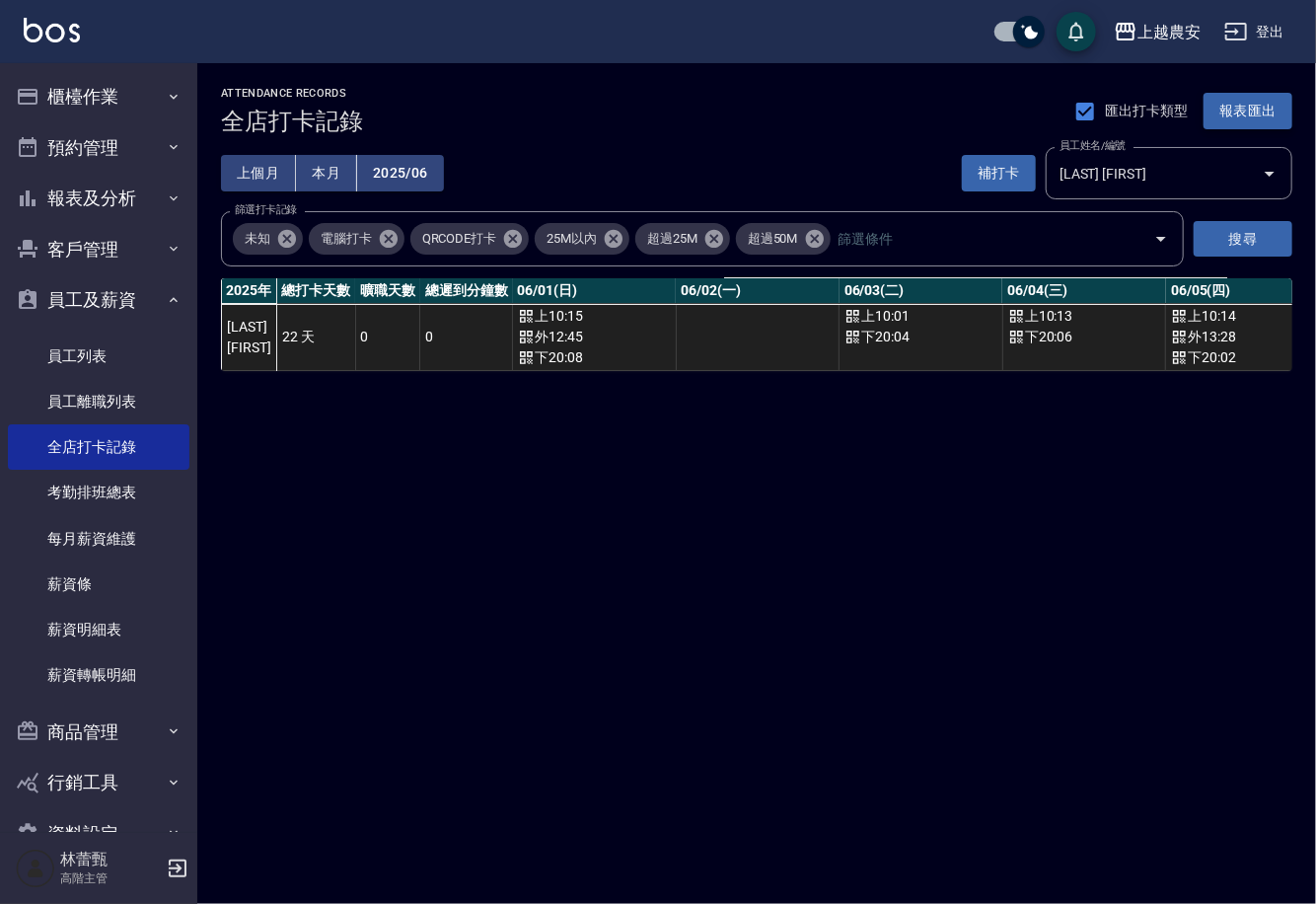 click on "報表匯出" at bounding box center [1248, 111] 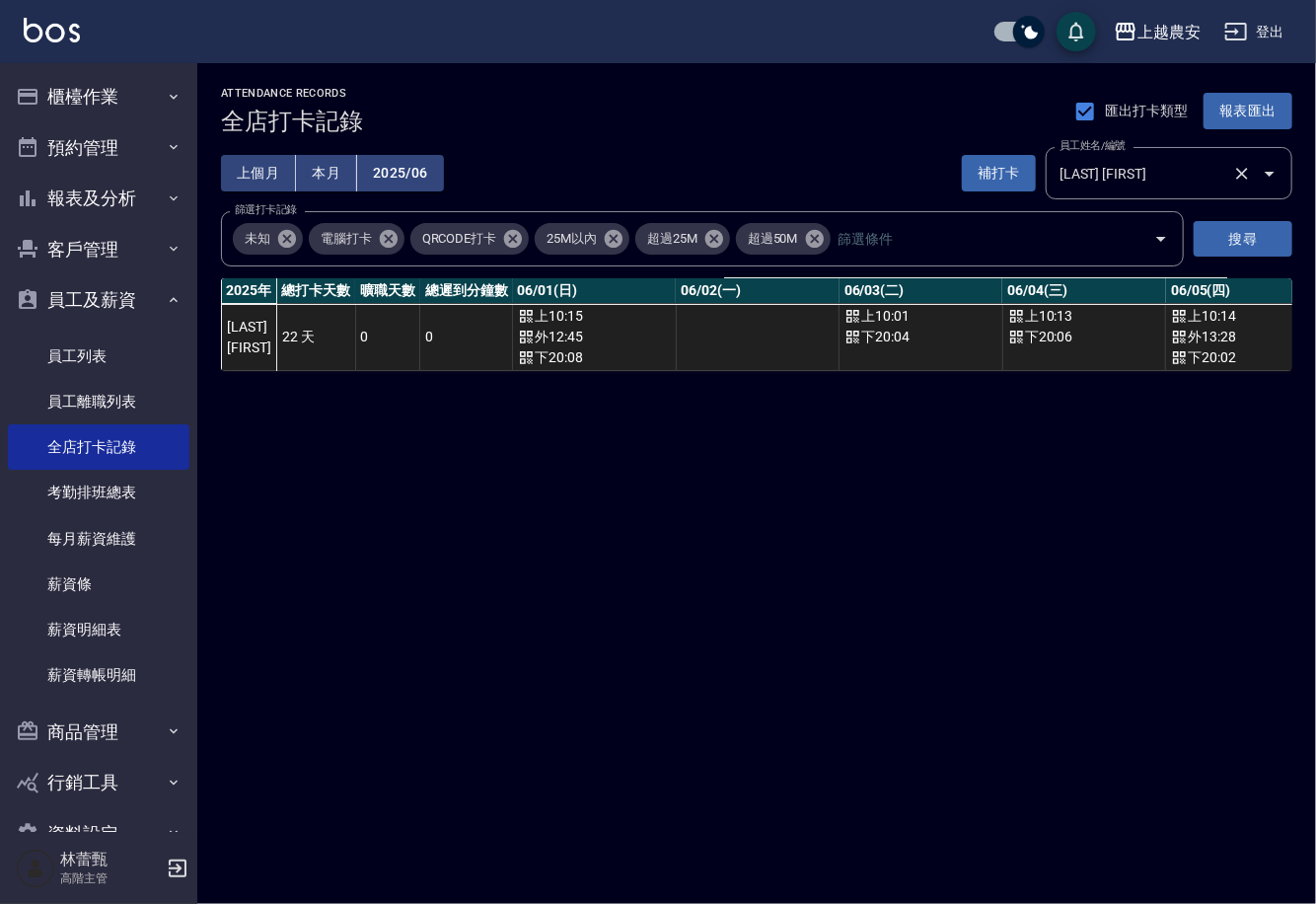 click on "[LAST] [FIRST]" at bounding box center (1141, 173) 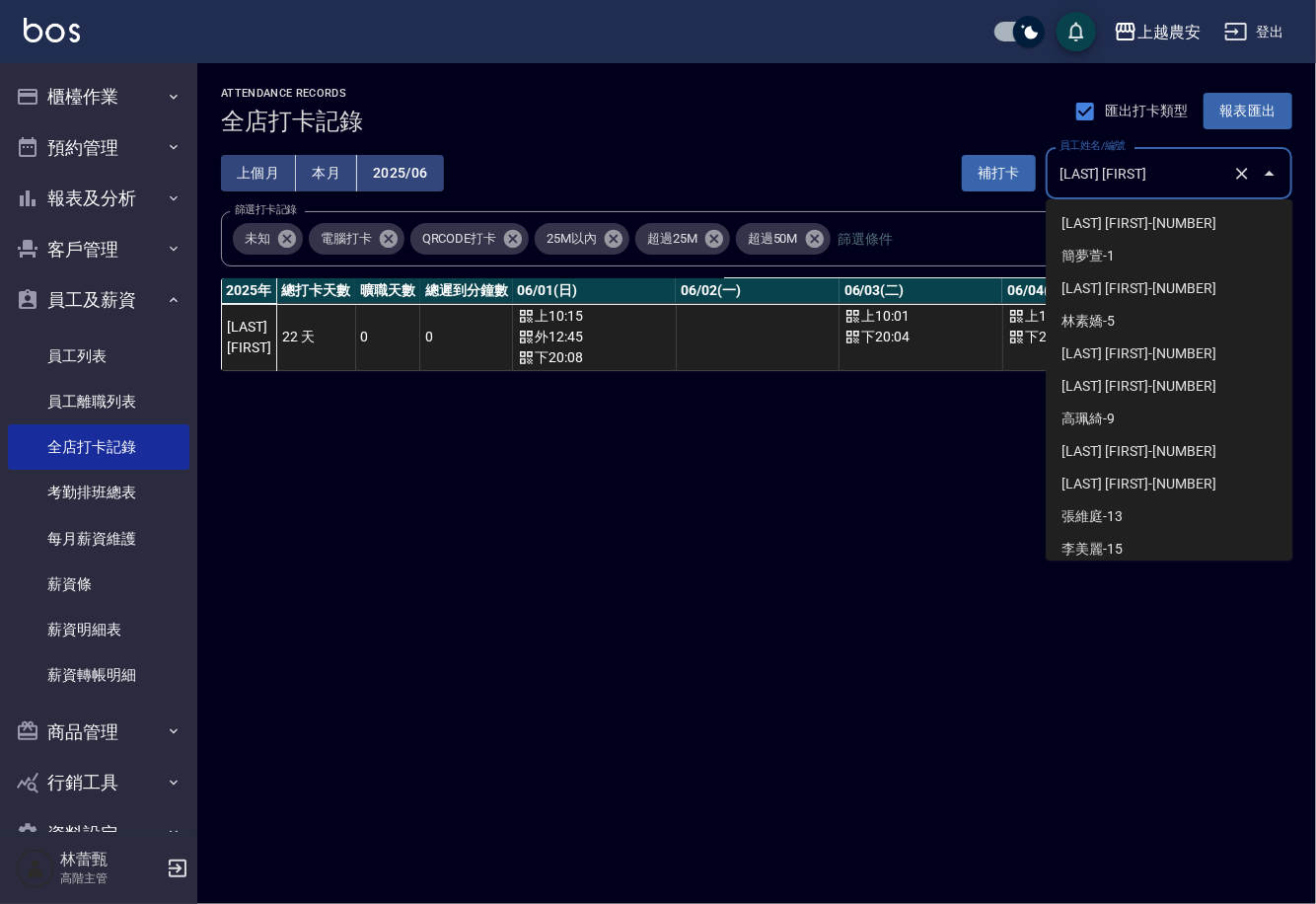 scroll, scrollTop: 458, scrollLeft: 0, axis: vertical 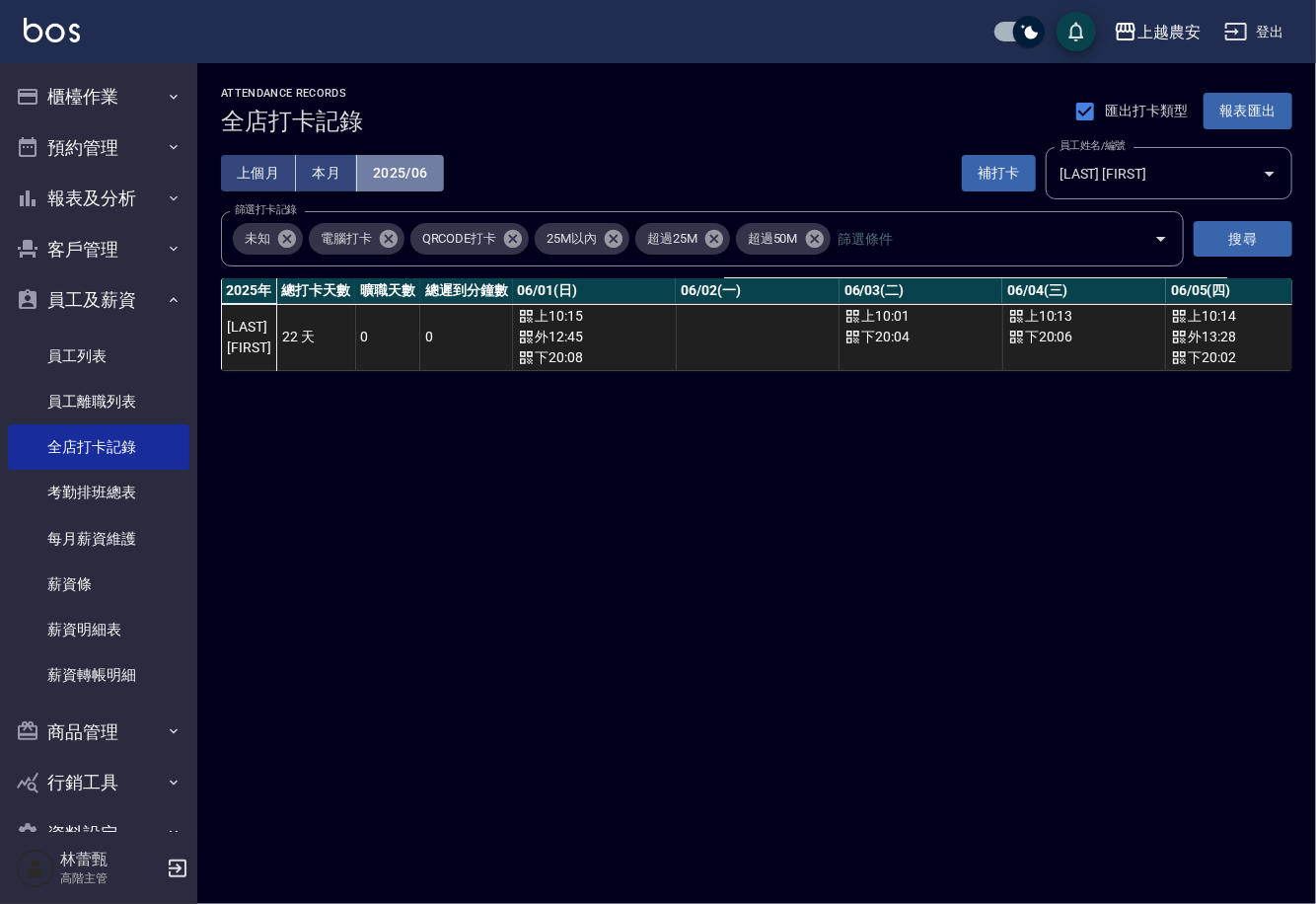 click on "2025/06" at bounding box center (401, 173) 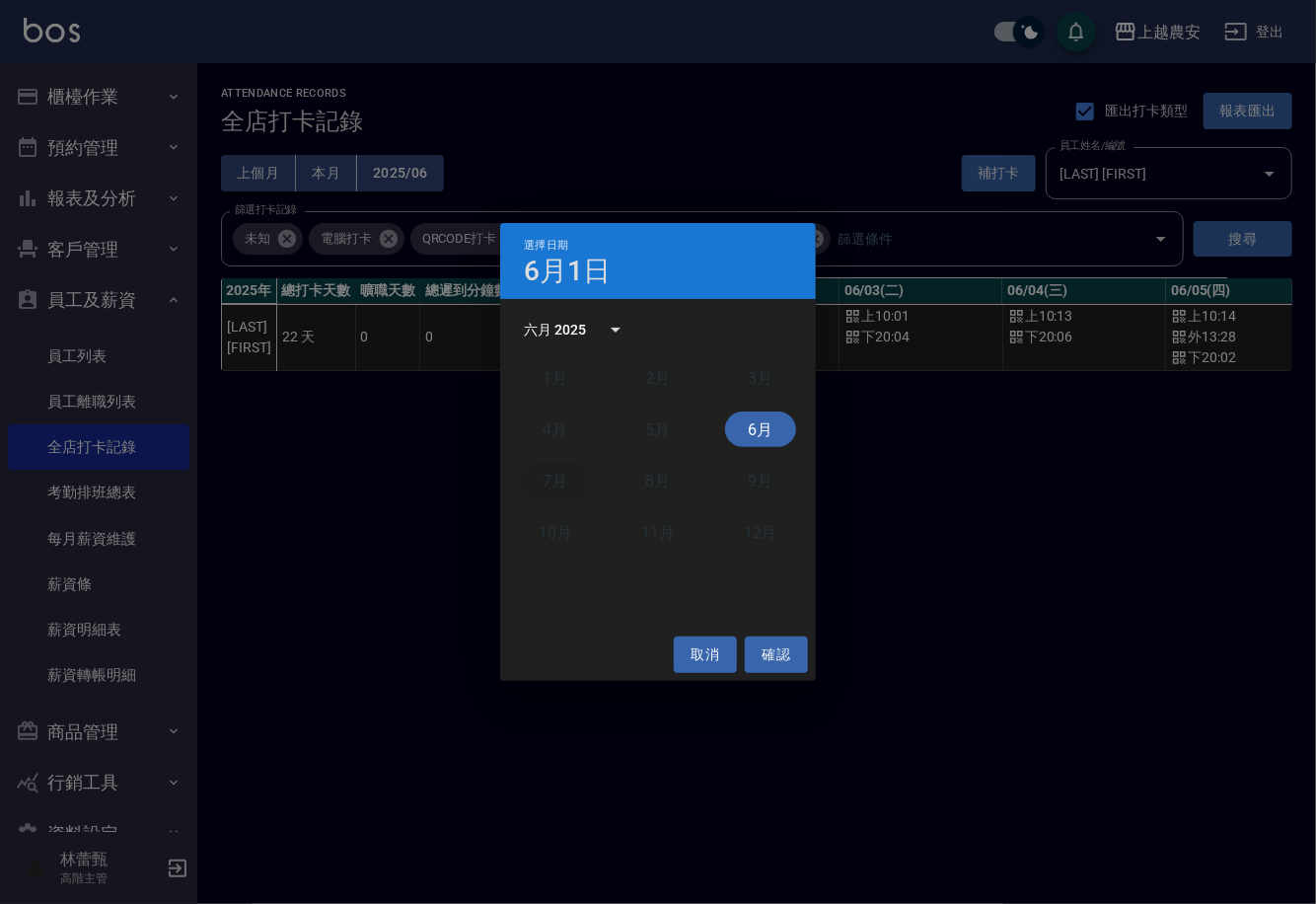 click on "7月" at bounding box center (555, 481) 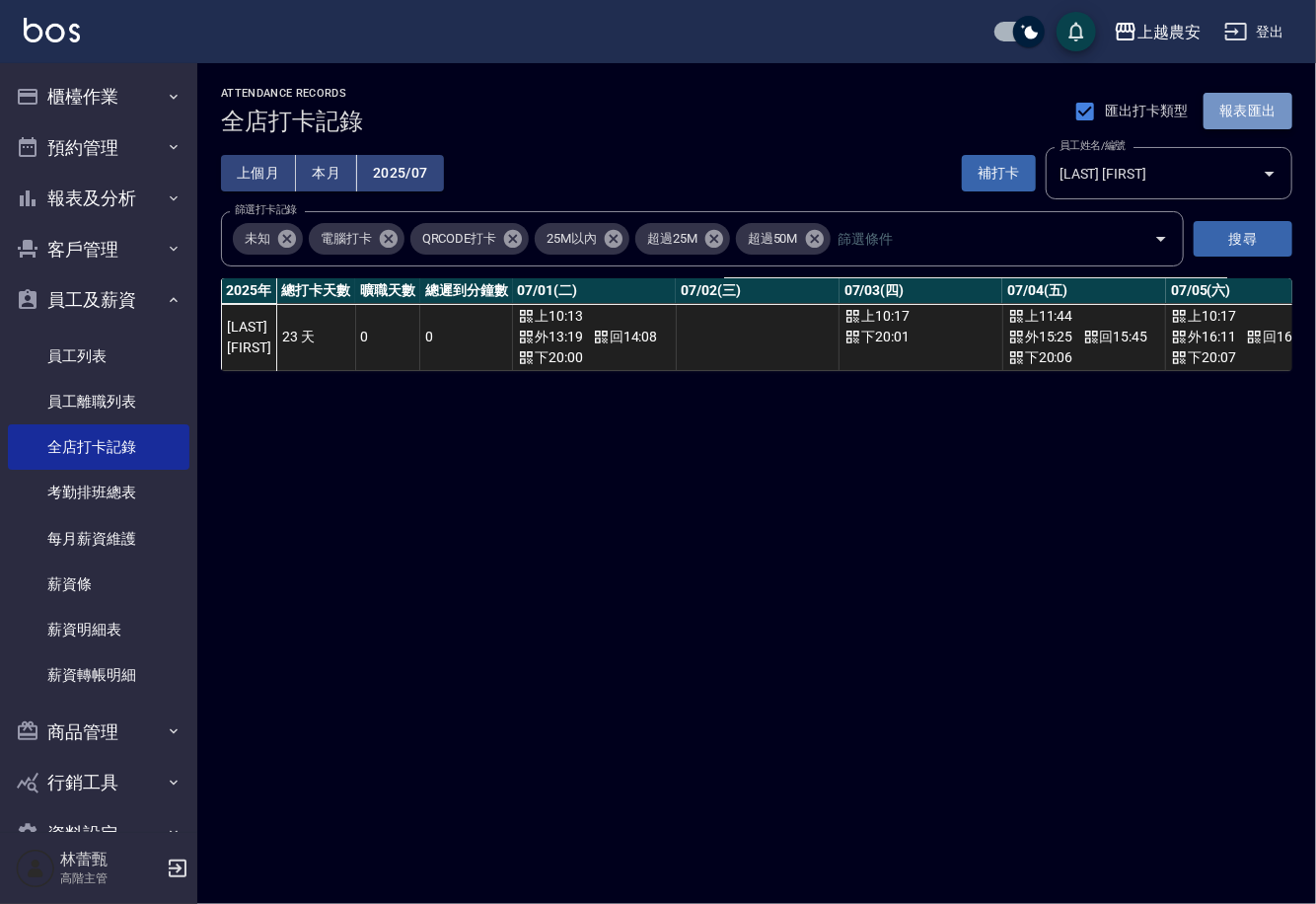 click on "報表匯出" at bounding box center [1248, 111] 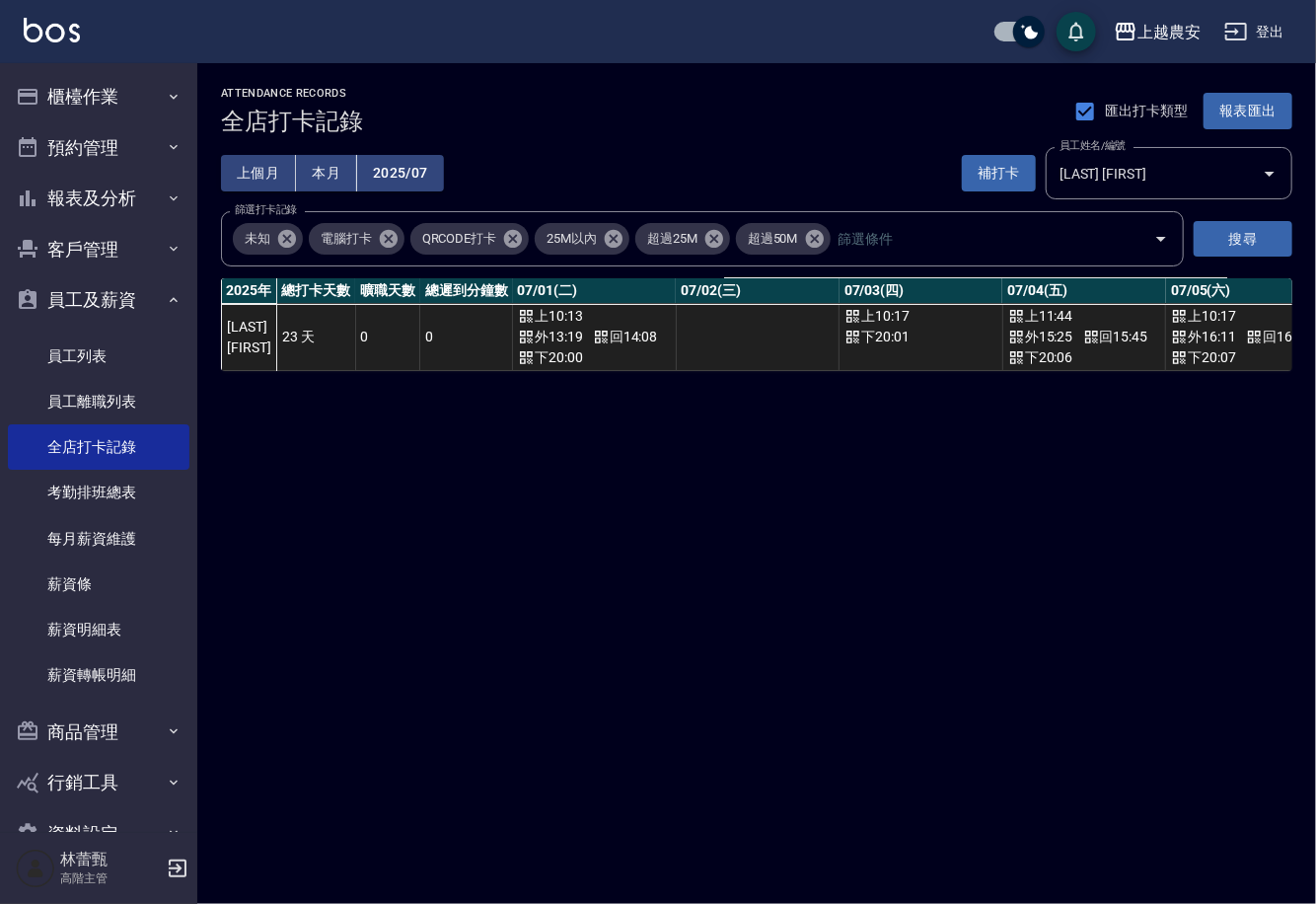 click on "2025/07" at bounding box center [401, 173] 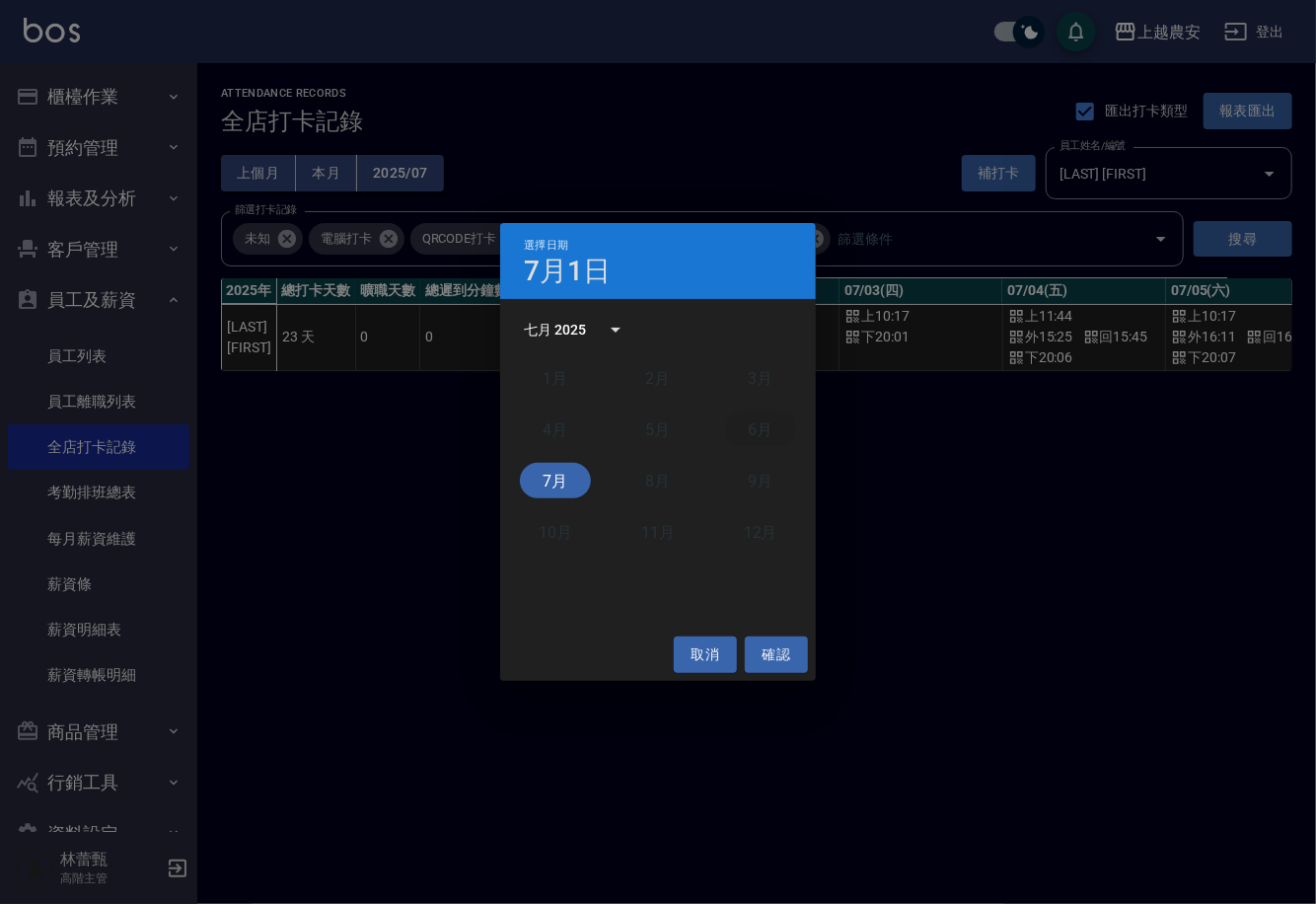 click on "6月" at bounding box center (761, 429) 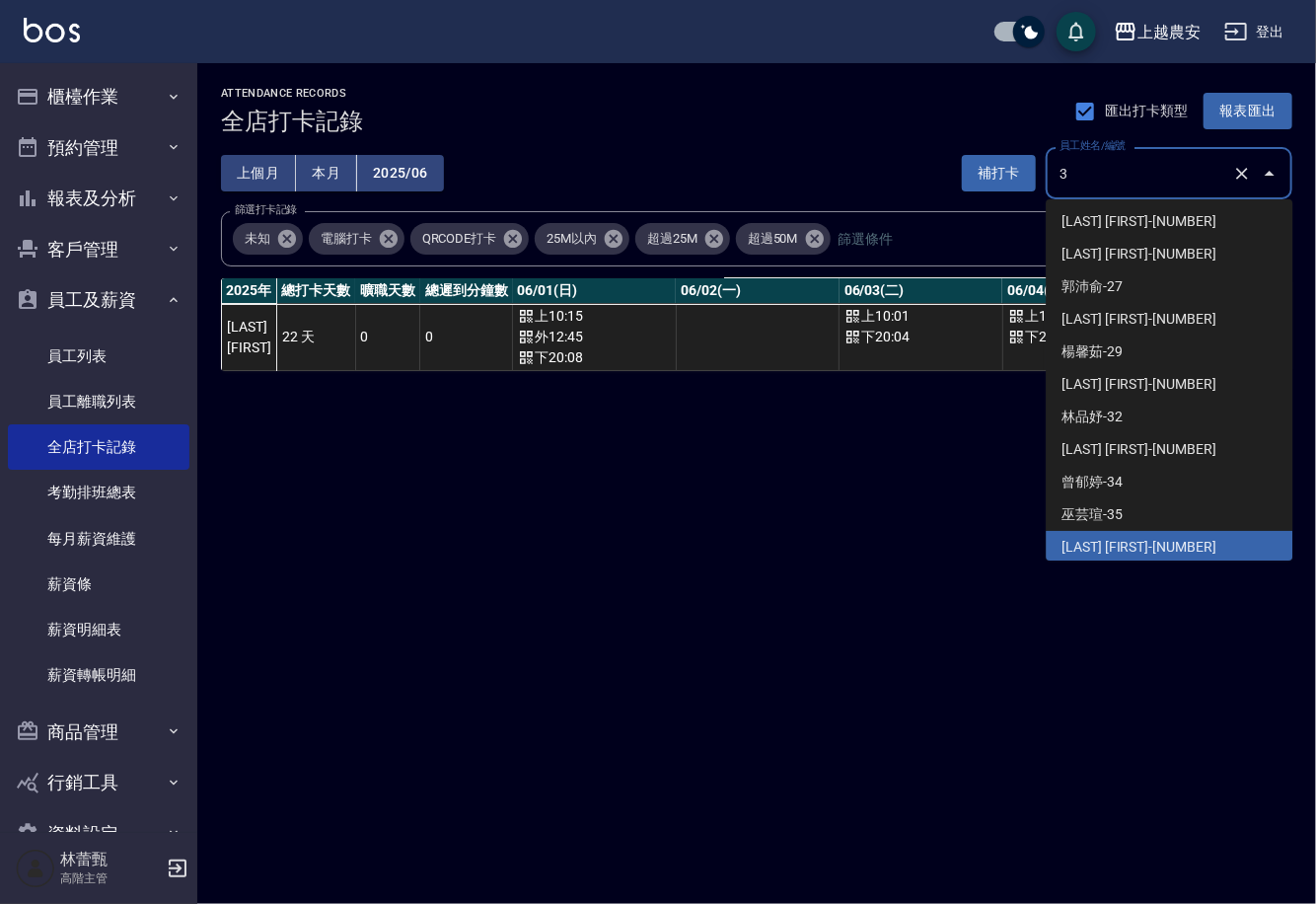 scroll, scrollTop: 0, scrollLeft: 0, axis: both 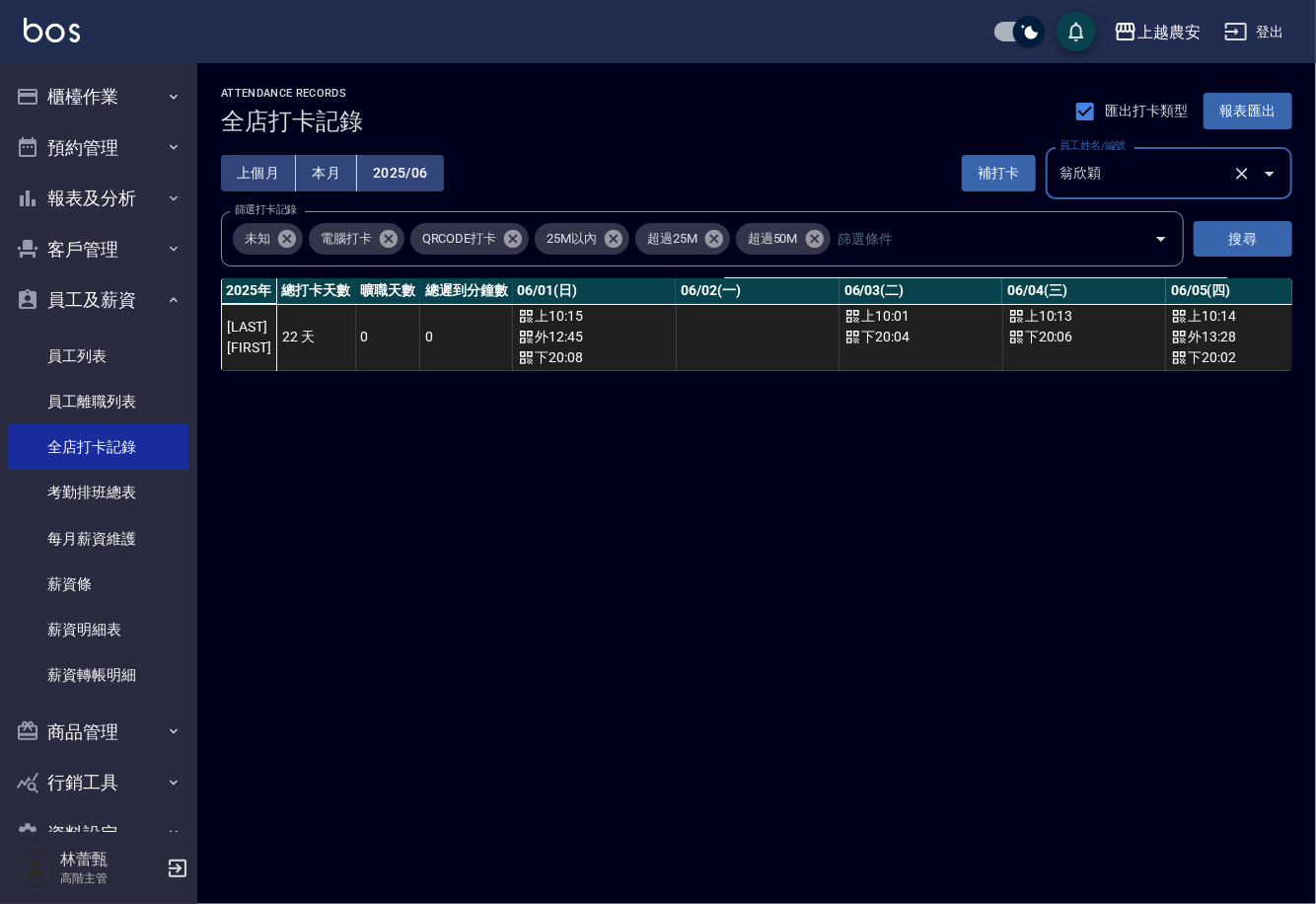 type on "翁欣穎" 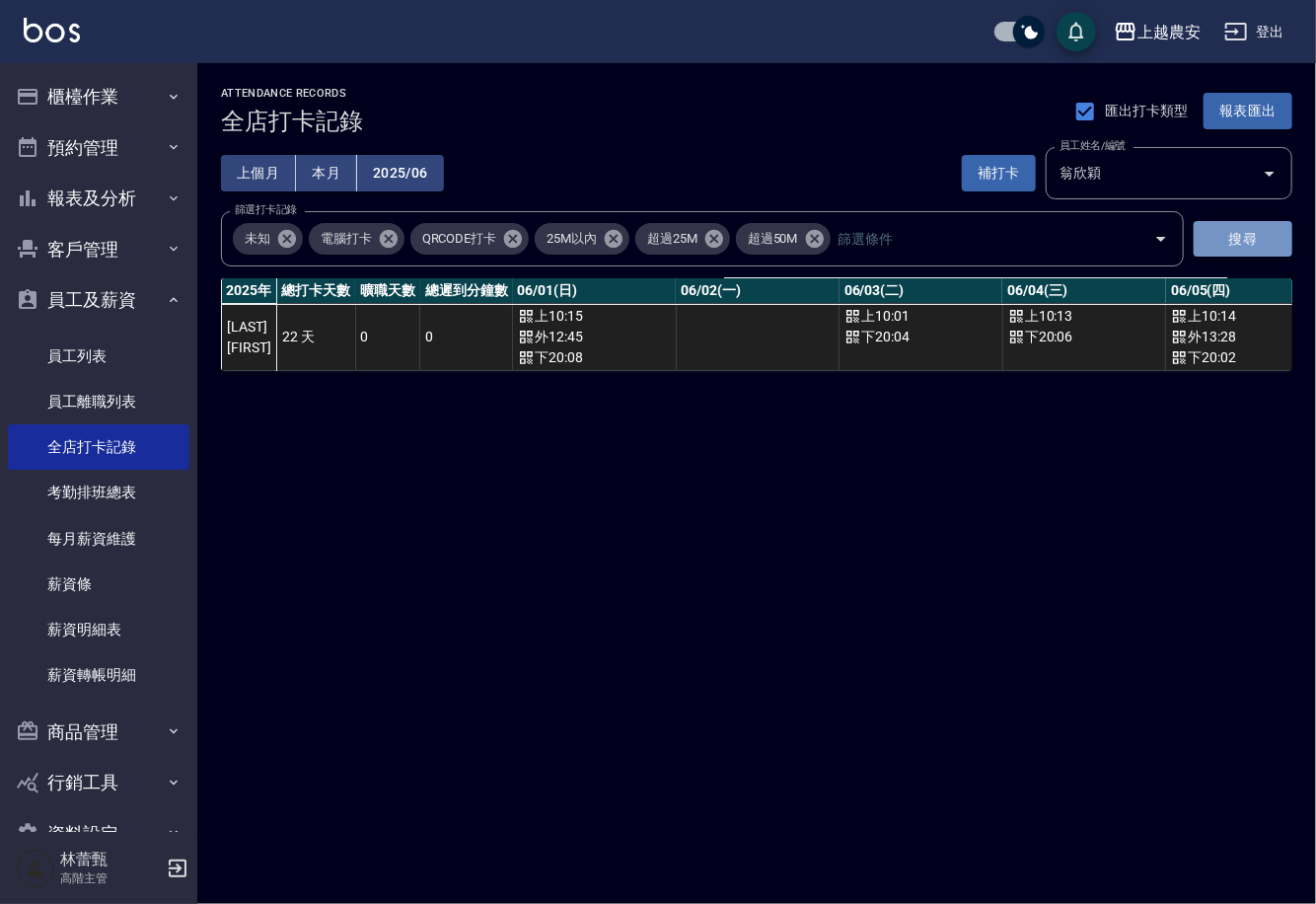 click on "搜尋" at bounding box center (1243, 239) 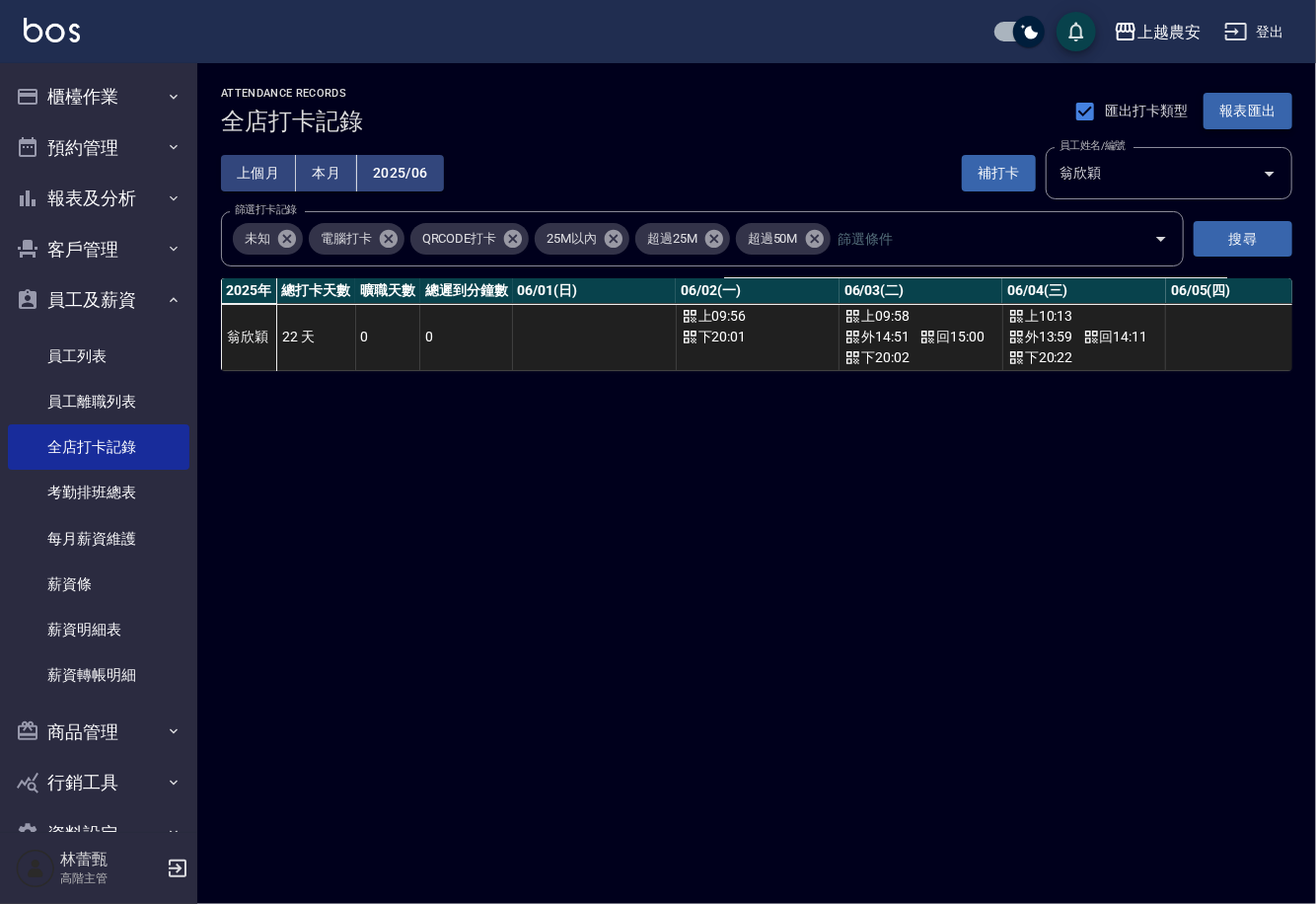 click on "報表匯出" at bounding box center (1248, 111) 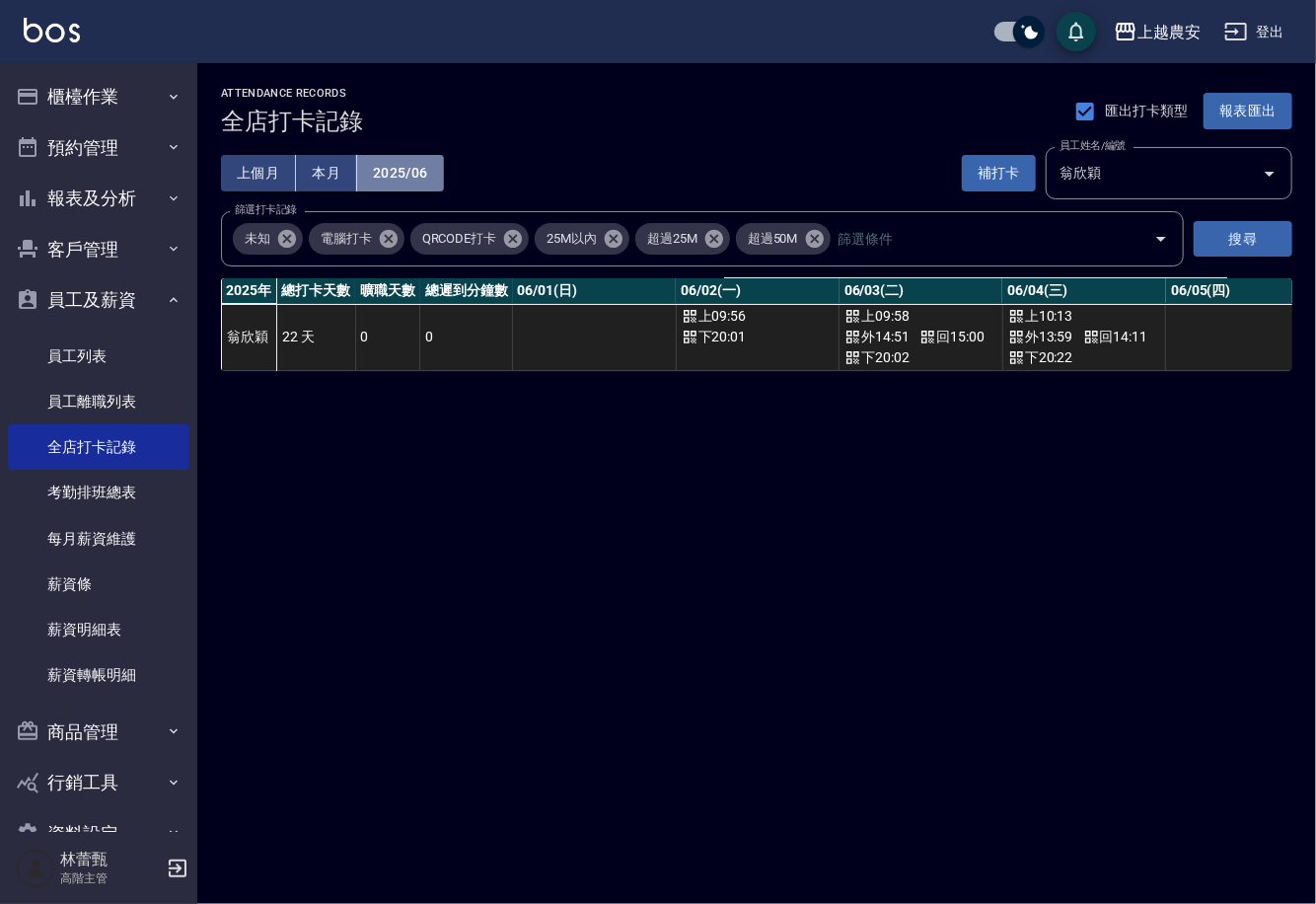 click on "2025/06" at bounding box center (401, 173) 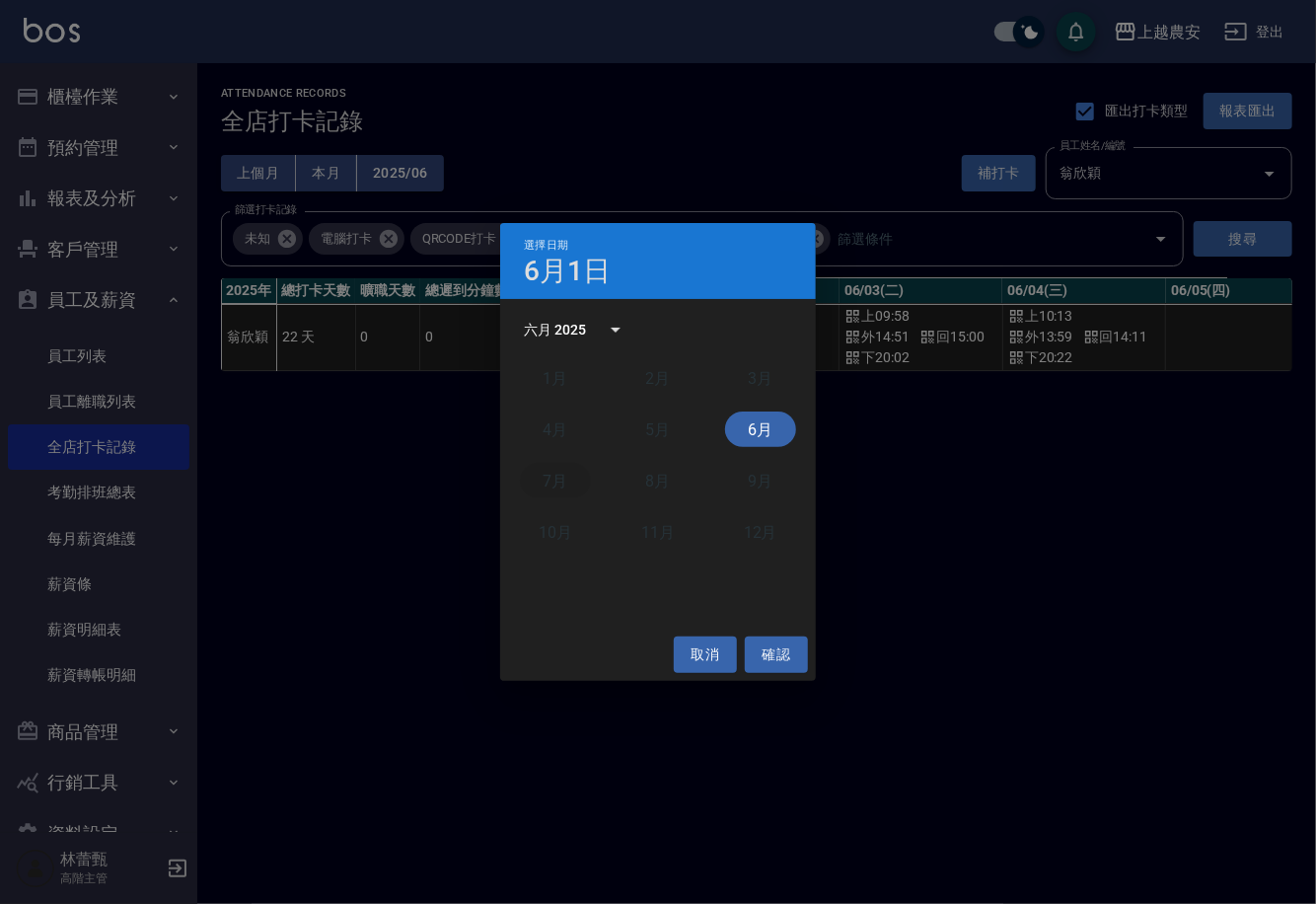 click on "7月" at bounding box center [555, 481] 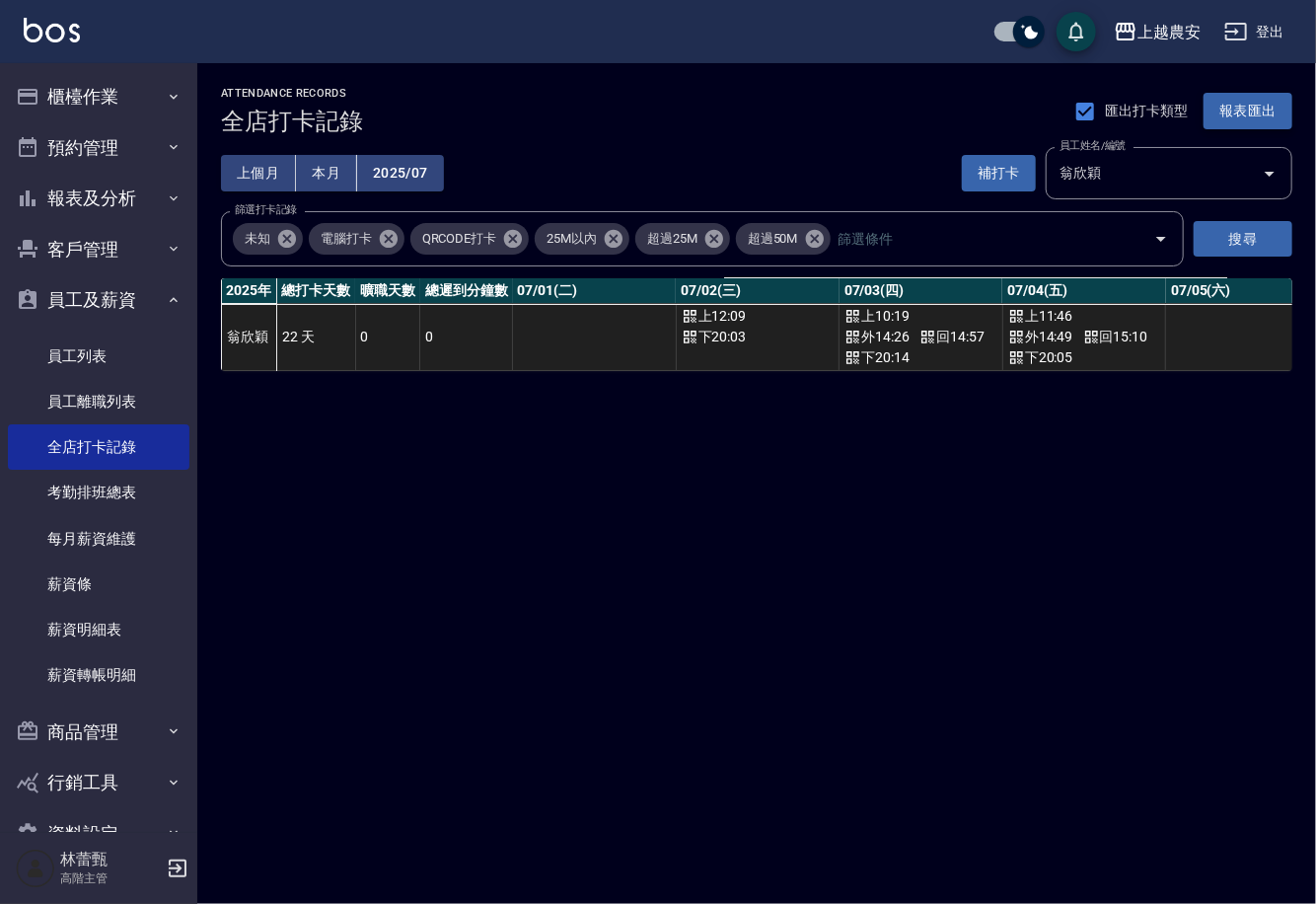 click on "報表匯出" at bounding box center [1248, 111] 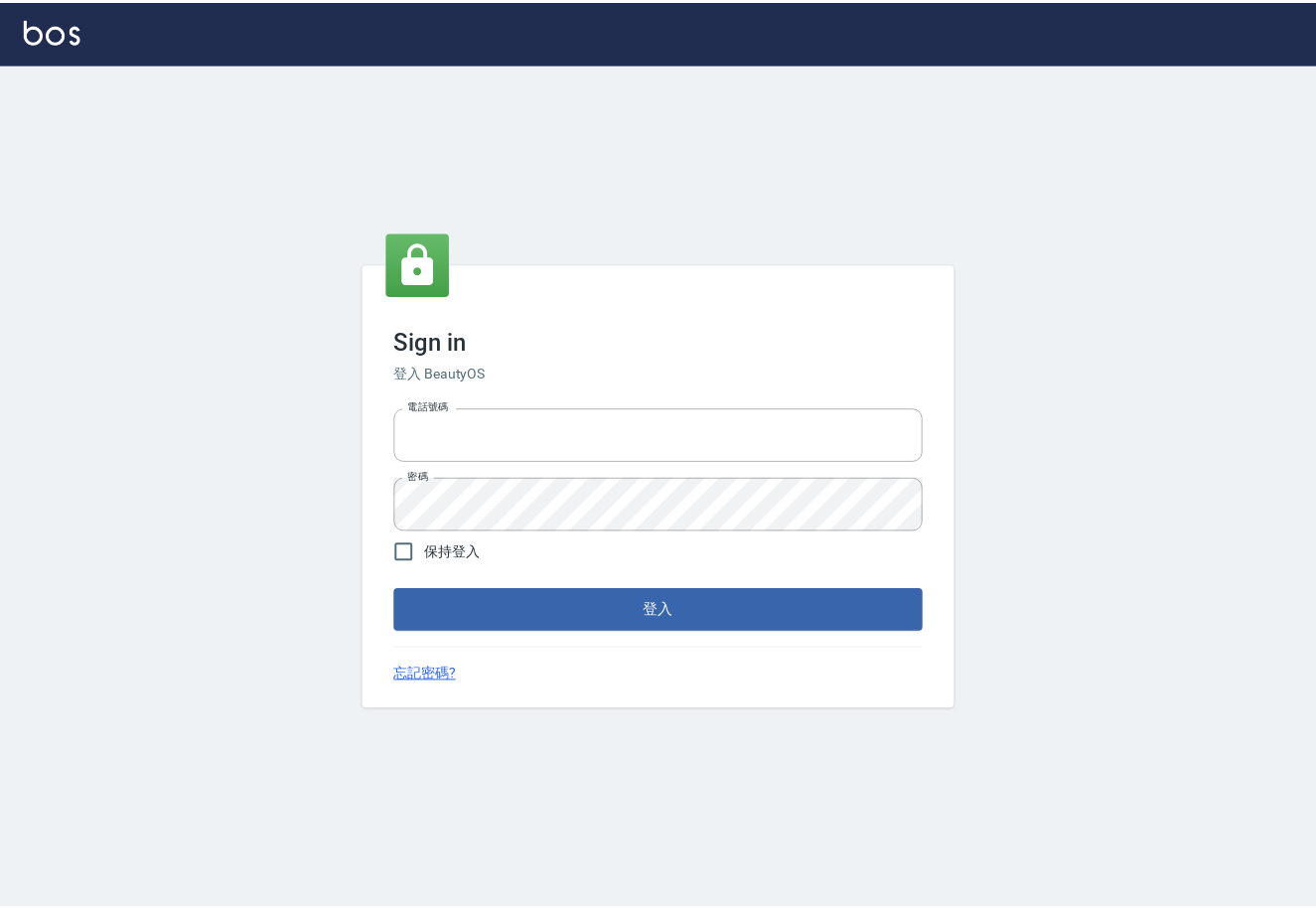 scroll, scrollTop: 0, scrollLeft: 0, axis: both 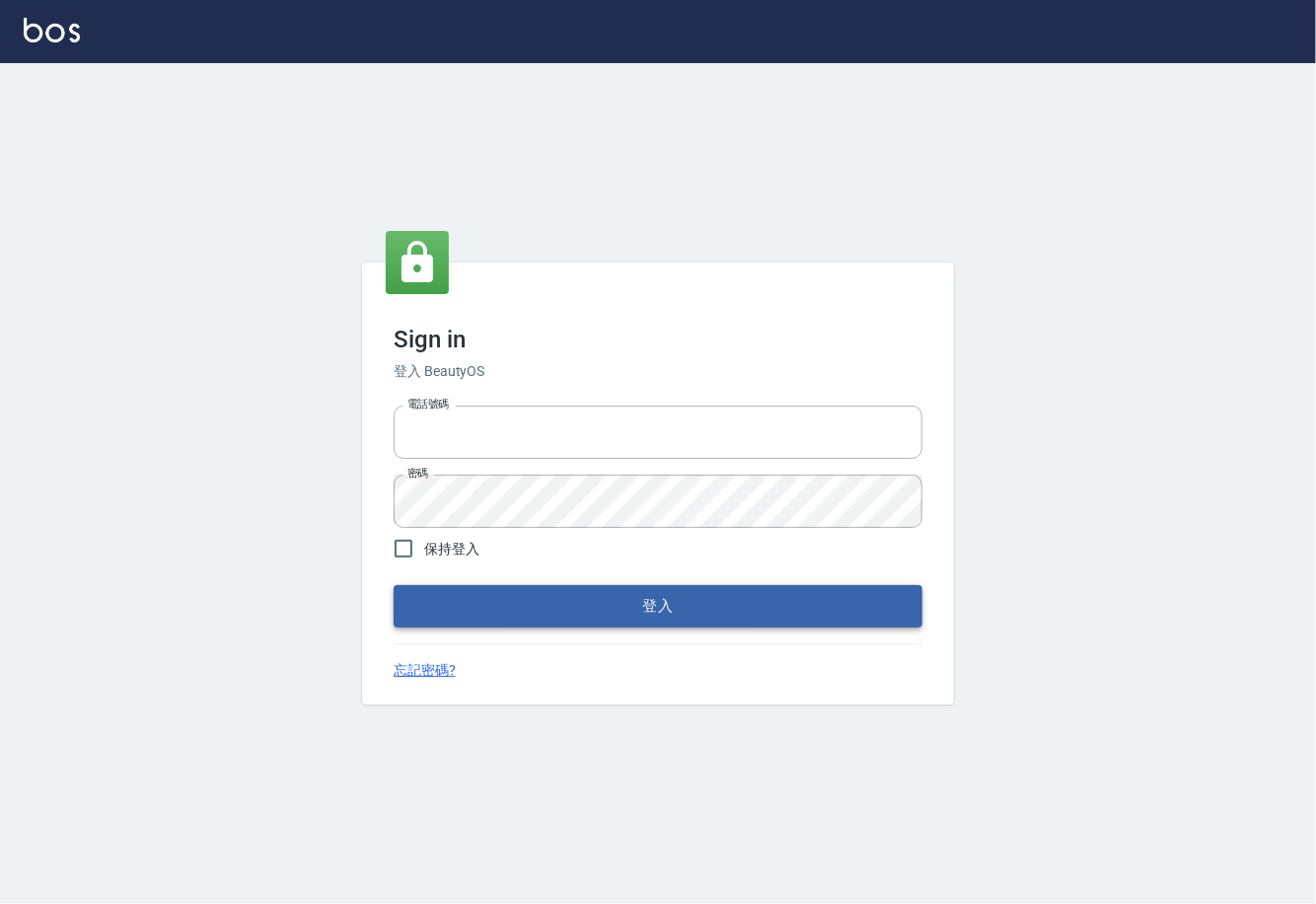 type on "0225929166" 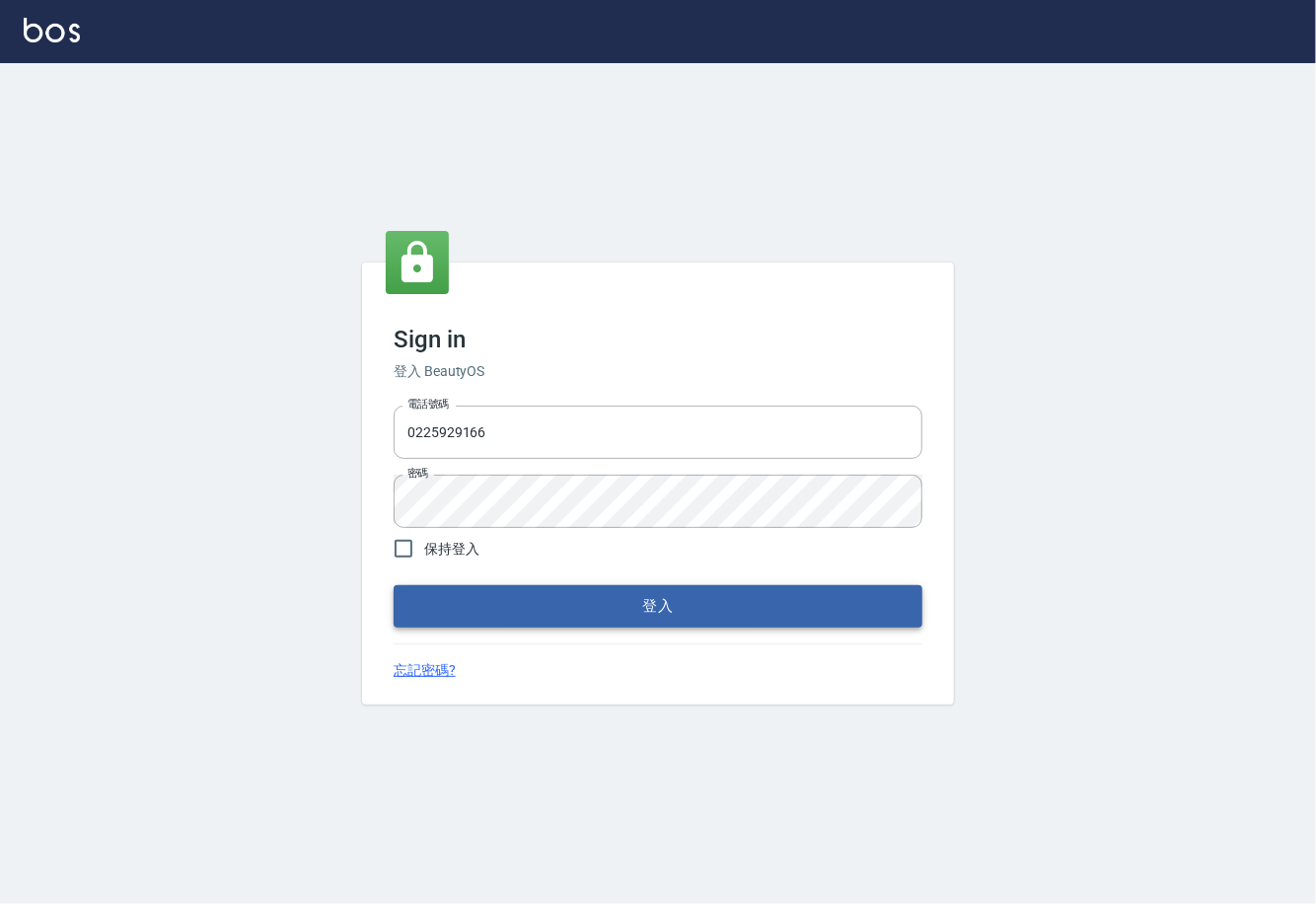 click on "登入" at bounding box center (658, 606) 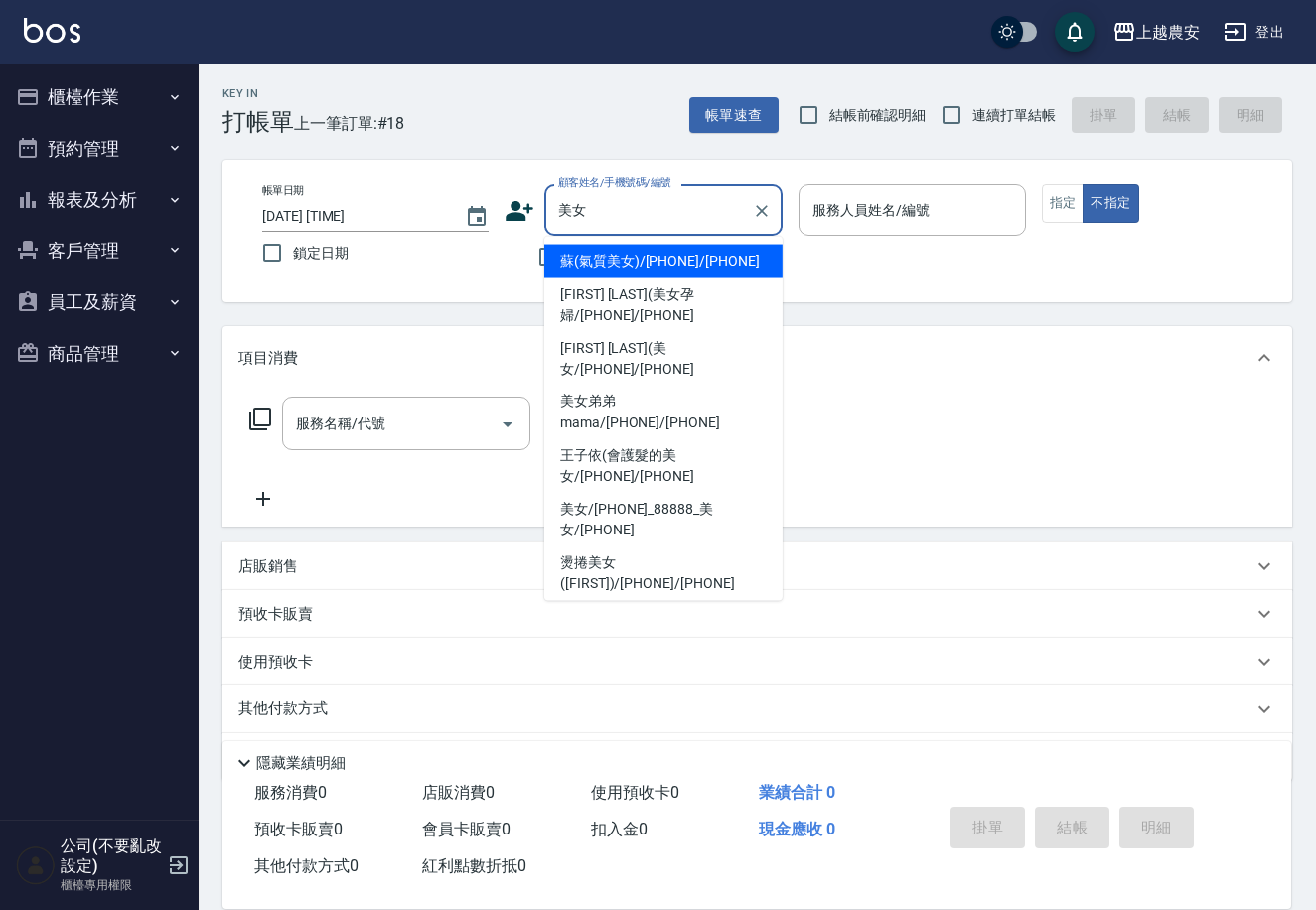 click on "美女弟弟mama/[PHONE]/[PHONE]" at bounding box center (663, 412) 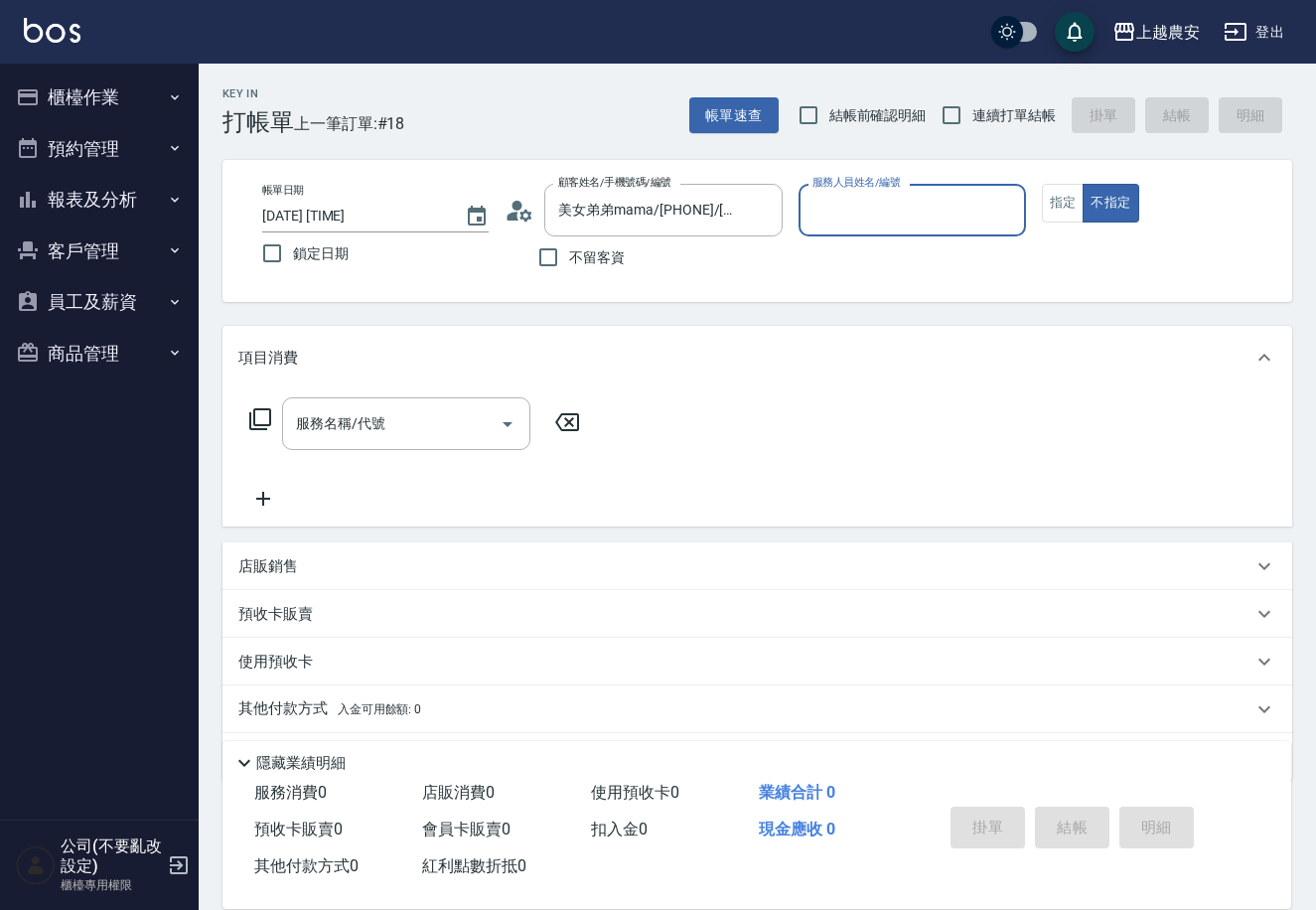 type on "ㄆ" 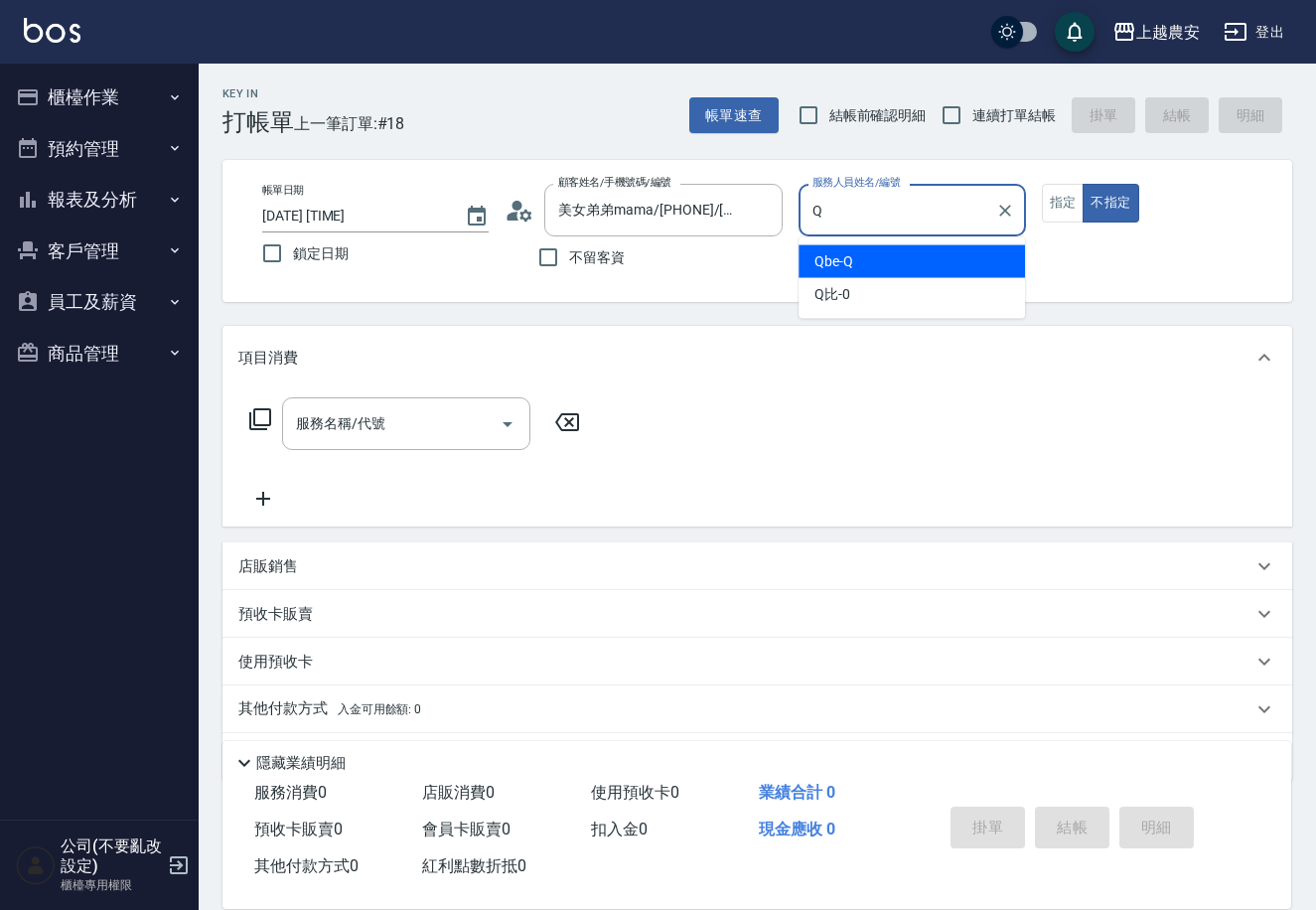 type on "Qbe-Q" 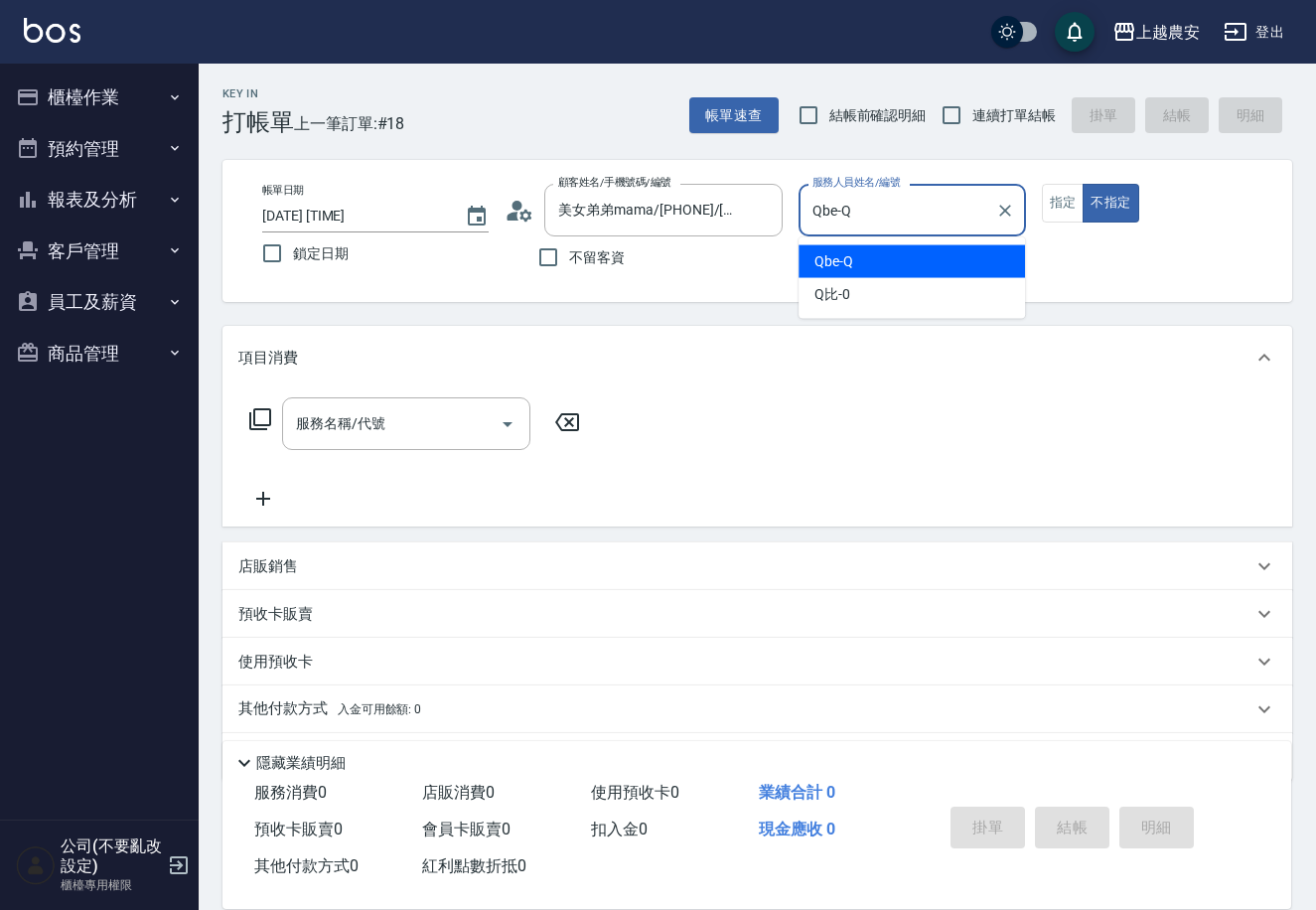 type on "false" 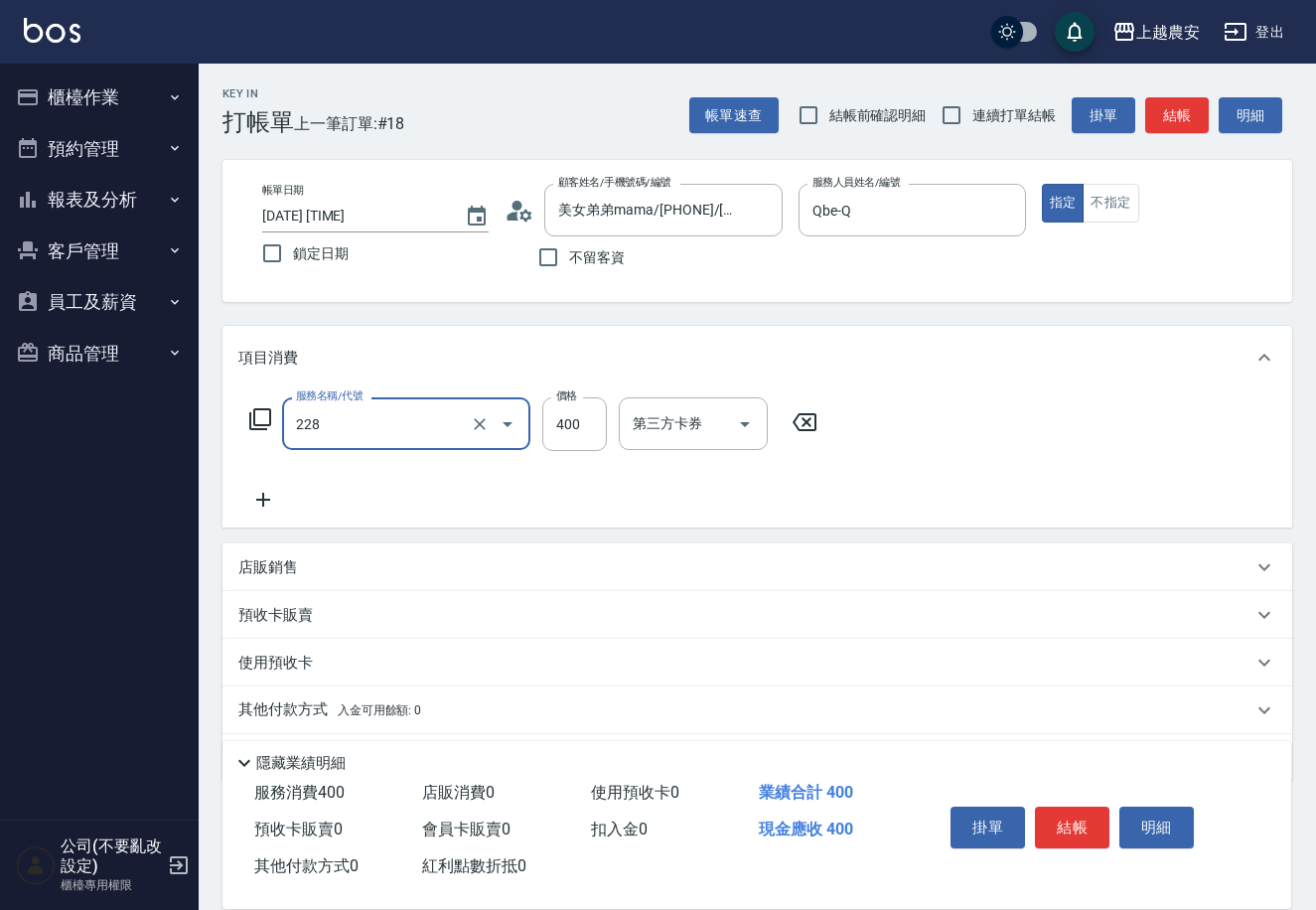 type on "洗髮(228)" 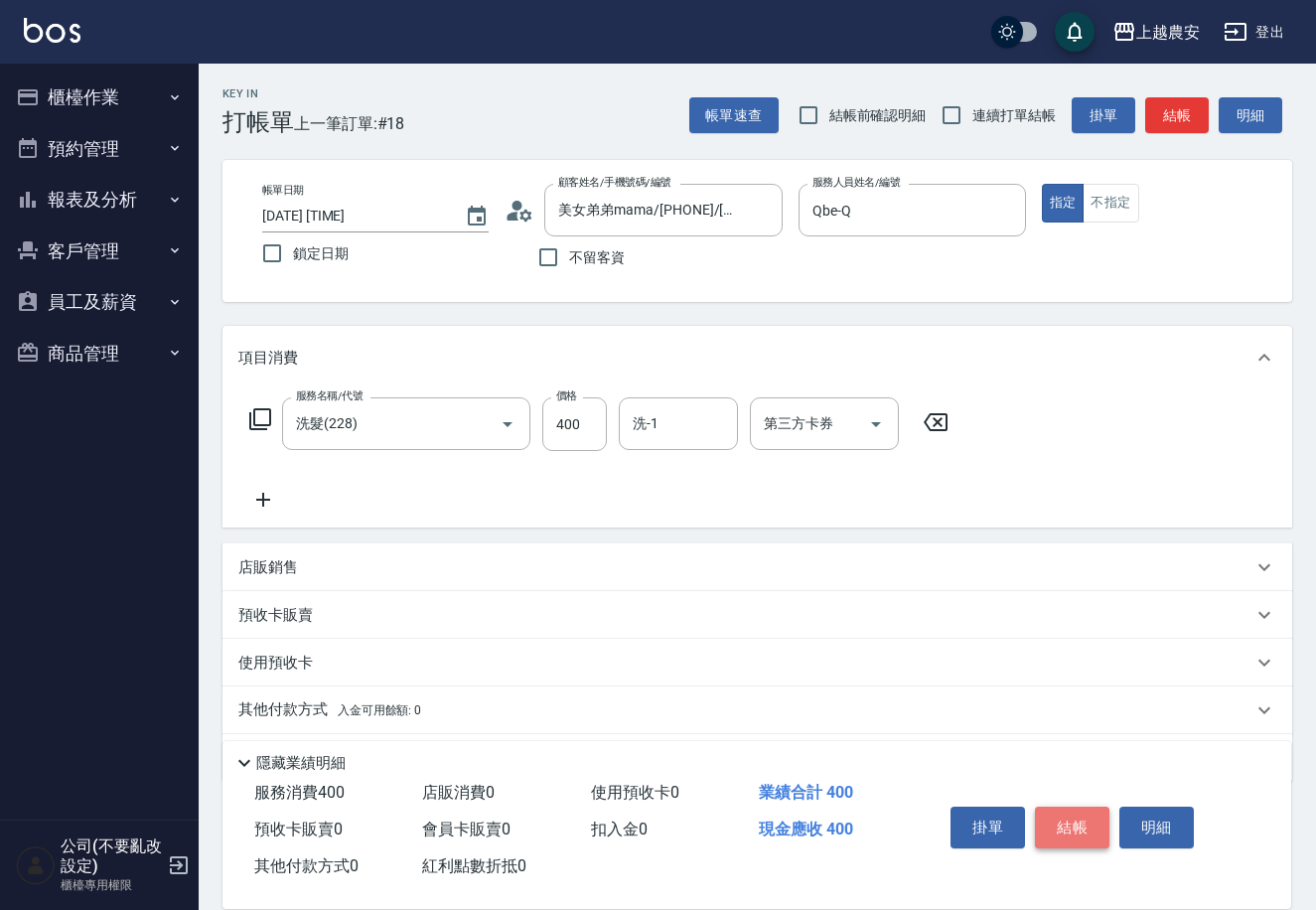 click on "結帳" at bounding box center (1072, 828) 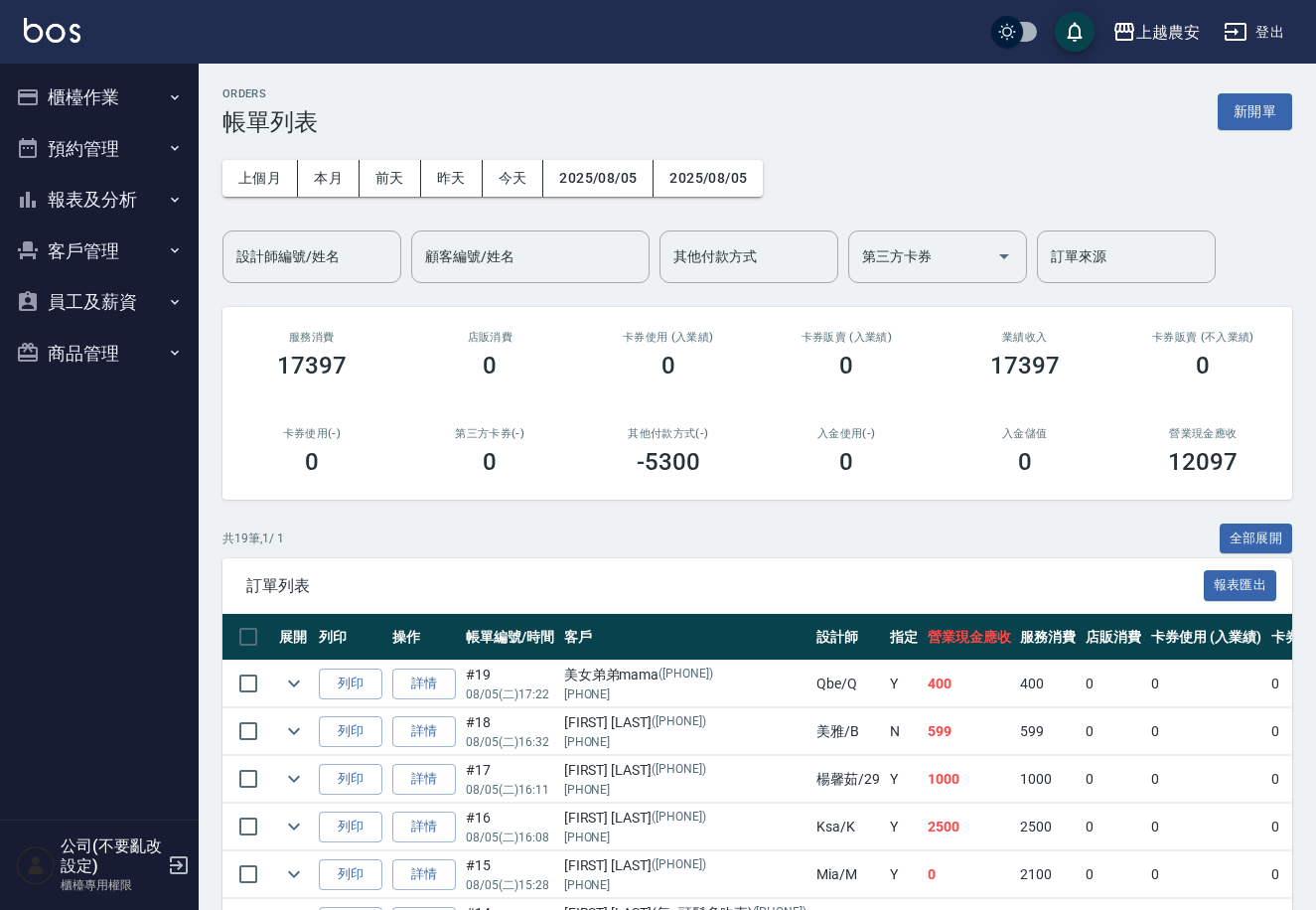 click on "員工及薪資" at bounding box center [99, 302] 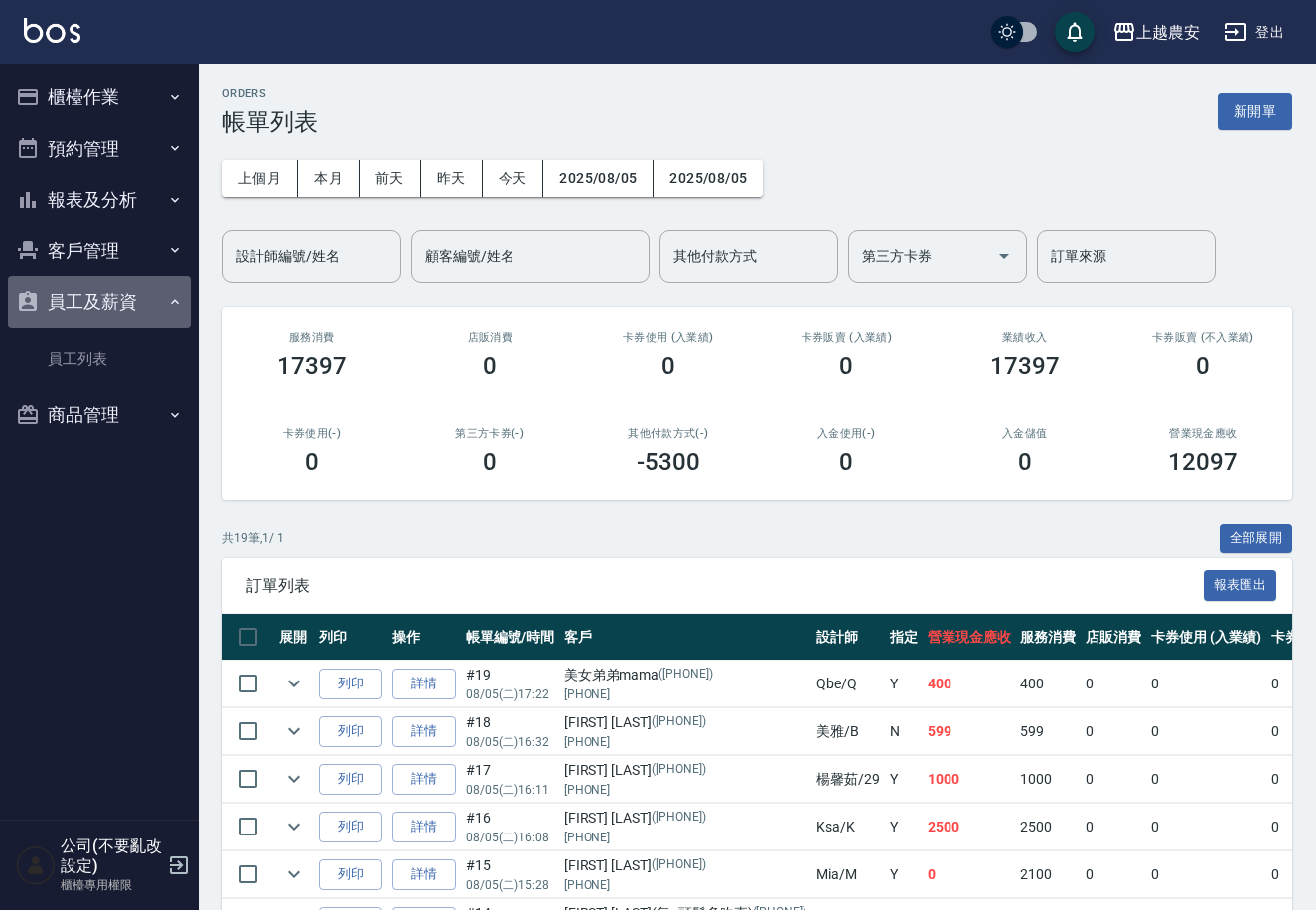 drag, startPoint x: 78, startPoint y: 306, endPoint x: 79, endPoint y: 255, distance: 51.009803 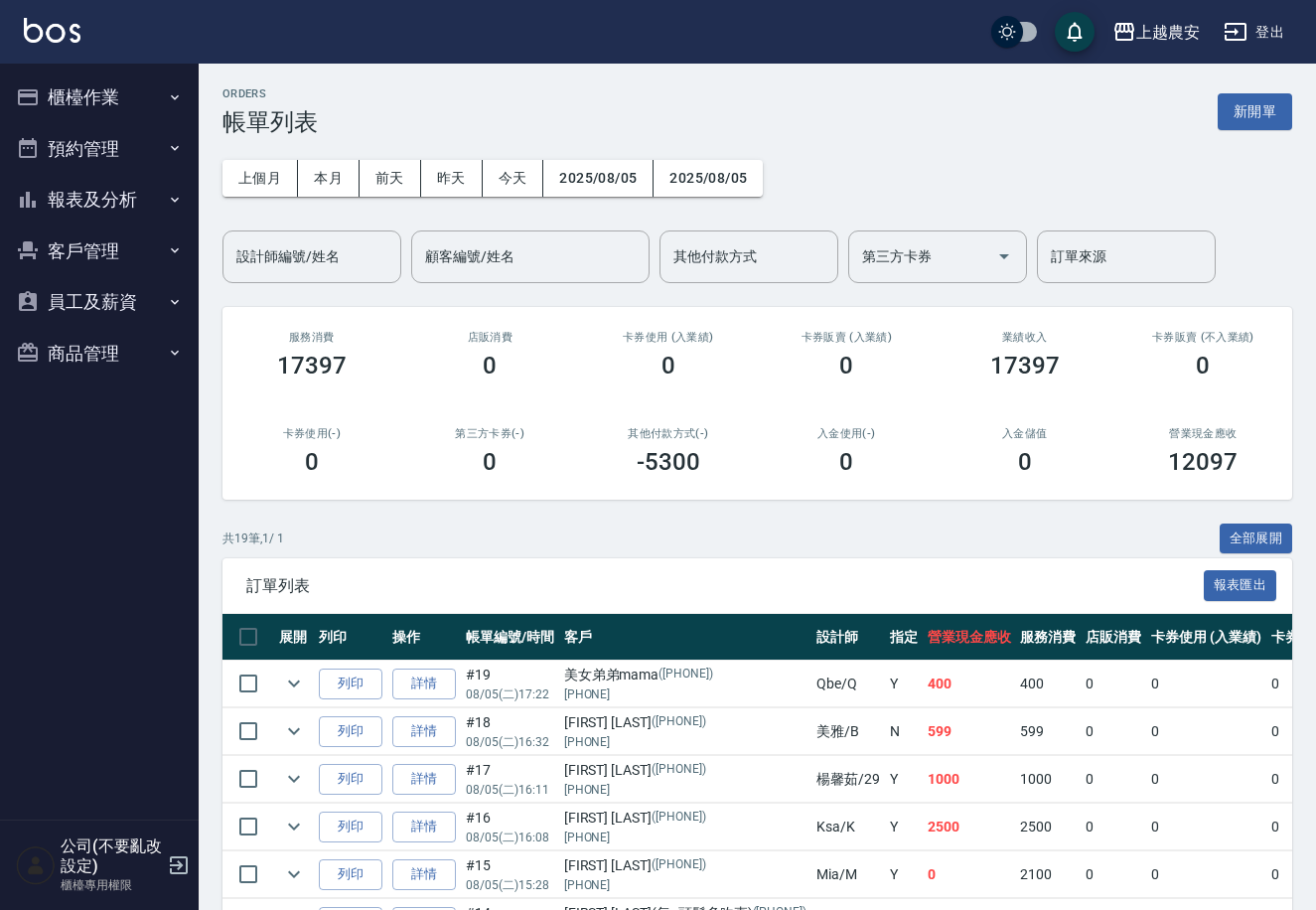 click on "報表及分析" at bounding box center [99, 200] 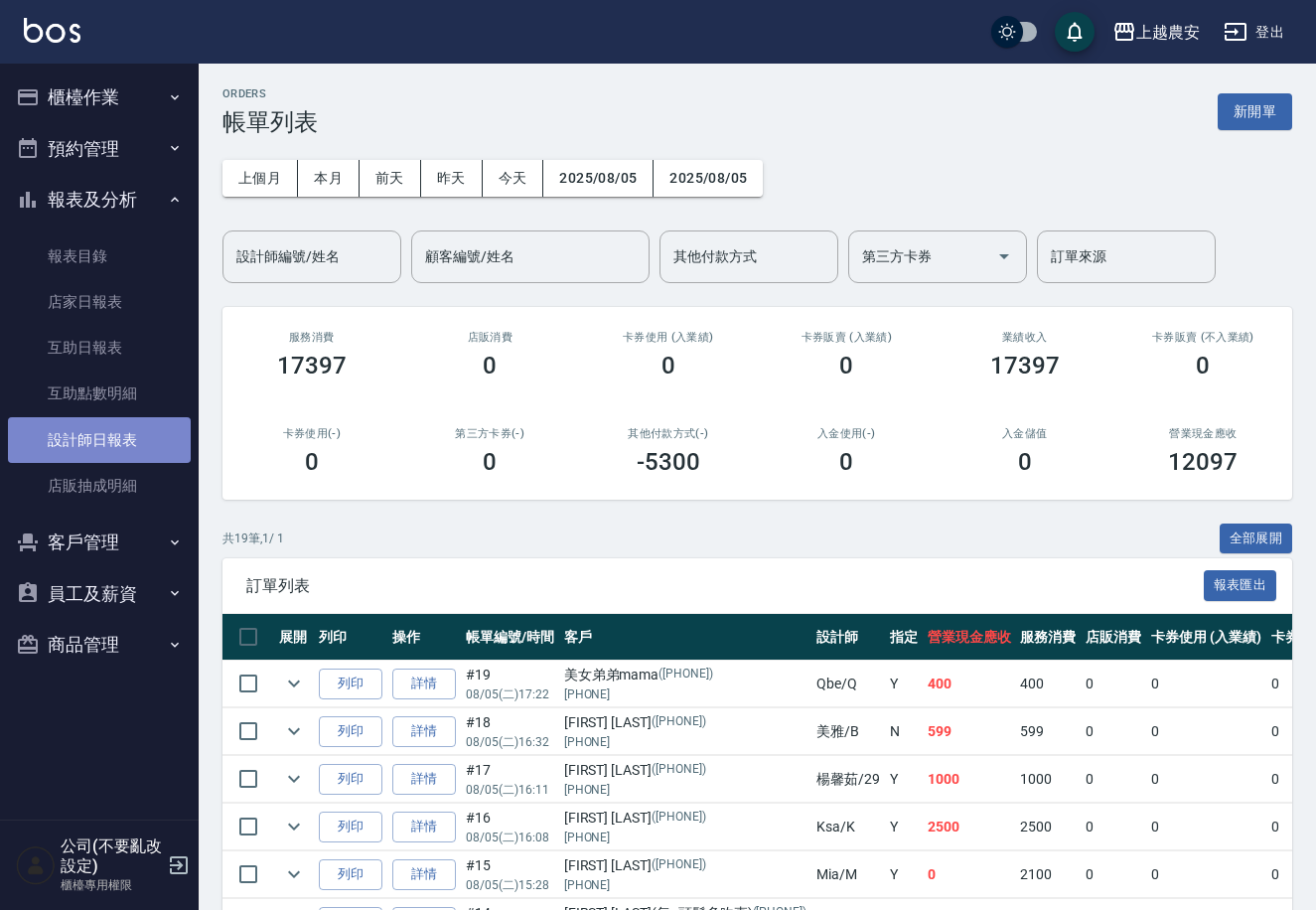 click on "設計師日報表" at bounding box center (99, 440) 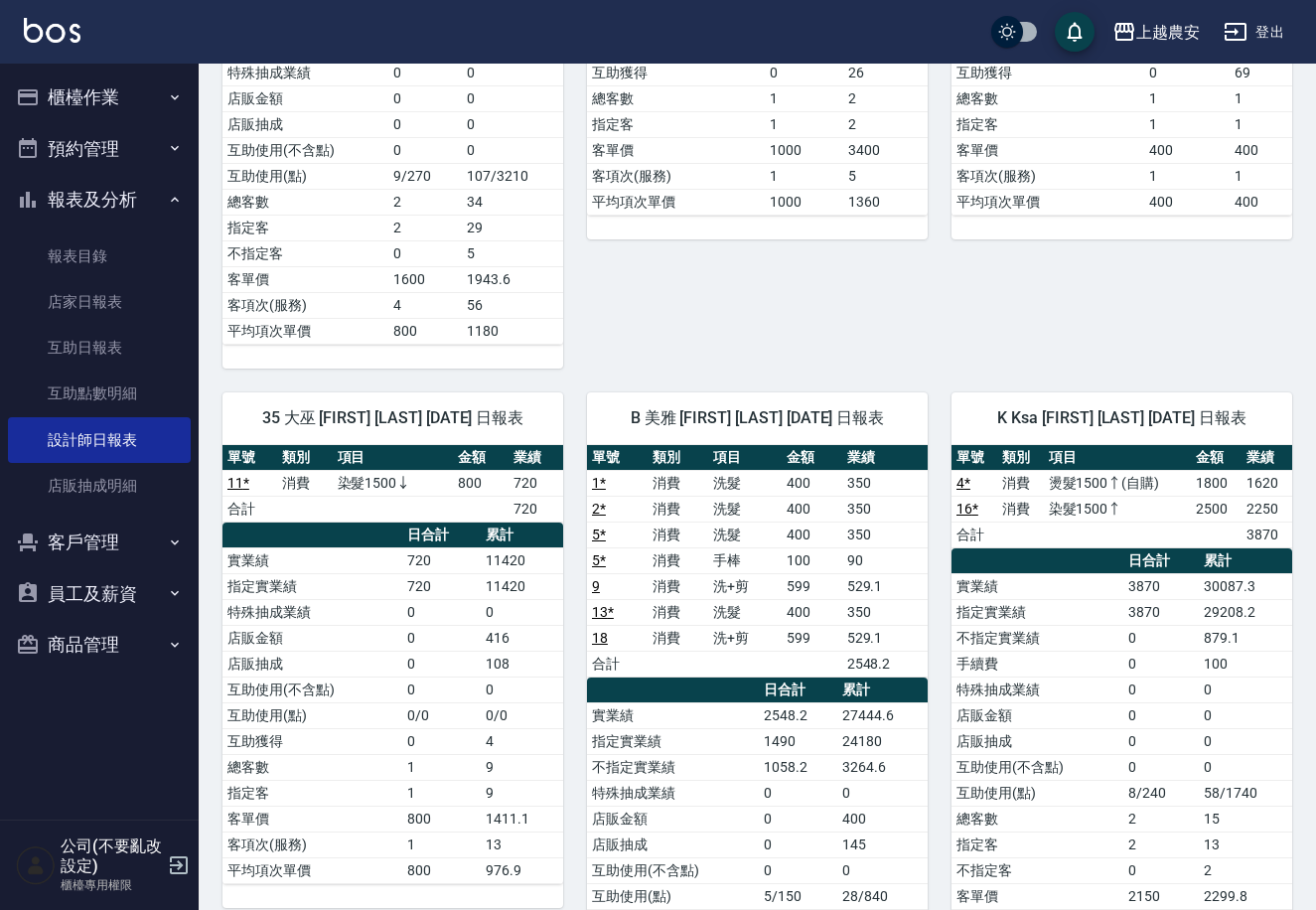 scroll, scrollTop: 1098, scrollLeft: 0, axis: vertical 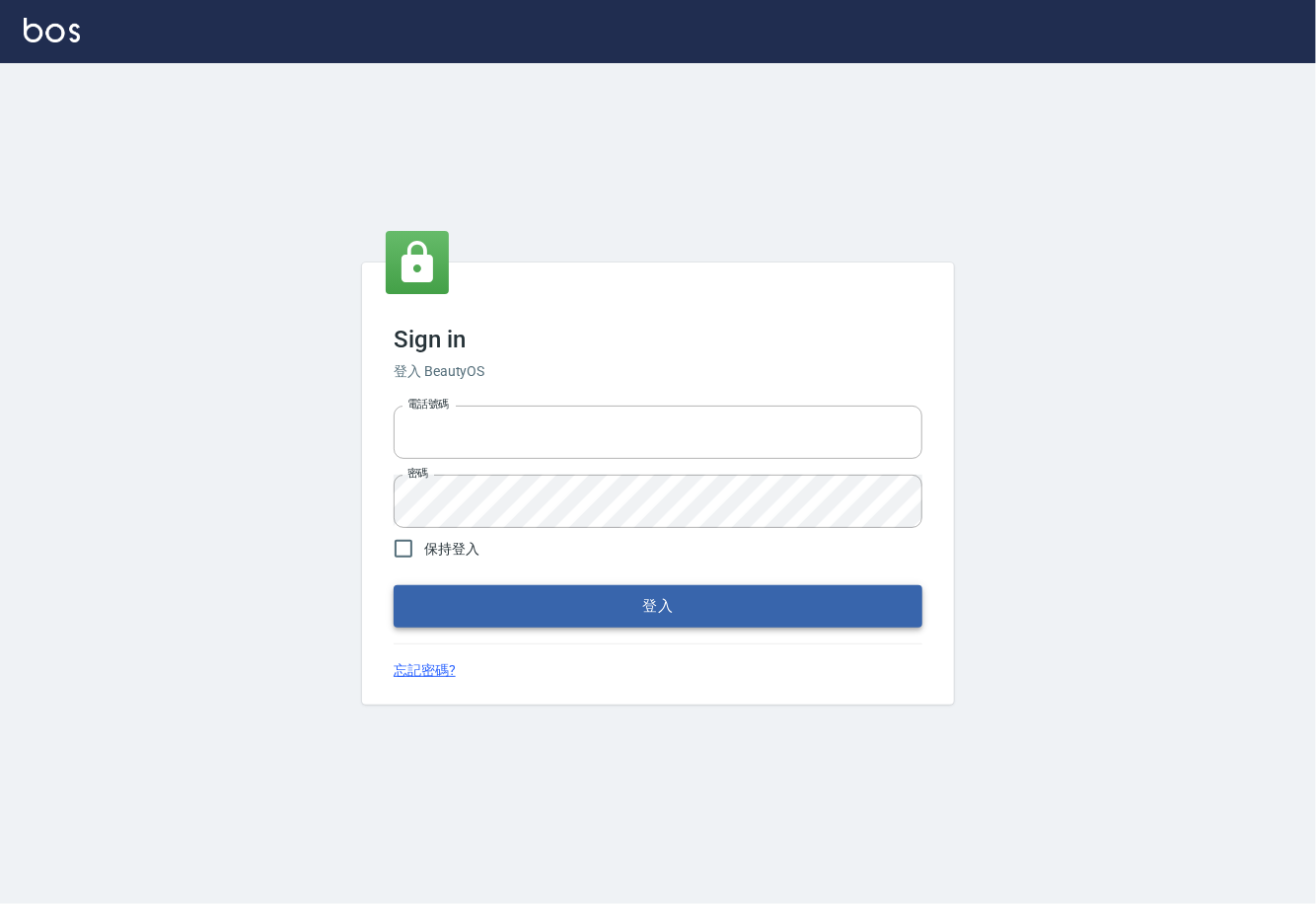 type on "0225929166" 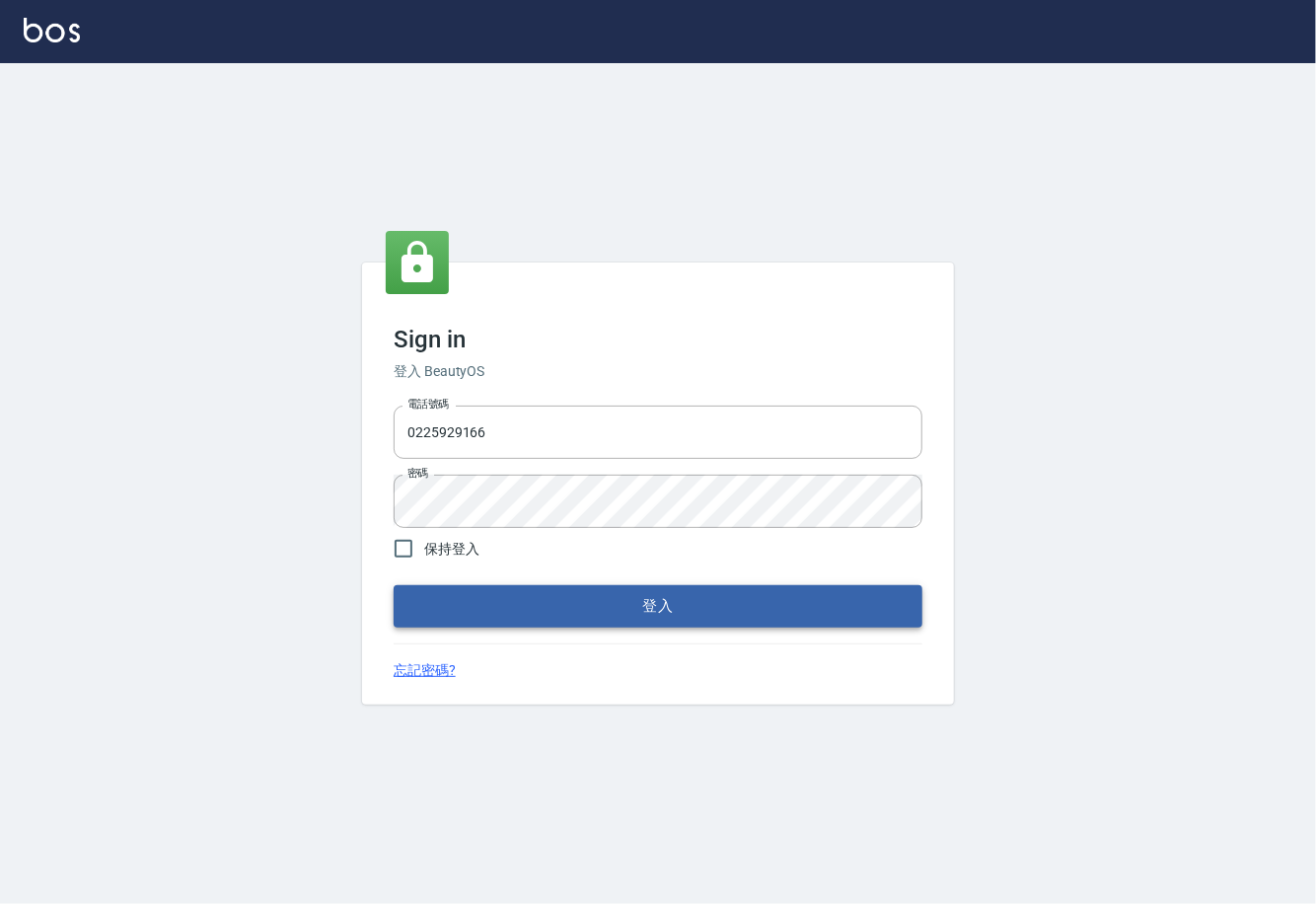 click on "登入" at bounding box center [658, 606] 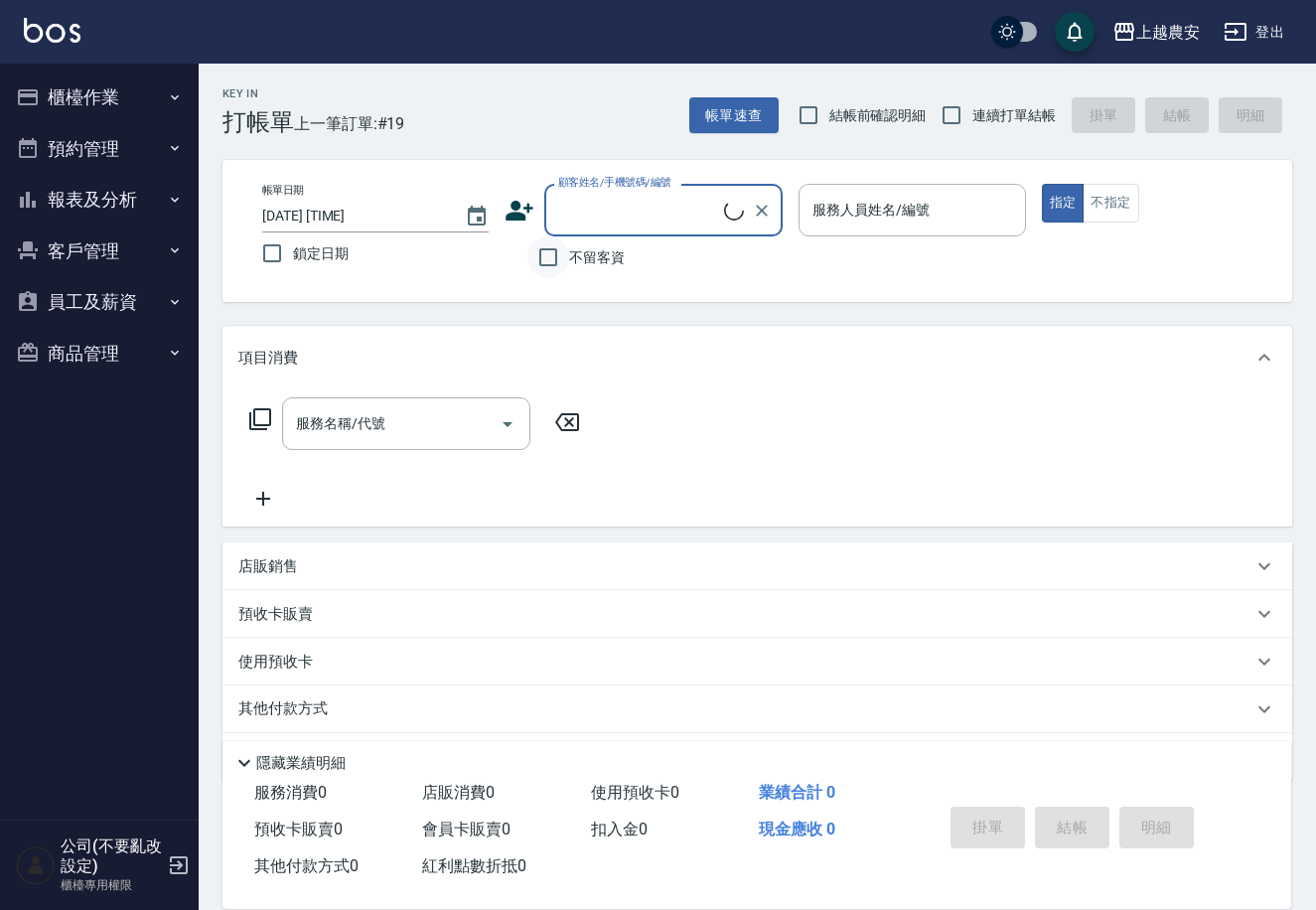 click on "不留客資" at bounding box center (548, 257) 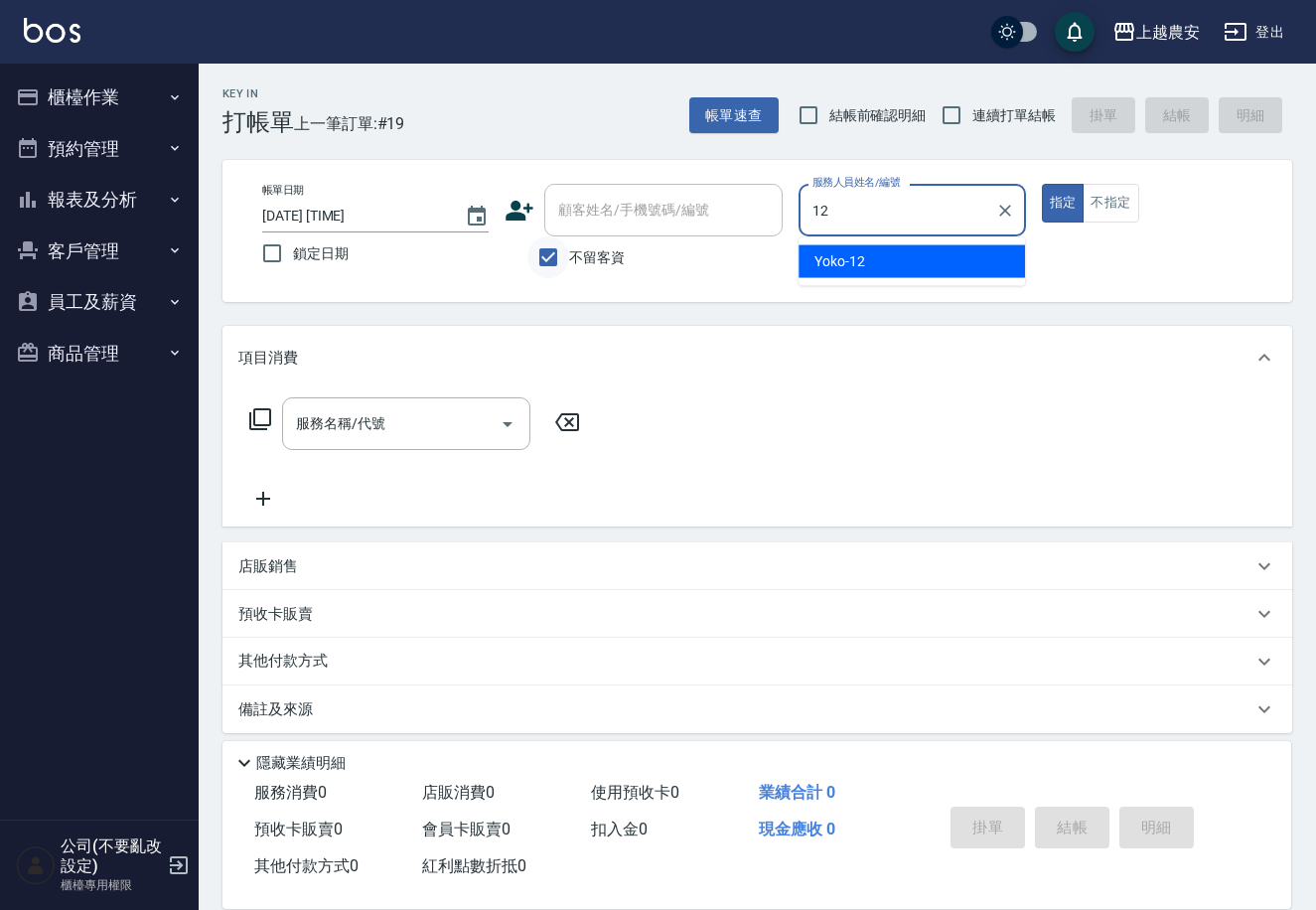 type on "Yoko-12" 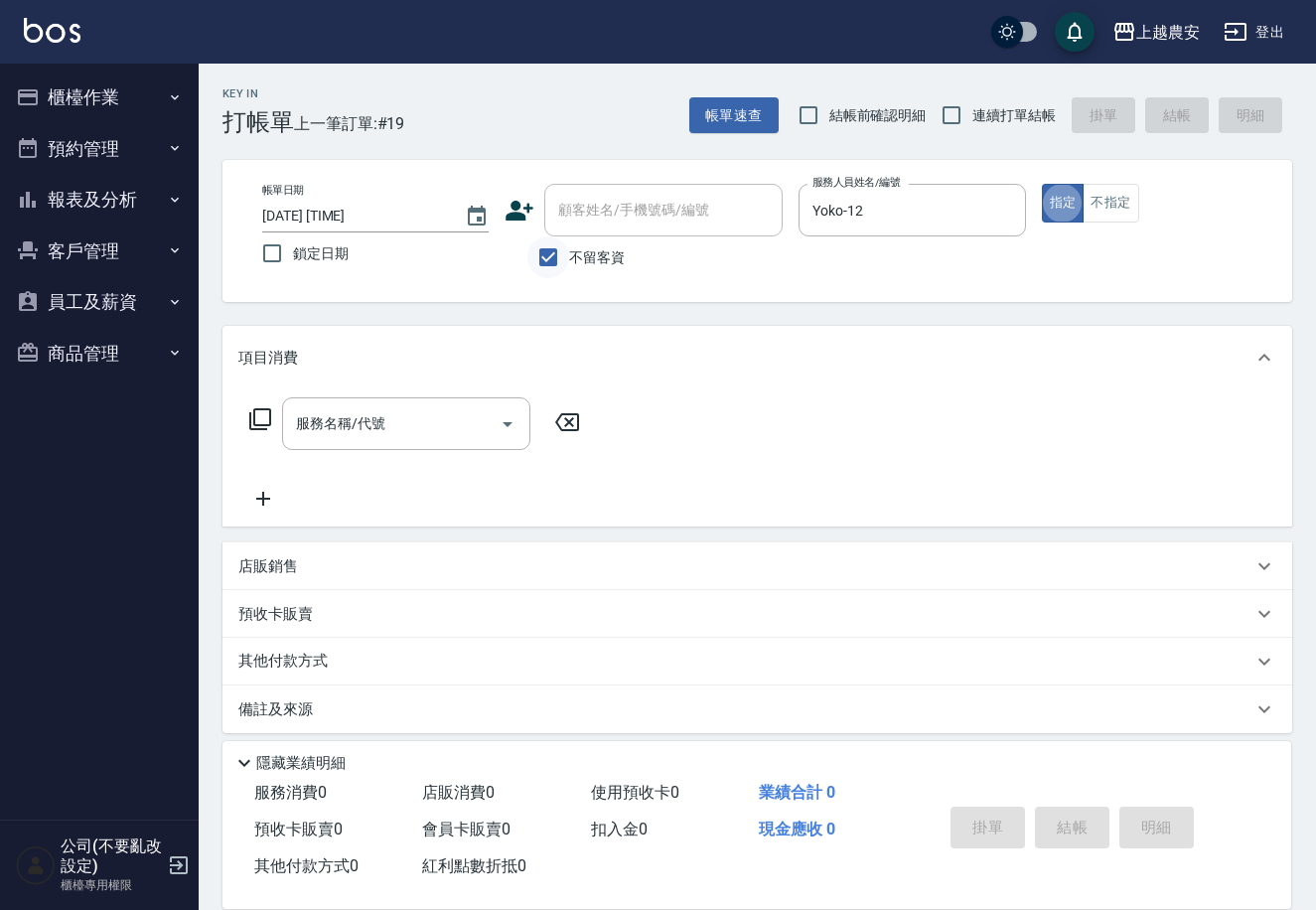 type on "true" 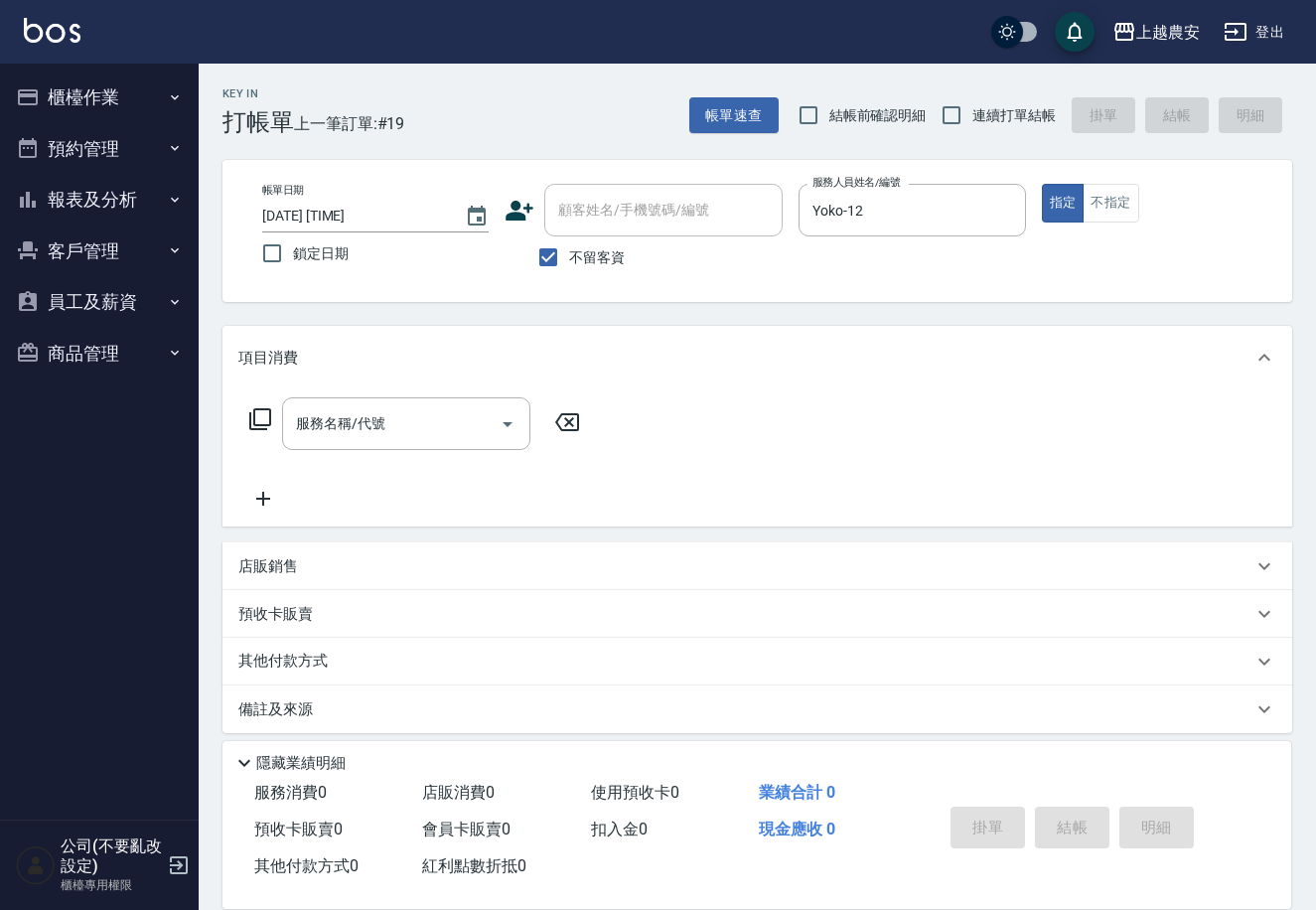 click on "服務名稱/代號 服務名稱/代號" at bounding box center [415, 423] 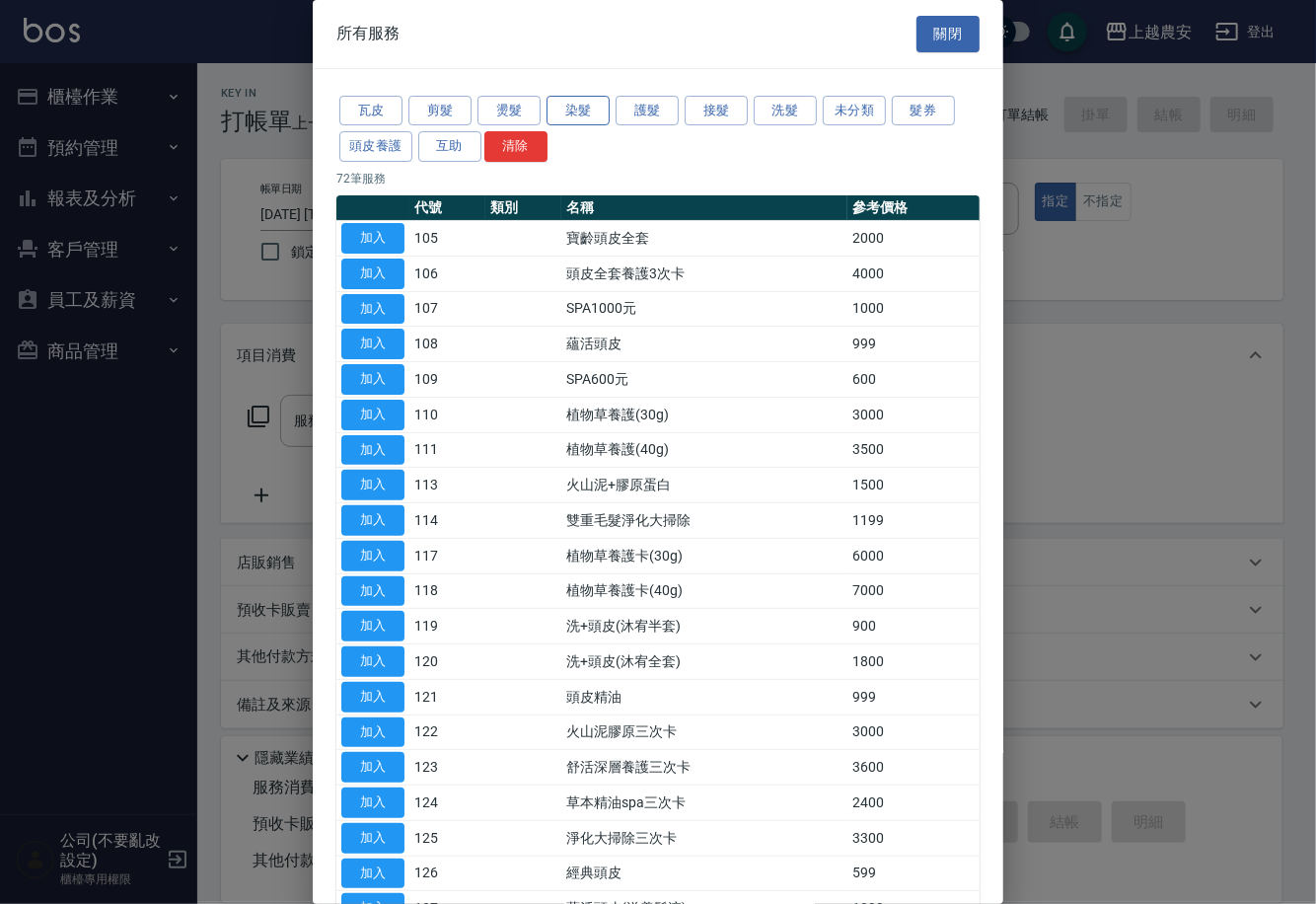 click on "染髮" at bounding box center (578, 111) 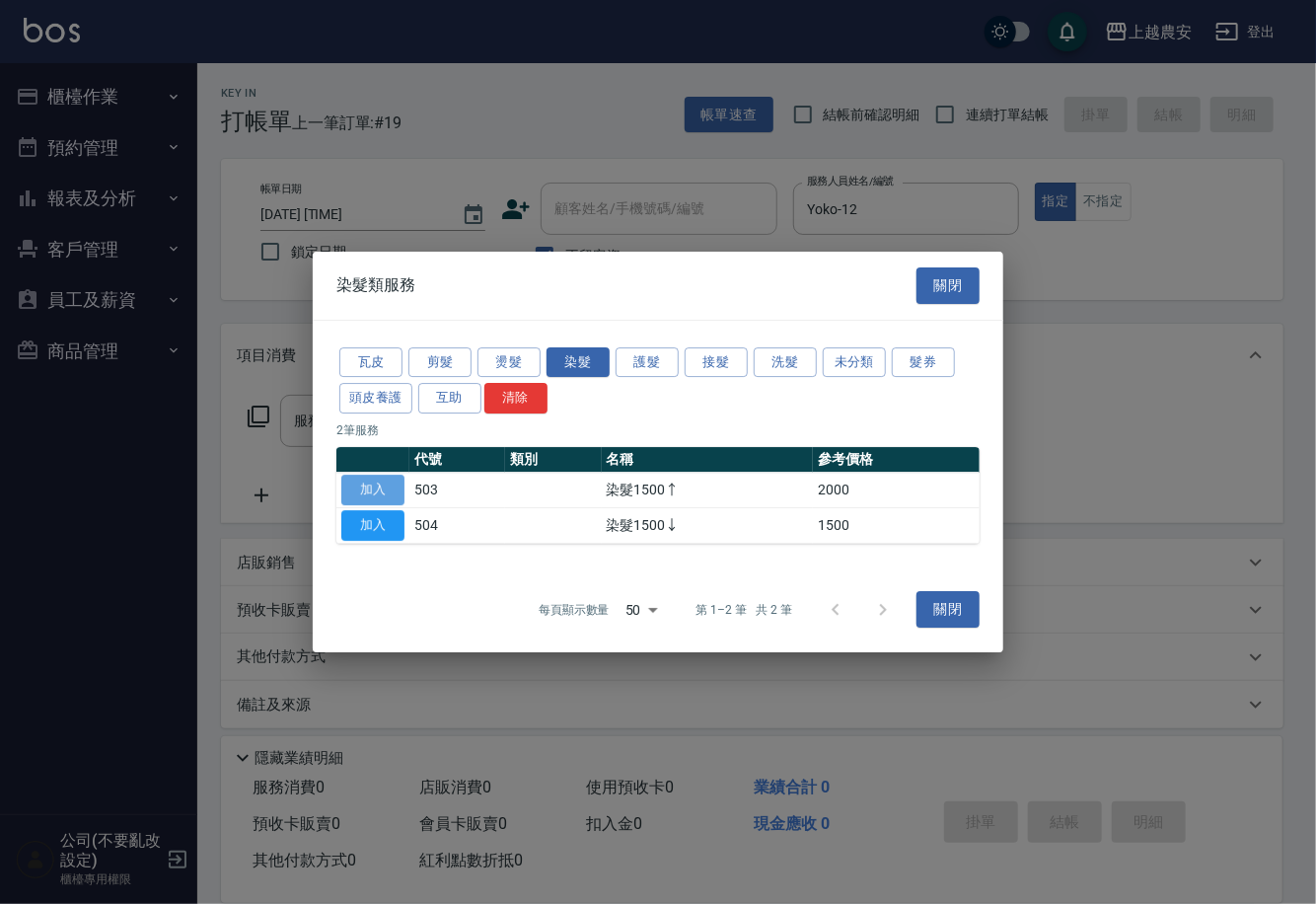 click on "加入" at bounding box center (373, 490) 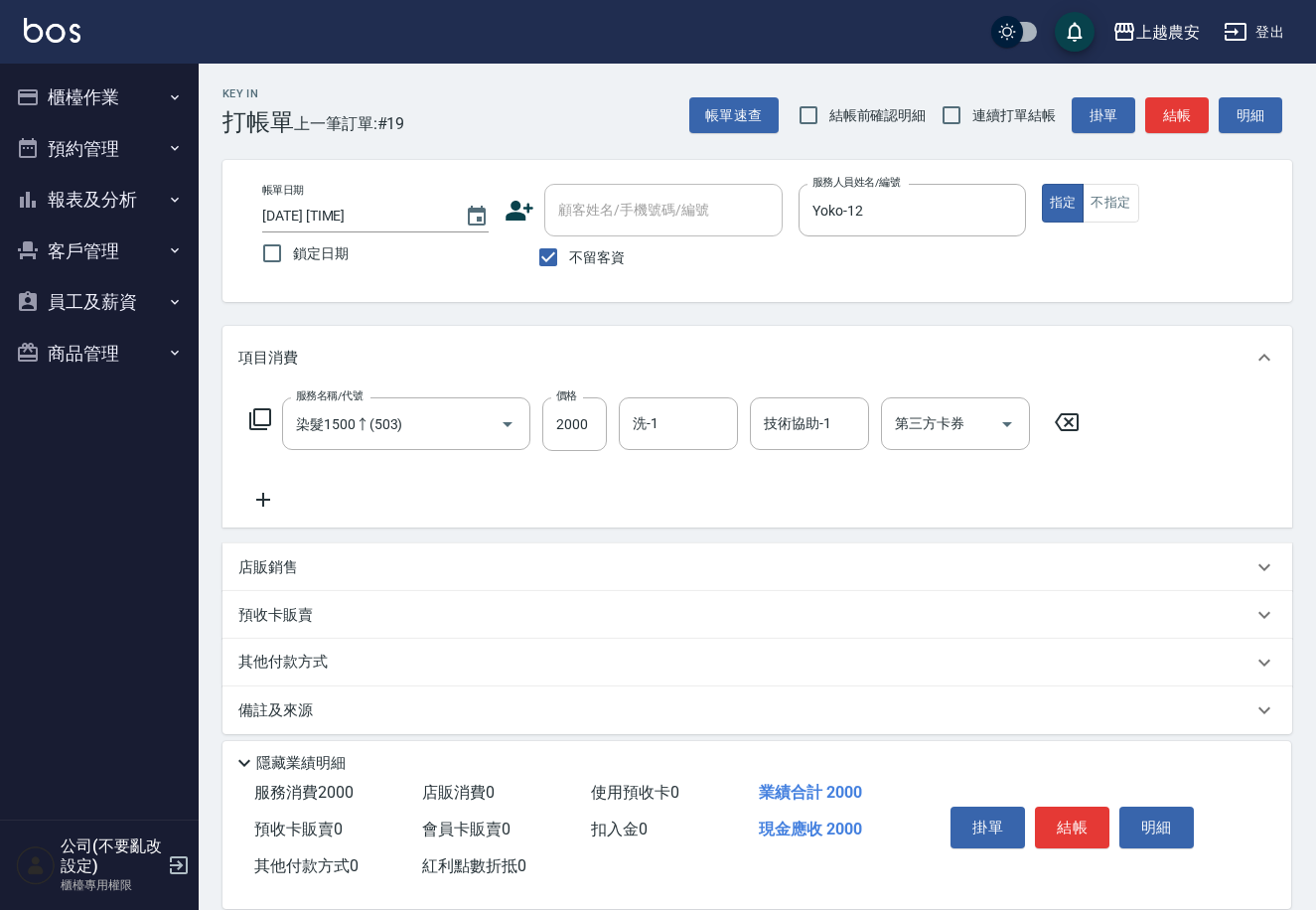 click 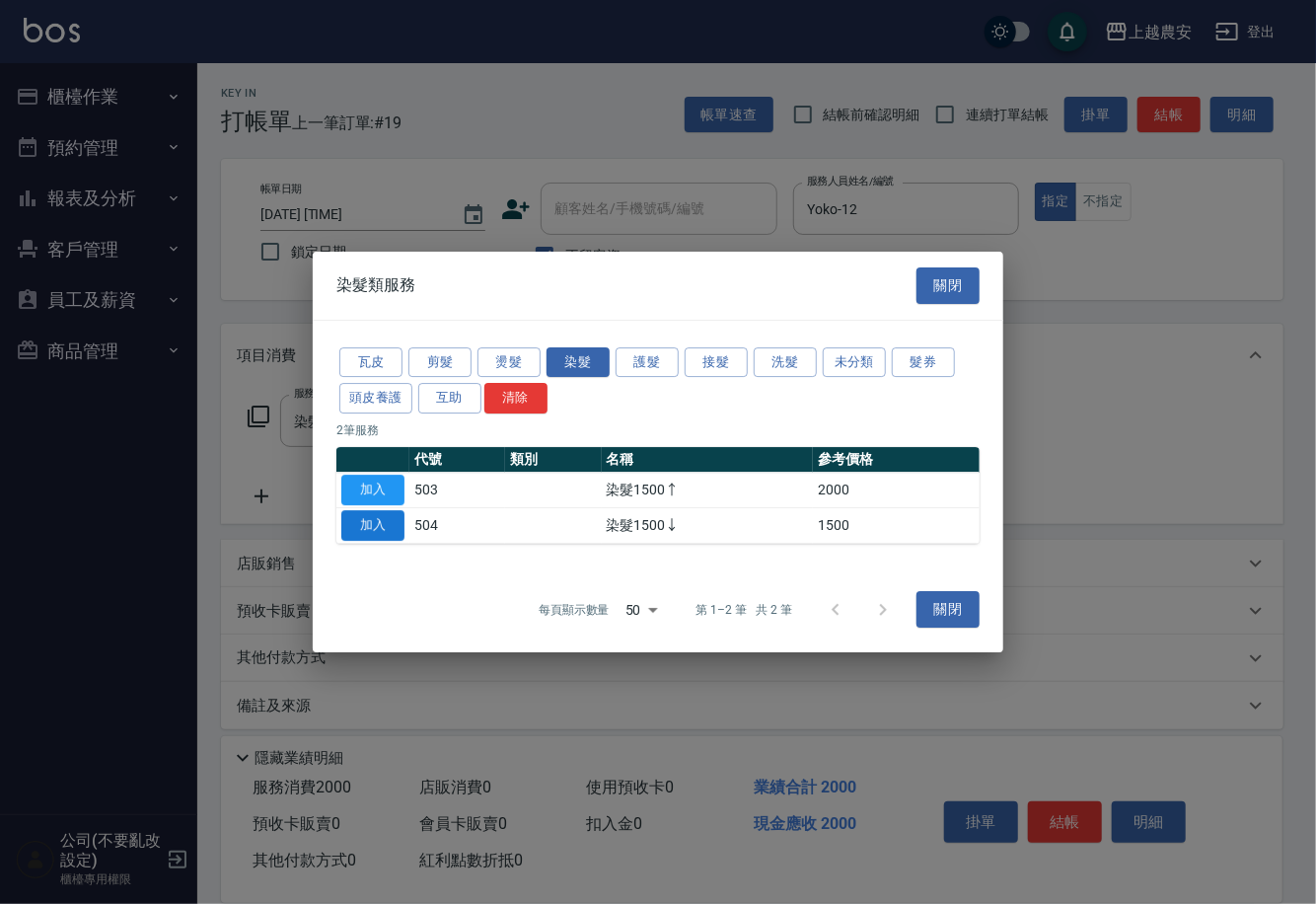 click on "加入" at bounding box center [373, 525] 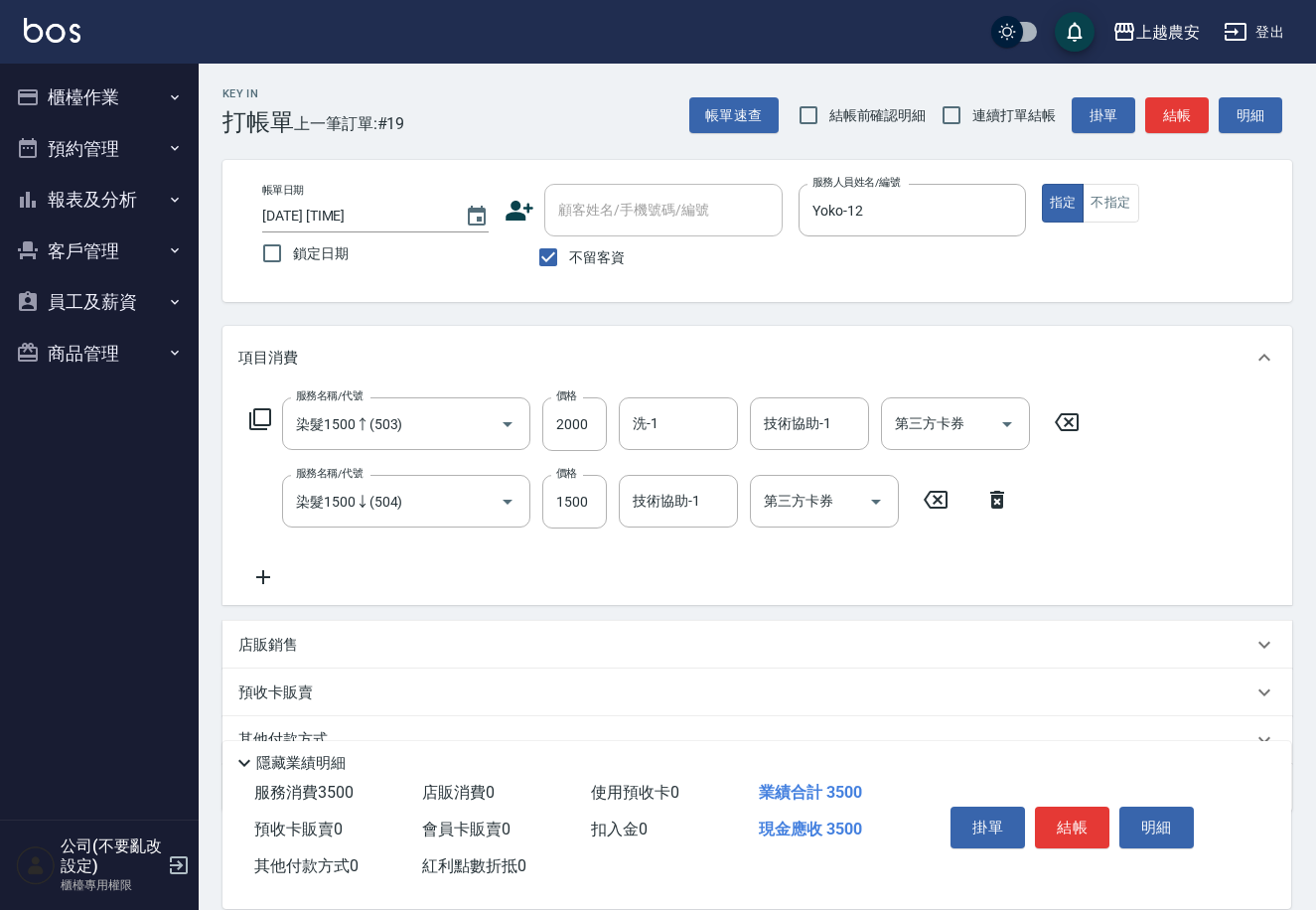 click 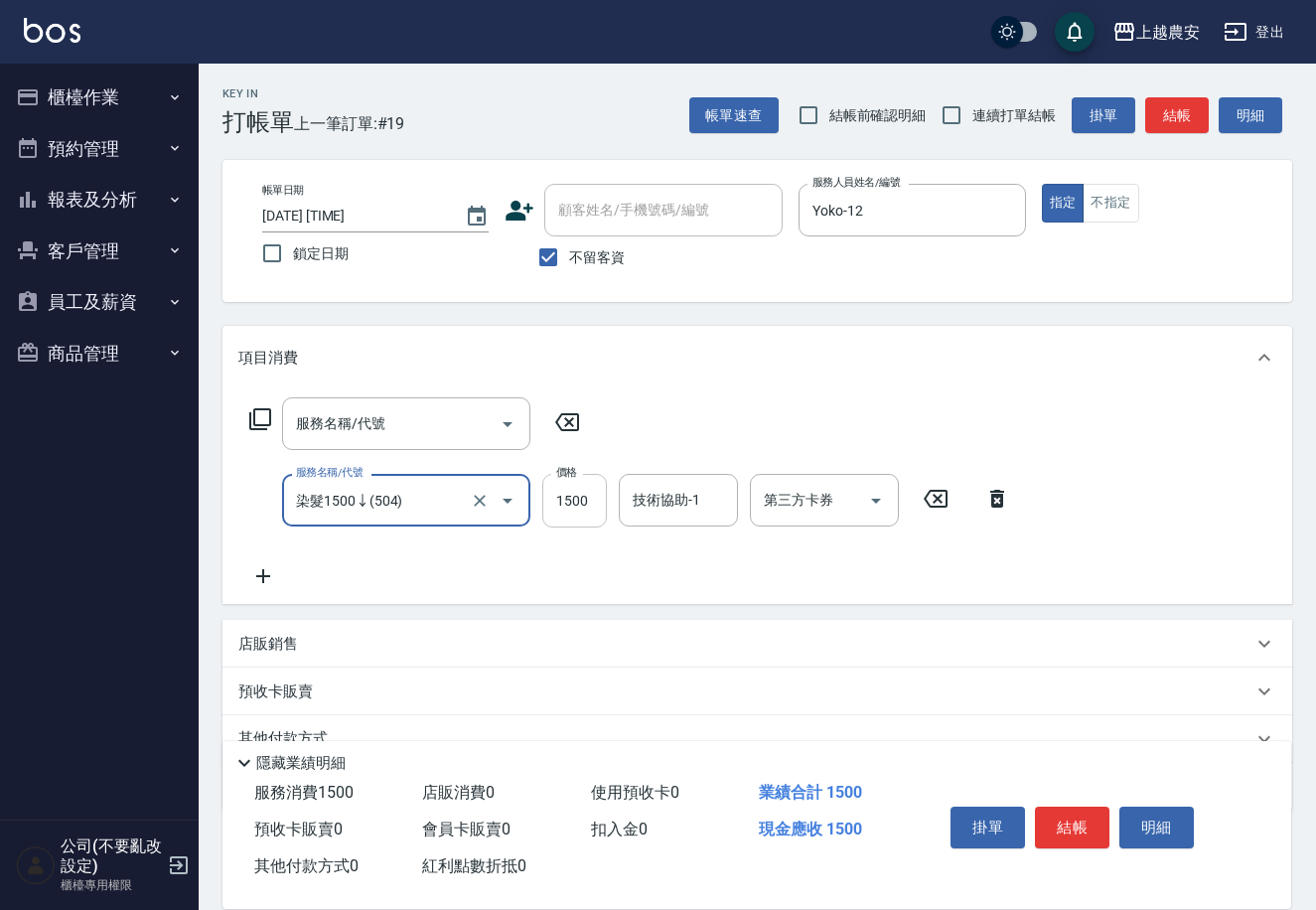click on "1500" at bounding box center (574, 501) 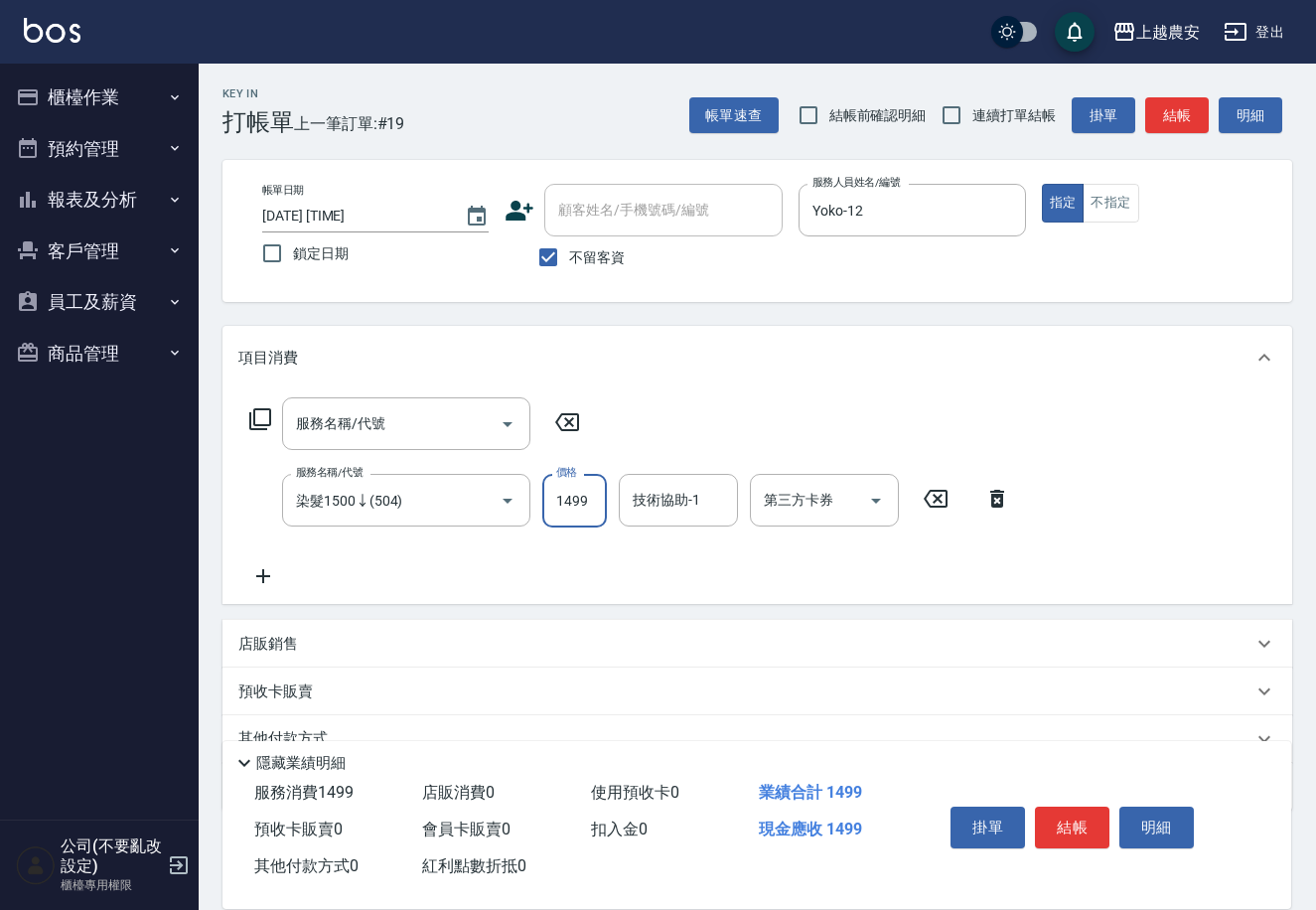 type on "1499" 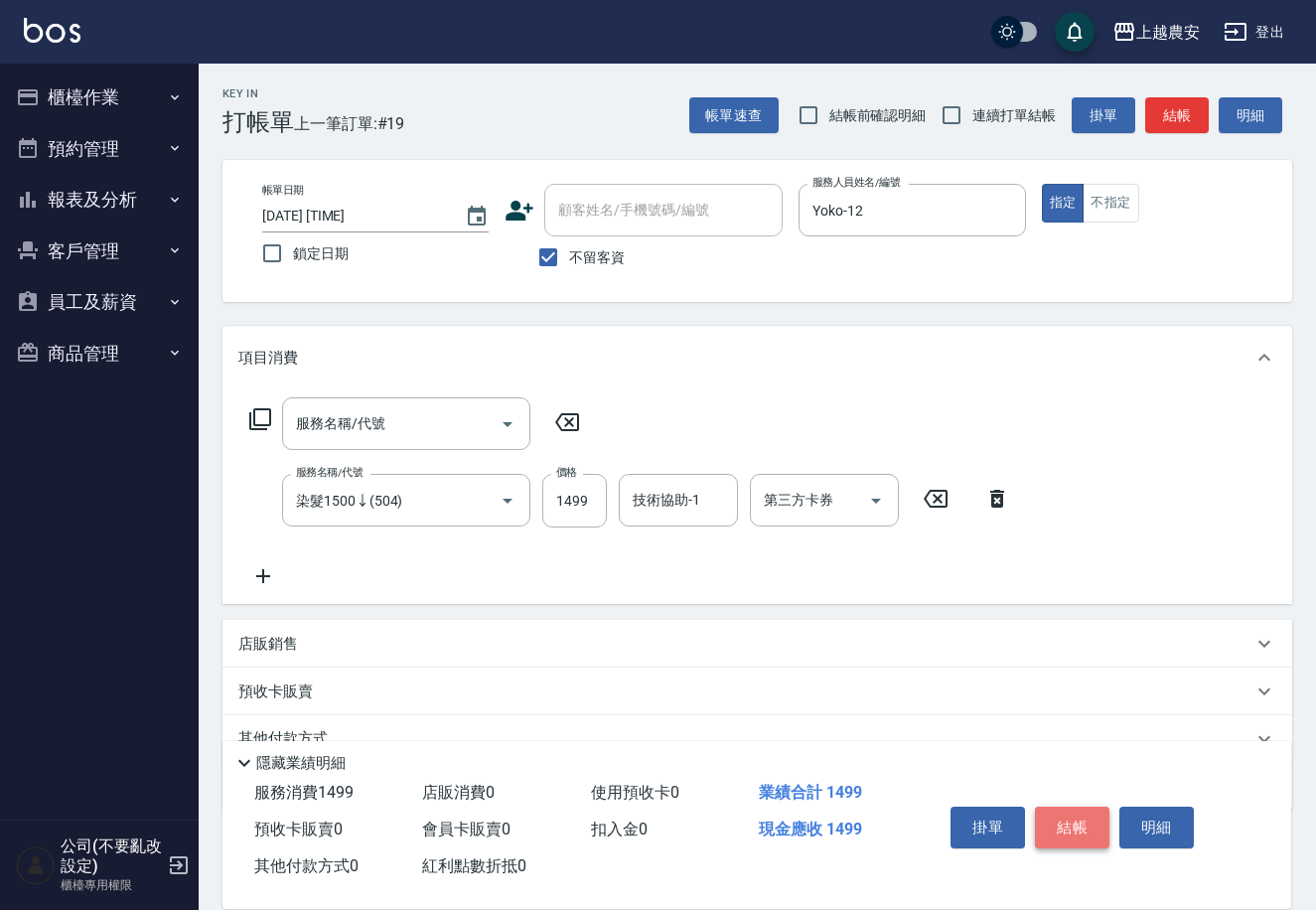 click on "結帳" at bounding box center [1072, 828] 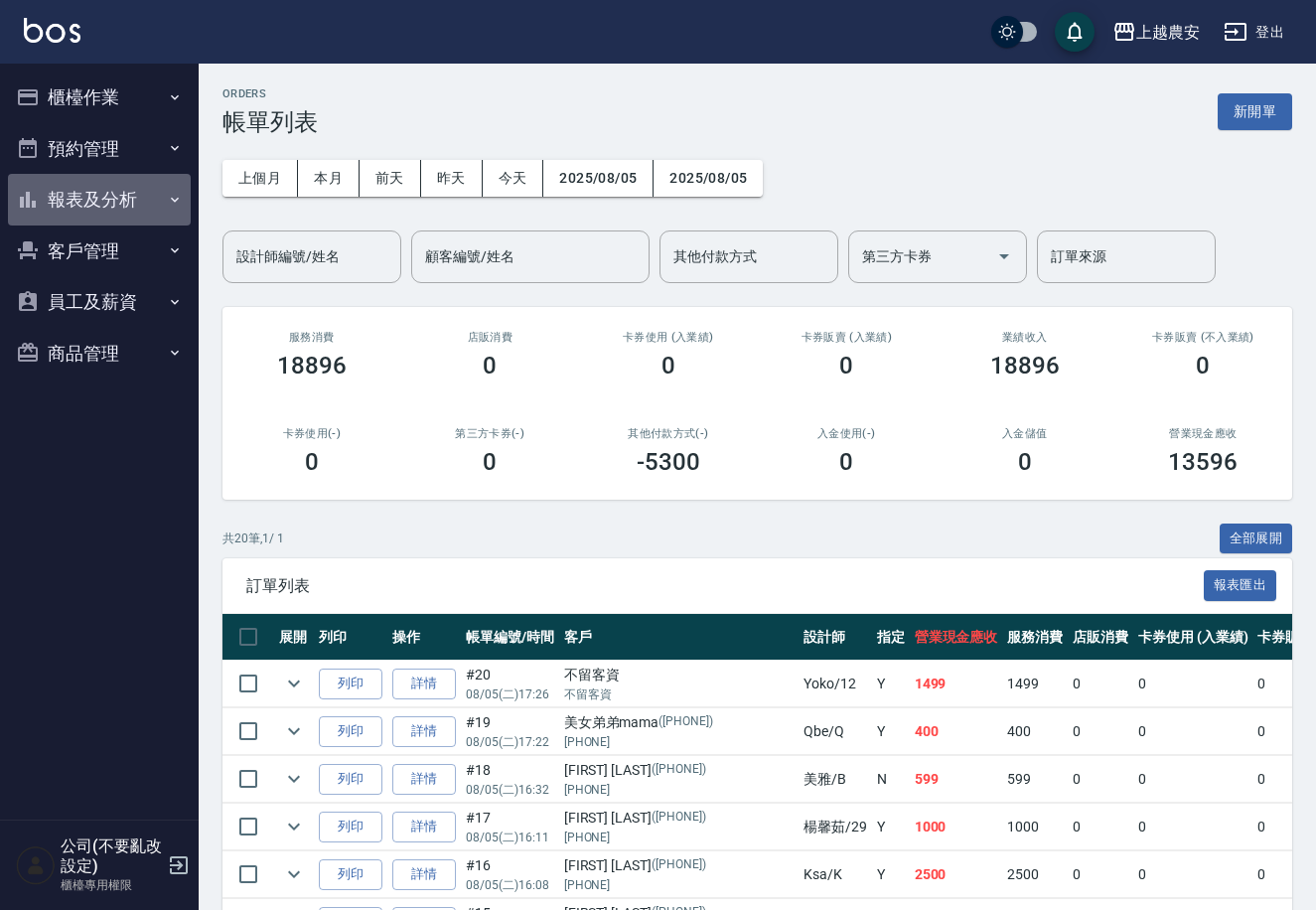 click on "報表及分析" at bounding box center (99, 200) 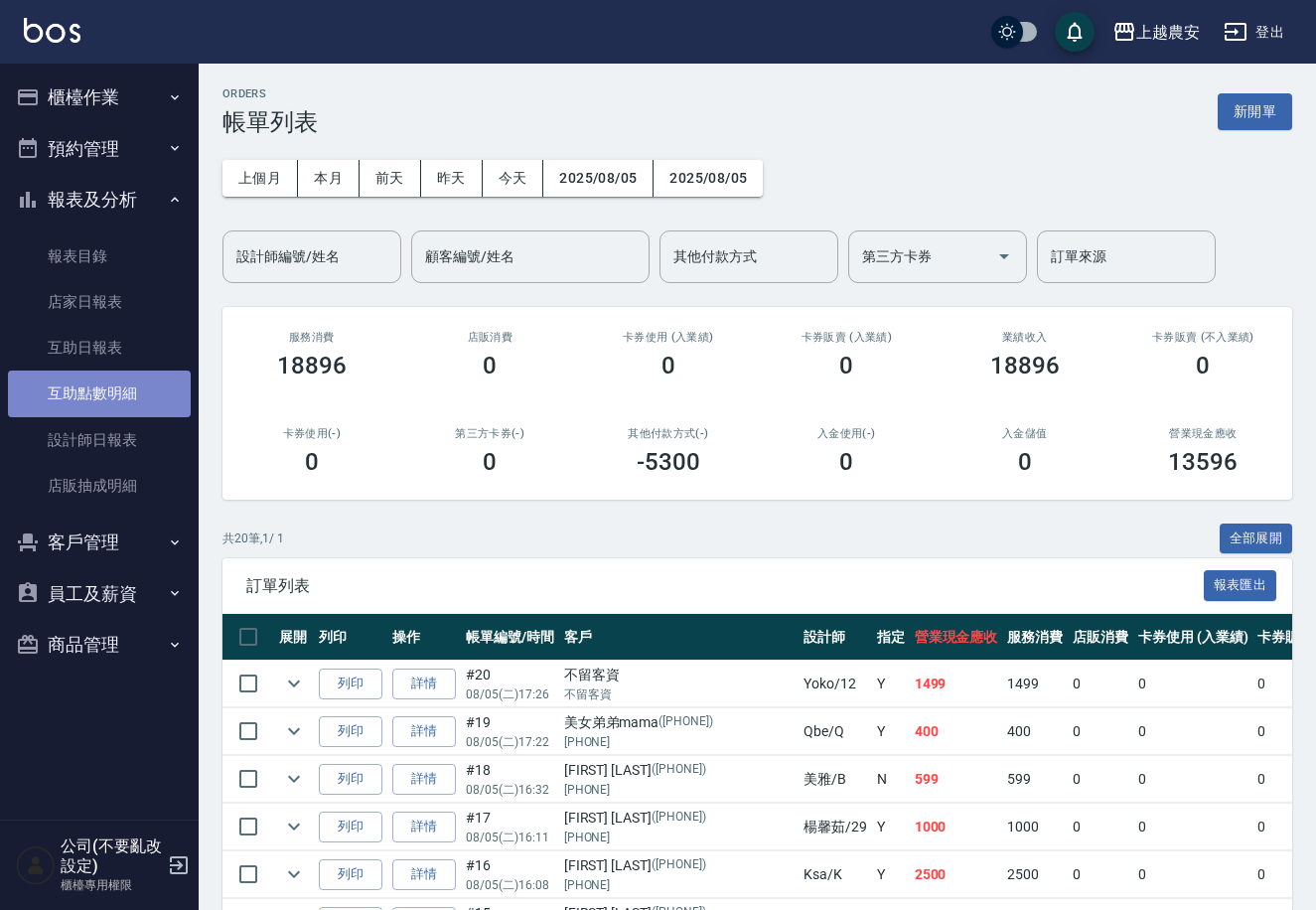 click on "互助點數明細" at bounding box center (99, 393) 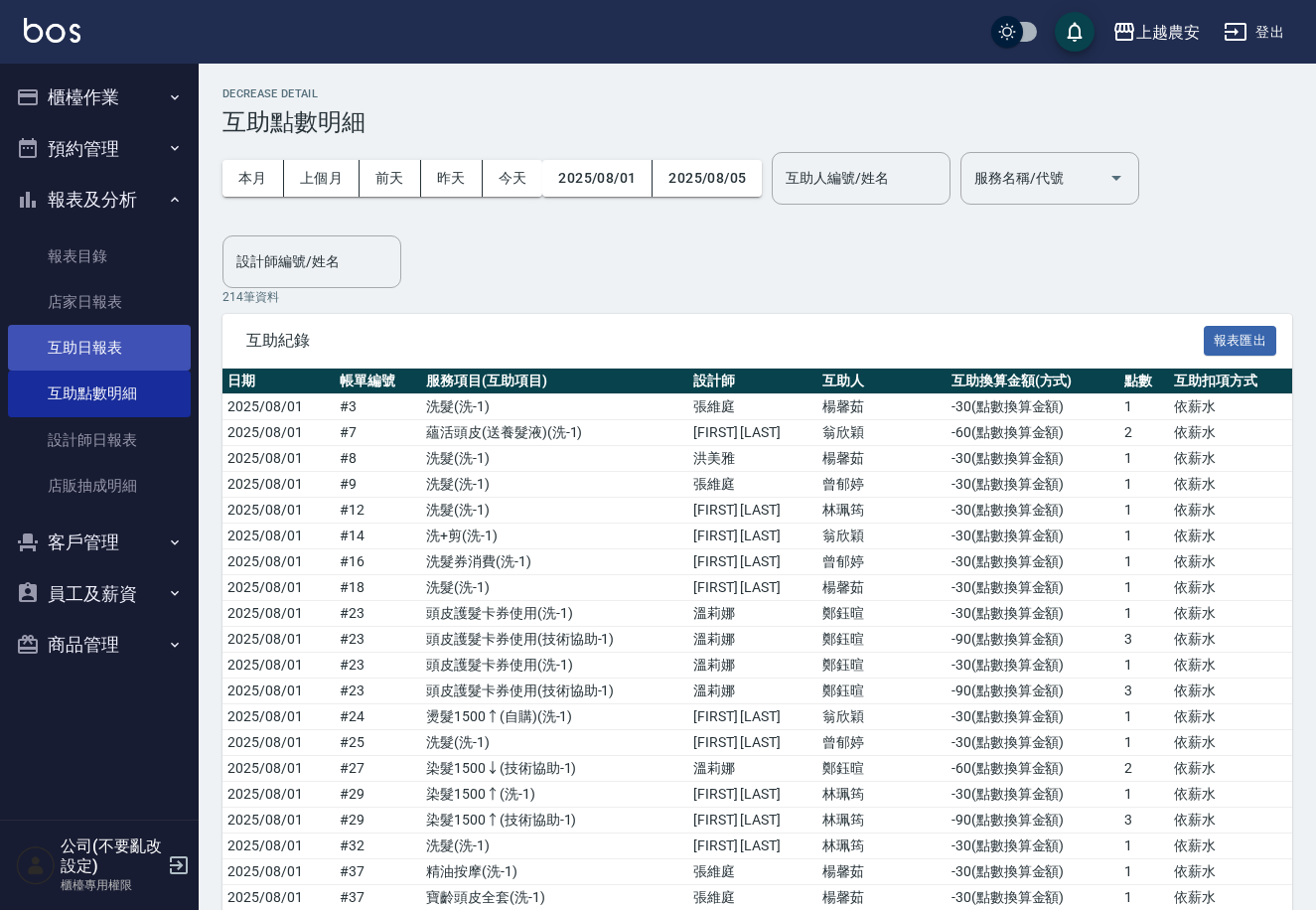 click on "互助日報表" at bounding box center (99, 348) 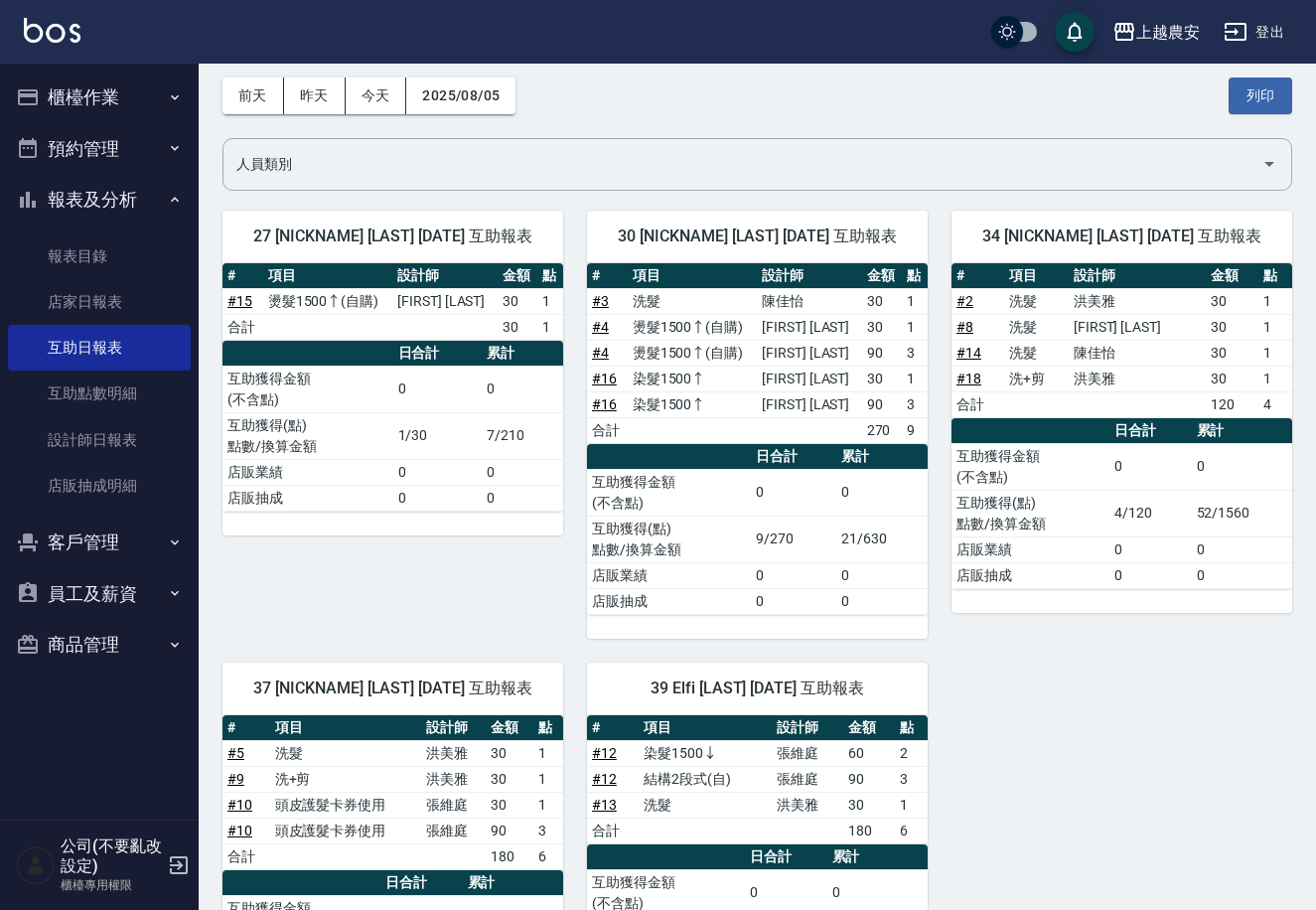scroll, scrollTop: 36, scrollLeft: 0, axis: vertical 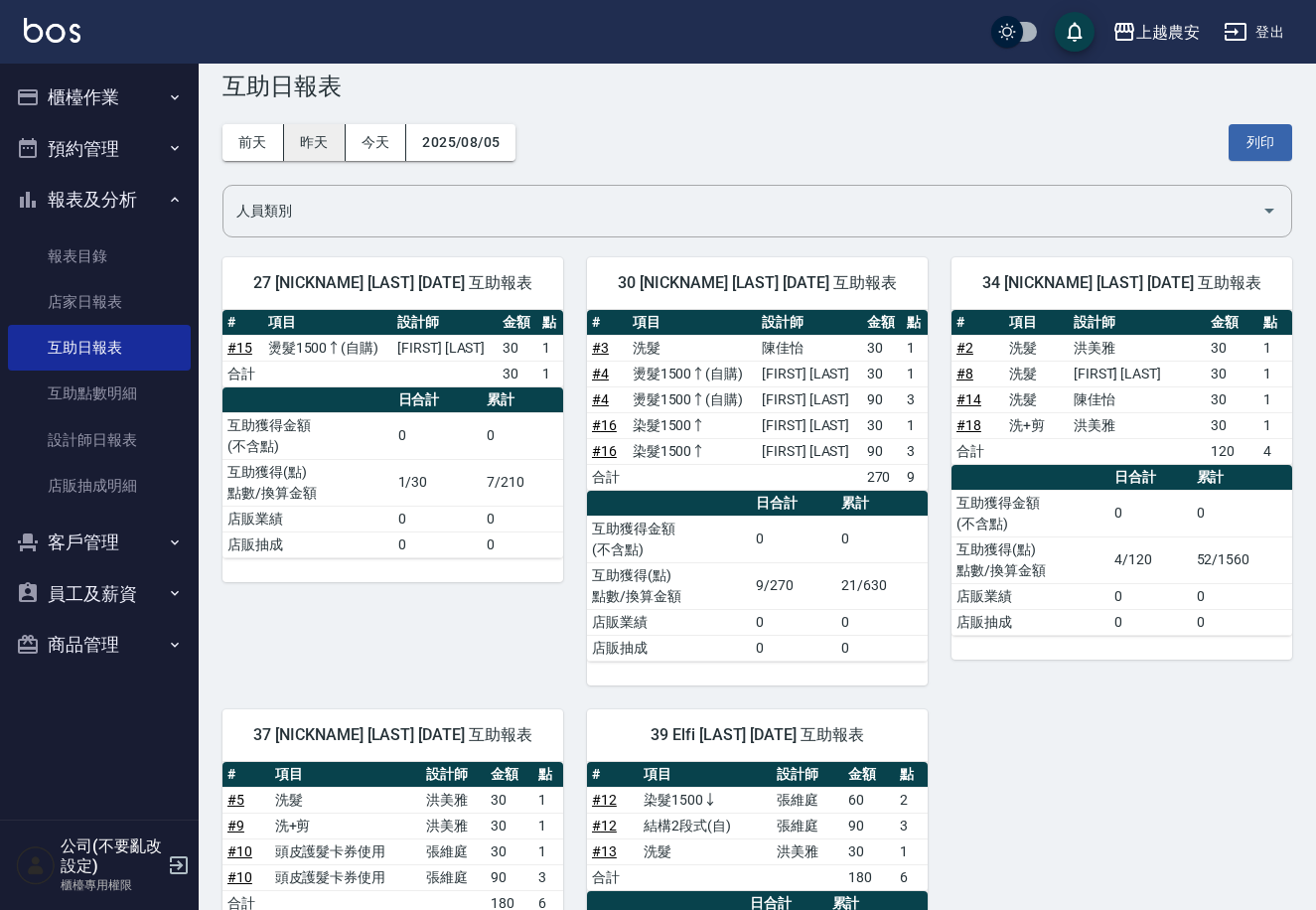 click on "昨天" at bounding box center (315, 142) 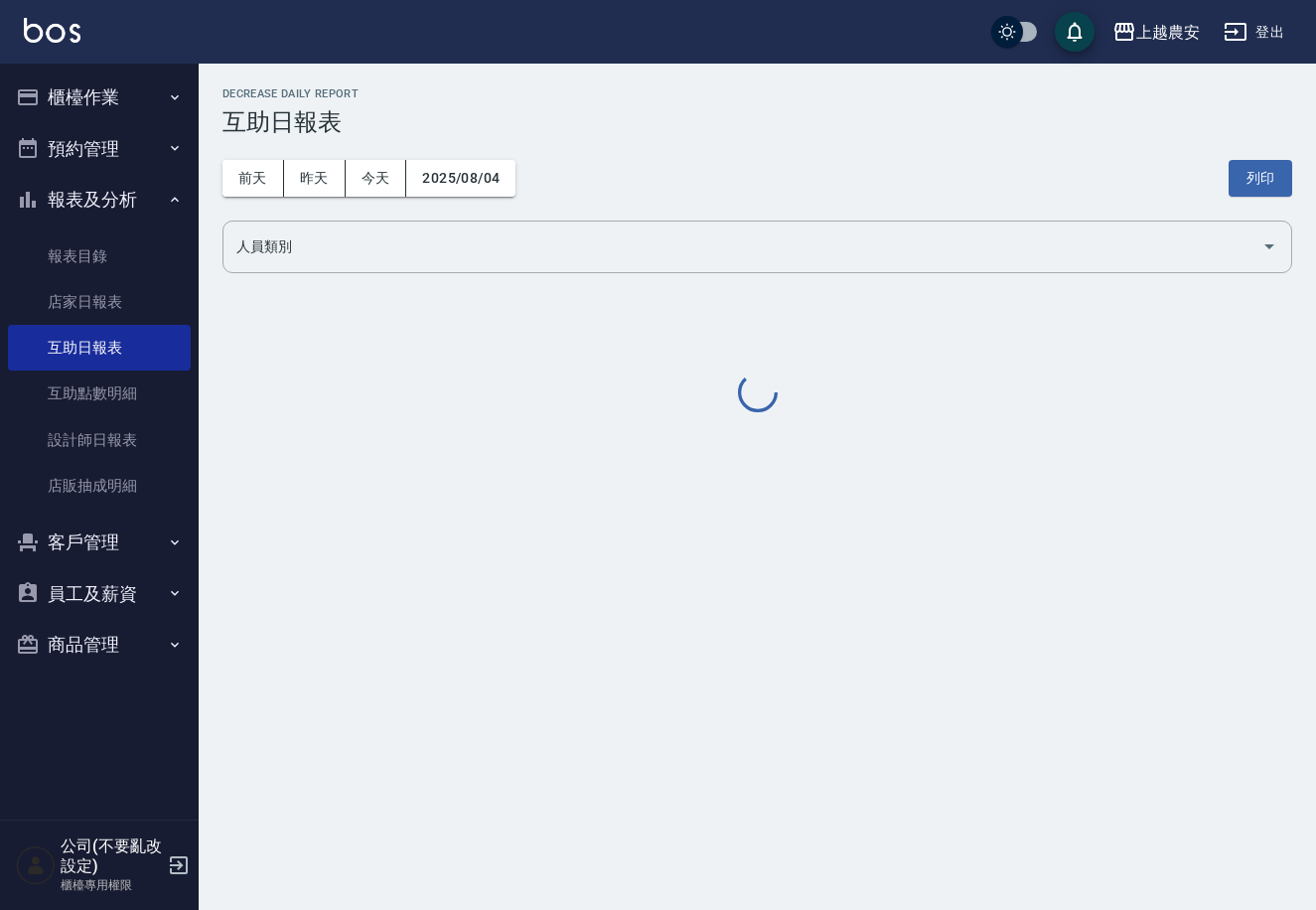 scroll, scrollTop: 0, scrollLeft: 0, axis: both 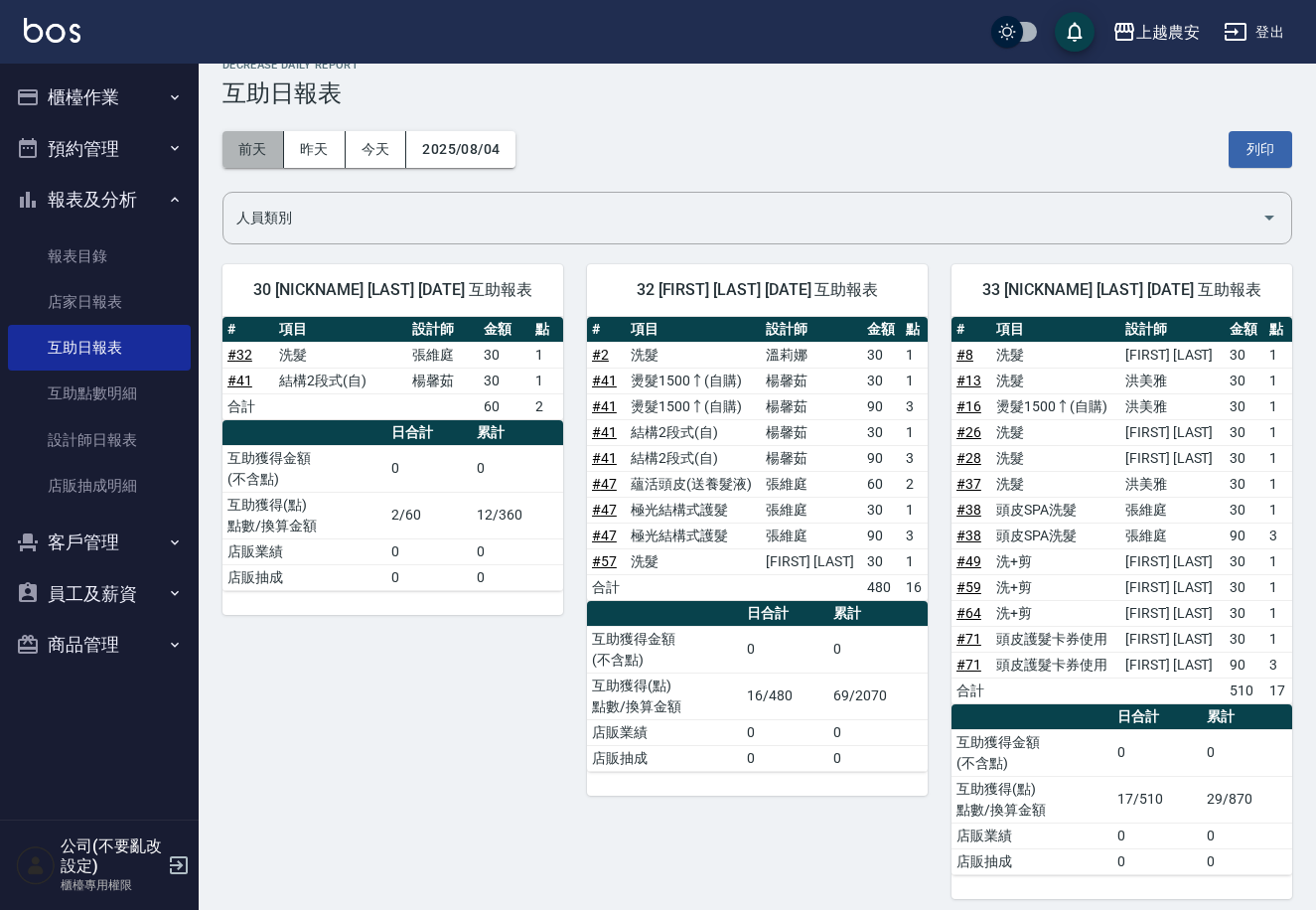 click on "前天" at bounding box center (253, 149) 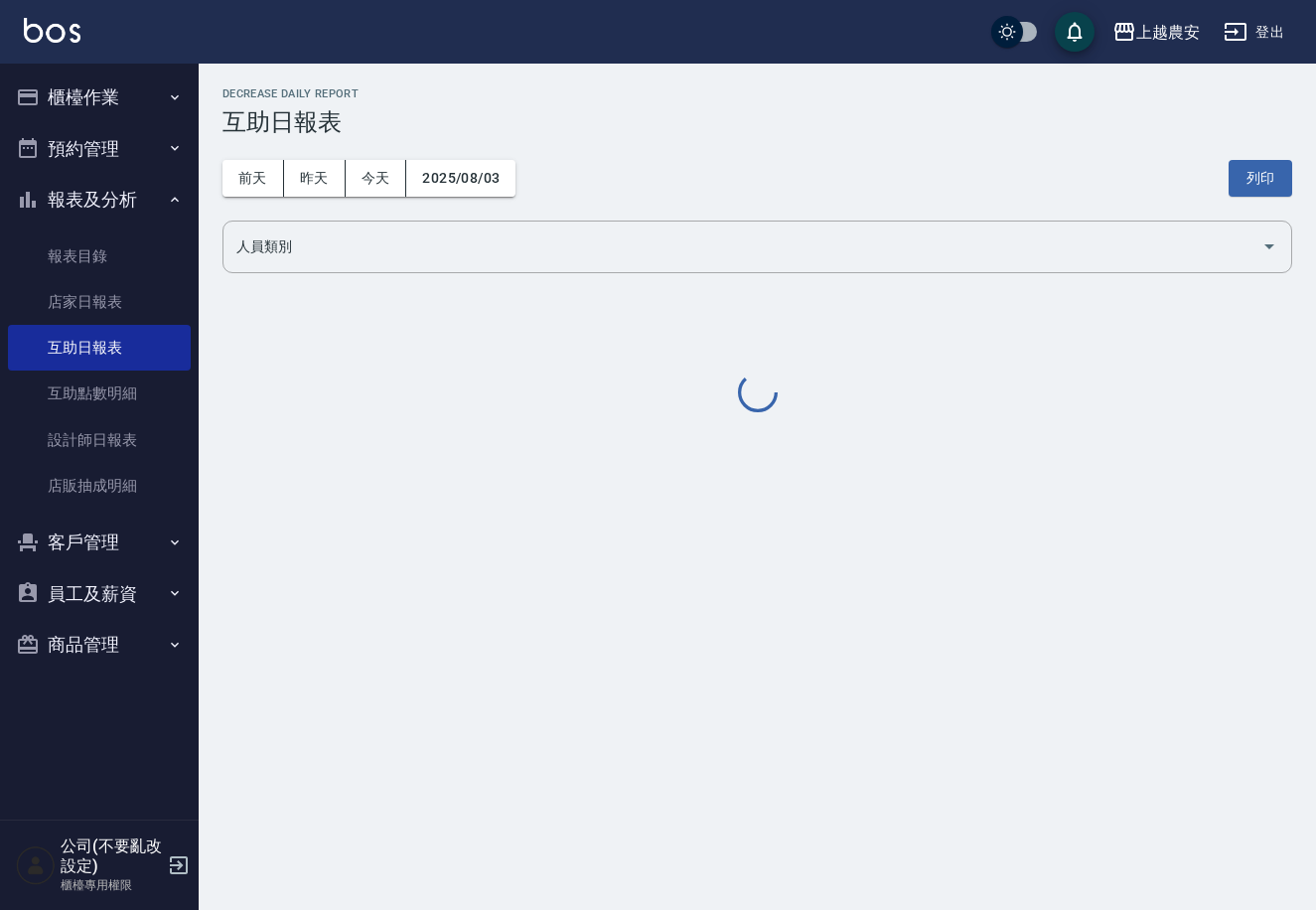 scroll, scrollTop: 0, scrollLeft: 0, axis: both 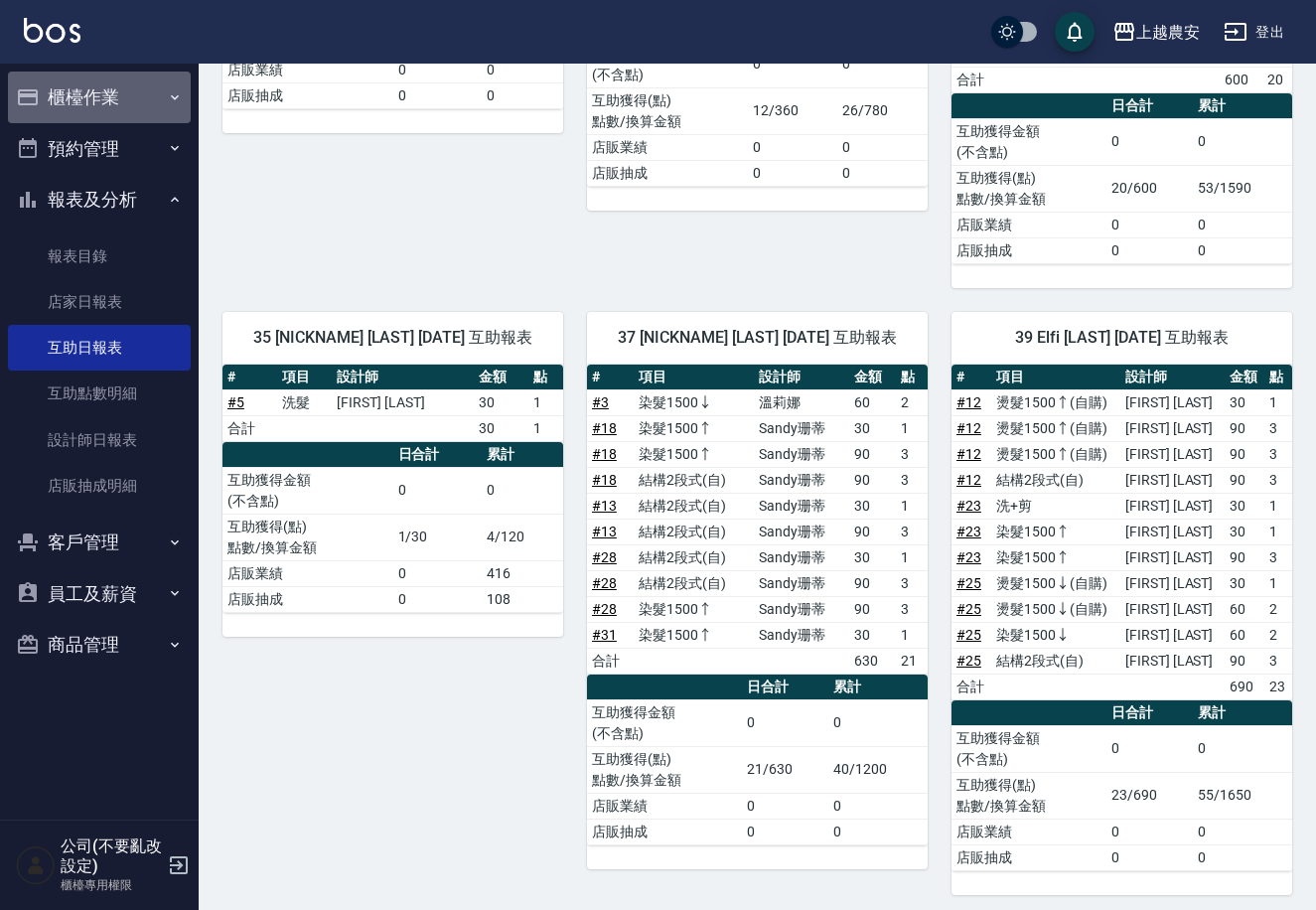 click on "櫃檯作業" at bounding box center [99, 97] 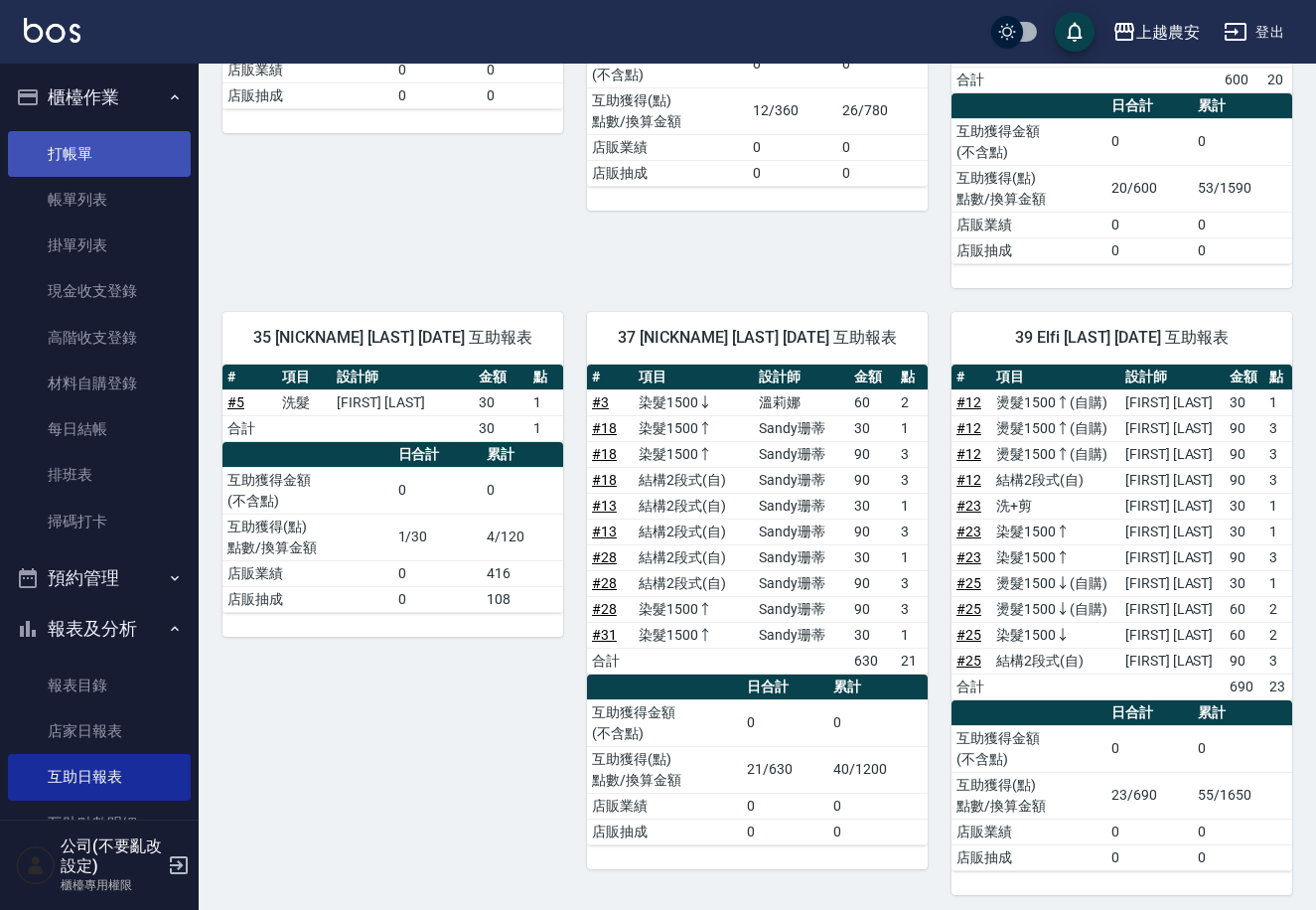 click on "打帳單" at bounding box center [99, 154] 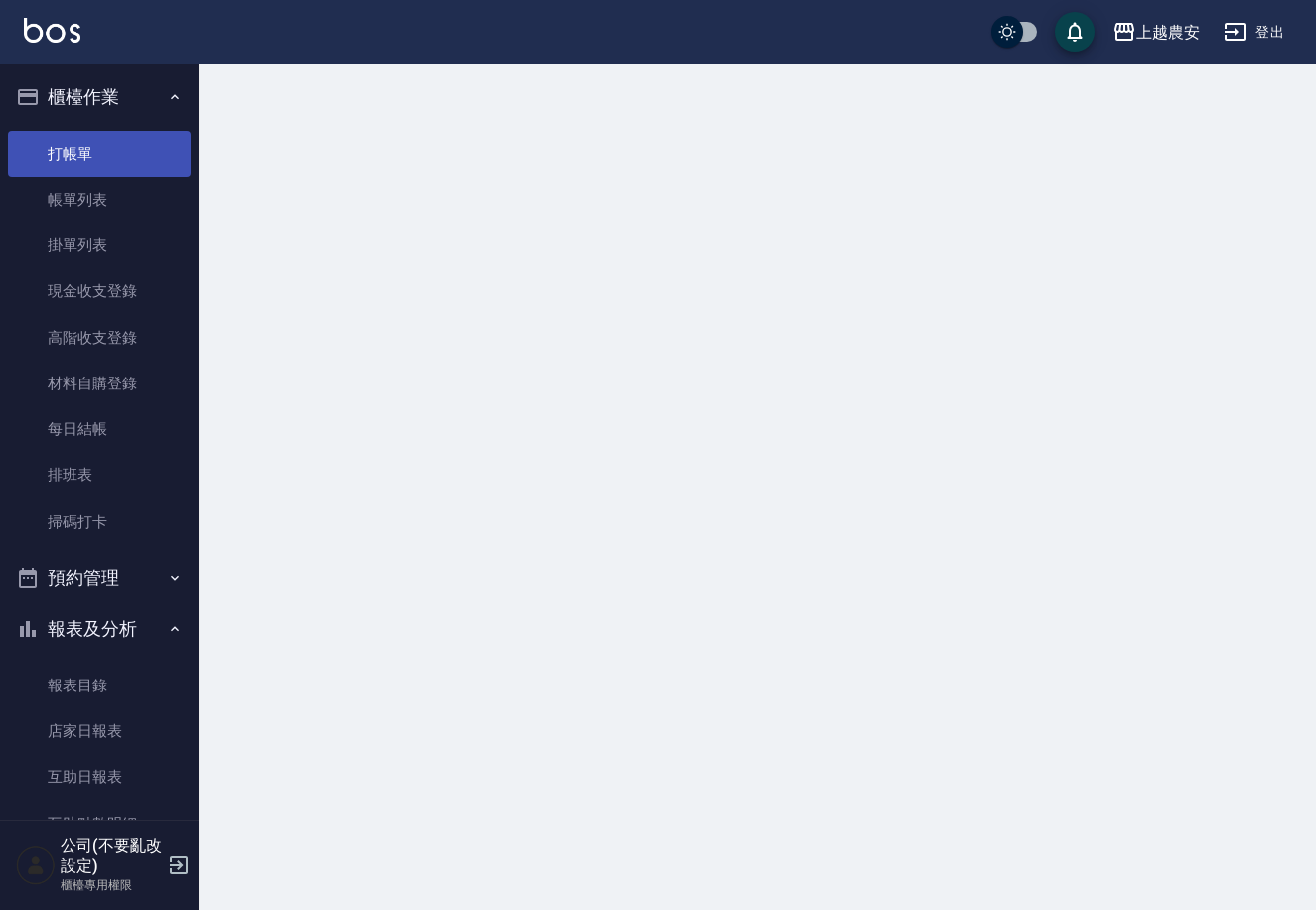 scroll, scrollTop: 0, scrollLeft: 0, axis: both 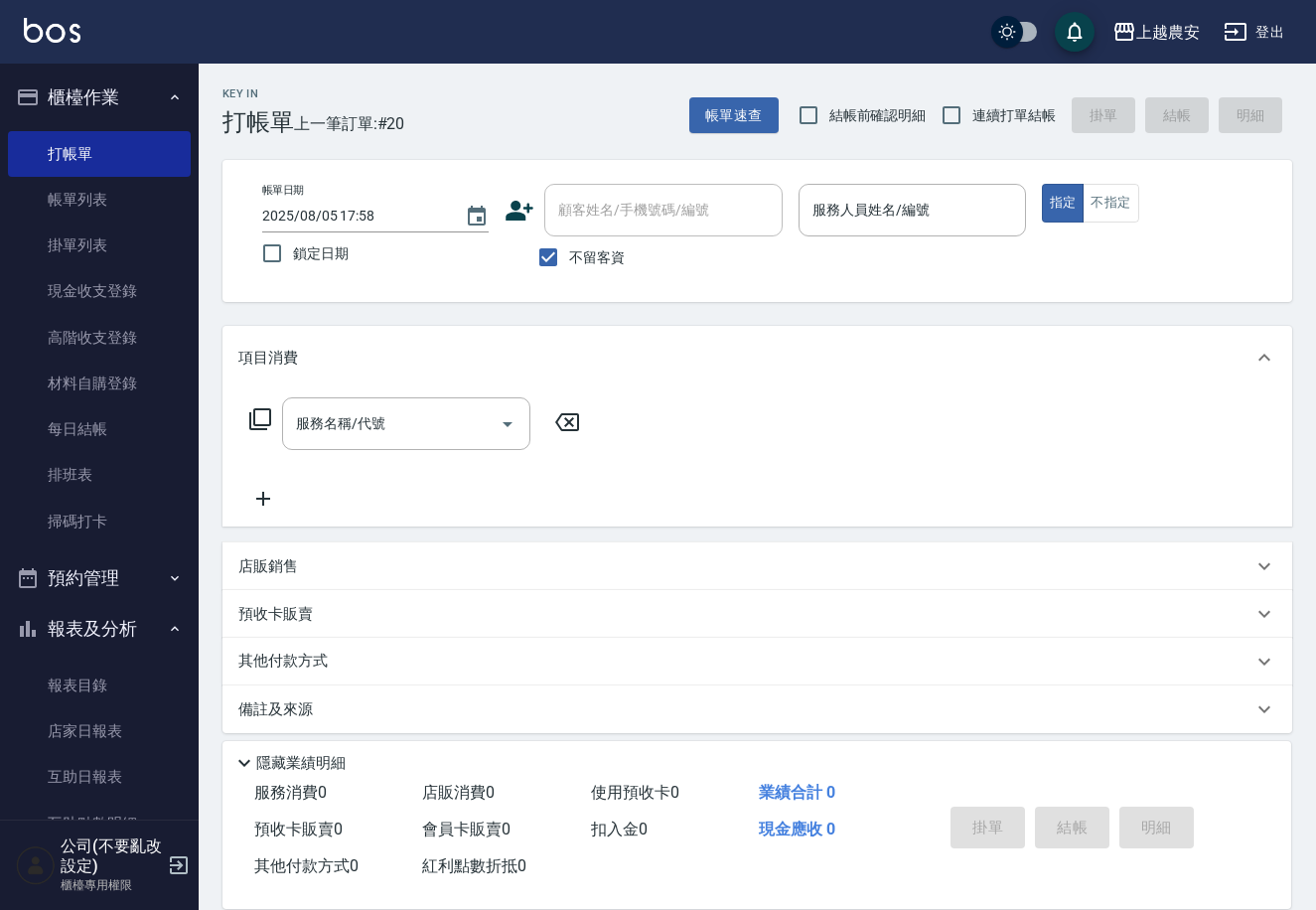 click on "不留客資" at bounding box center (597, 257) 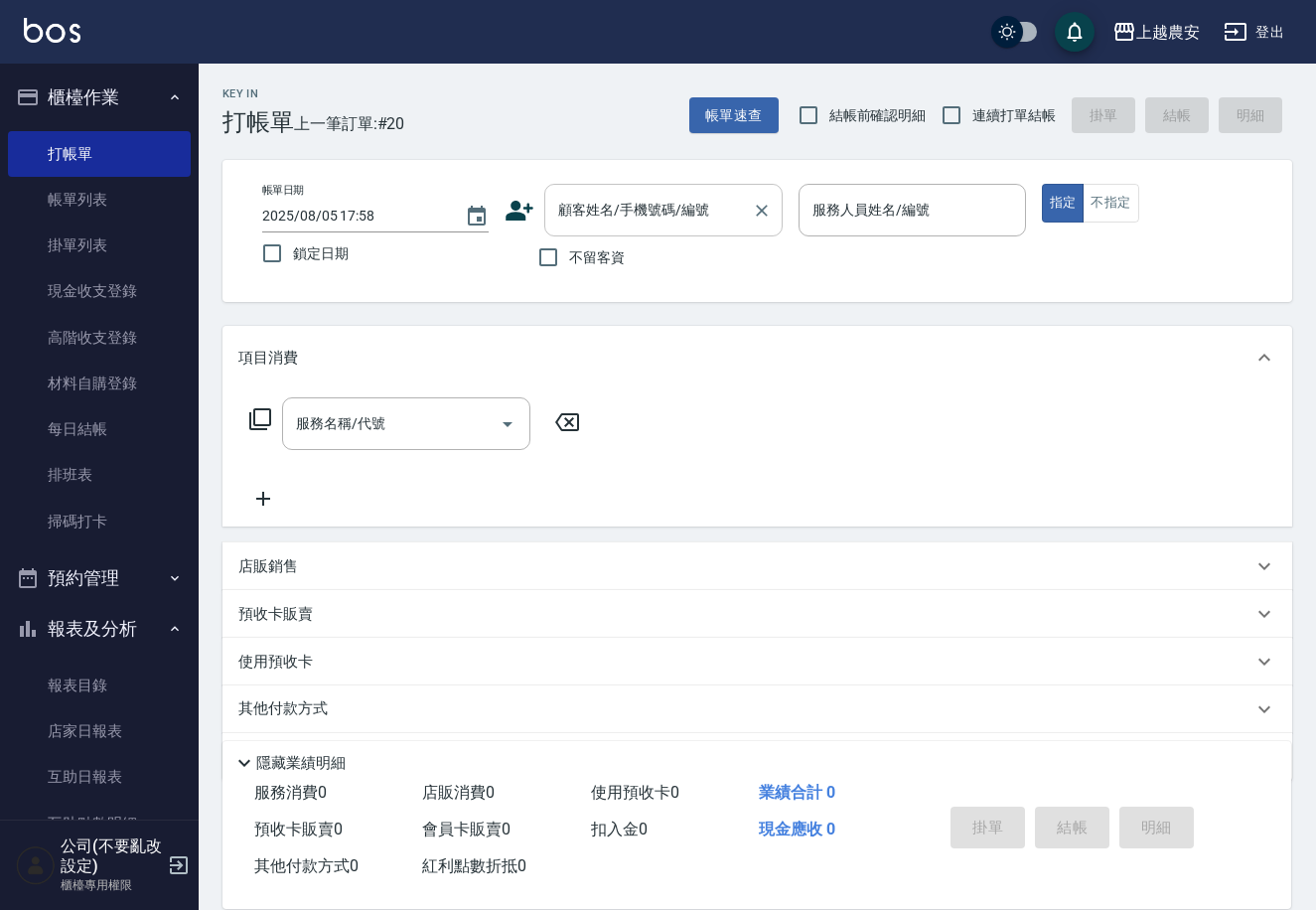 click on "顧客姓名/手機號碼/編號" at bounding box center (649, 210) 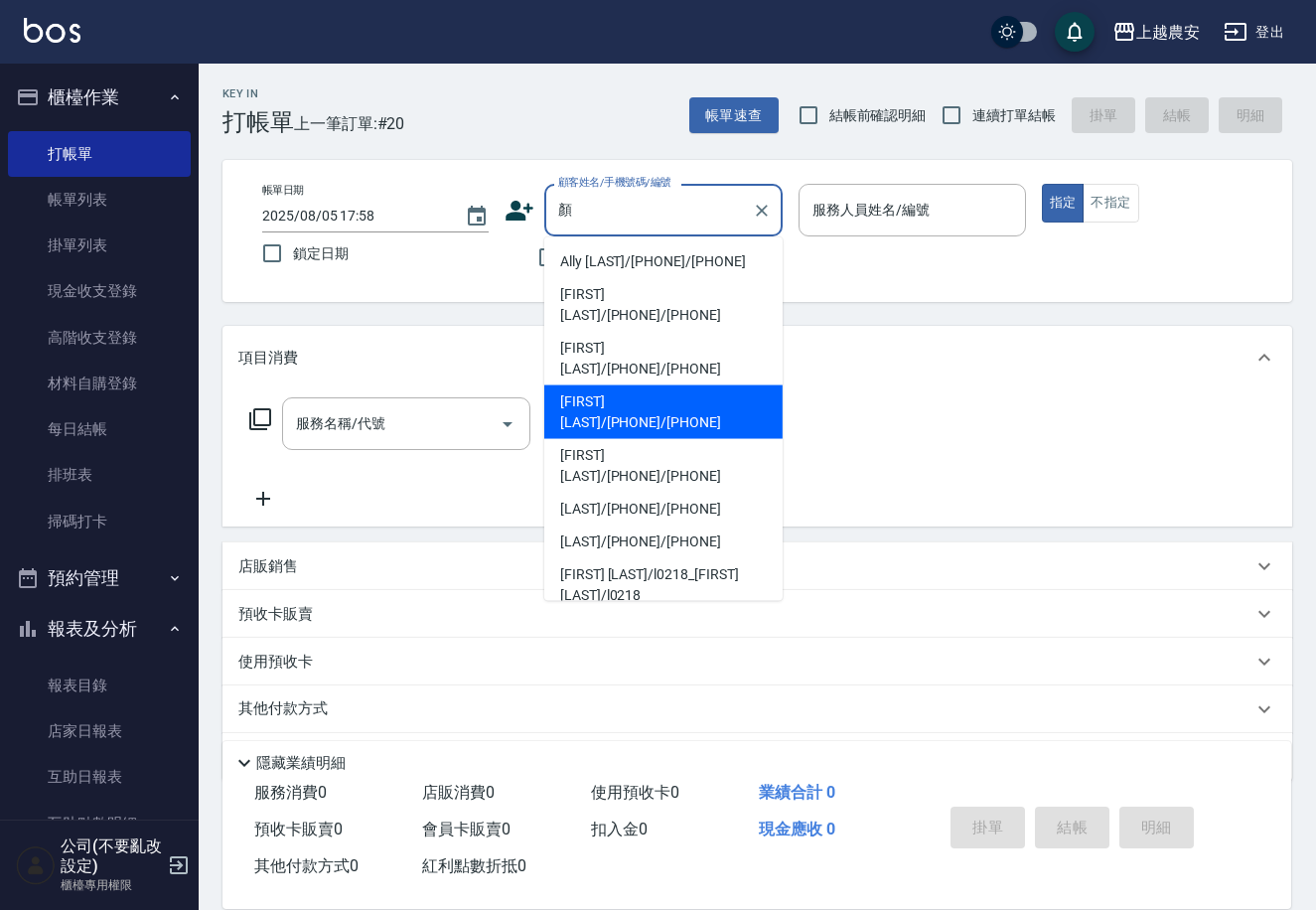 click on "顏伯儒/0931037038/0931037038" at bounding box center (663, 412) 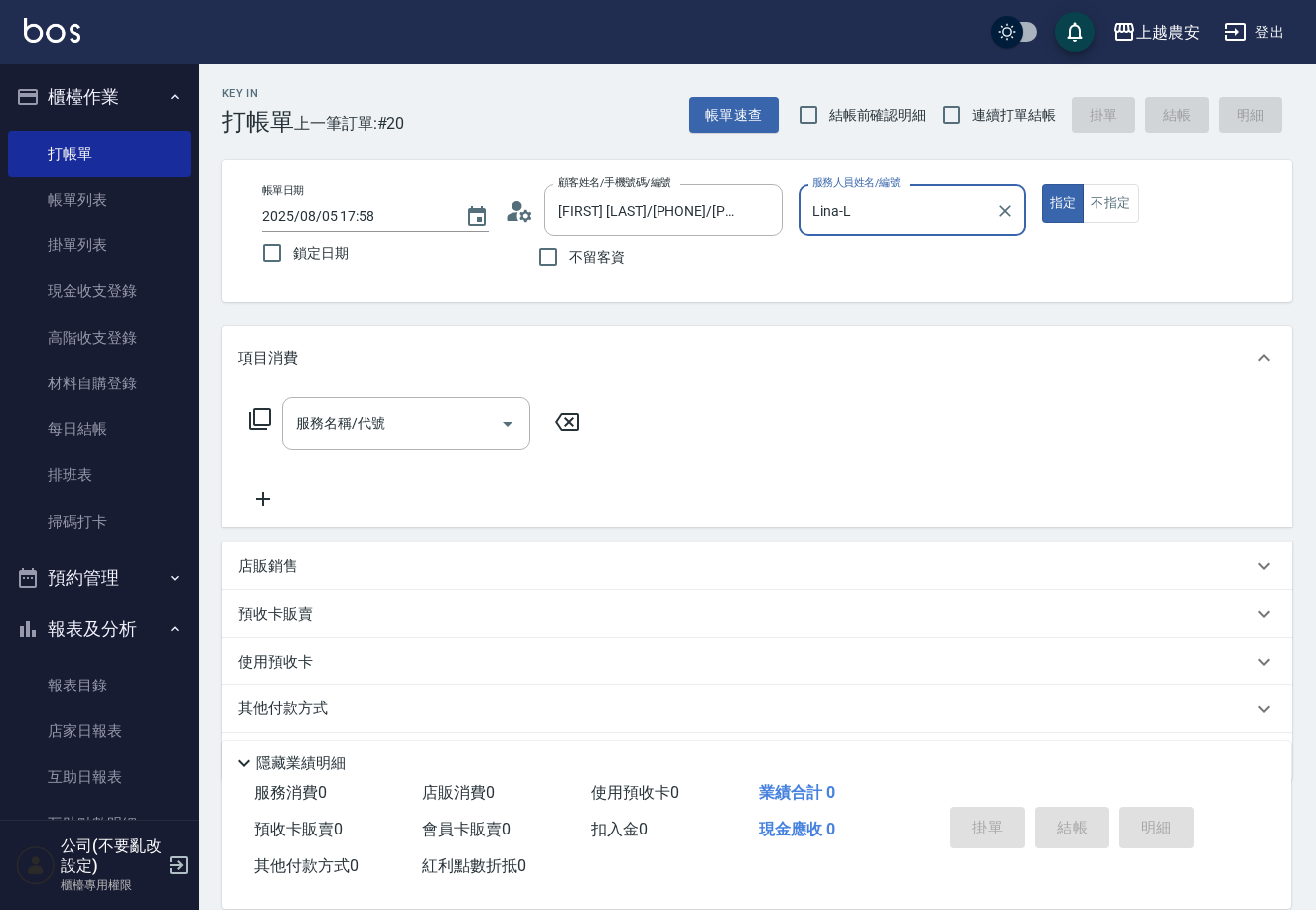 type on "Lina-L" 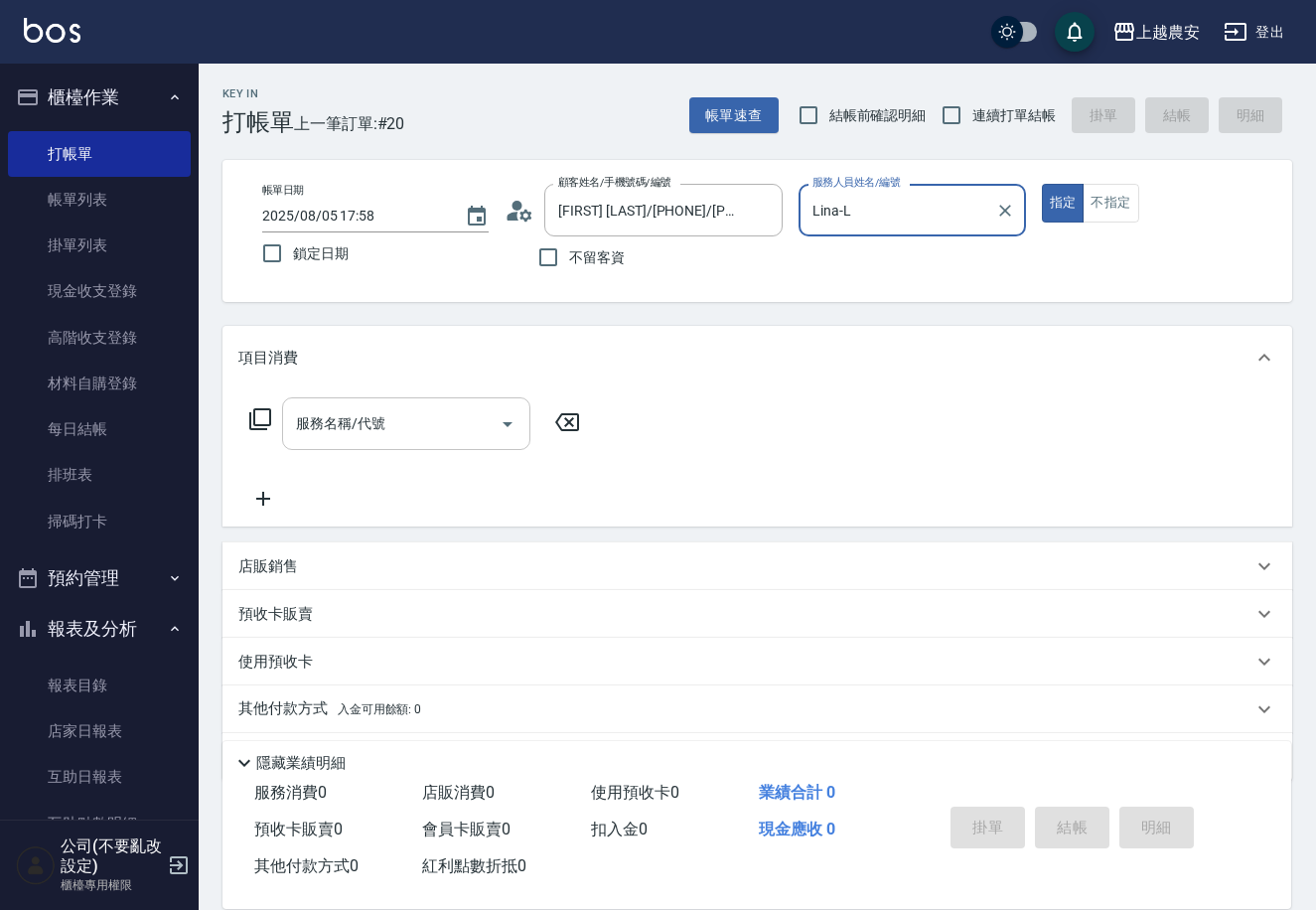 click on "服務名稱/代號" at bounding box center (391, 423) 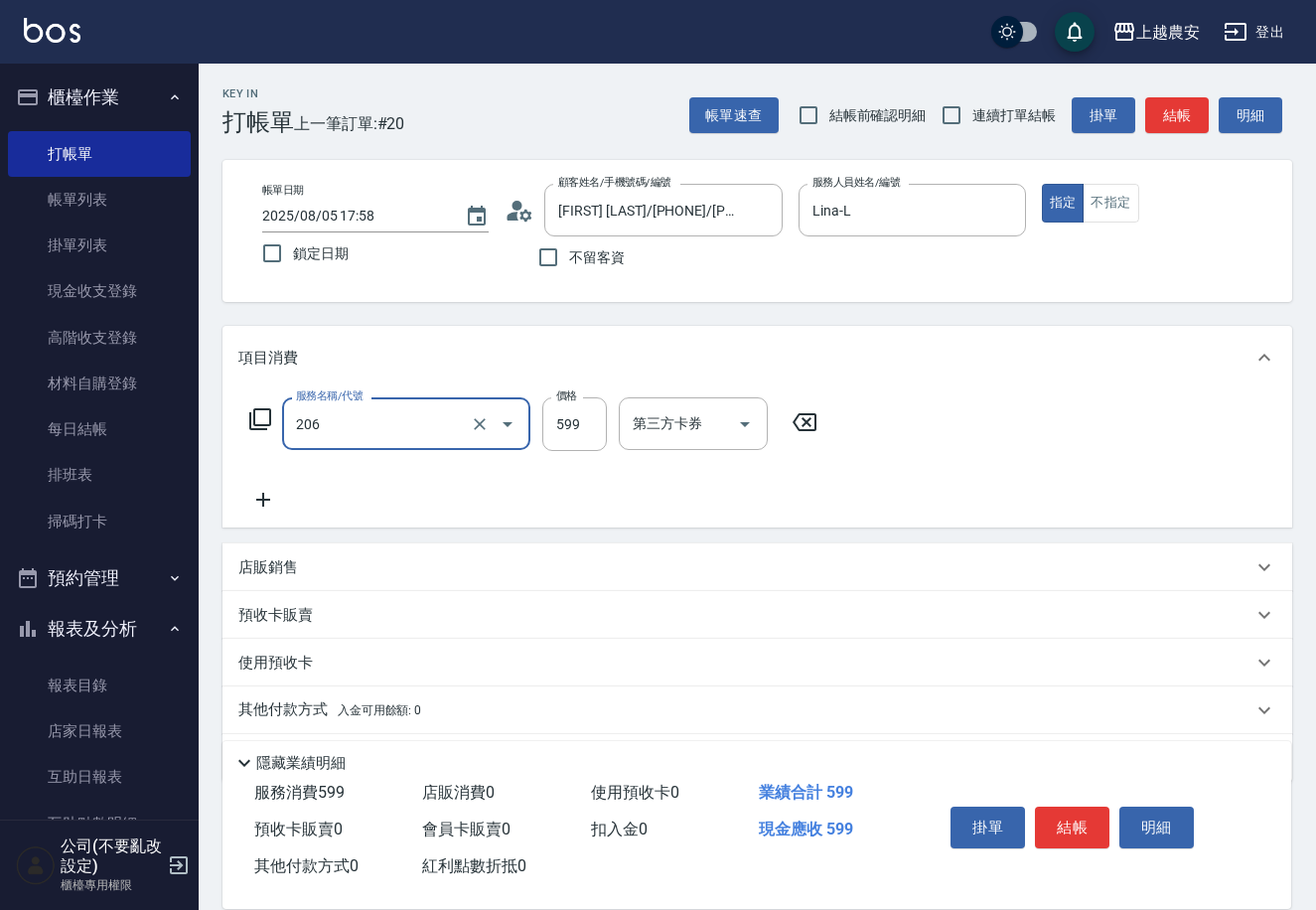 type on "洗+剪(206)" 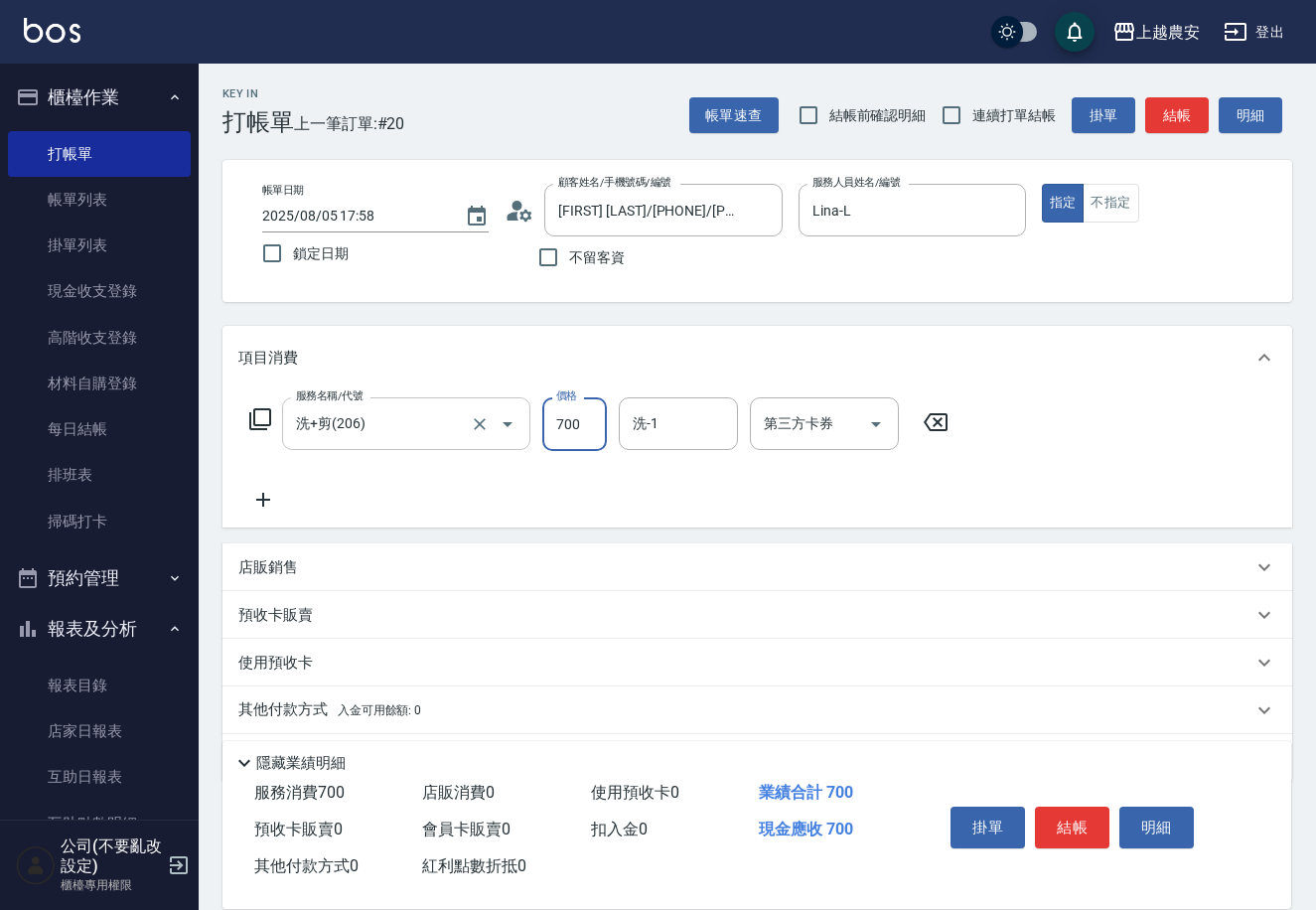 type on "700" 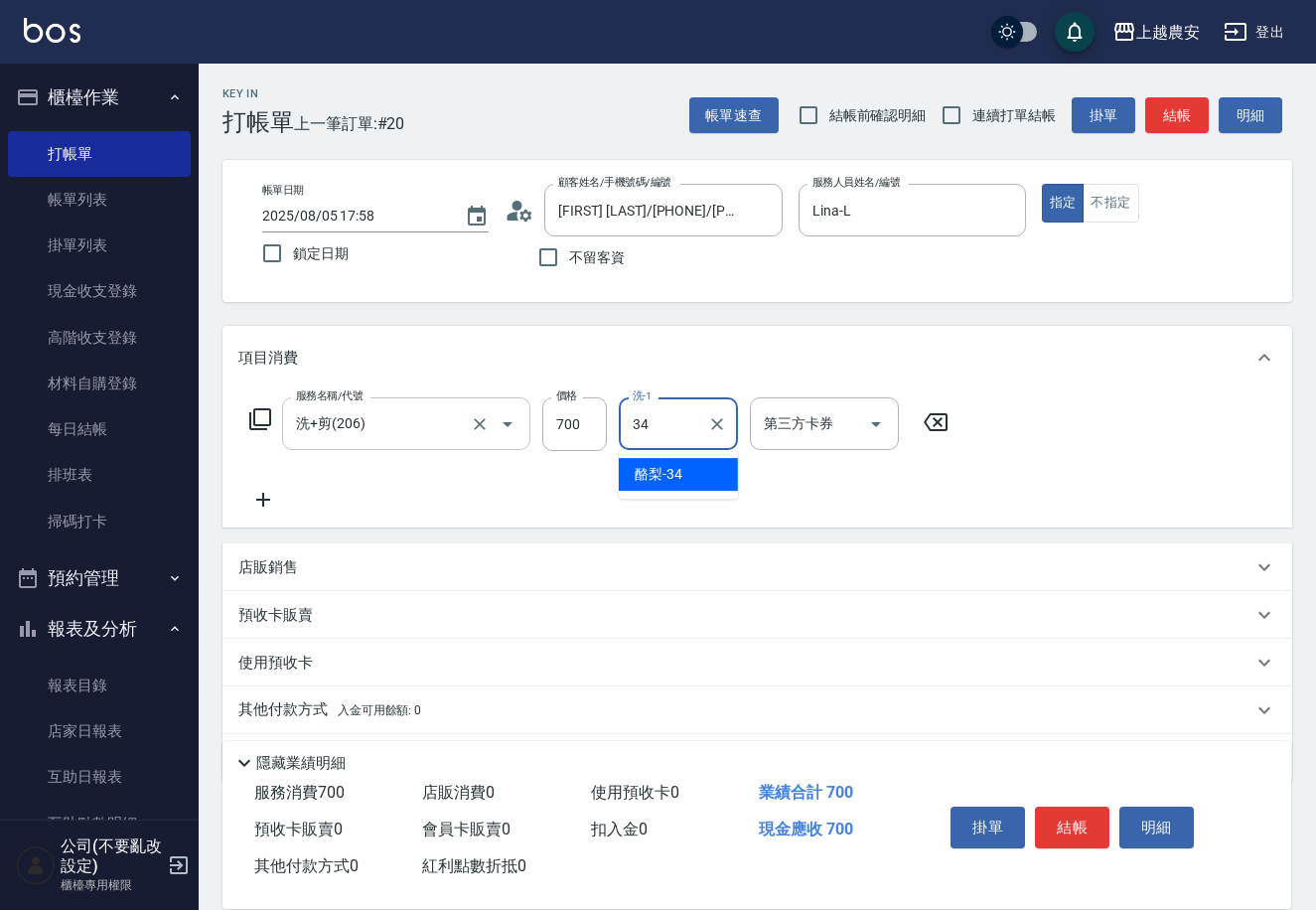 type on "酪梨-34" 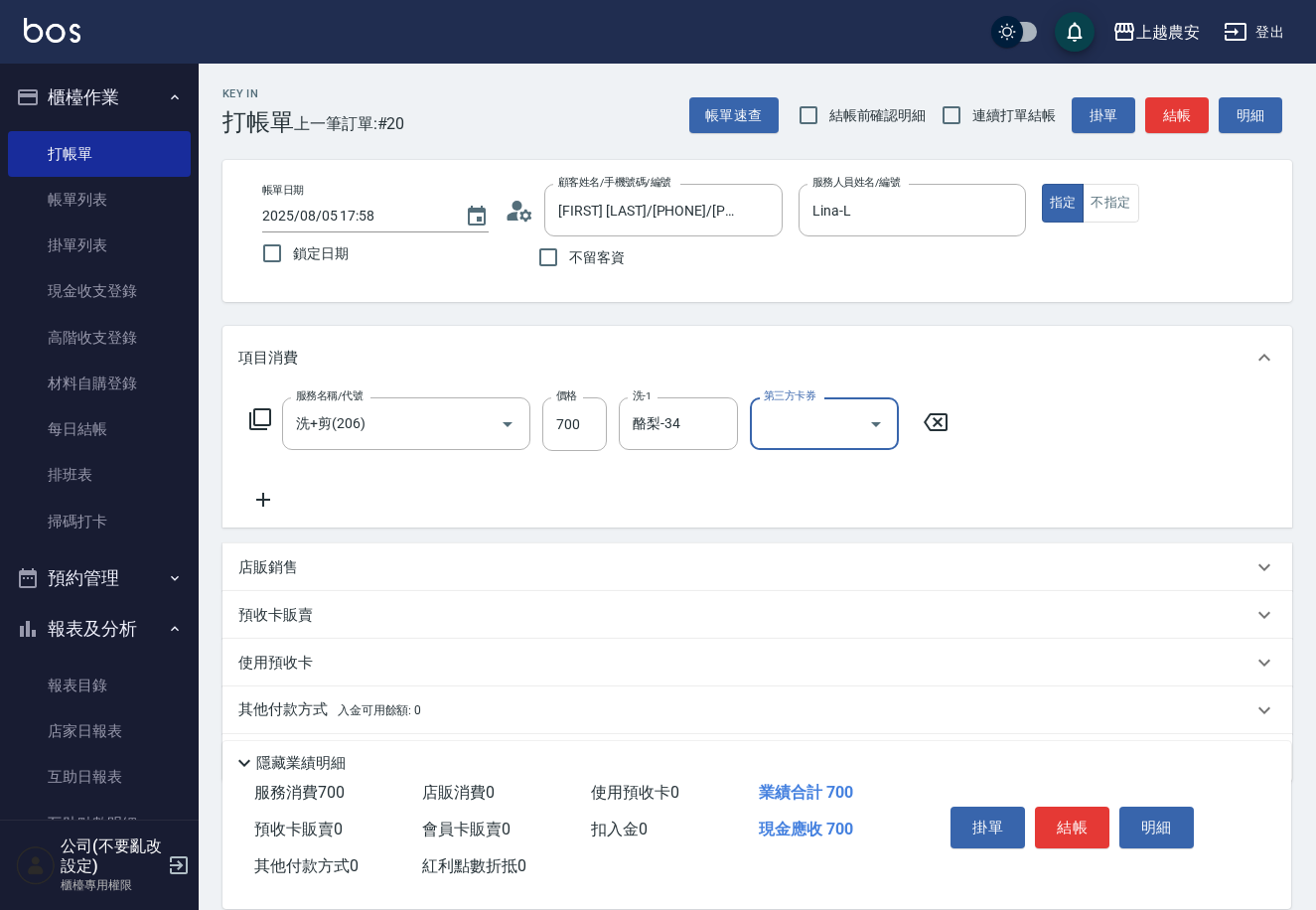click 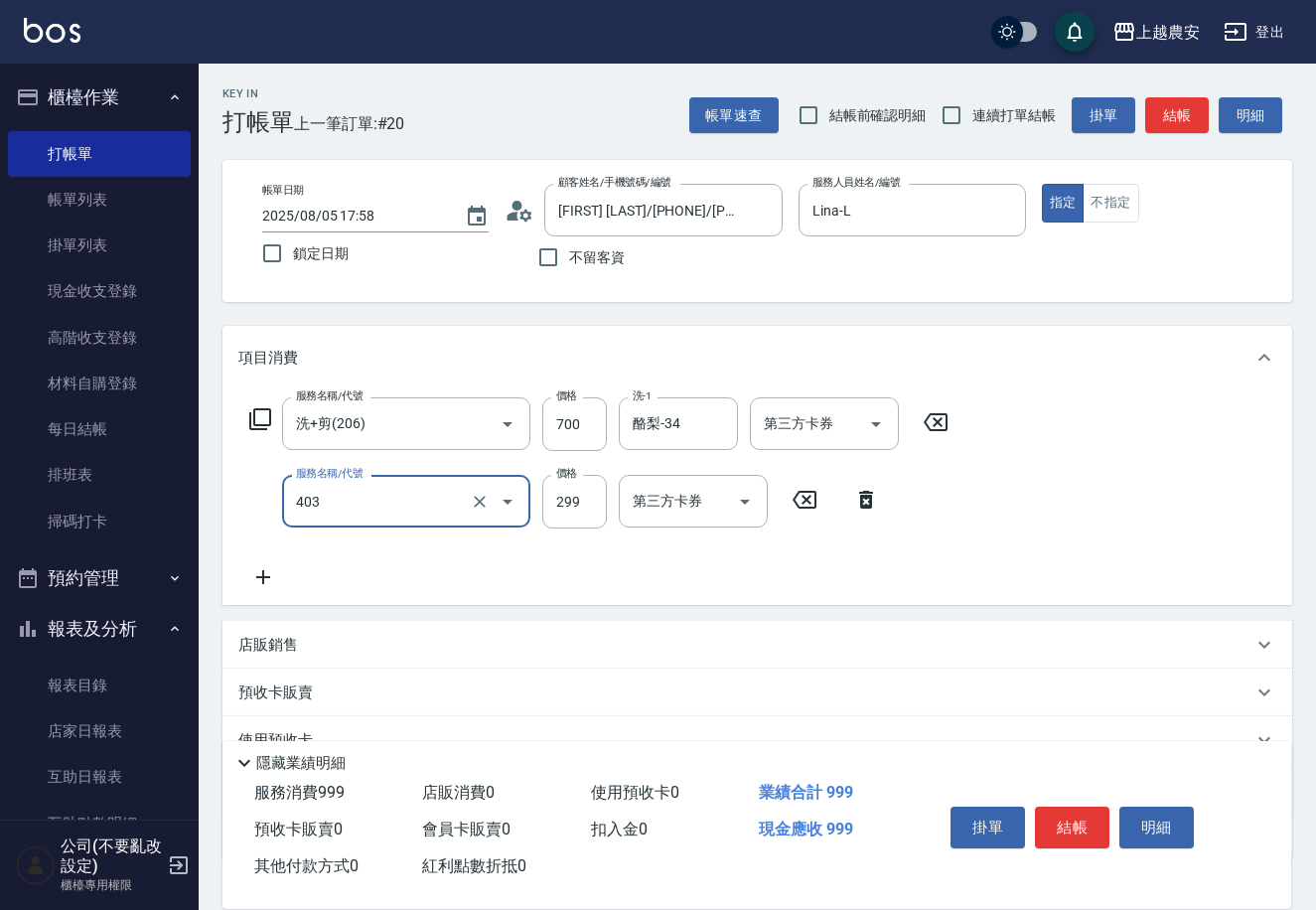type on "剪髮(403)" 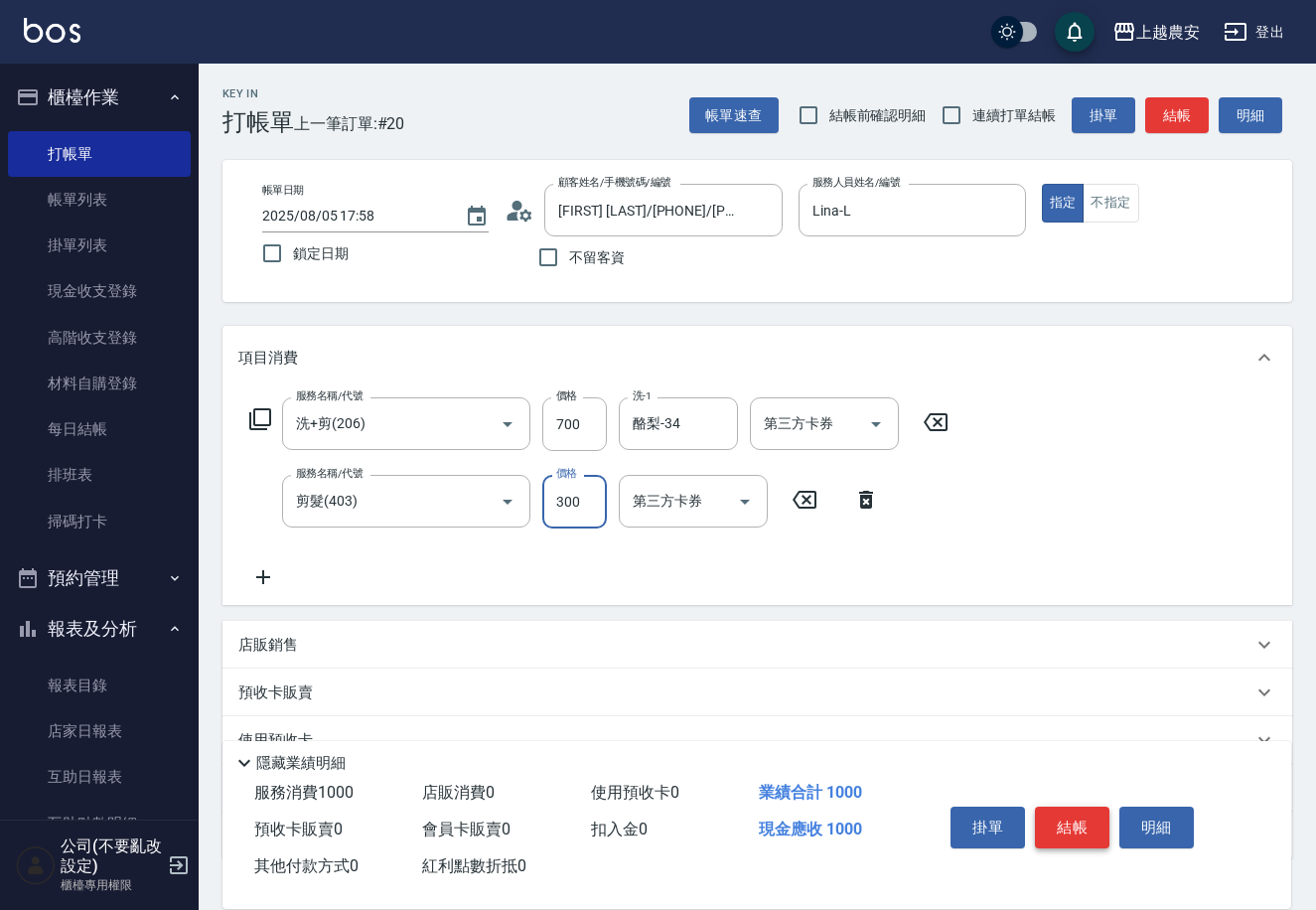 type on "300" 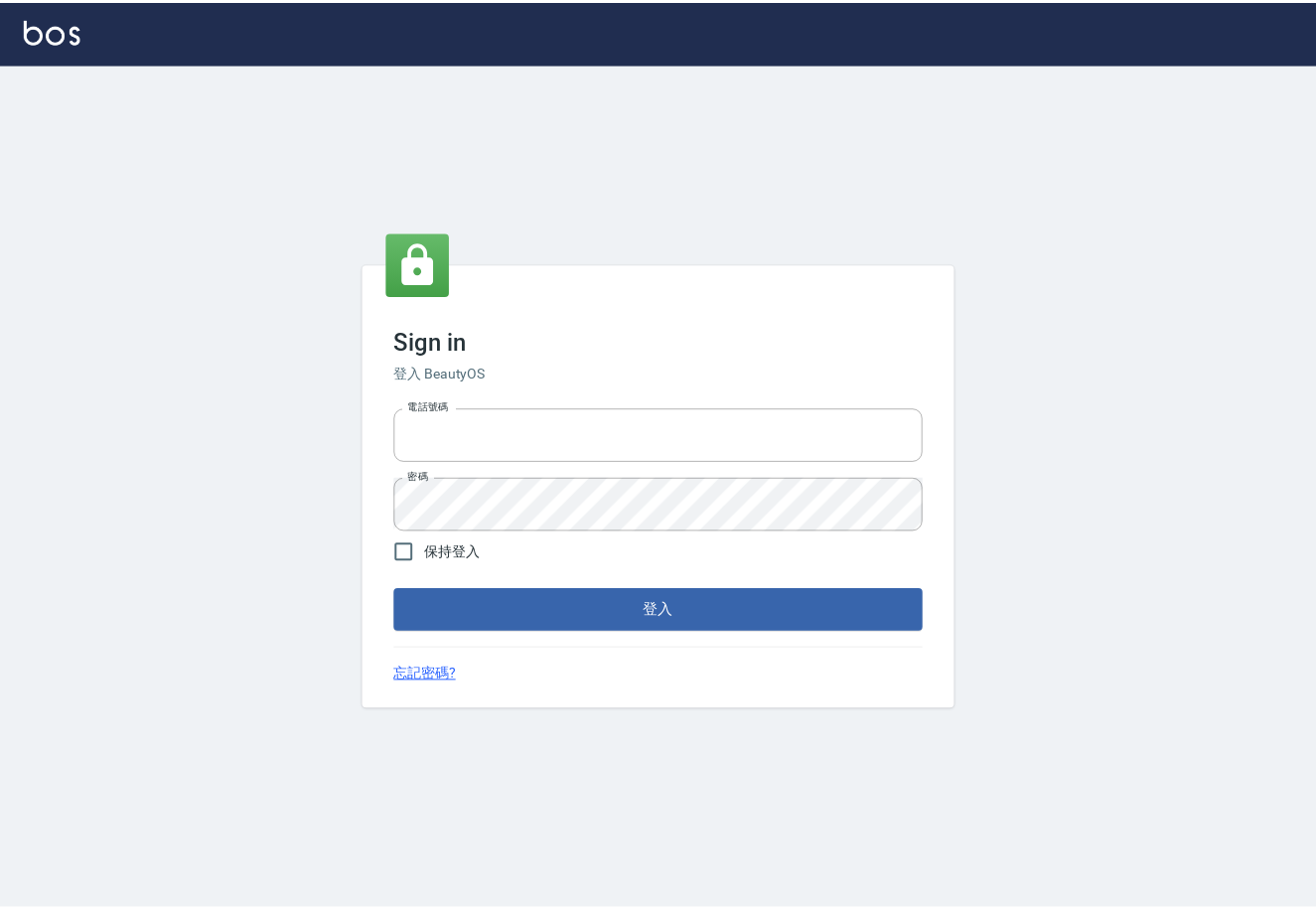 scroll, scrollTop: 0, scrollLeft: 0, axis: both 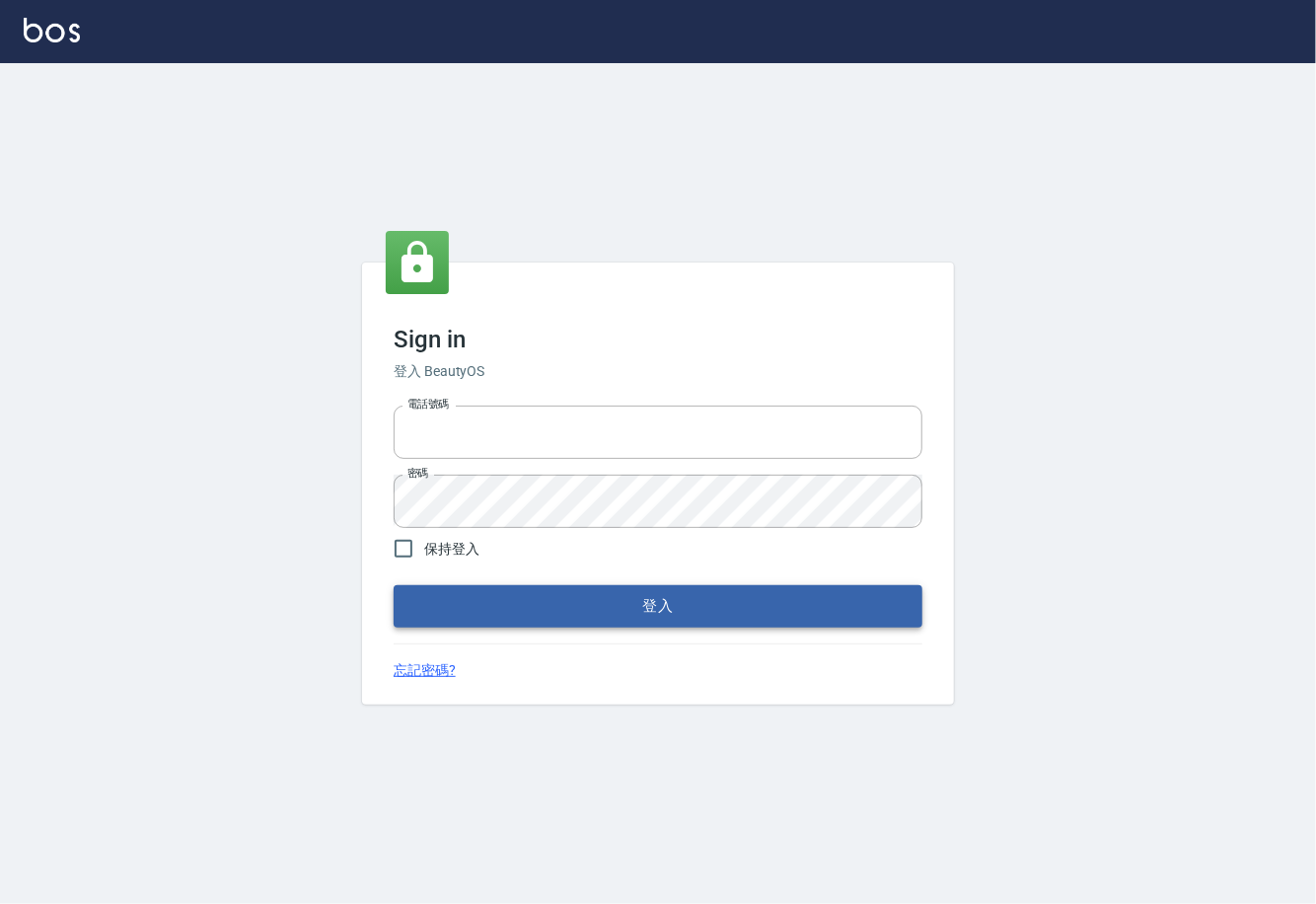 type on "0225929166" 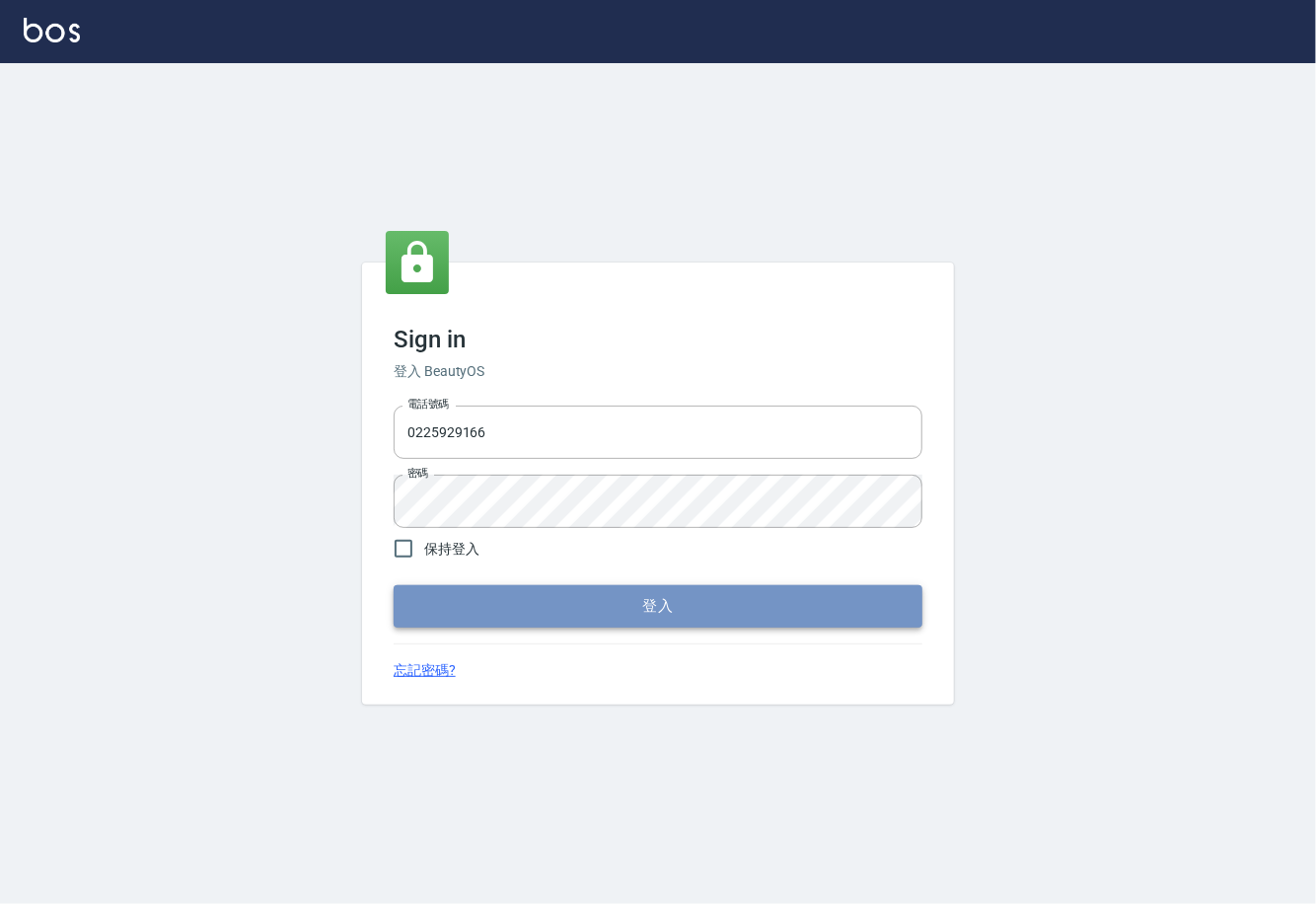 click on "登入" at bounding box center (658, 606) 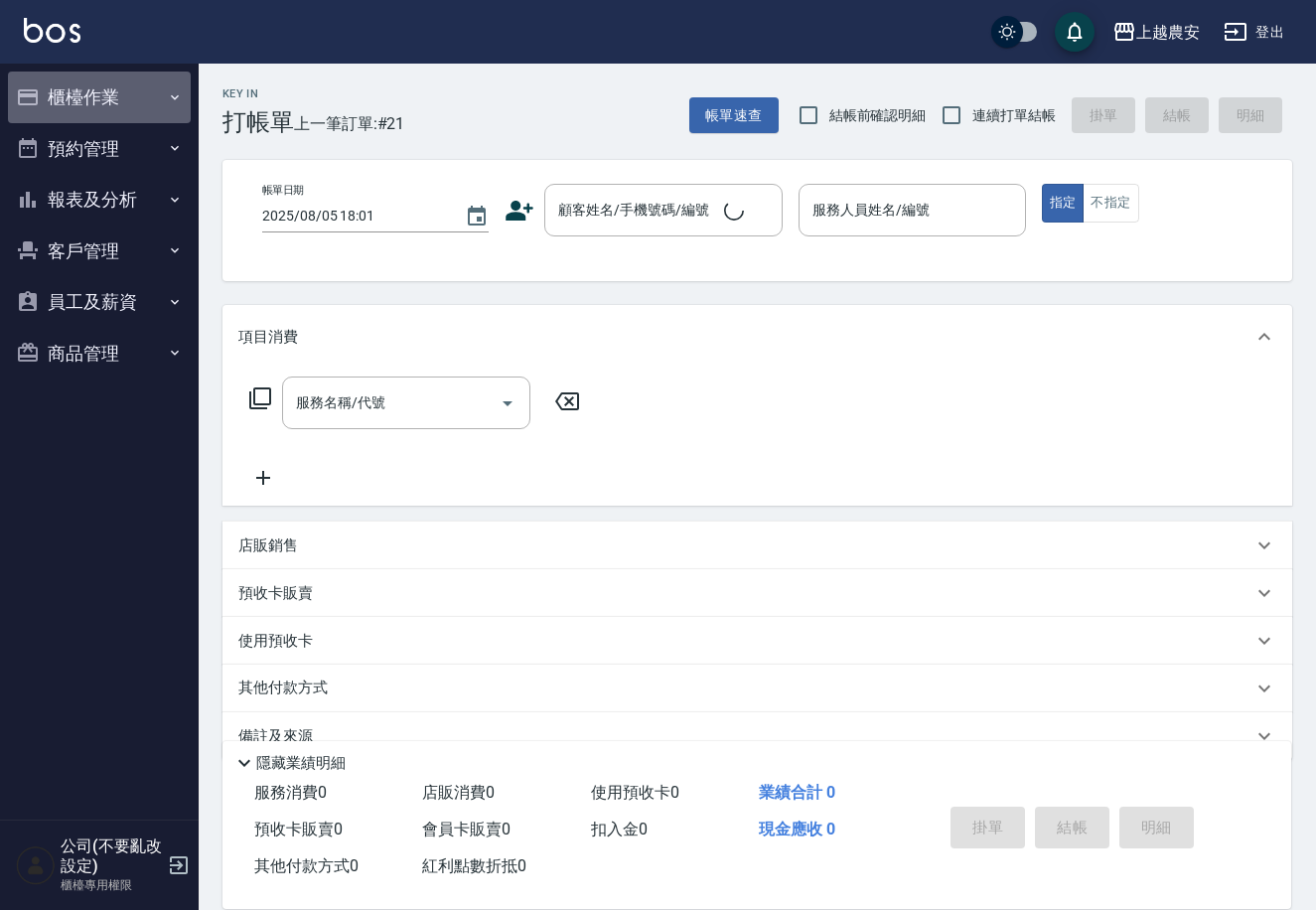 click on "櫃檯作業" at bounding box center (99, 97) 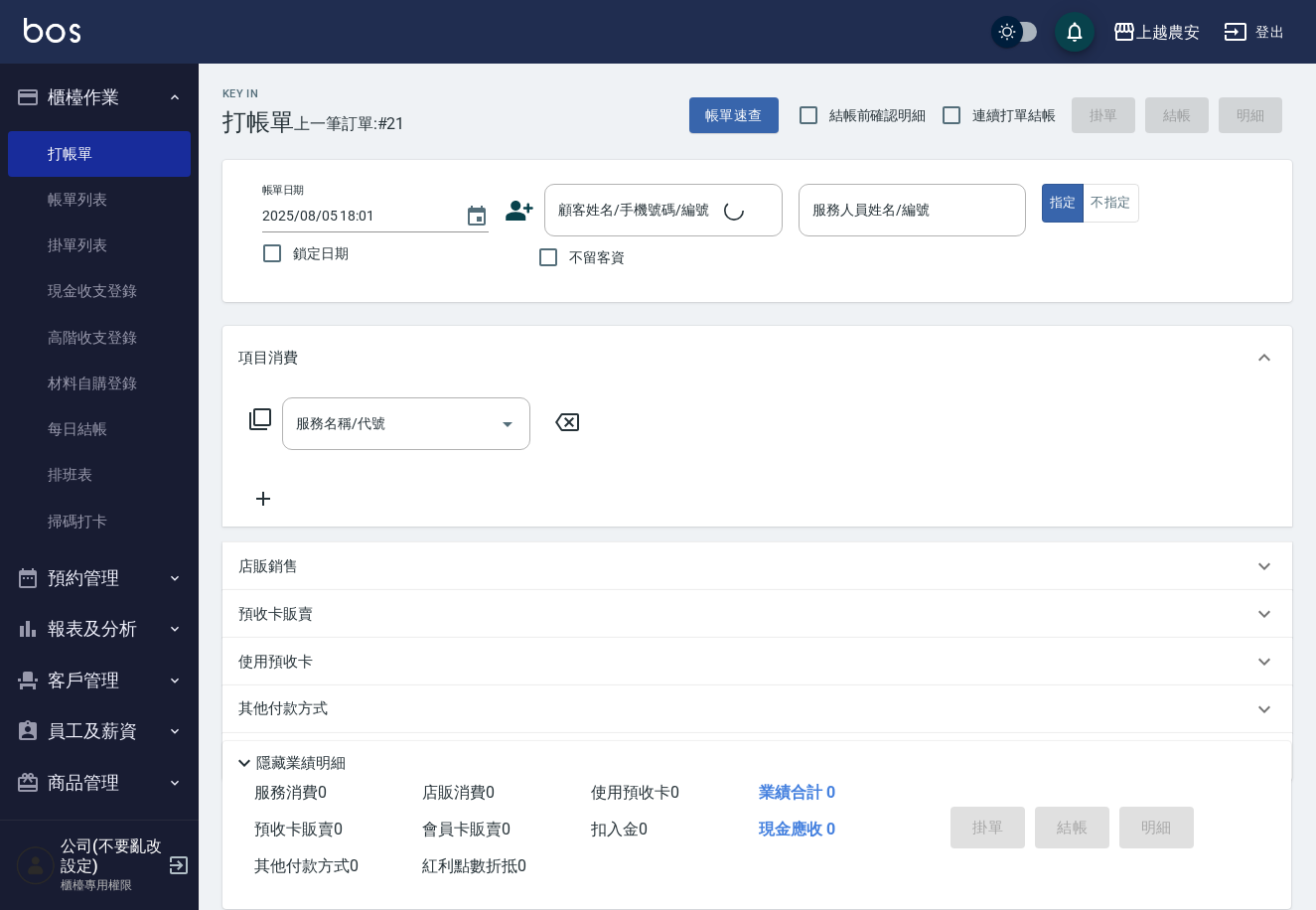 drag, startPoint x: 102, startPoint y: 522, endPoint x: 298, endPoint y: 471, distance: 202.52654 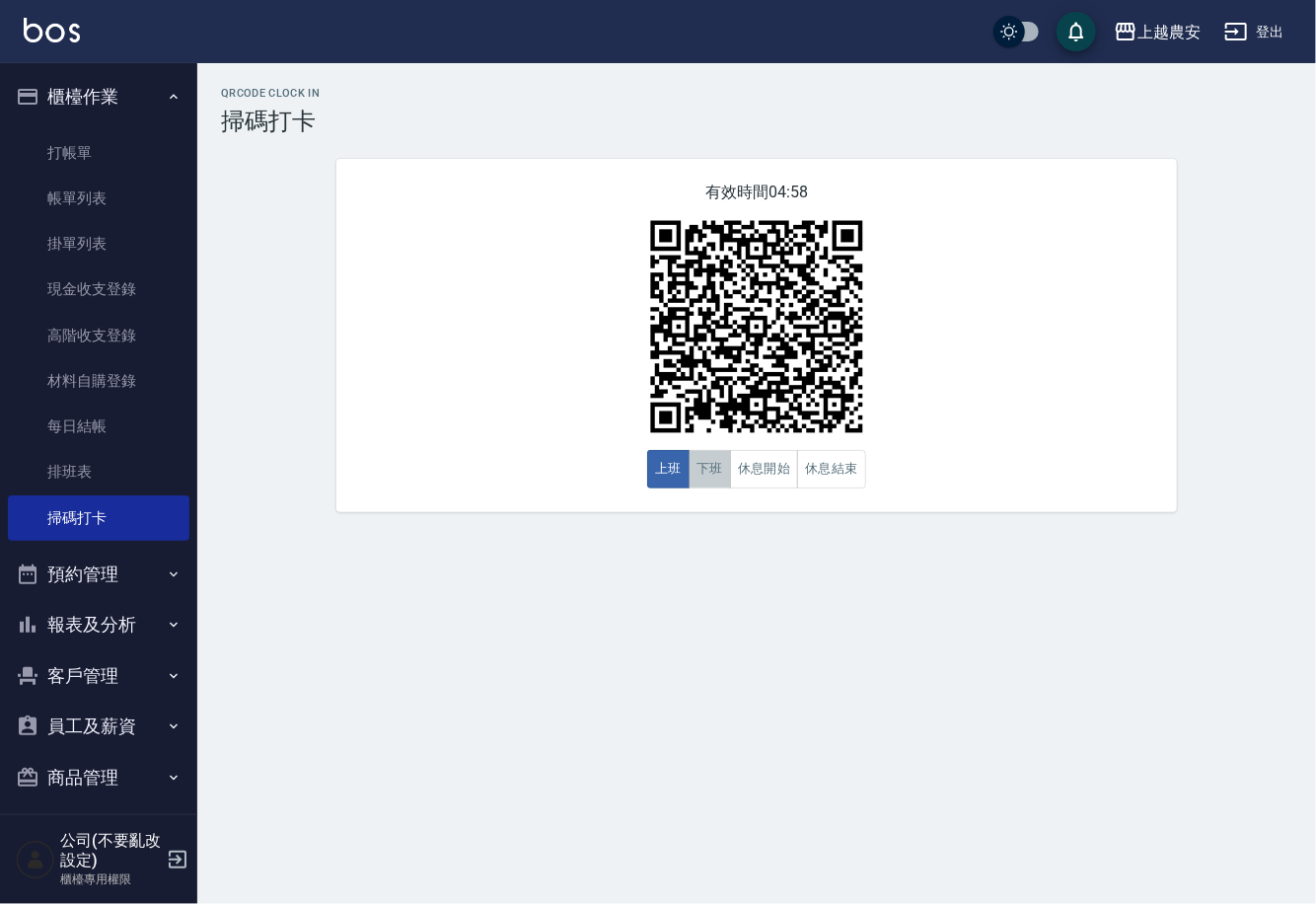 click on "下班" at bounding box center [709, 469] 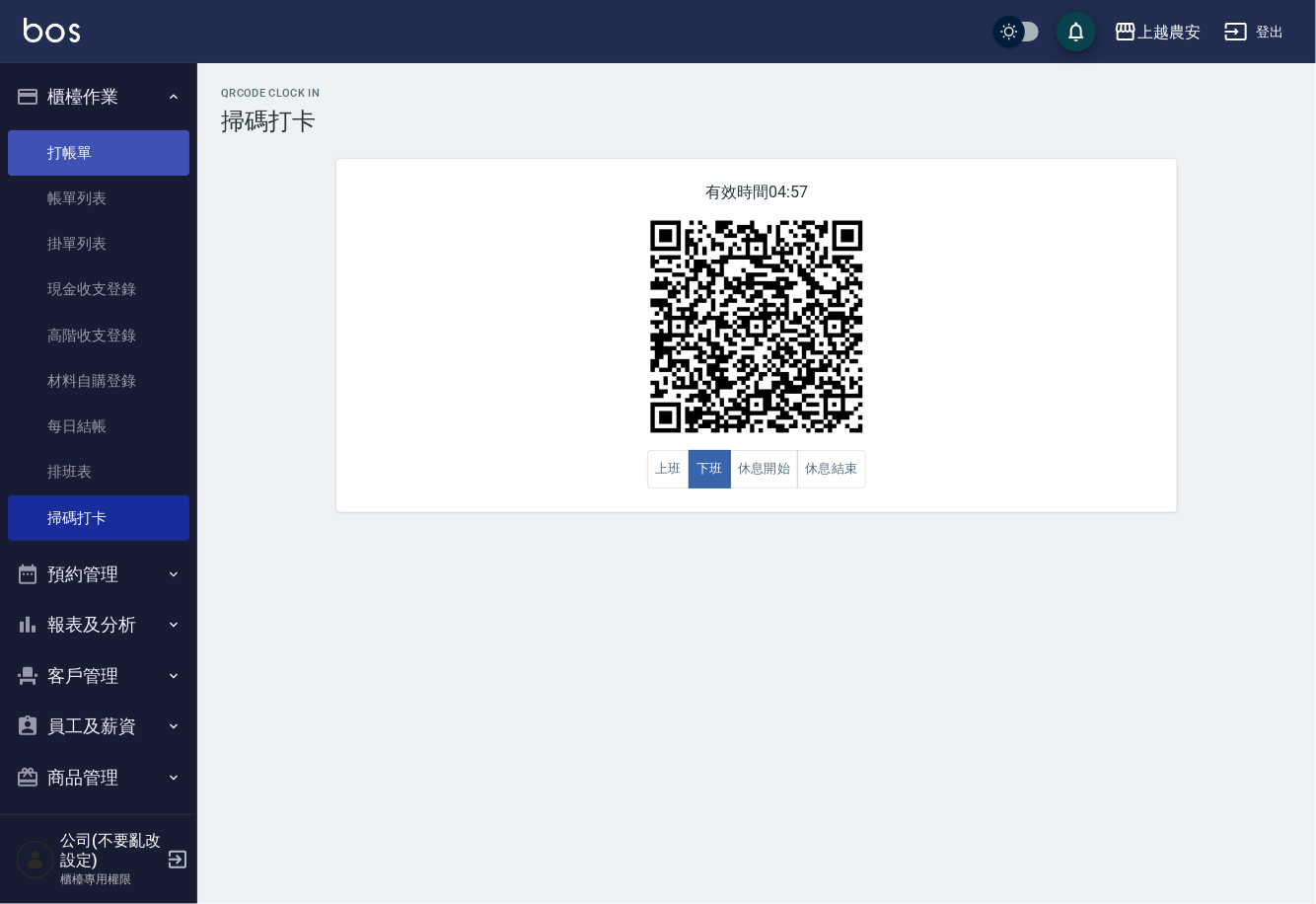 click on "打帳單" at bounding box center [99, 153] 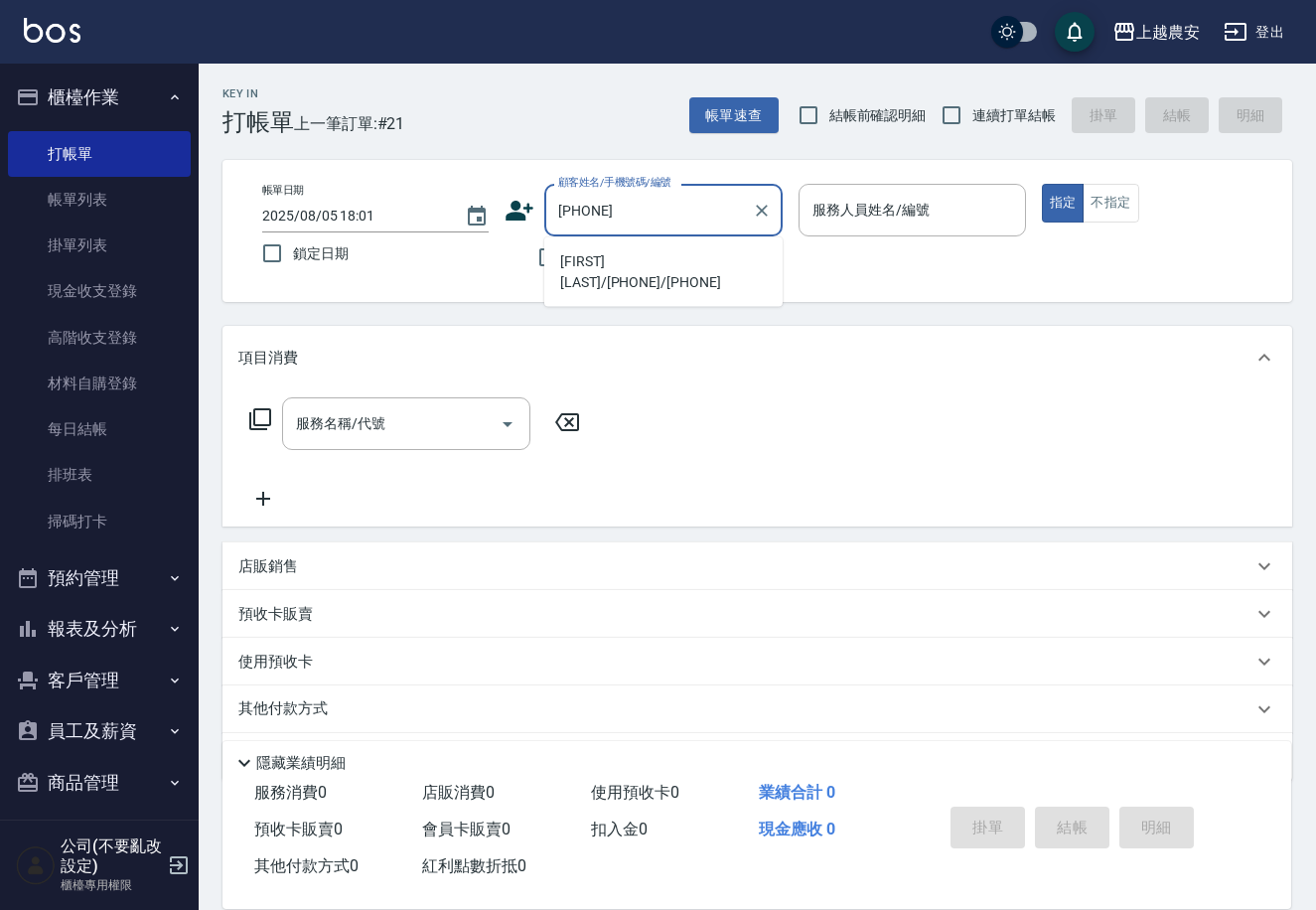 click on "[NAME]/[PHONE]/[PHONE]" at bounding box center [663, 272] 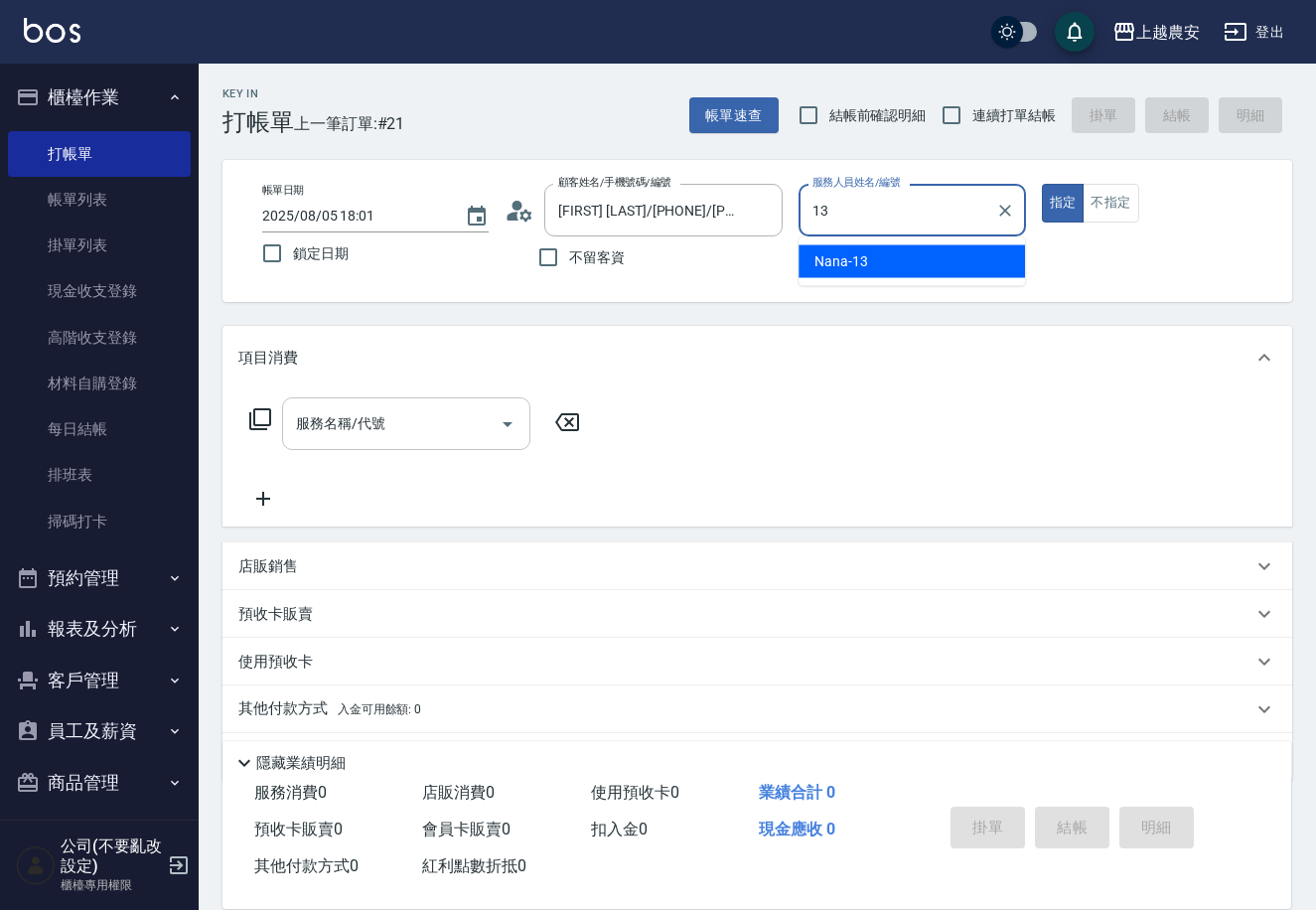 type on "Nana-13" 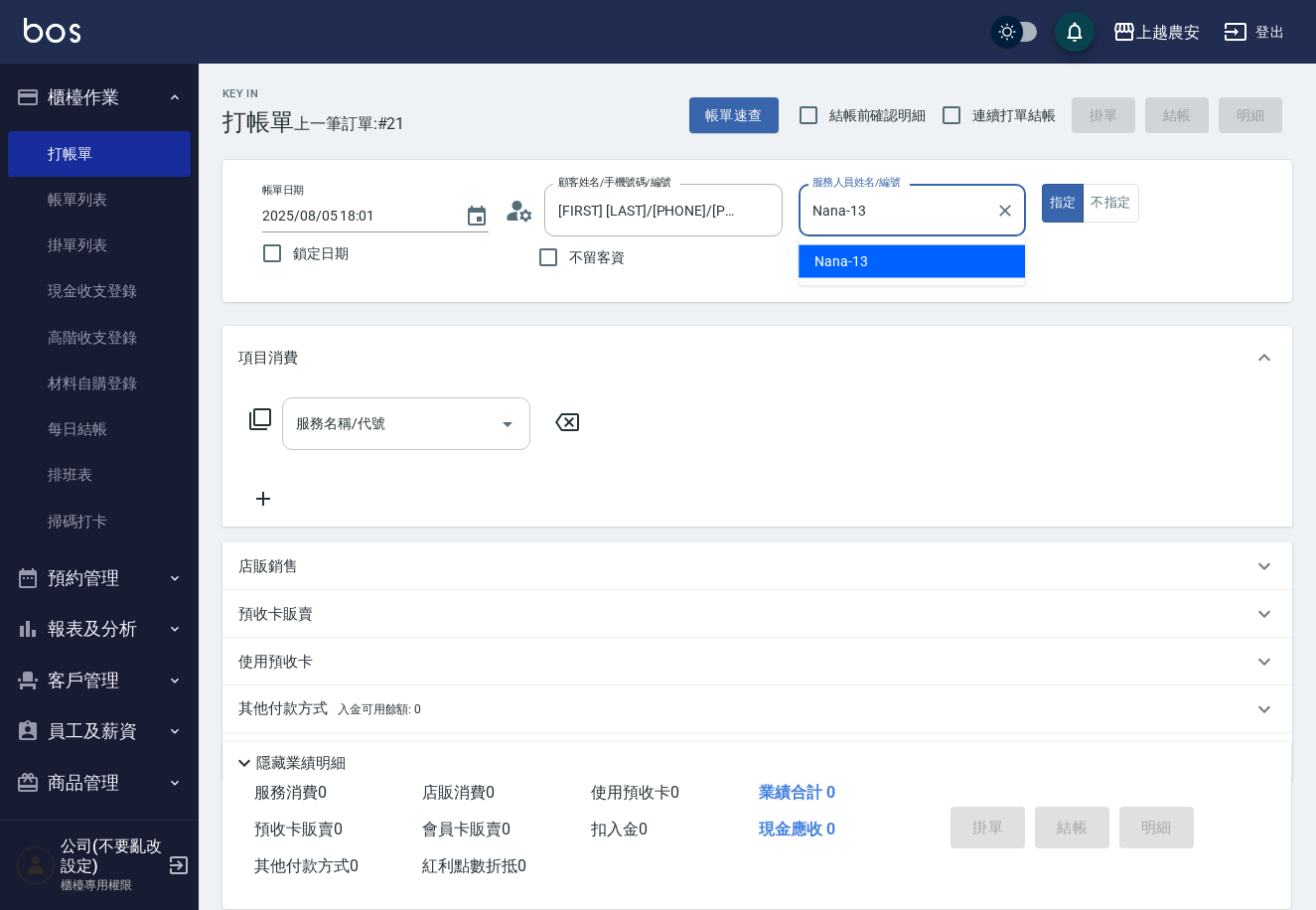 type on "true" 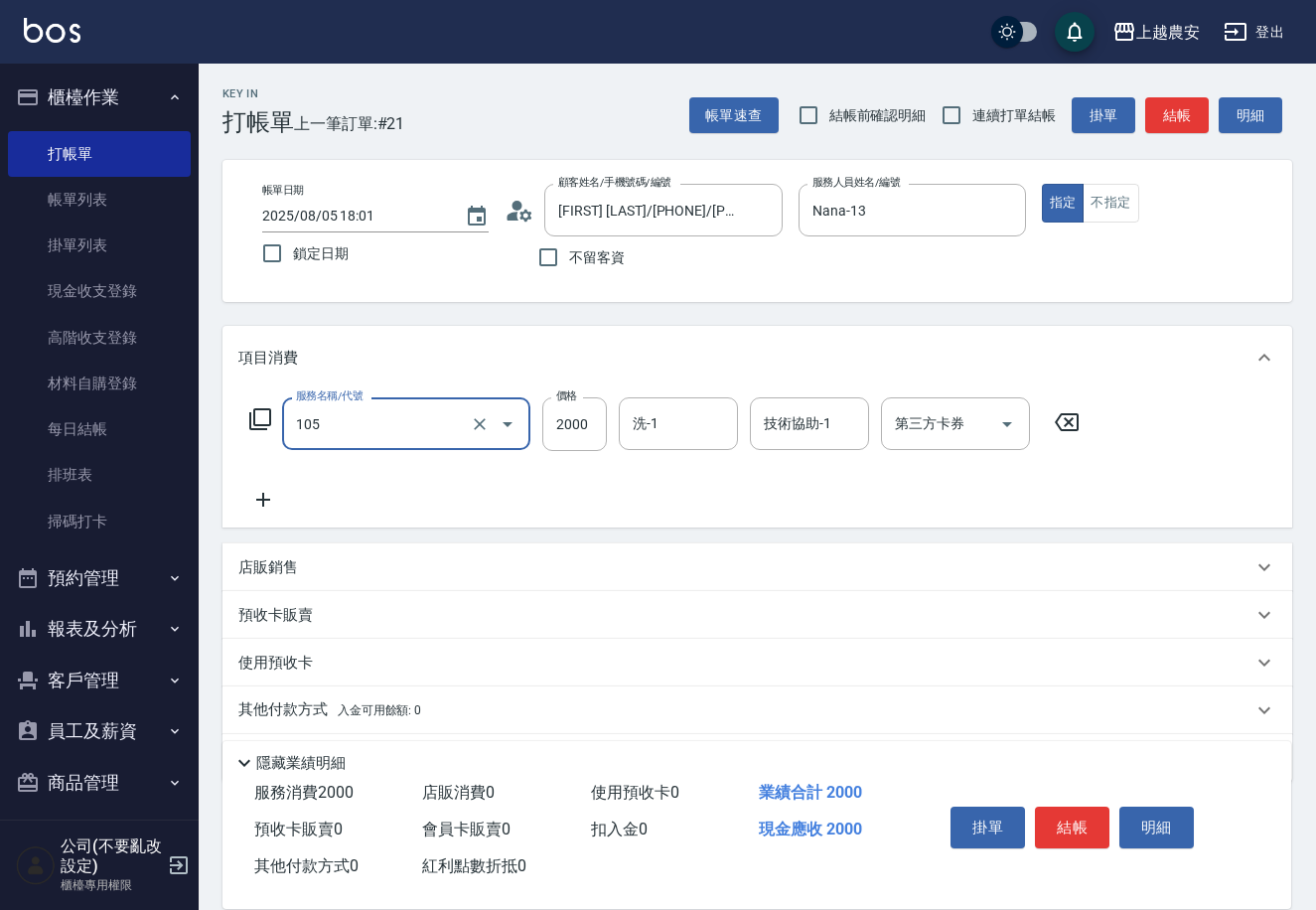 type on "寶齡頭皮全套(105)" 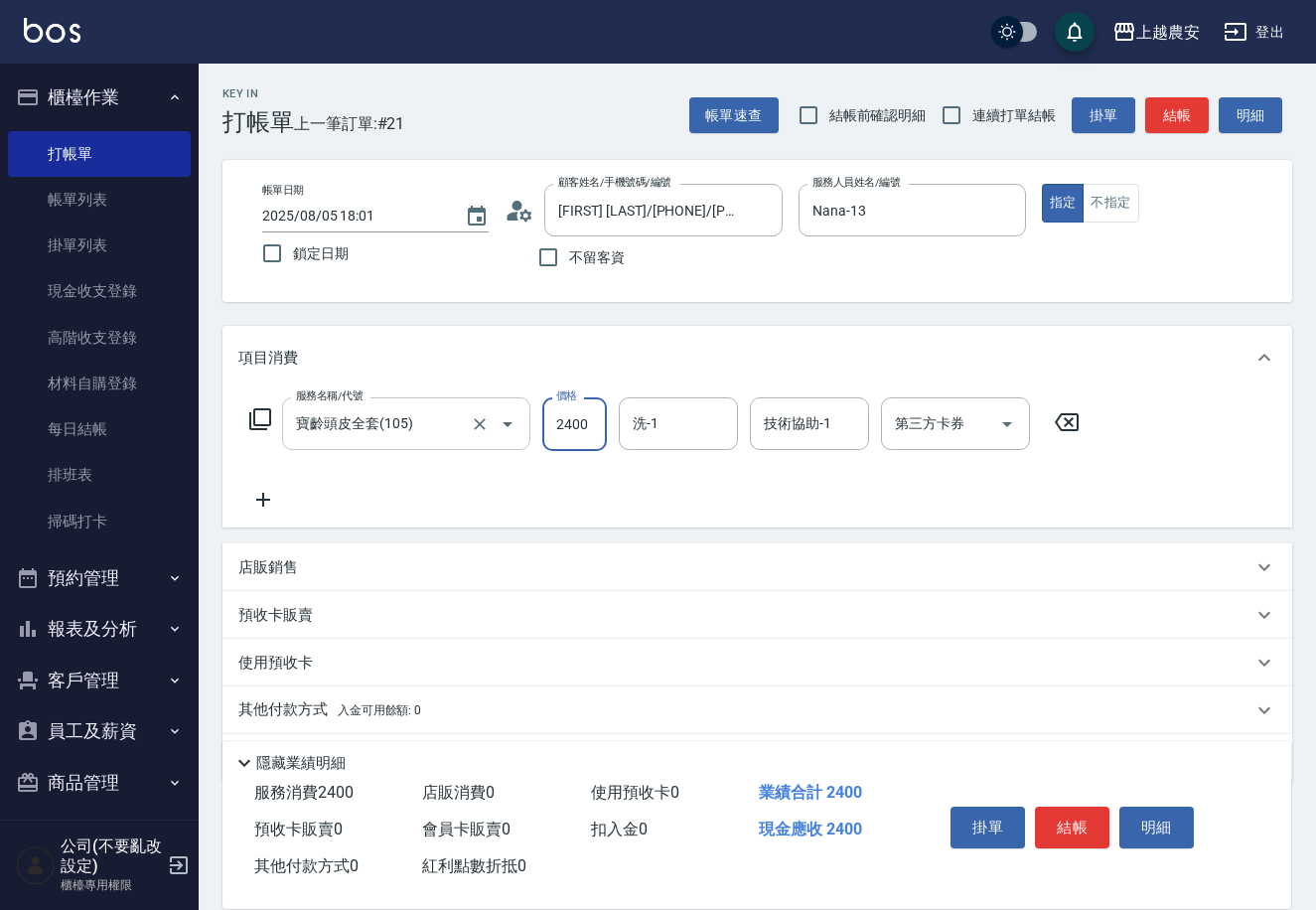 type on "2400" 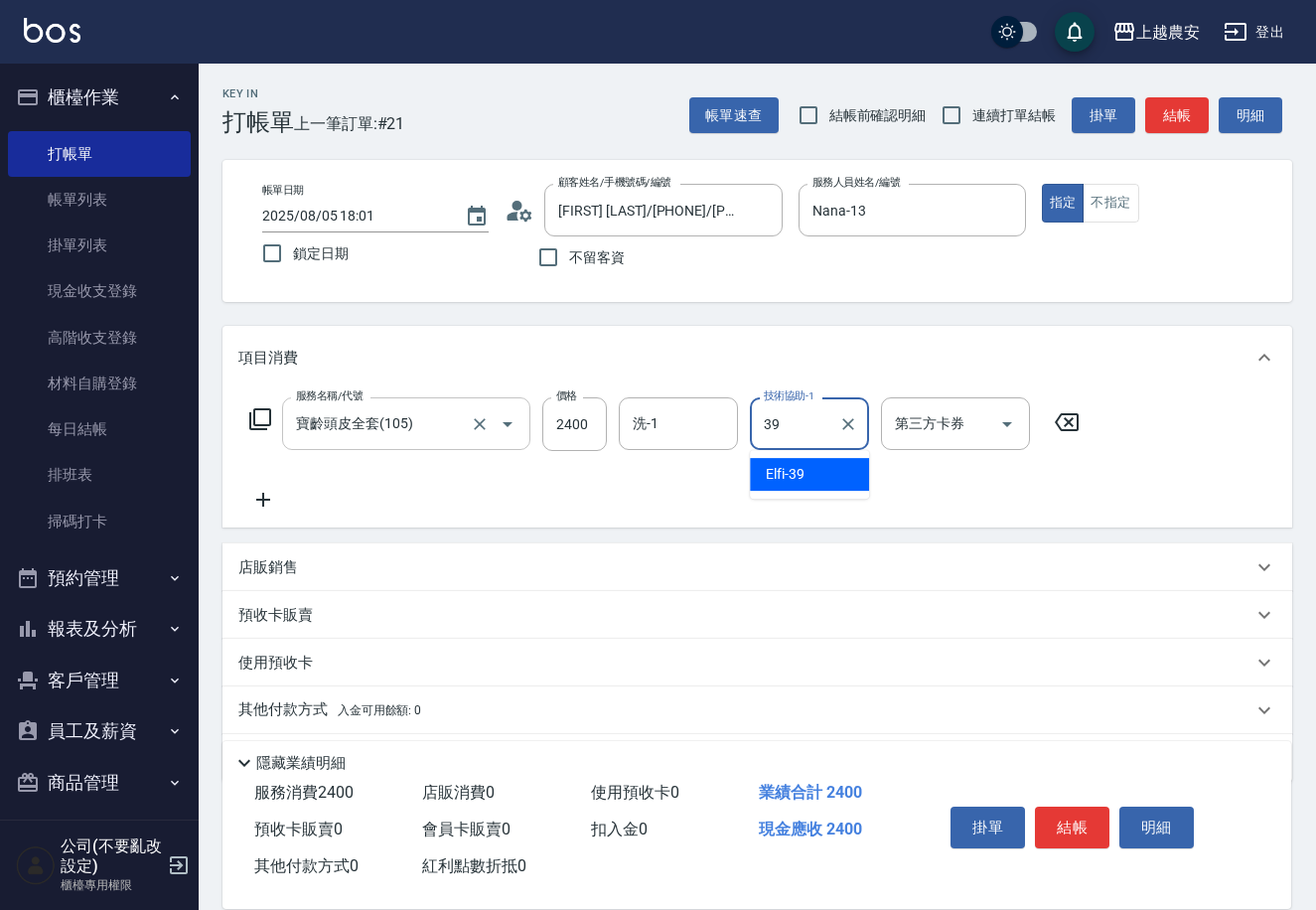 type on "Elfi-39" 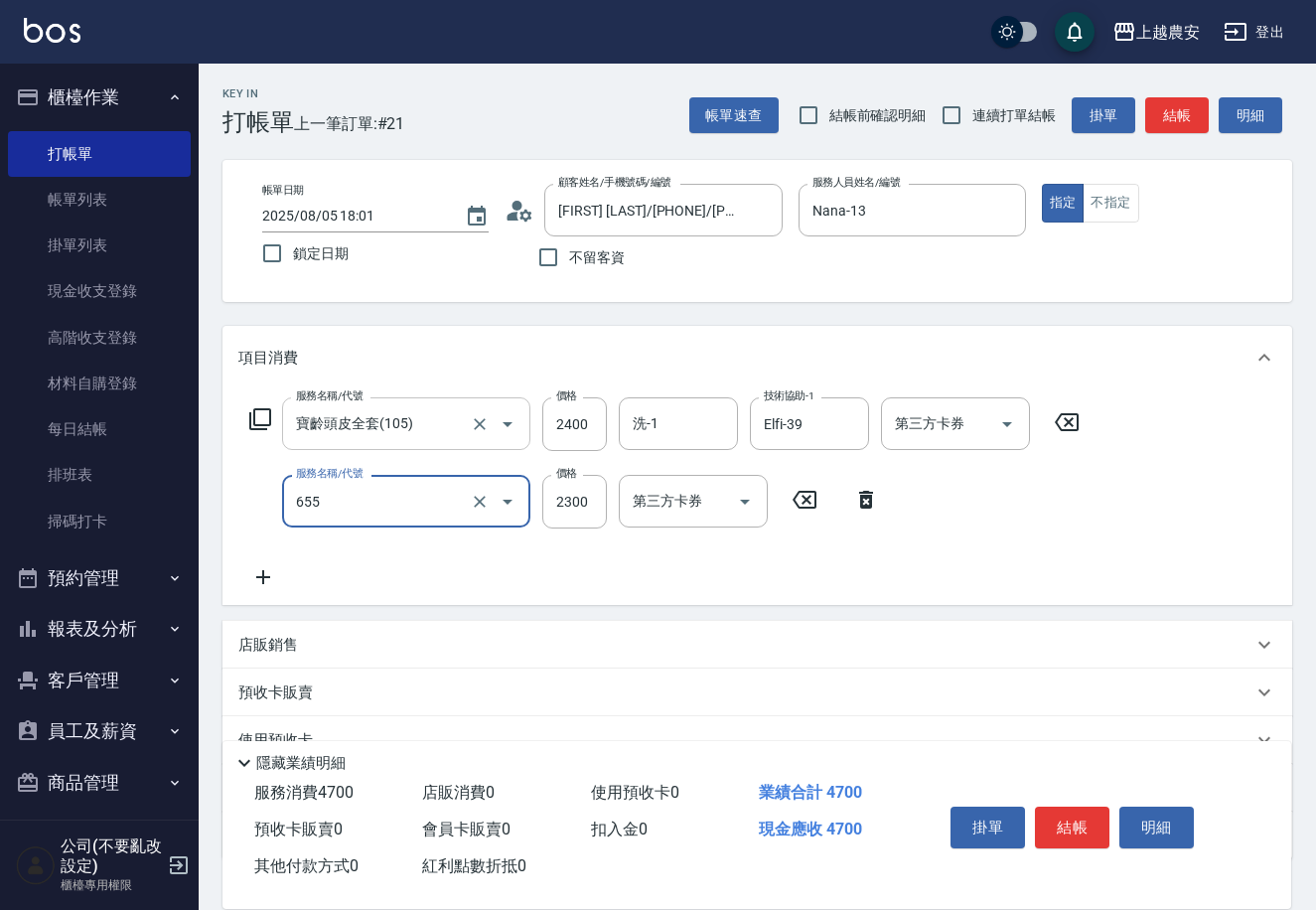 type on "結構2段式(自)(655)" 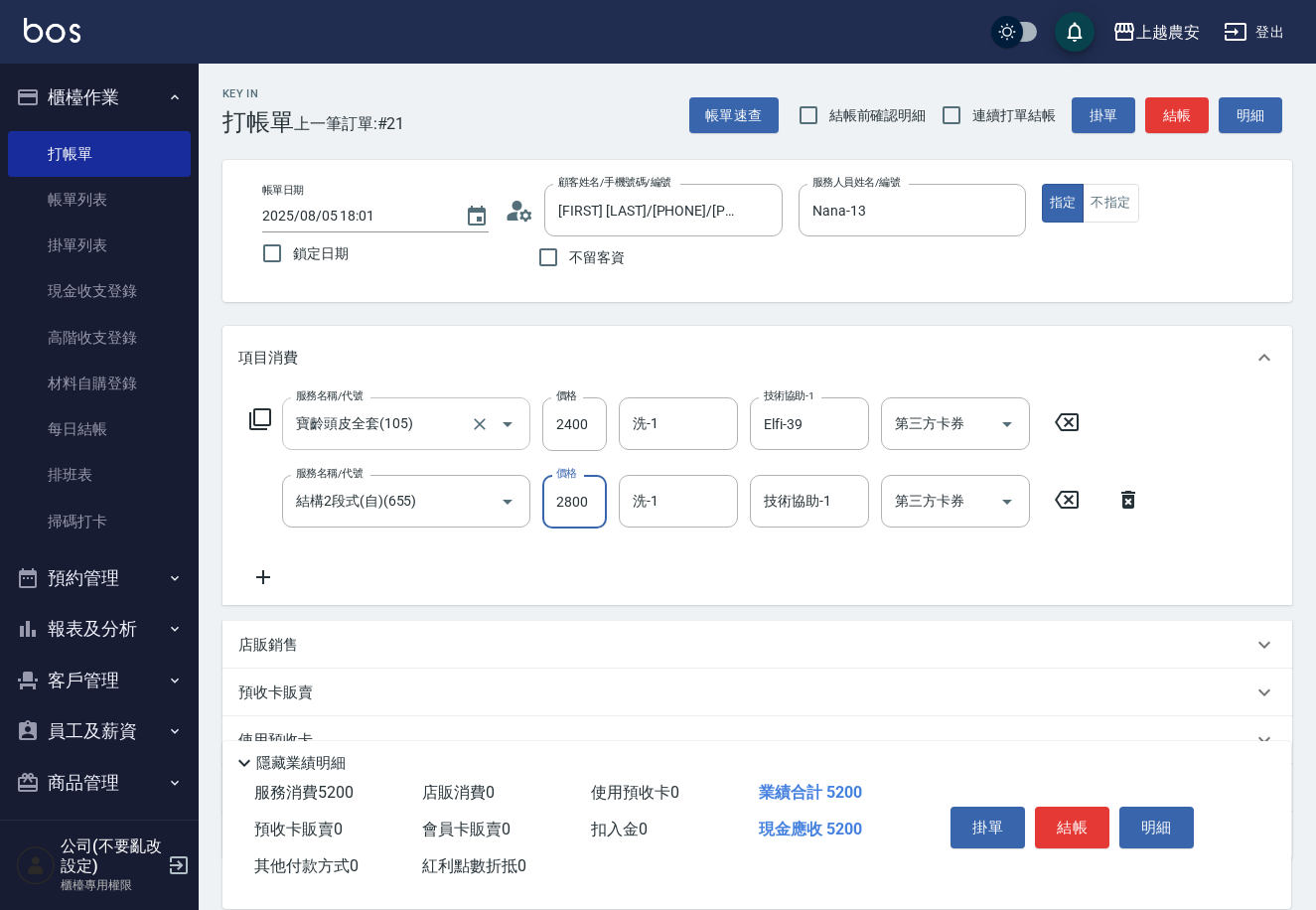 type on "2800" 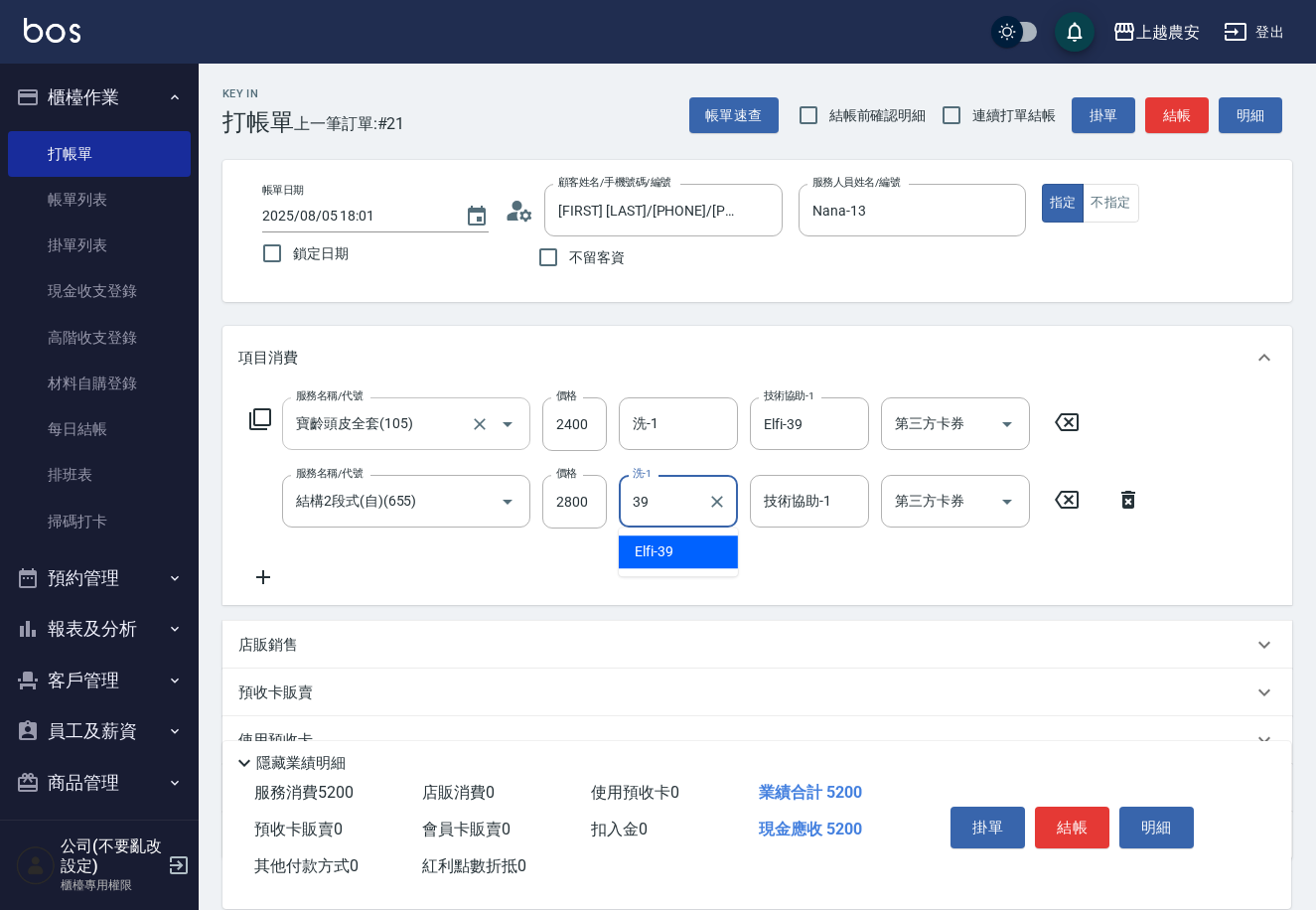 type on "Elfi-39" 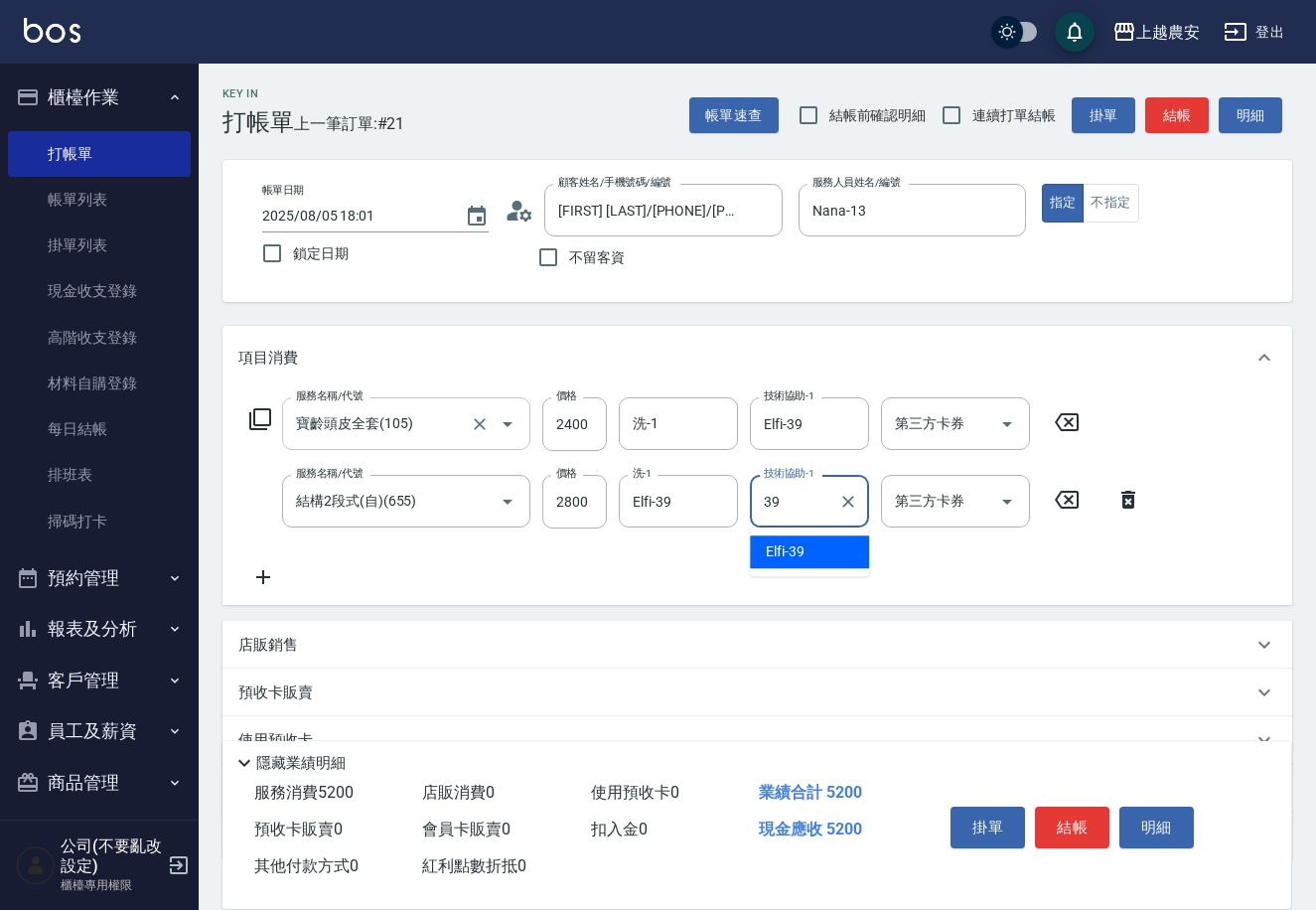 type on "Elfi-39" 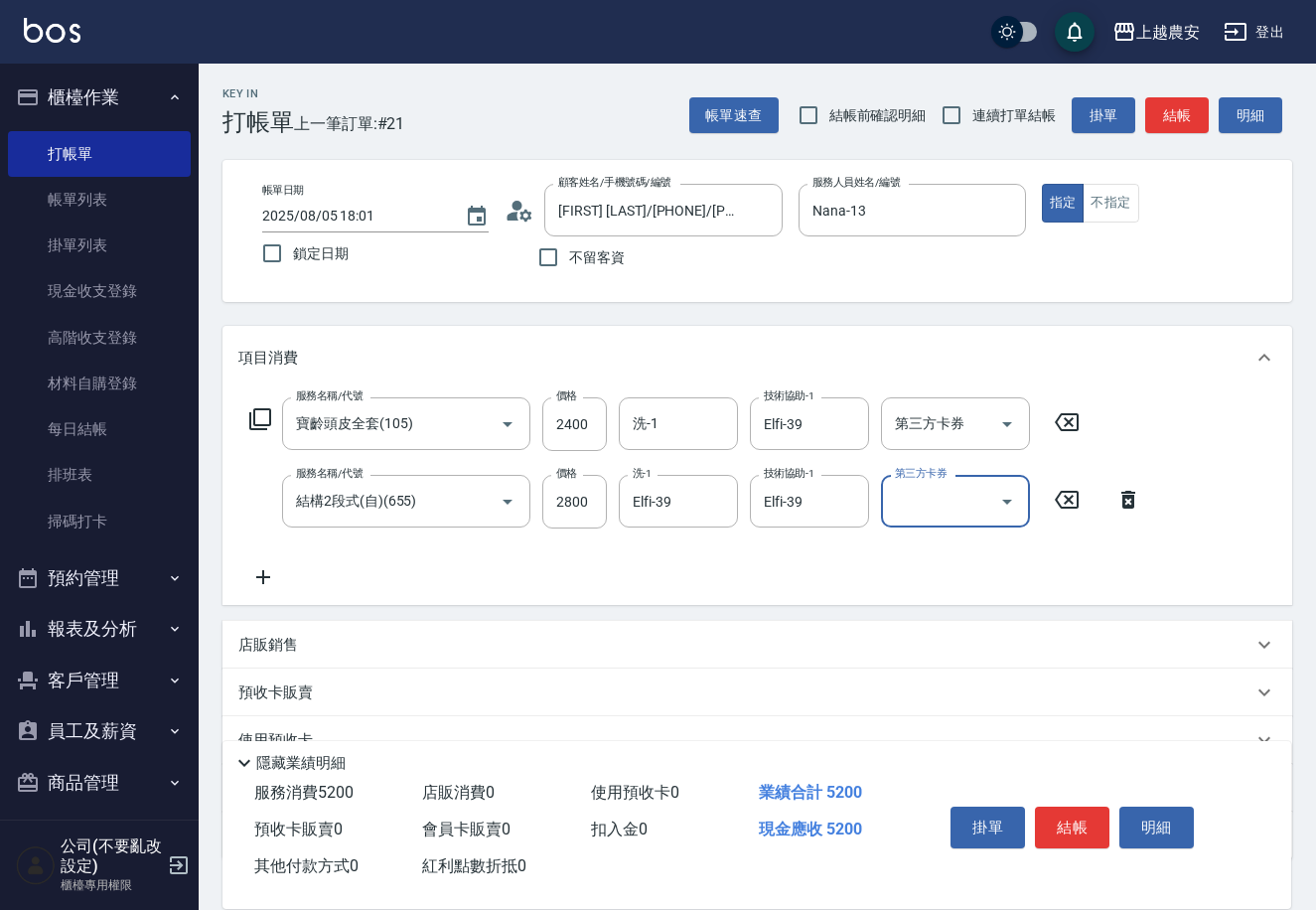 scroll, scrollTop: 136, scrollLeft: 0, axis: vertical 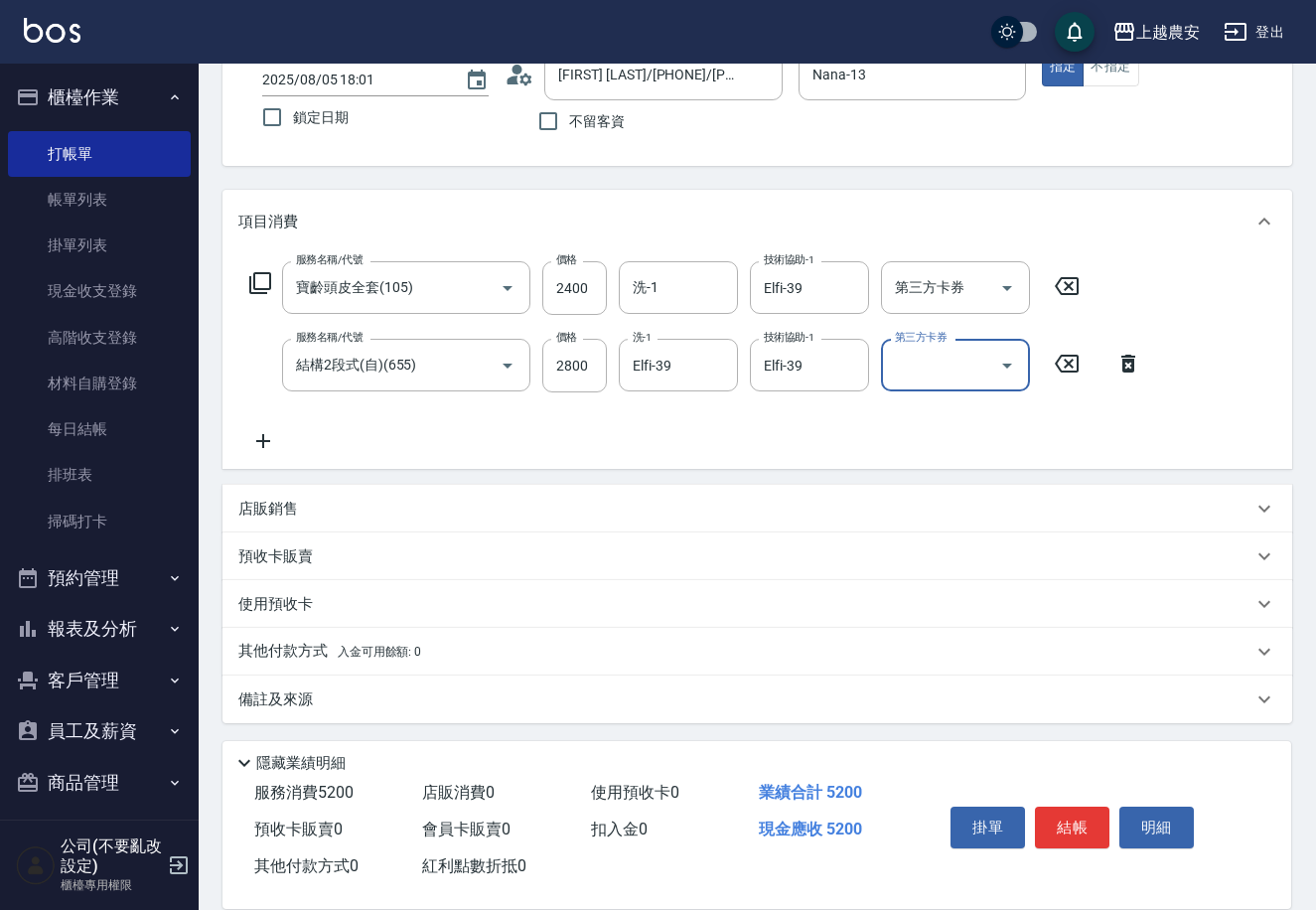 click on "其他付款方式 入金可用餘額: 0" at bounding box center [330, 652] 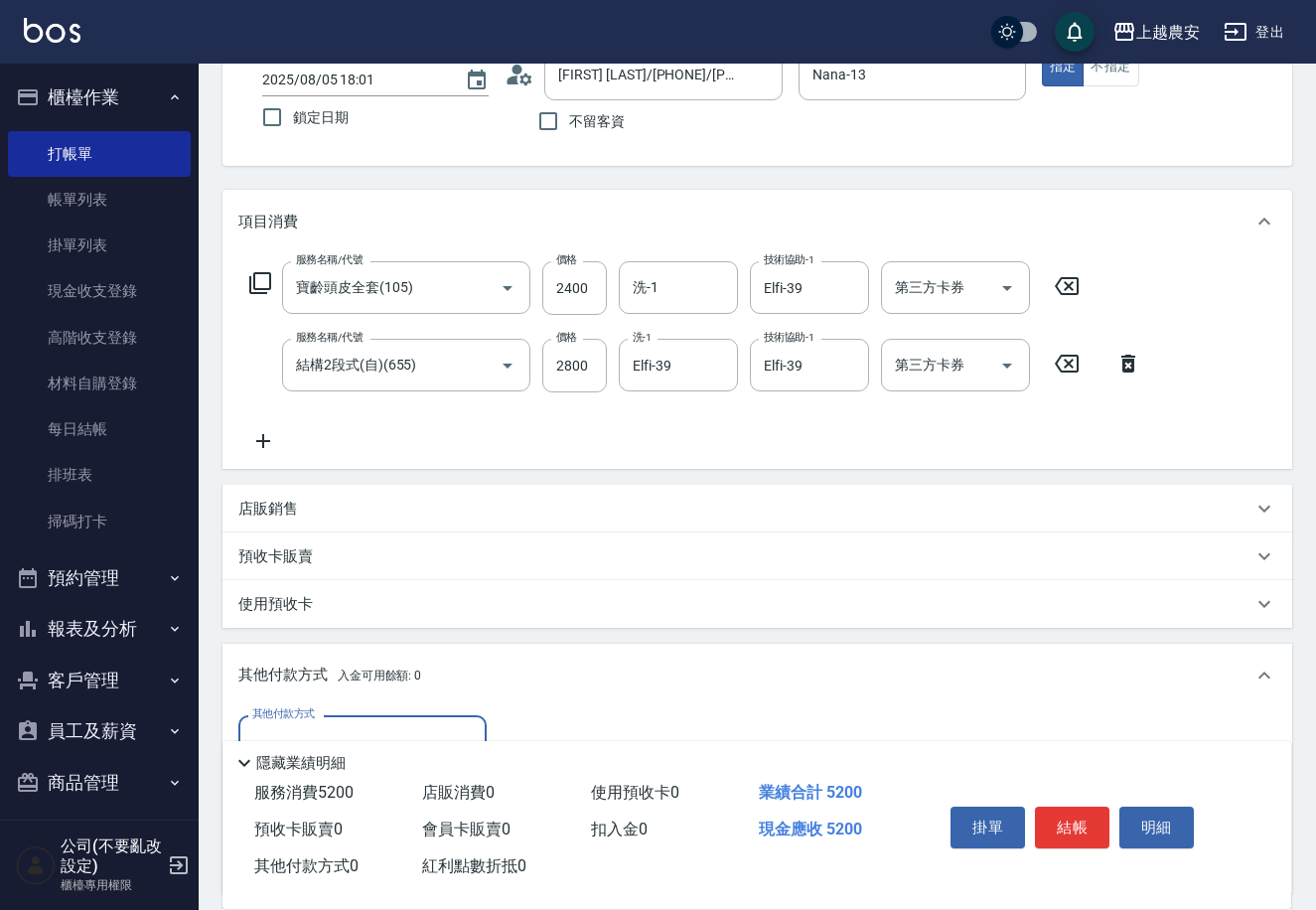 scroll, scrollTop: 1, scrollLeft: 0, axis: vertical 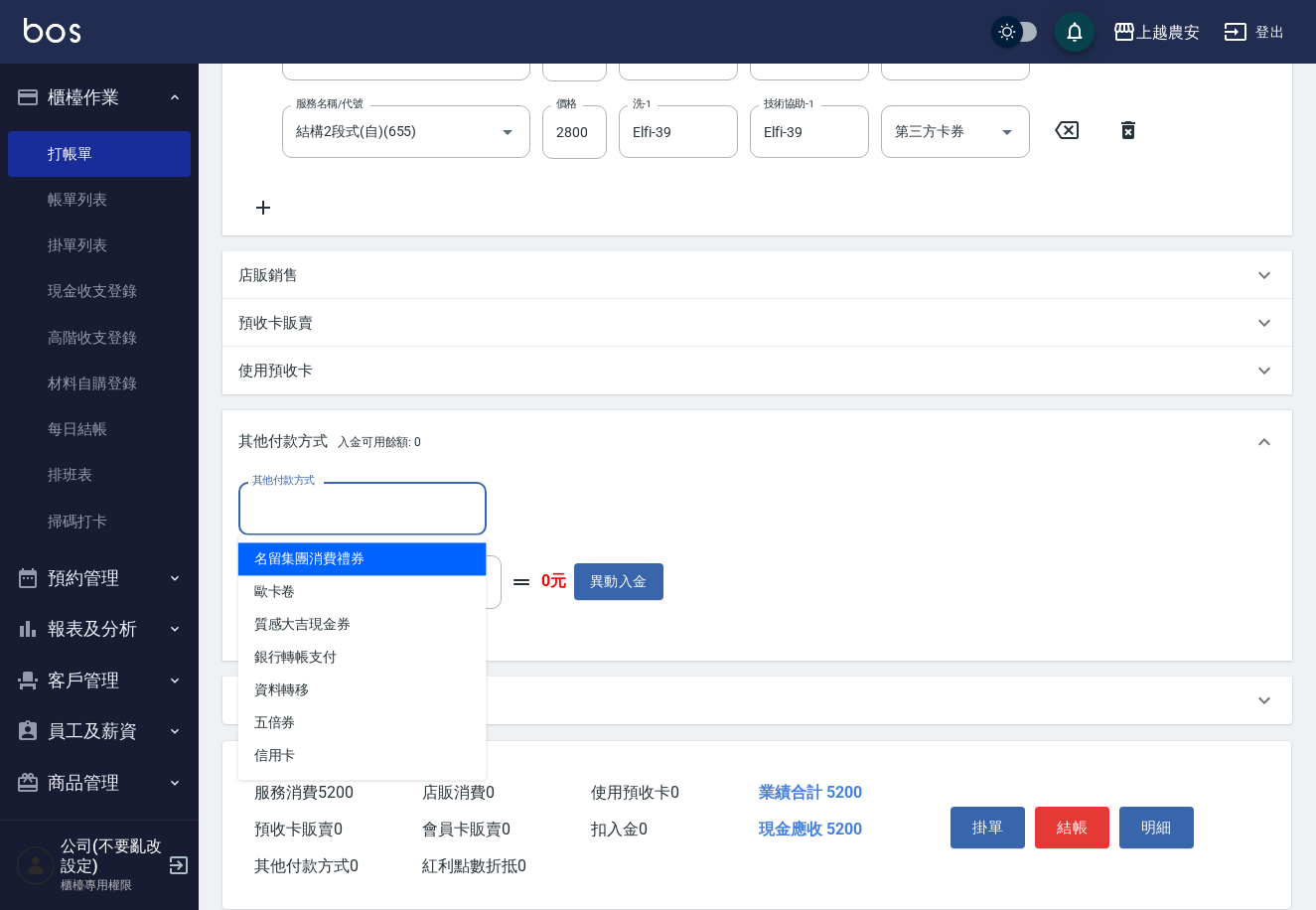 click on "其他付款方式" at bounding box center (363, 508) 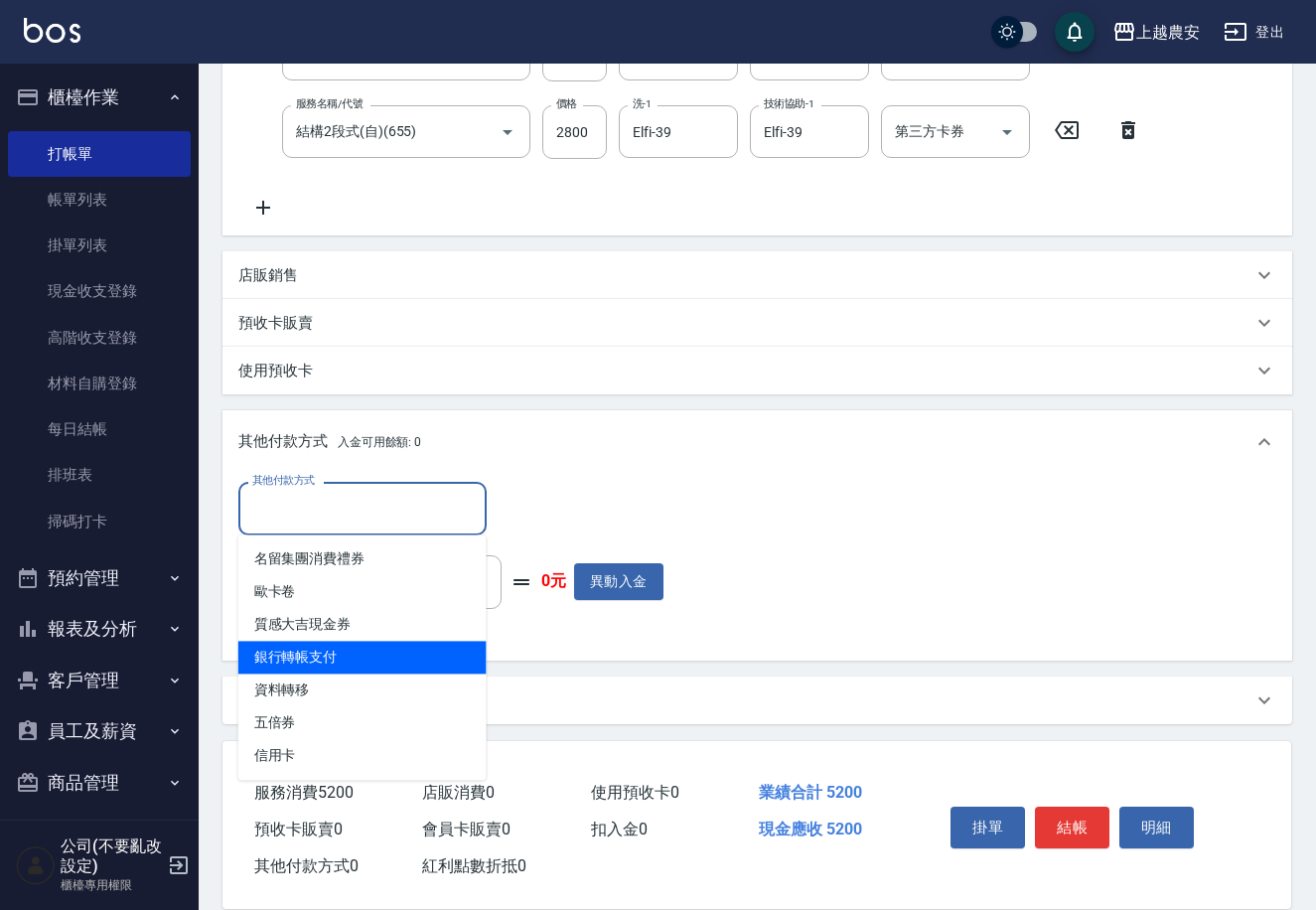 click on "銀行轉帳支付" at bounding box center (363, 657) 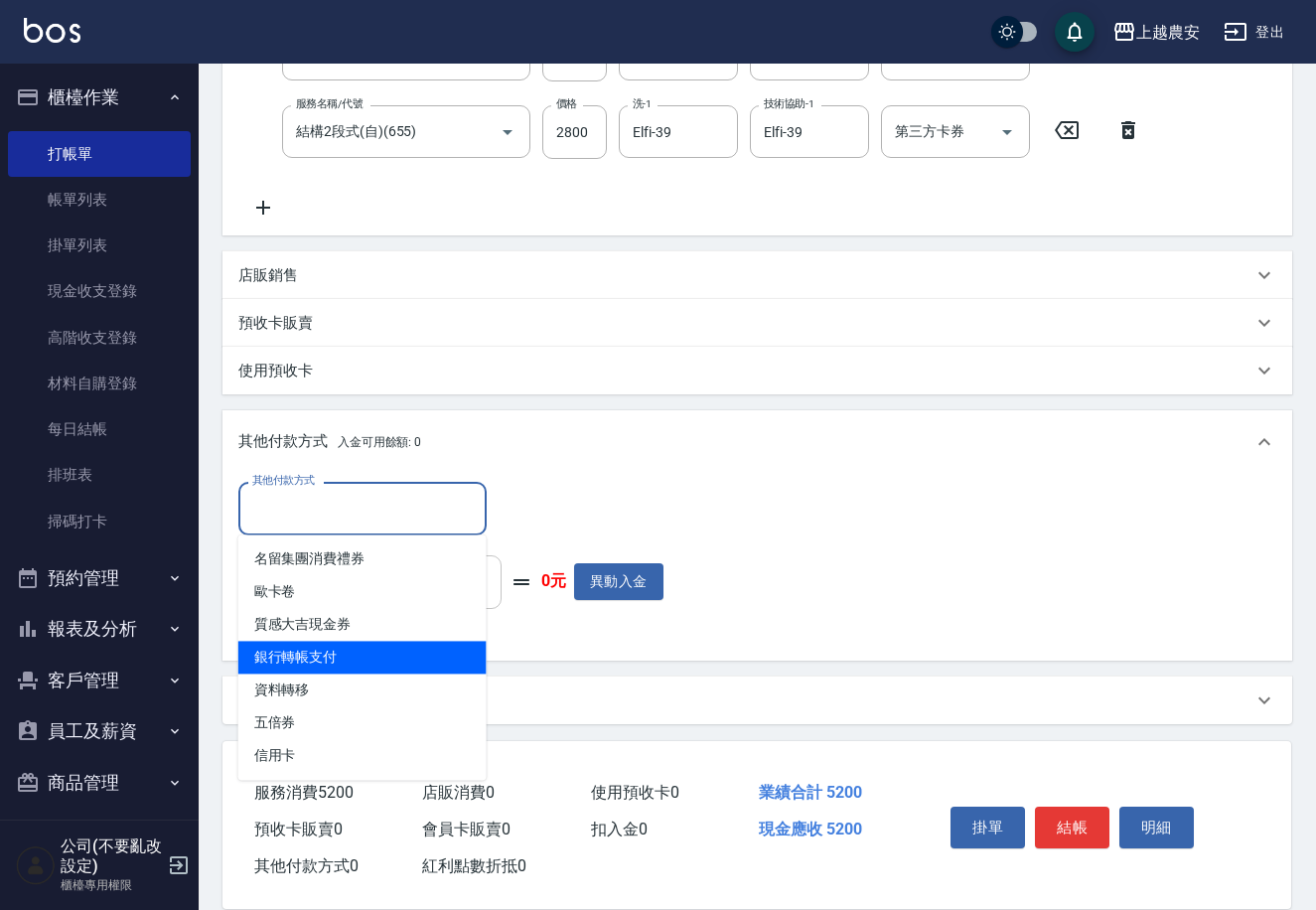 type on "銀行轉帳支付" 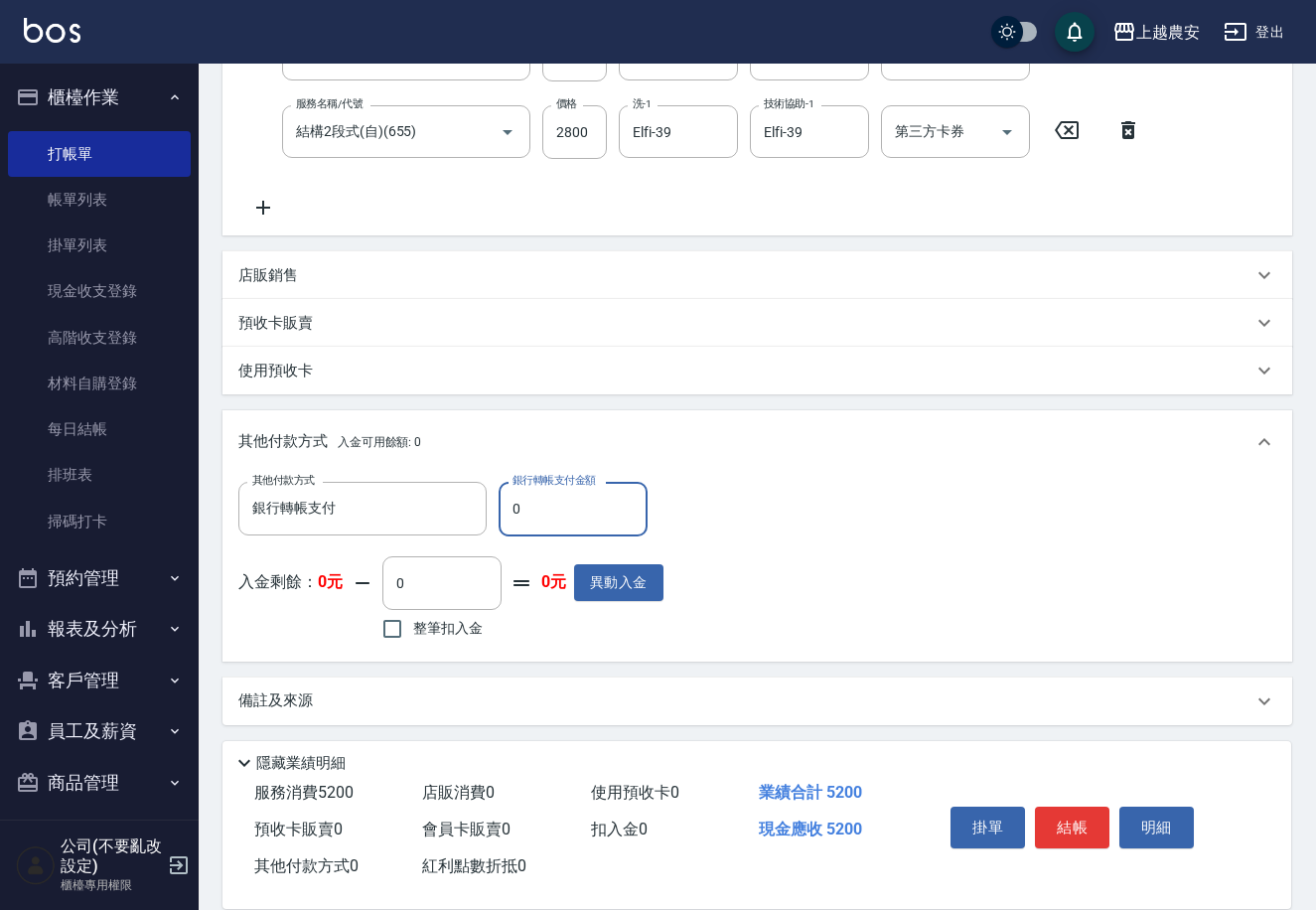 drag, startPoint x: 502, startPoint y: 512, endPoint x: 559, endPoint y: 517, distance: 57.21888 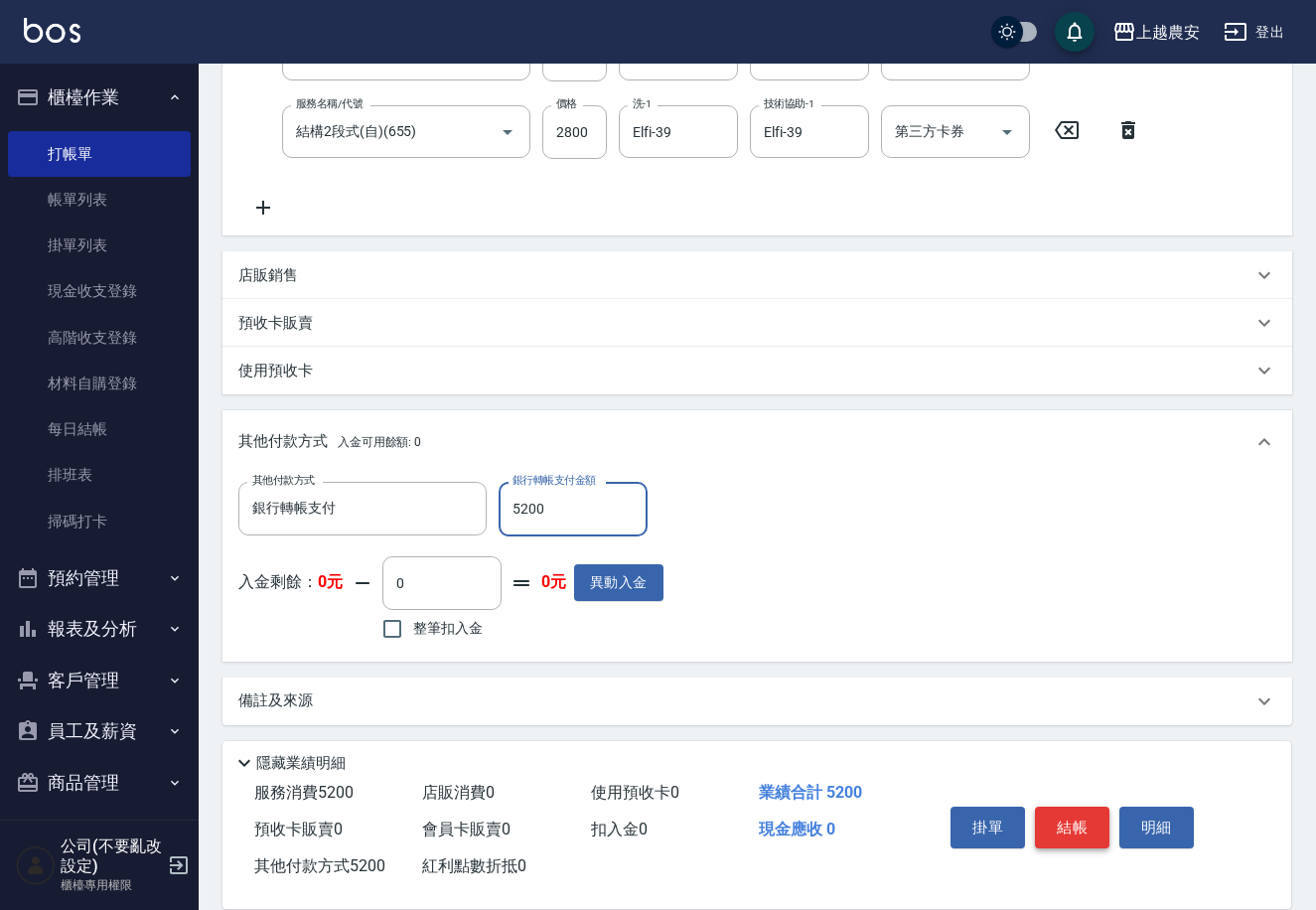 type on "5200" 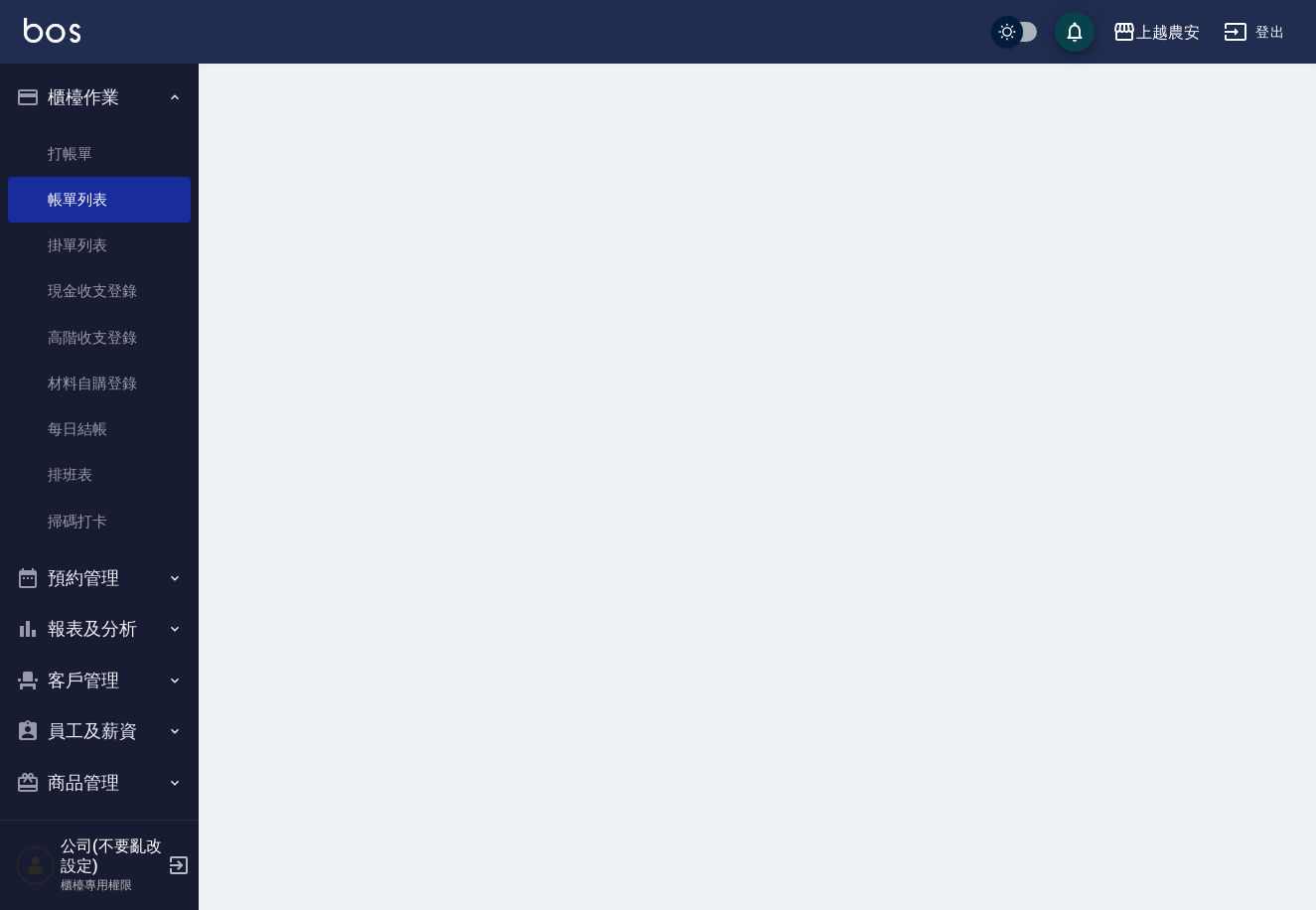 scroll, scrollTop: 0, scrollLeft: 0, axis: both 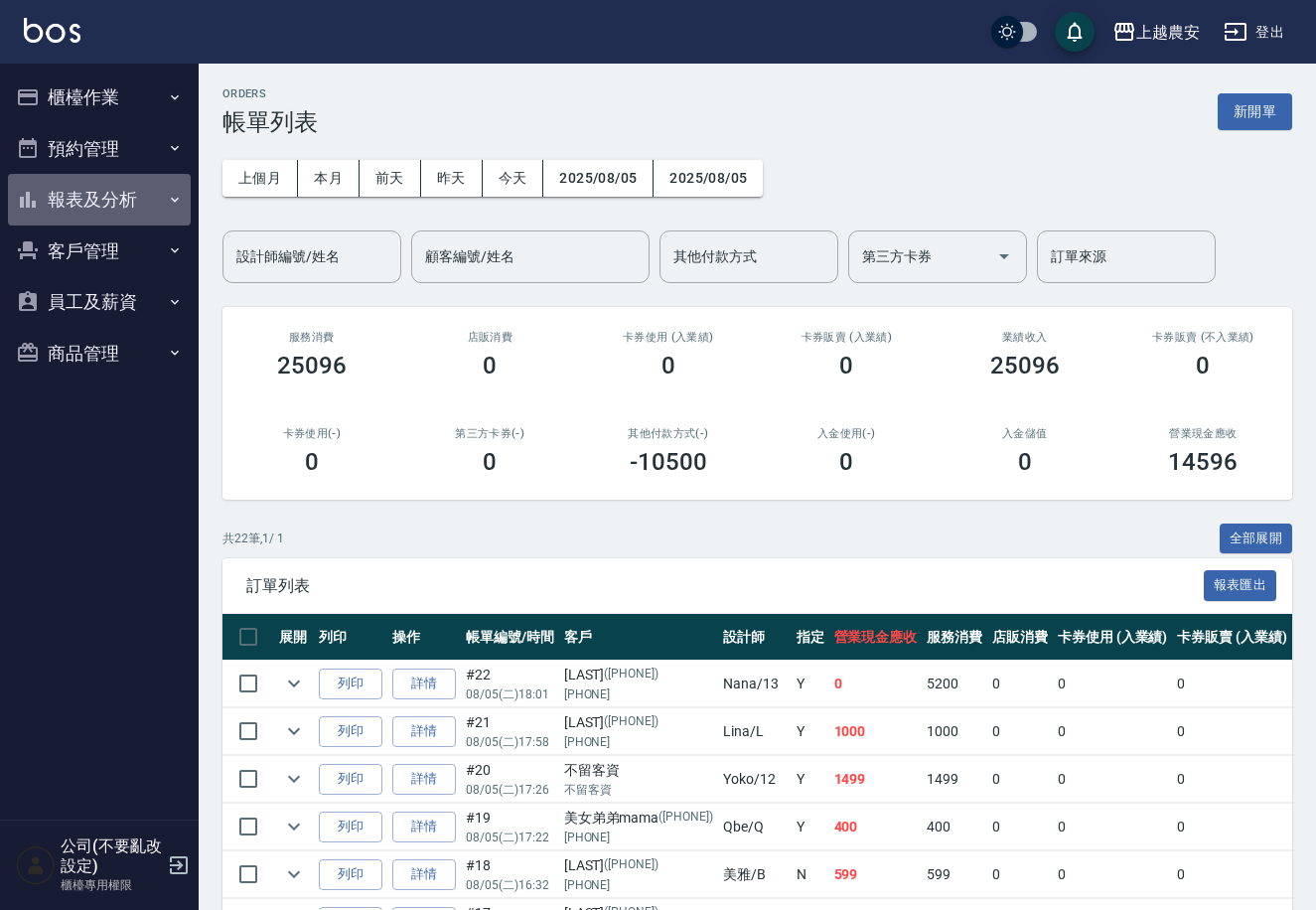click on "報表及分析" at bounding box center [99, 200] 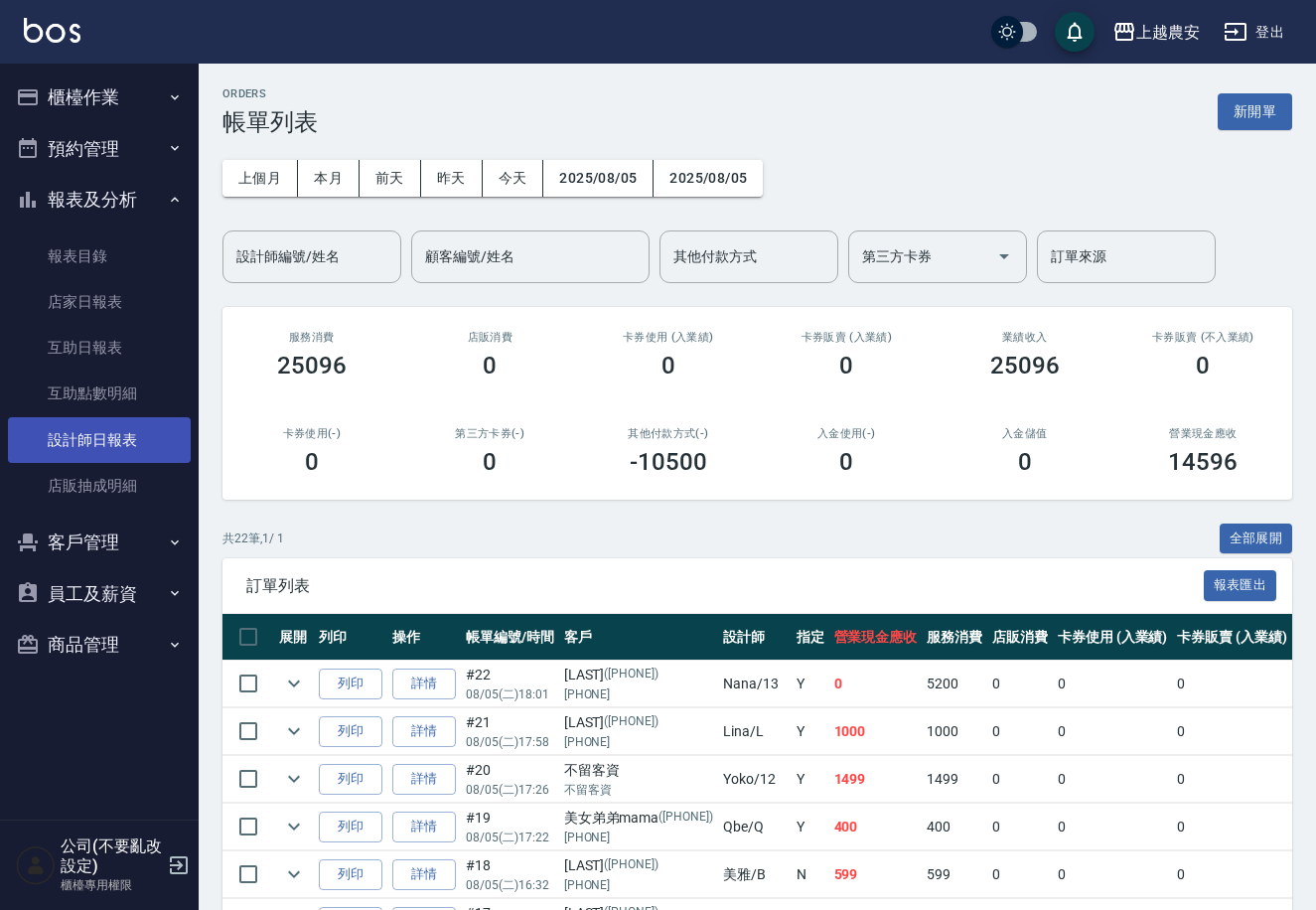 click on "設計師日報表" at bounding box center (99, 440) 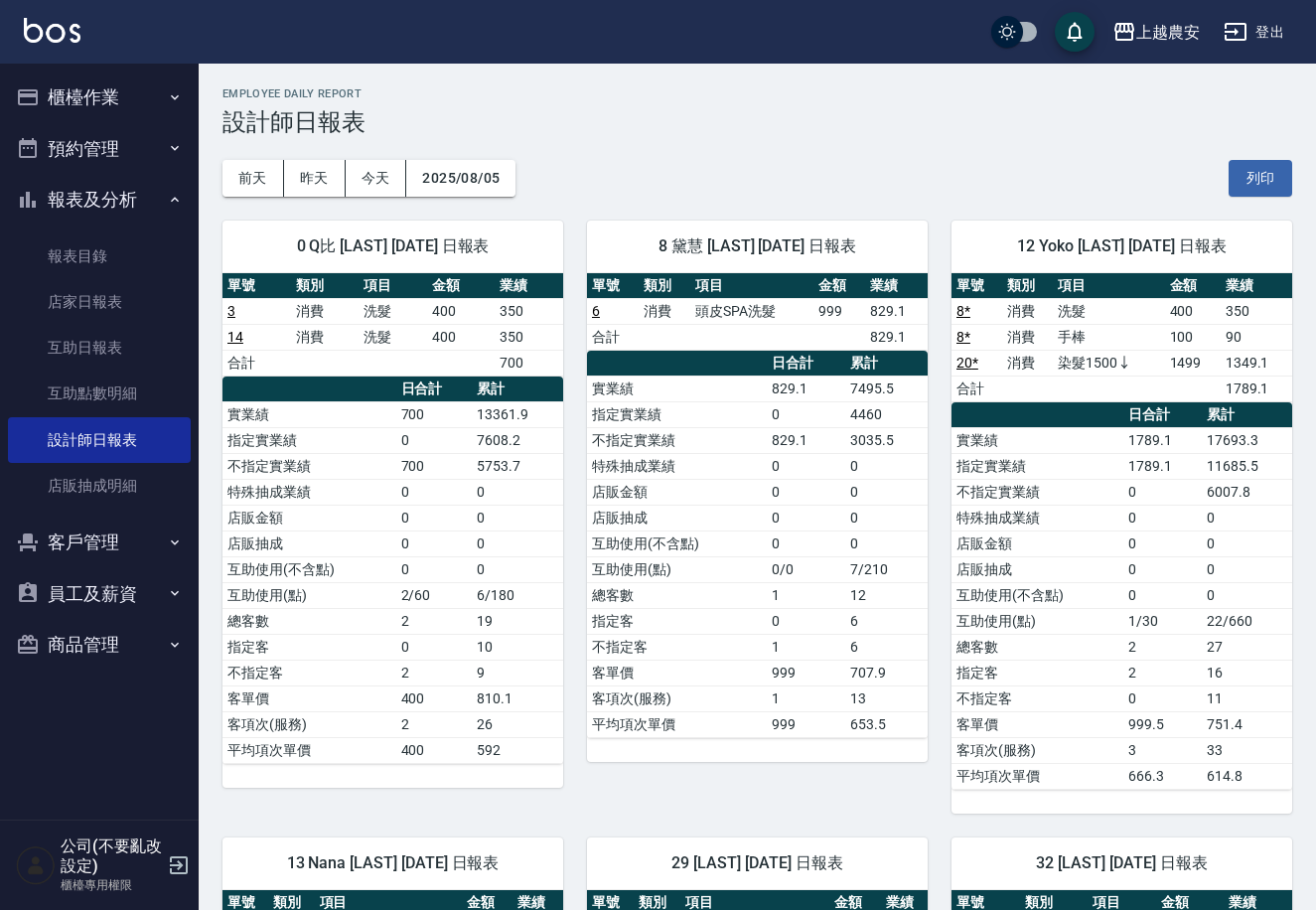 drag, startPoint x: 1305, startPoint y: 138, endPoint x: 1323, endPoint y: 239, distance: 102.59142 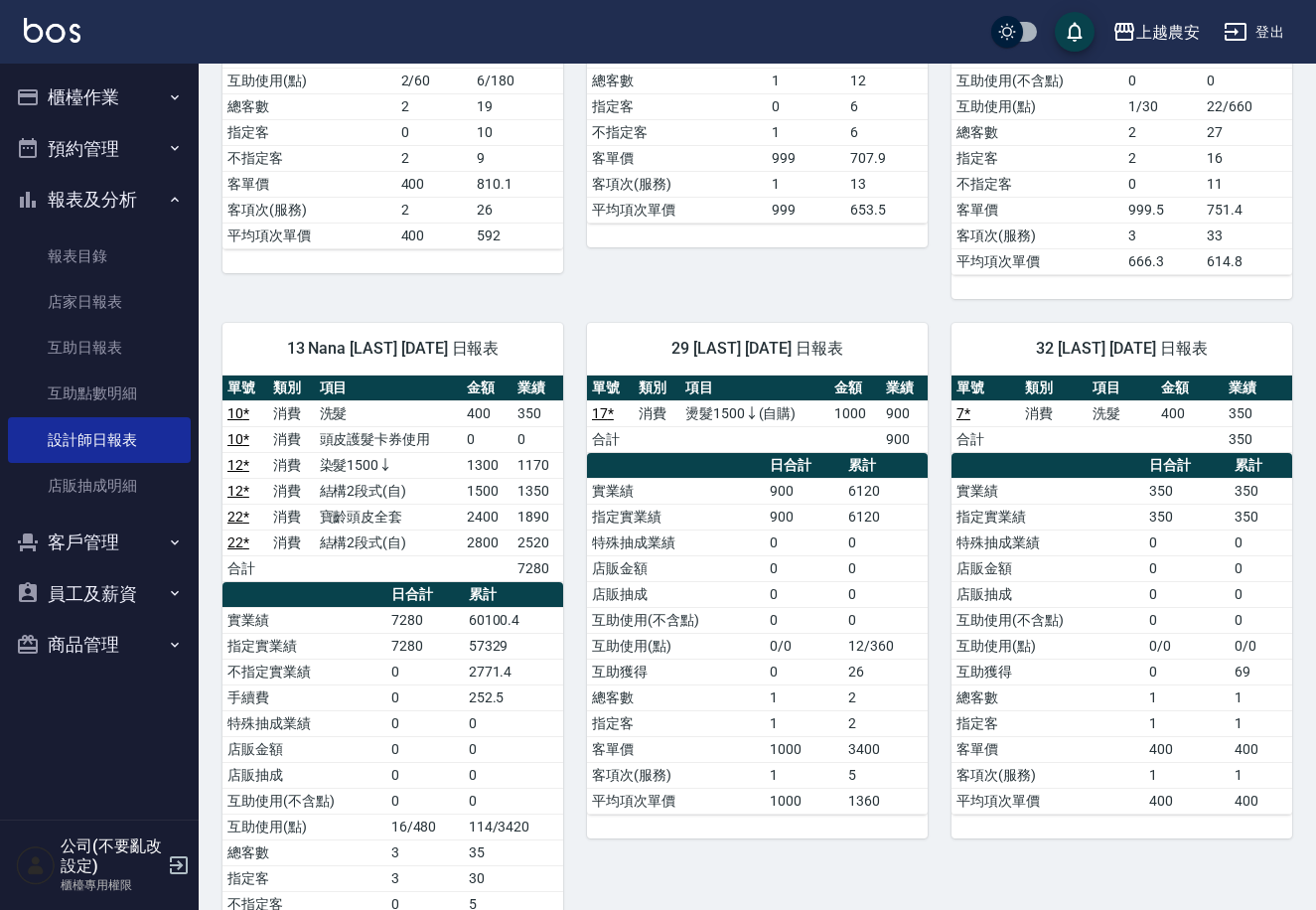 scroll, scrollTop: 518, scrollLeft: 0, axis: vertical 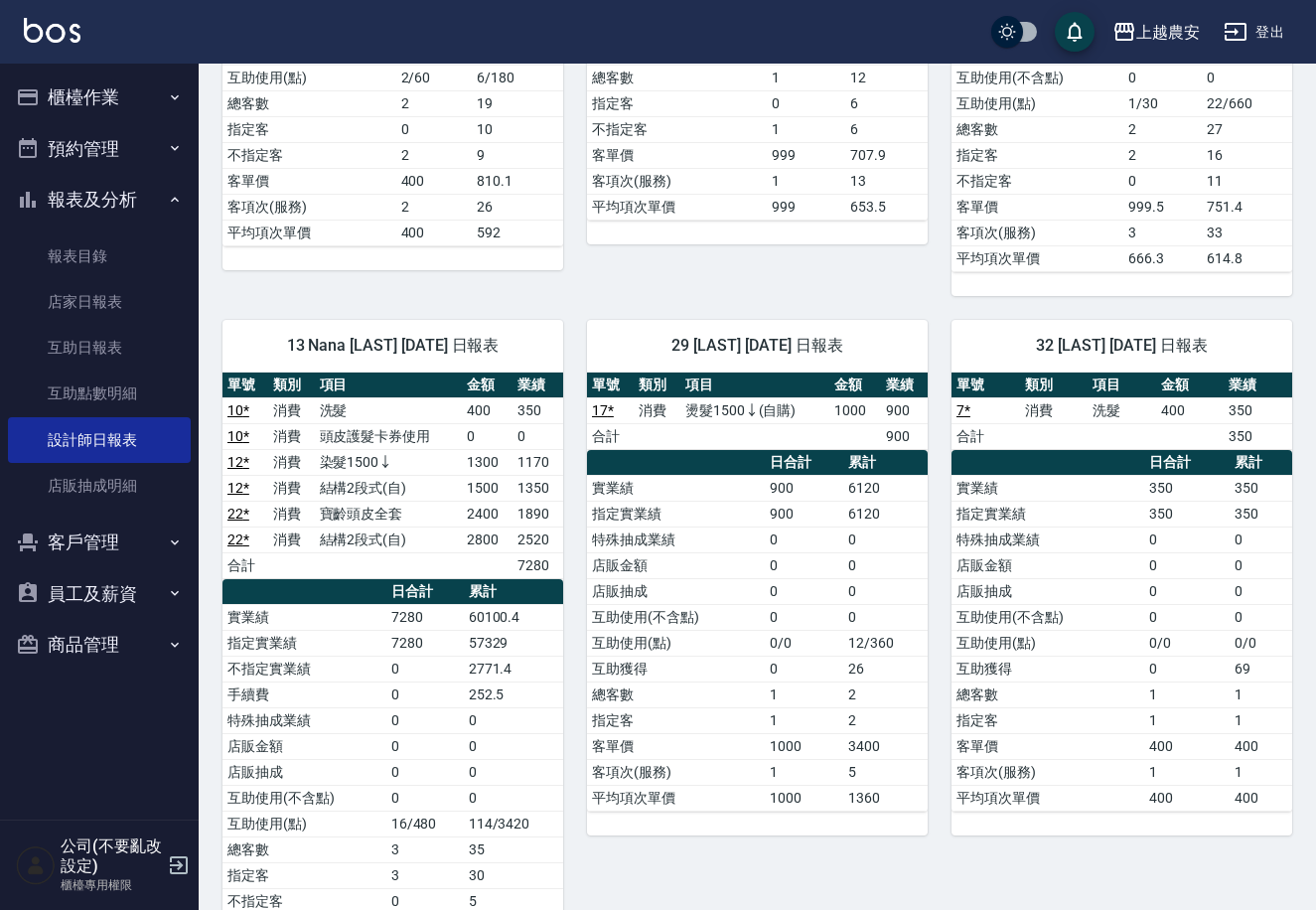 click on "櫃檯作業" at bounding box center [99, 97] 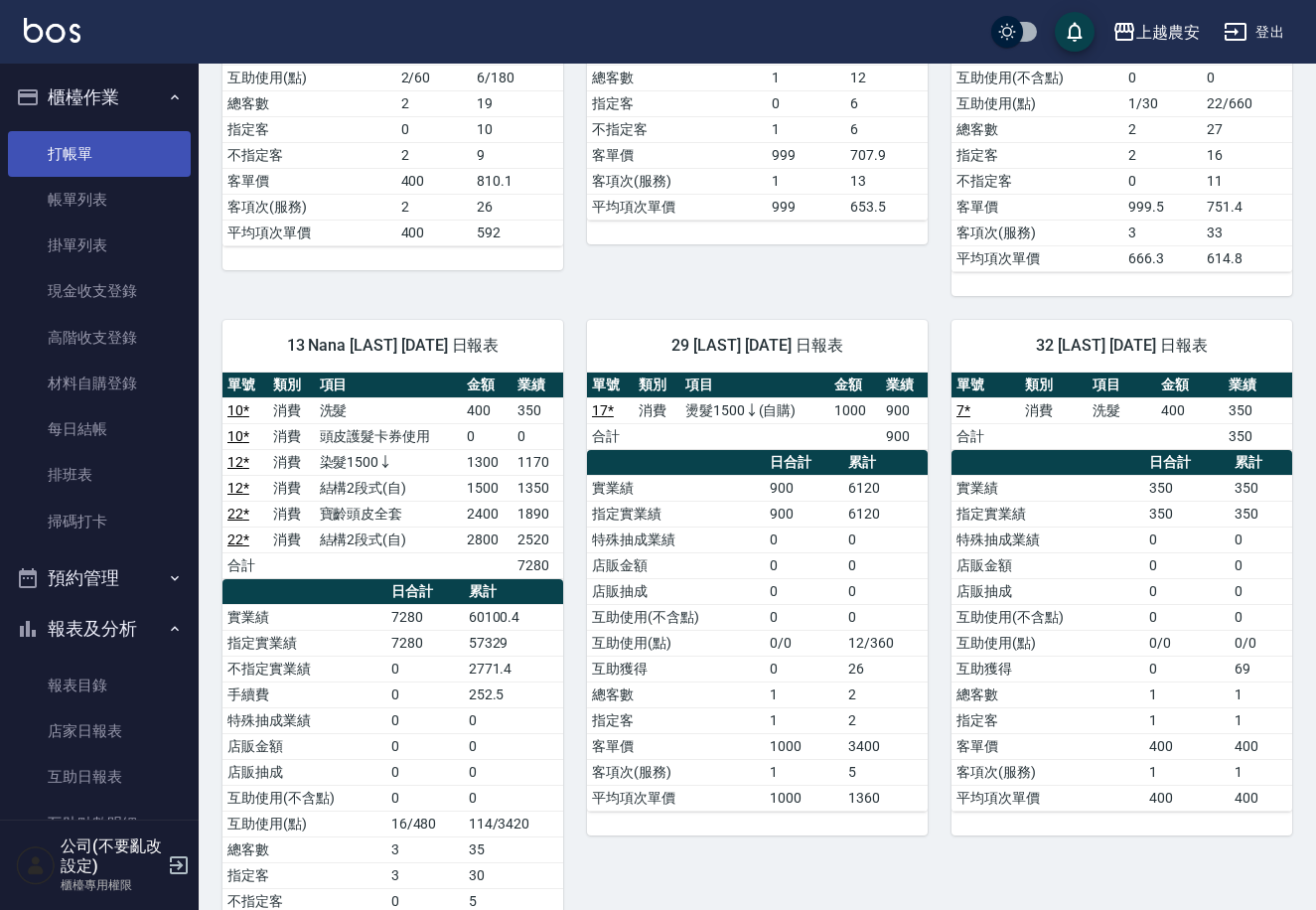 click on "打帳單" at bounding box center (99, 154) 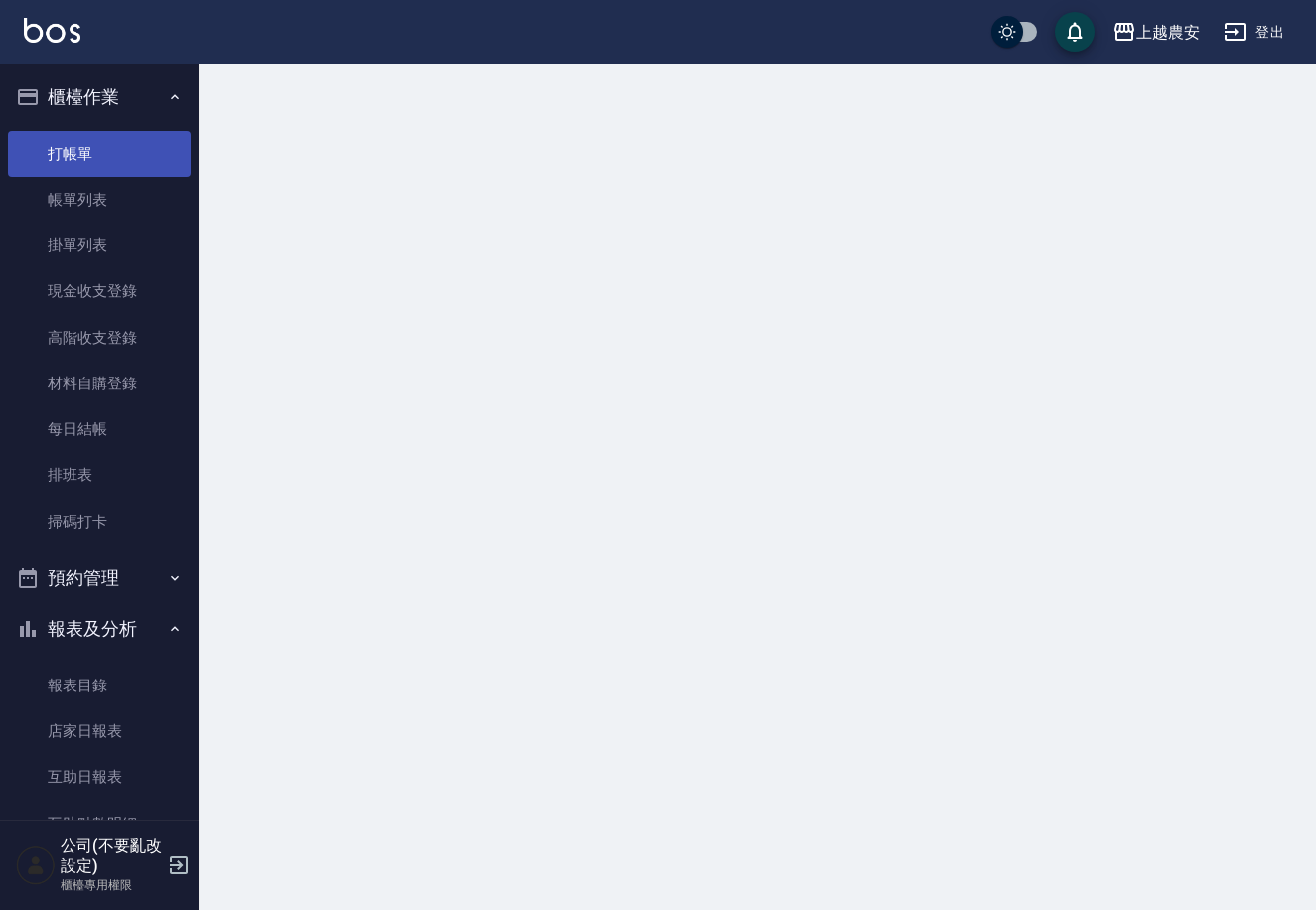 scroll, scrollTop: 0, scrollLeft: 0, axis: both 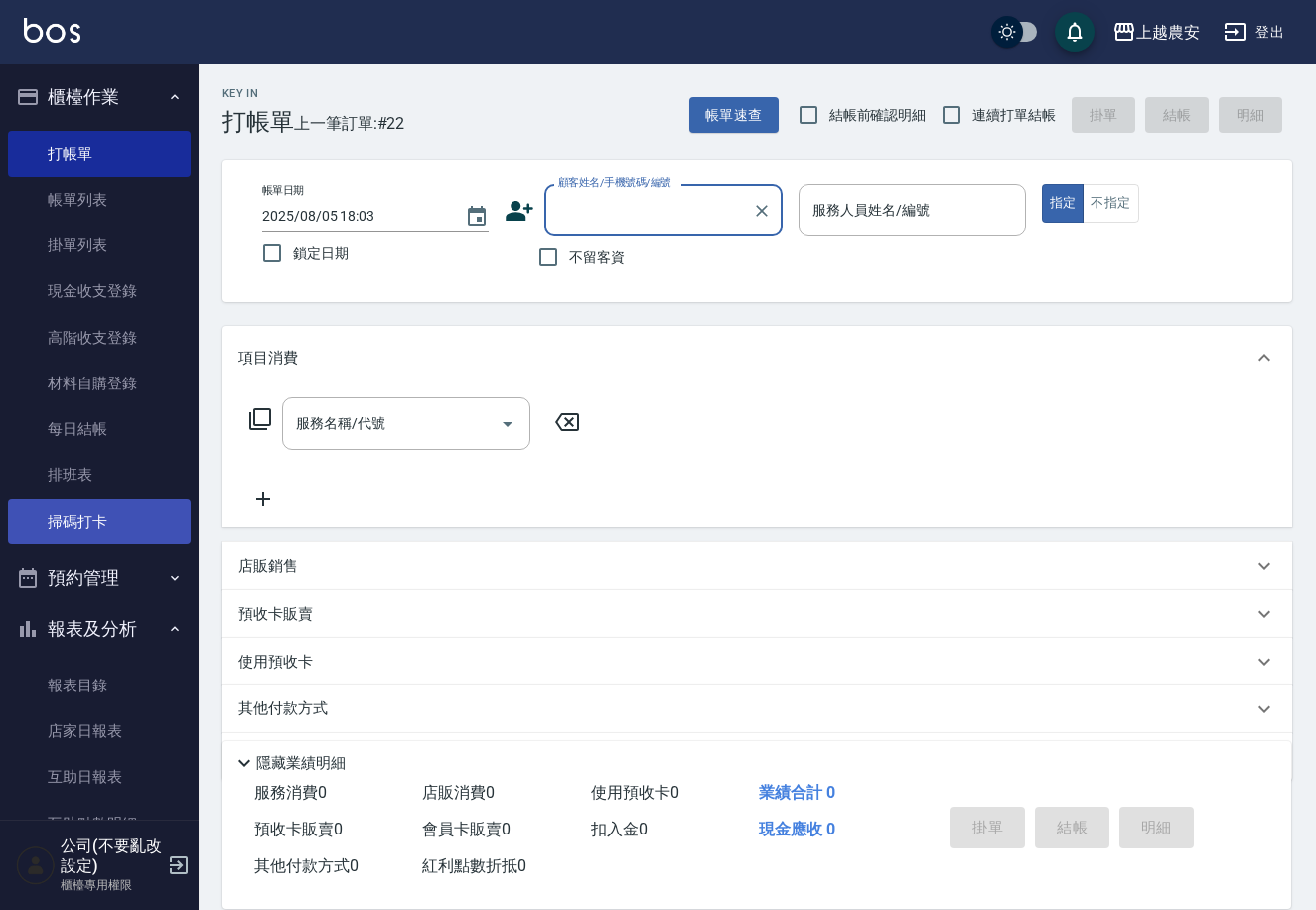 click on "掃碼打卡" at bounding box center [99, 522] 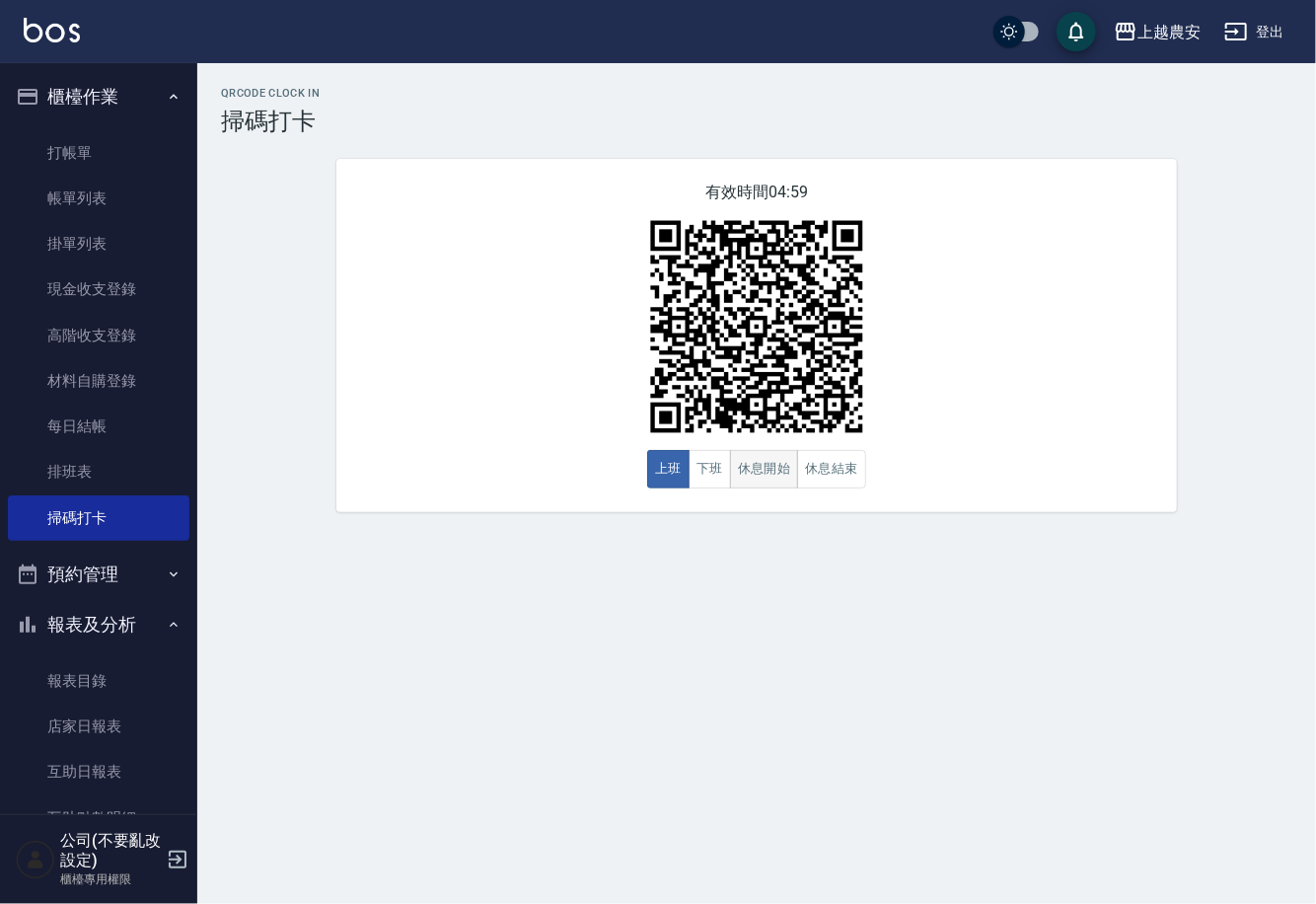 click on "休息開始" at bounding box center [765, 469] 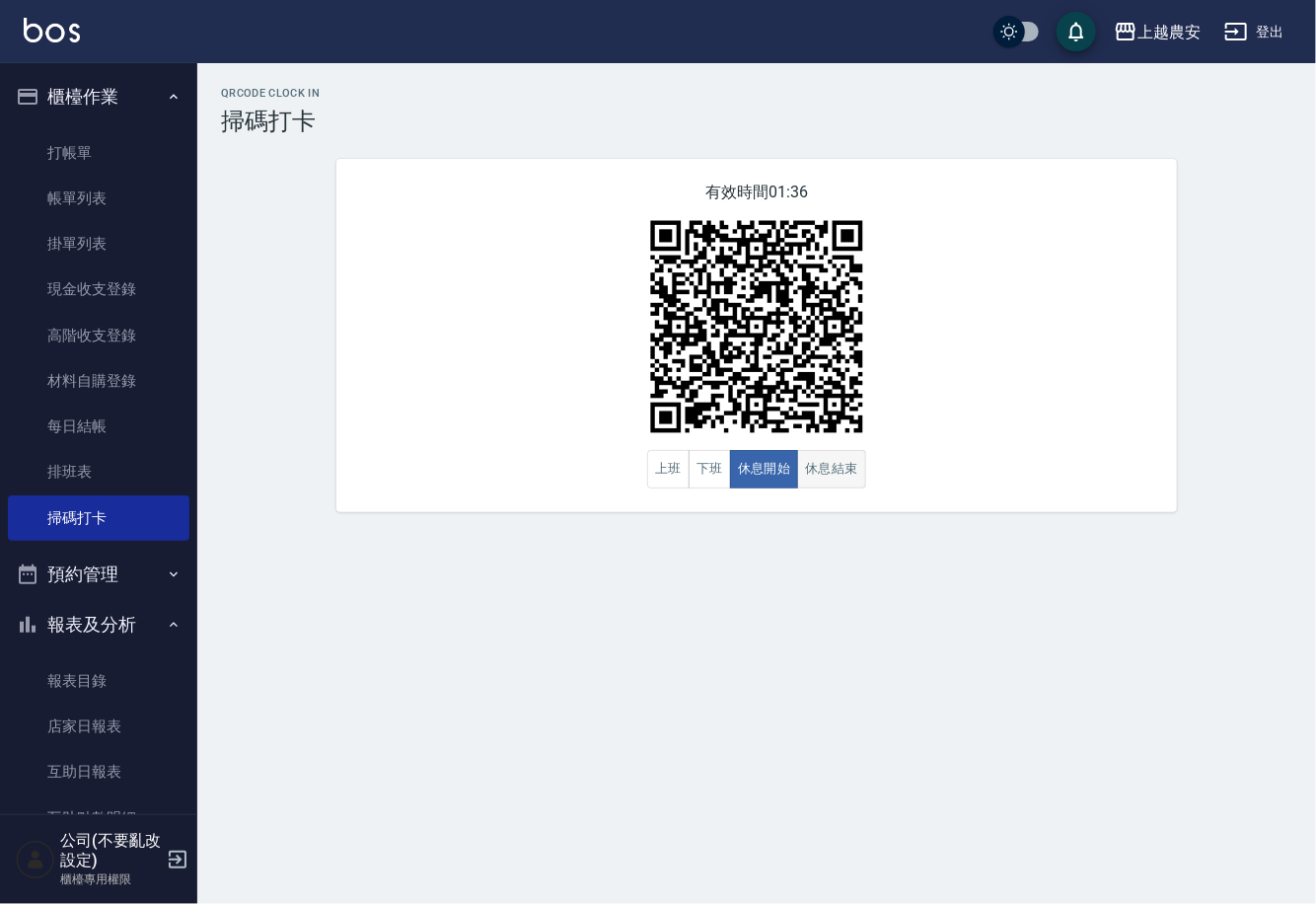 click on "休息結束" at bounding box center (832, 469) 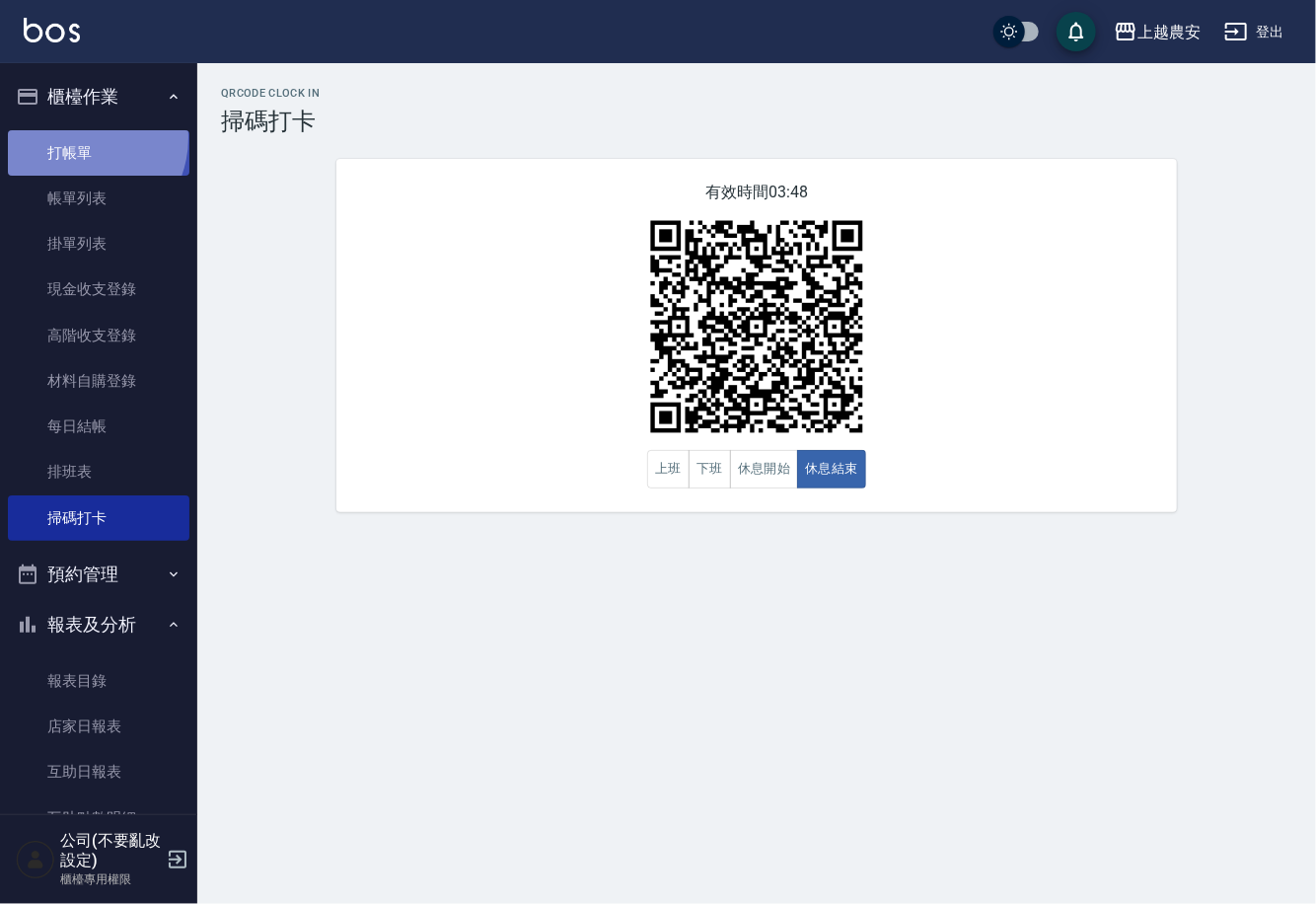 click on "打帳單" at bounding box center (99, 153) 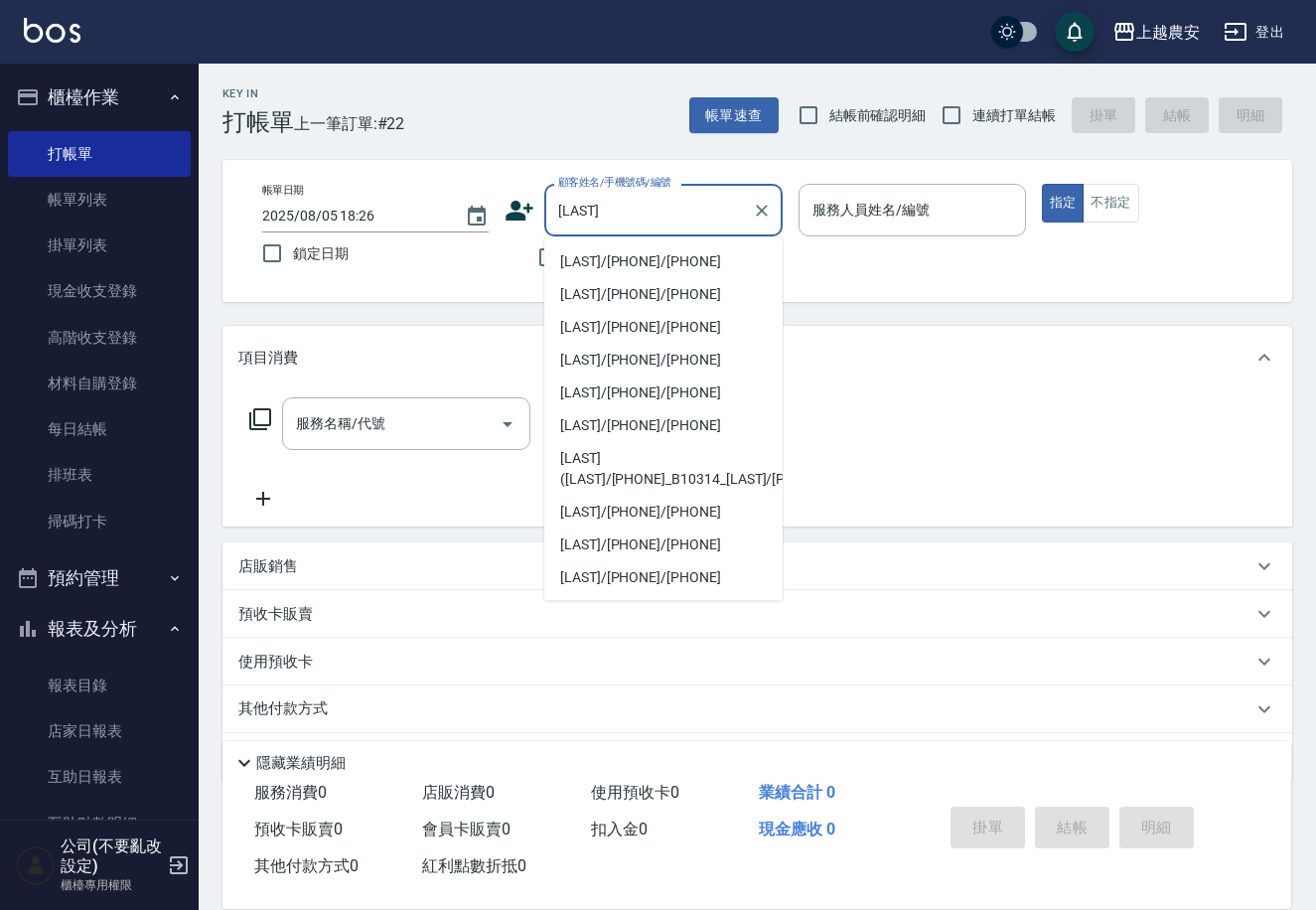 click on "[LAST]/[PHONE]/[PHONE]" at bounding box center [663, 261] 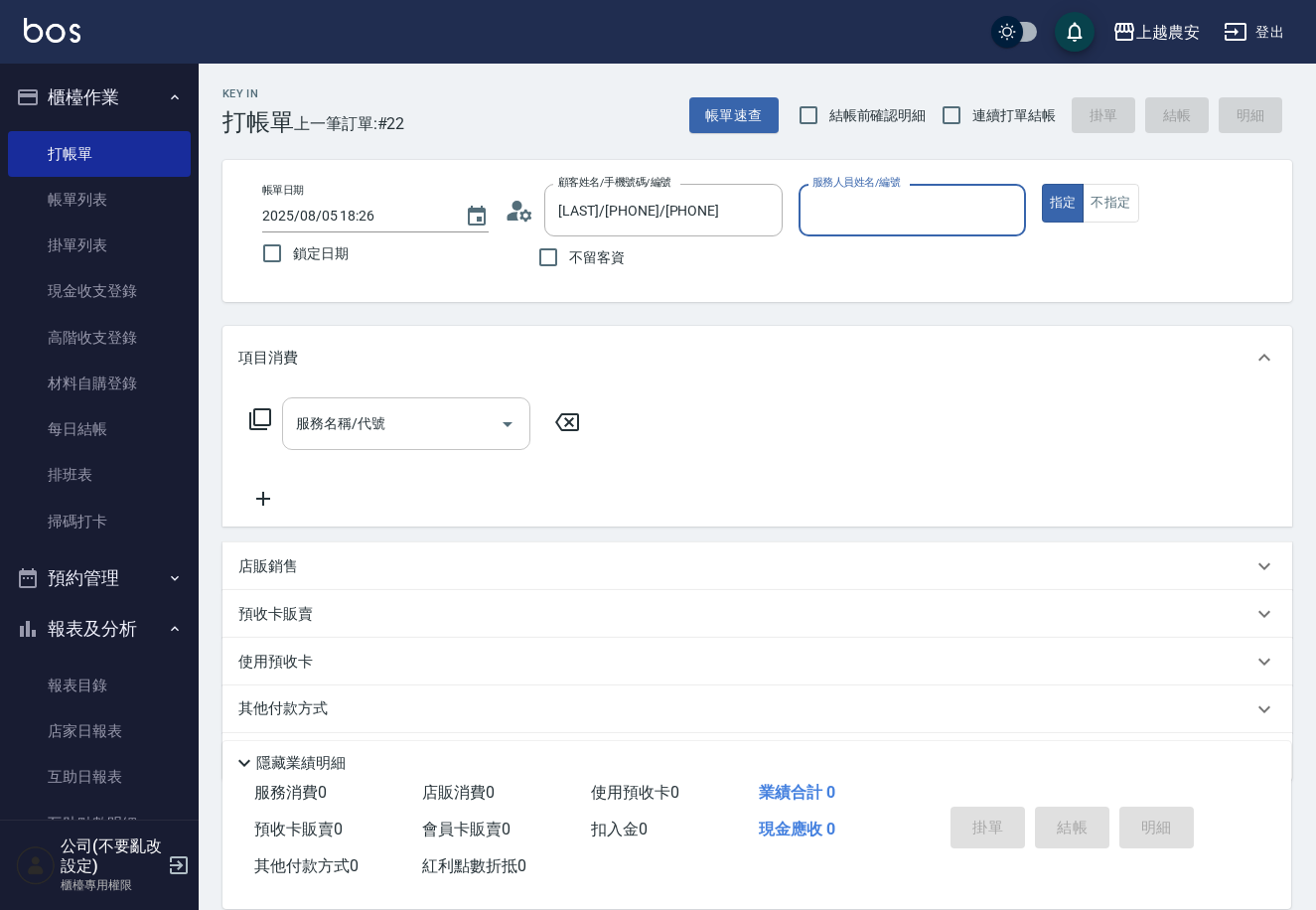 type on "美雅-B" 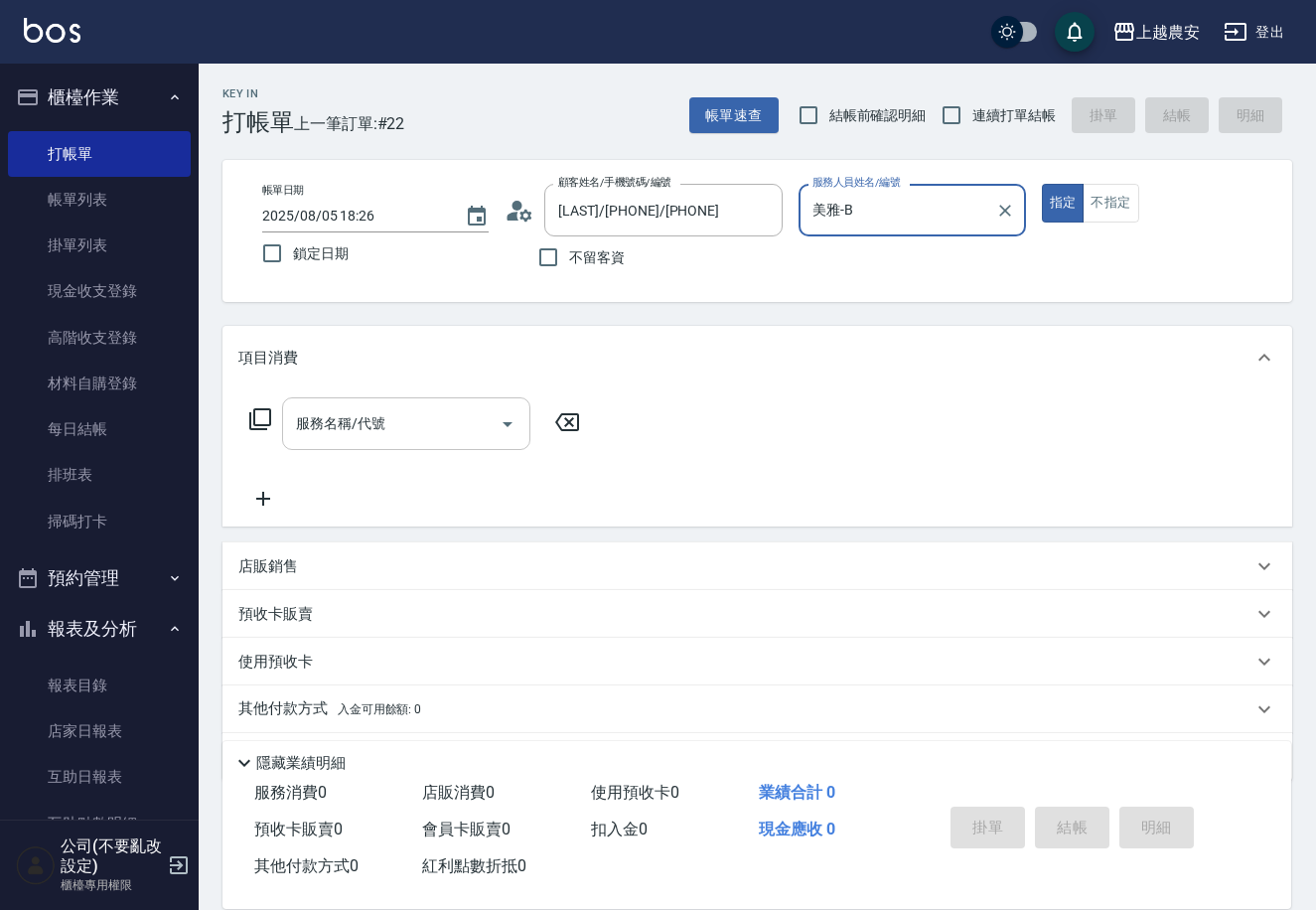 click on "服務名稱/代號" at bounding box center [391, 423] 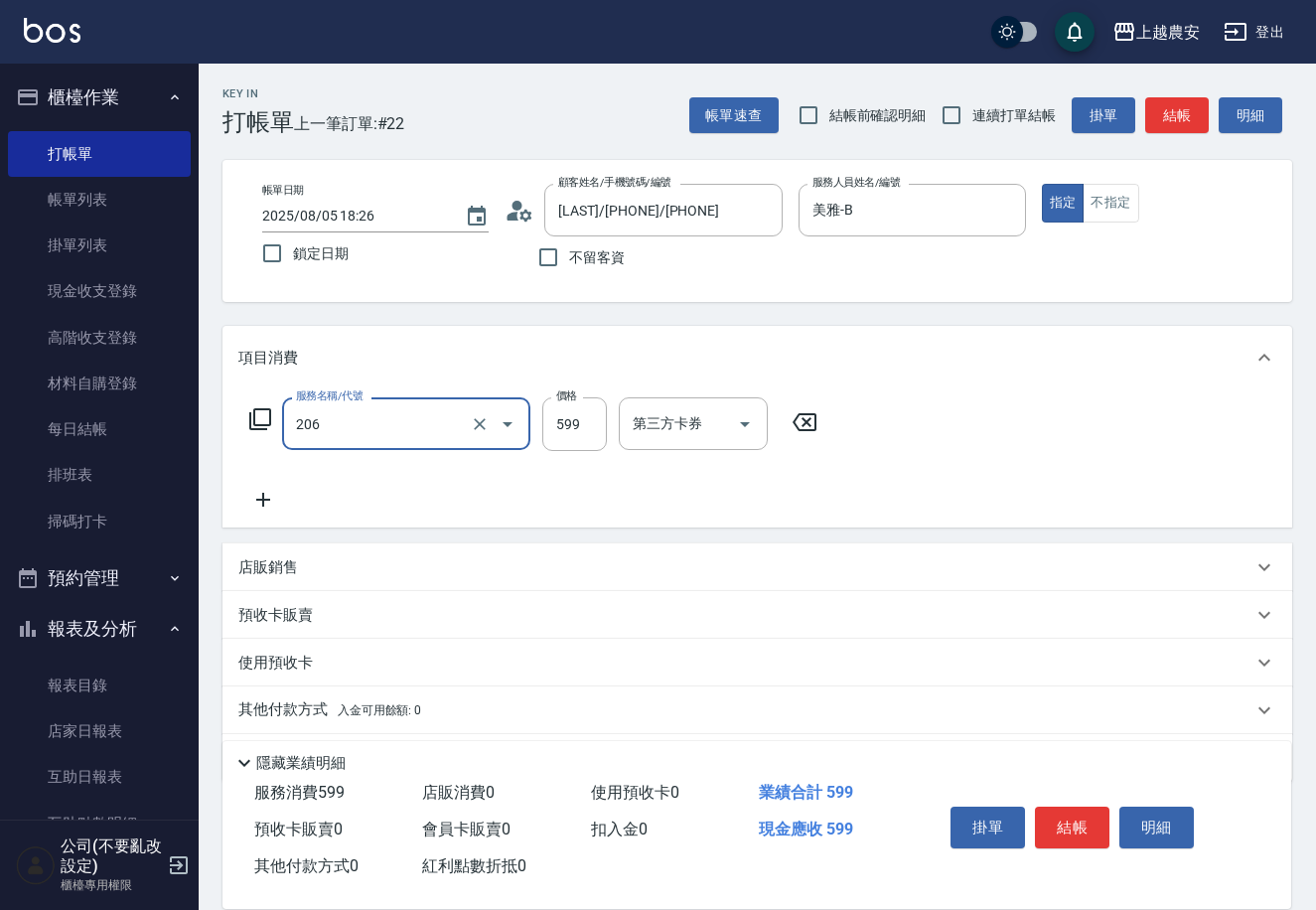 type on "洗+剪(206)" 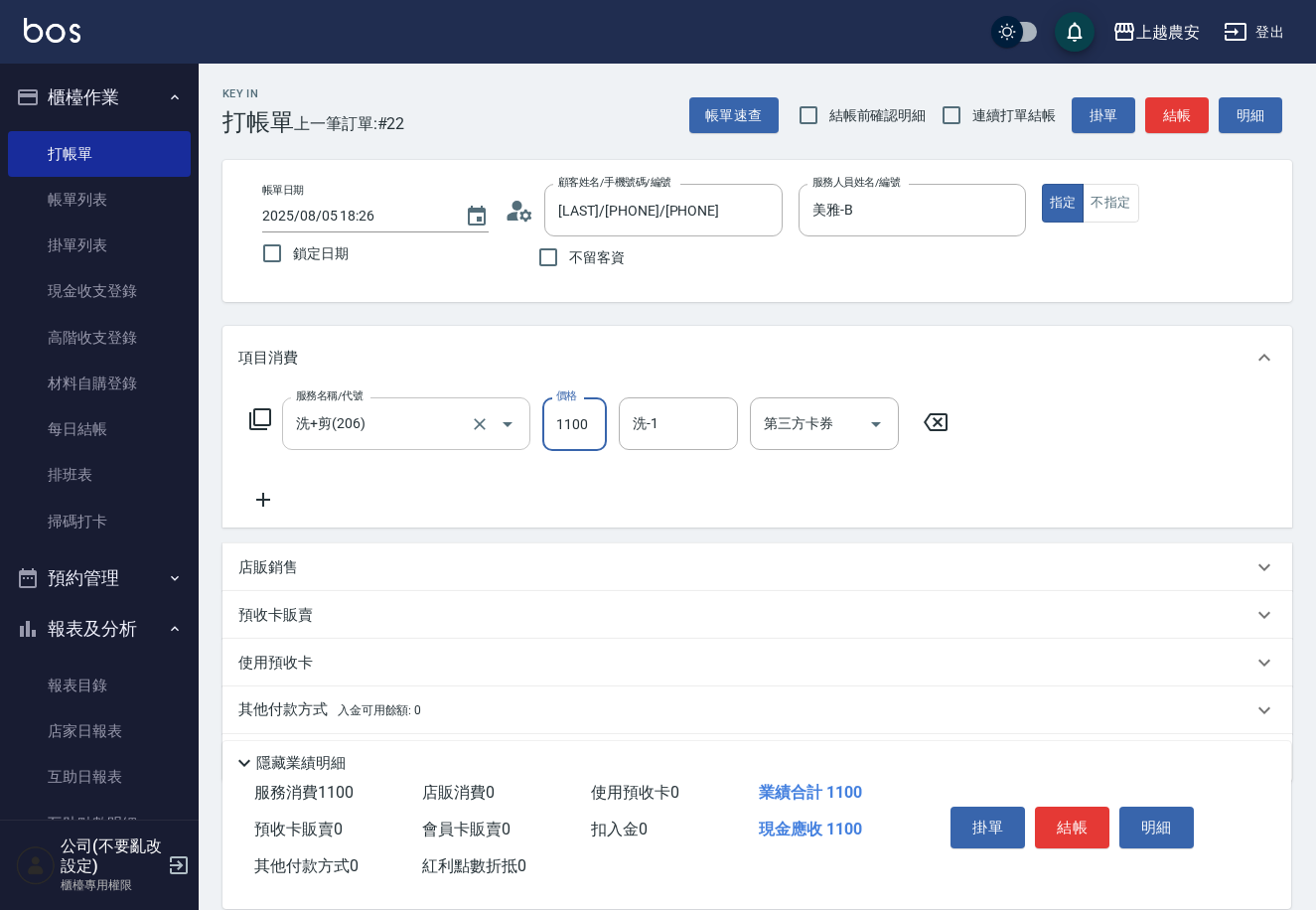 type on "1100" 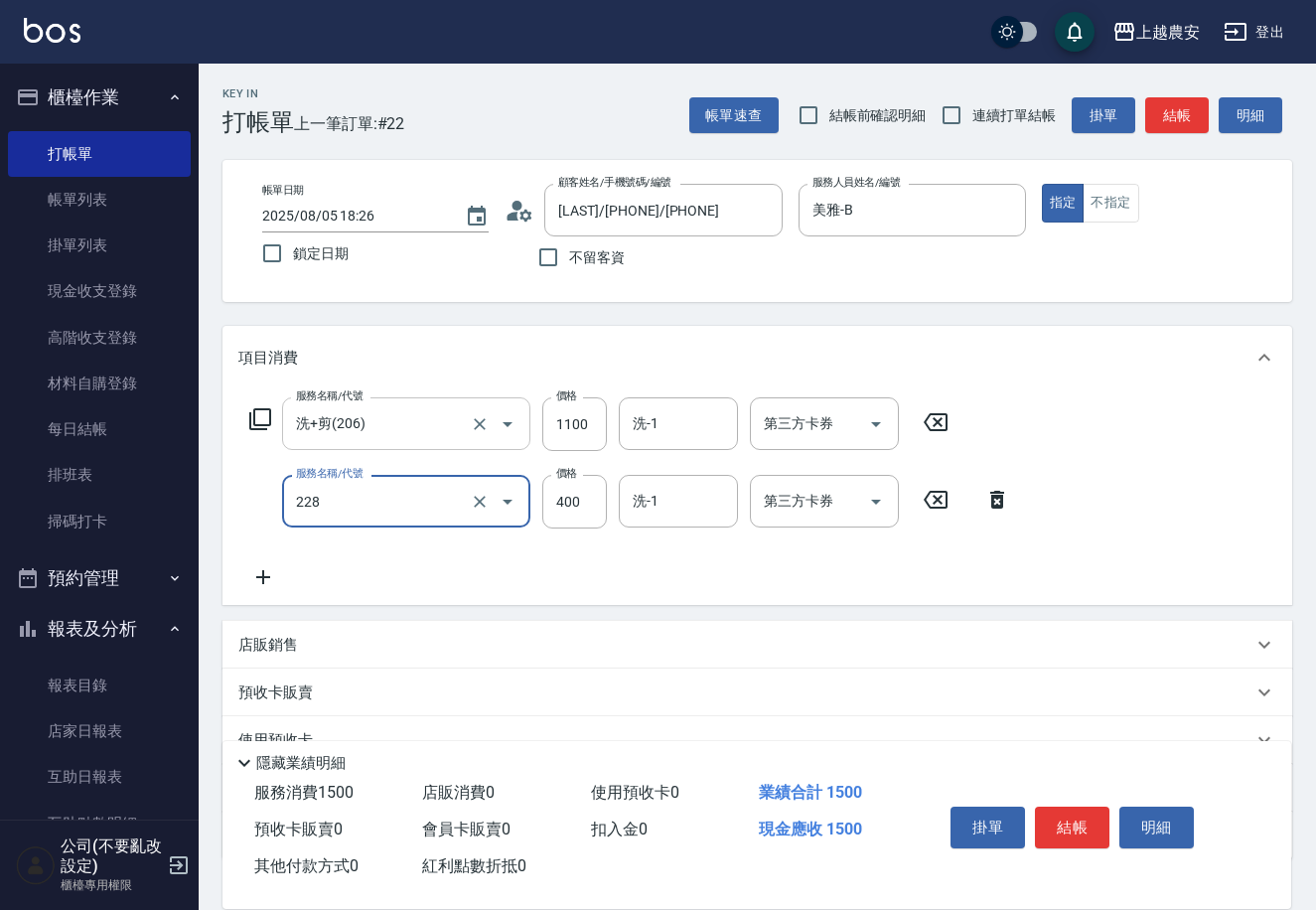 type on "洗髮(228)" 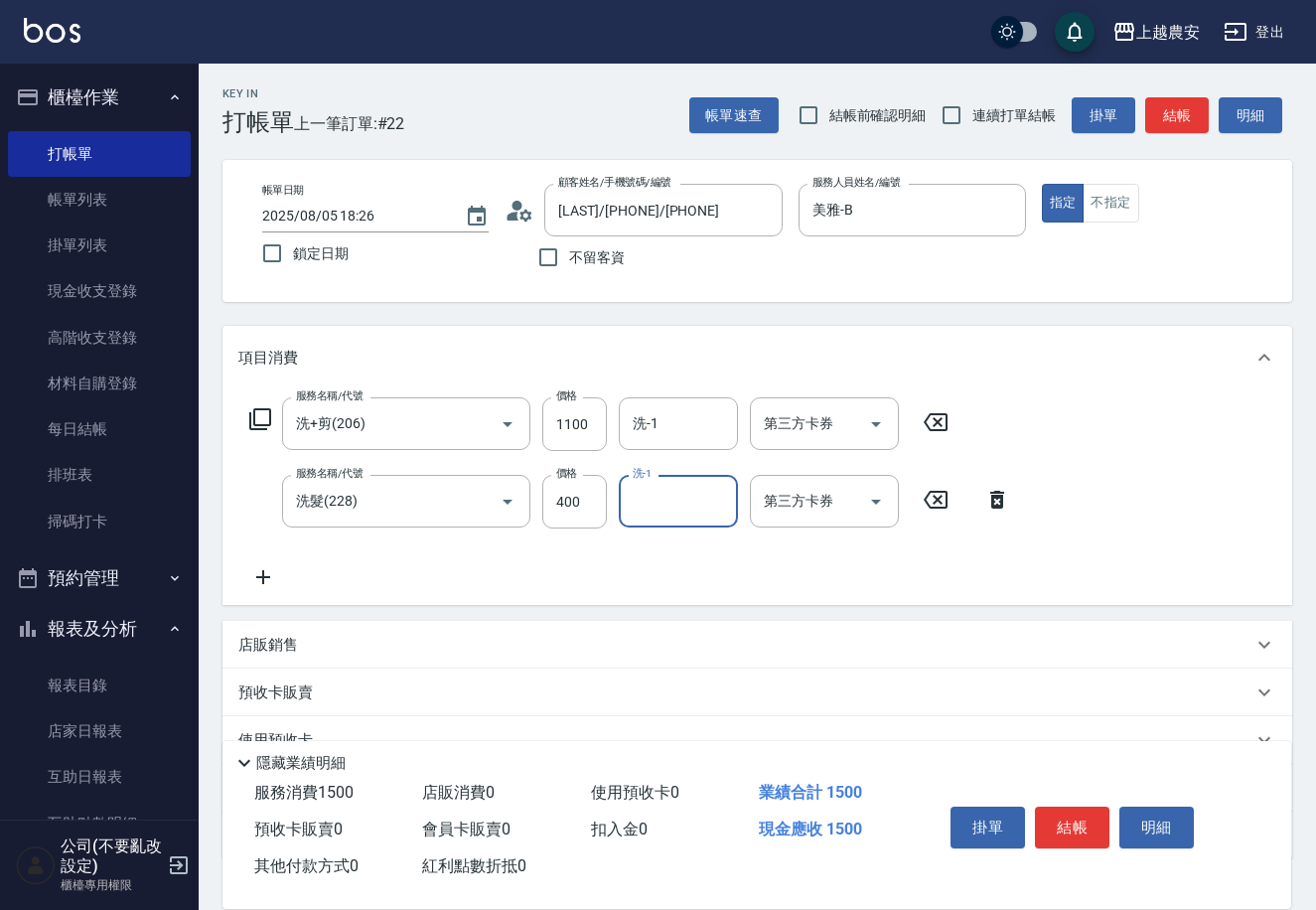 click 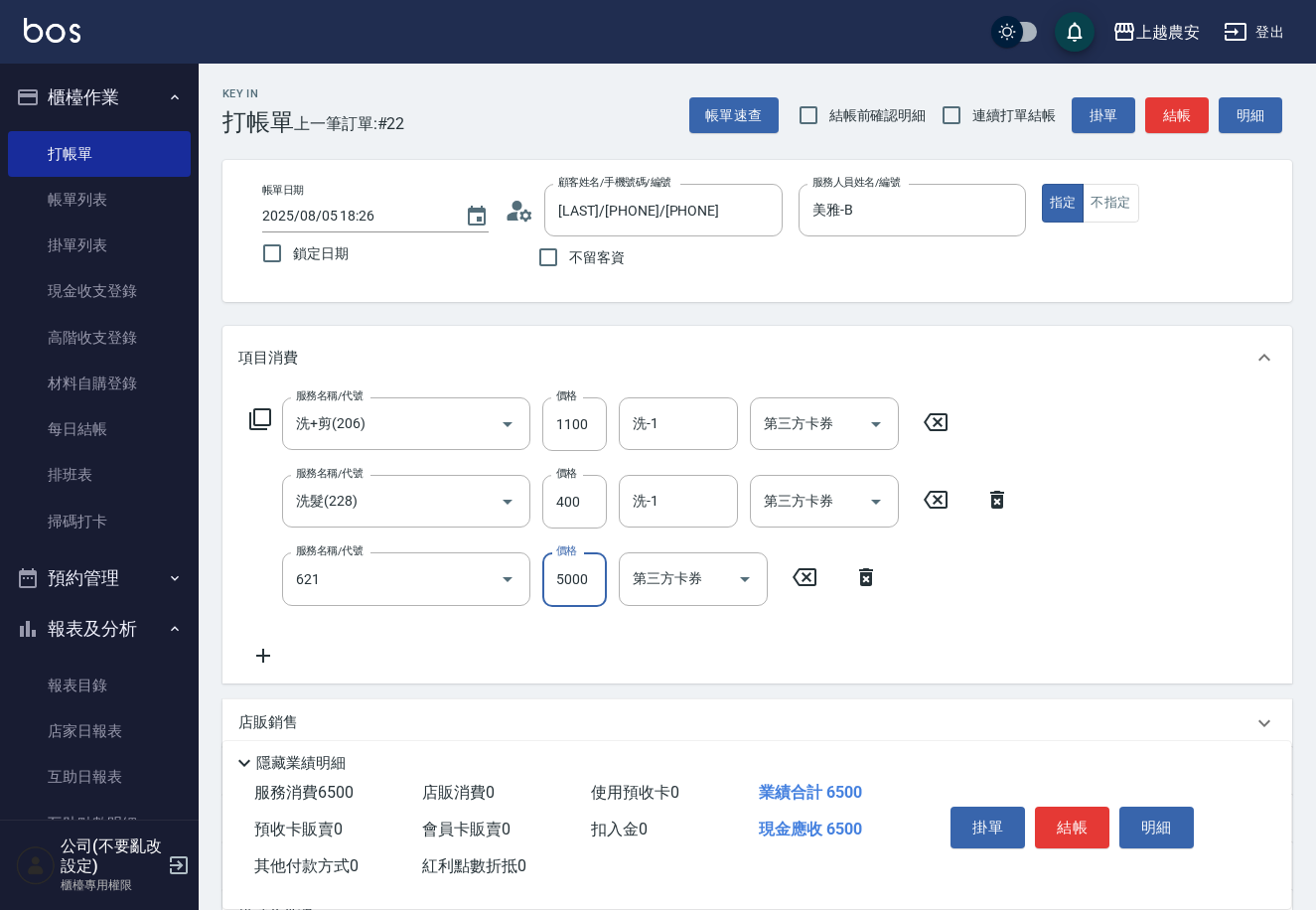 type on "2段結構三次卡(621)" 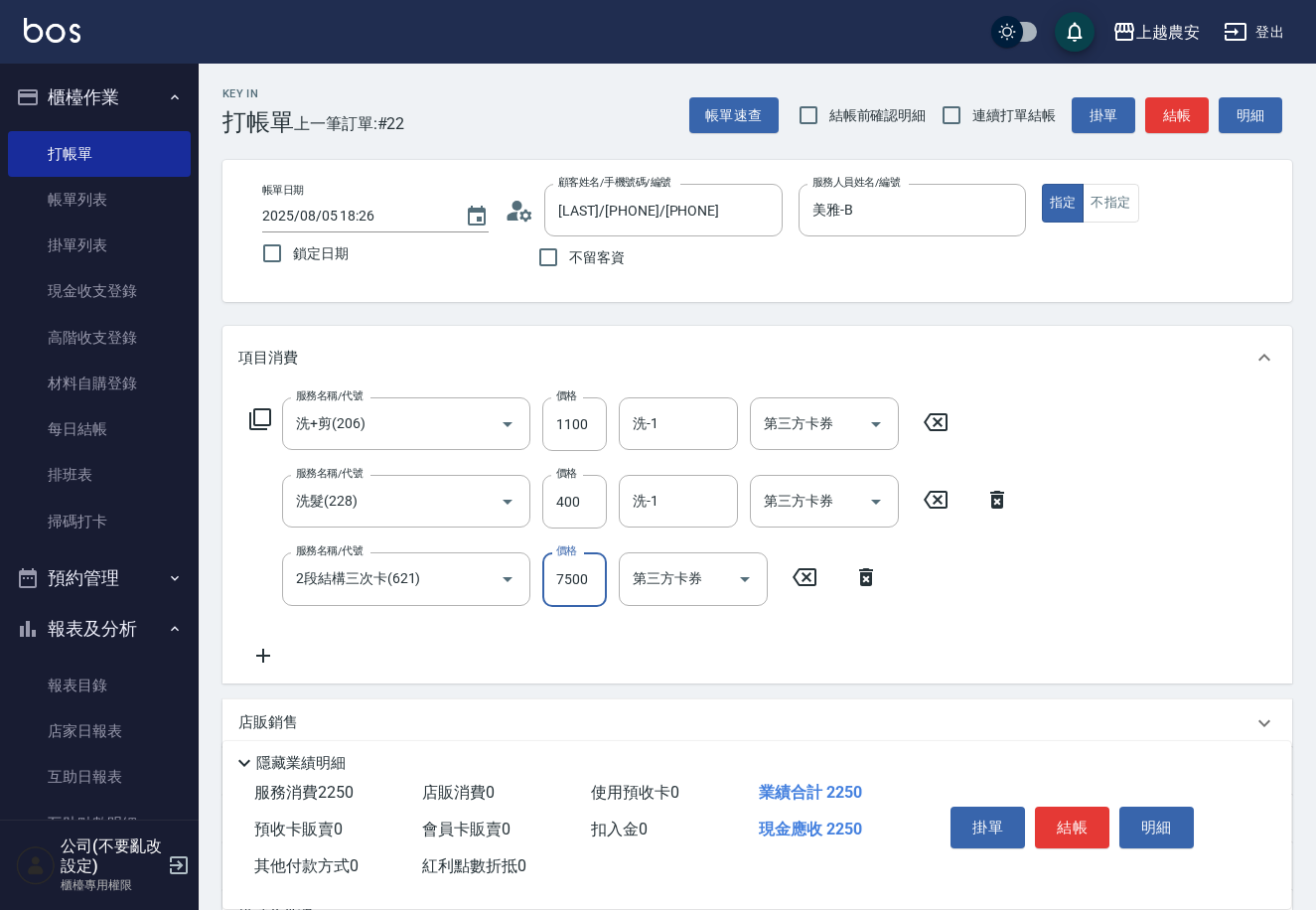 type on "7500" 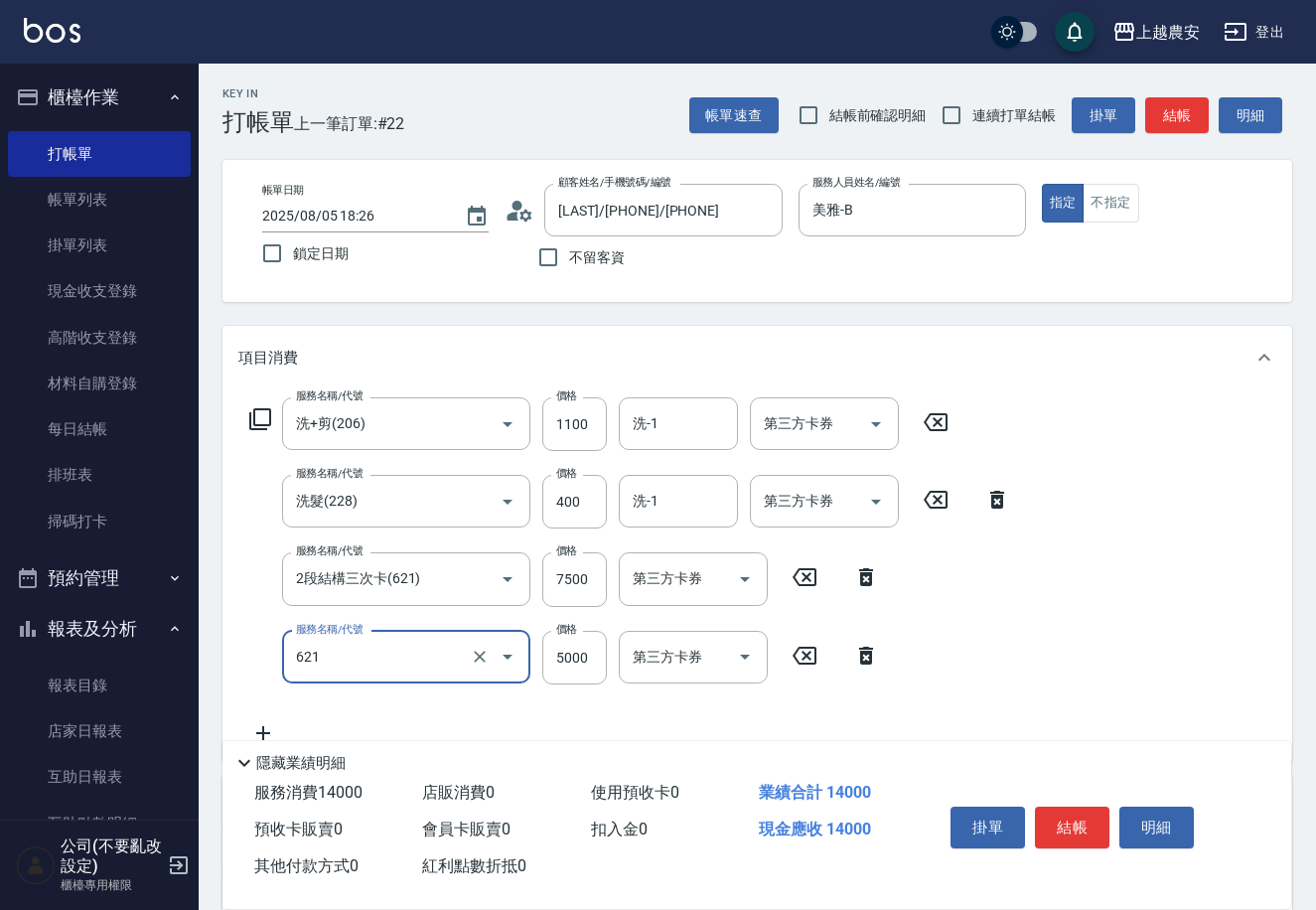 type on "2段結構三次卡(621)" 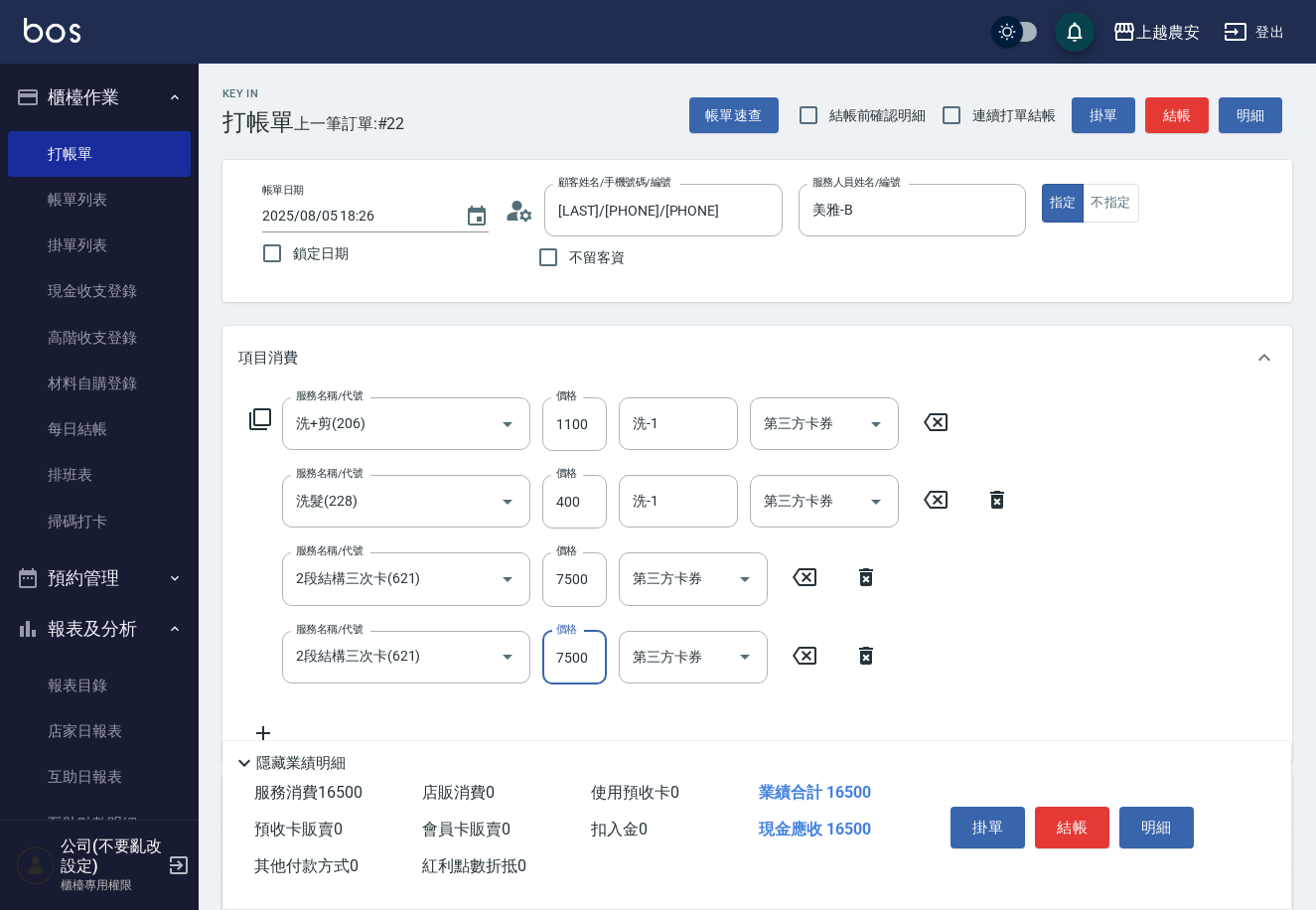 scroll, scrollTop: 291, scrollLeft: 0, axis: vertical 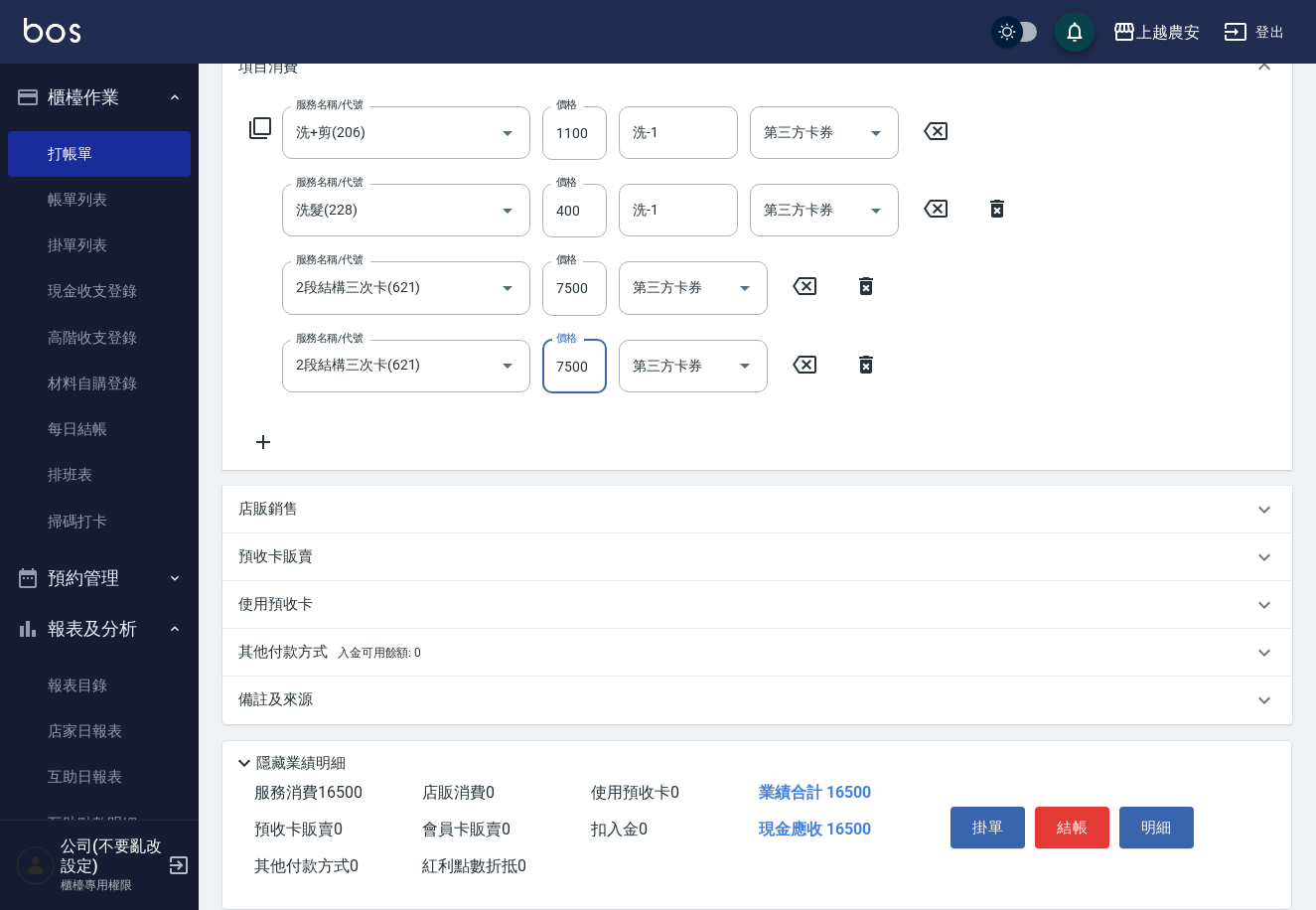 type on "7500" 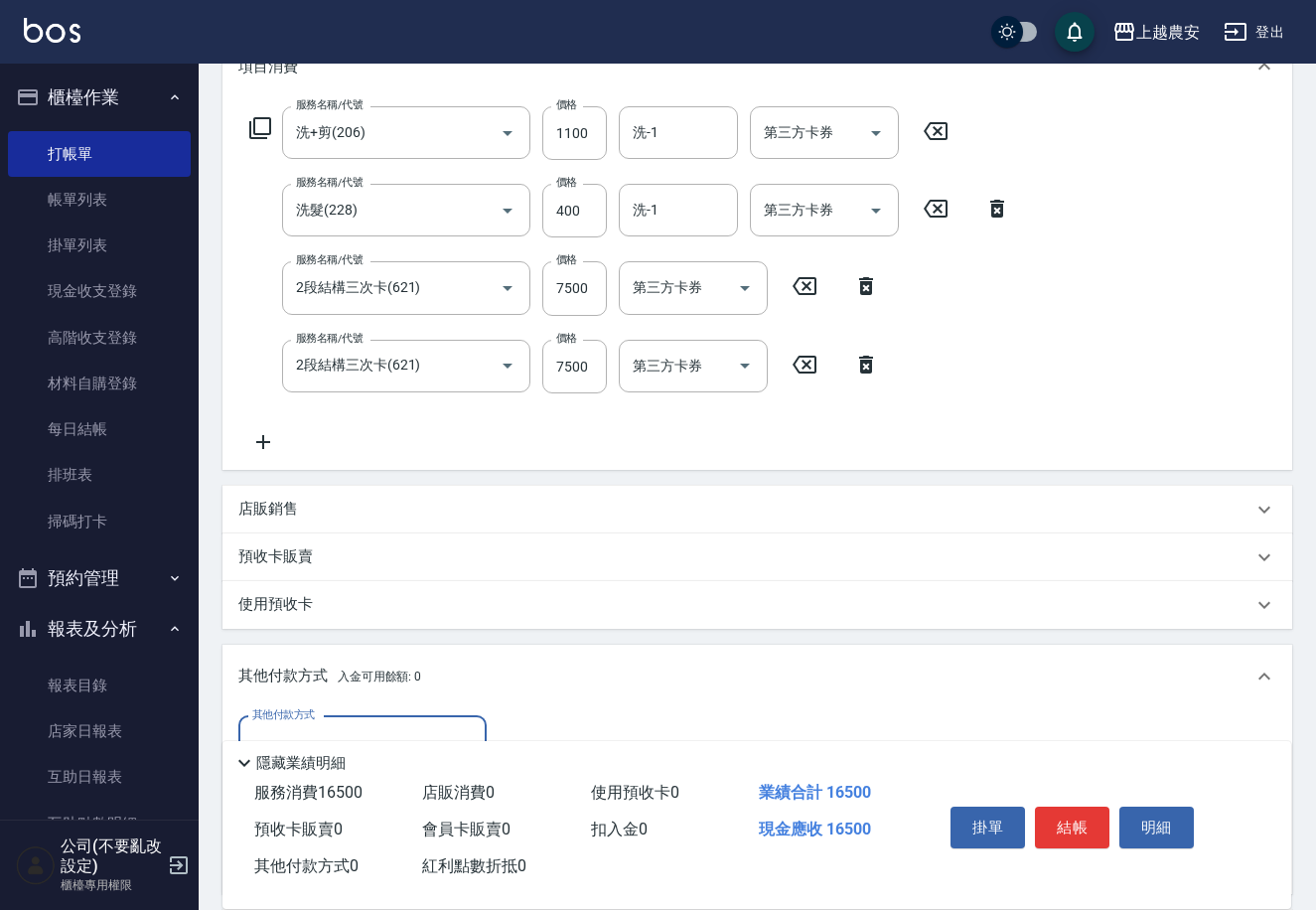 scroll, scrollTop: 1, scrollLeft: 0, axis: vertical 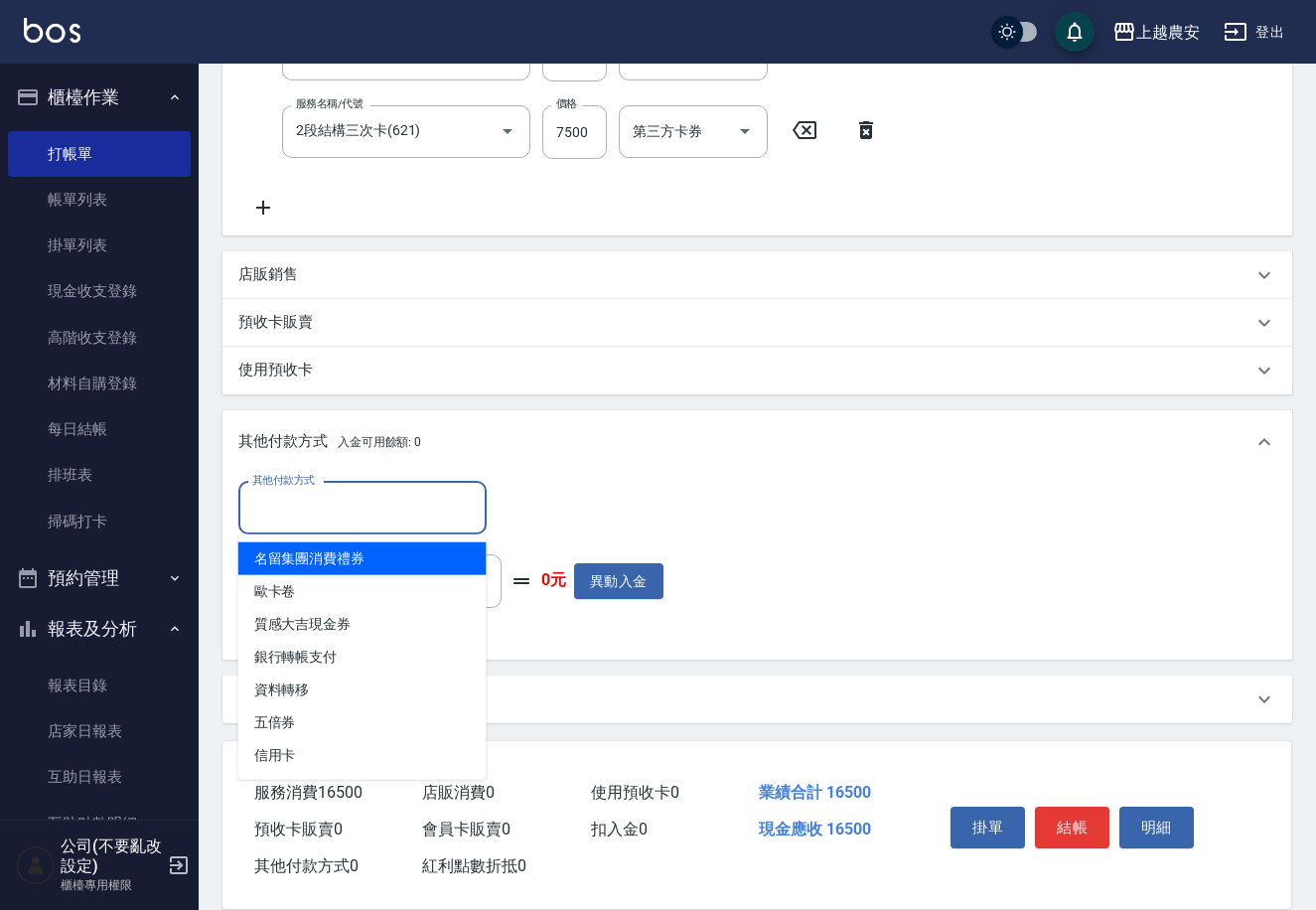 click on "其他付款方式" at bounding box center (363, 508) 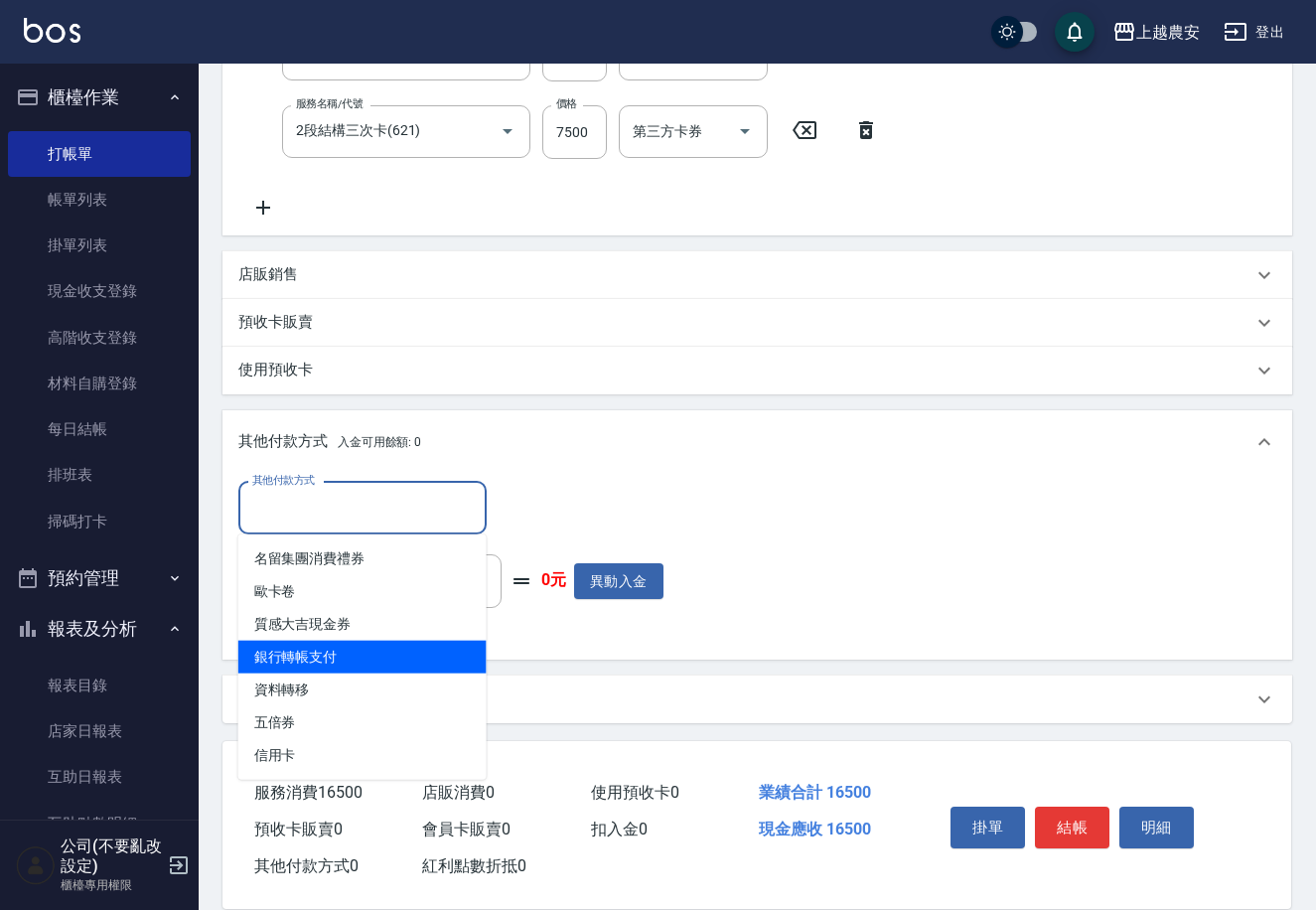 click on "銀行轉帳支付" at bounding box center (363, 657) 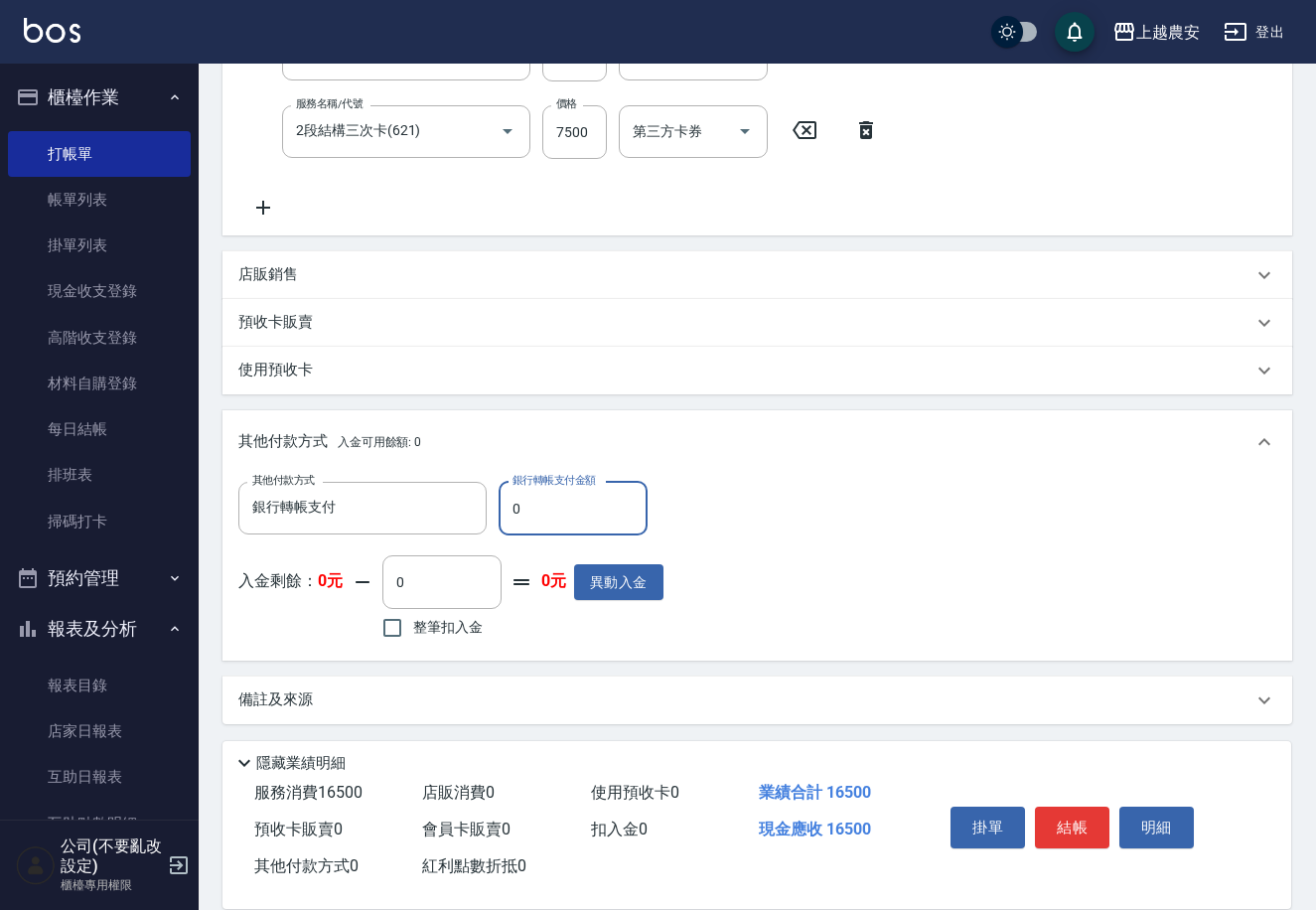 drag, startPoint x: 502, startPoint y: 507, endPoint x: 526, endPoint y: 509, distance: 24.083189 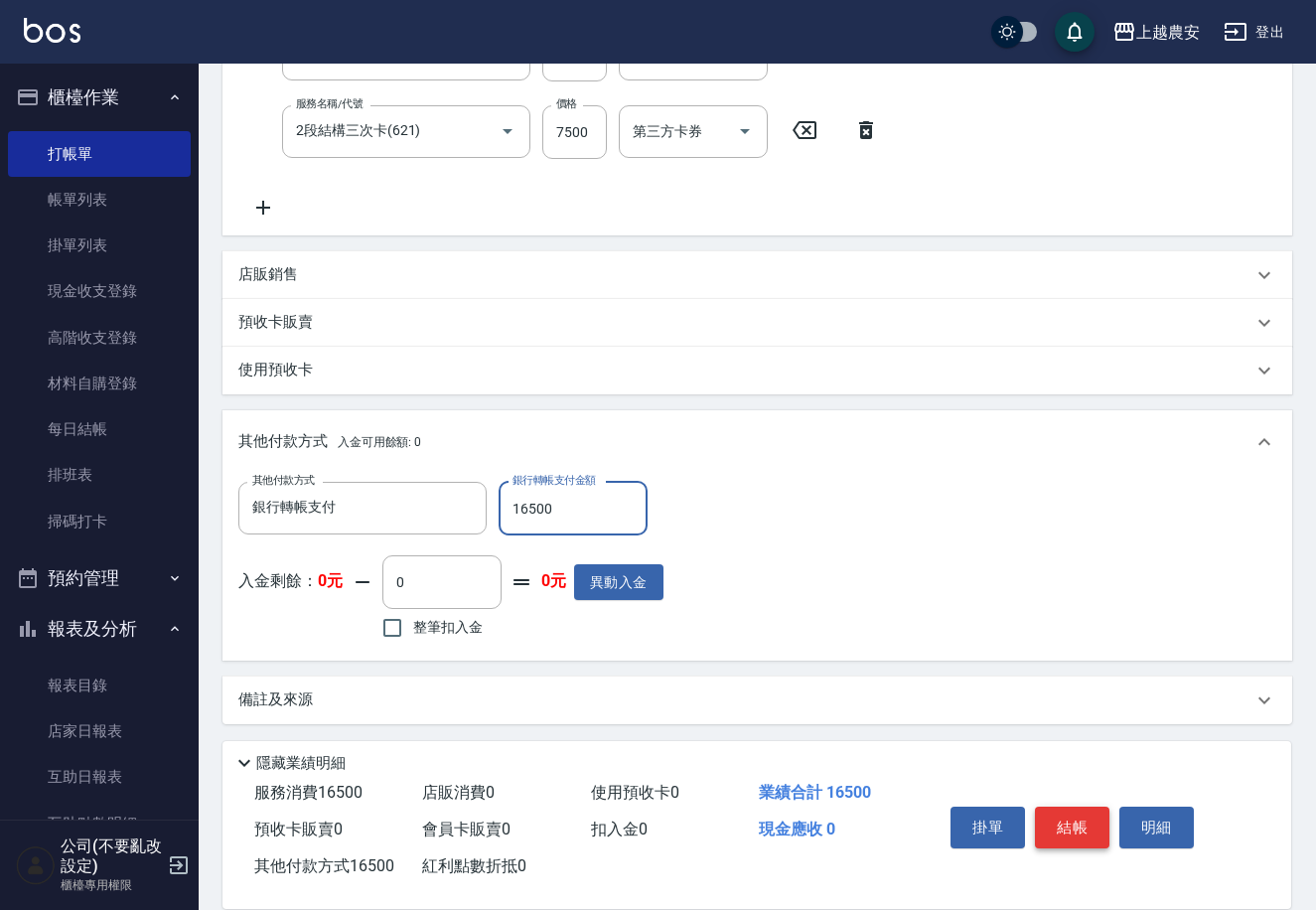 type on "16500" 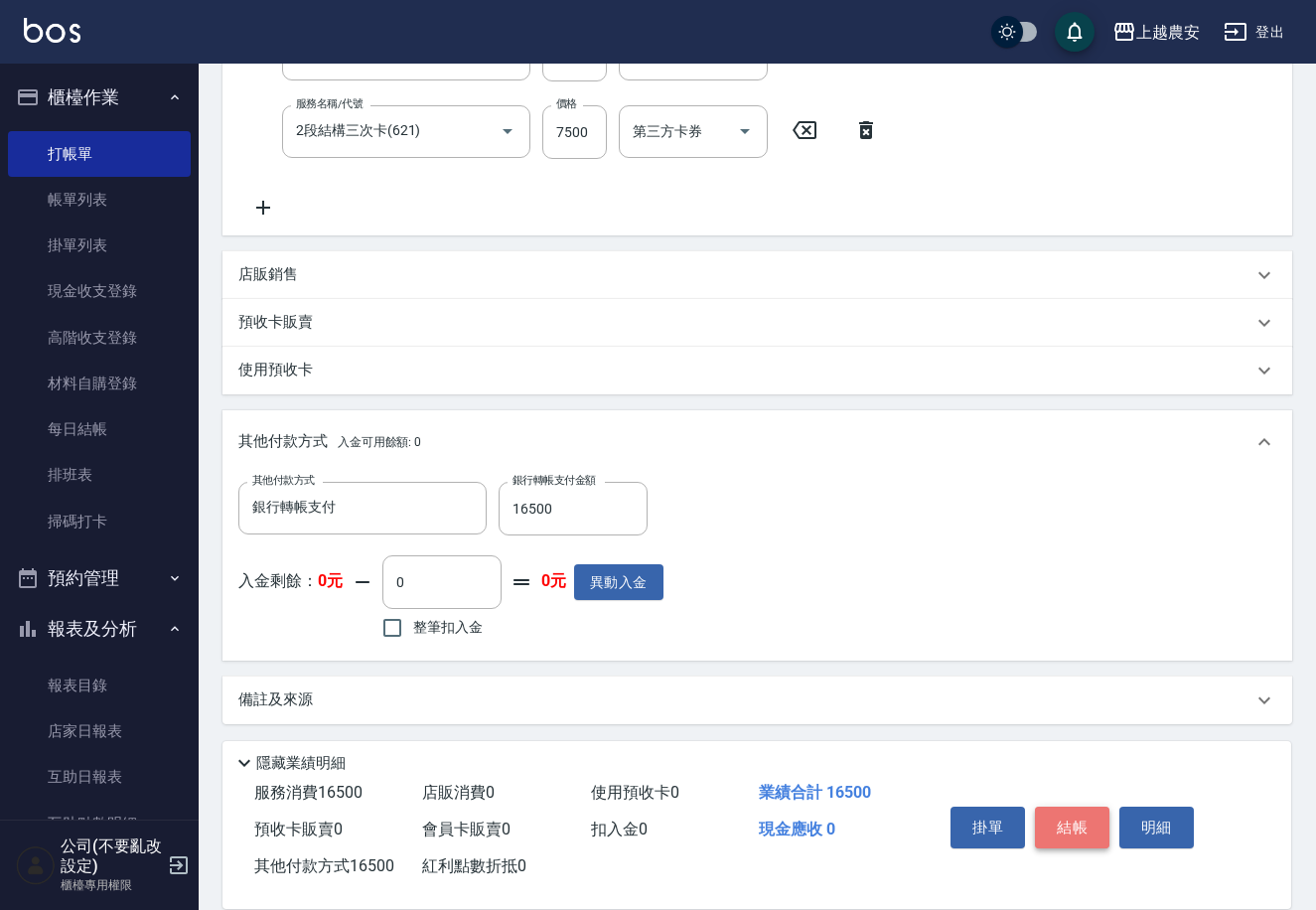 click on "結帳" at bounding box center [1072, 828] 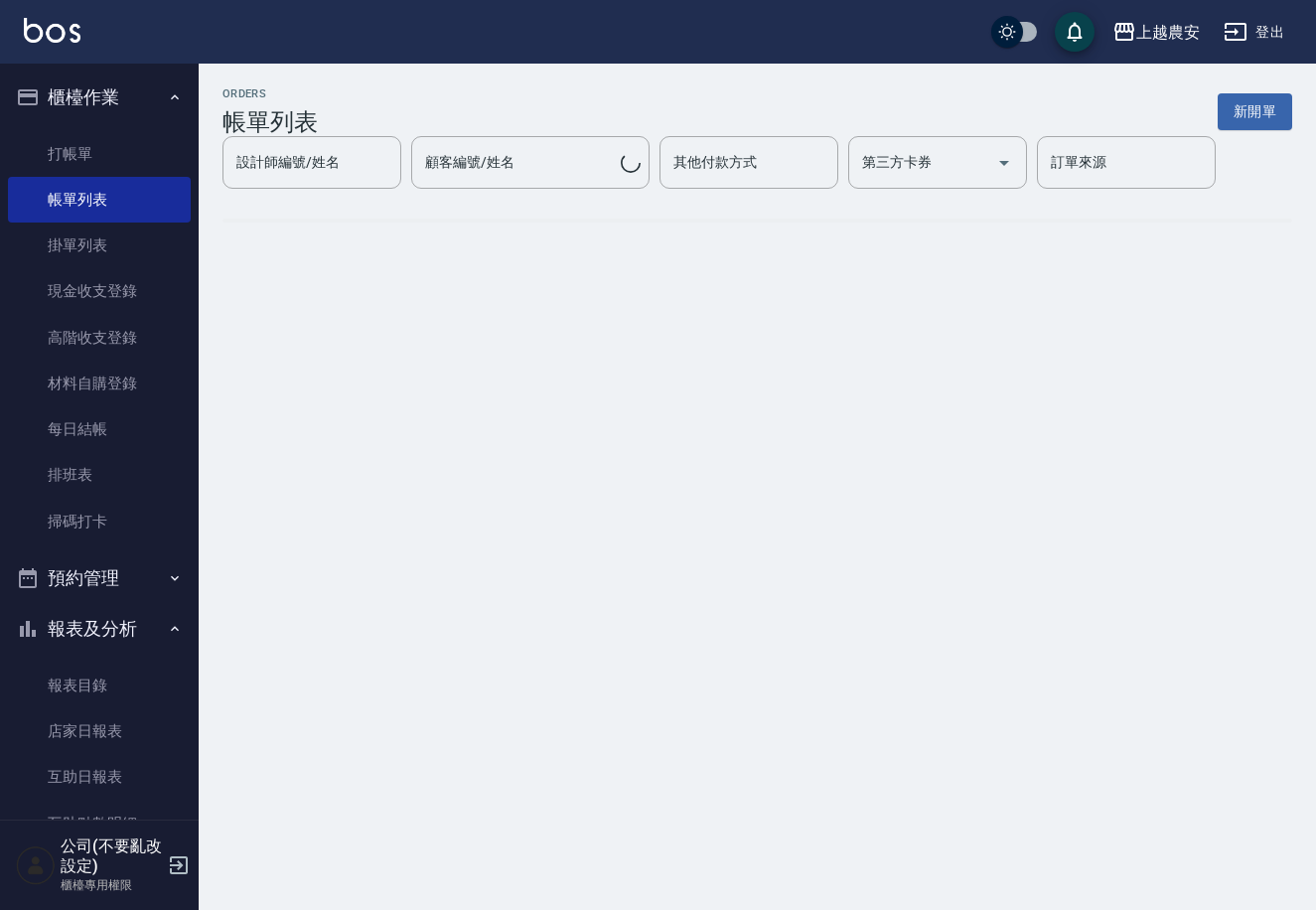scroll, scrollTop: 0, scrollLeft: 0, axis: both 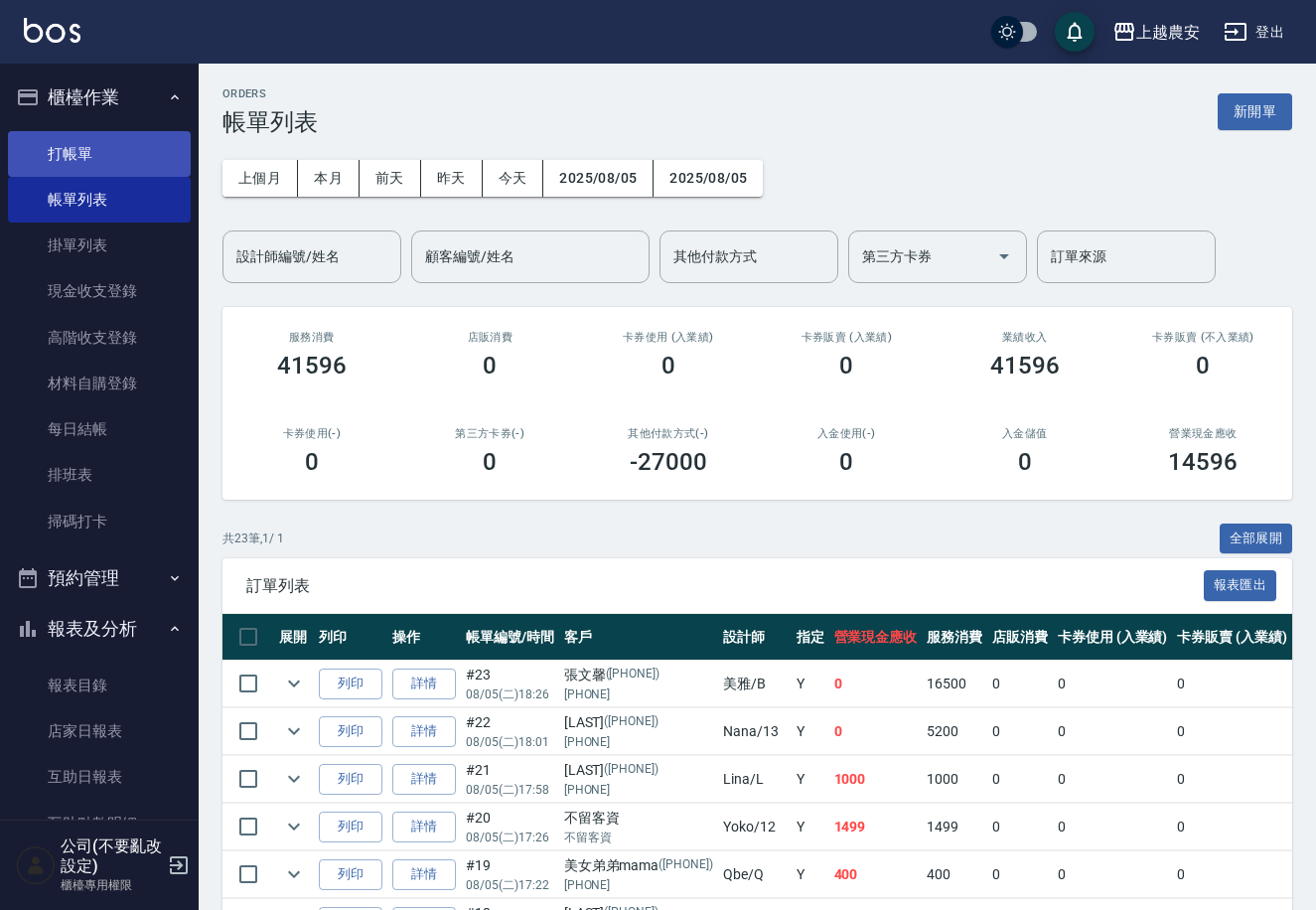 click on "打帳單" at bounding box center [99, 154] 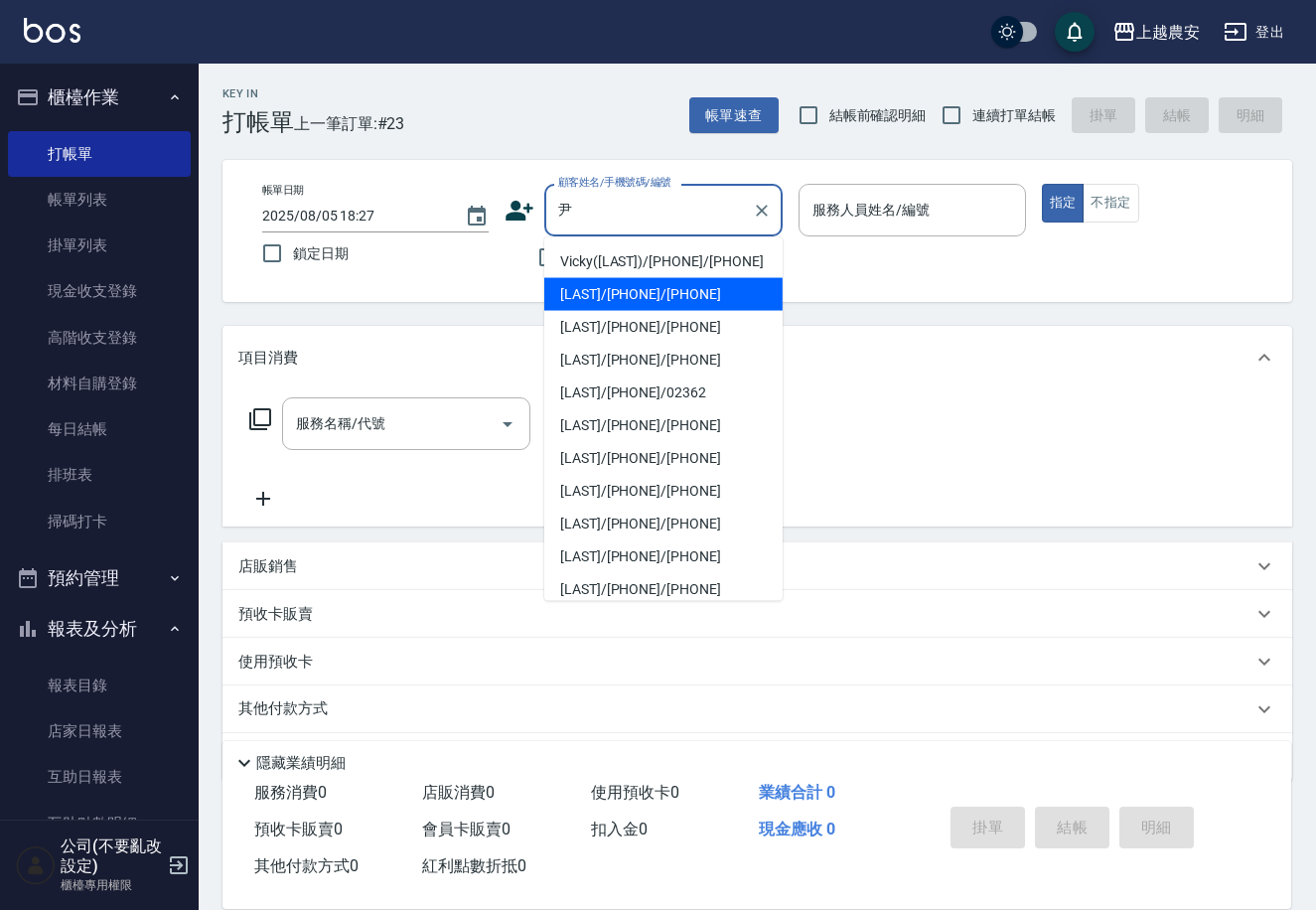 click on "[NAME]/[PHONE]/[PHONE]" at bounding box center [663, 294] 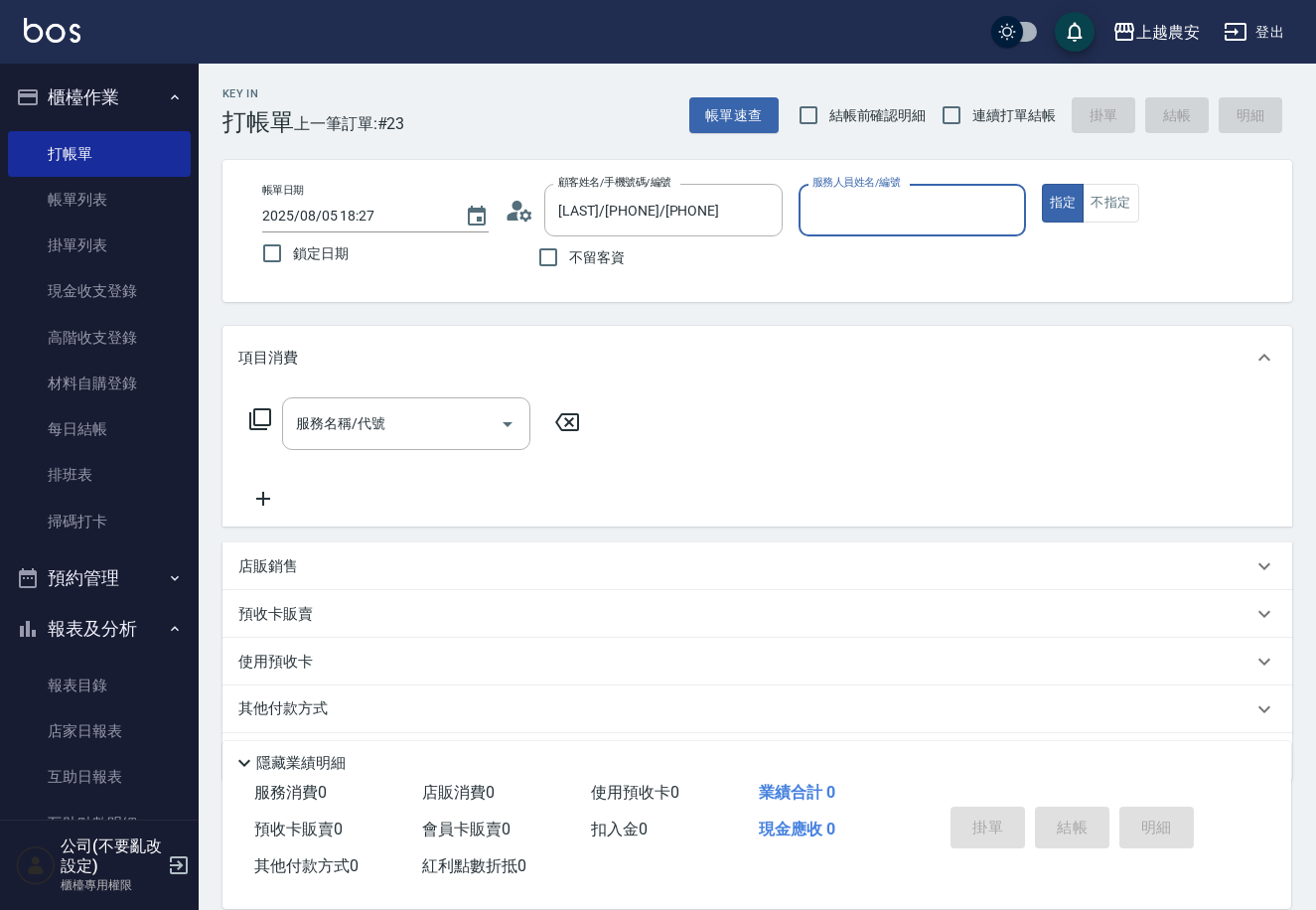 type on "Lina-L" 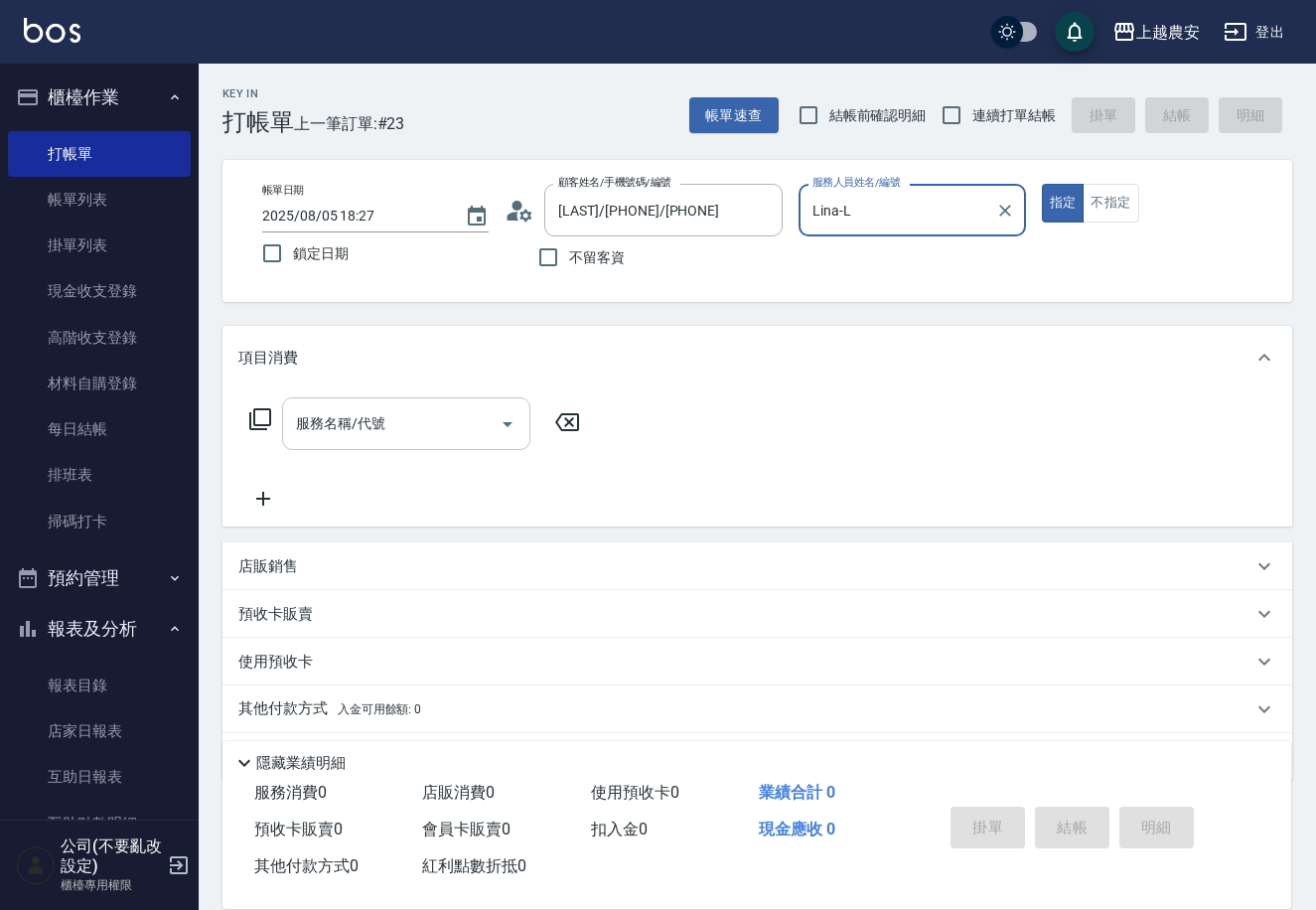 drag, startPoint x: 454, startPoint y: 394, endPoint x: 455, endPoint y: 409, distance: 15.033296 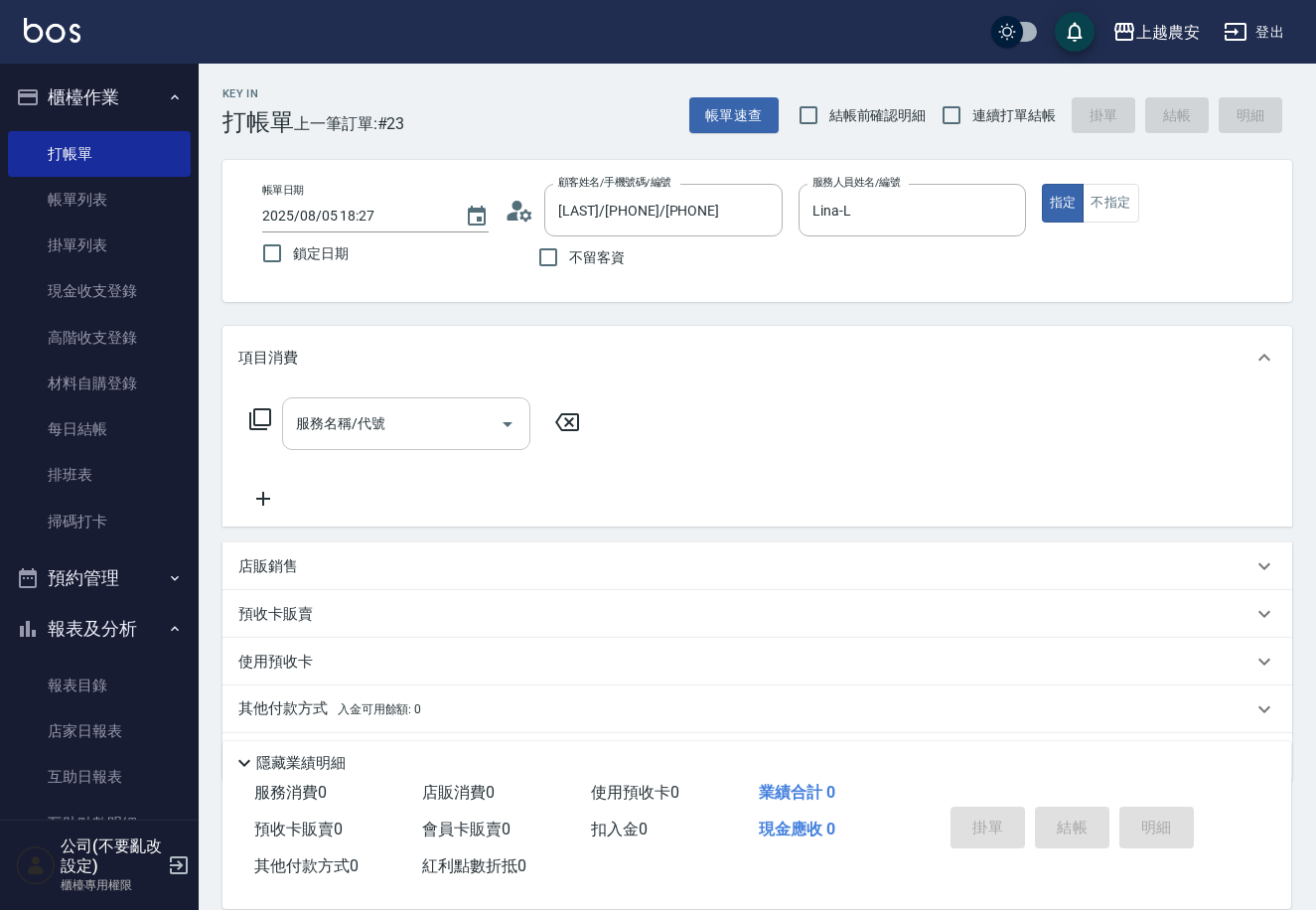 click on "服務名稱/代號" at bounding box center [391, 423] 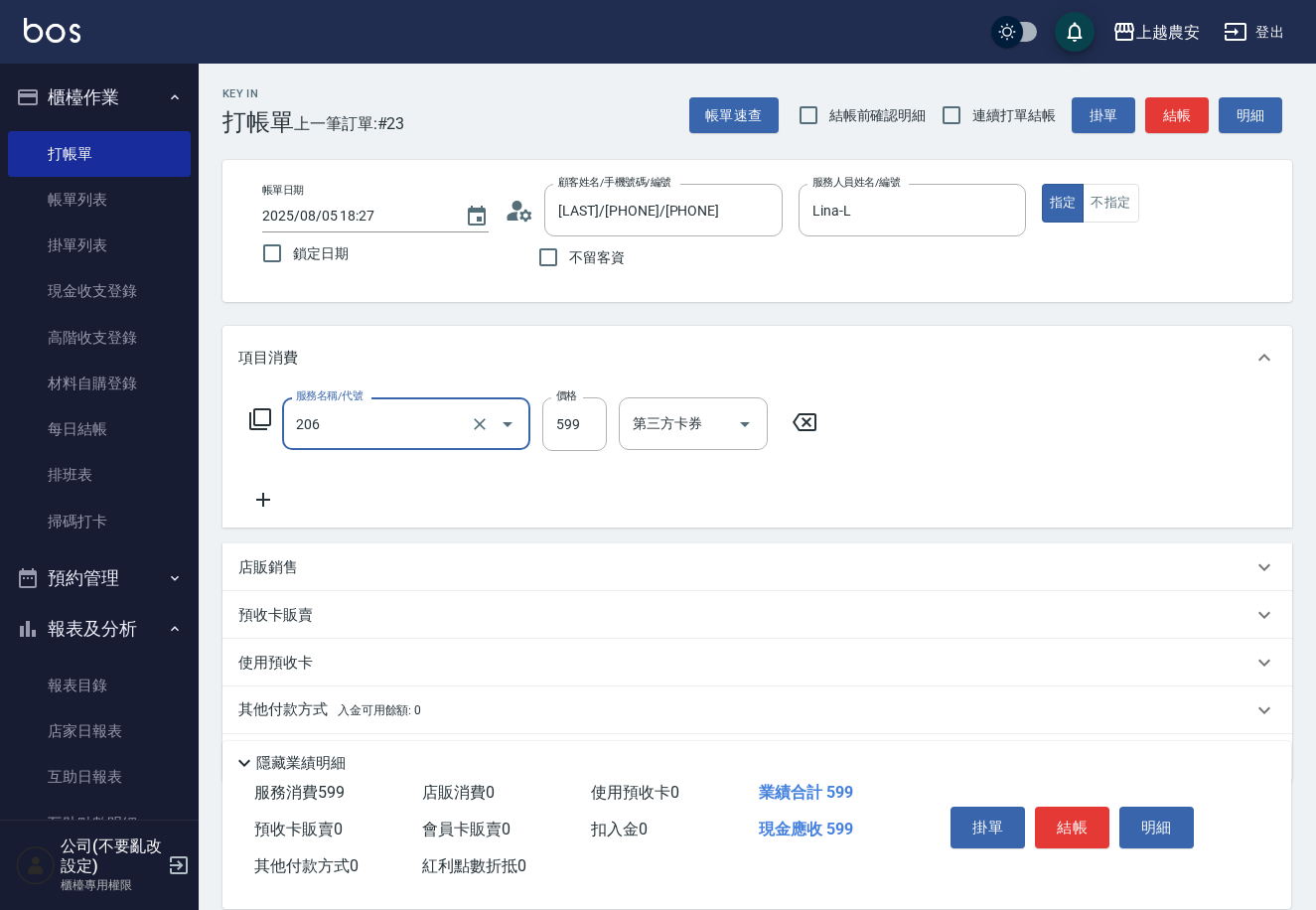 type on "洗+剪(206)" 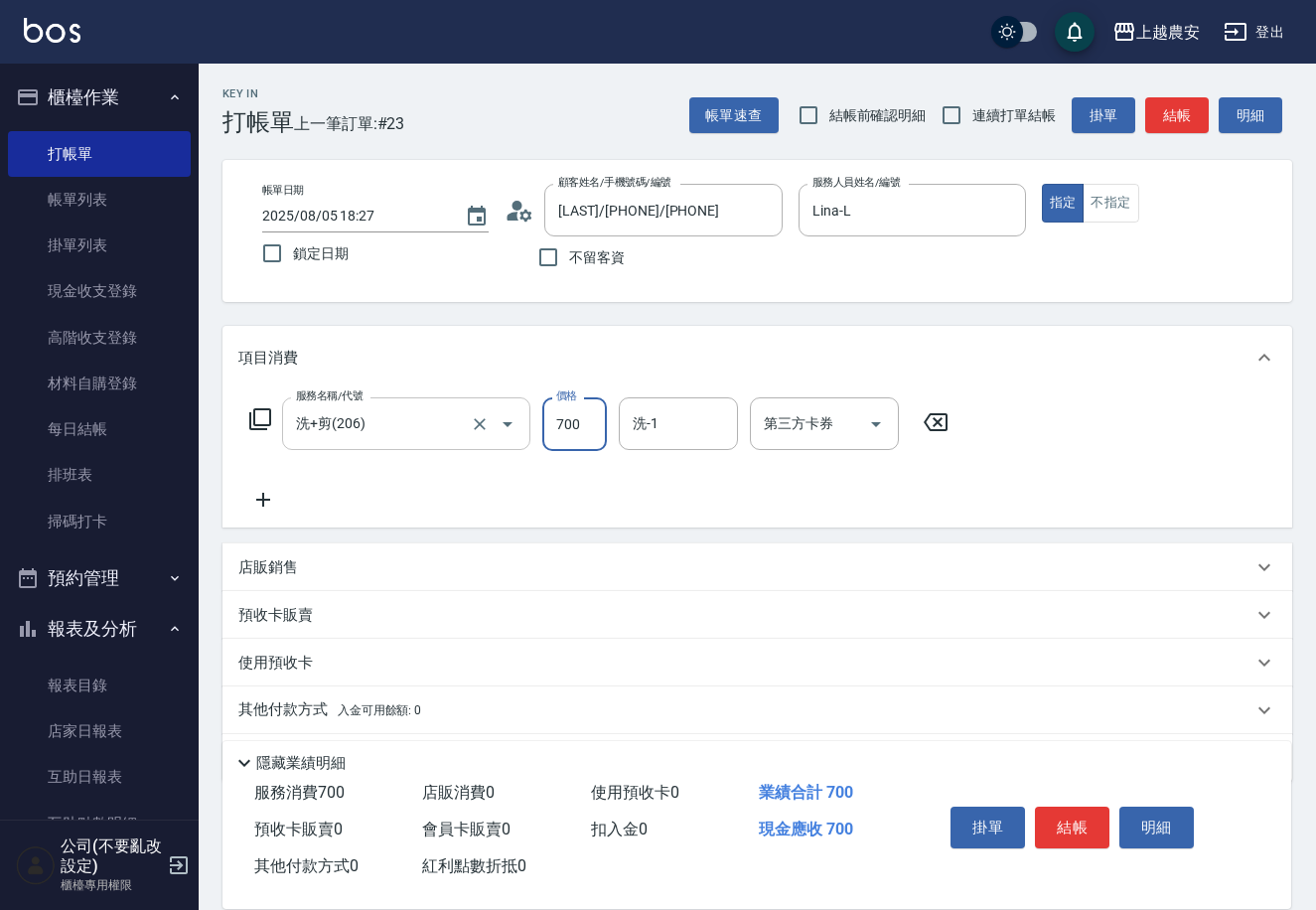 type on "700" 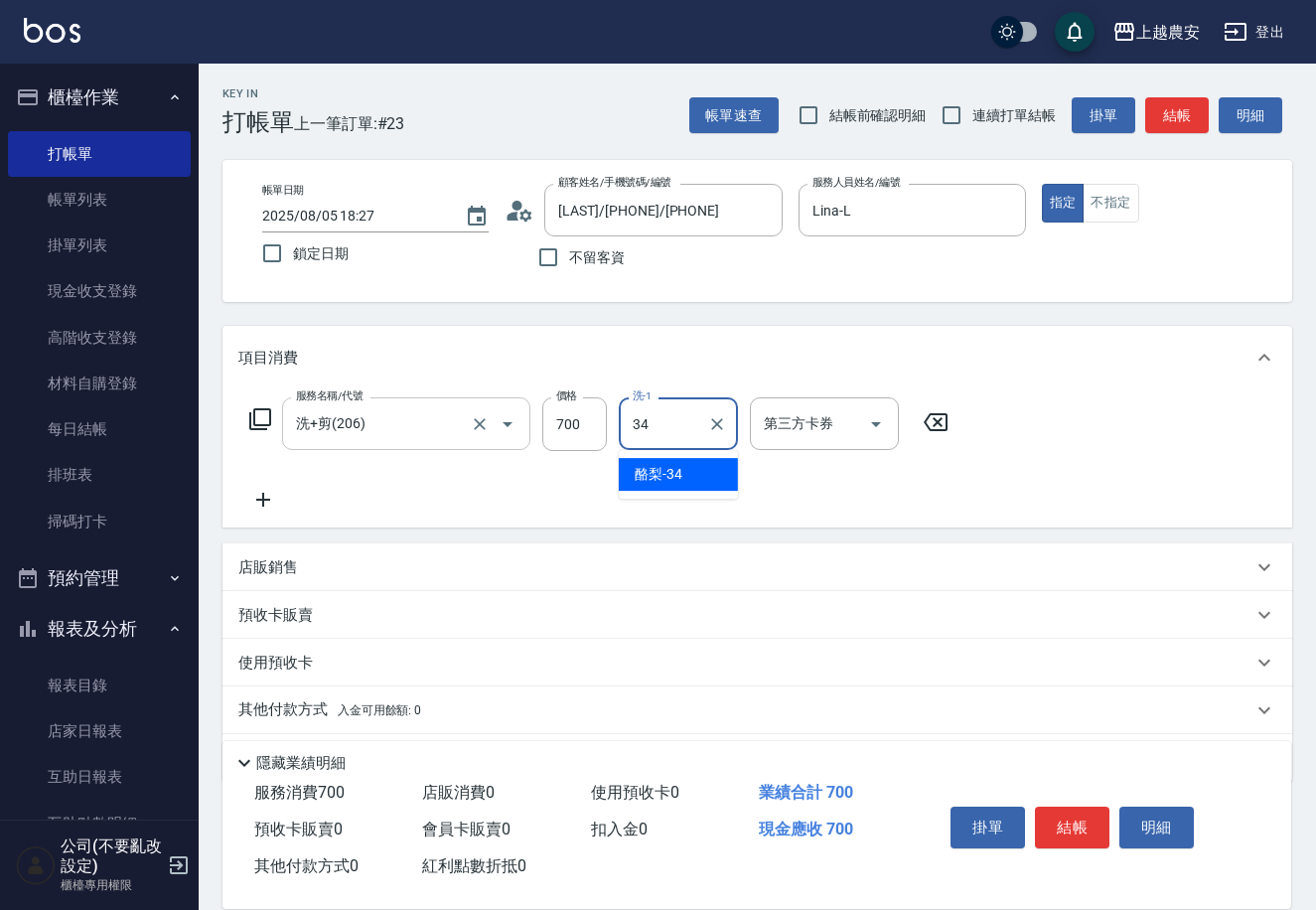 type on "酪梨-34" 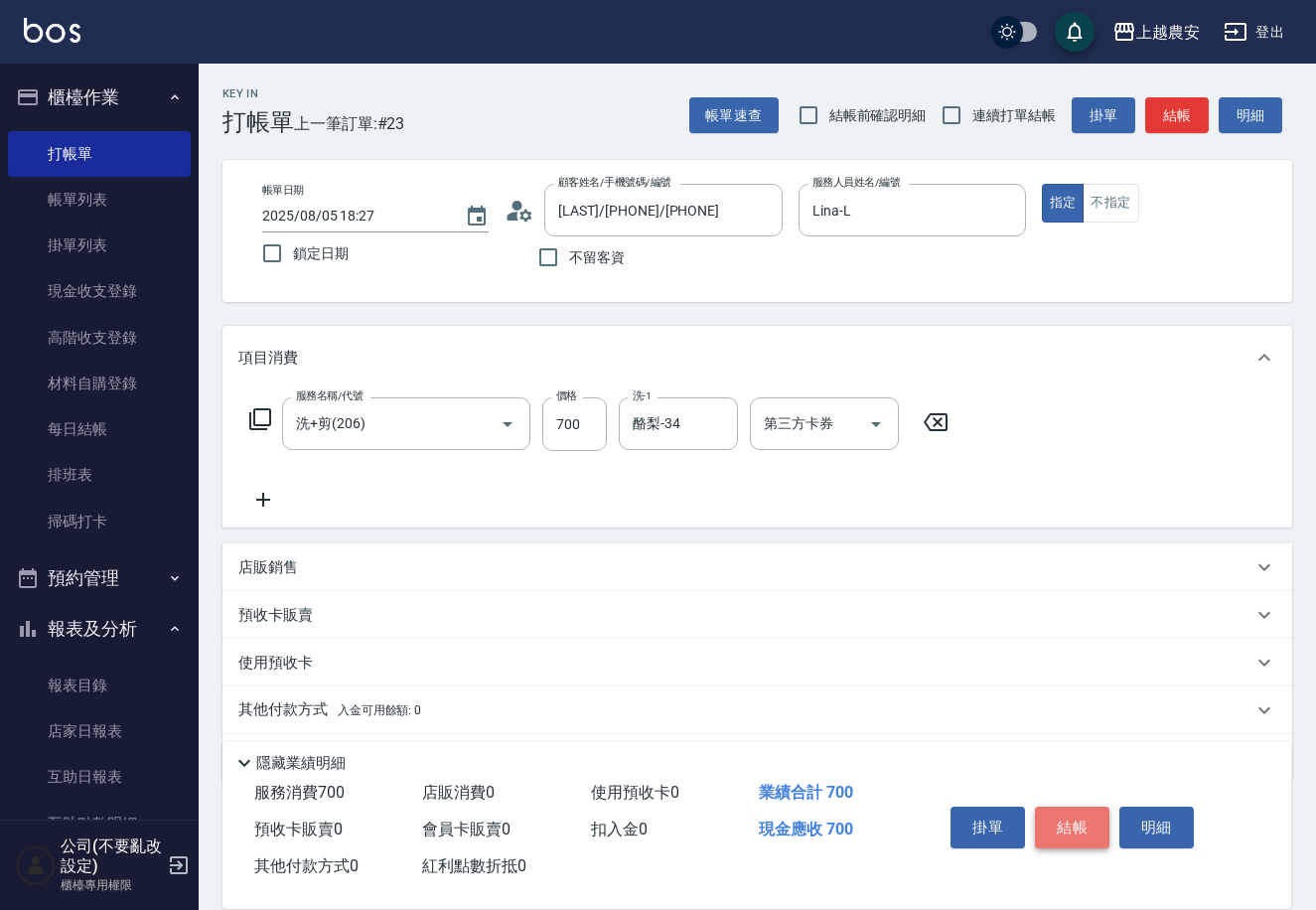 click on "結帳" at bounding box center [1072, 828] 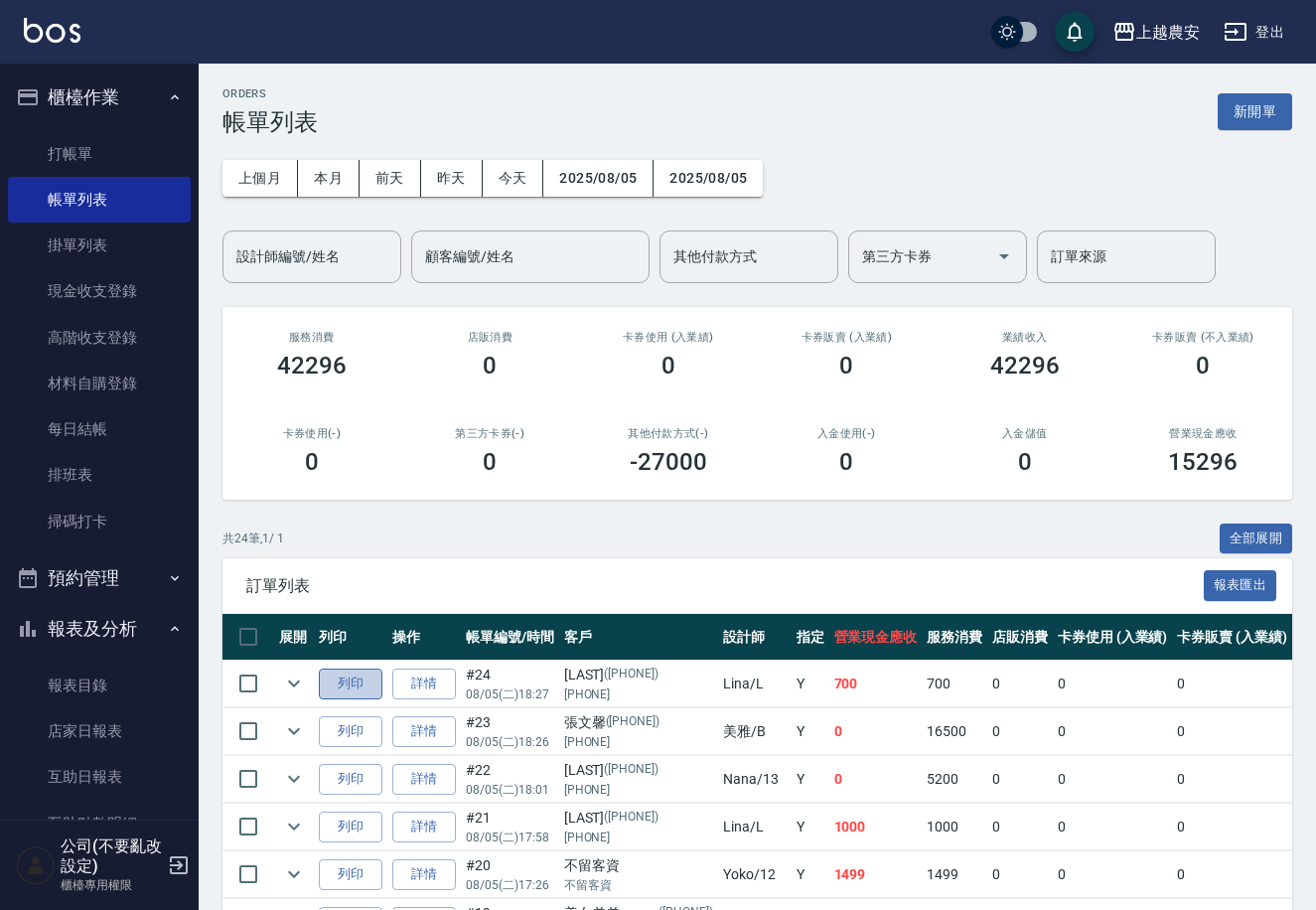 click on "列印" at bounding box center (351, 683) 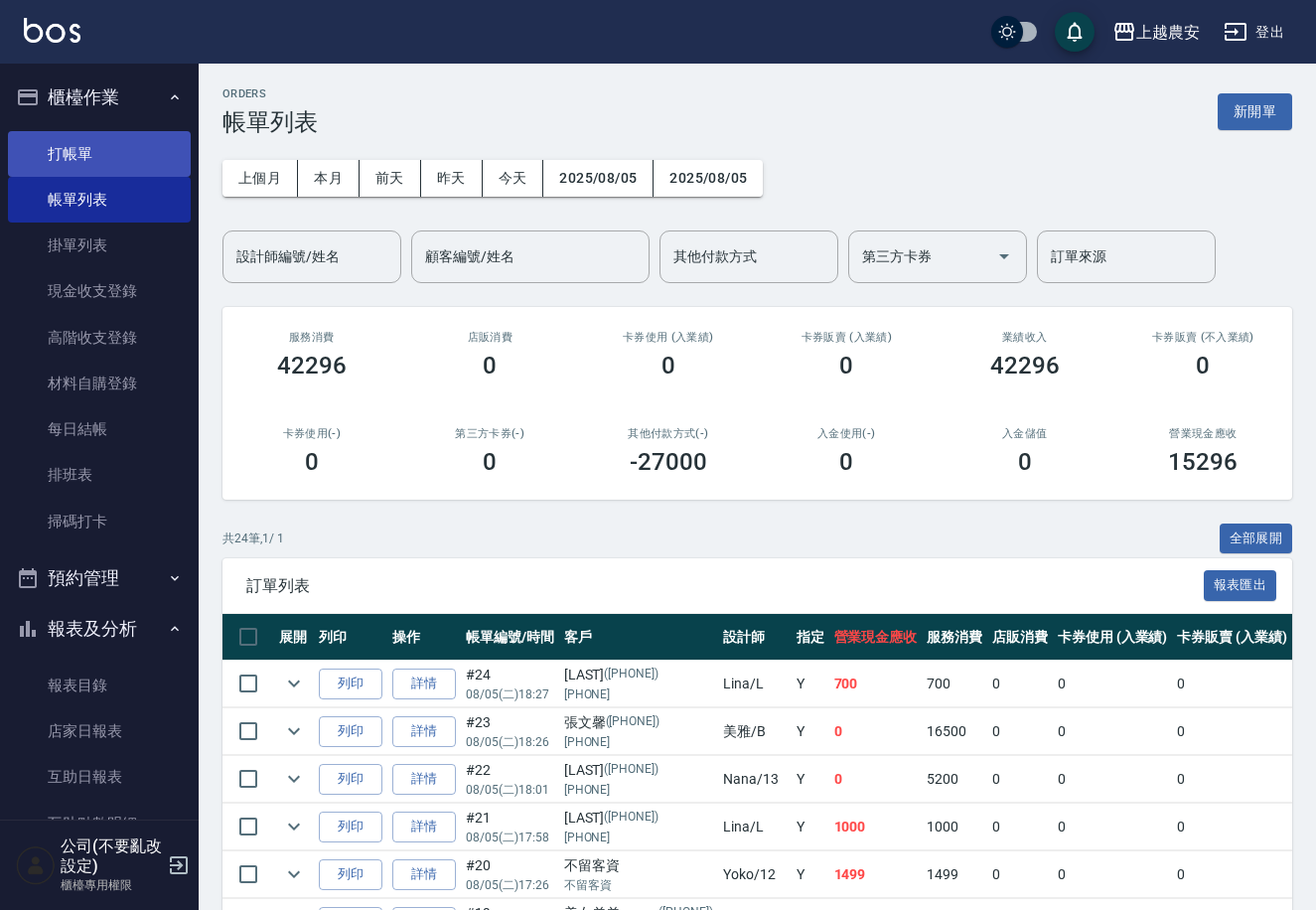 click on "打帳單" at bounding box center (99, 154) 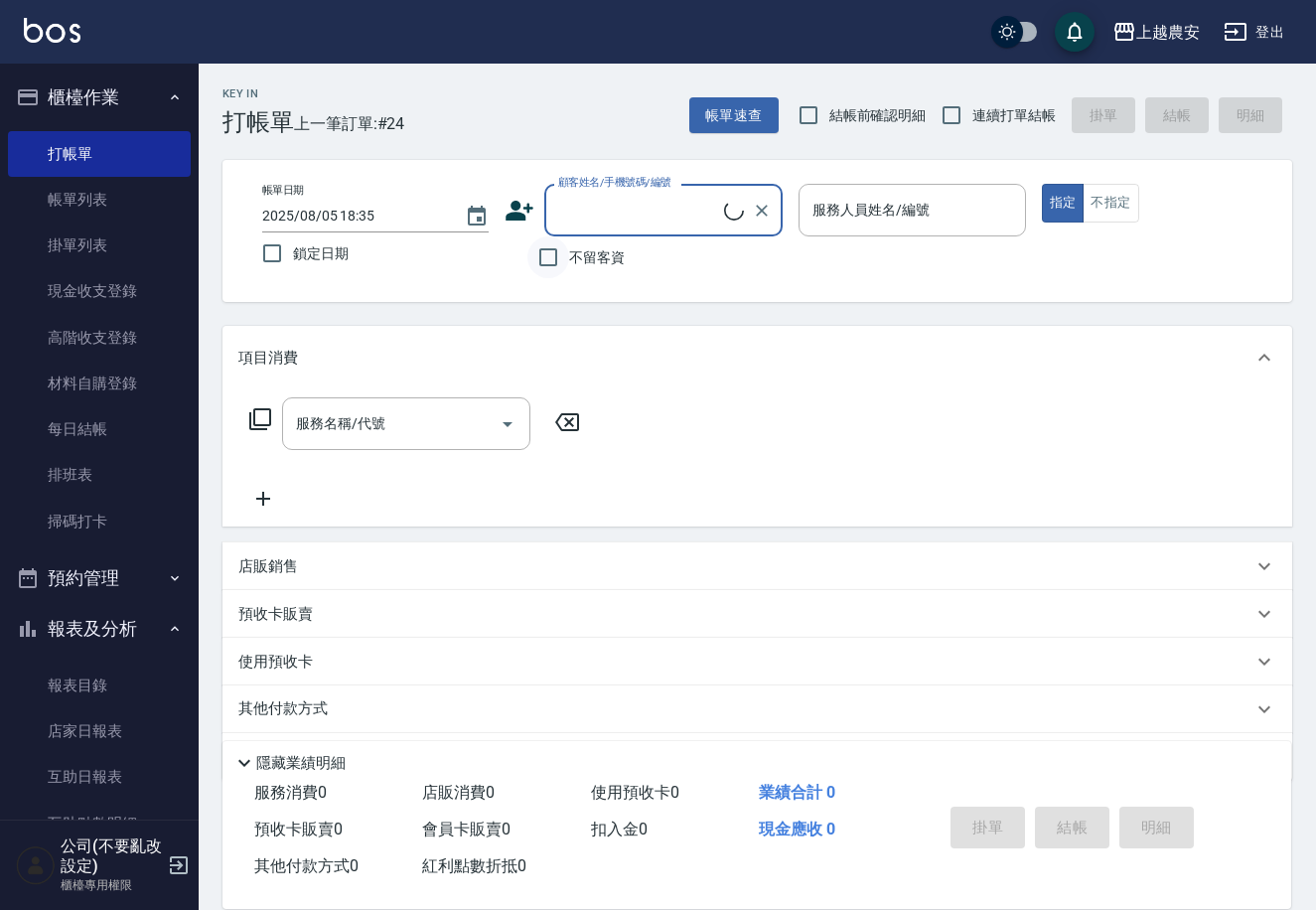 click on "不留客資" at bounding box center [548, 257] 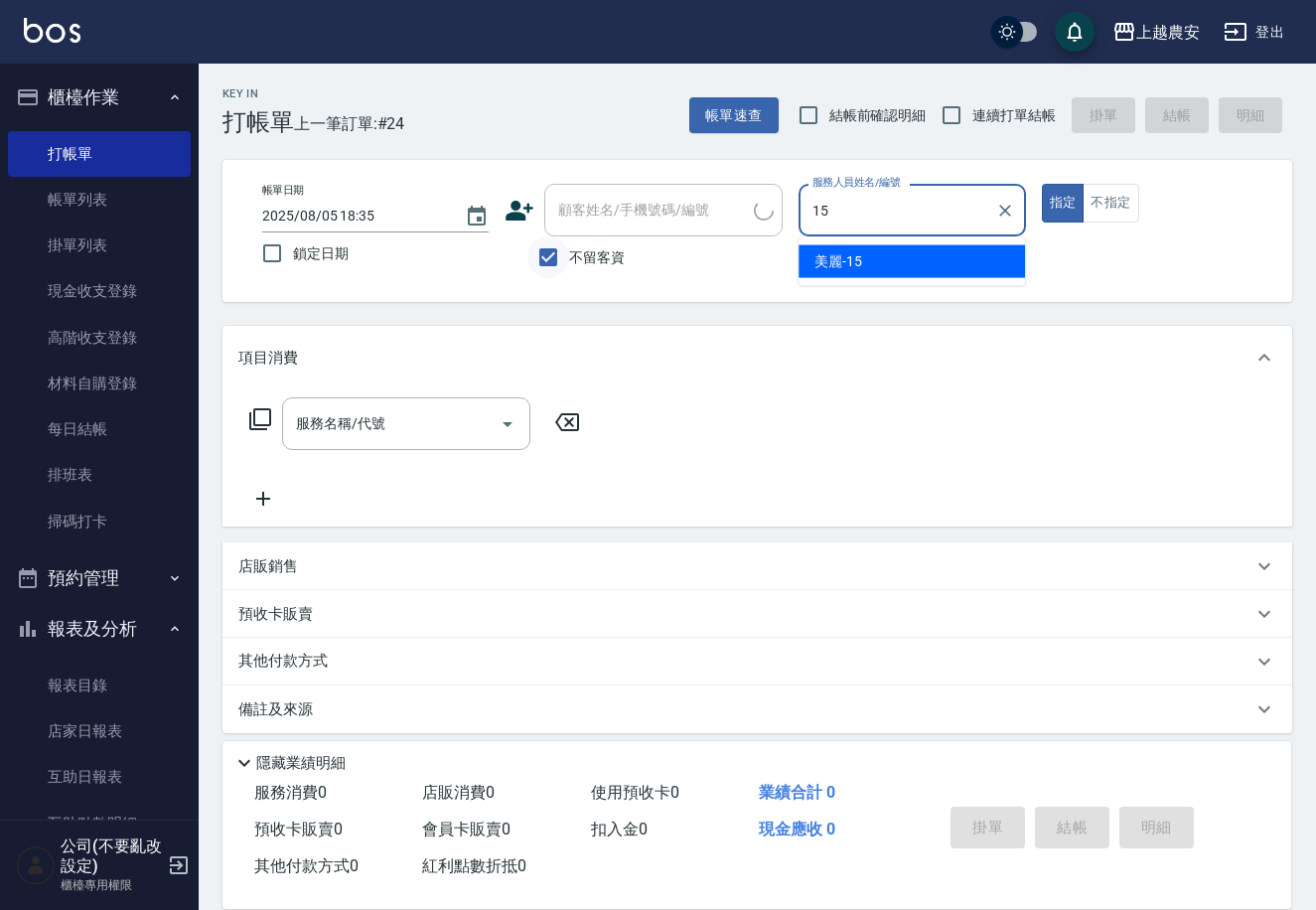 type on "美麗-15" 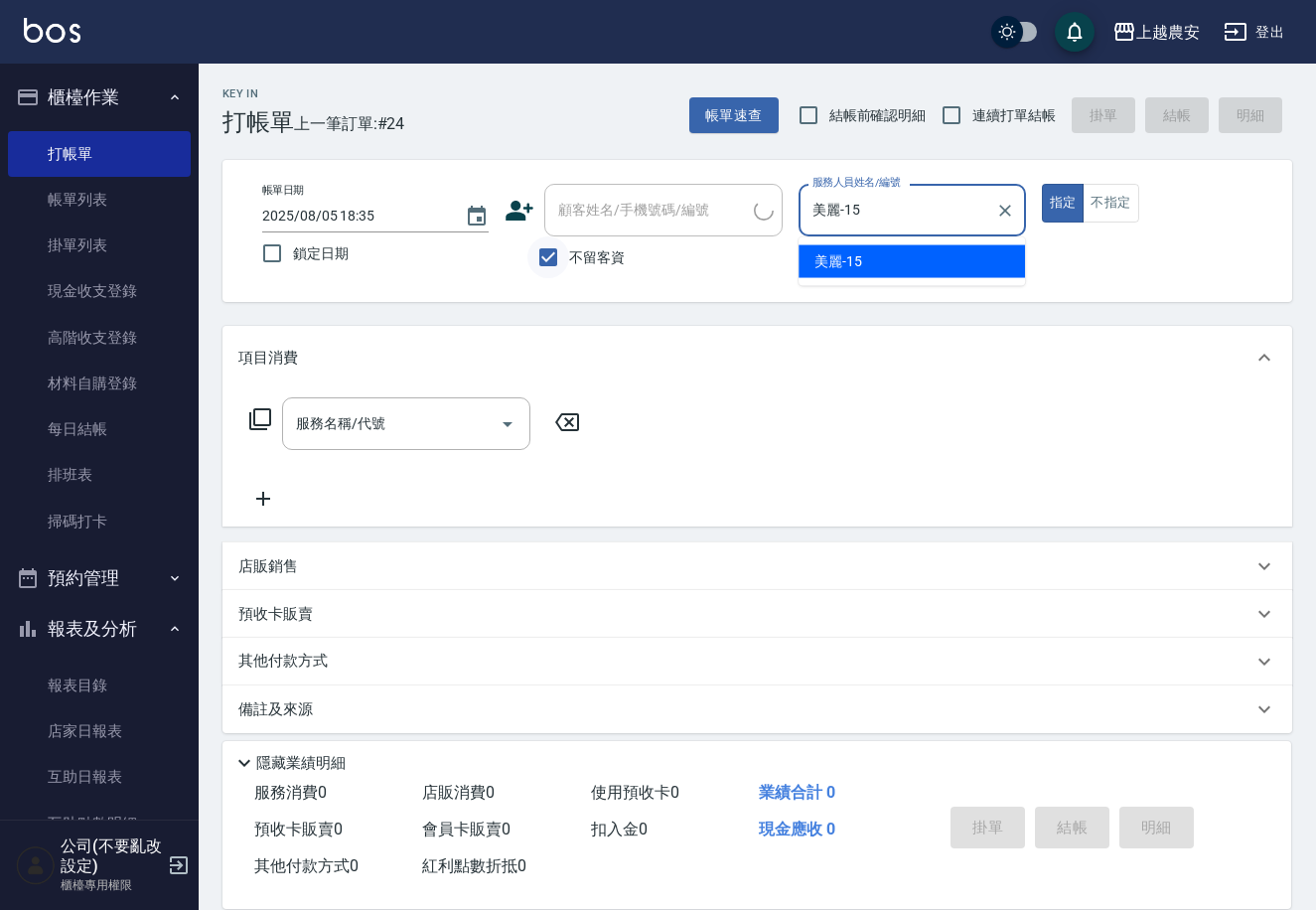 type on "true" 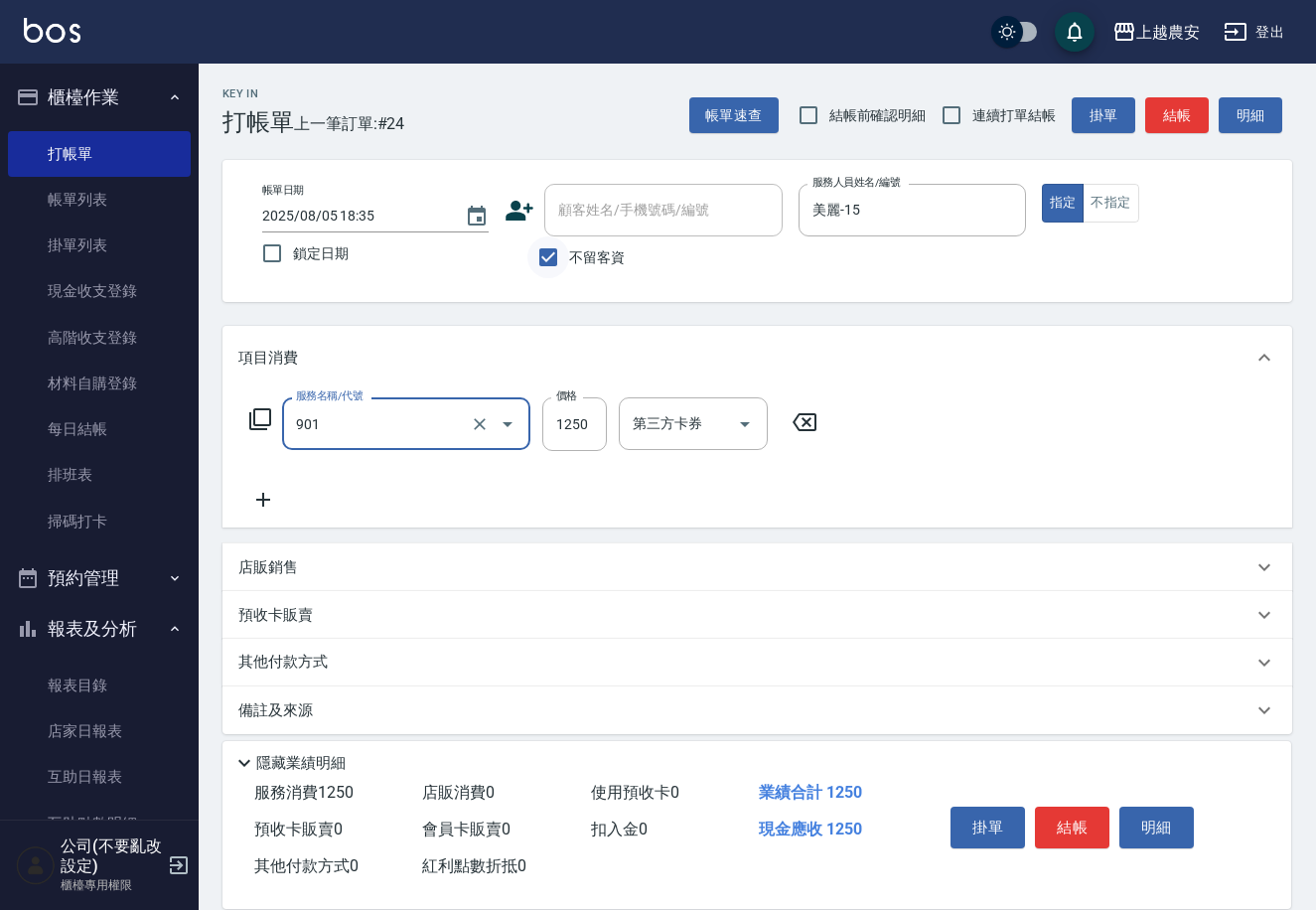 type on "修手指甲(901)" 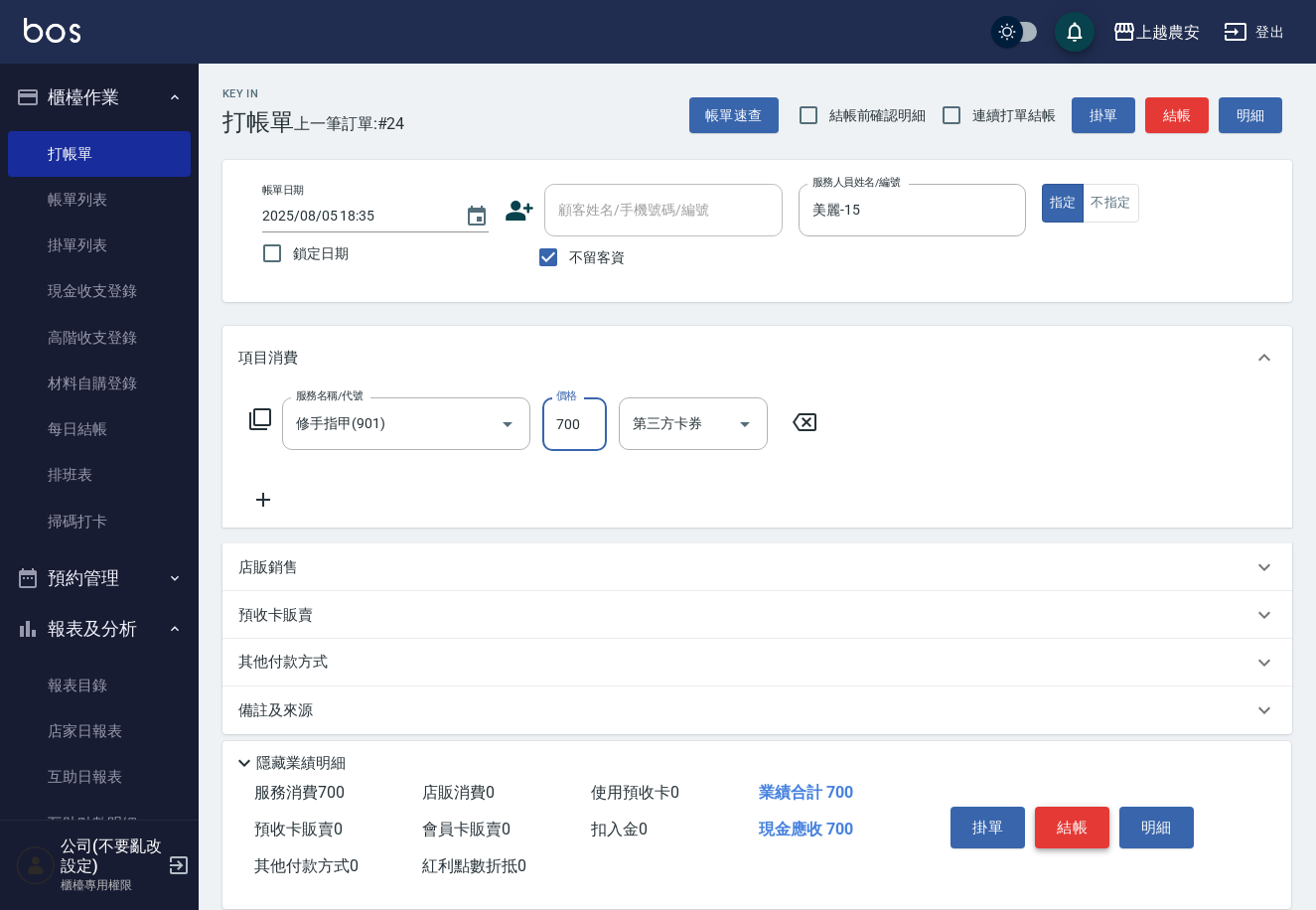 type on "700" 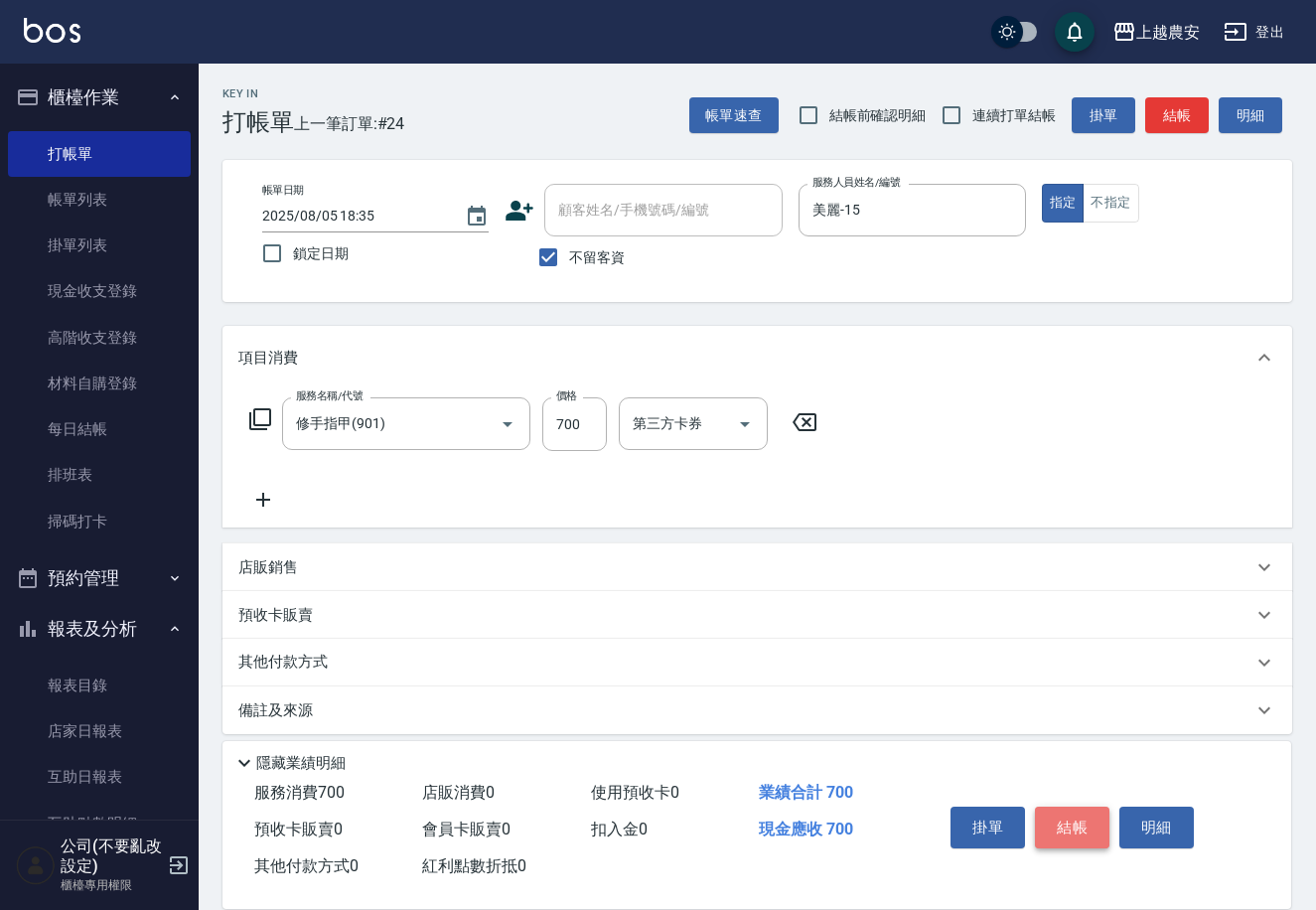 click on "結帳" at bounding box center (1072, 828) 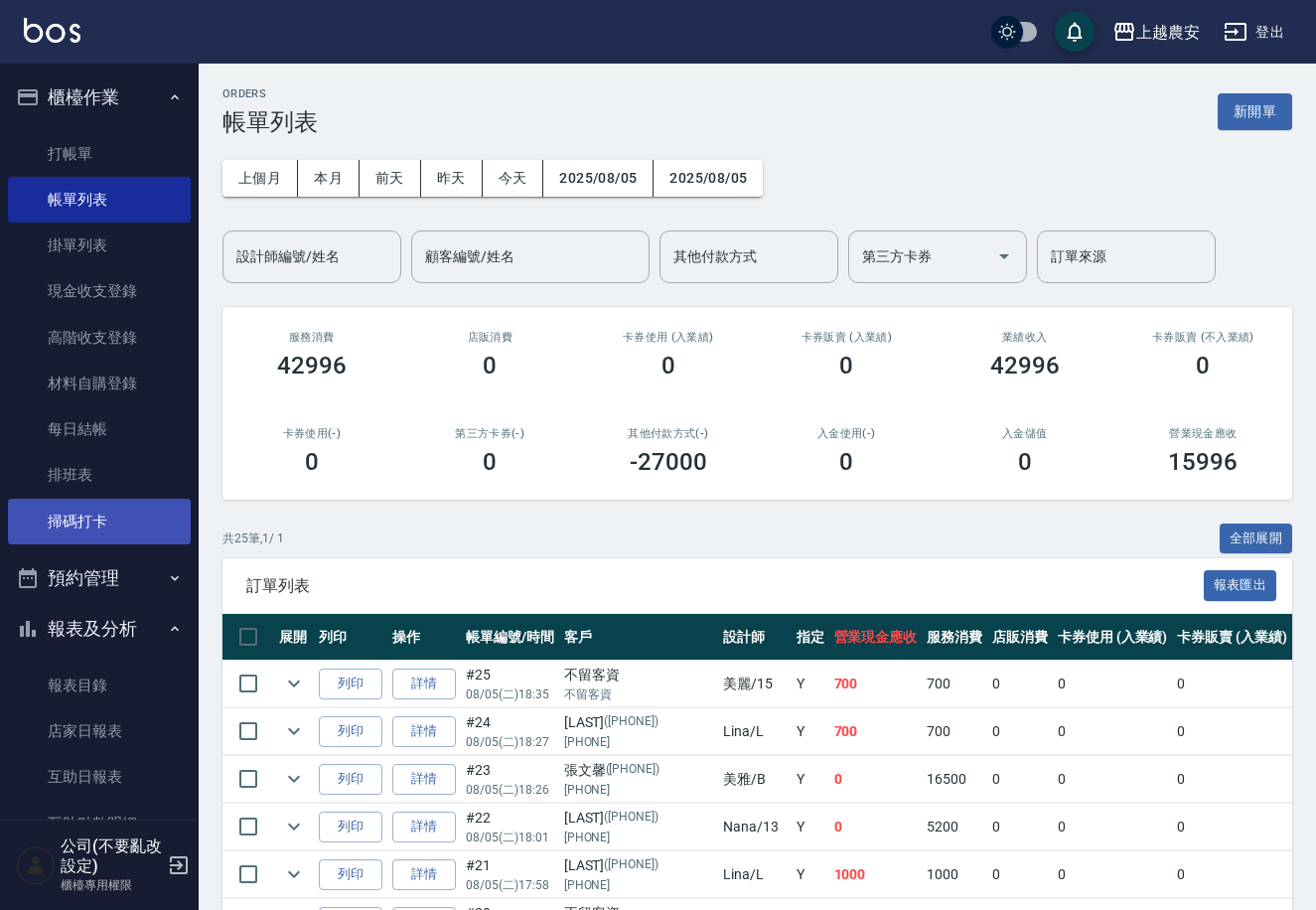 click on "掃碼打卡" at bounding box center [99, 522] 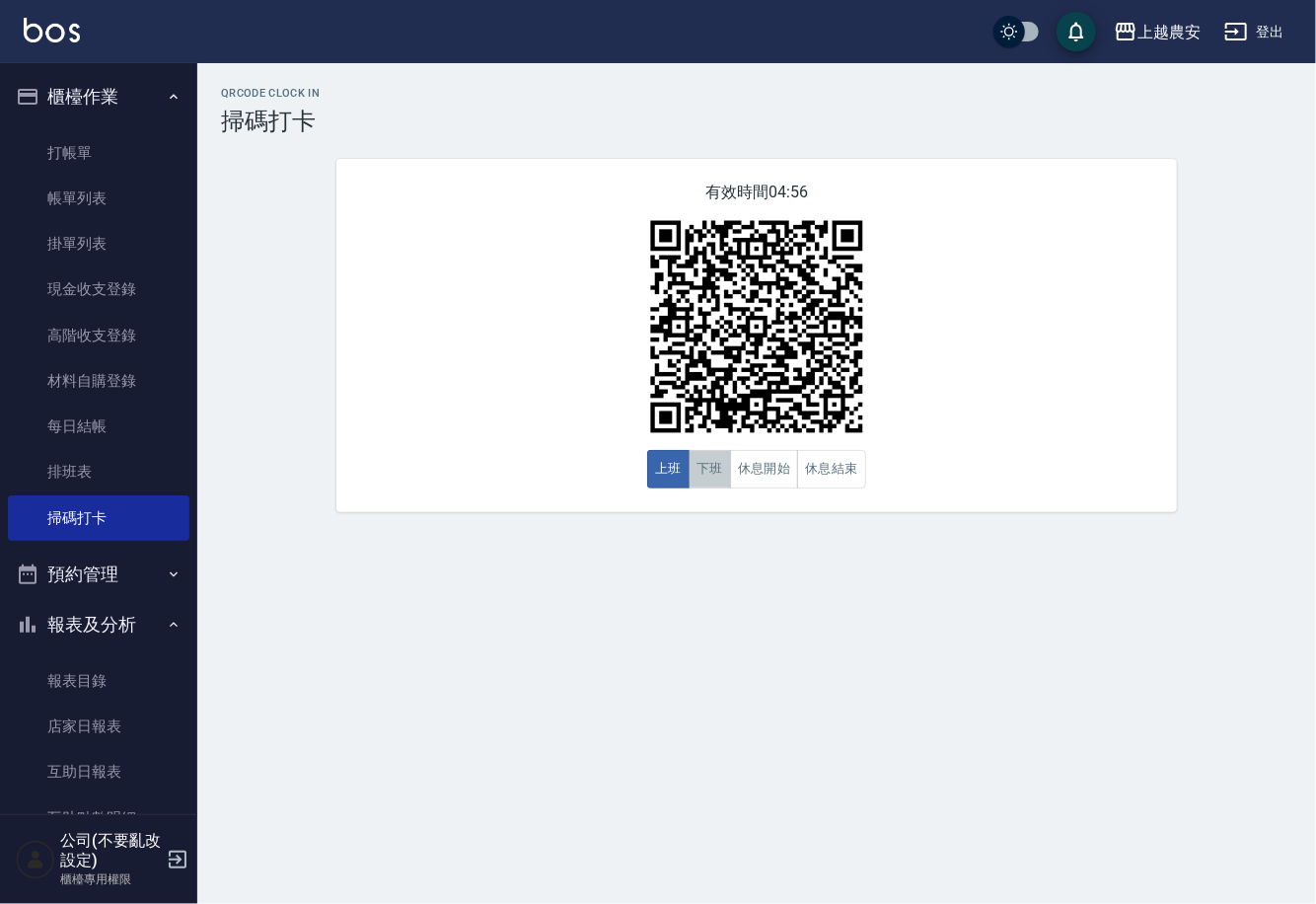 click on "下班" at bounding box center (709, 469) 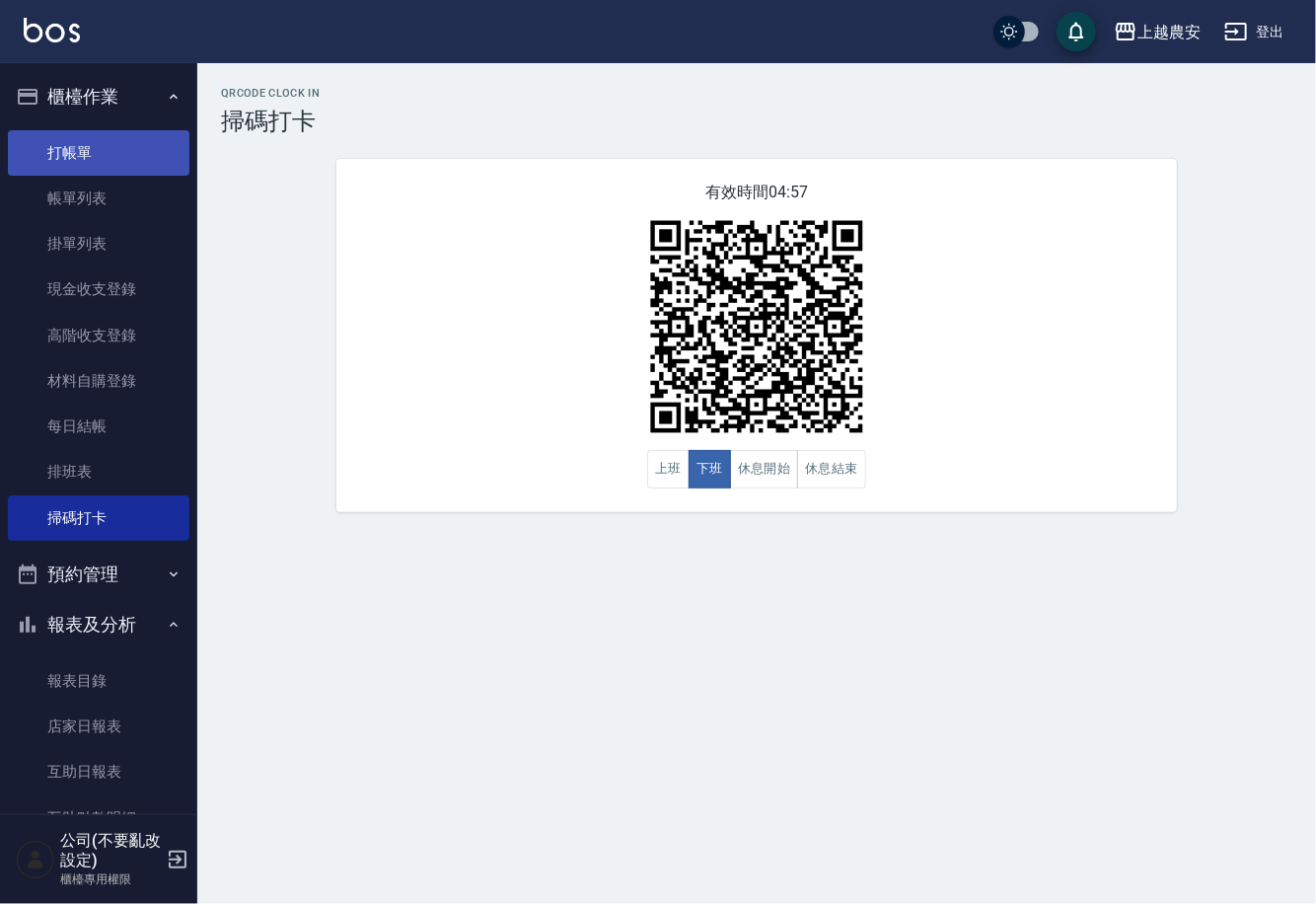 click on "打帳單" at bounding box center [99, 153] 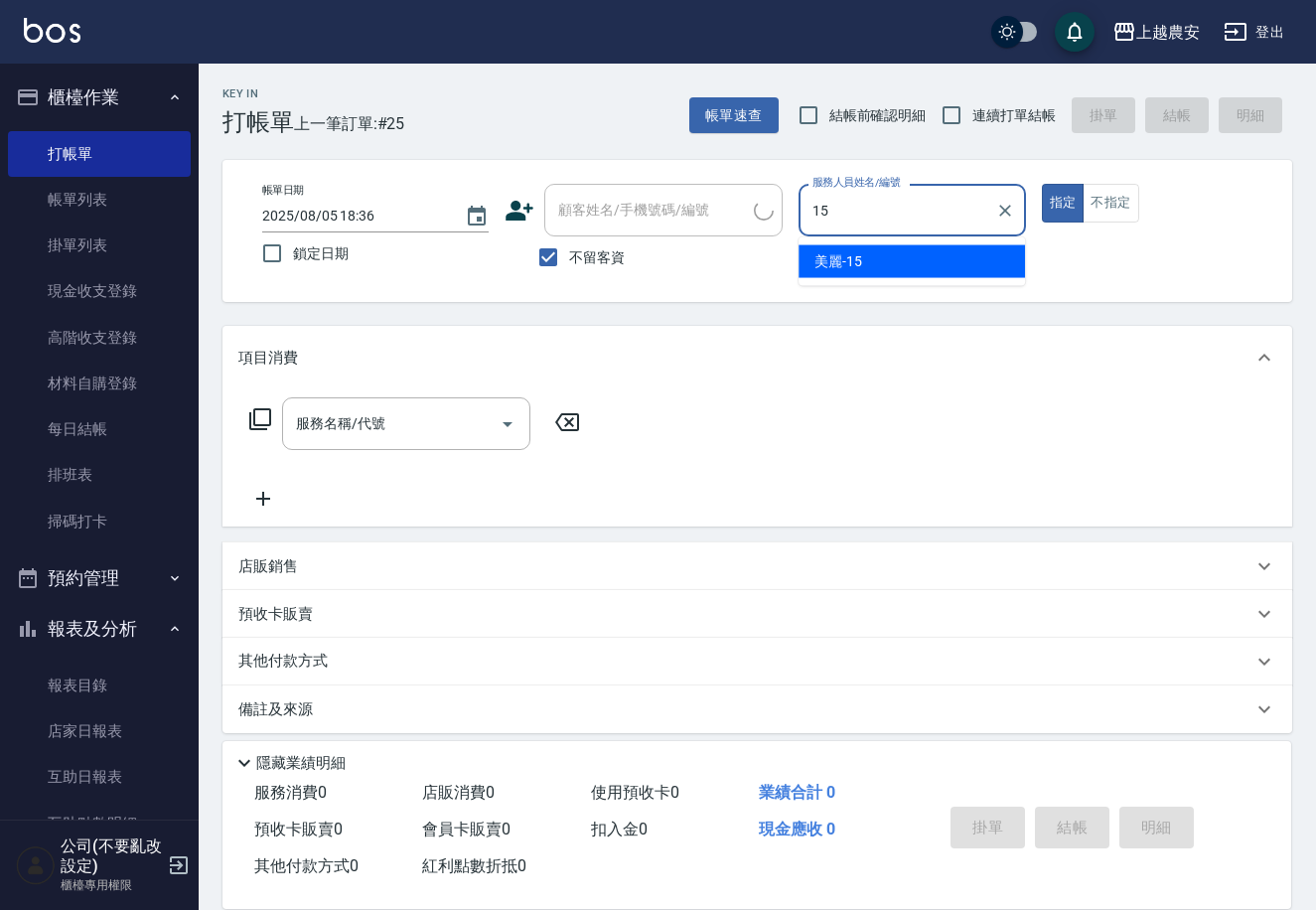type on "美麗-15" 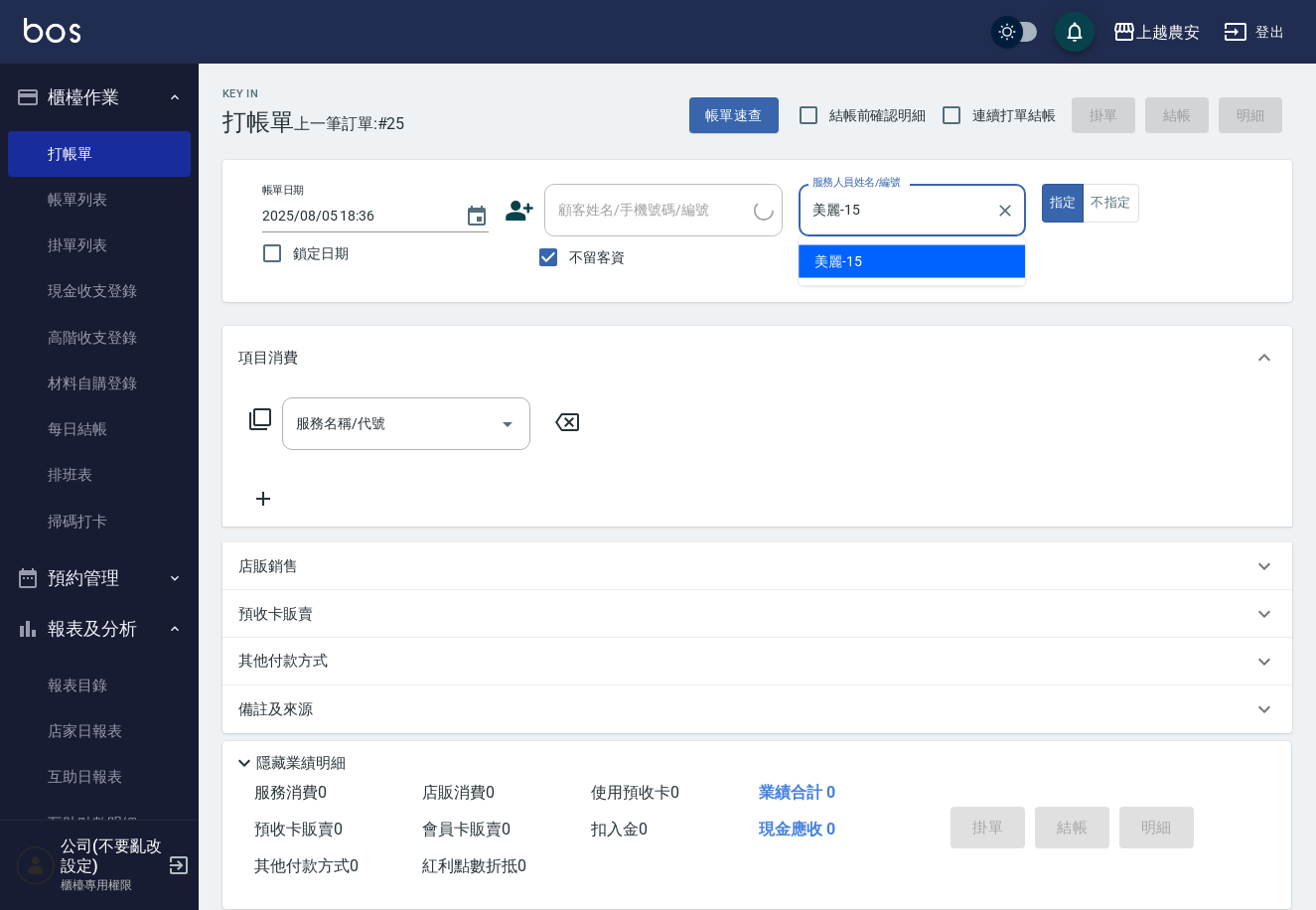 type on "true" 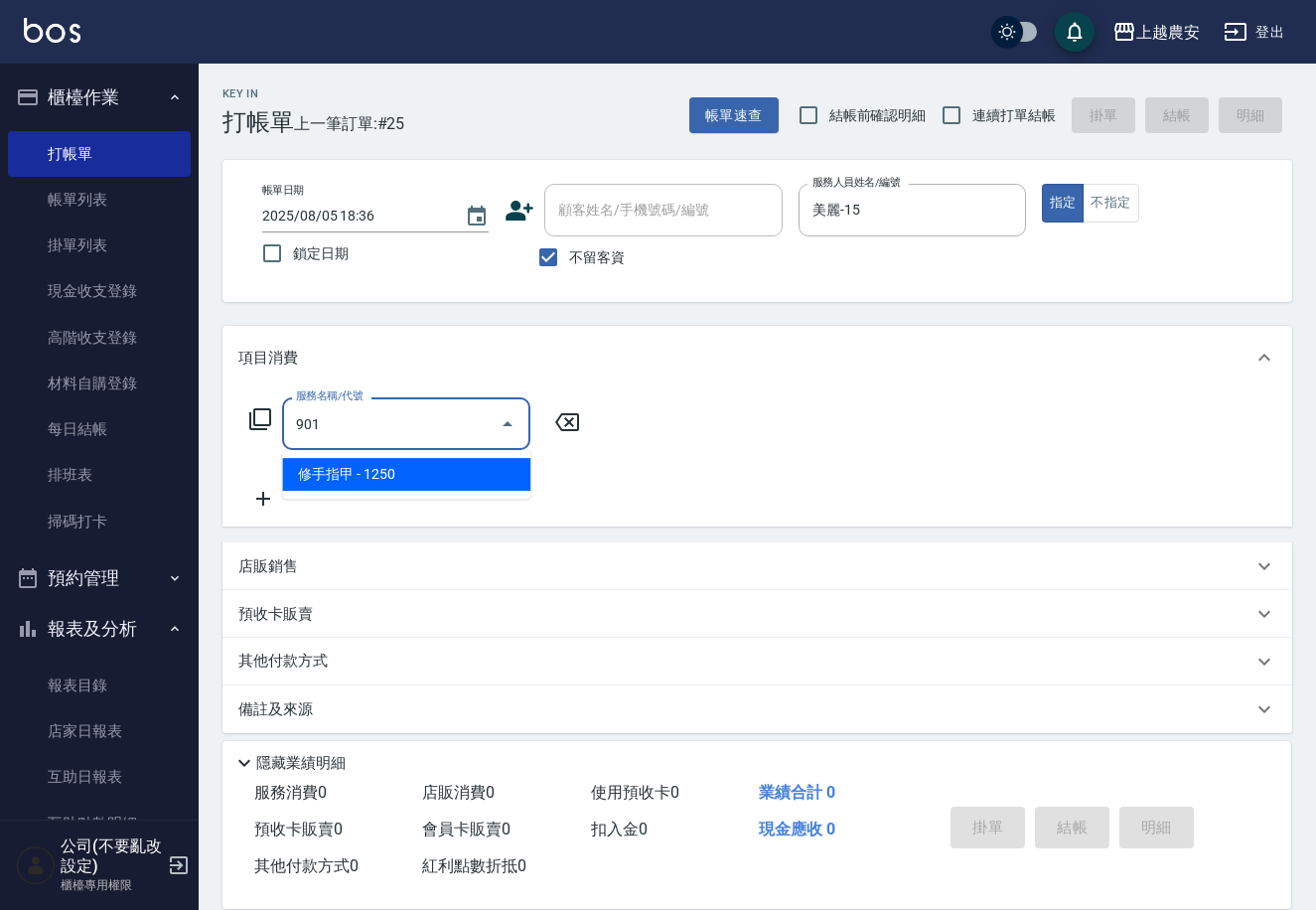 type on "修手指甲(901)" 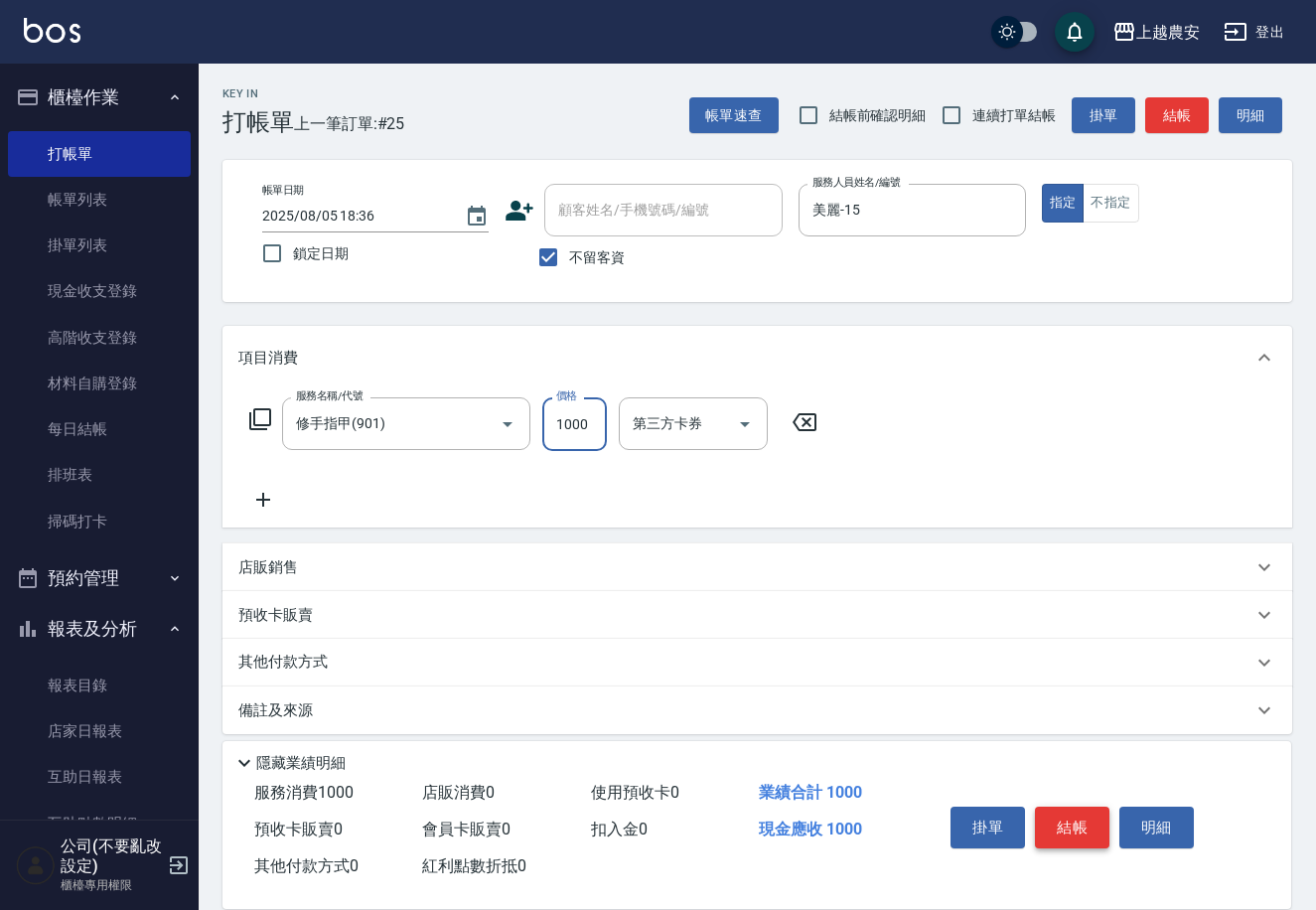 type on "1000" 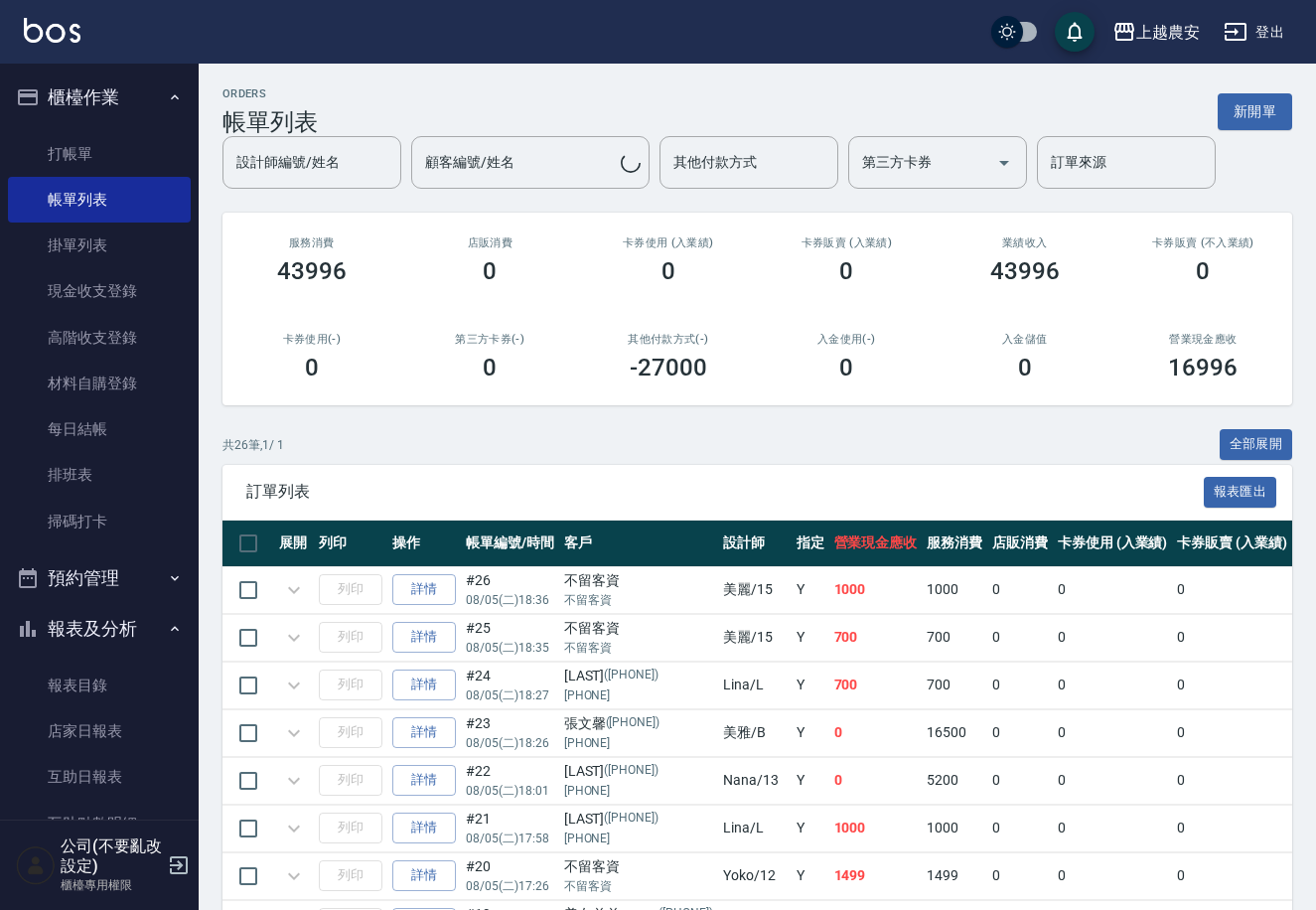 click on "打帳單" at bounding box center [99, 154] 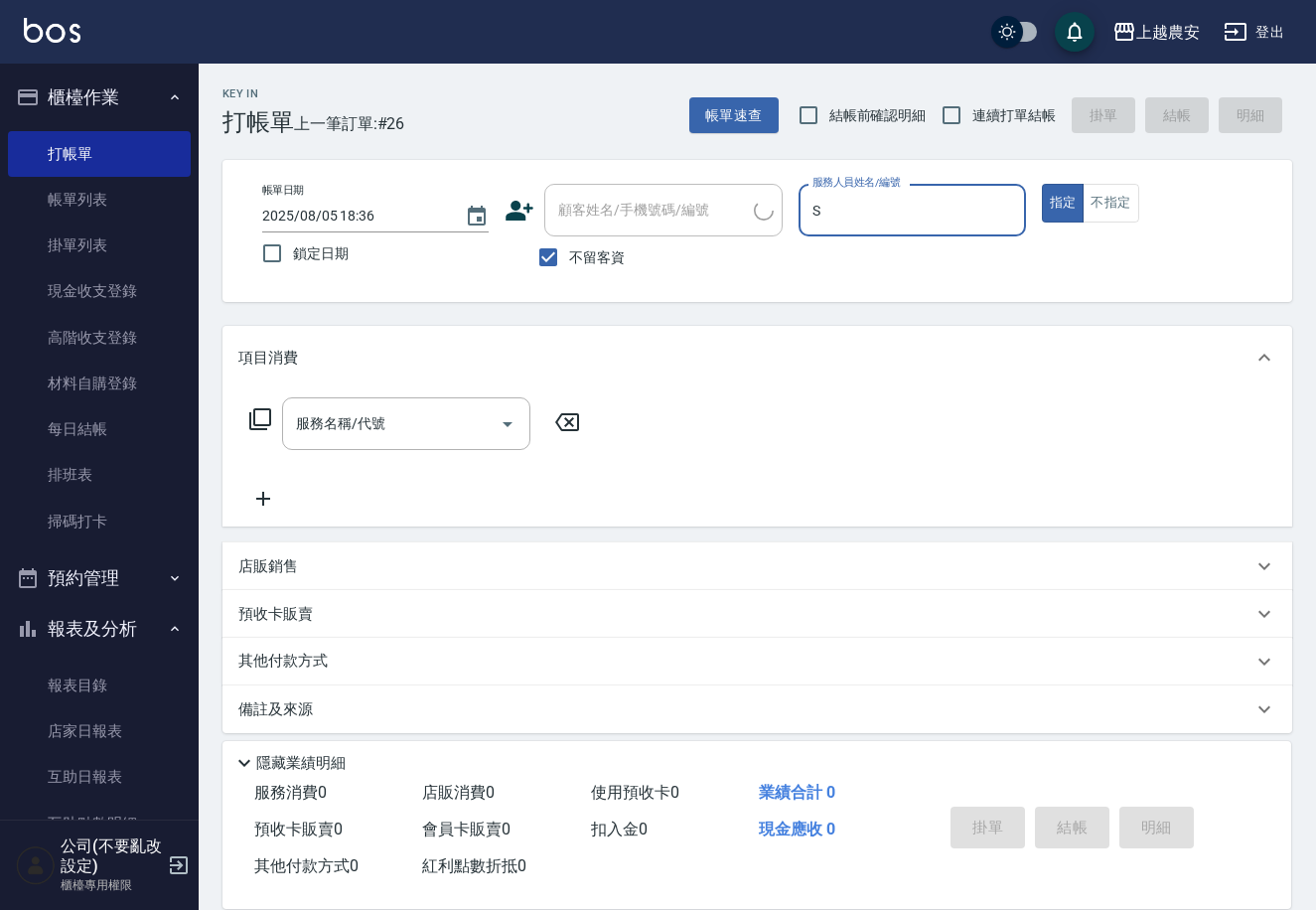 type on "S" 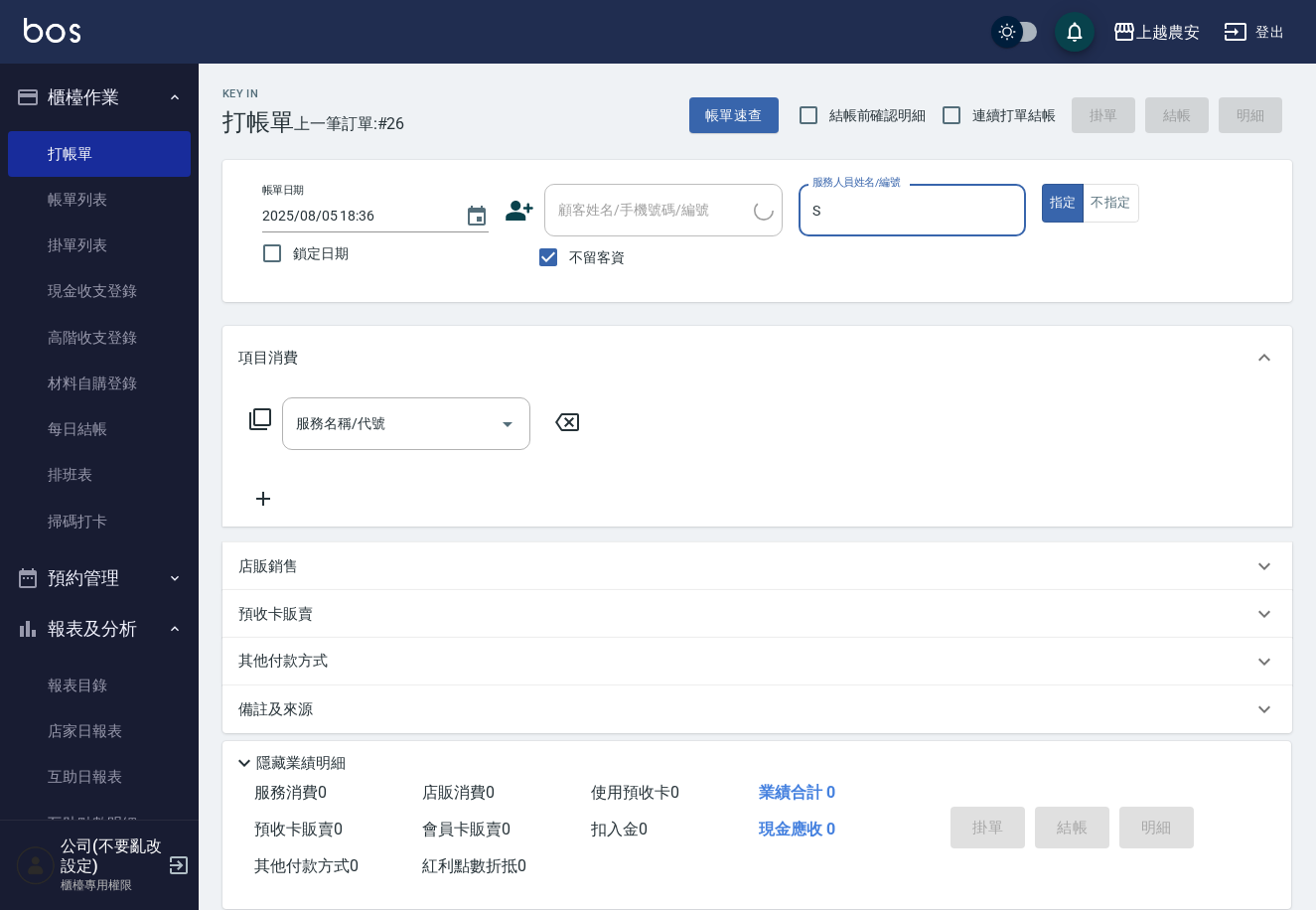 type on "true" 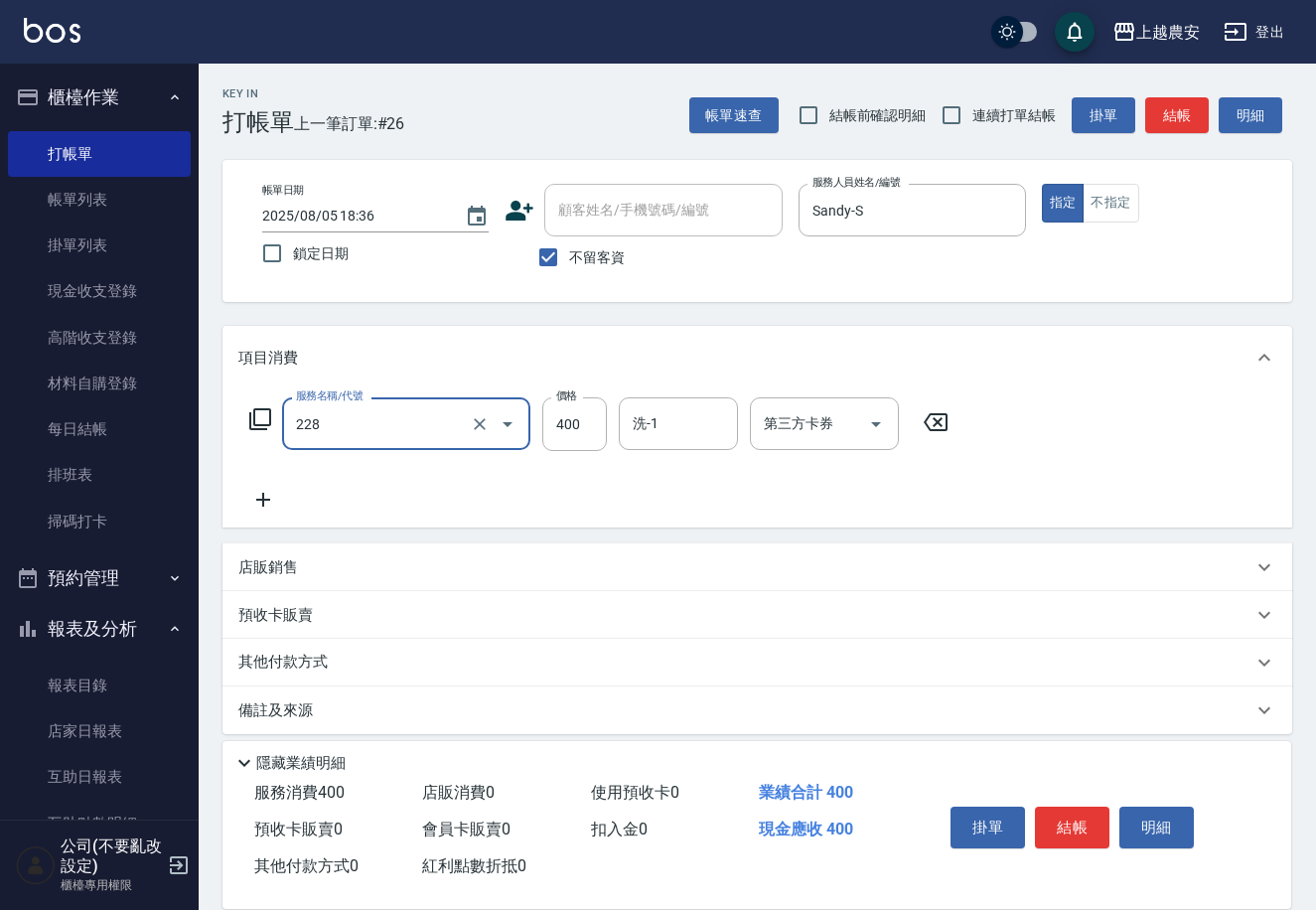 type on "洗髮(228)" 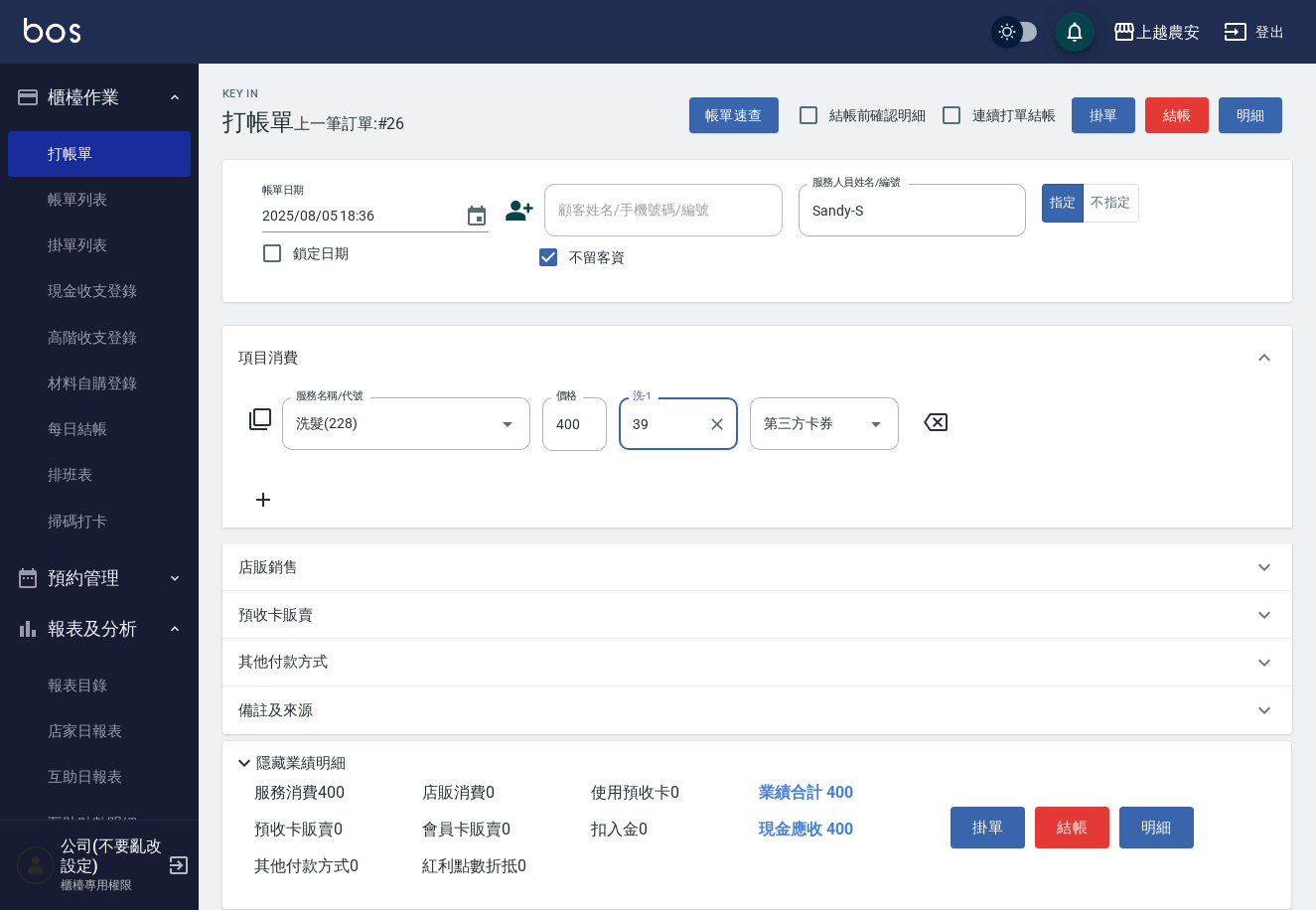 type on "Elfi-39" 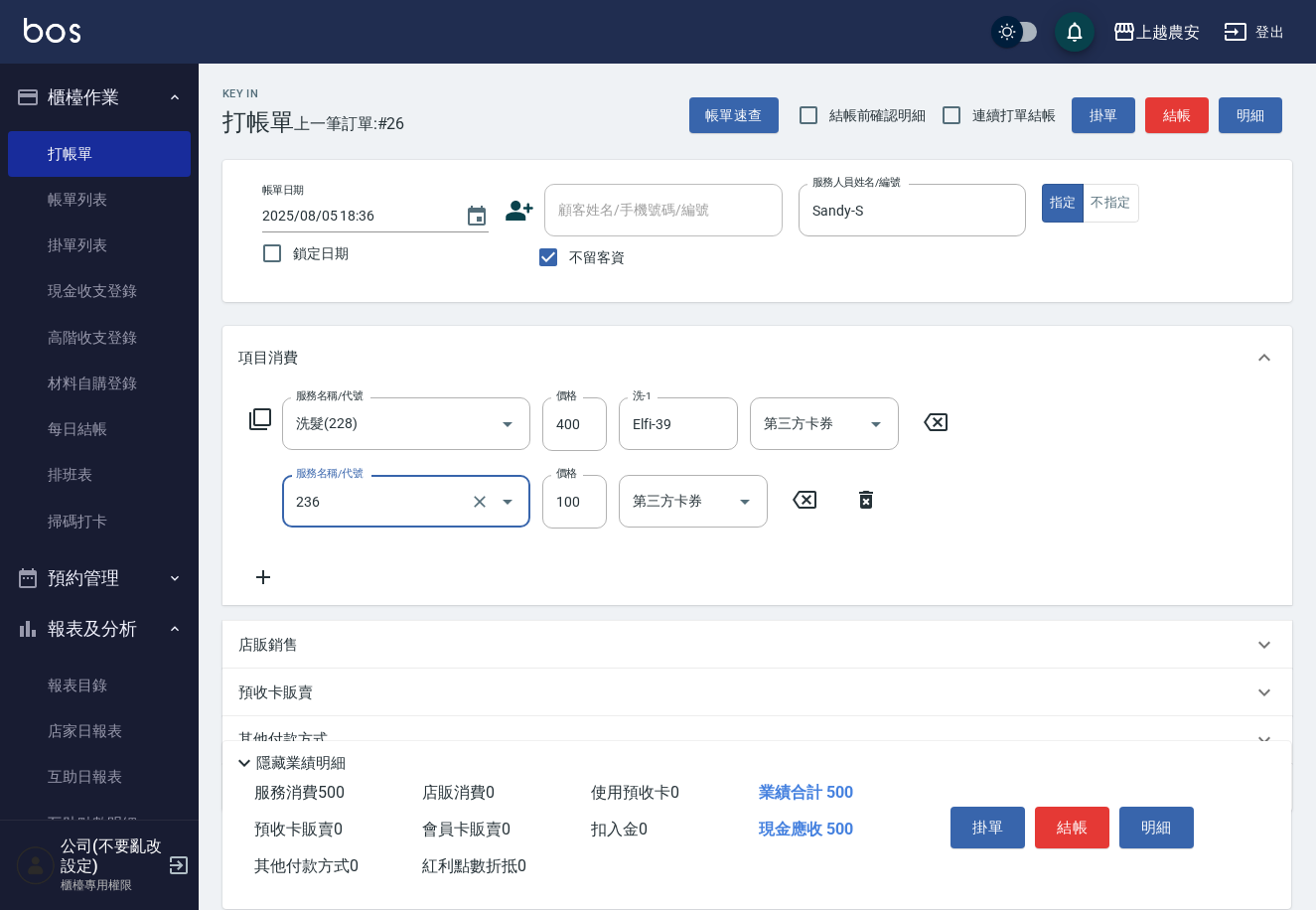 type on "手棒(236)" 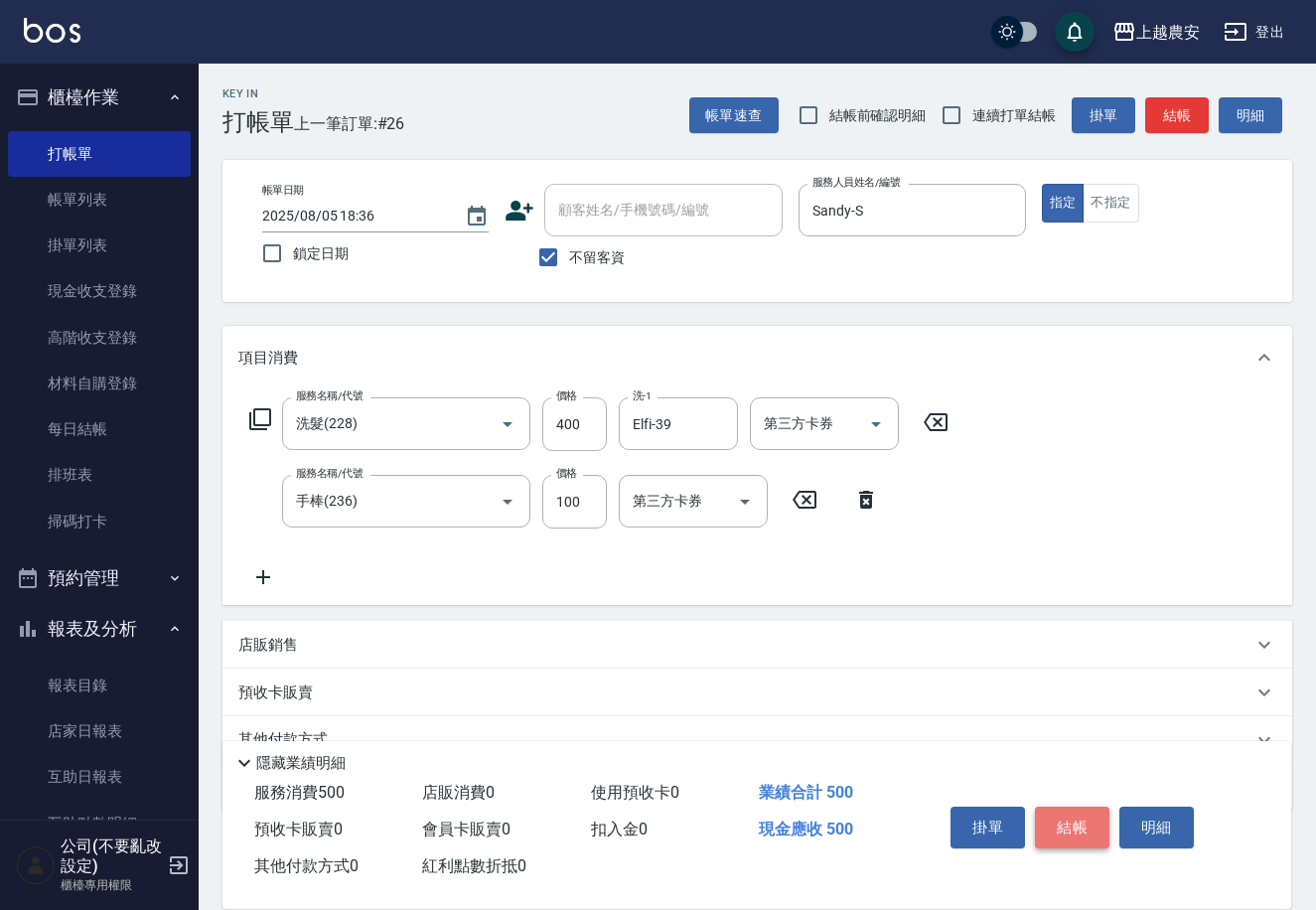 click on "結帳" at bounding box center [1072, 828] 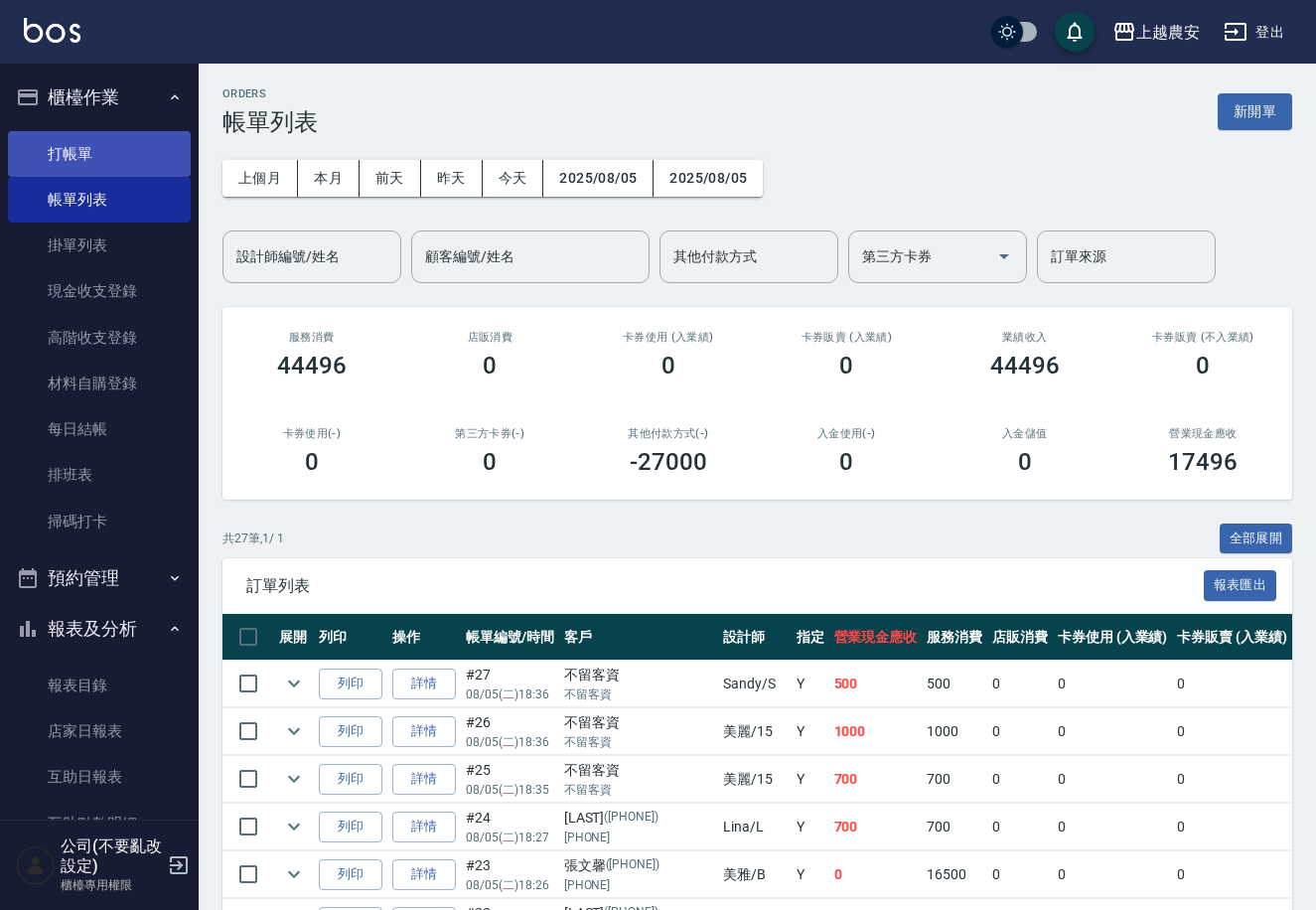 click on "打帳單" at bounding box center [99, 154] 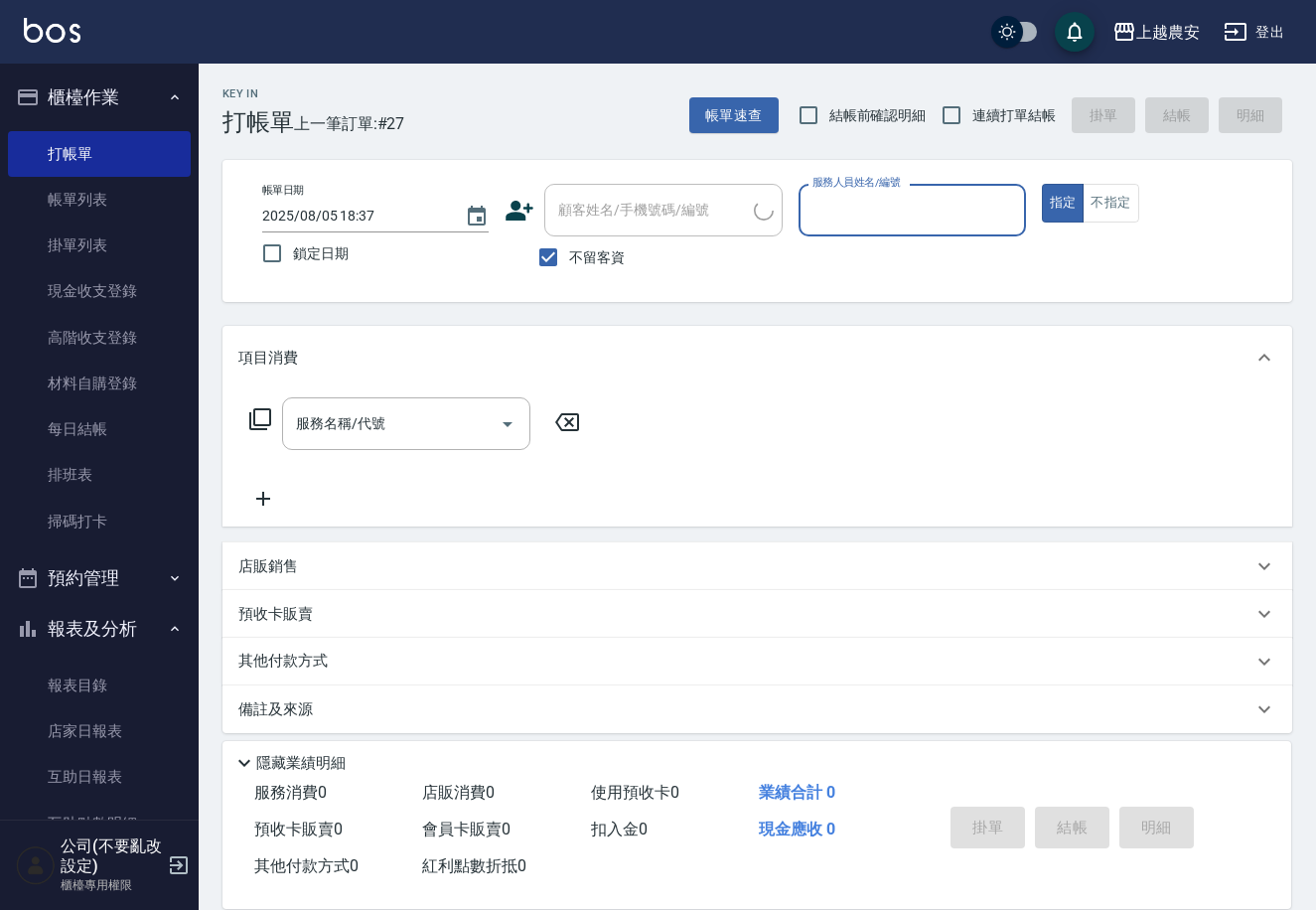 click on "不留客資" at bounding box center (597, 257) 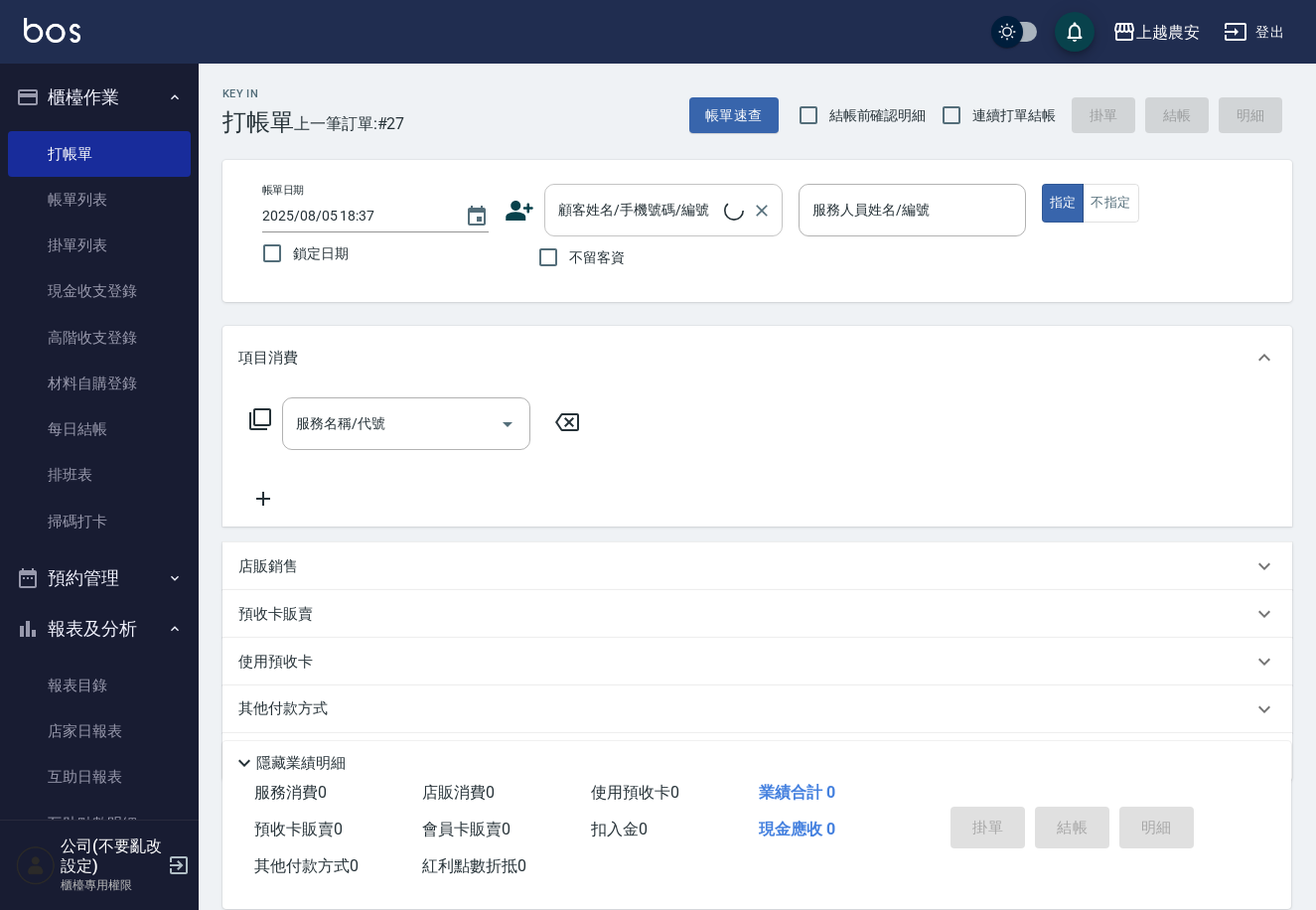 click on "顧客姓名/手機號碼/編號" at bounding box center (639, 210) 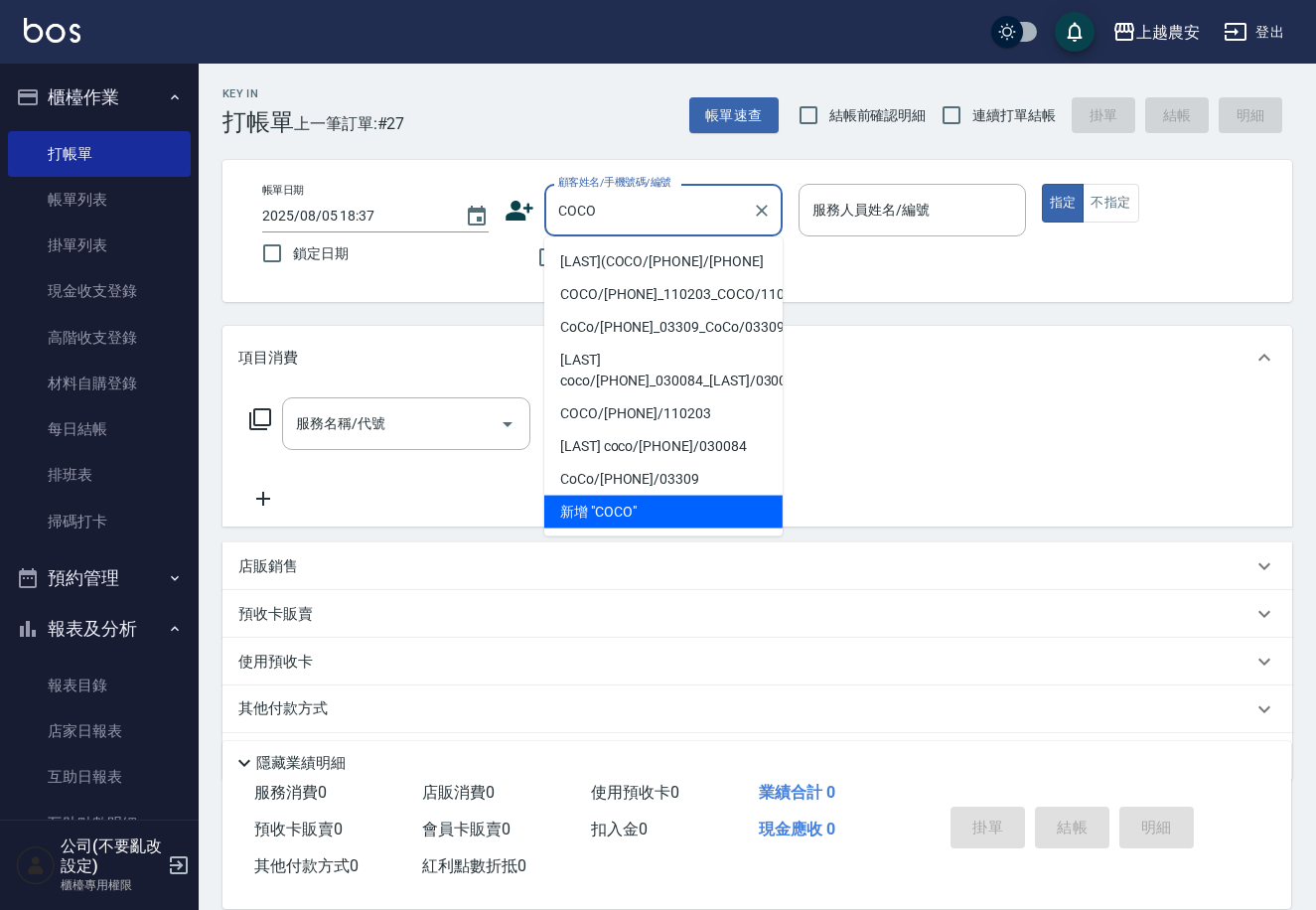 click on "[NAME]([NAME]/[PHONE]/[PHONE]" at bounding box center (663, 261) 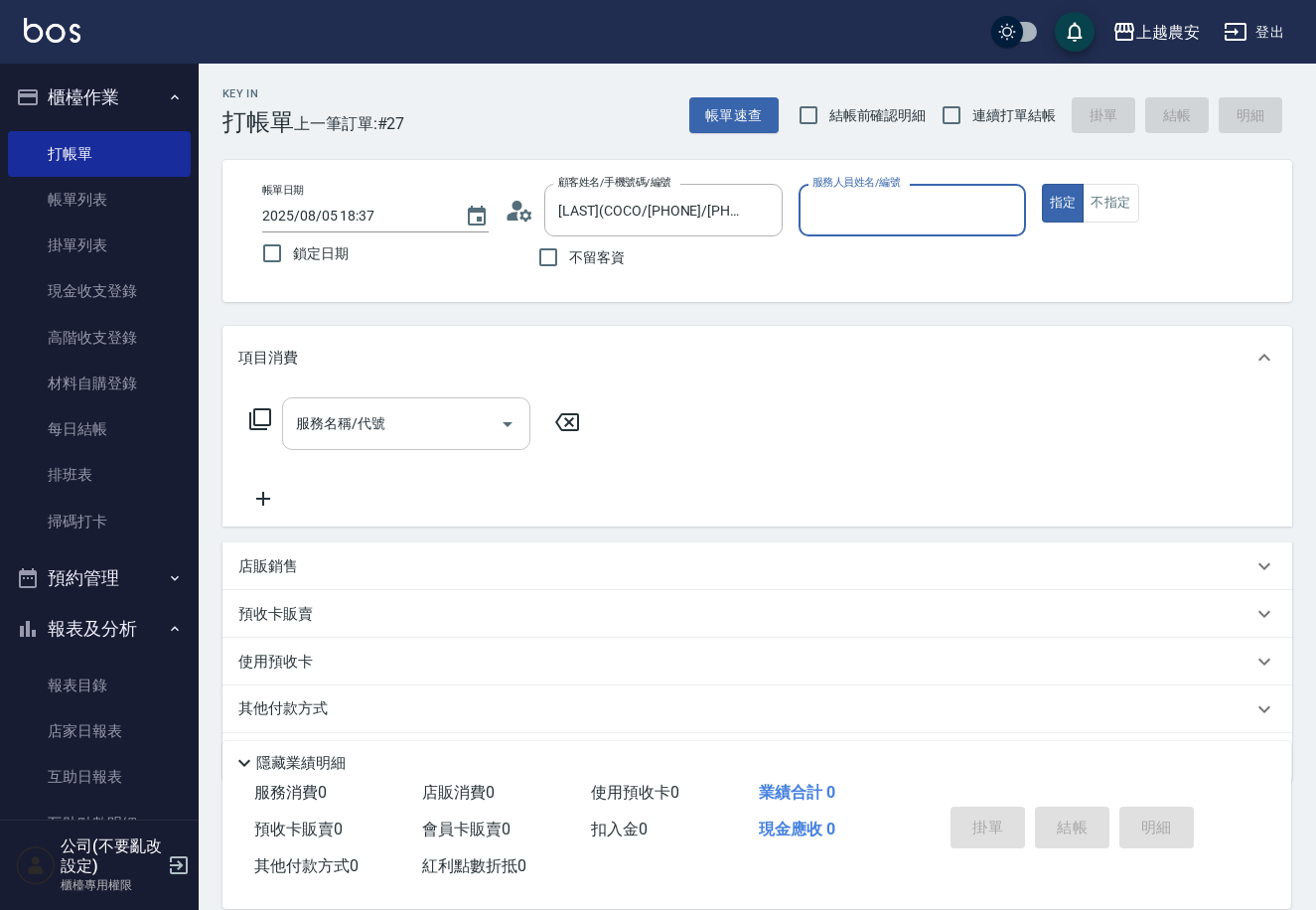 type on "美雅-B" 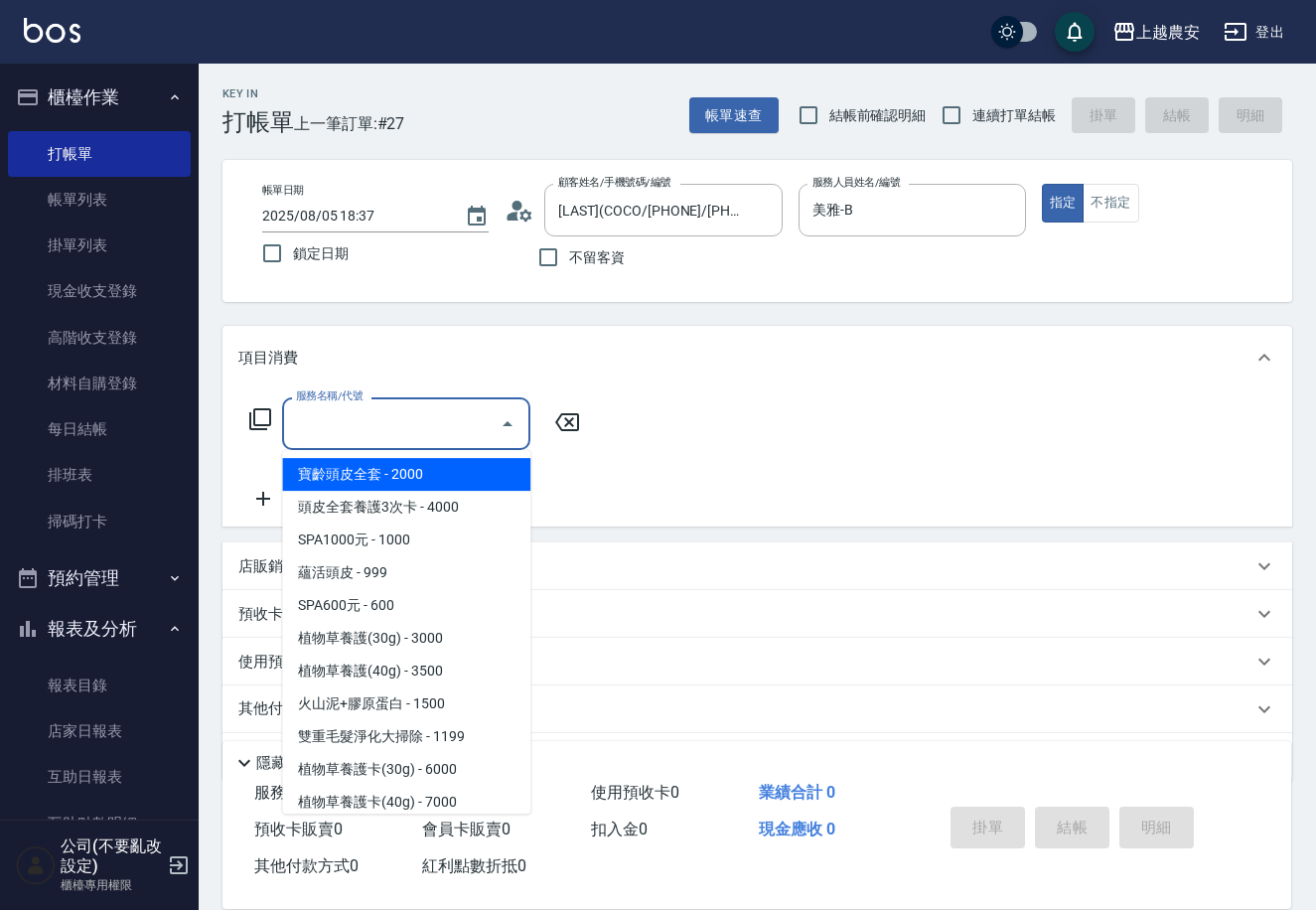 click on "服務名稱/代號" at bounding box center (391, 423) 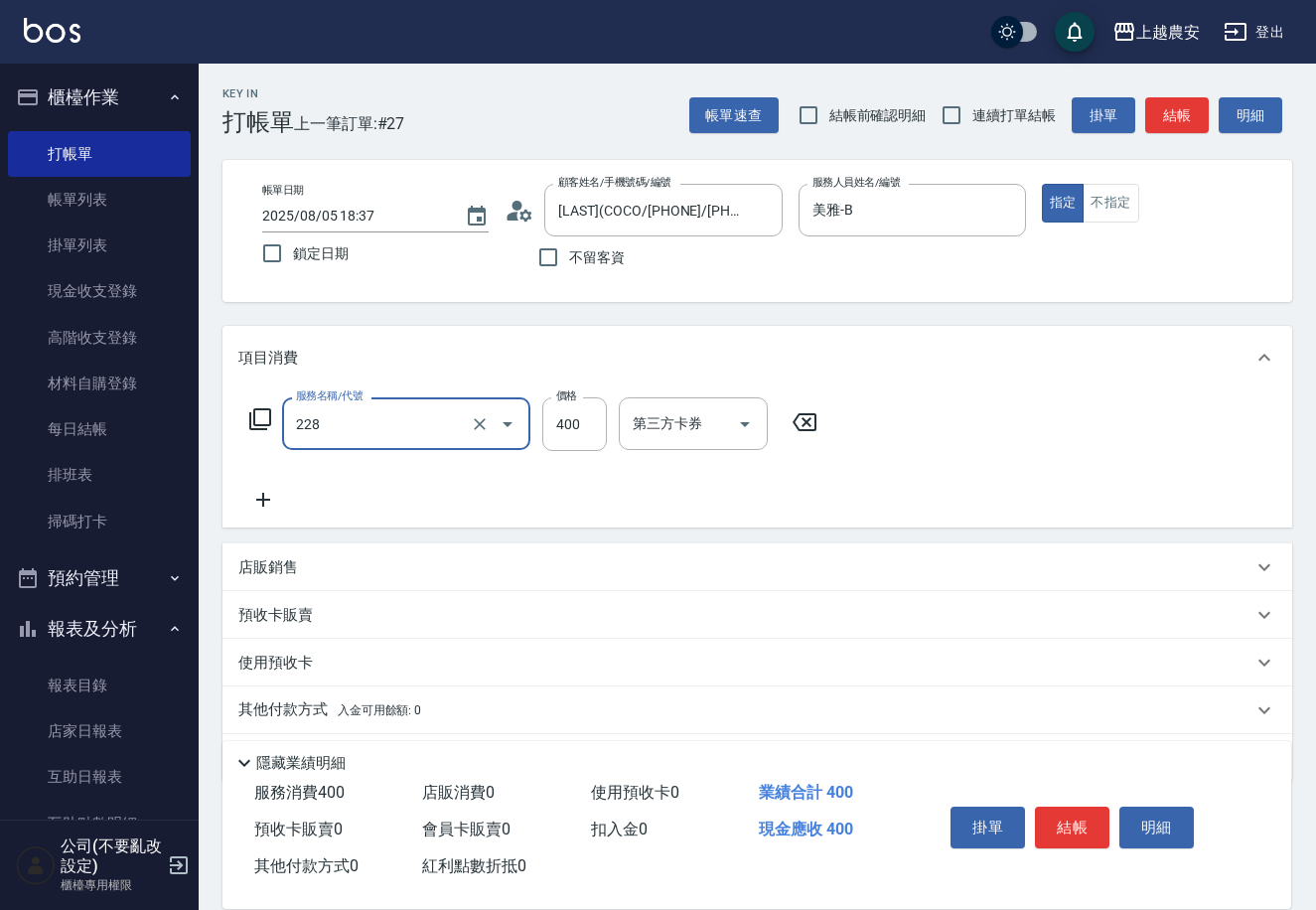 type on "洗髮(228)" 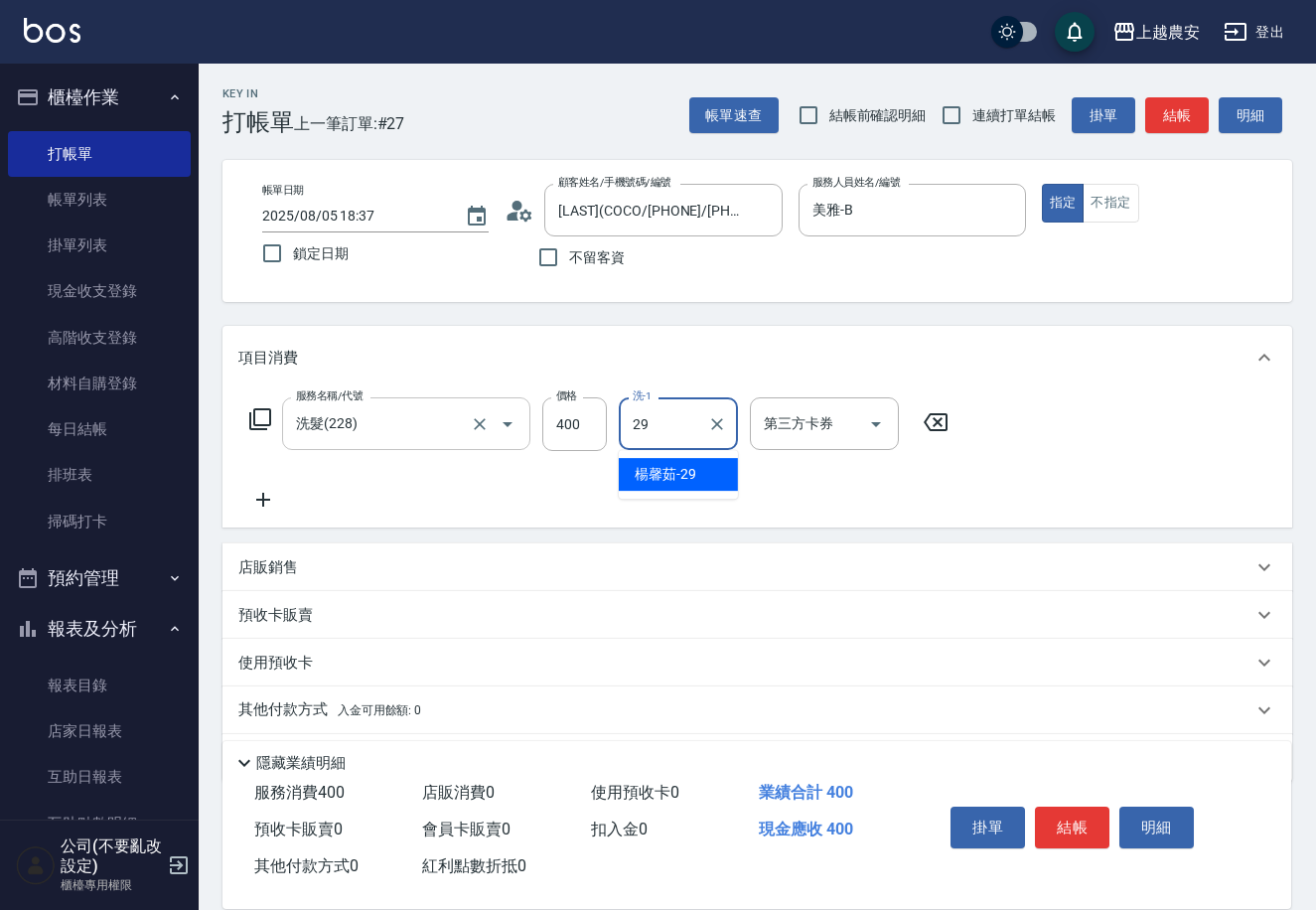 type on "楊馨茹-29" 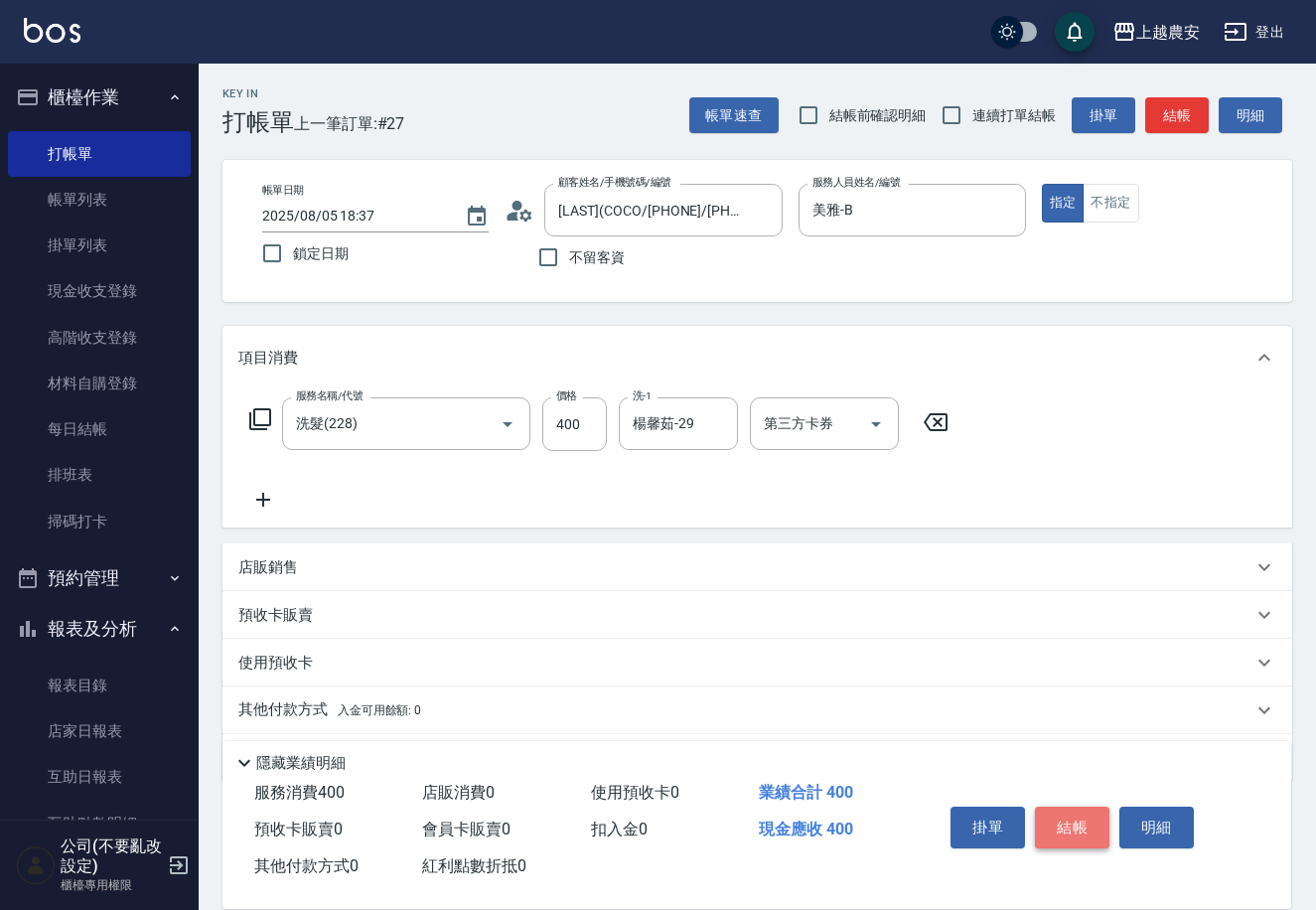 drag, startPoint x: 1075, startPoint y: 831, endPoint x: 1066, endPoint y: 823, distance: 12.0415946 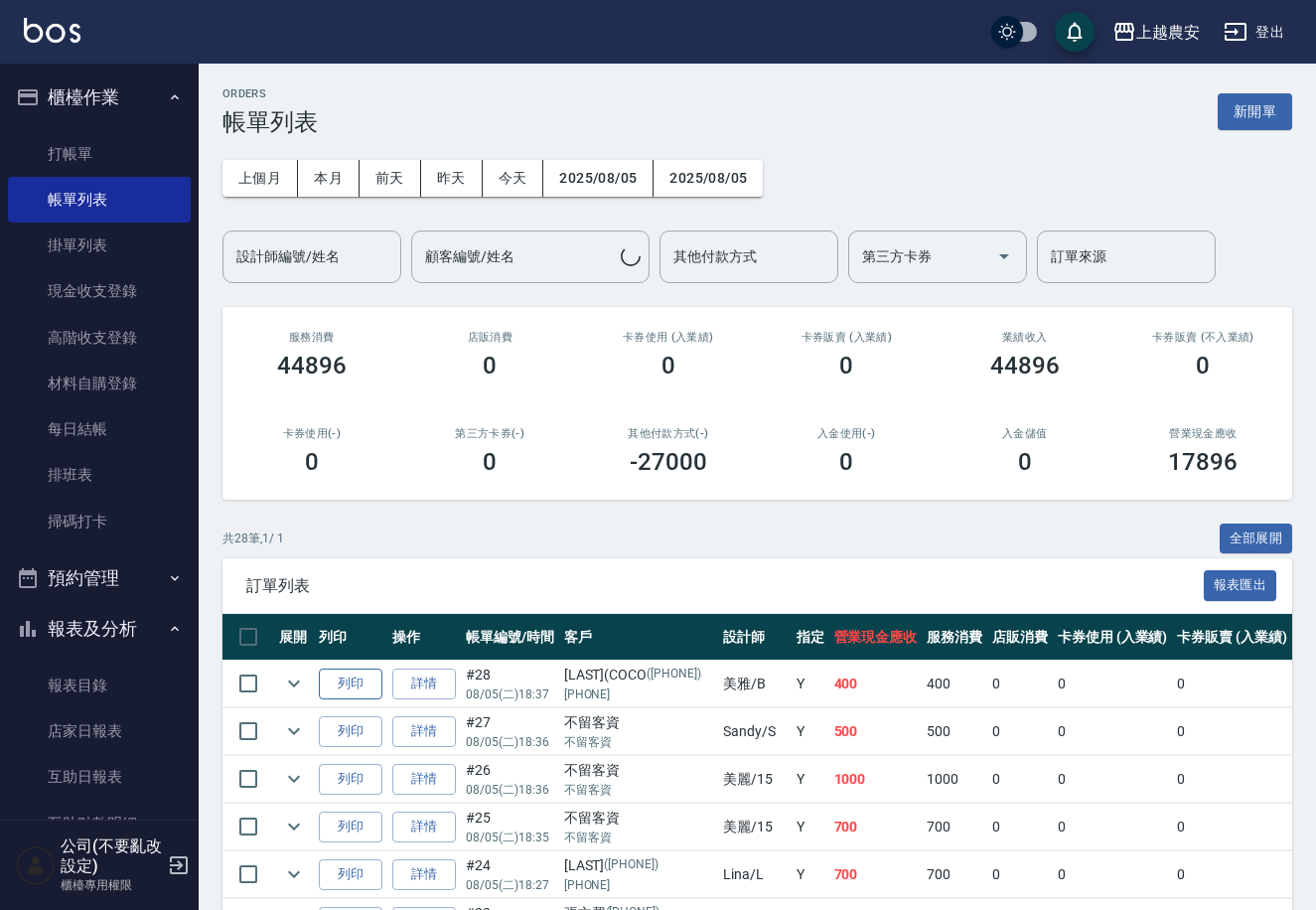 click on "列印" at bounding box center (351, 683) 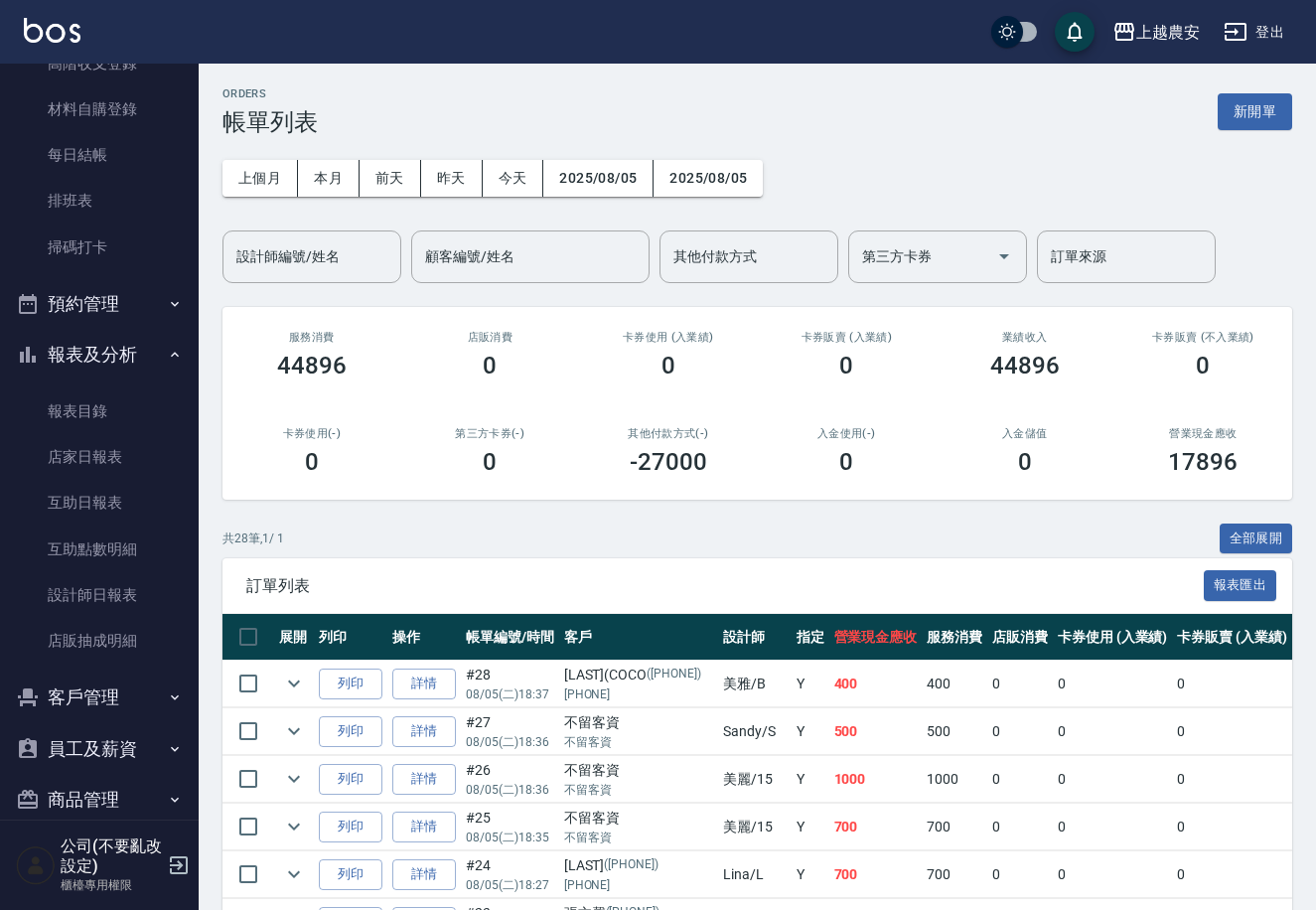 scroll, scrollTop: 302, scrollLeft: 0, axis: vertical 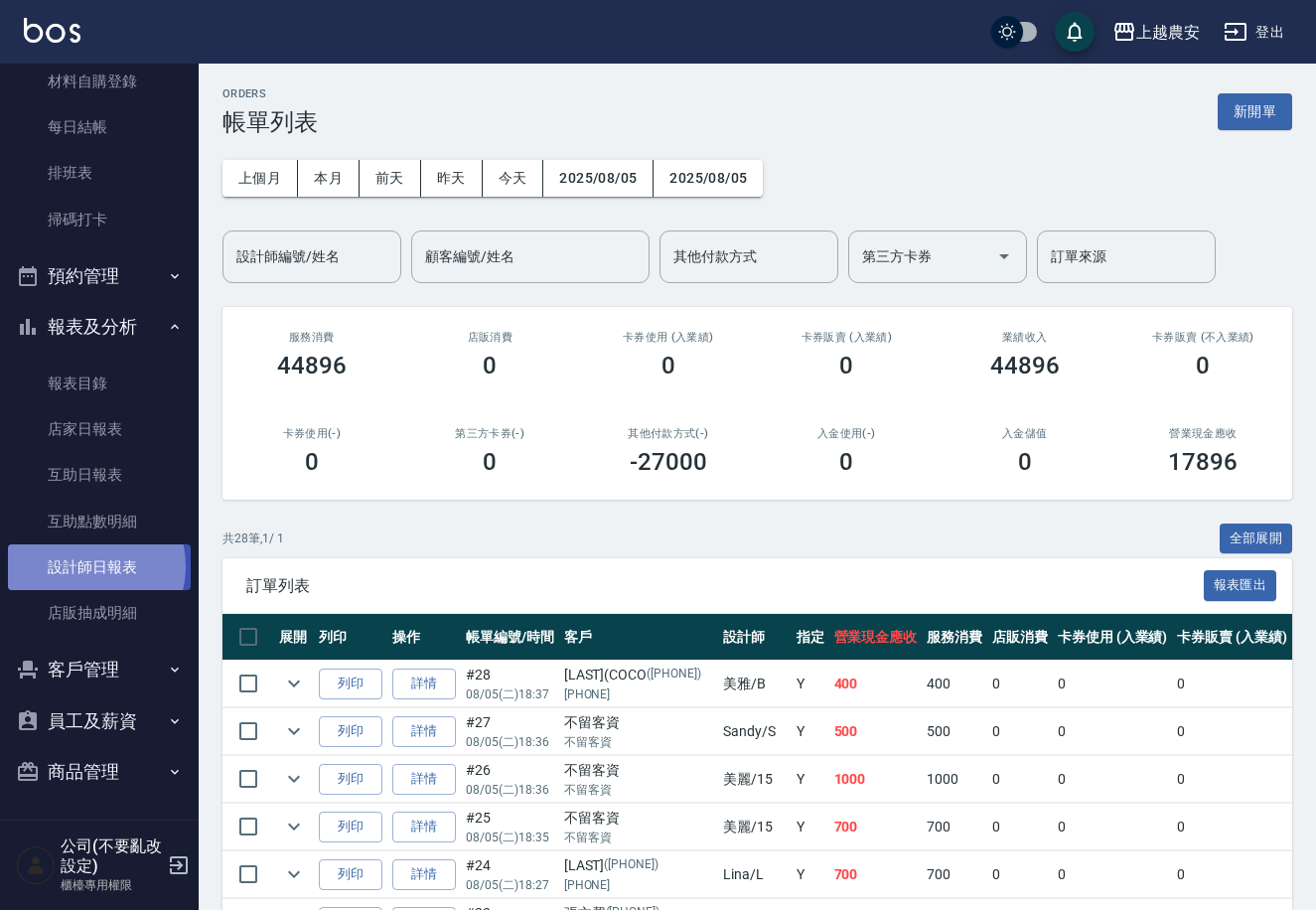 click on "設計師日報表" at bounding box center [99, 567] 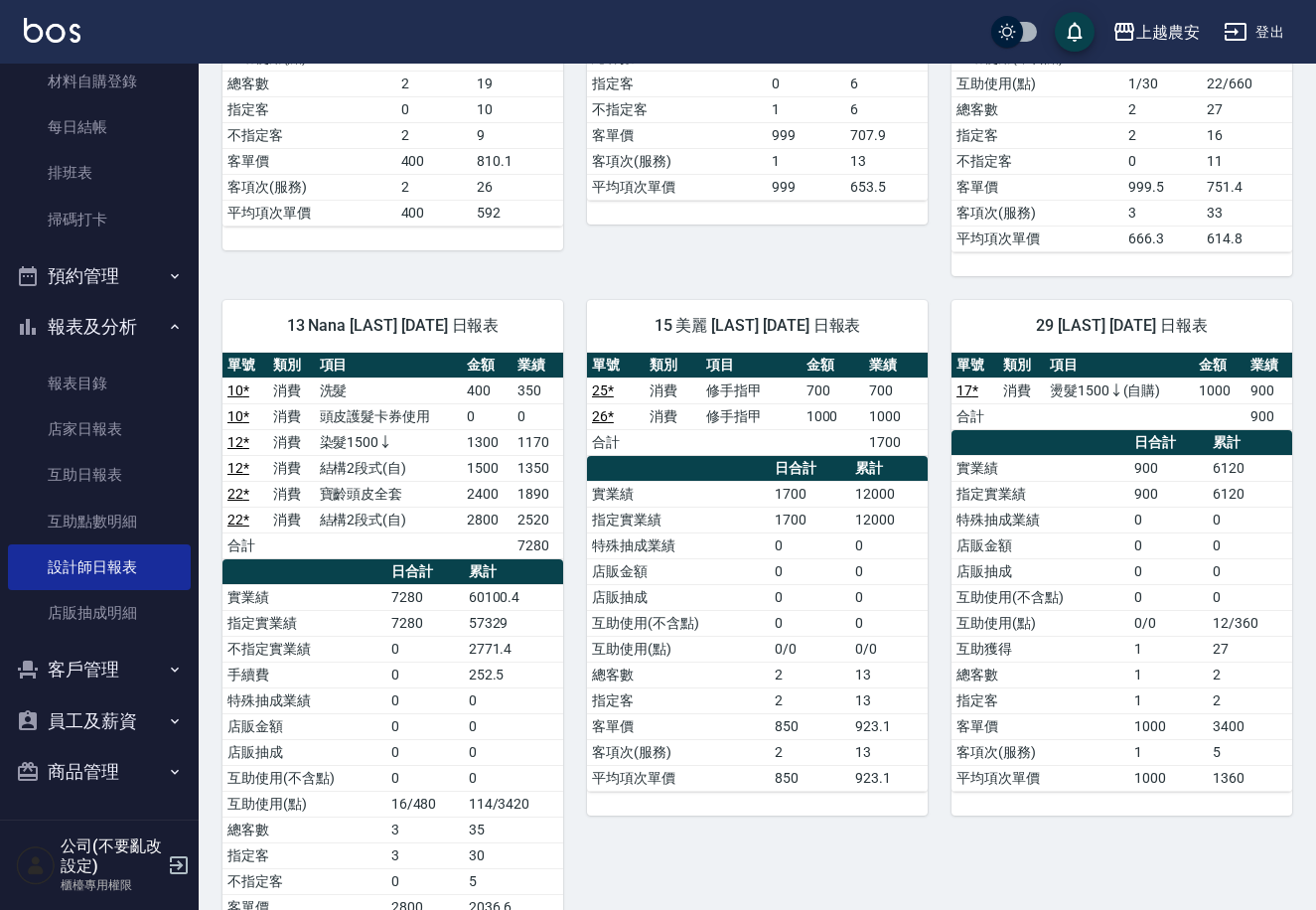 scroll, scrollTop: 550, scrollLeft: 0, axis: vertical 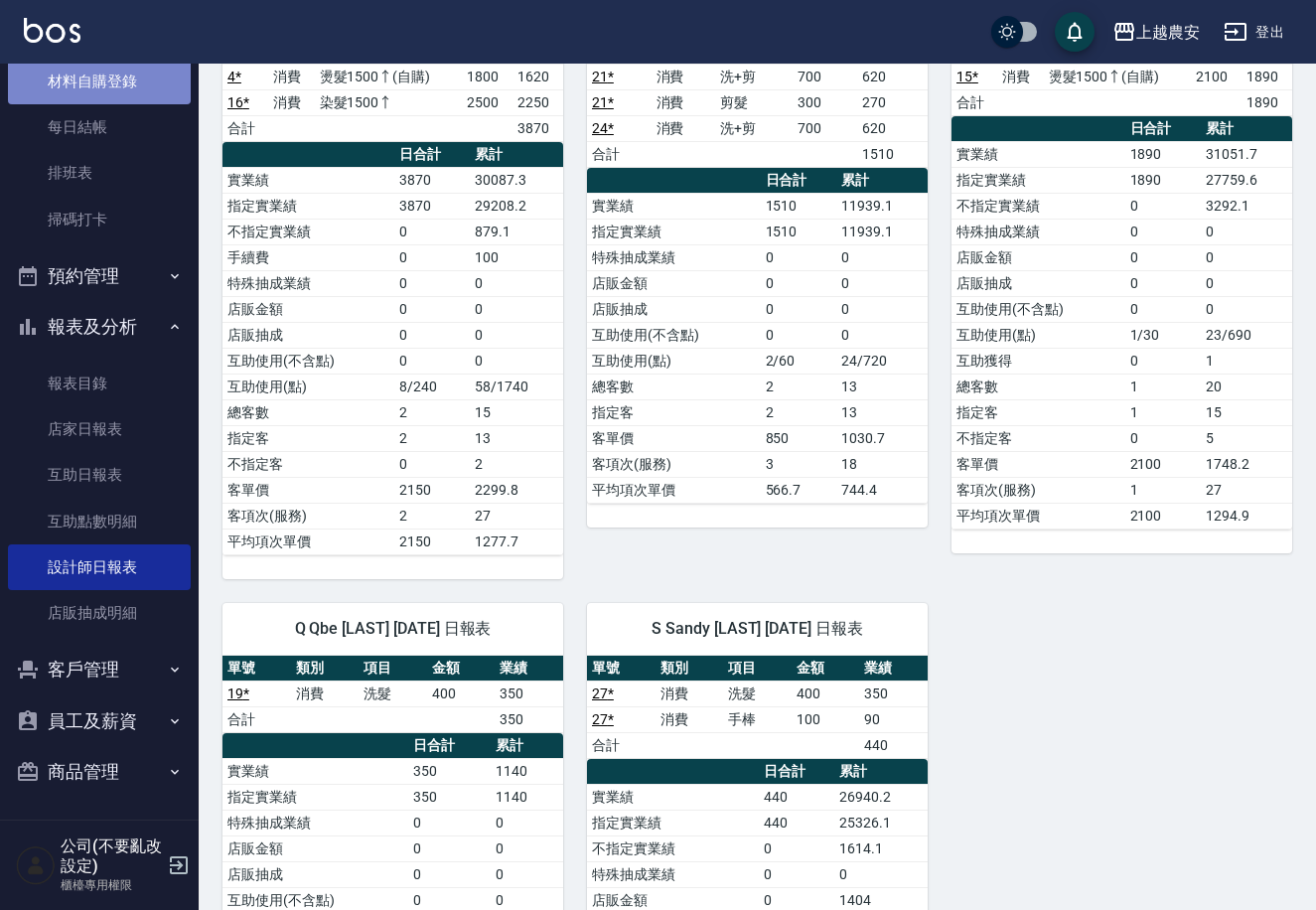 click on "材料自購登錄" at bounding box center [99, 81] 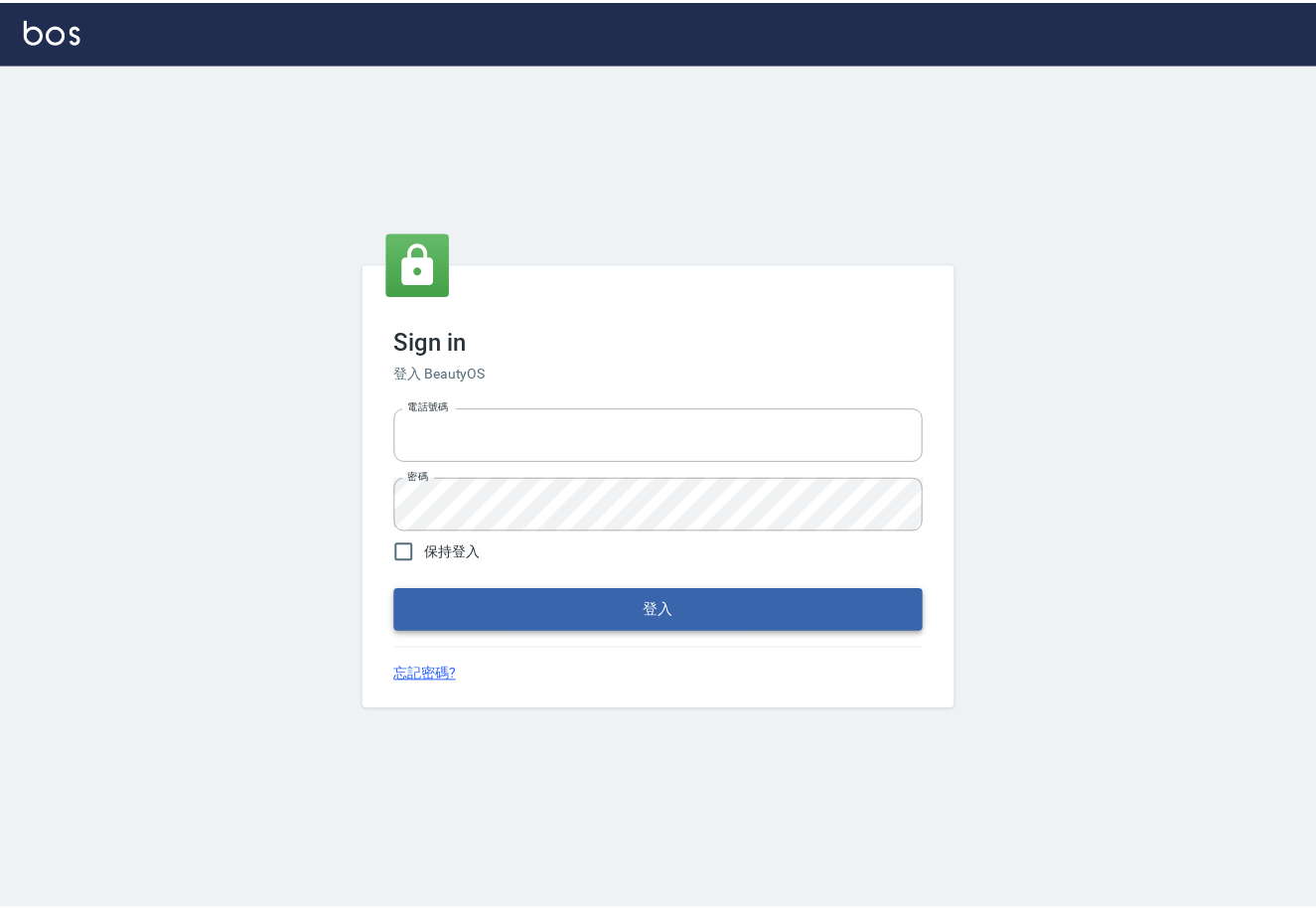 scroll, scrollTop: 0, scrollLeft: 0, axis: both 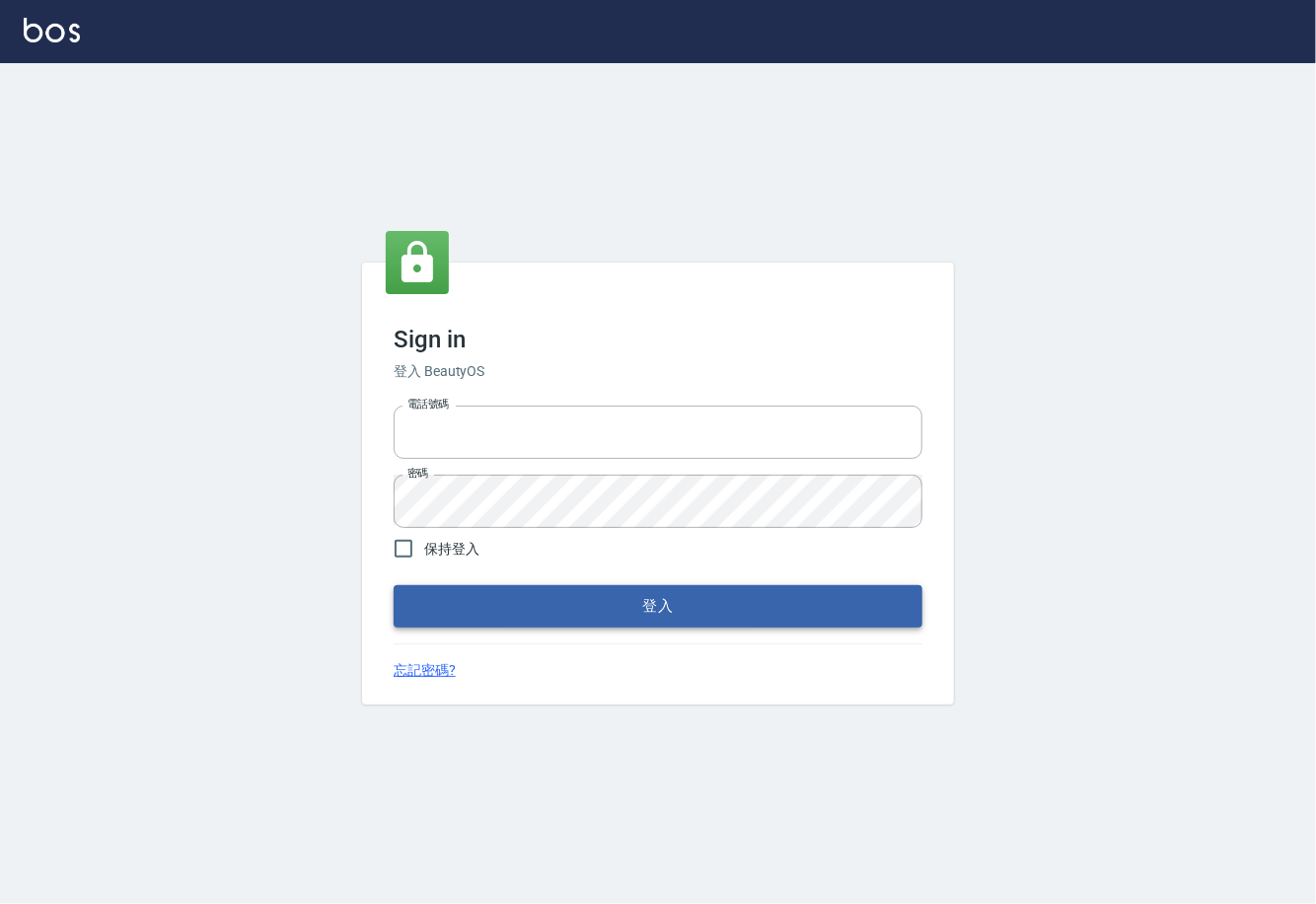 type on "0225929166" 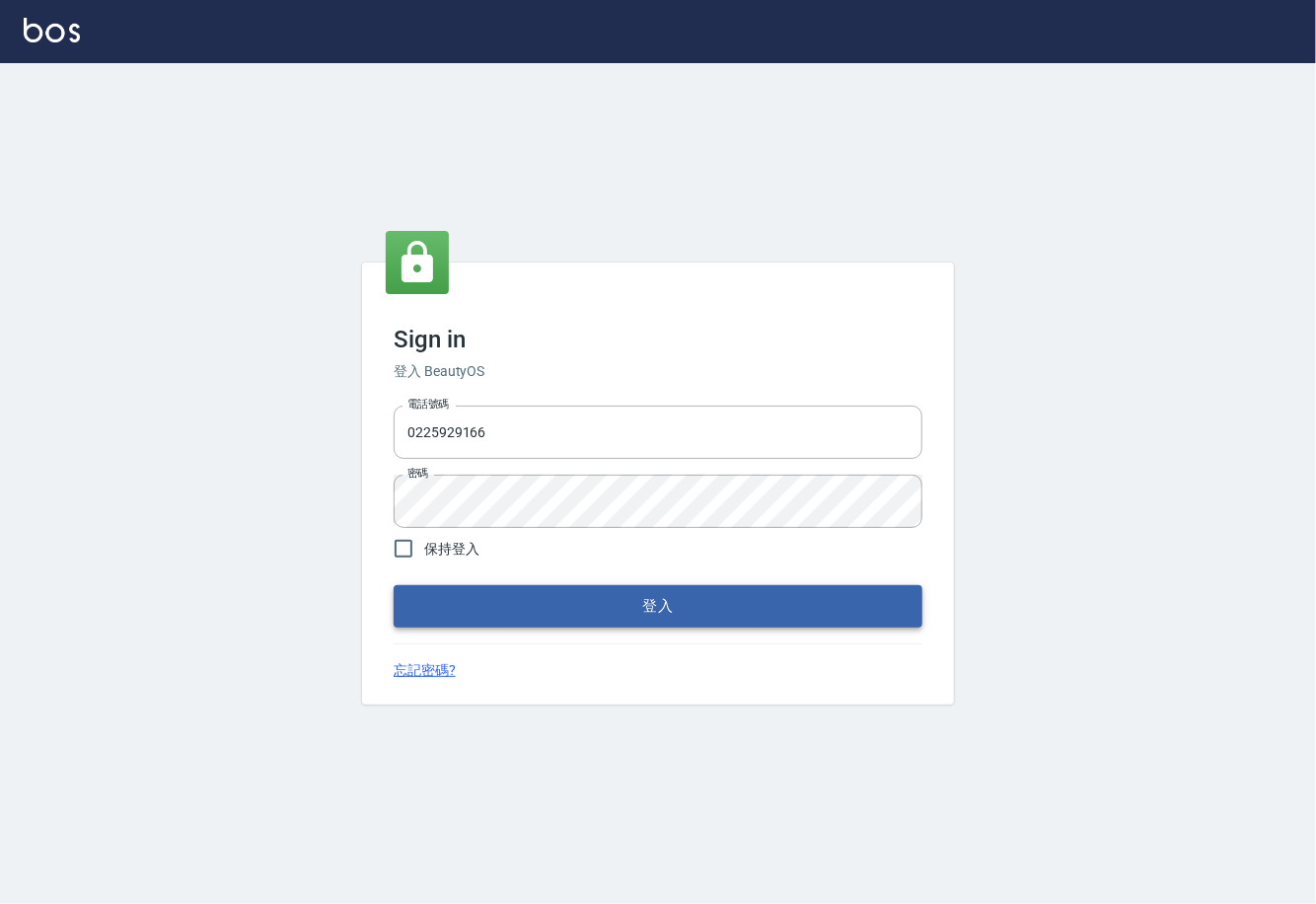 click on "登入" at bounding box center [658, 606] 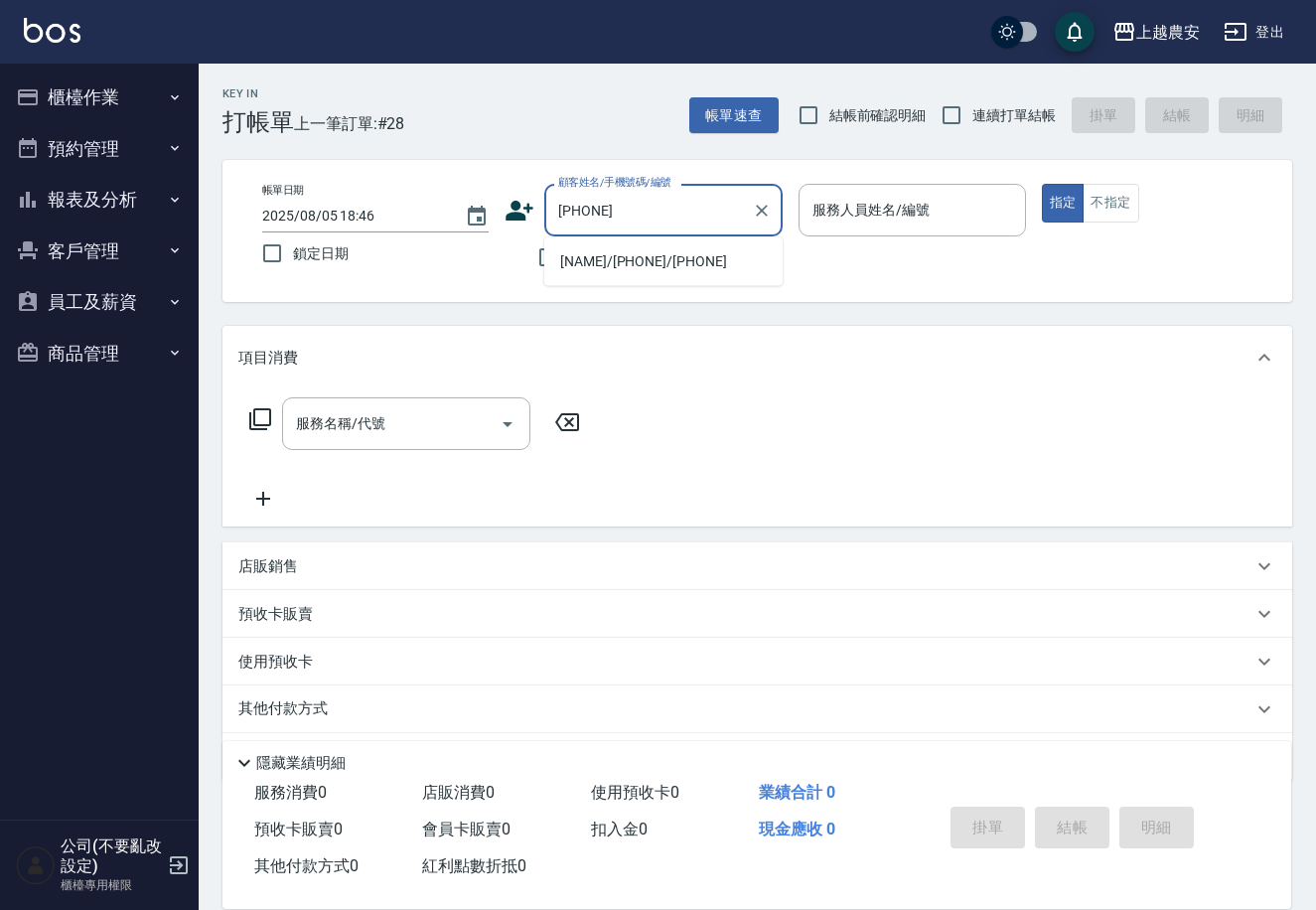 click on "[NAME]/[PHONE]/[PHONE]" at bounding box center [663, 261] 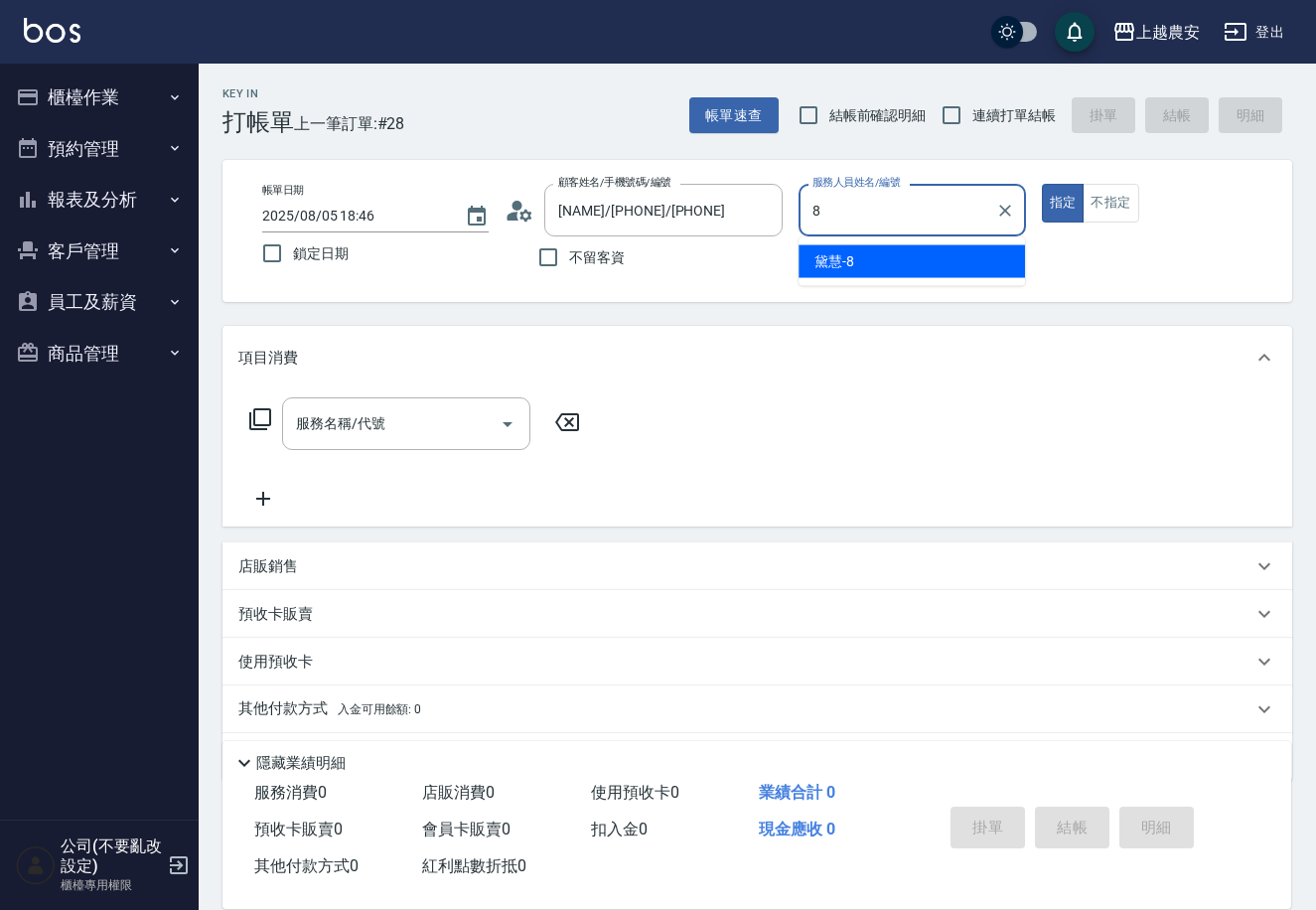 type on "黛慧-8" 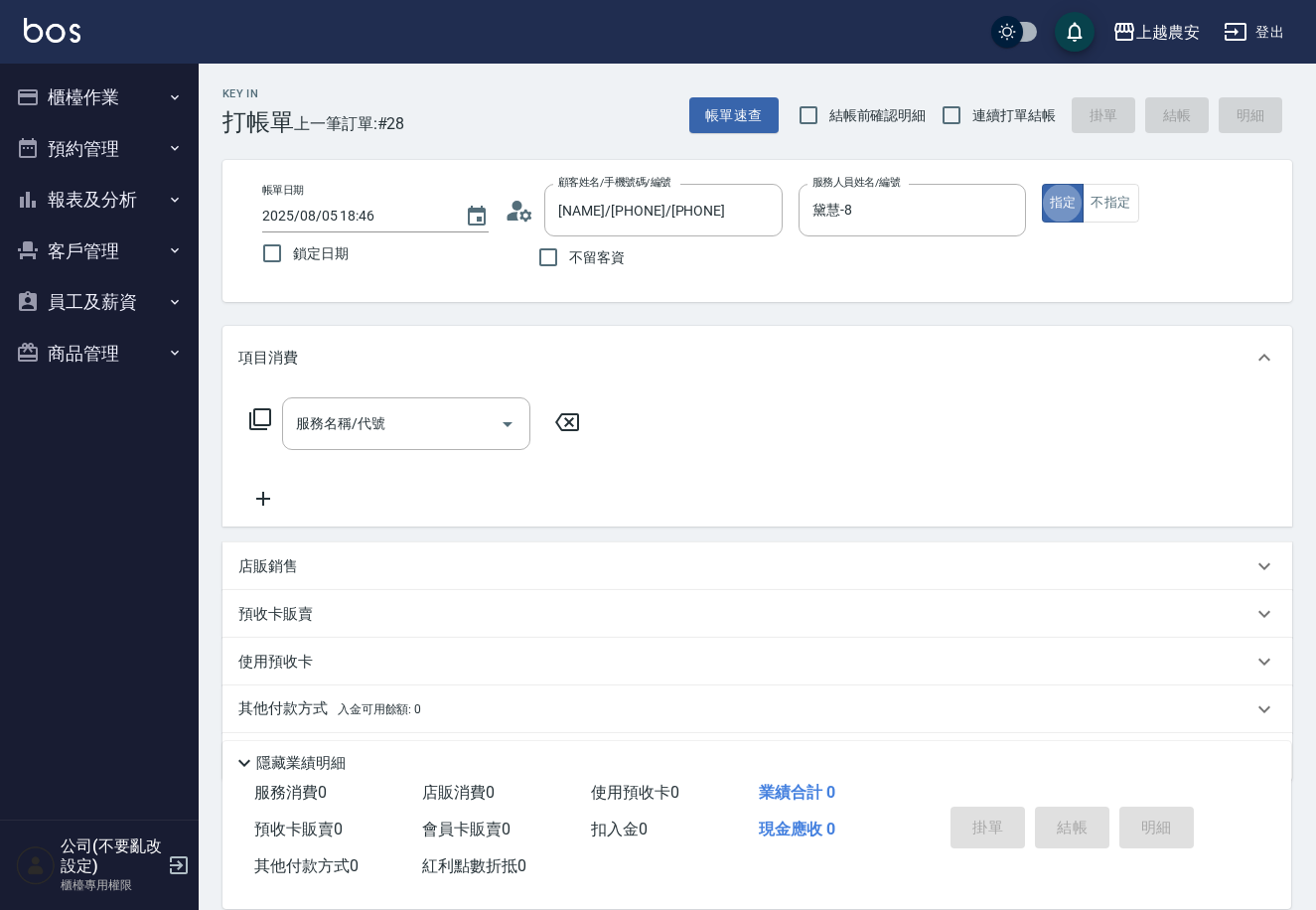 type on "true" 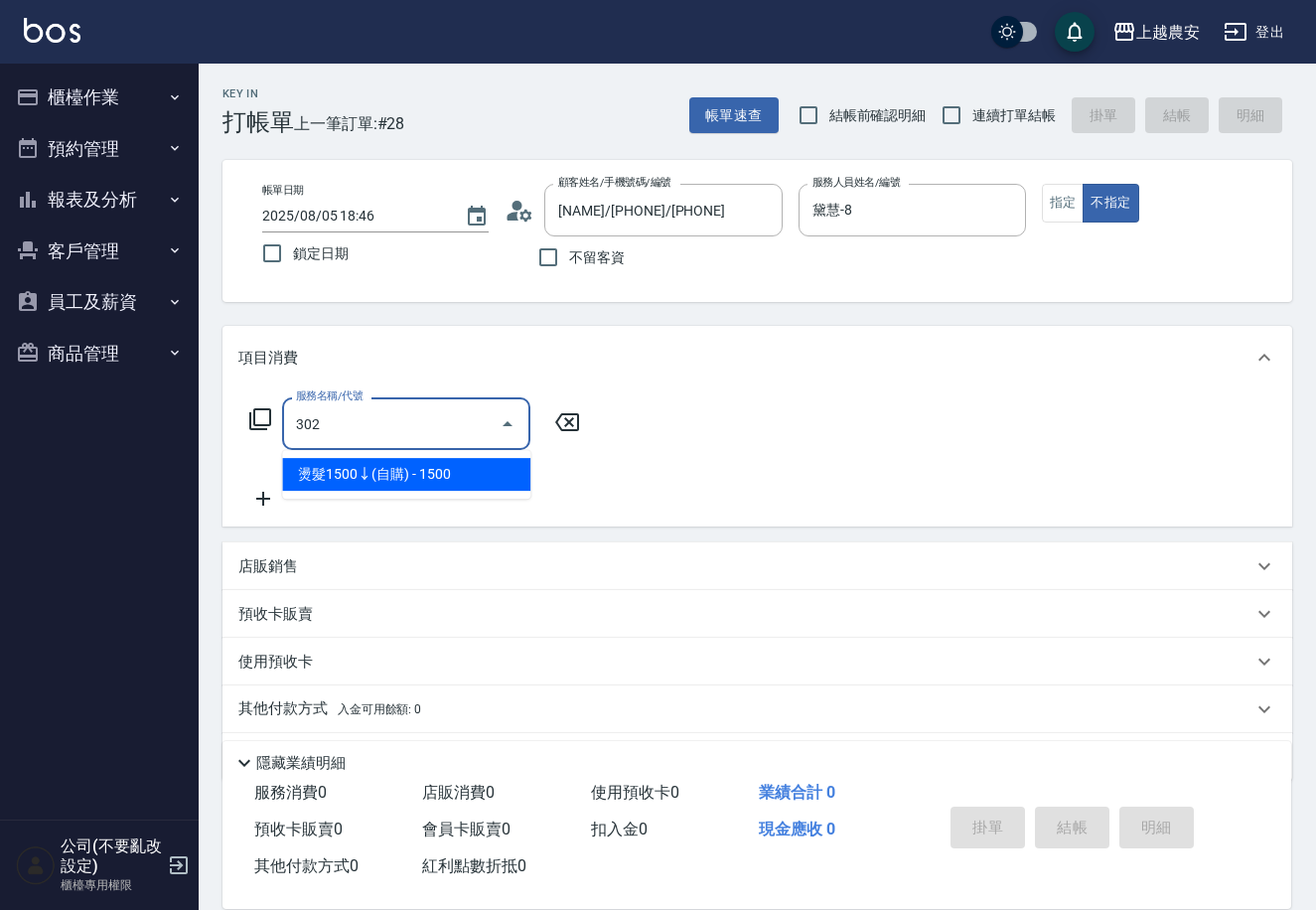 type on "燙髮1500↓(自購)(302)" 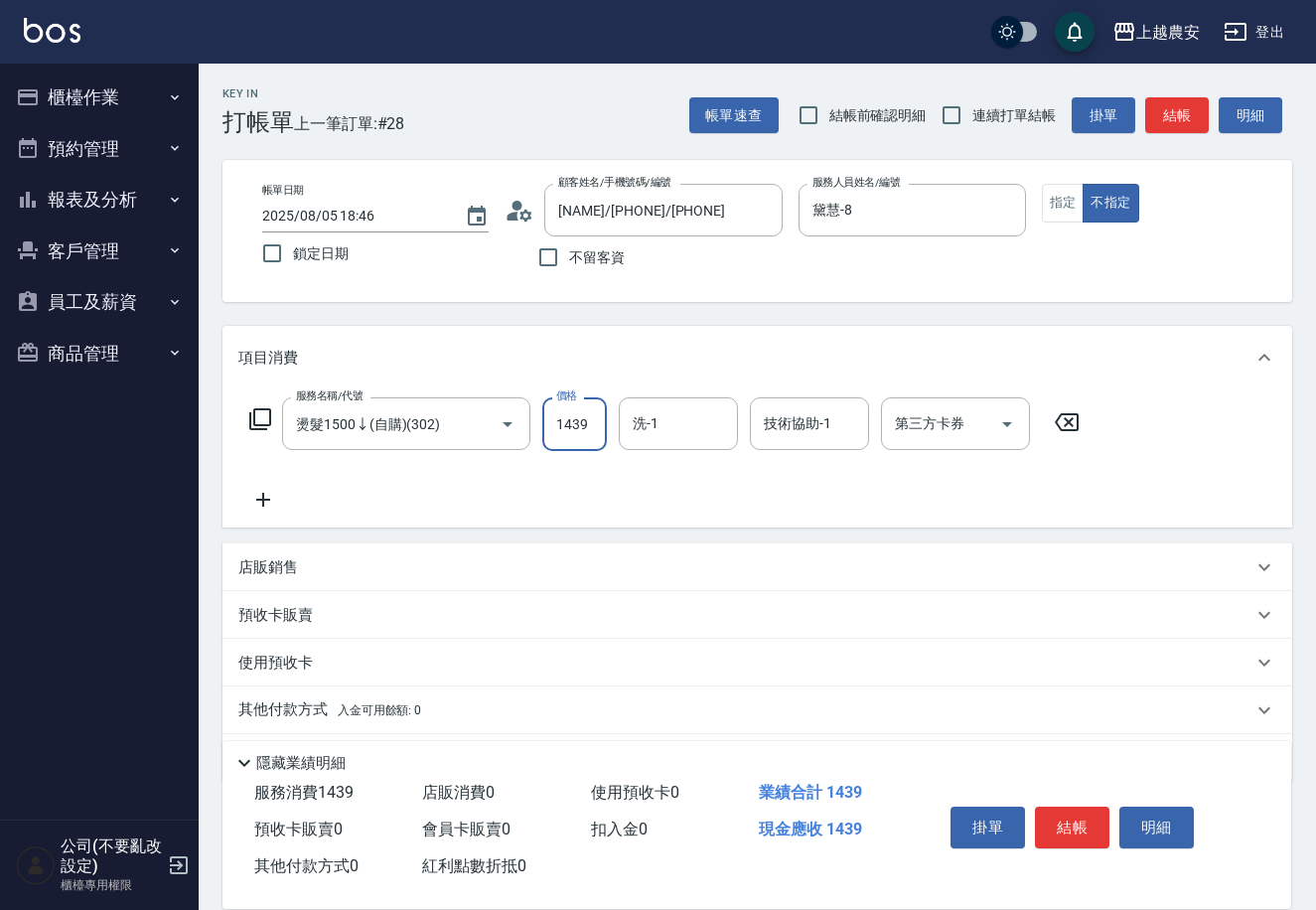 type on "1439" 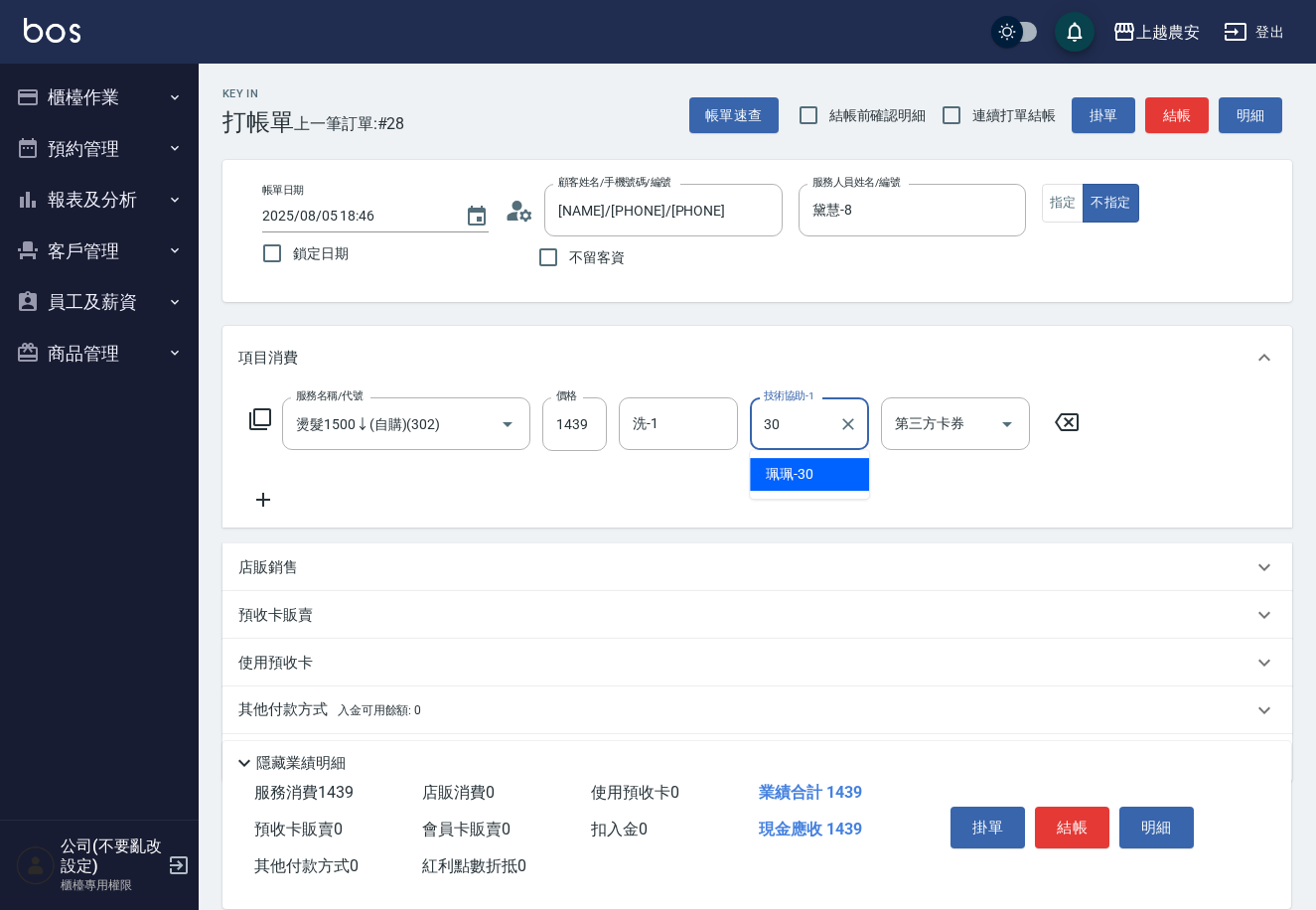 type on "珮珮-30" 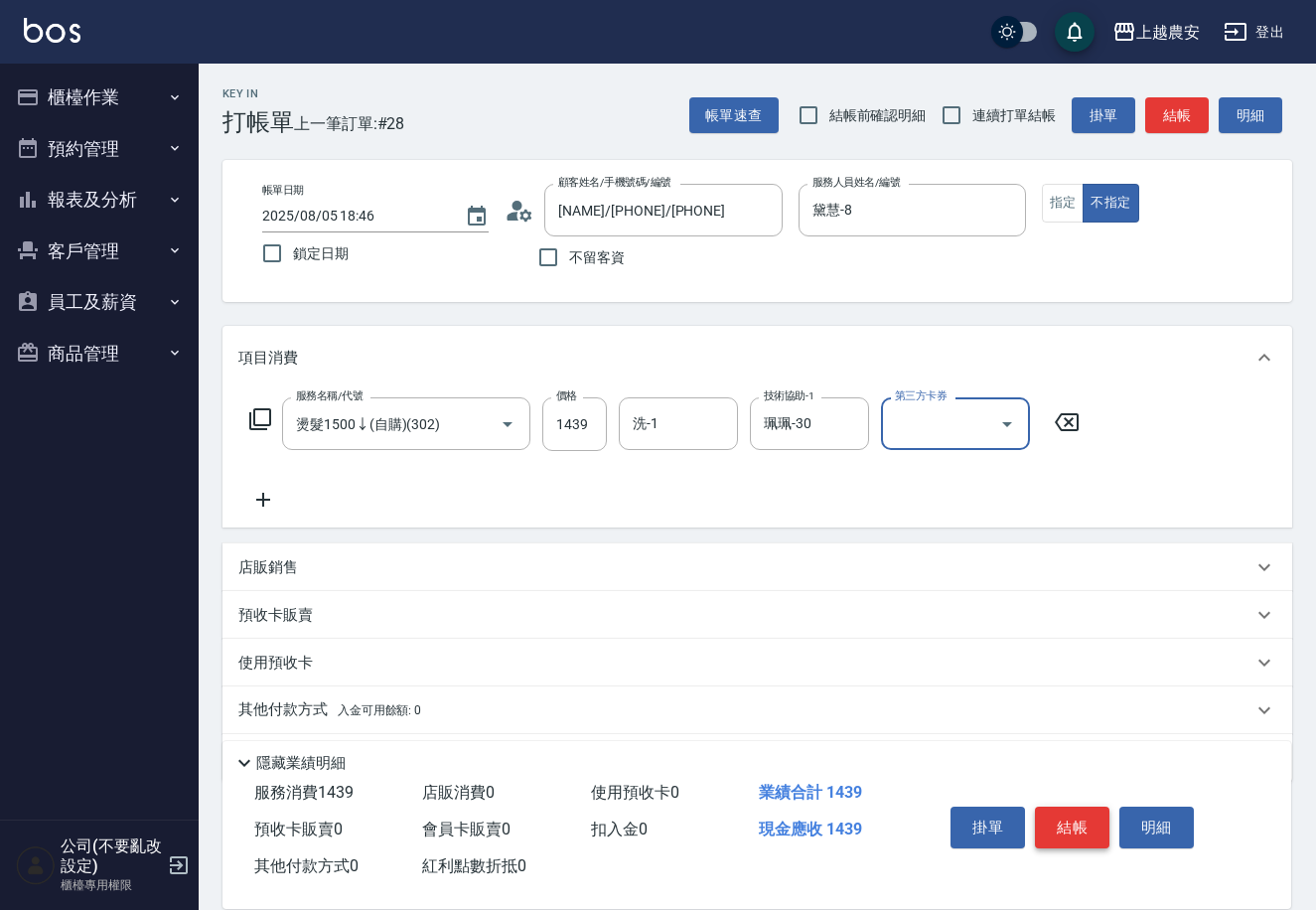 click on "結帳" at bounding box center (1072, 828) 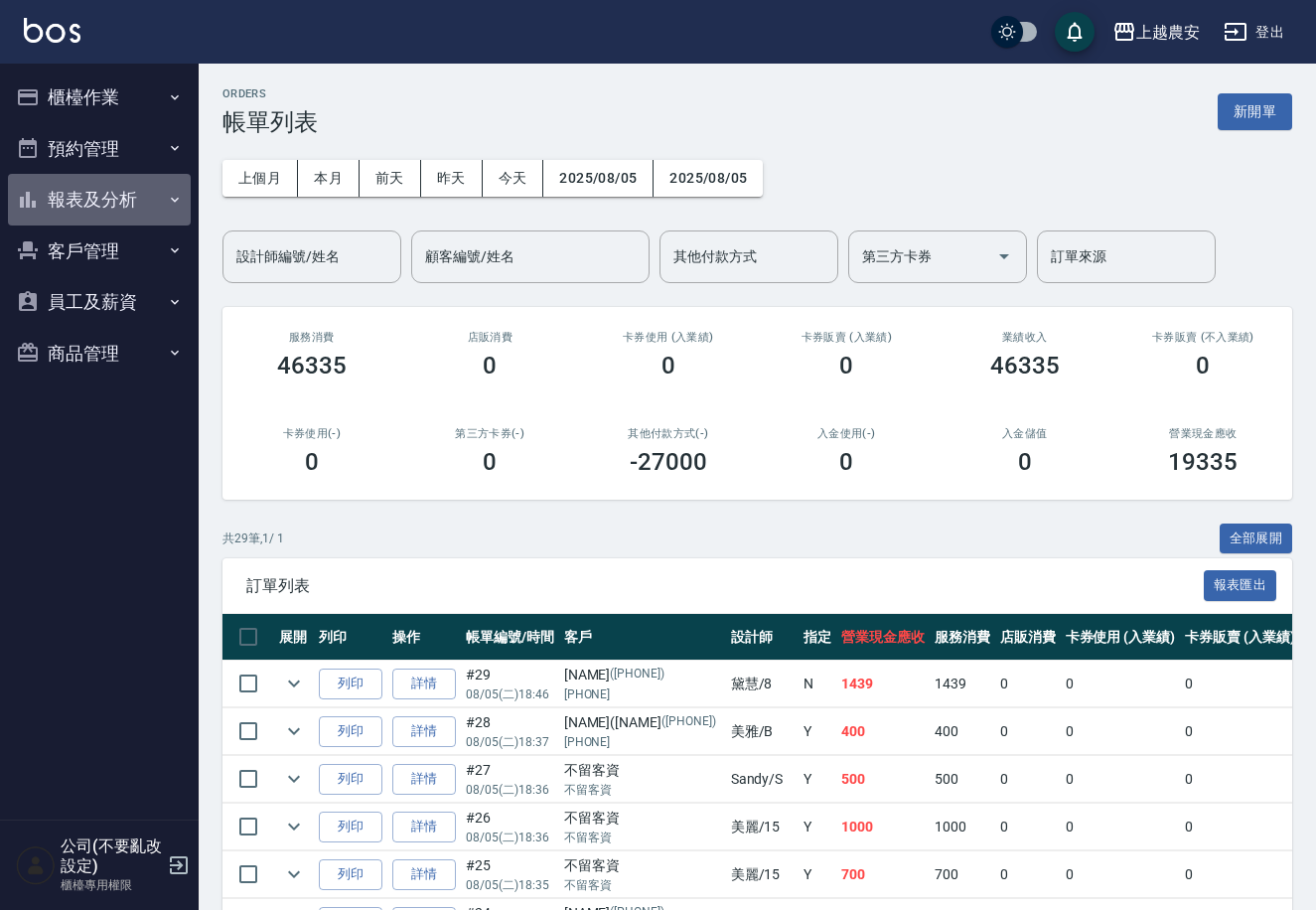 click 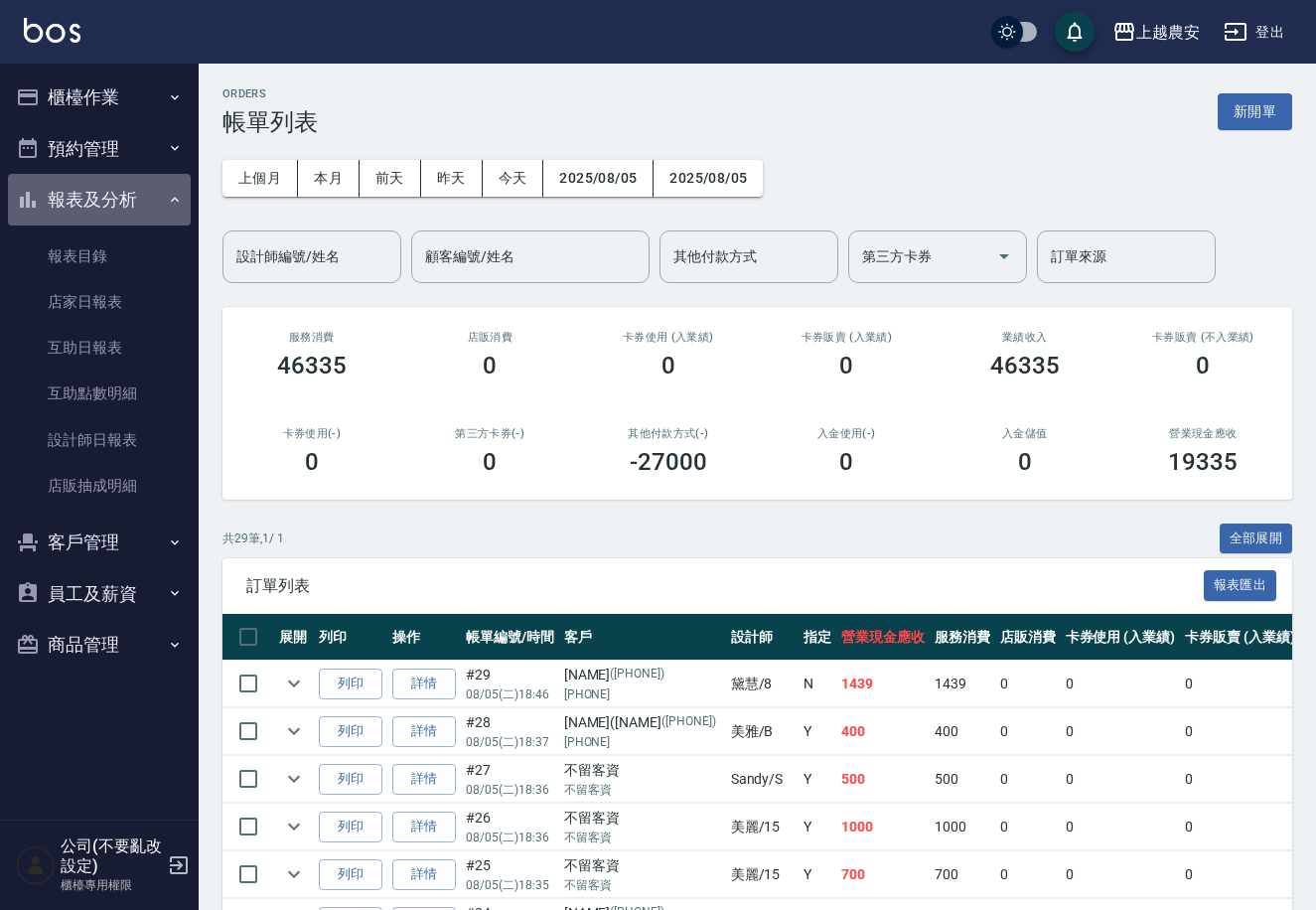 click on "報表及分析" at bounding box center (99, 200) 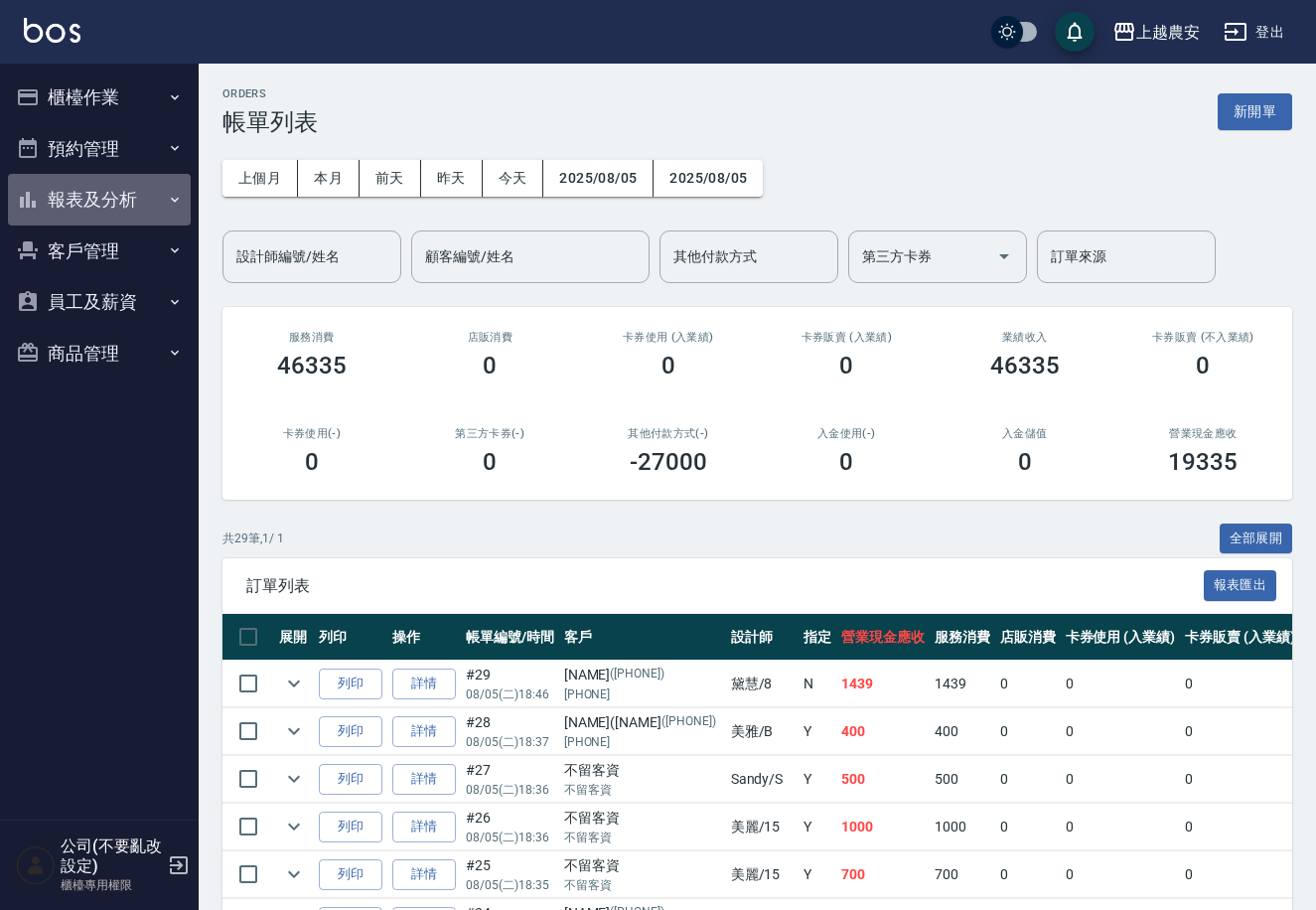 click on "報表及分析" at bounding box center (99, 200) 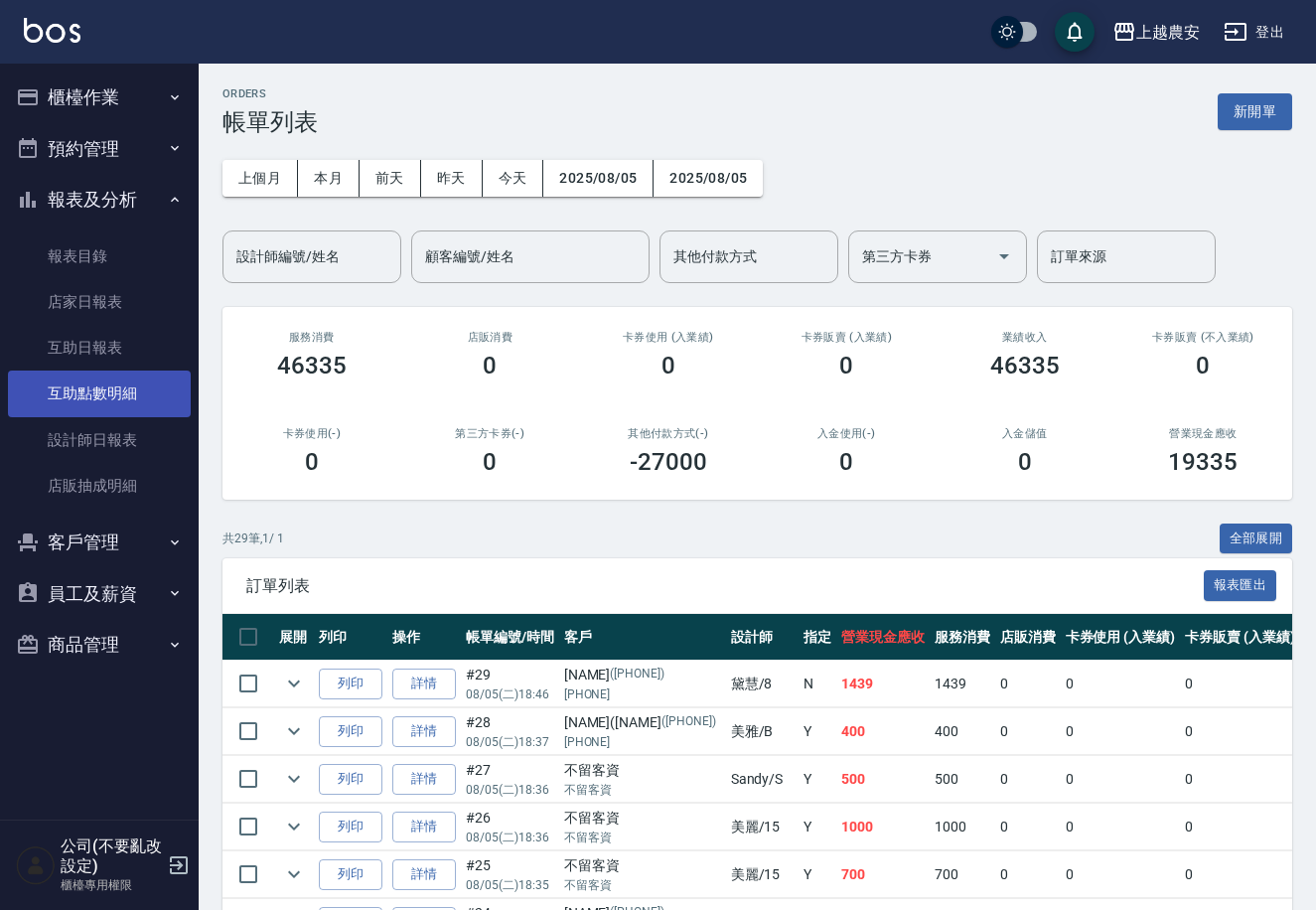 click on "互助點數明細" at bounding box center [99, 393] 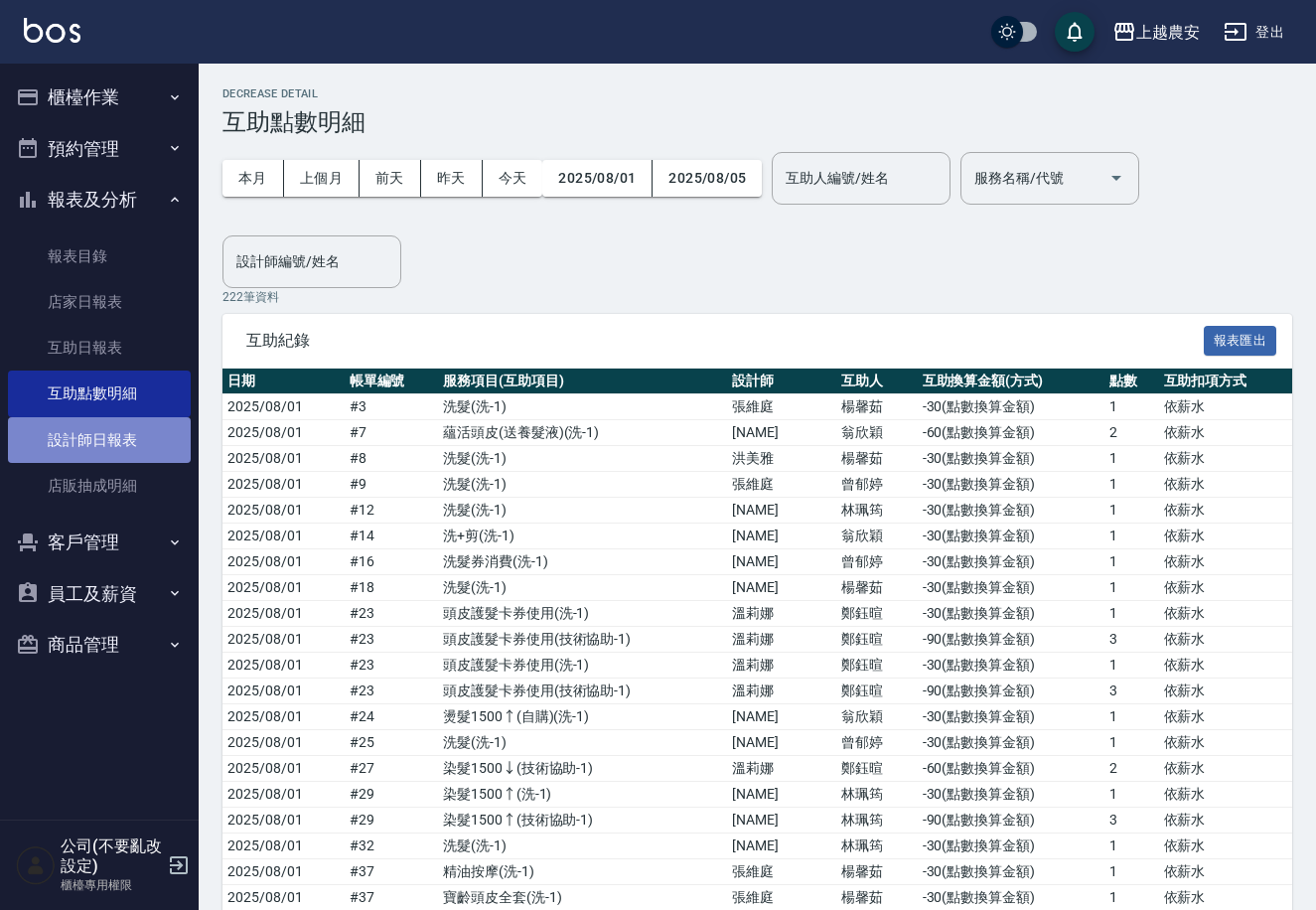 click on "設計師日報表" at bounding box center [99, 440] 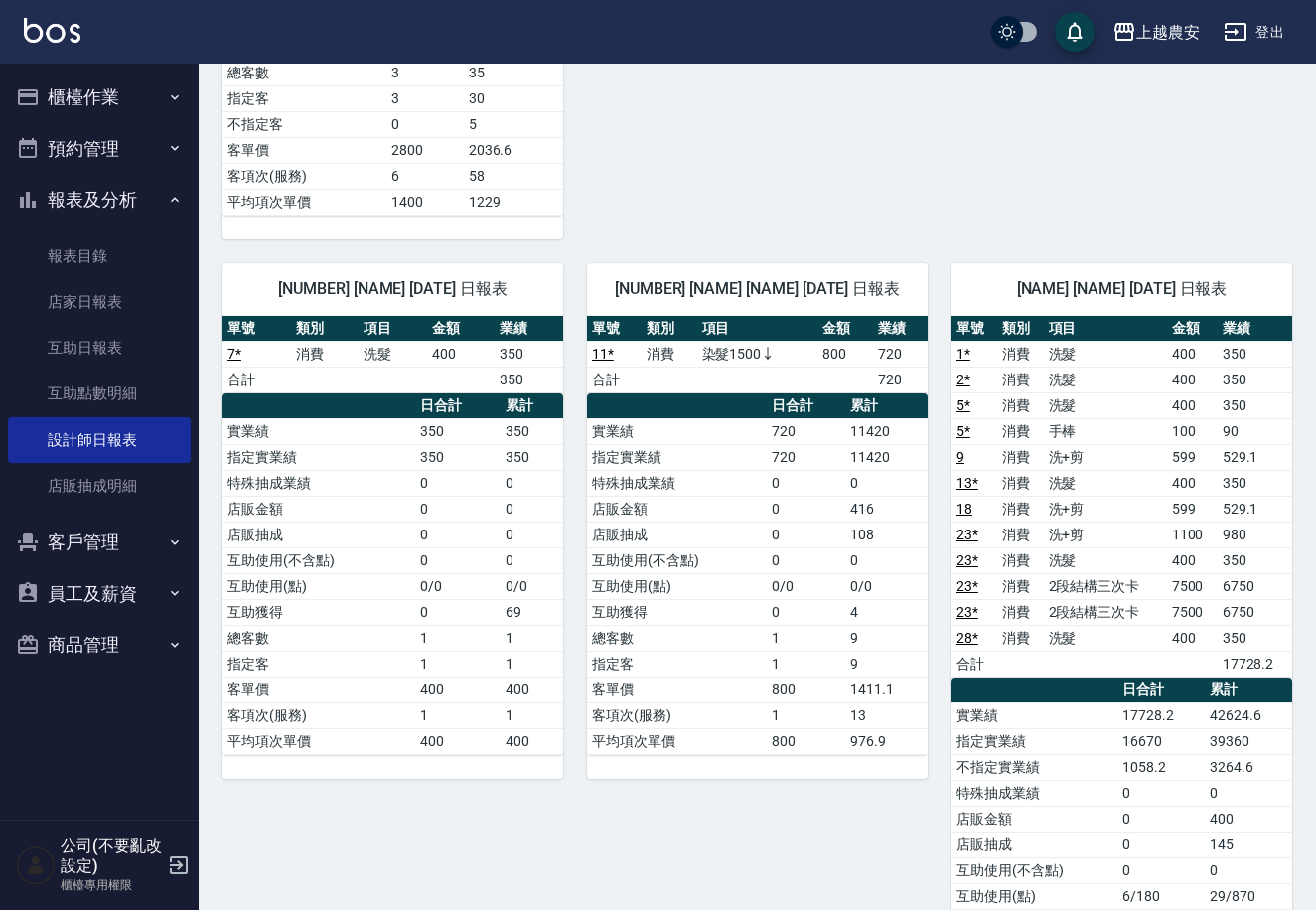 scroll, scrollTop: 1327, scrollLeft: 0, axis: vertical 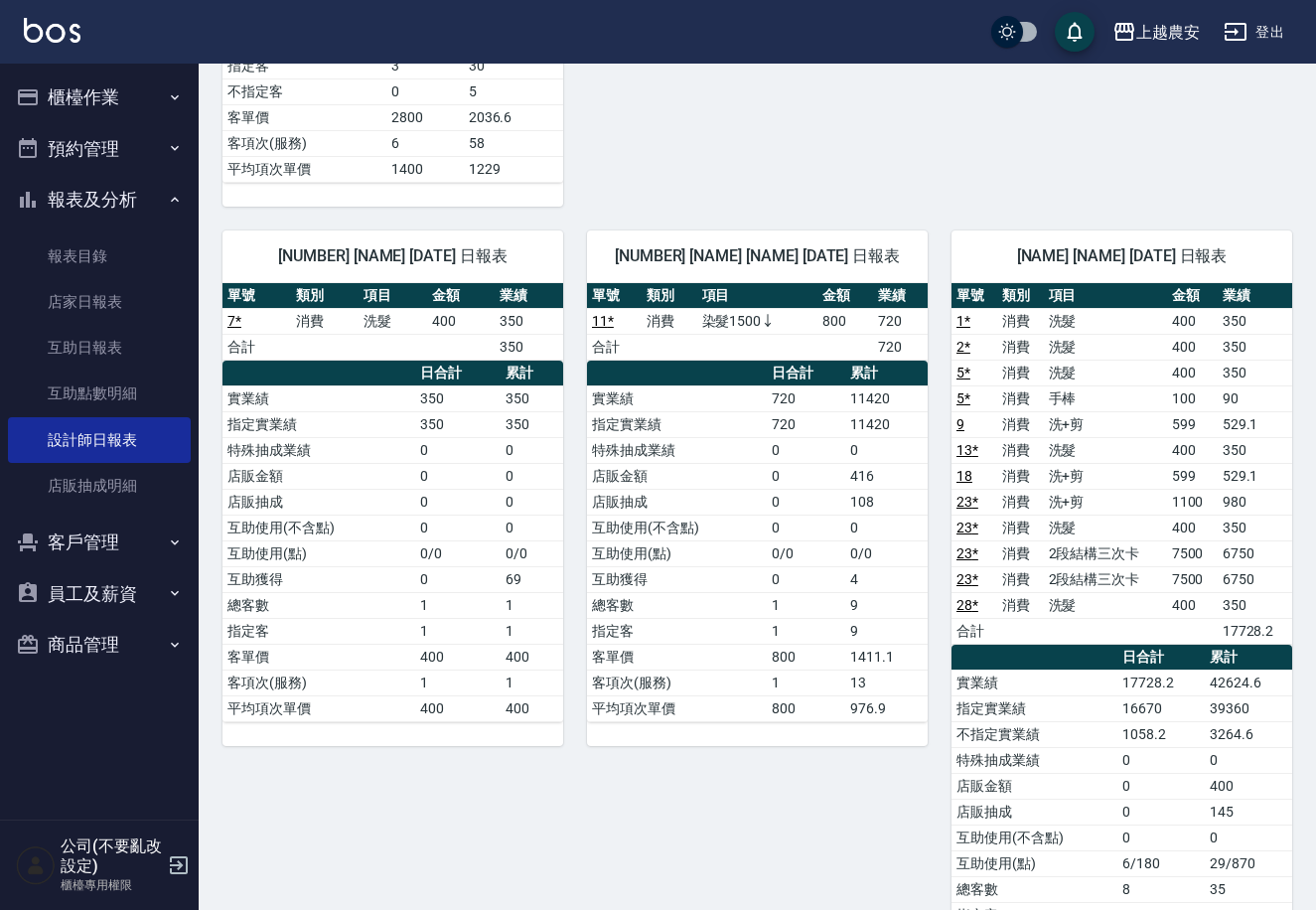 drag, startPoint x: 1282, startPoint y: 518, endPoint x: 1182, endPoint y: 471, distance: 110.49434 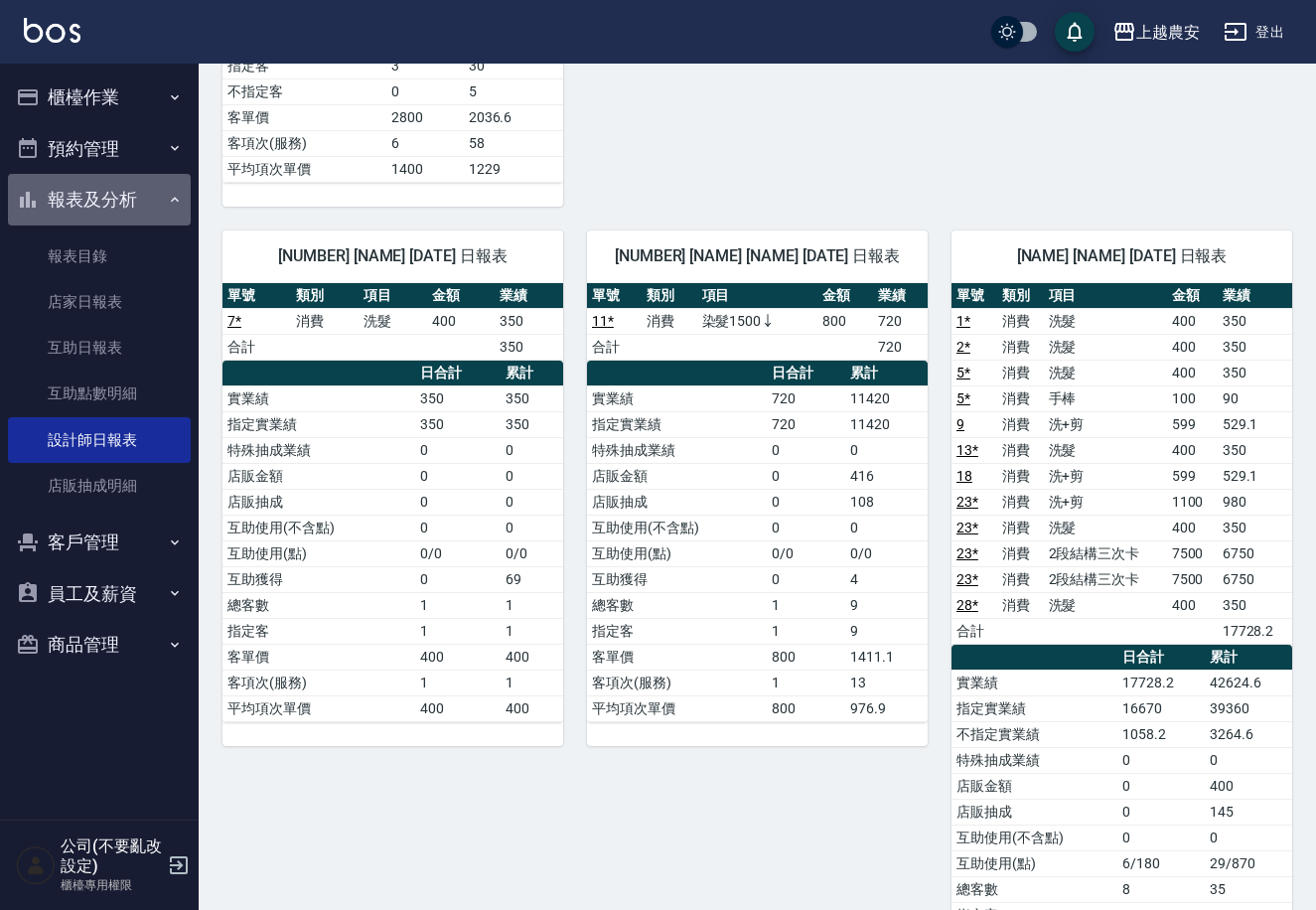 click on "報表及分析" at bounding box center (99, 200) 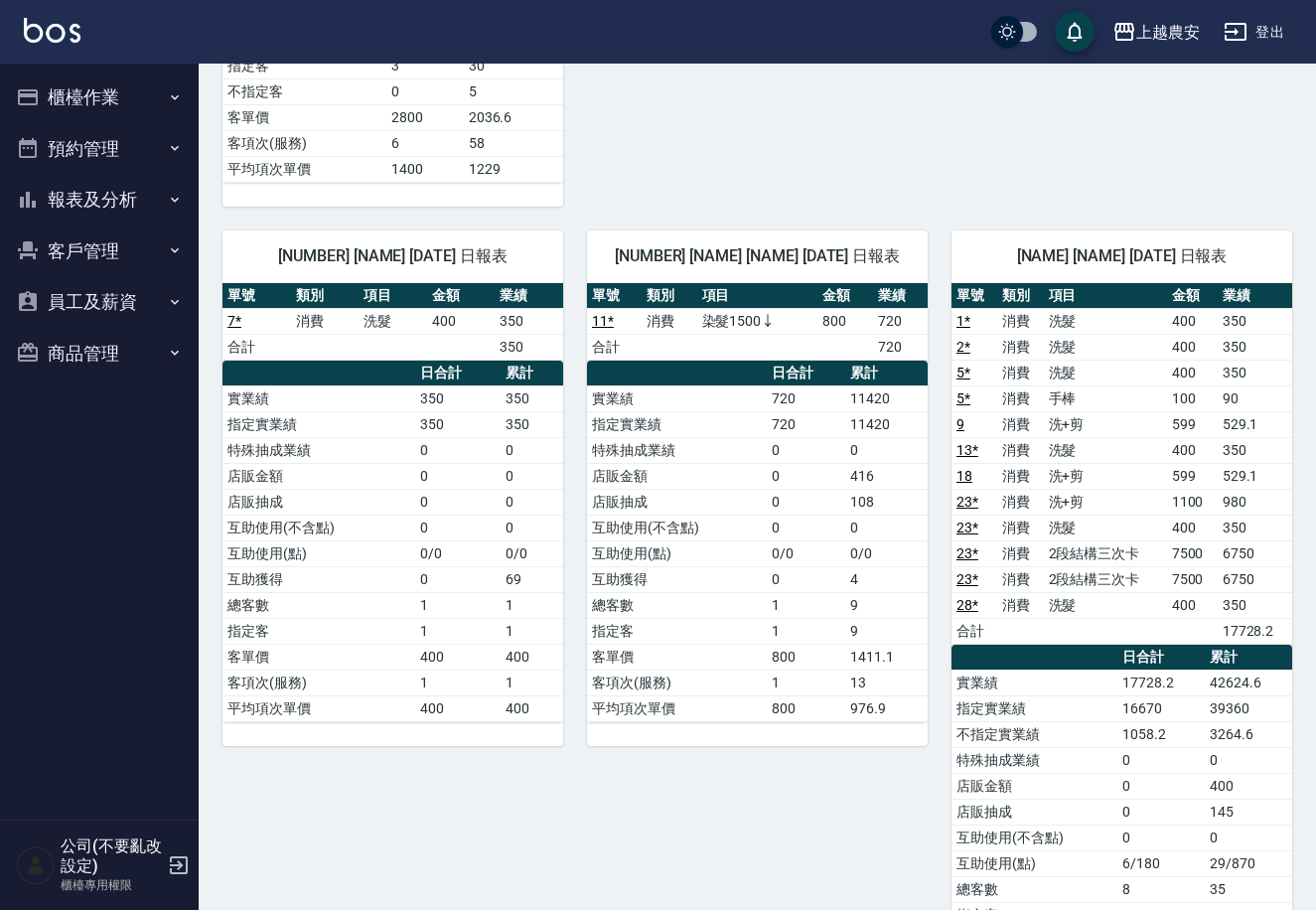 click on "櫃檯作業" at bounding box center [99, 97] 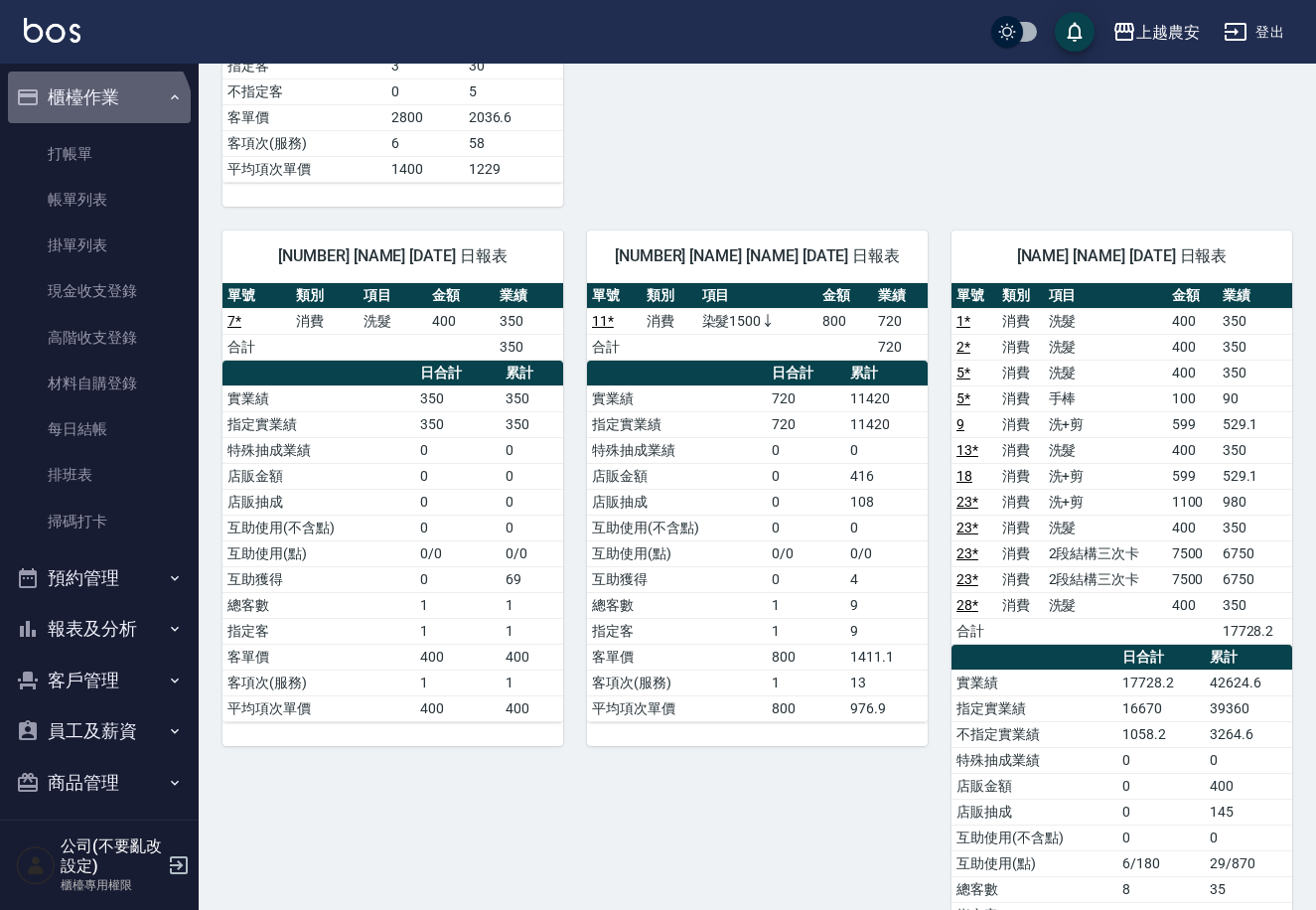 drag, startPoint x: 91, startPoint y: 119, endPoint x: 78, endPoint y: 149, distance: 32.695565 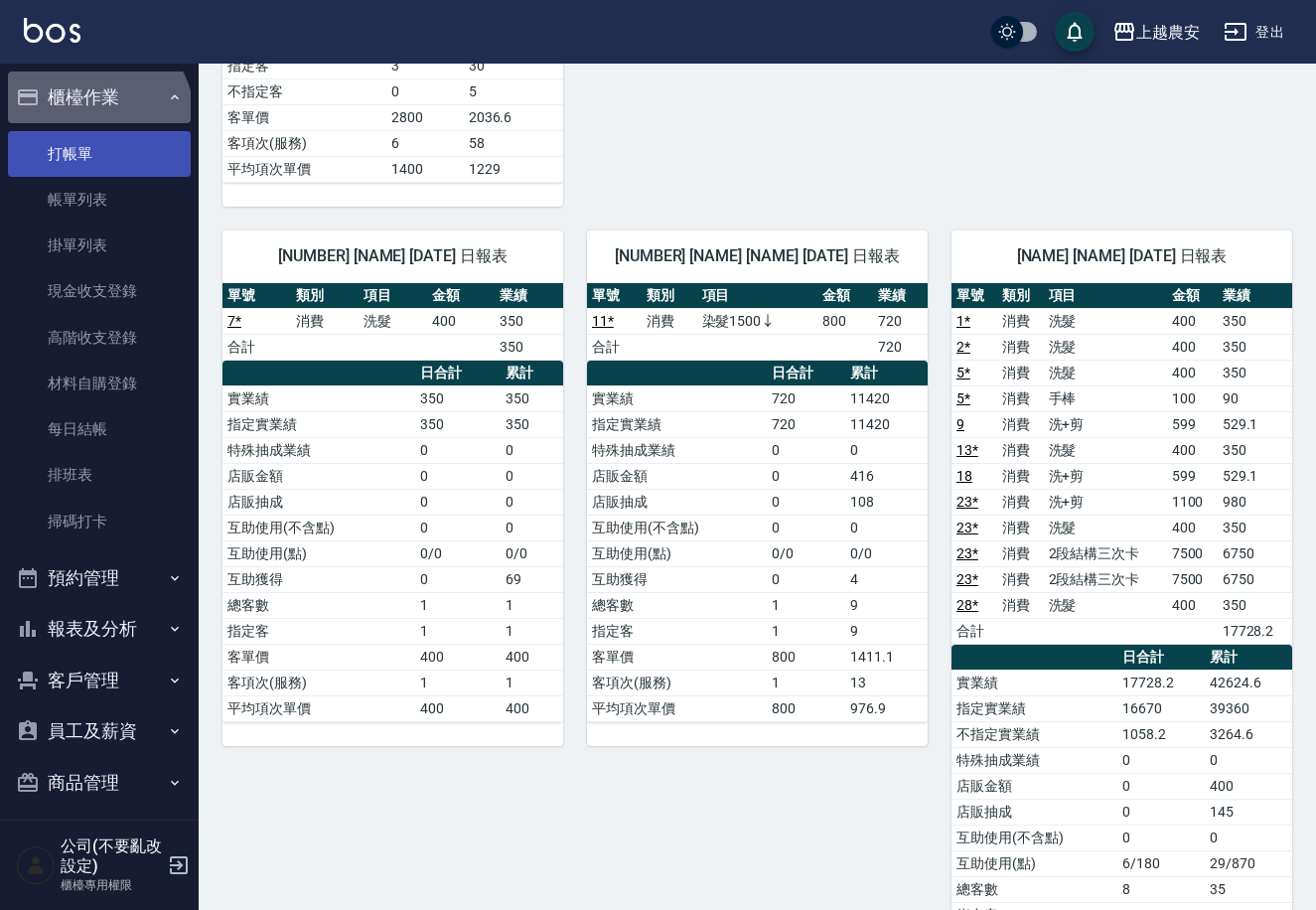 click on "櫃檯作業" at bounding box center [99, 97] 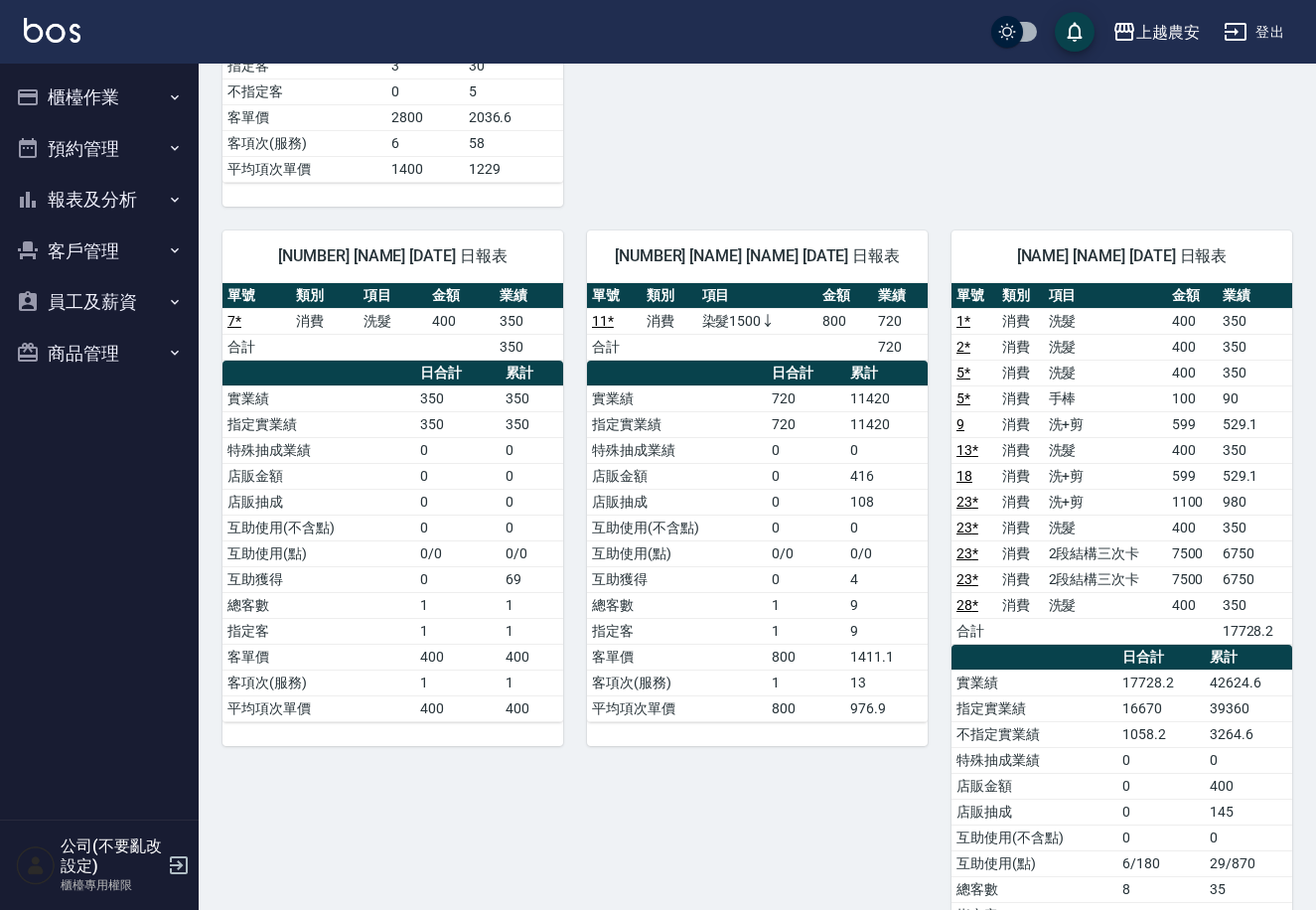 click on "櫃檯作業" at bounding box center [99, 97] 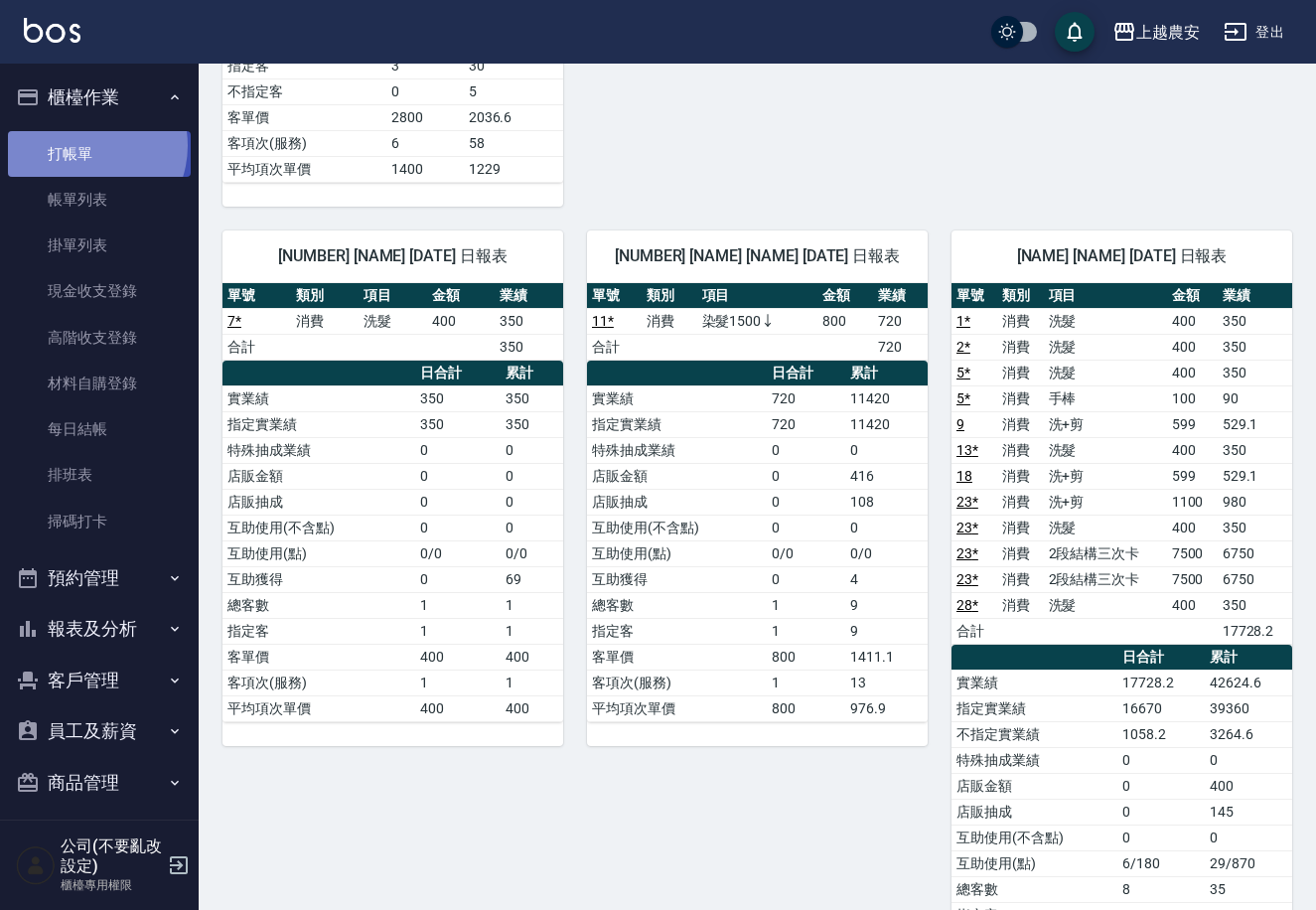 click on "打帳單" at bounding box center (99, 154) 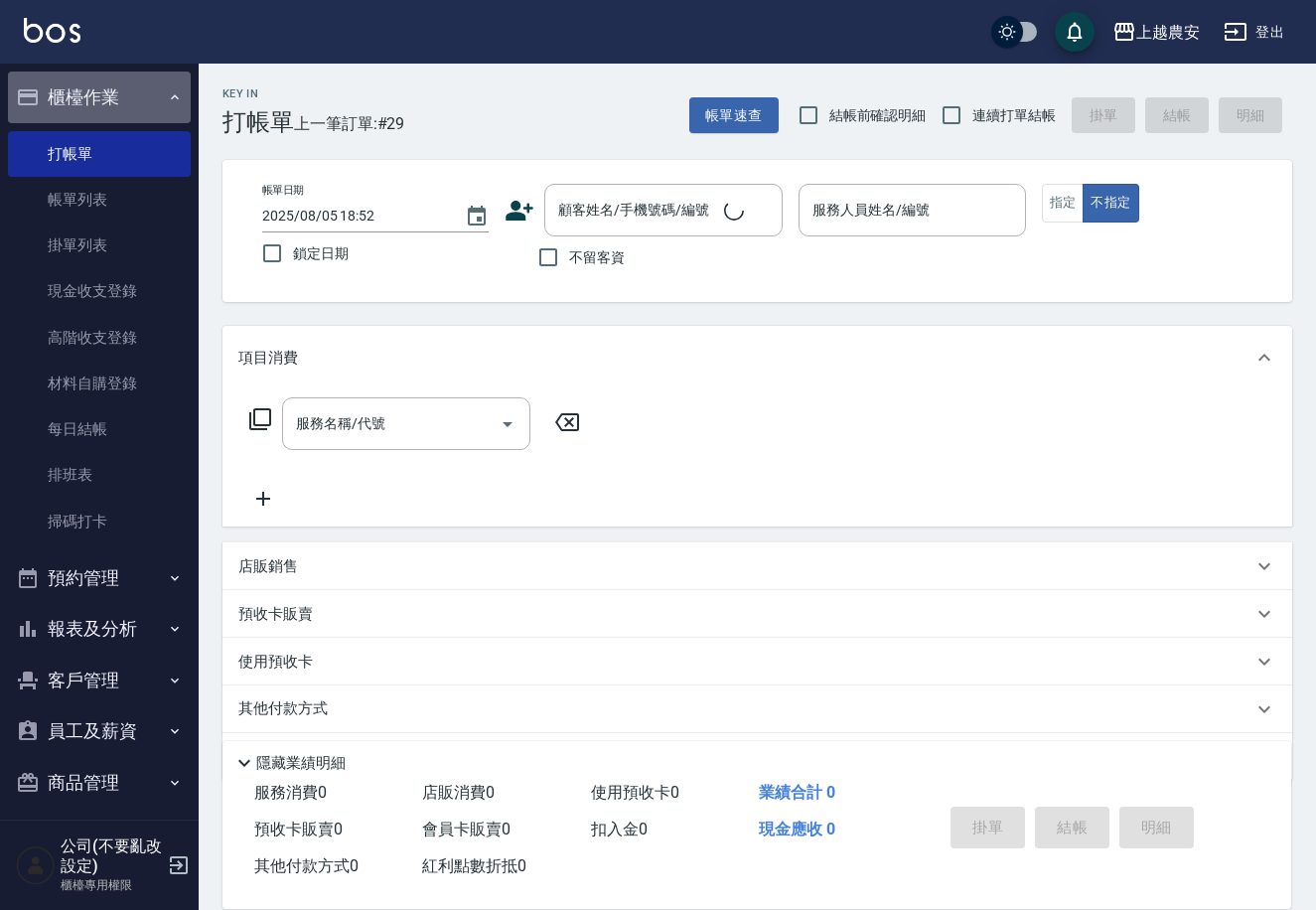 click 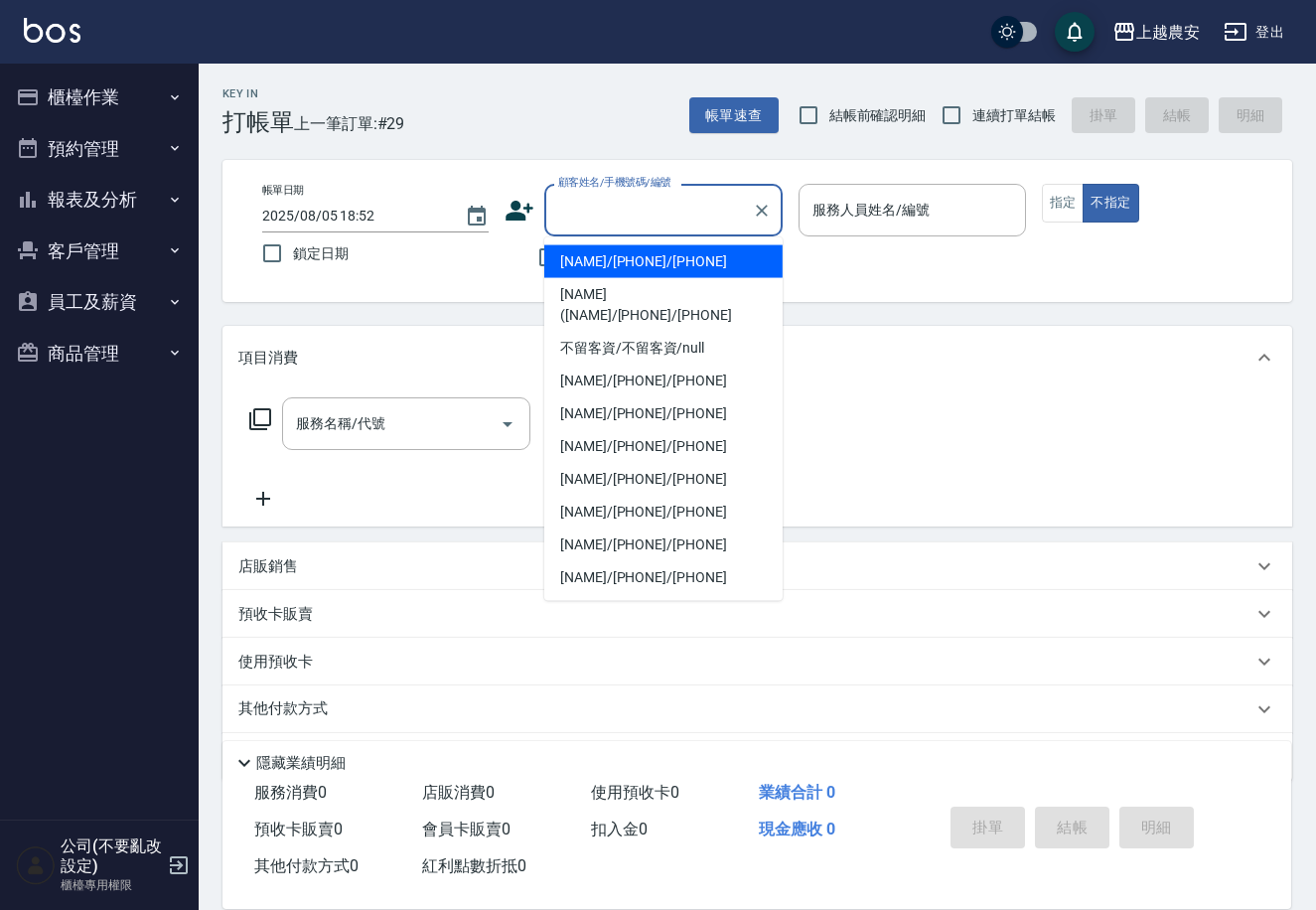click on "顧客姓名/手機號碼/編號" at bounding box center [649, 210] 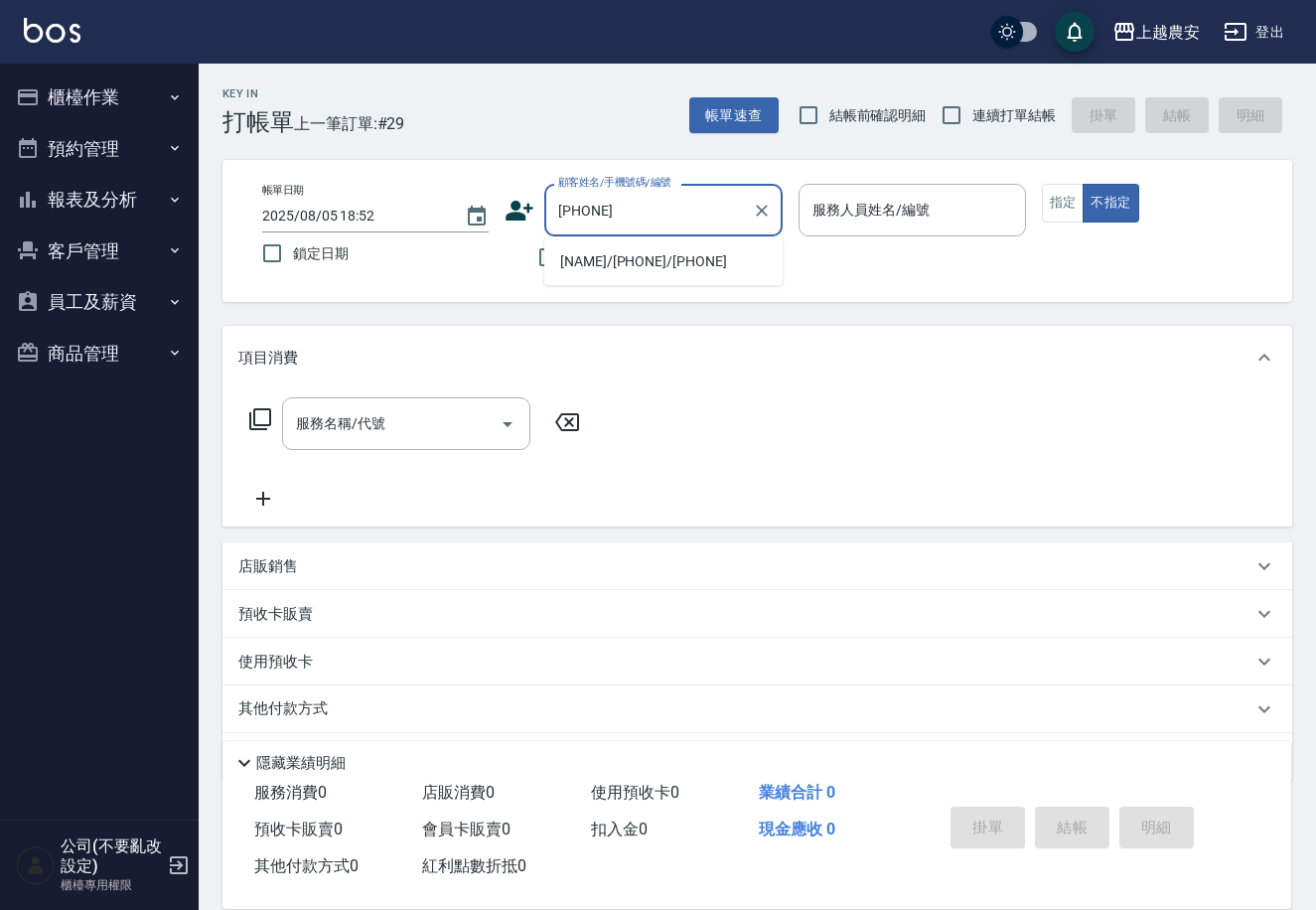 click on "黃/0968668006/0968668006" at bounding box center [663, 261] 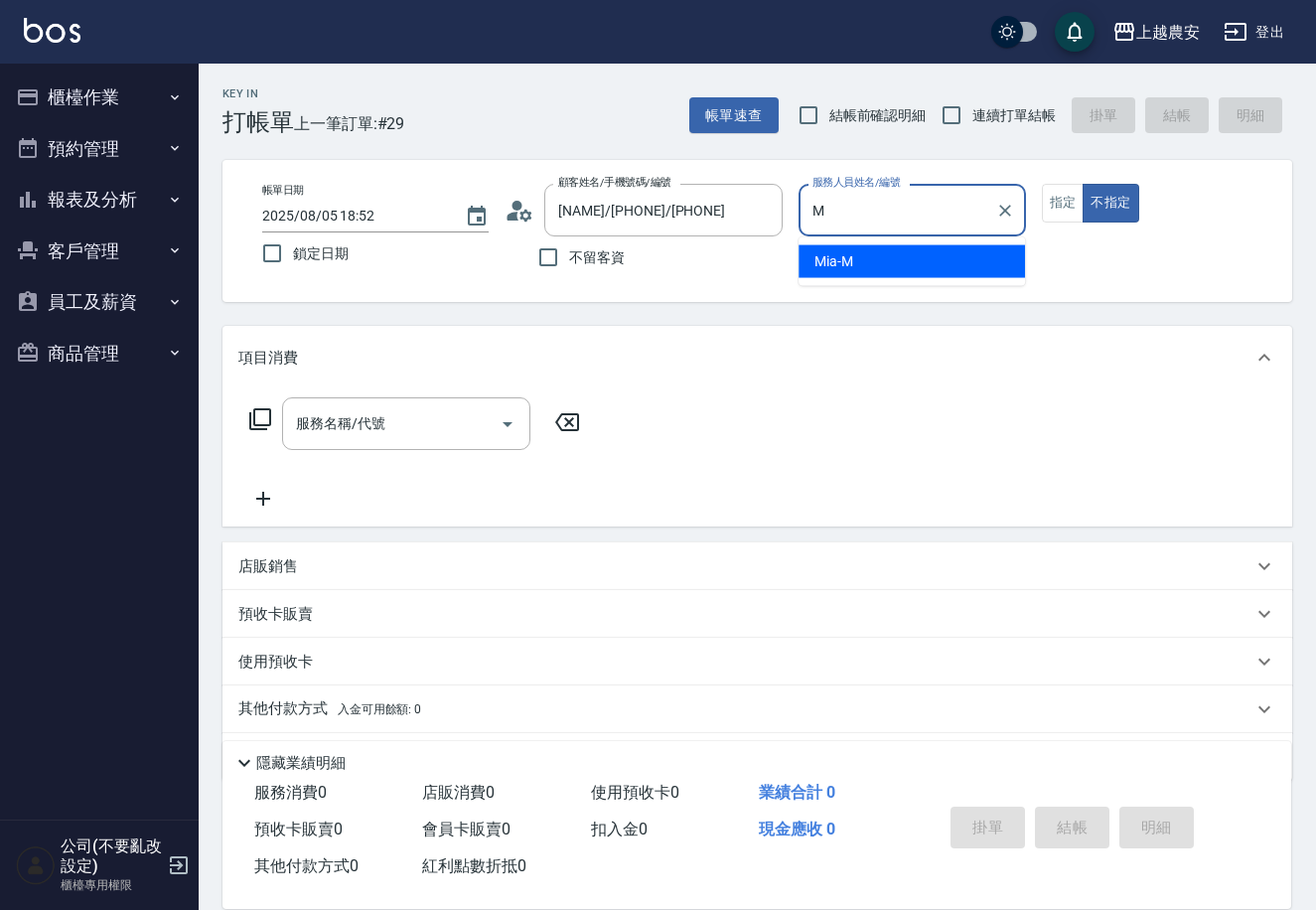 type on "Mia-M" 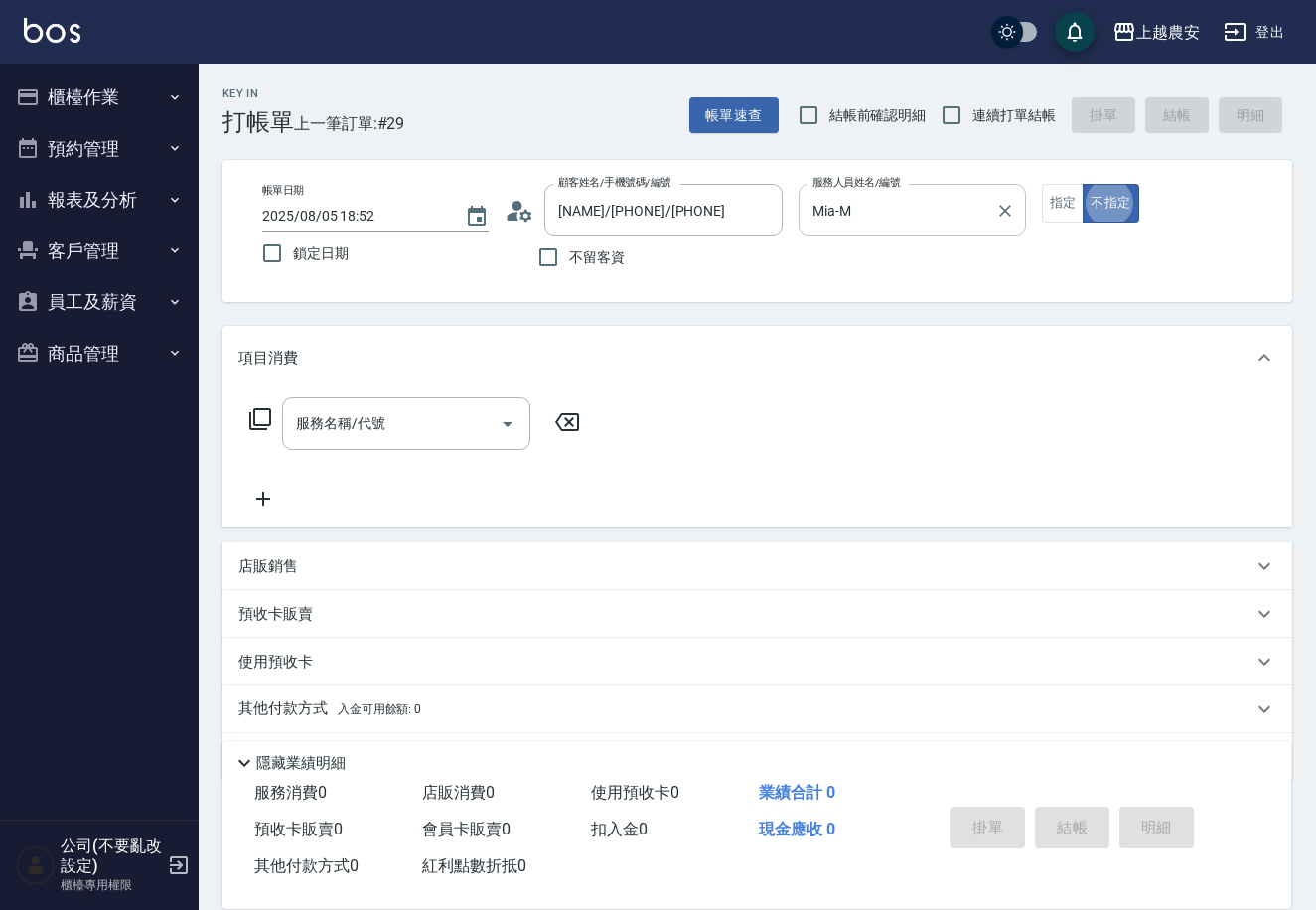 type on "false" 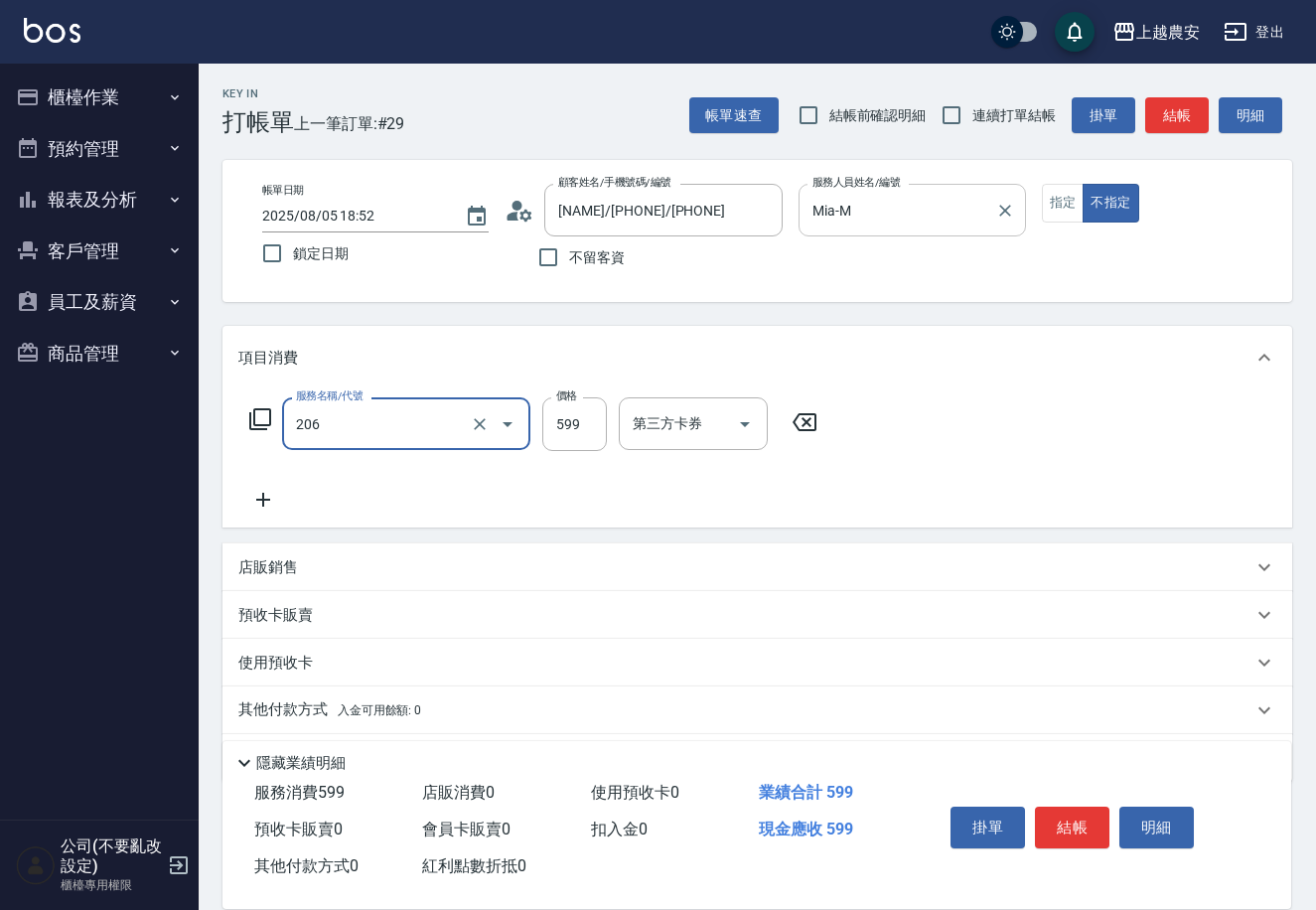 type on "洗+剪(206)" 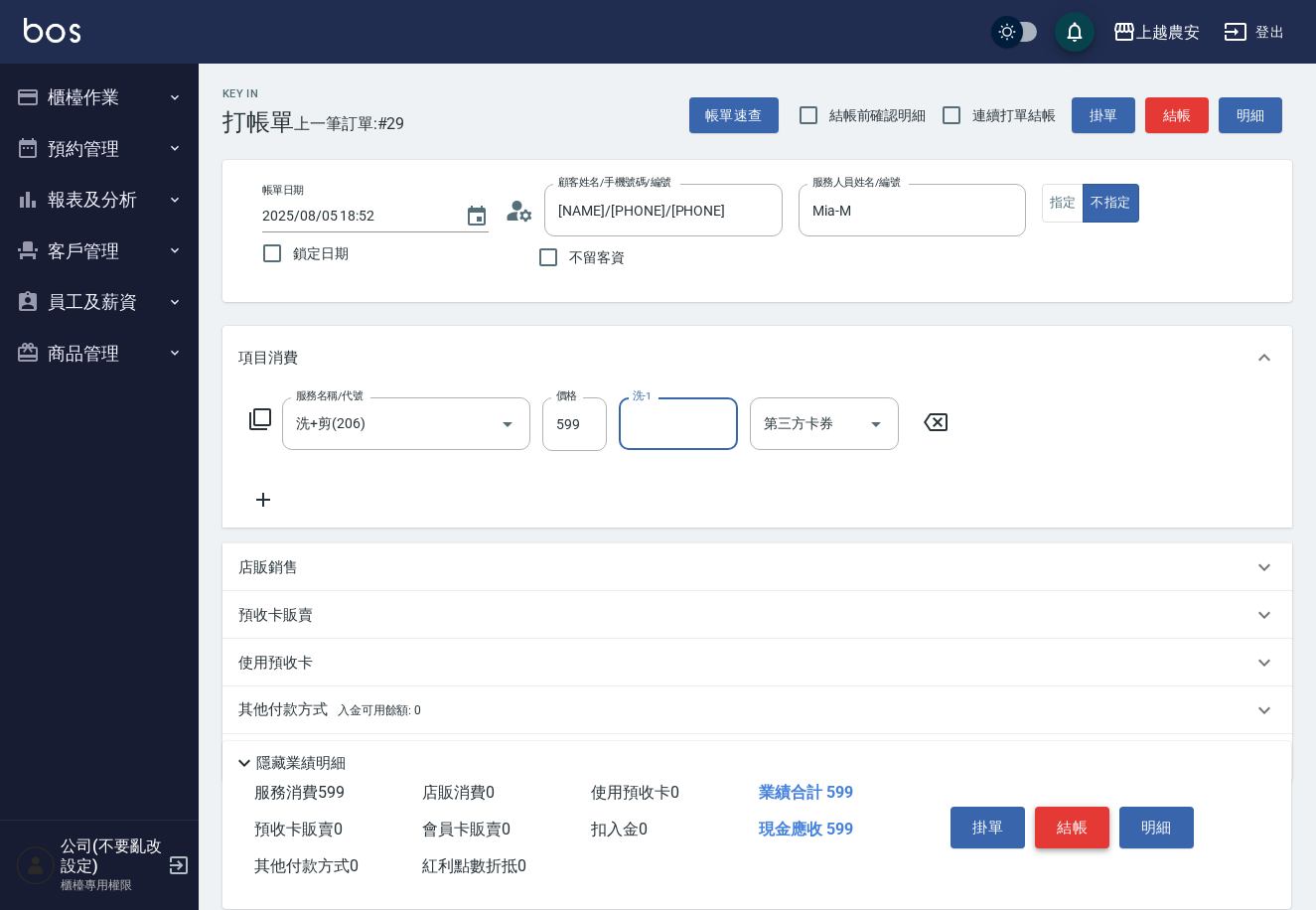 click on "結帳" at bounding box center [1072, 828] 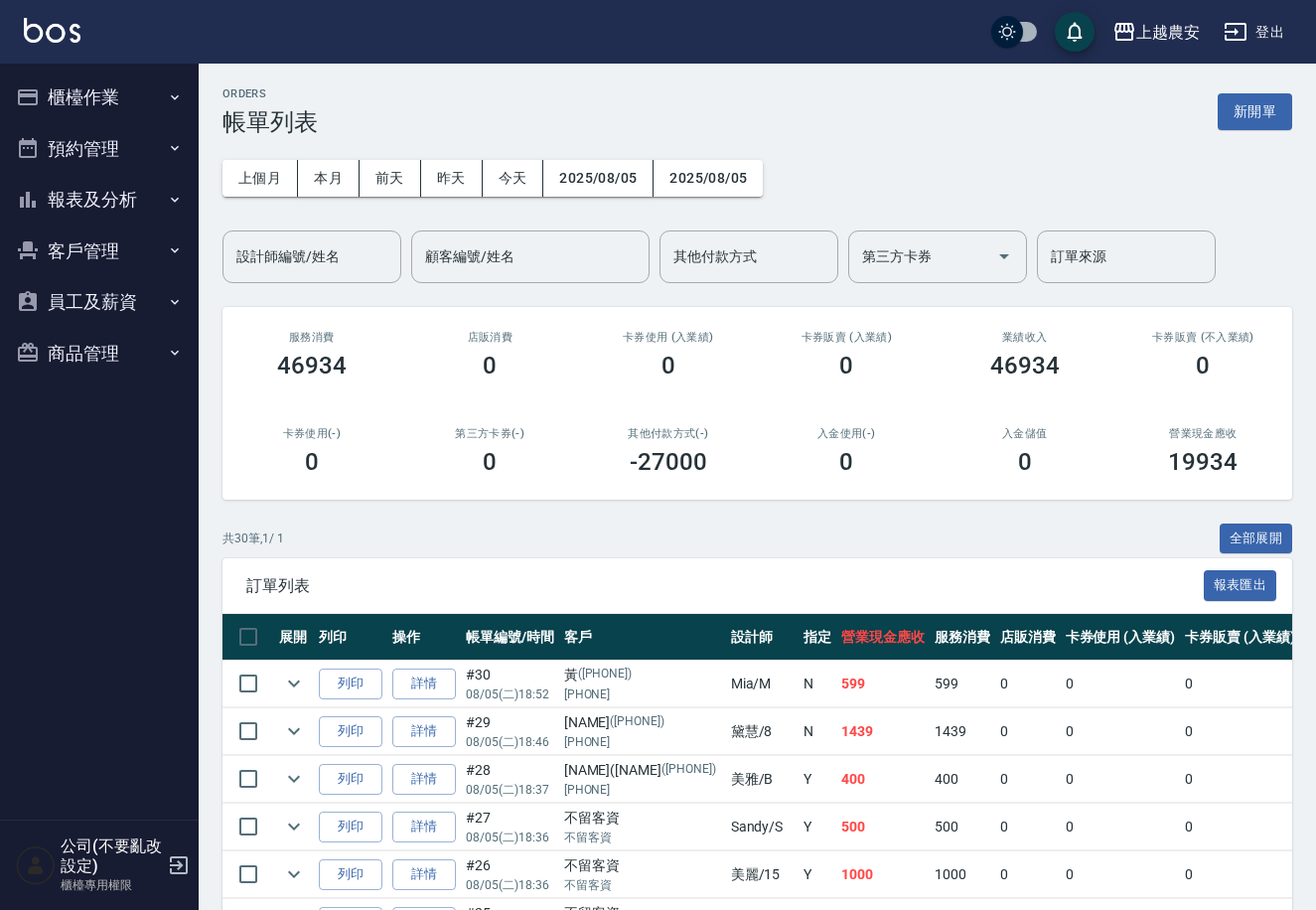 click on "報表及分析" at bounding box center (99, 200) 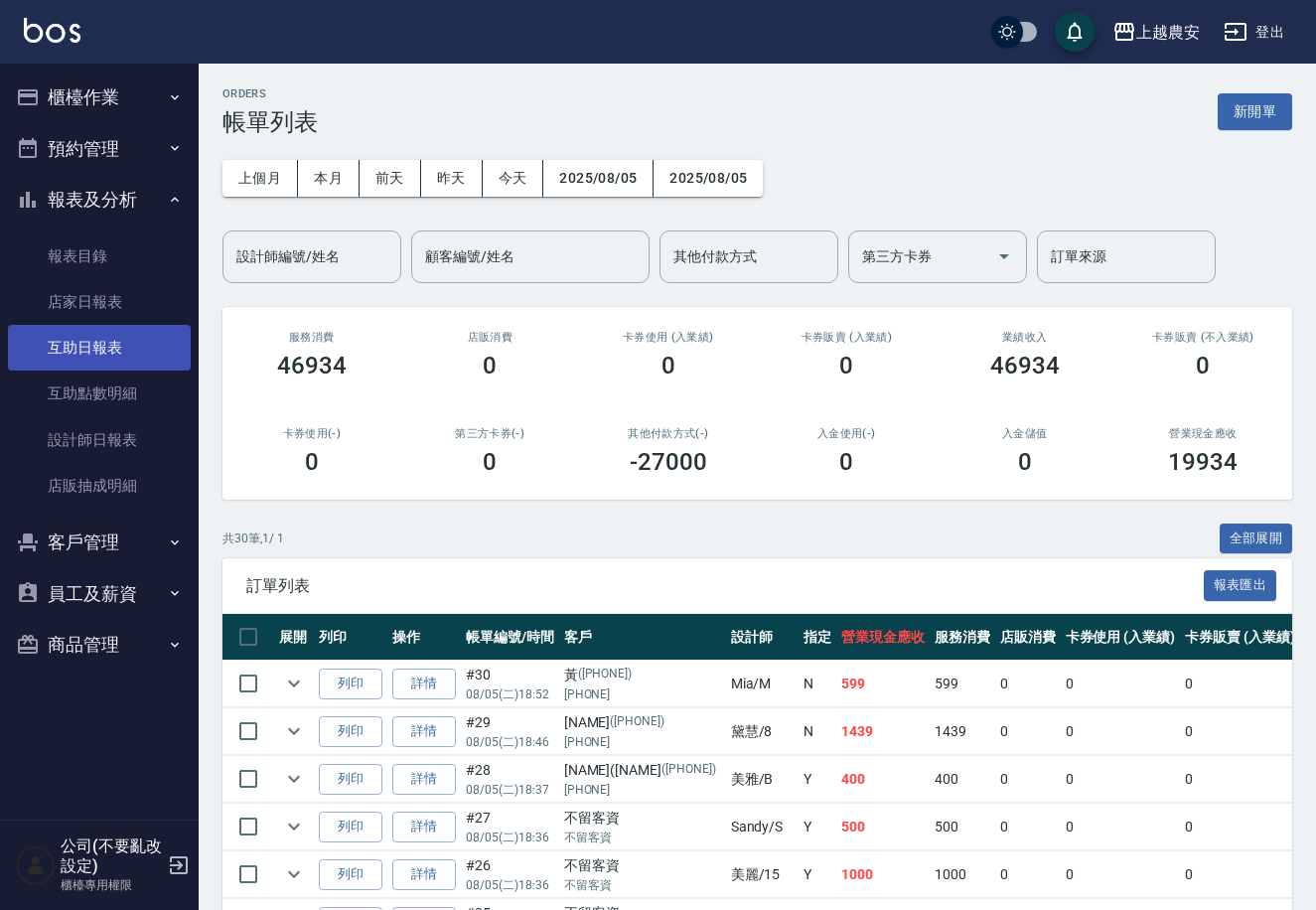 click on "互助日報表" at bounding box center [99, 348] 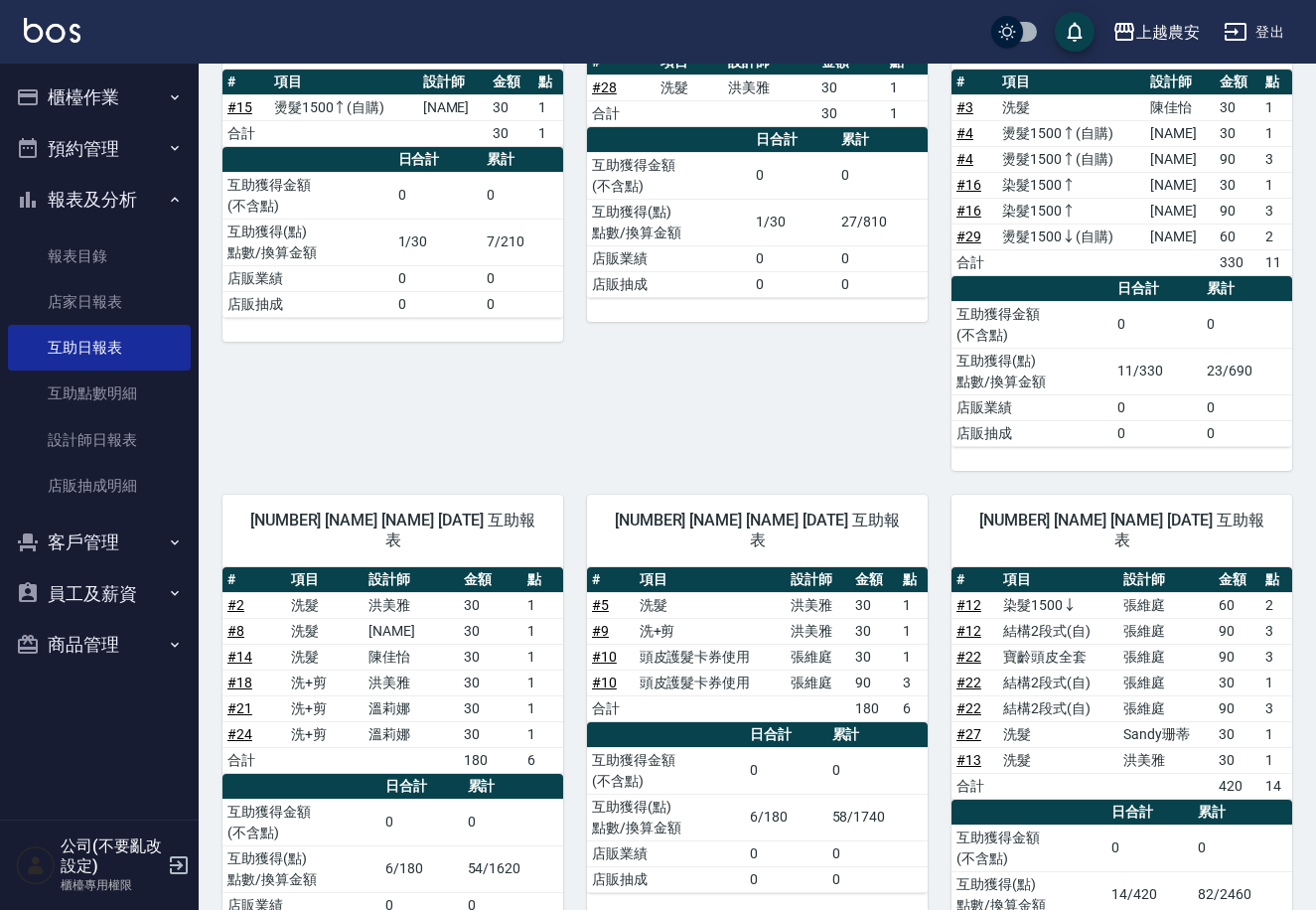 scroll, scrollTop: 363, scrollLeft: 0, axis: vertical 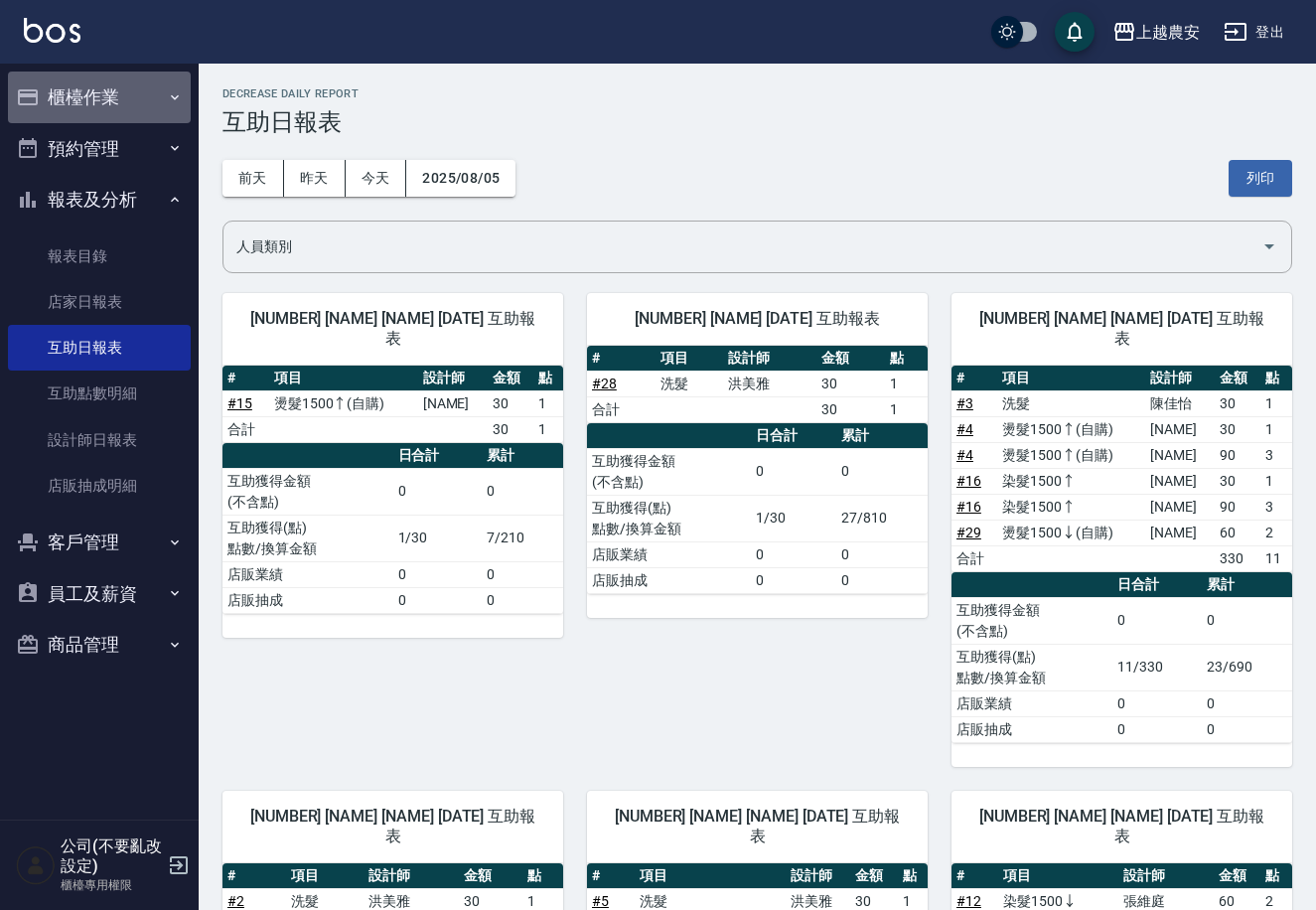 click on "櫃檯作業" at bounding box center [99, 97] 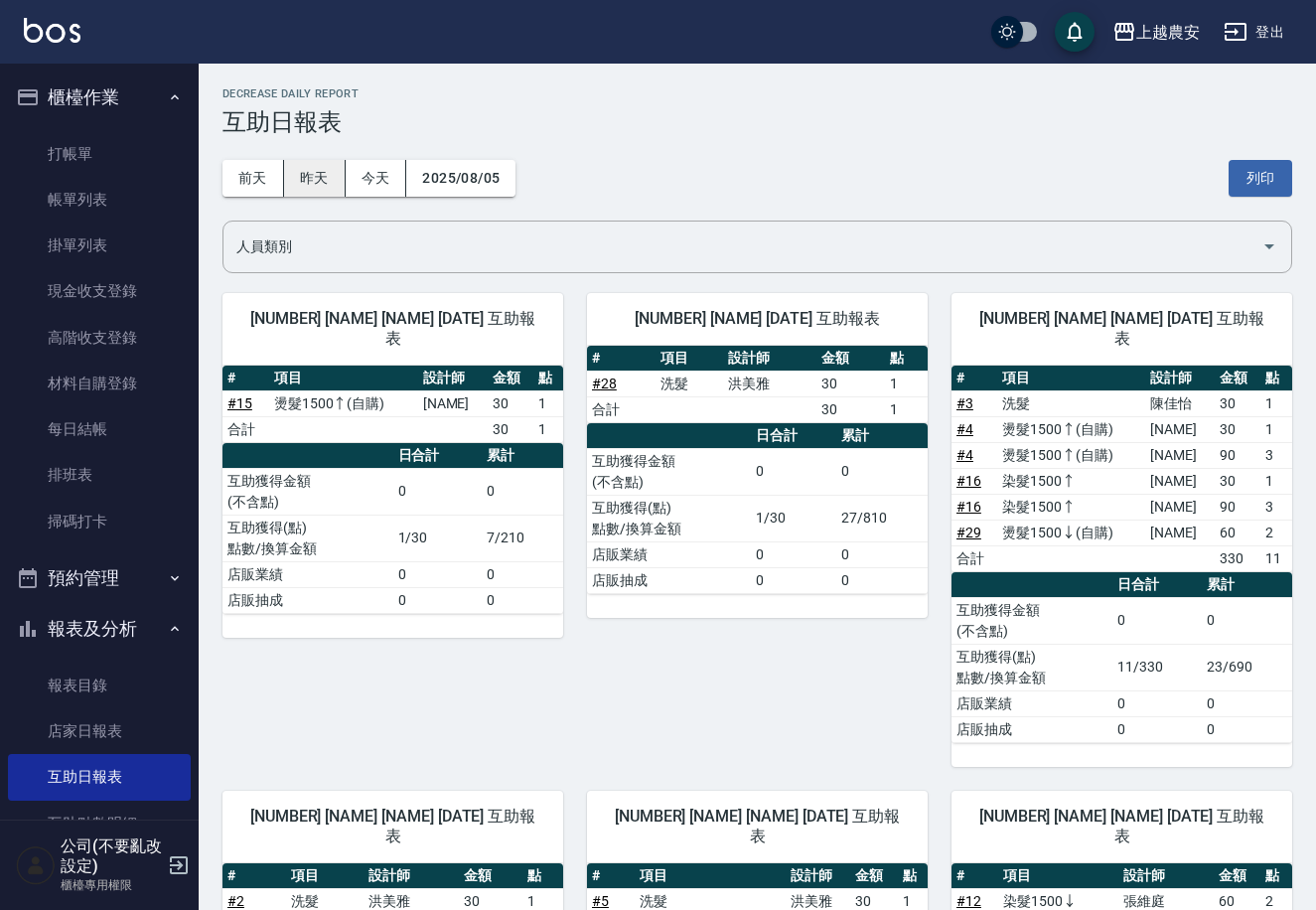 click on "昨天" at bounding box center [315, 178] 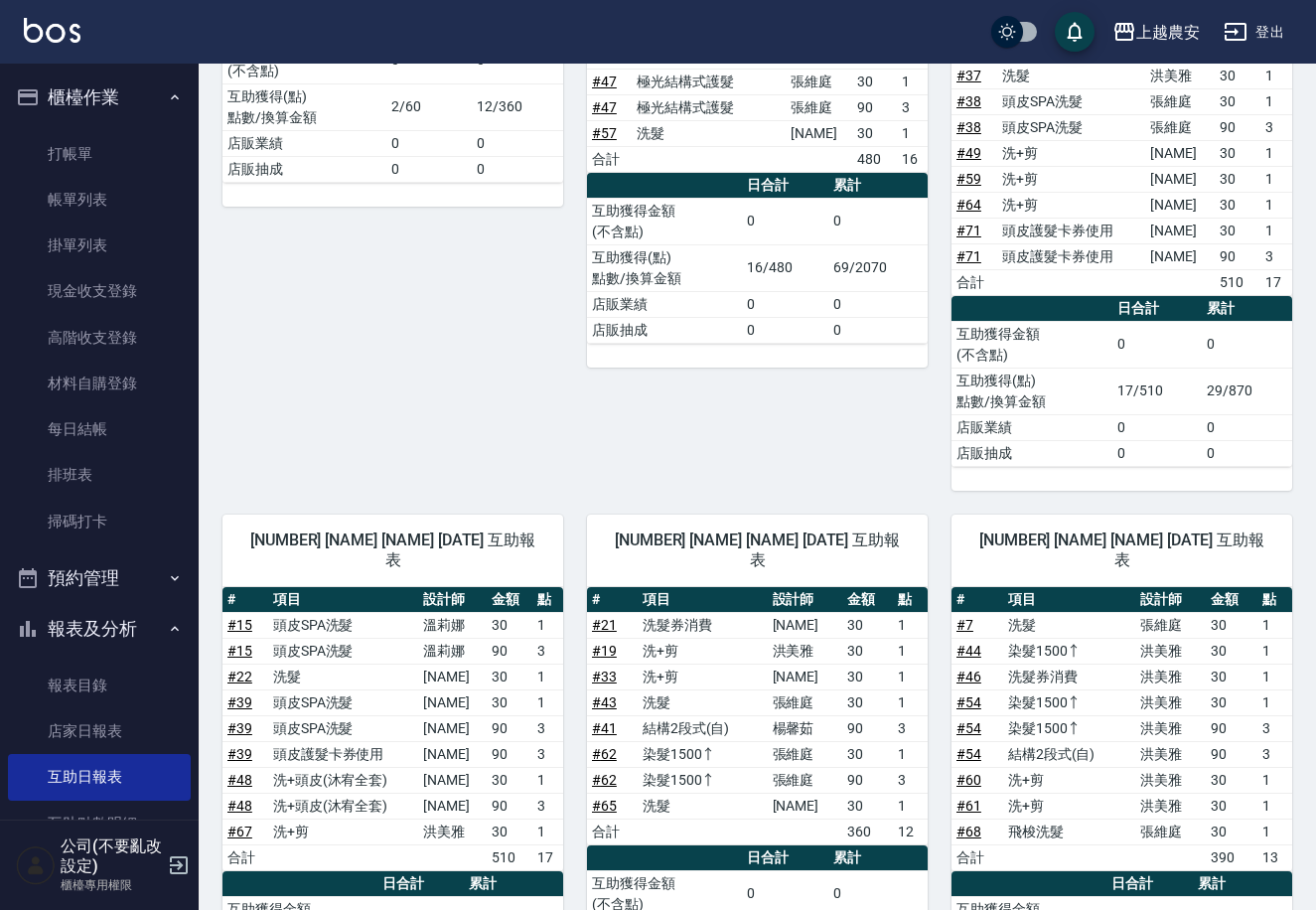 scroll, scrollTop: 596, scrollLeft: 0, axis: vertical 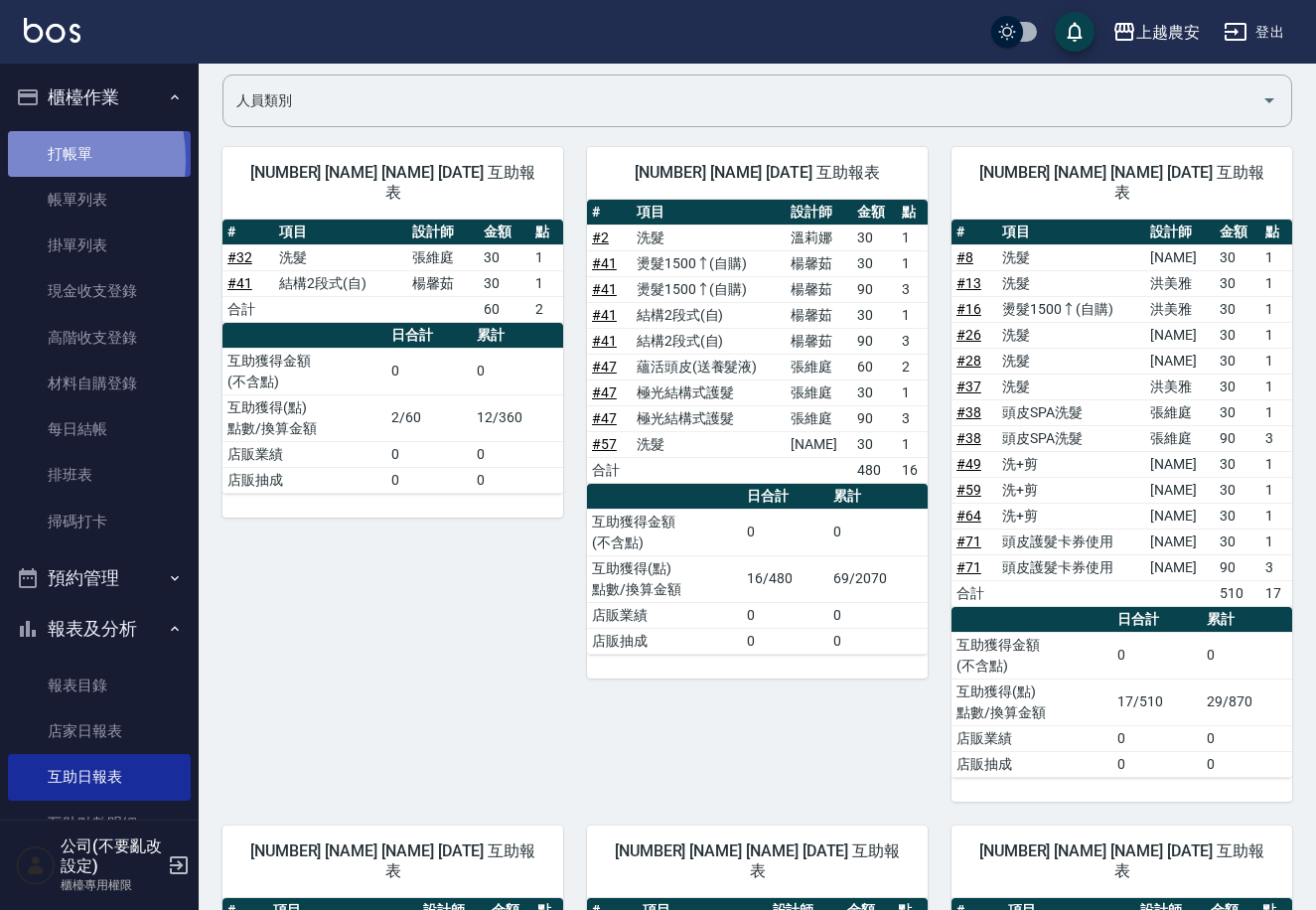 click on "打帳單" at bounding box center (99, 154) 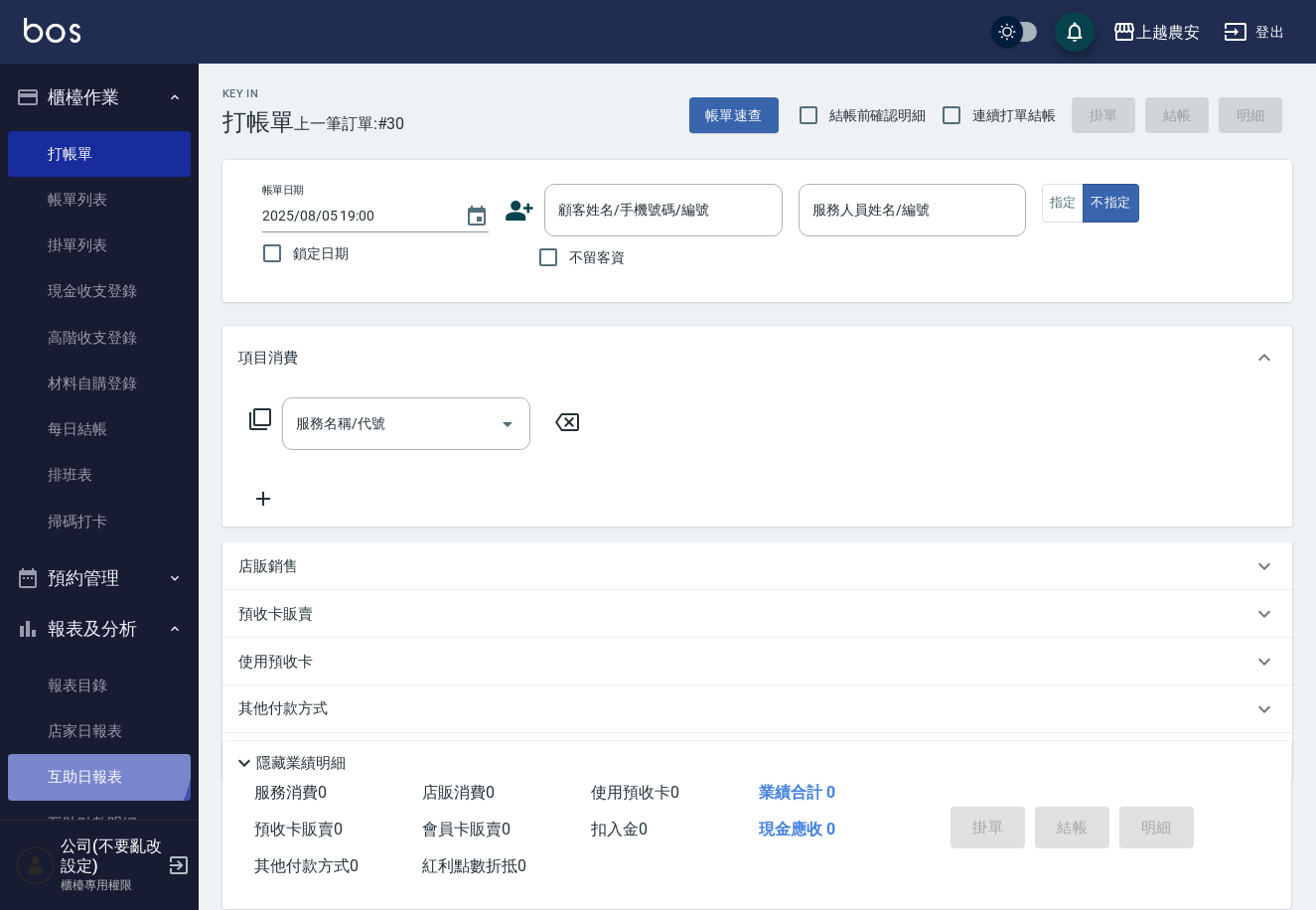 click on "互助日報表" at bounding box center [99, 777] 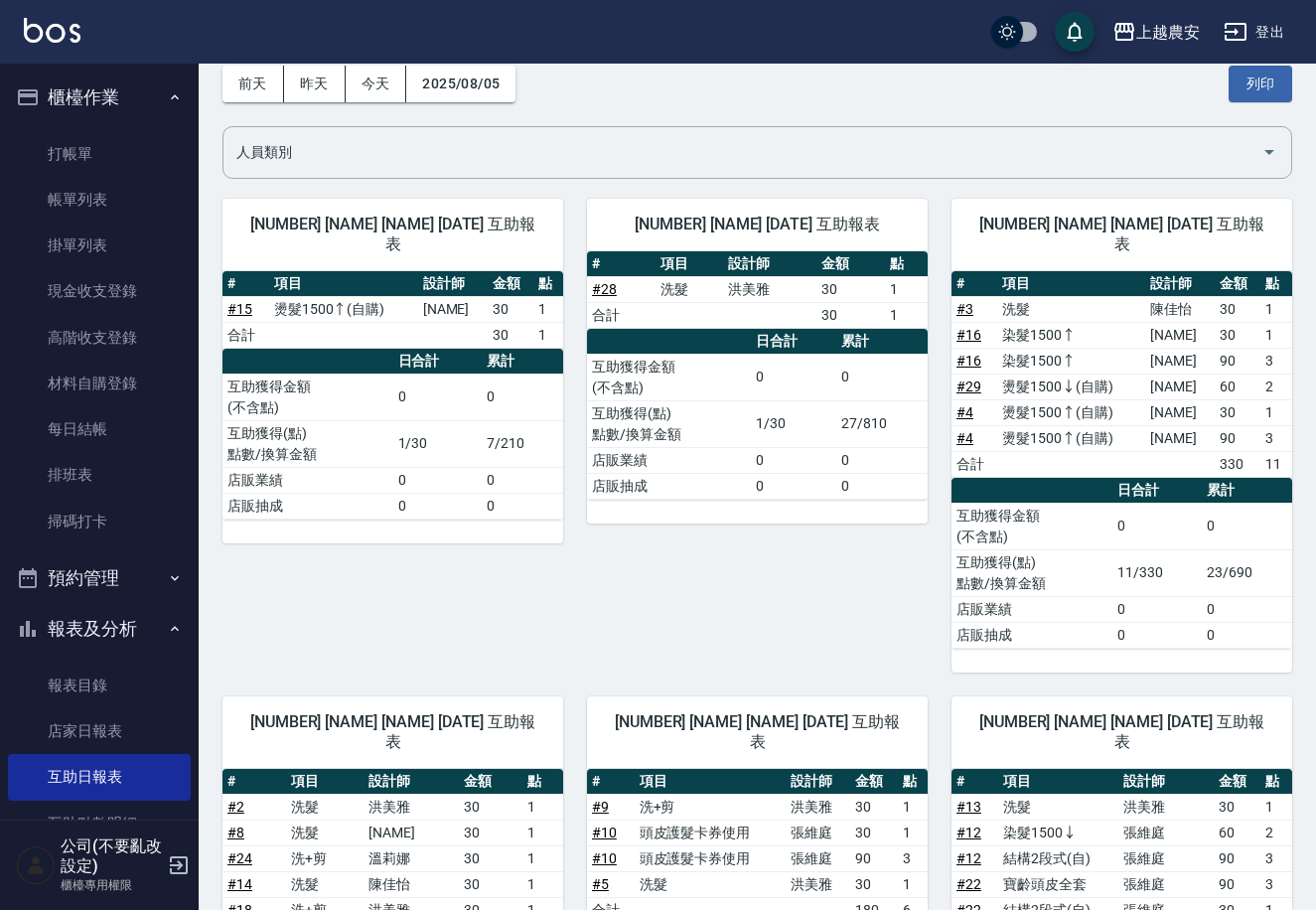 scroll, scrollTop: 85, scrollLeft: 0, axis: vertical 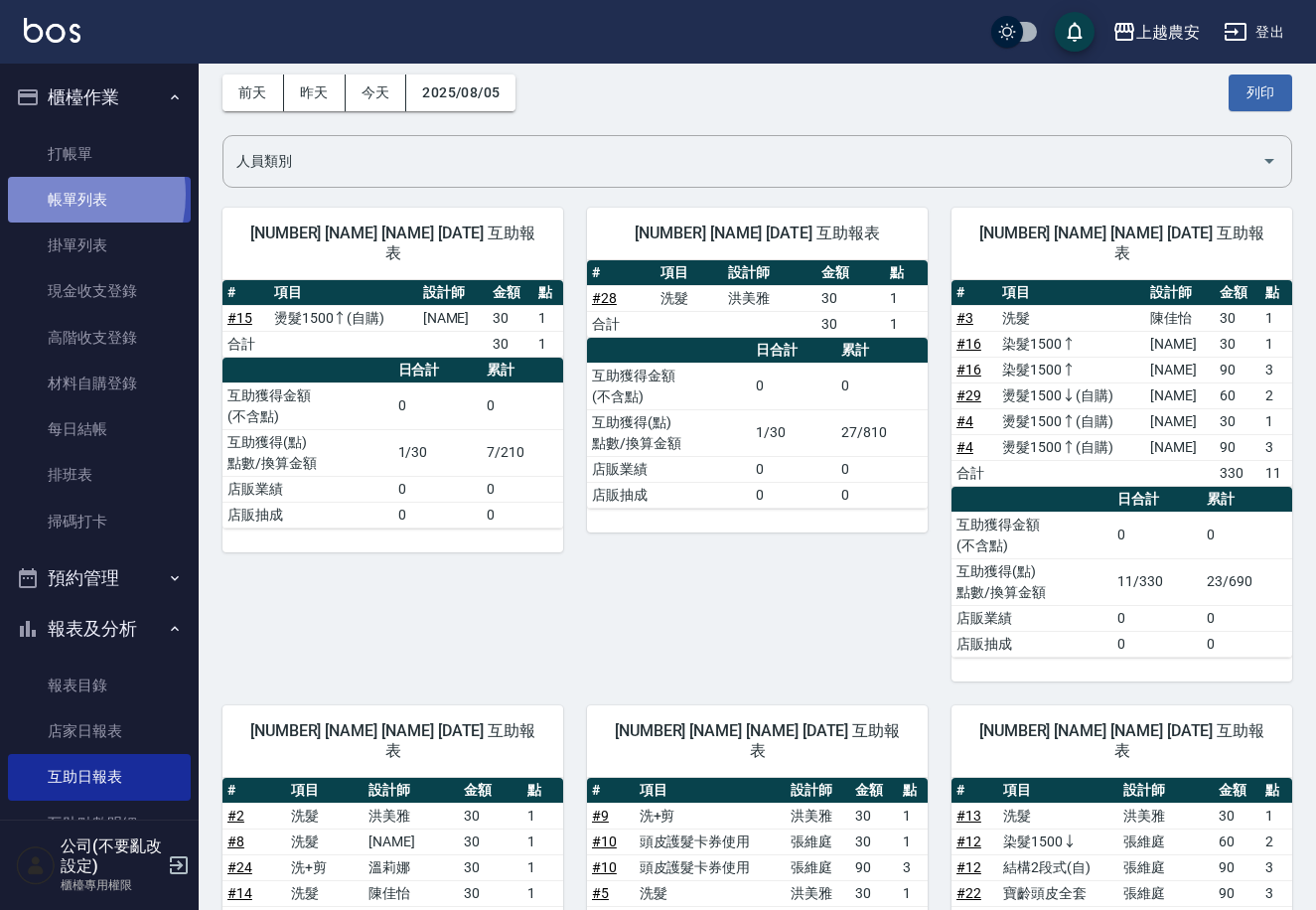 click on "帳單列表" at bounding box center [99, 200] 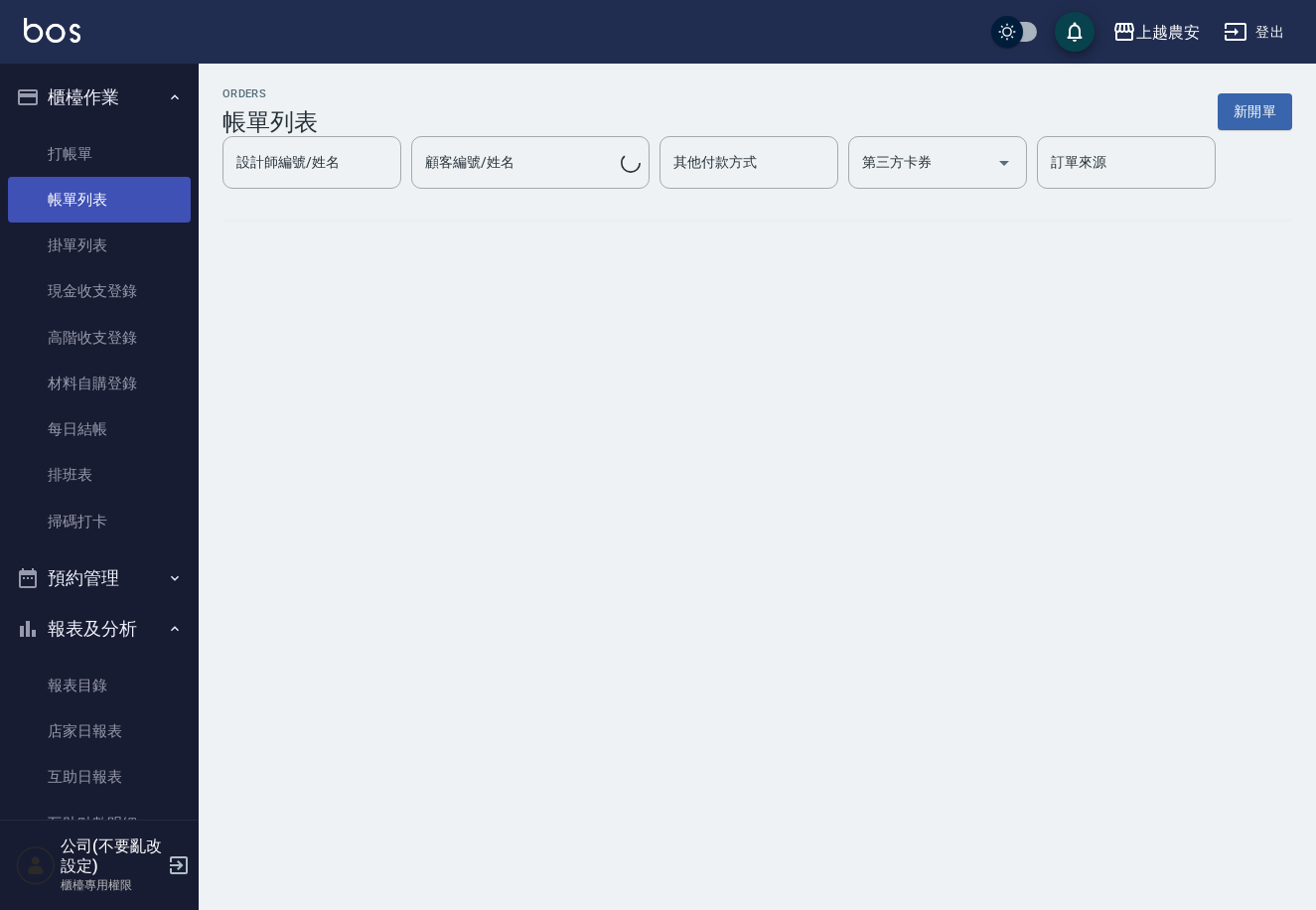 scroll, scrollTop: 0, scrollLeft: 0, axis: both 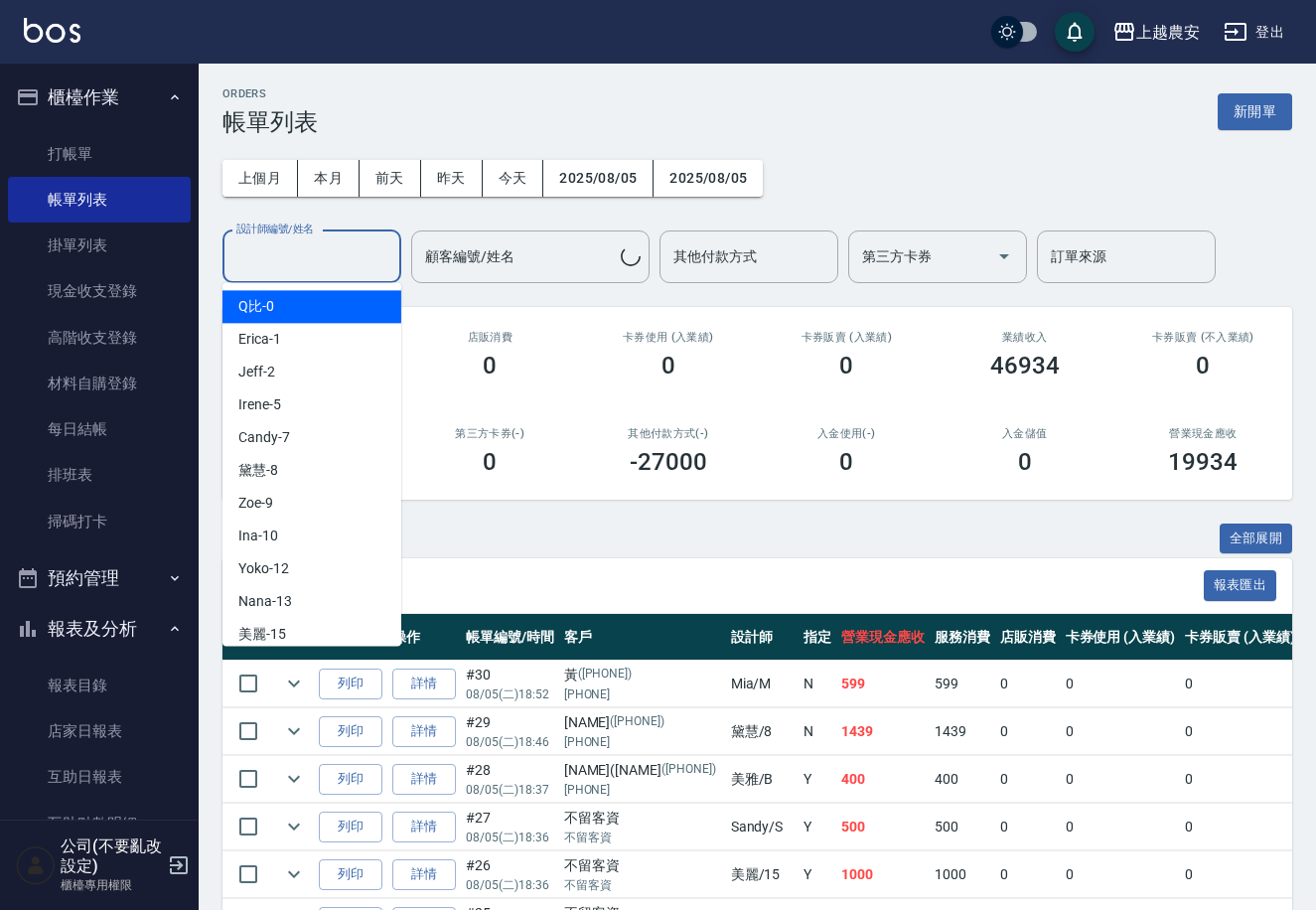 click on "設計師編號/姓名" at bounding box center (312, 256) 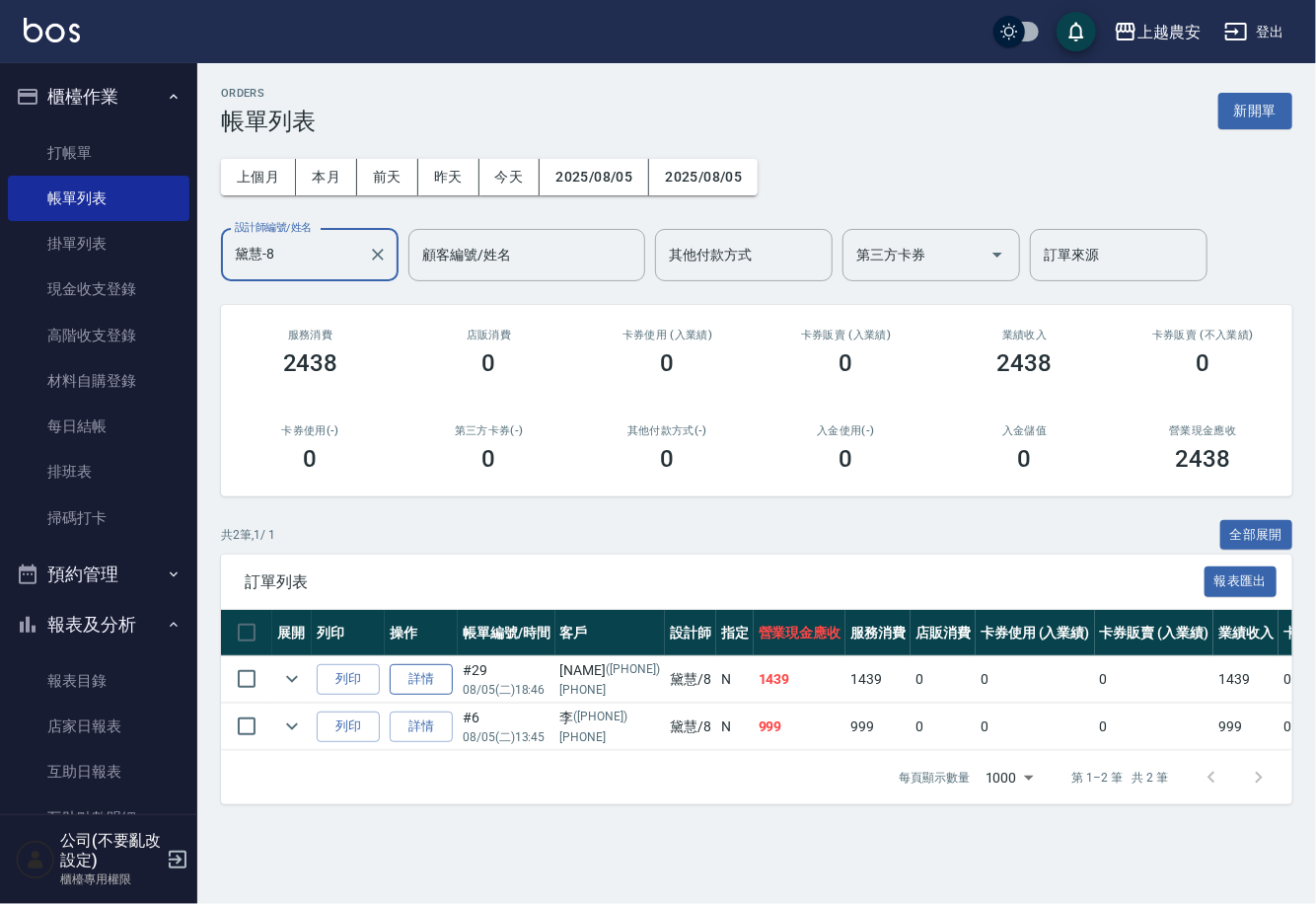 type on "黛慧-8" 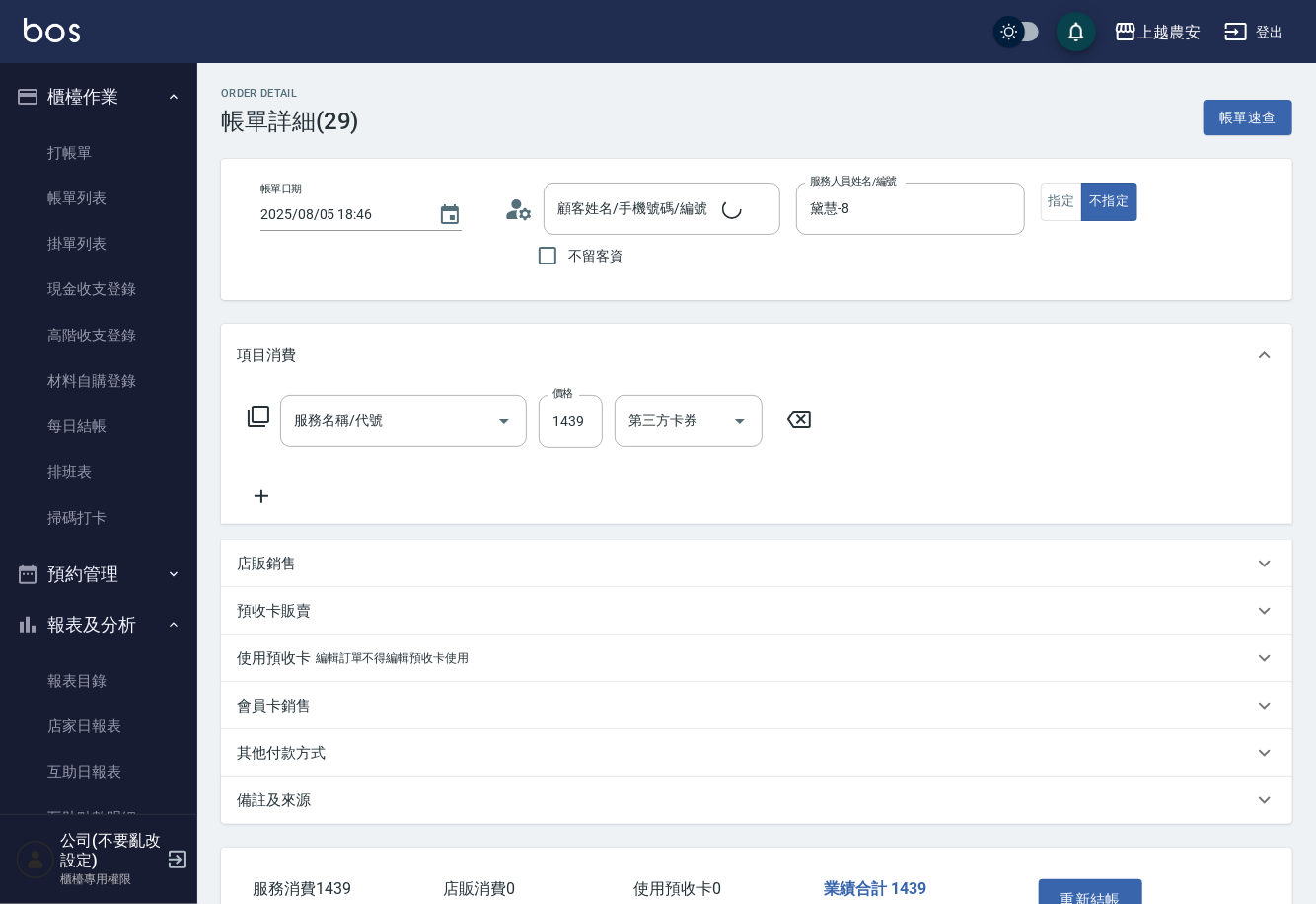 type on "2025/08/05 18:46" 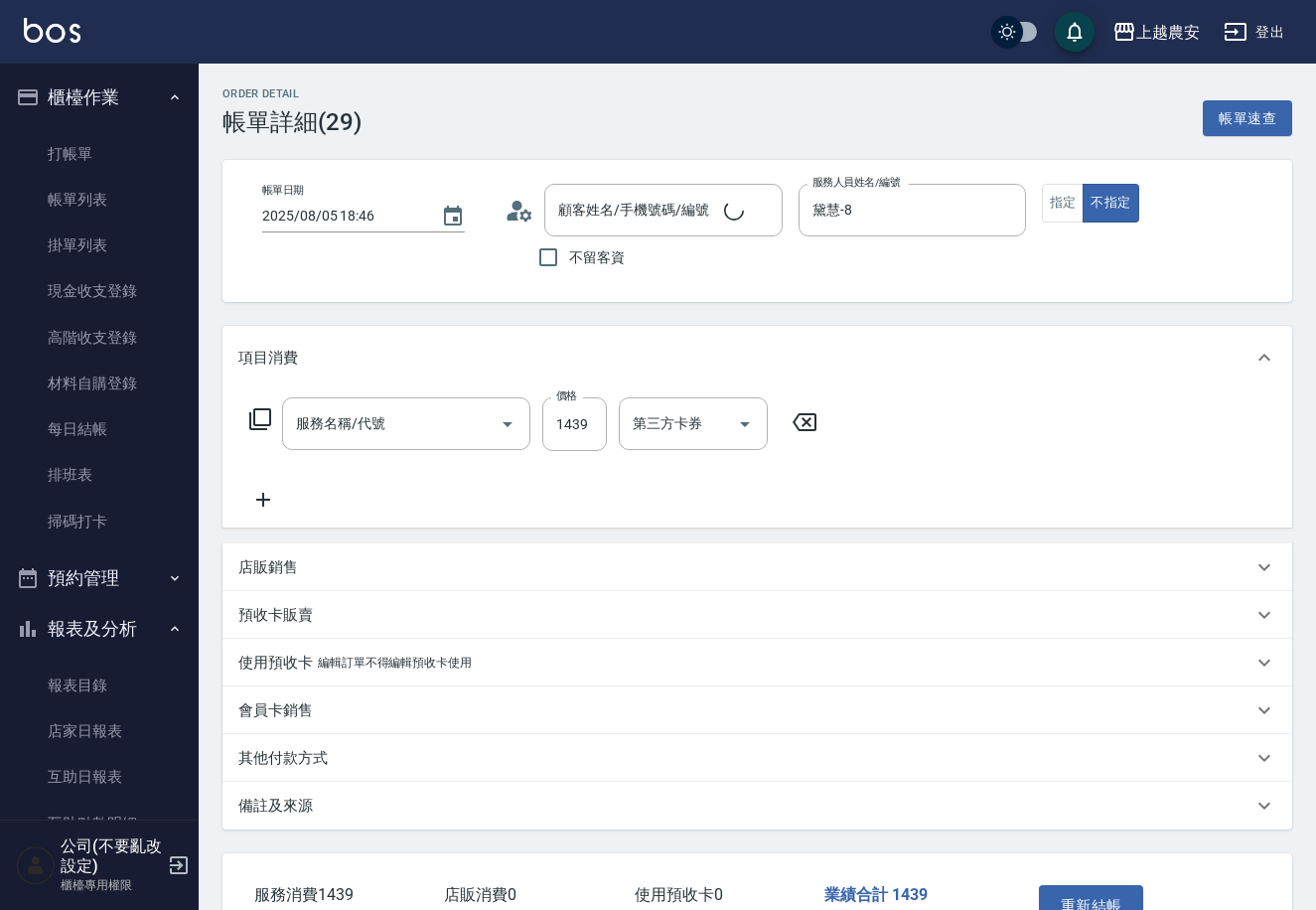 type on "盧妙宜/0921765590/0921765590" 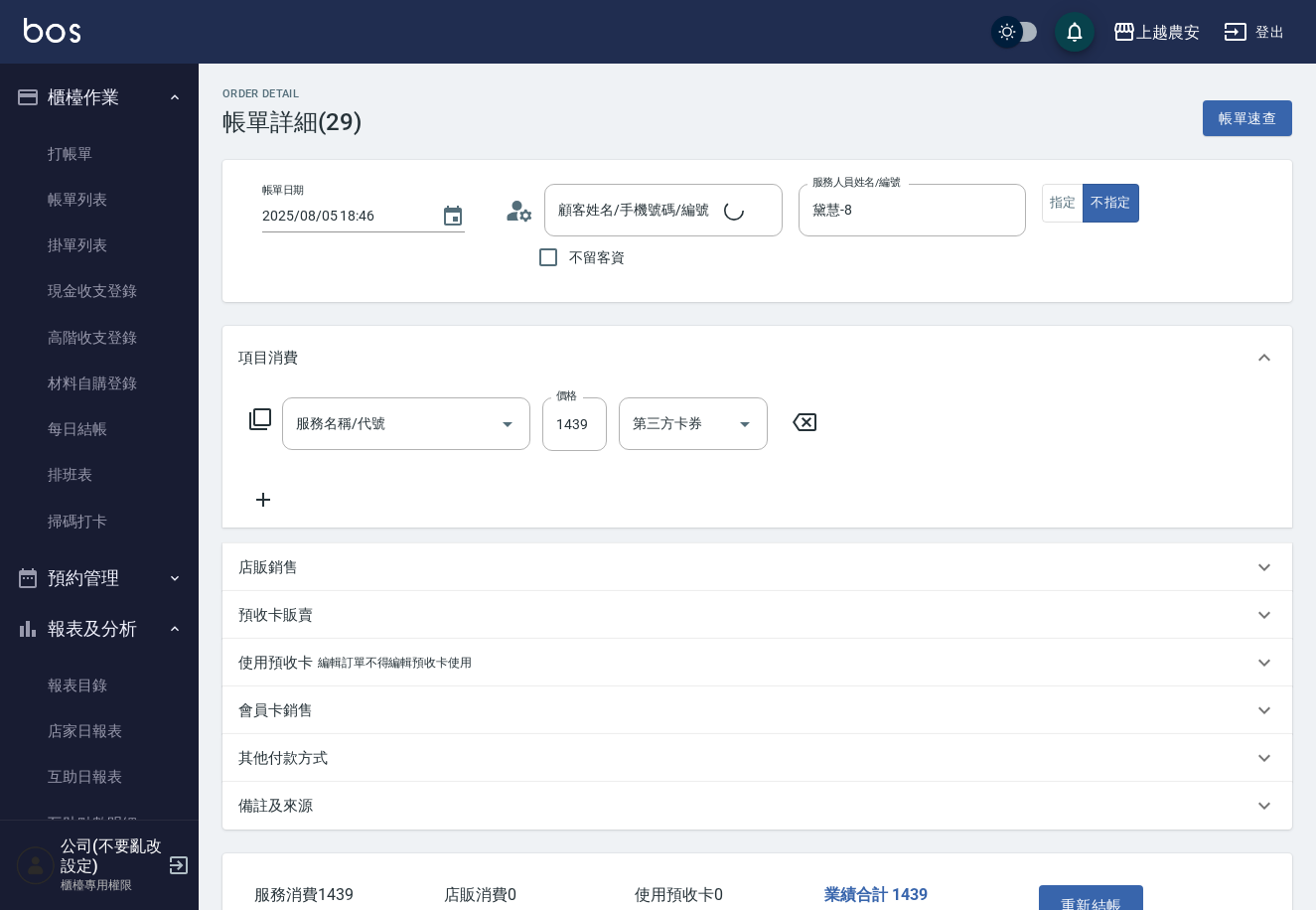 type on "燙髮1500↓(自購)(302)" 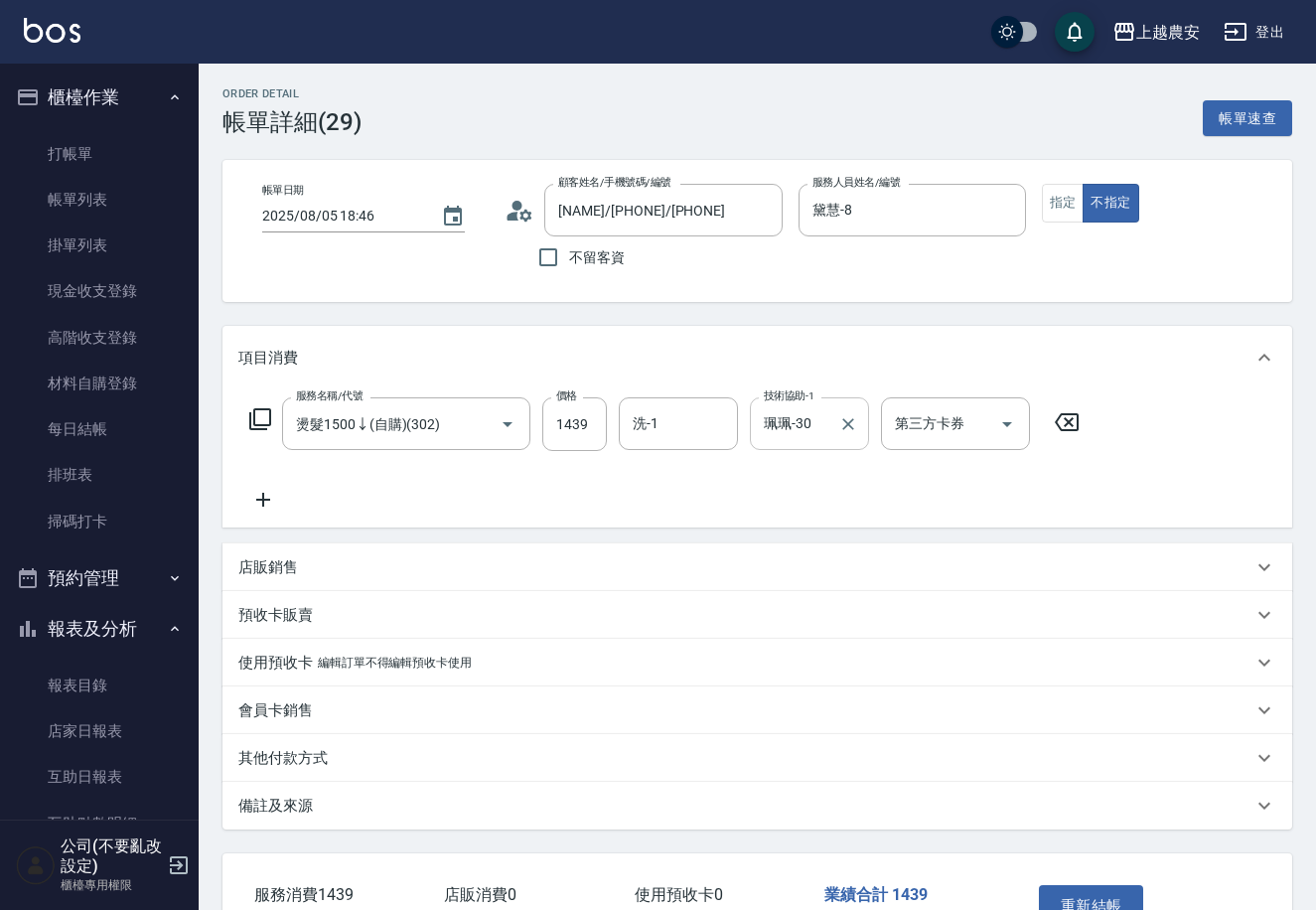 click on "珮珮-30 技術協助-1" at bounding box center (809, 423) 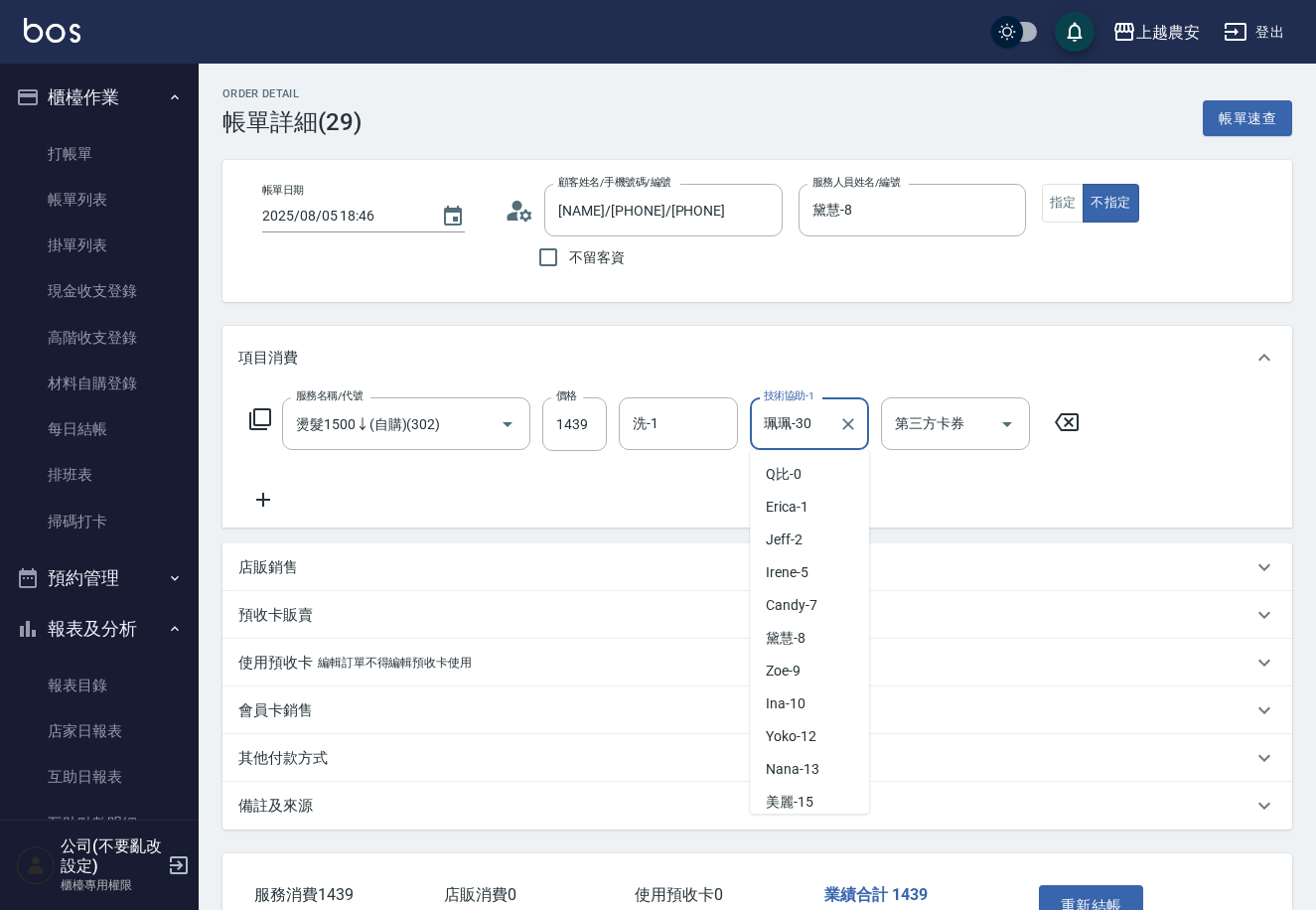 scroll, scrollTop: 299, scrollLeft: 0, axis: vertical 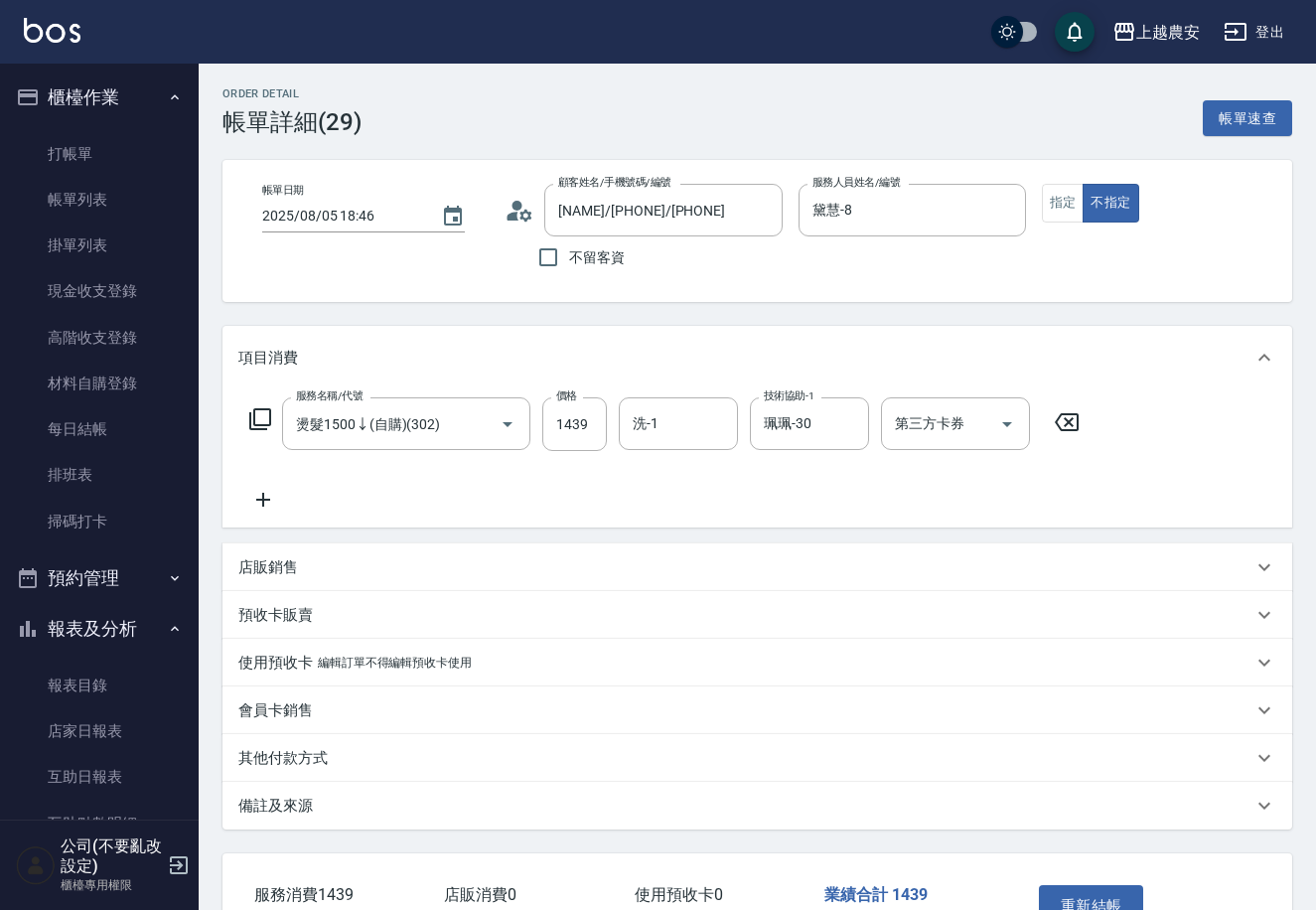 click on "店販銷售" at bounding box center (757, 567) 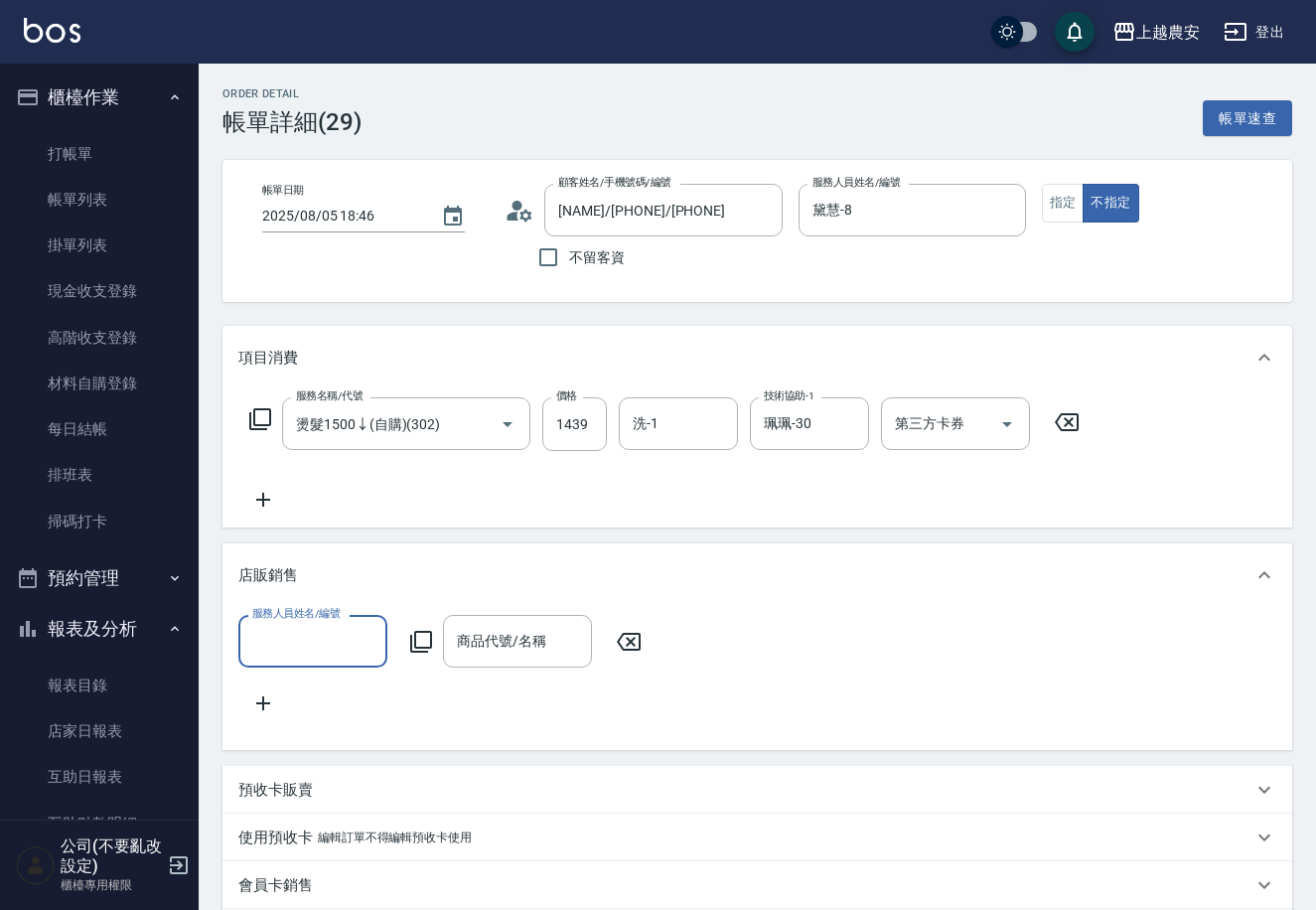 scroll, scrollTop: 0, scrollLeft: 0, axis: both 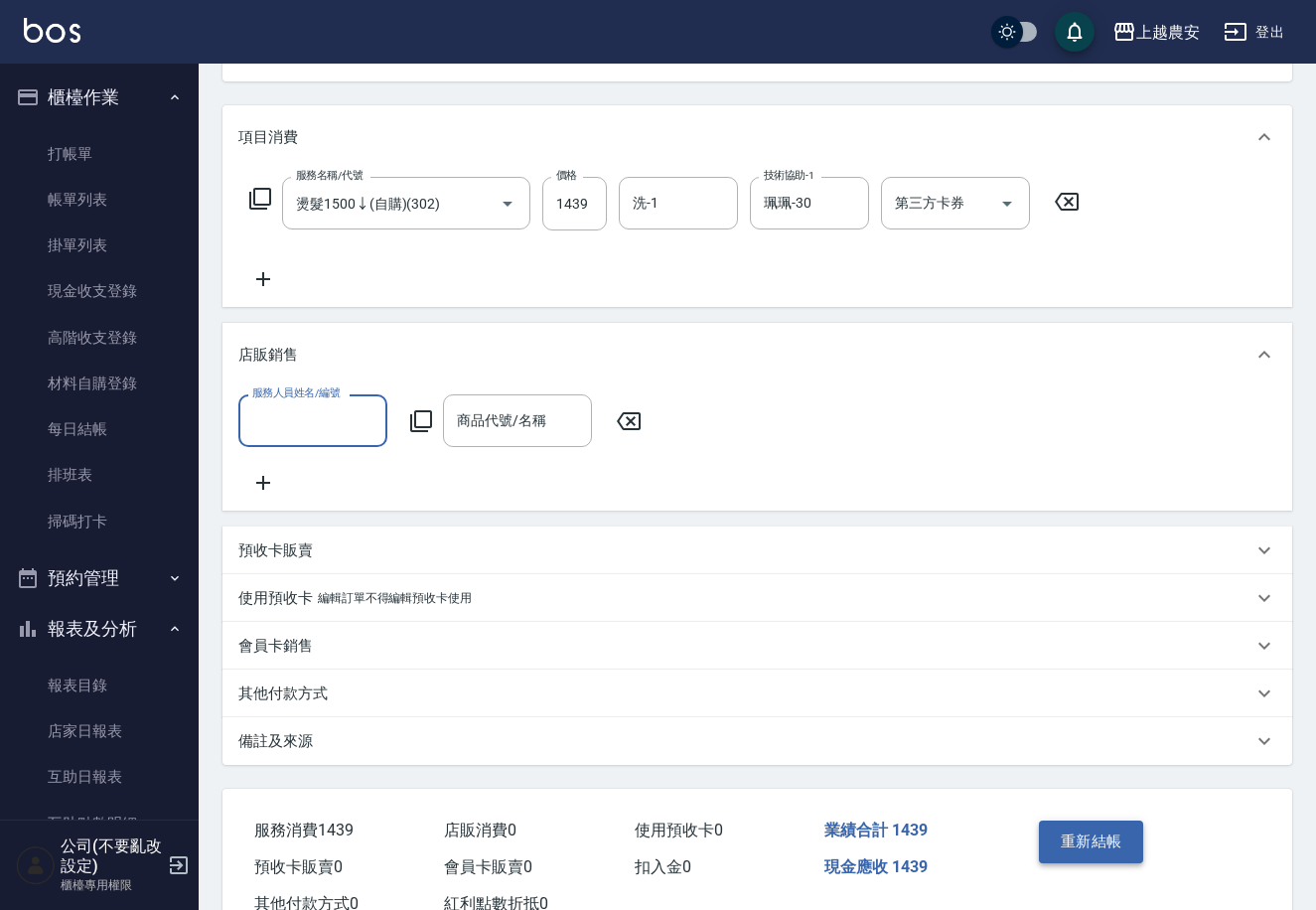 click on "重新結帳" at bounding box center [1092, 841] 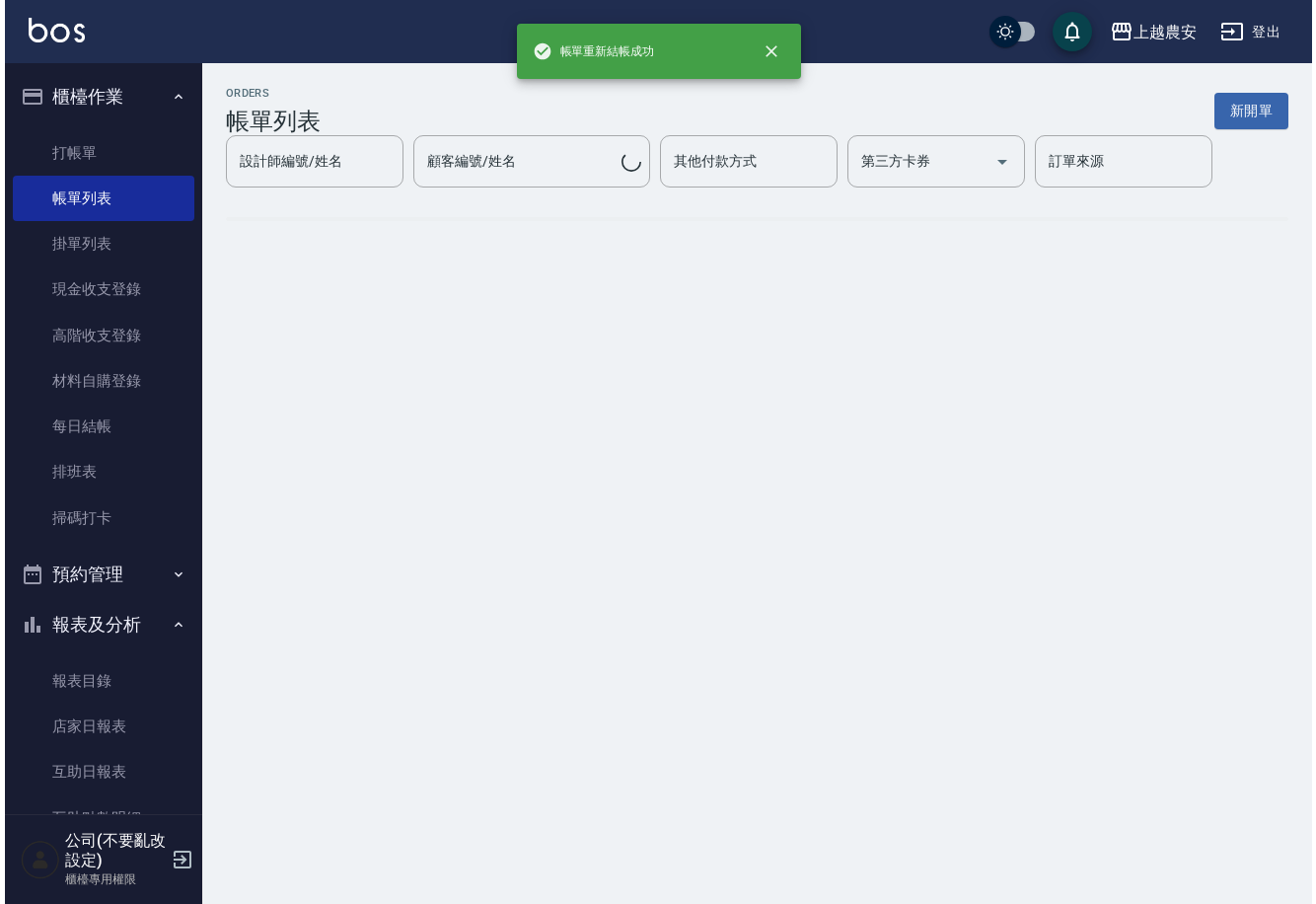scroll, scrollTop: 0, scrollLeft: 0, axis: both 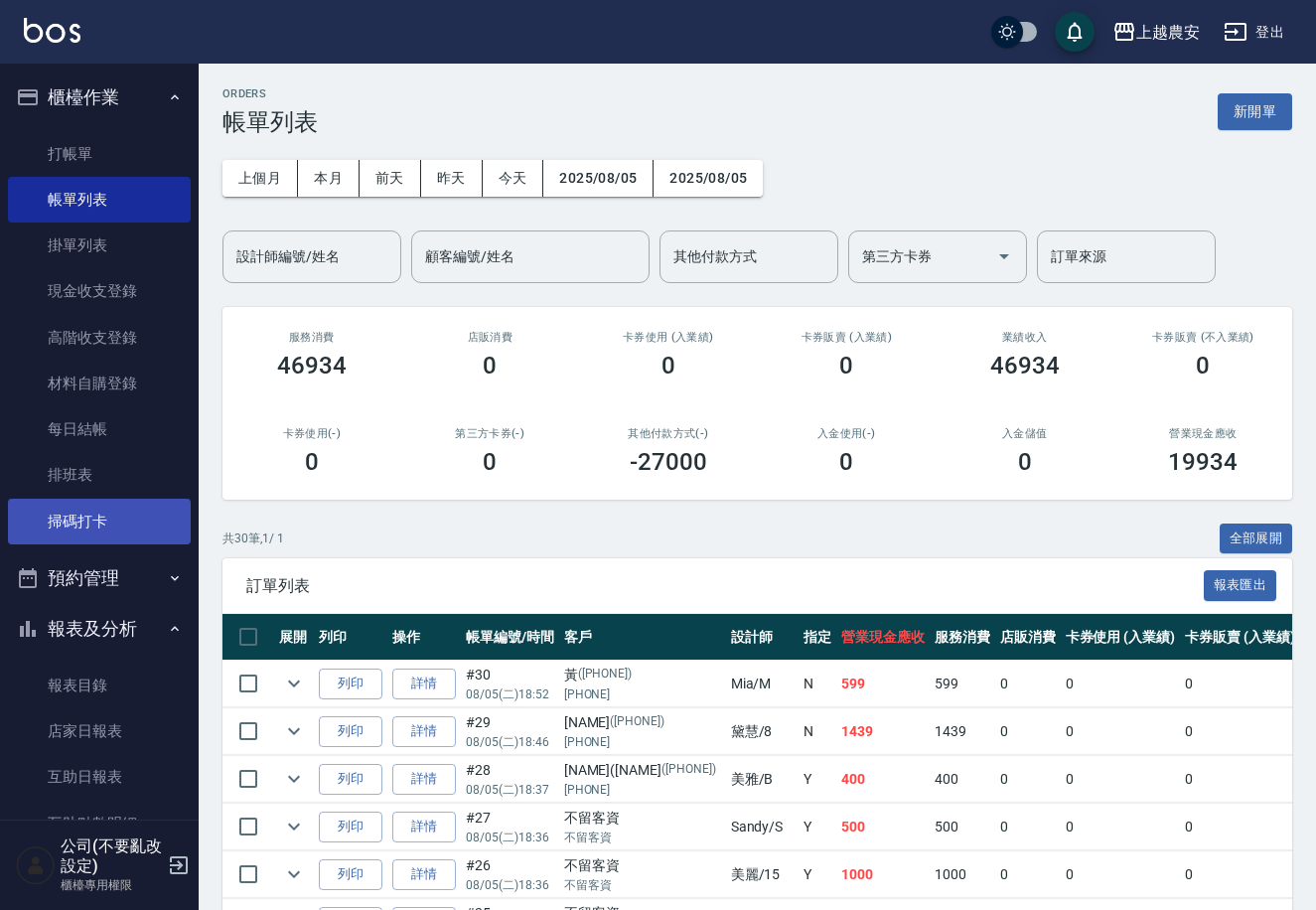 click on "掃碼打卡" at bounding box center [99, 522] 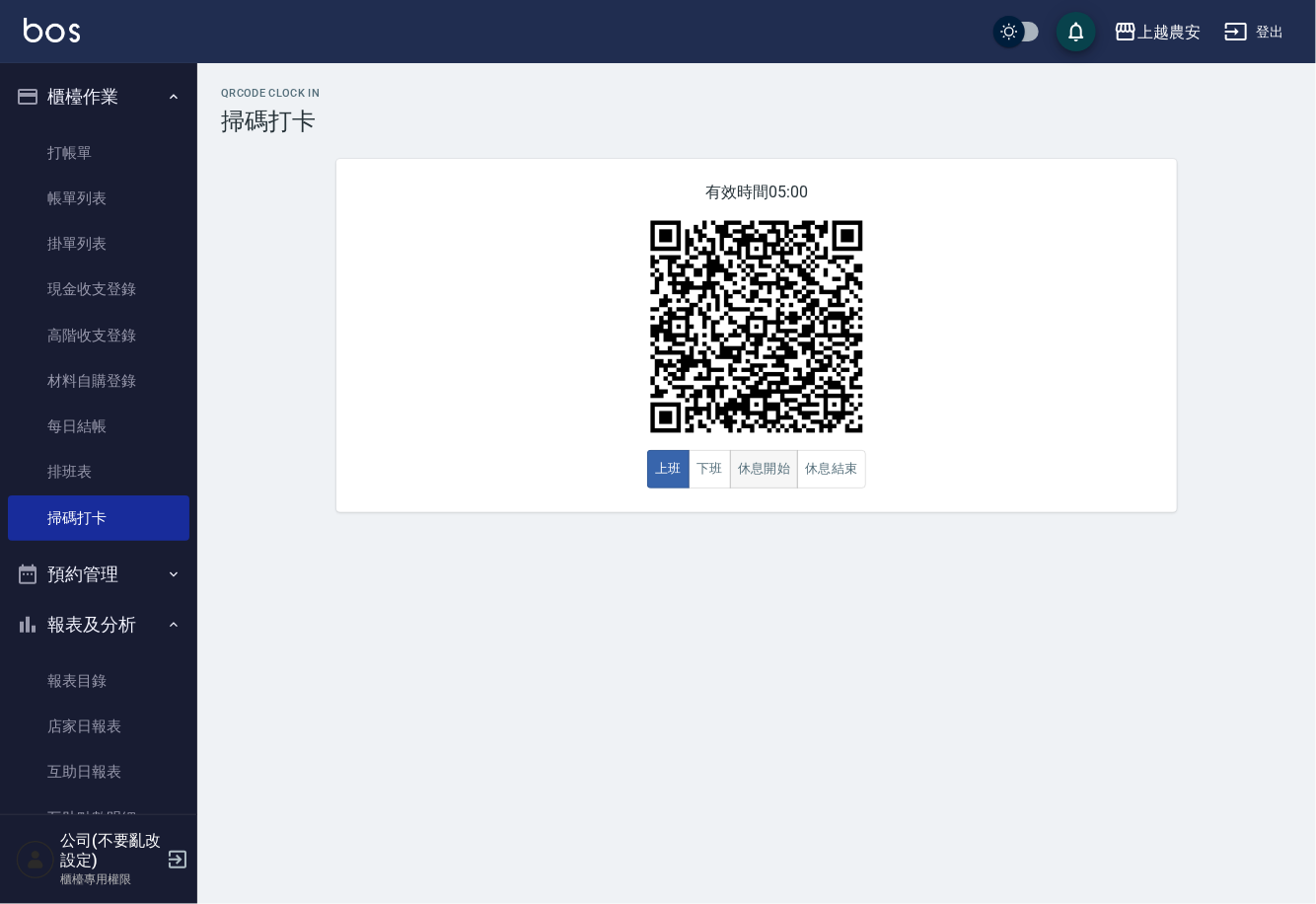 click on "休息開始" at bounding box center (765, 469) 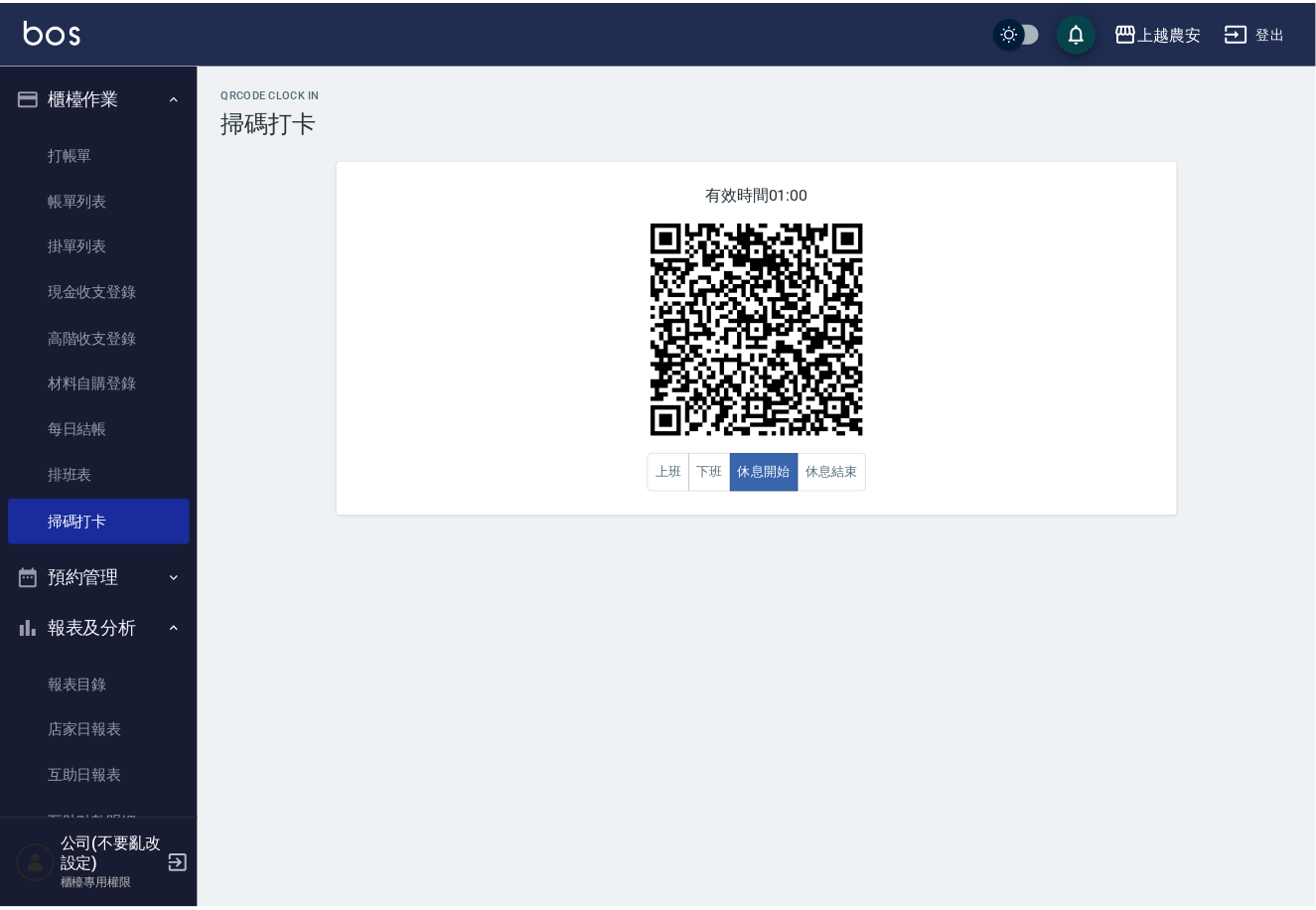 scroll, scrollTop: 152, scrollLeft: 0, axis: vertical 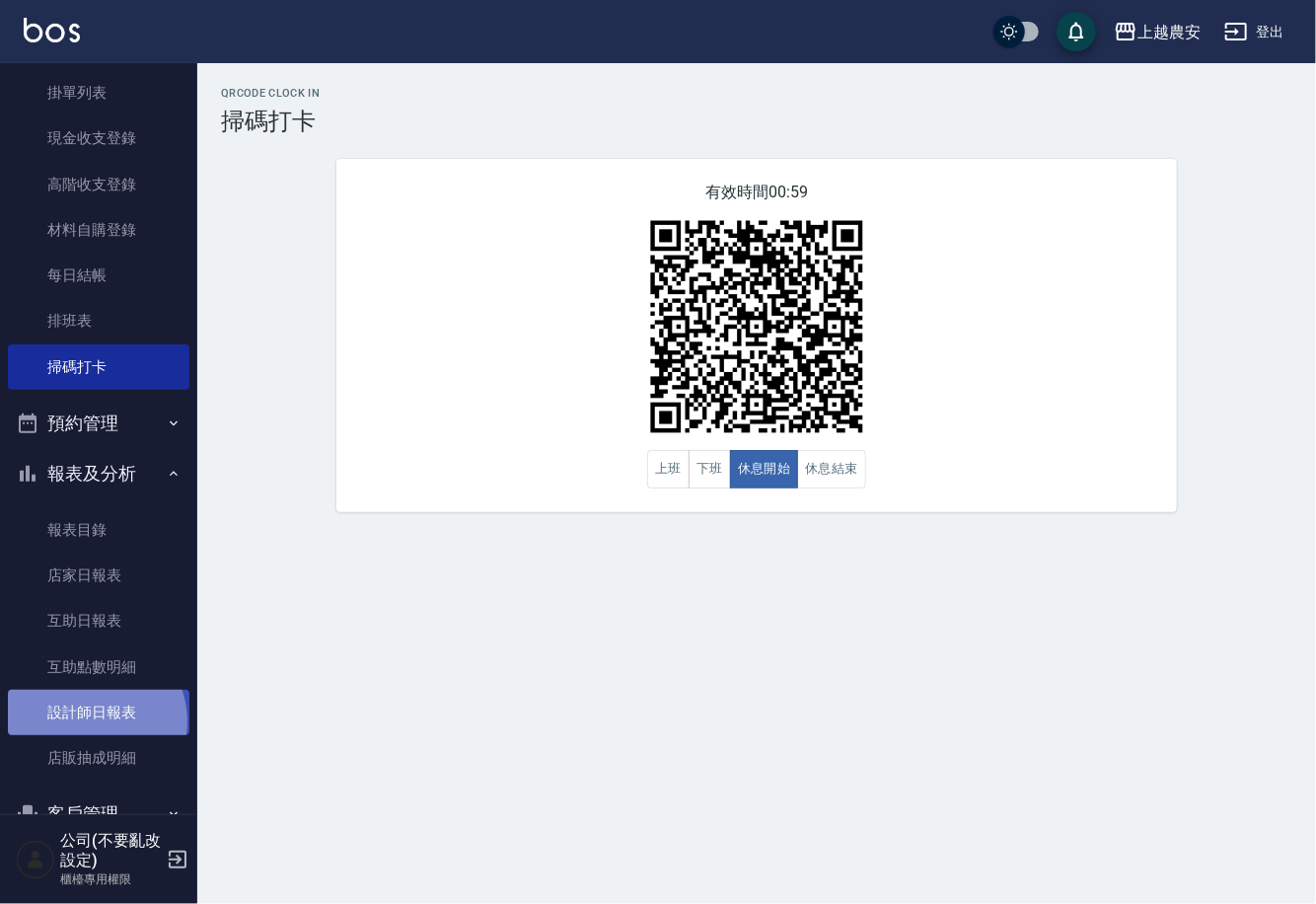 click on "設計師日報表" at bounding box center (99, 713) 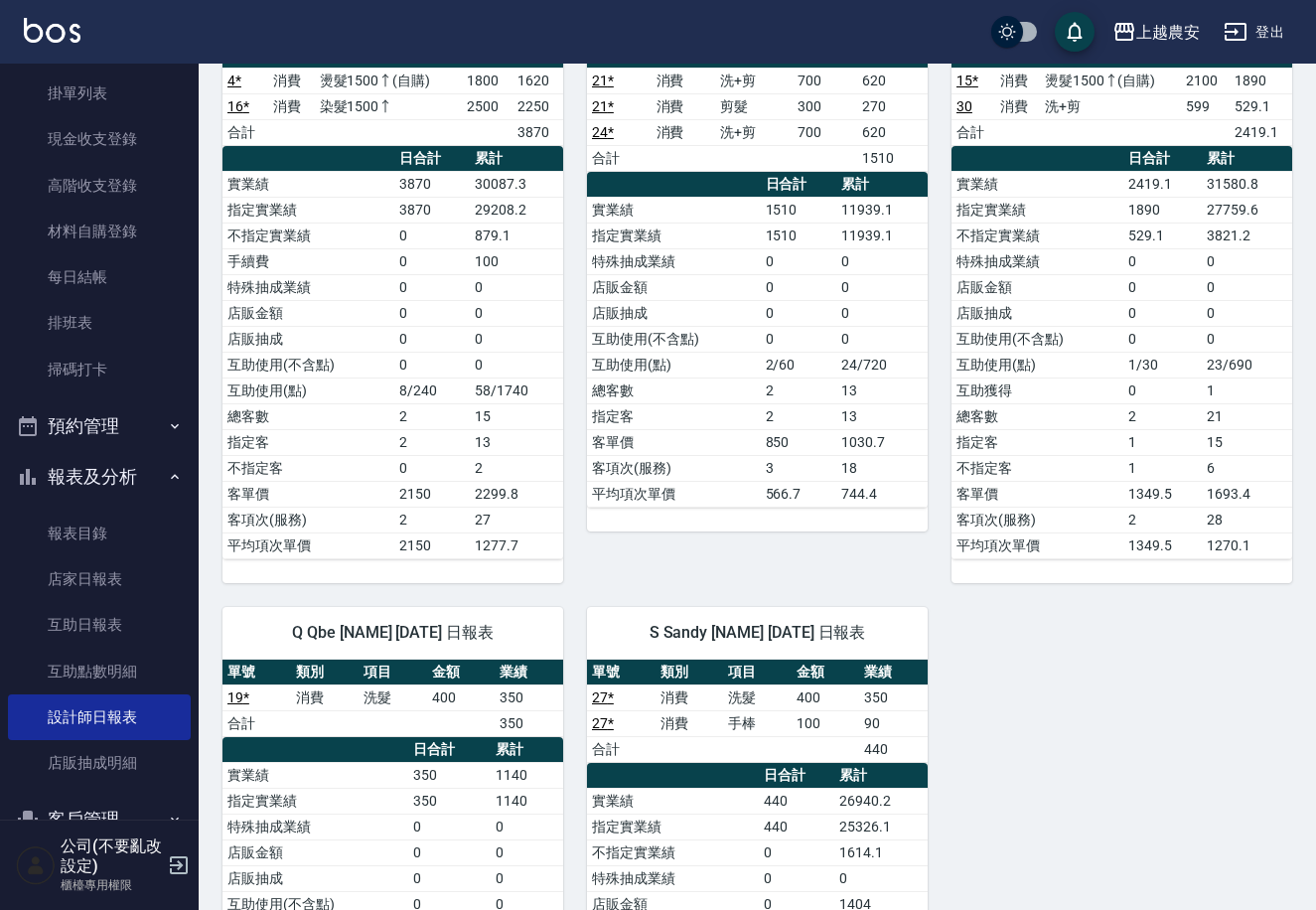 scroll, scrollTop: 2459, scrollLeft: 0, axis: vertical 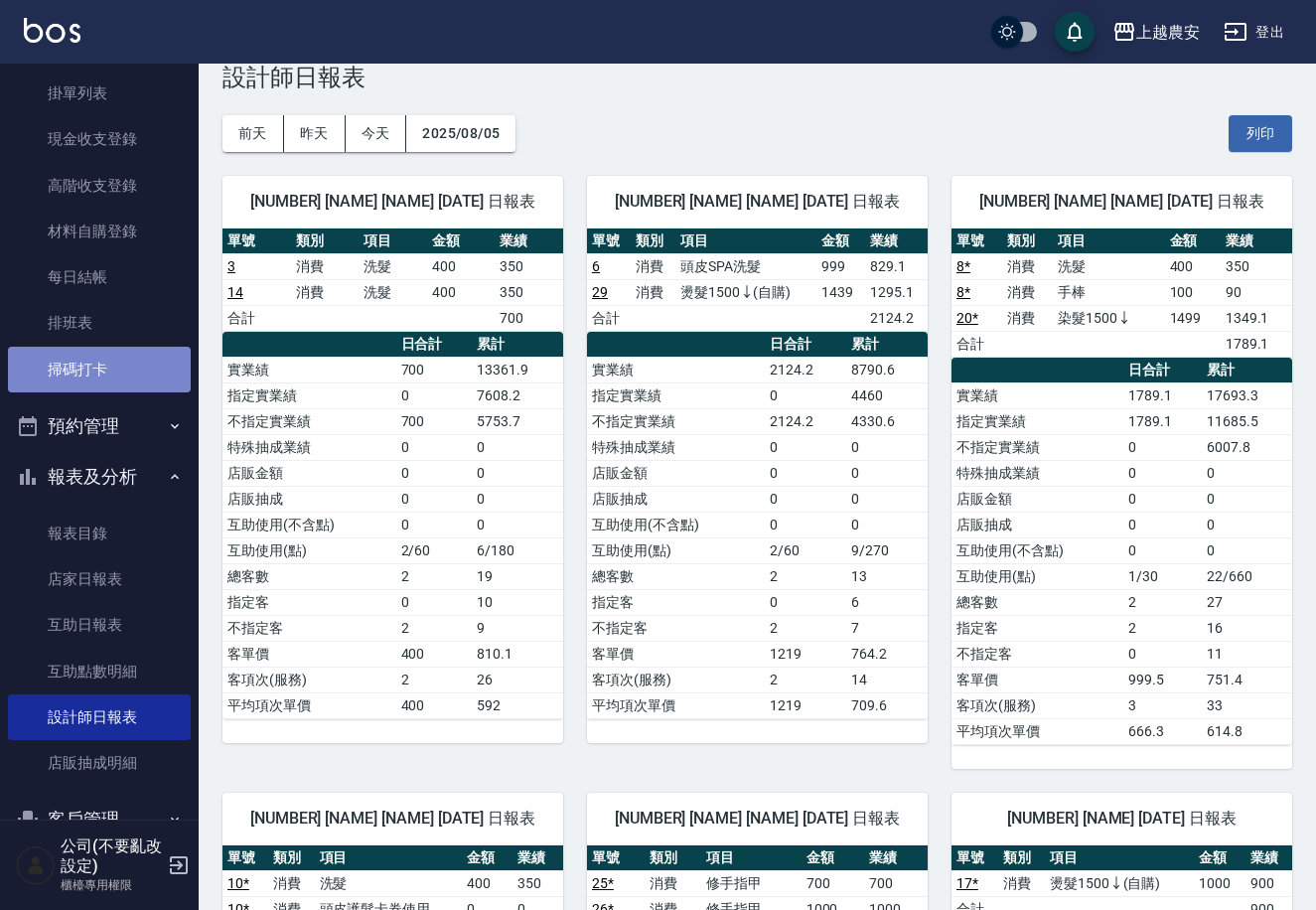 click on "掃碼打卡" at bounding box center [99, 370] 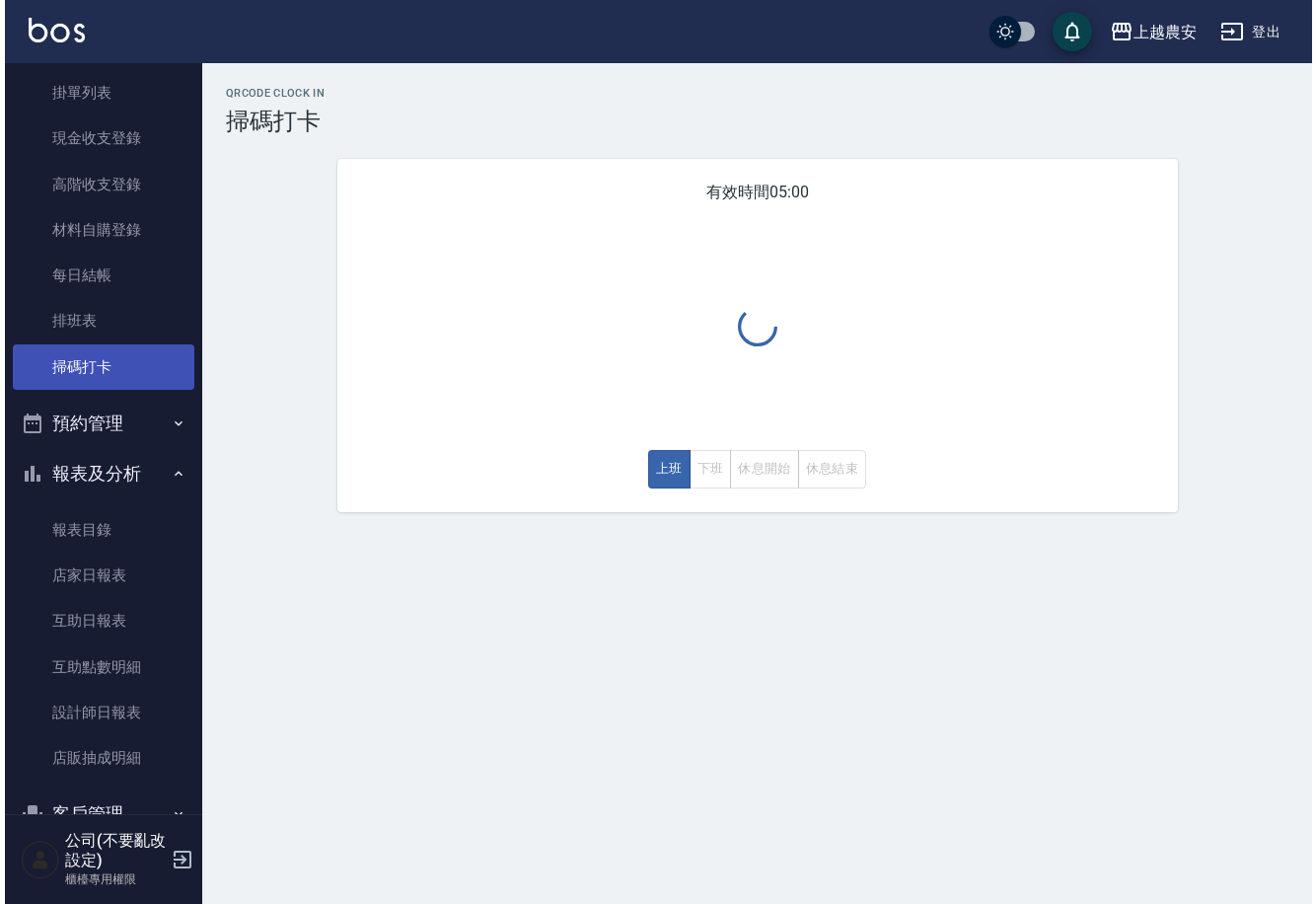 scroll, scrollTop: 0, scrollLeft: 0, axis: both 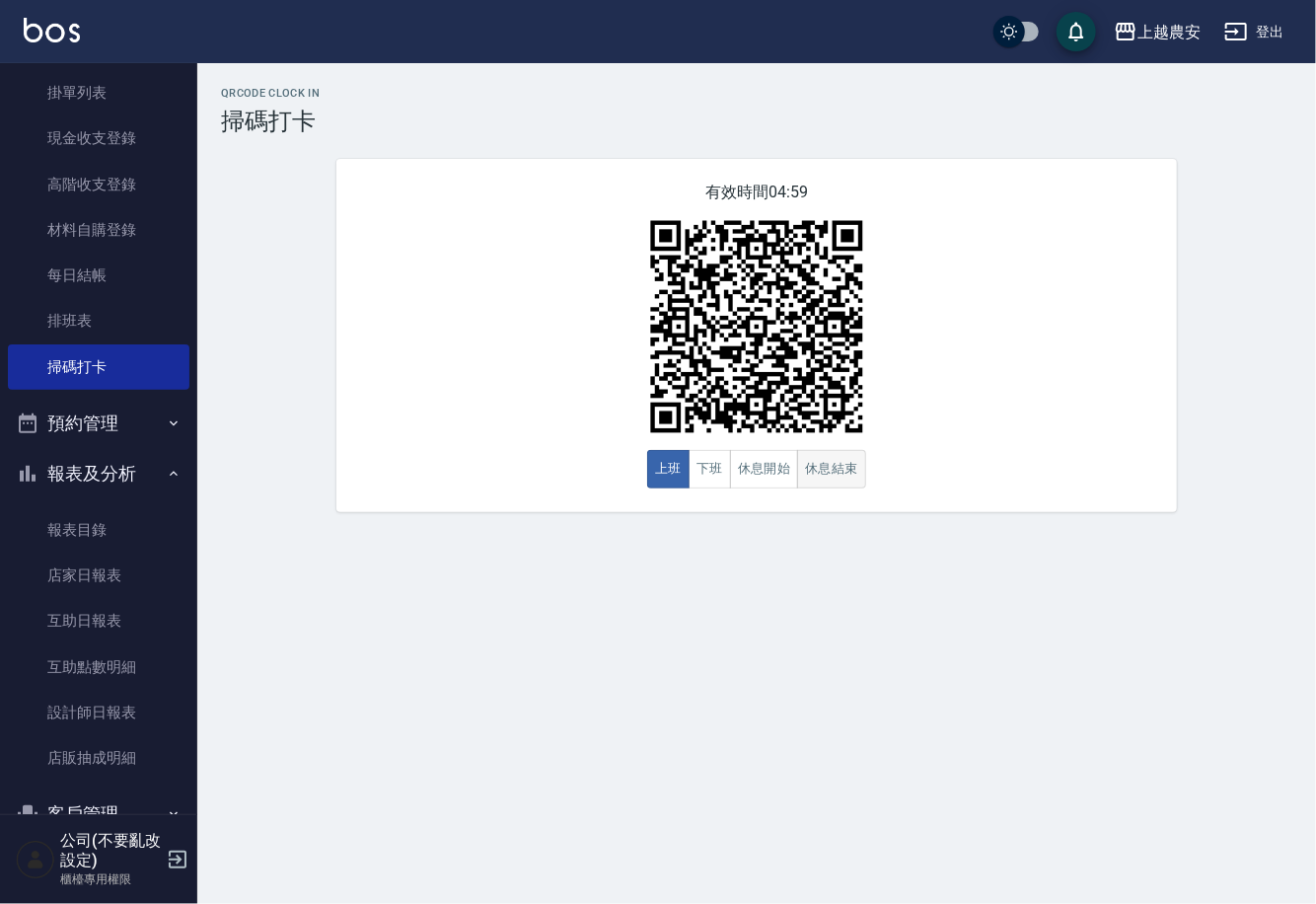 click on "休息結束" at bounding box center (832, 469) 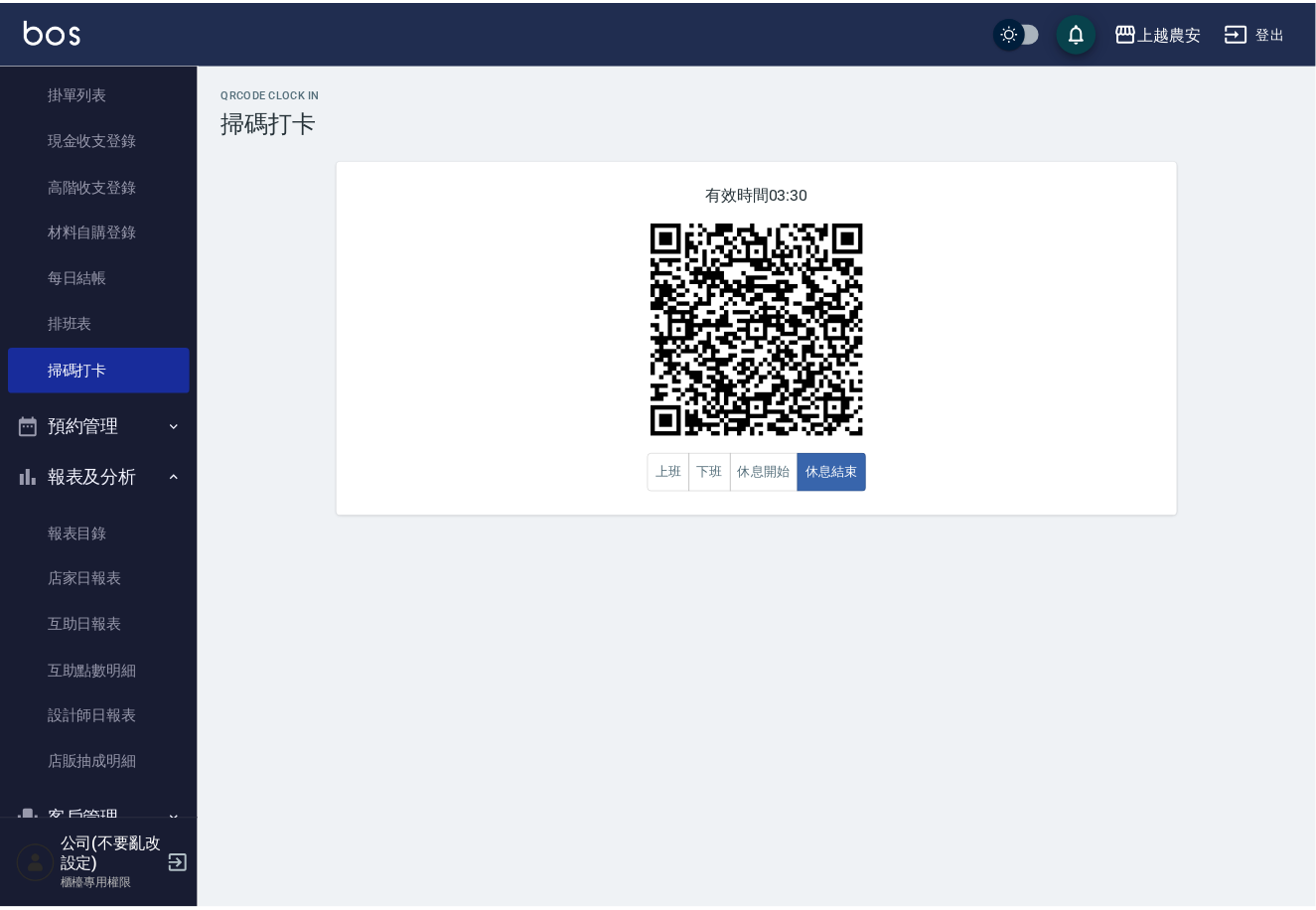 scroll, scrollTop: 0, scrollLeft: 0, axis: both 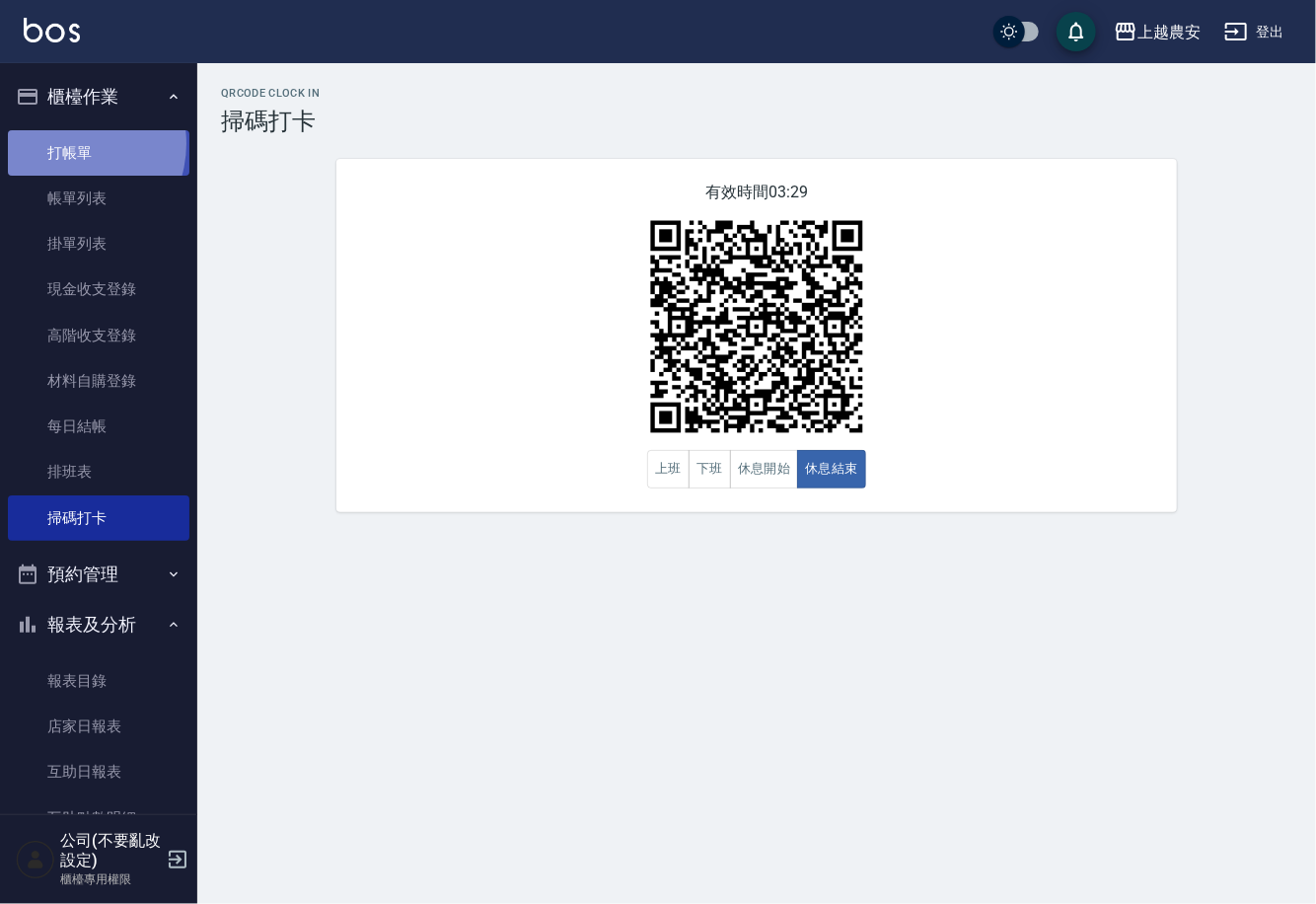 click on "打帳單" at bounding box center [99, 153] 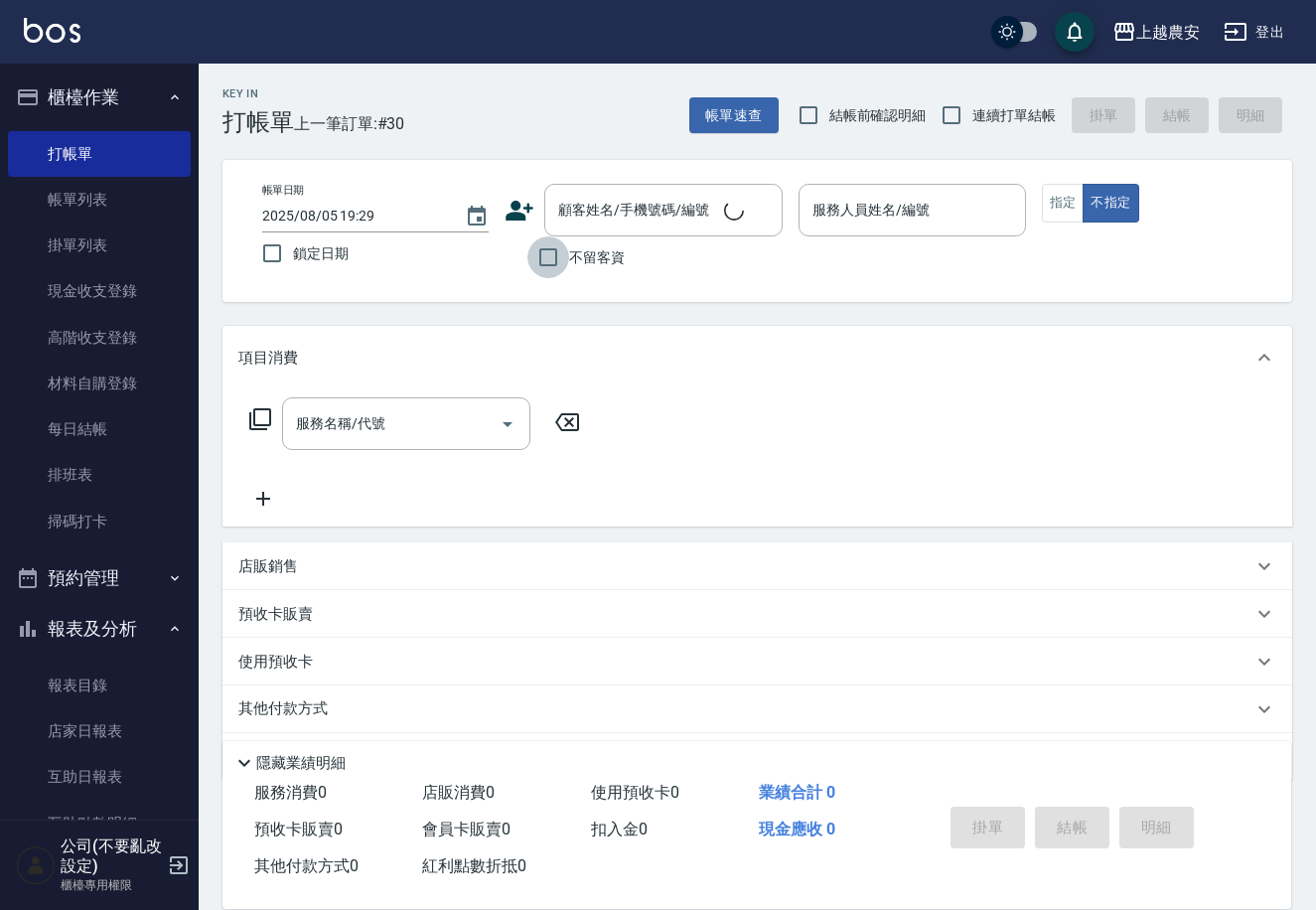 click on "不留客資" at bounding box center (548, 257) 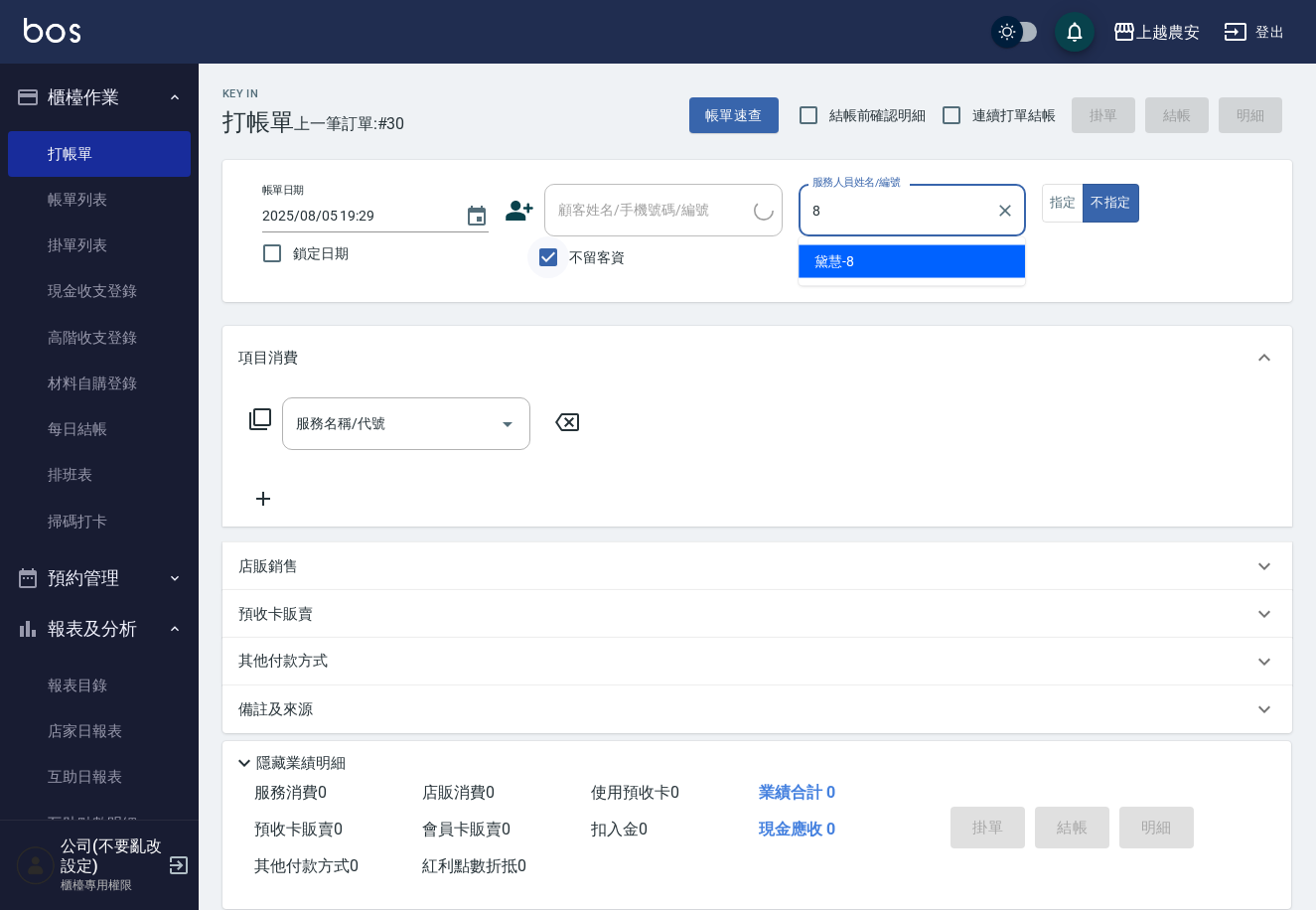 type on "黛慧-8" 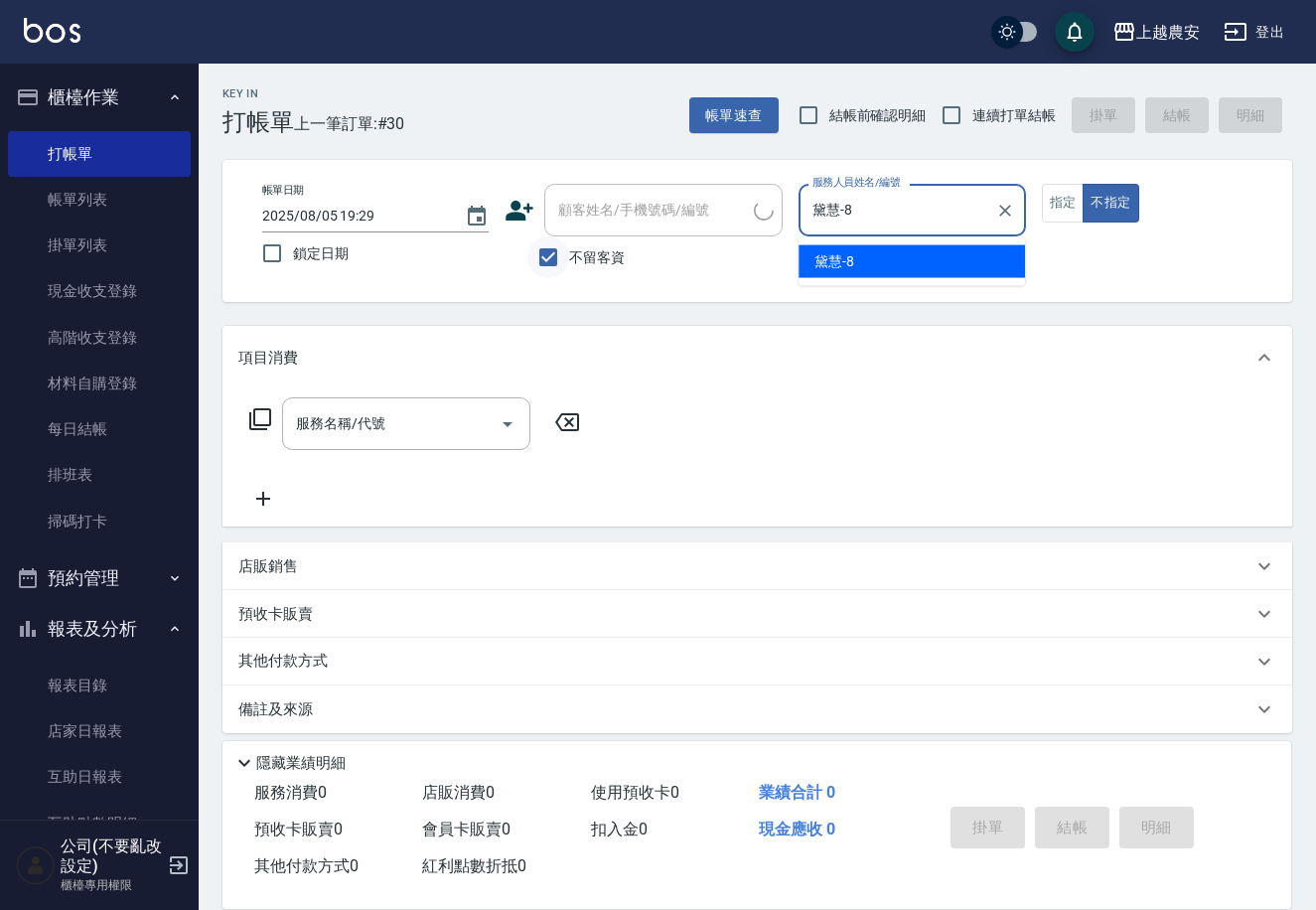 type on "false" 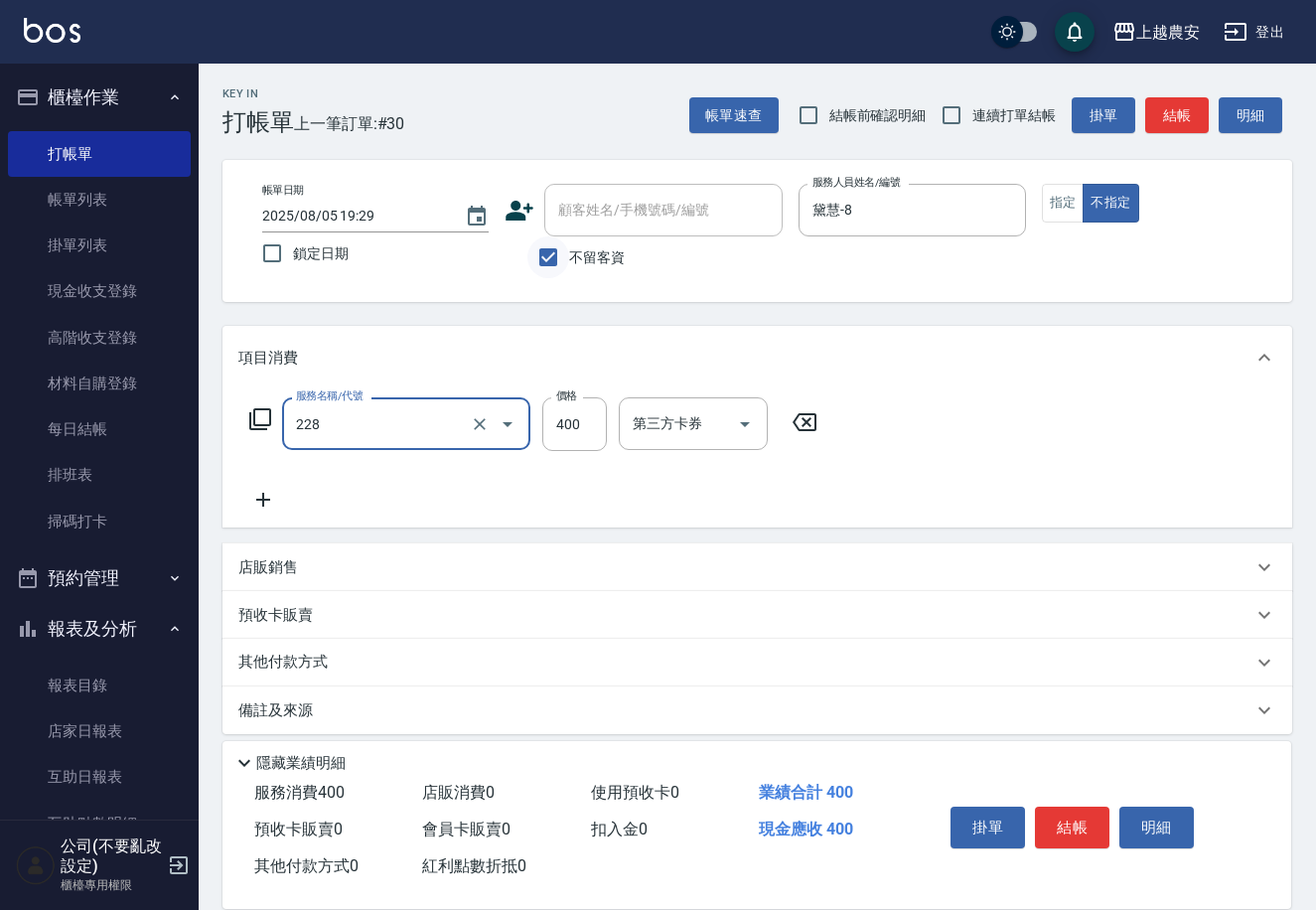 type on "洗髮(228)" 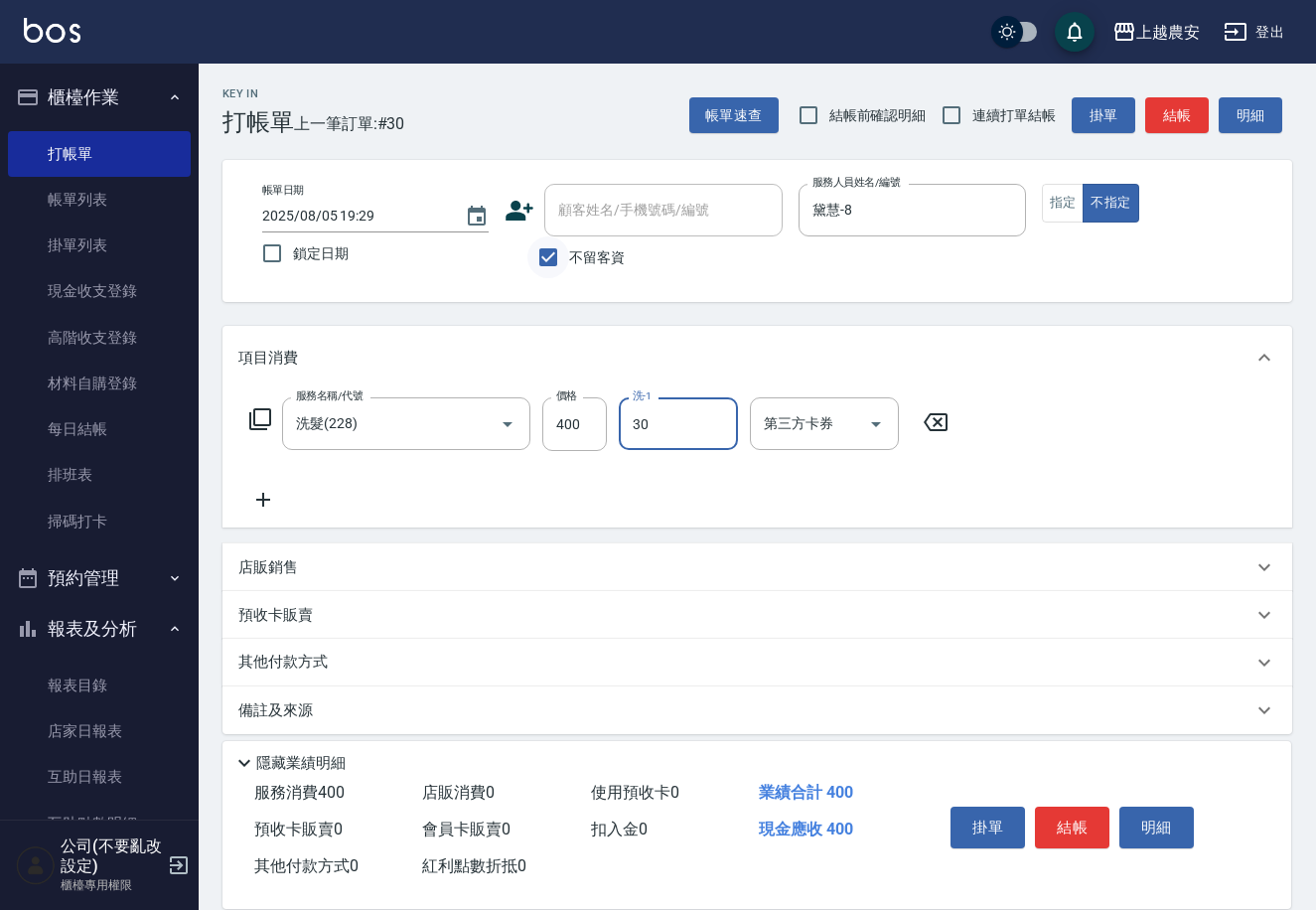 type on "珮珮-30" 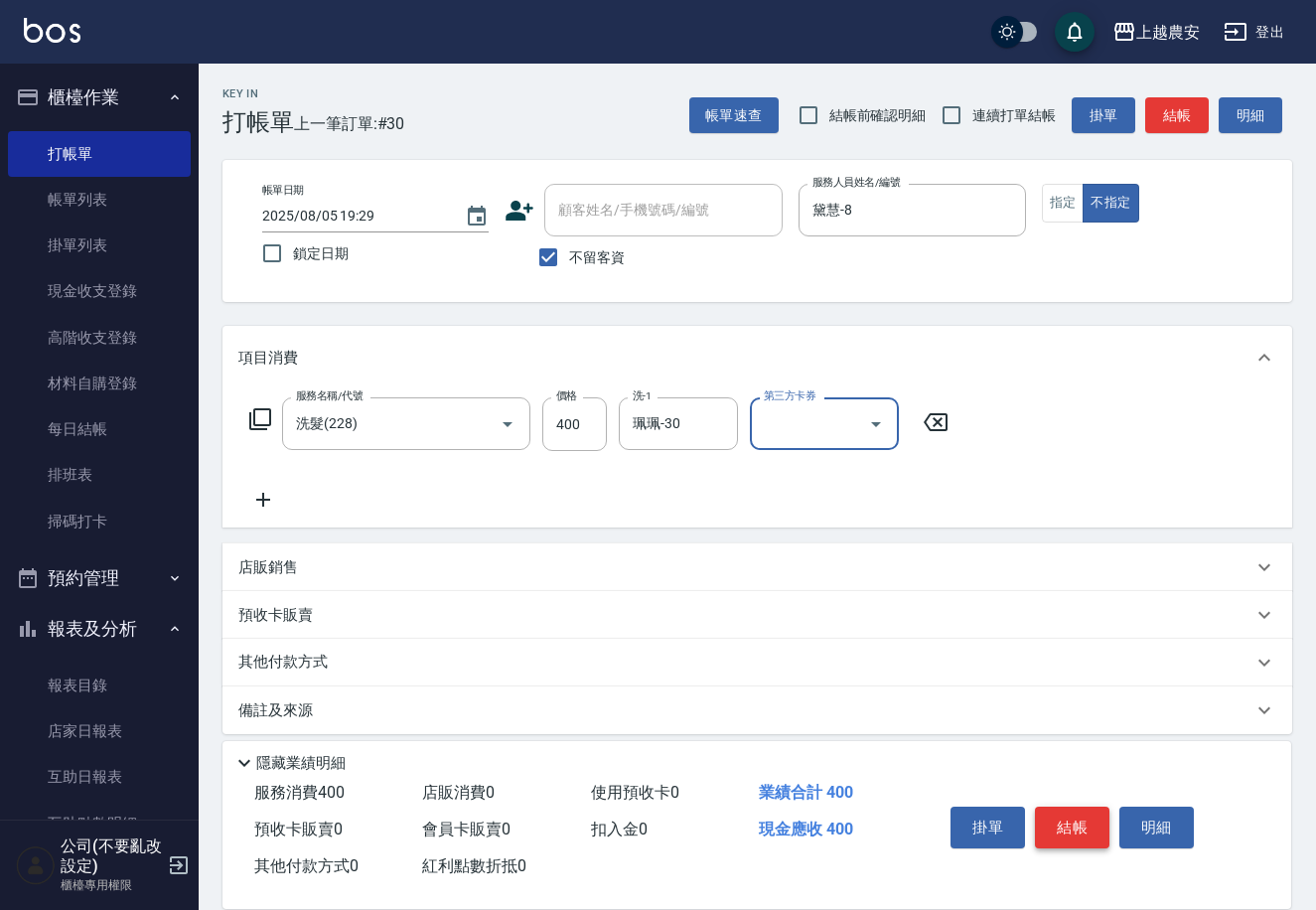 click on "結帳" at bounding box center (1072, 828) 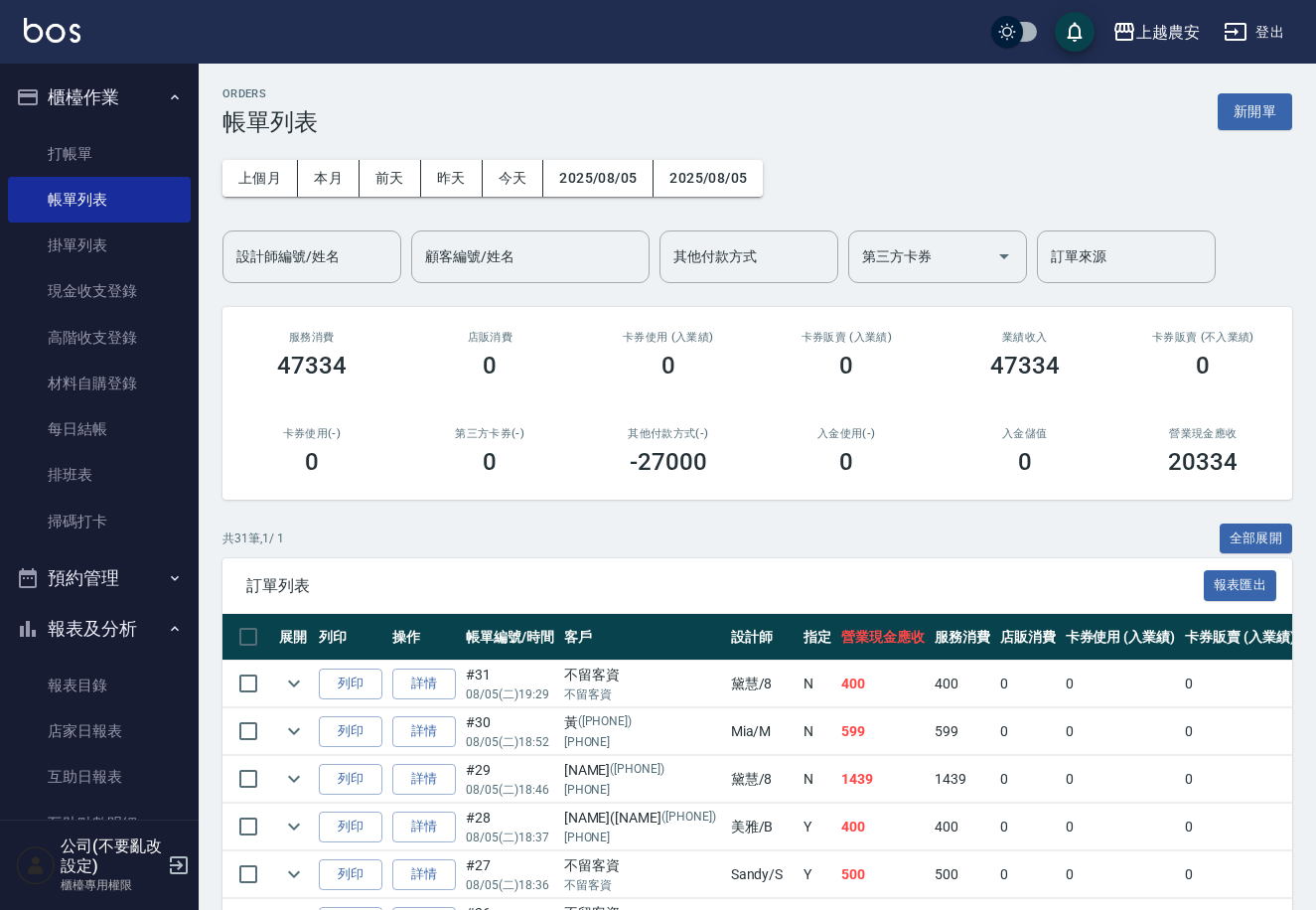 scroll, scrollTop: 302, scrollLeft: 0, axis: vertical 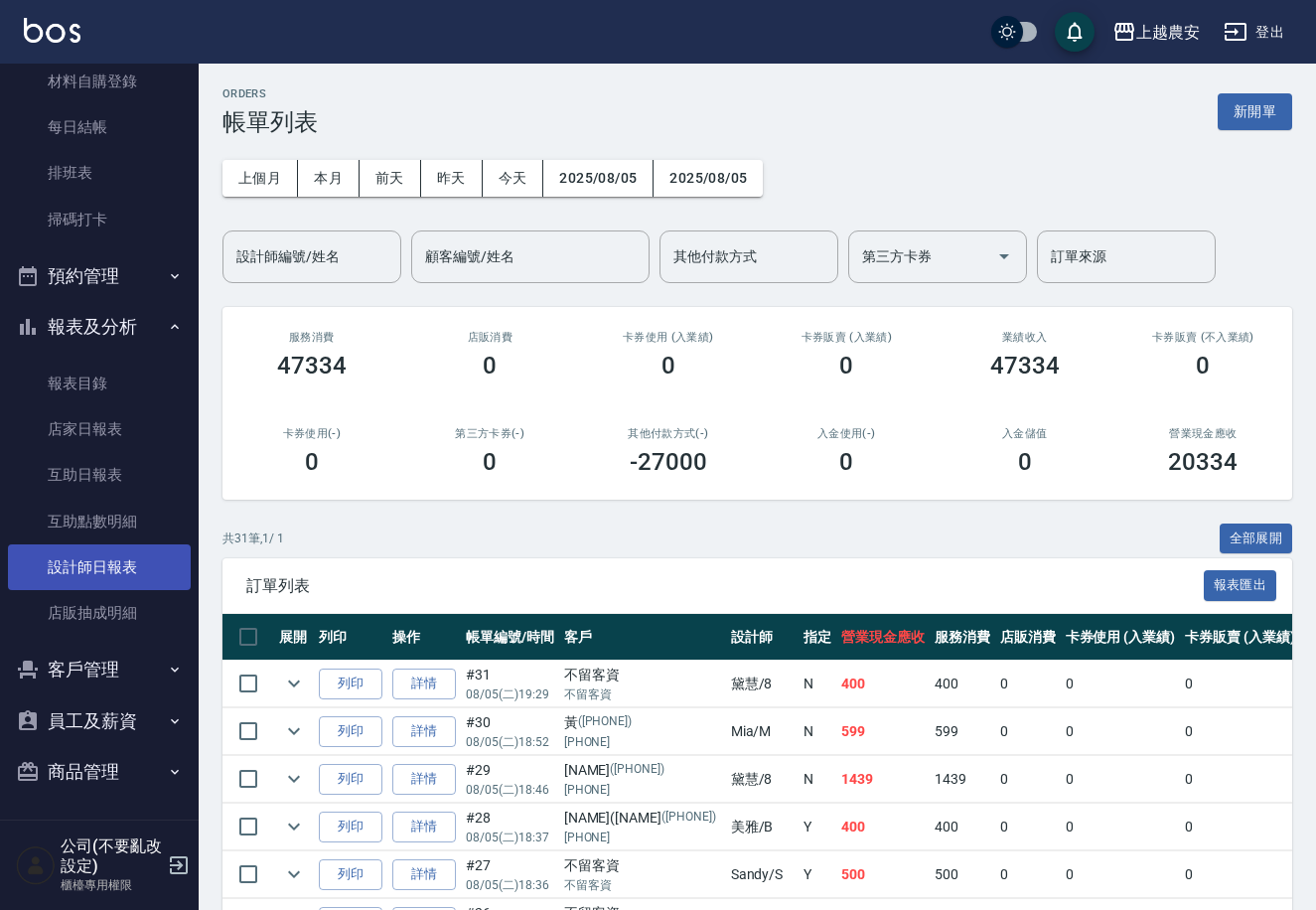 click on "設計師日報表" at bounding box center (99, 567) 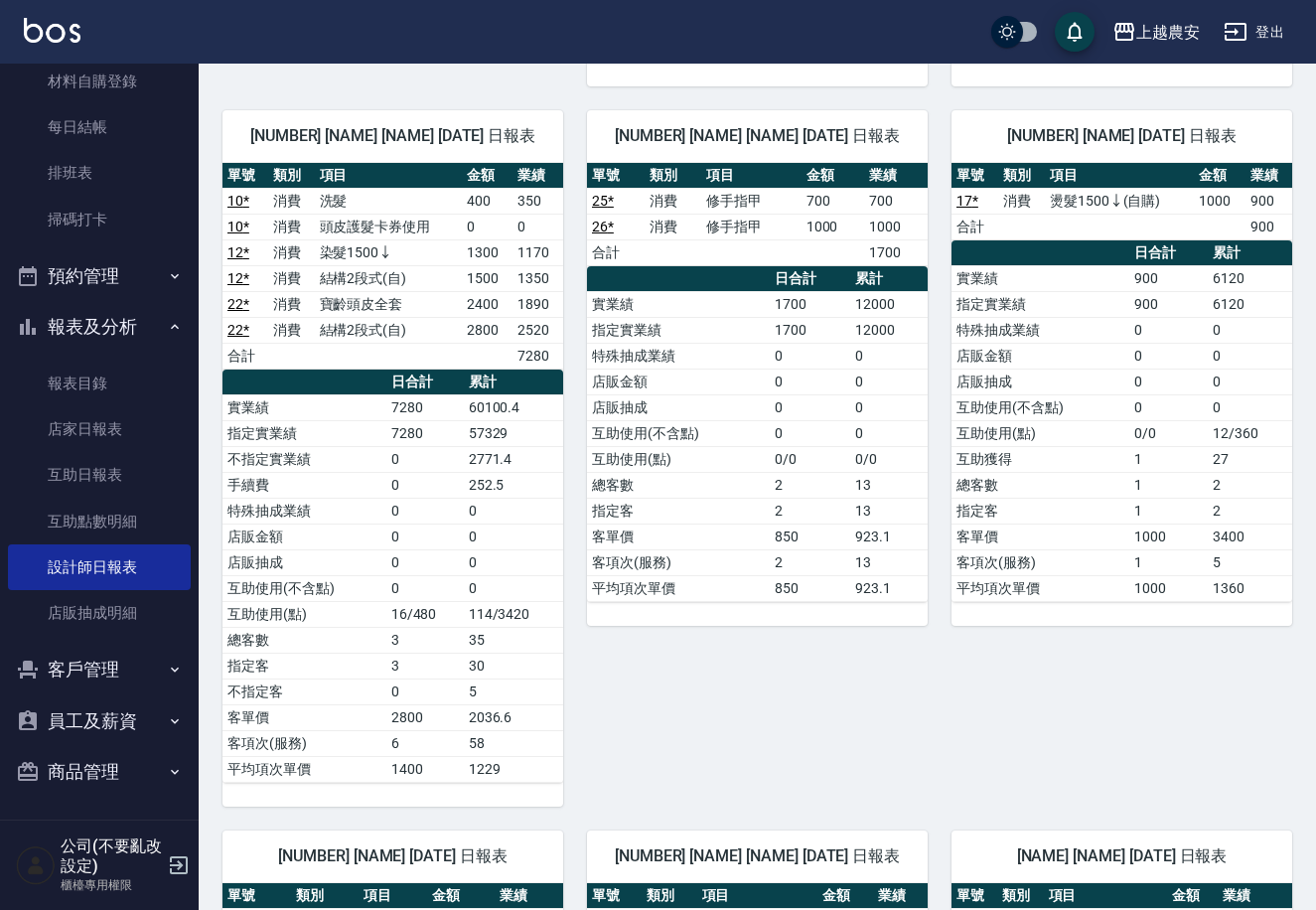 scroll, scrollTop: 657, scrollLeft: 0, axis: vertical 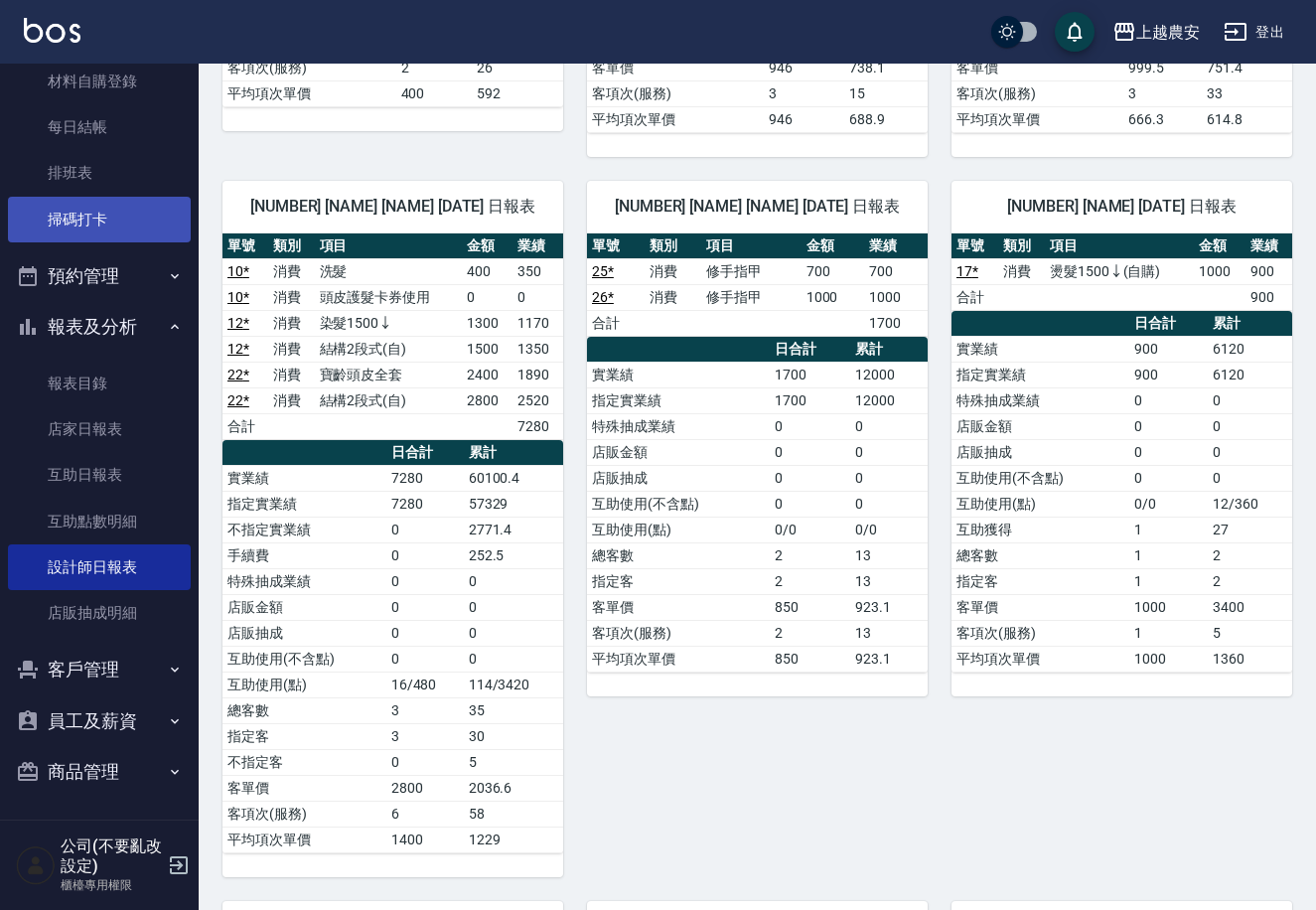 click on "掃碼打卡" at bounding box center [99, 220] 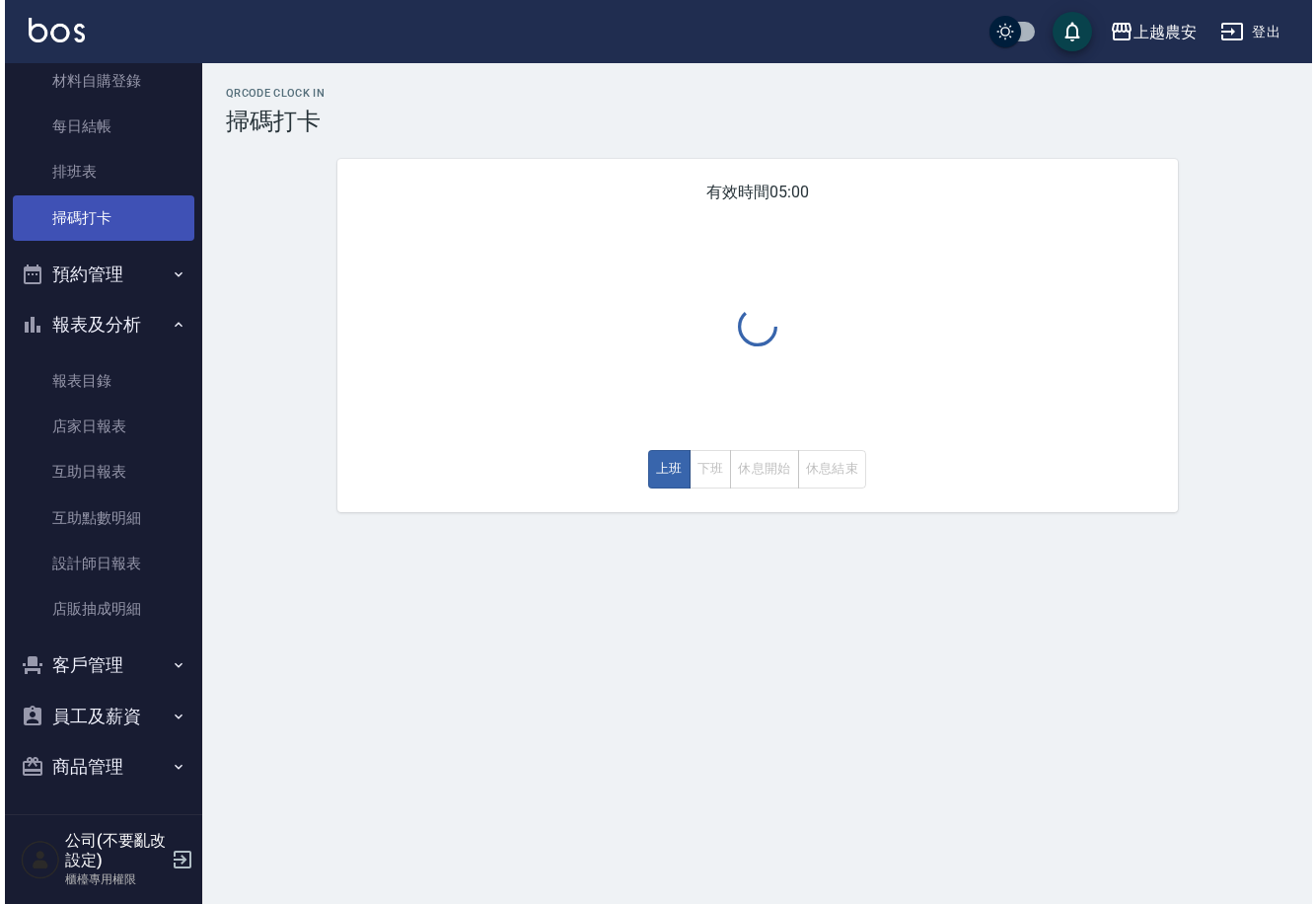 scroll, scrollTop: 0, scrollLeft: 0, axis: both 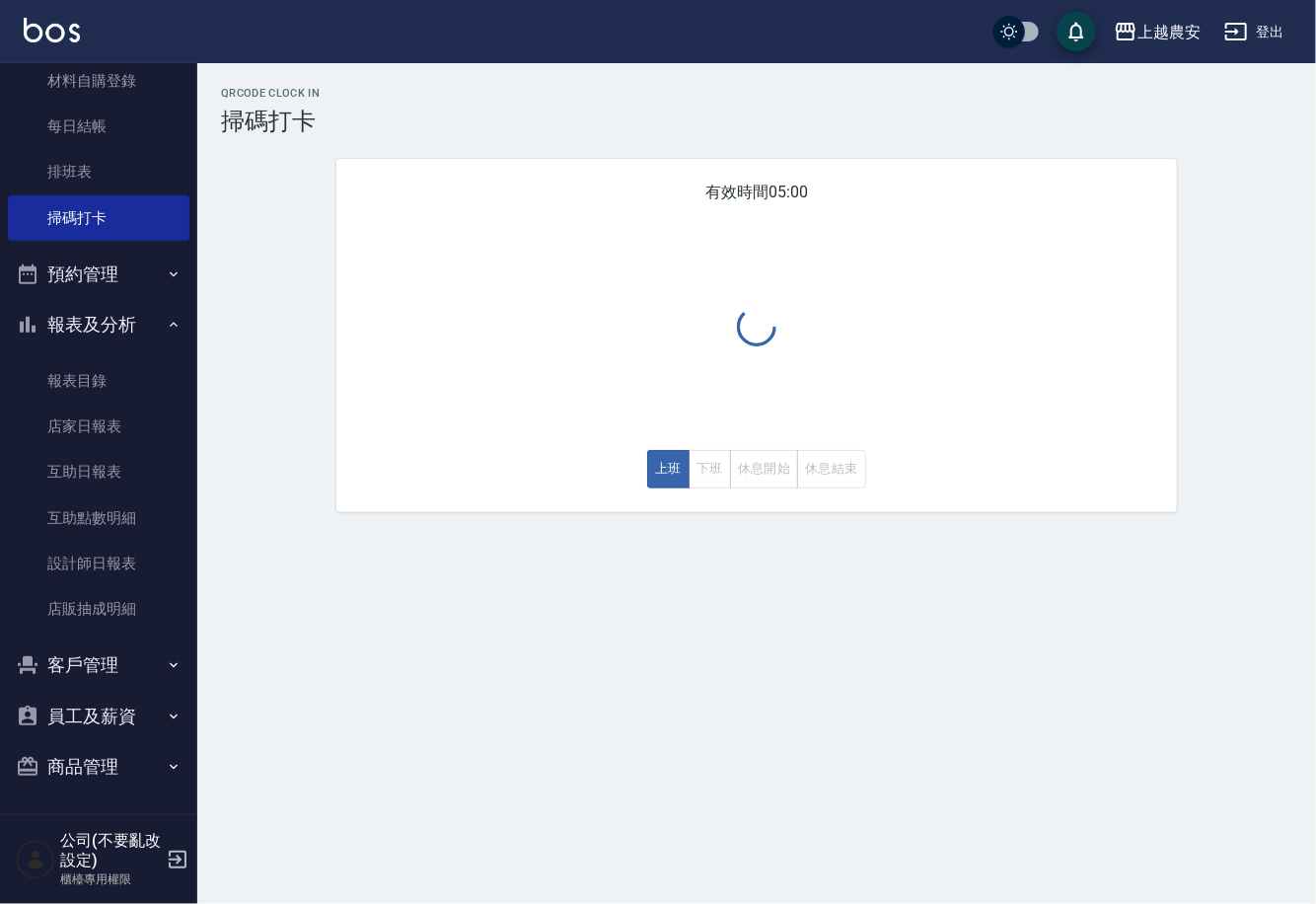 click on "上班 下班 休息開始 休息結束" at bounding box center [757, 469] 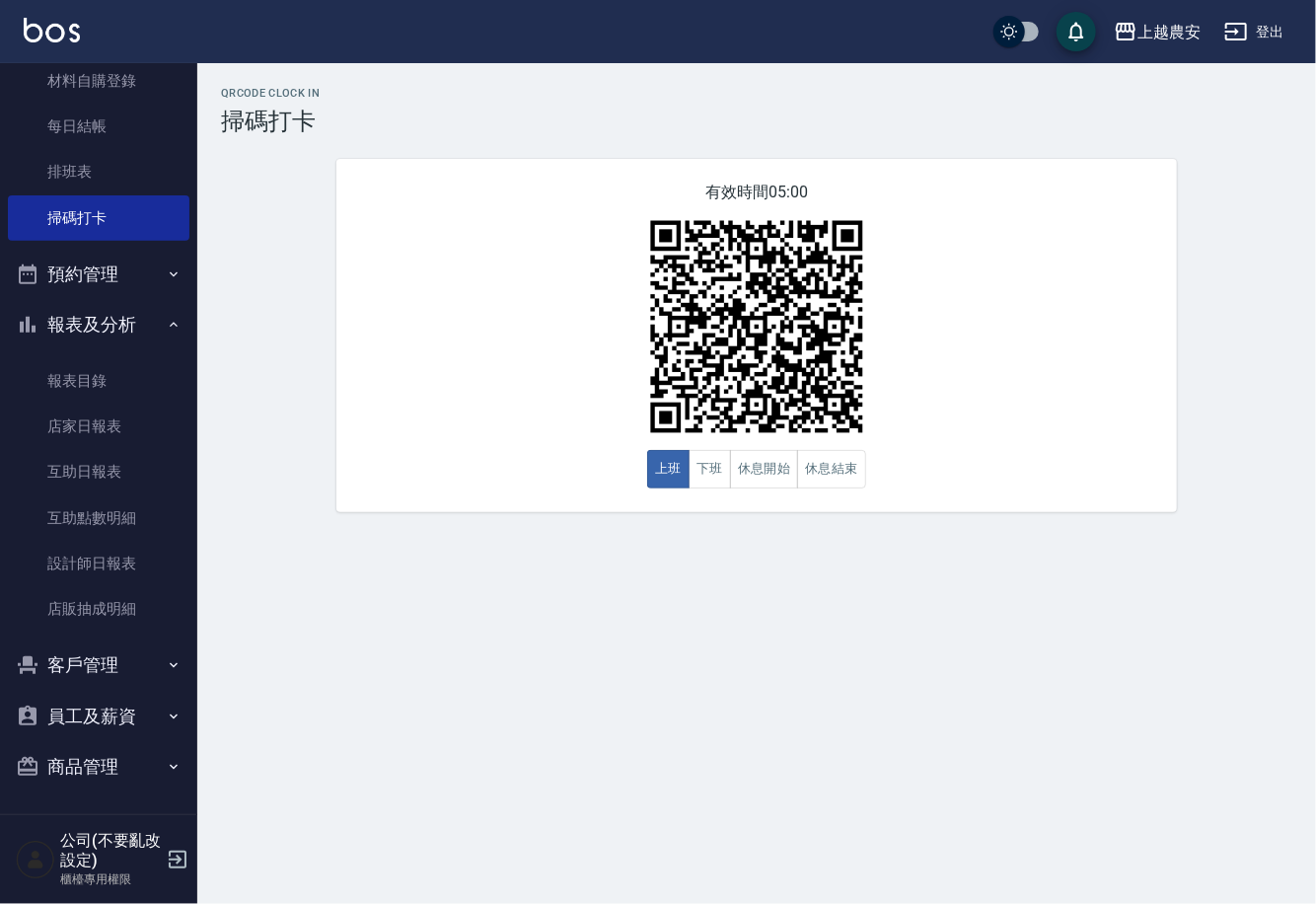 click on "下班" at bounding box center (709, 469) 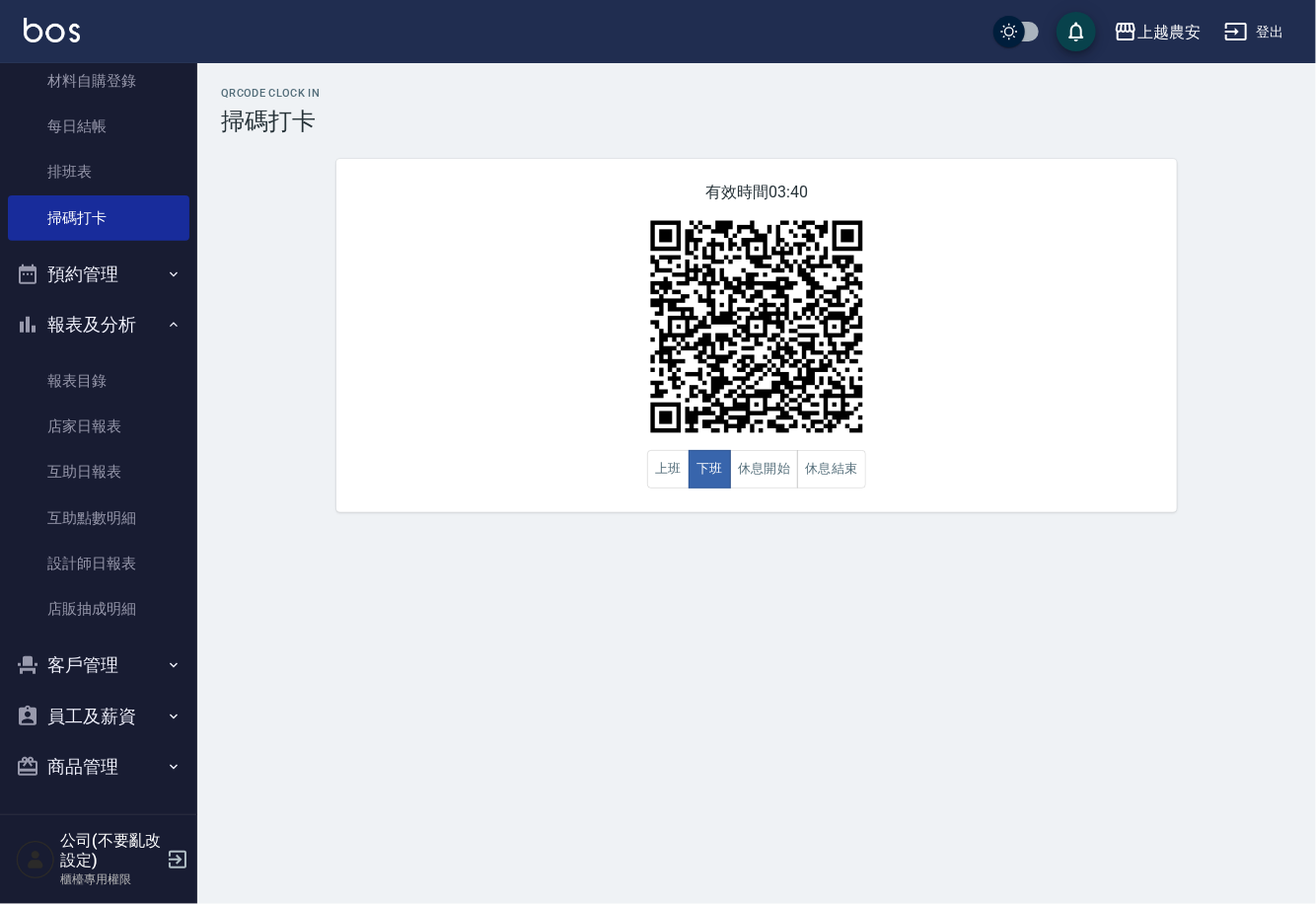 click on "櫃檯作業 打帳單 帳單列表 掛單列表 現金收支登錄 高階收支登錄 材料自購登錄 每日結帳 排班表 掃碼打卡 預約管理 預約管理 單日預約紀錄 單週預約紀錄 報表及分析 報表目錄 店家日報表 互助日報表 互助點數明細 設計師日報表 店販抽成明細 客戶管理 客戶列表 卡券管理 入金管理 員工及薪資 員工列表 商品管理 商品分類設定 商品列表" at bounding box center (99, 438) 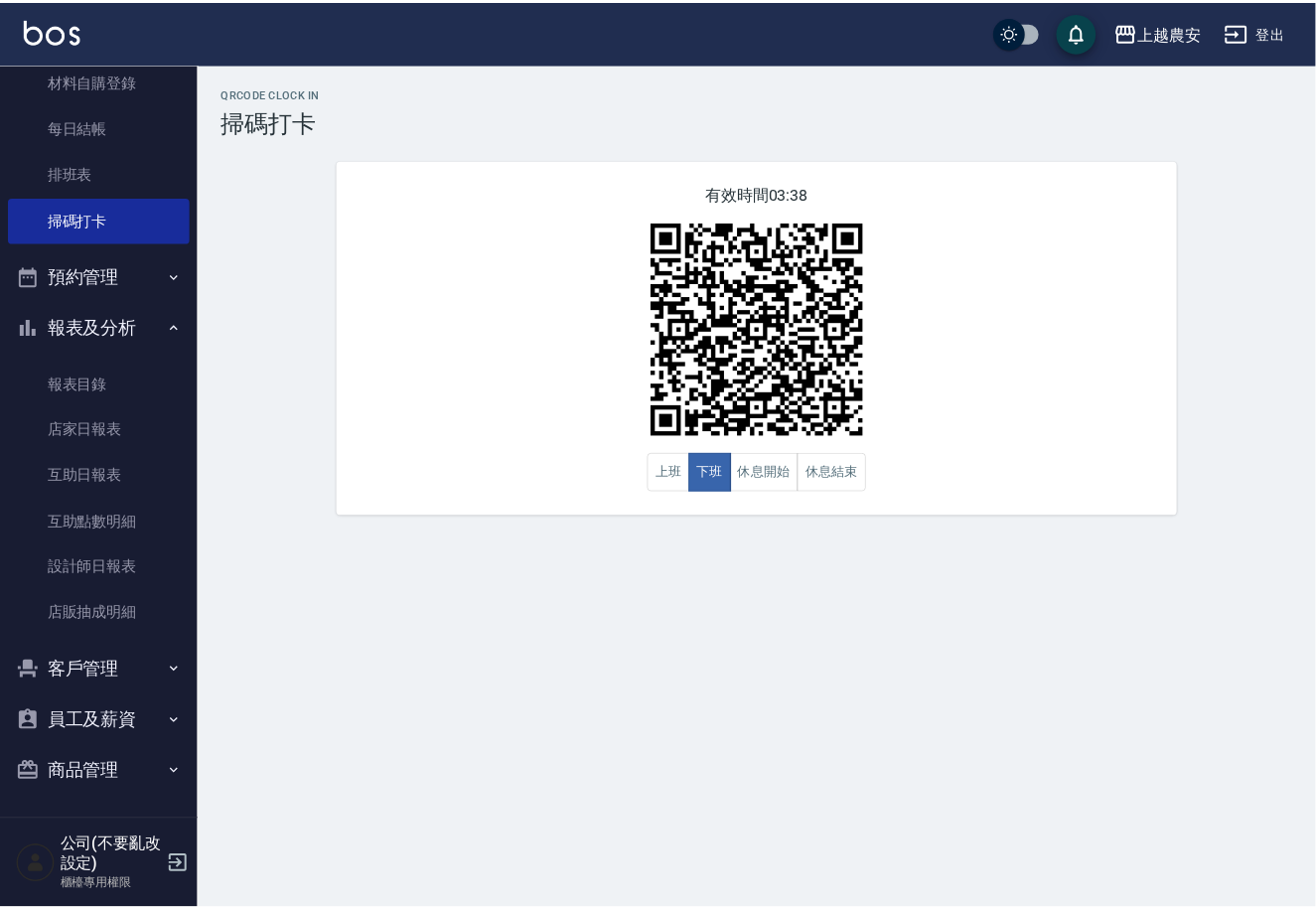 scroll, scrollTop: 0, scrollLeft: 0, axis: both 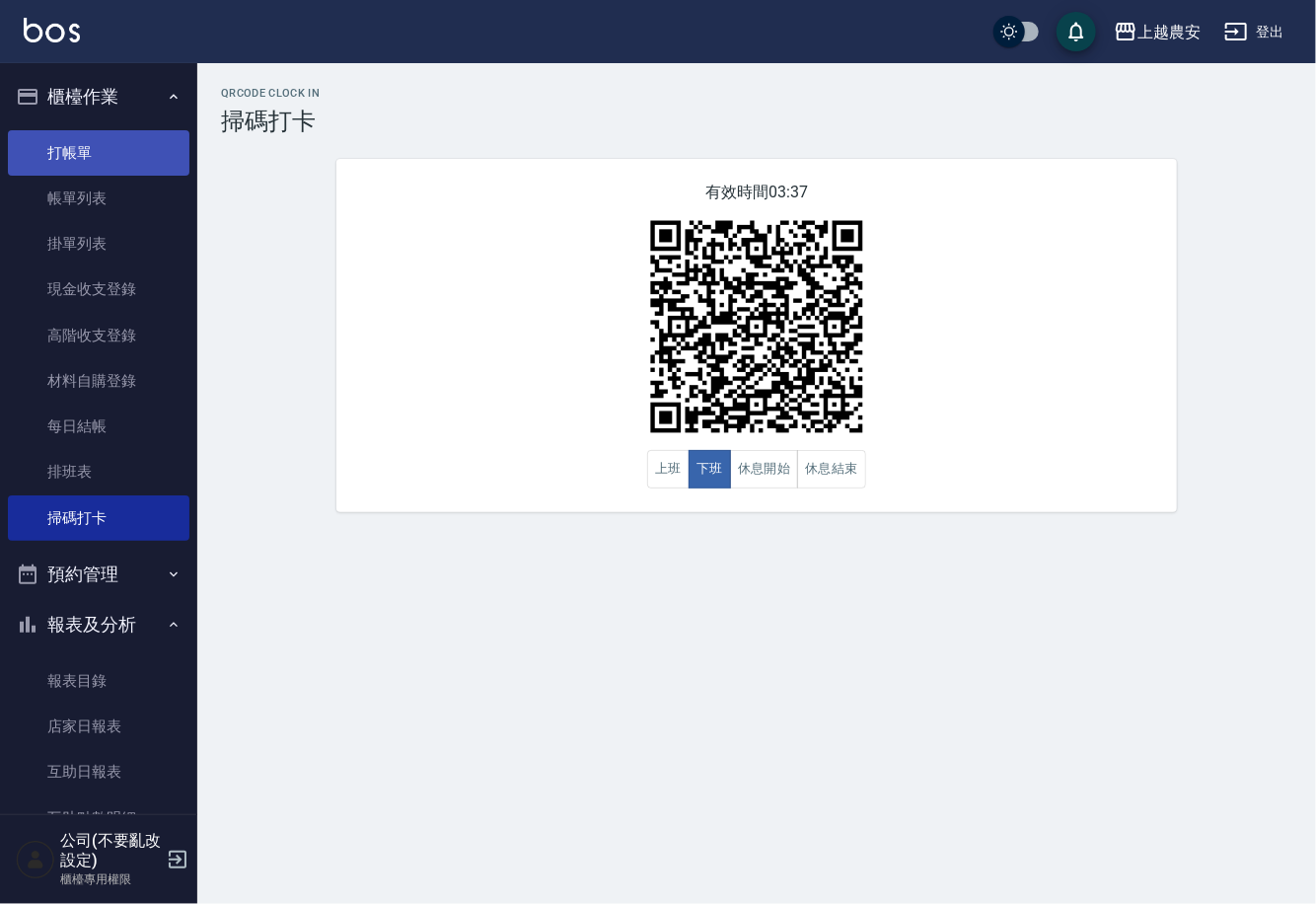 click on "打帳單" at bounding box center (99, 153) 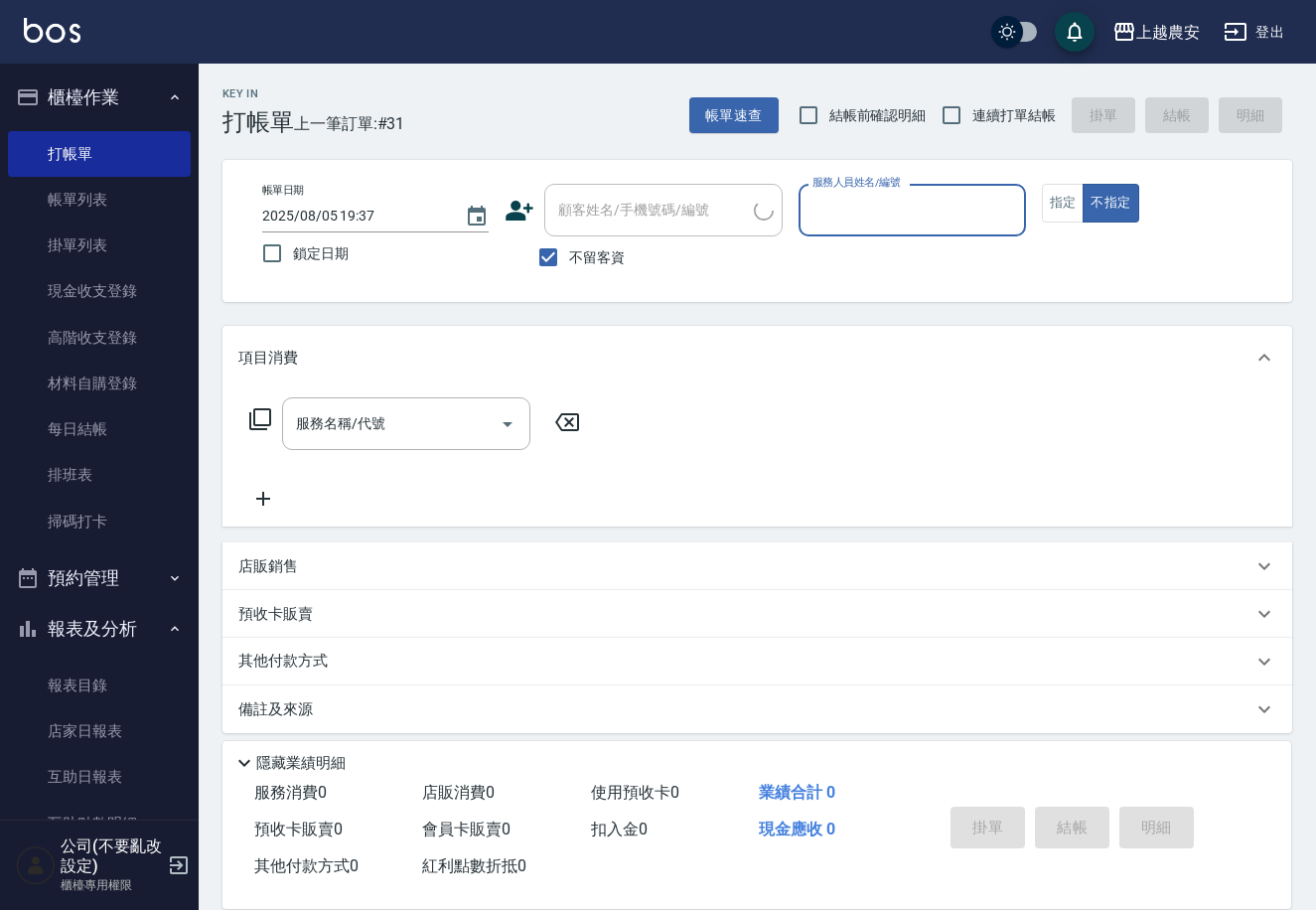 click on "不留客資" at bounding box center (597, 257) 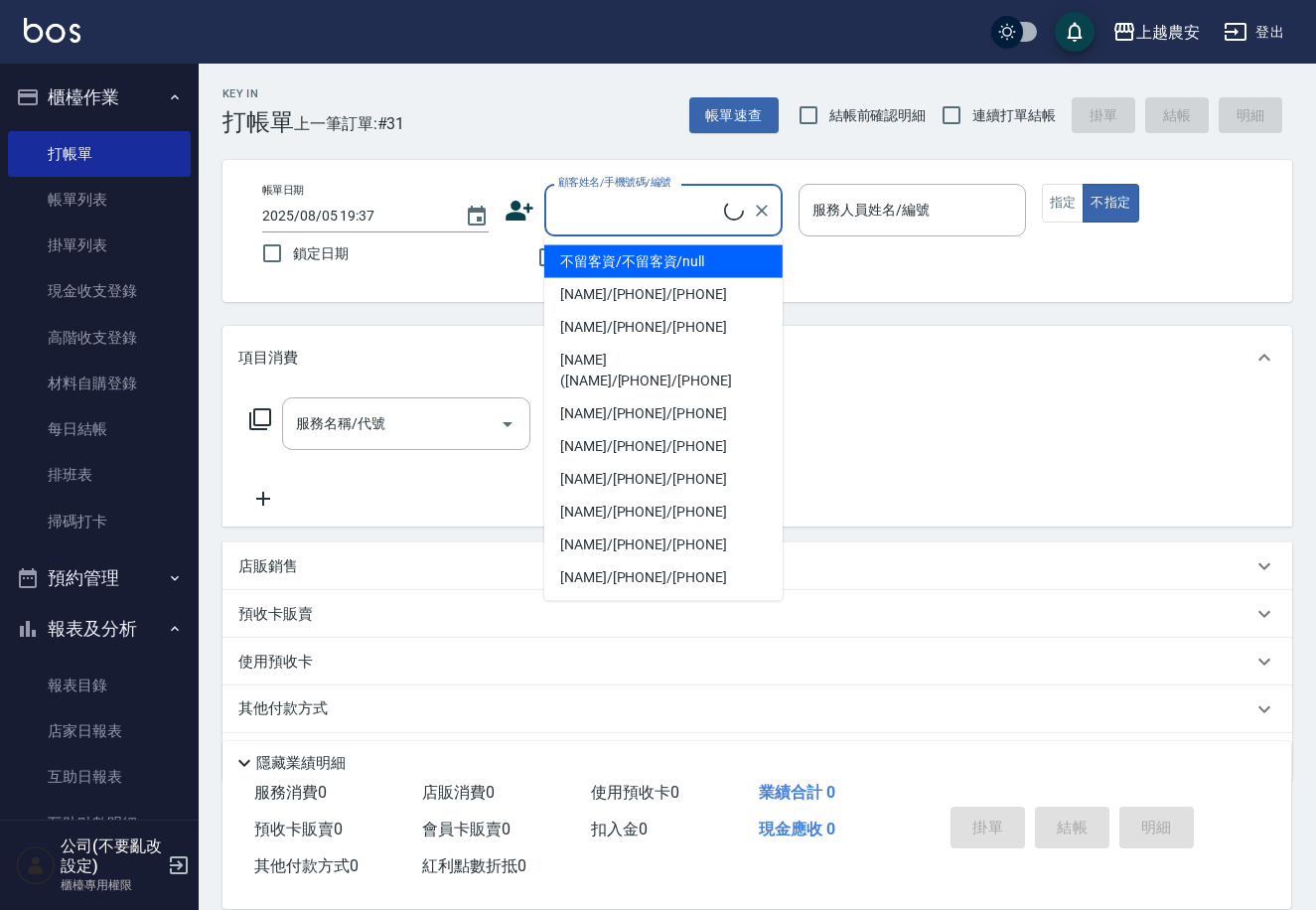 click on "顧客姓名/手機號碼/編號" at bounding box center (639, 210) 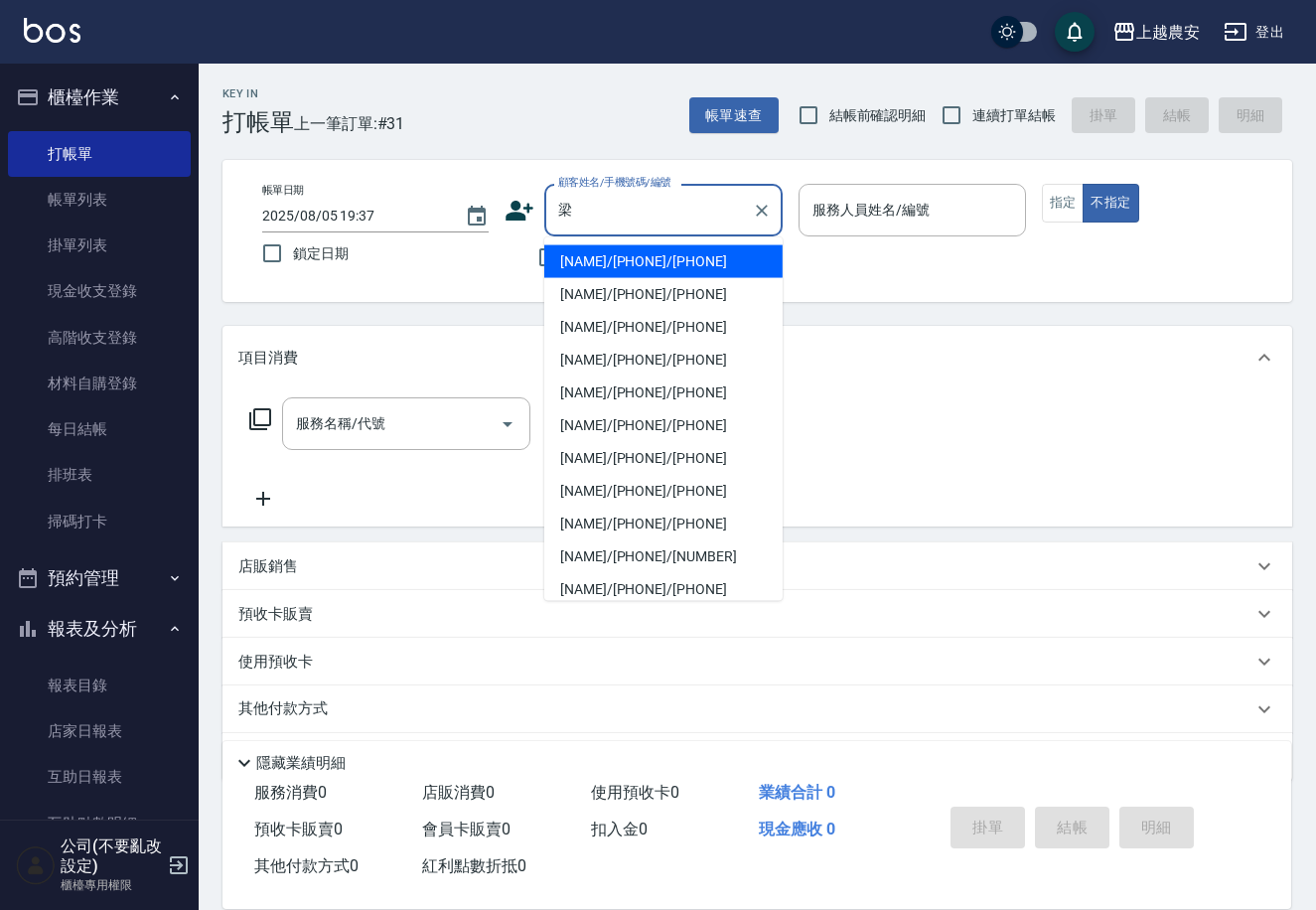 click on "梁光華/0914168222/0914168222" at bounding box center [663, 261] 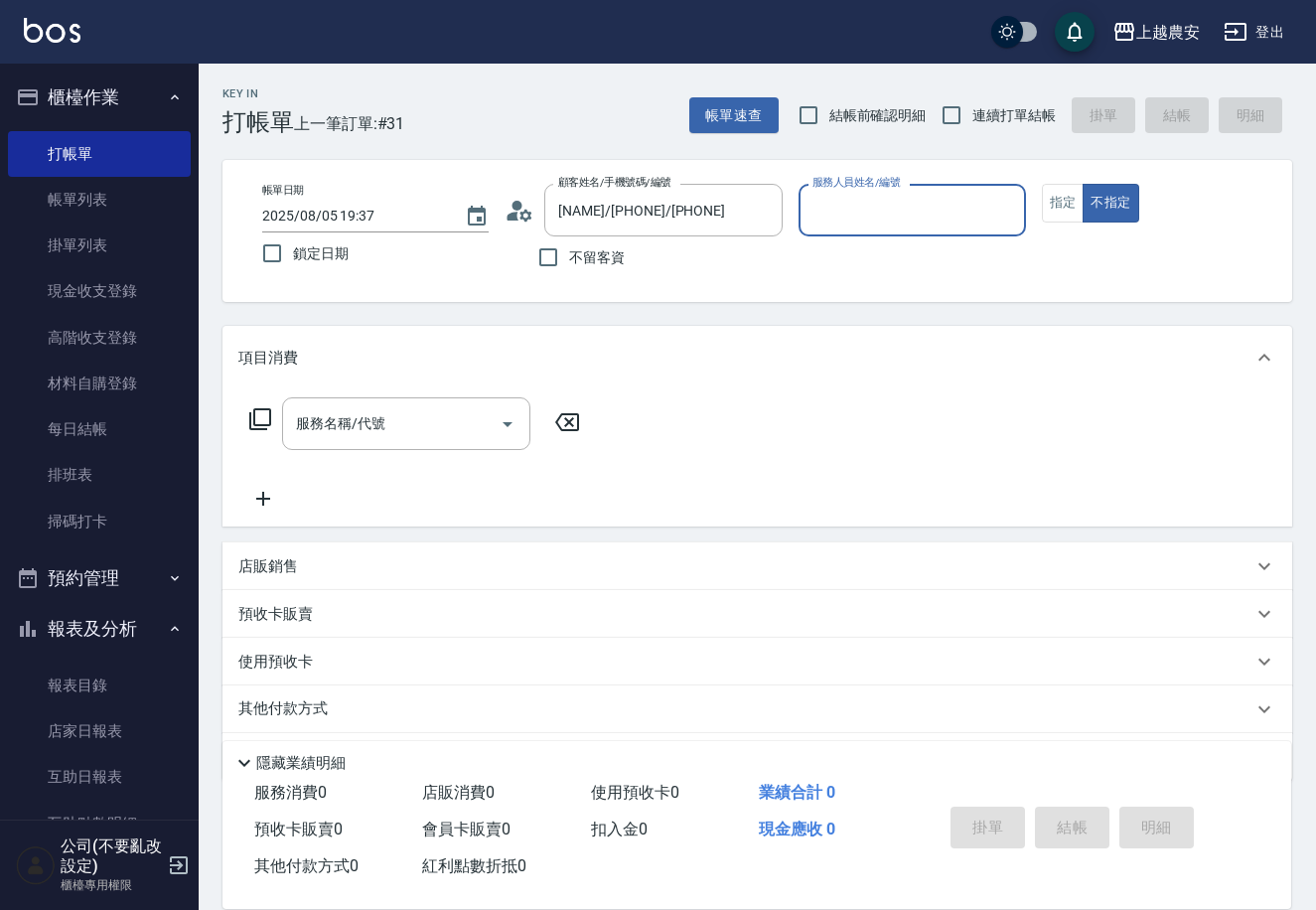 type on "美雅-B" 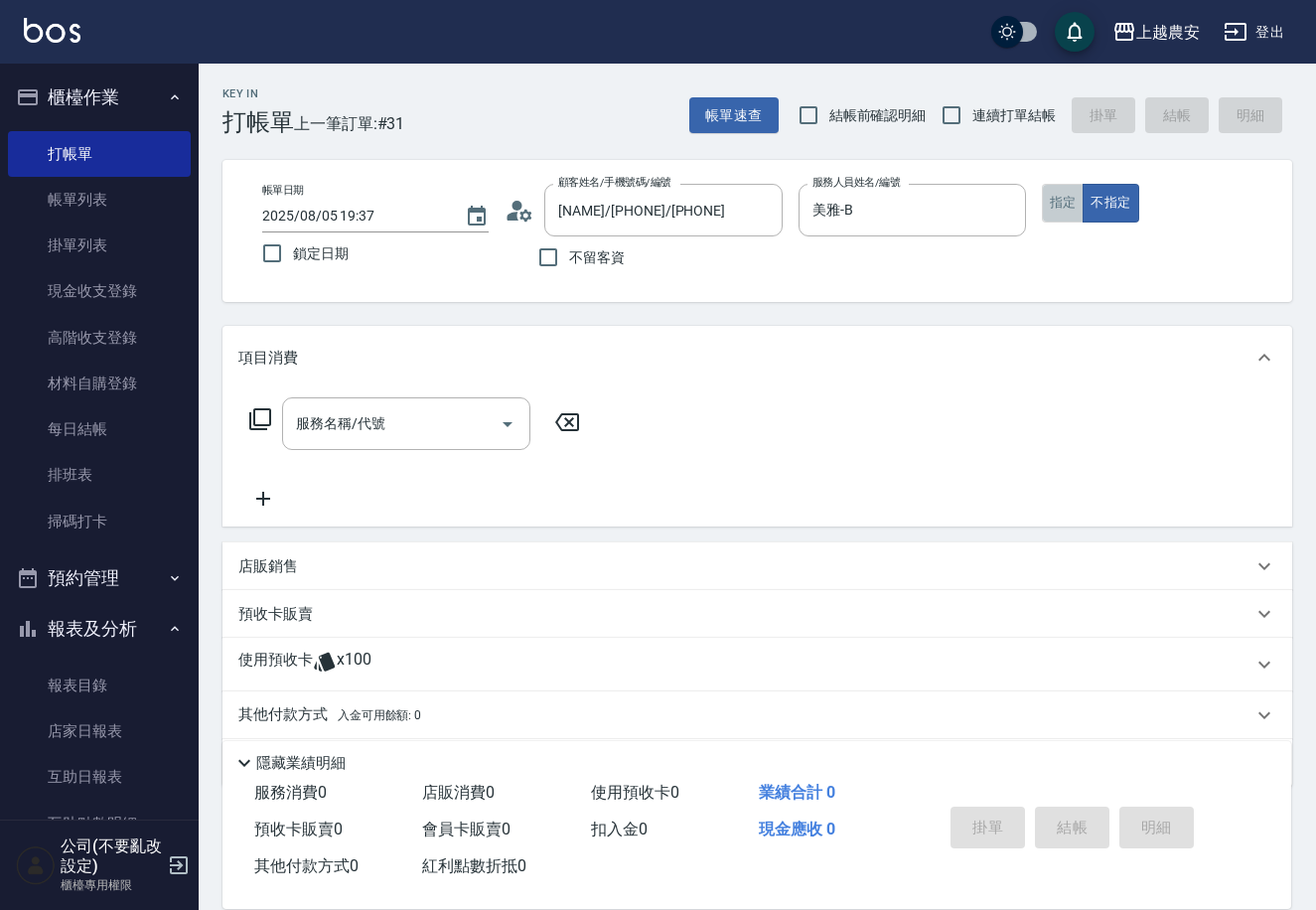 click on "指定" at bounding box center [1063, 203] 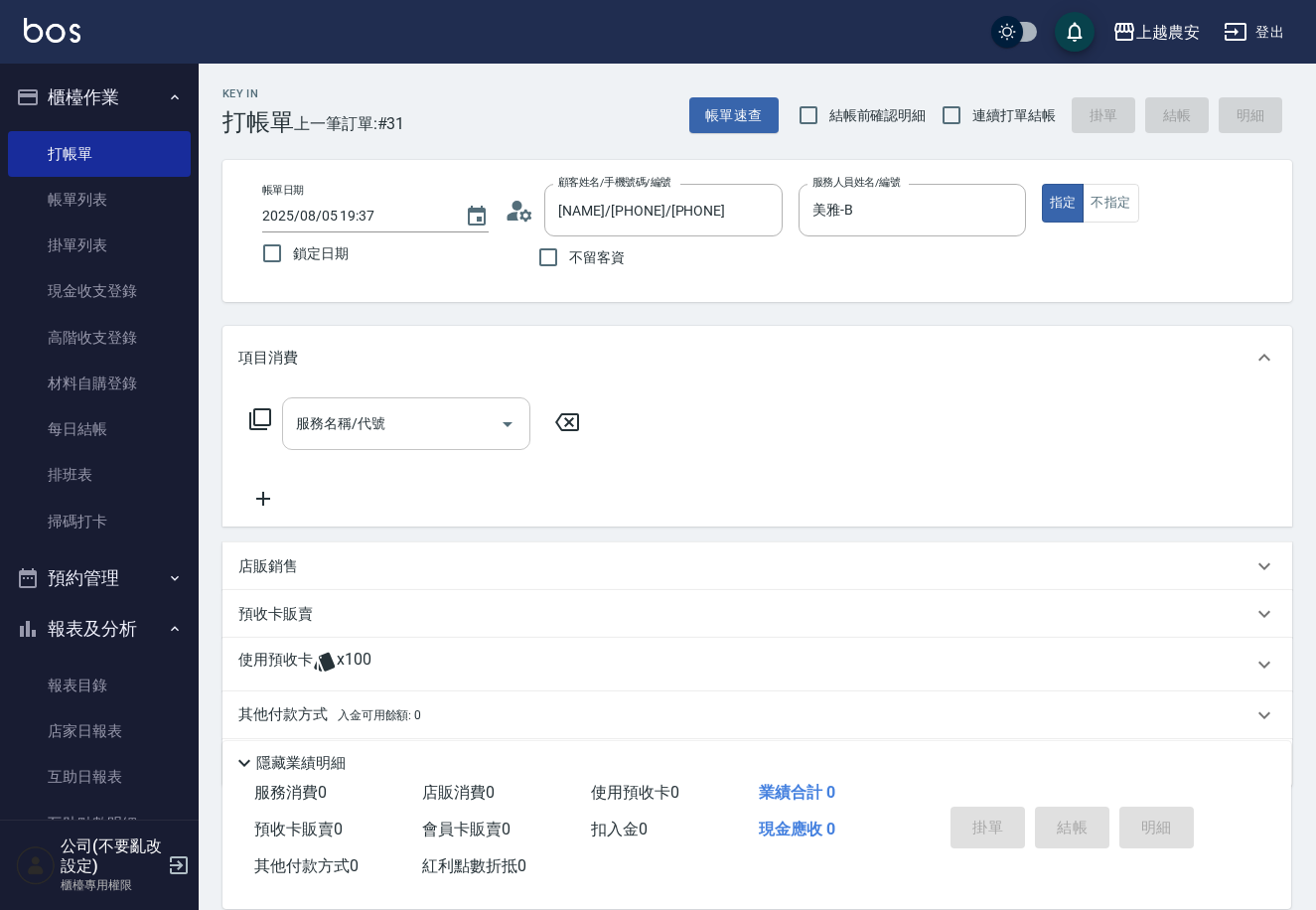click on "服務名稱/代號" at bounding box center (391, 423) 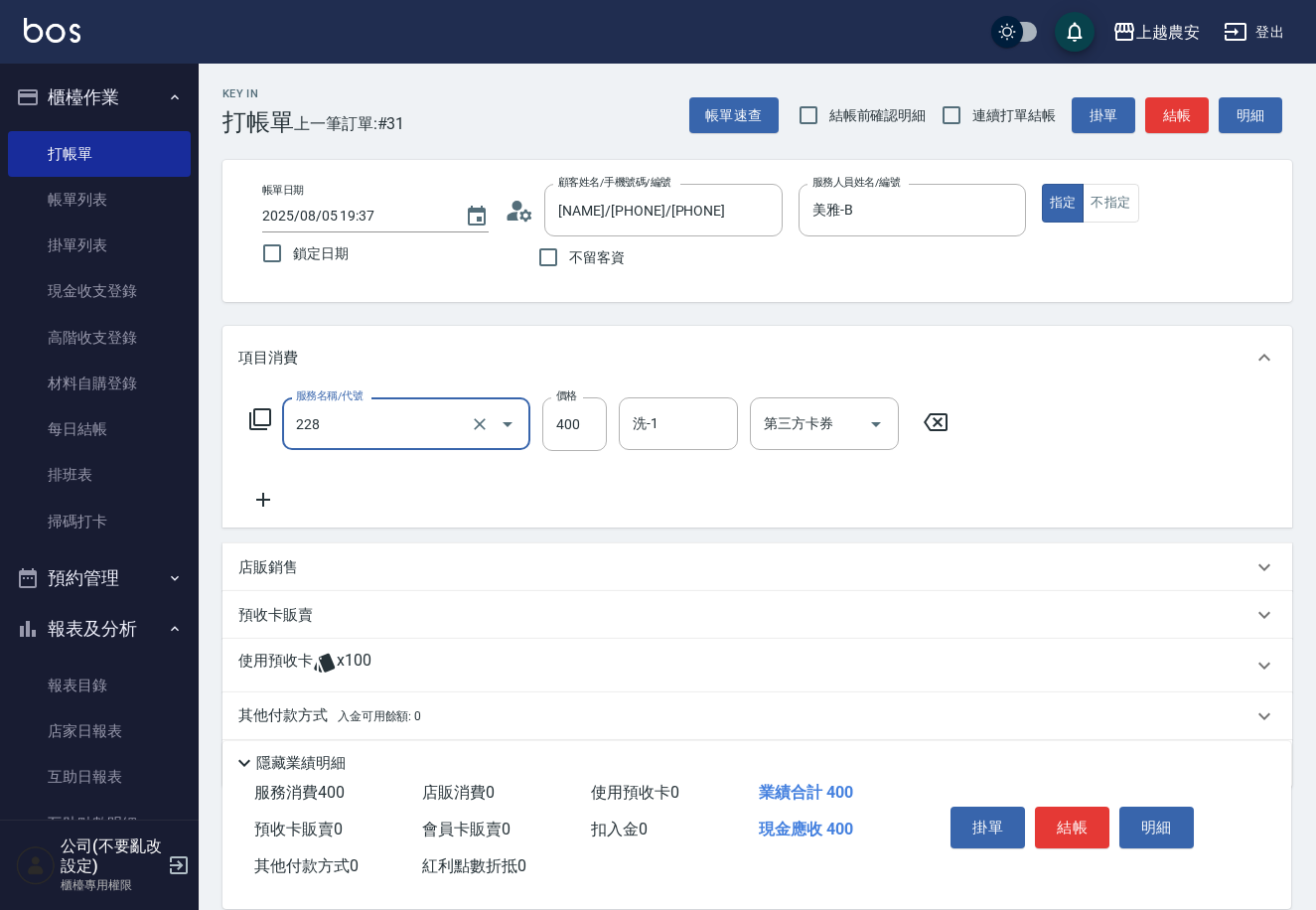 type on "洗髮(228)" 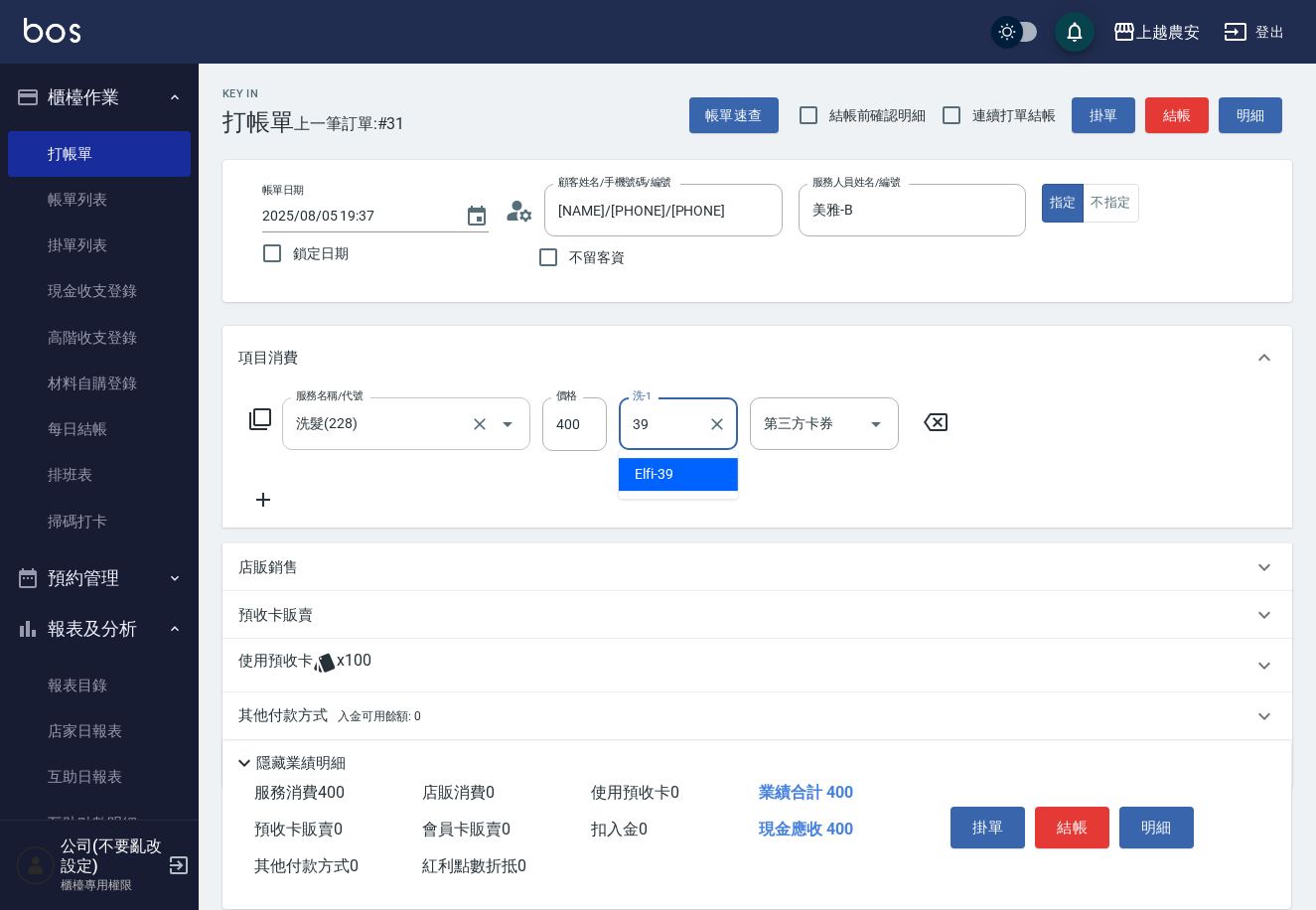 type on "Elfi-39" 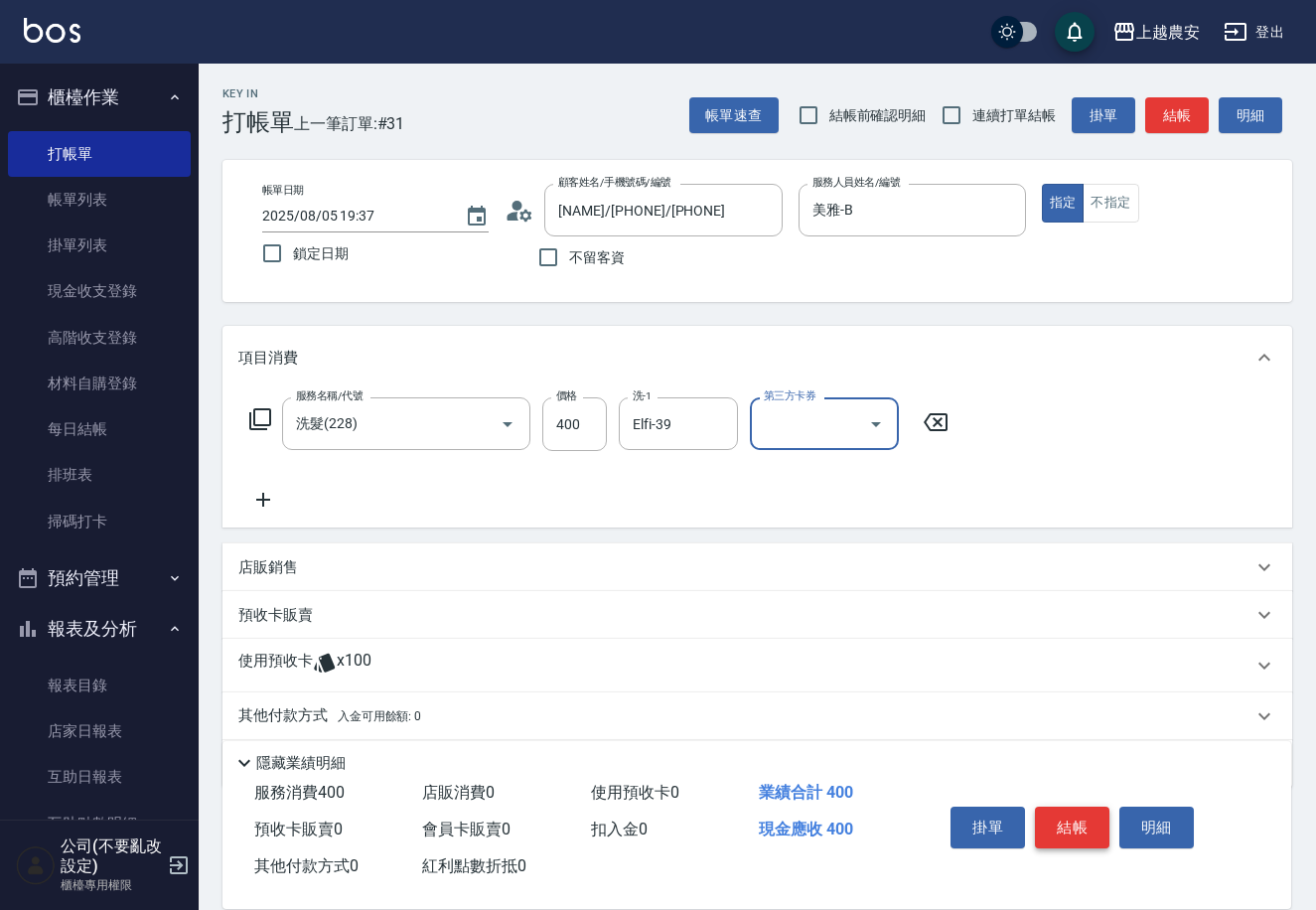 click on "結帳" at bounding box center (1072, 828) 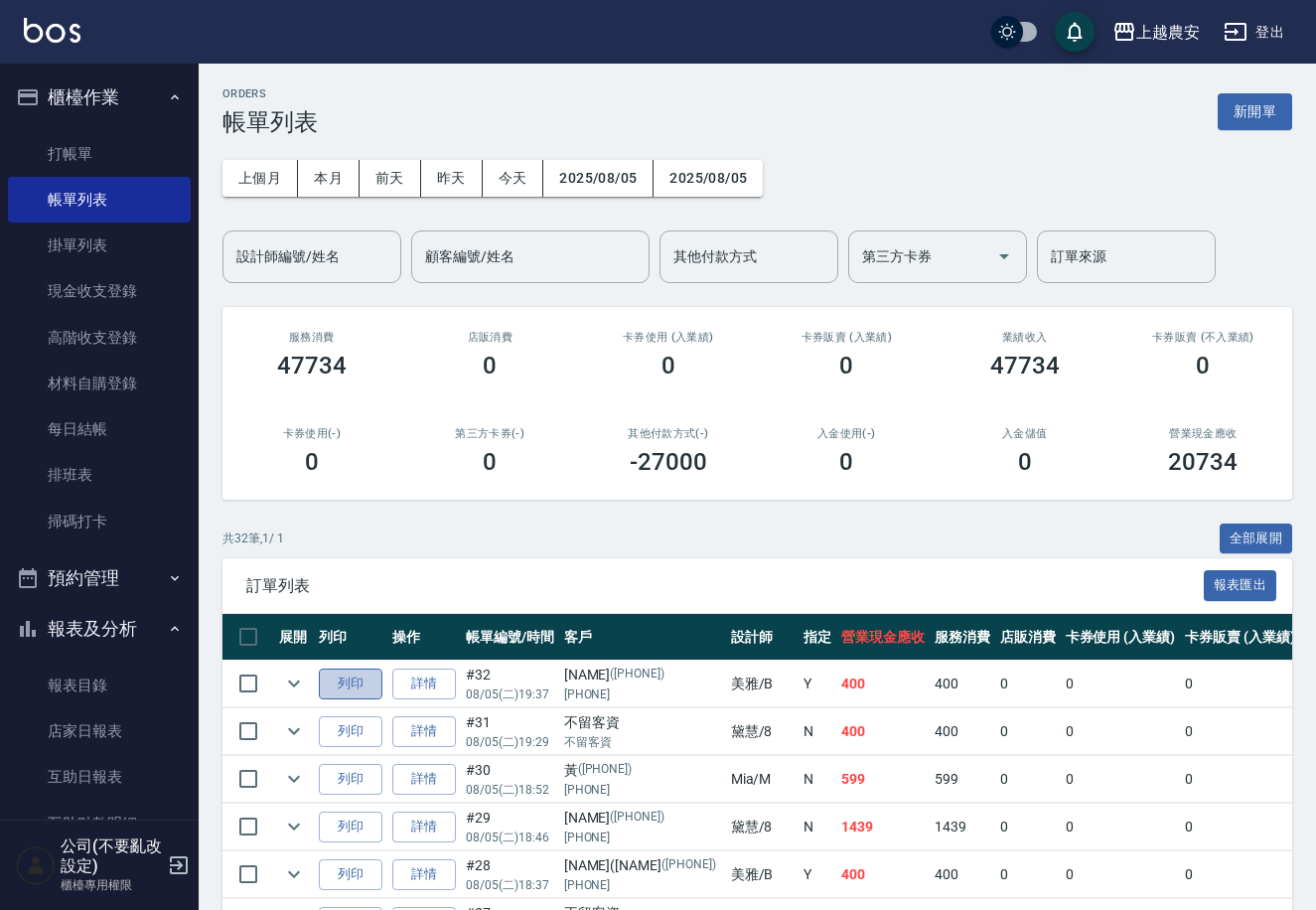 click on "列印" at bounding box center [351, 683] 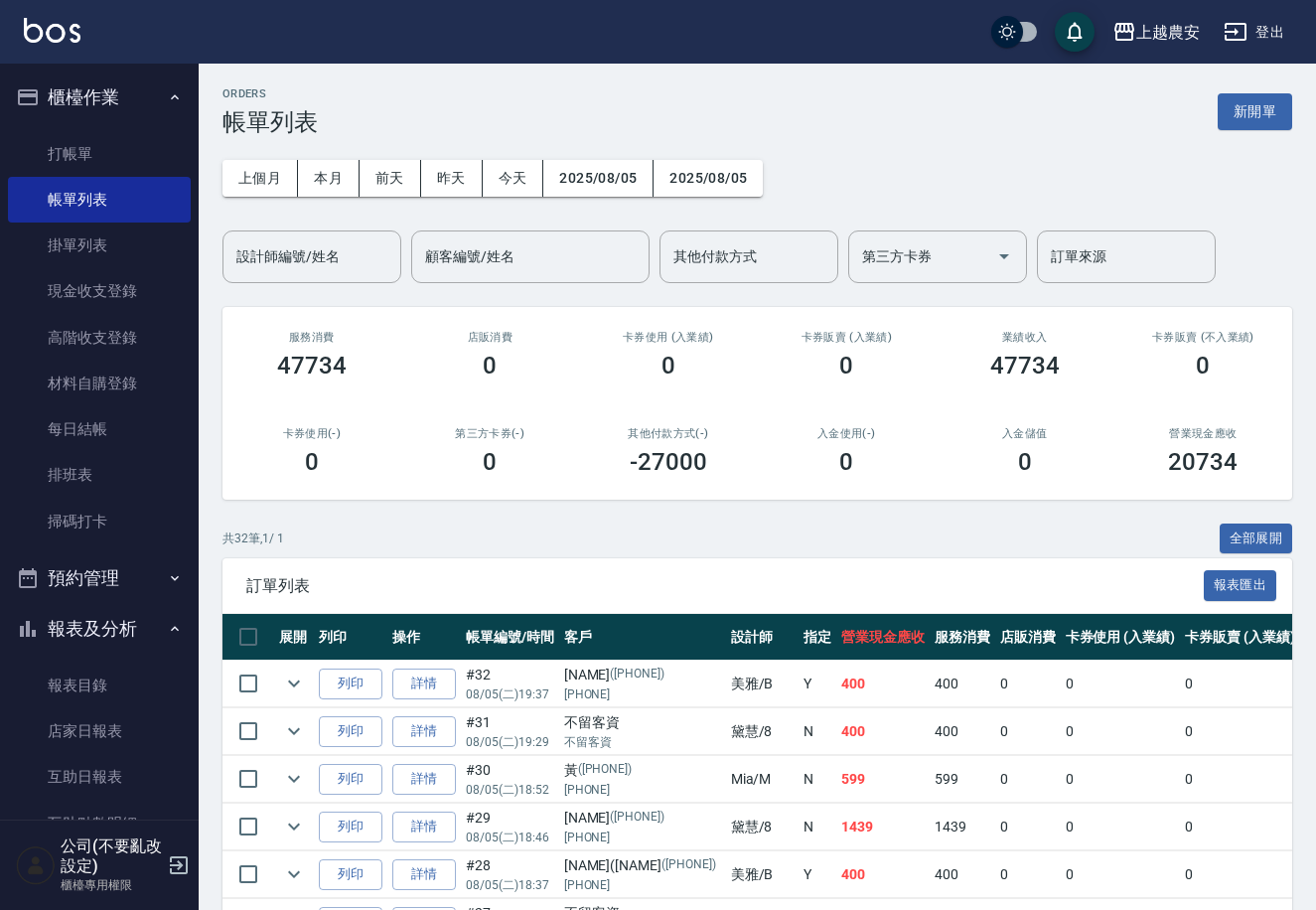 click on "打帳單 帳單列表 掛單列表 現金收支登錄 高階收支登錄 材料自購登錄 每日結帳 排班表 掃碼打卡" at bounding box center [99, 338] 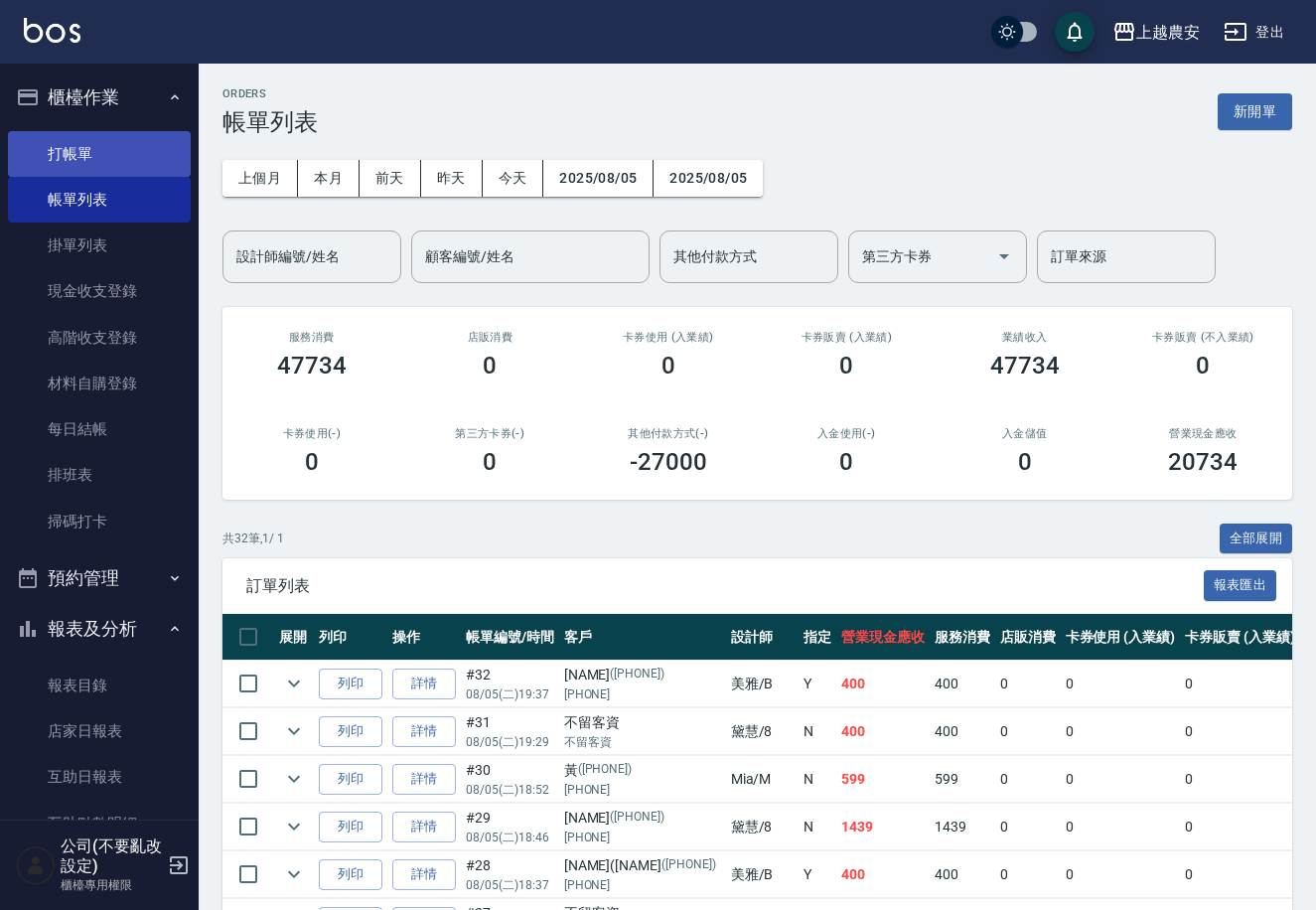 click on "打帳單" at bounding box center (99, 154) 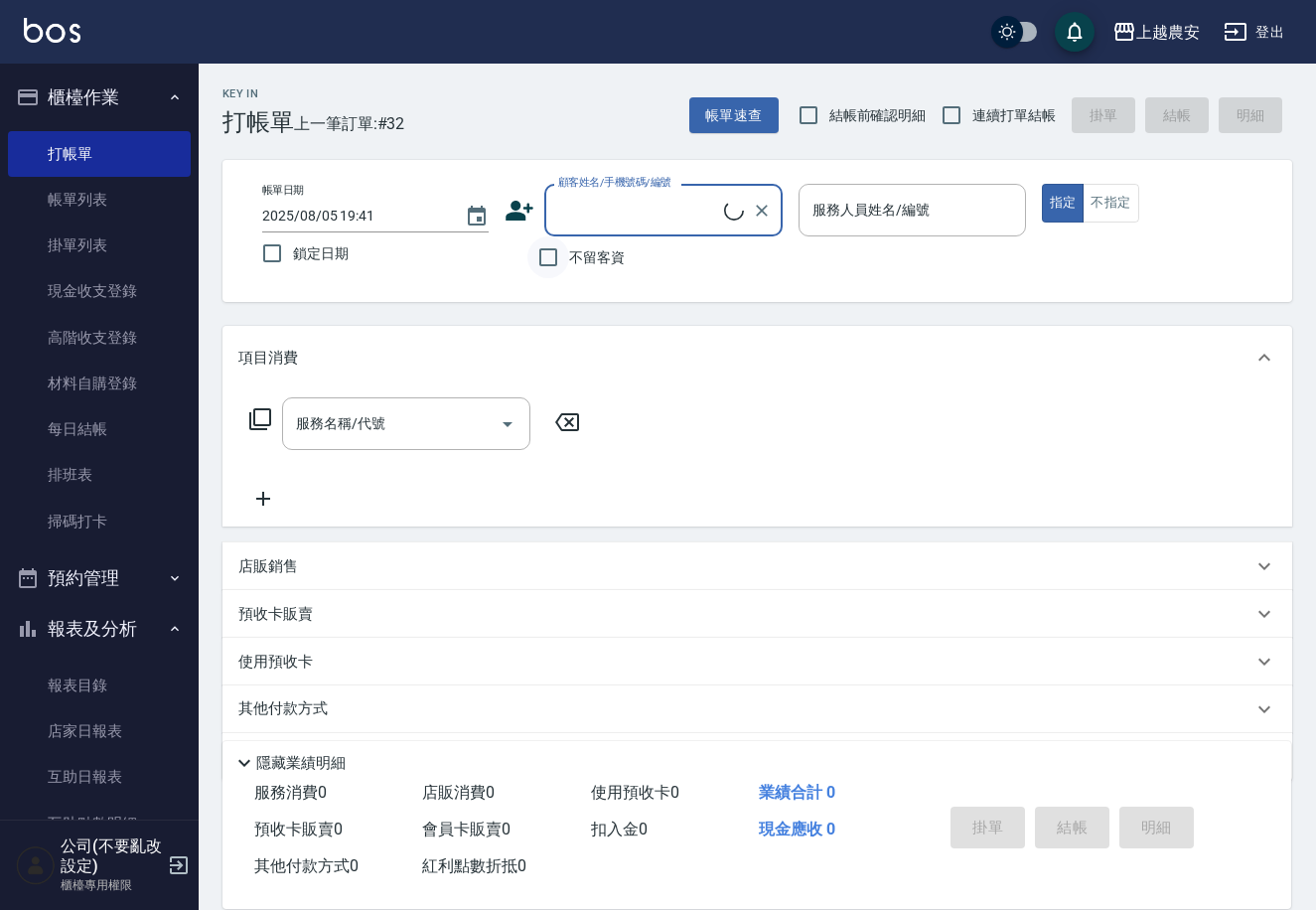 click on "不留客資" at bounding box center [548, 257] 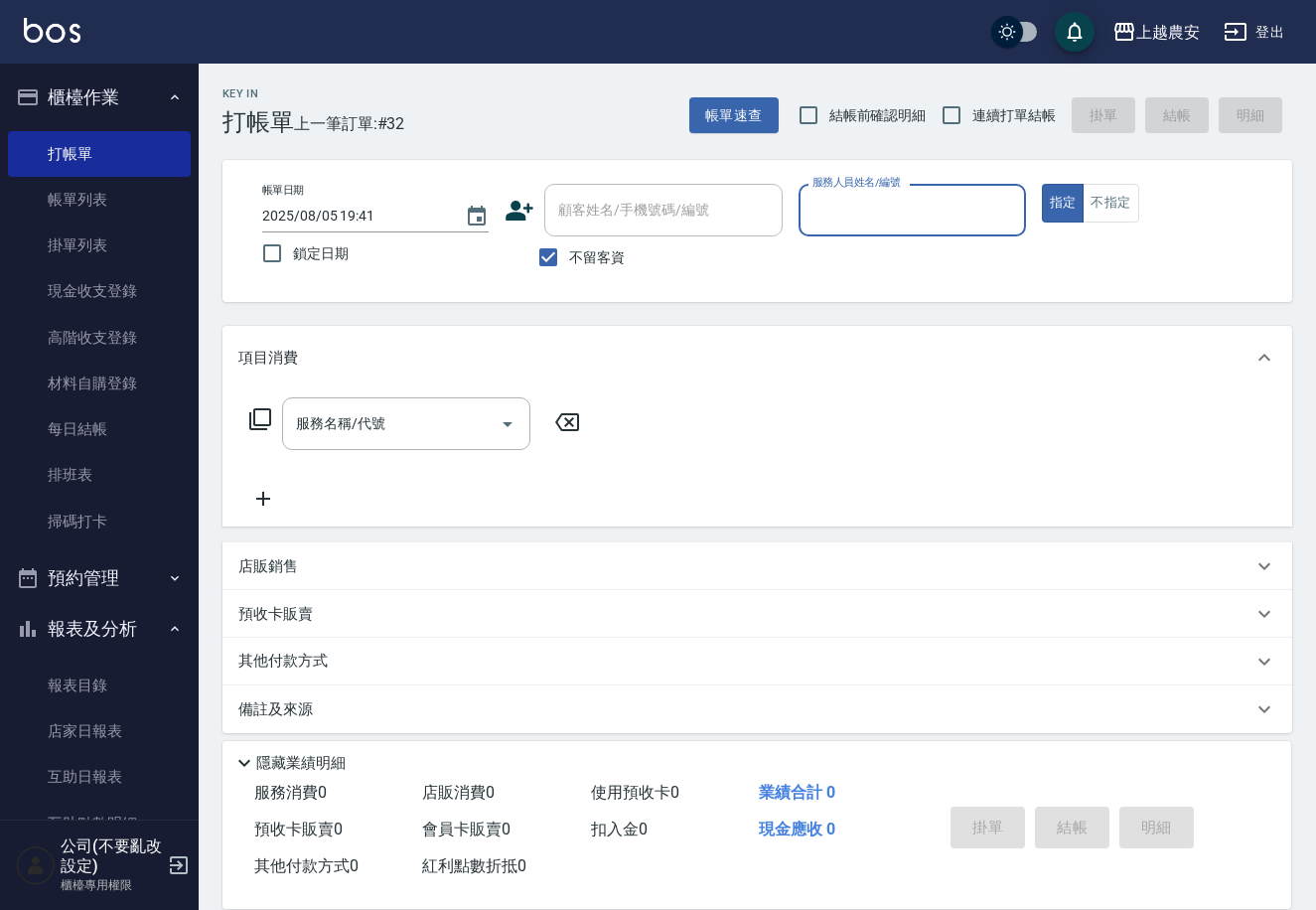 click on "服務人員姓名/編號" at bounding box center (912, 210) 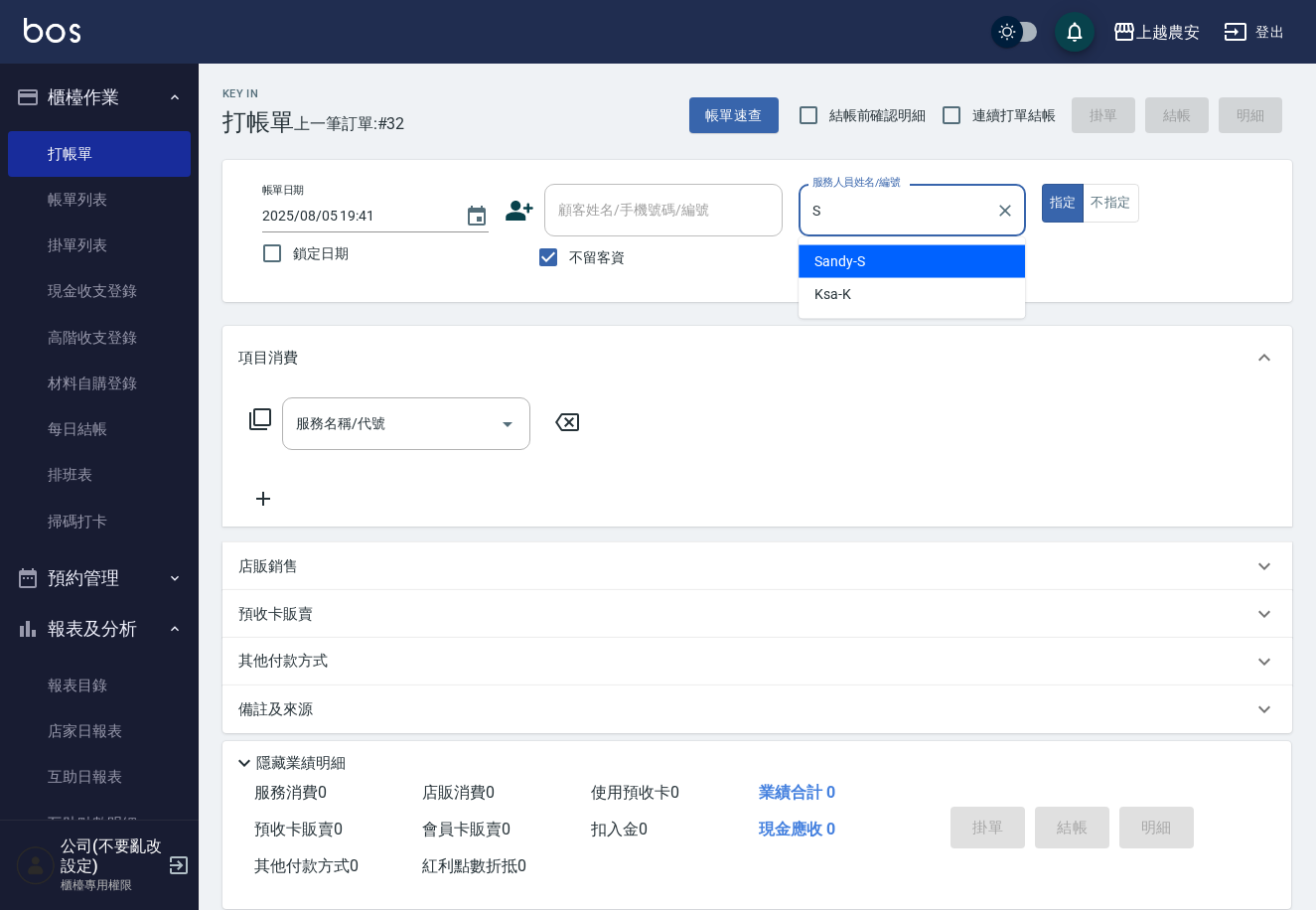 type on "Sandy-S" 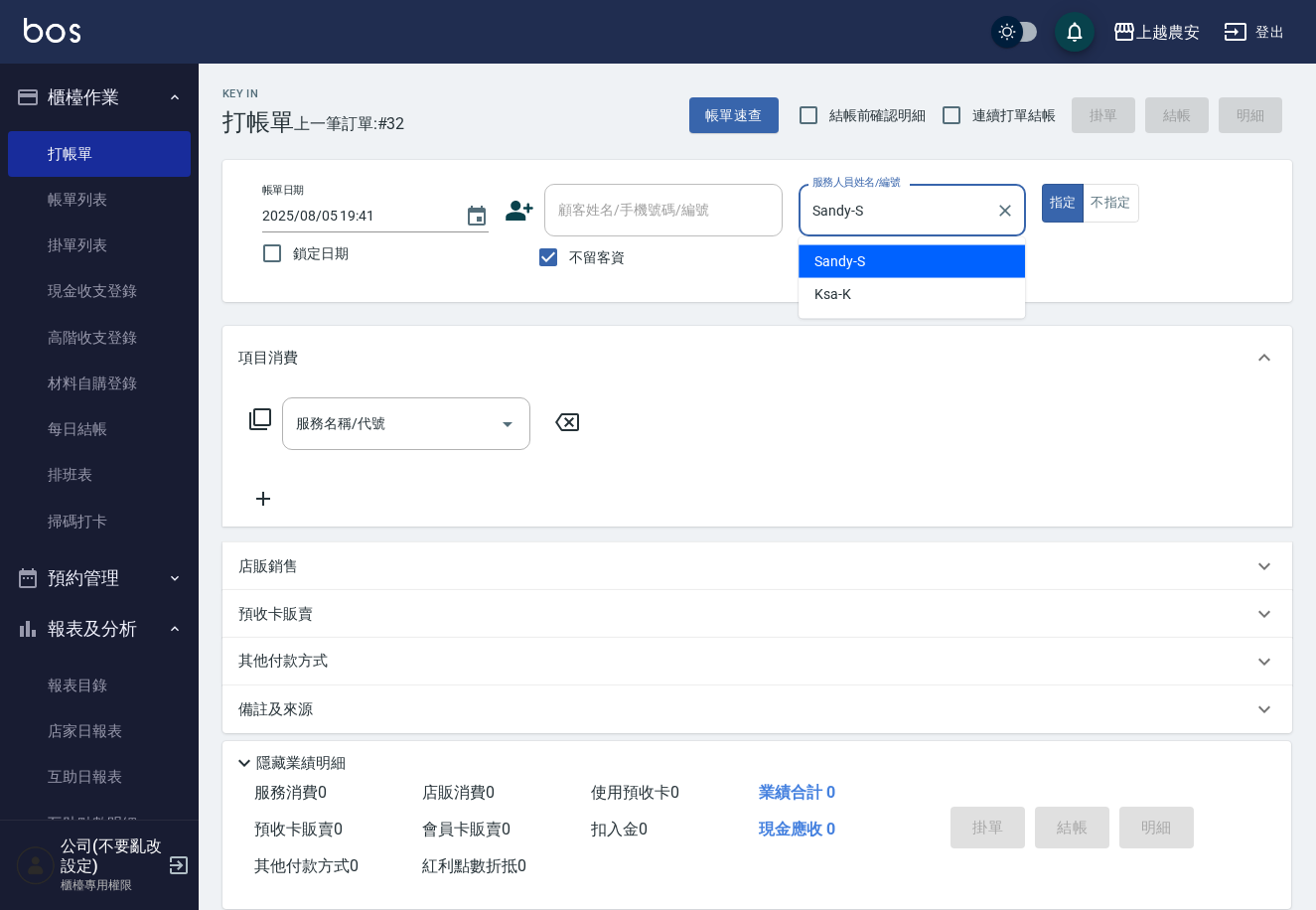 type on "true" 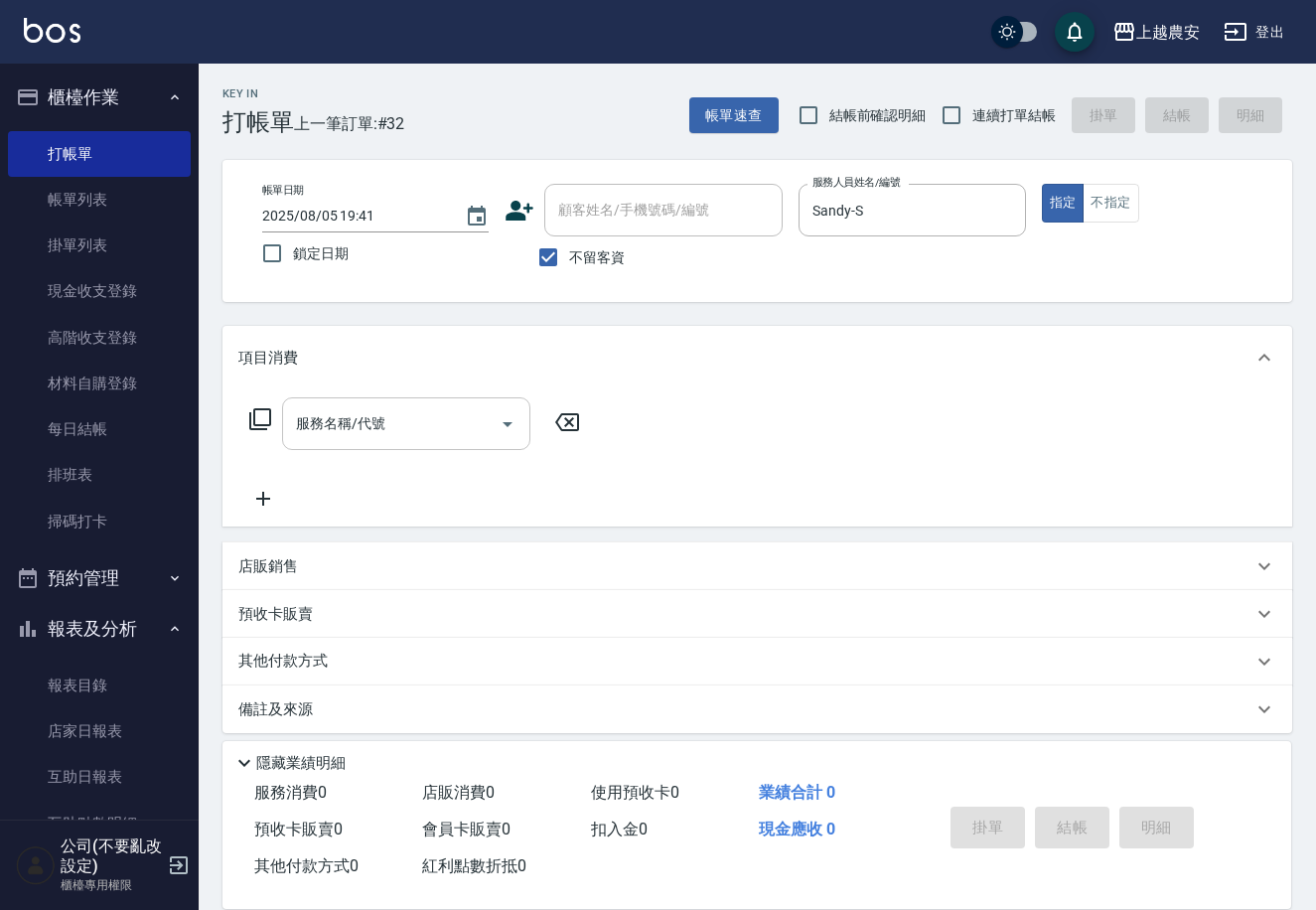 click on "服務名稱/代號" at bounding box center (391, 423) 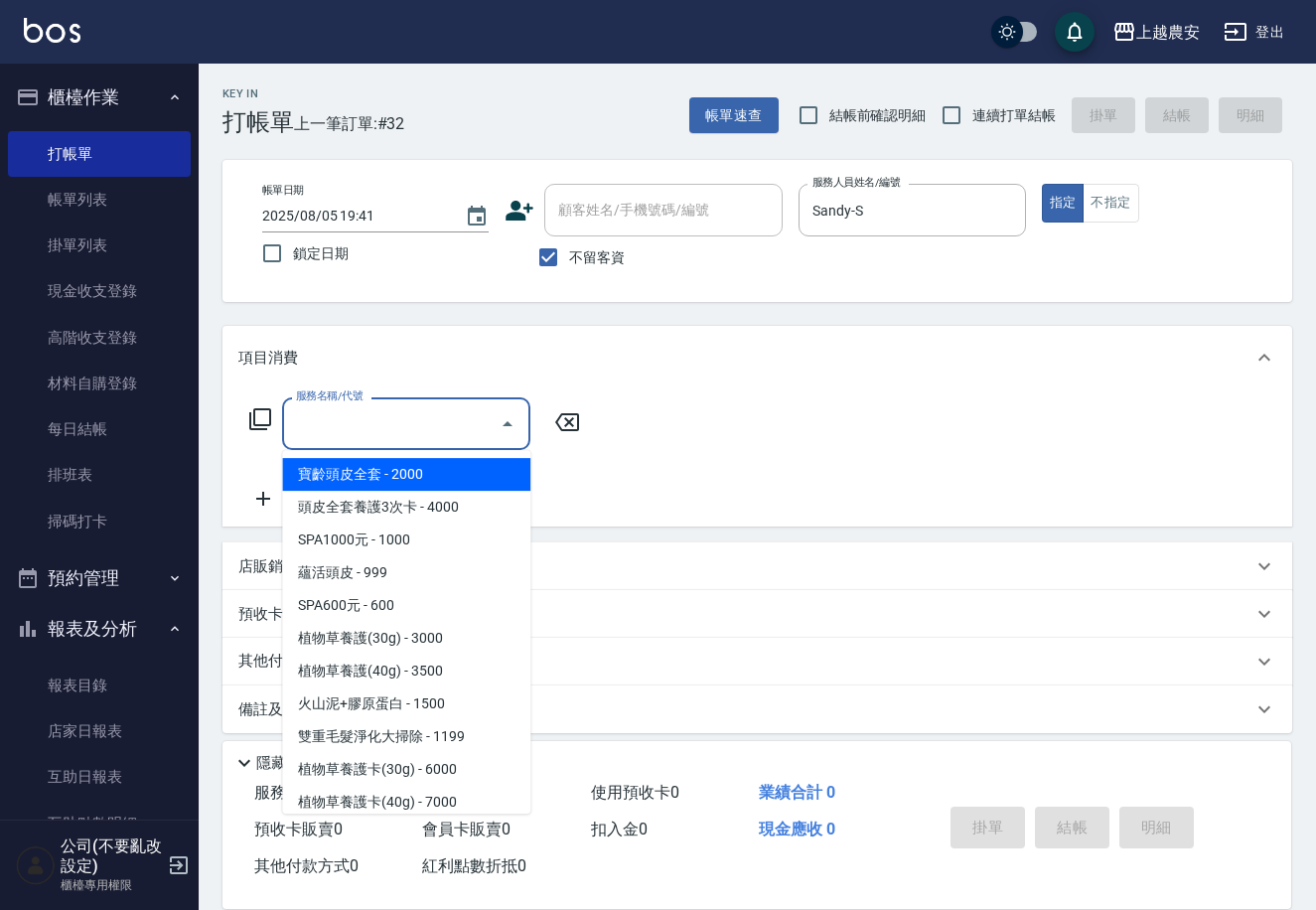 type on "ㄇ" 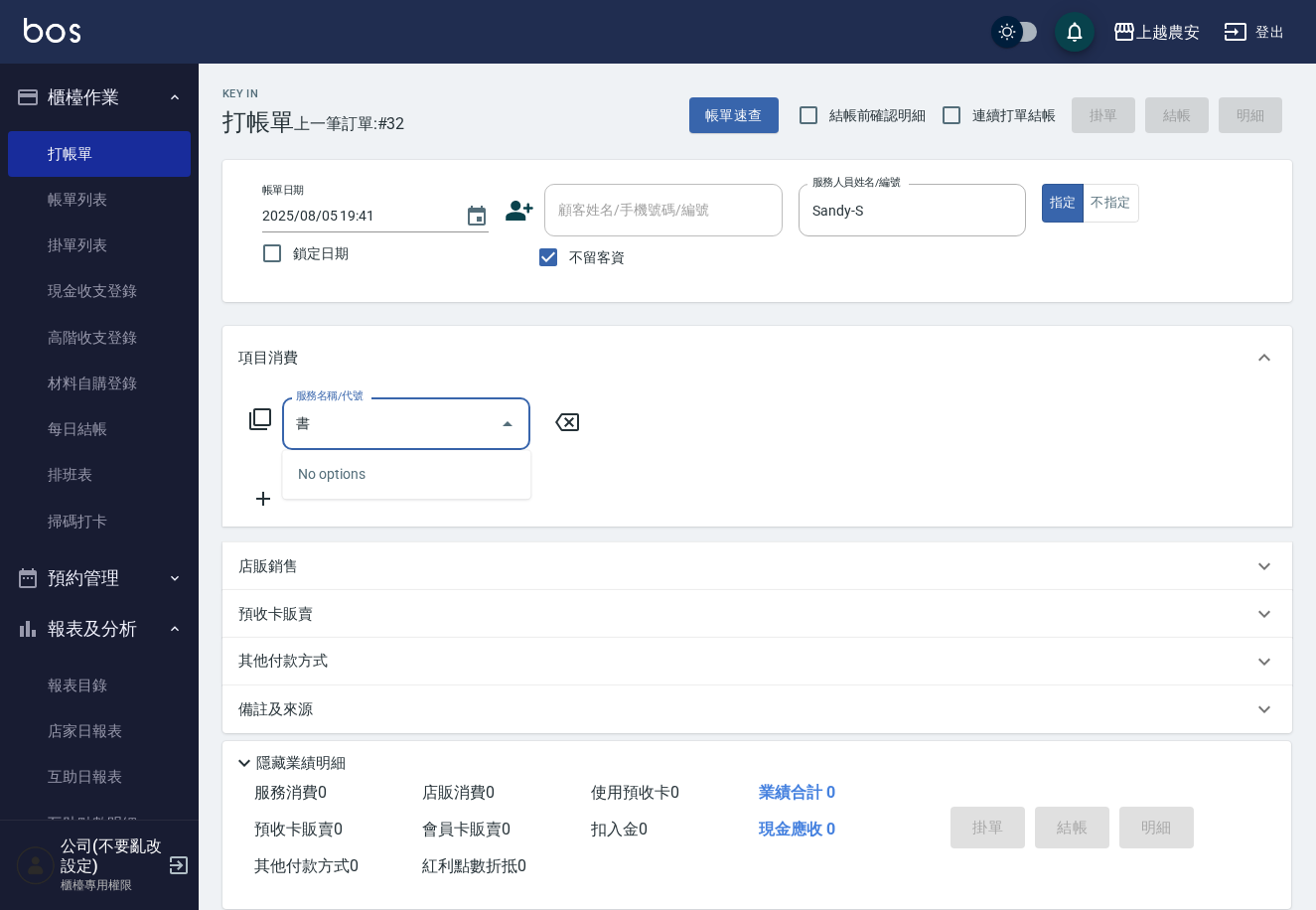 type on "舒" 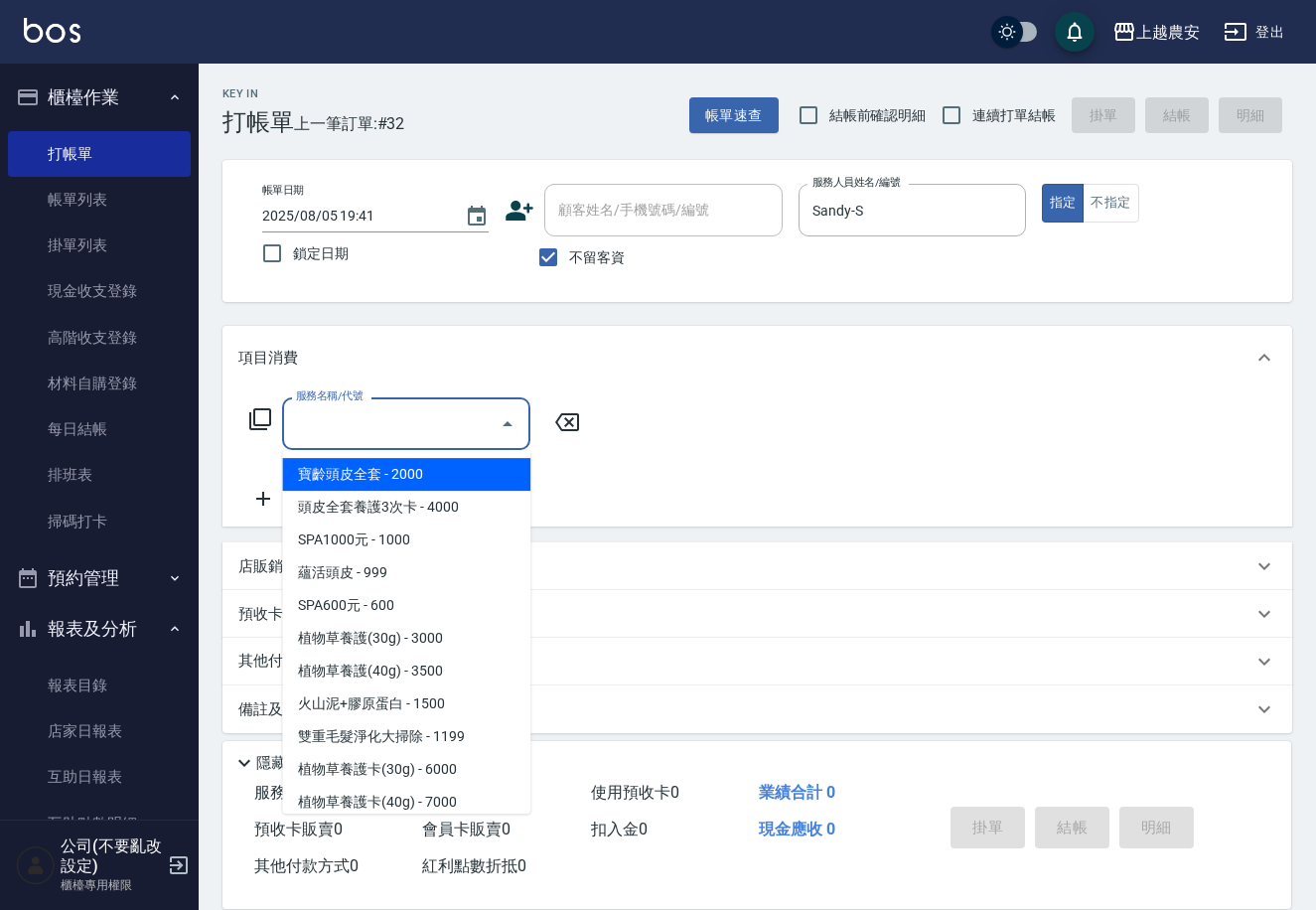 click on "服務名稱/代號 服務名稱/代號" at bounding box center [415, 423] 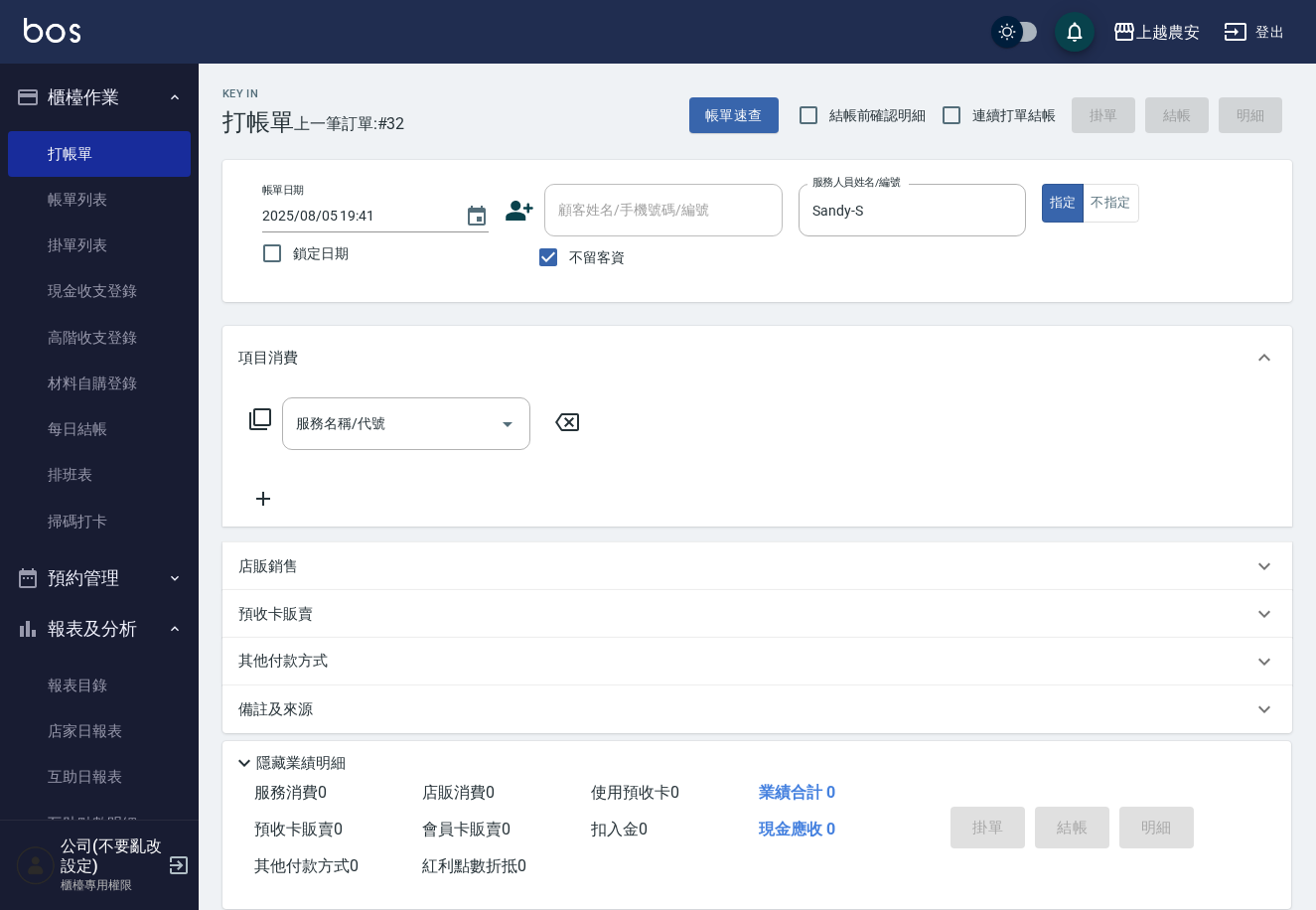 click 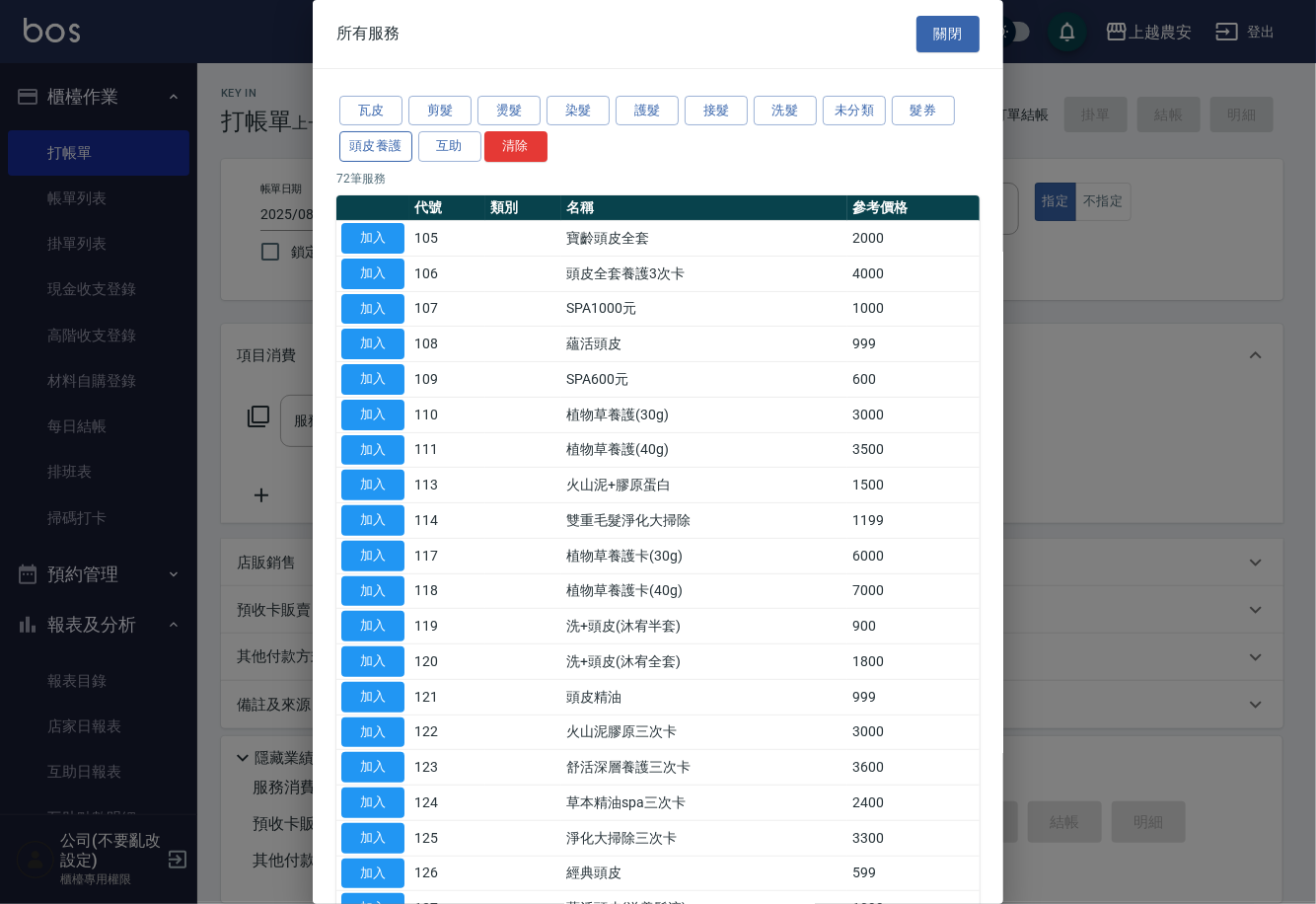click on "頭皮養護" at bounding box center (376, 146) 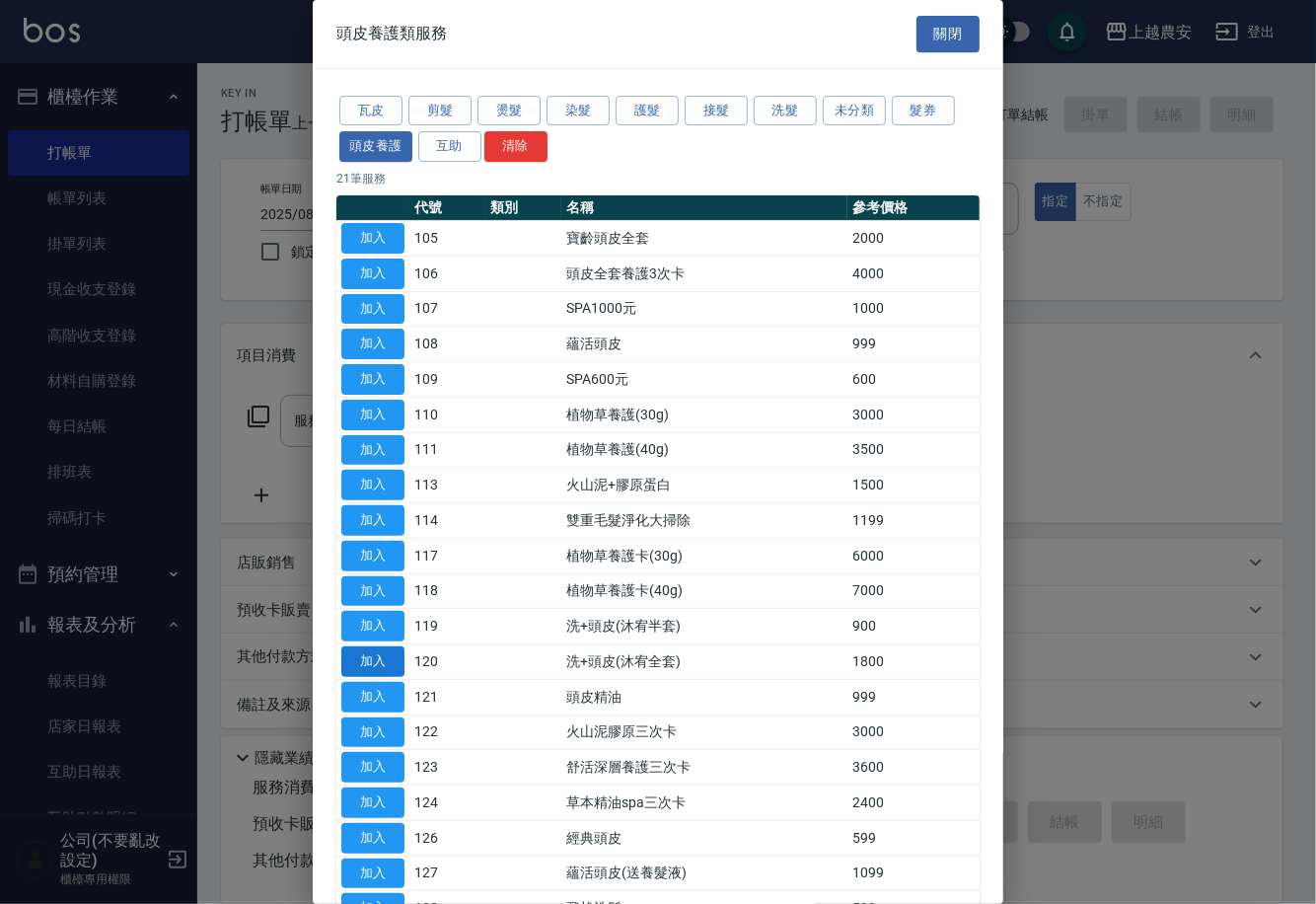 click on "加入" at bounding box center (373, 661) 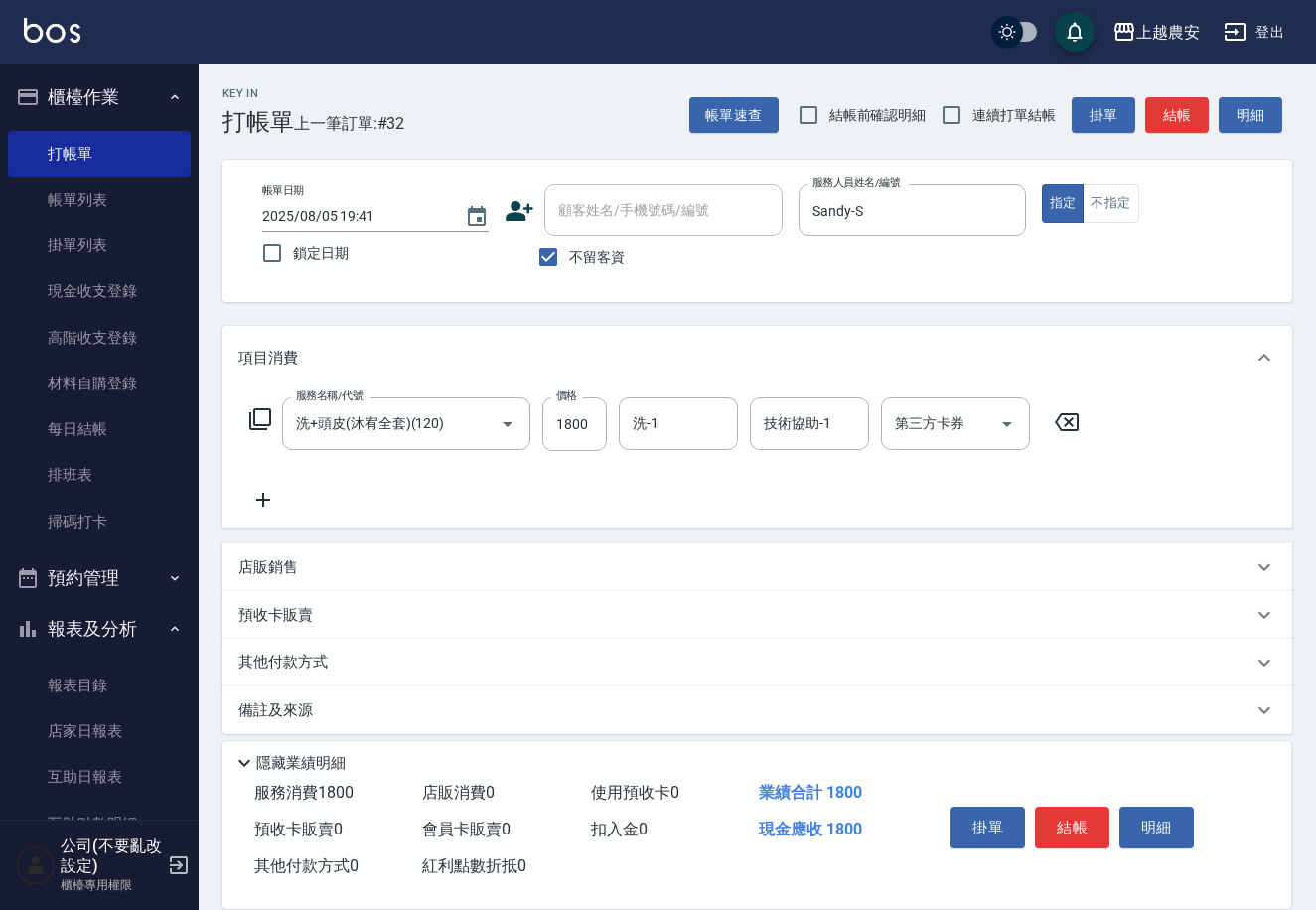 click 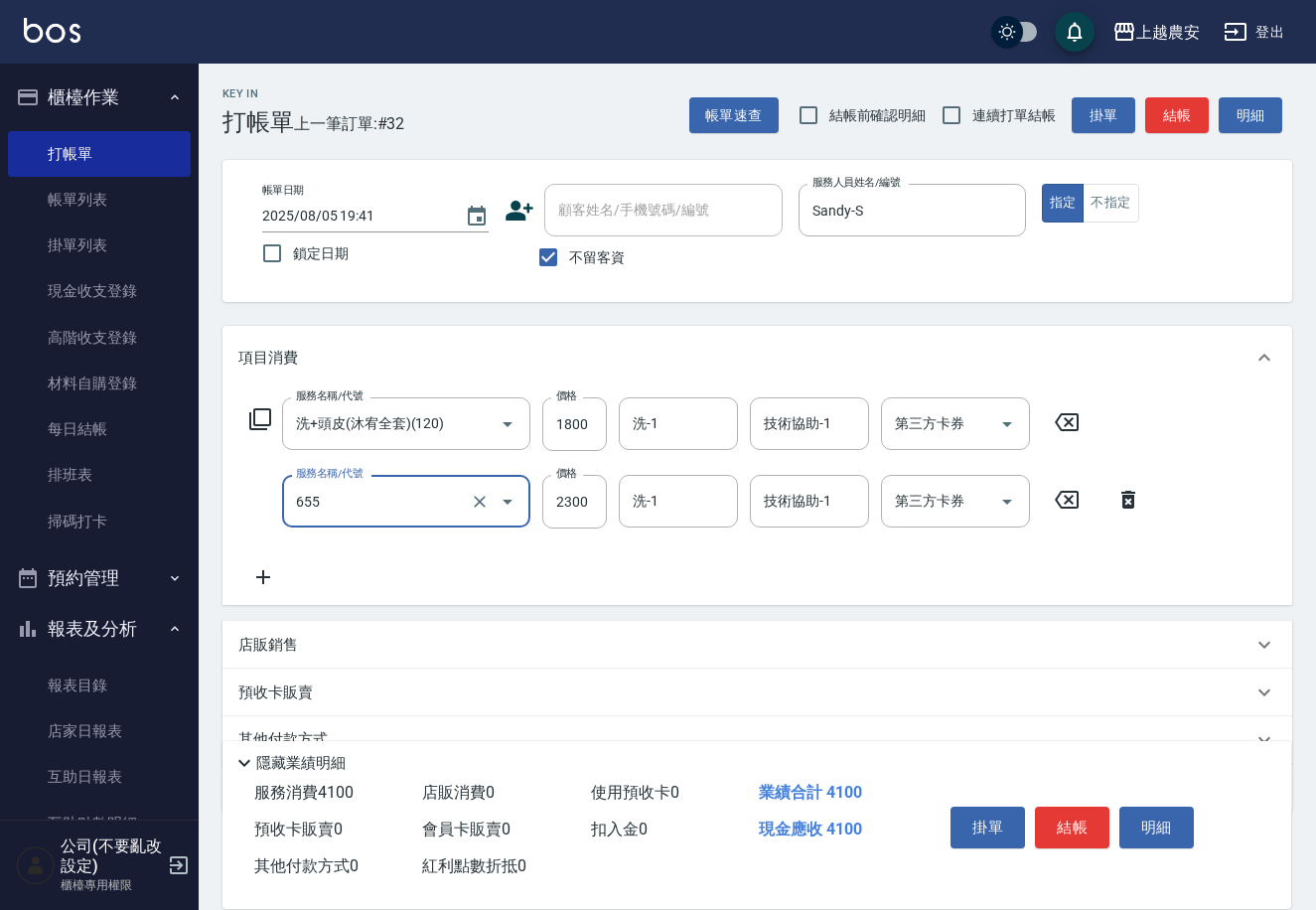 type on "結構2段式(自)(655)" 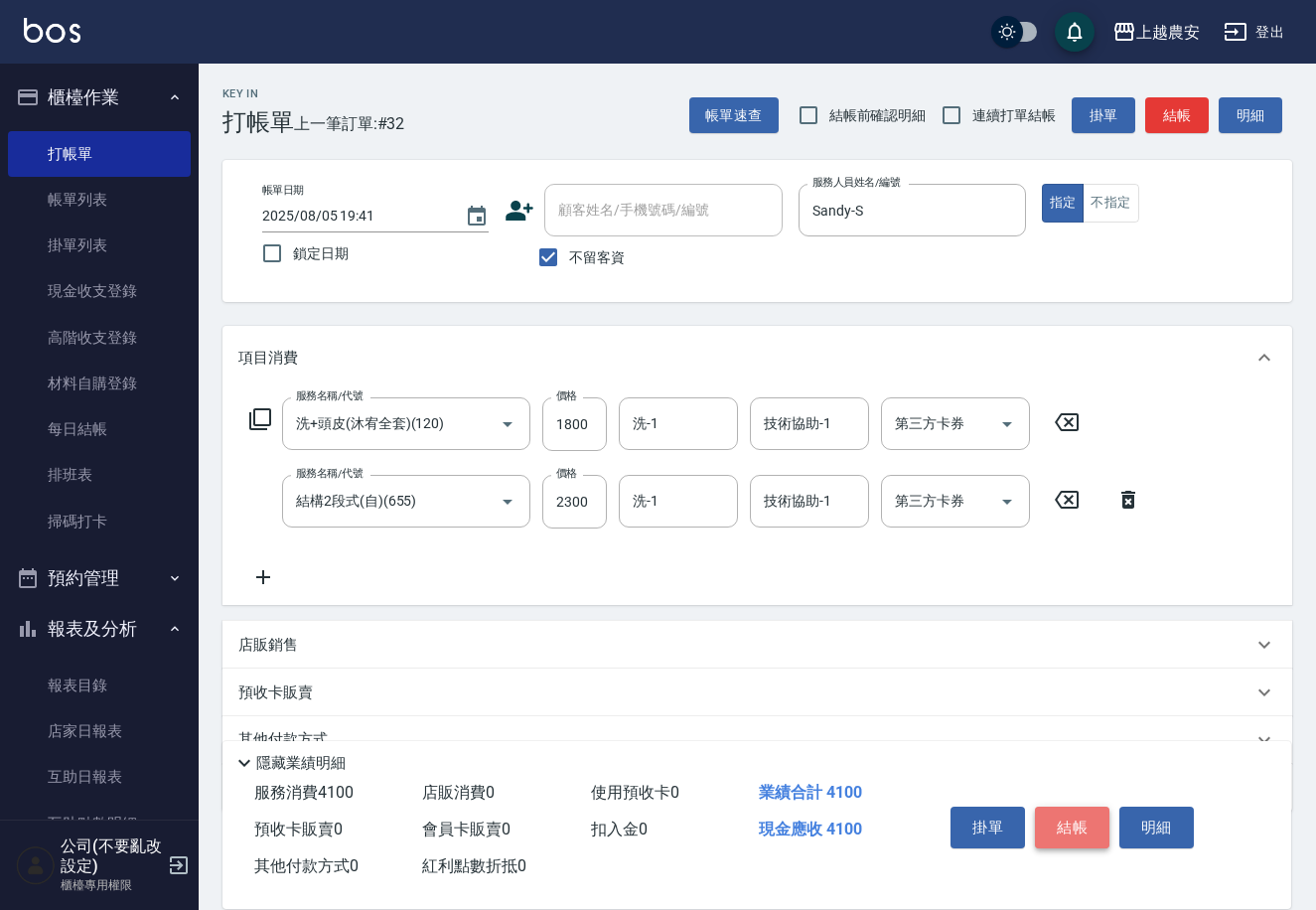click on "結帳" at bounding box center (1072, 828) 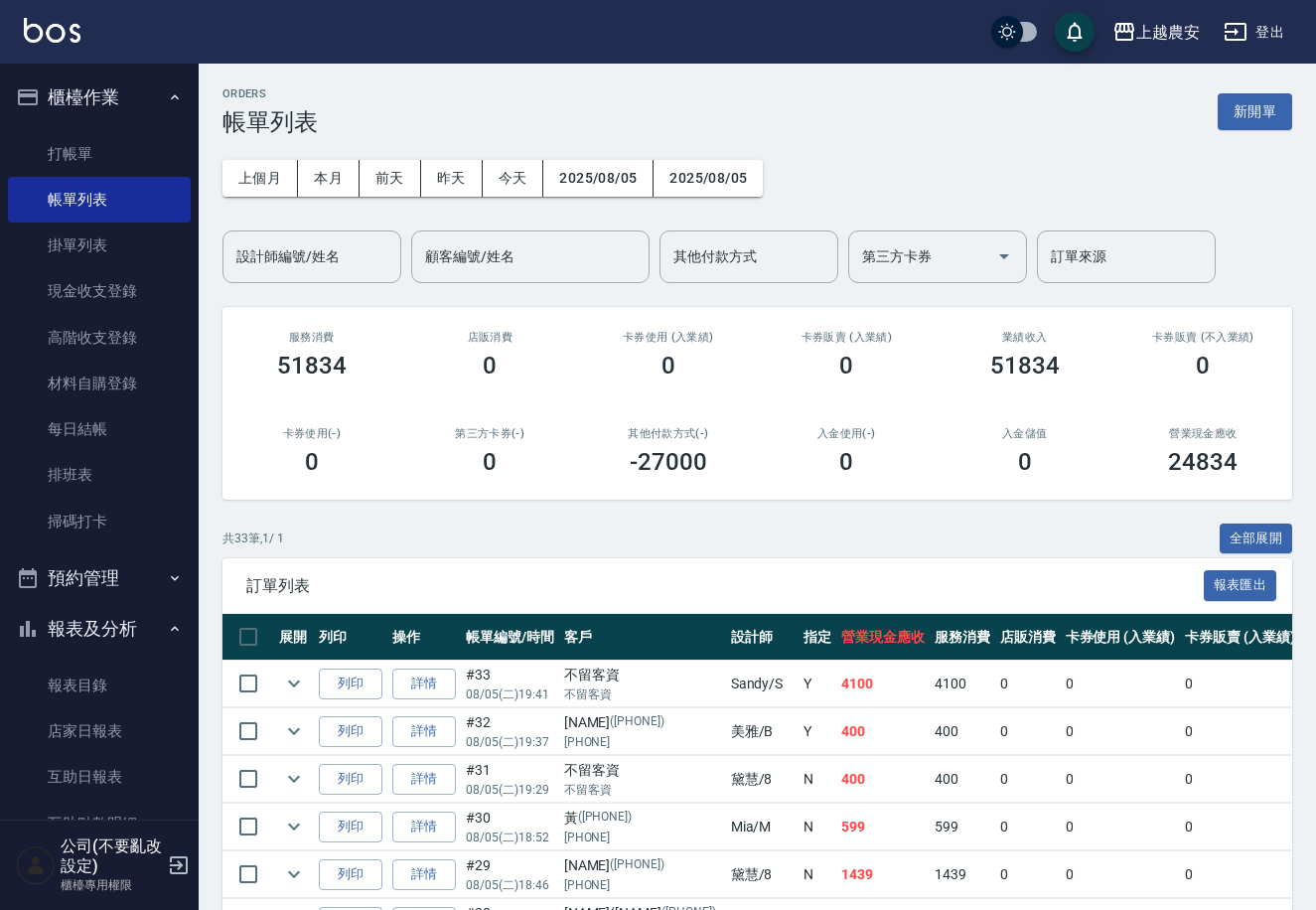 click on "打帳單 帳單列表 掛單列表 現金收支登錄 高階收支登錄 材料自購登錄 每日結帳 排班表 掃碼打卡" at bounding box center (99, 338) 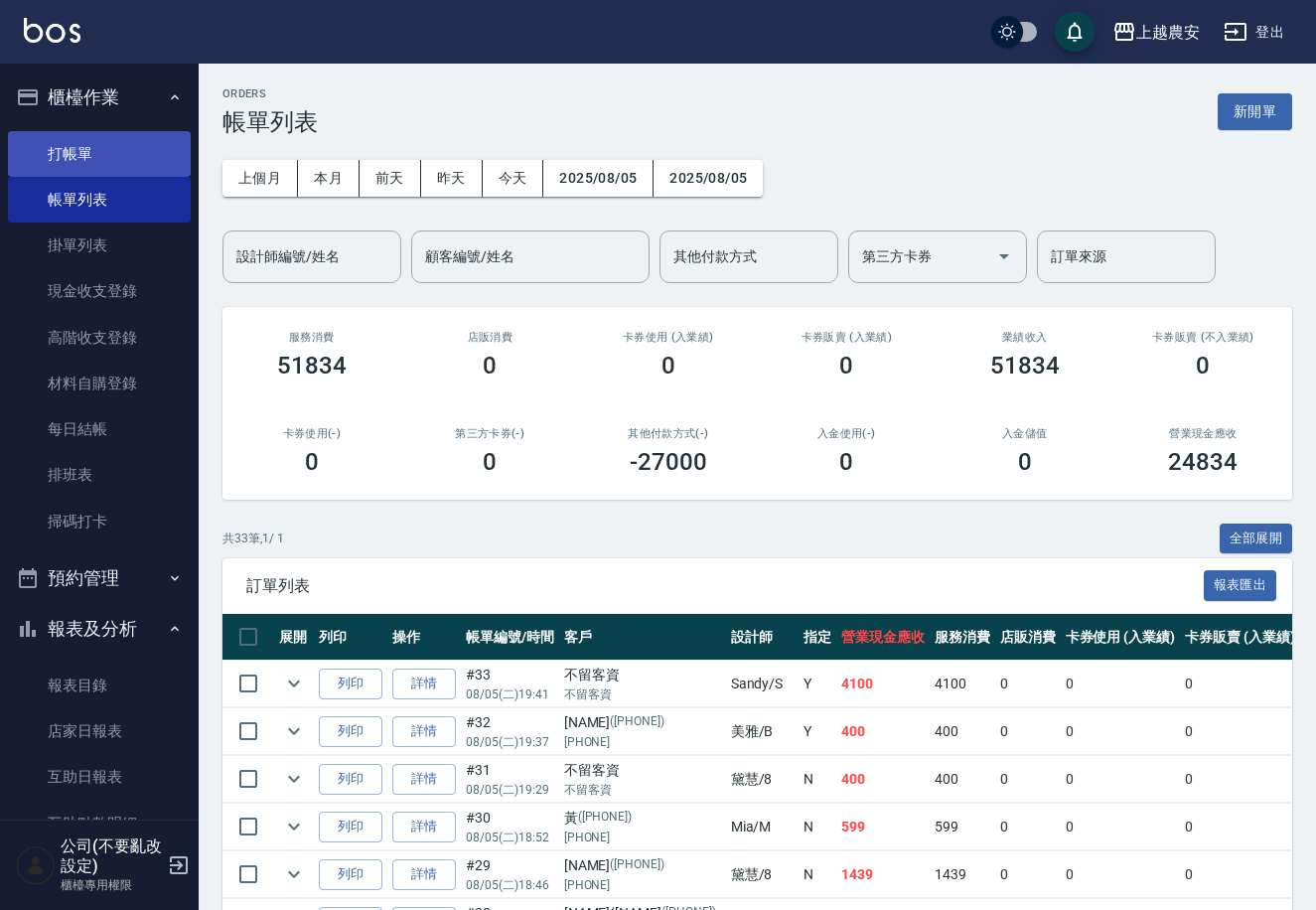 click on "打帳單" at bounding box center (99, 154) 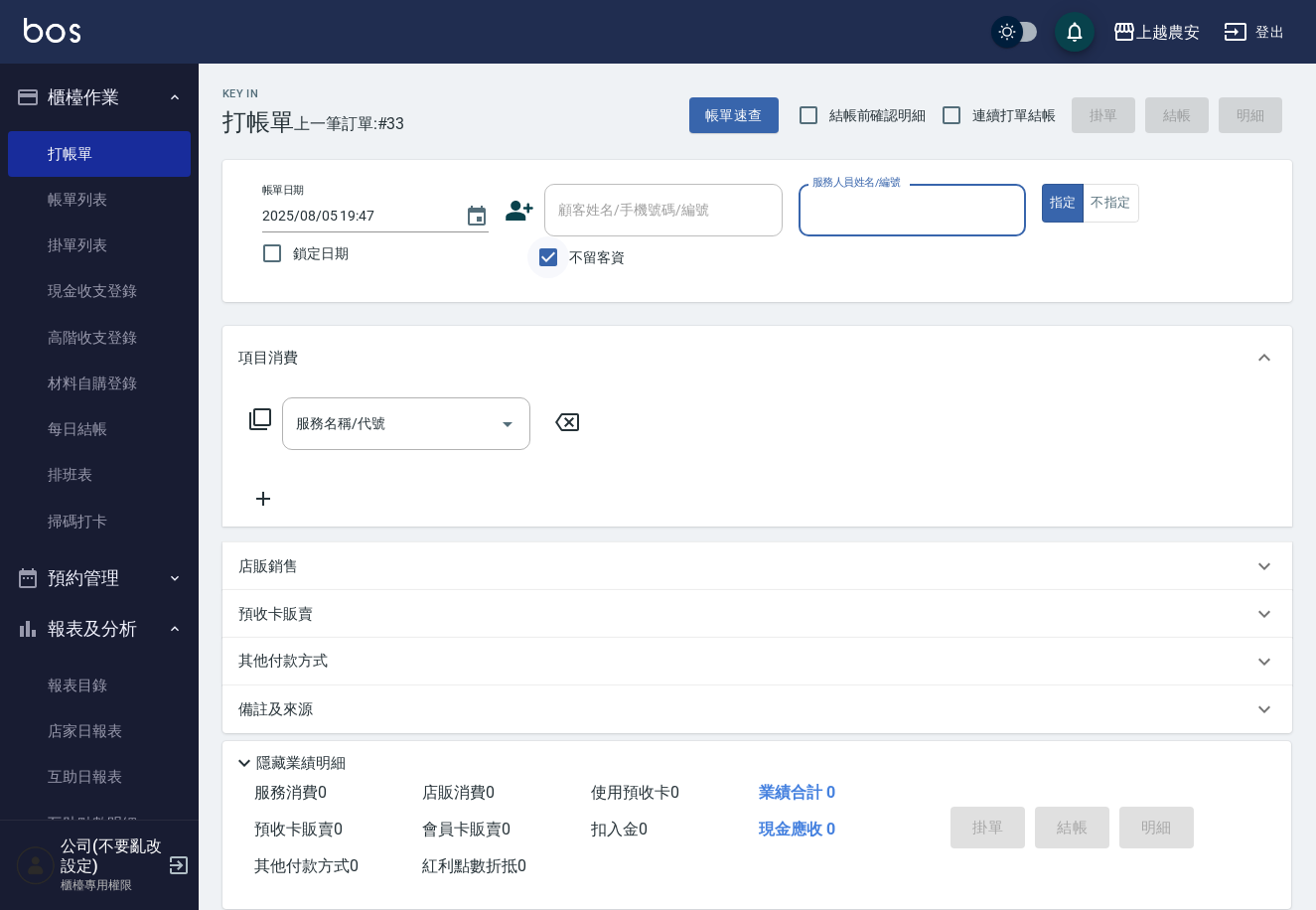 drag, startPoint x: 552, startPoint y: 250, endPoint x: 566, endPoint y: 244, distance: 15.231546 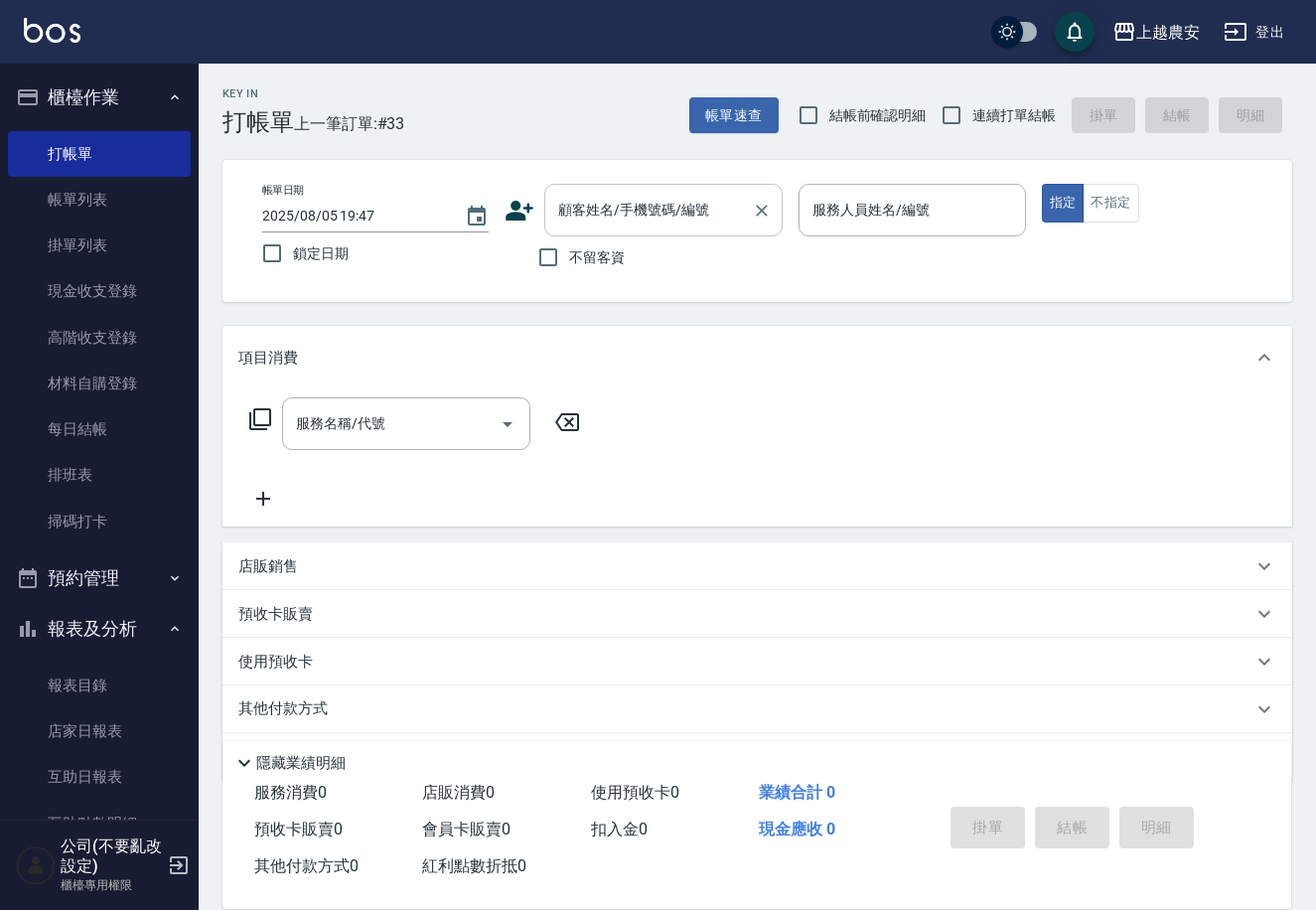 click on "顧客姓名/手機號碼/編號 顧客姓名/手機號碼/編號" at bounding box center [663, 210] 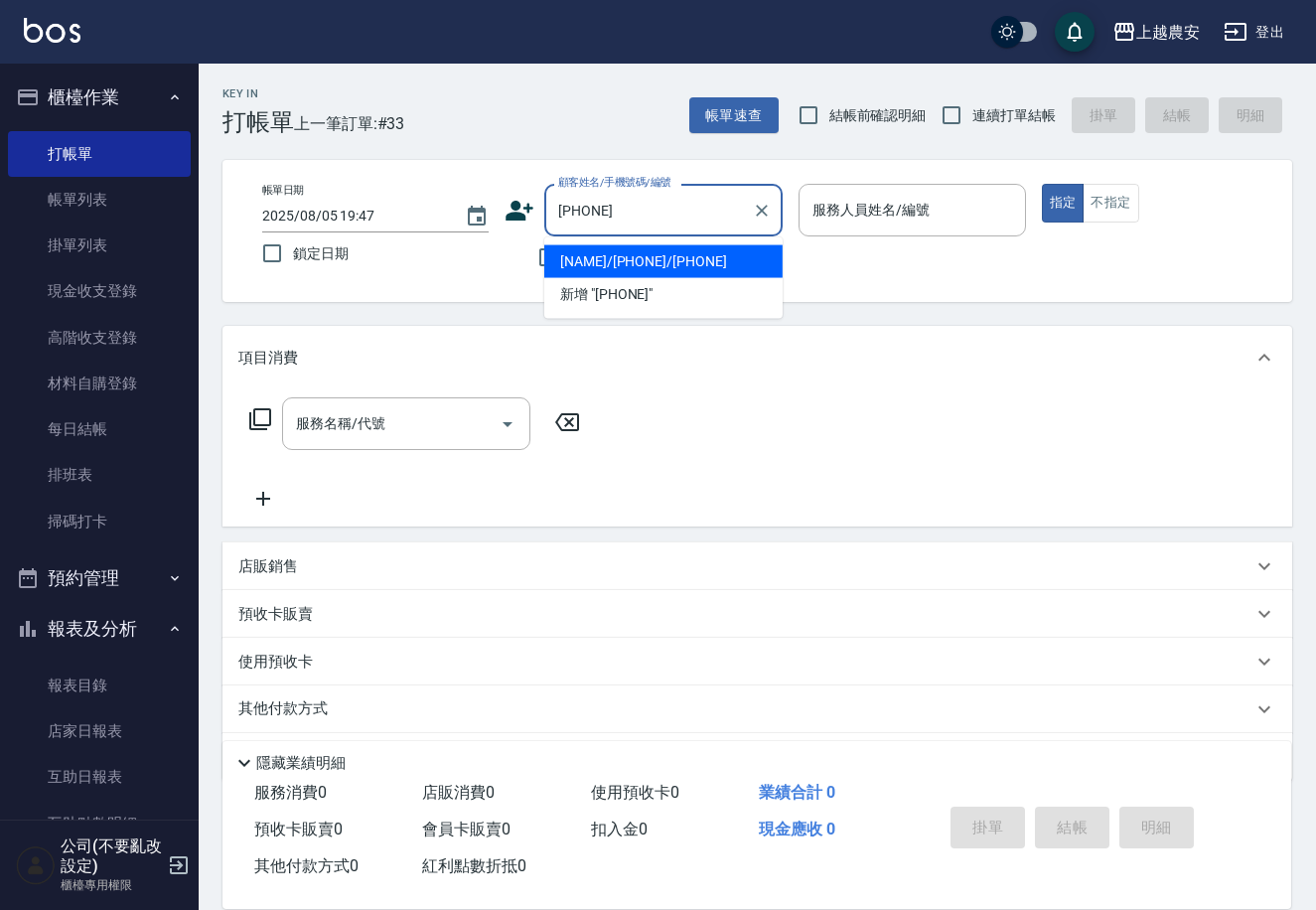 click on "康RAY/0932349579/0932349579" at bounding box center (663, 261) 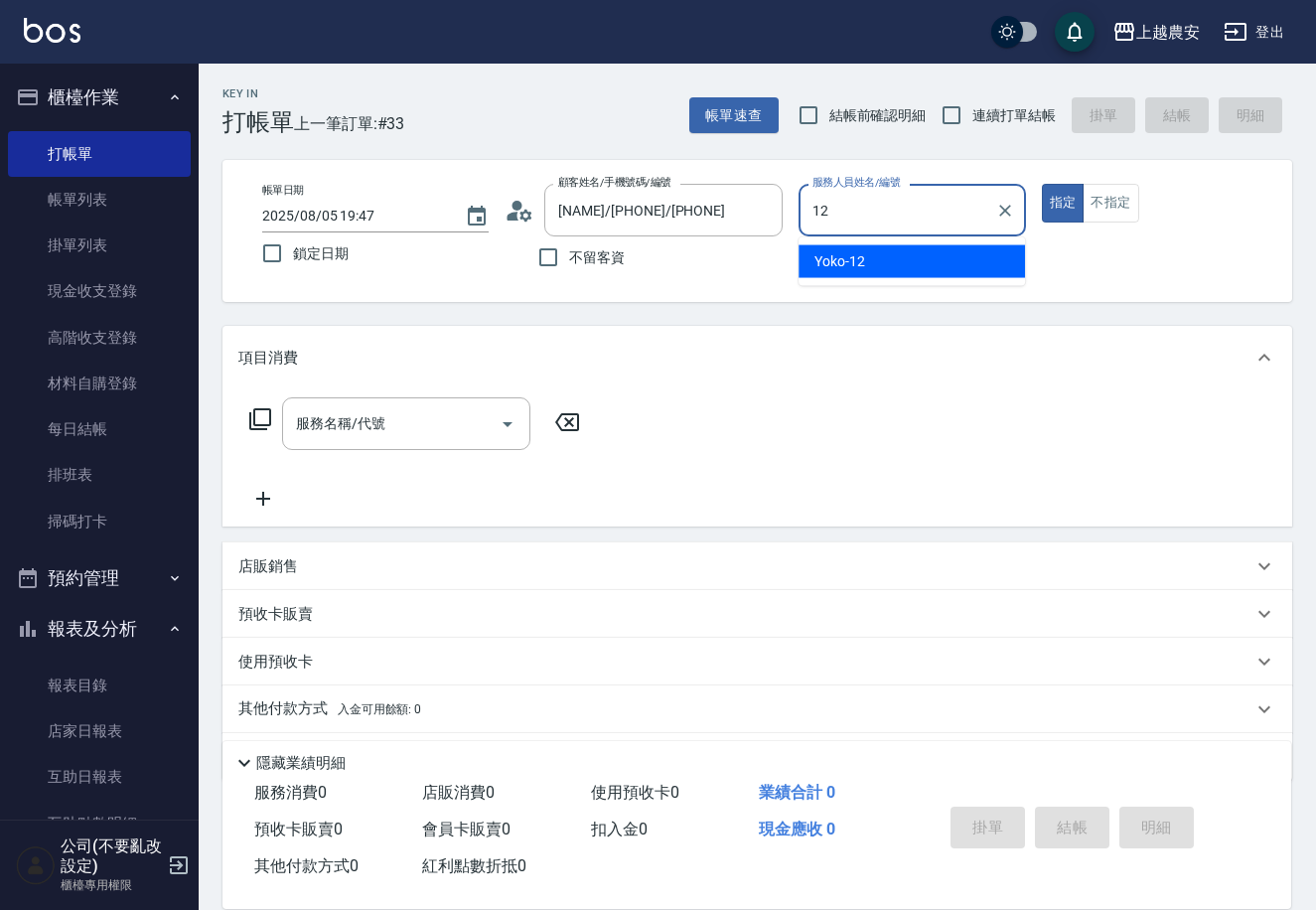 type on "Yoko-12" 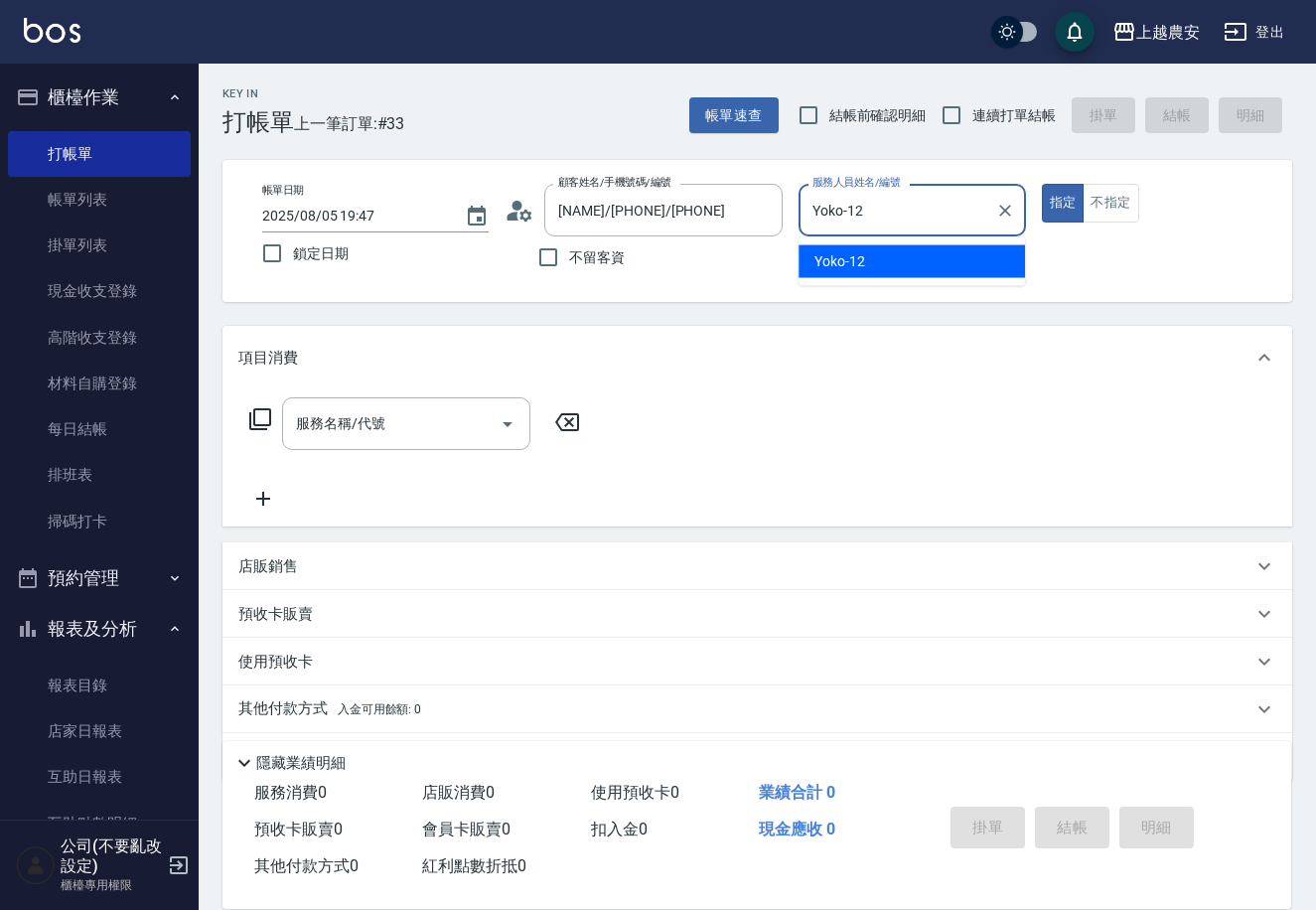 type on "true" 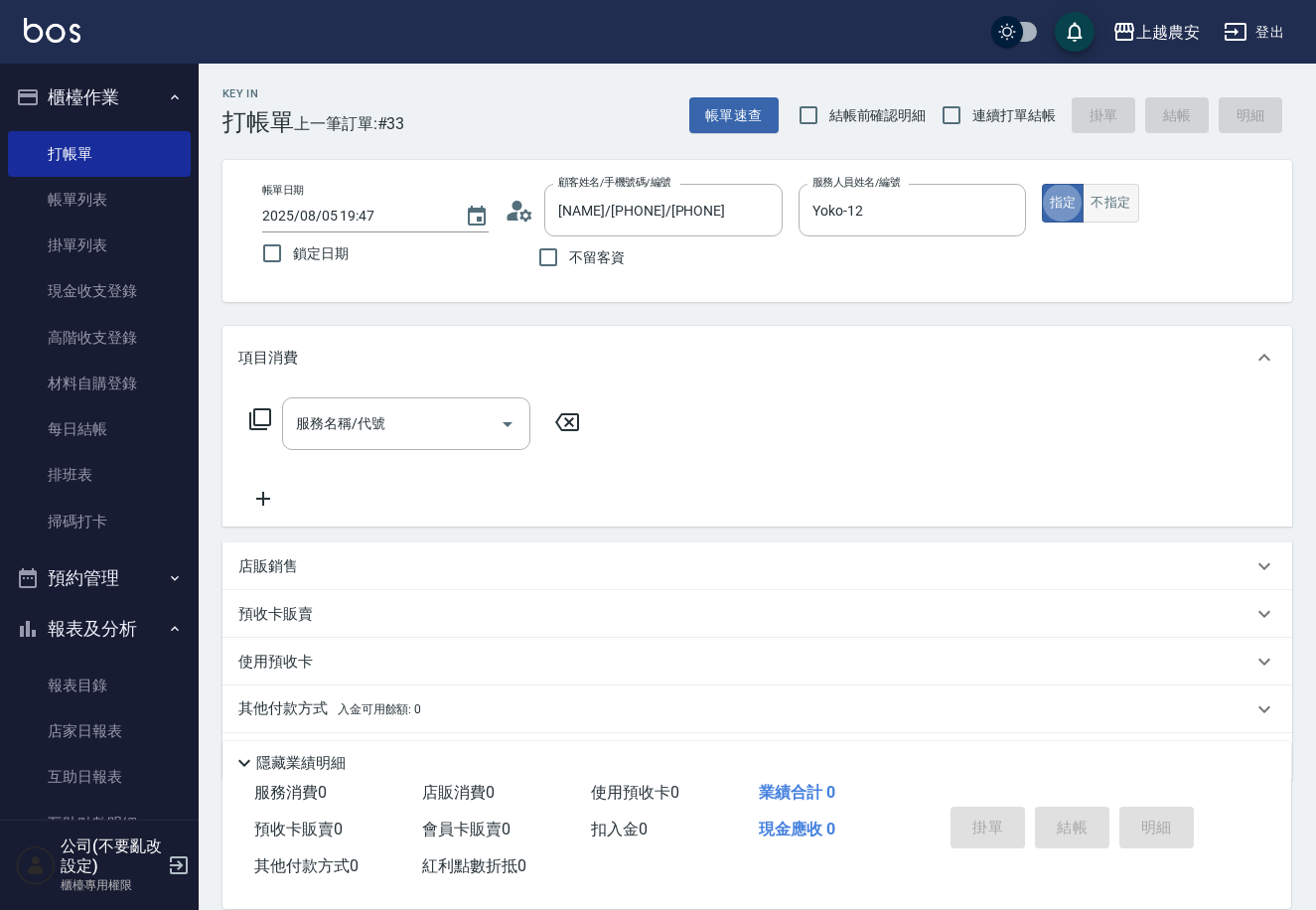 click on "不指定" at bounding box center [1110, 203] 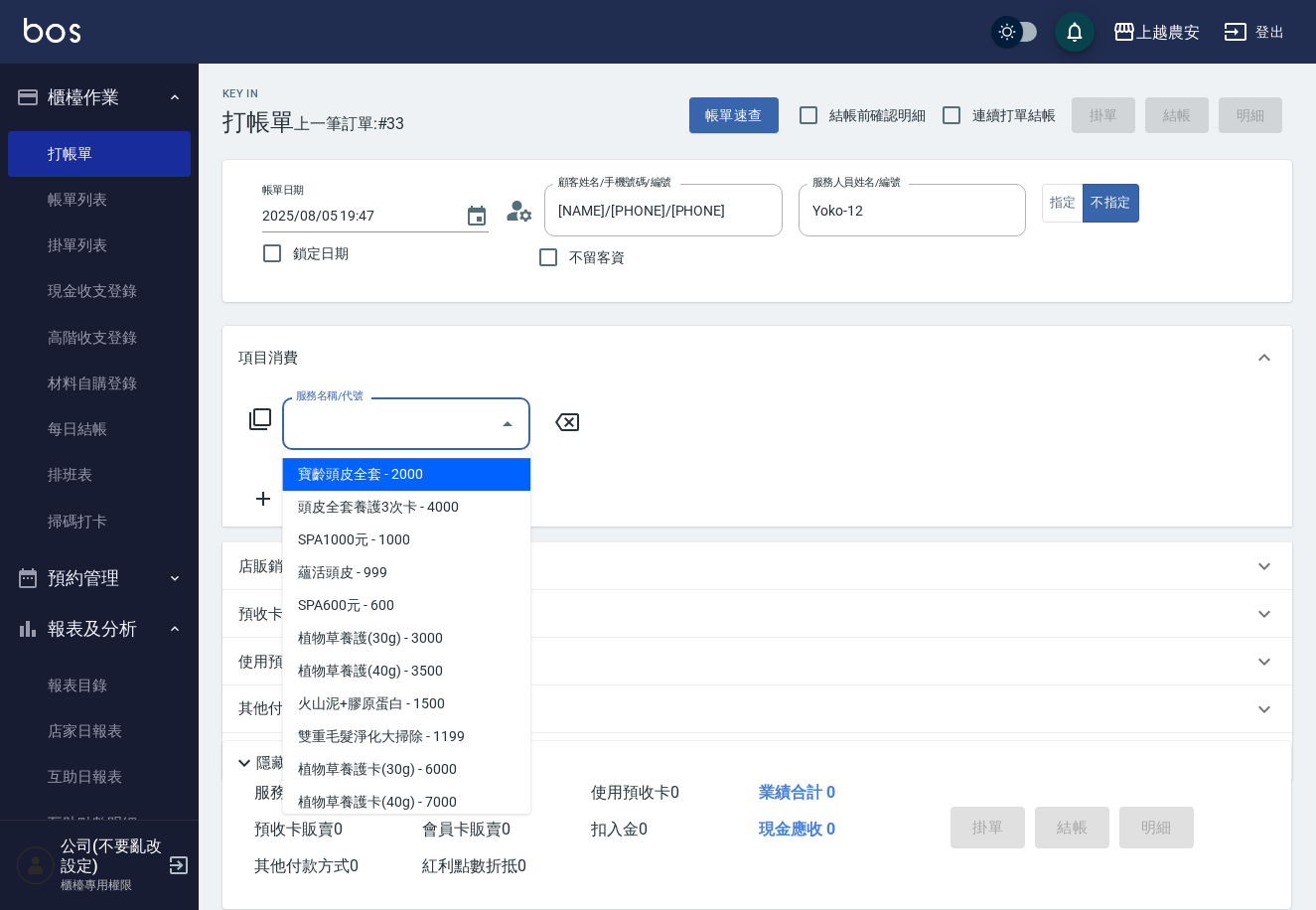 click on "服務名稱/代號" at bounding box center (391, 423) 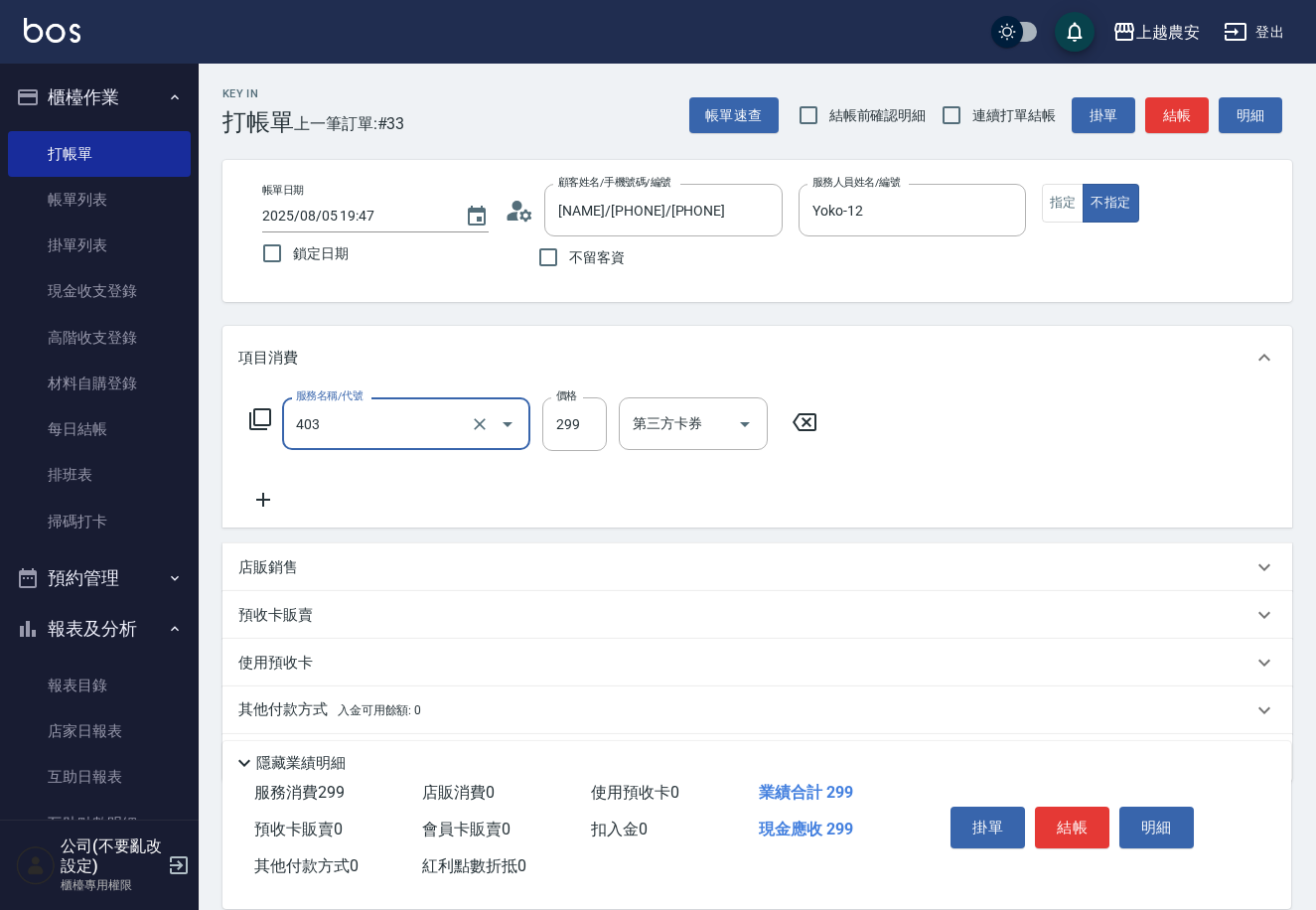 type on "剪髮(403)" 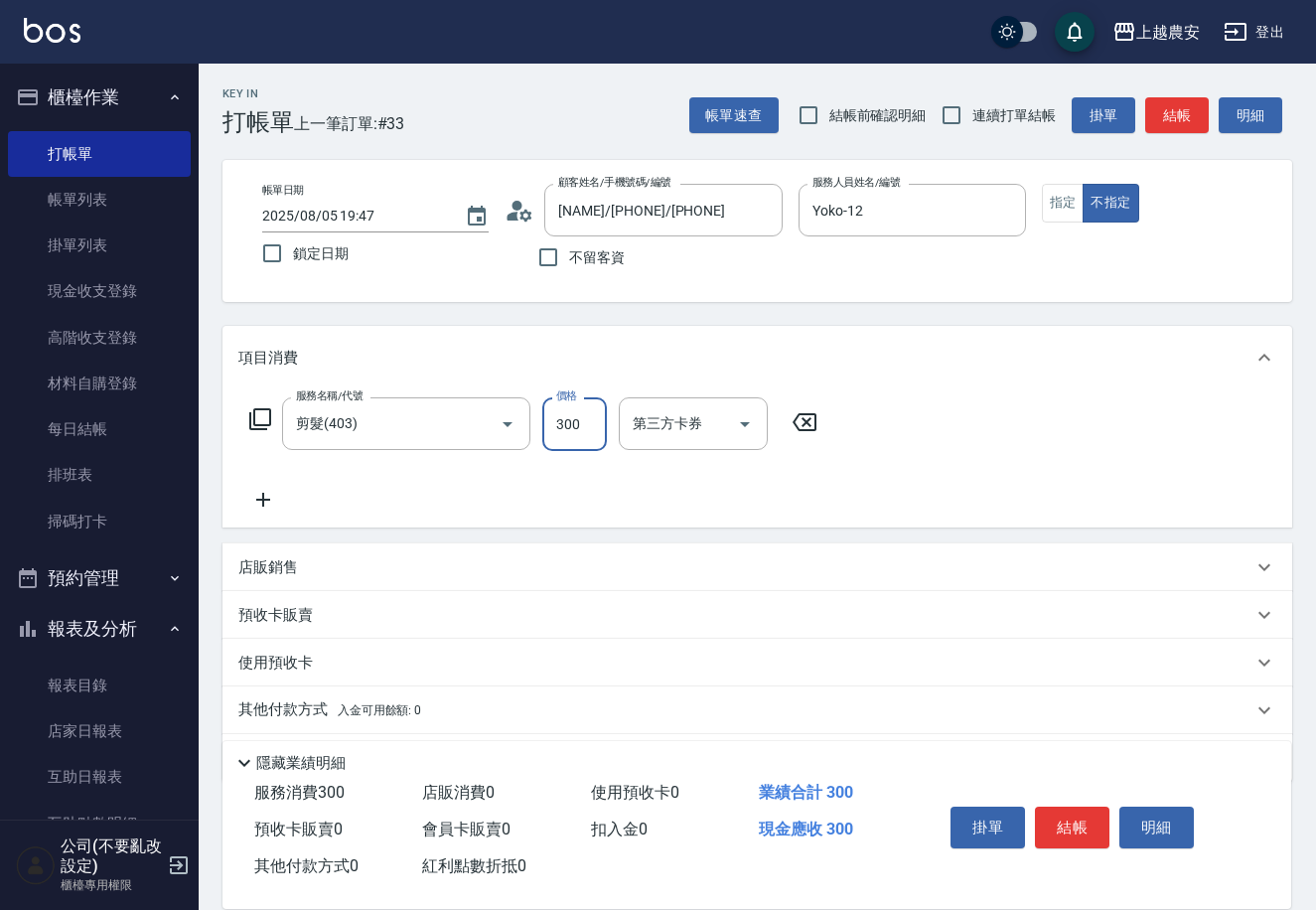 type on "300" 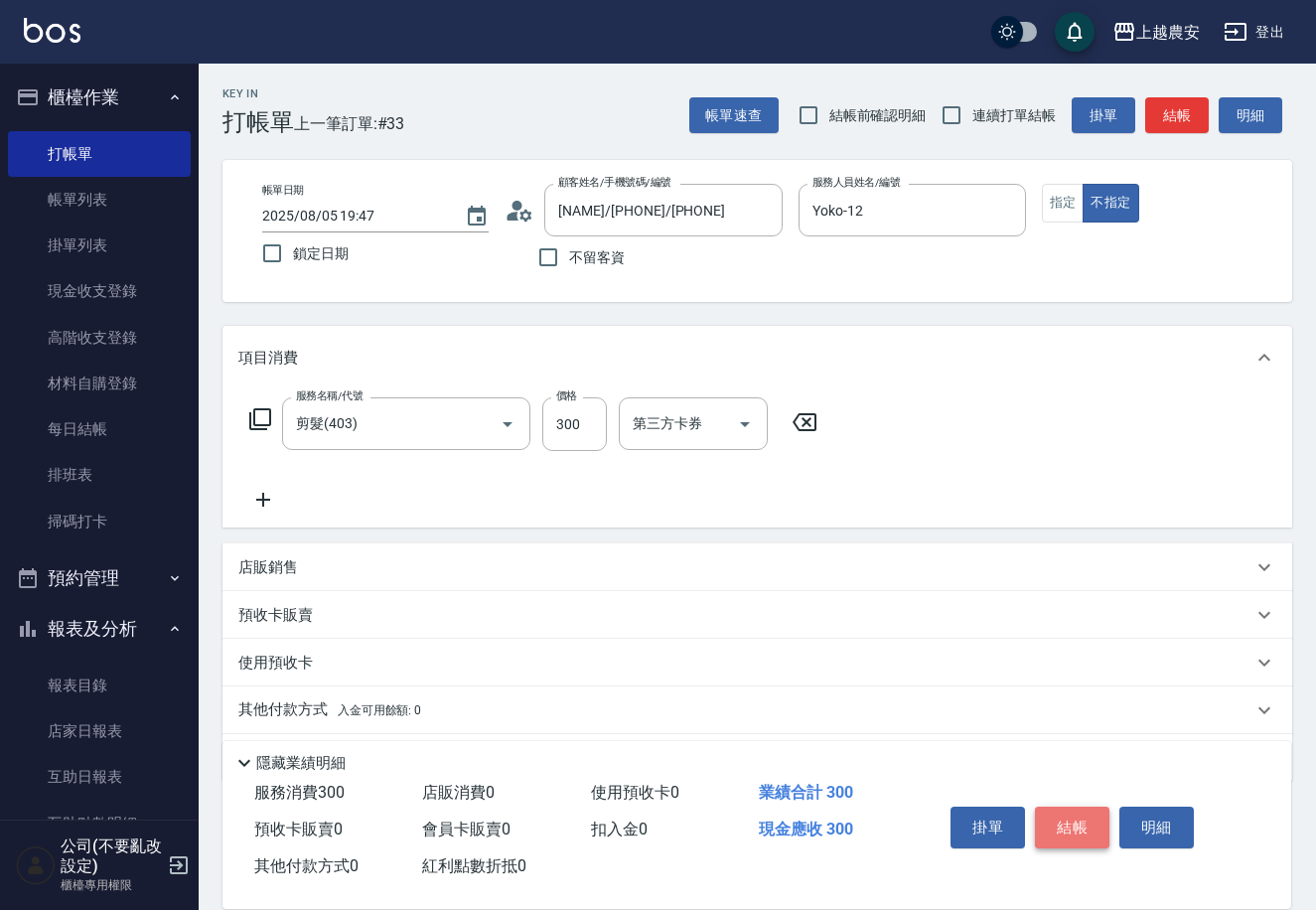 click on "結帳" at bounding box center [1072, 828] 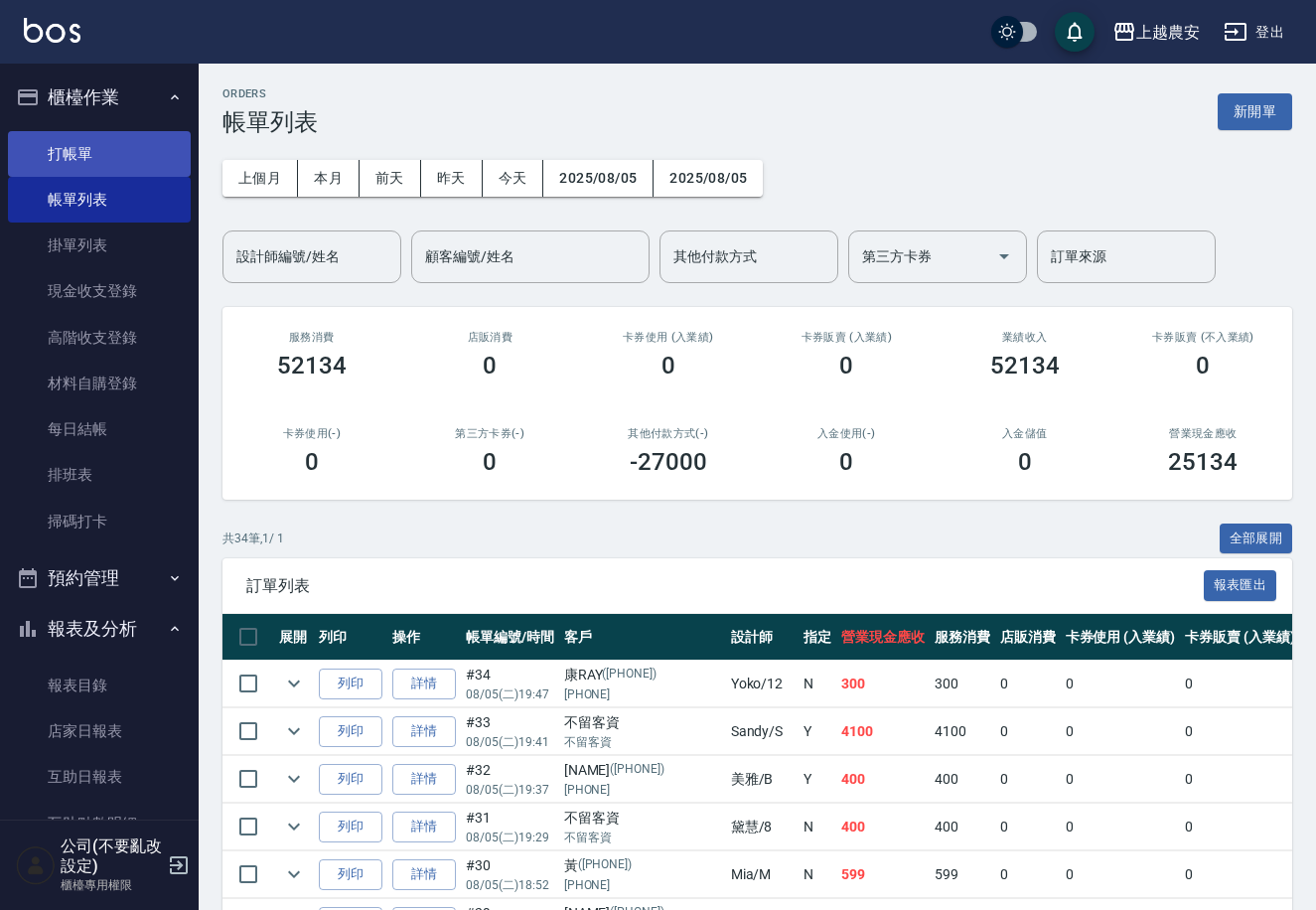 click on "打帳單" at bounding box center [99, 154] 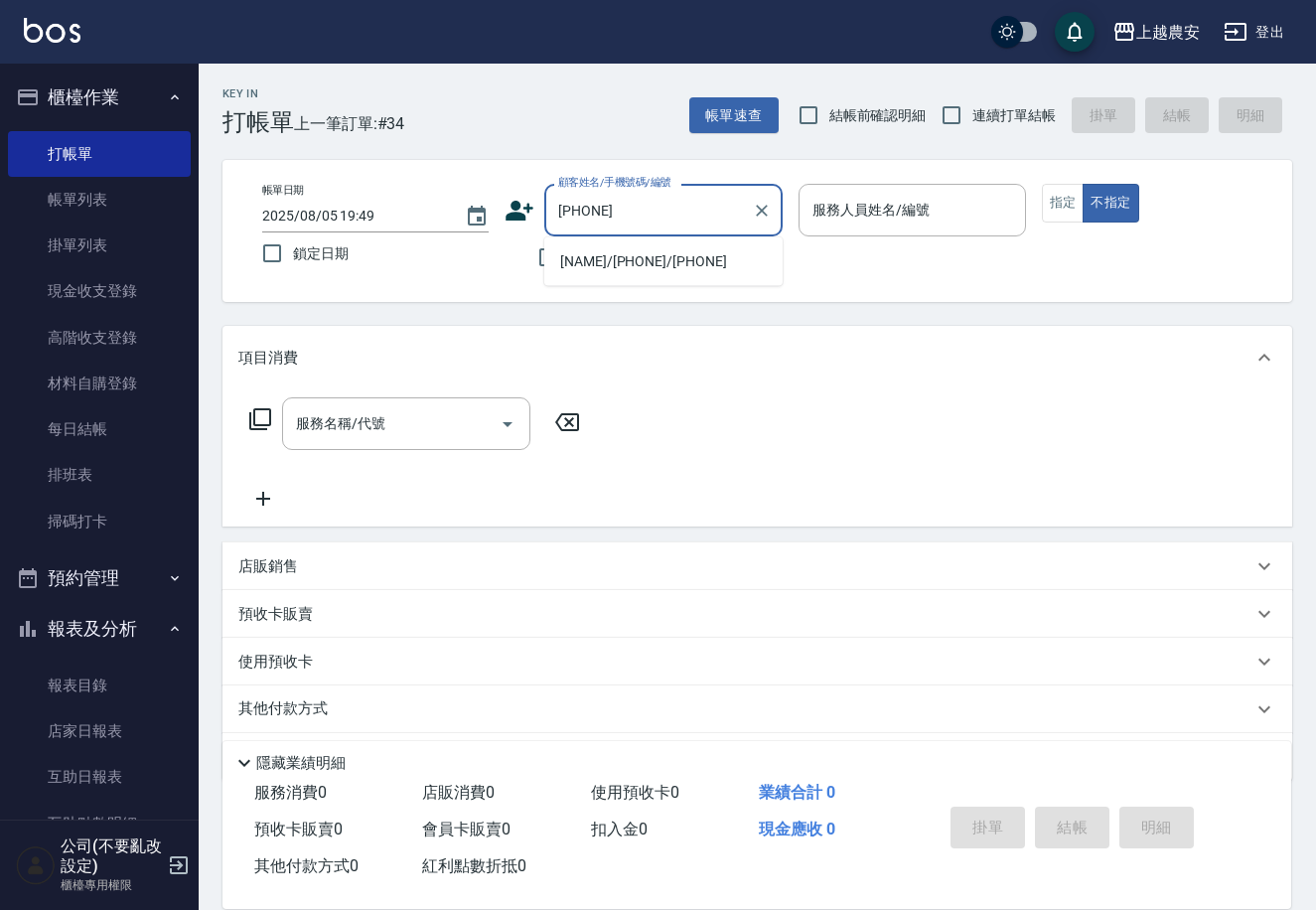 type on "王安安/0955905066/0955905066" 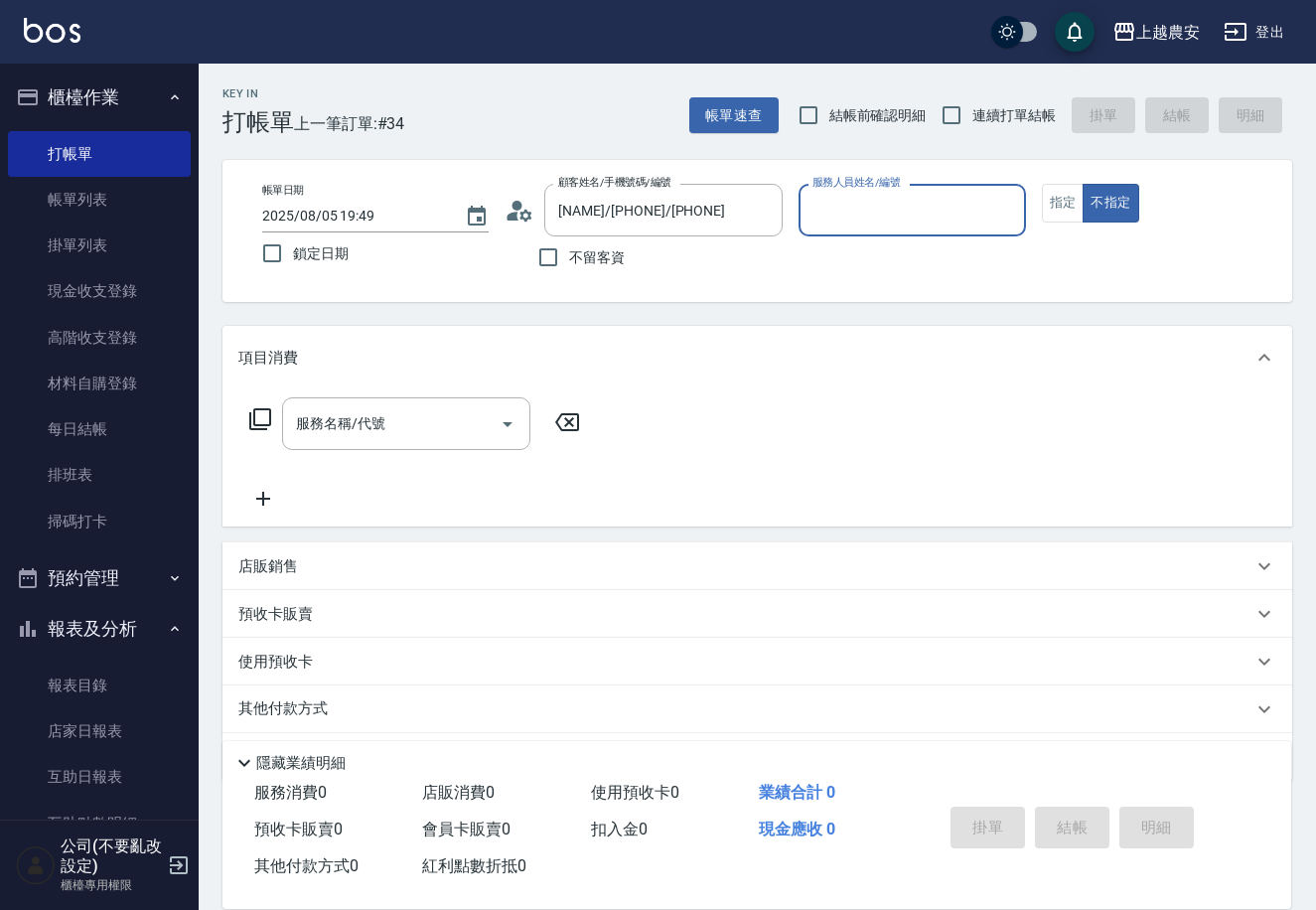 type on "Q比-0" 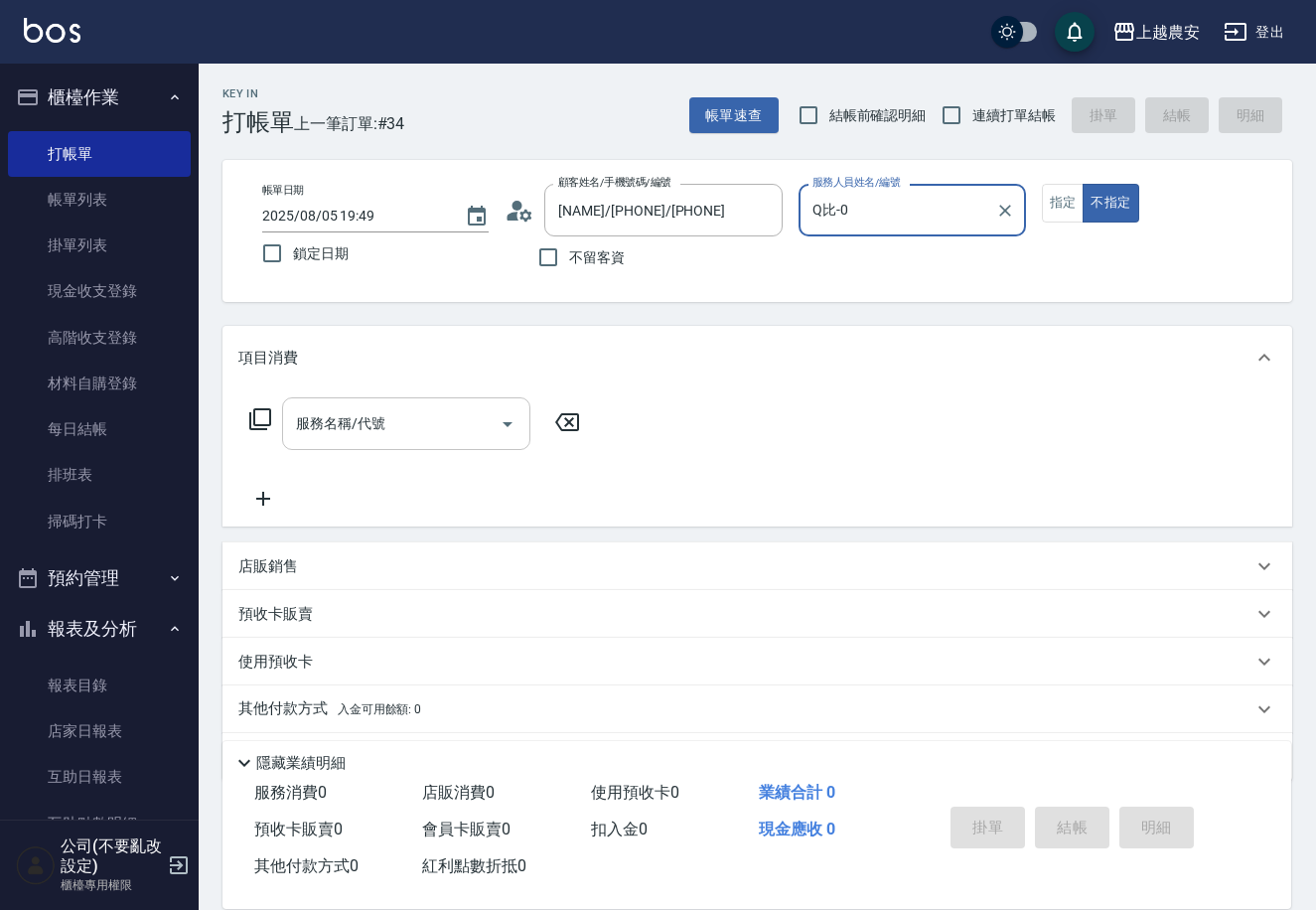 click on "服務名稱/代號" at bounding box center [391, 423] 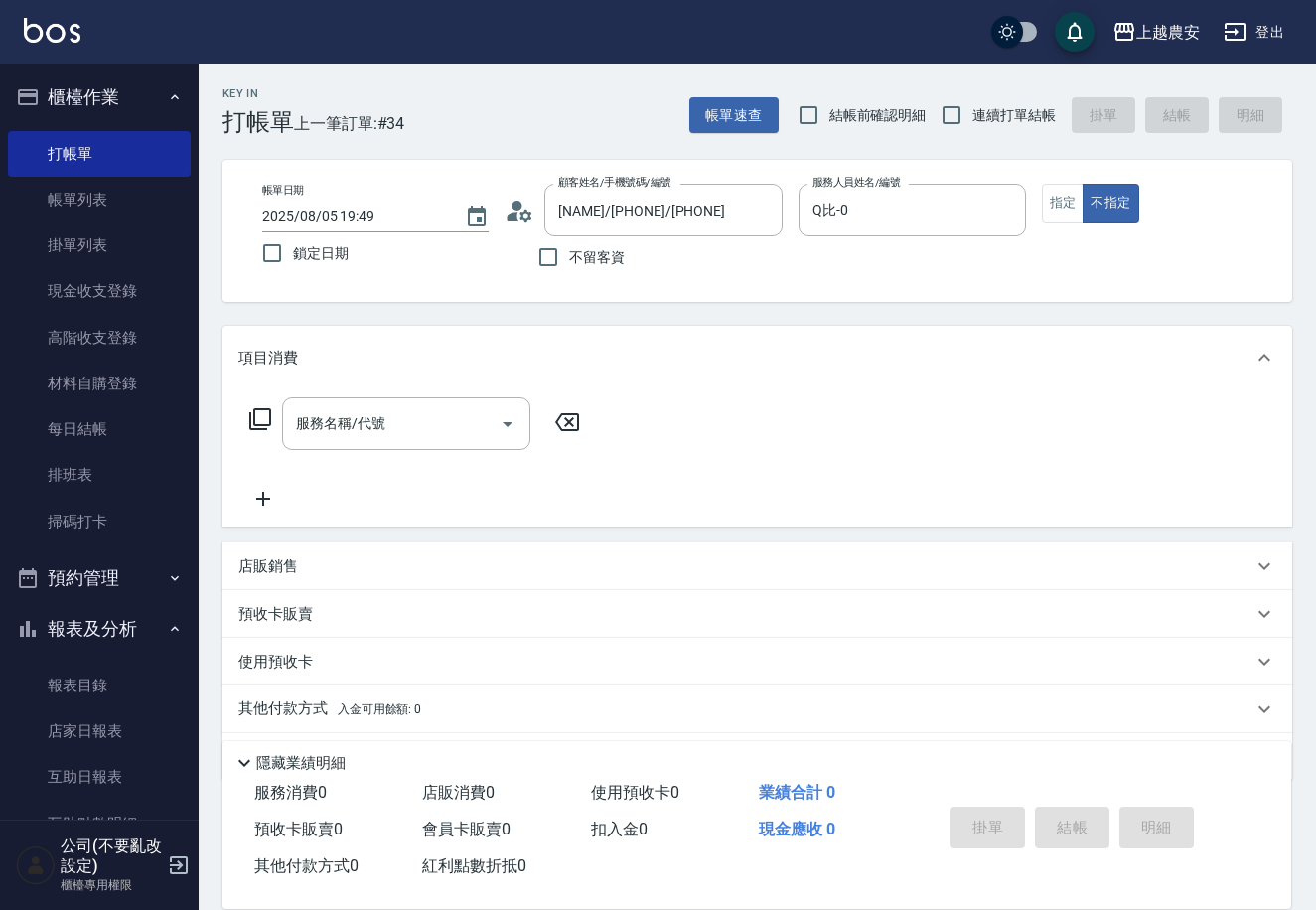 click 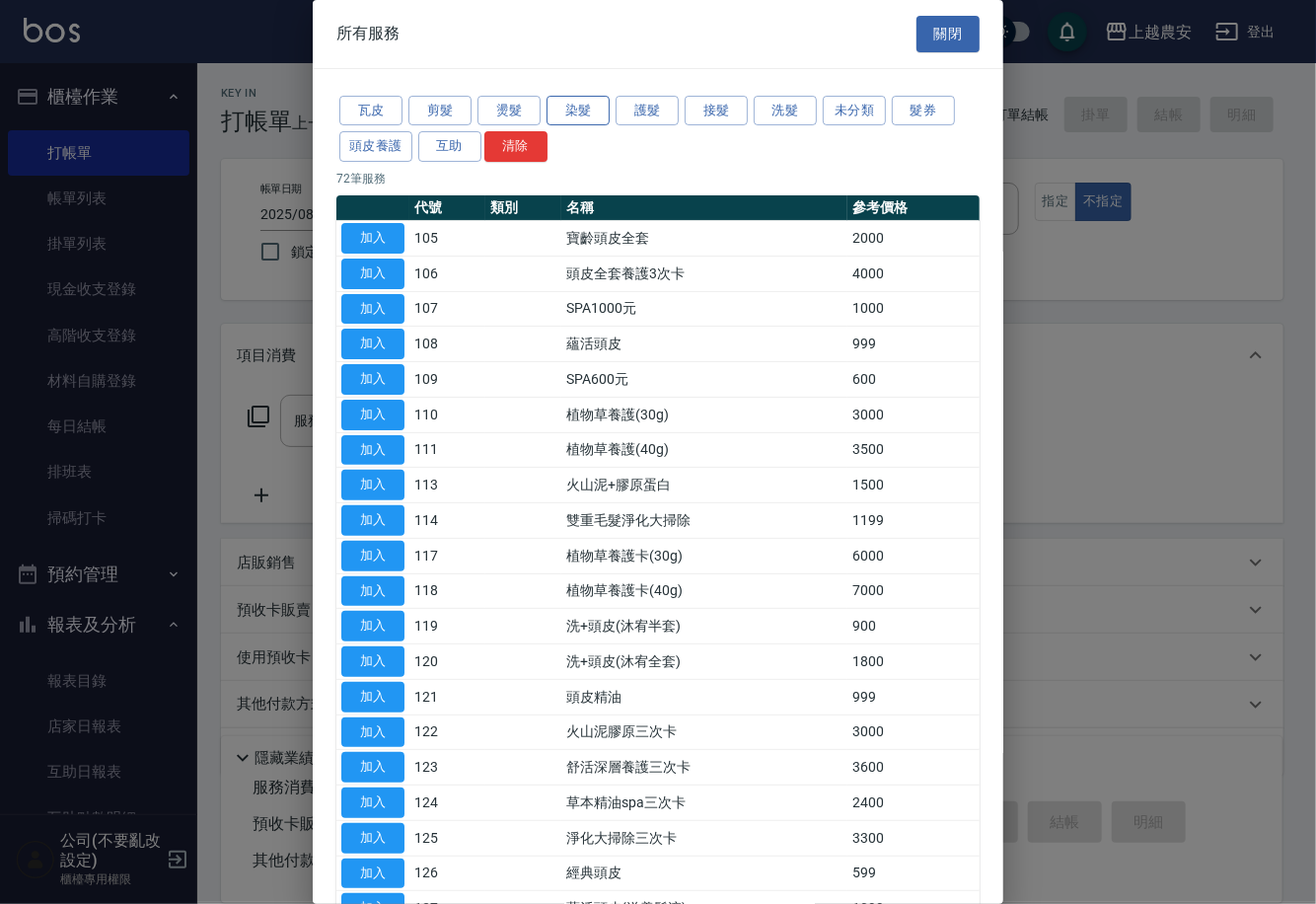 click on "染髮" at bounding box center [578, 111] 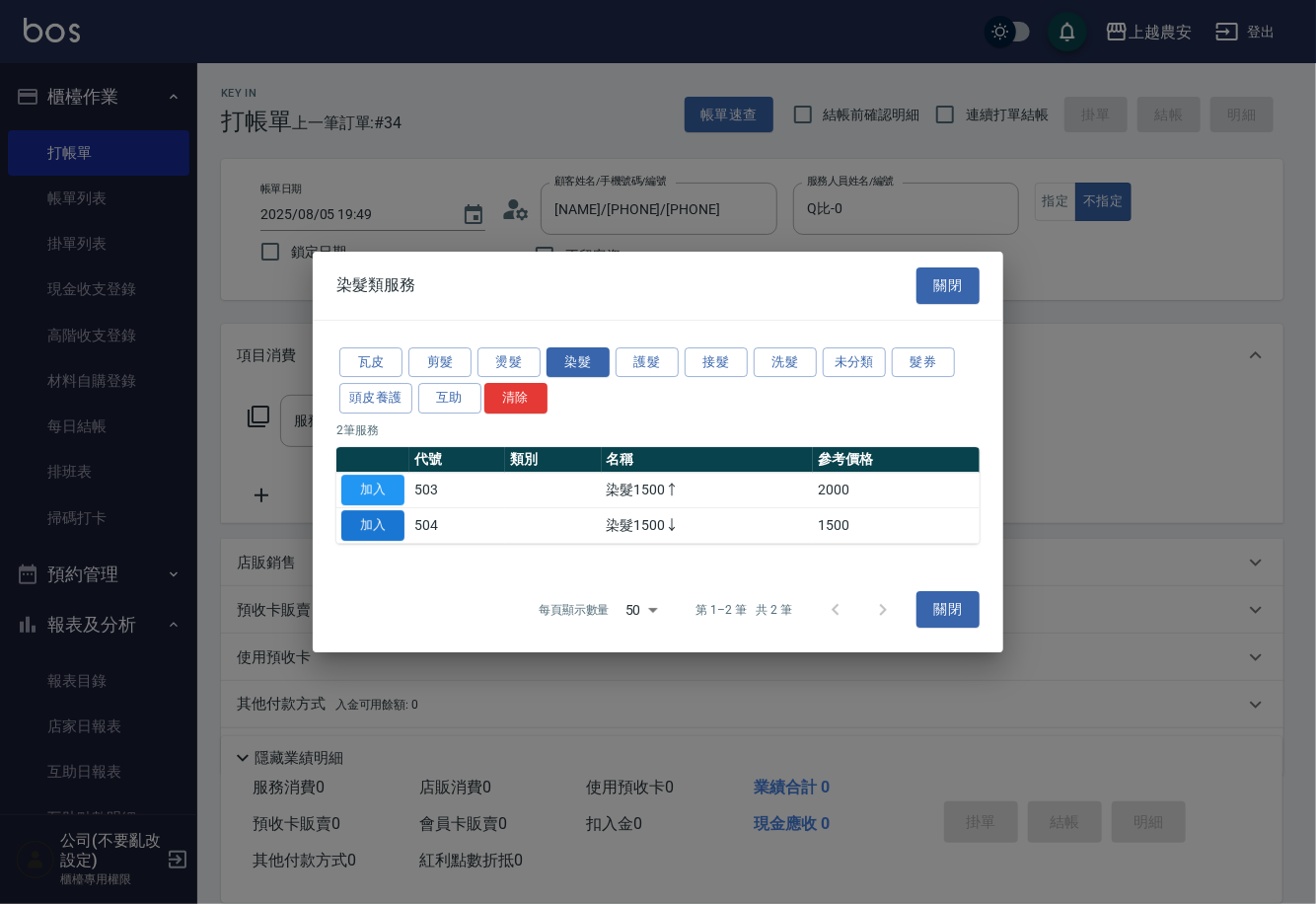 click on "加入" at bounding box center (373, 525) 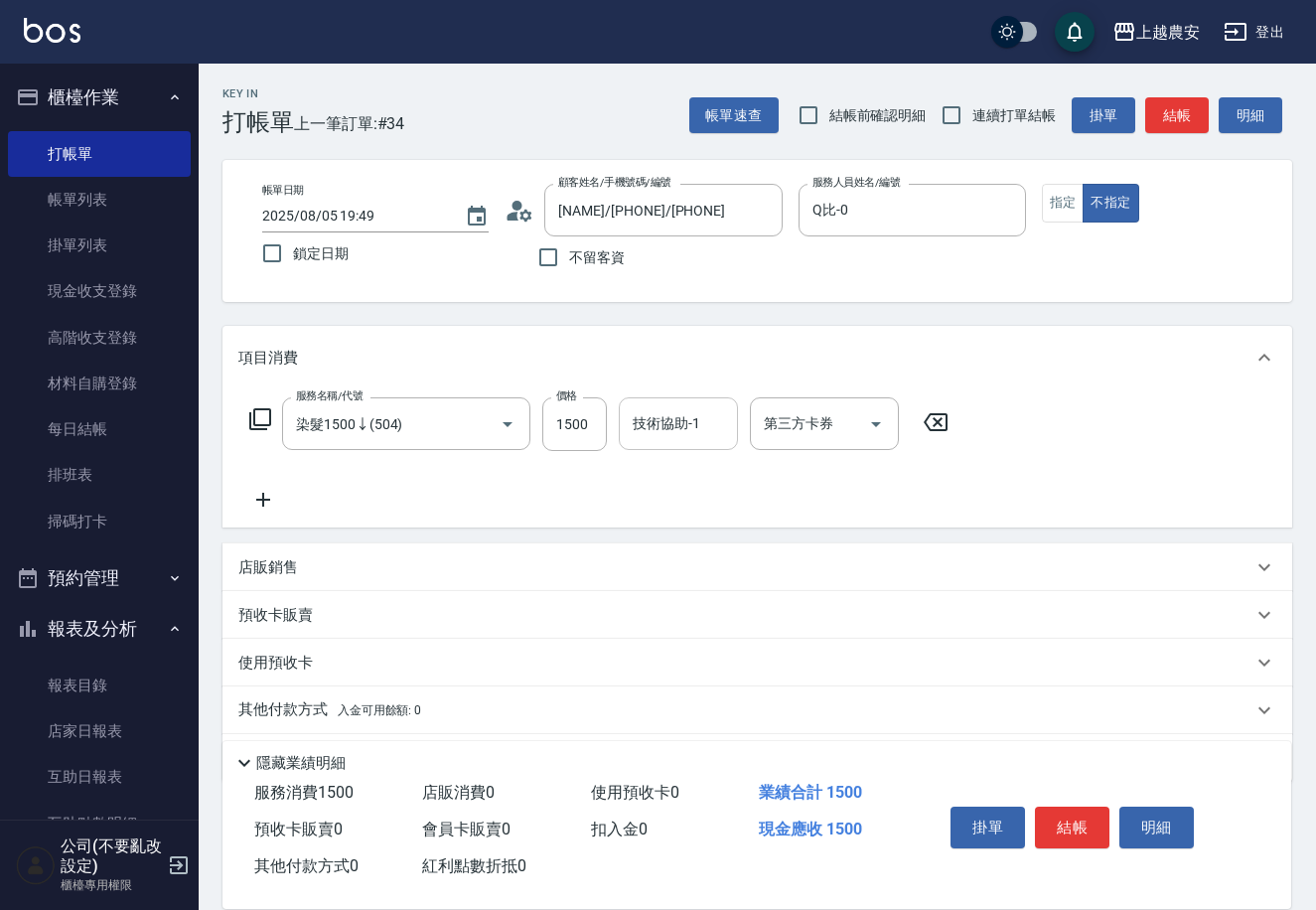 click on "技術協助-1" at bounding box center [678, 423] 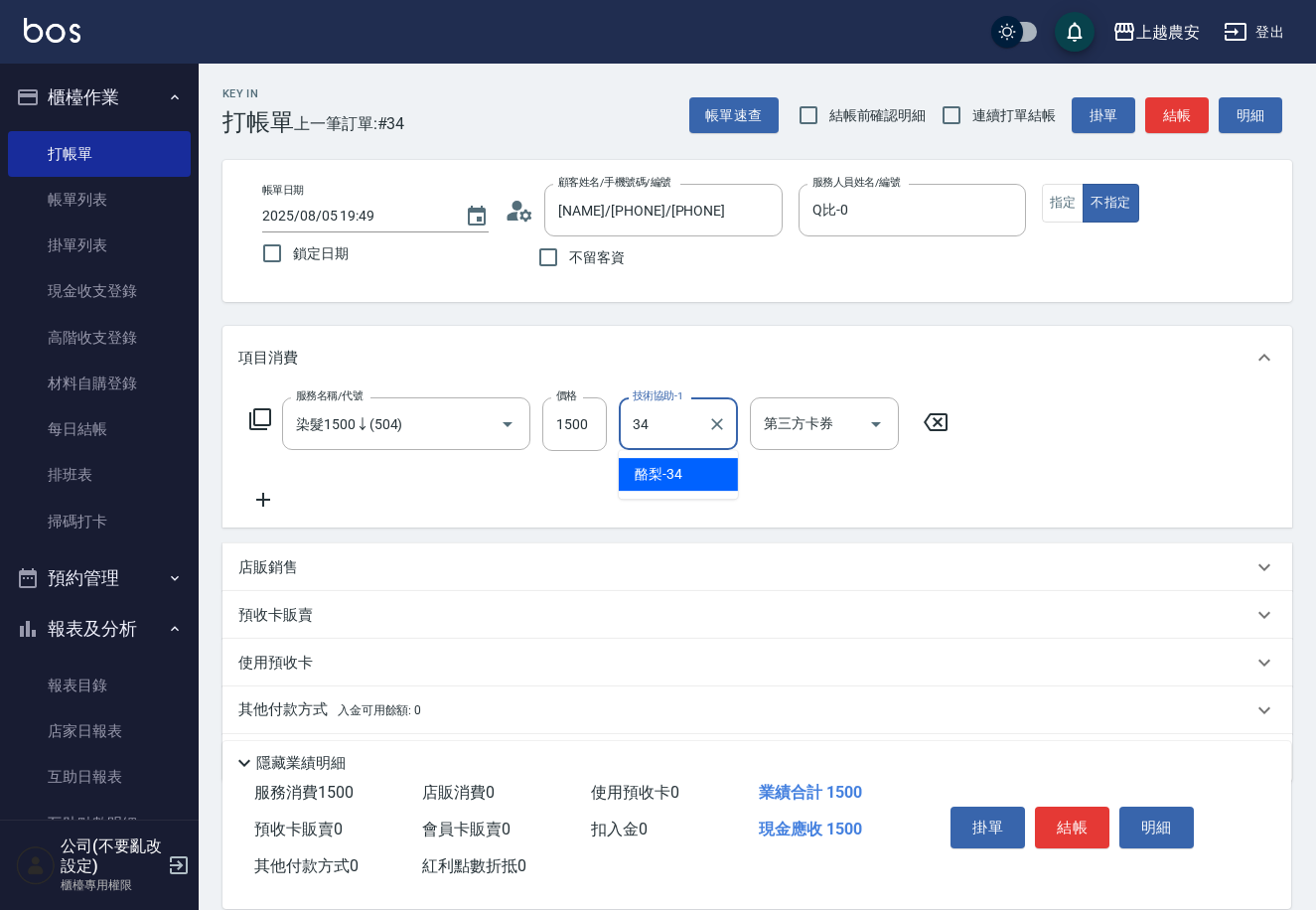 type on "酪梨-34" 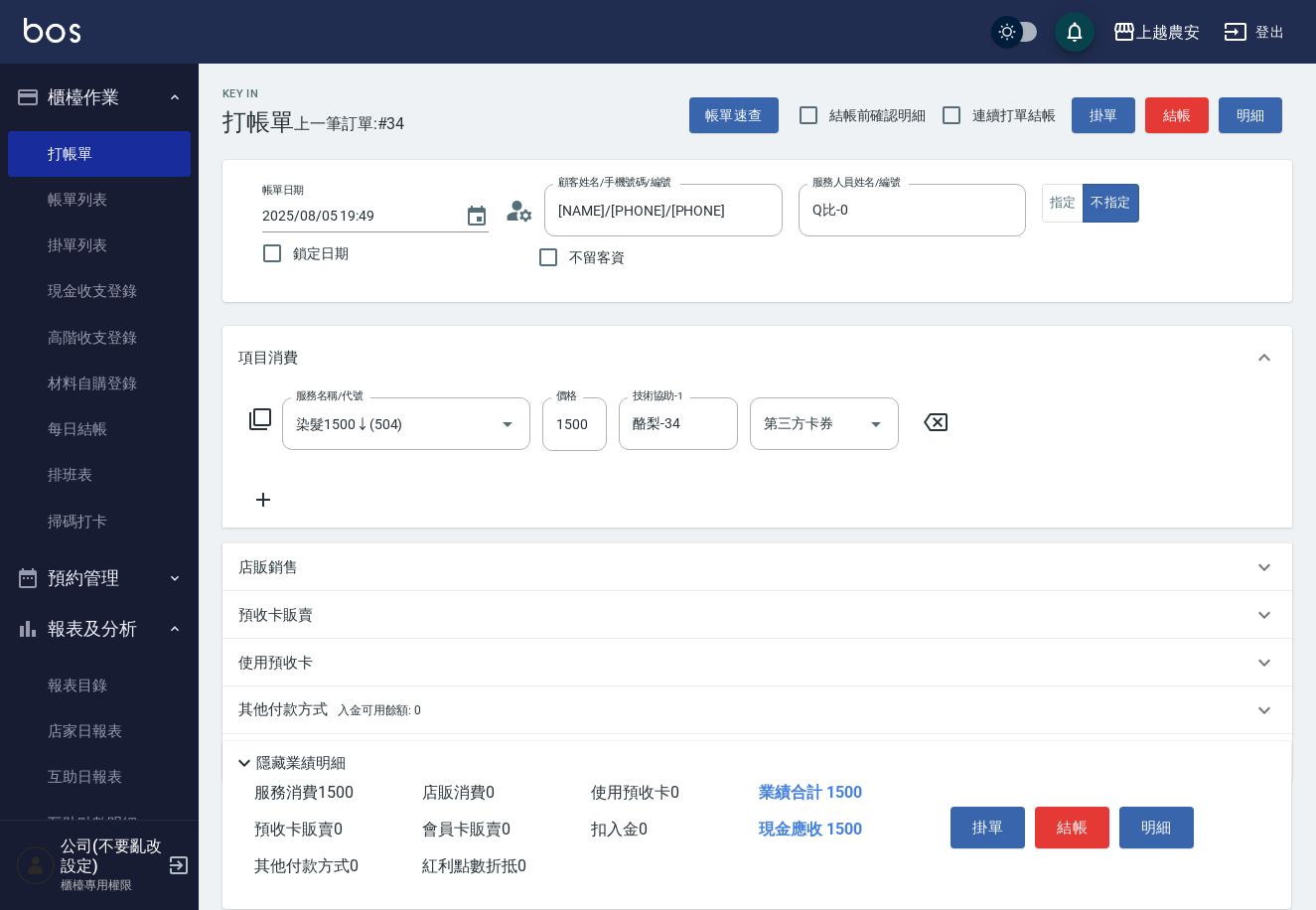 click 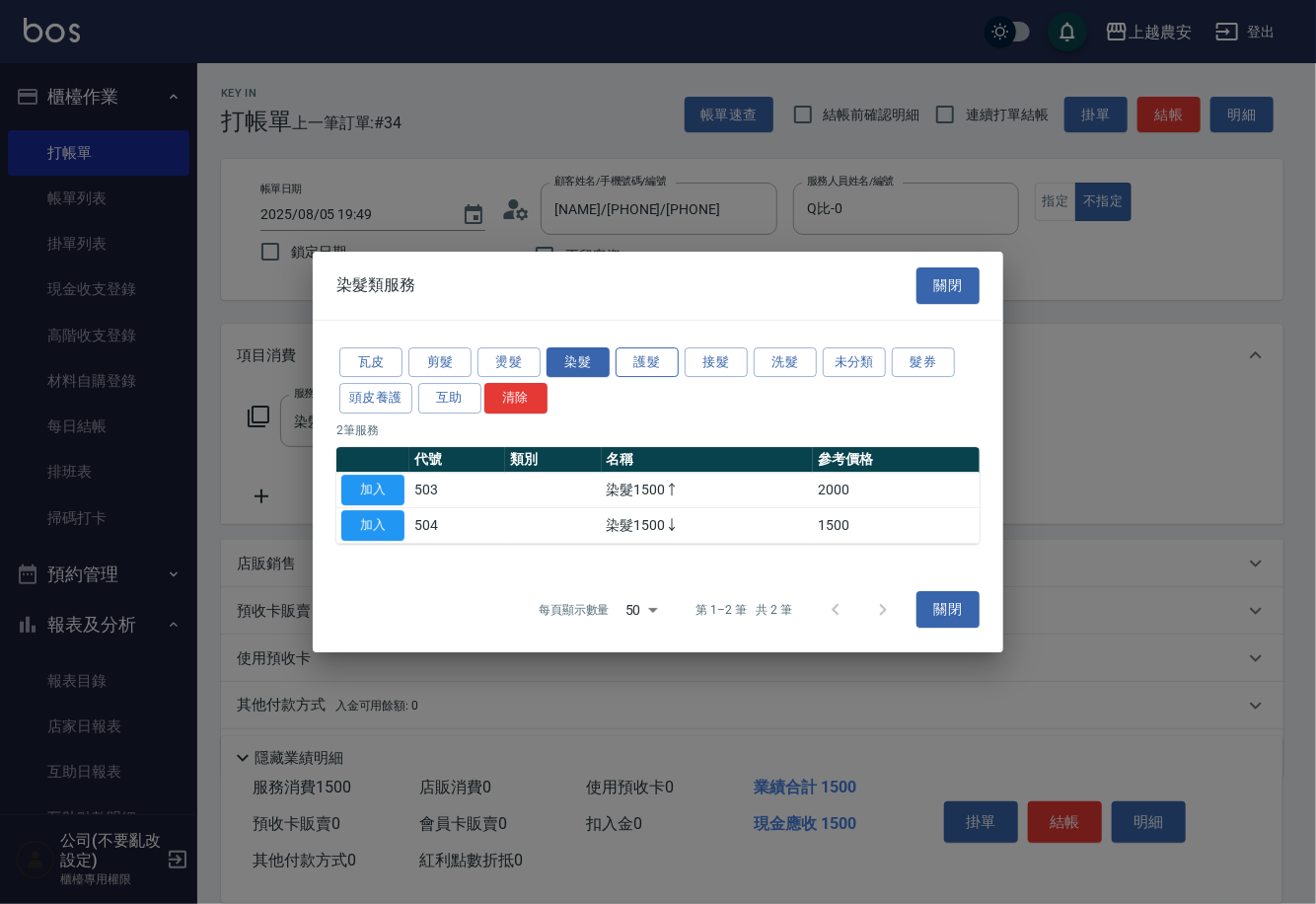 click on "護髮" at bounding box center [647, 362] 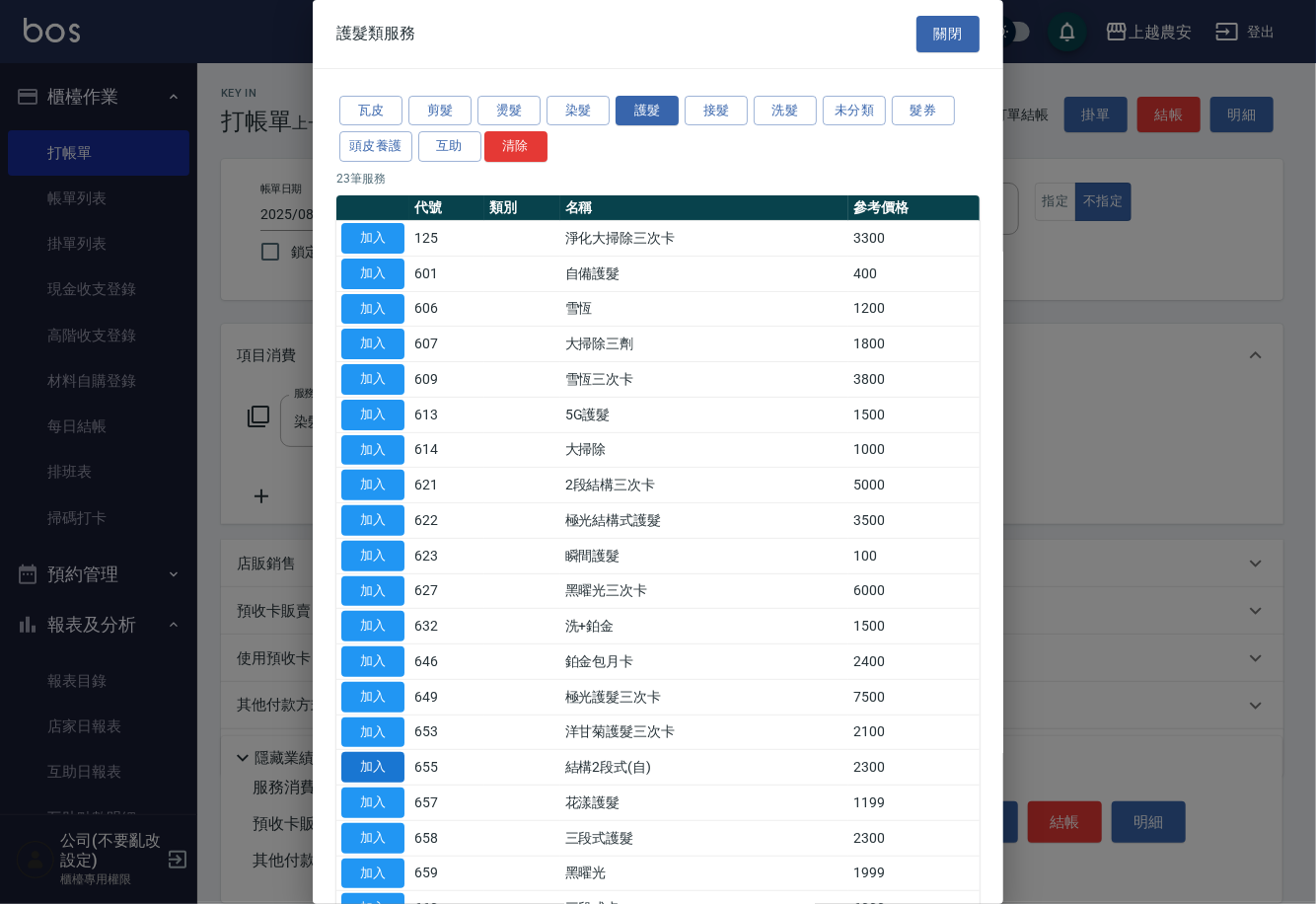 click on "加入" at bounding box center [373, 767] 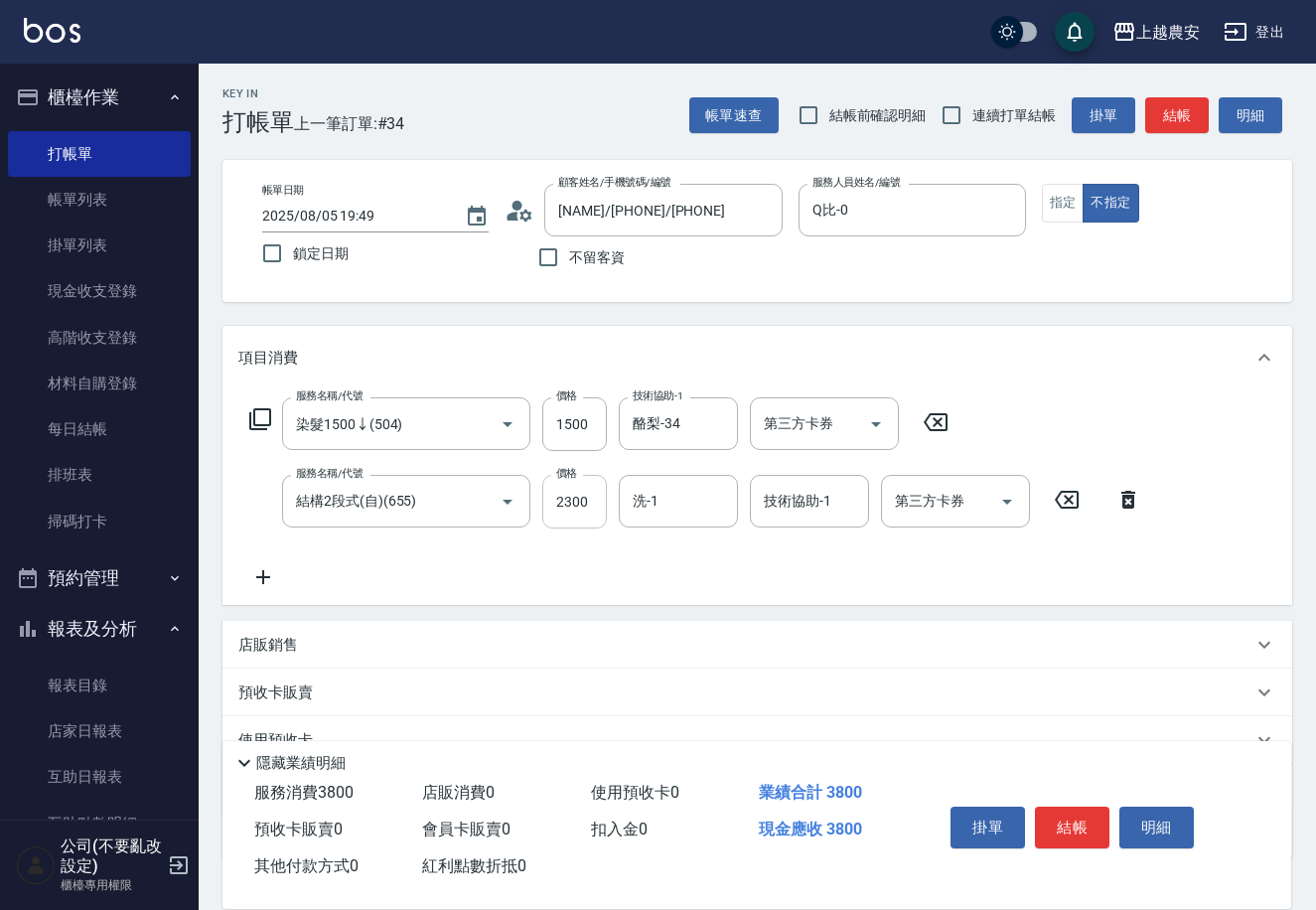 click on "2300" at bounding box center (574, 502) 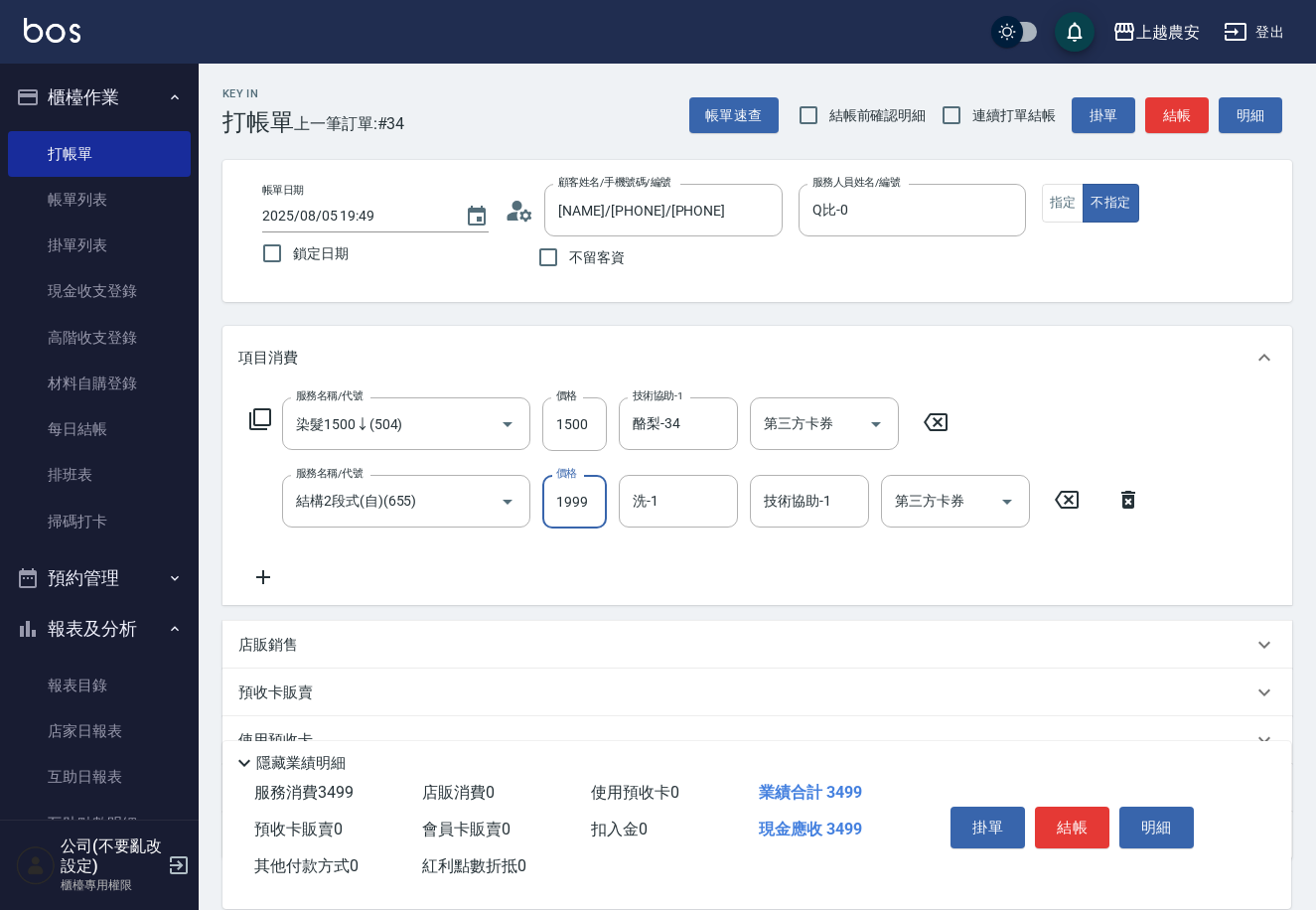 type on "1999" 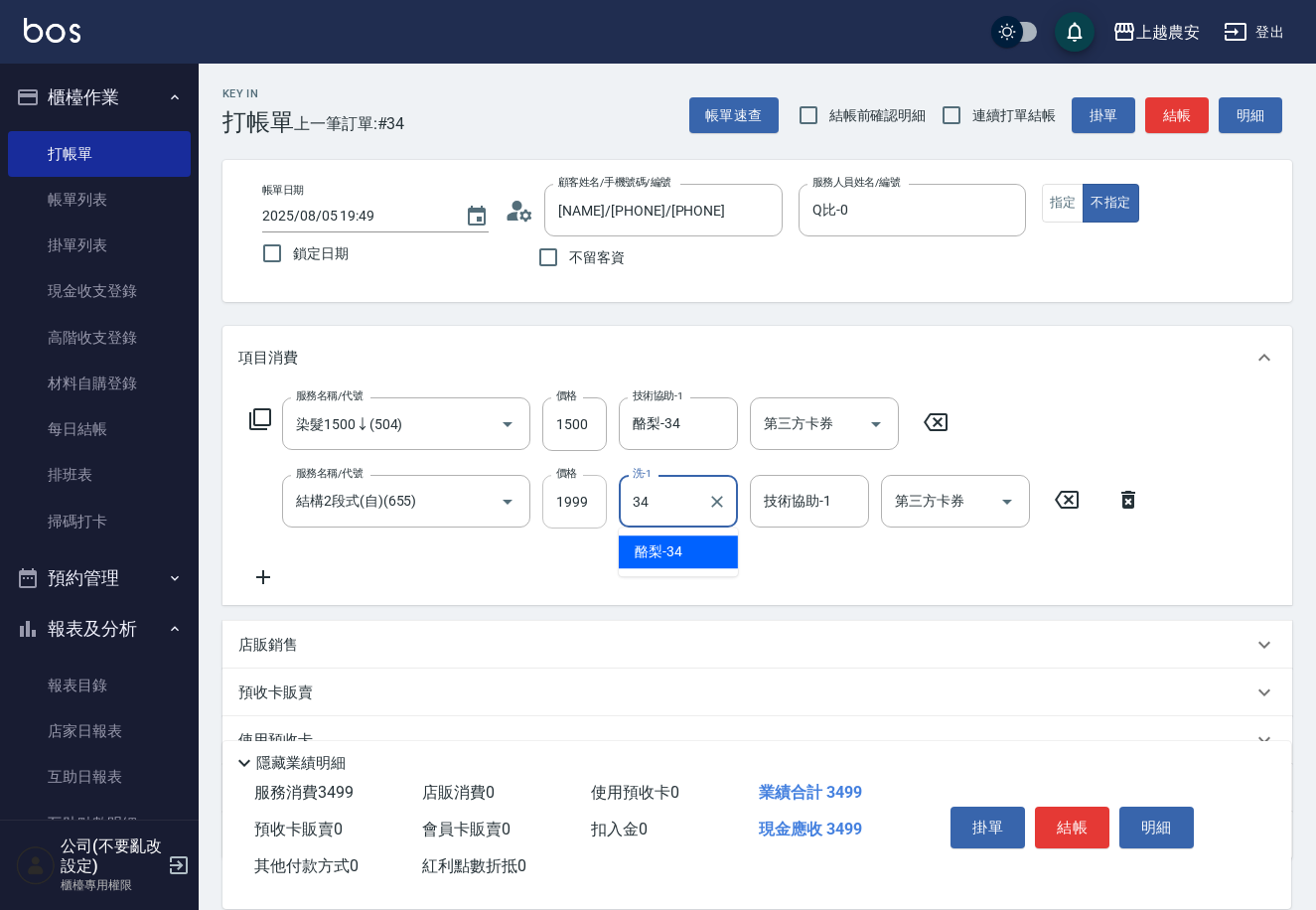 type on "酪梨-34" 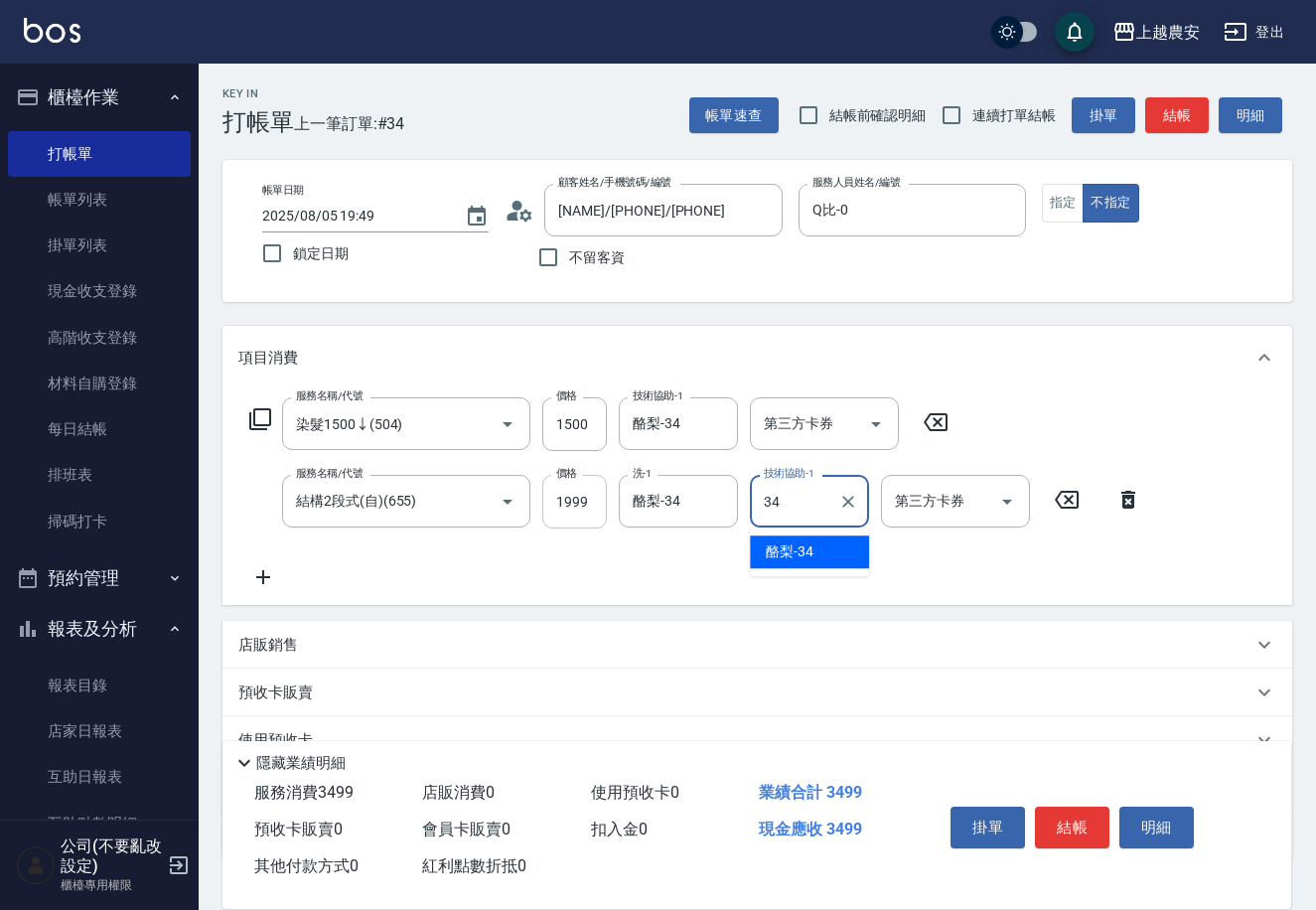type on "酪梨-34" 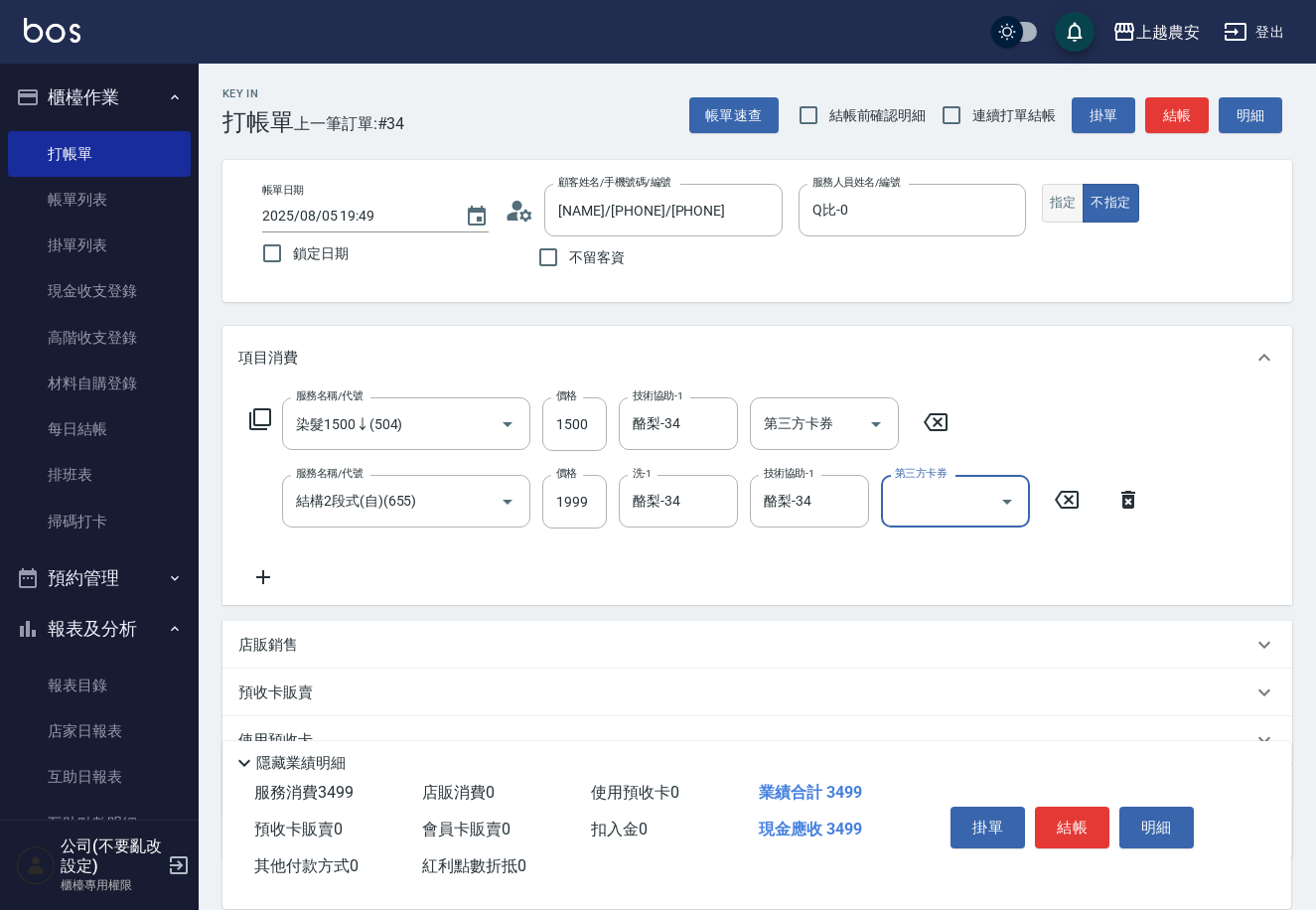 click on "指定" at bounding box center [1063, 203] 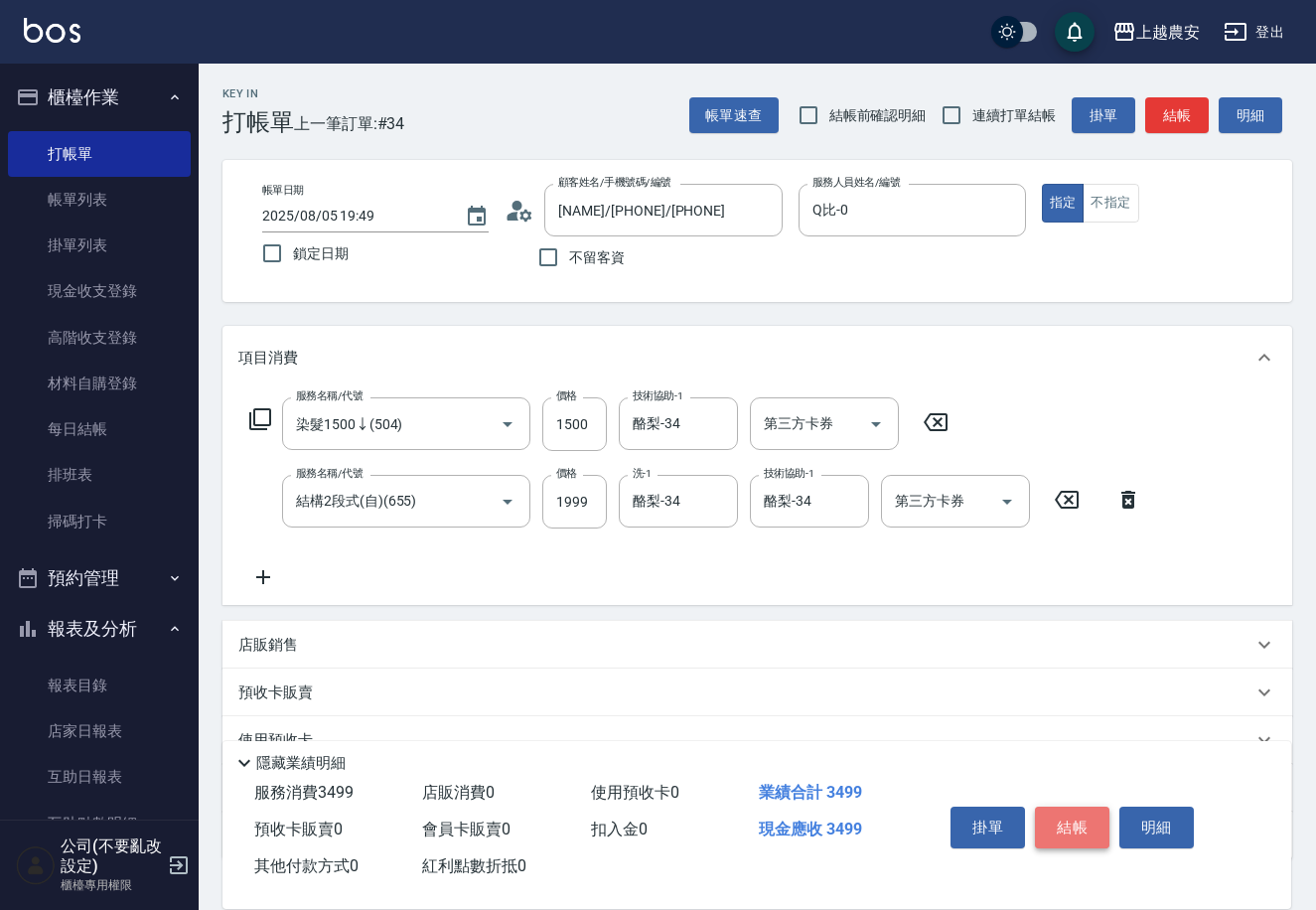 click on "結帳" at bounding box center [1072, 828] 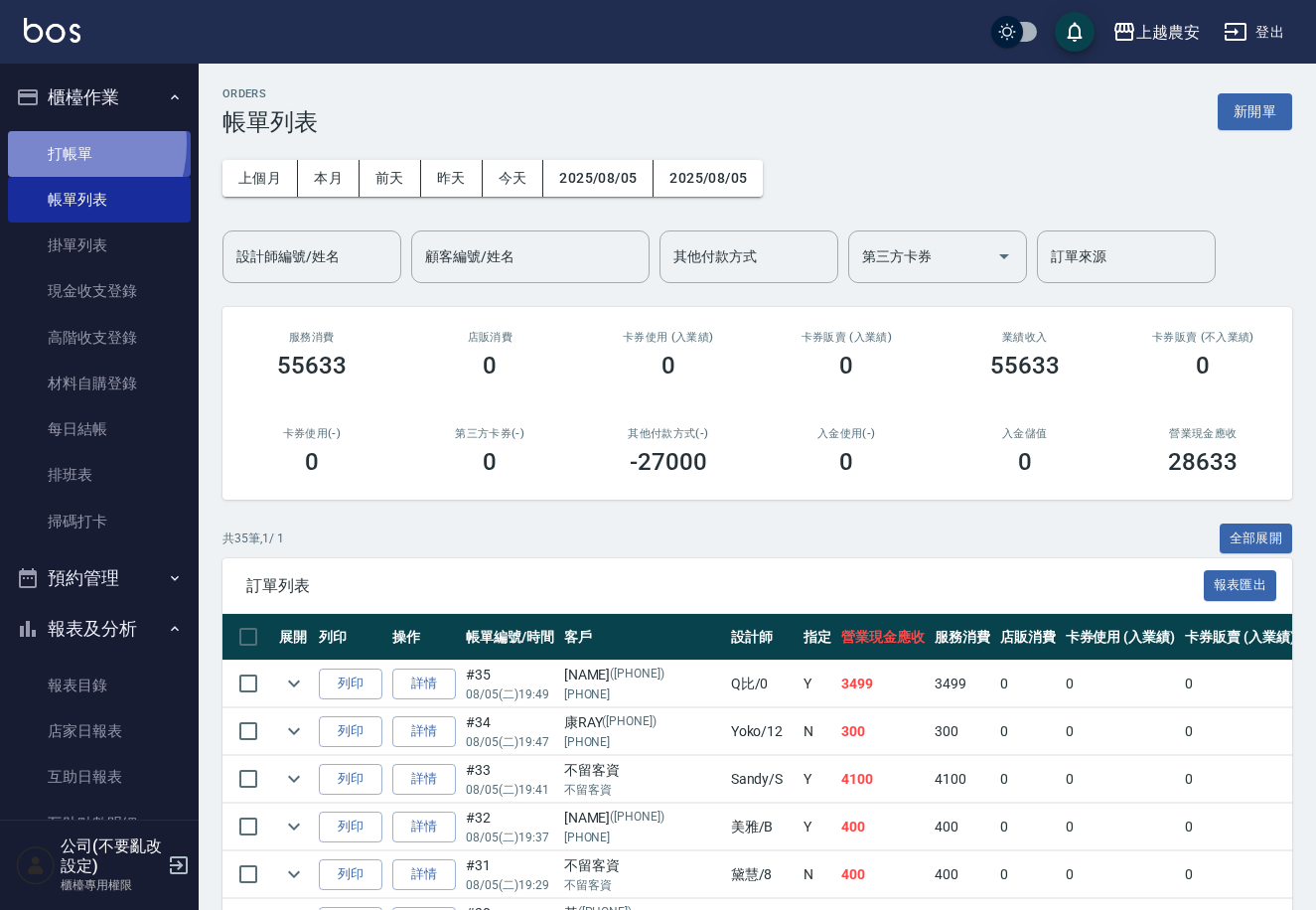 click on "打帳單" at bounding box center [99, 154] 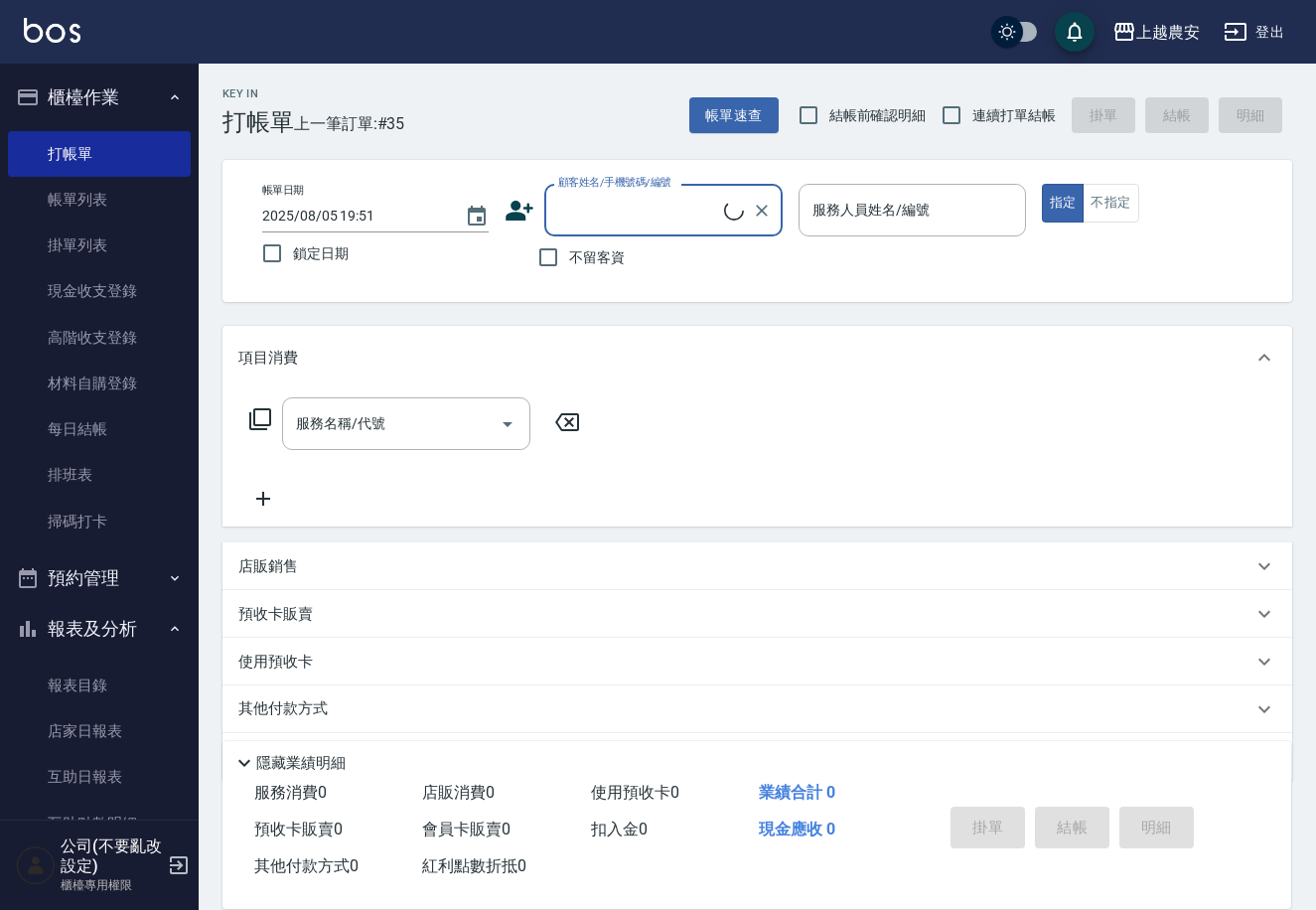 click 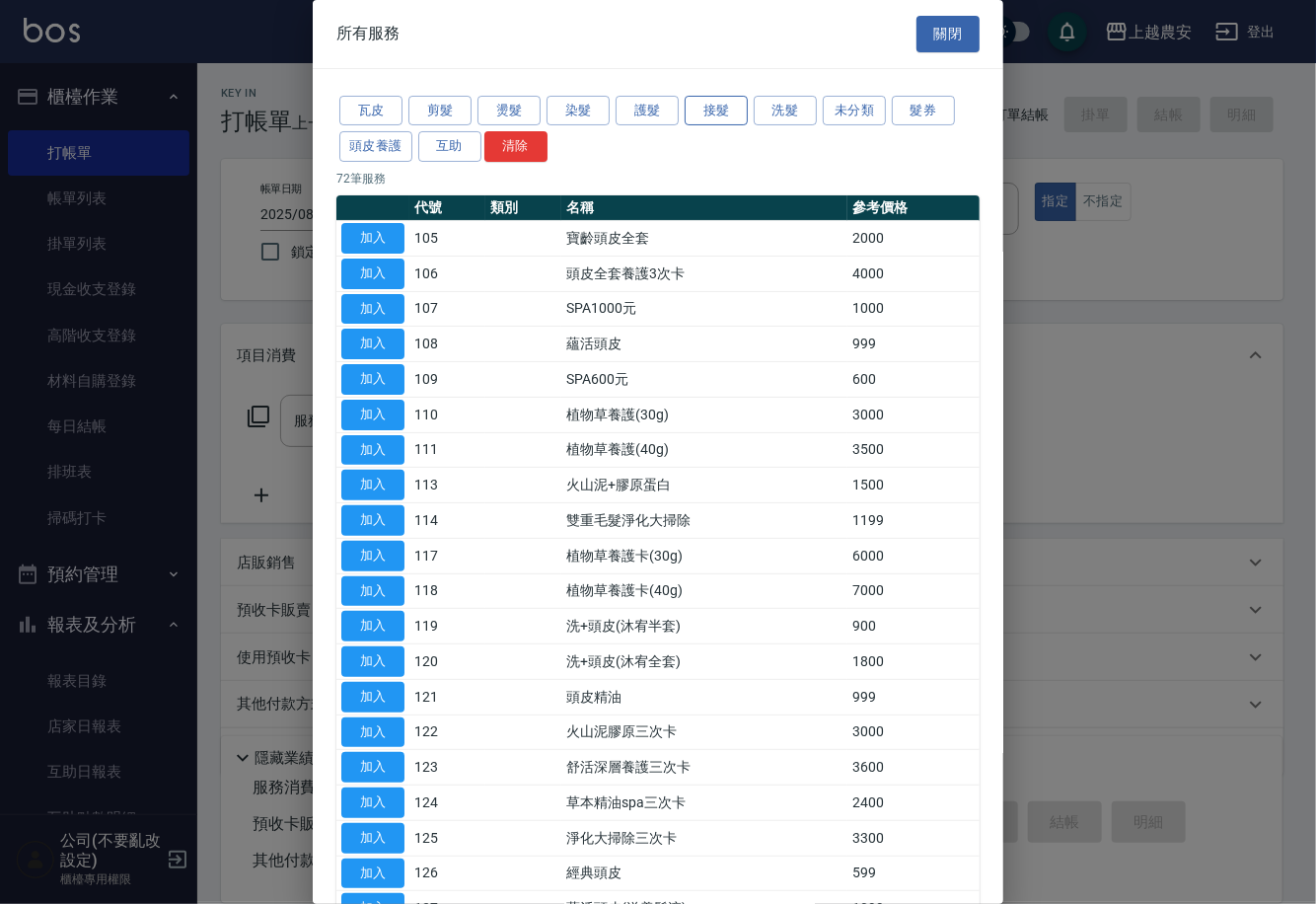 click on "接髮" at bounding box center (716, 111) 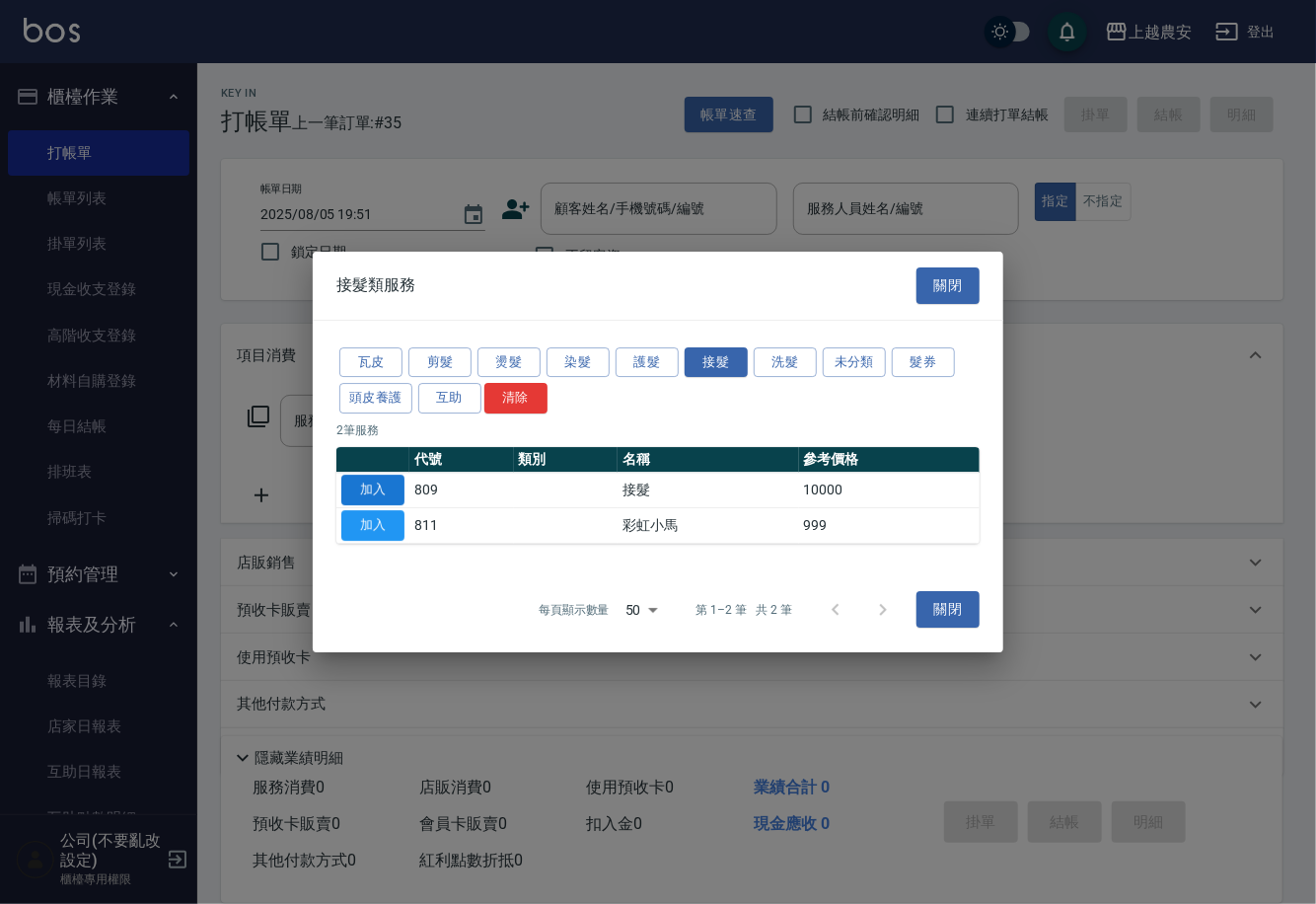 click on "加入" at bounding box center (373, 490) 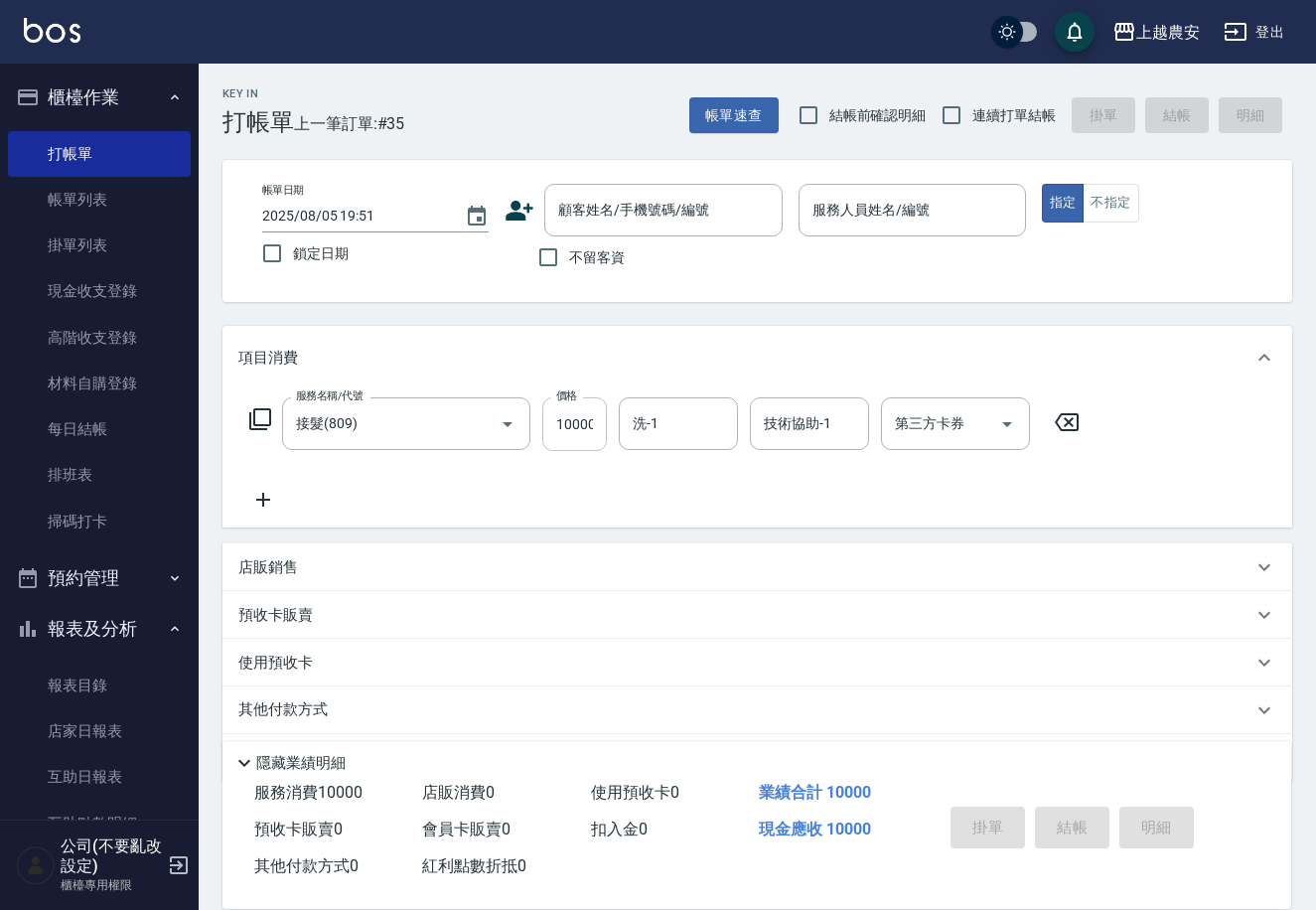 click on "10000" at bounding box center (574, 424) 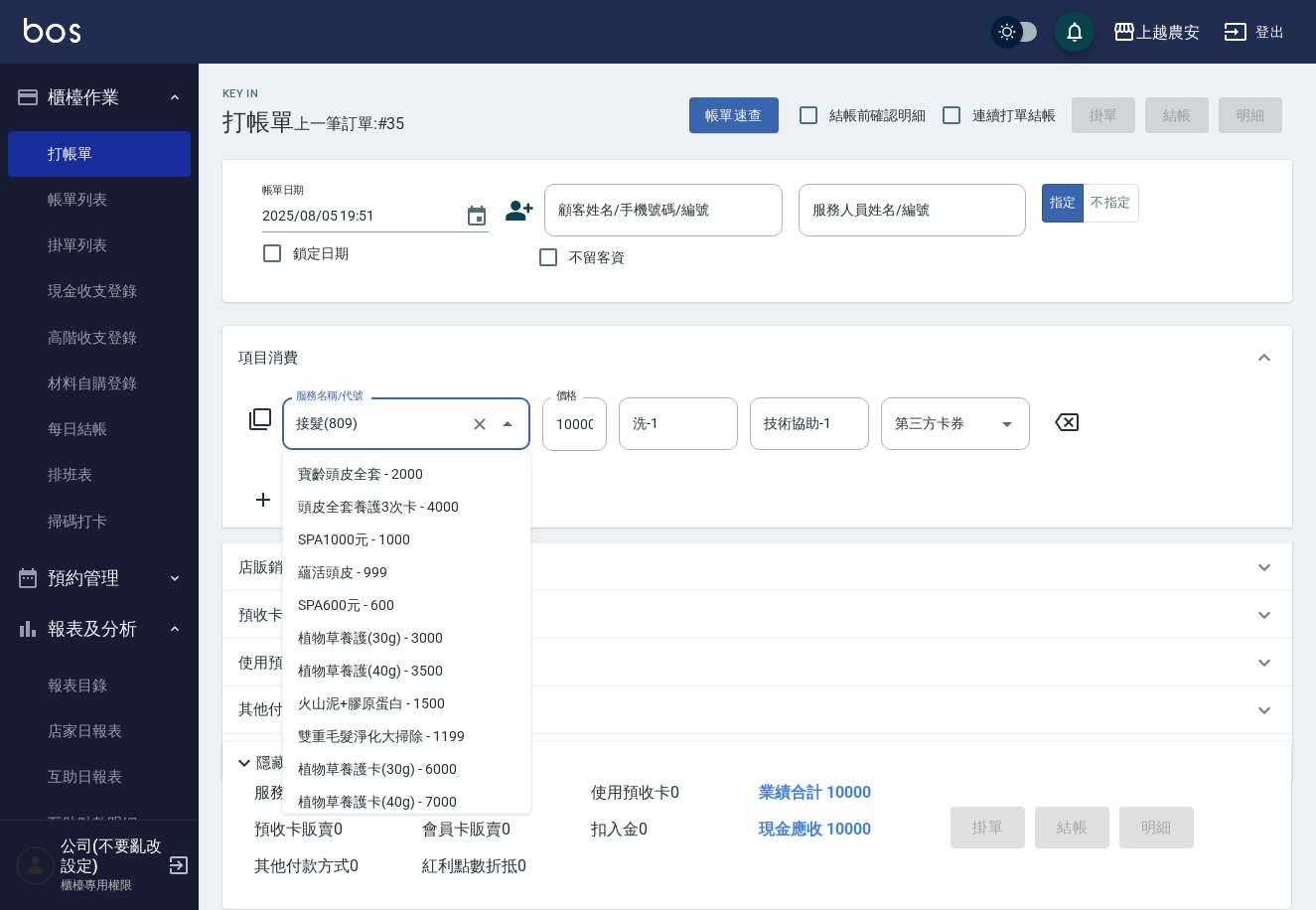 click on "接髮(809)" at bounding box center [378, 423] 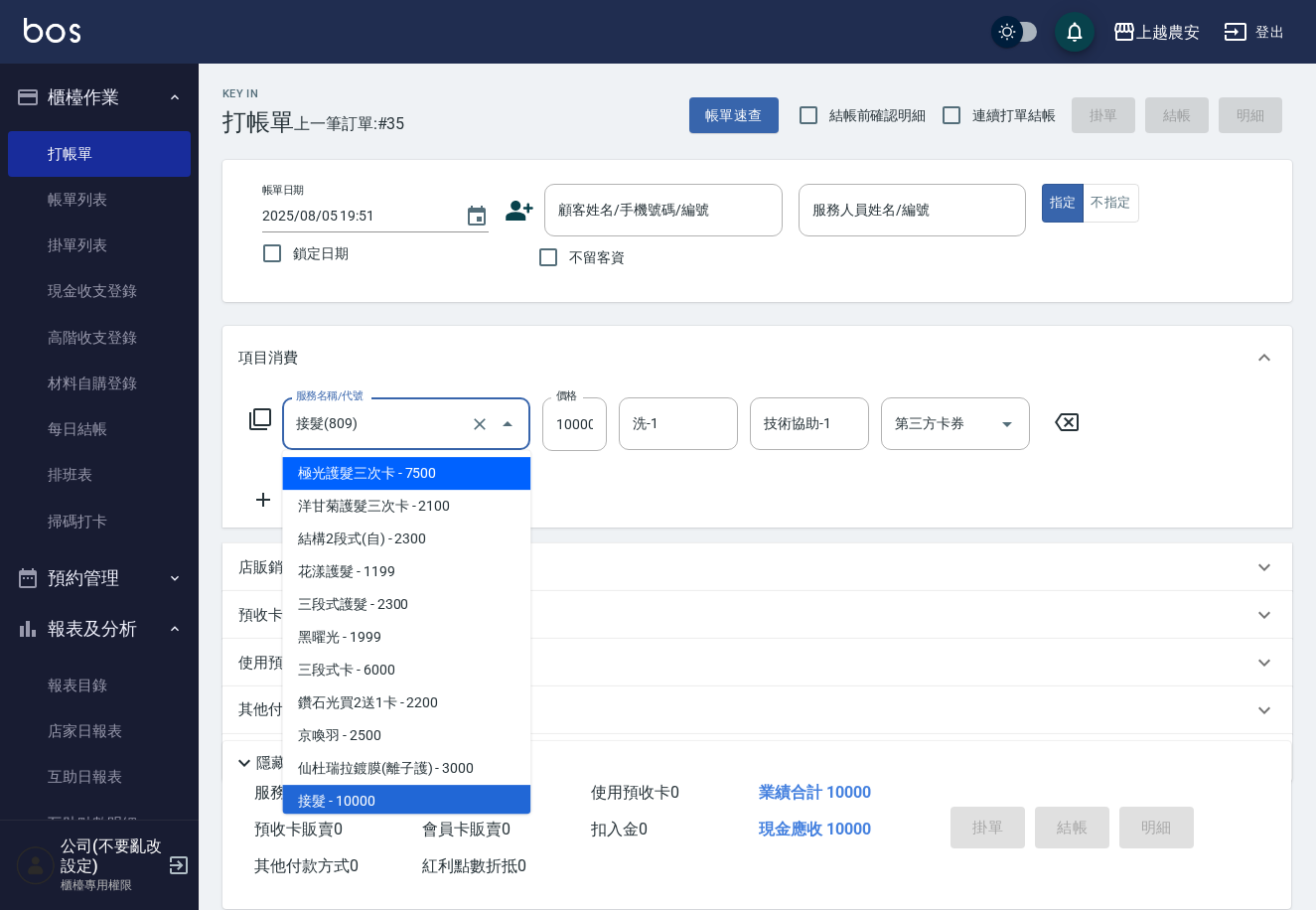 click 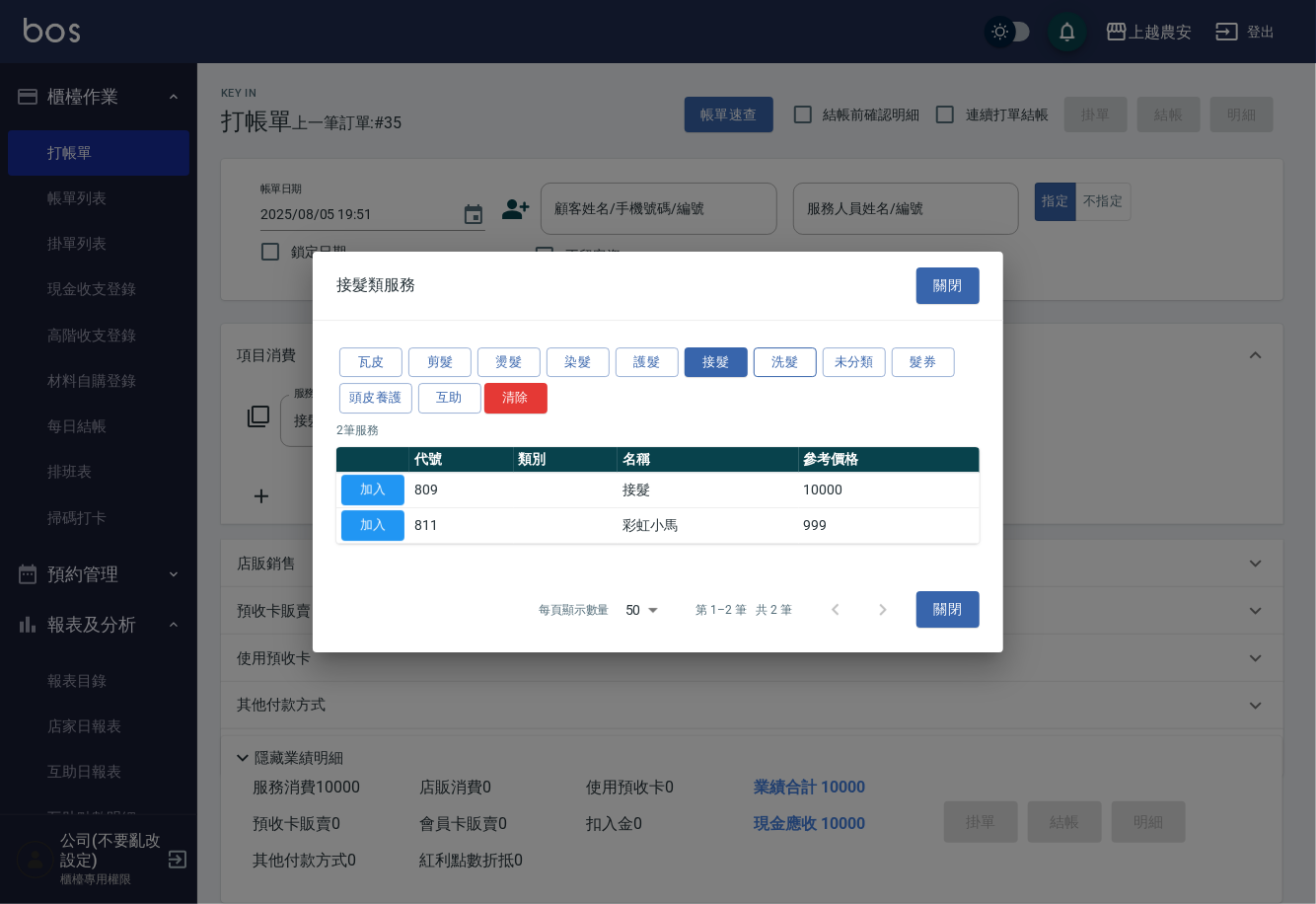 click on "洗髮" at bounding box center [785, 362] 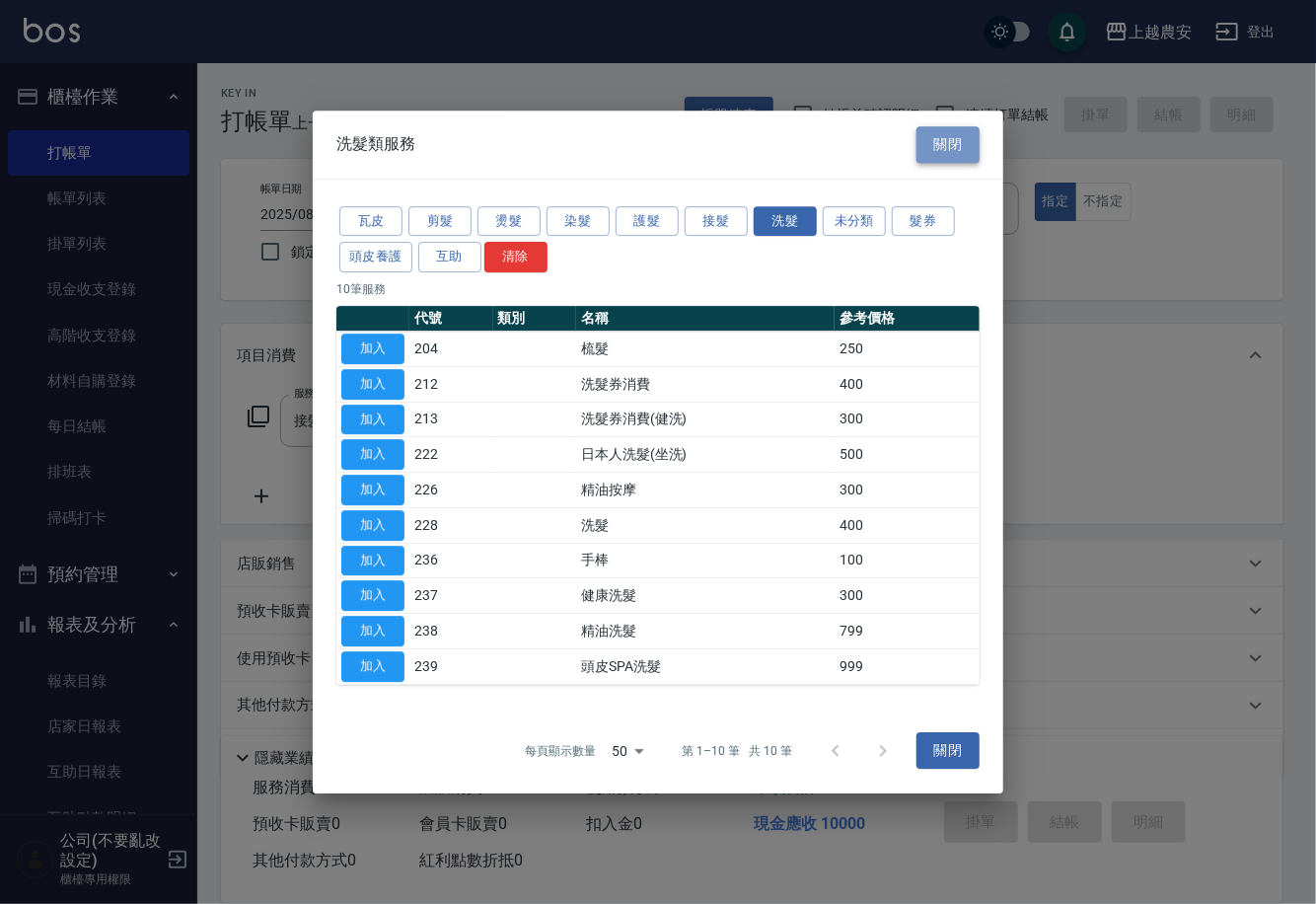 click on "關閉" at bounding box center [948, 144] 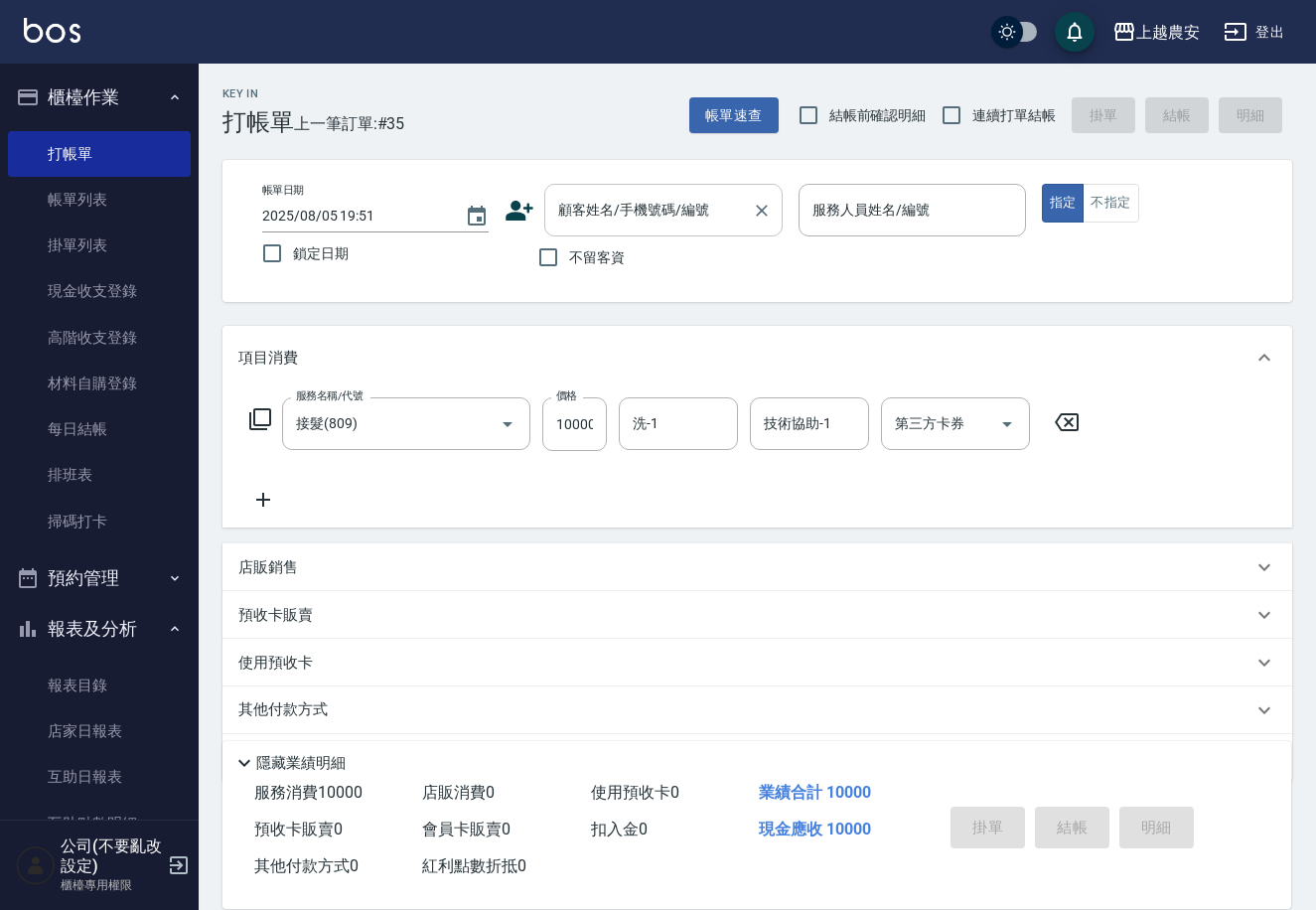 click on "顧客姓名/手機號碼/編號 顧客姓名/手機號碼/編號" at bounding box center [663, 210] 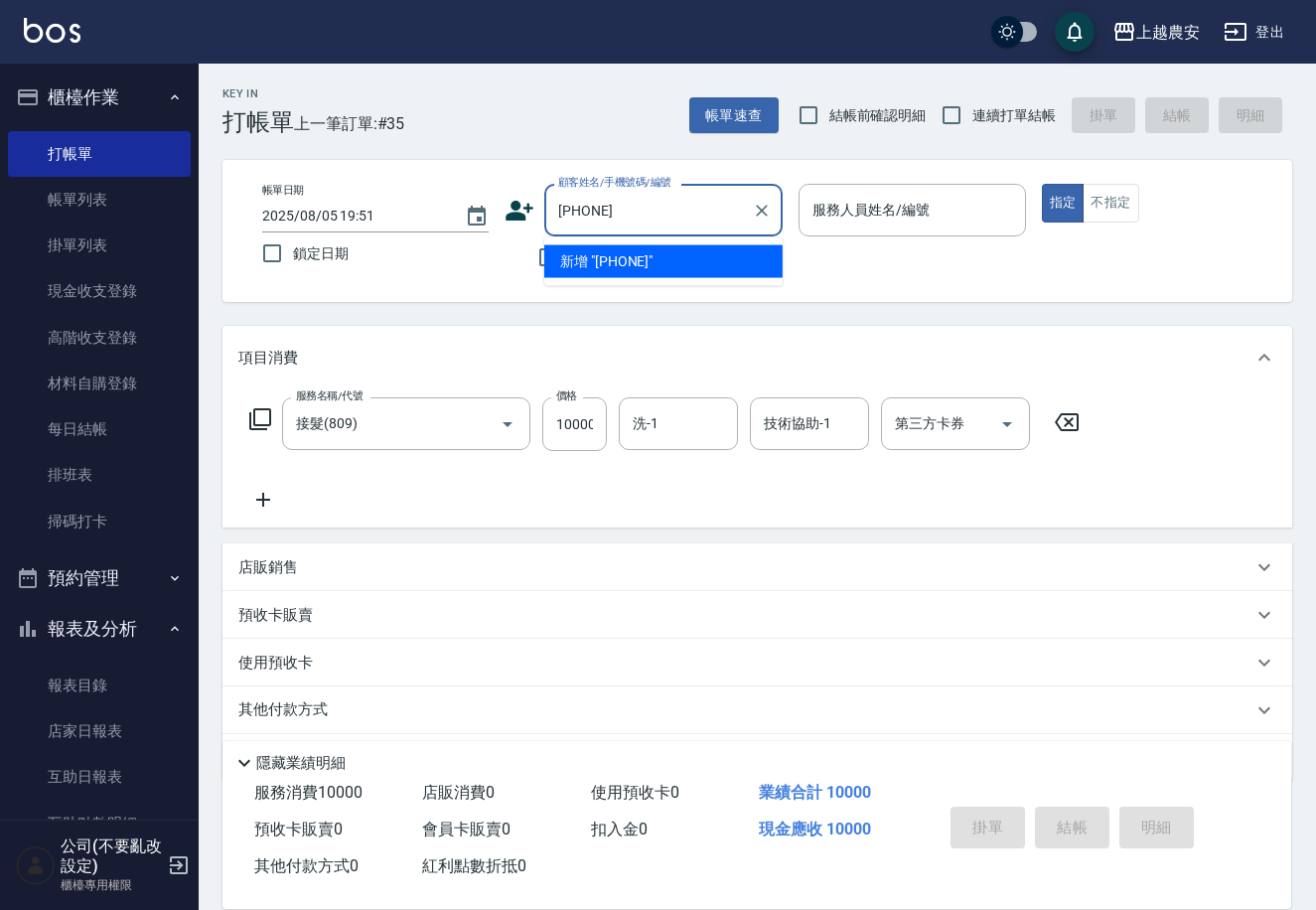 type on "0902151589" 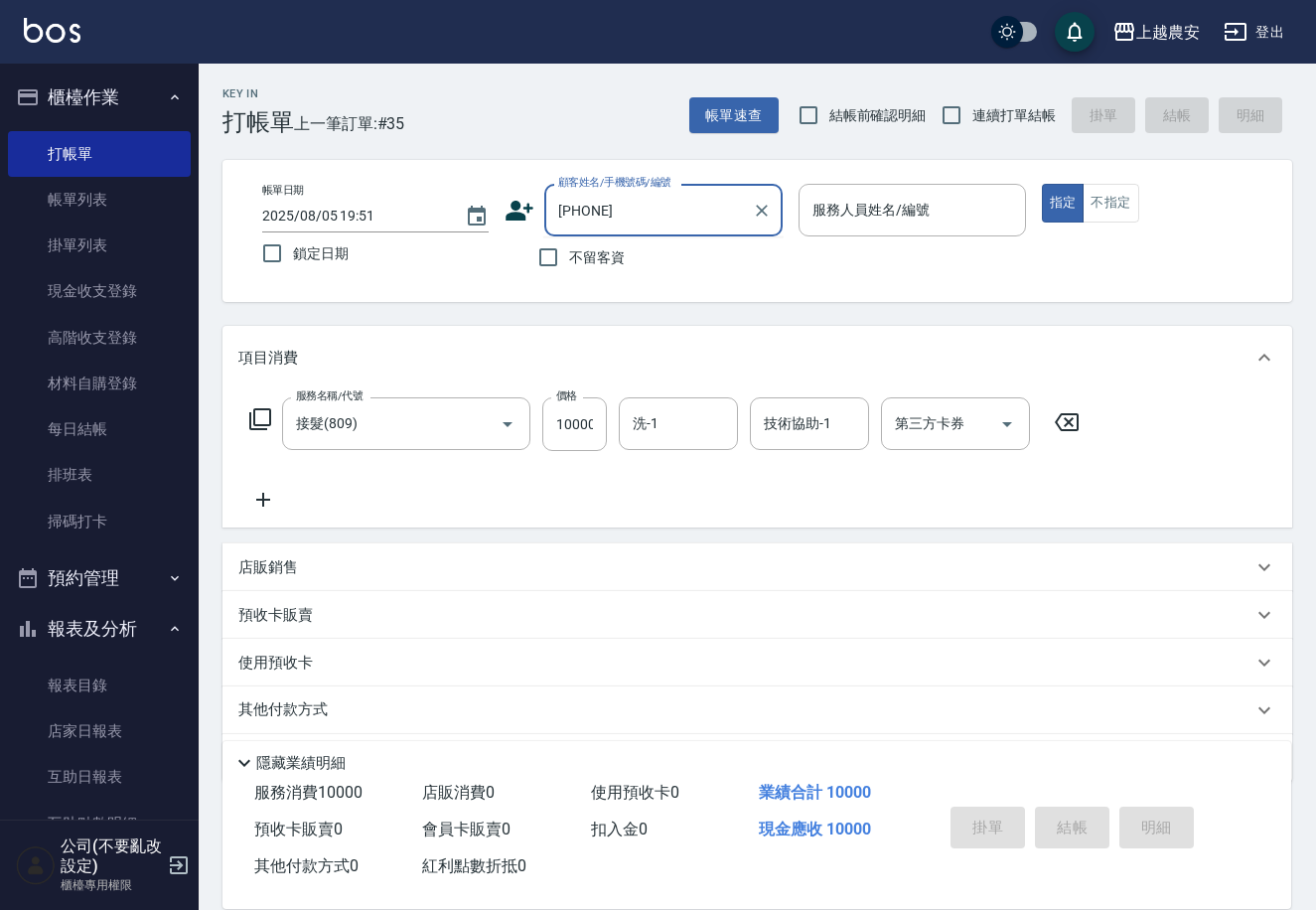 drag, startPoint x: 637, startPoint y: 206, endPoint x: 536, endPoint y: 217, distance: 101.597244 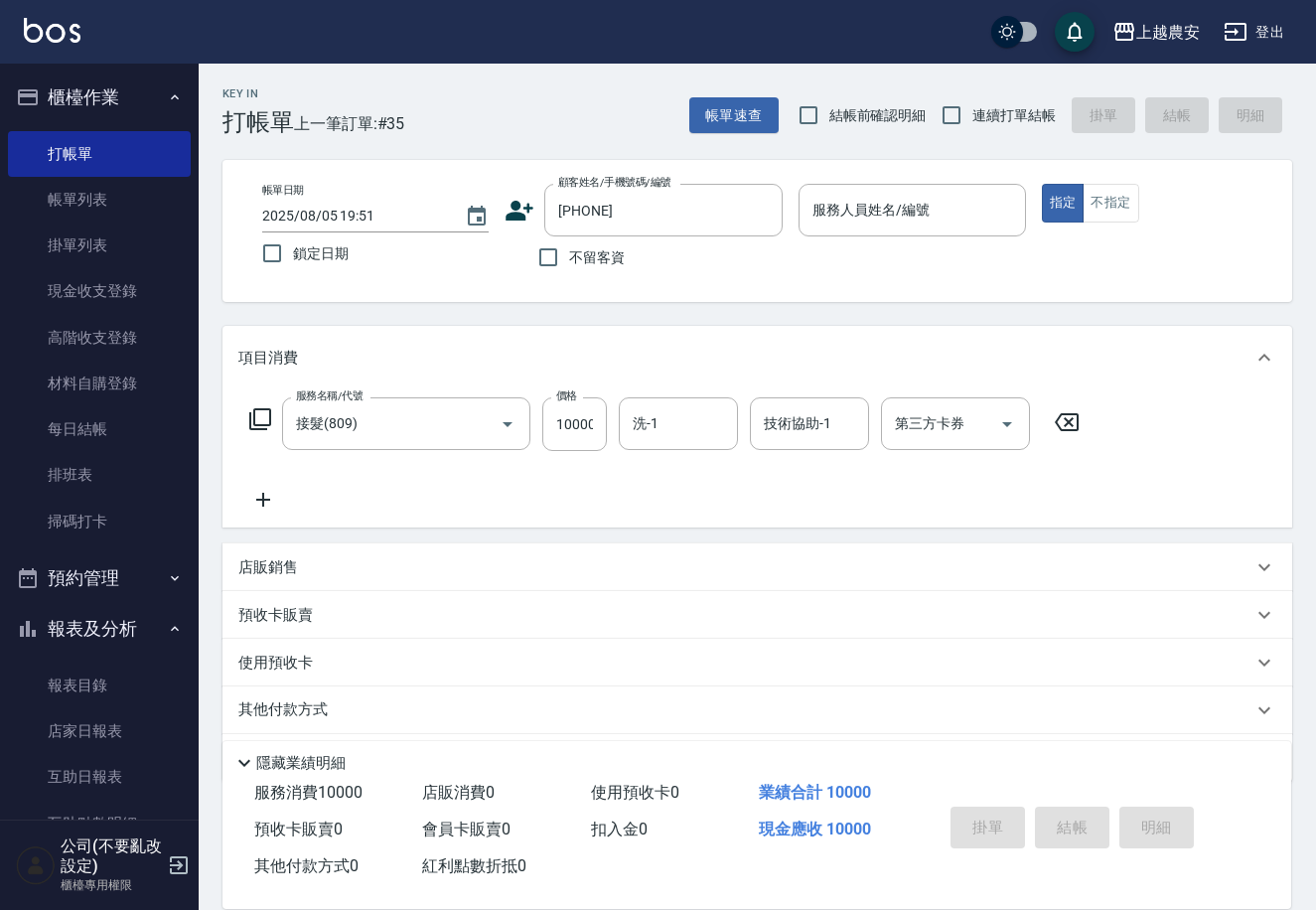 click 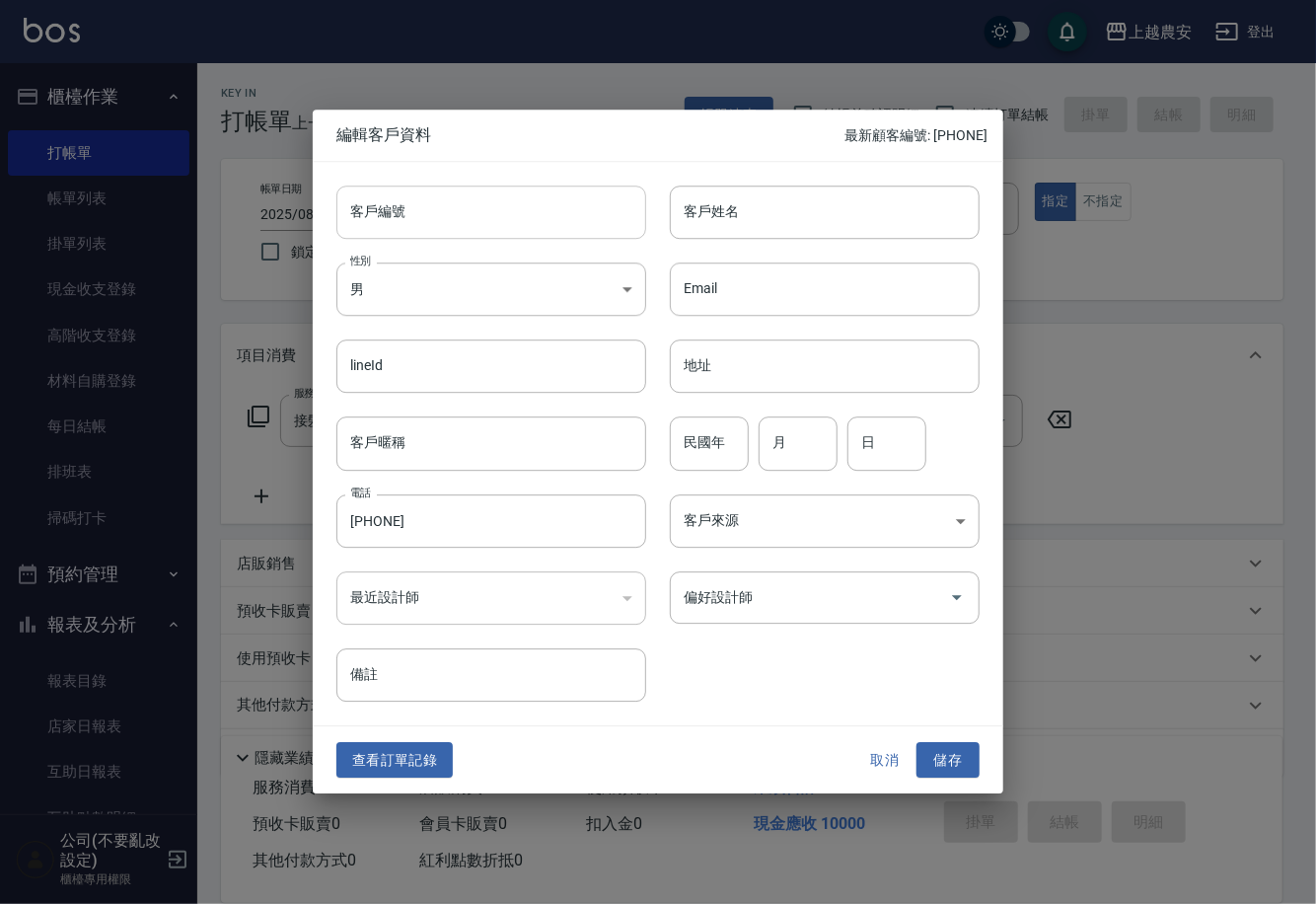 click on "客戶編號" at bounding box center [491, 212] 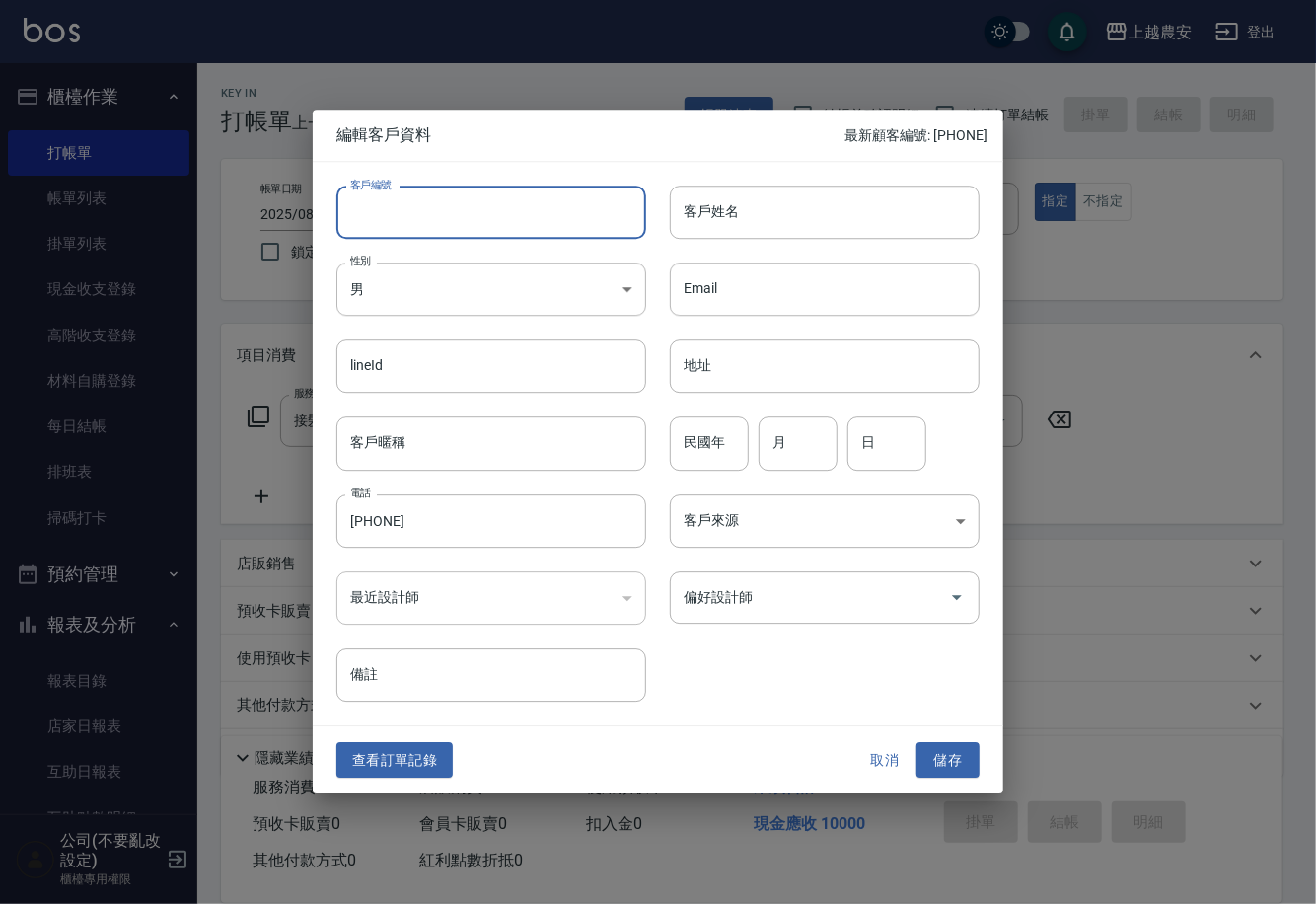 paste on "0902151589" 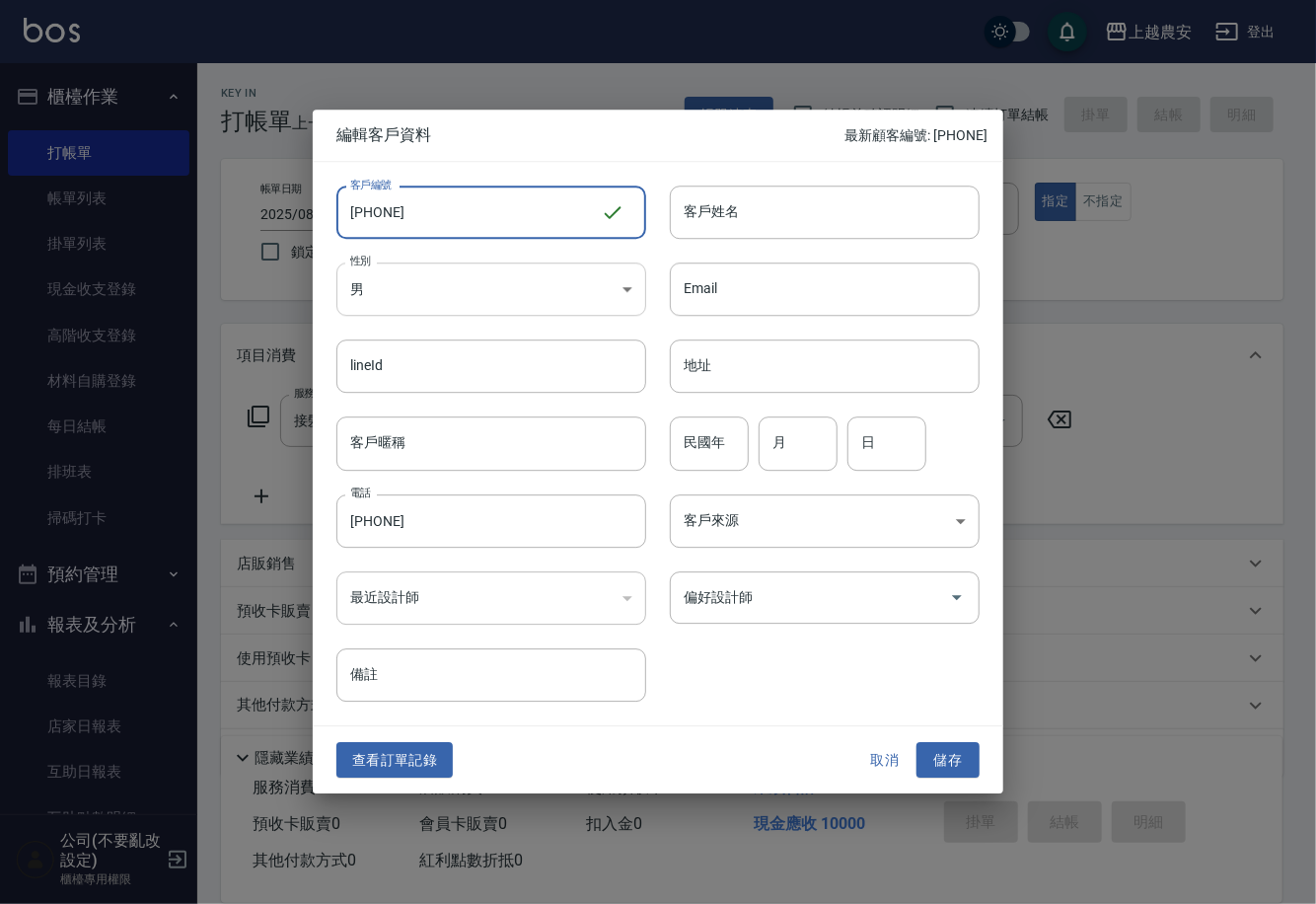 type on "0902151589" 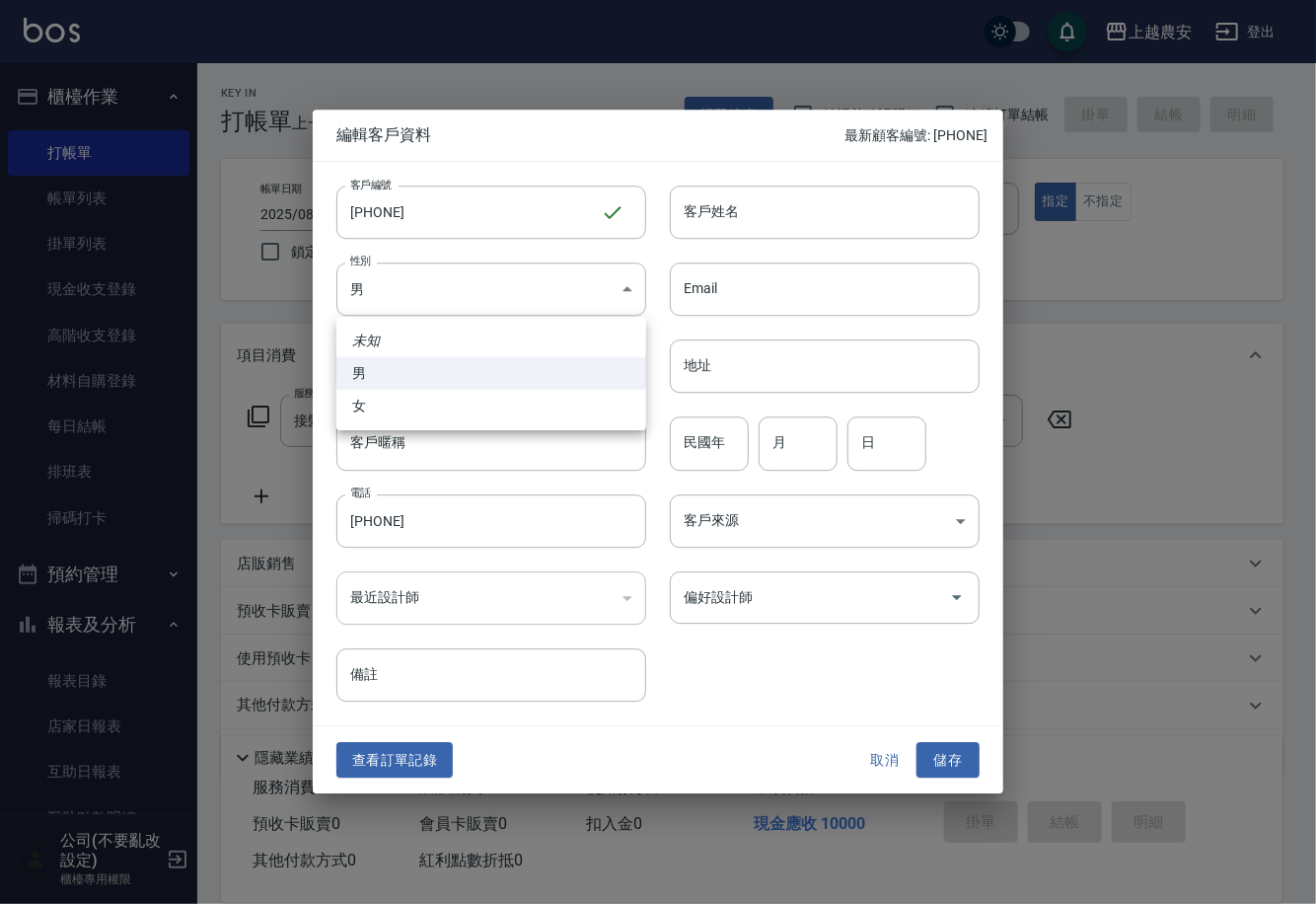 click on "女" at bounding box center [491, 406] 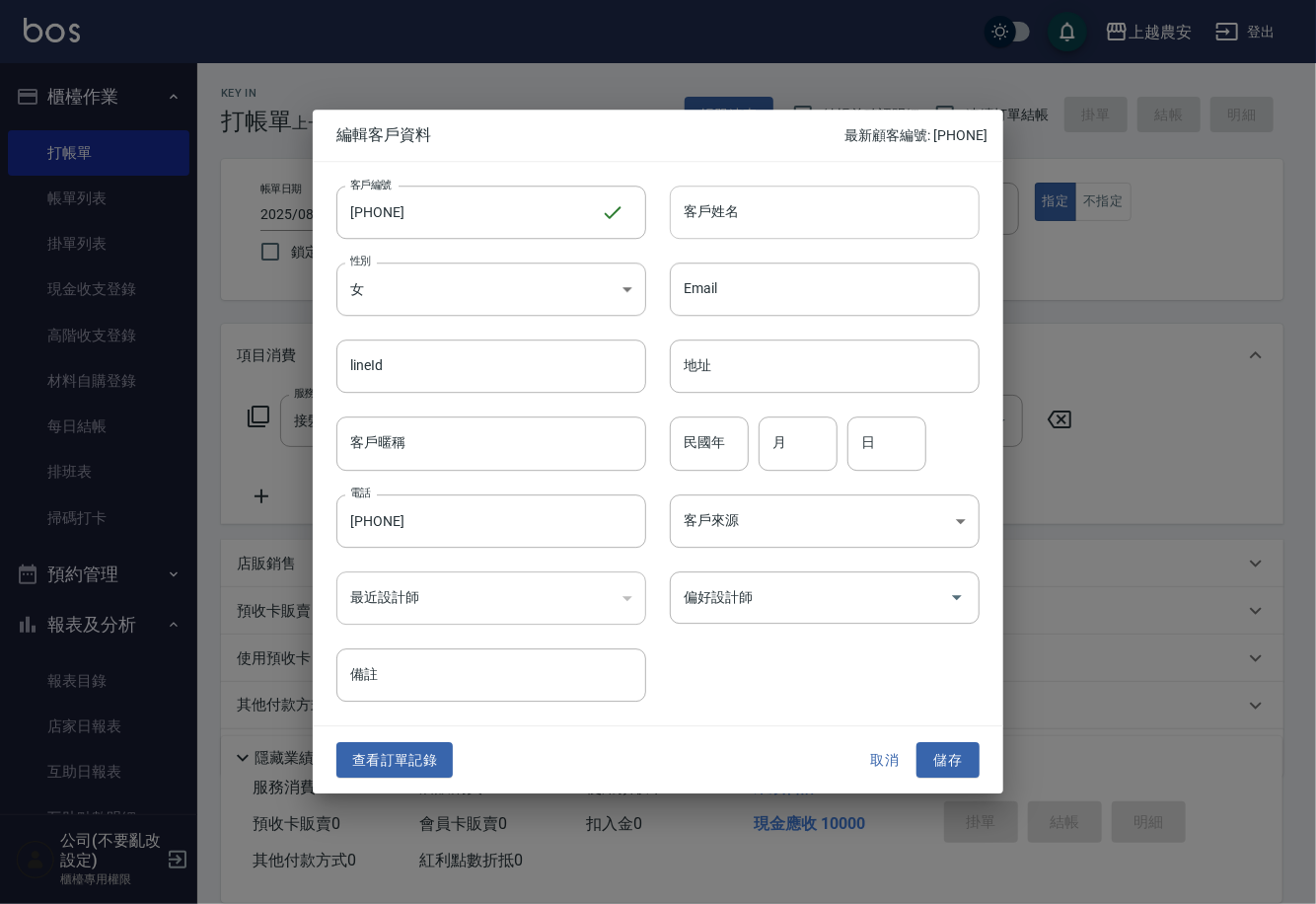 click on "客戶姓名" at bounding box center (825, 212) 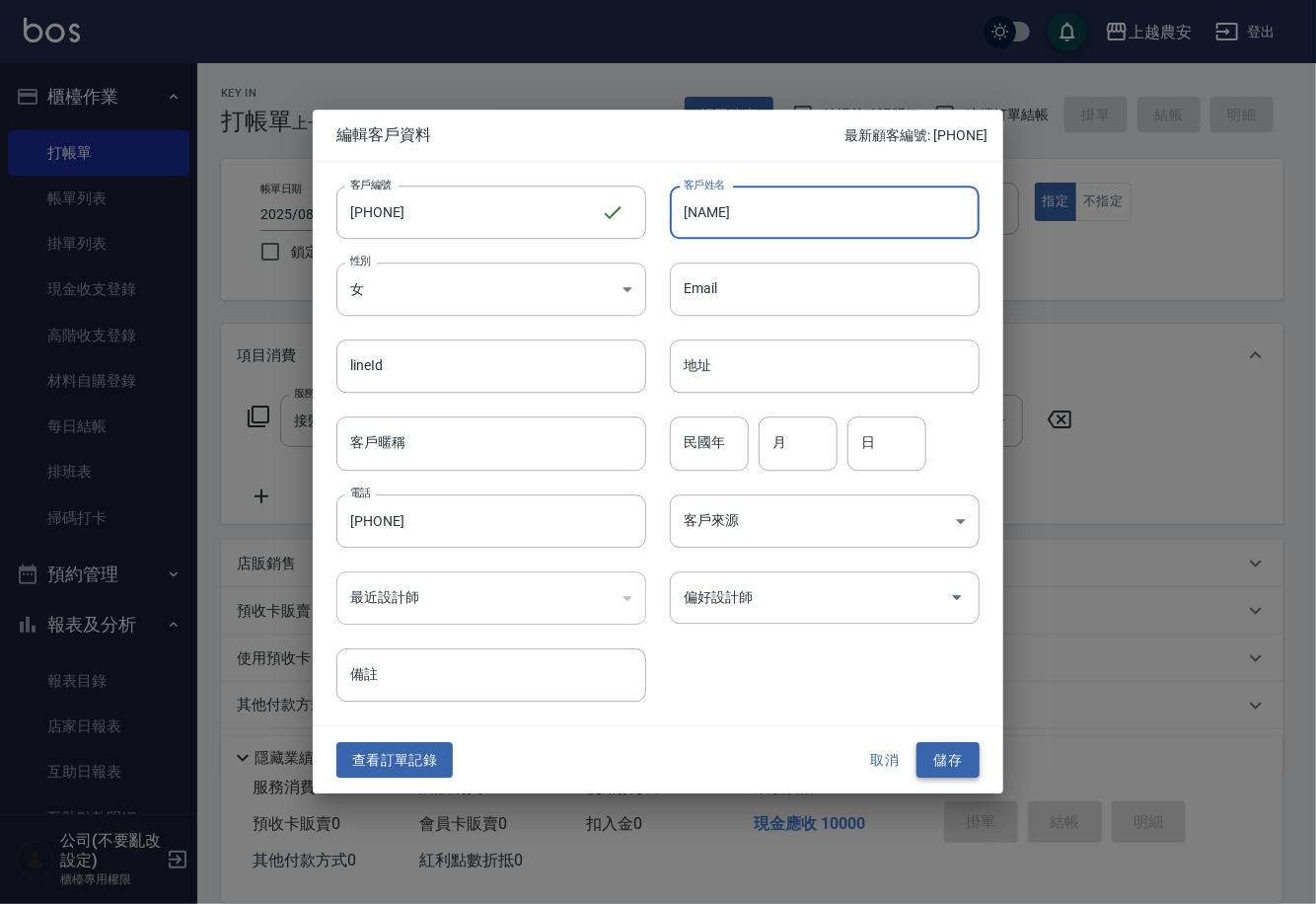 type on "蔡涵如" 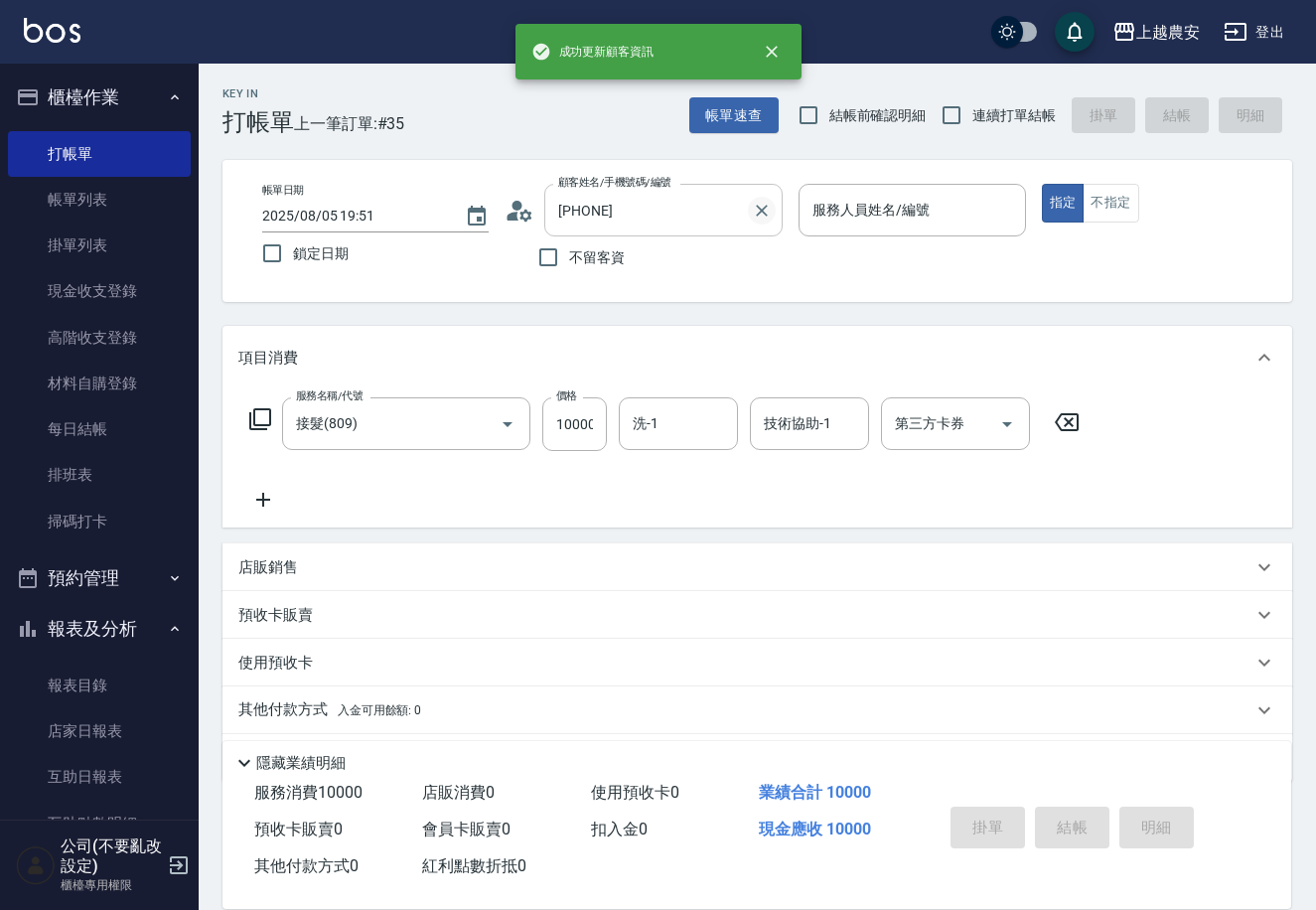click 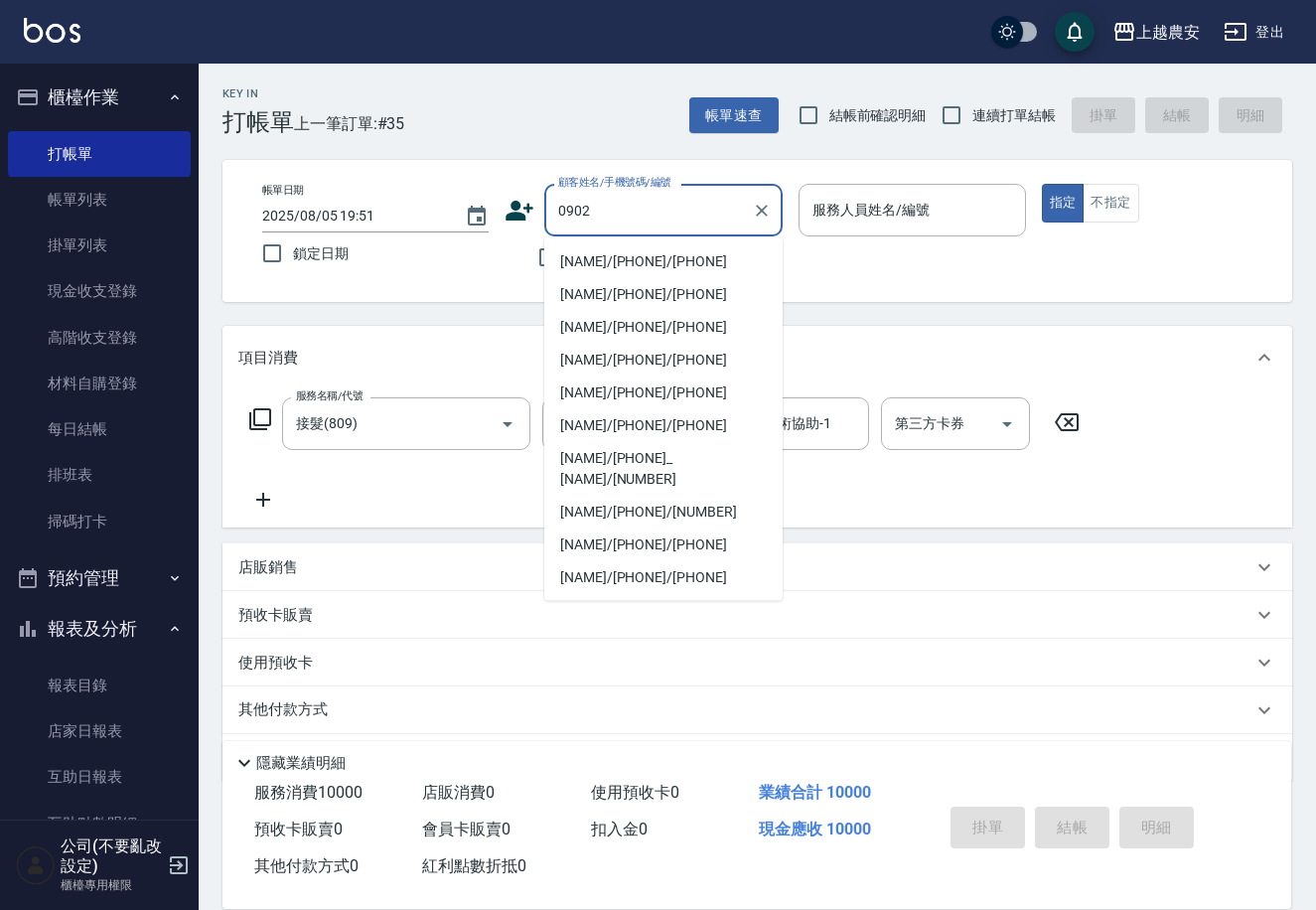click on "蔡涵如/0902151589/0902151589" at bounding box center [663, 261] 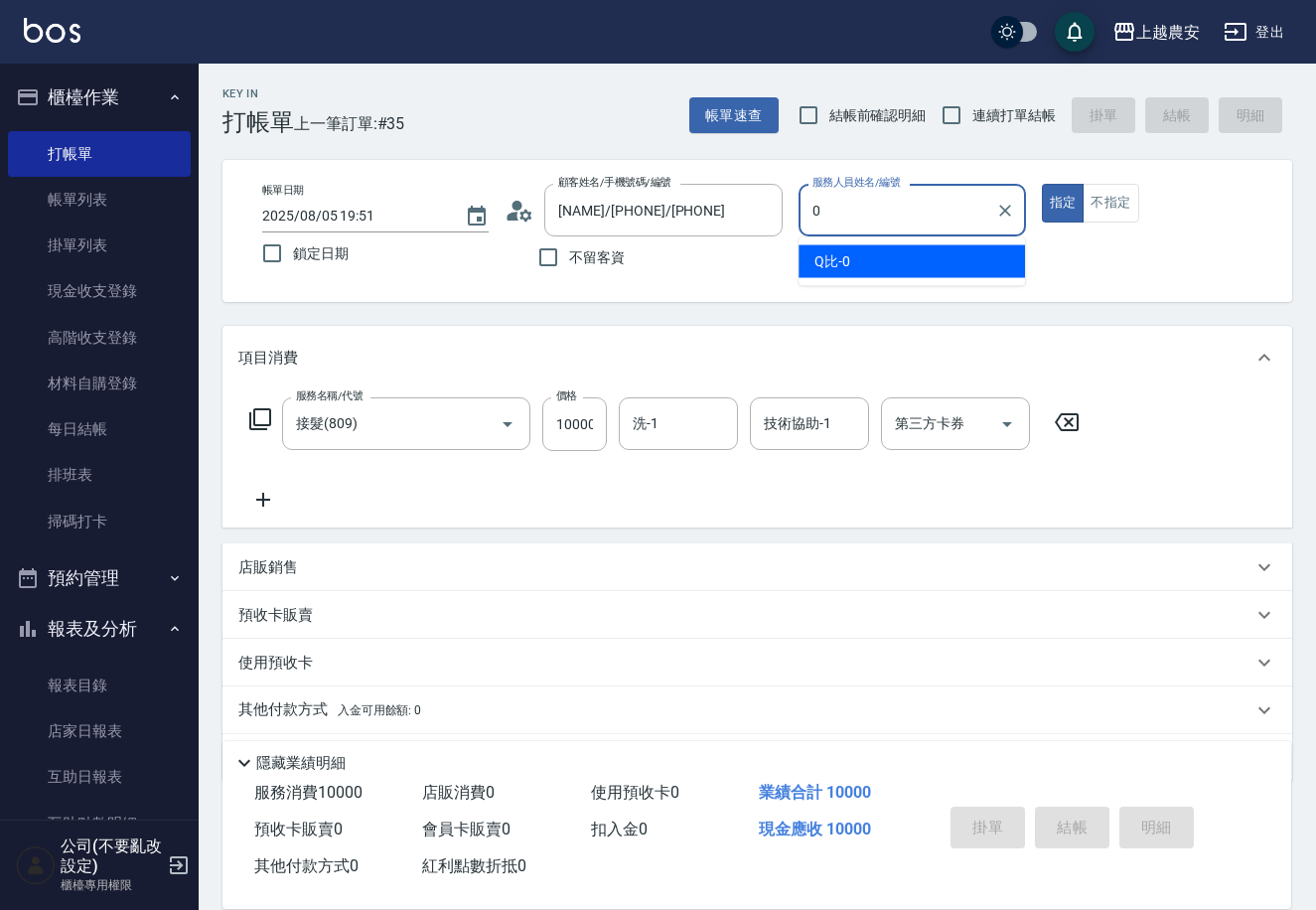 type on "Q比-0" 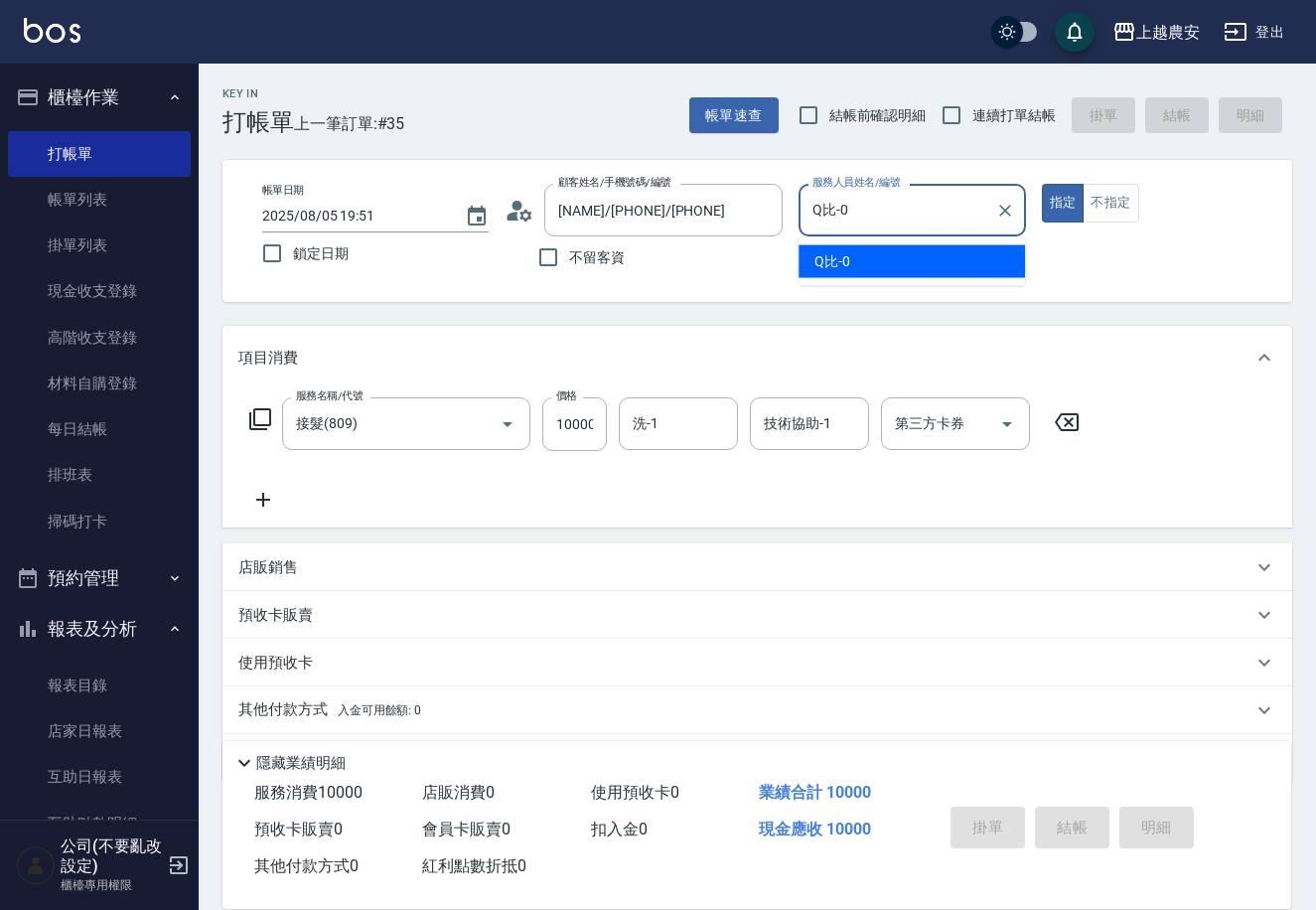 type on "true" 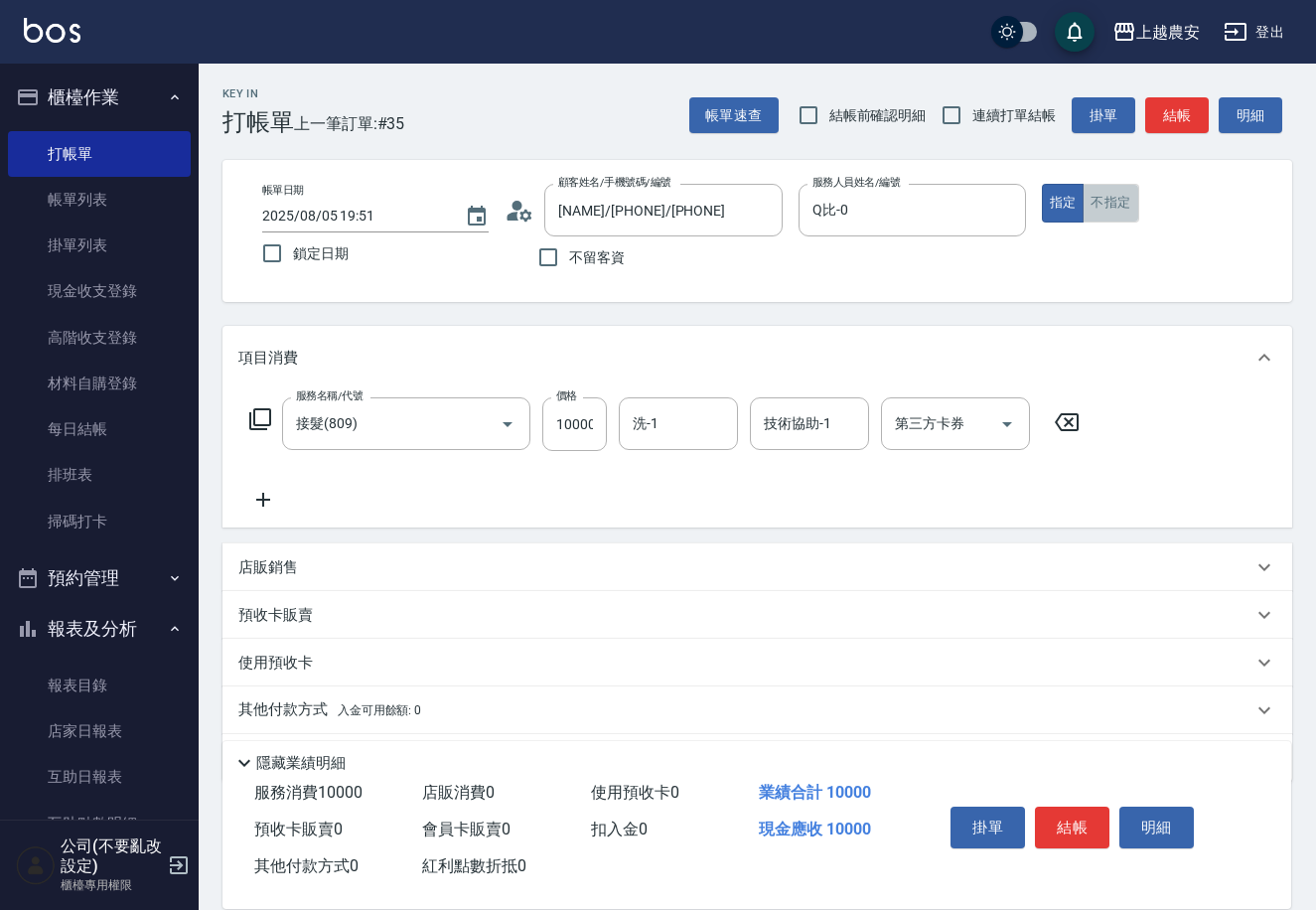 click on "不指定" at bounding box center [1110, 203] 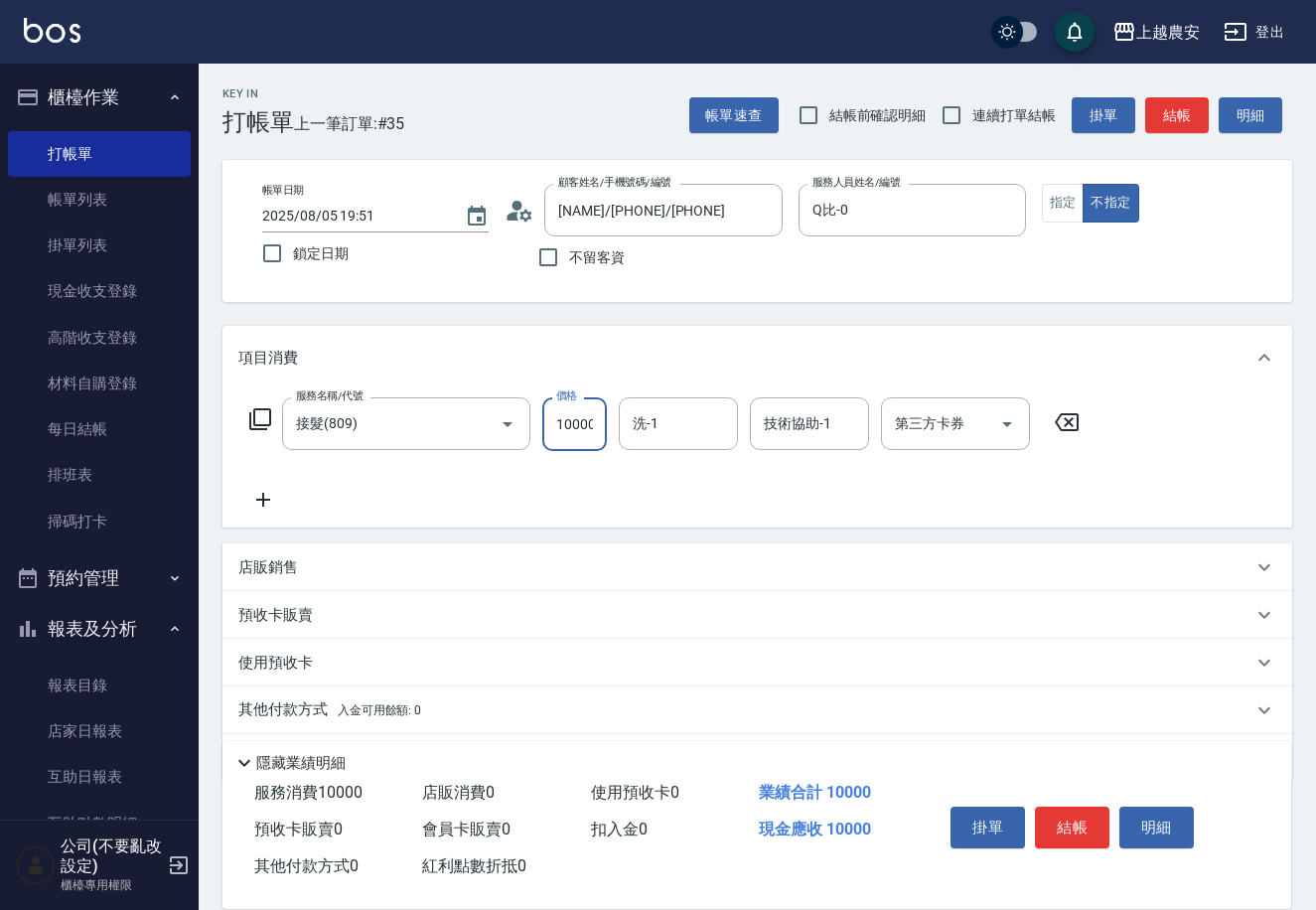 click on "10000" at bounding box center (574, 424) 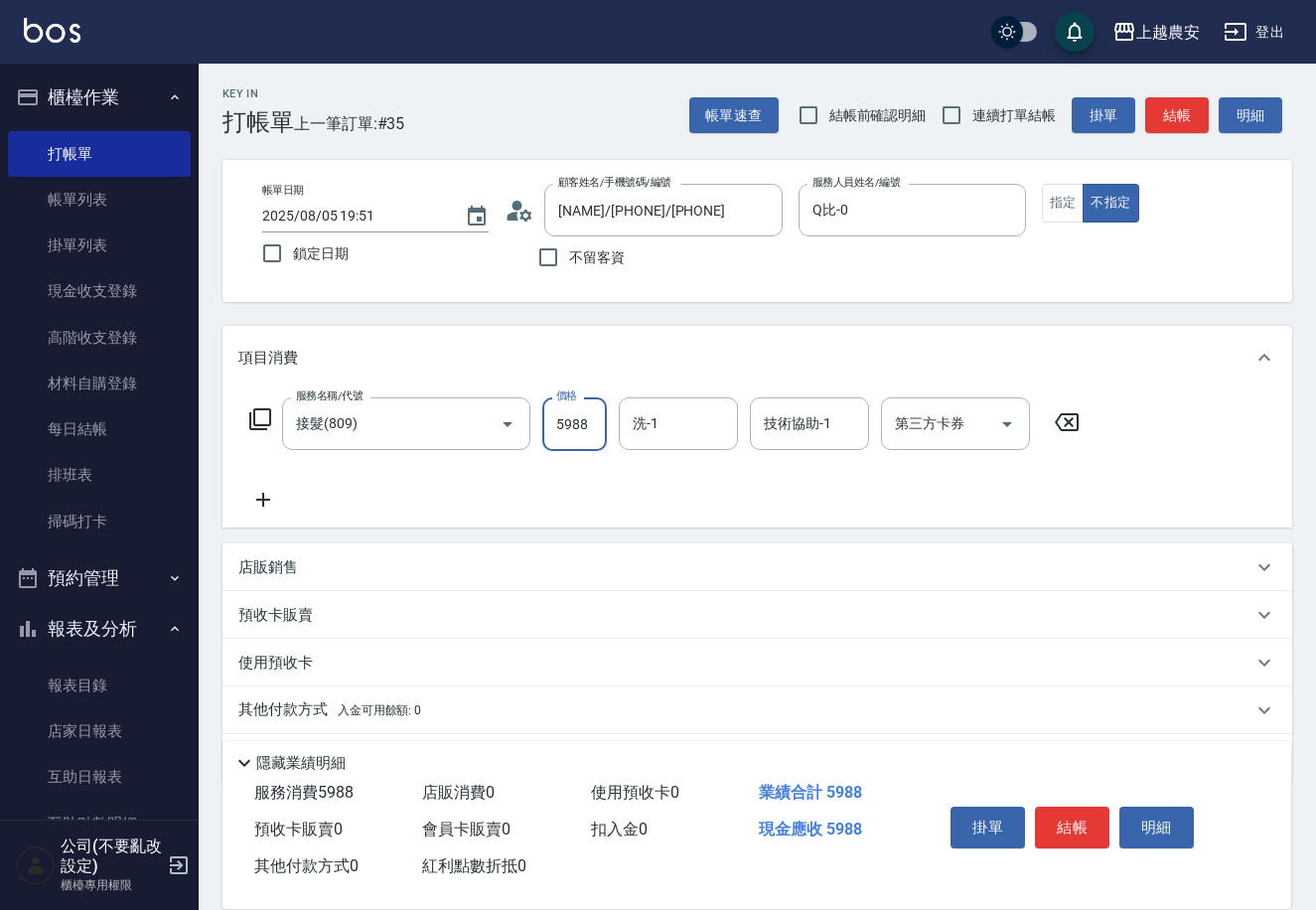 type on "5988" 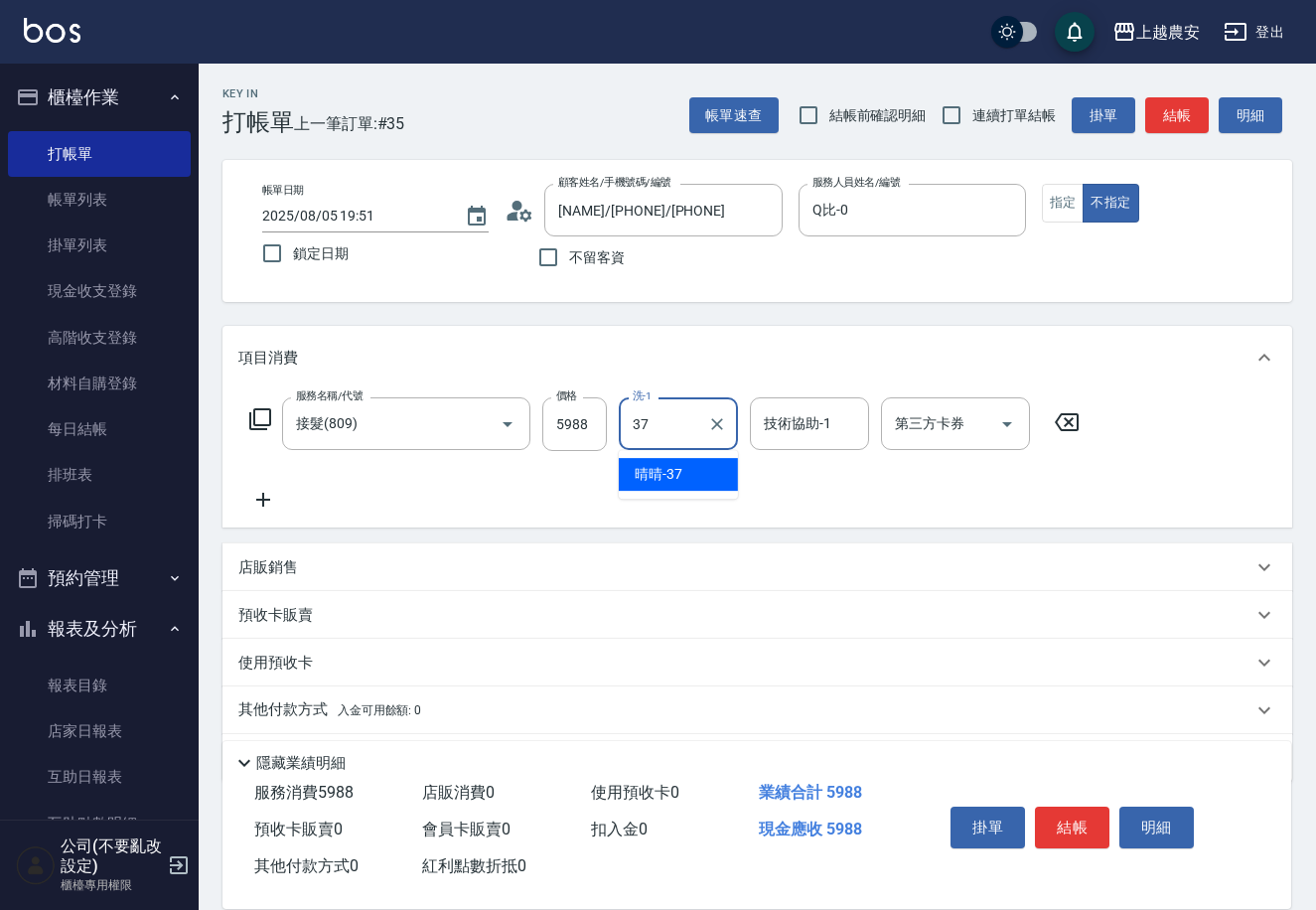 type on "晴晴-37" 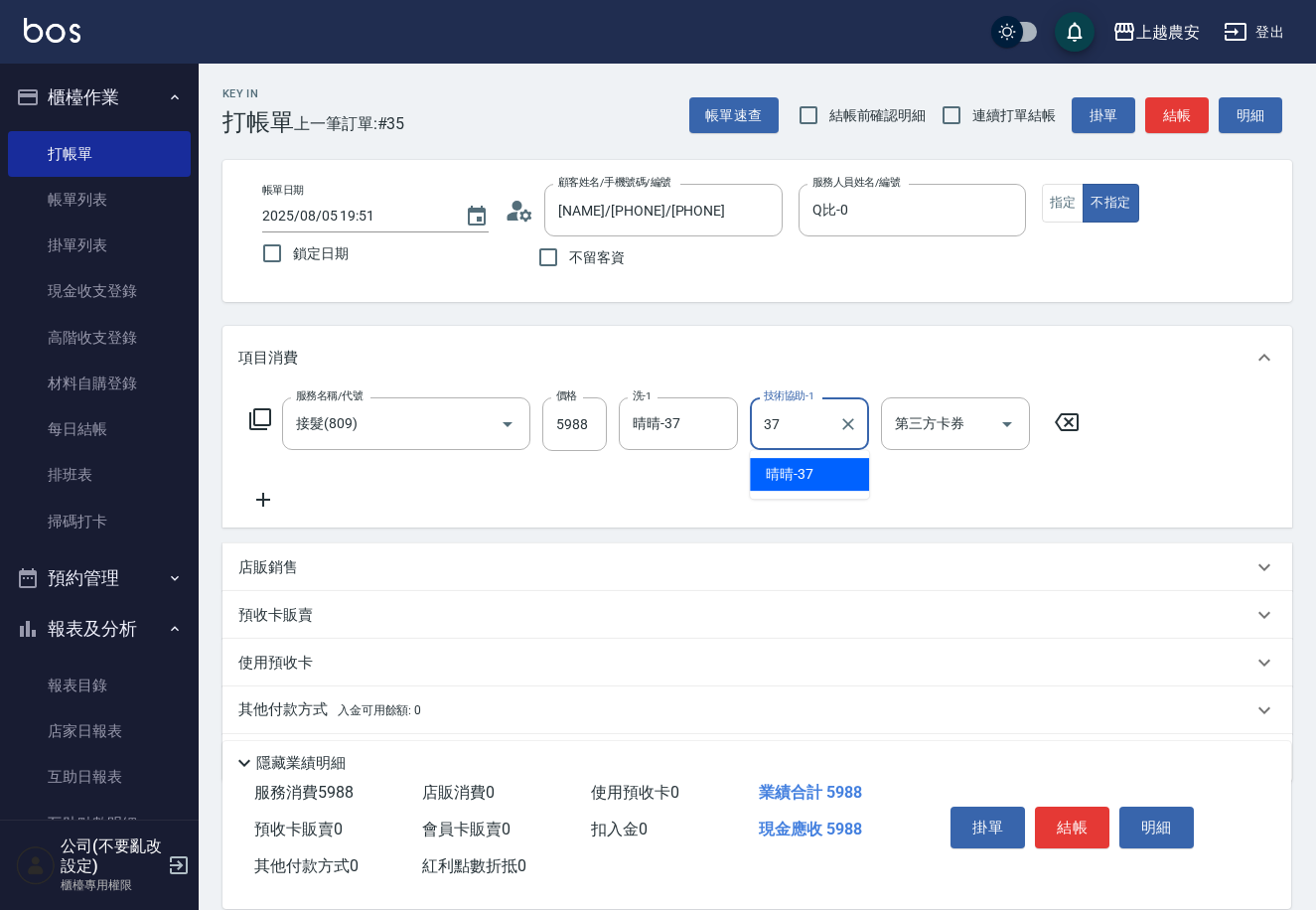 type on "晴晴-37" 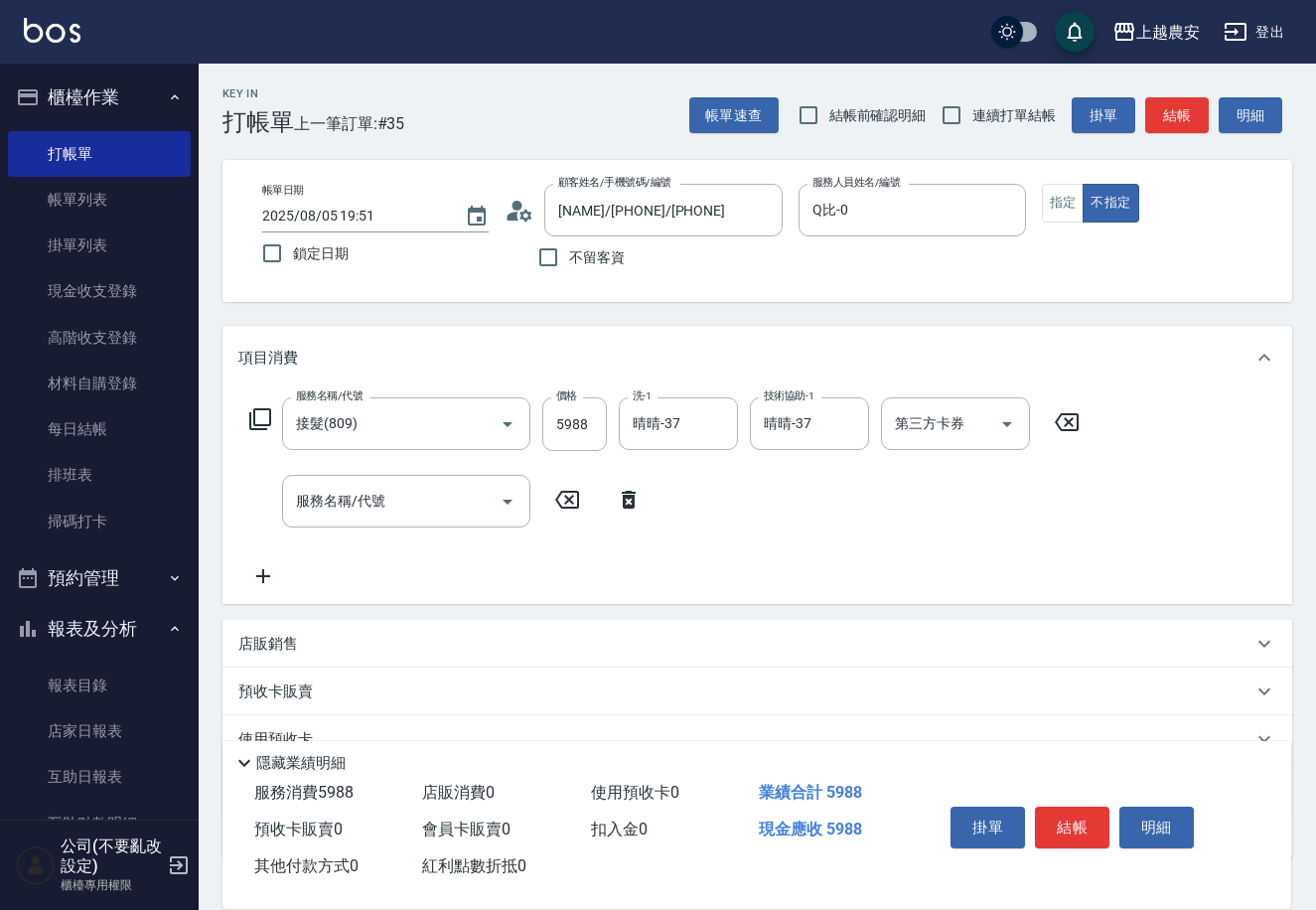 click 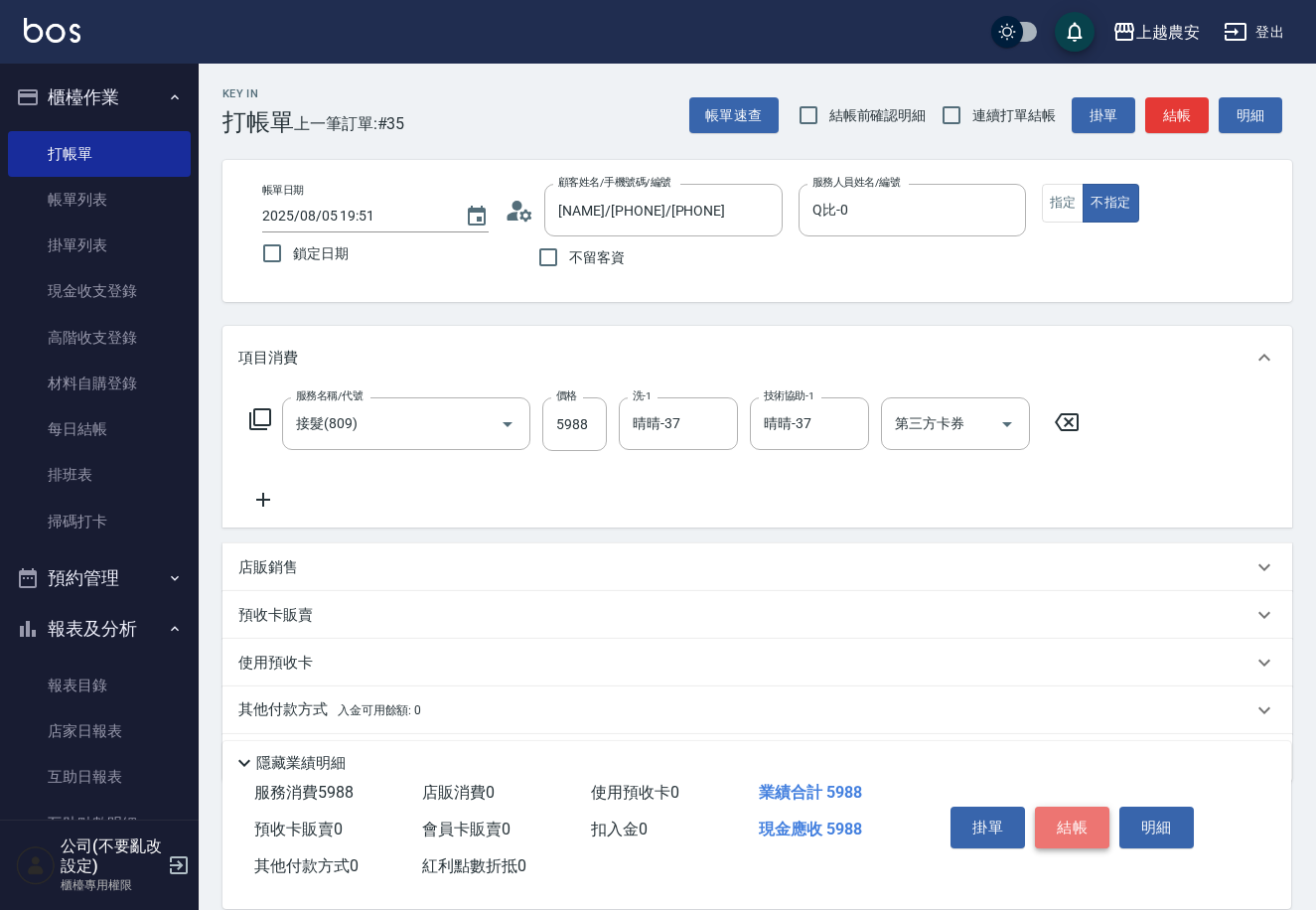 click on "結帳" at bounding box center (1072, 828) 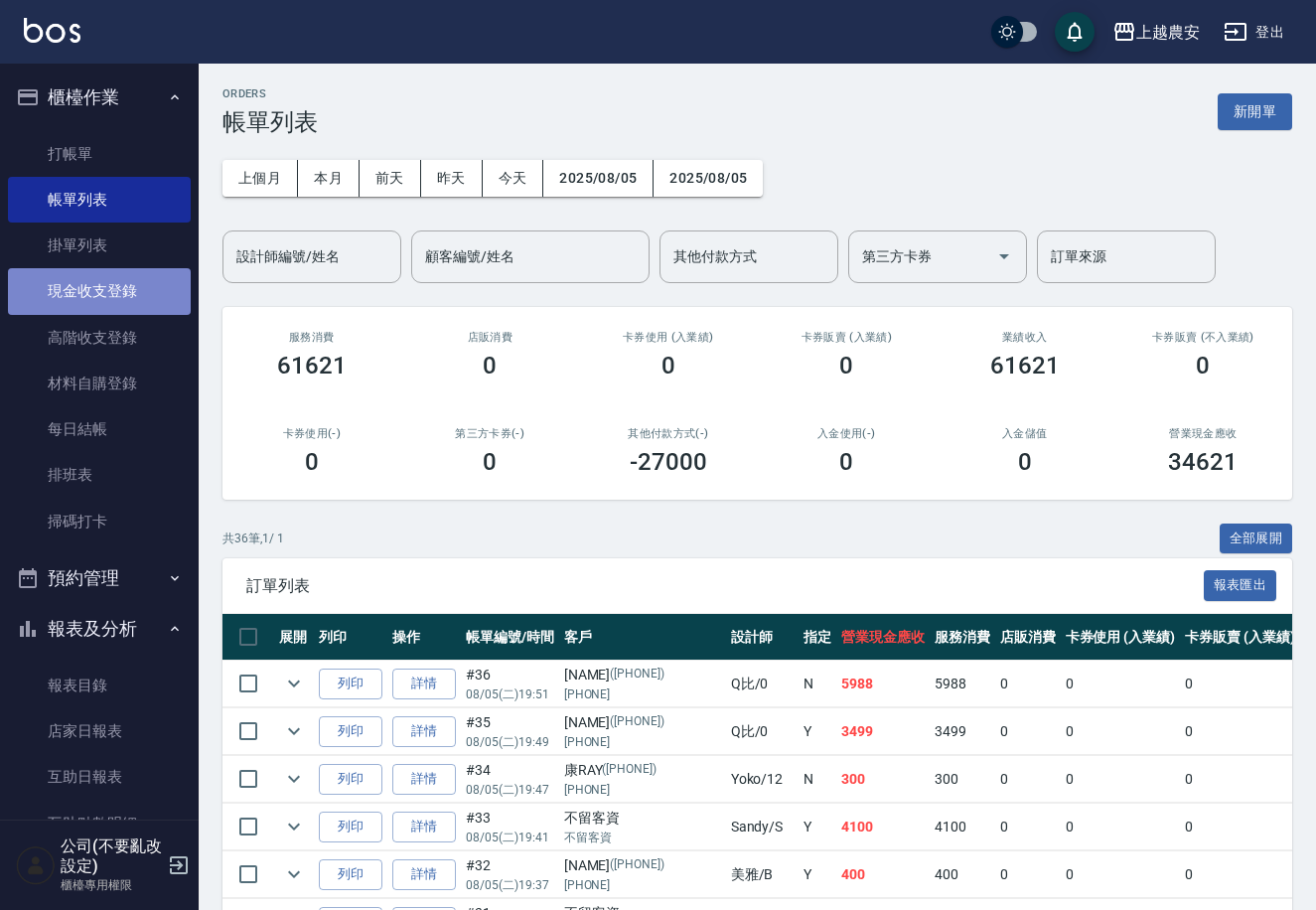 click on "現金收支登錄" at bounding box center (99, 291) 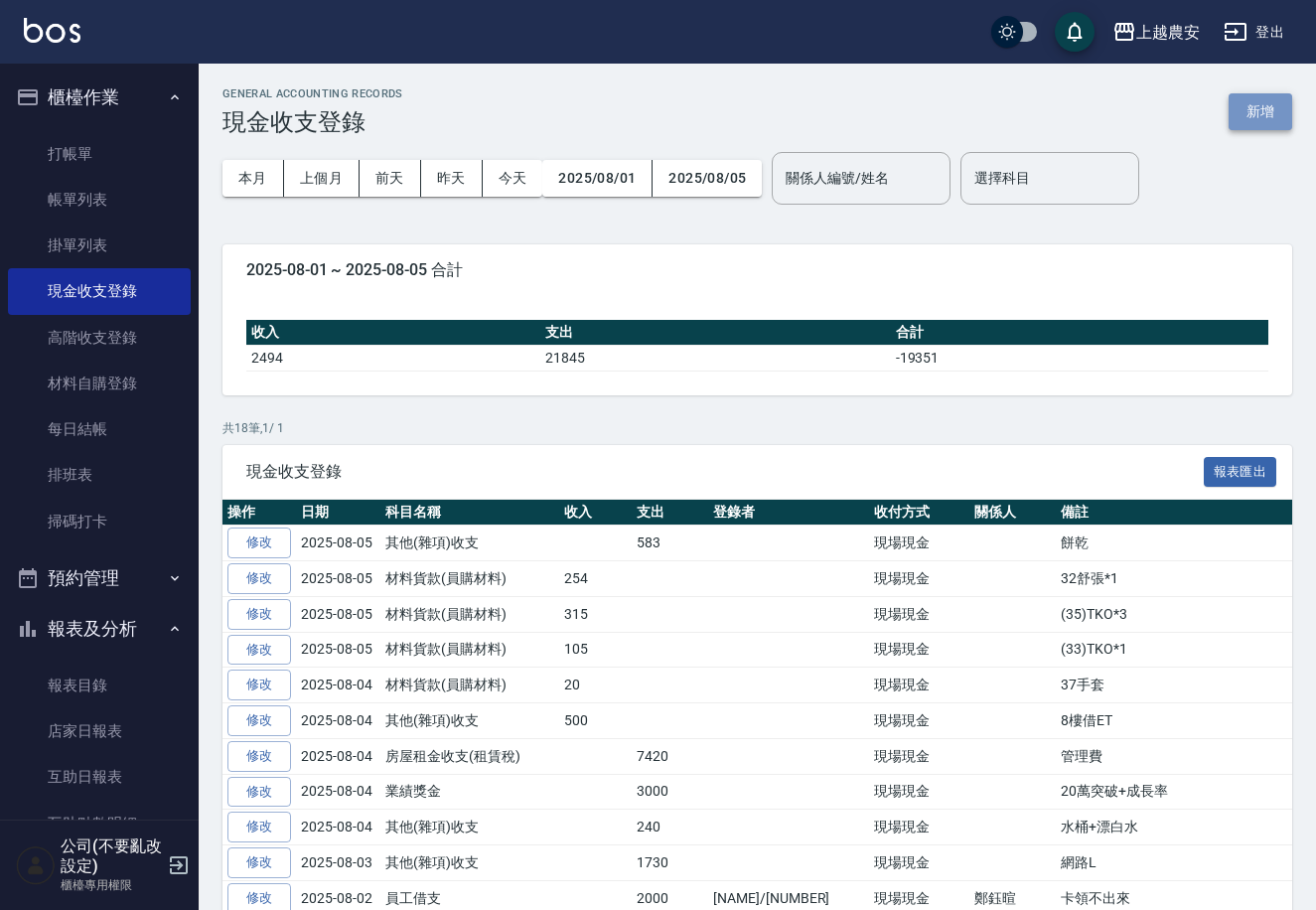 click on "新增" at bounding box center (1260, 111) 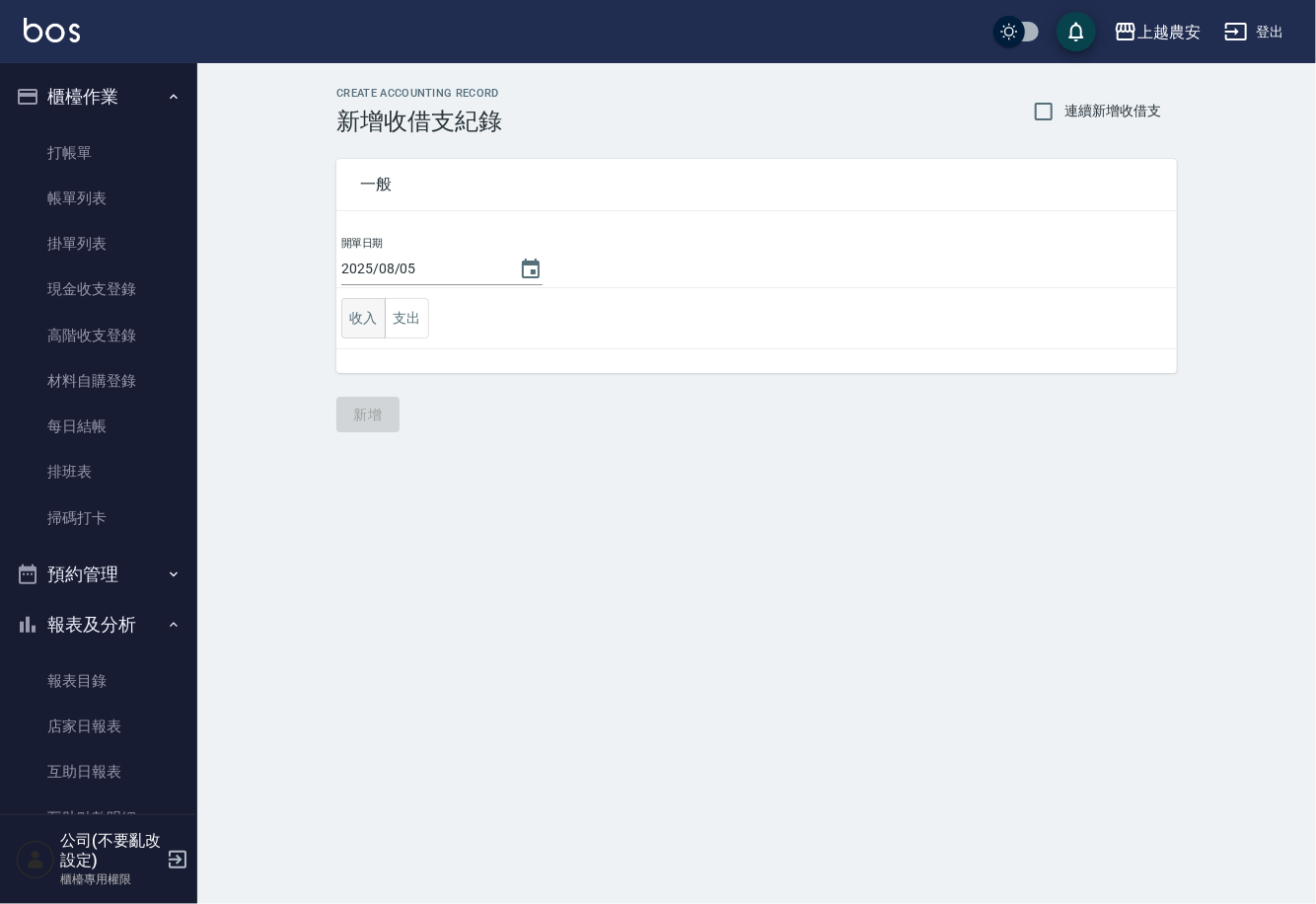 click on "收入" at bounding box center [363, 318] 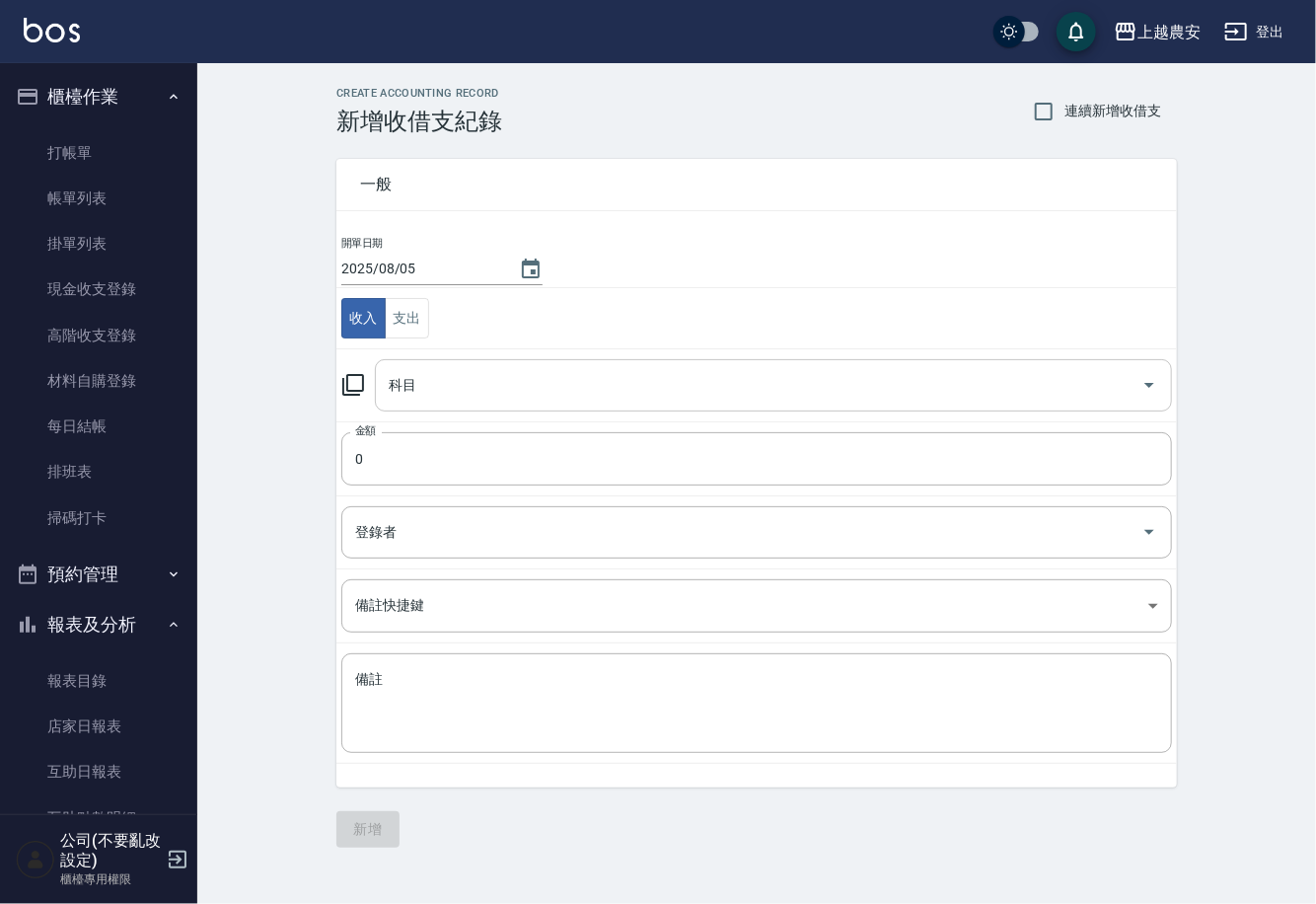 click on "科目" at bounding box center (759, 385) 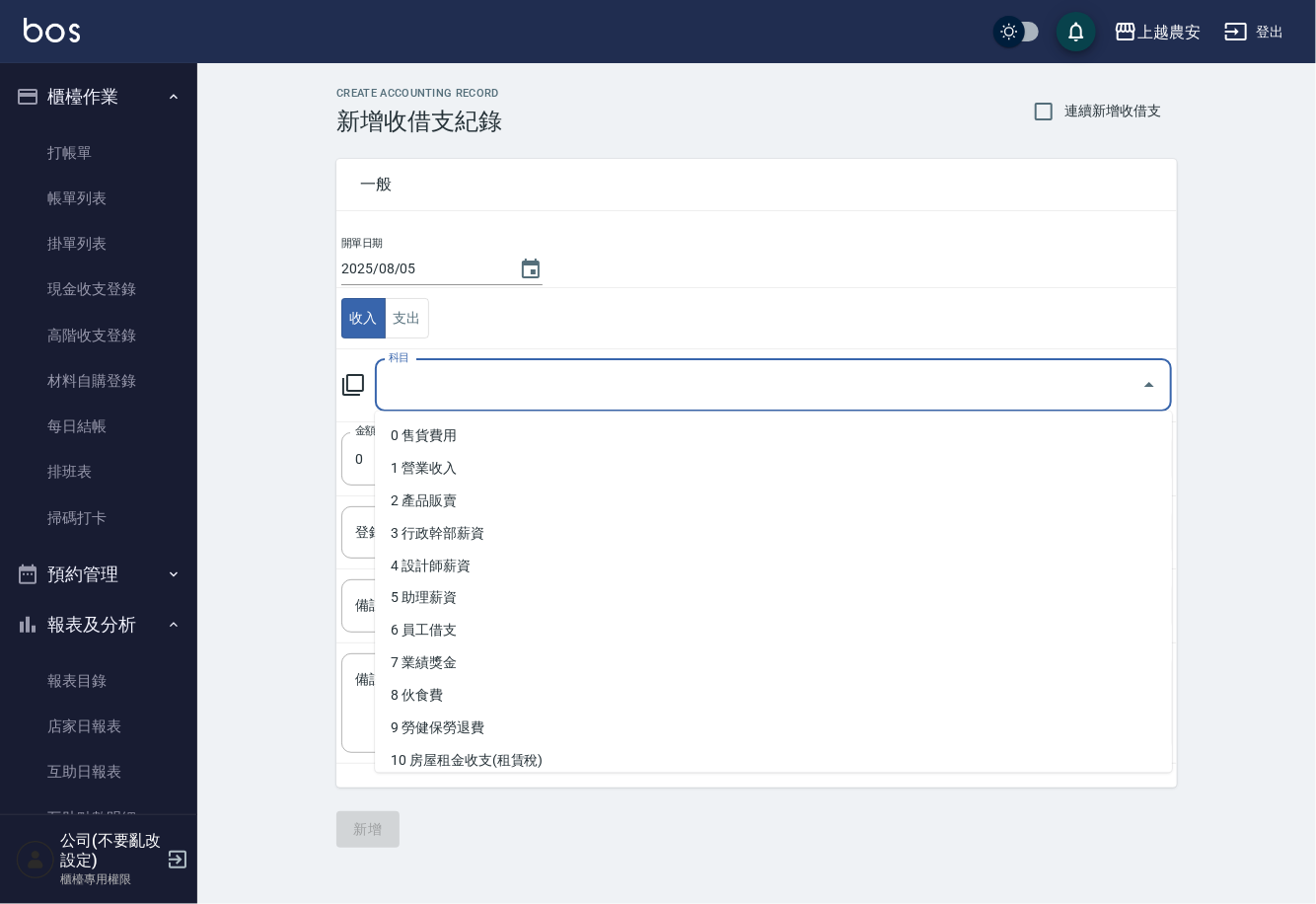 click on "科目 科目" at bounding box center (757, 385) 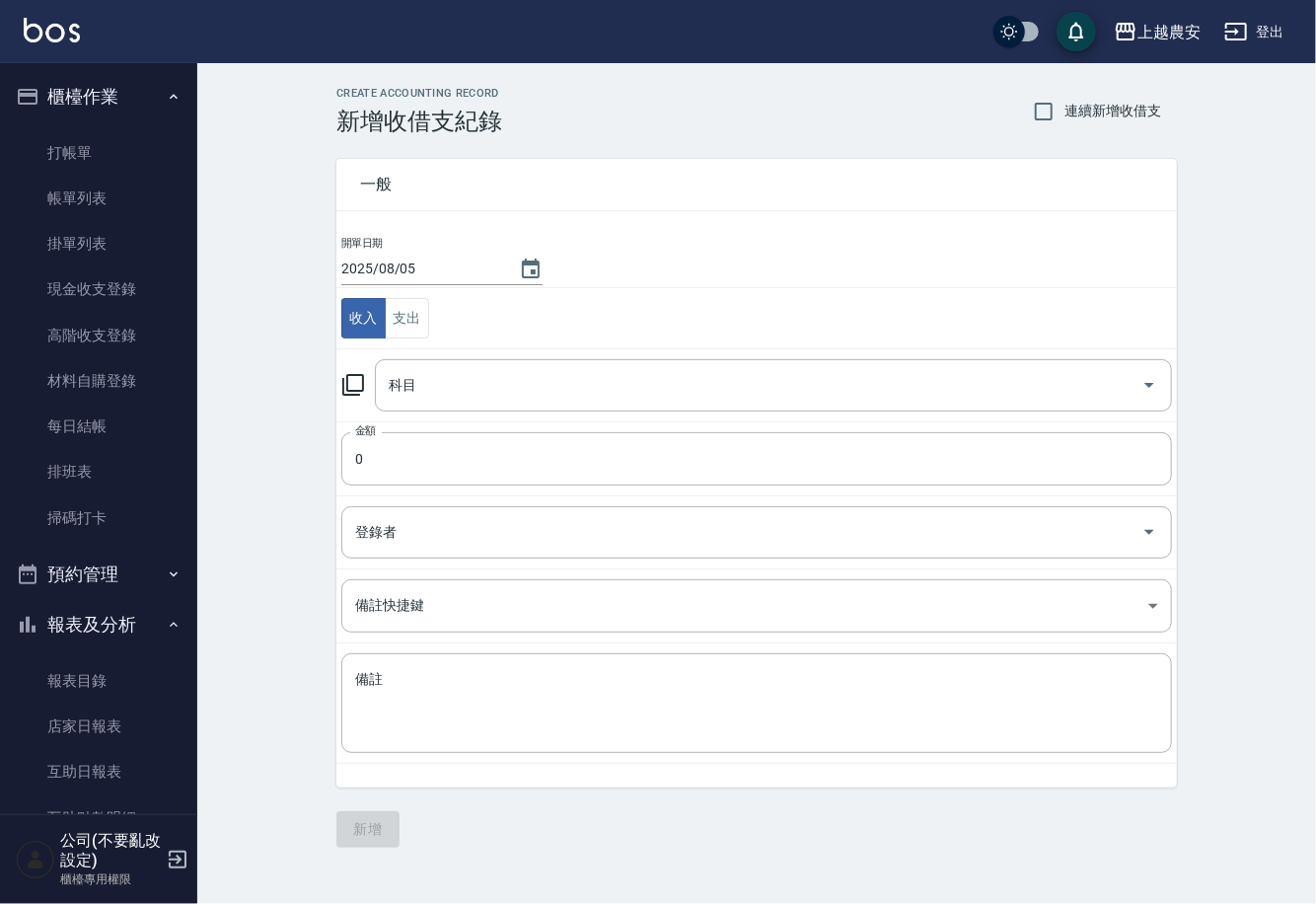 click 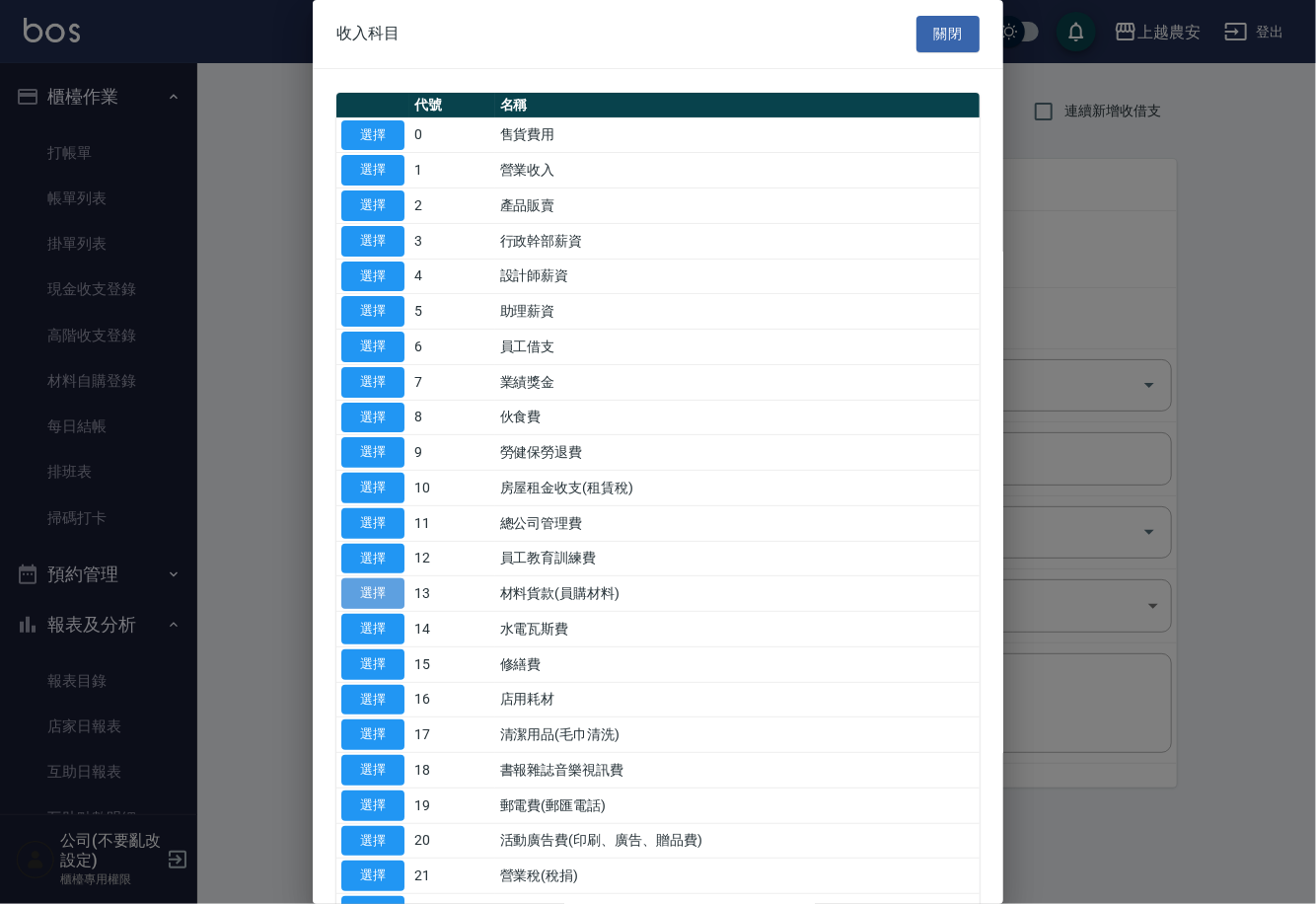 click on "選擇" at bounding box center (373, 593) 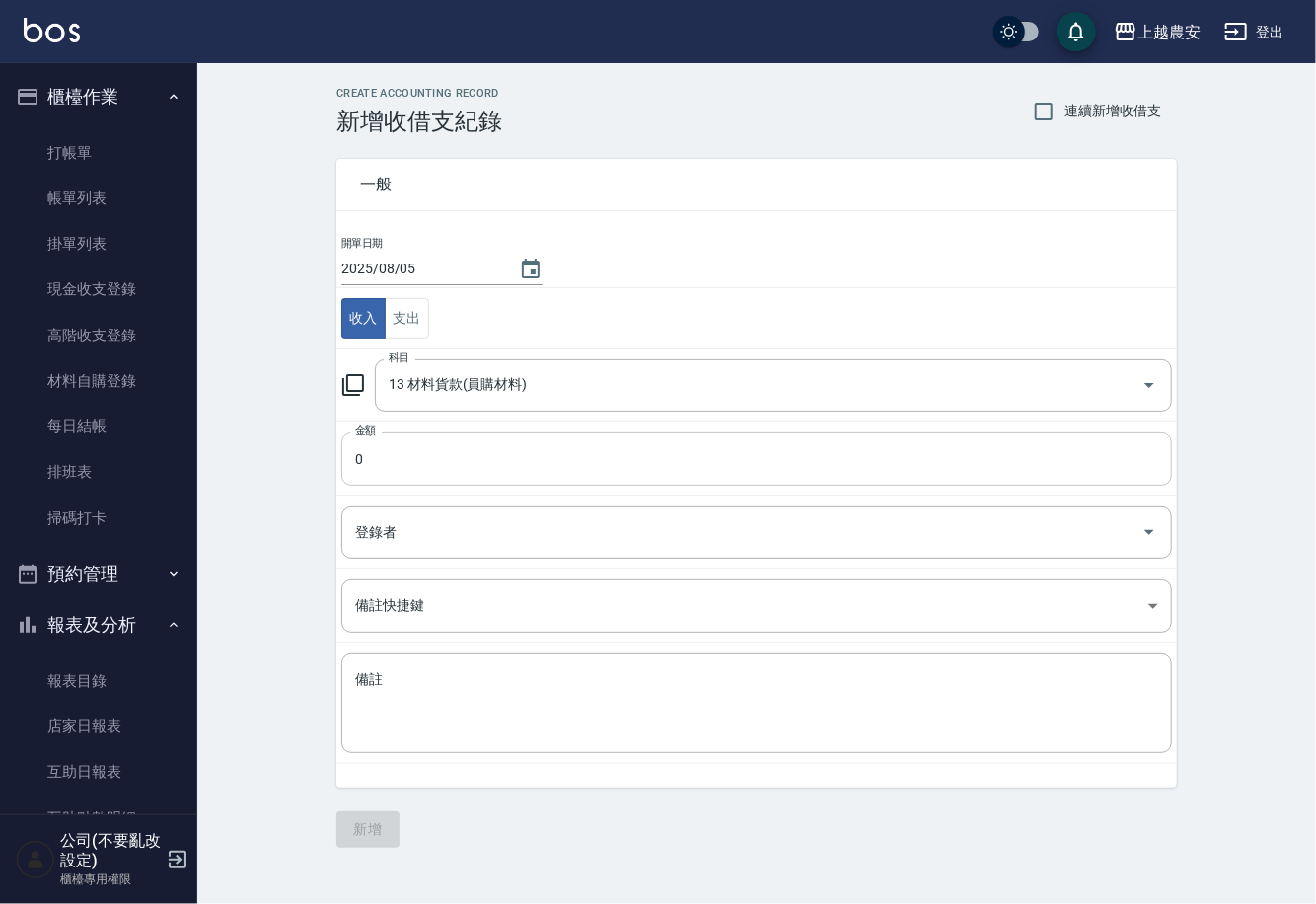 click on "0" at bounding box center [757, 459] 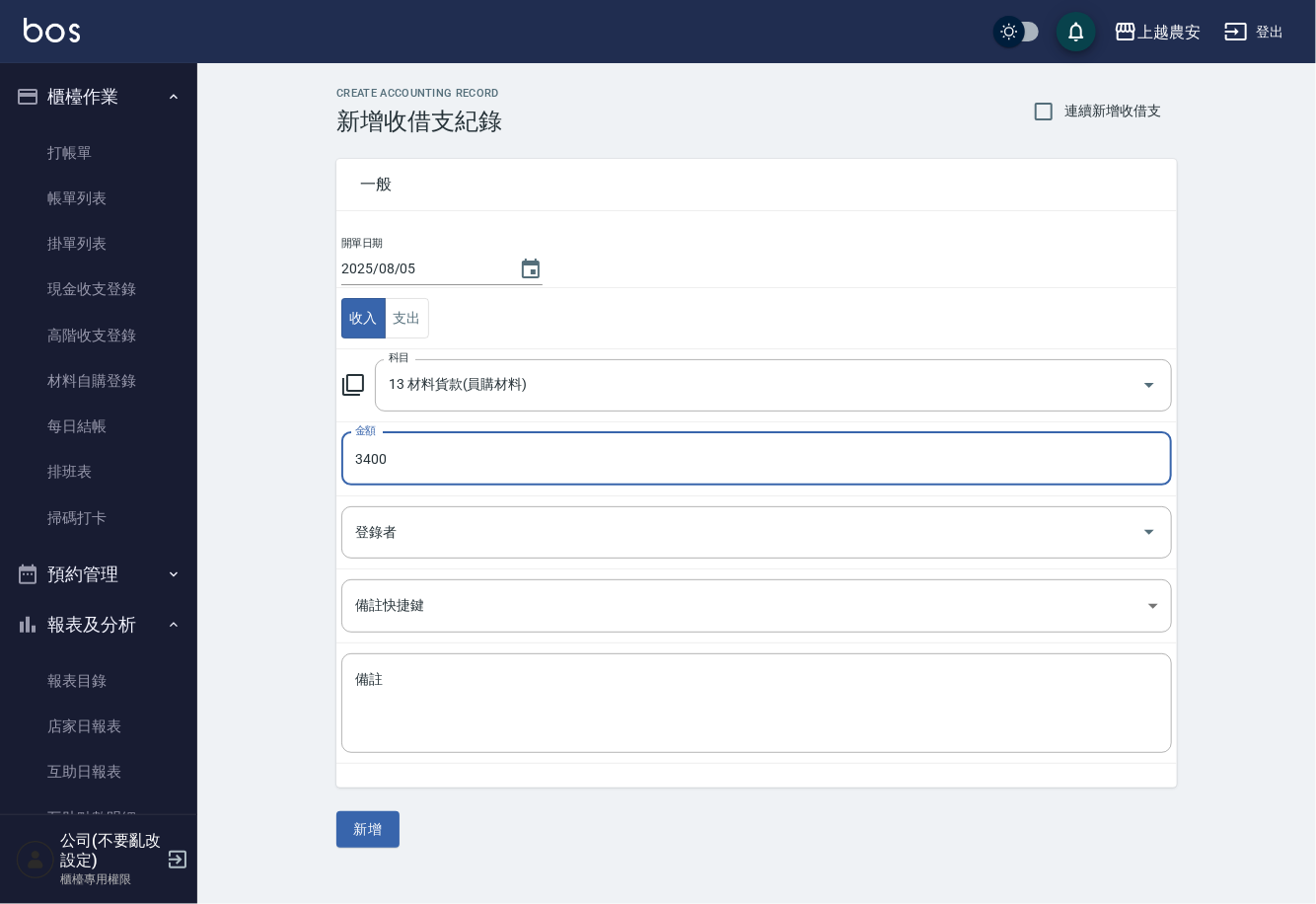 type on "3400" 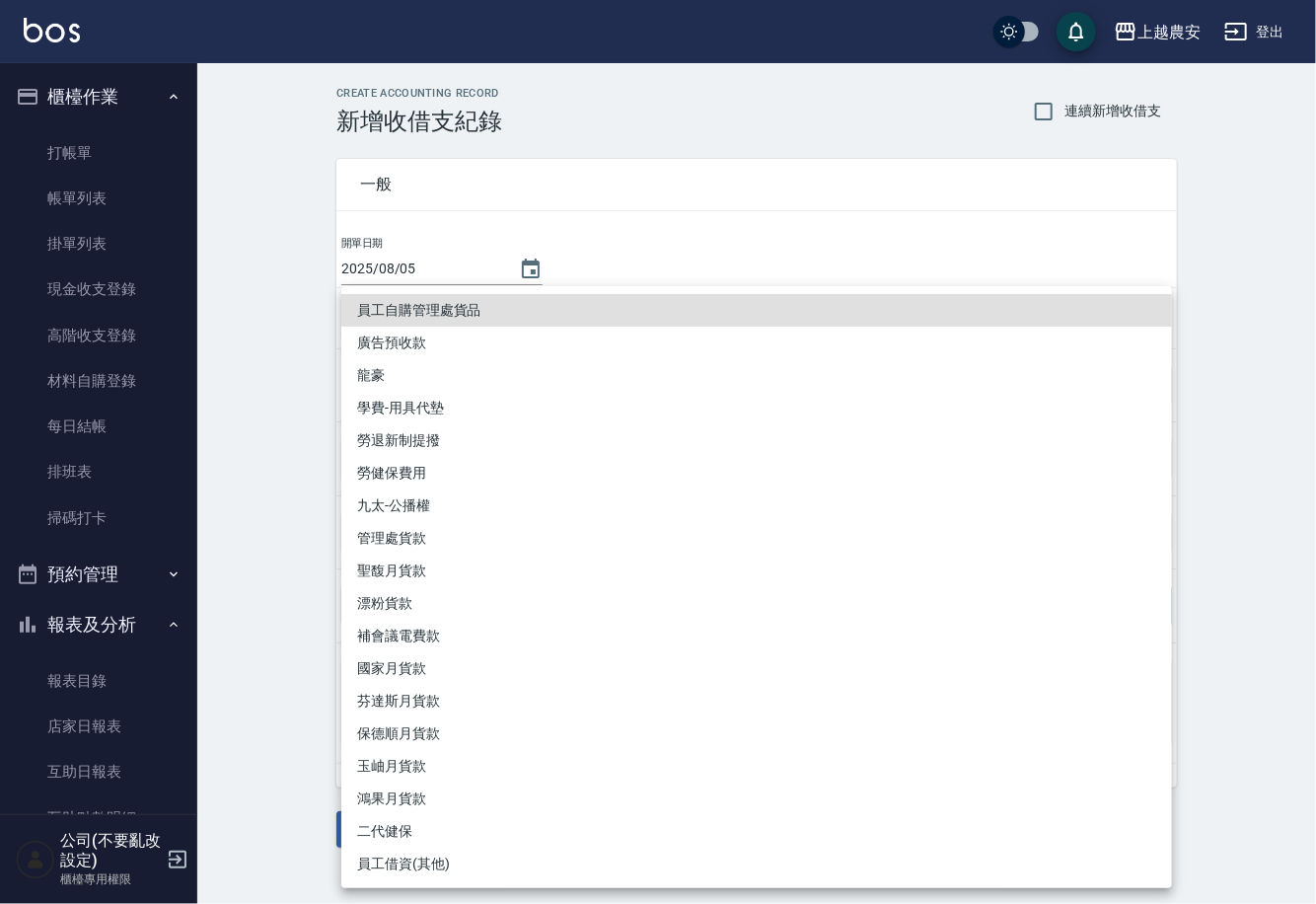 click at bounding box center [658, 452] 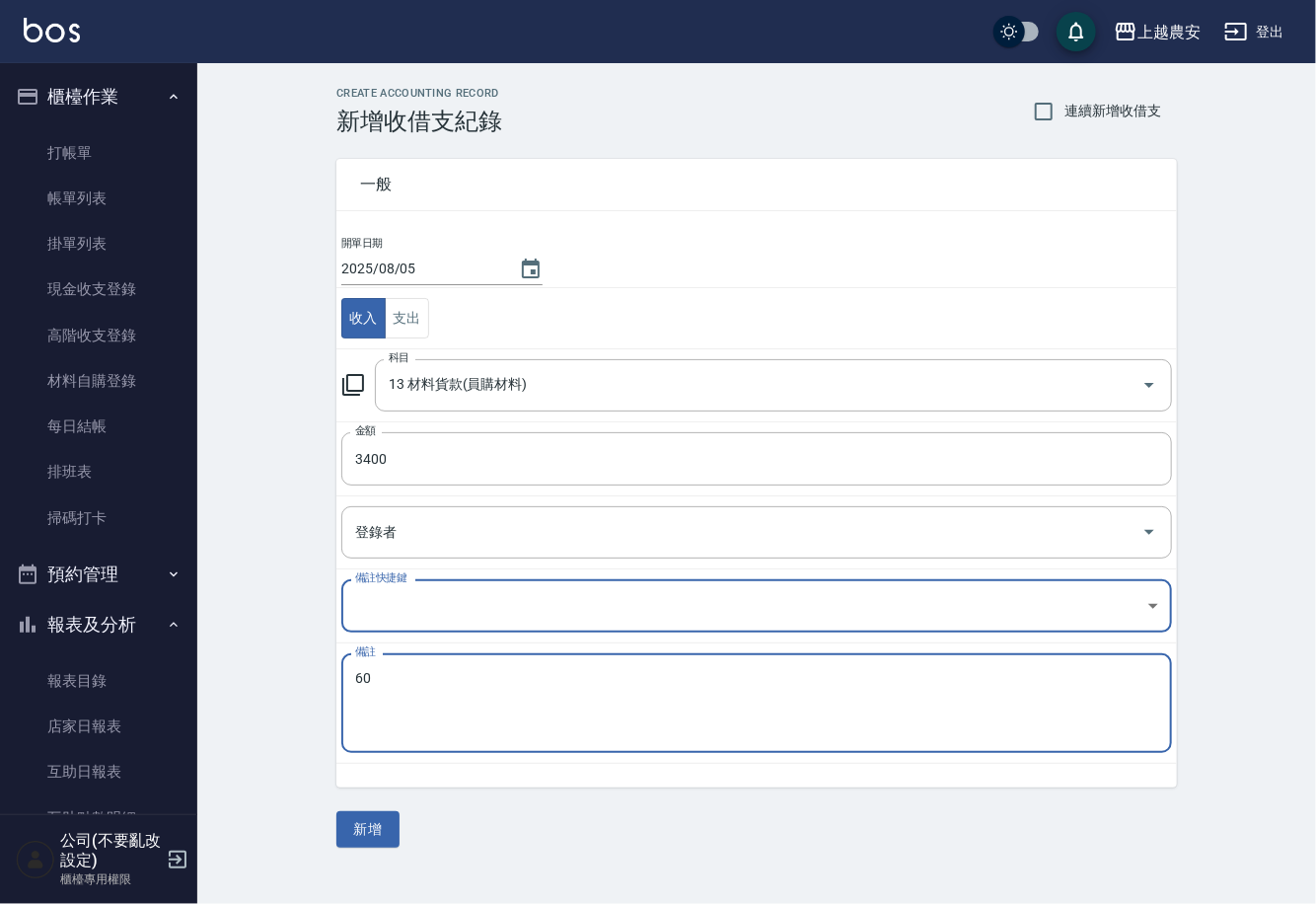 type on "6" 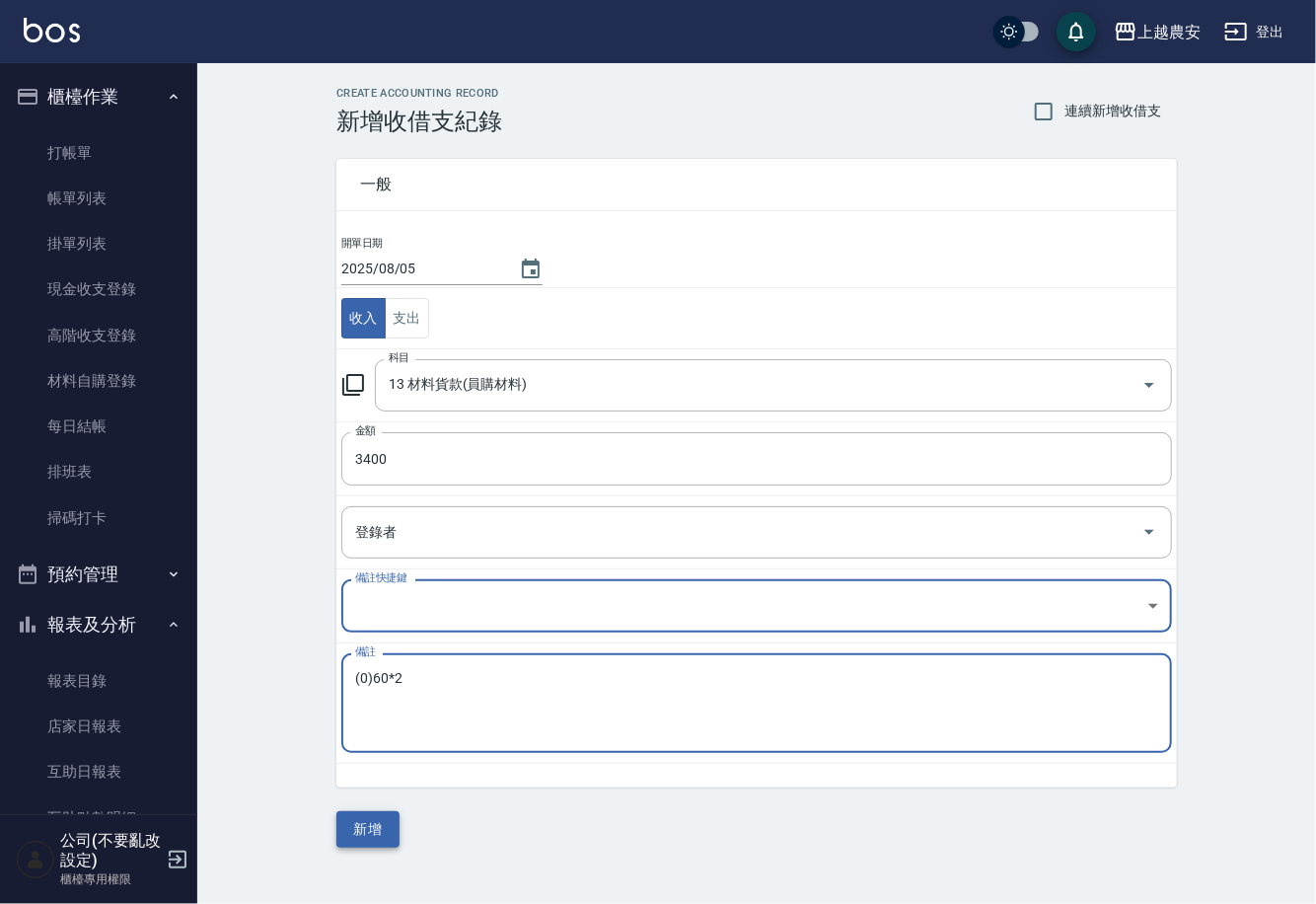 type on "(0)60*2" 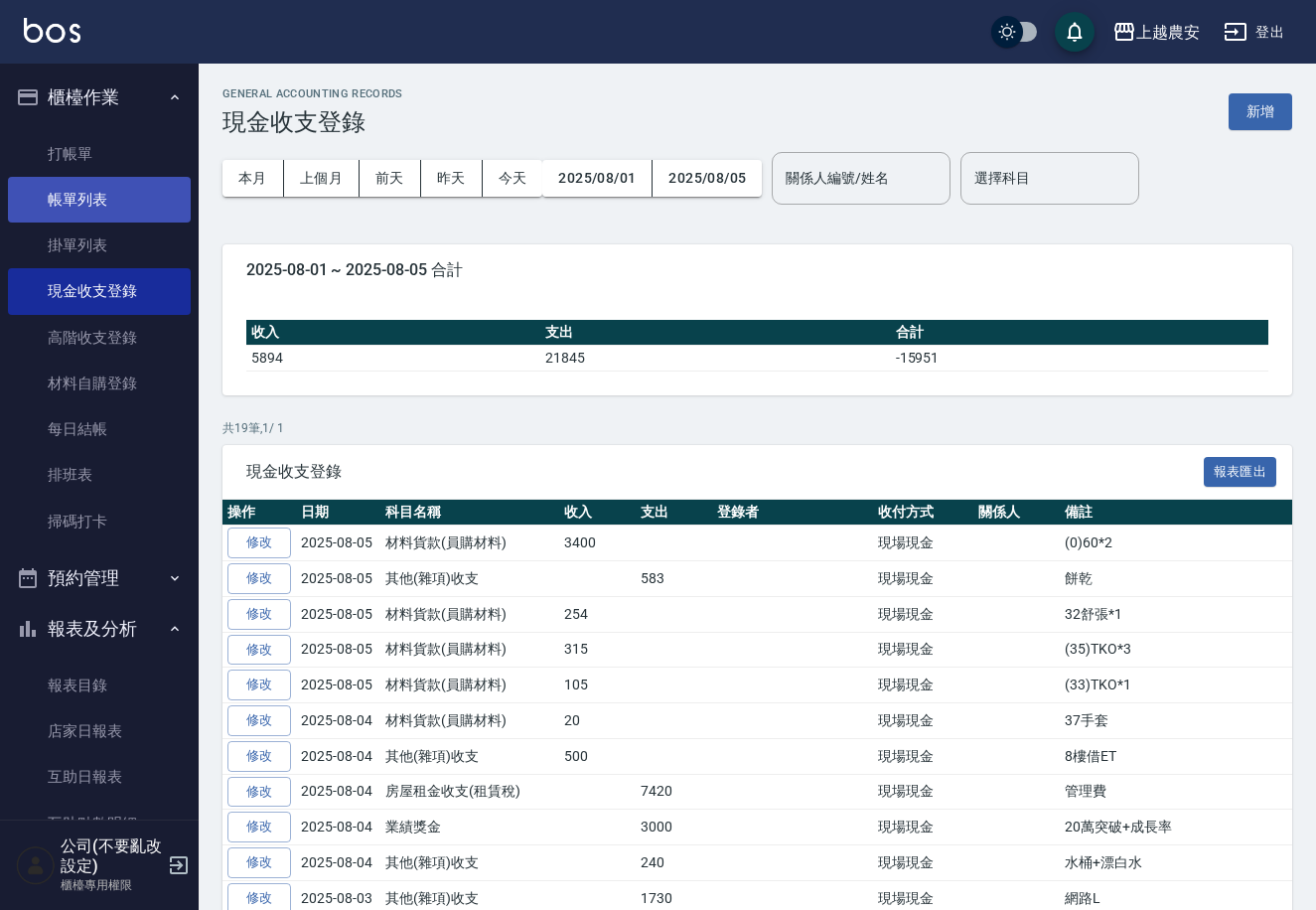 click on "帳單列表" at bounding box center [99, 200] 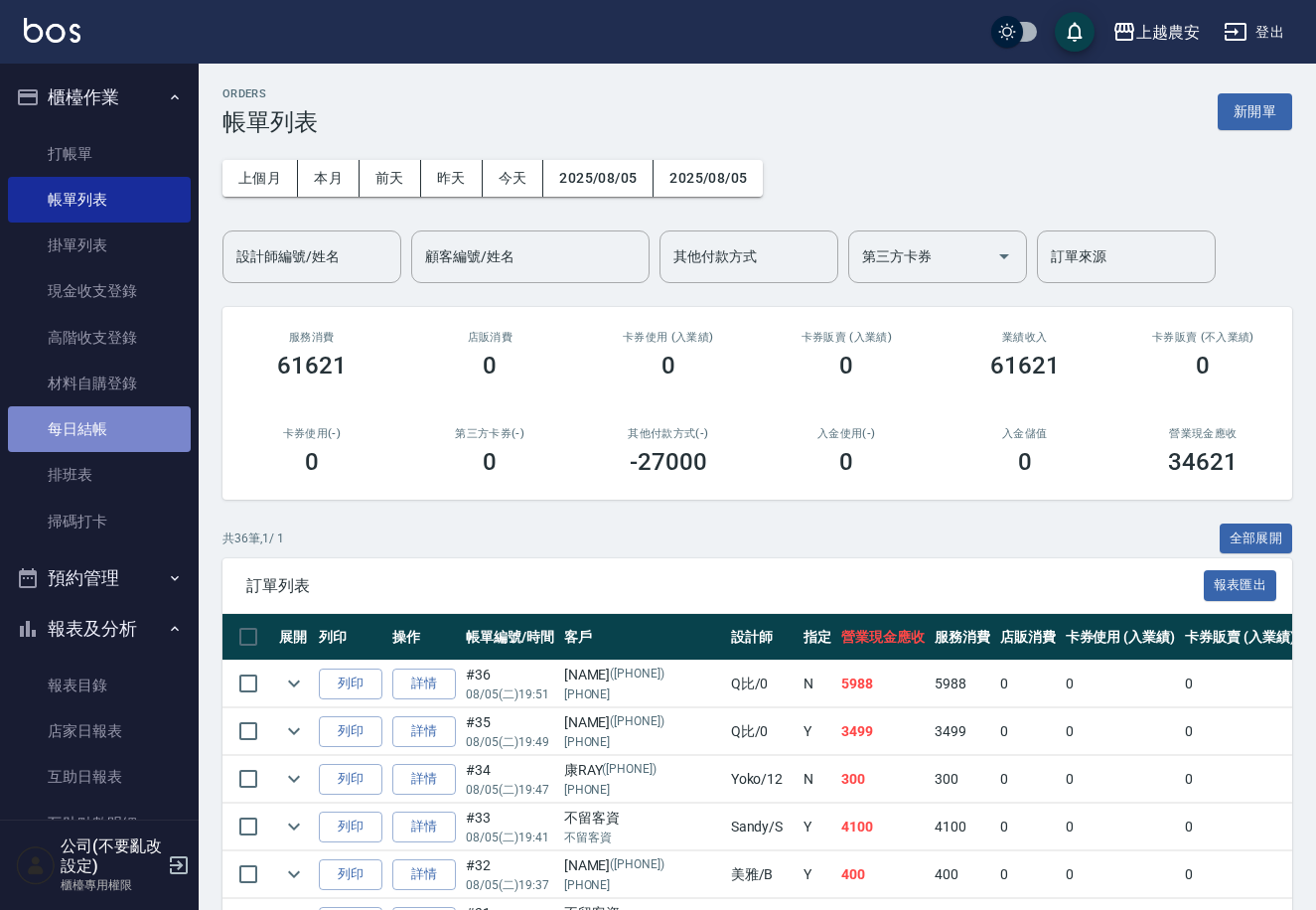 click on "每日結帳" at bounding box center (99, 429) 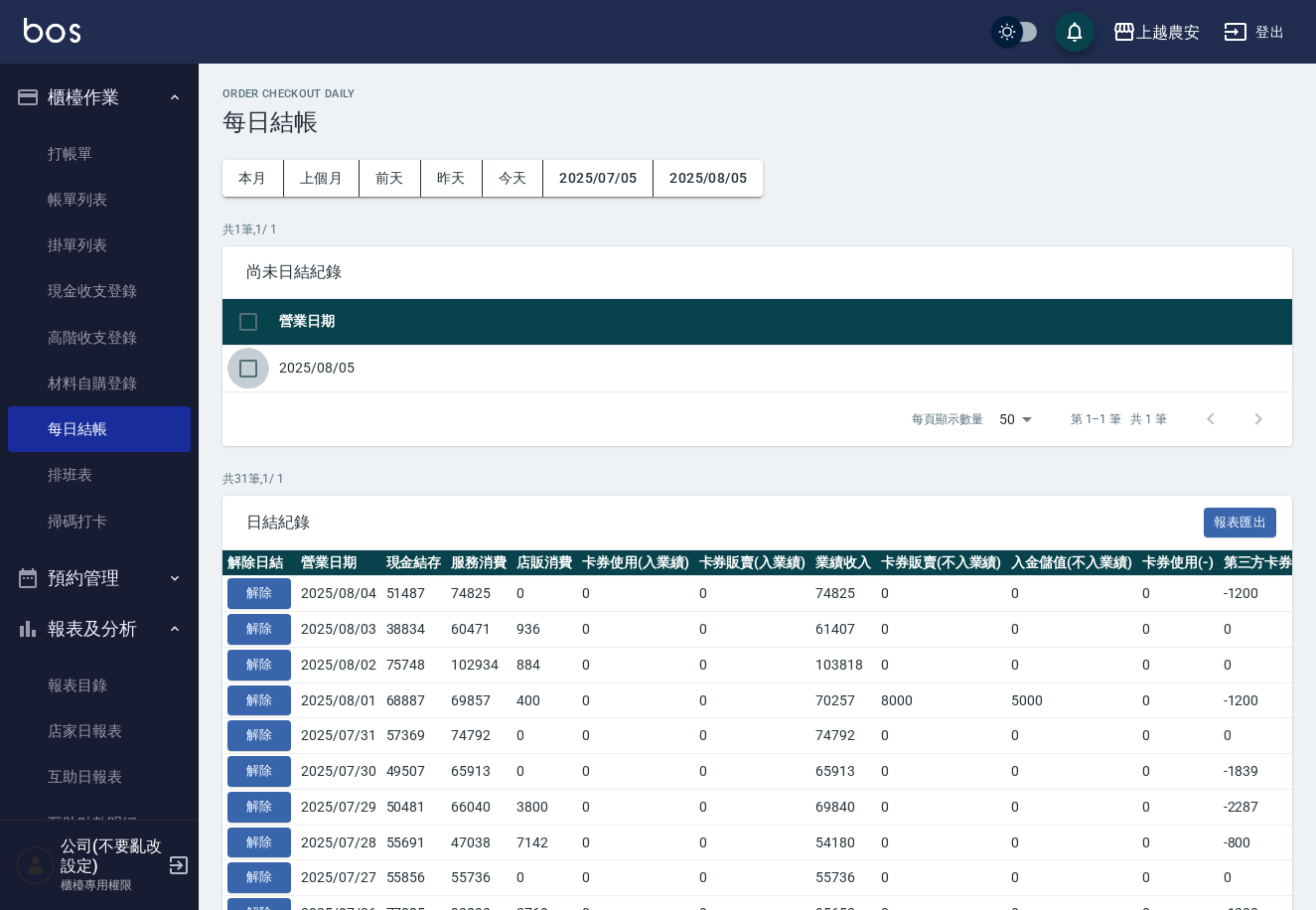 click at bounding box center (248, 369) 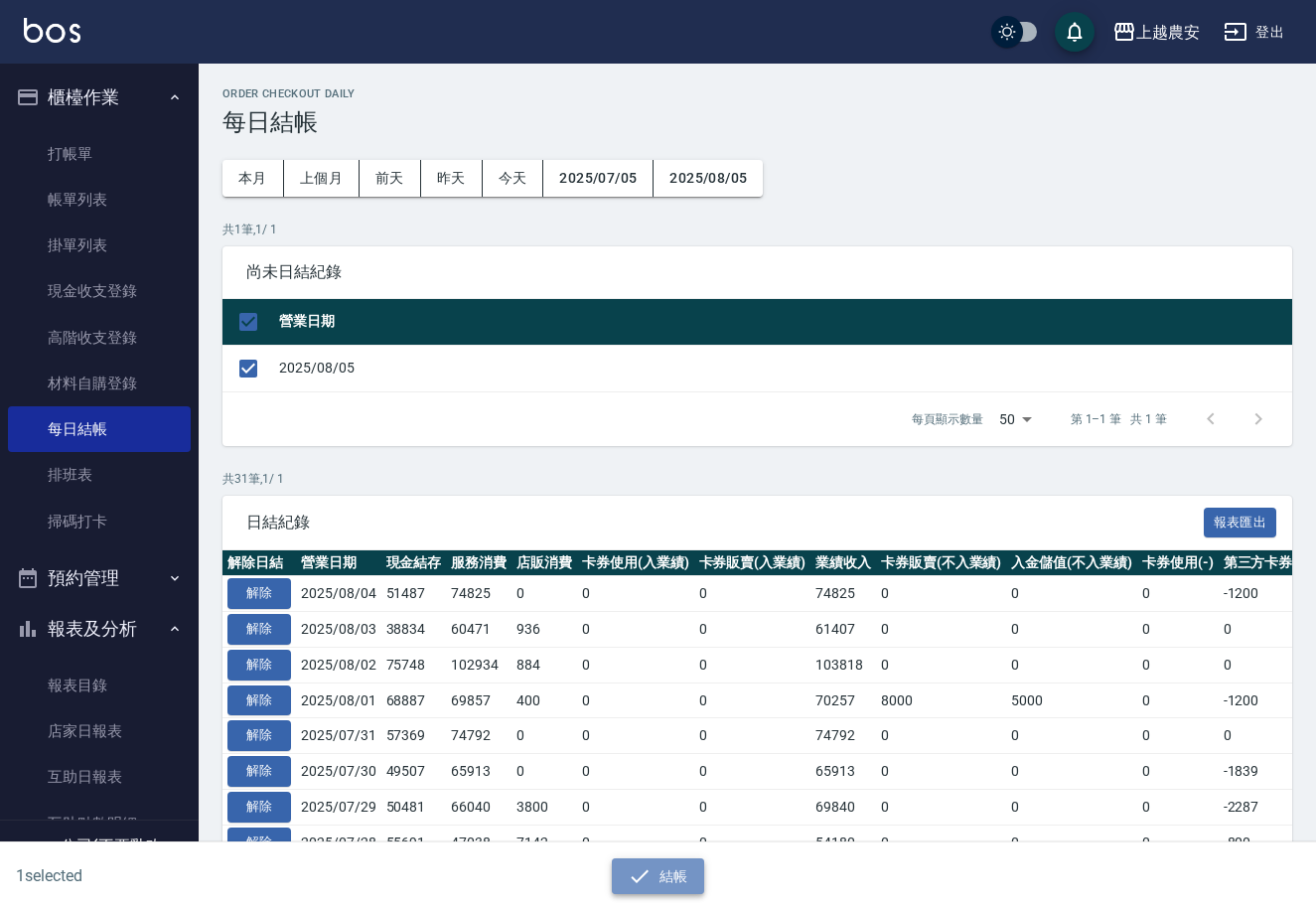 click on "結帳" at bounding box center (658, 876) 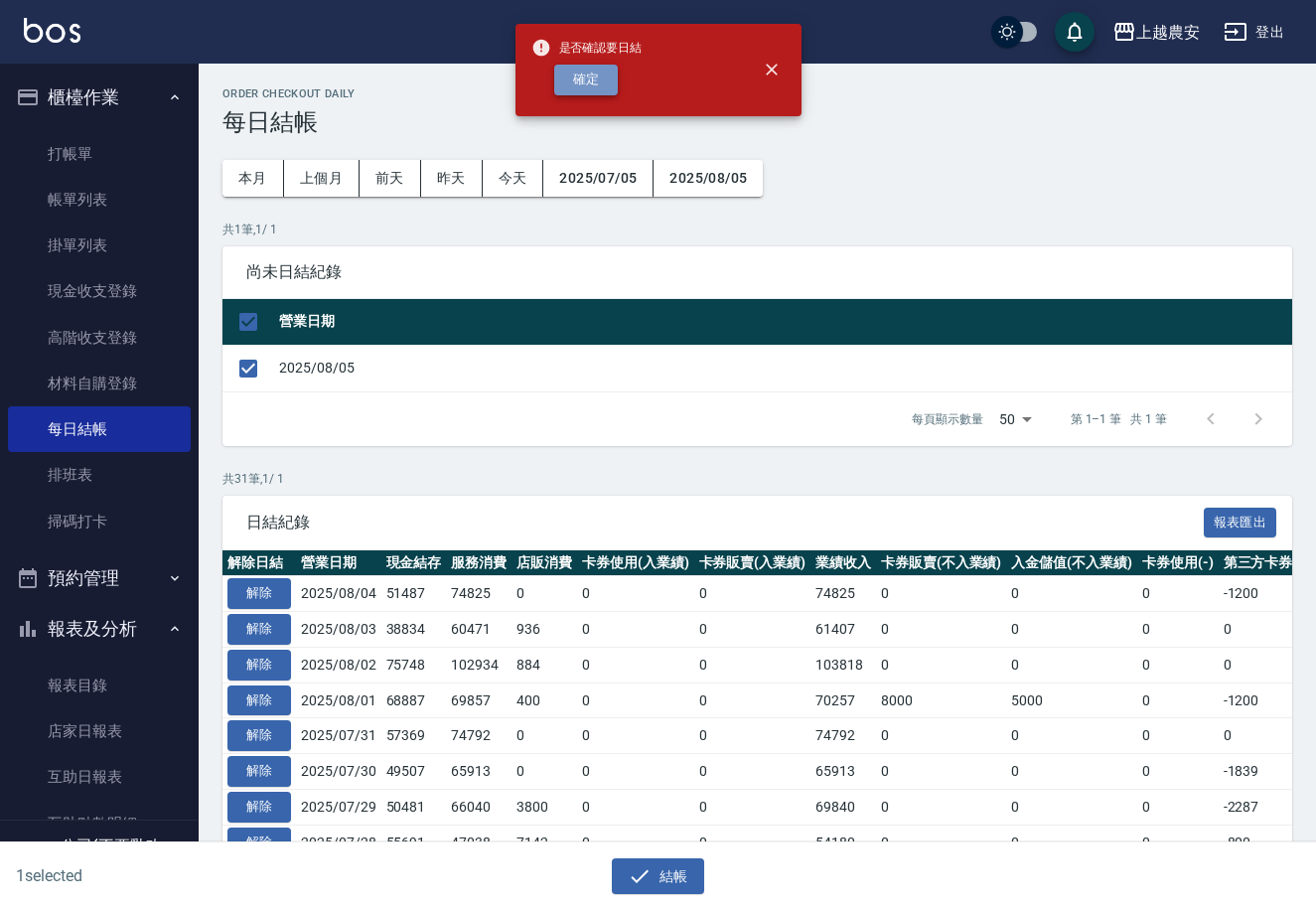 click on "確定" at bounding box center (586, 79) 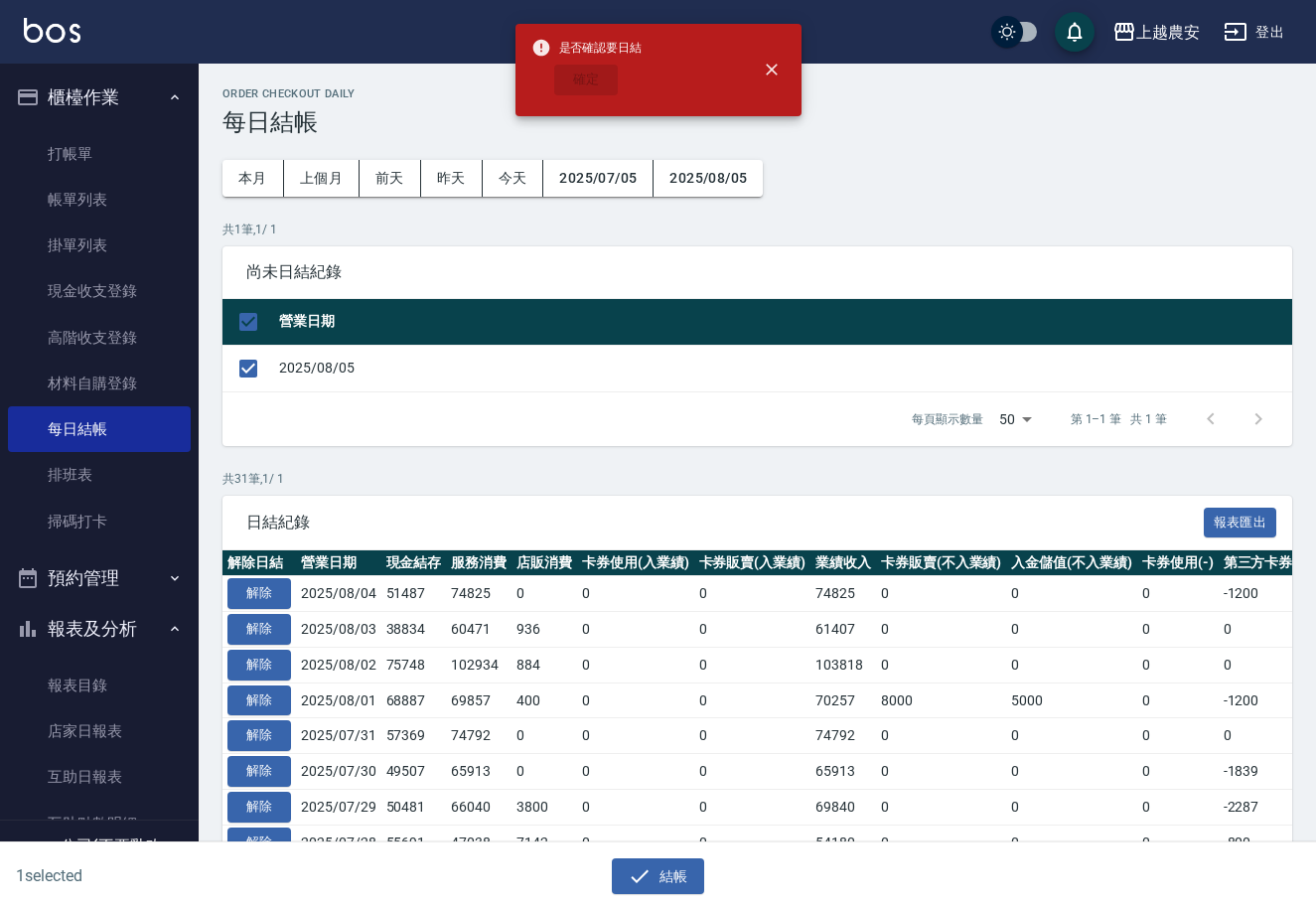 checkbox on "false" 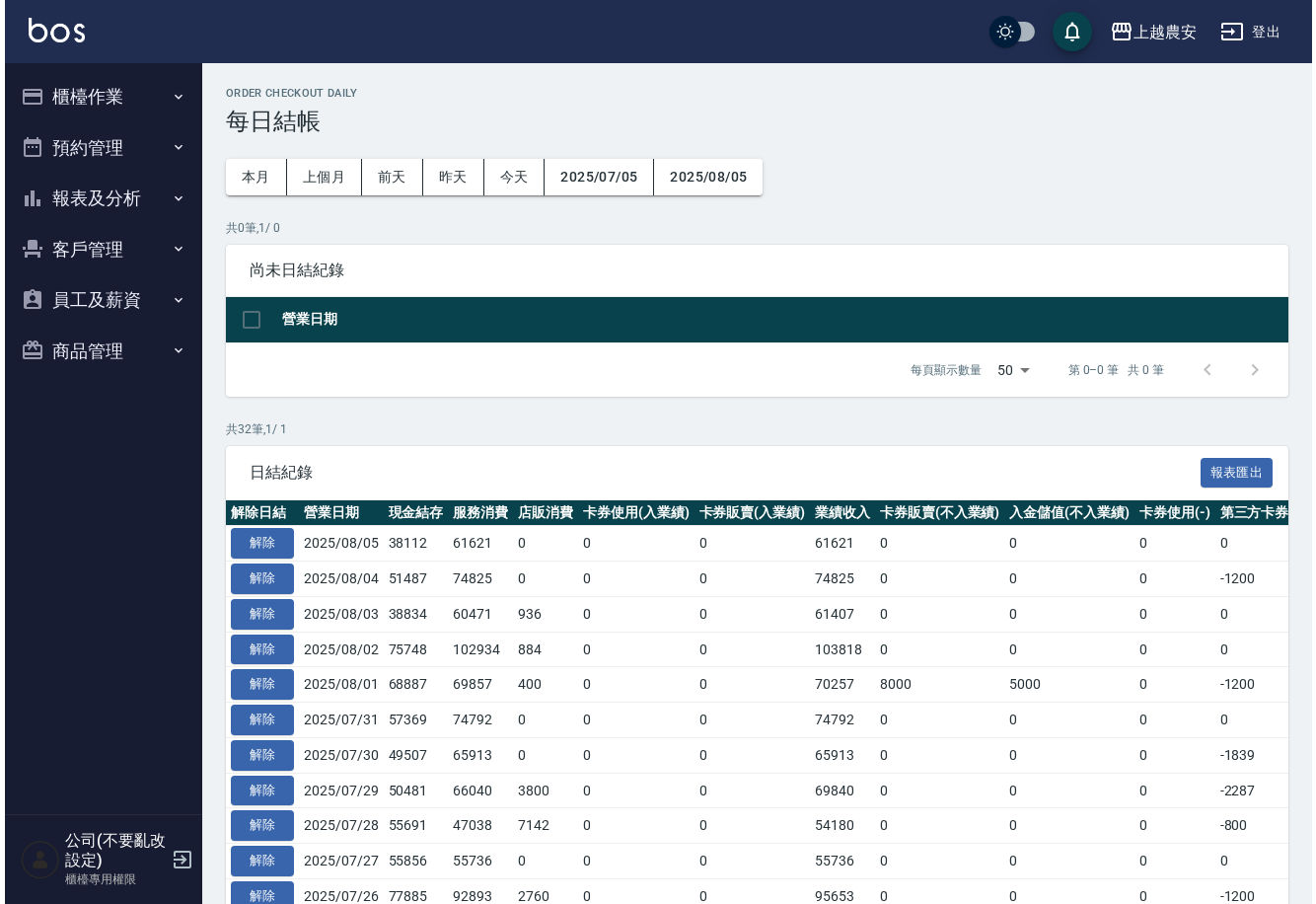scroll, scrollTop: 0, scrollLeft: 0, axis: both 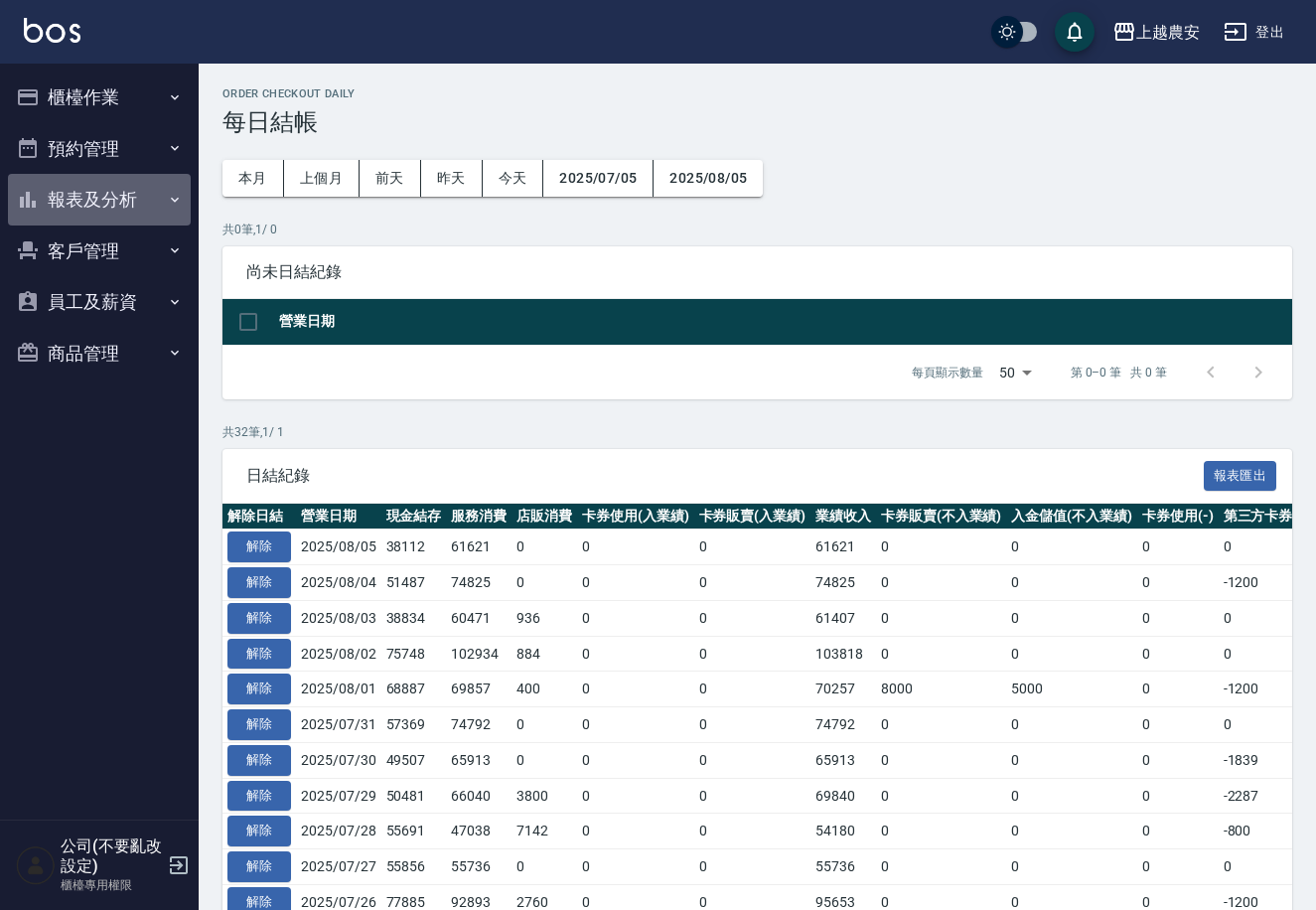 click on "報表及分析" at bounding box center (99, 200) 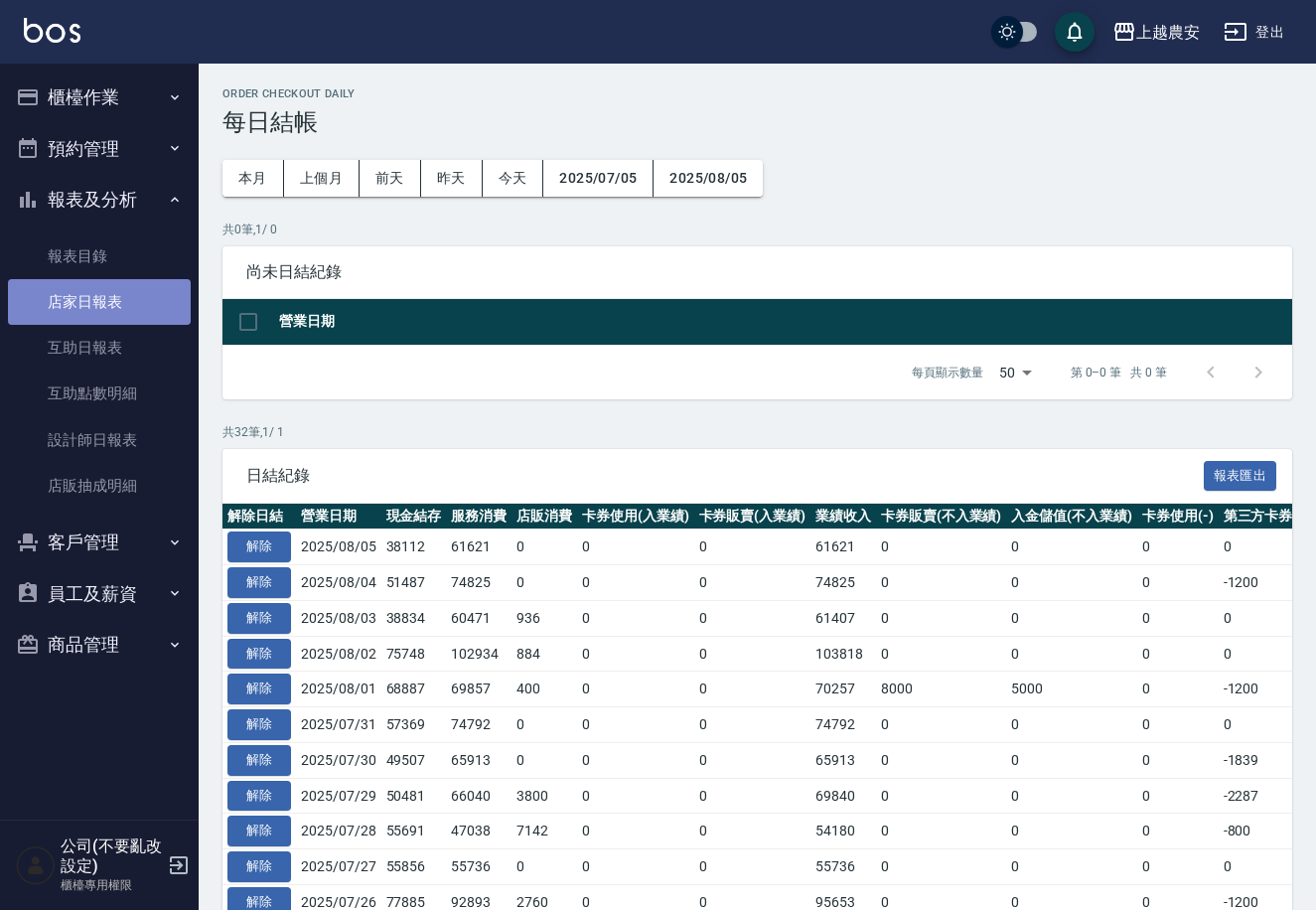 click on "店家日報表" at bounding box center (99, 302) 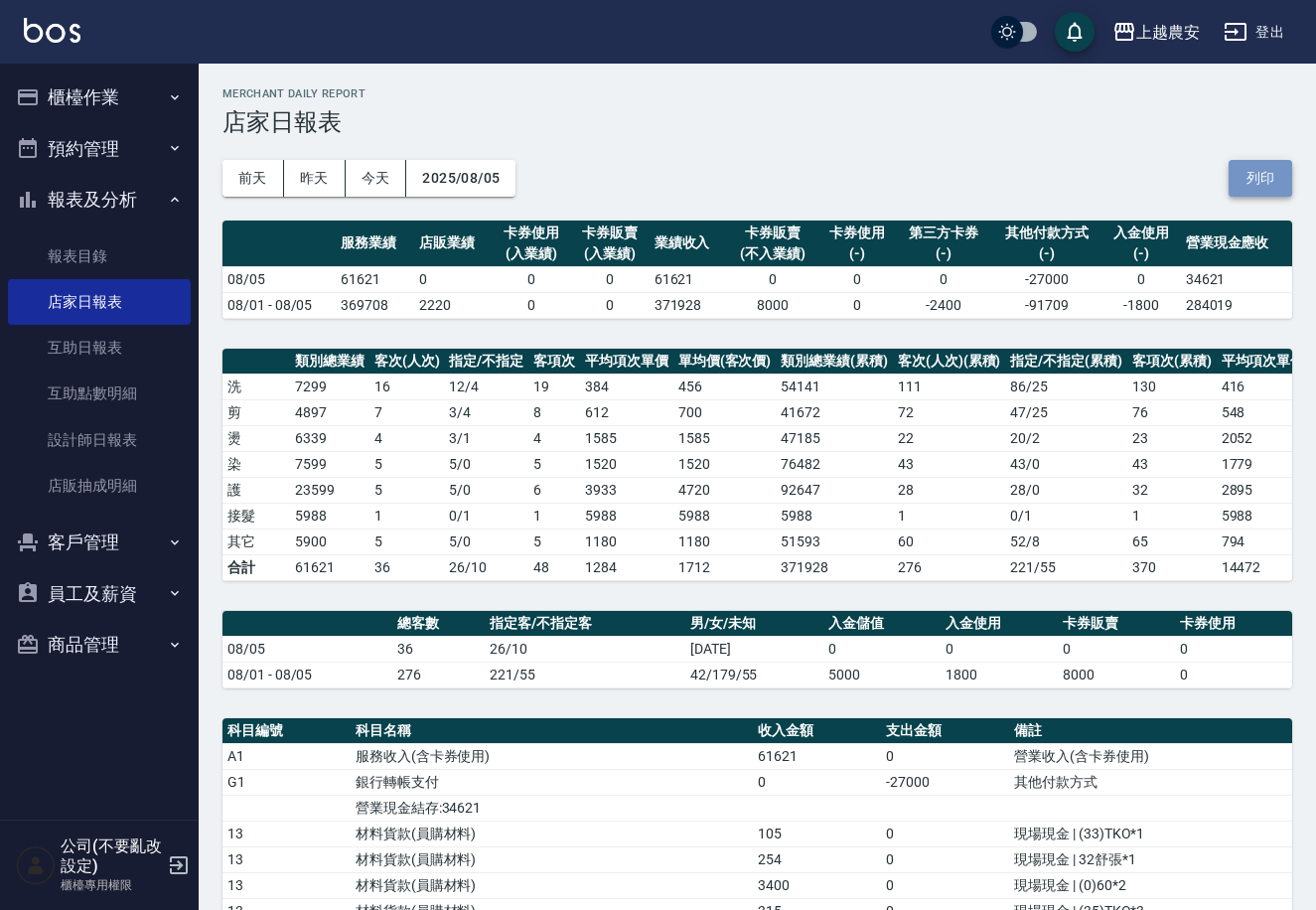 click on "列印" at bounding box center [1260, 178] 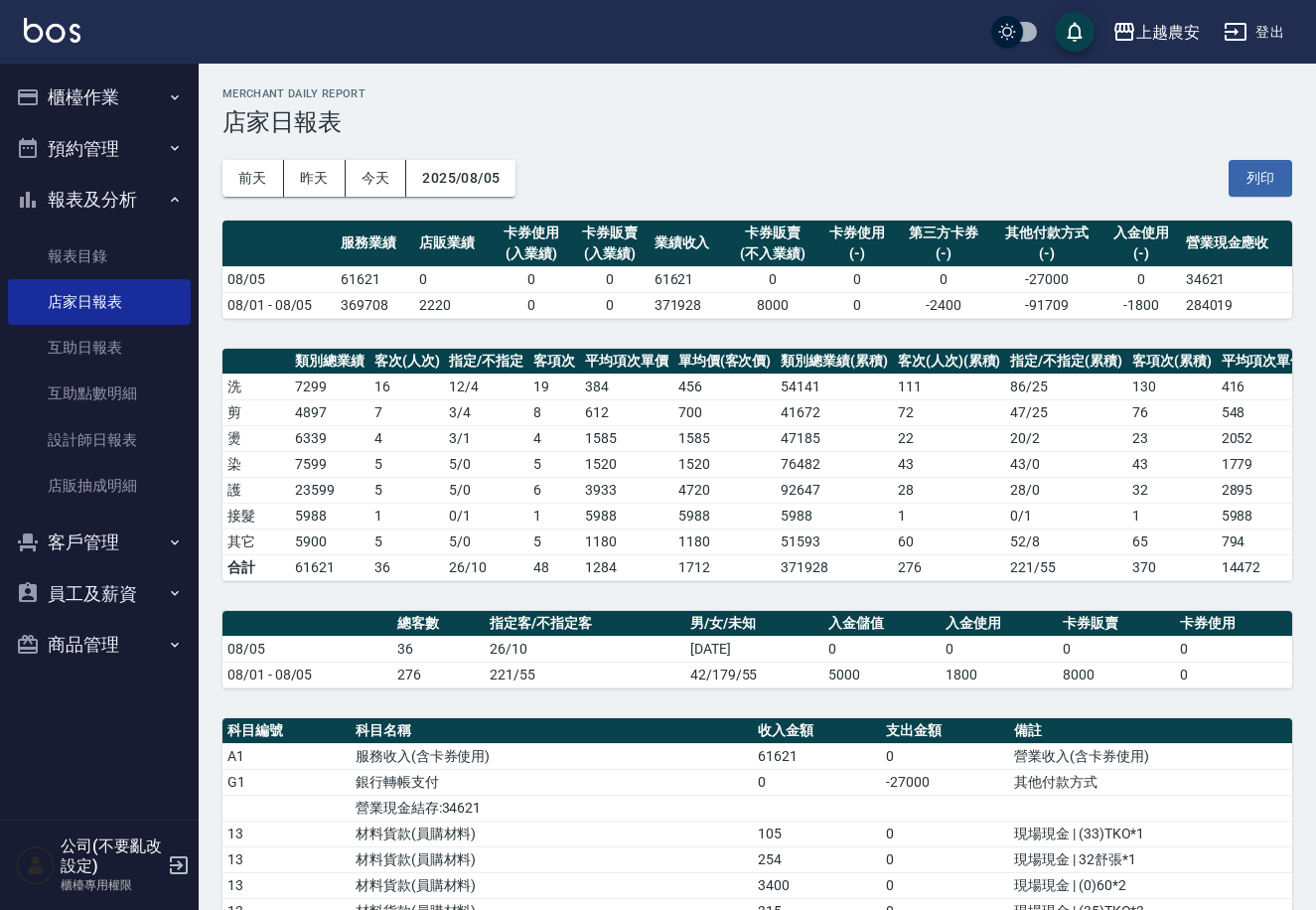 click on "櫃檯作業" at bounding box center (99, 97) 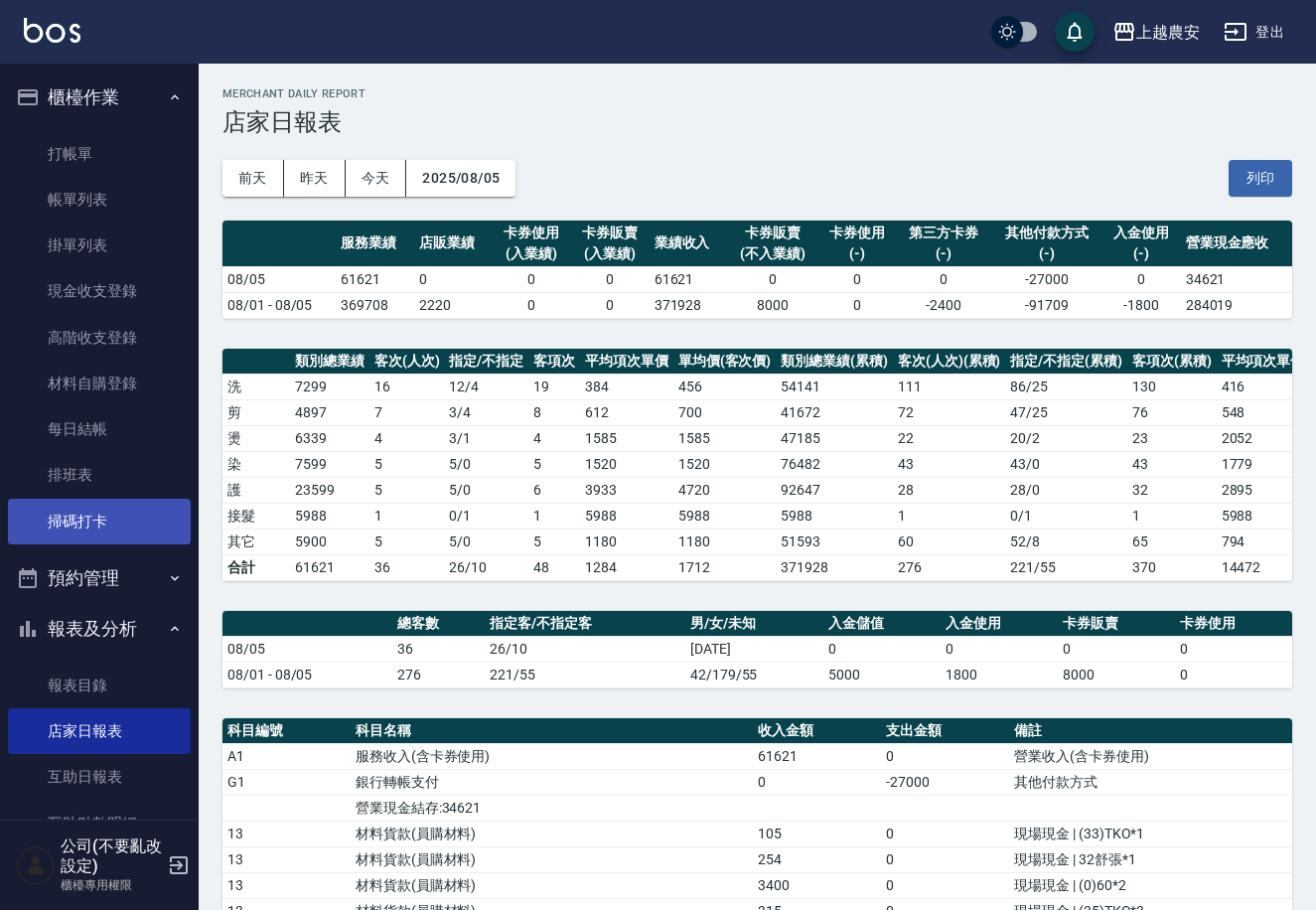 click on "掃碼打卡" at bounding box center [99, 522] 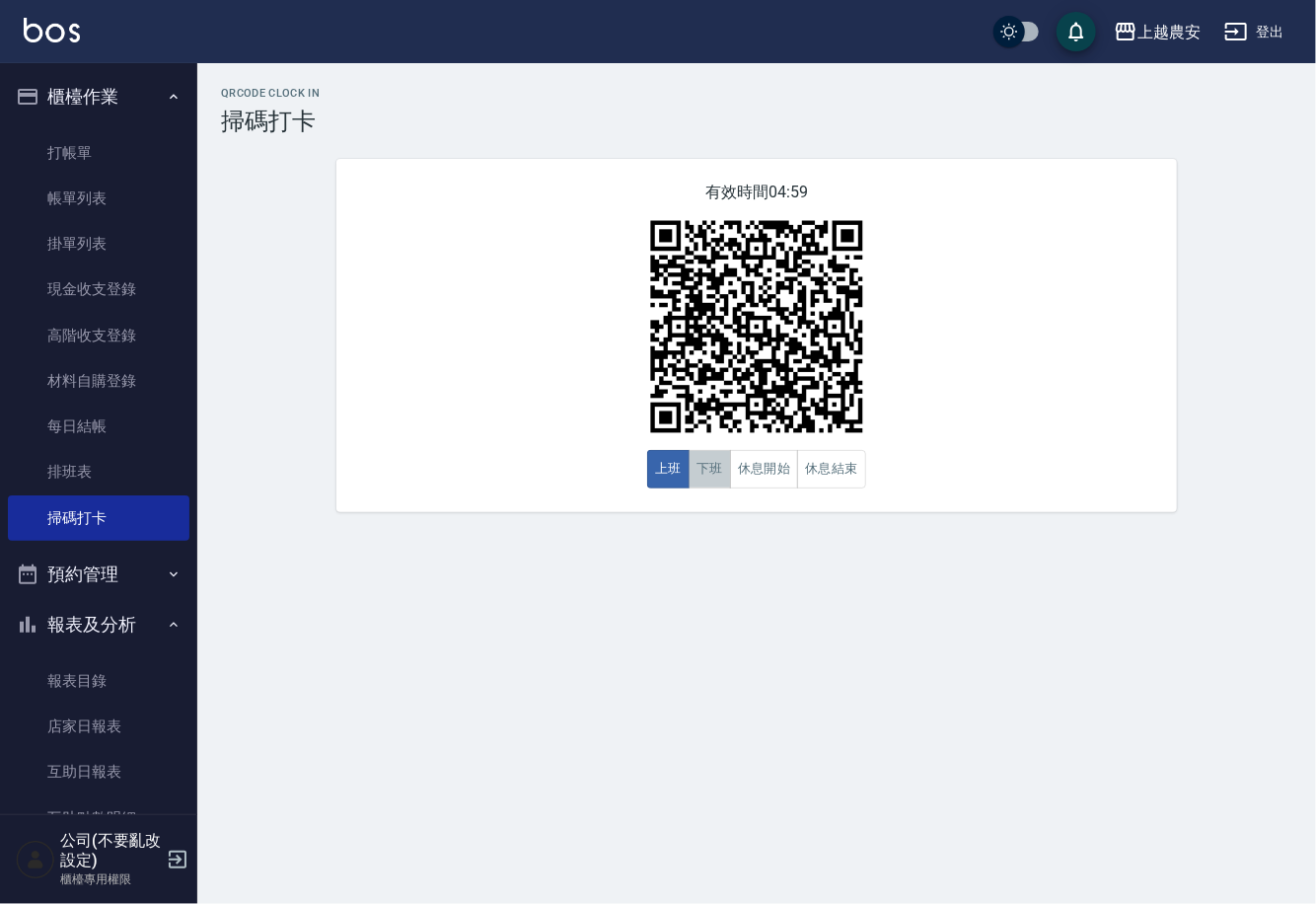 click on "下班" at bounding box center (709, 469) 